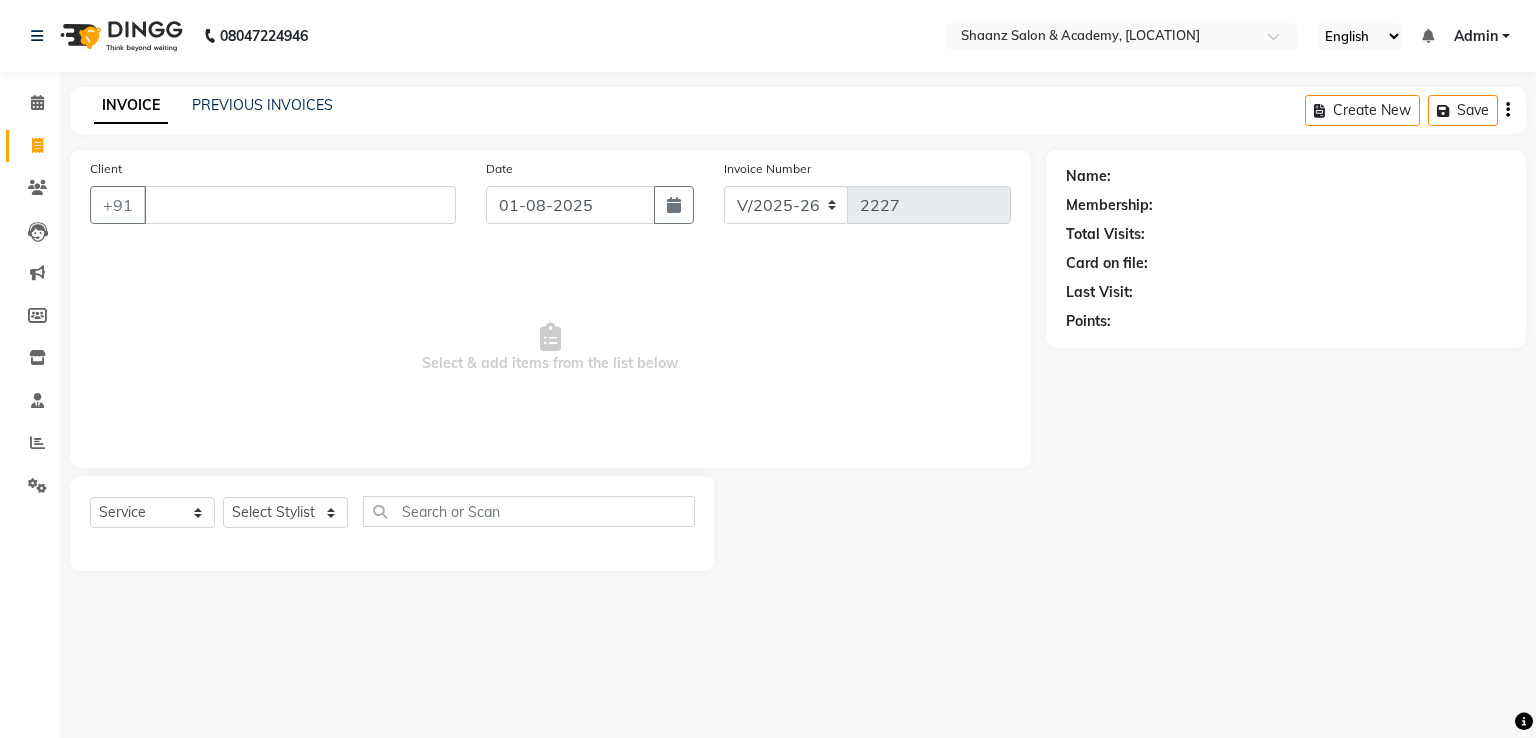 select on "6360" 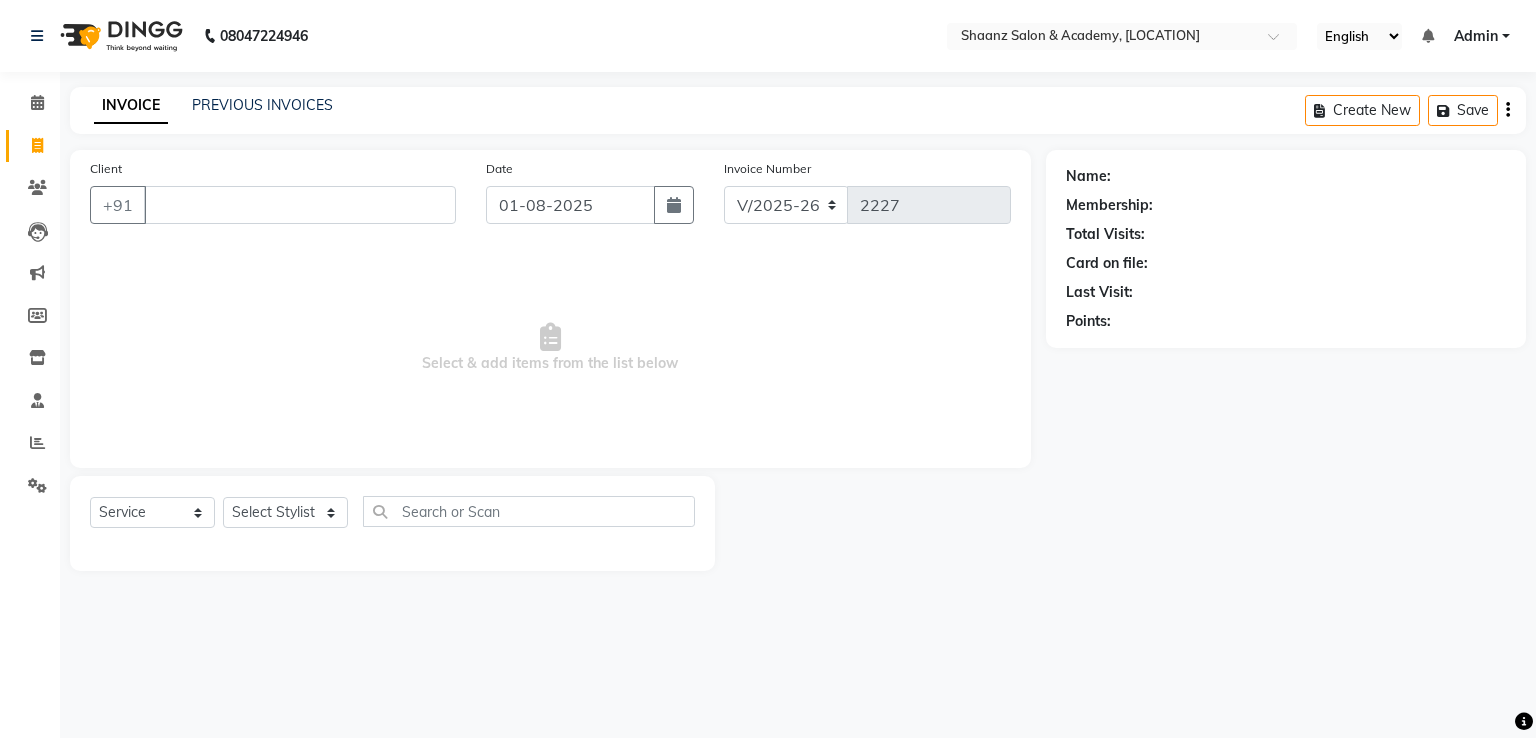 scroll, scrollTop: 0, scrollLeft: 0, axis: both 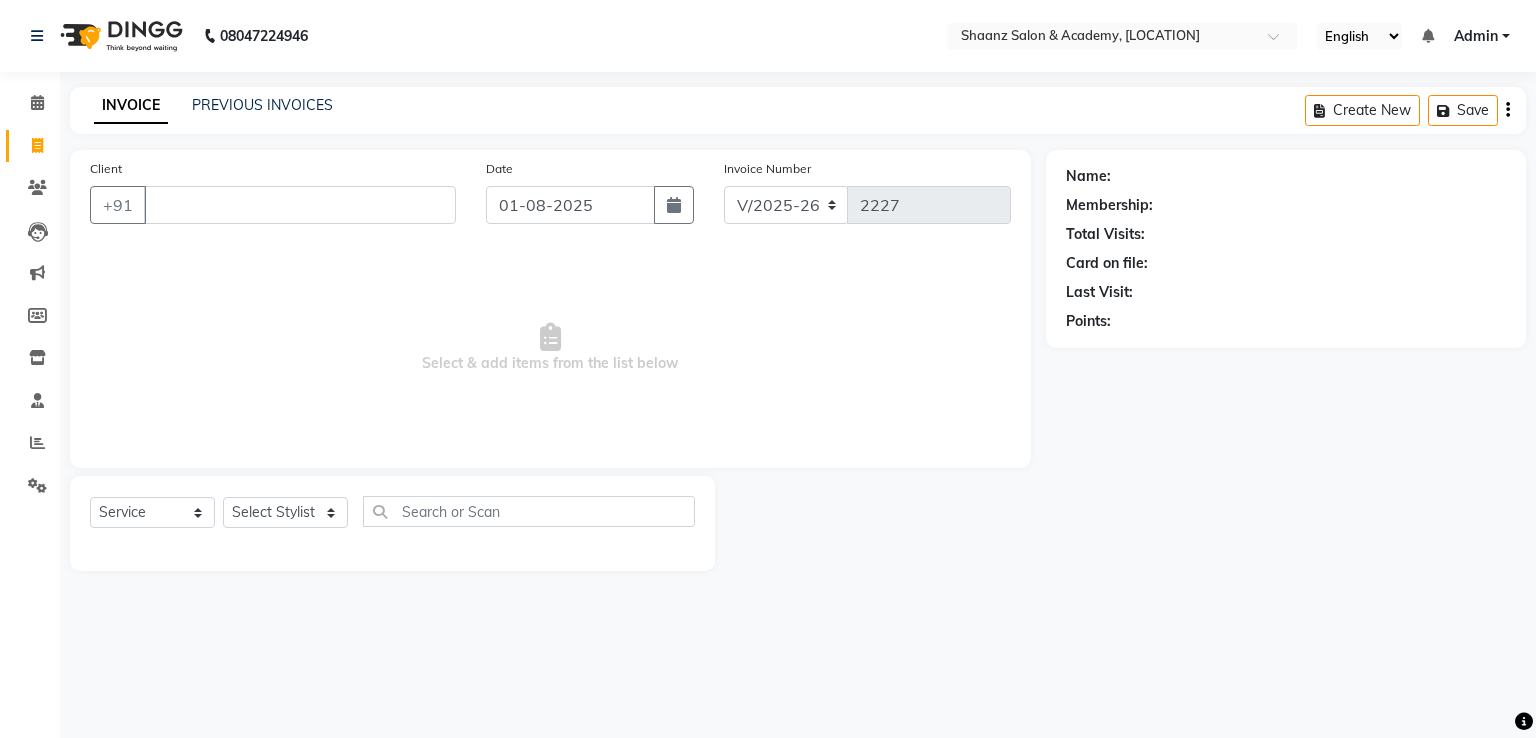 type 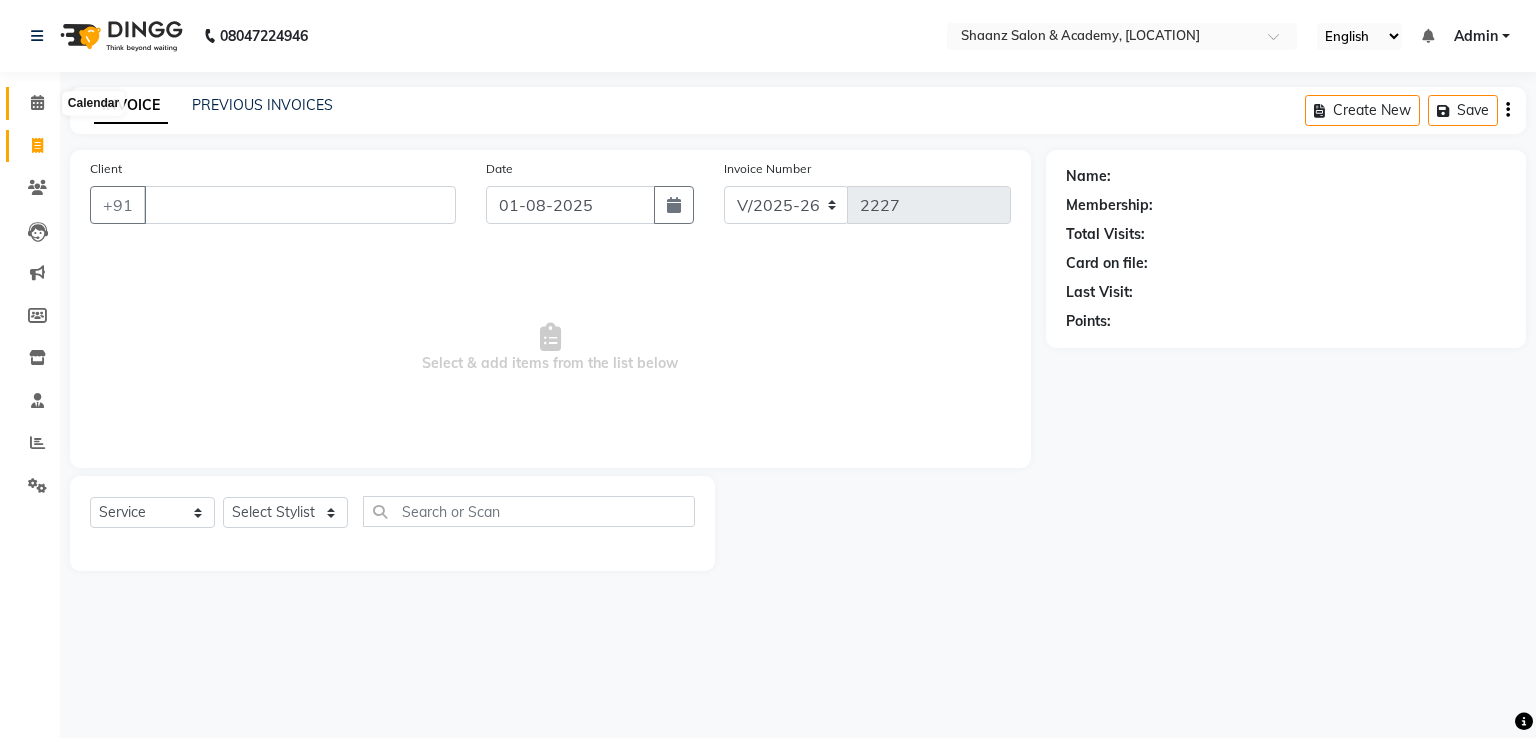click 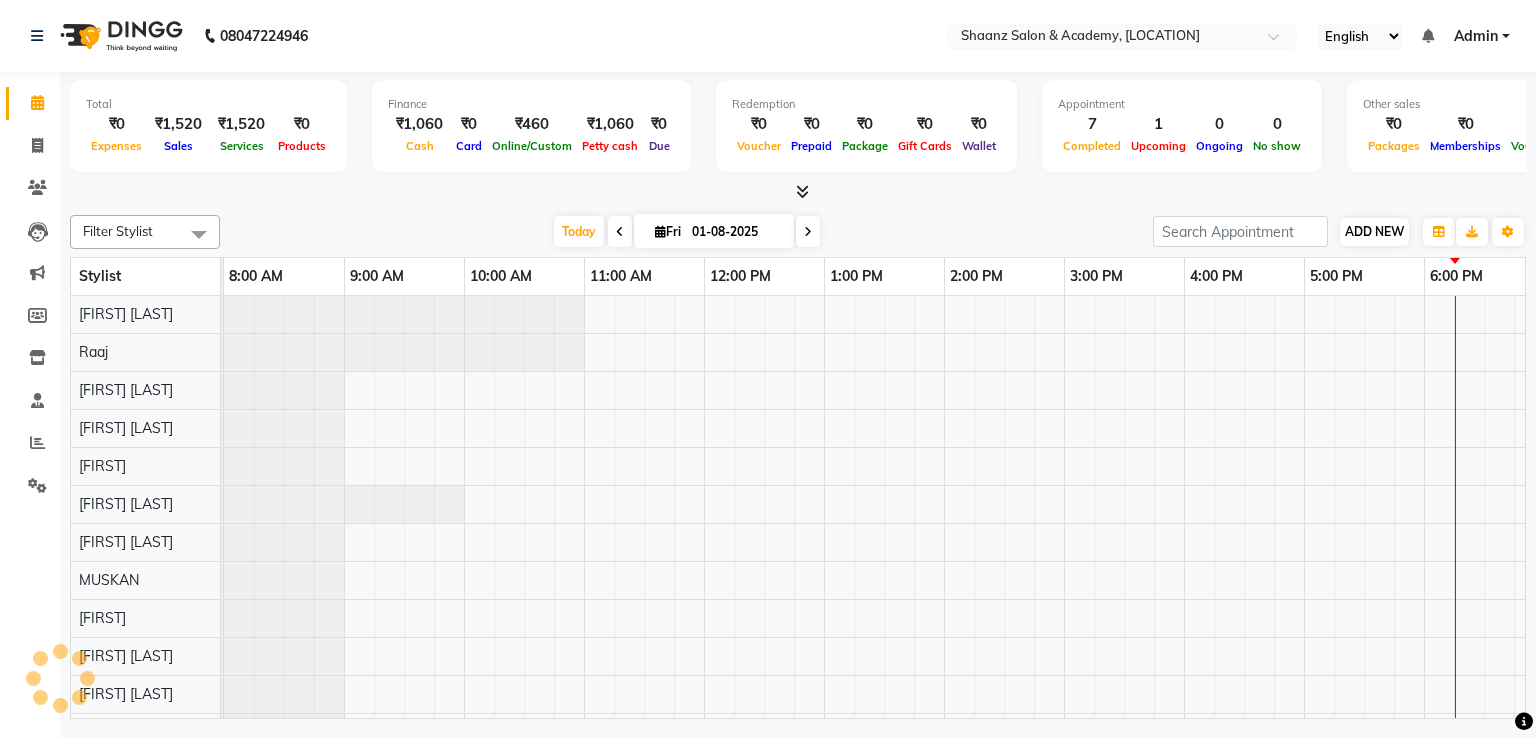 scroll, scrollTop: 0, scrollLeft: 0, axis: both 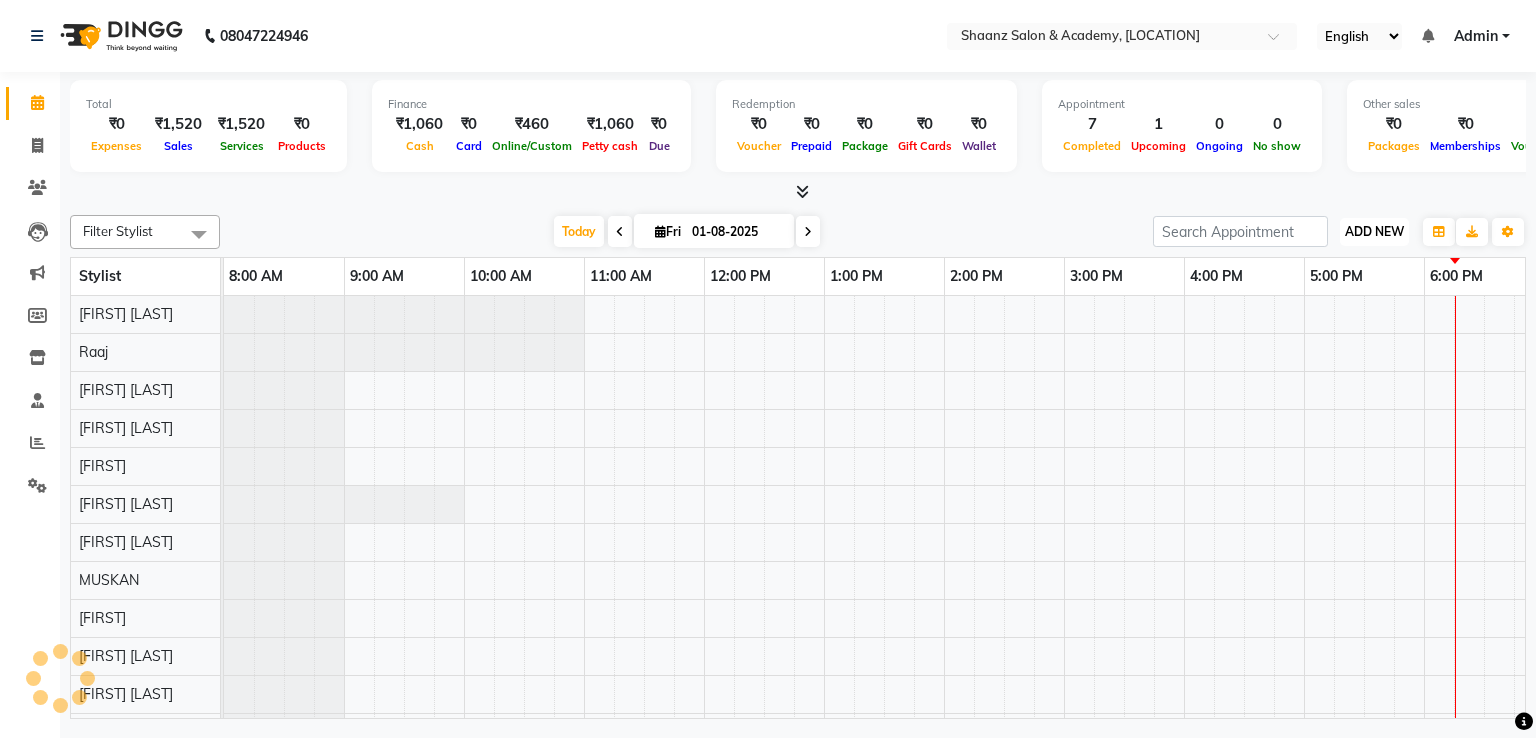 click on "ADD NEW Toggle Dropdown" at bounding box center (1374, 232) 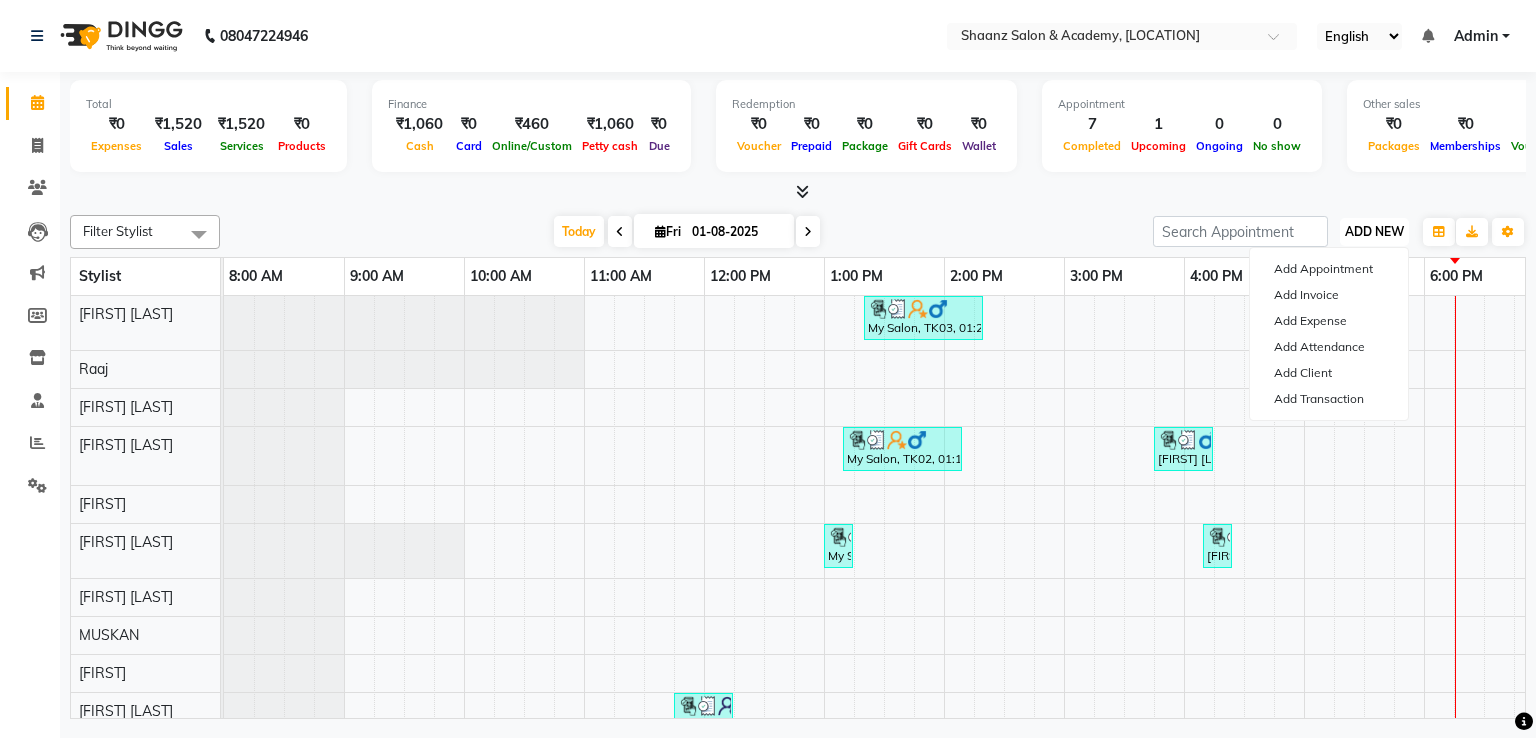 click on "ADD NEW Toggle Dropdown" at bounding box center (1374, 232) 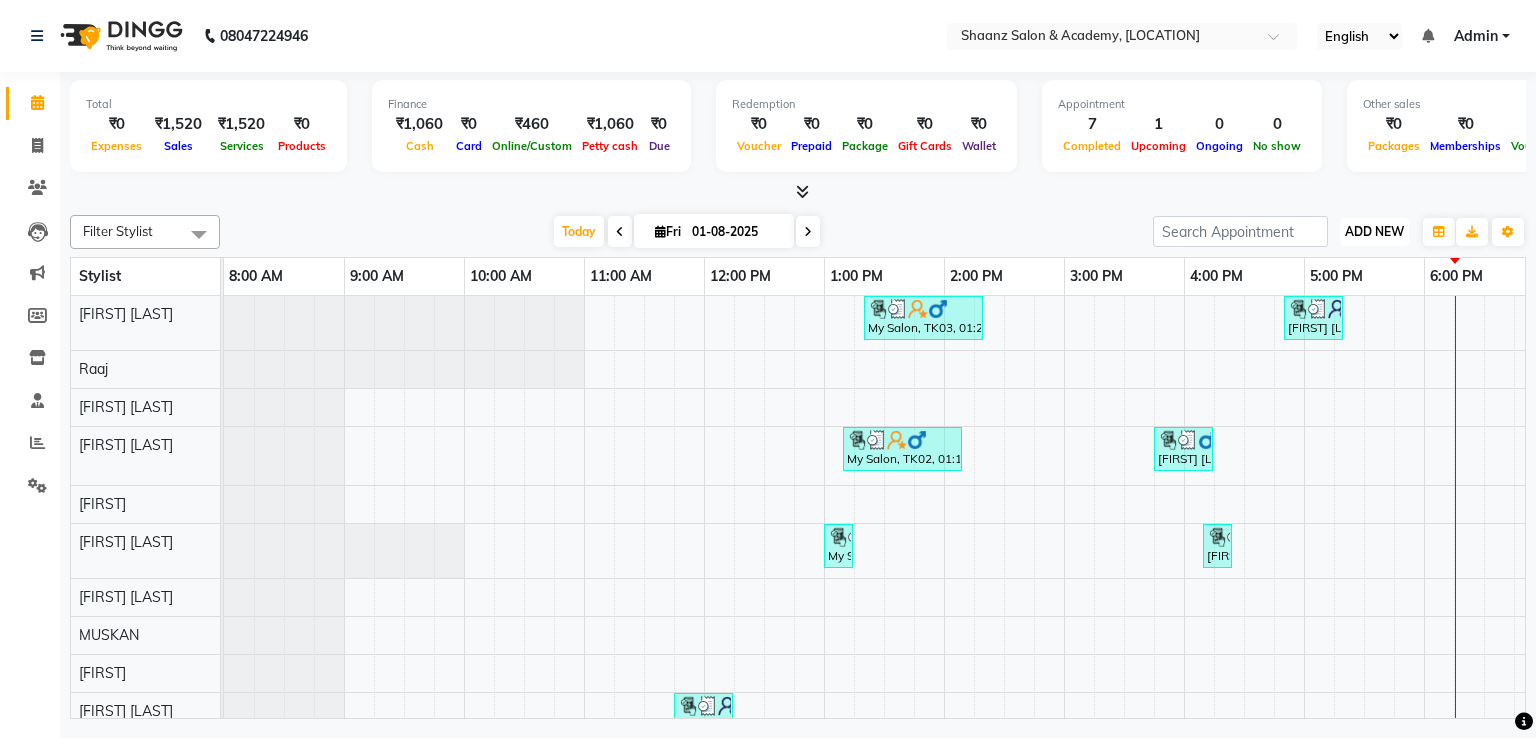 click on "ADD NEW" at bounding box center (1374, 231) 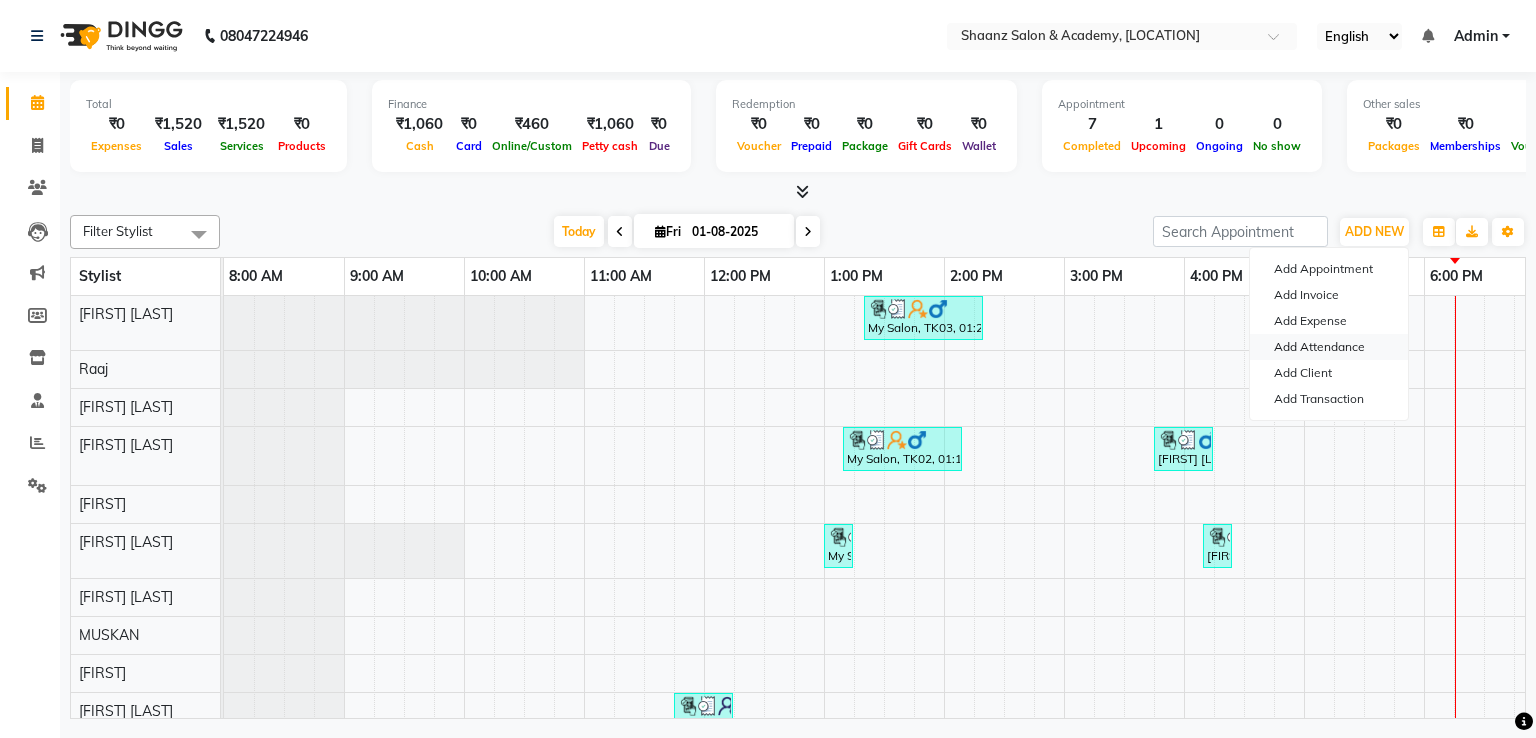 click on "Add Attendance" at bounding box center [1329, 347] 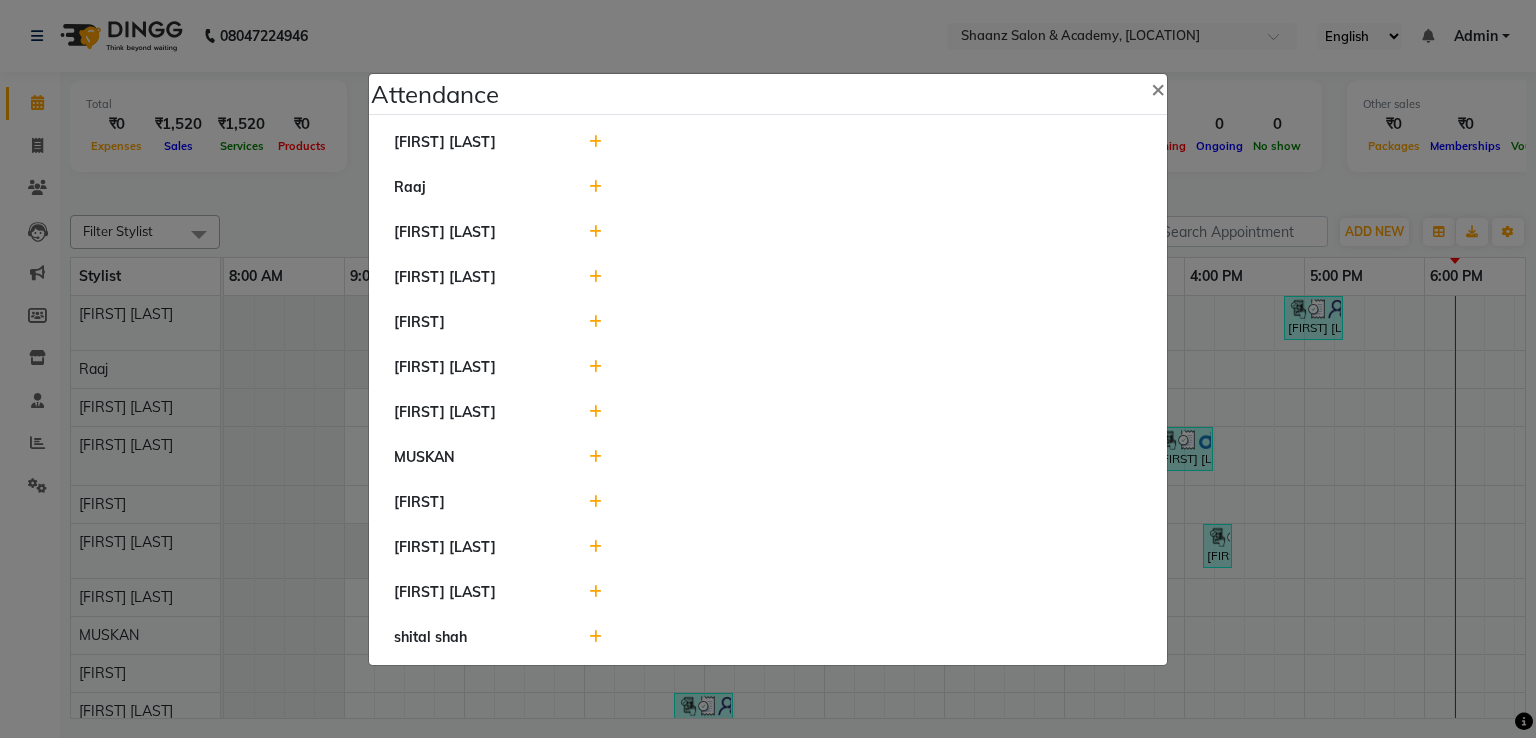 click 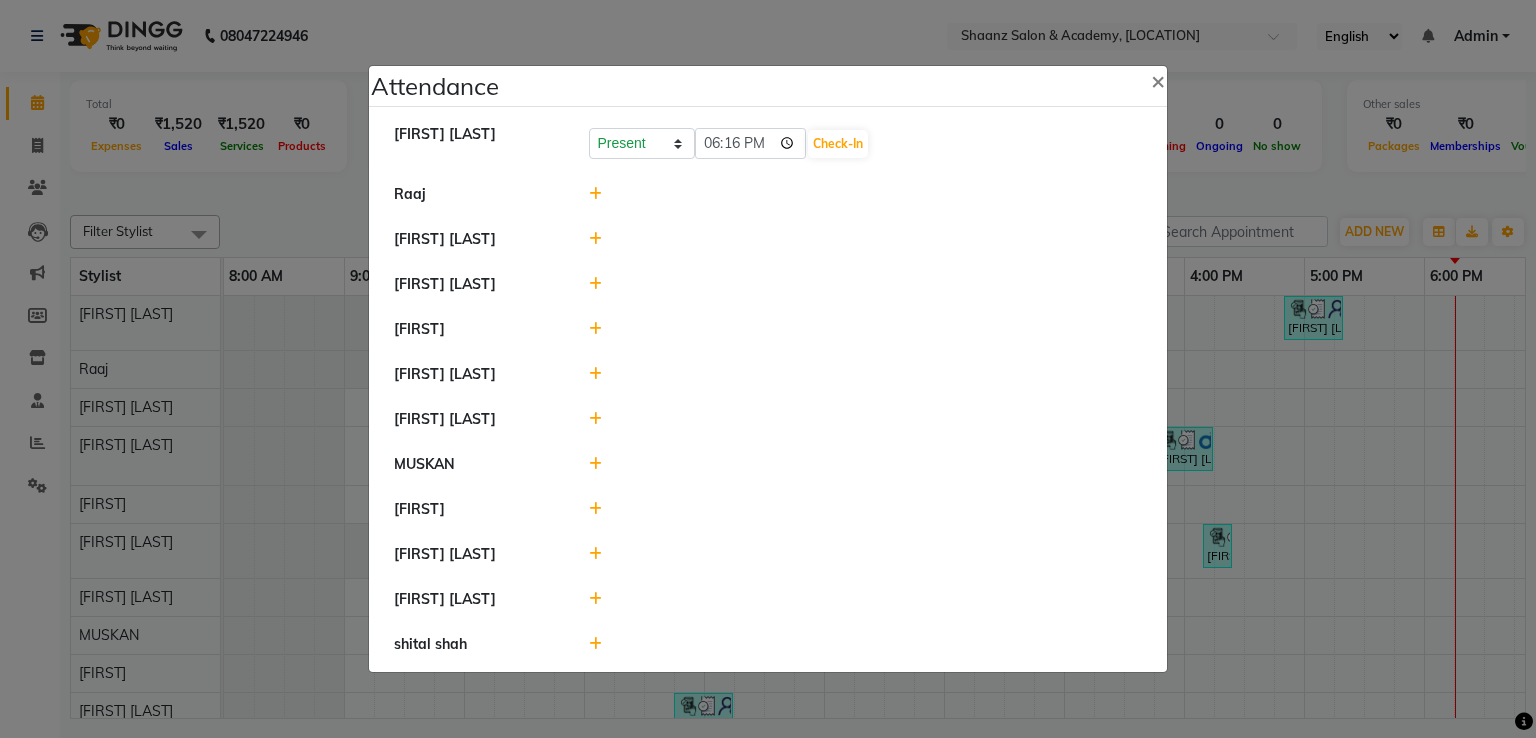 click 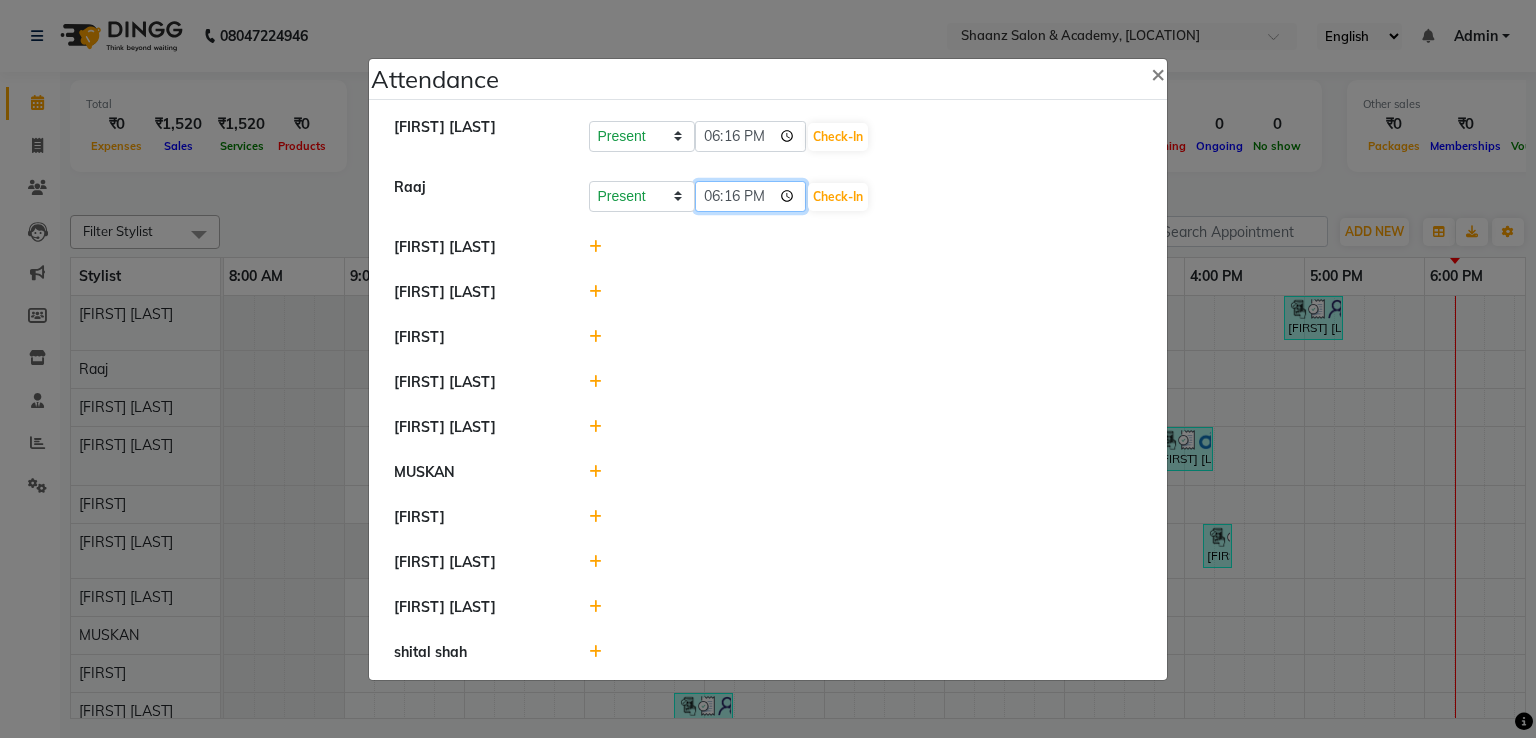 click on "18:16" 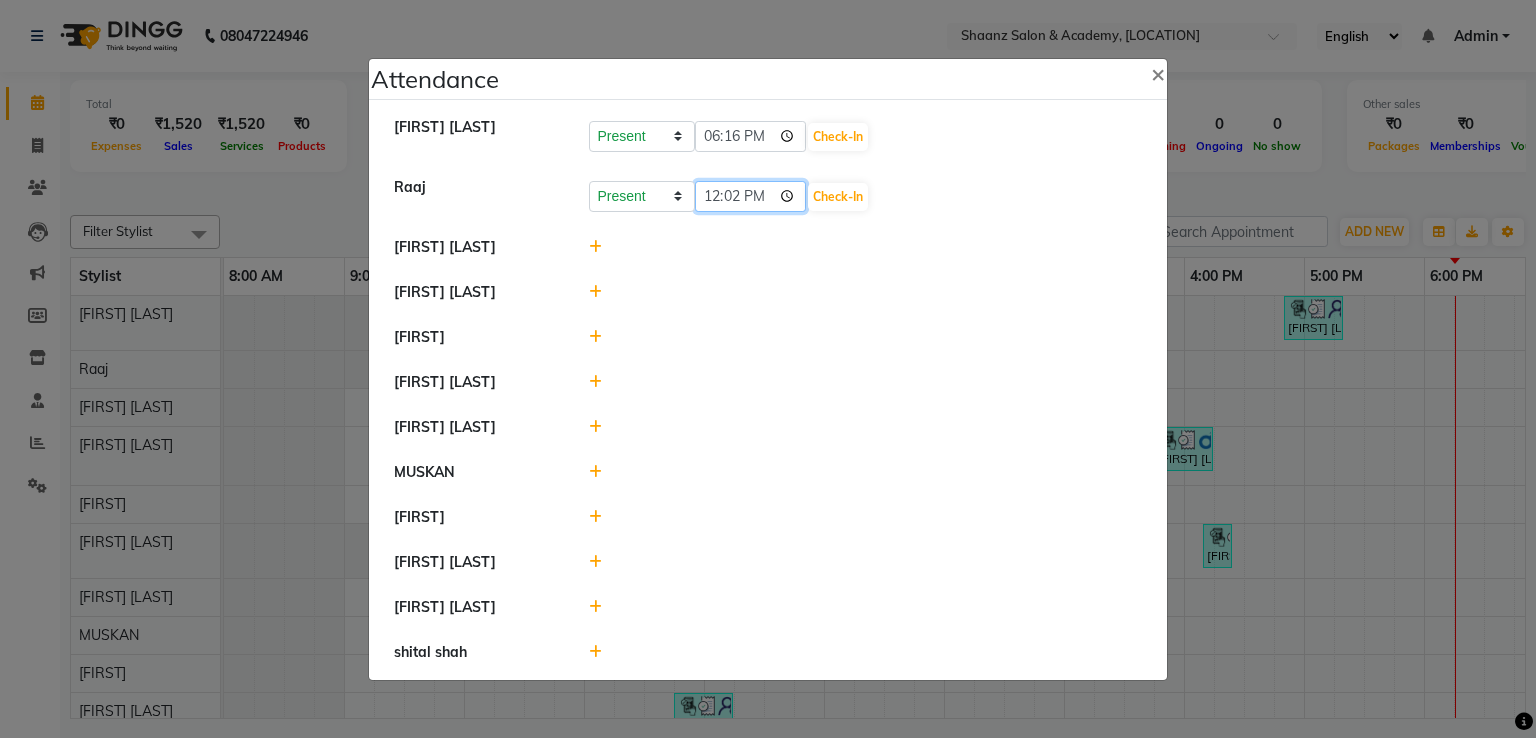 type on "12:29" 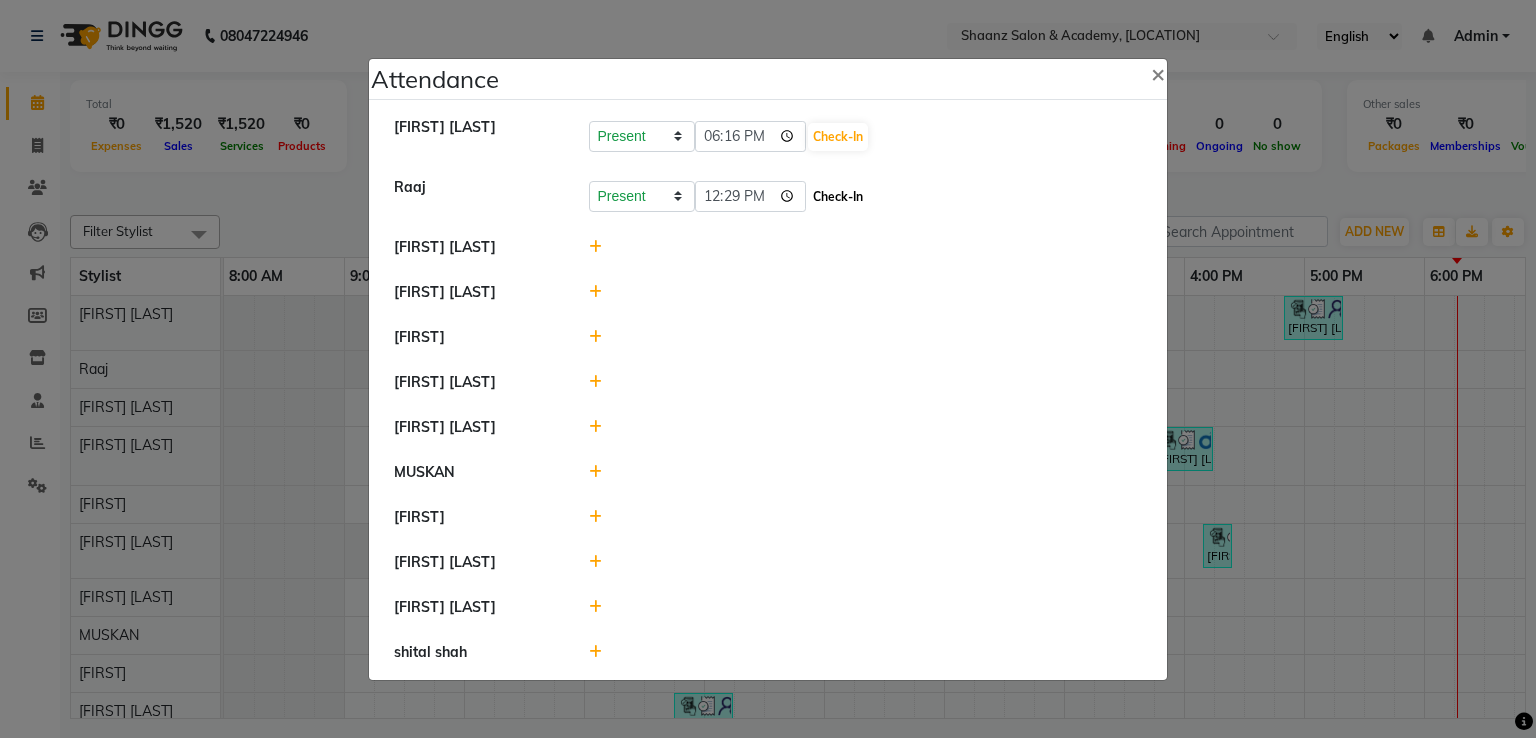 click on "Check-In" 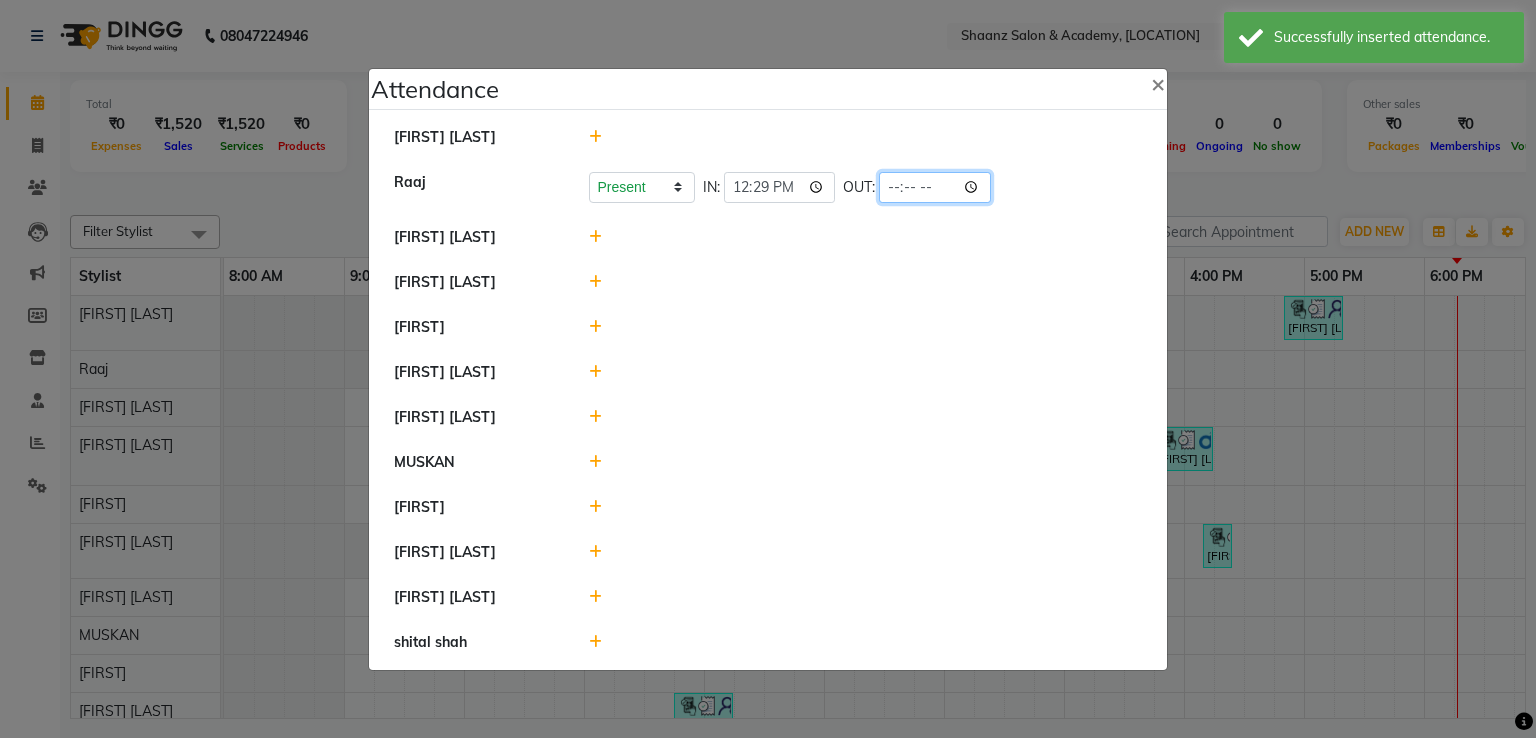 click 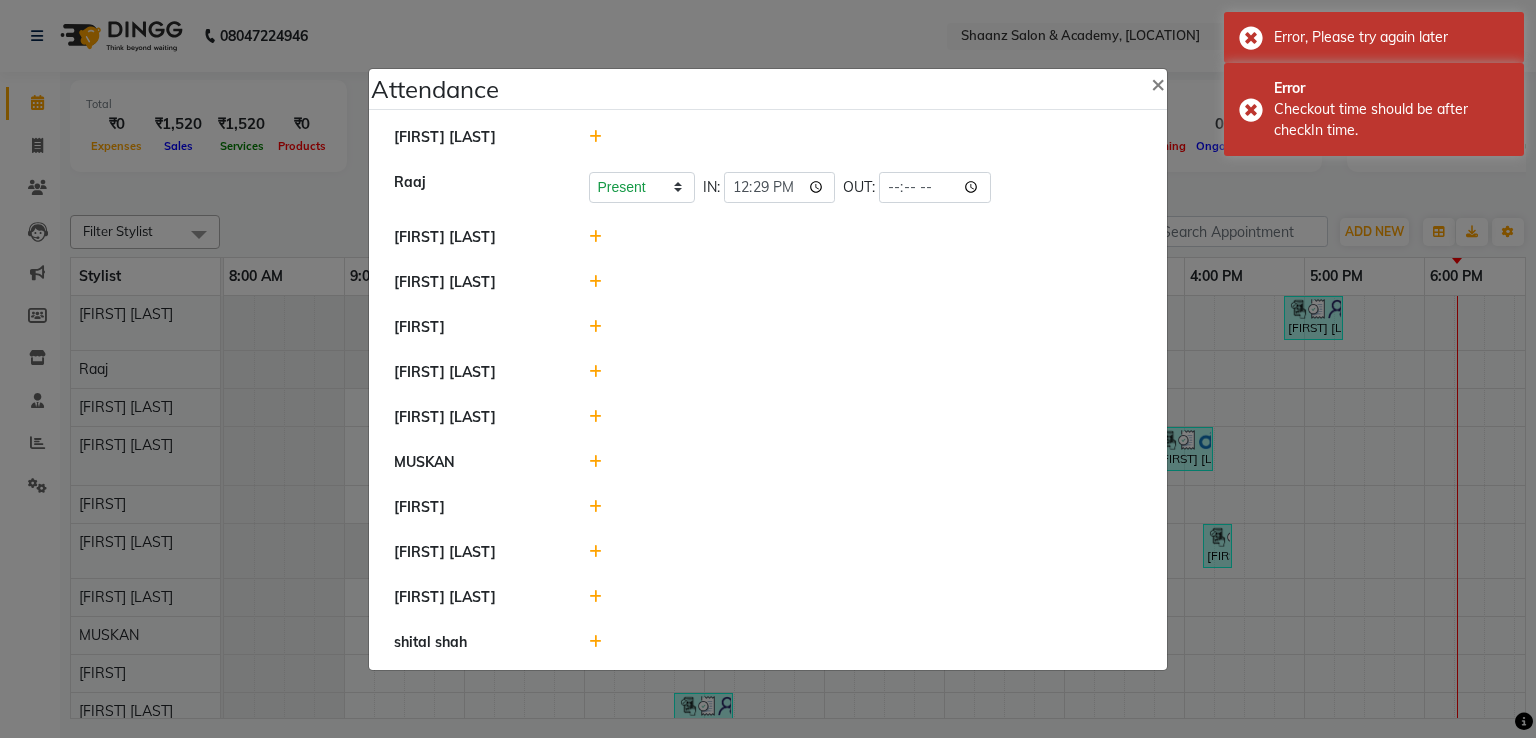 click 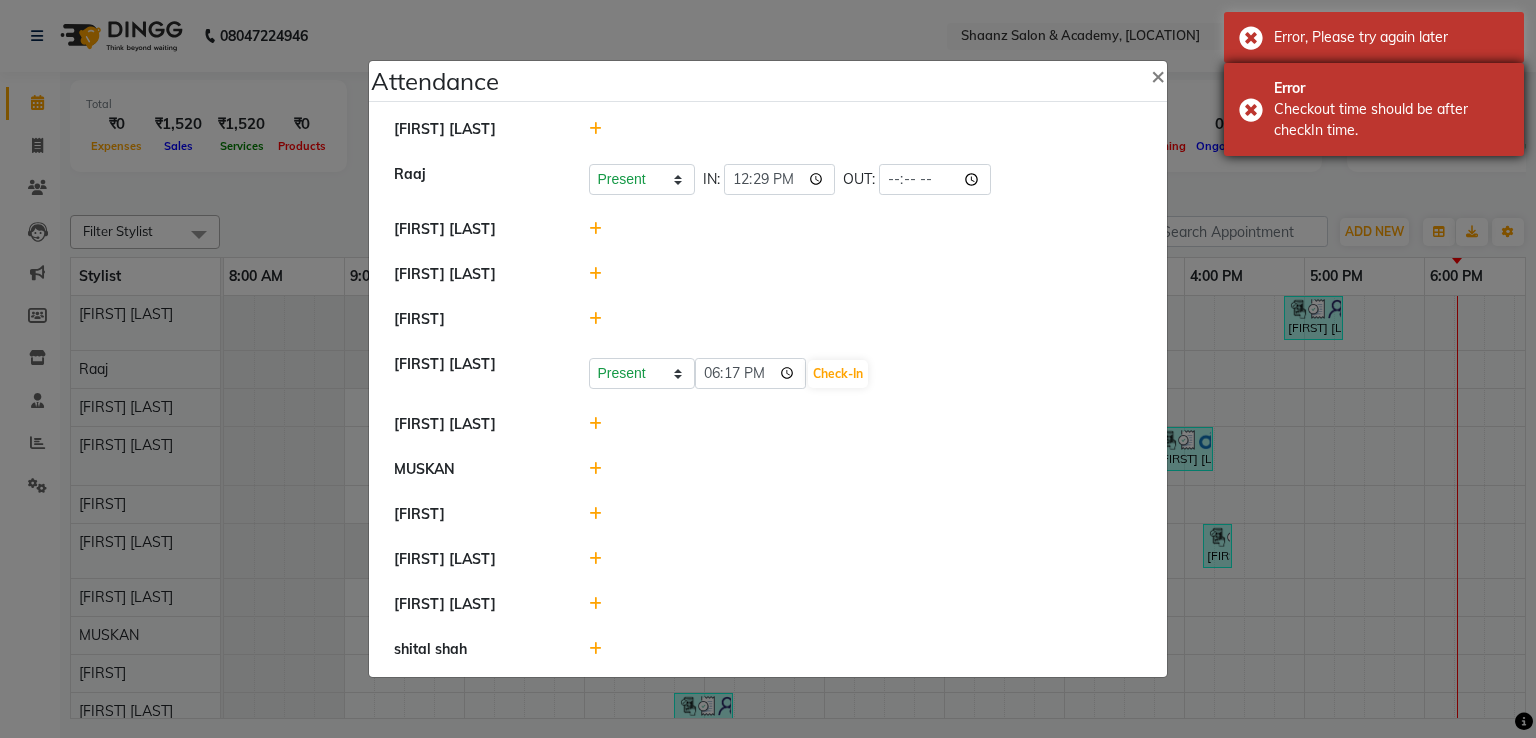 click on "Error   Checkout time should be after checkIn time." at bounding box center (1374, 109) 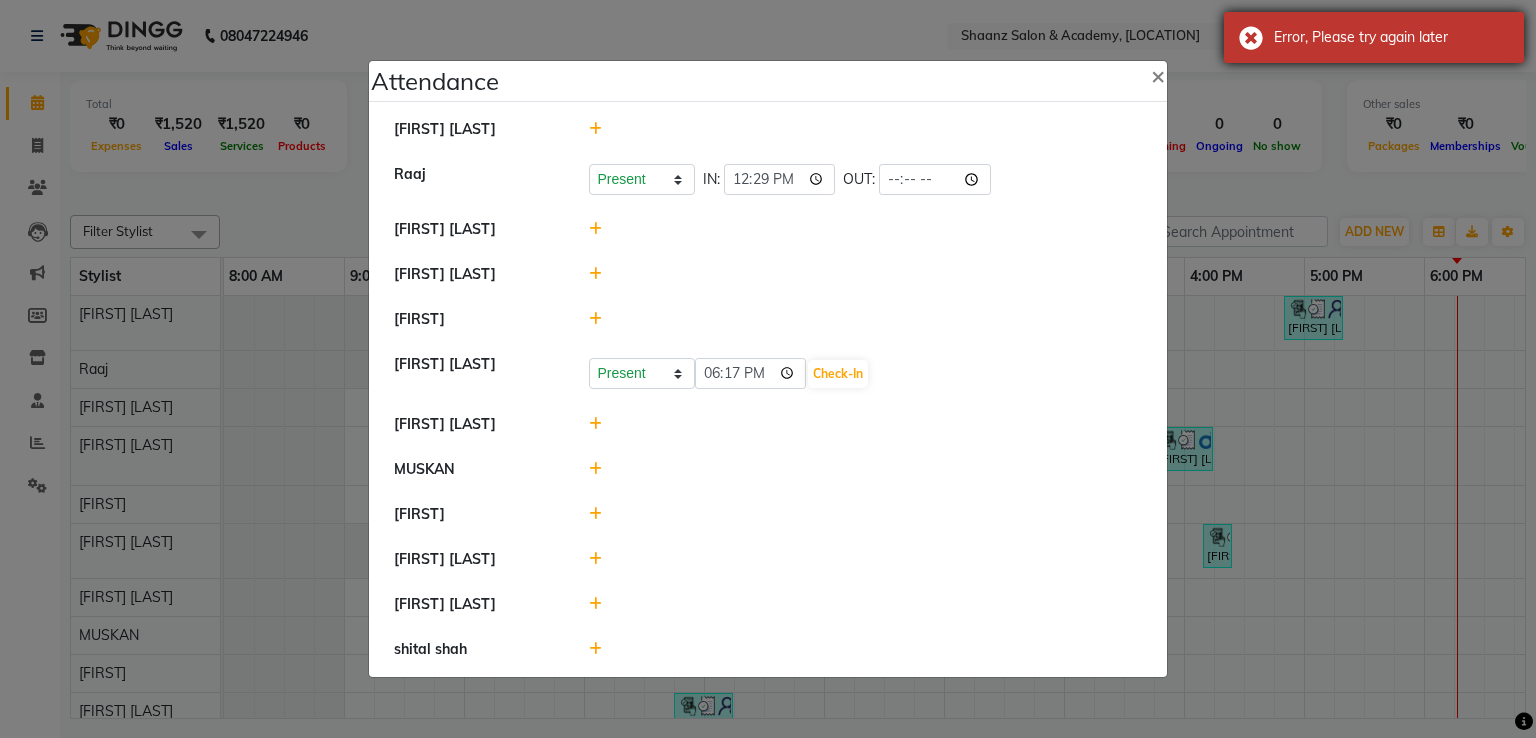 click on "Error, Please try again later" at bounding box center (1374, 37) 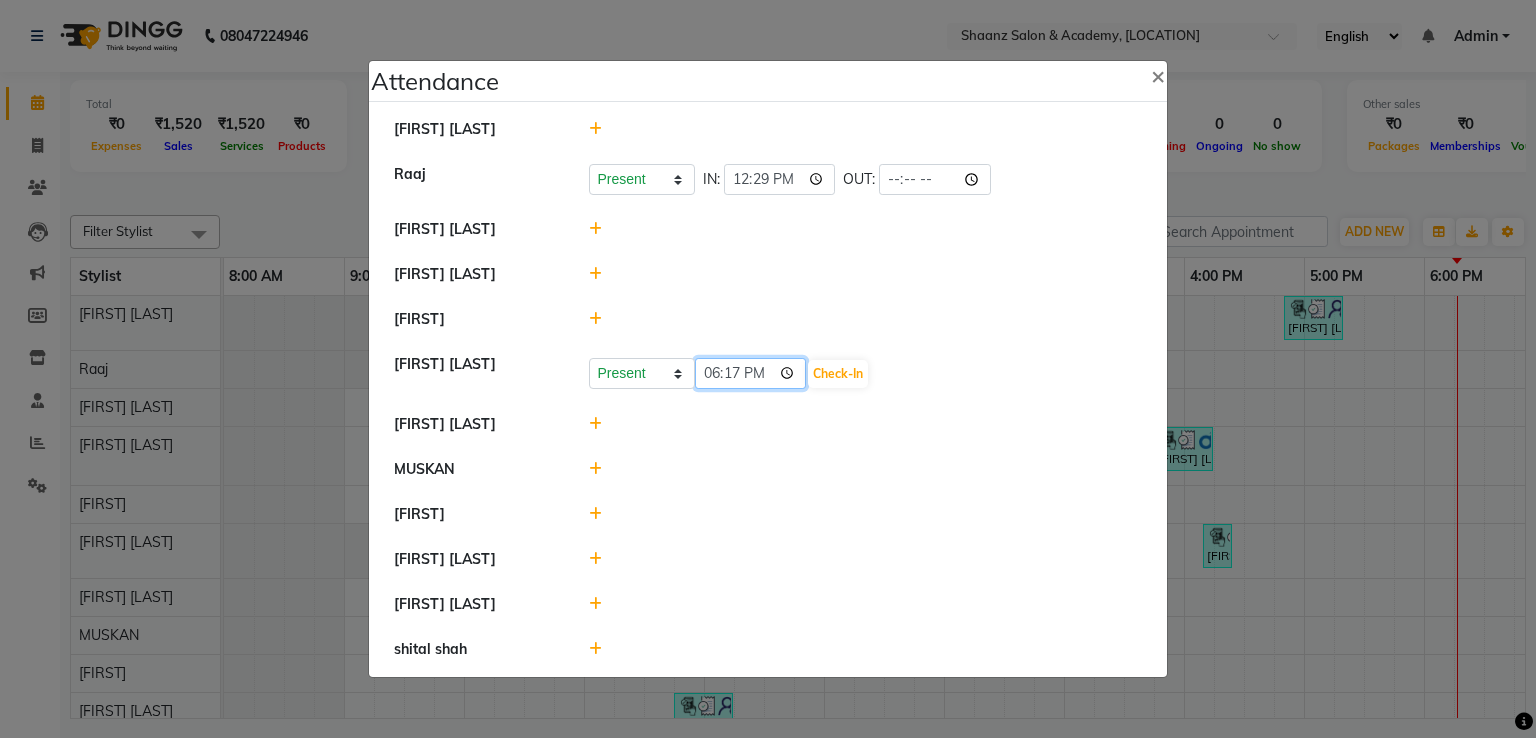 click on "18:17" 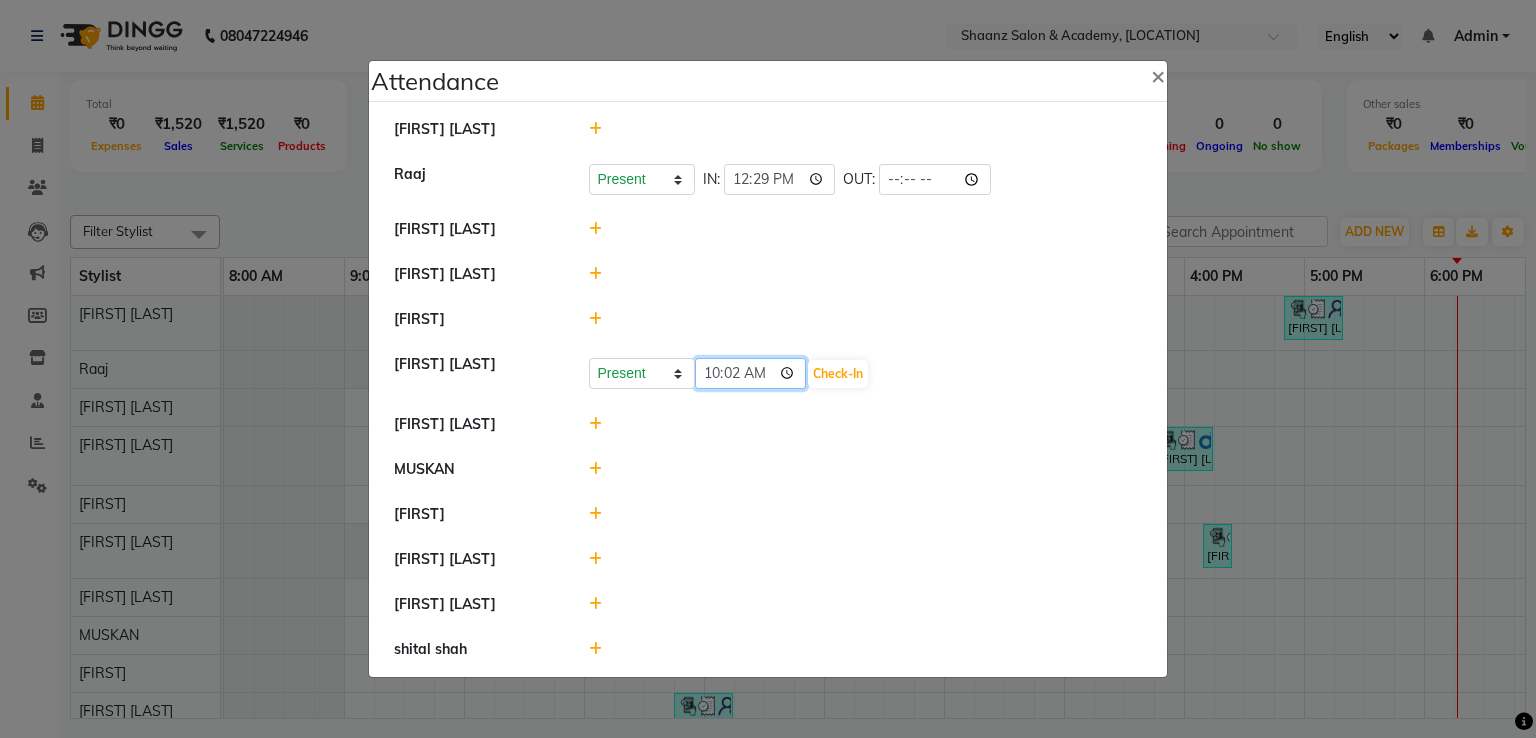 type on "10:20" 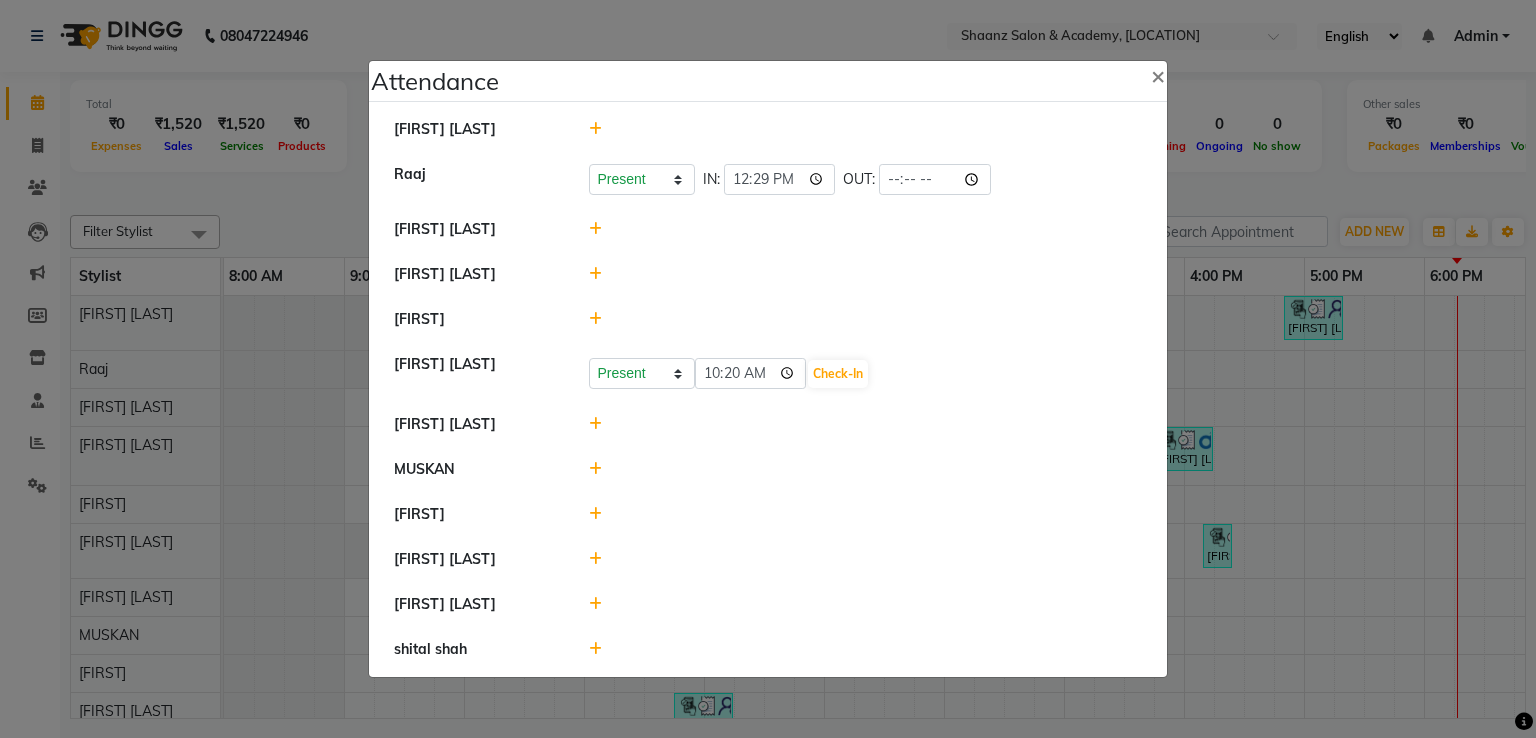 click 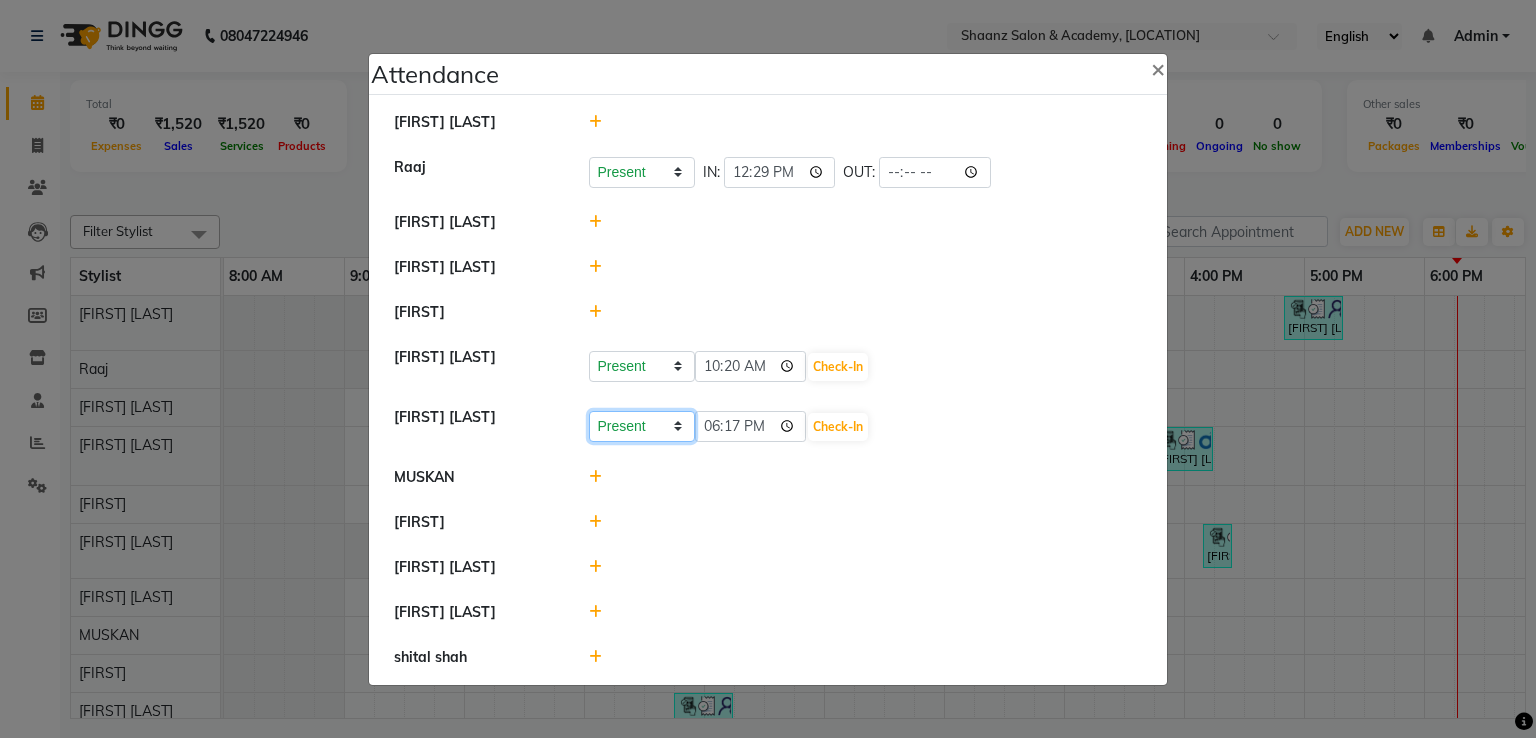 click on "Present Absent Late Half Day Weekly Off" 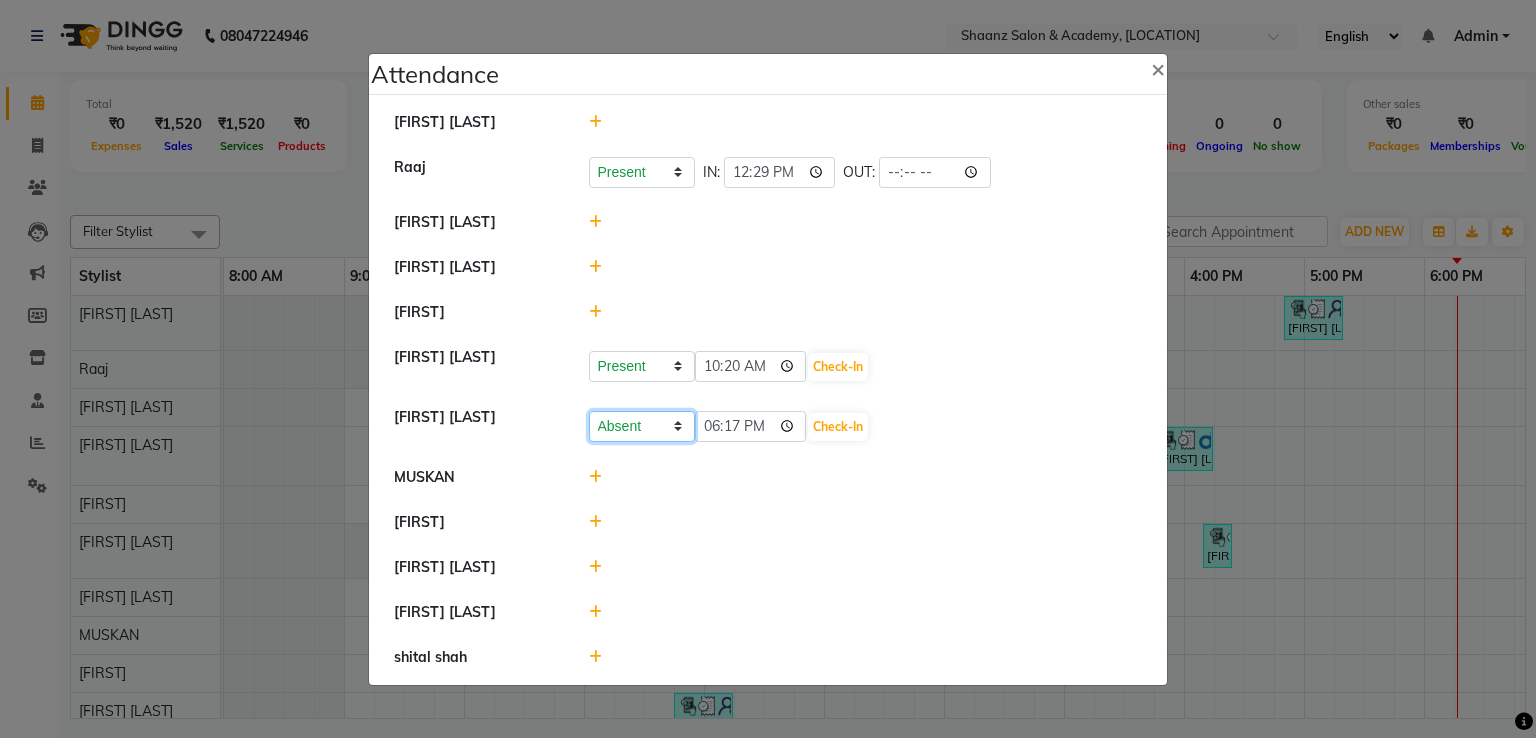 click on "Present Absent Late Half Day Weekly Off" 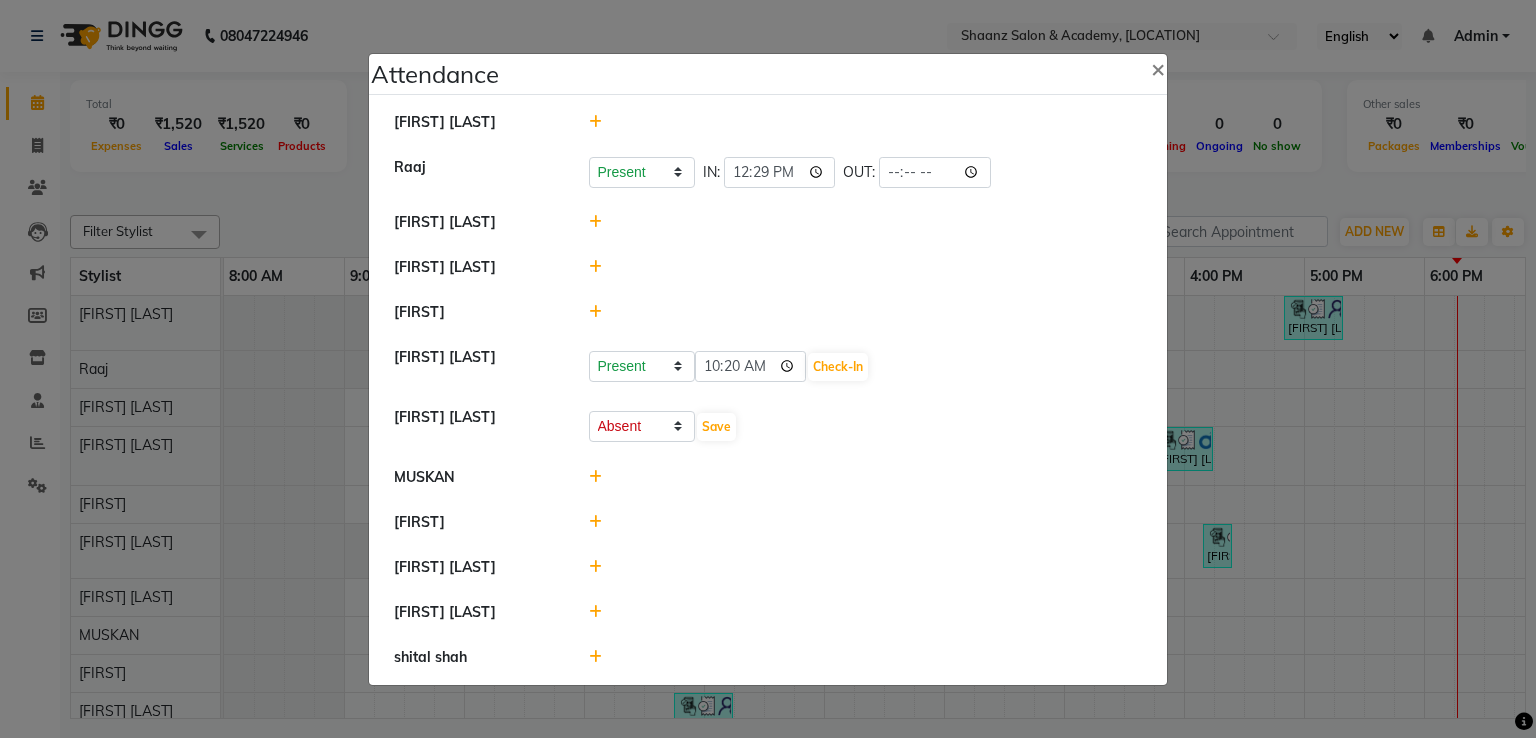 click 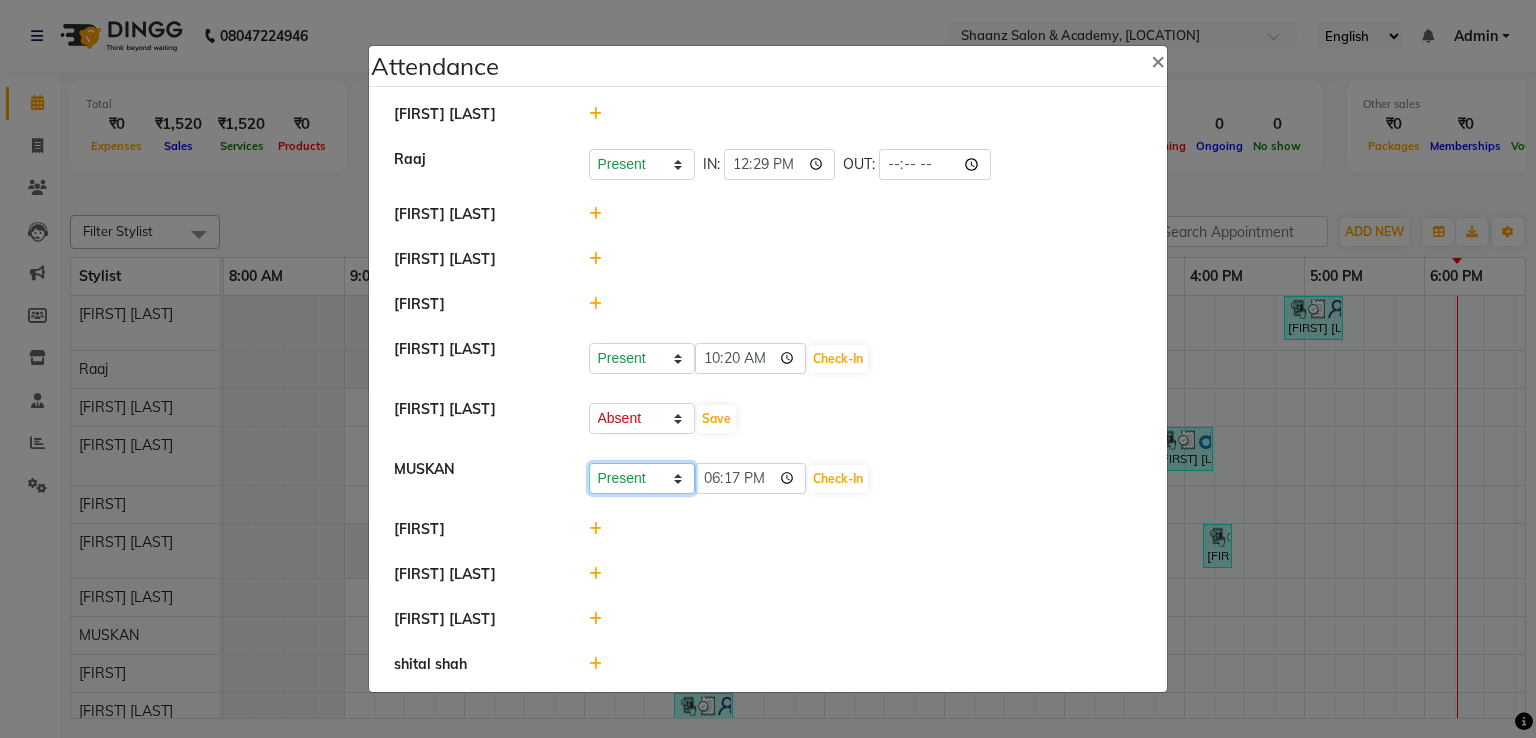 click on "Present Absent Late Half Day Weekly Off" 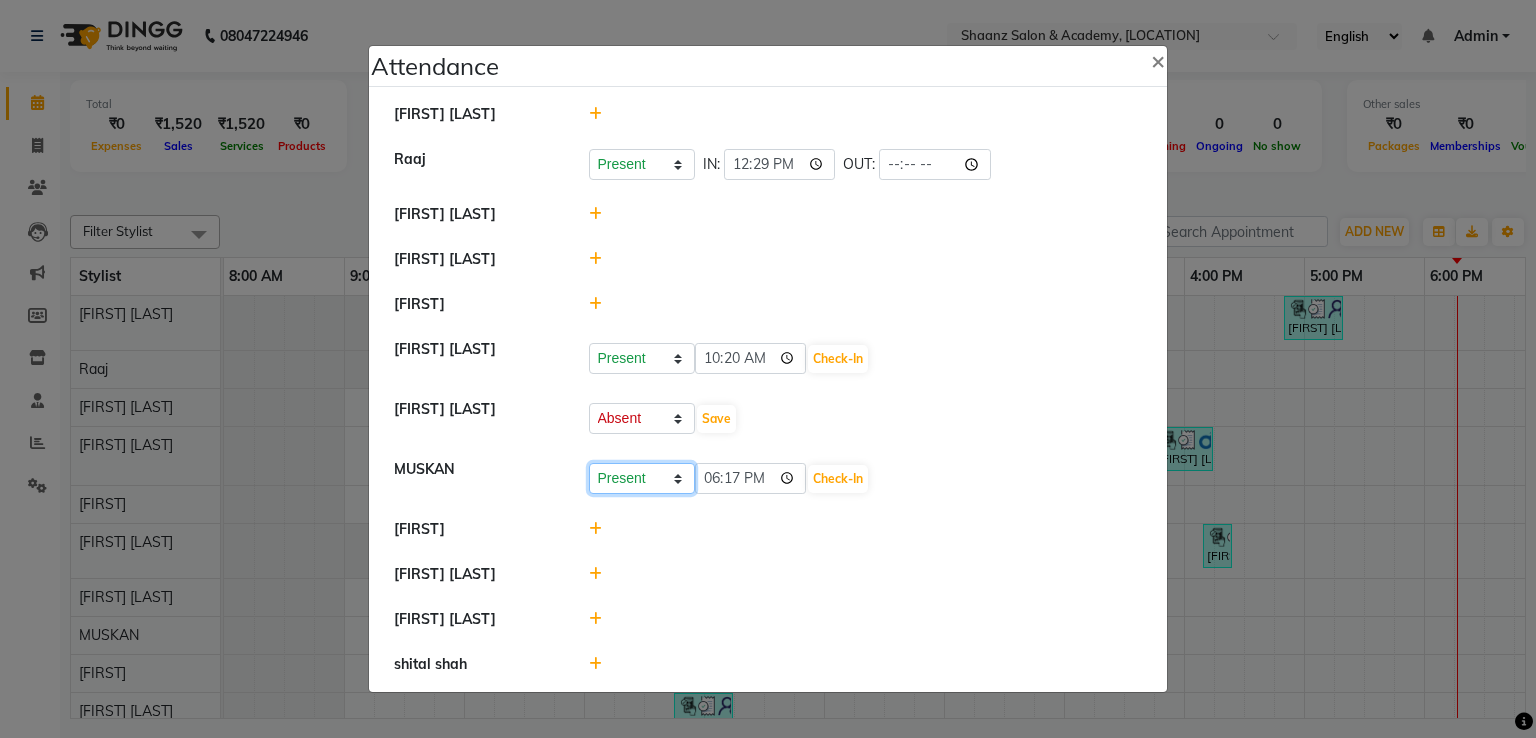drag, startPoint x: 659, startPoint y: 477, endPoint x: 703, endPoint y: 485, distance: 44.72136 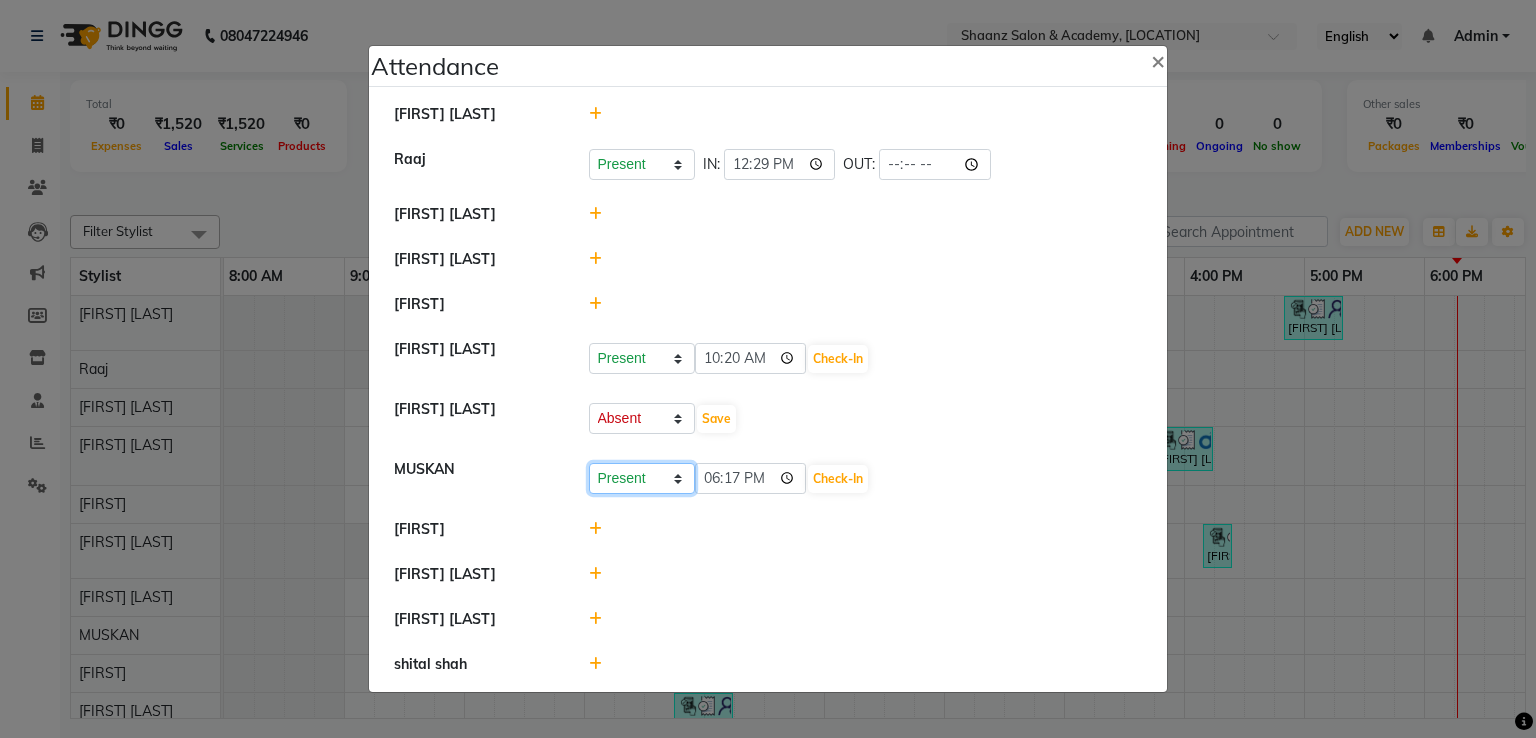 click on "Present Absent Late Half Day Weekly Off 18:17 Check-In" 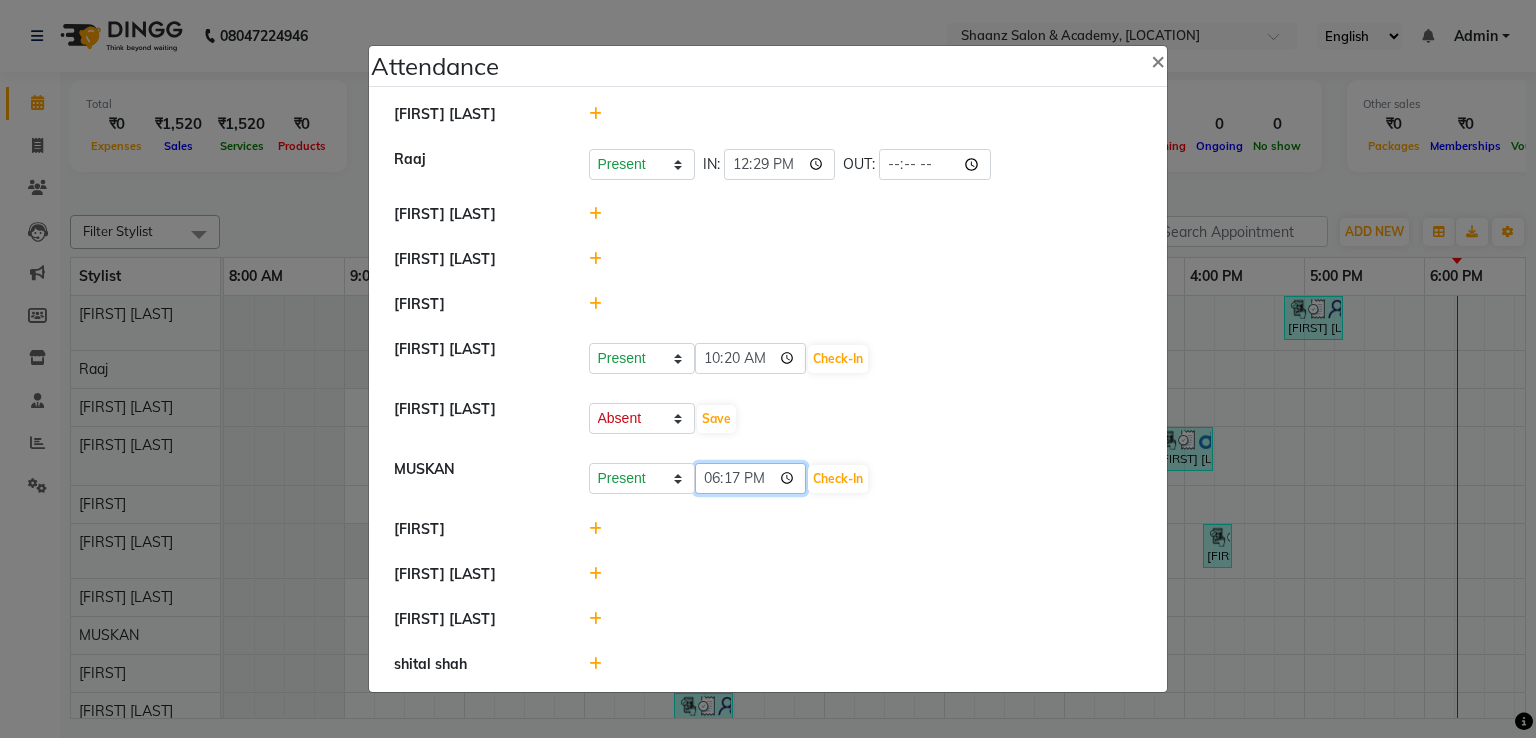 click on "18:17" 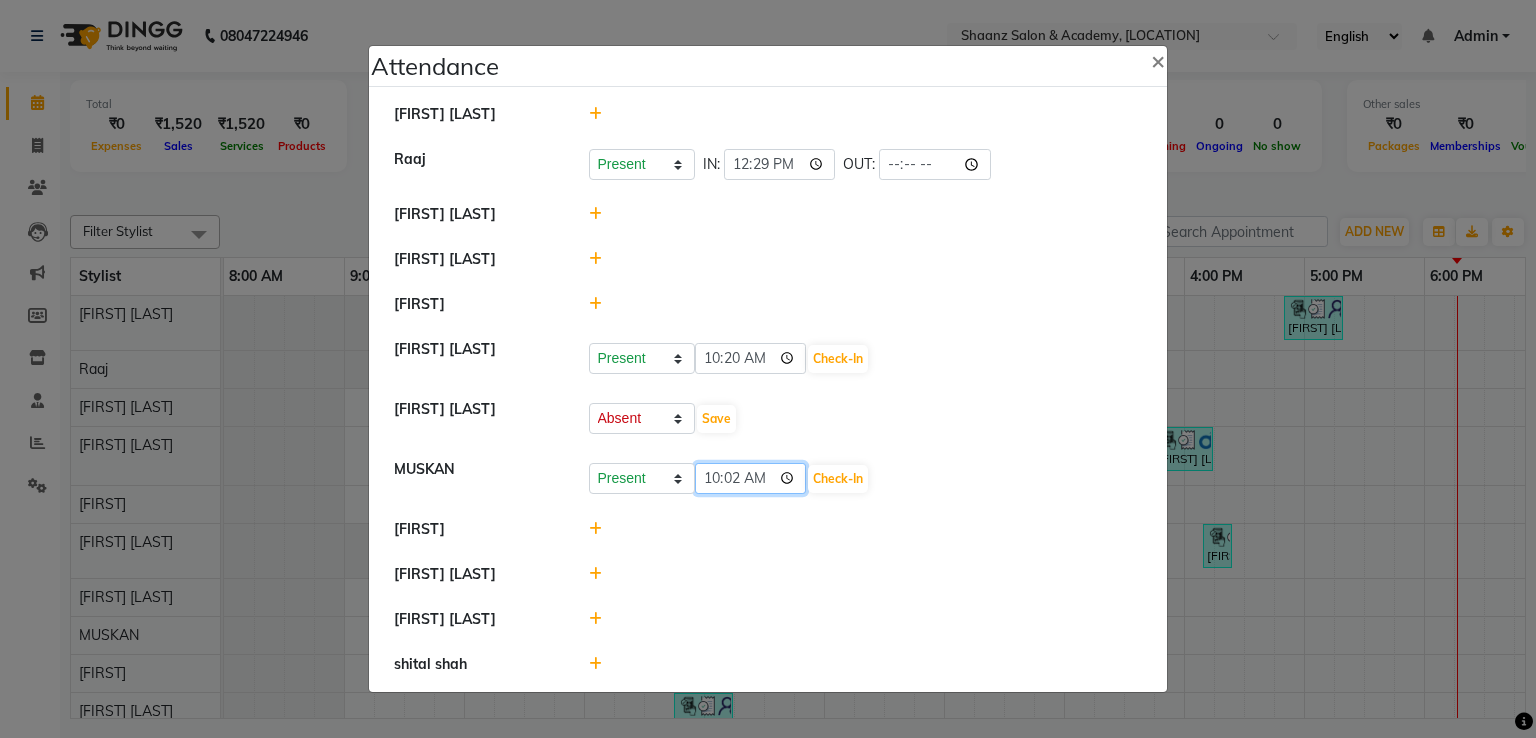 type on "10:20" 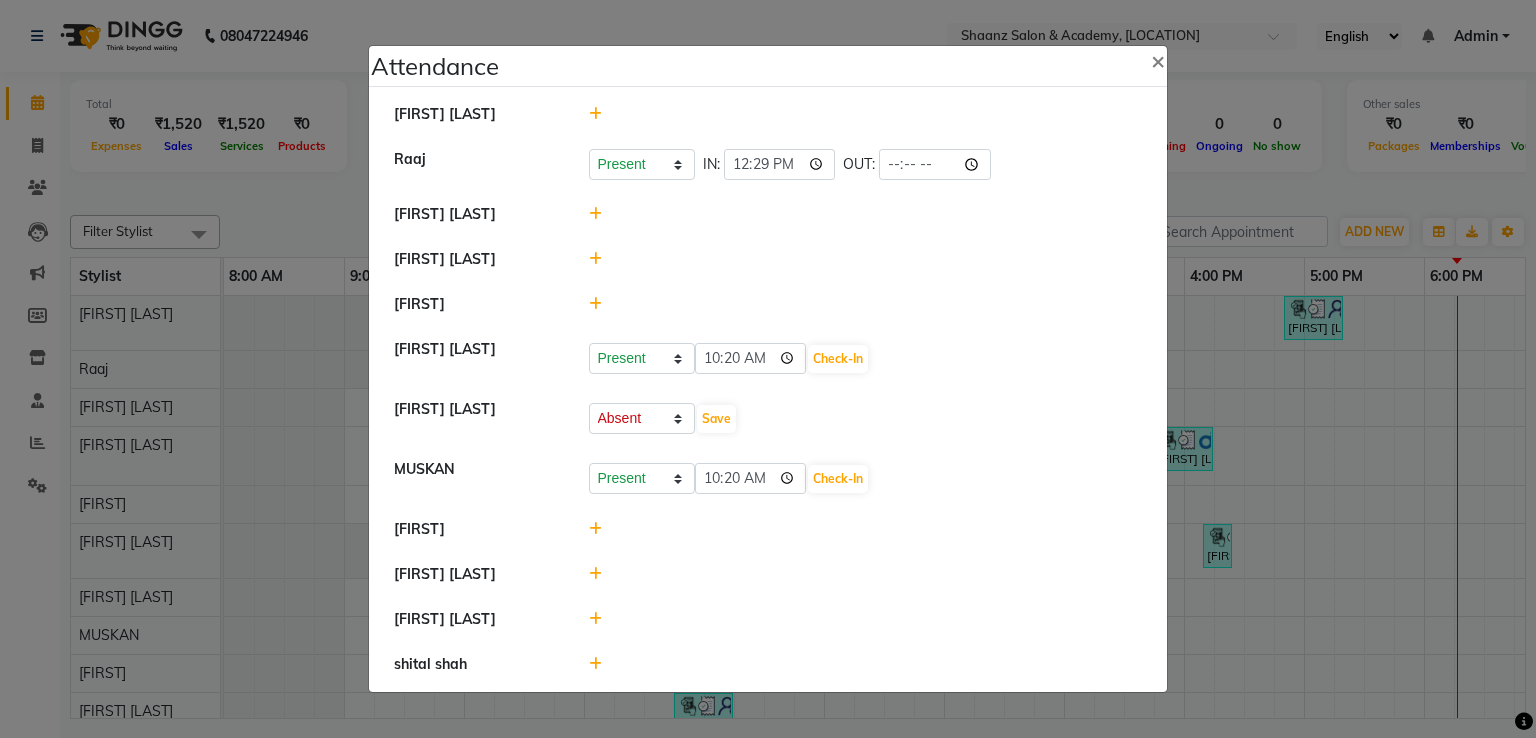 click 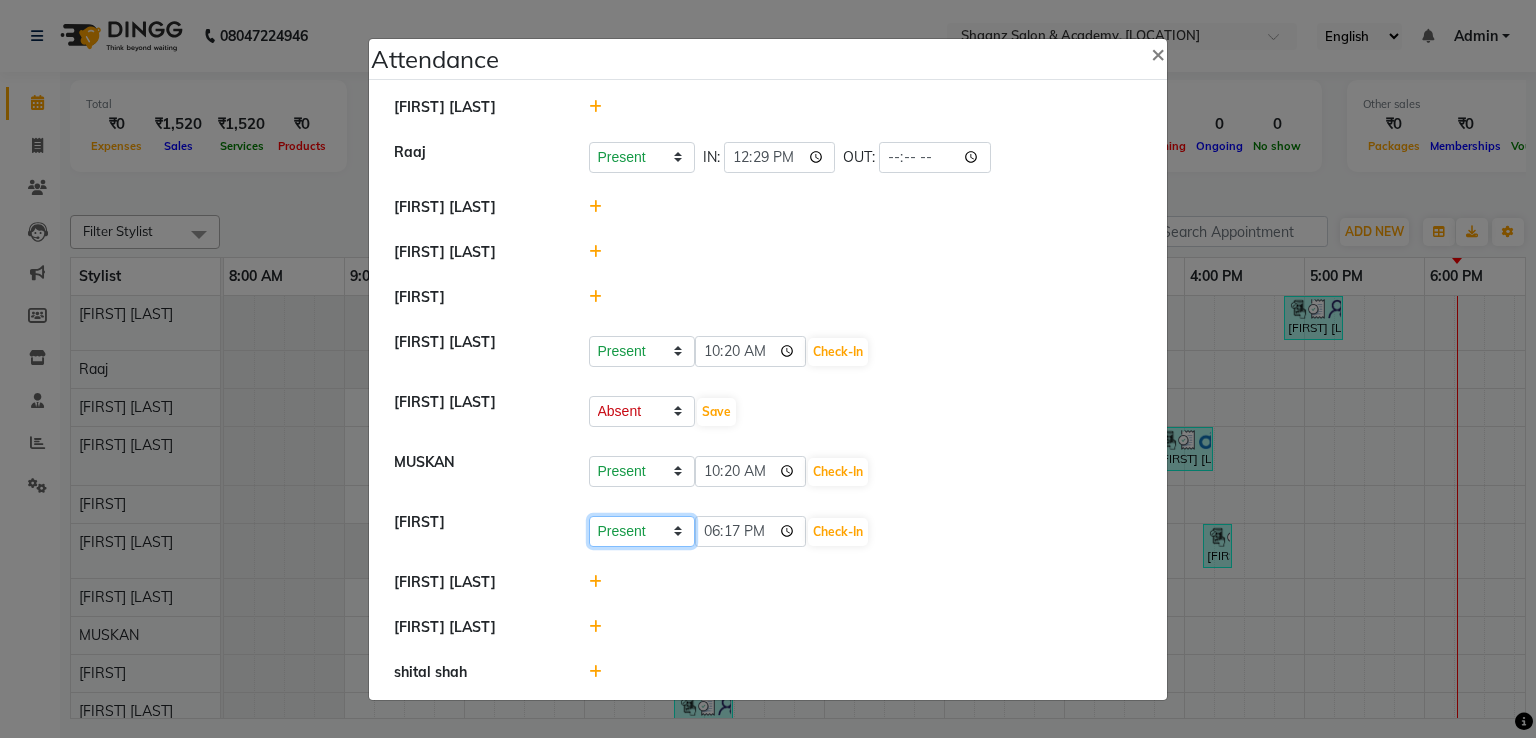 click on "Present Absent Late Half Day Weekly Off" 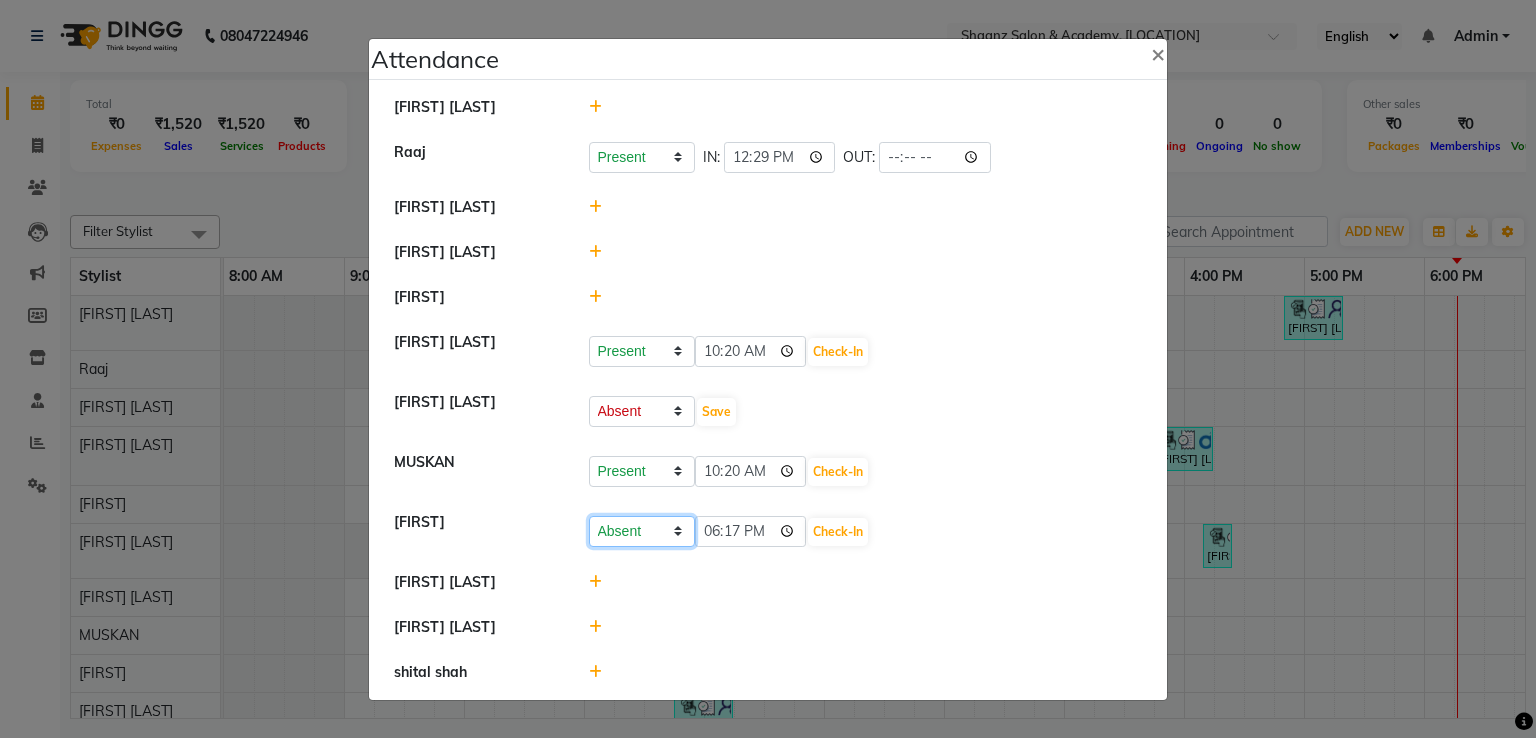click on "Present Absent Late Half Day Weekly Off" 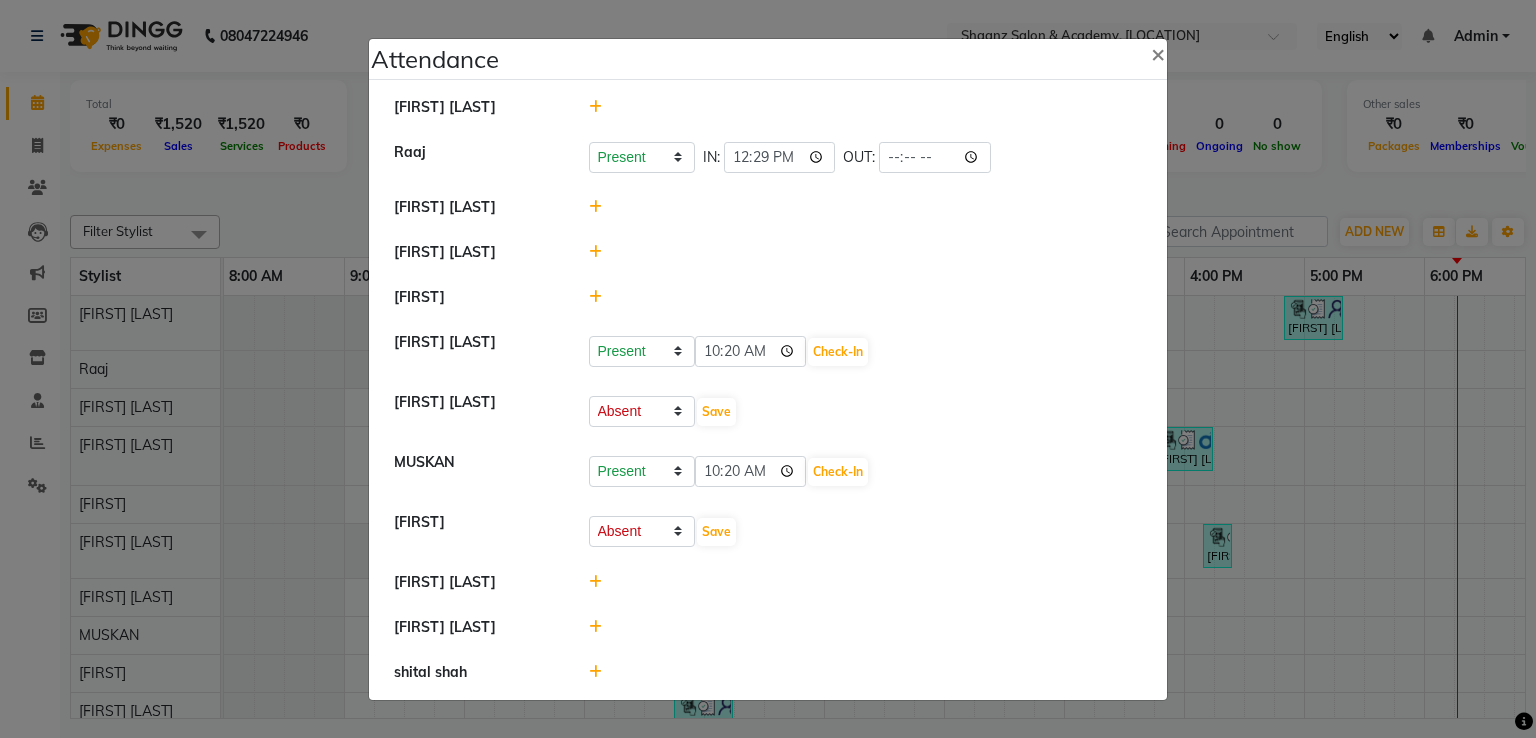 click 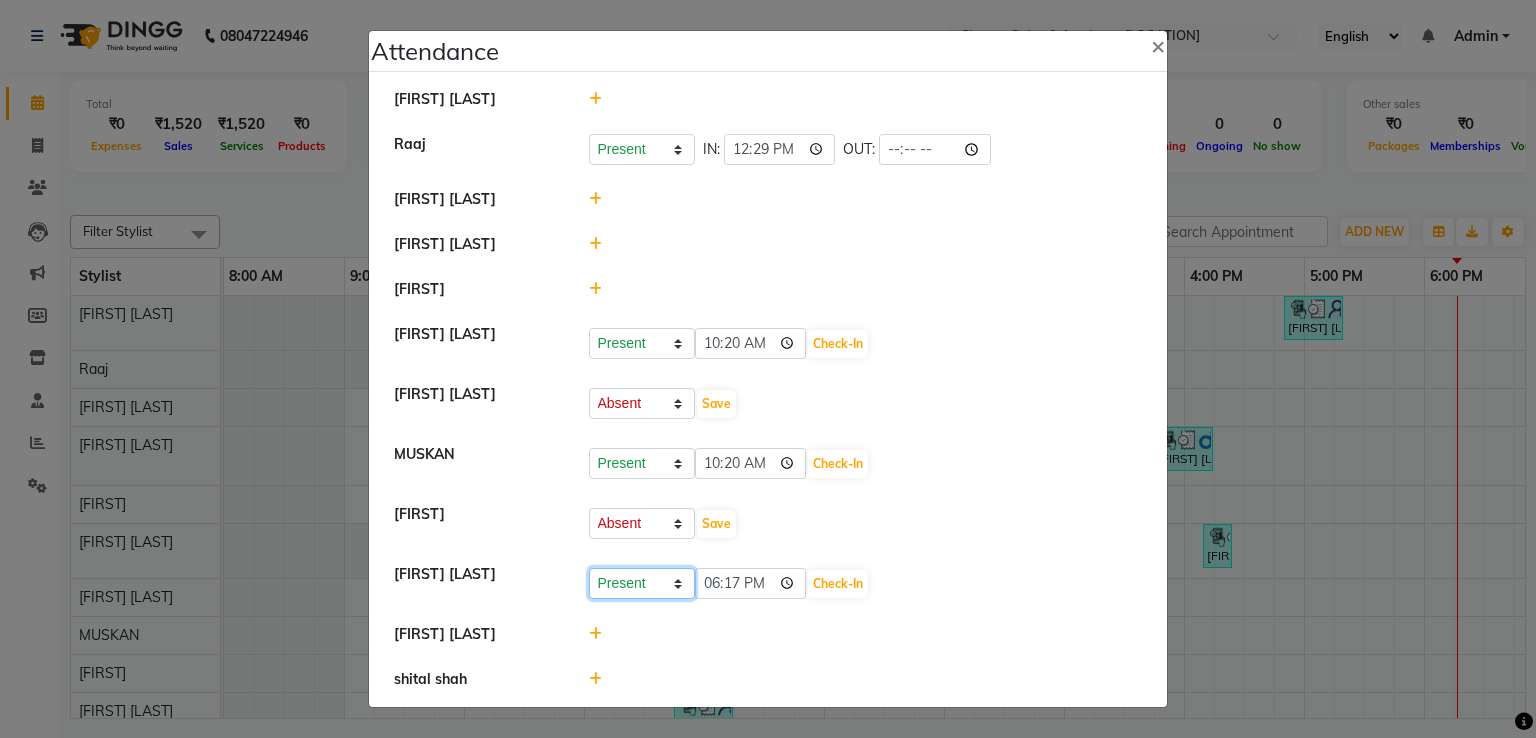click on "Present Absent Late Half Day Weekly Off" 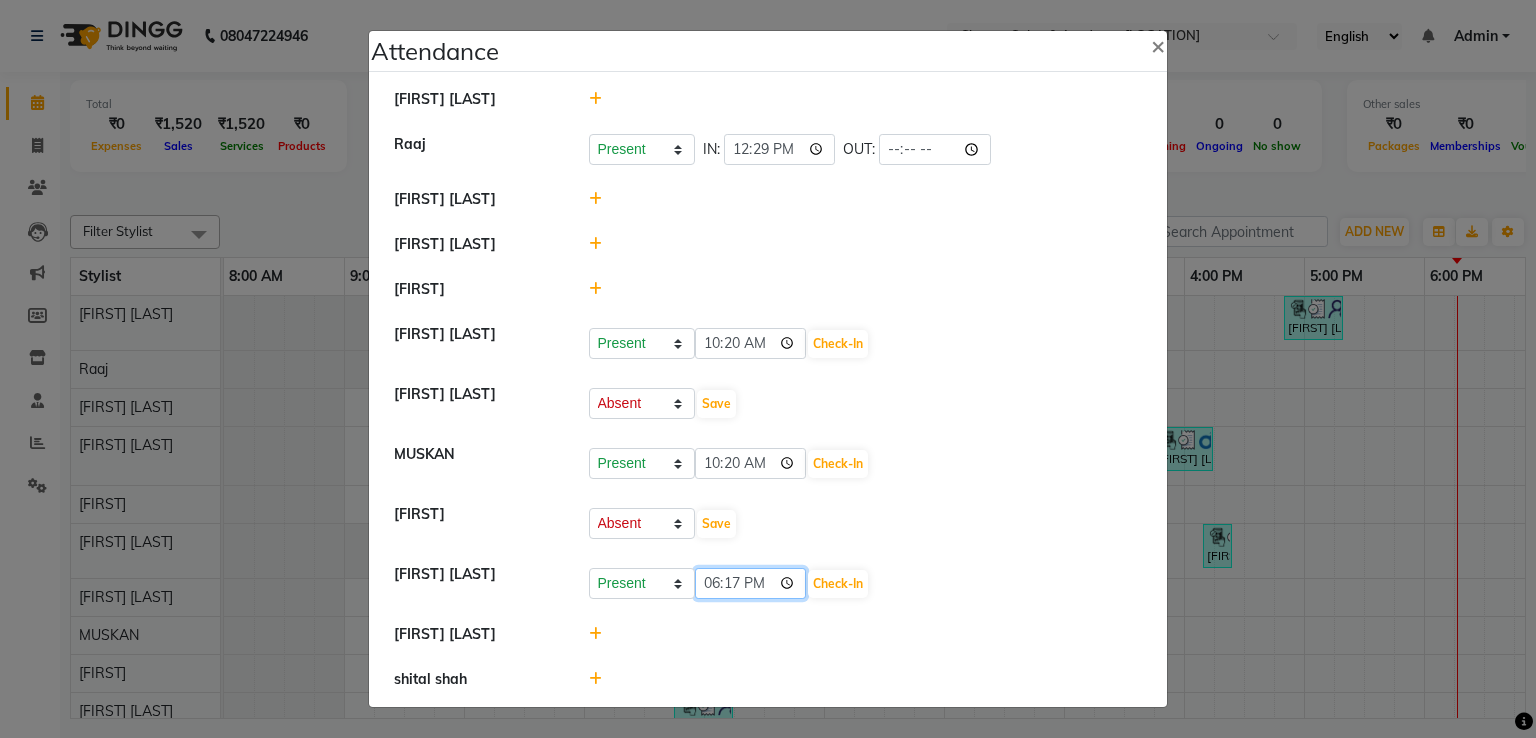 click on "18:17" 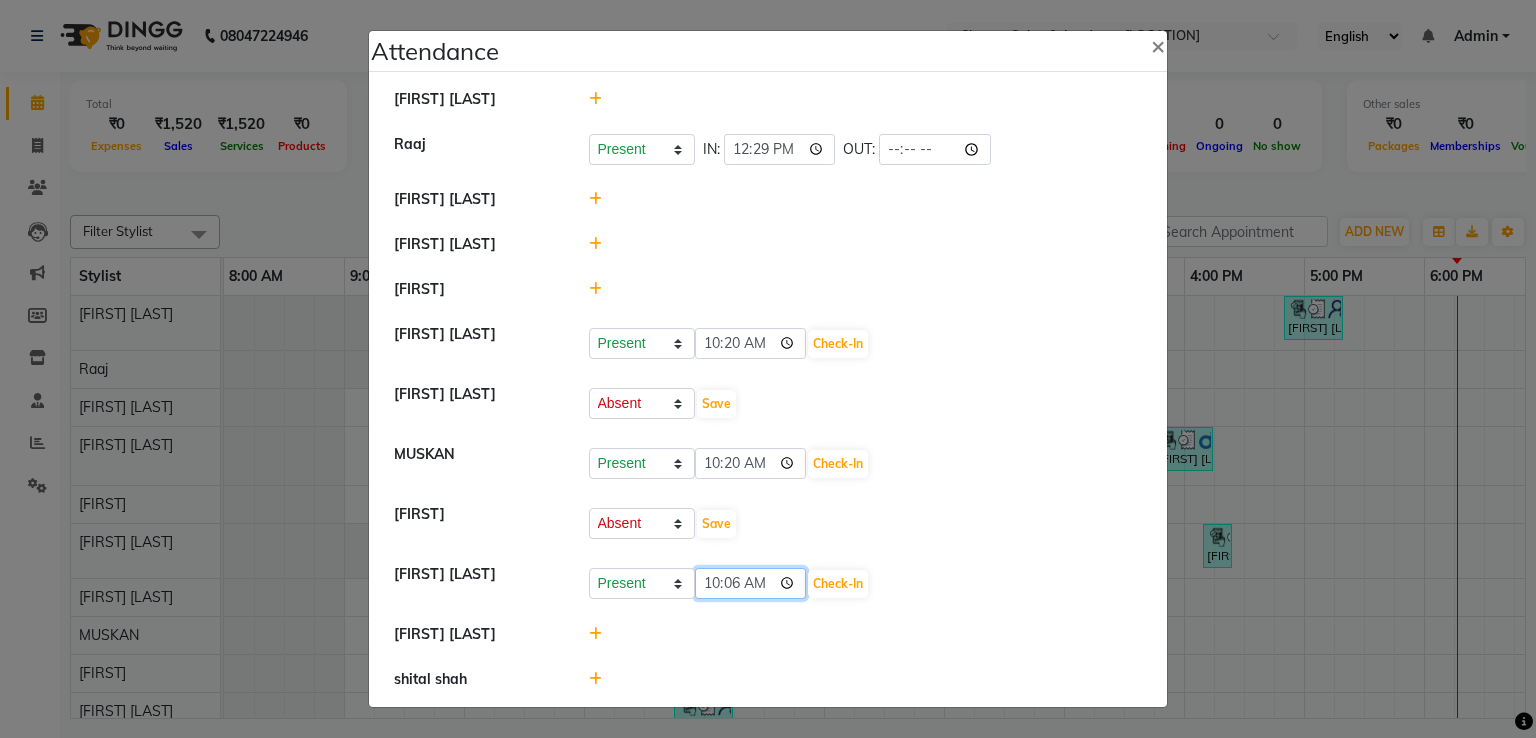 type on "10:59" 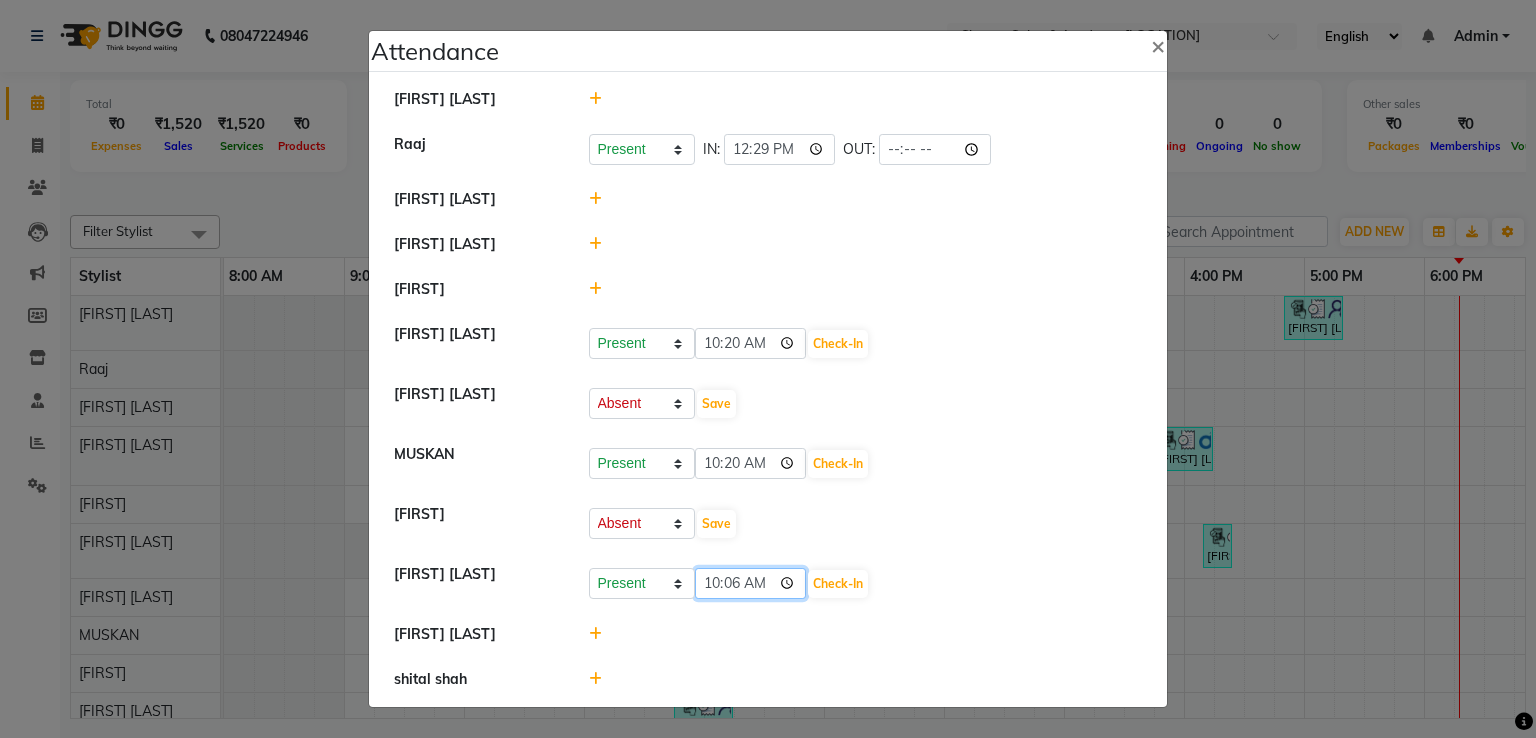 type on "10:59" 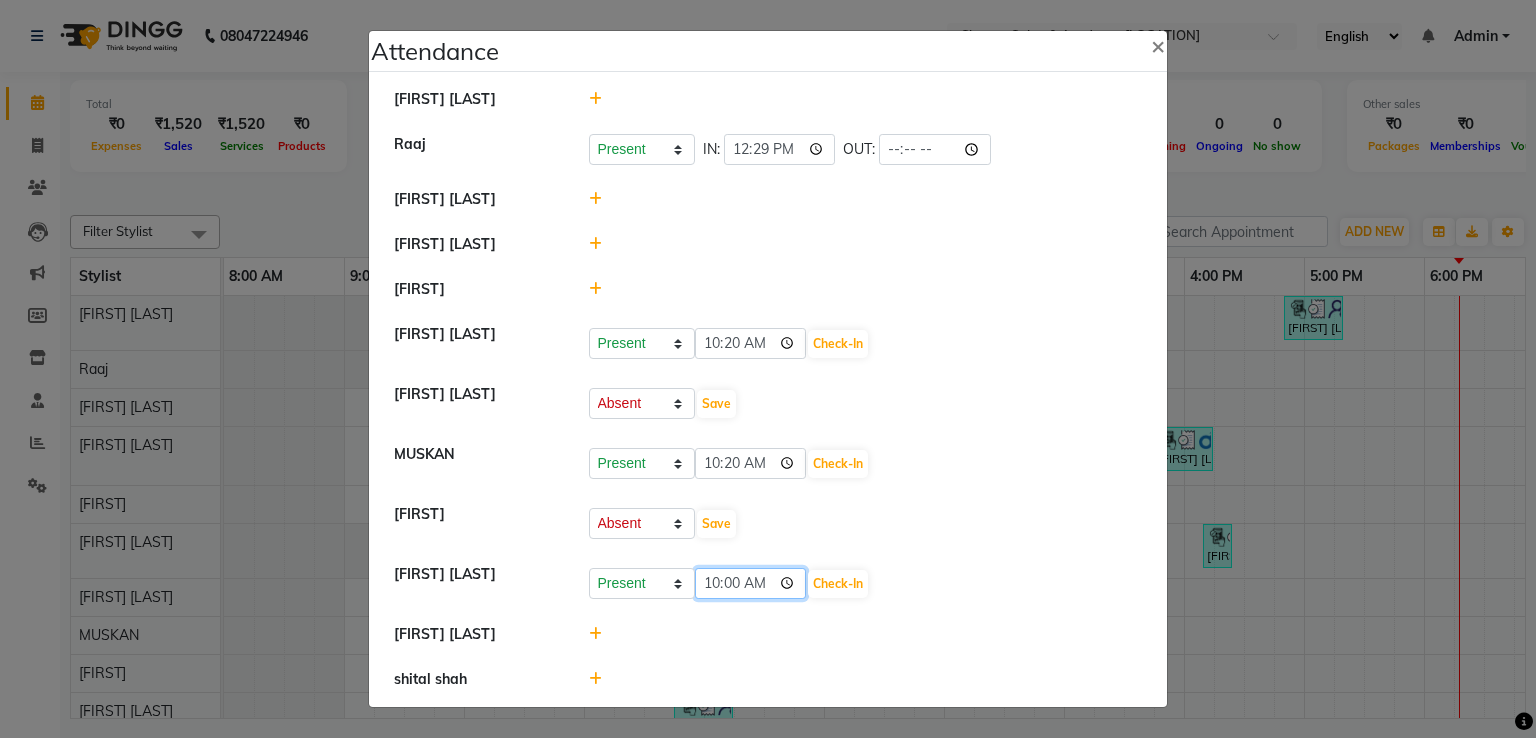 type on "10:06" 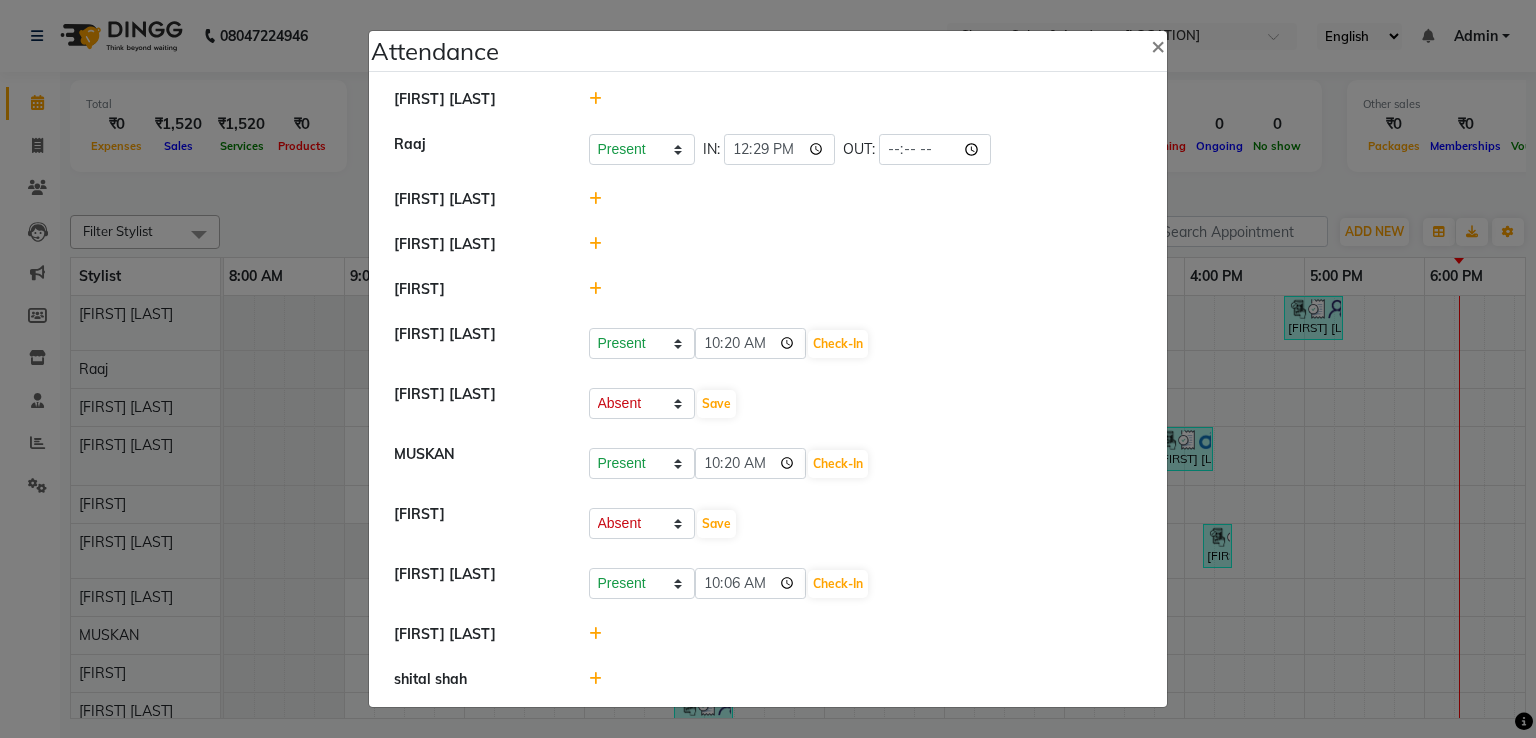click 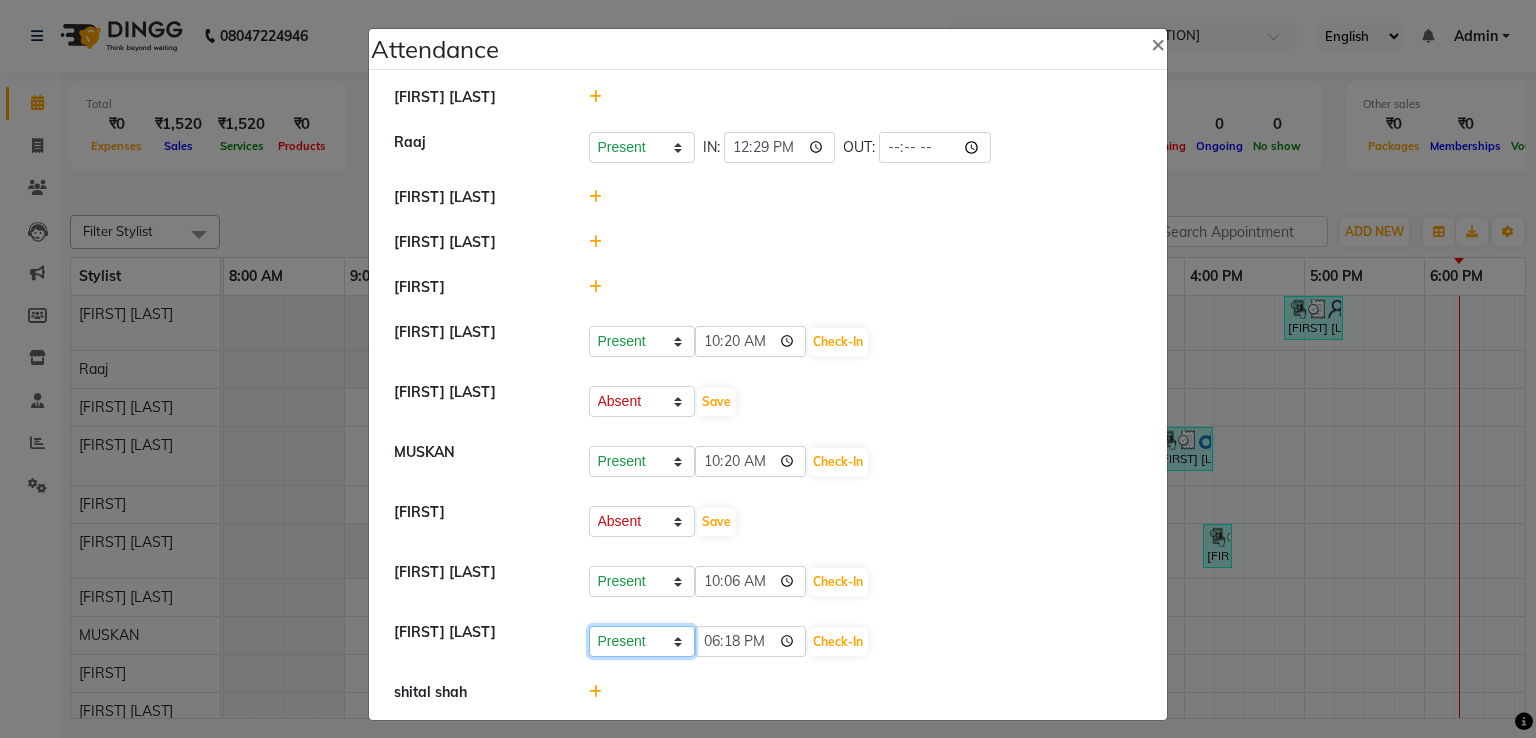 click on "Present Absent Late Half Day Weekly Off" 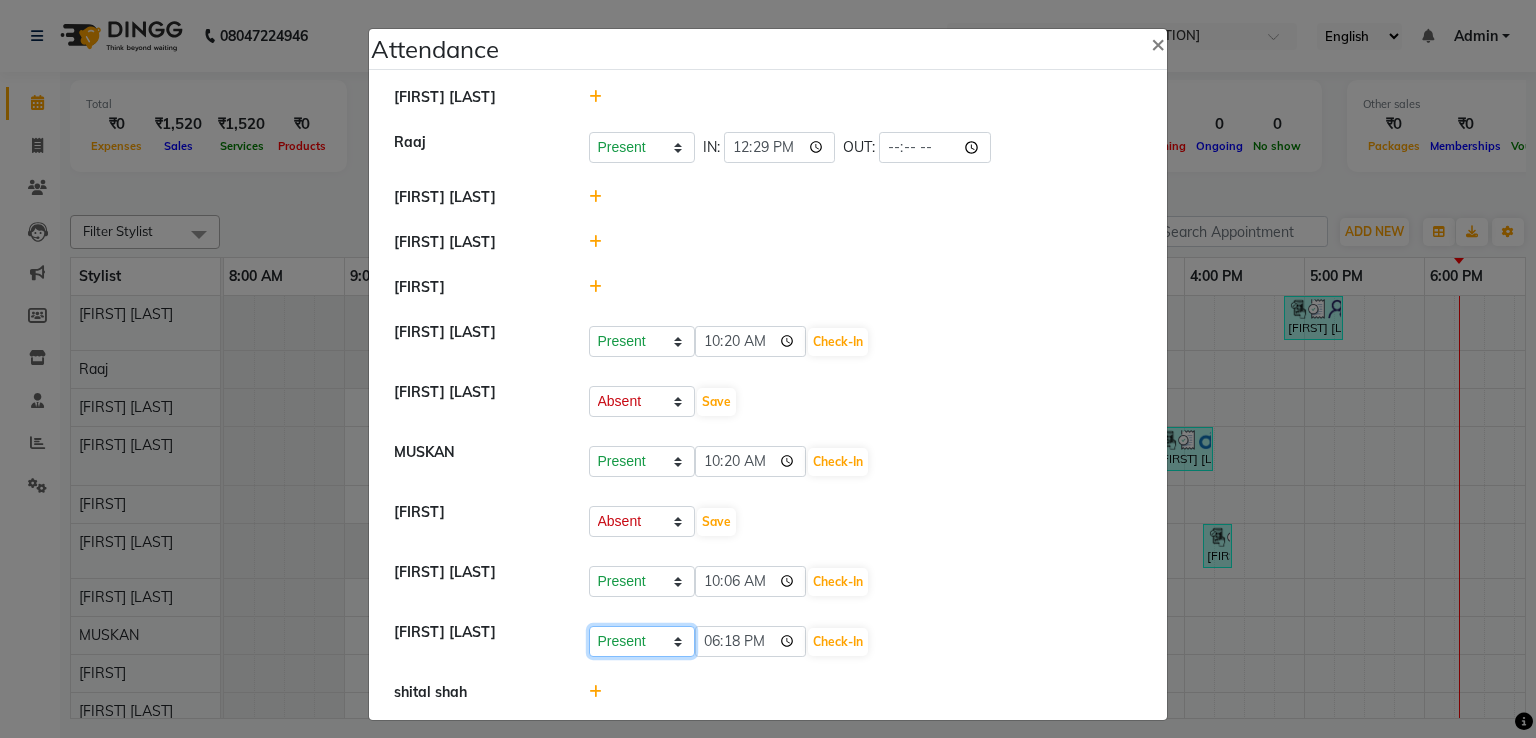 select on "A" 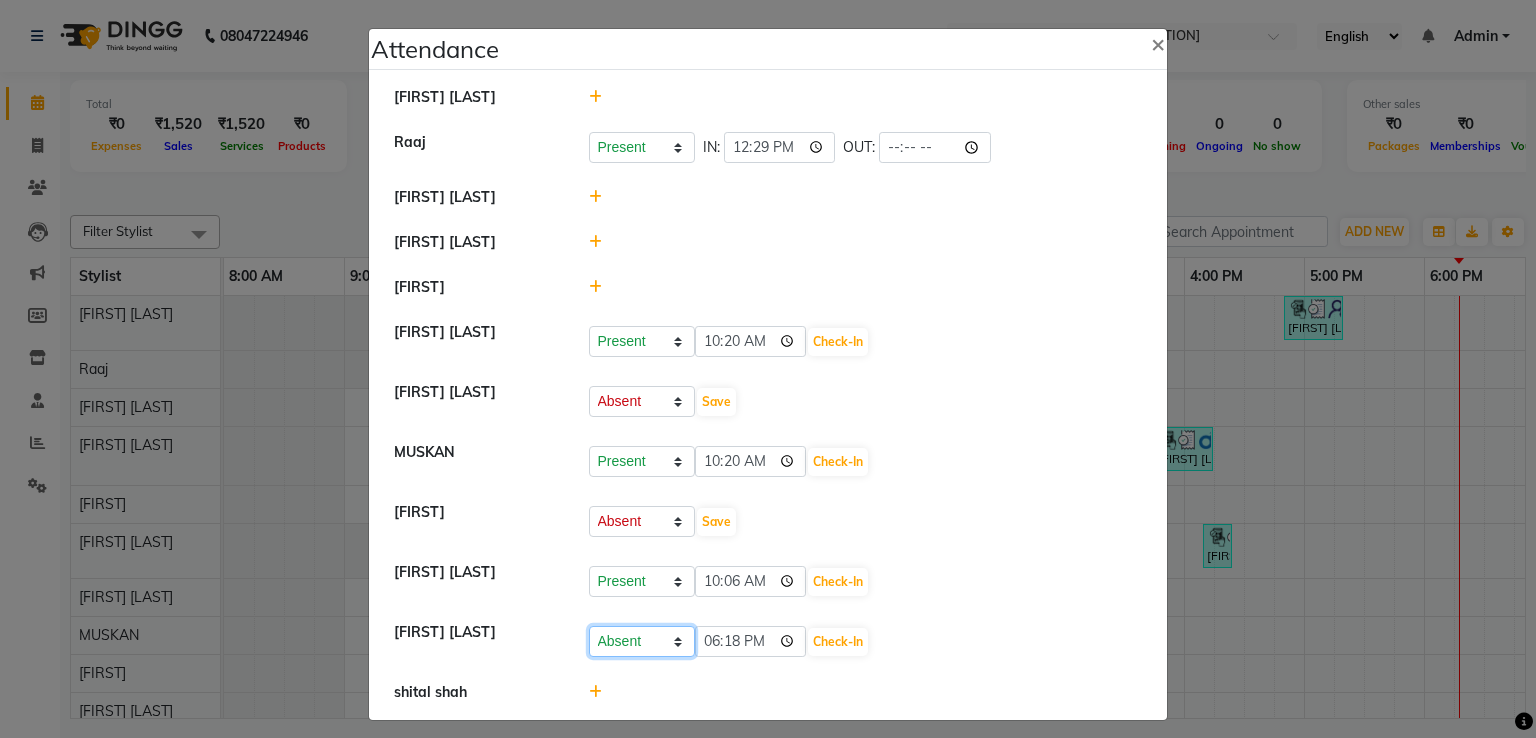 click on "Present Absent Late Half Day Weekly Off" 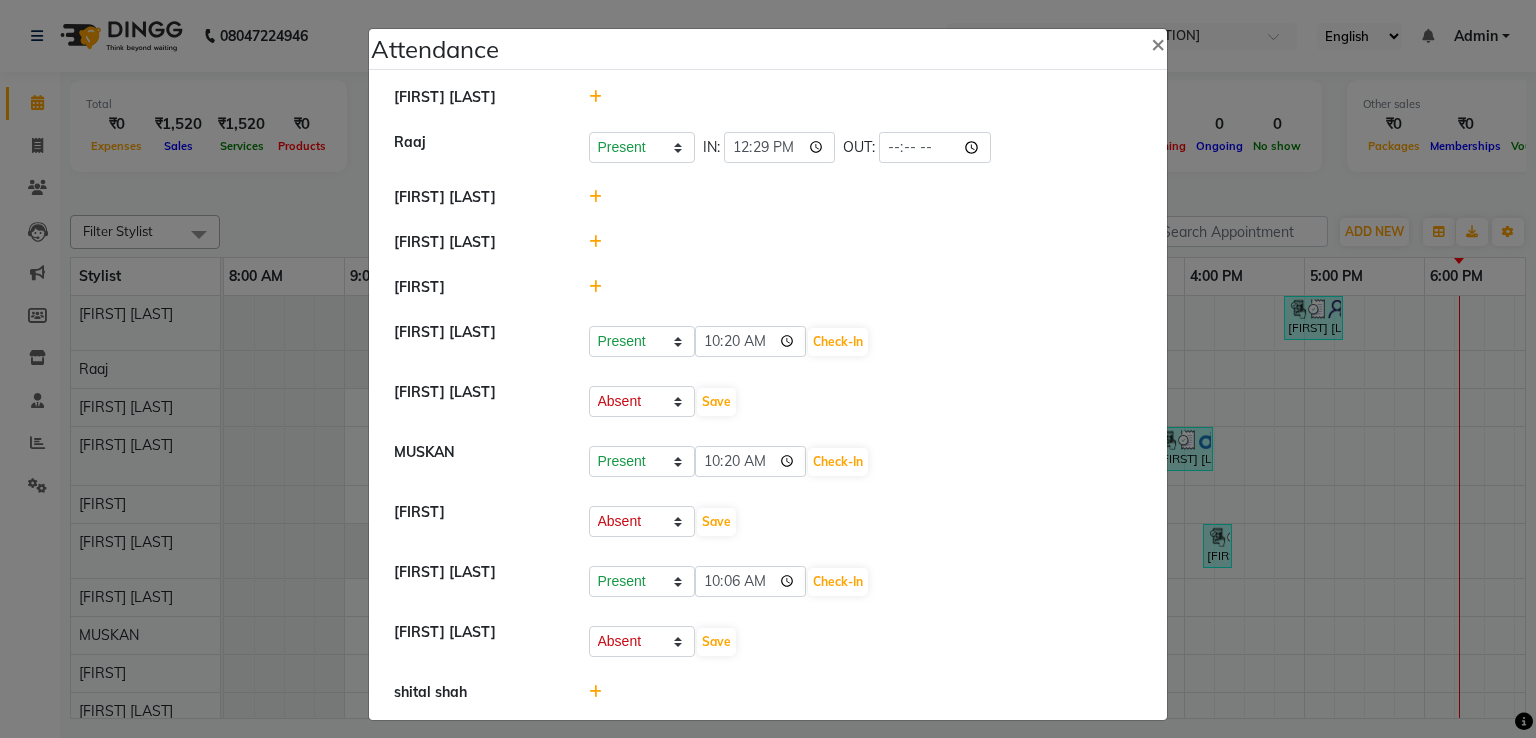 click 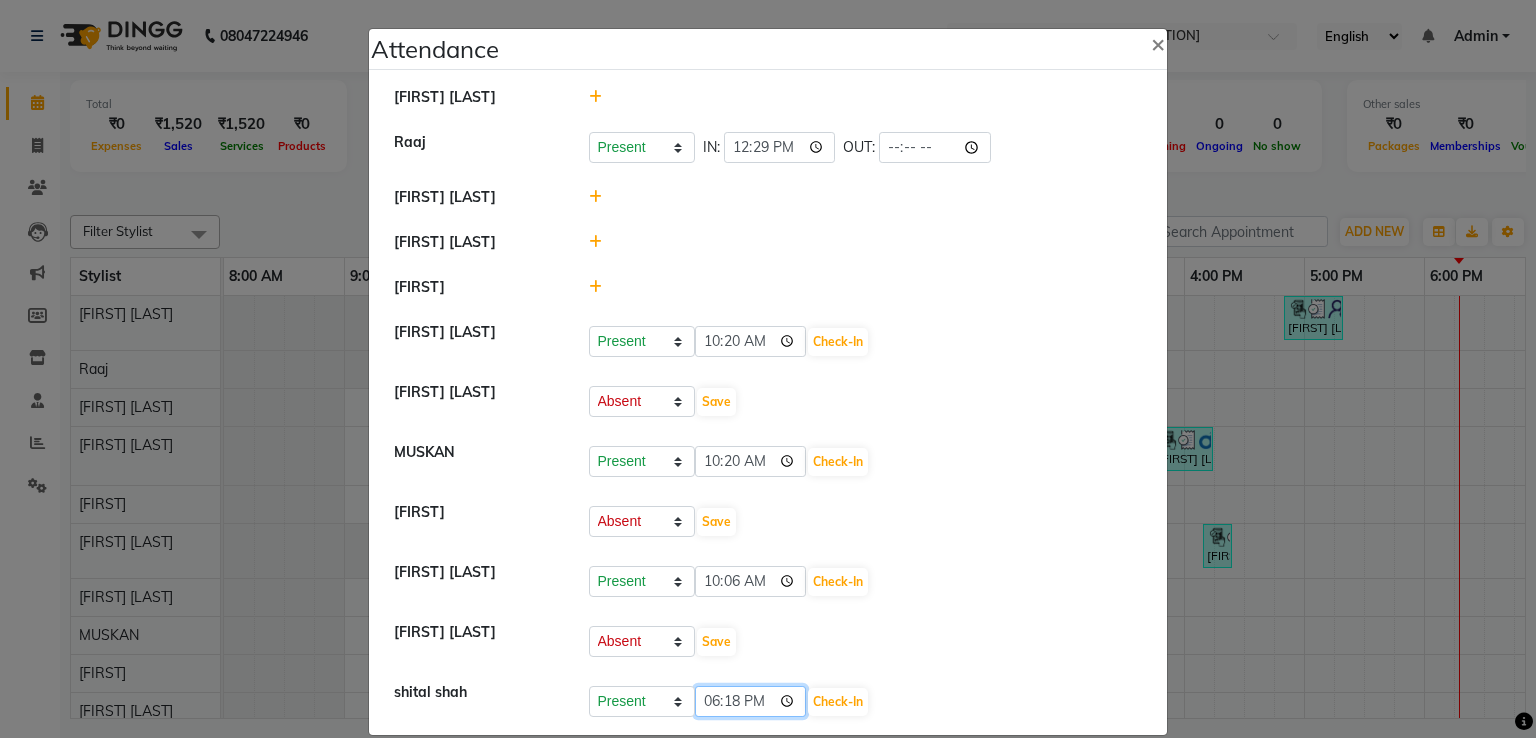 click on "18:18" 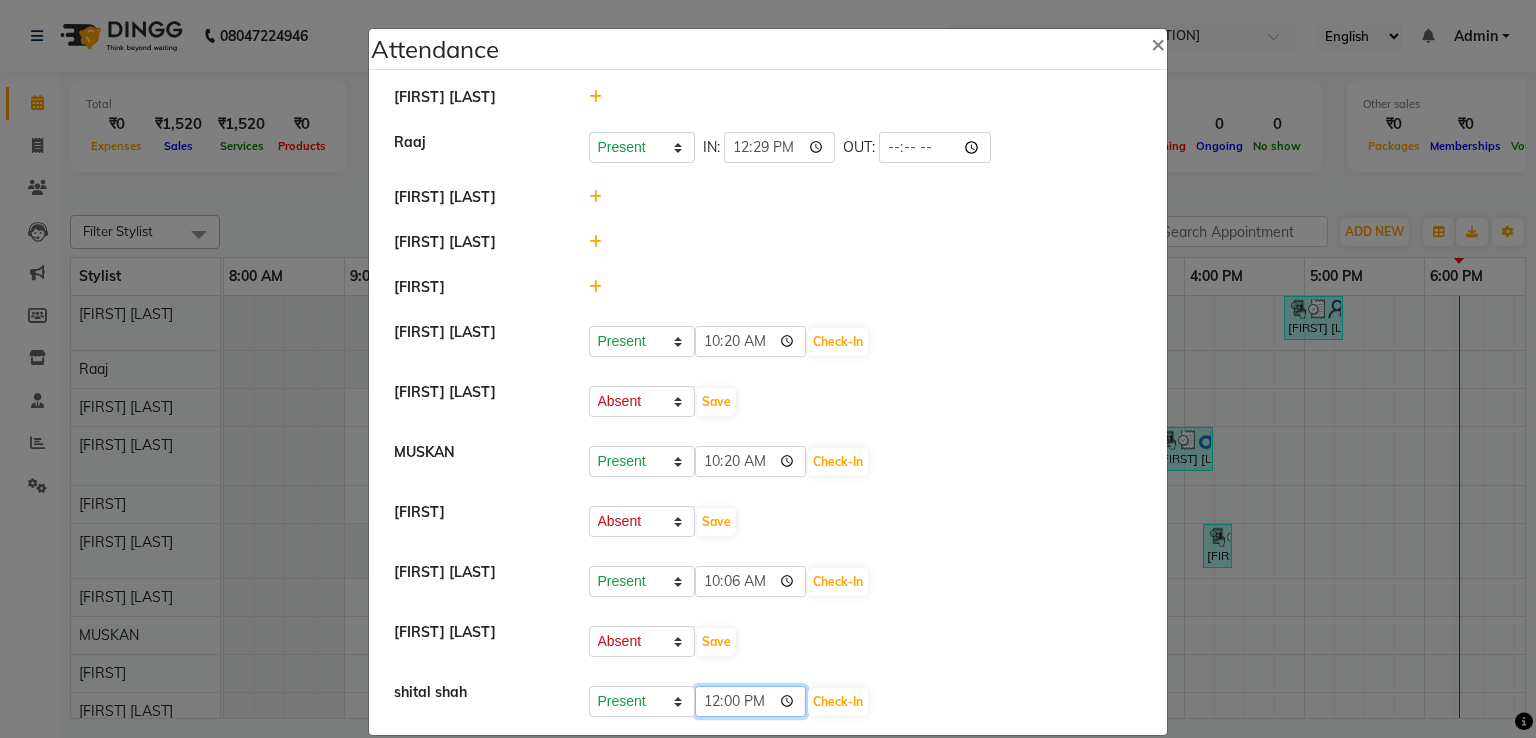 type on "12:05" 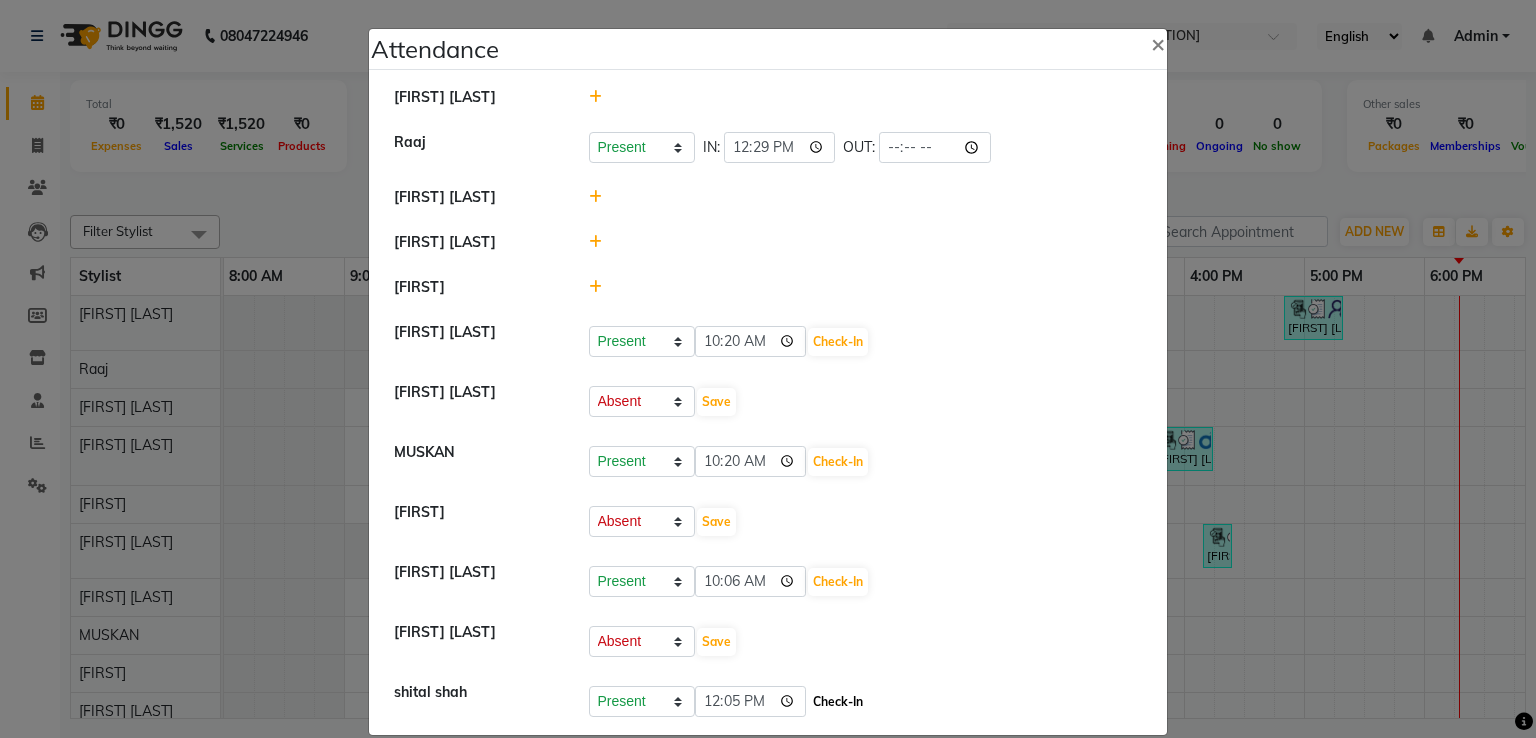 click on "Check-In" 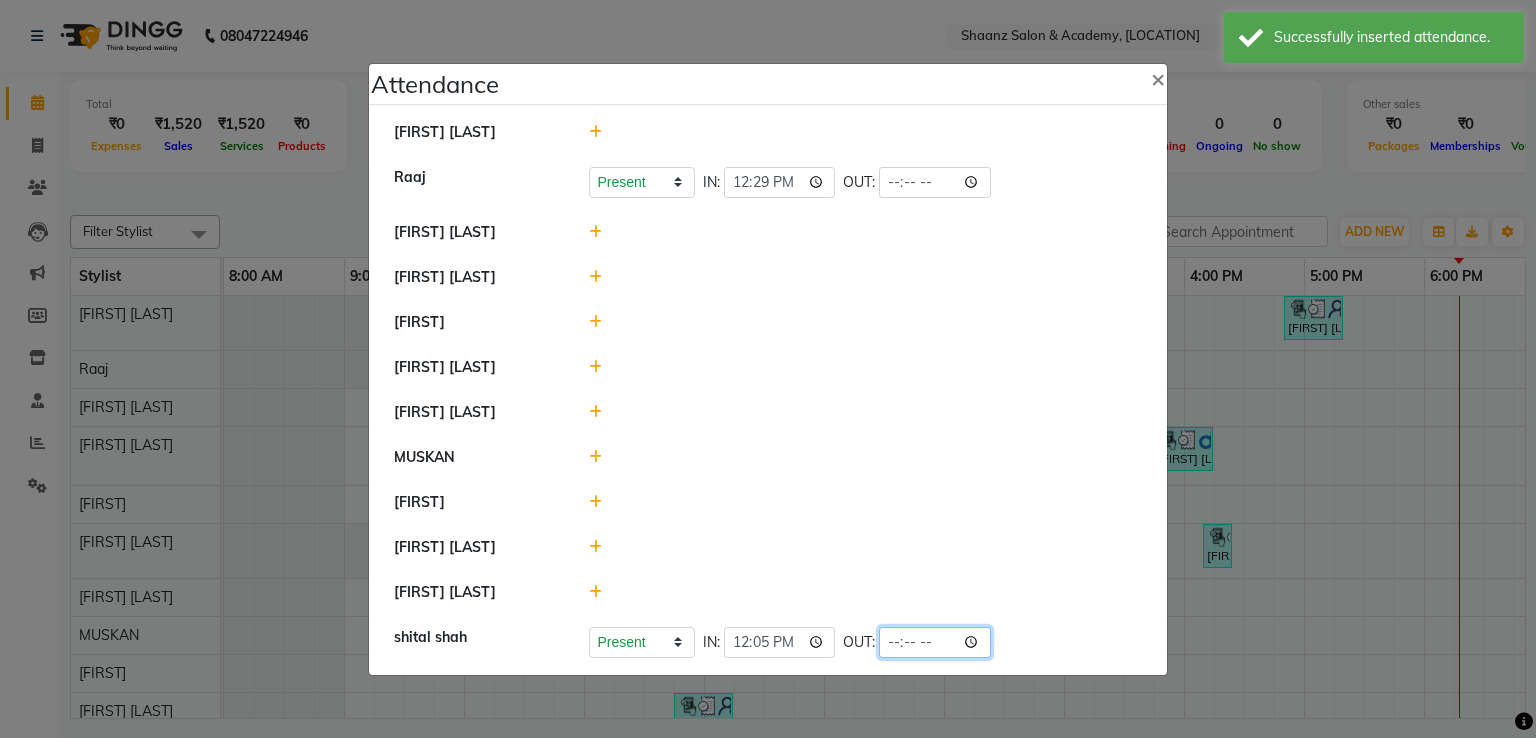 click 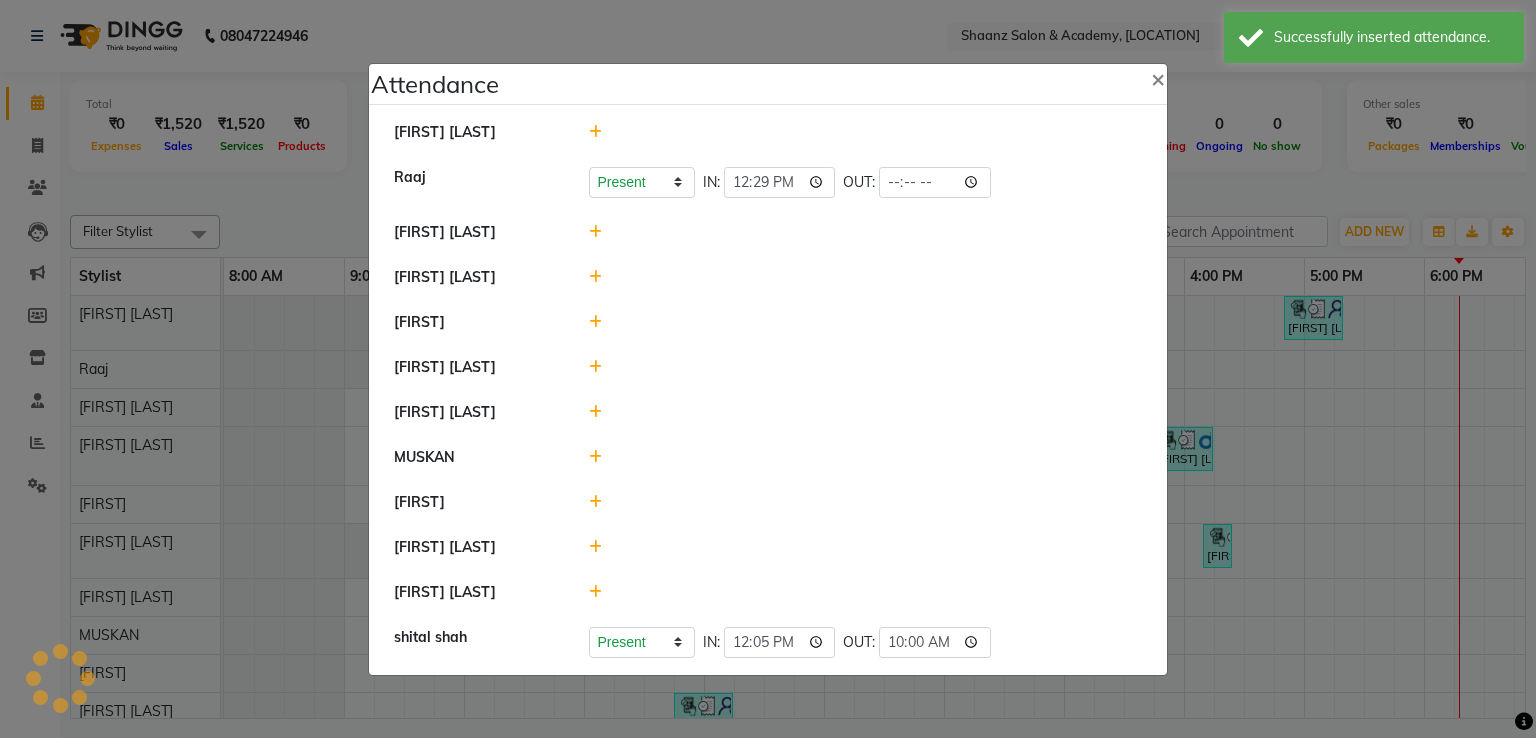 click 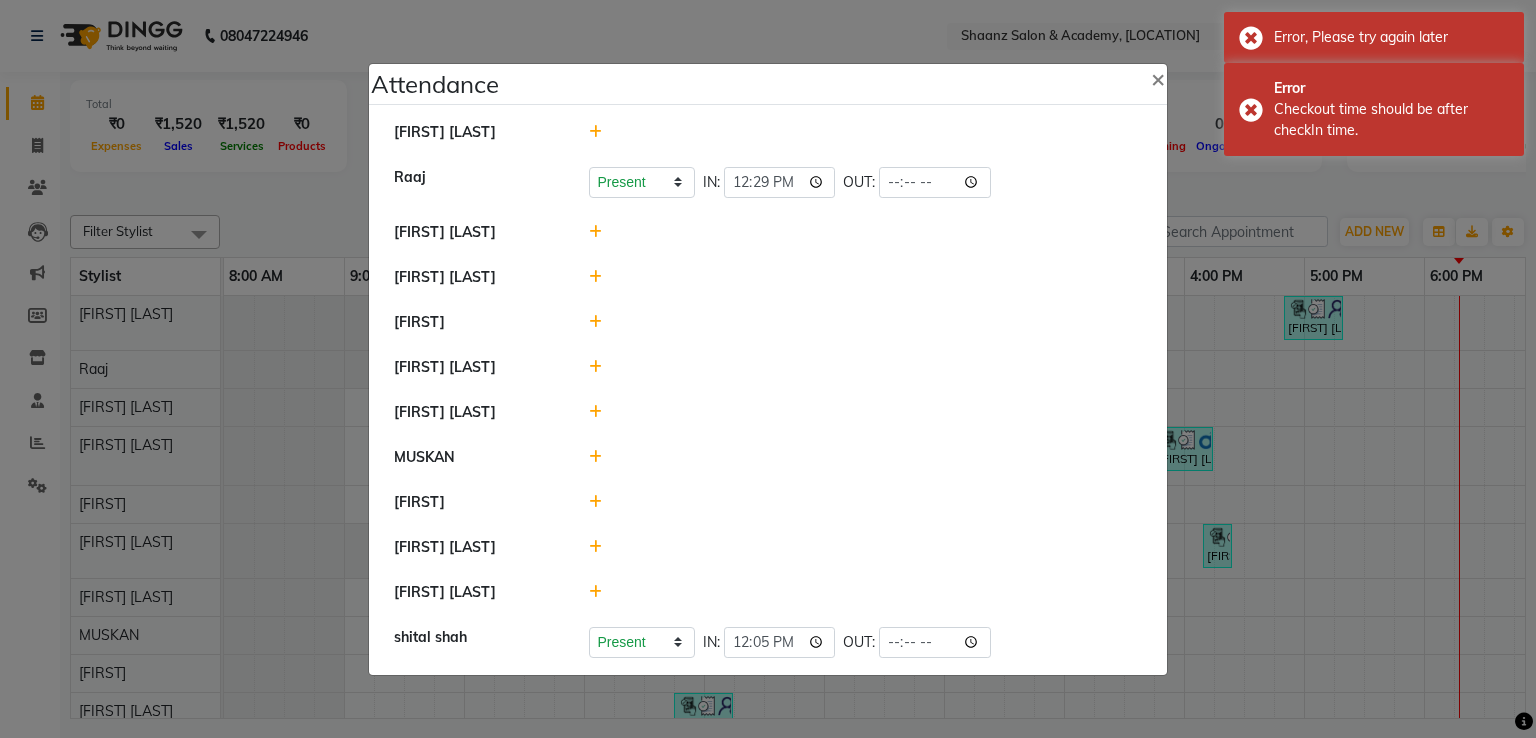 click 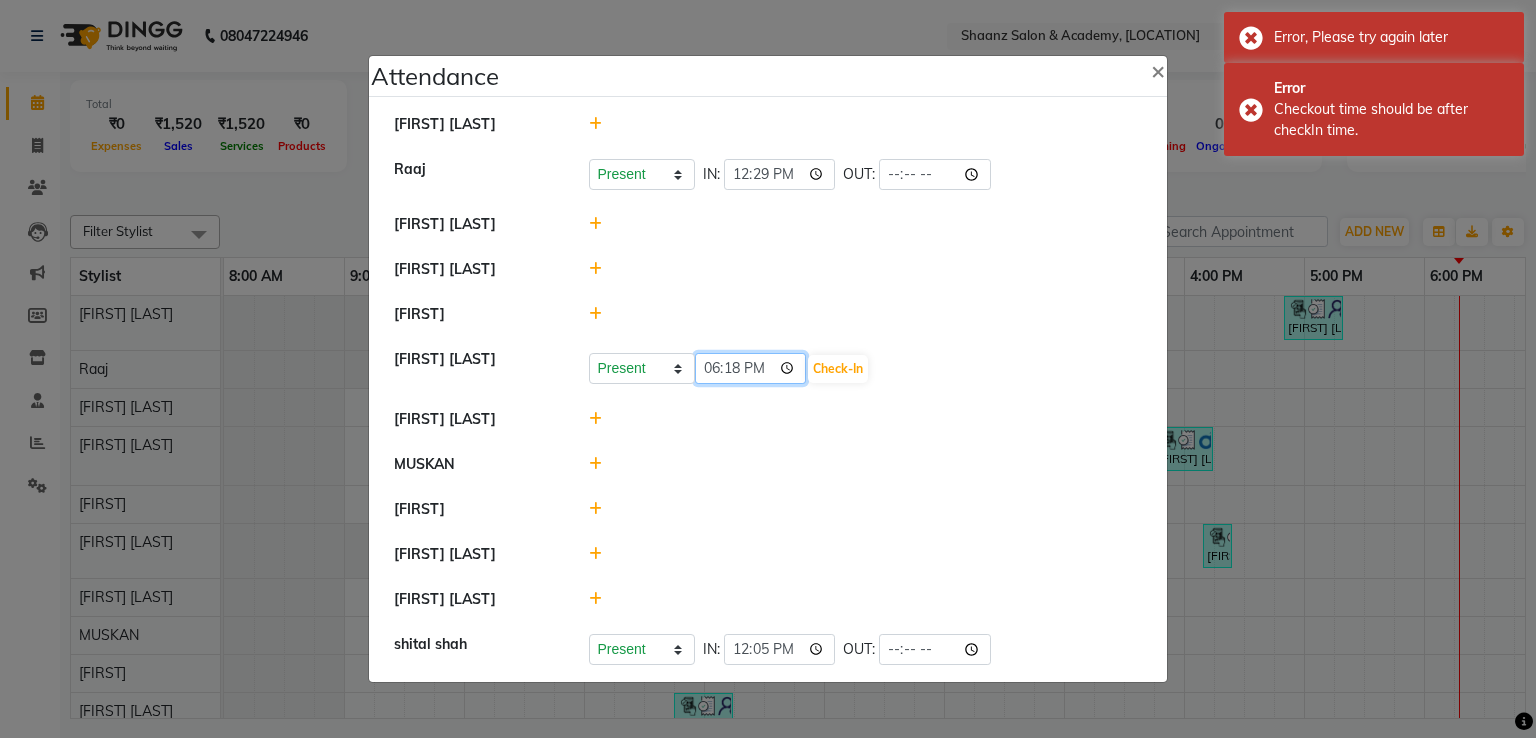 click on "18:18" 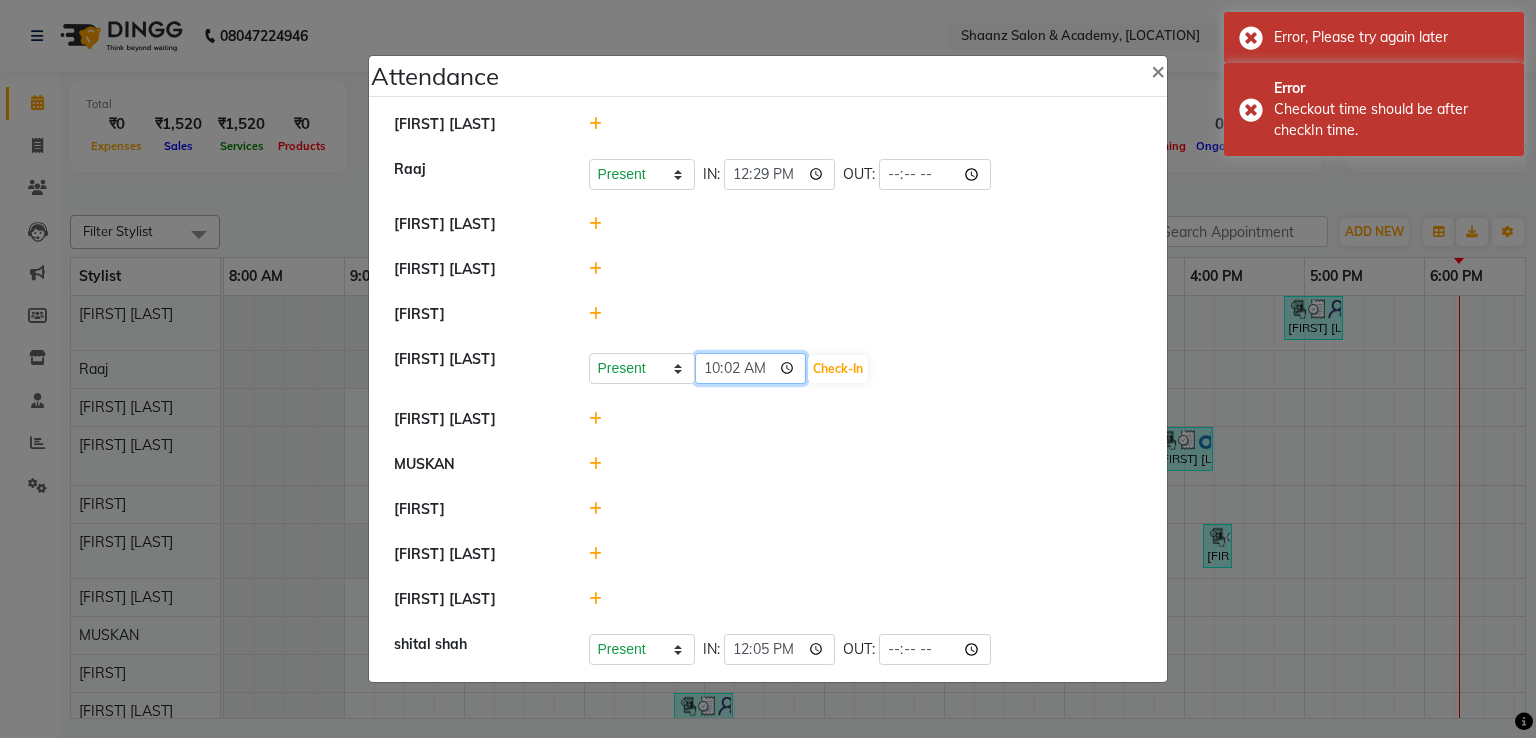 type on "10:29" 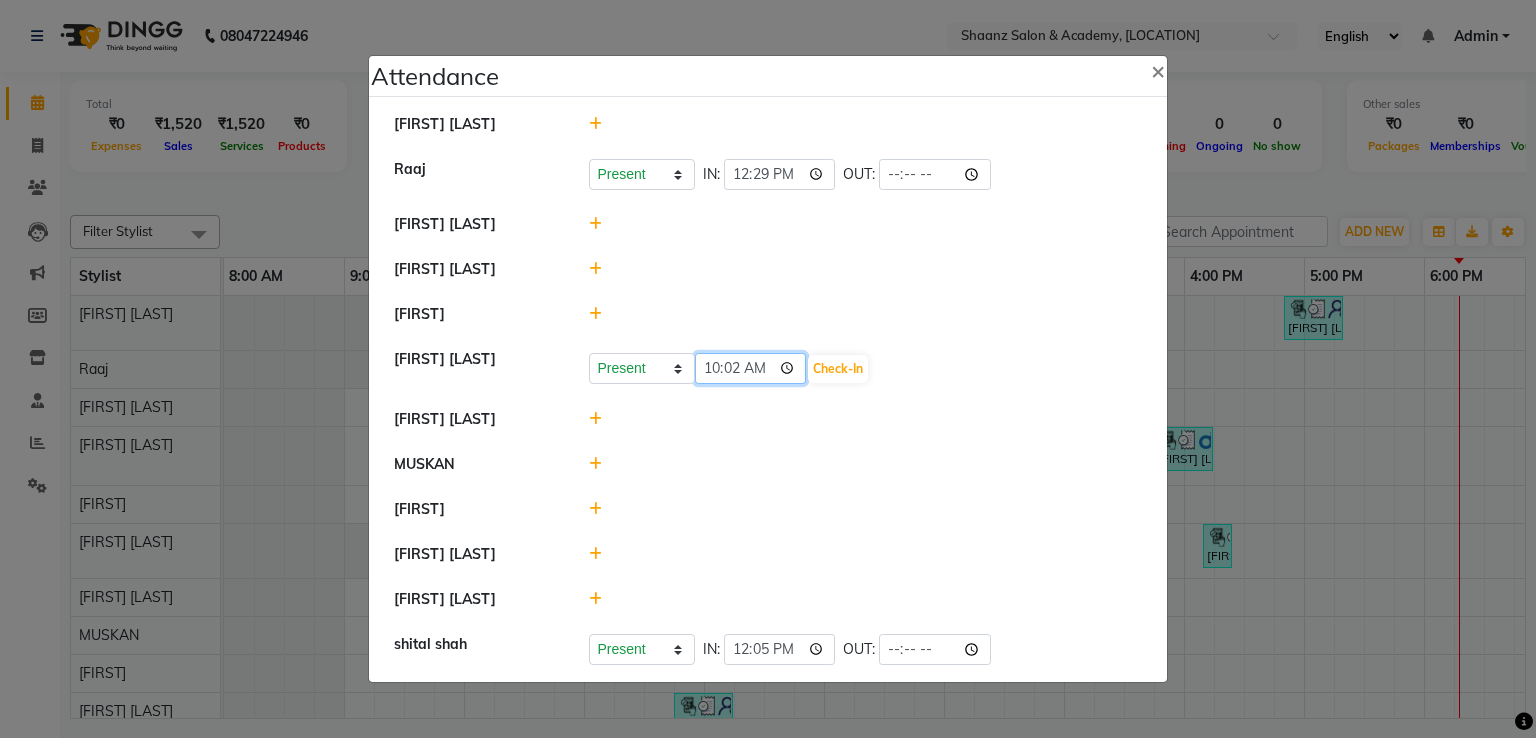 type on "10:20" 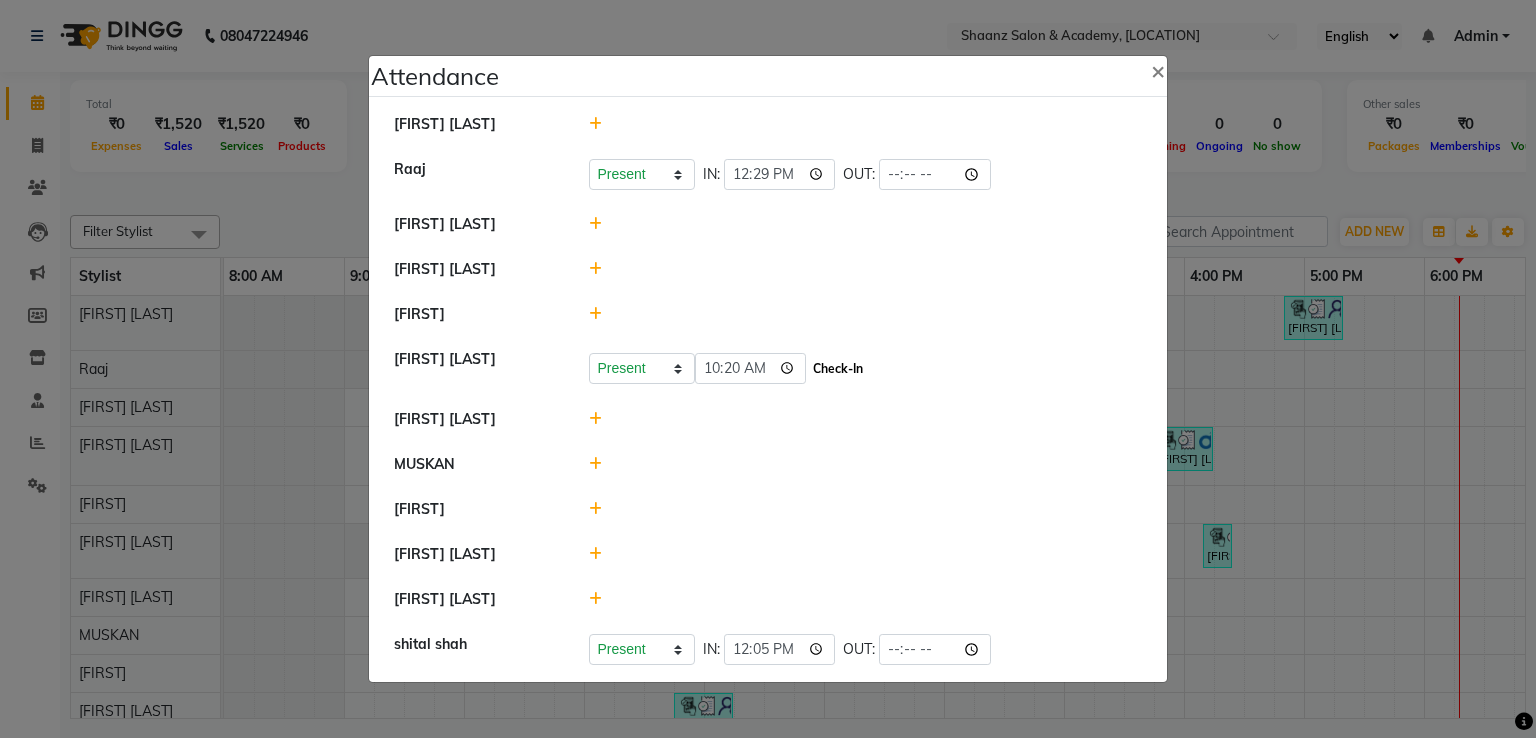 click on "Check-In" 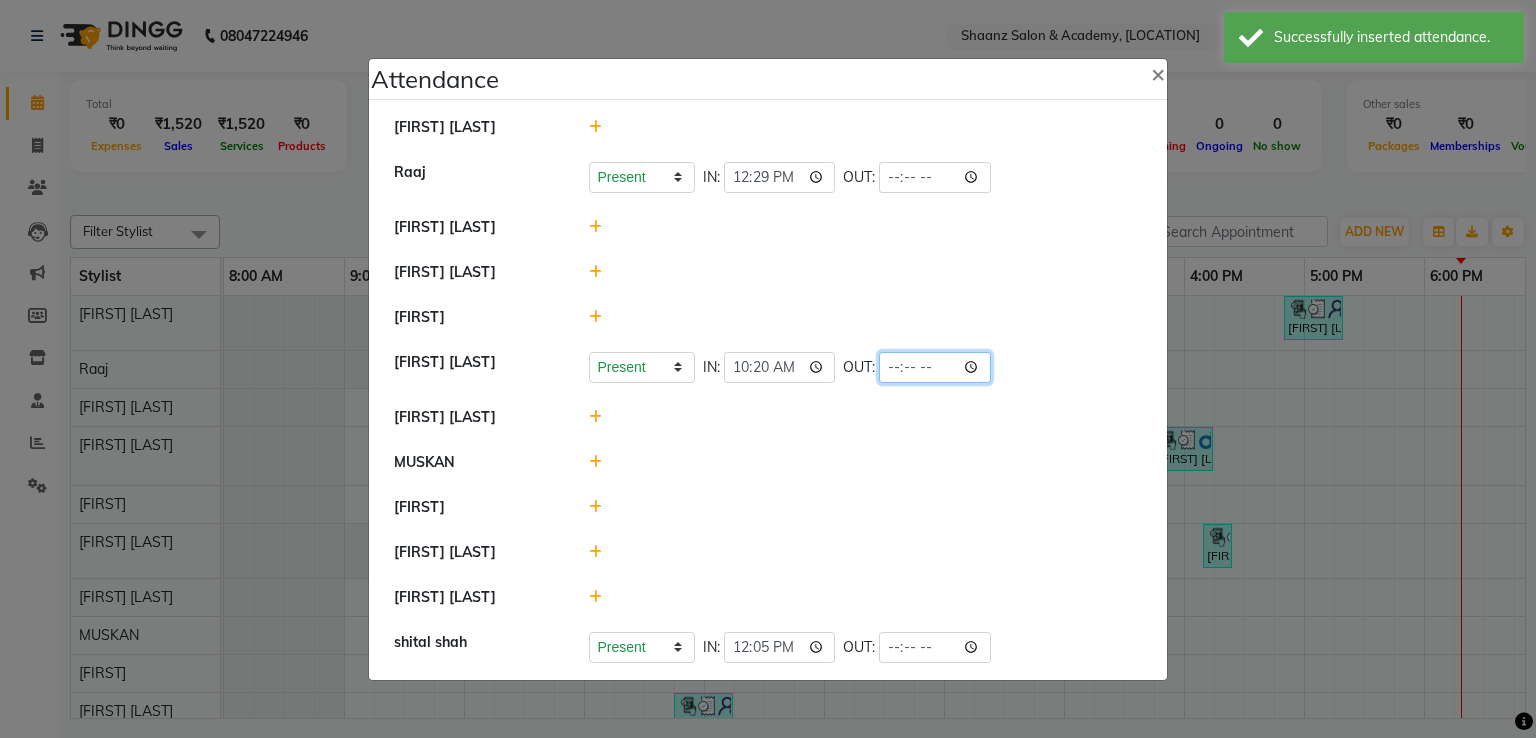 click 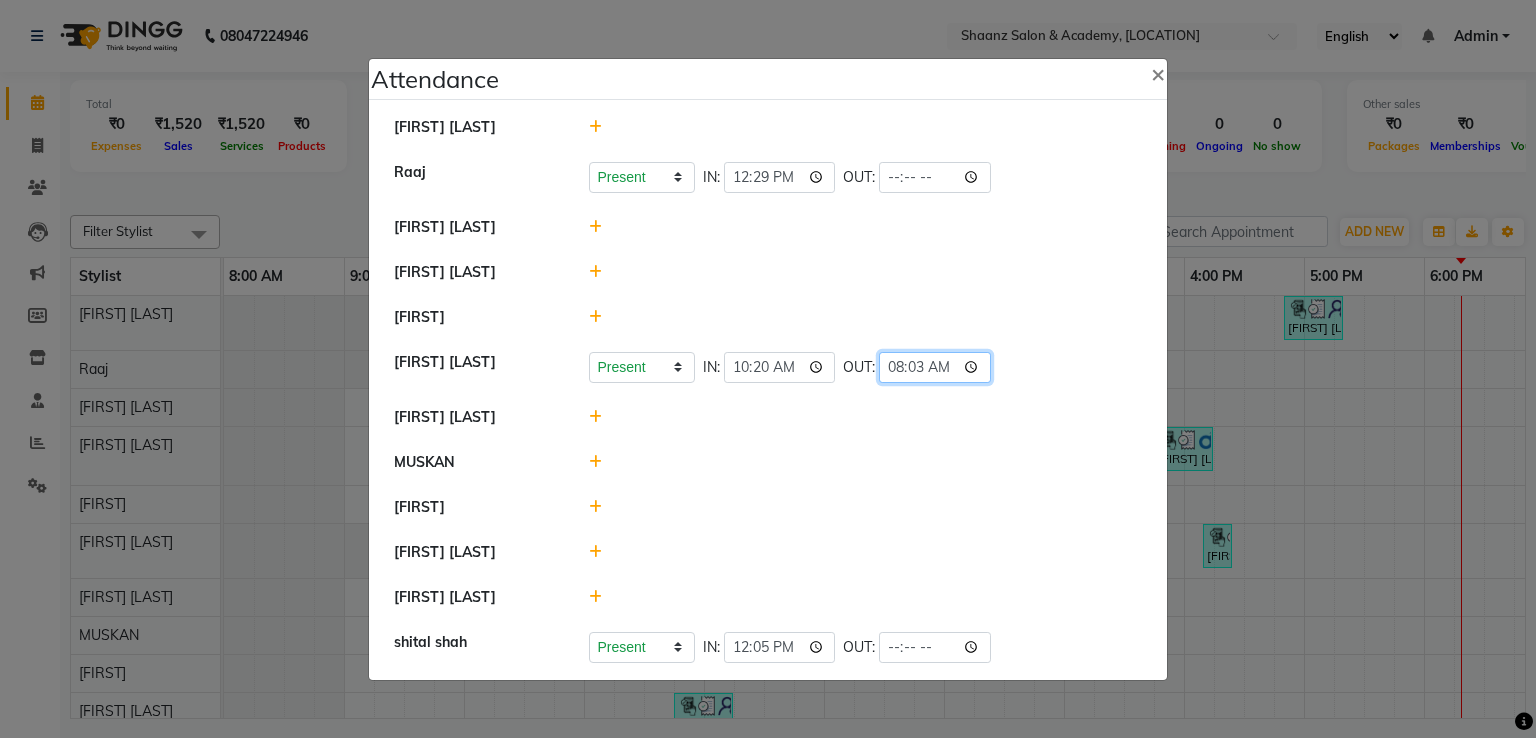 type on "08:30" 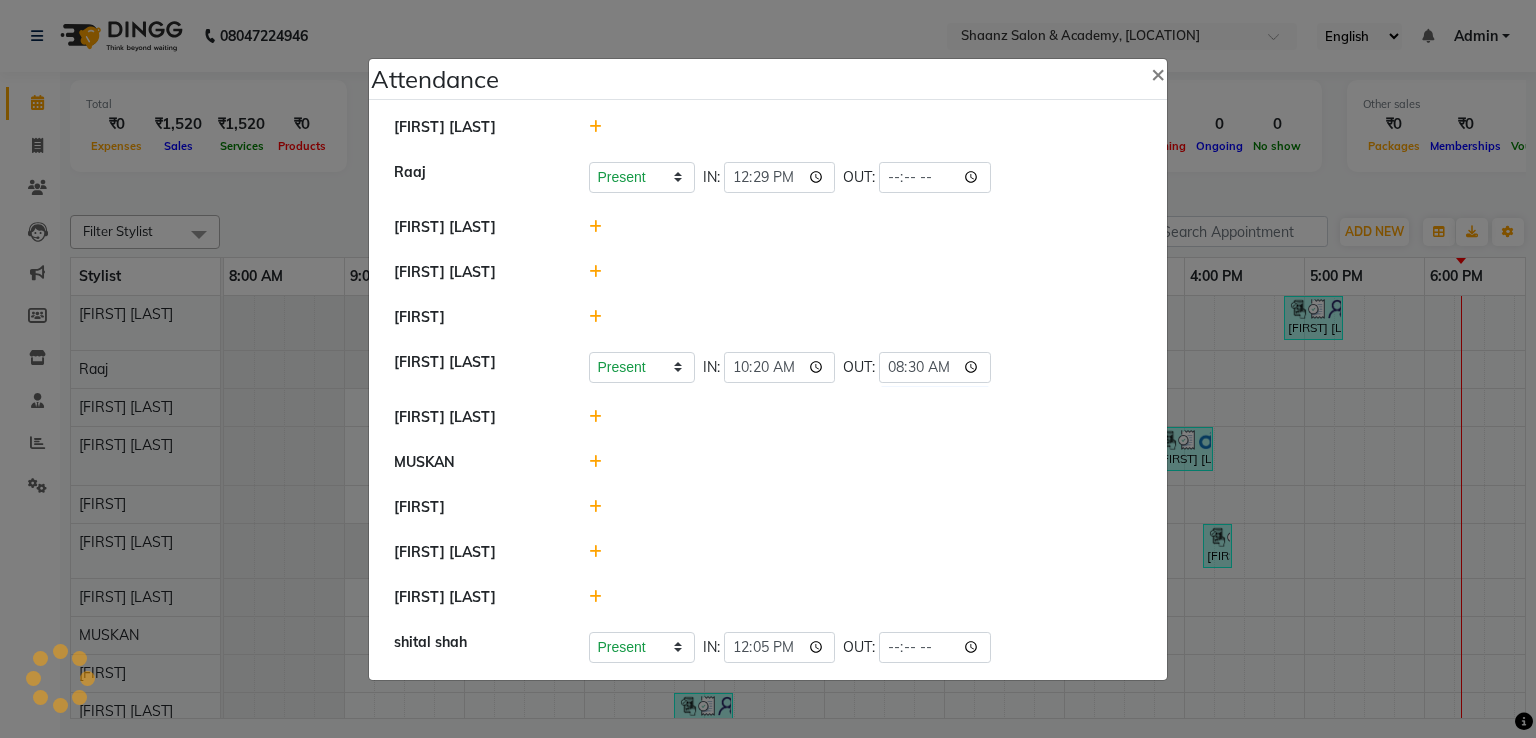 click 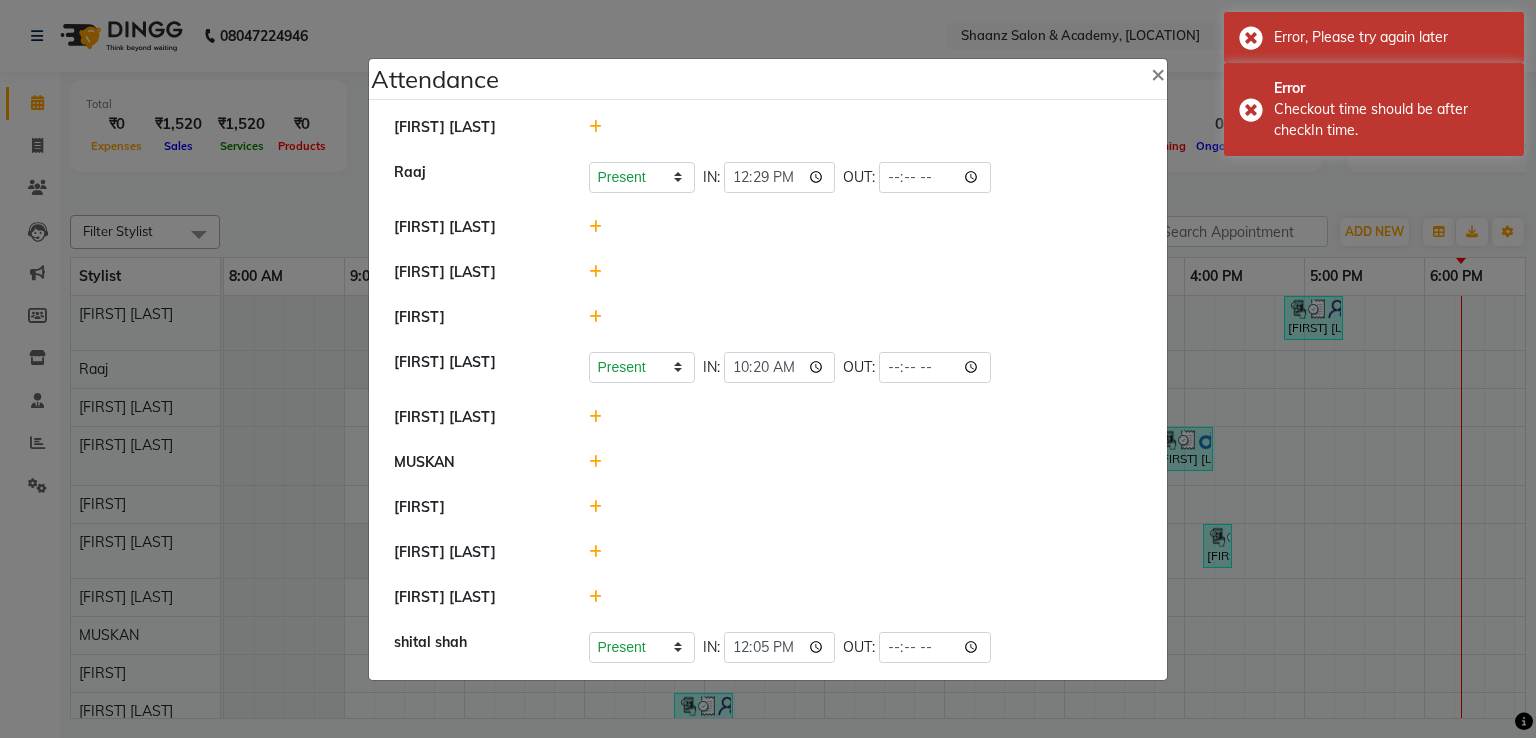 click 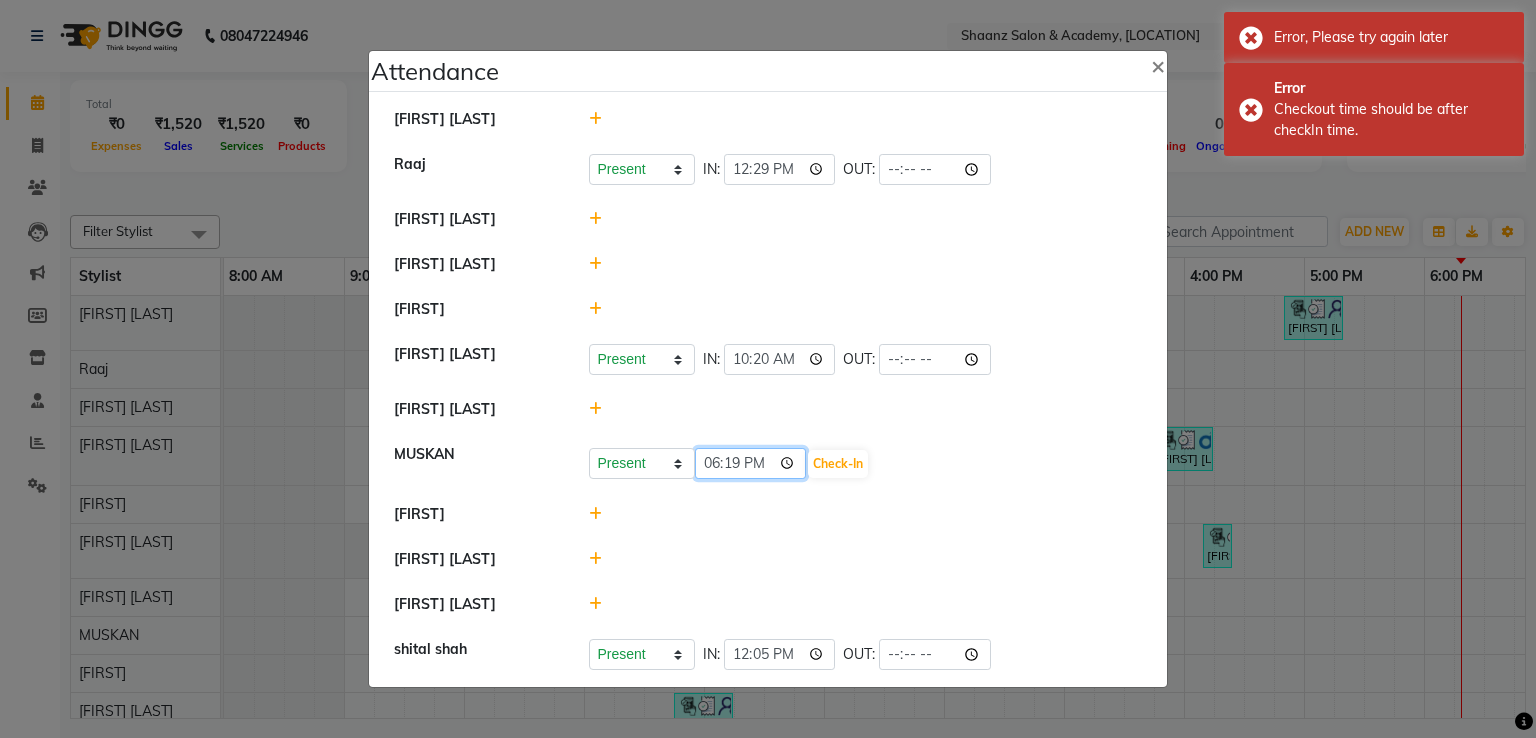 click on "18:19" 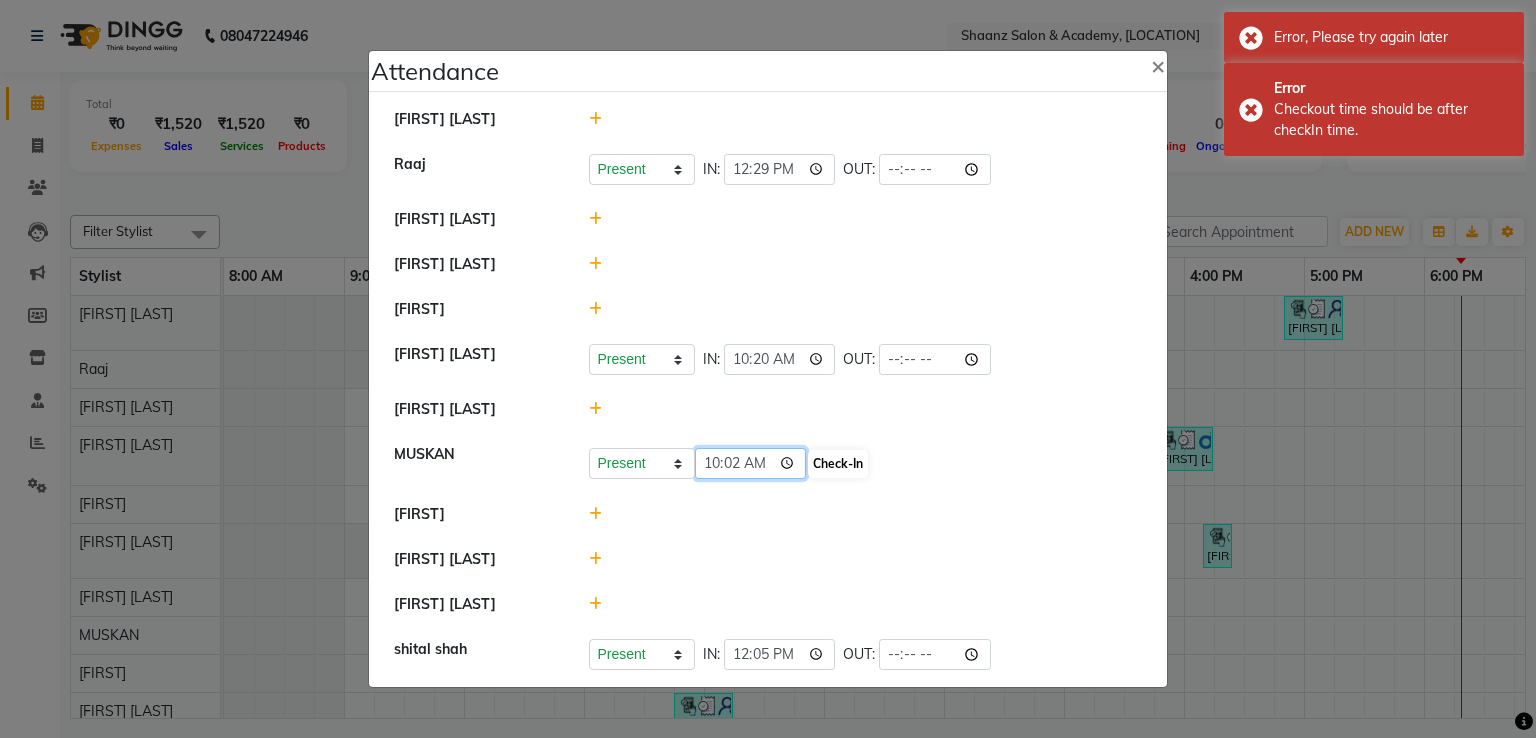 type on "10:20" 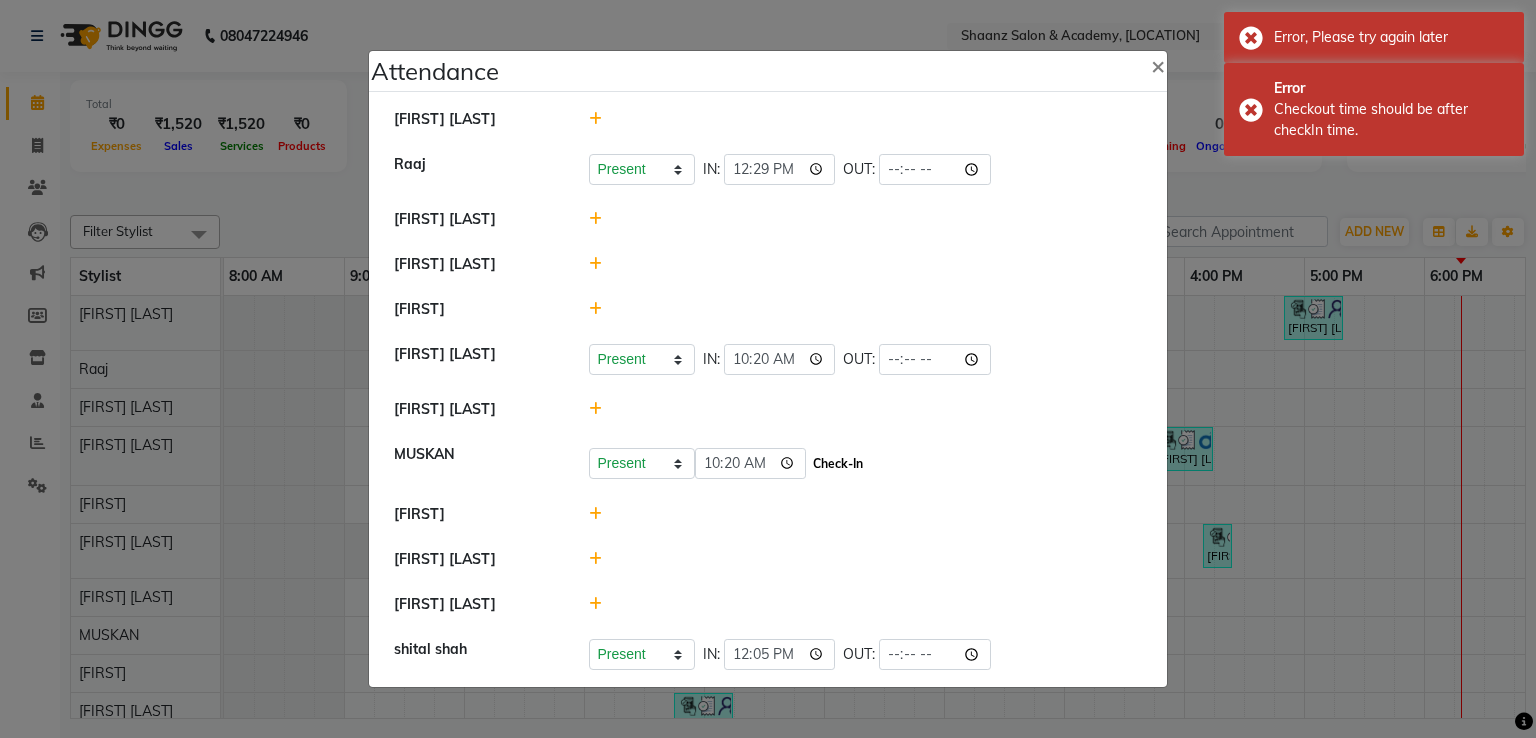 click on "Check-In" 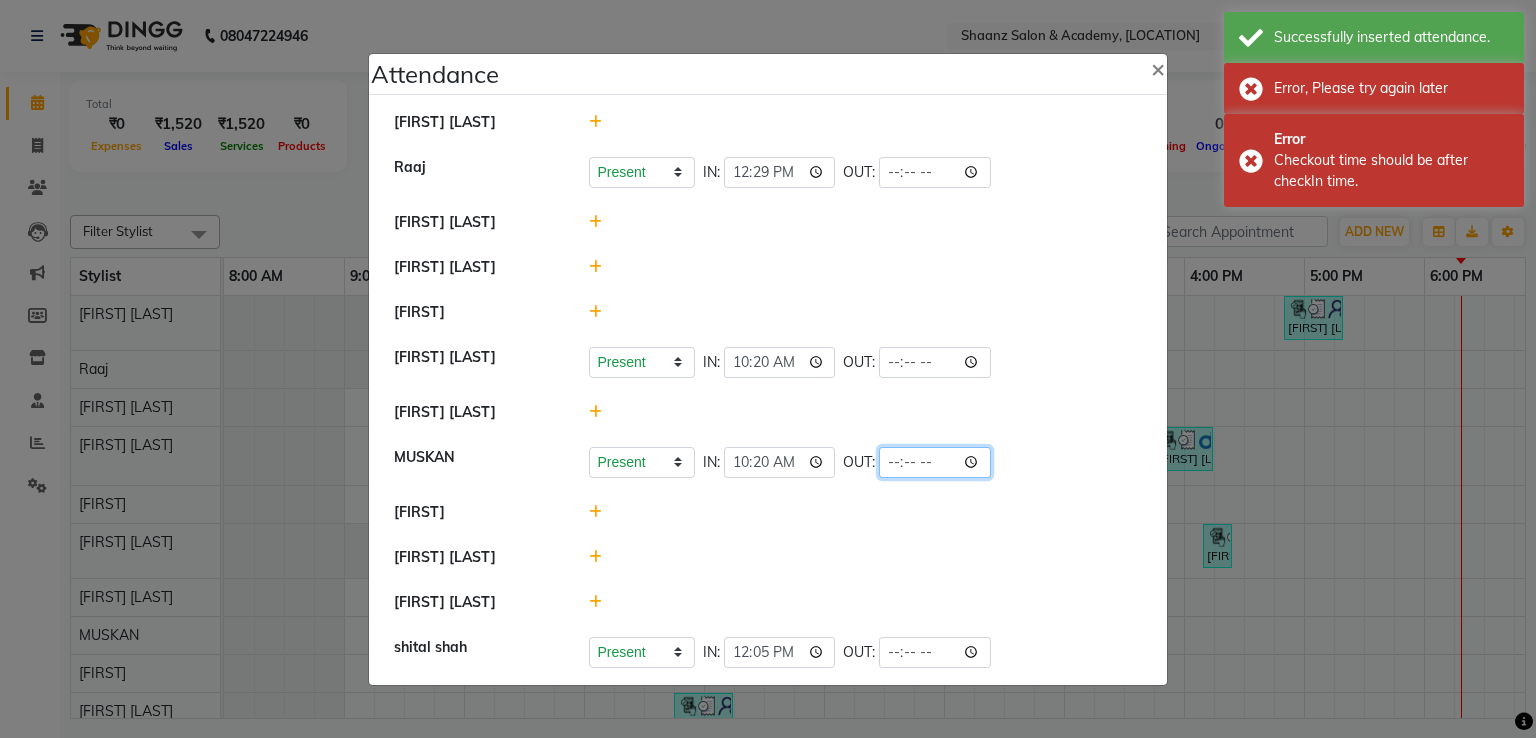 click 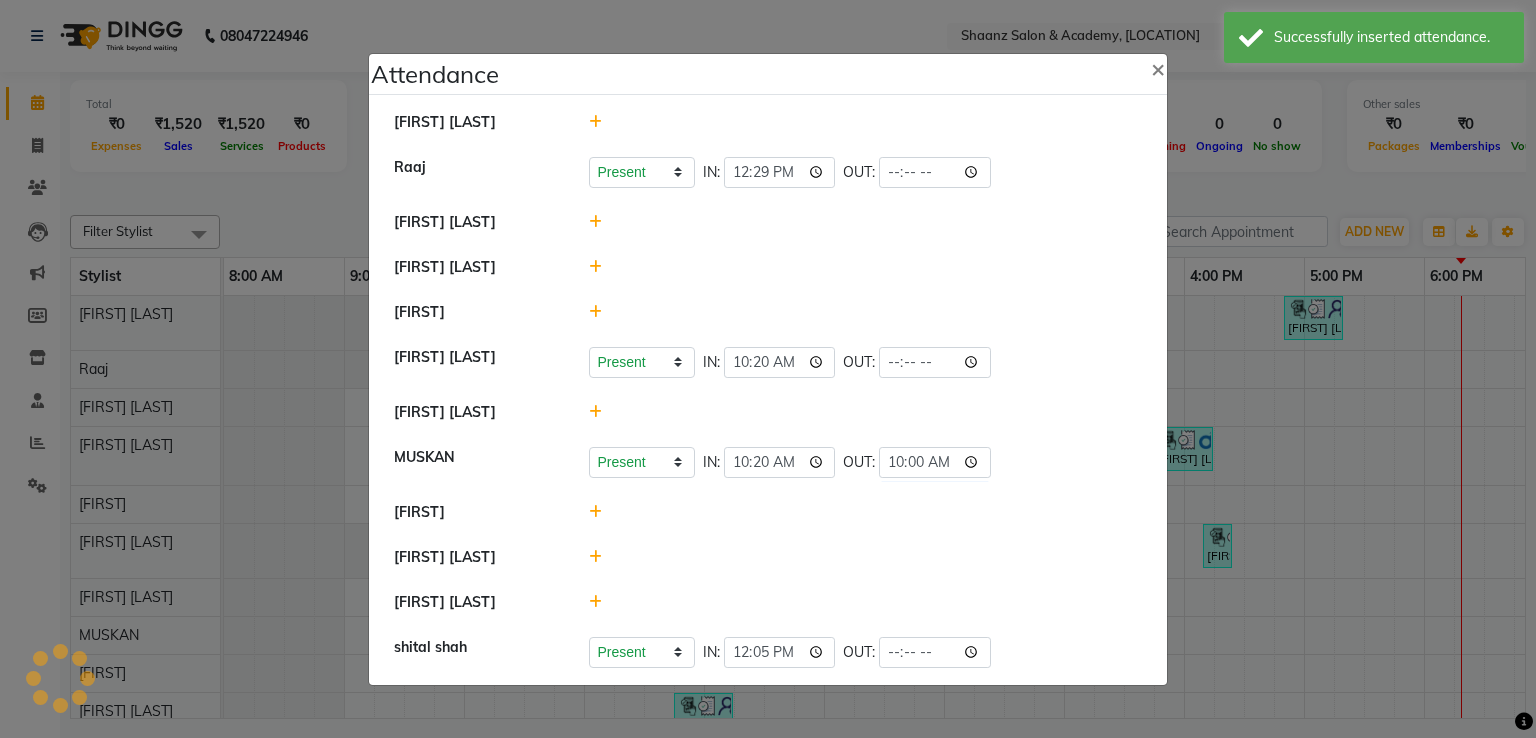click 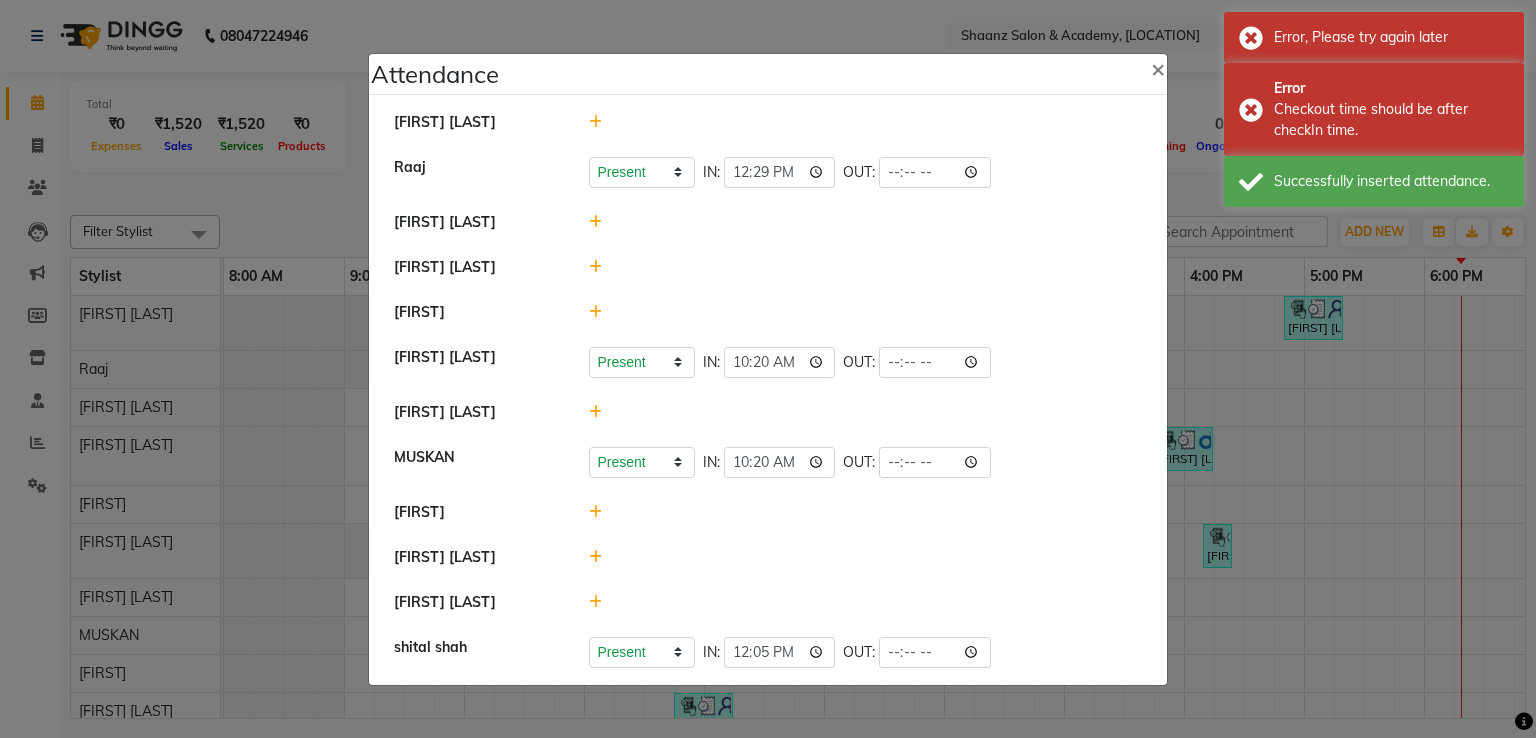 click 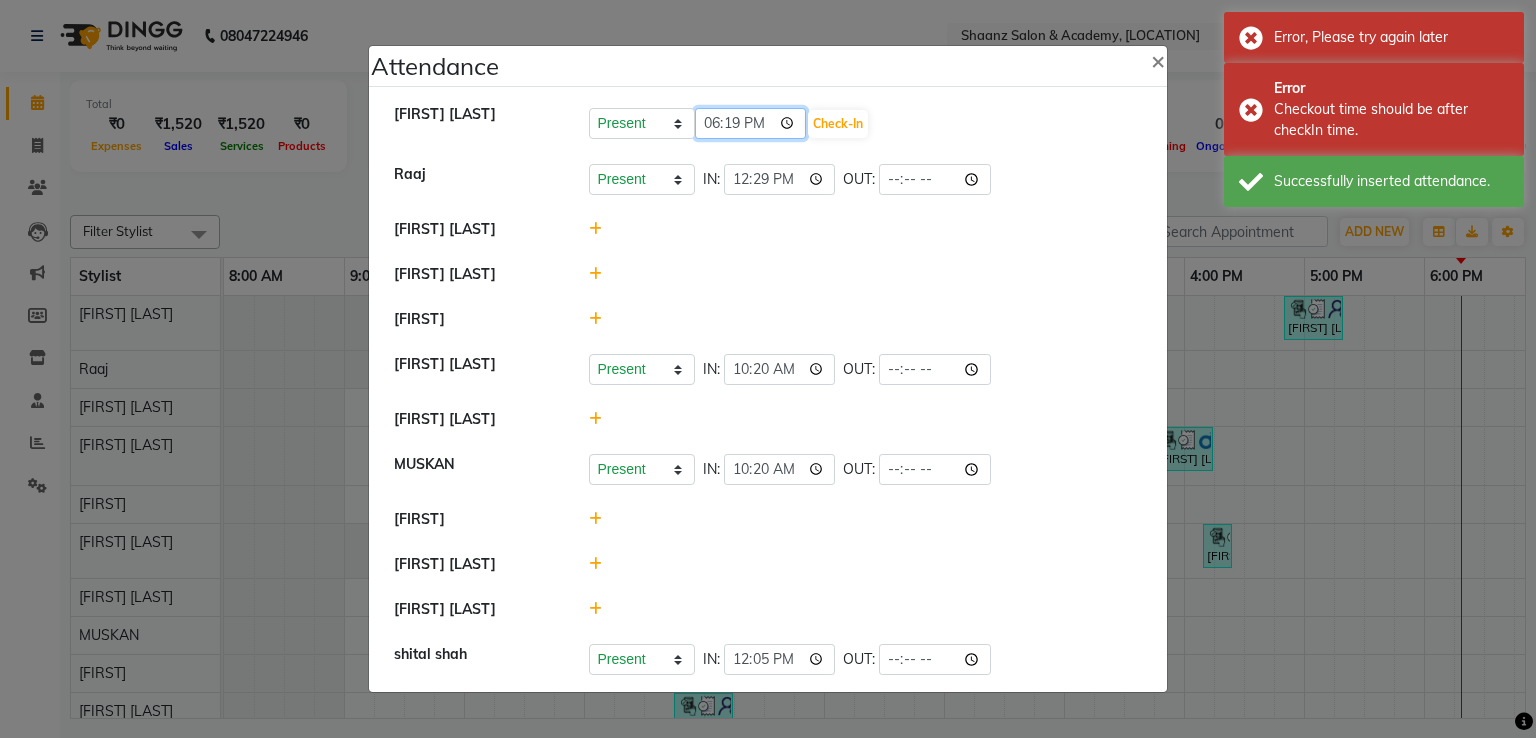 click on "18:19" 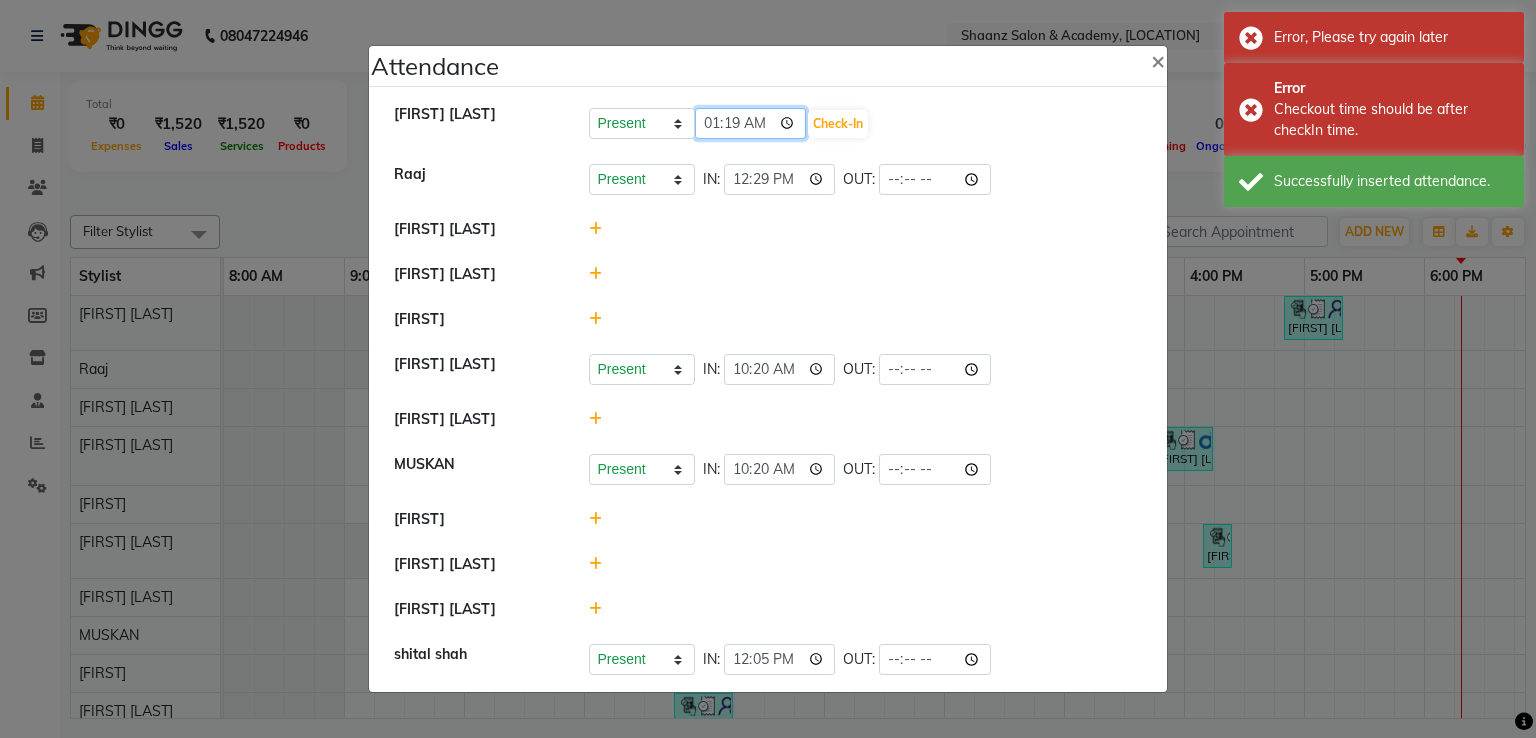 type on "12:19" 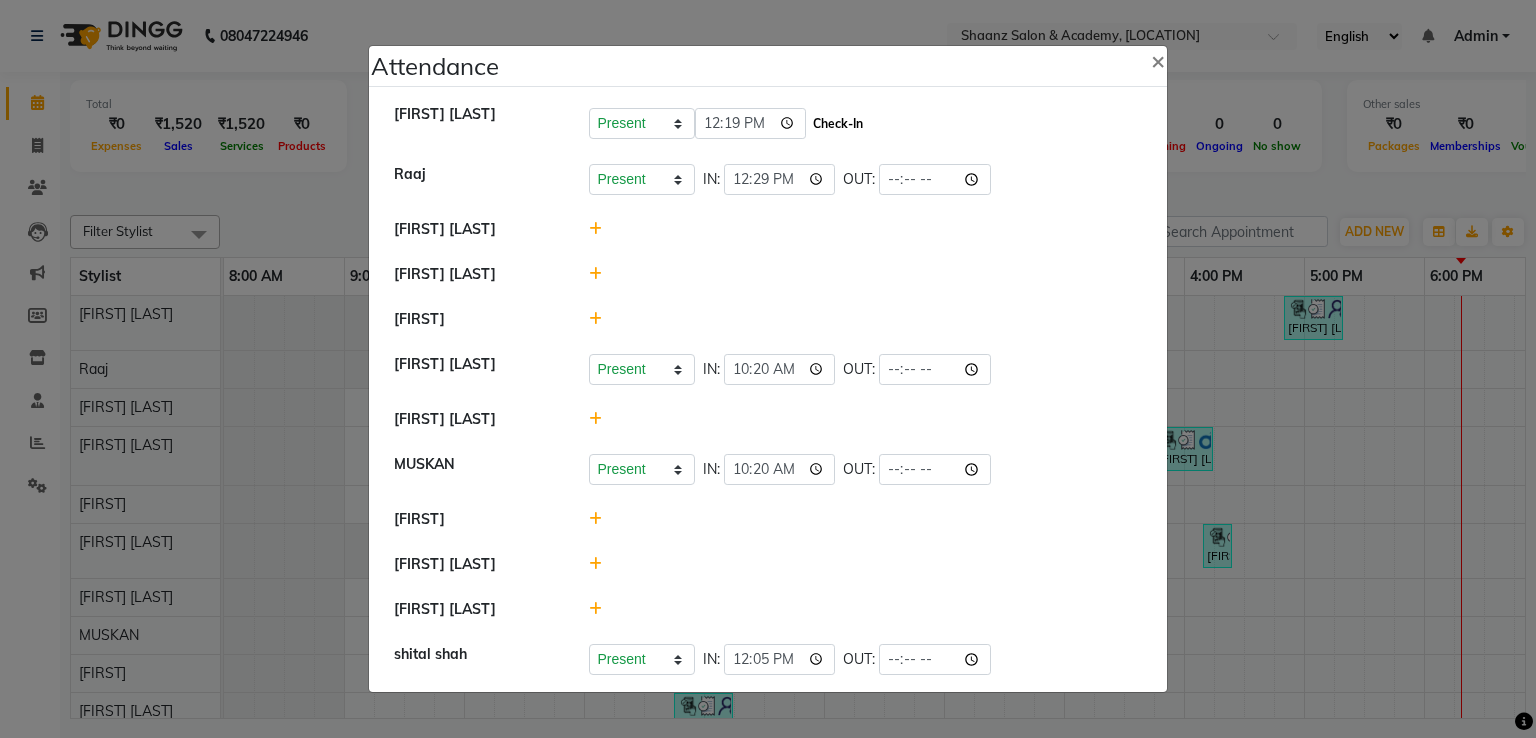 click on "Check-In" 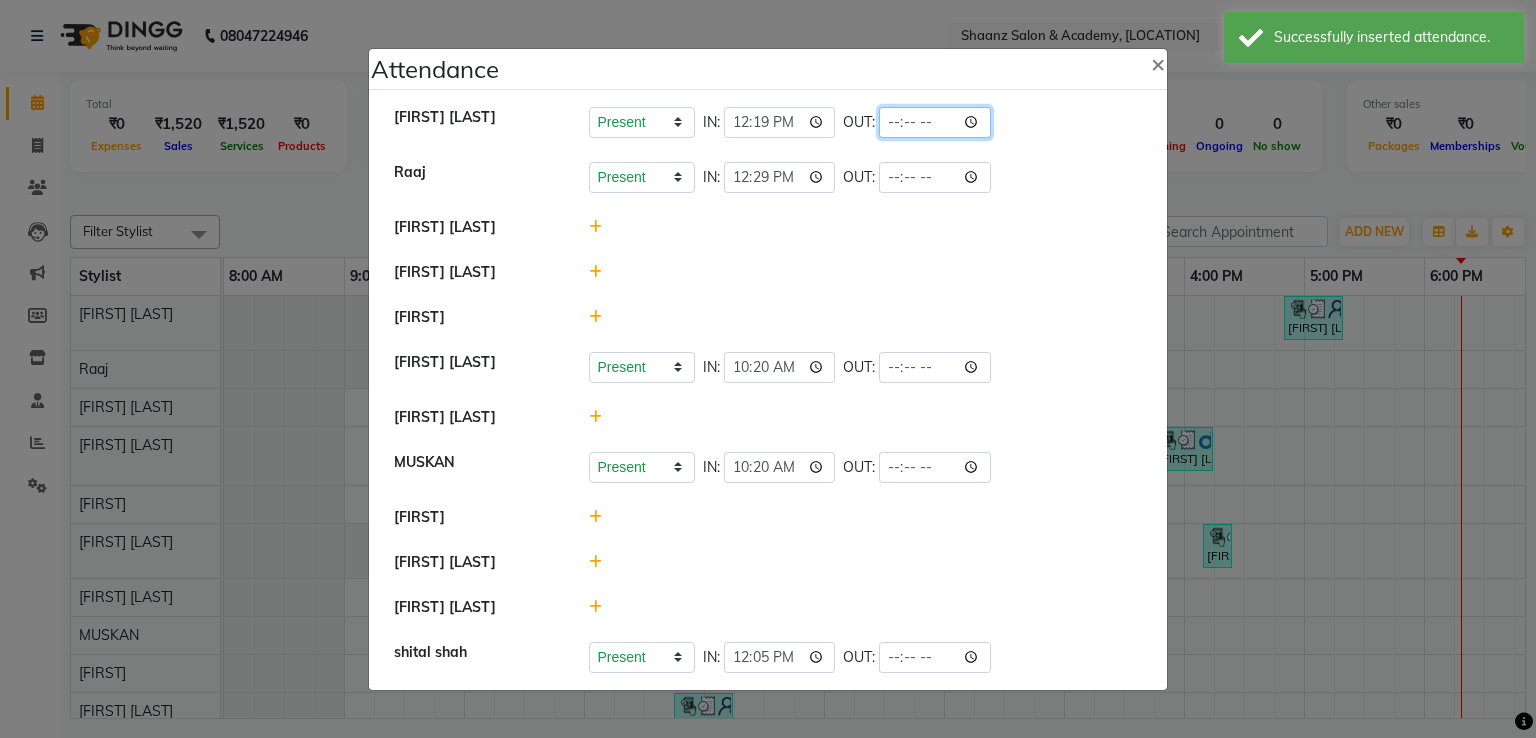 click 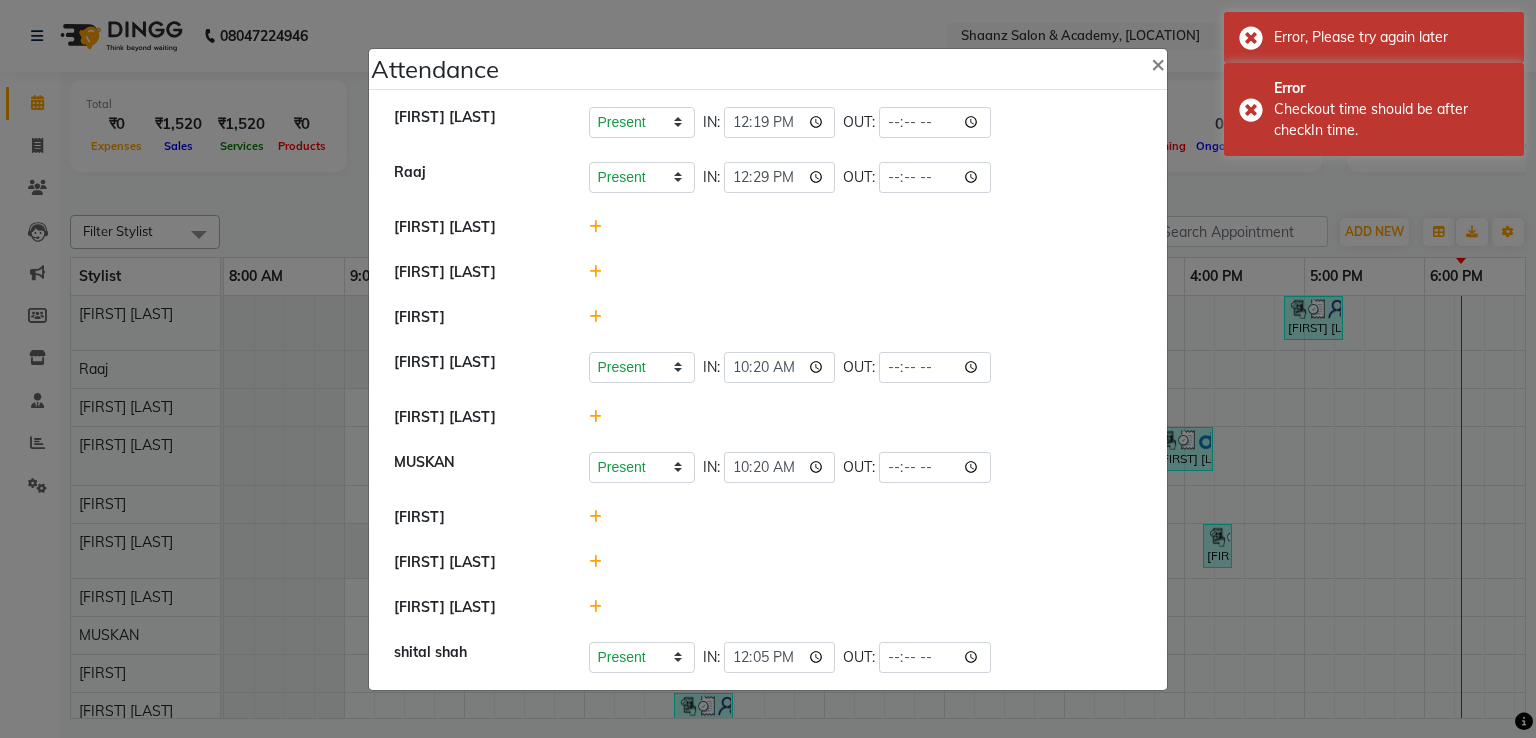 click 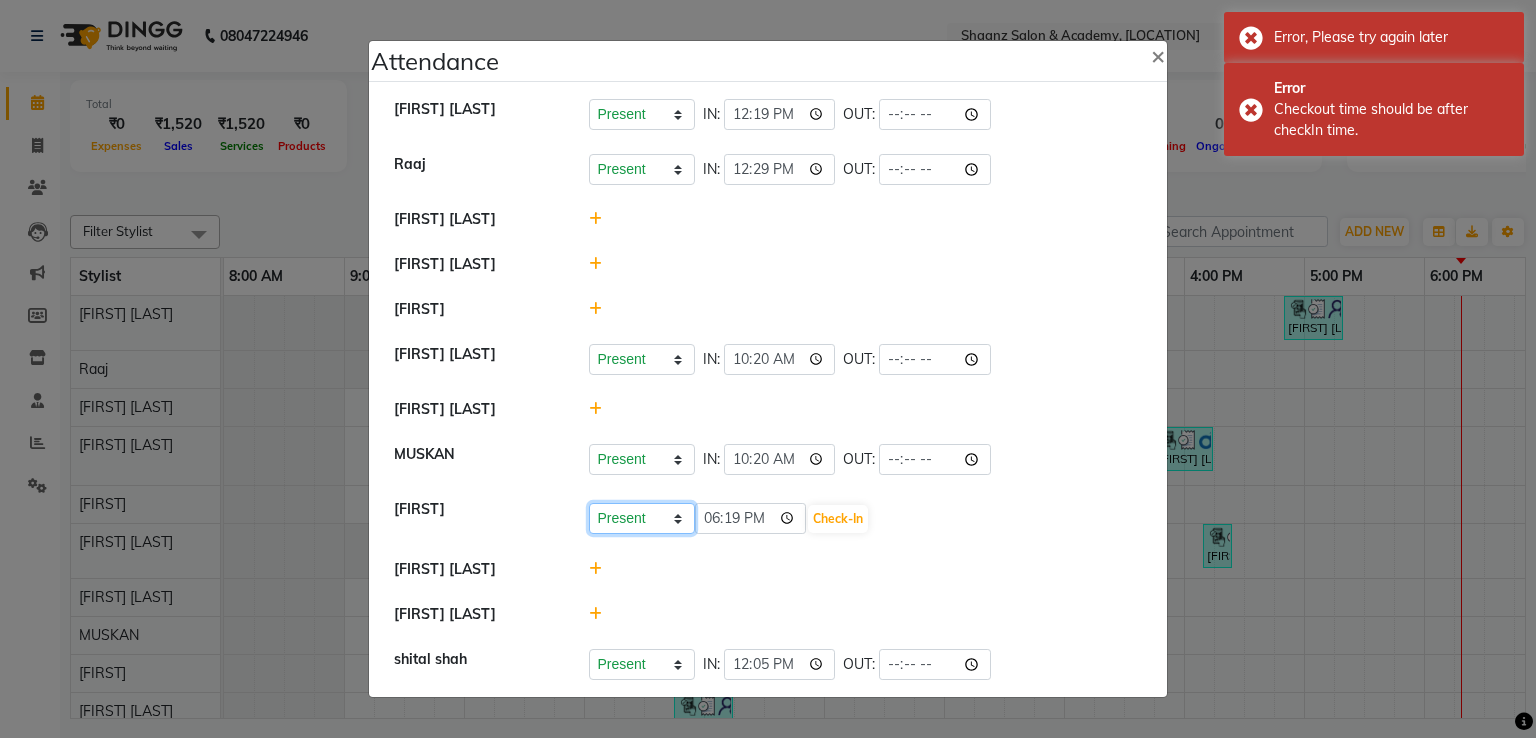 click on "Present Absent Late Half Day Weekly Off" 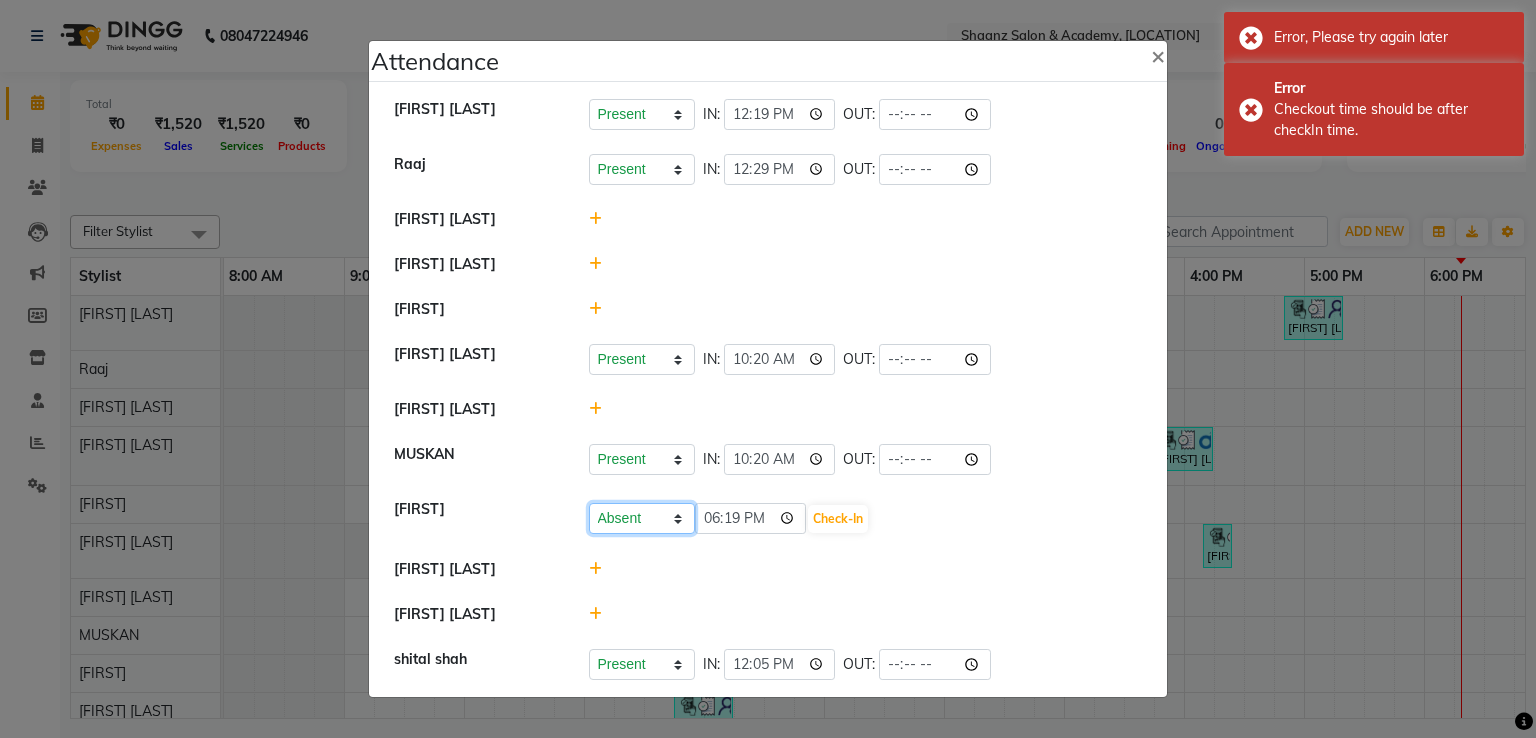 click on "Present Absent Late Half Day Weekly Off" 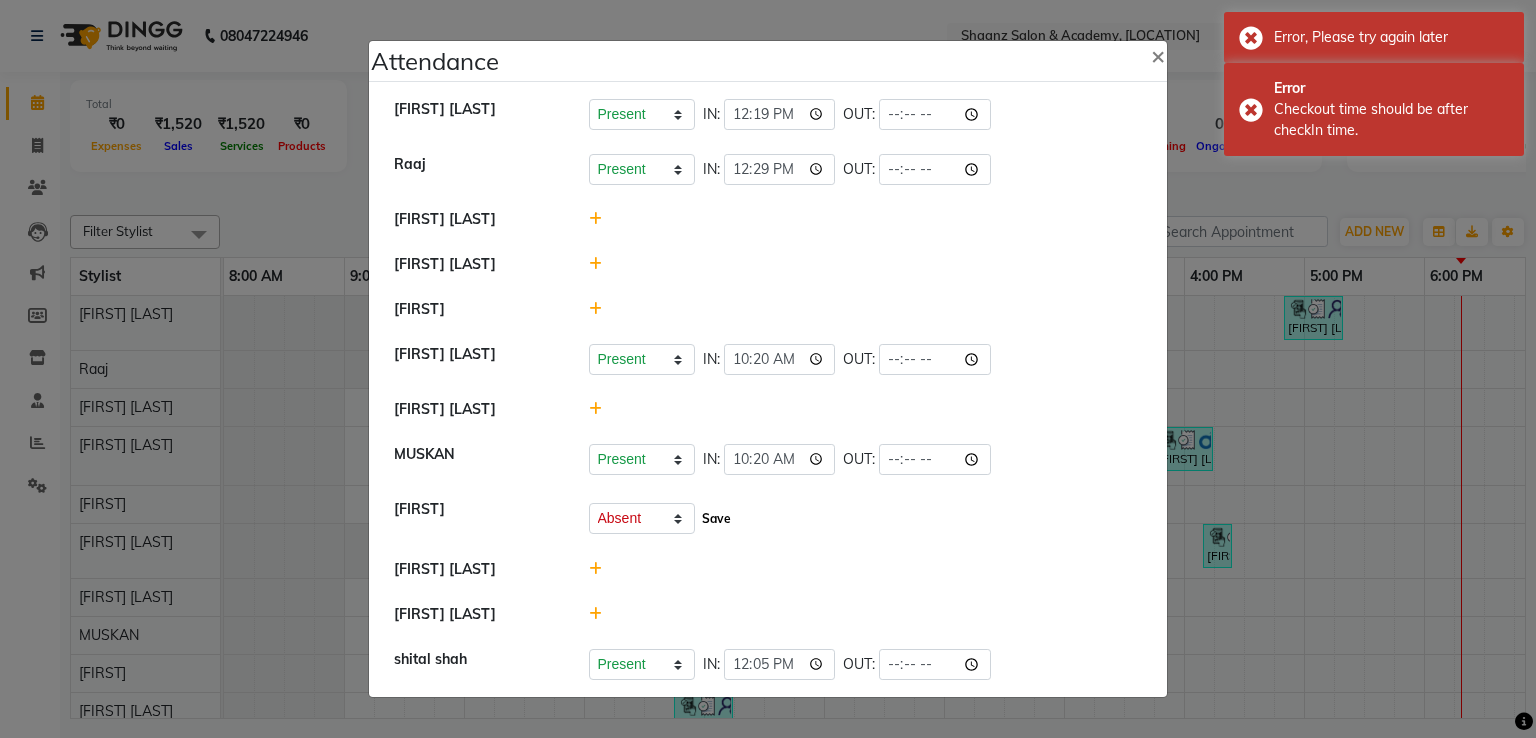click on "Save" 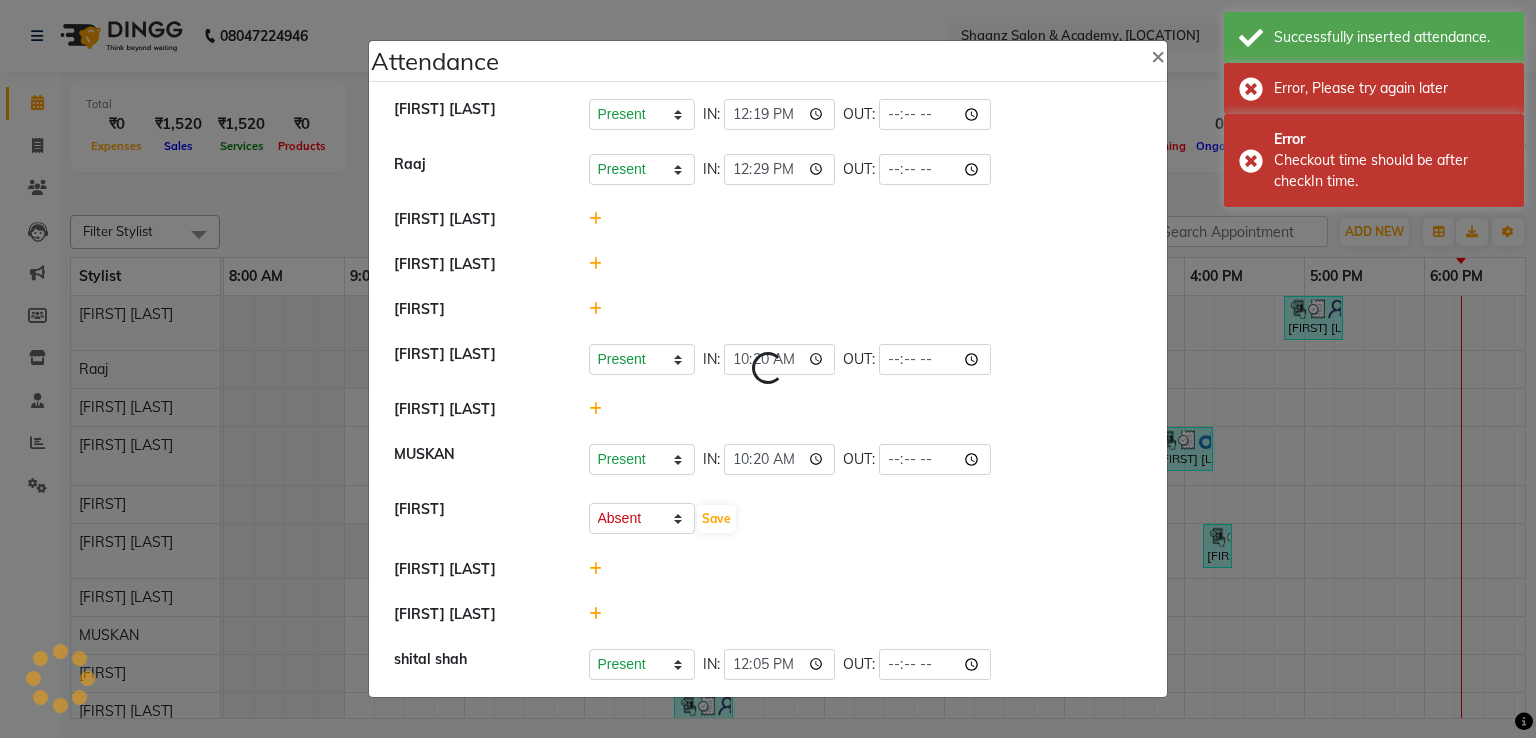 select on "A" 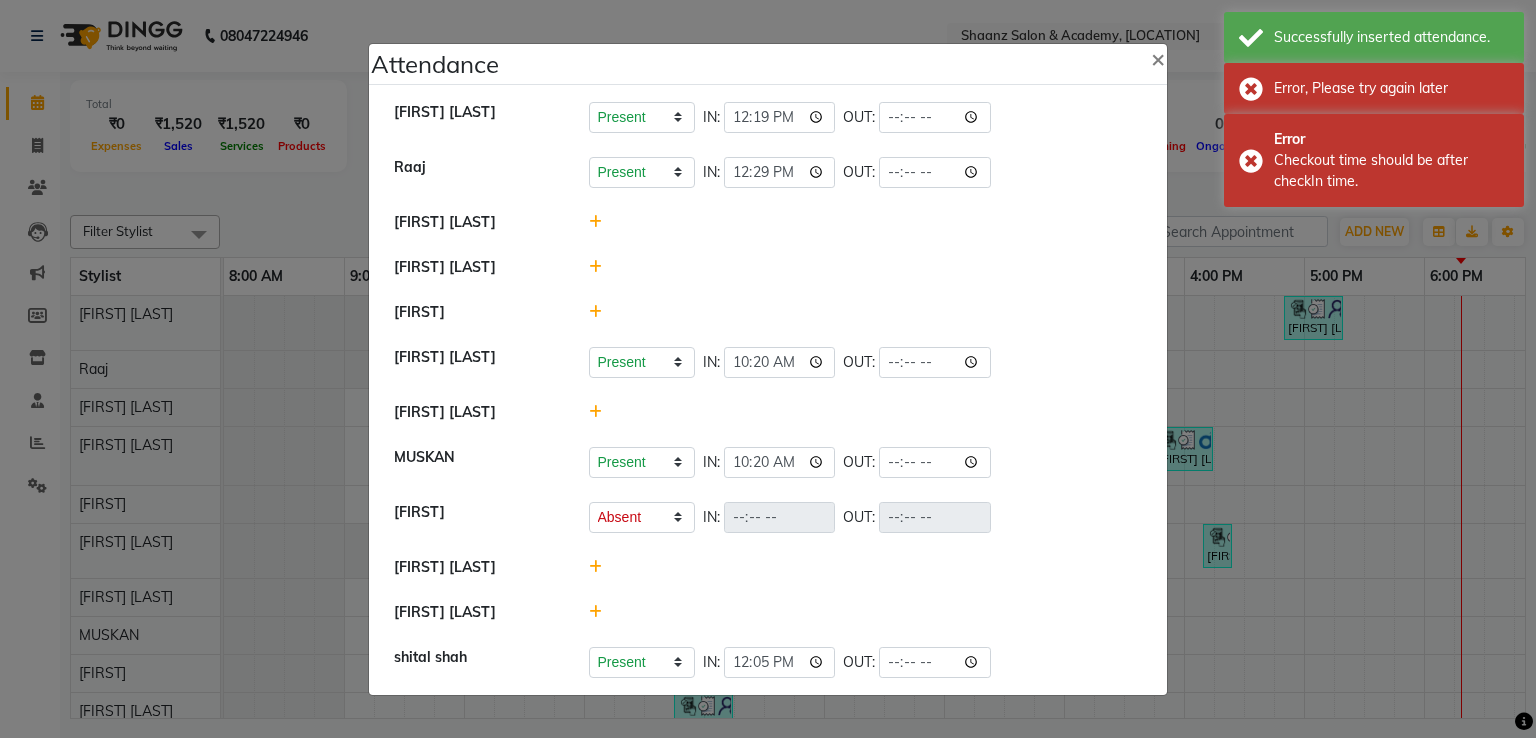 click 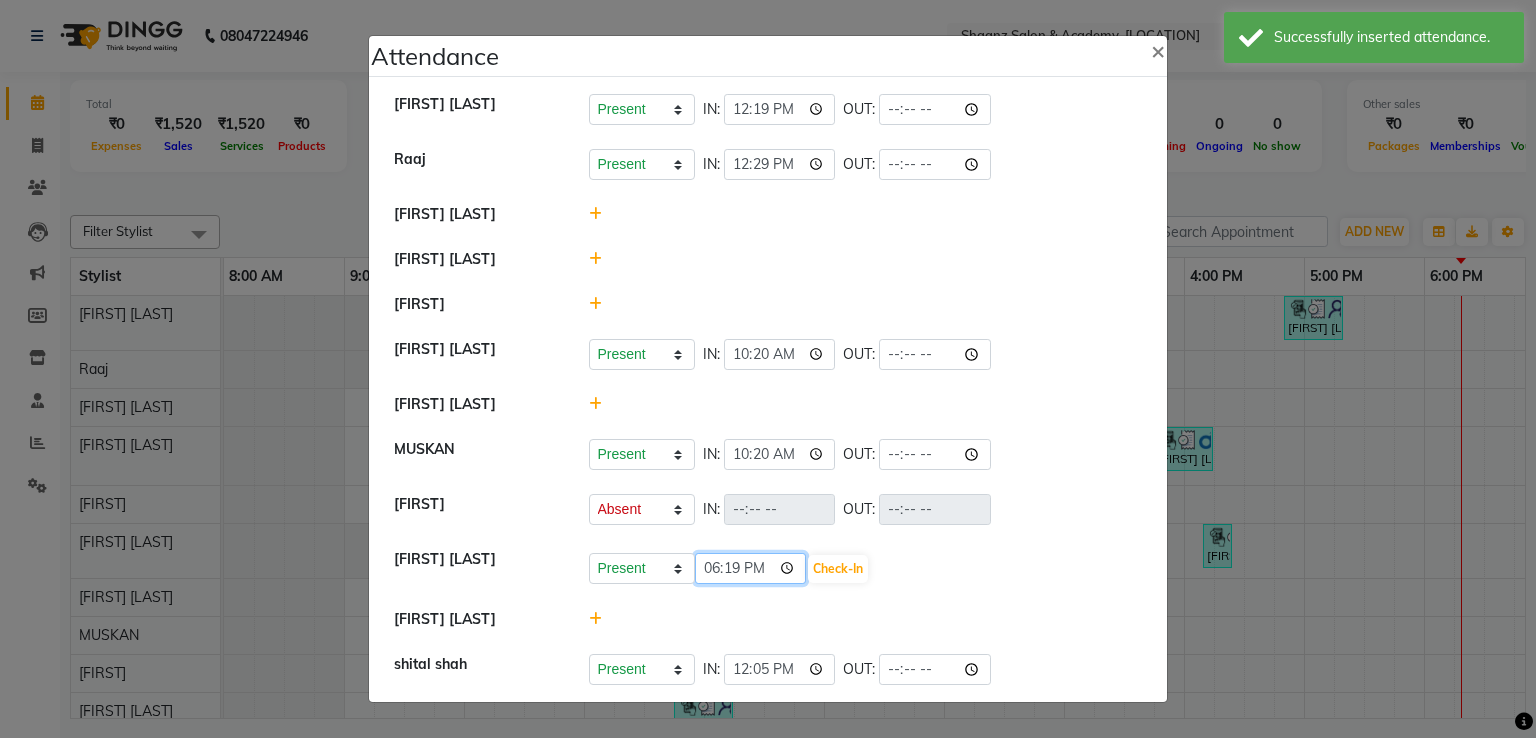click on "18:19" 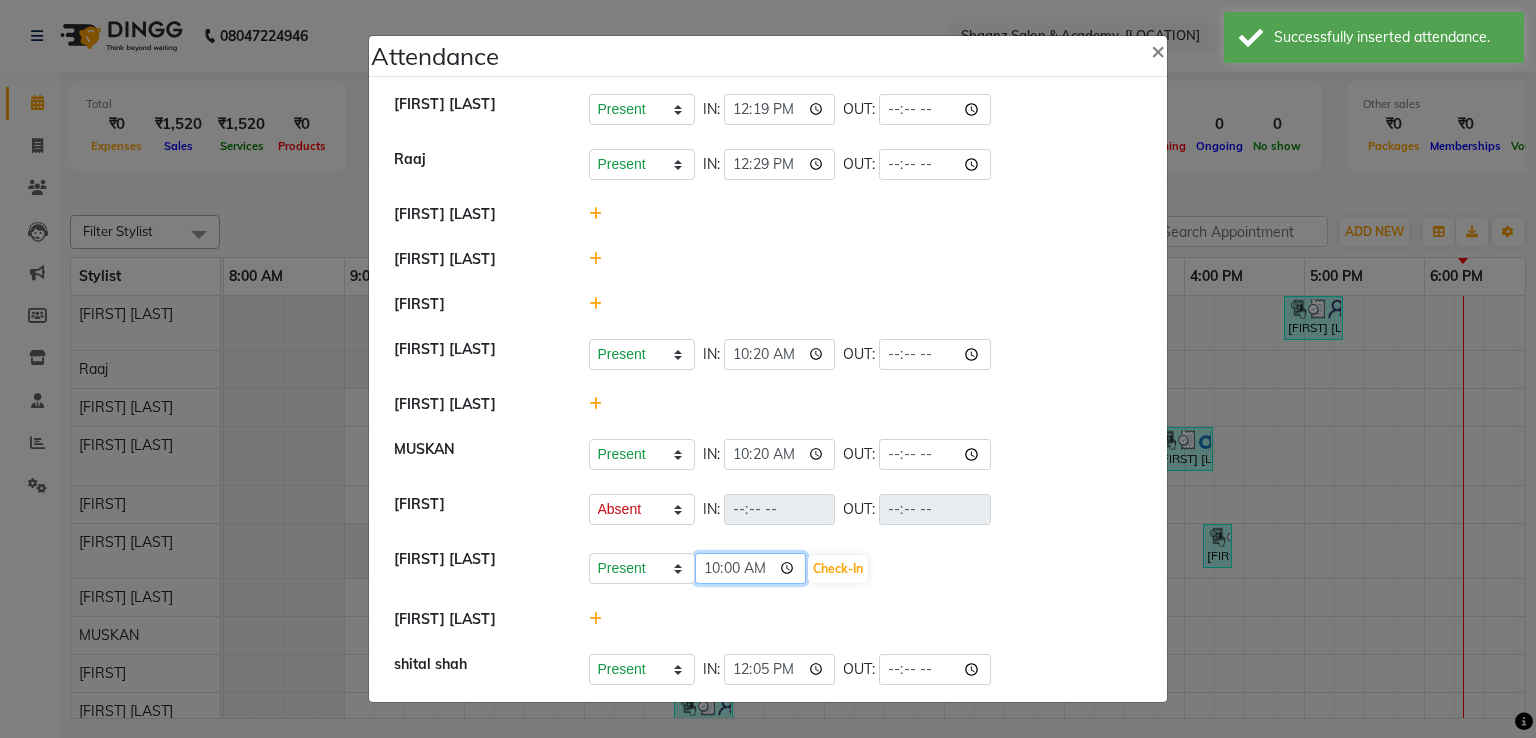 type on "10:06" 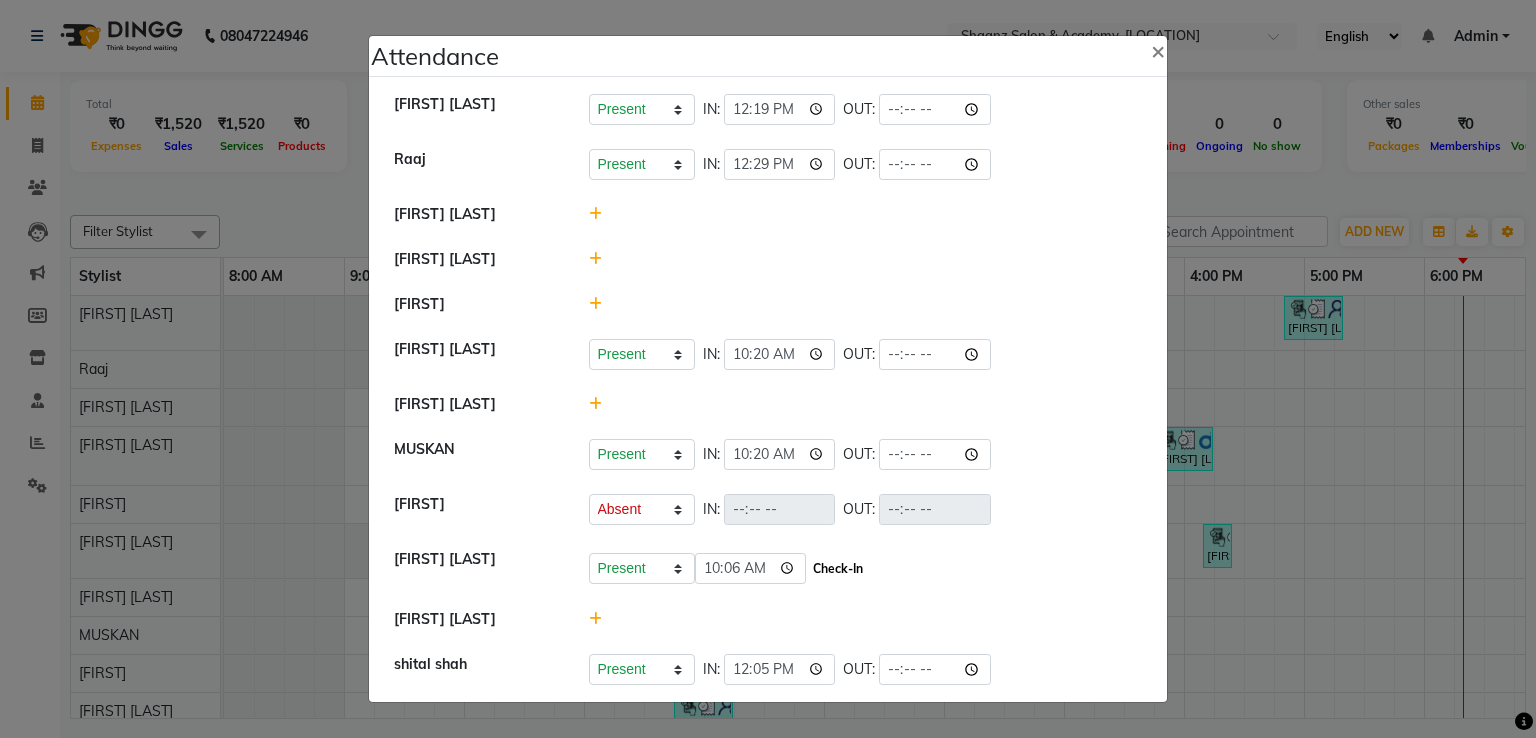 click on "Check-In" 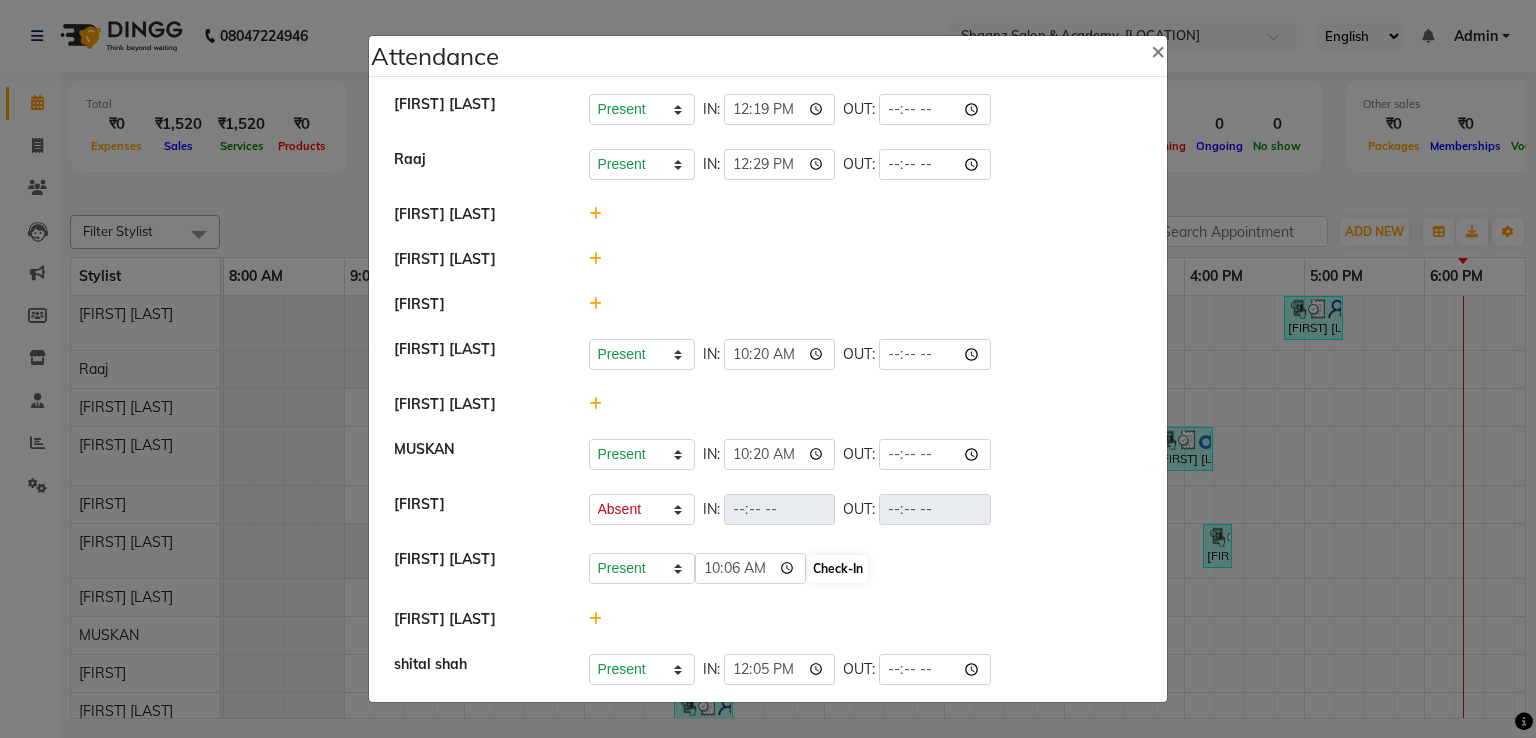 select on "A" 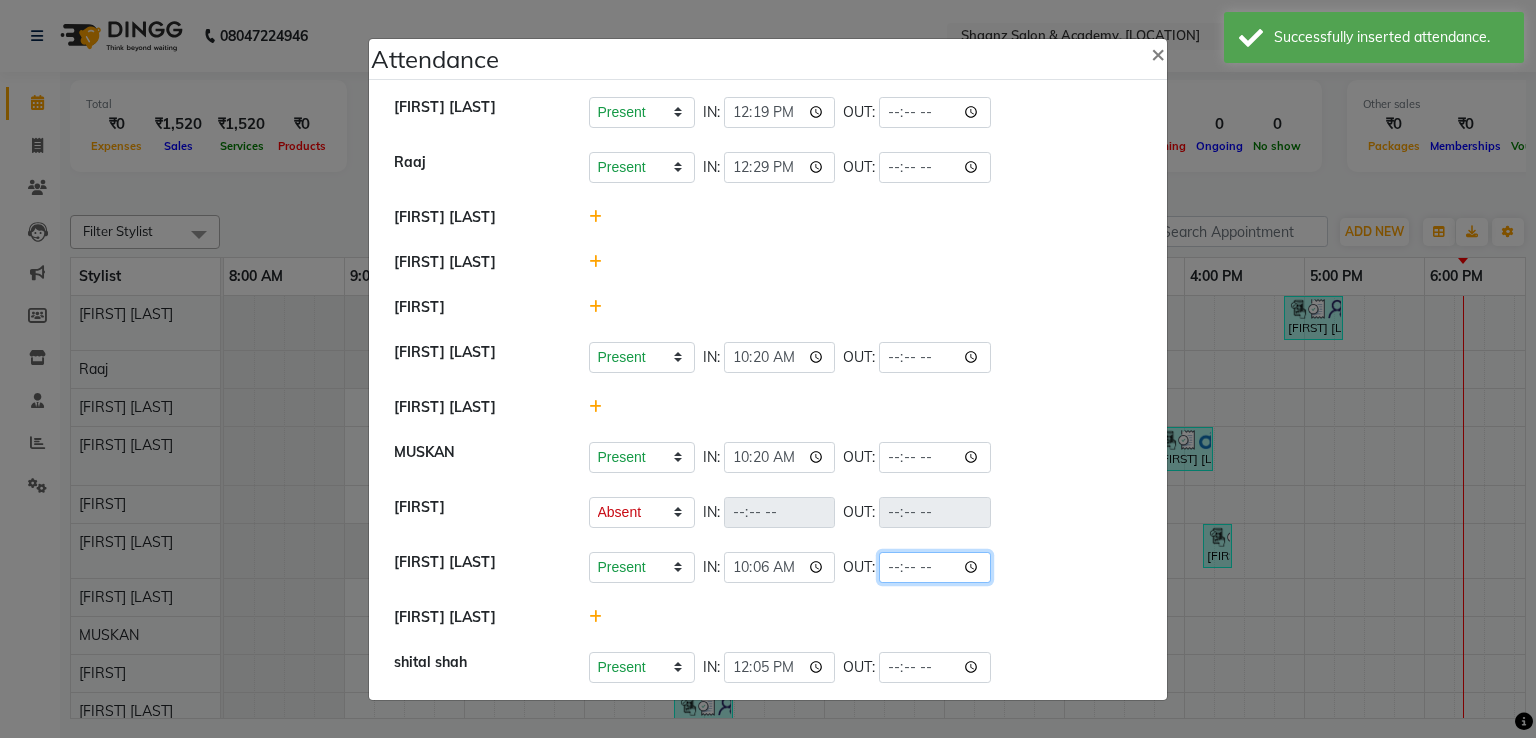 click 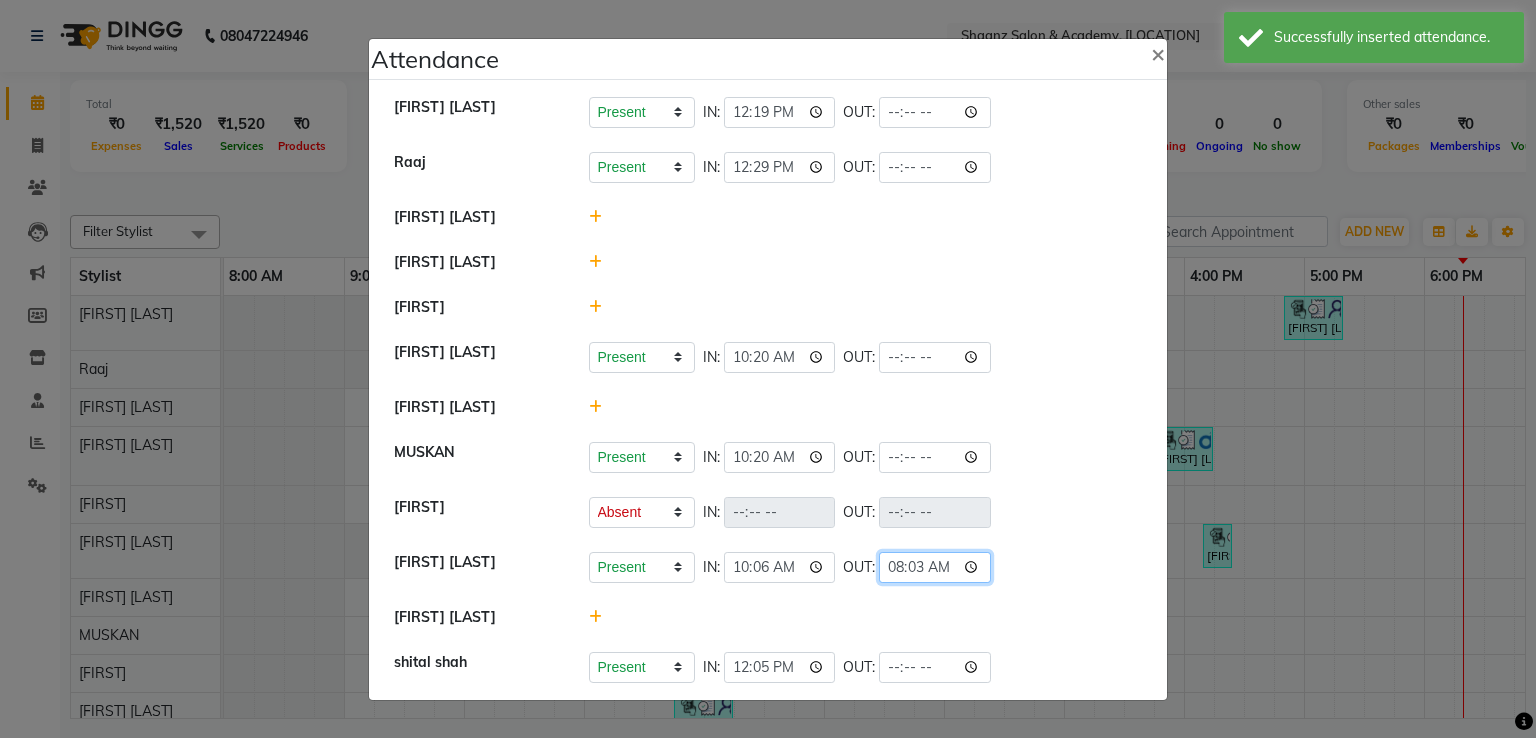 type on "08:30" 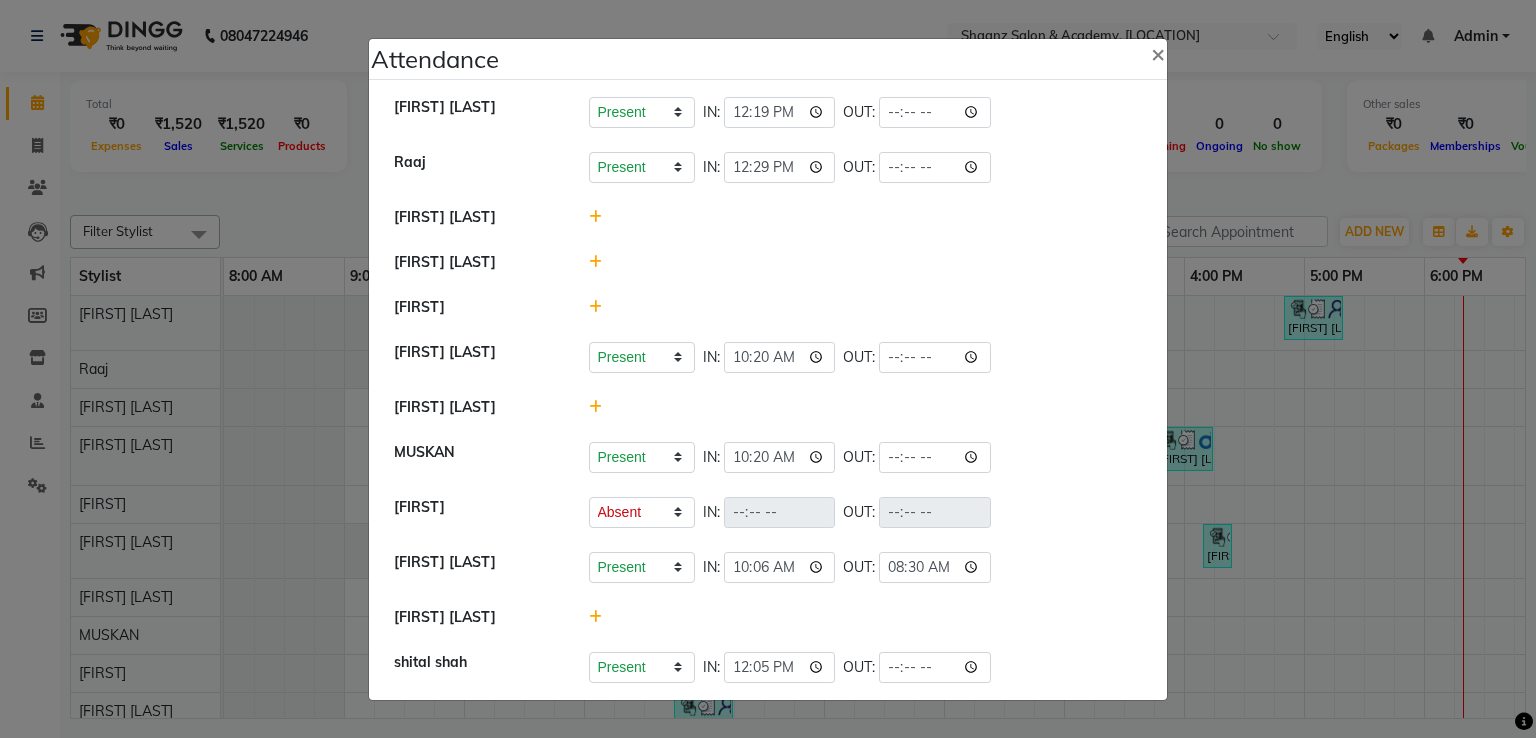 click on "shital shah   Present   Absent   Late   Half Day   Weekly Off  IN:  12:05 OUT:" 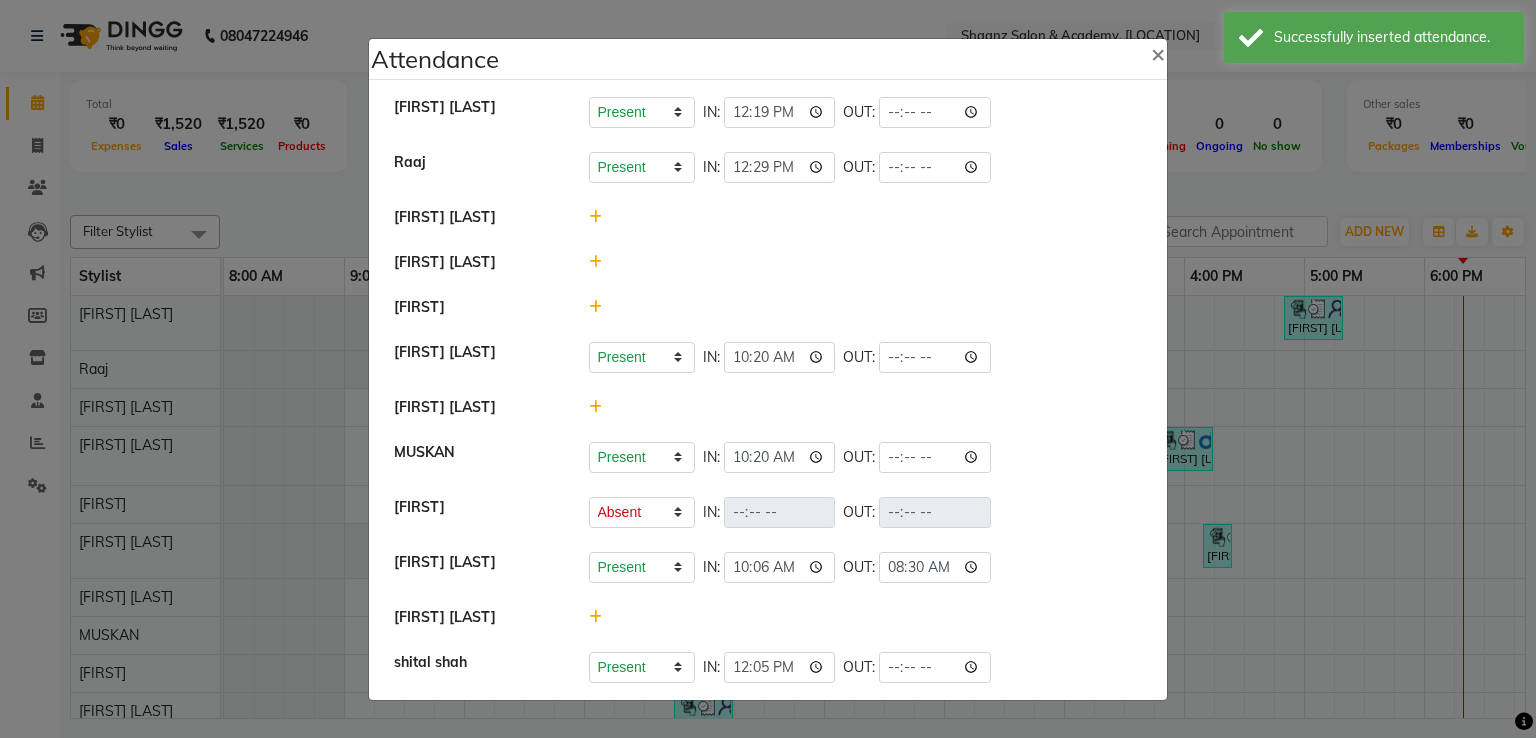 select on "A" 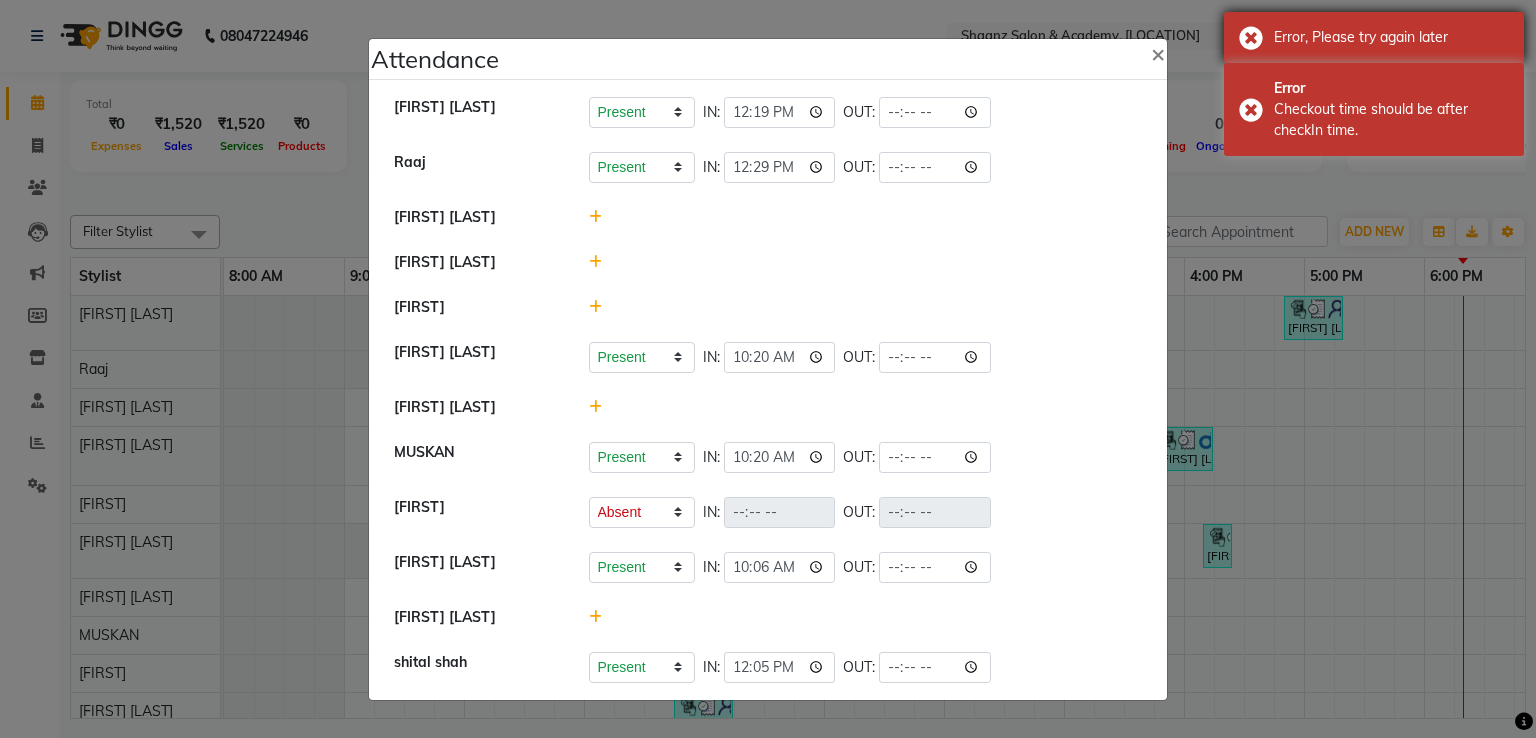 click on "Error, Please try again later" at bounding box center (1374, 37) 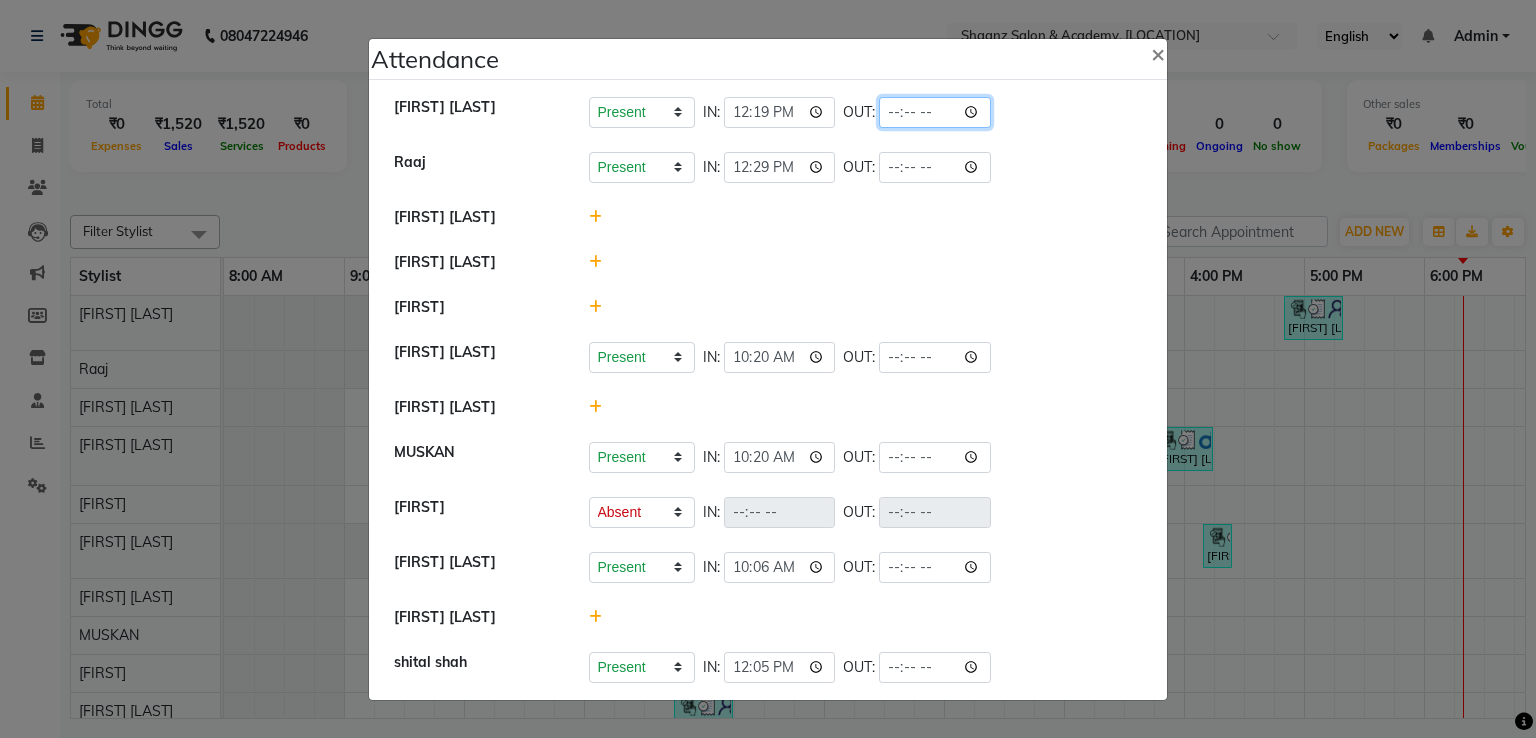click 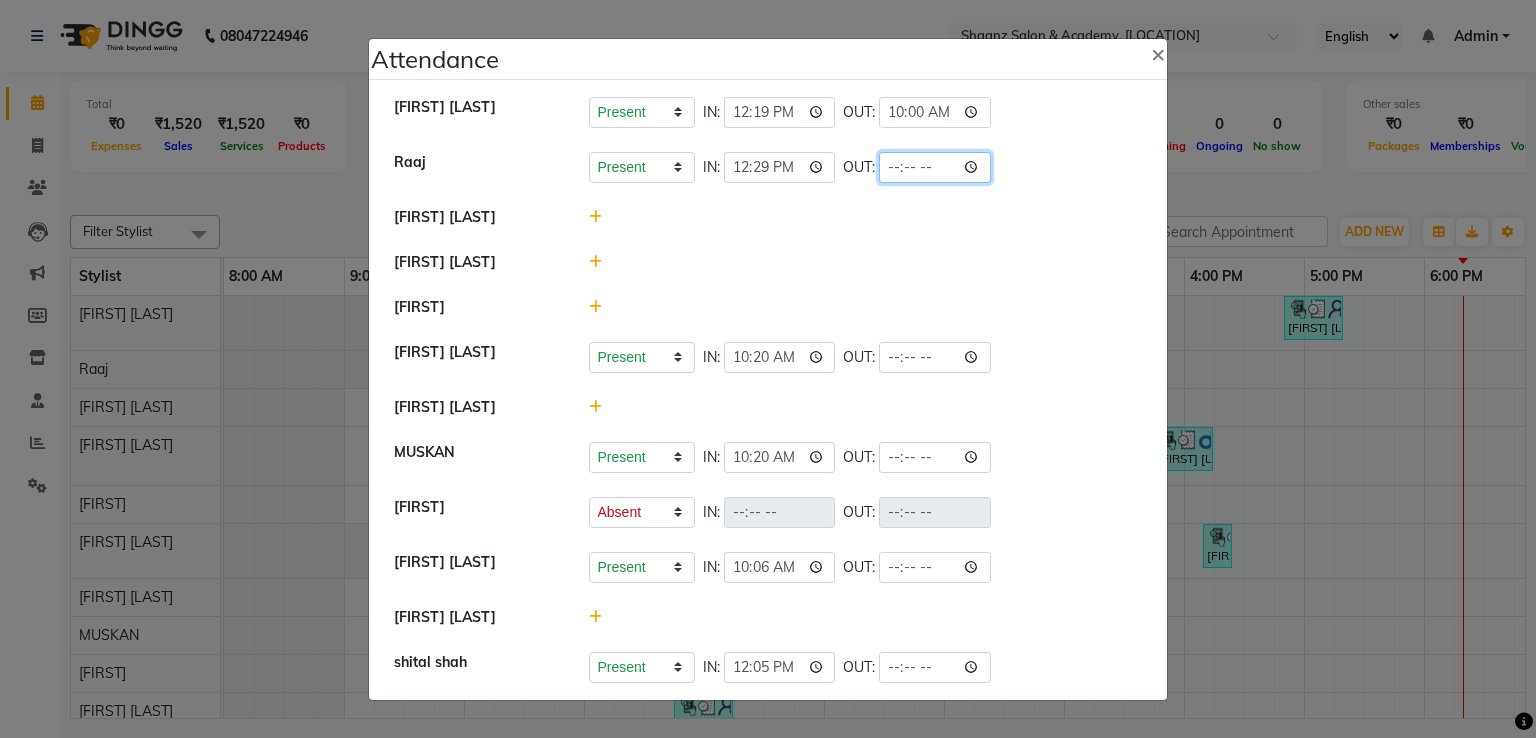 click 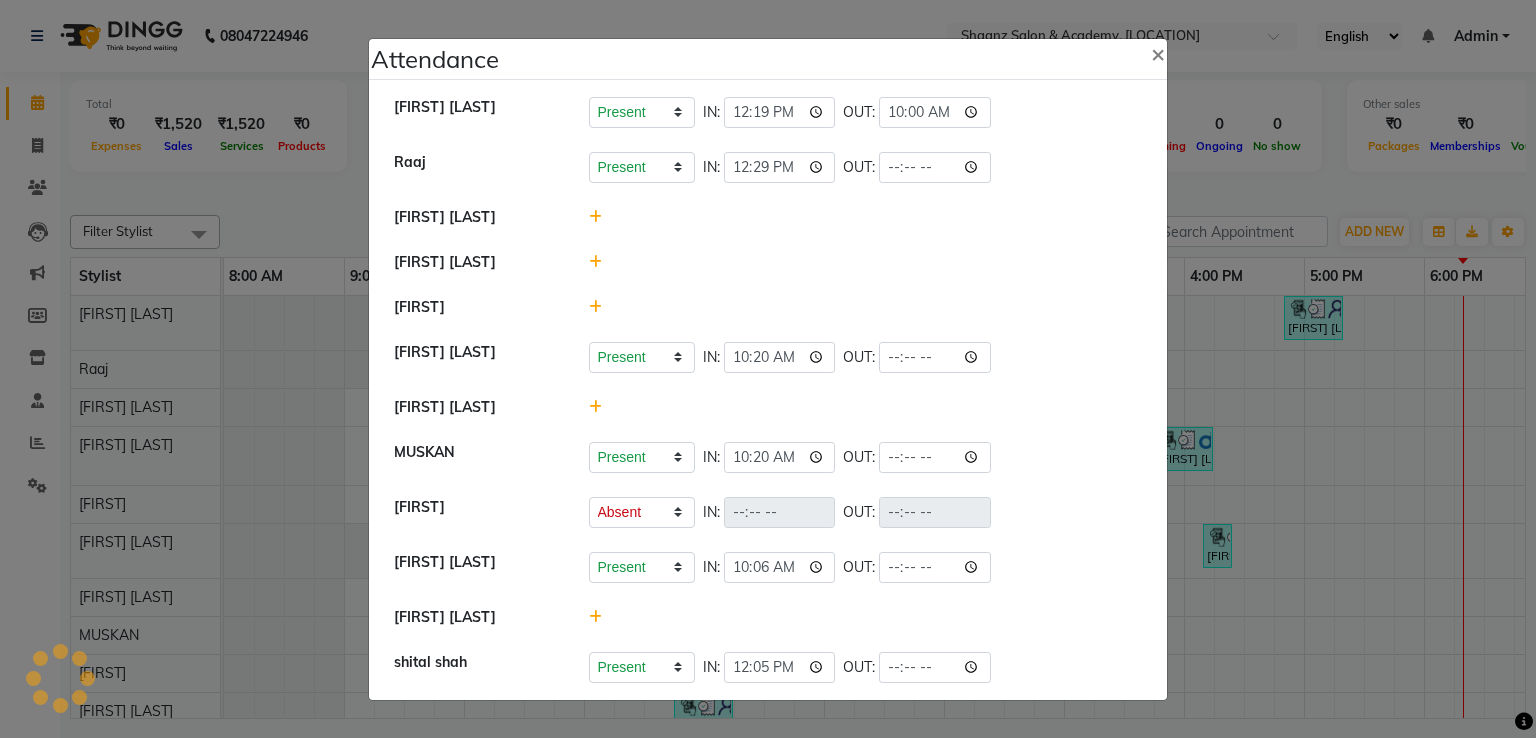 select on "A" 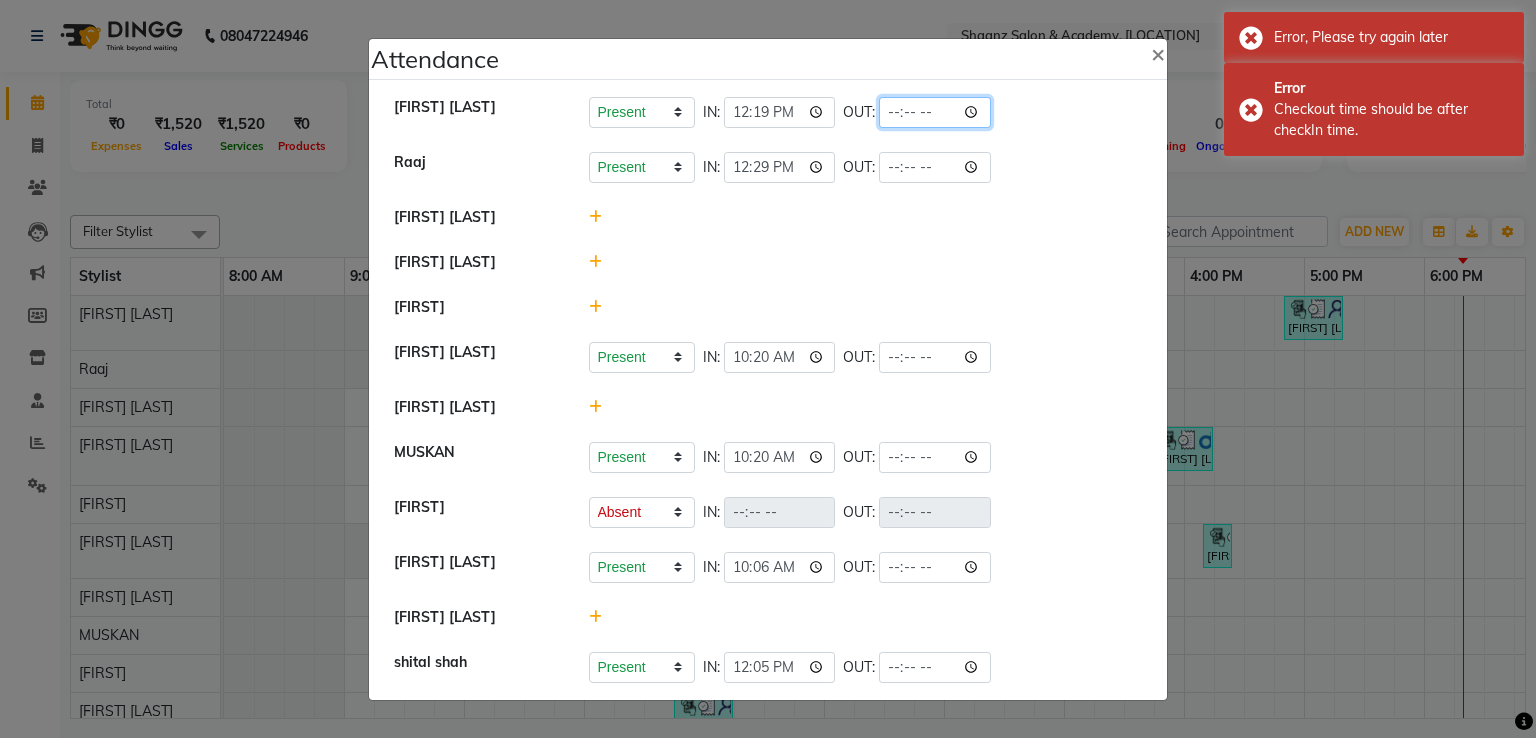 click 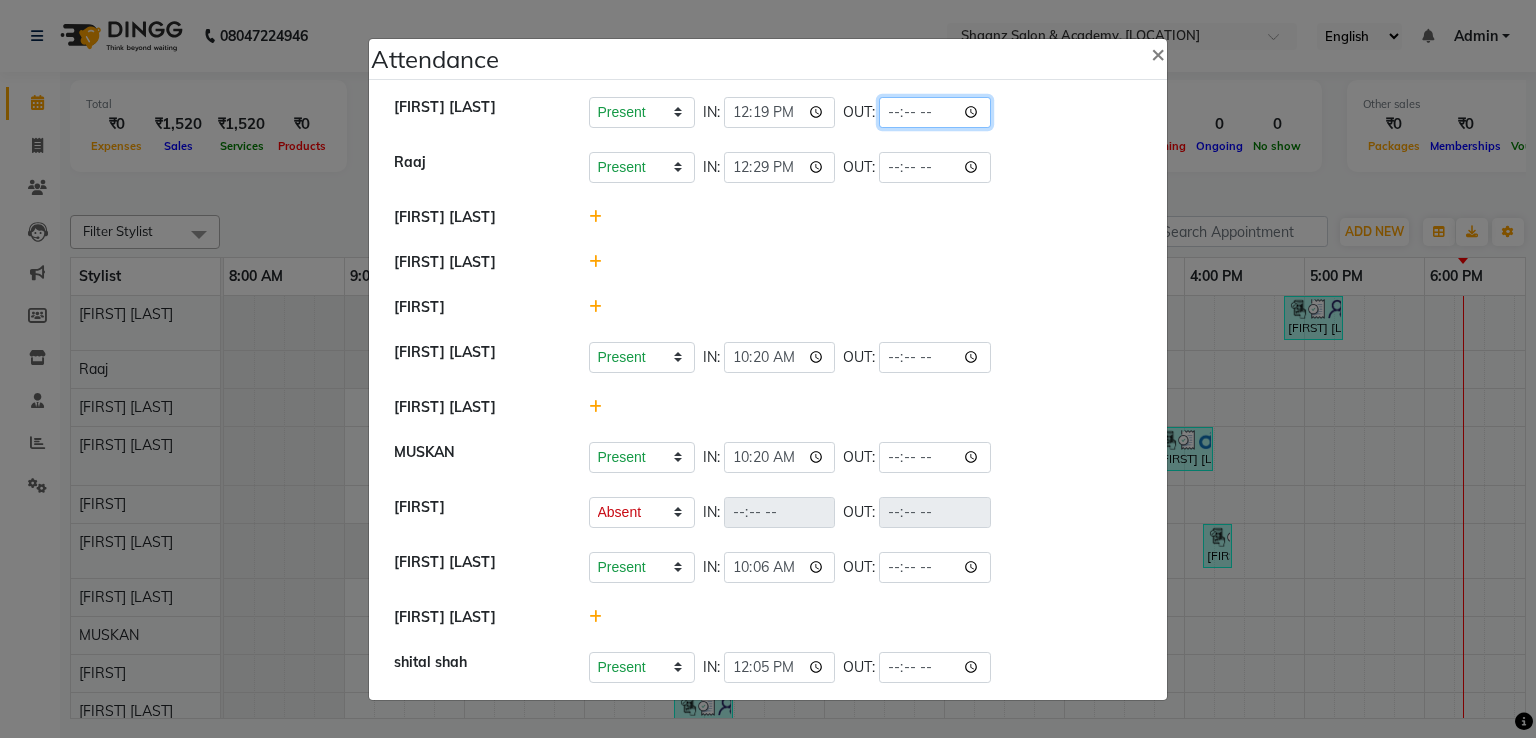 type on "22:00" 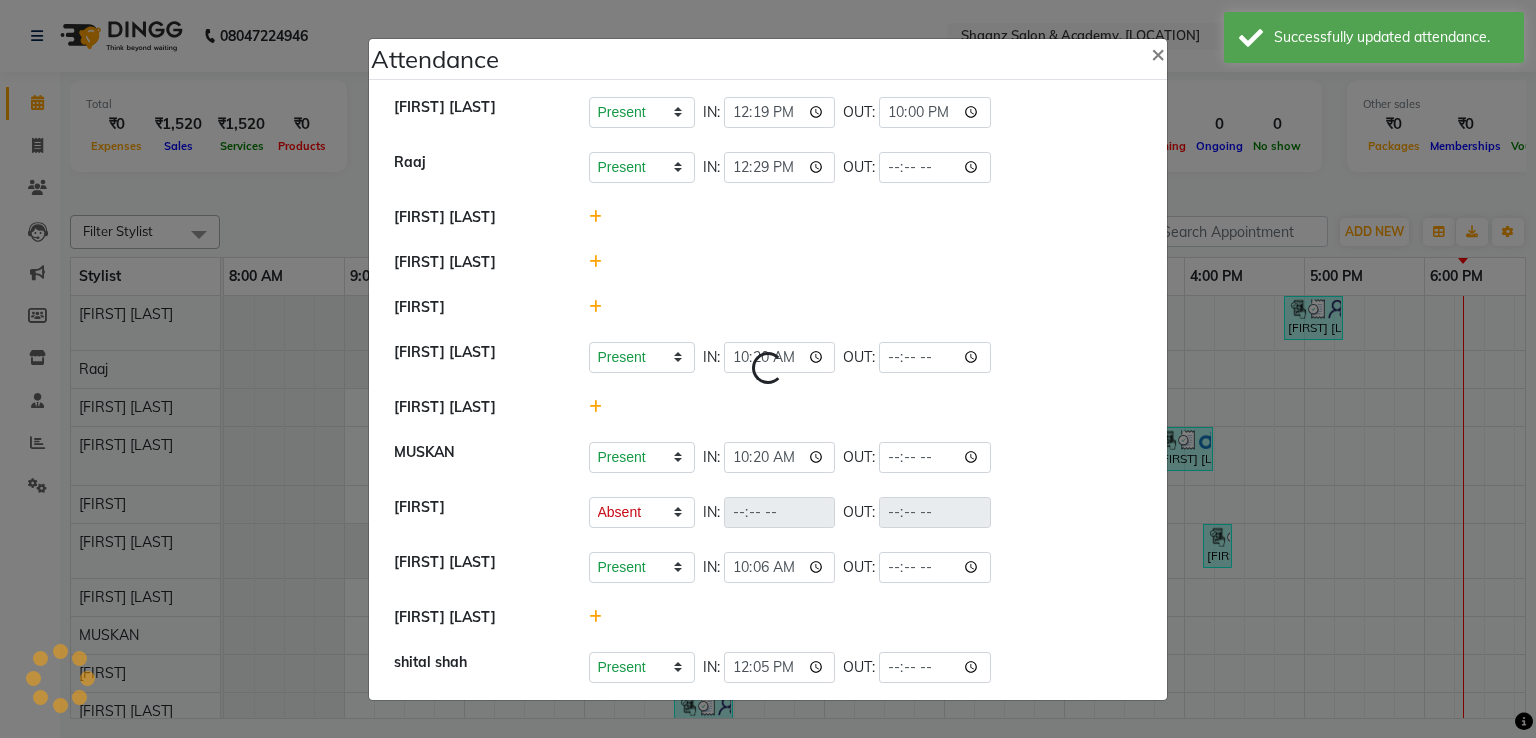 click on "Tasleem ahmad salmani   Present   Absent   Late   Half Day   Weekly Off  IN:  12:19 OUT:  22:00" 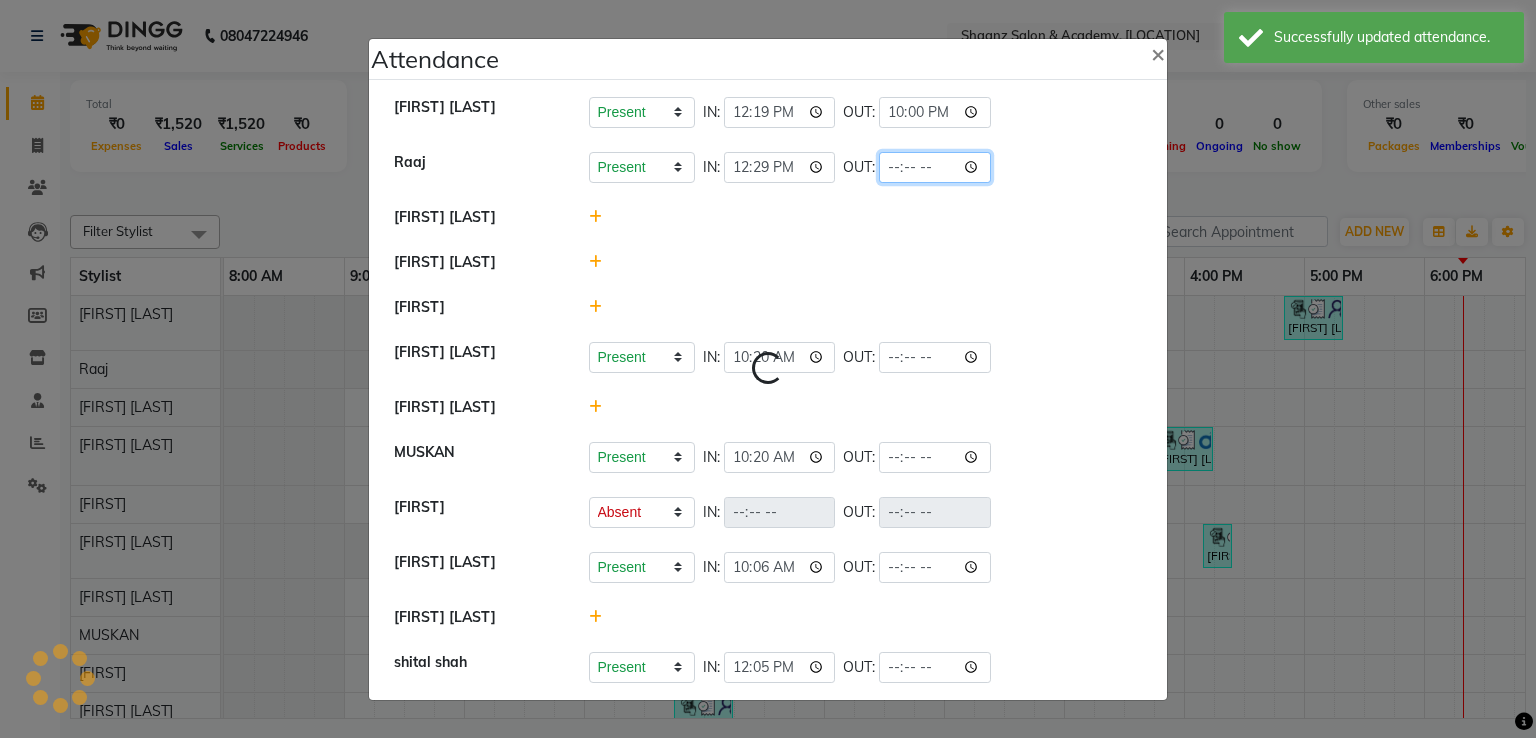 click 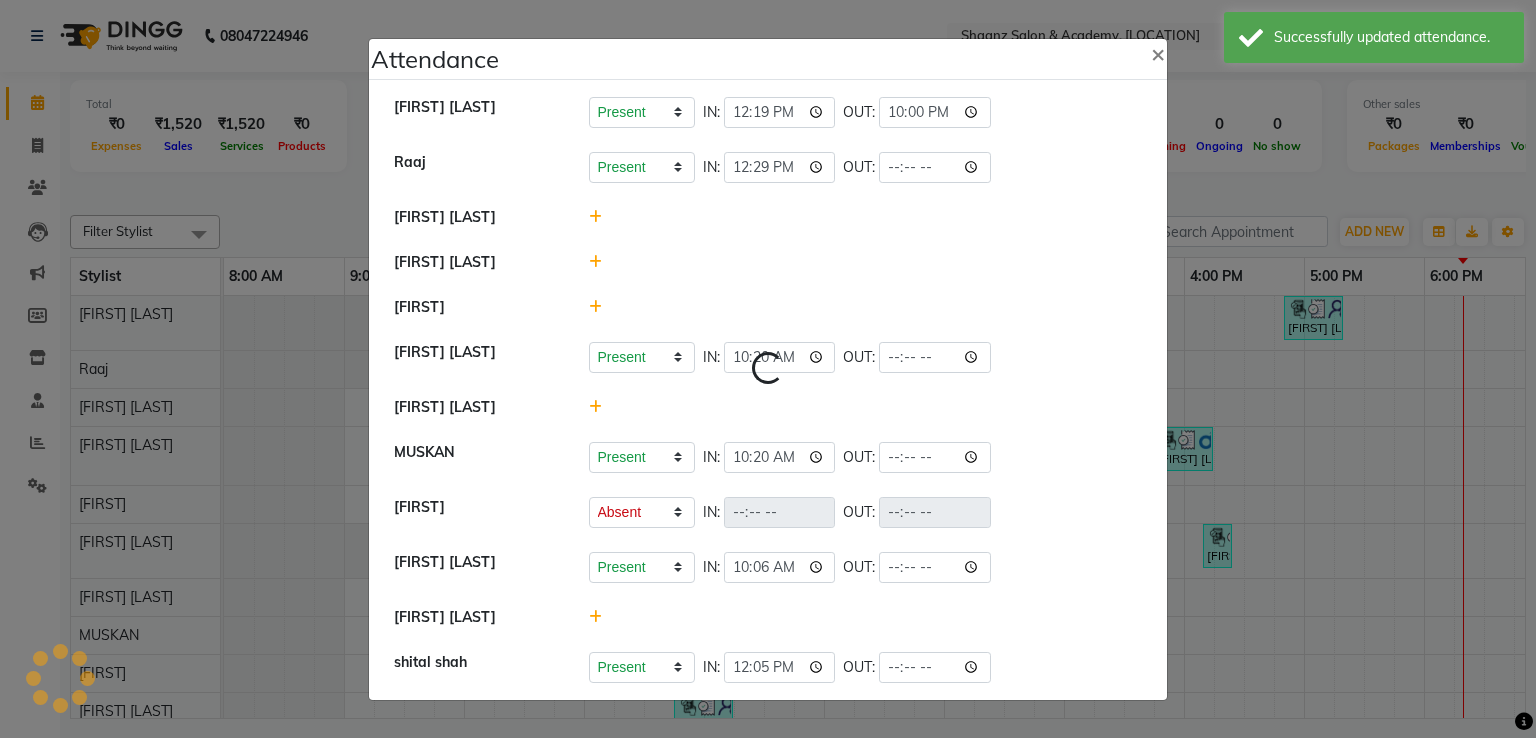 select on "A" 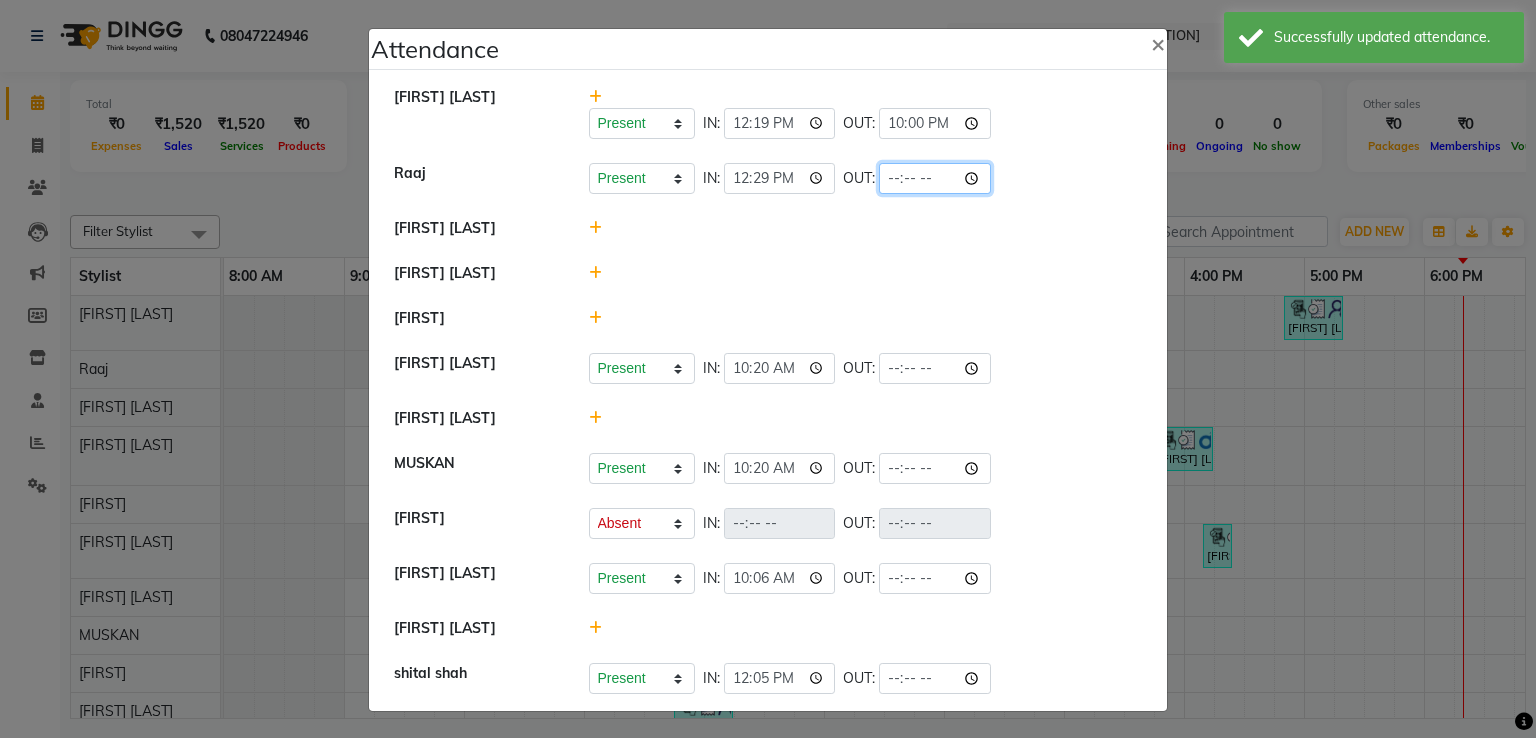 click 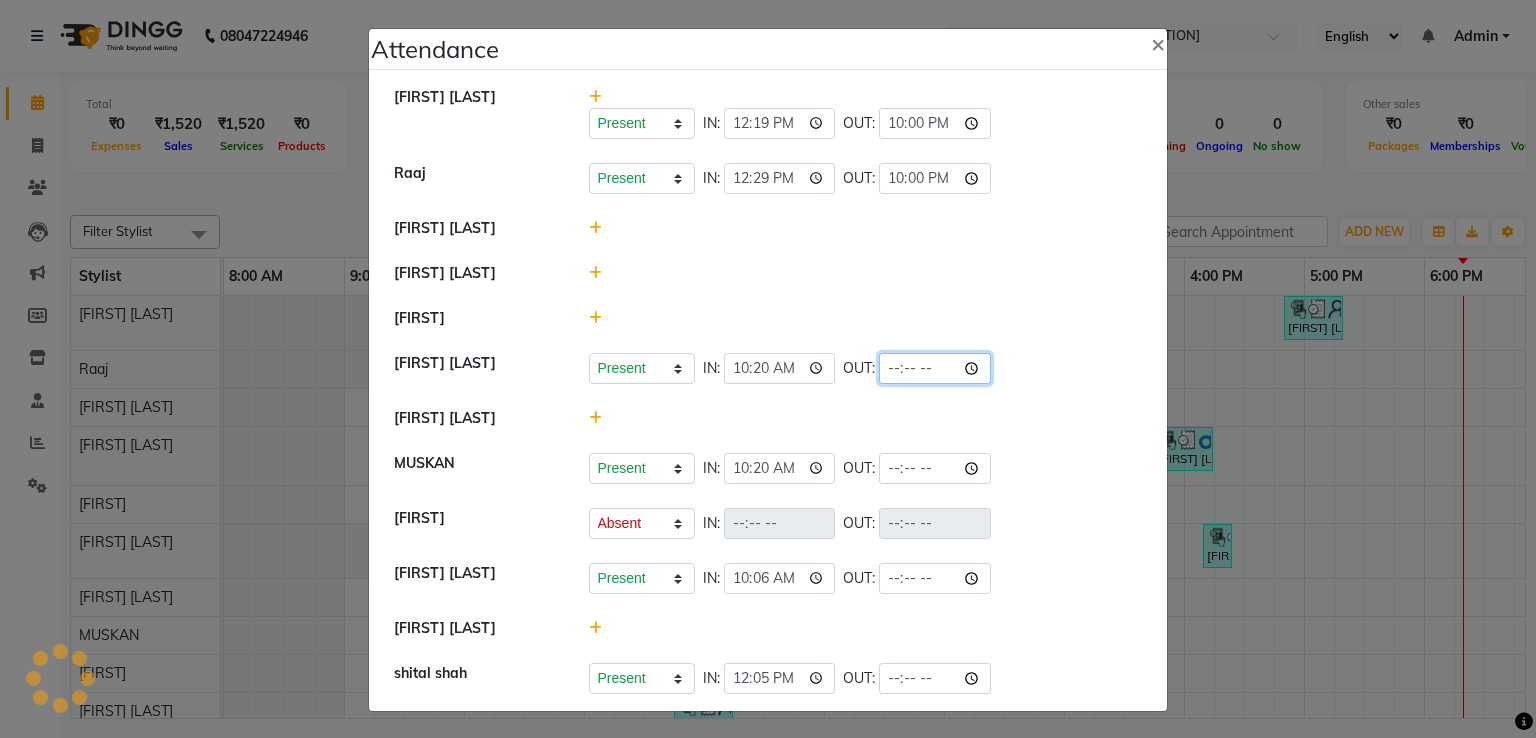 click 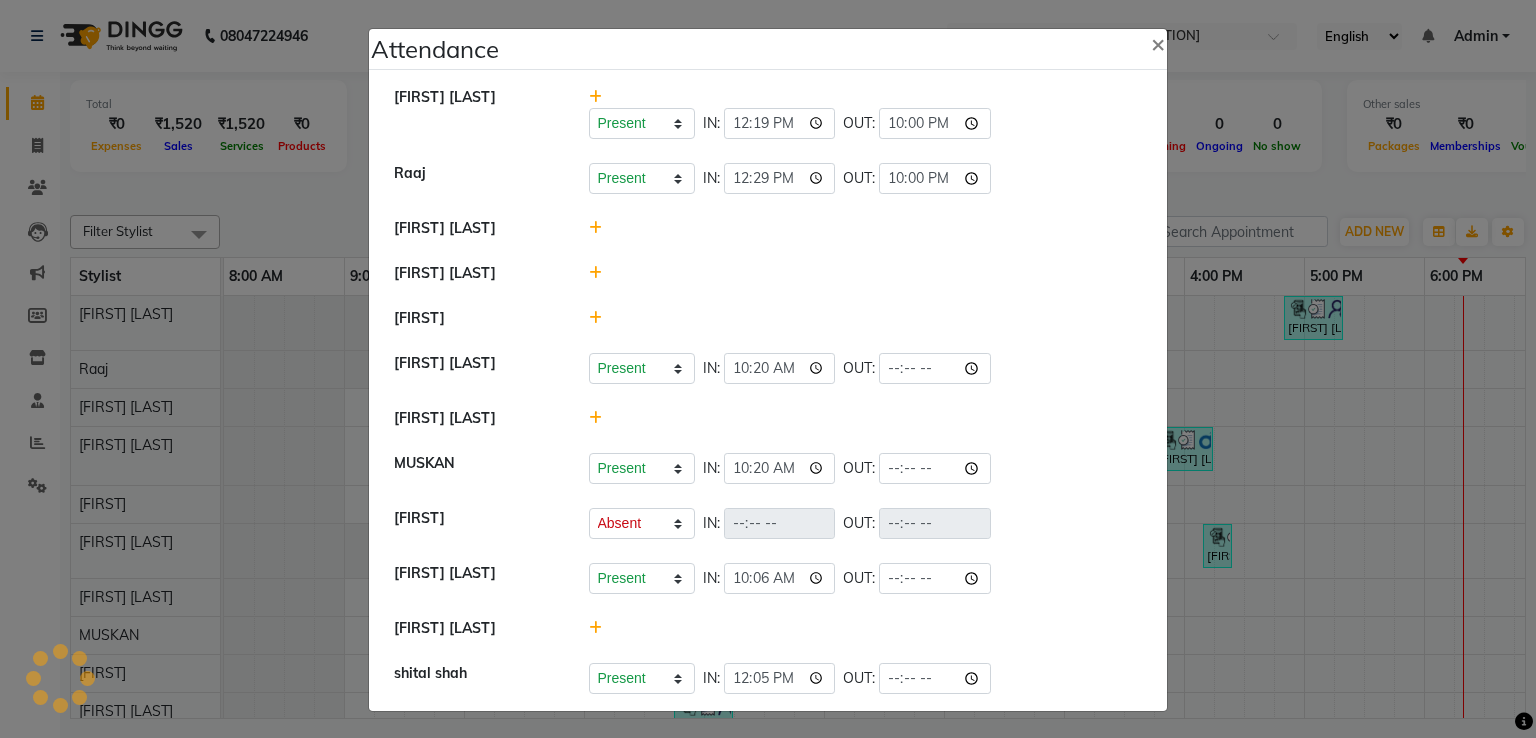 select on "A" 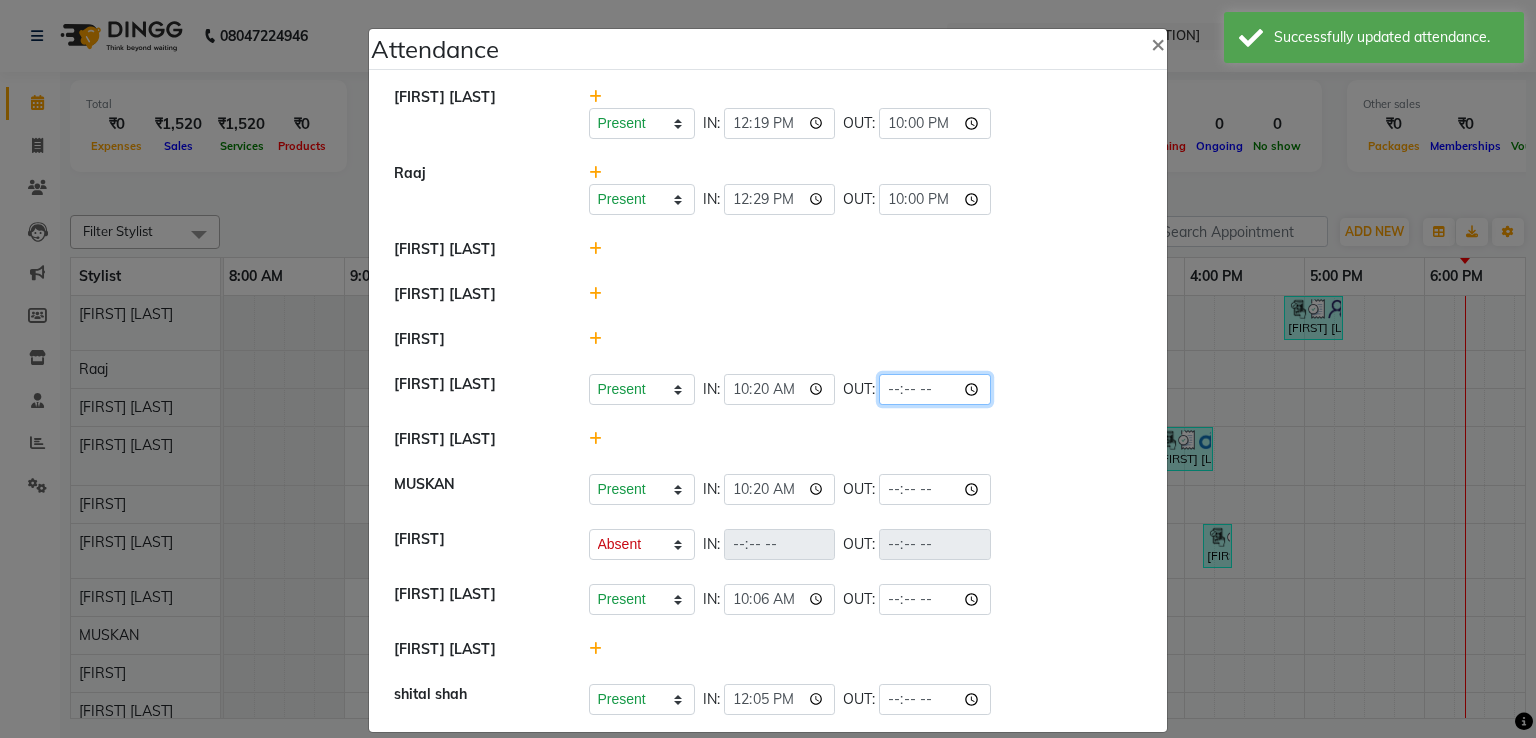 click 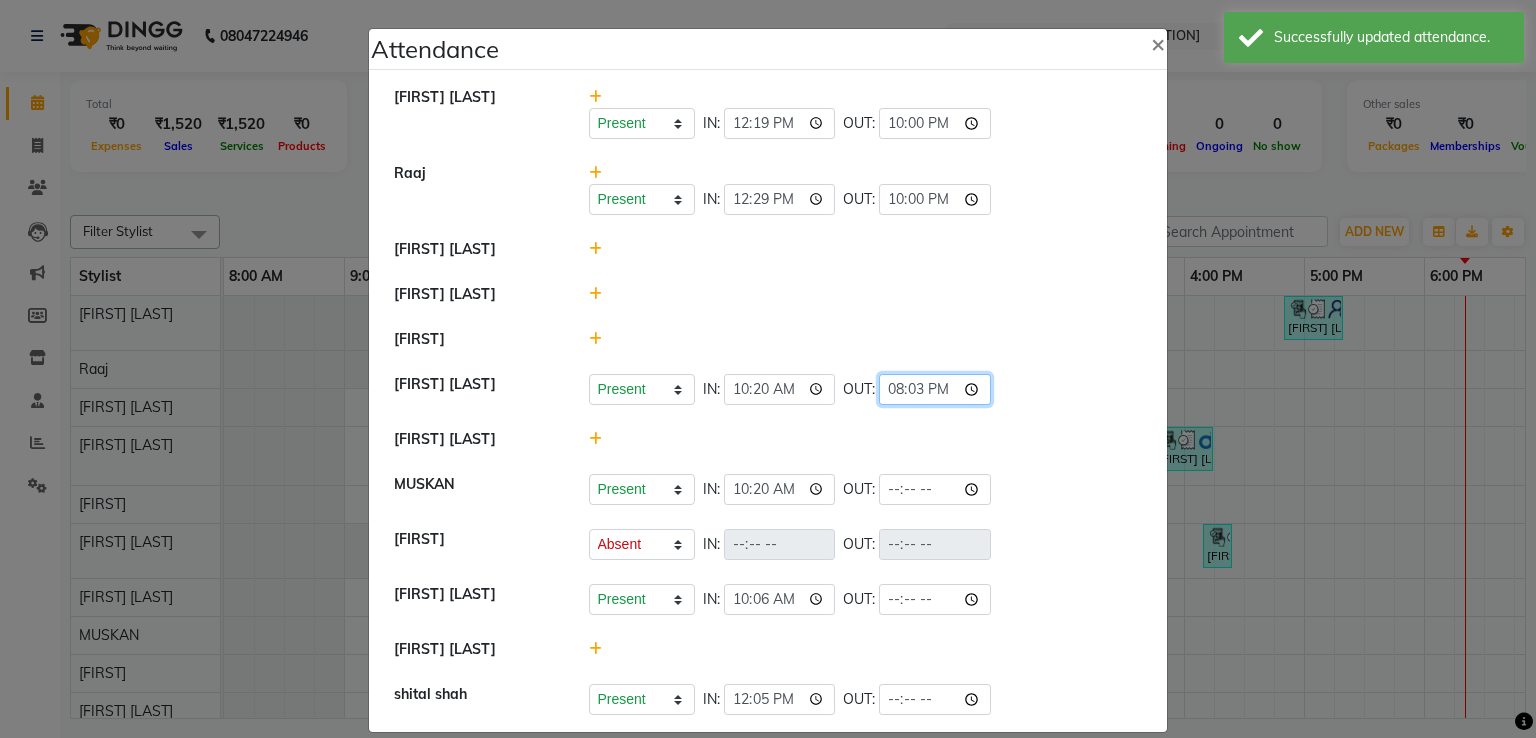 type on "20:30" 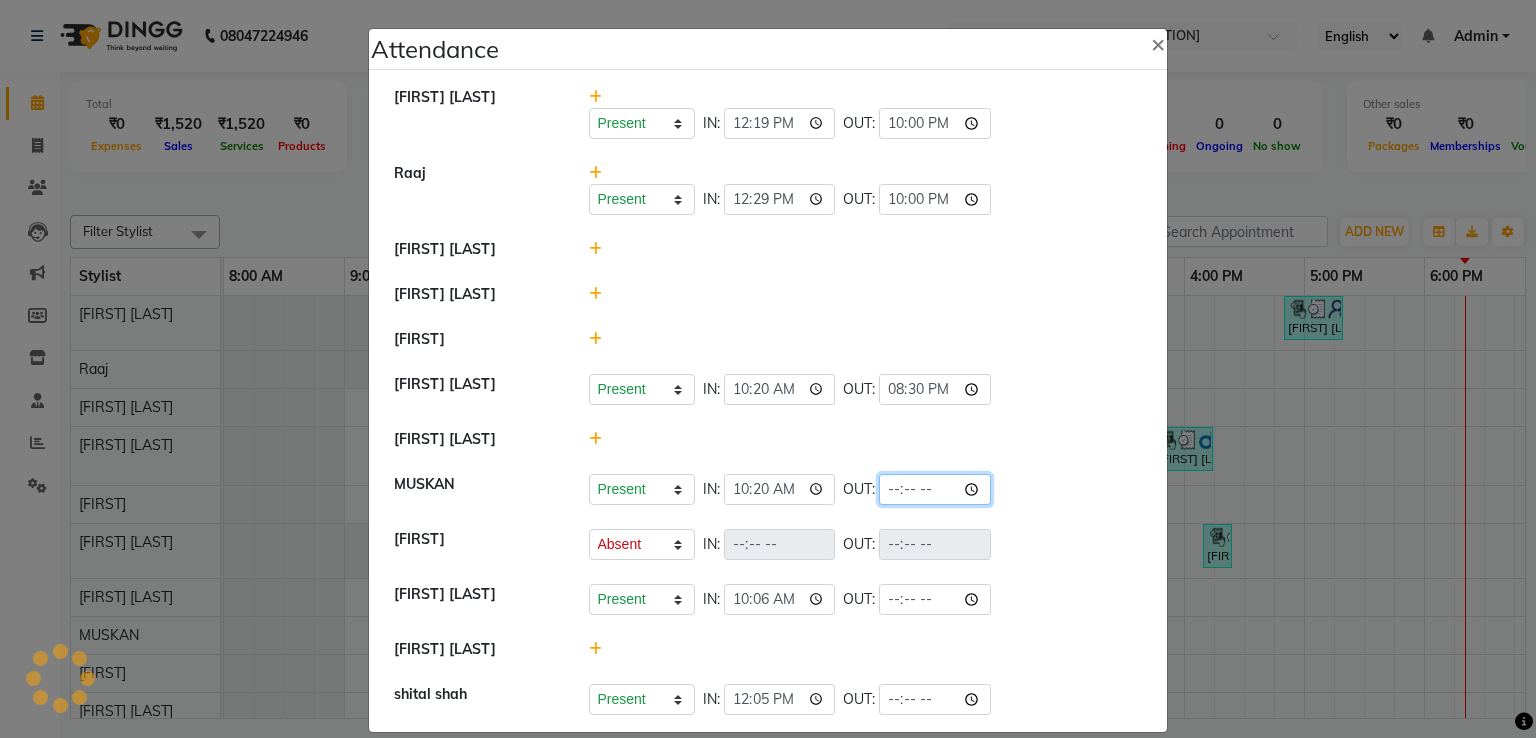 click 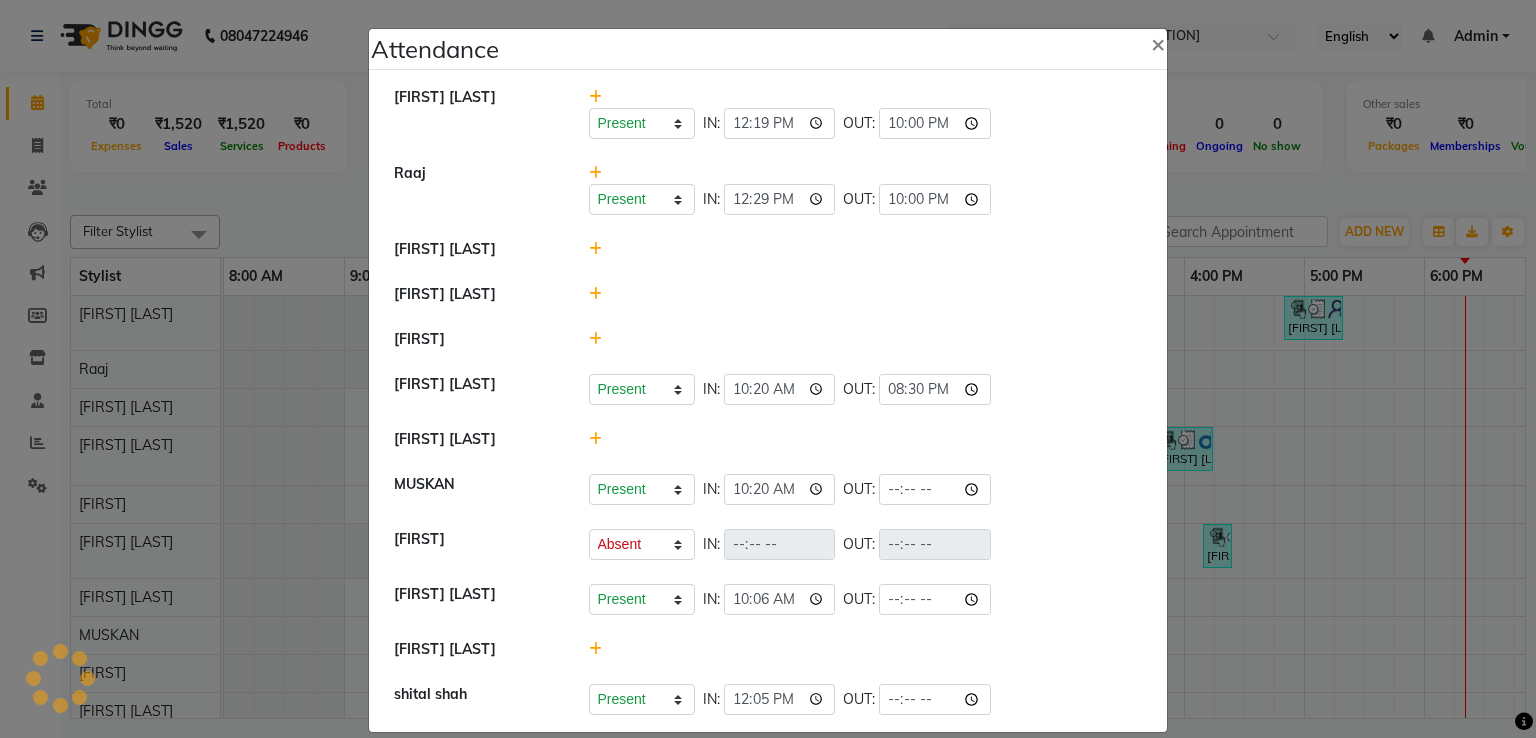 select on "A" 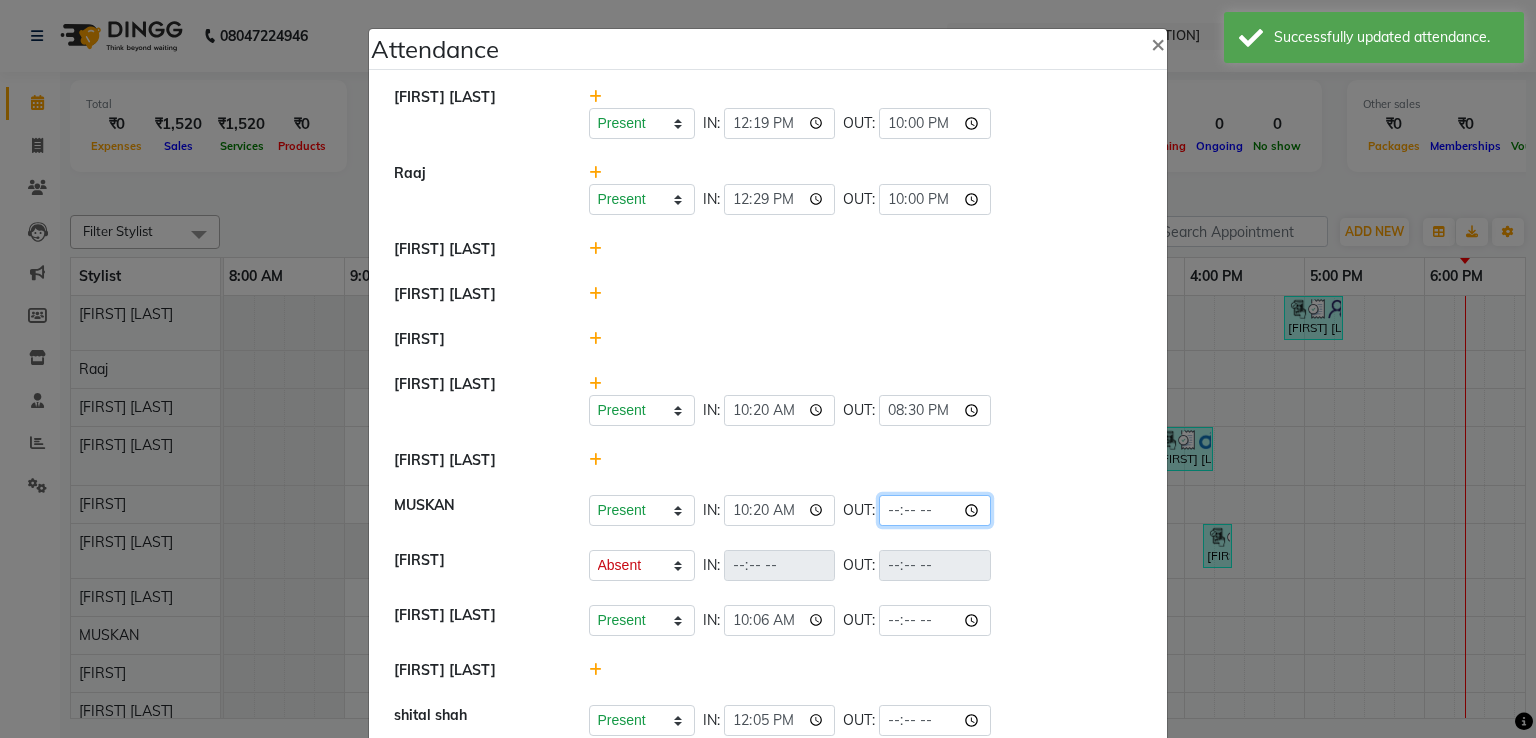 click 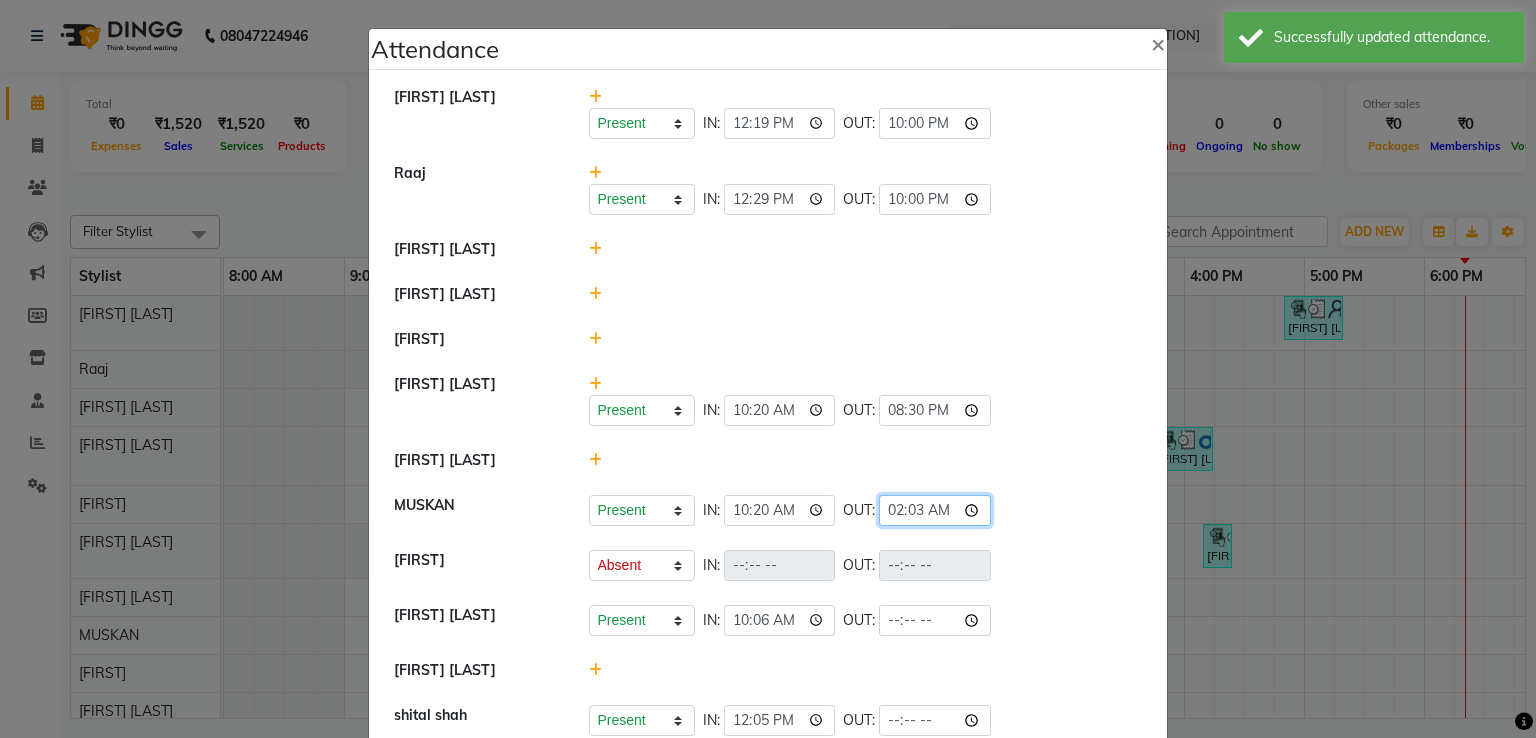type on "02:30" 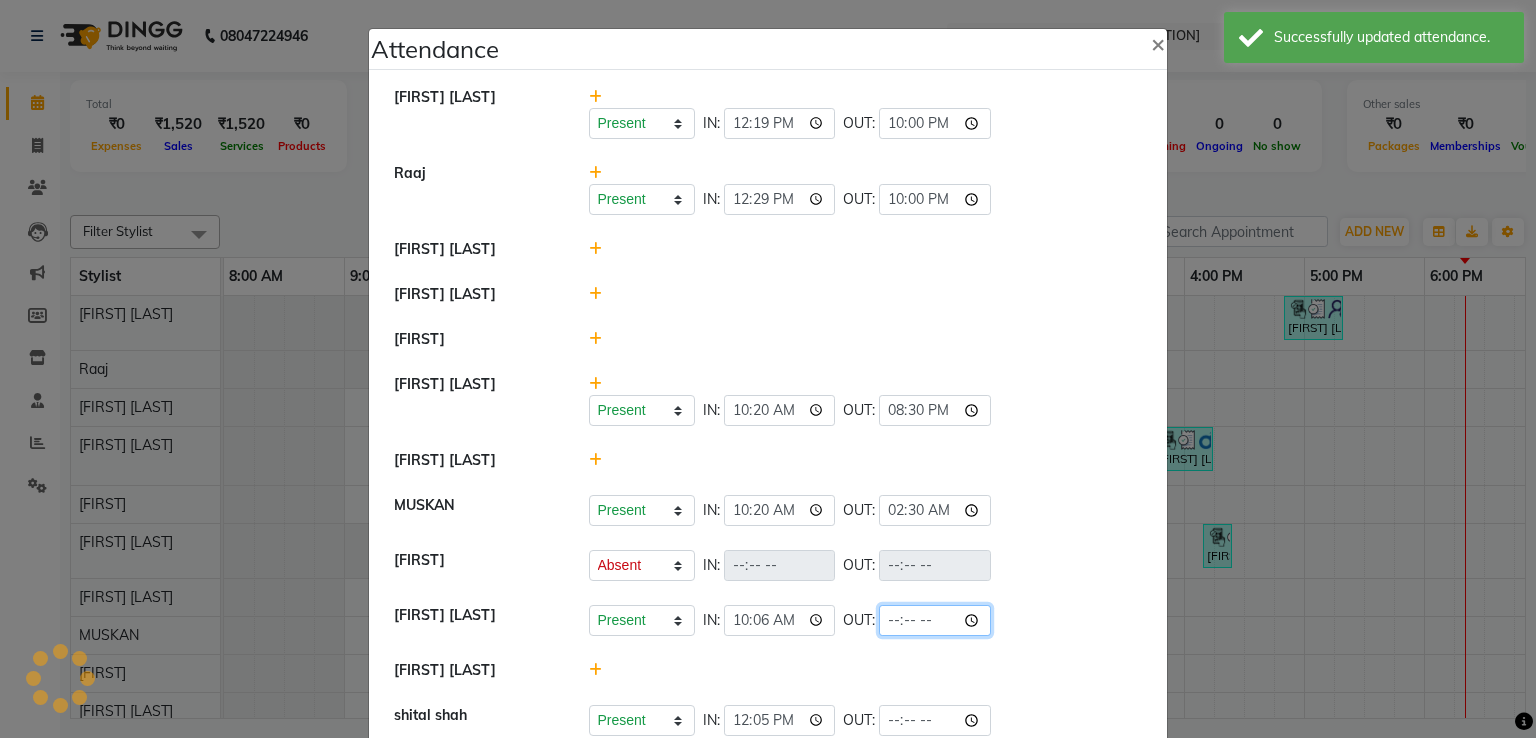 click 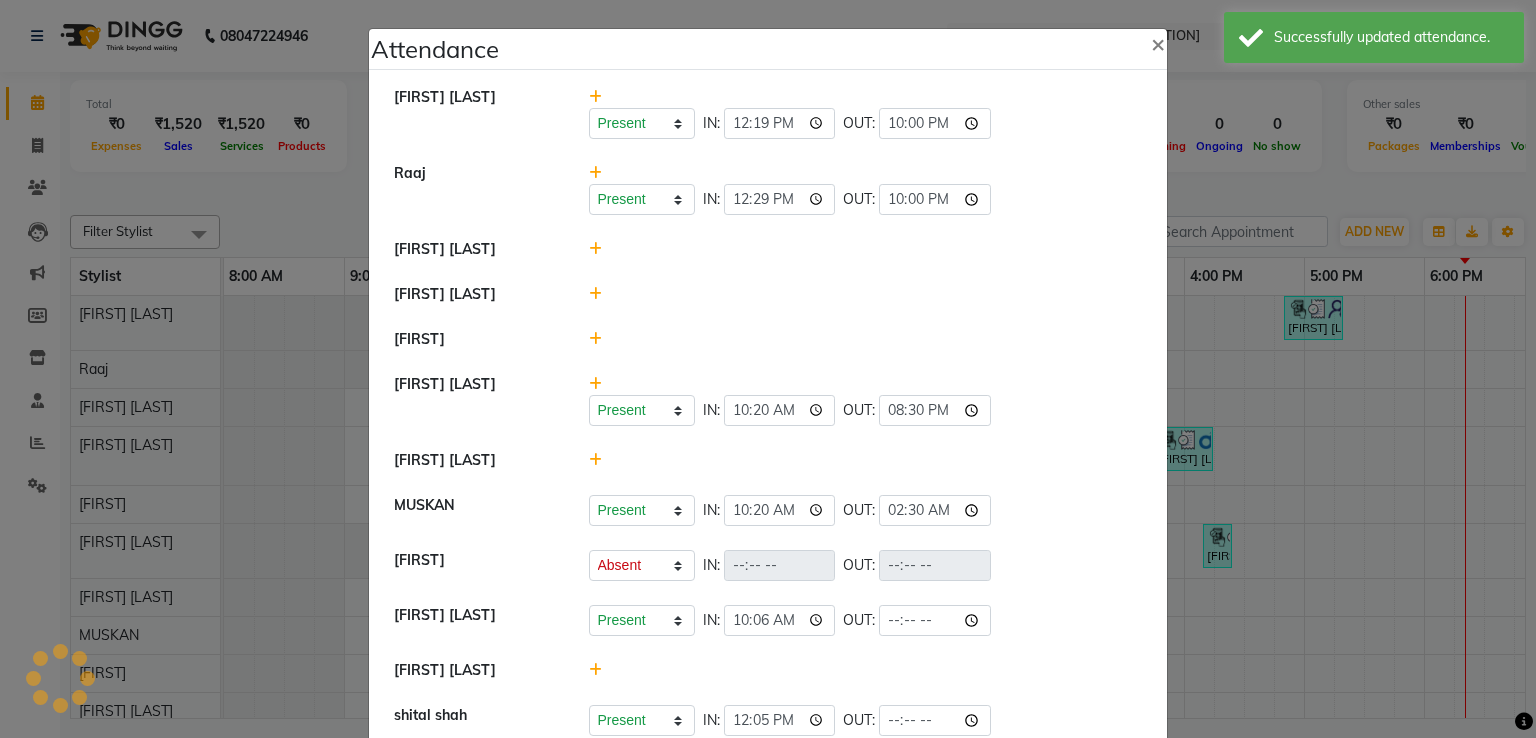select on "A" 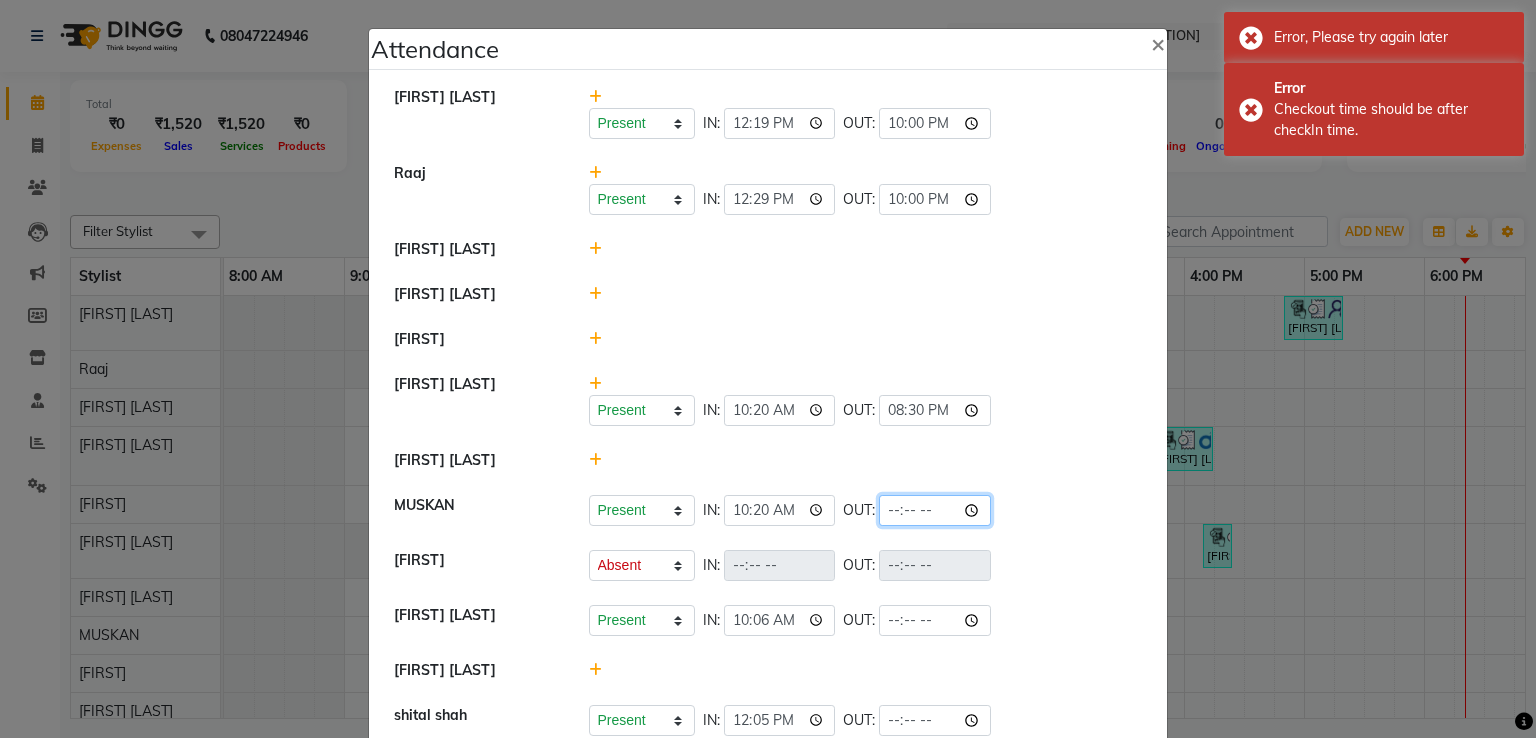 click 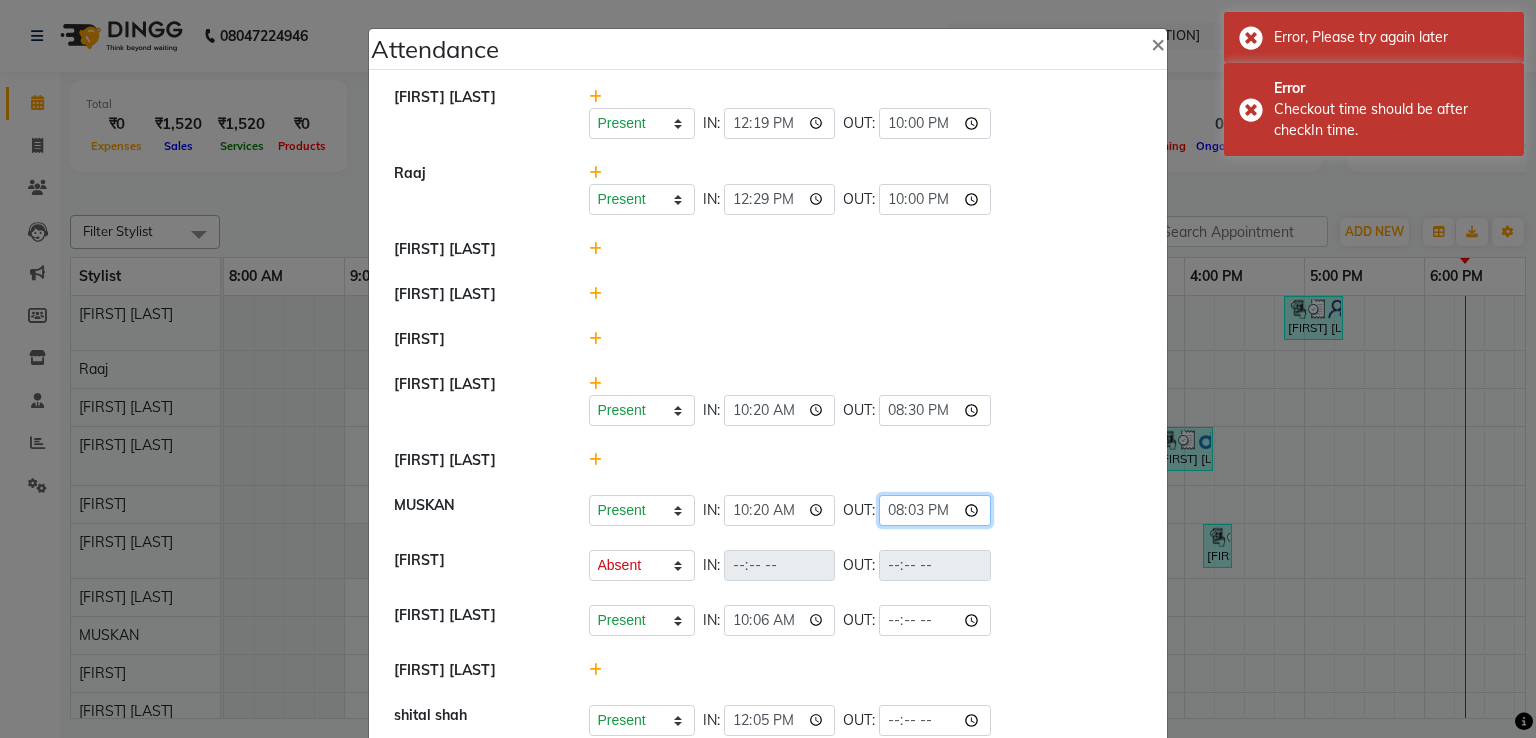 type on "20:30" 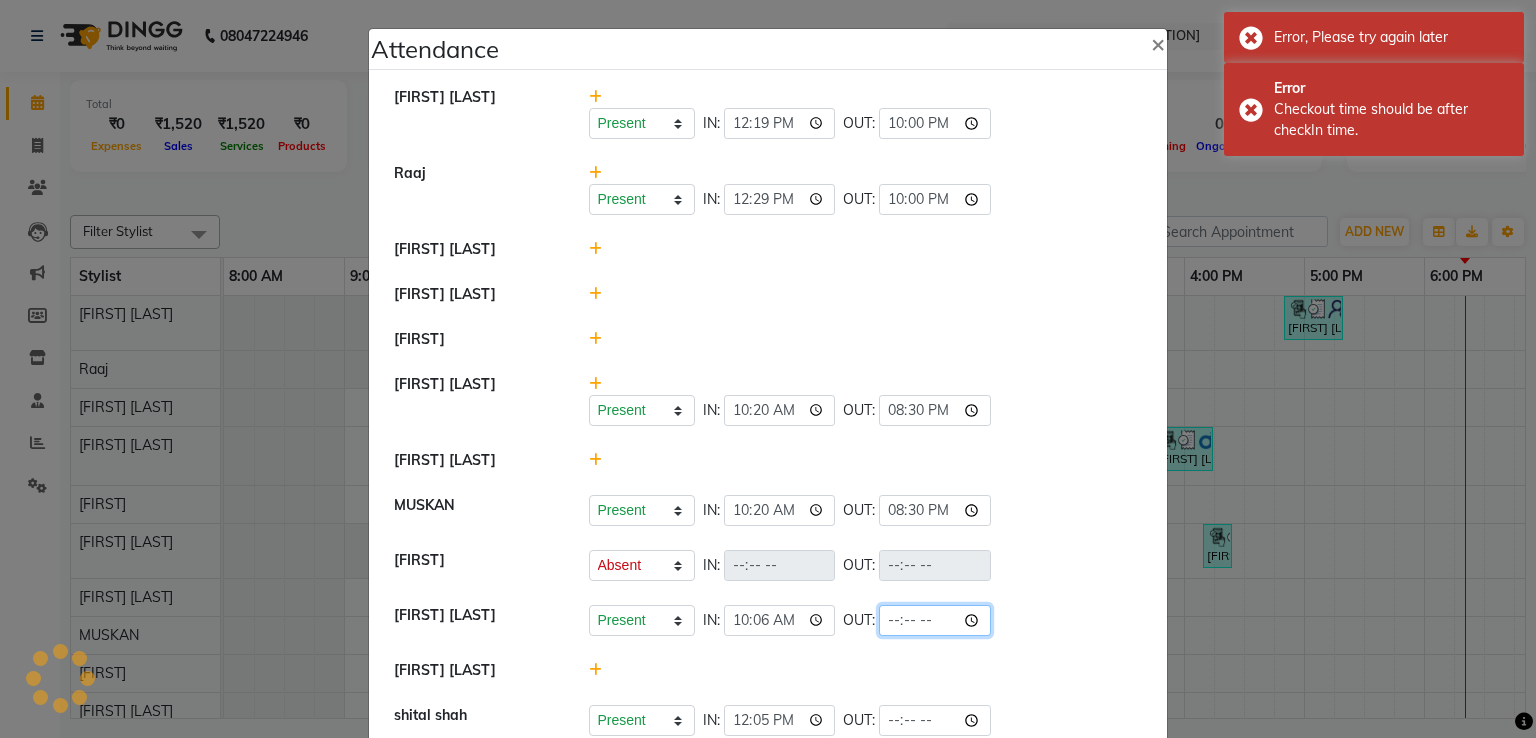 click 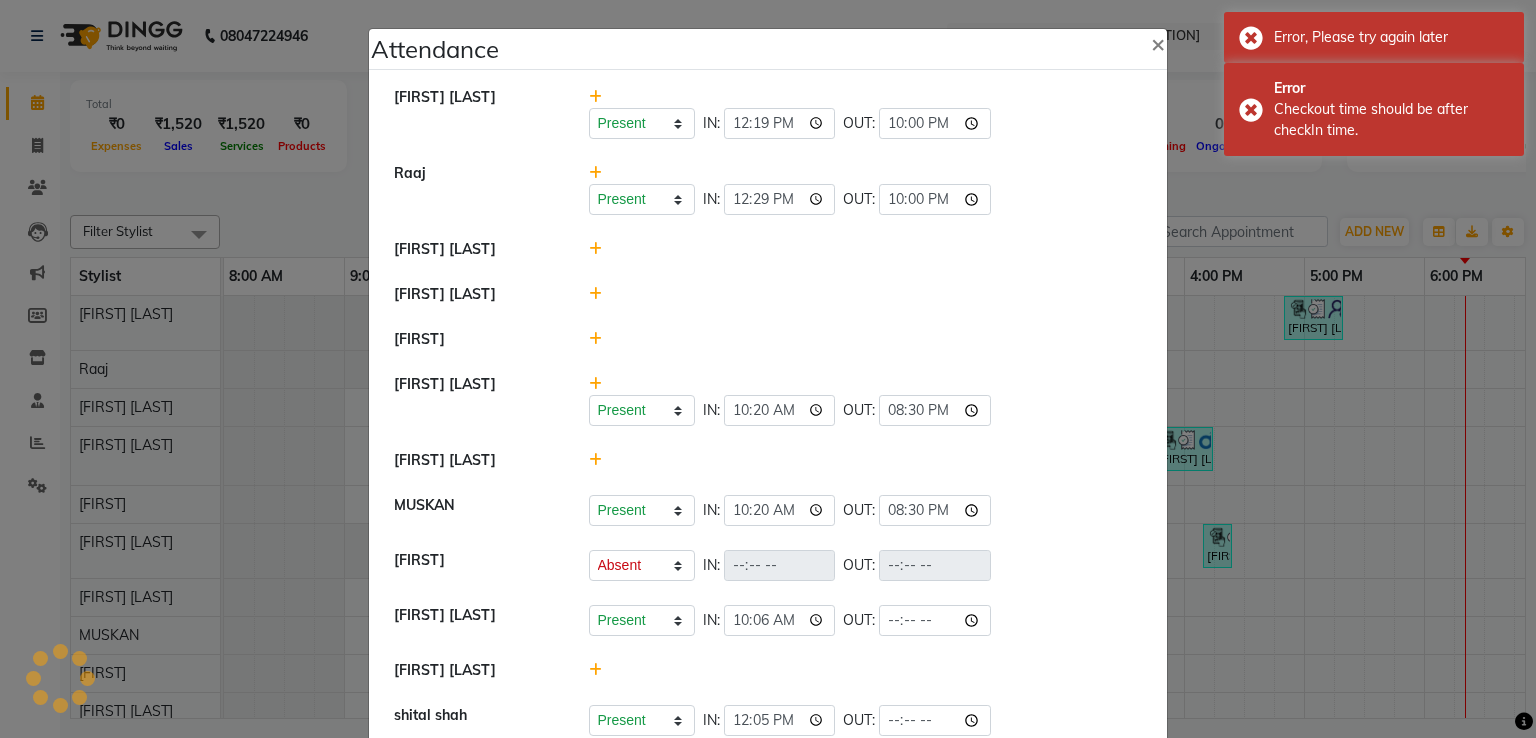 select on "A" 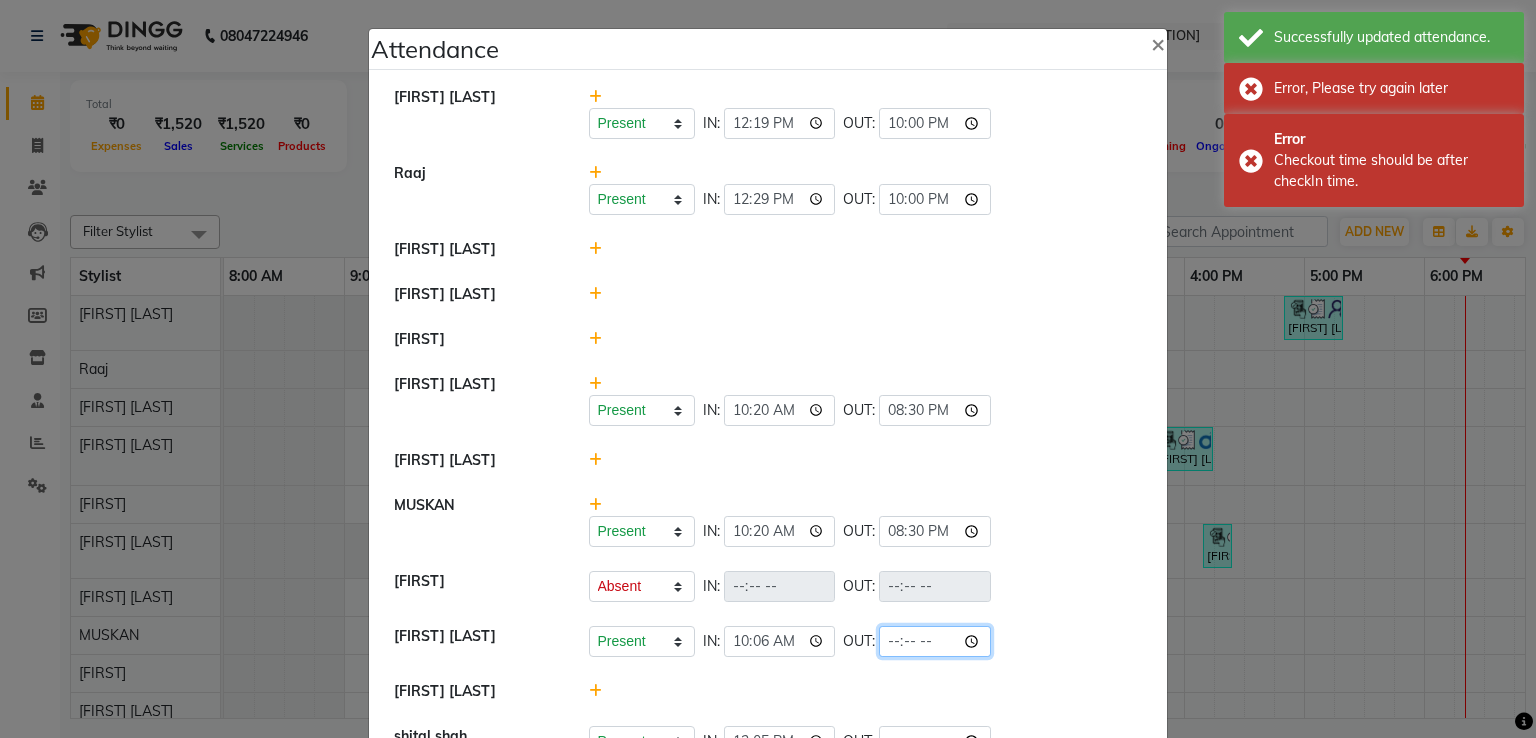 click 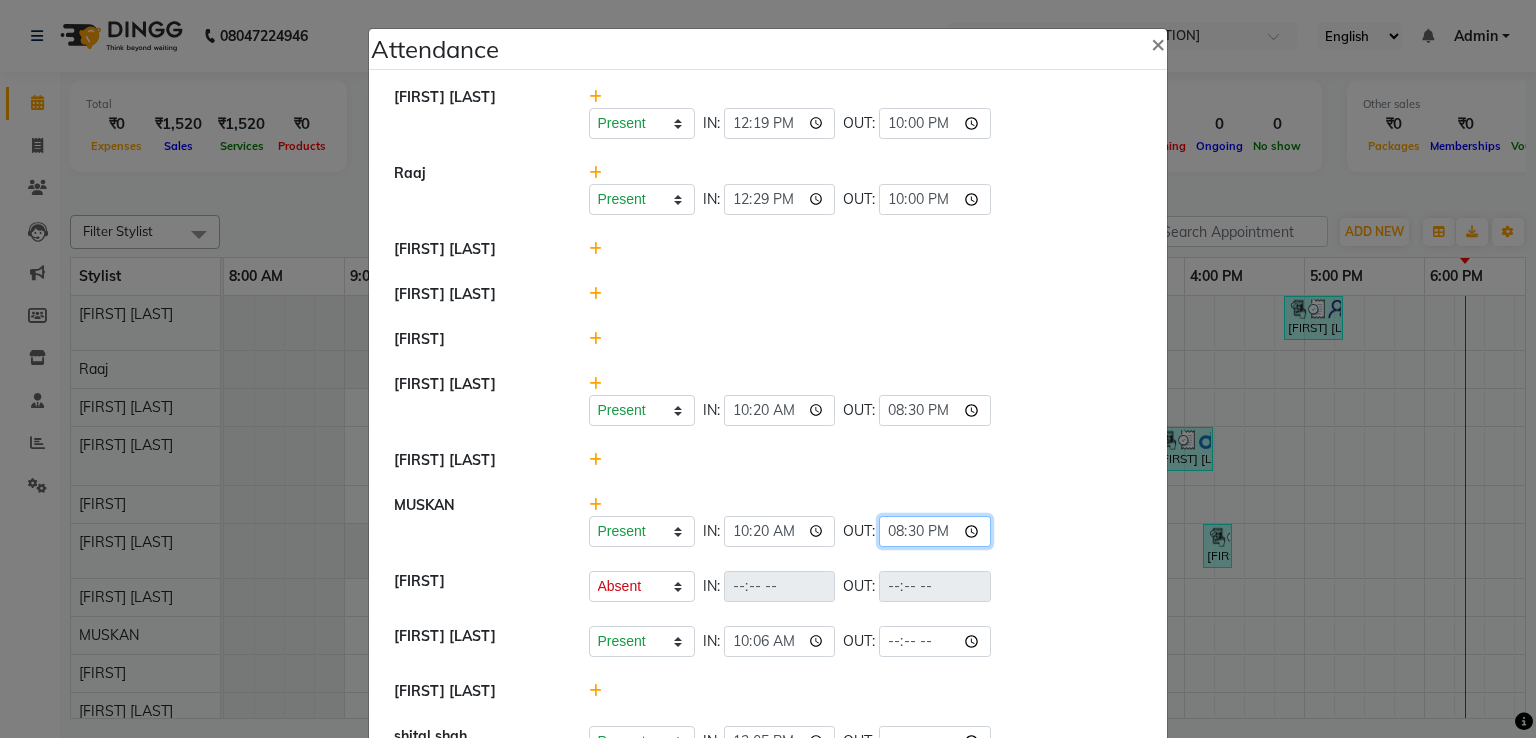 click on "20:30" 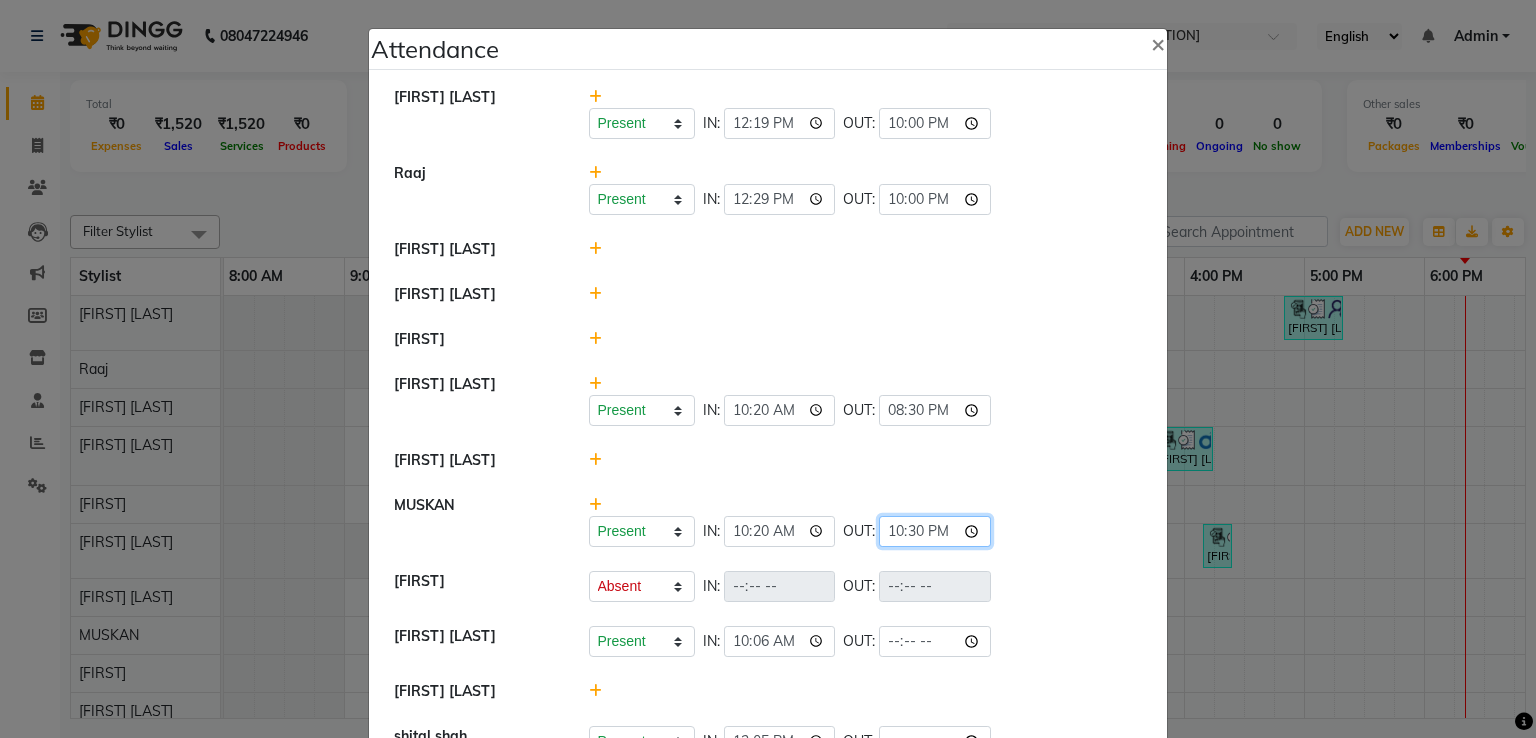 type on "22:00" 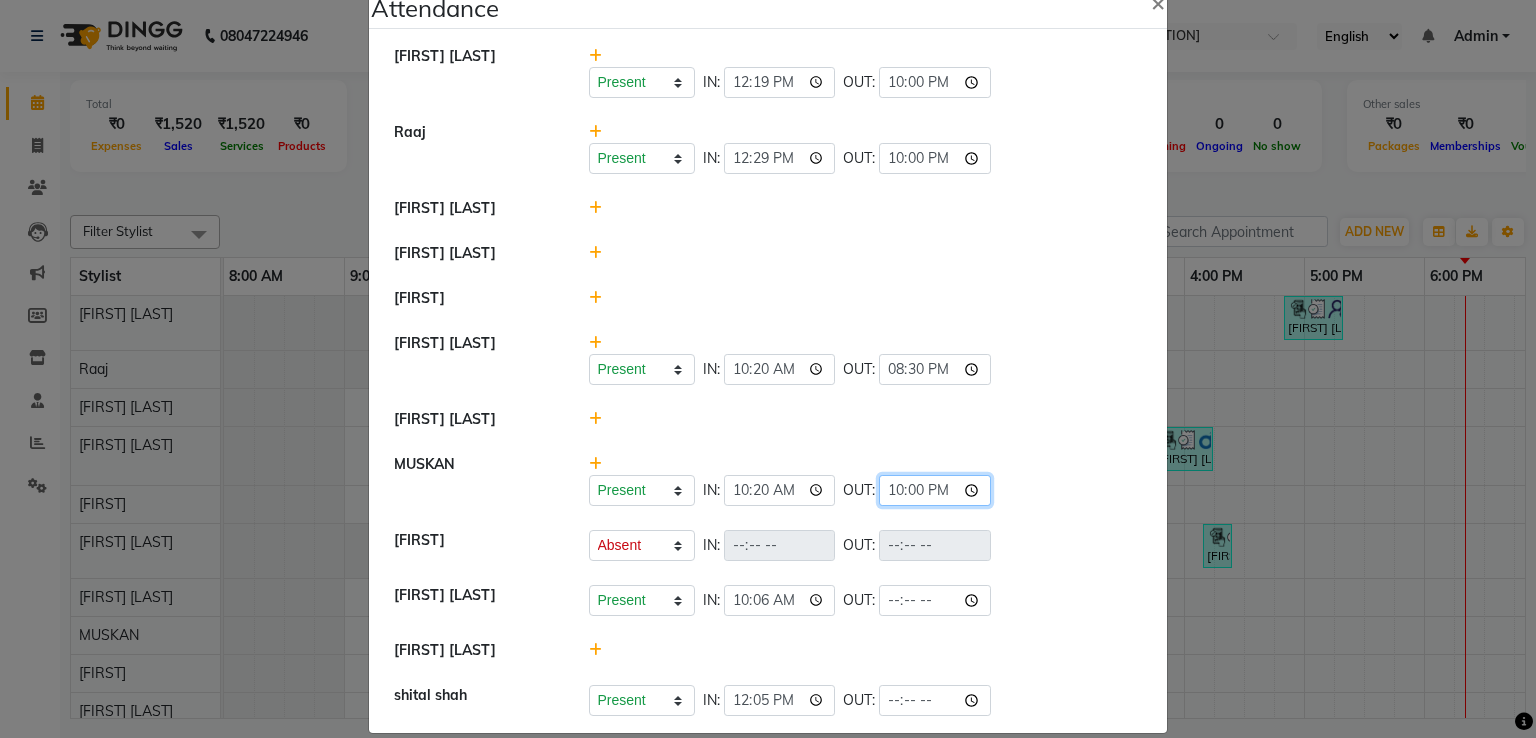scroll, scrollTop: 62, scrollLeft: 0, axis: vertical 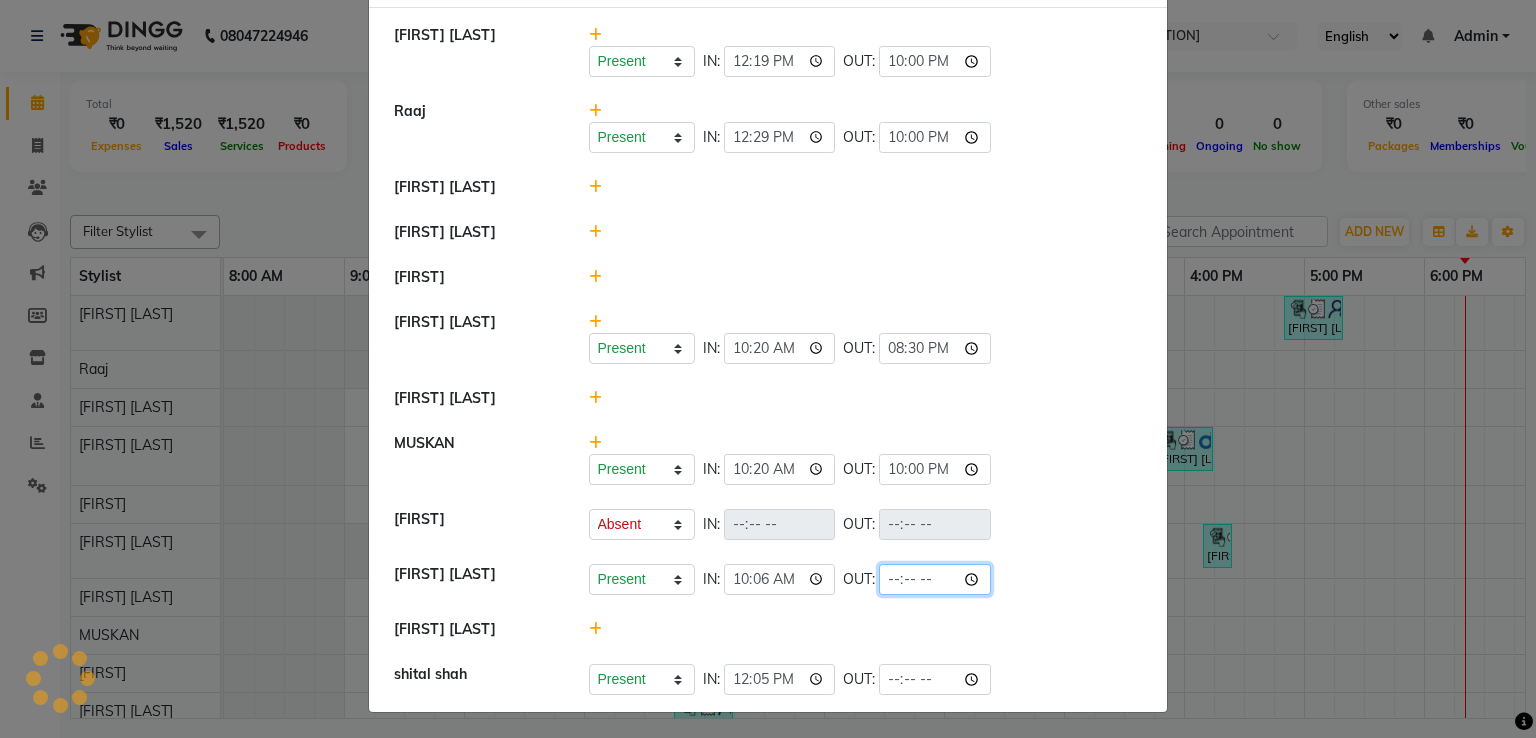 click 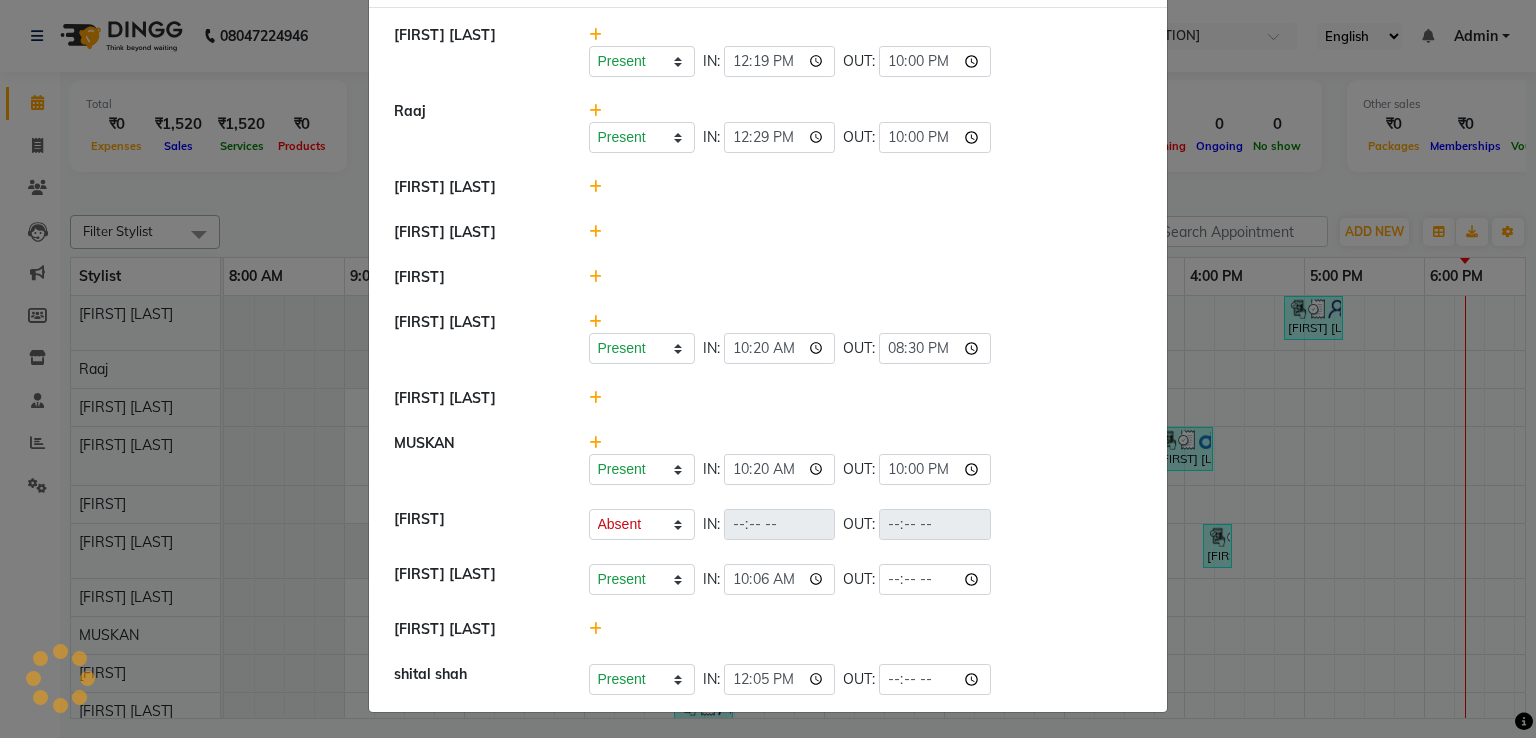 select on "A" 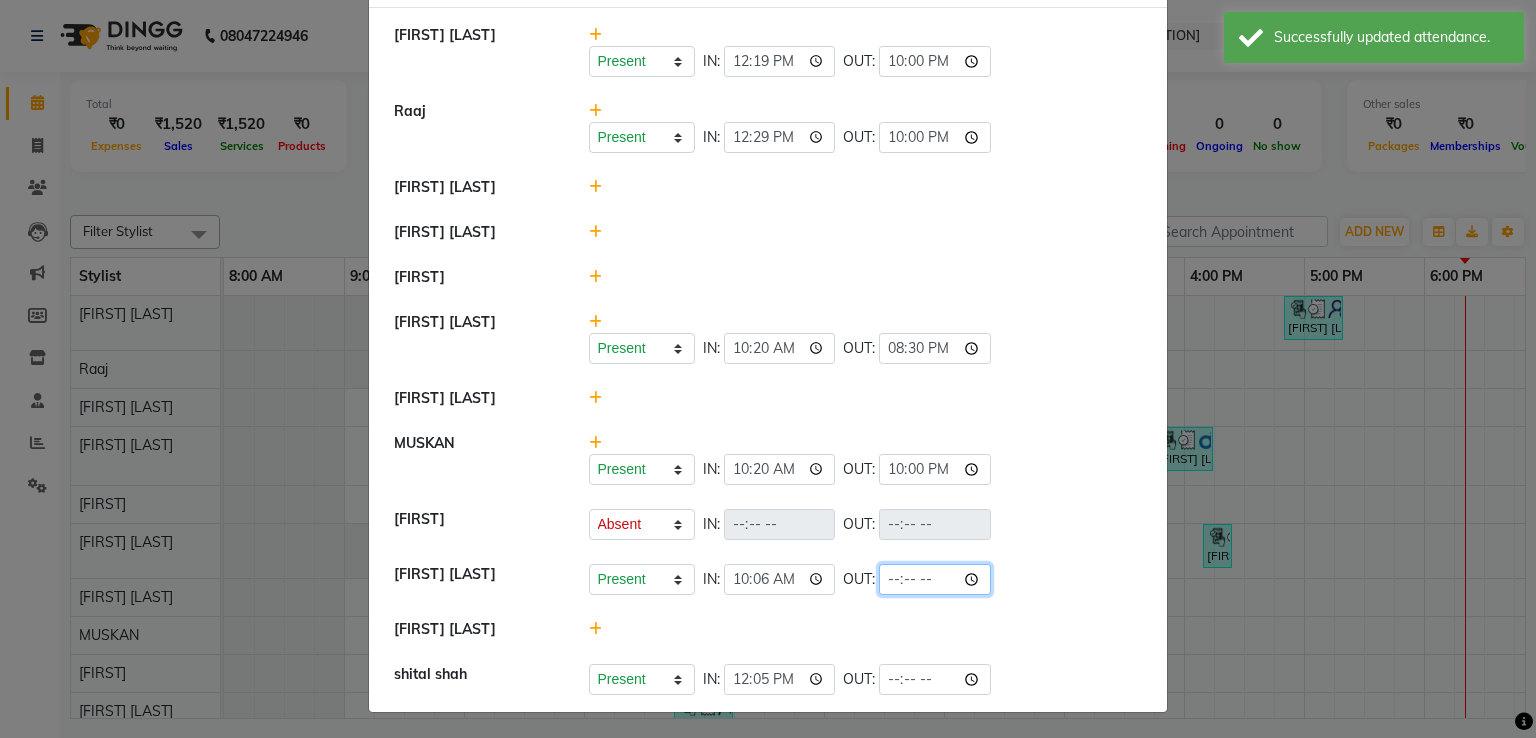 click 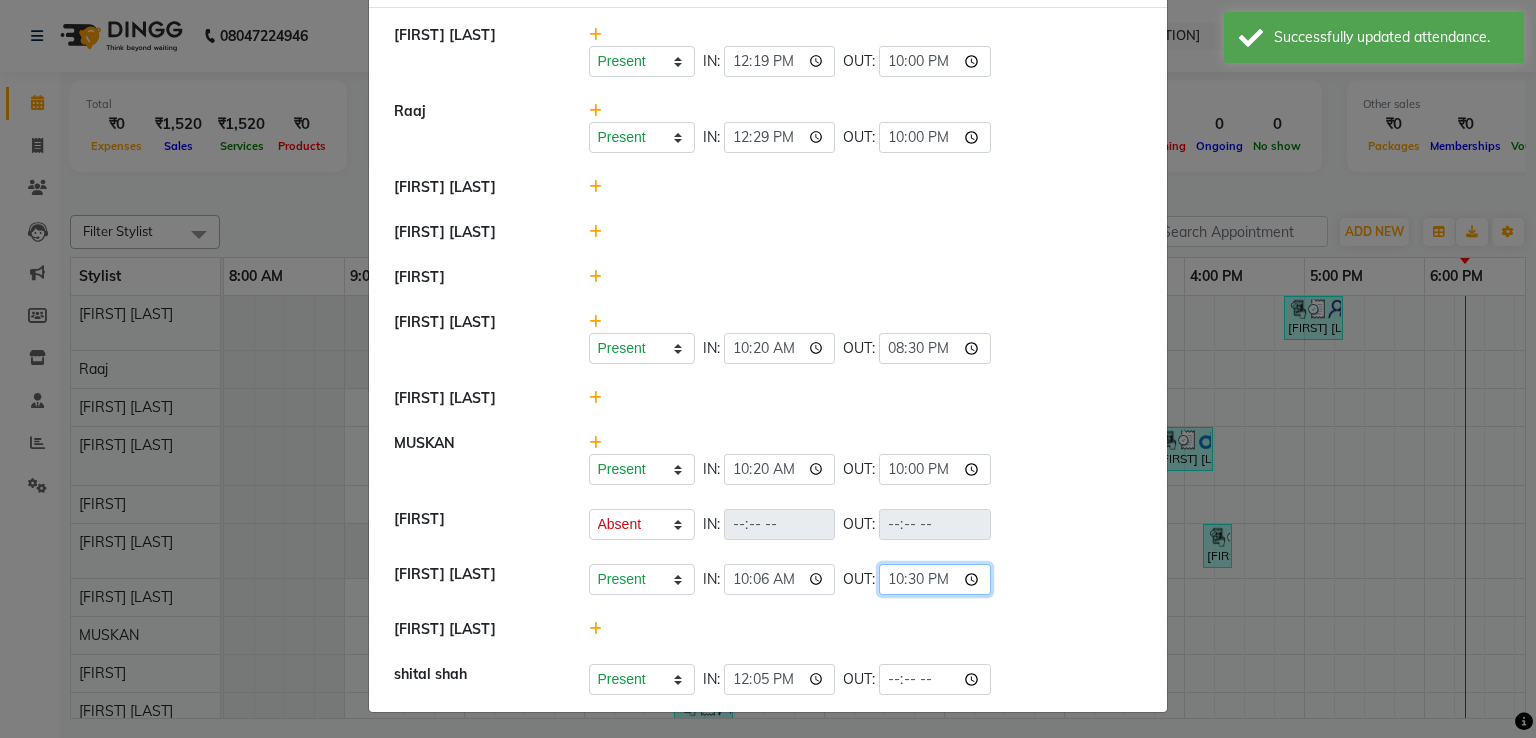 click on "22:30" 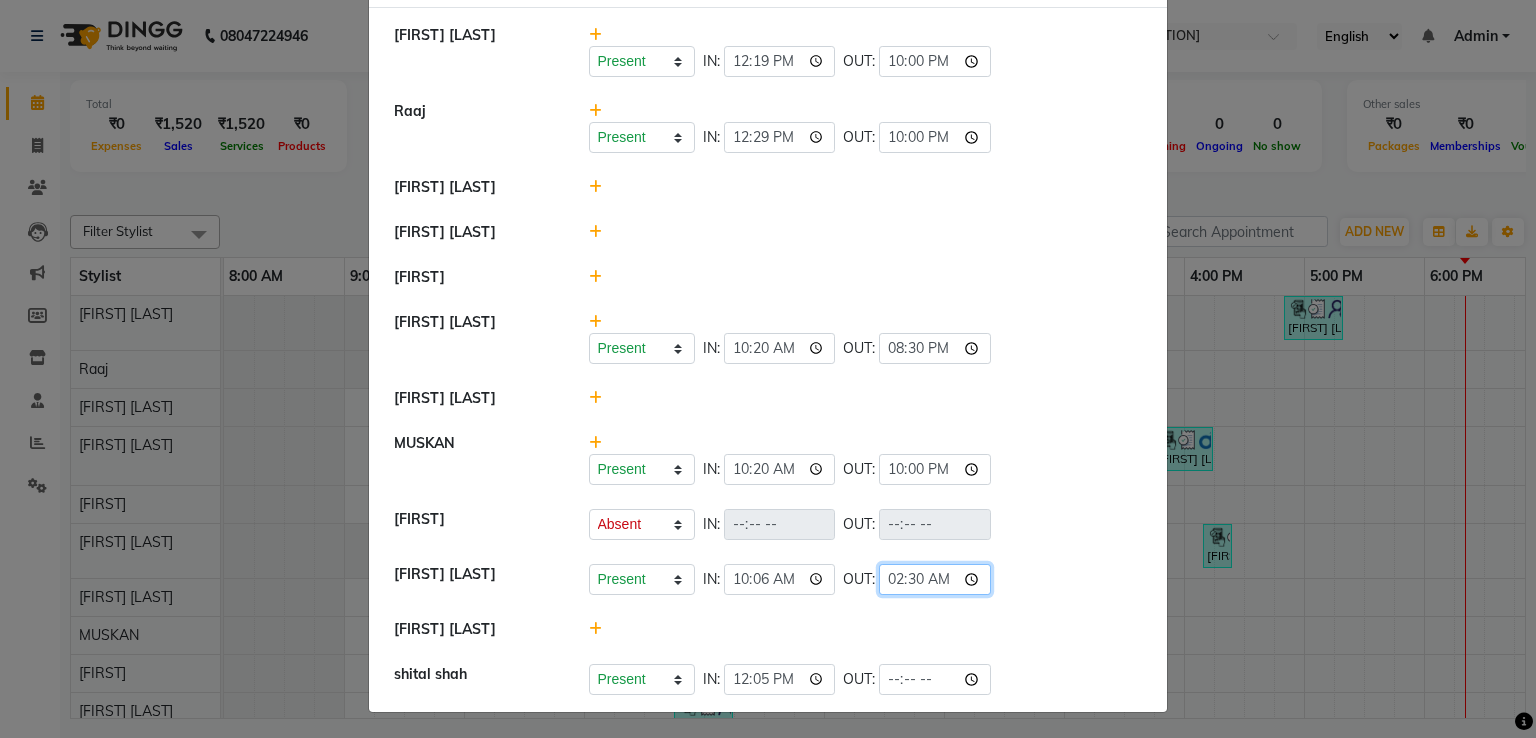 type on "20:30" 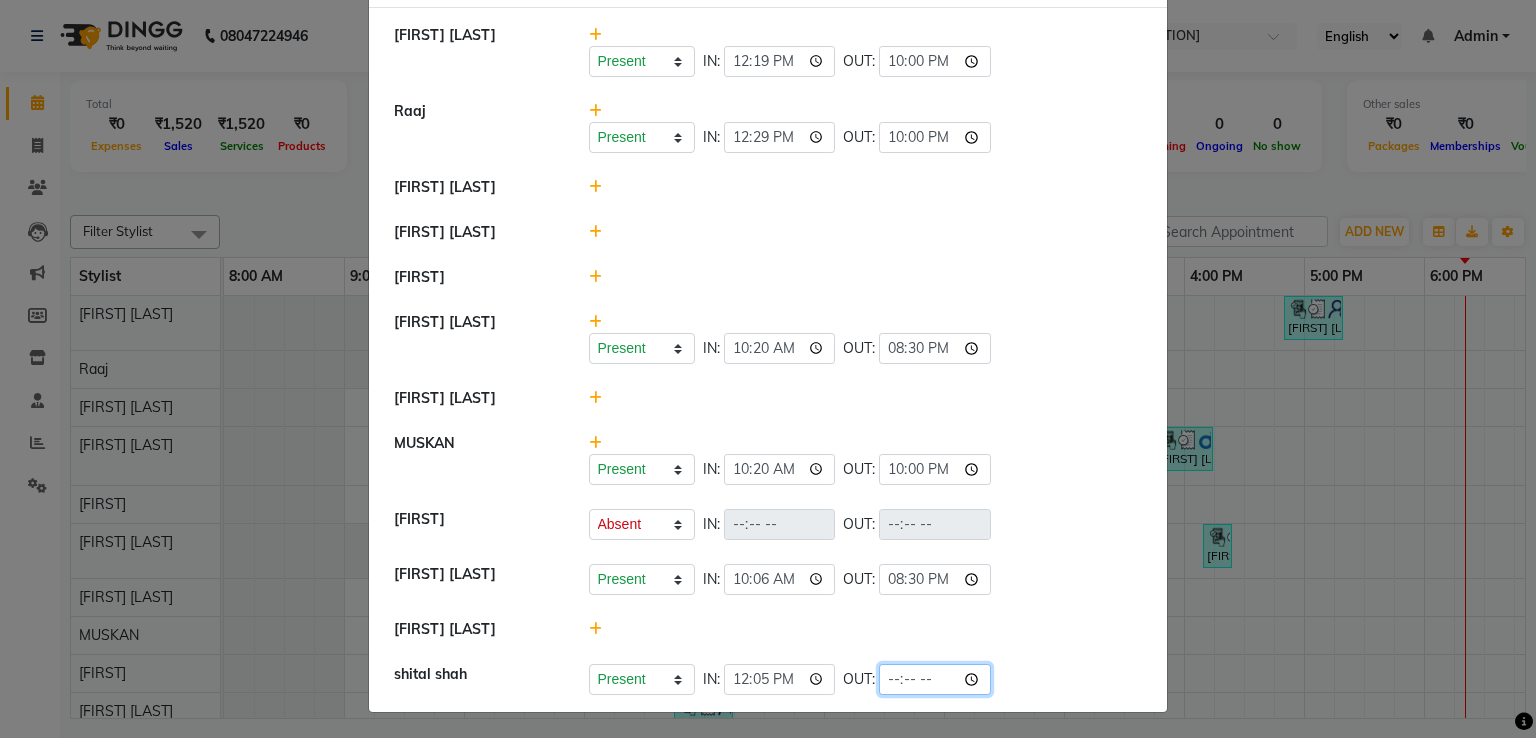 click 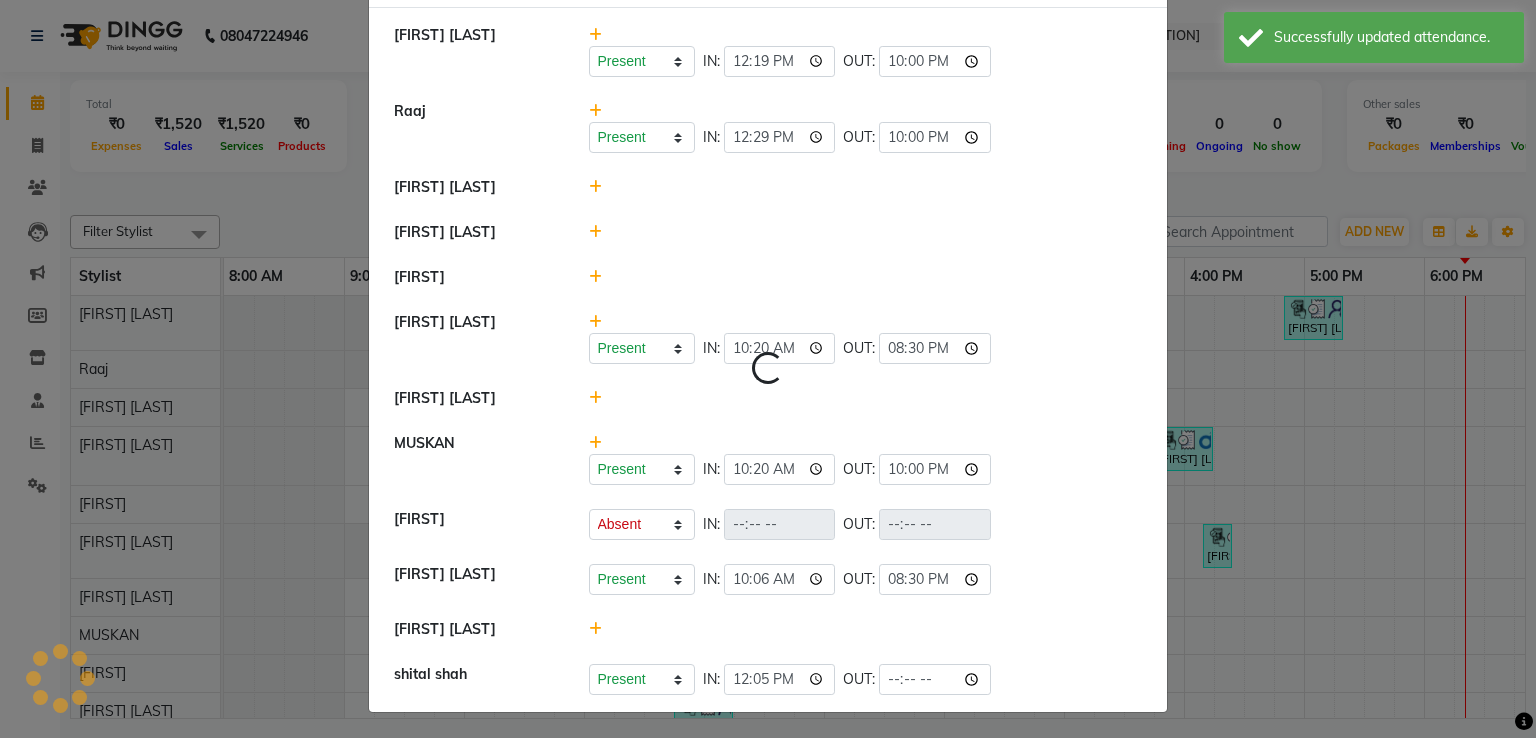 select on "A" 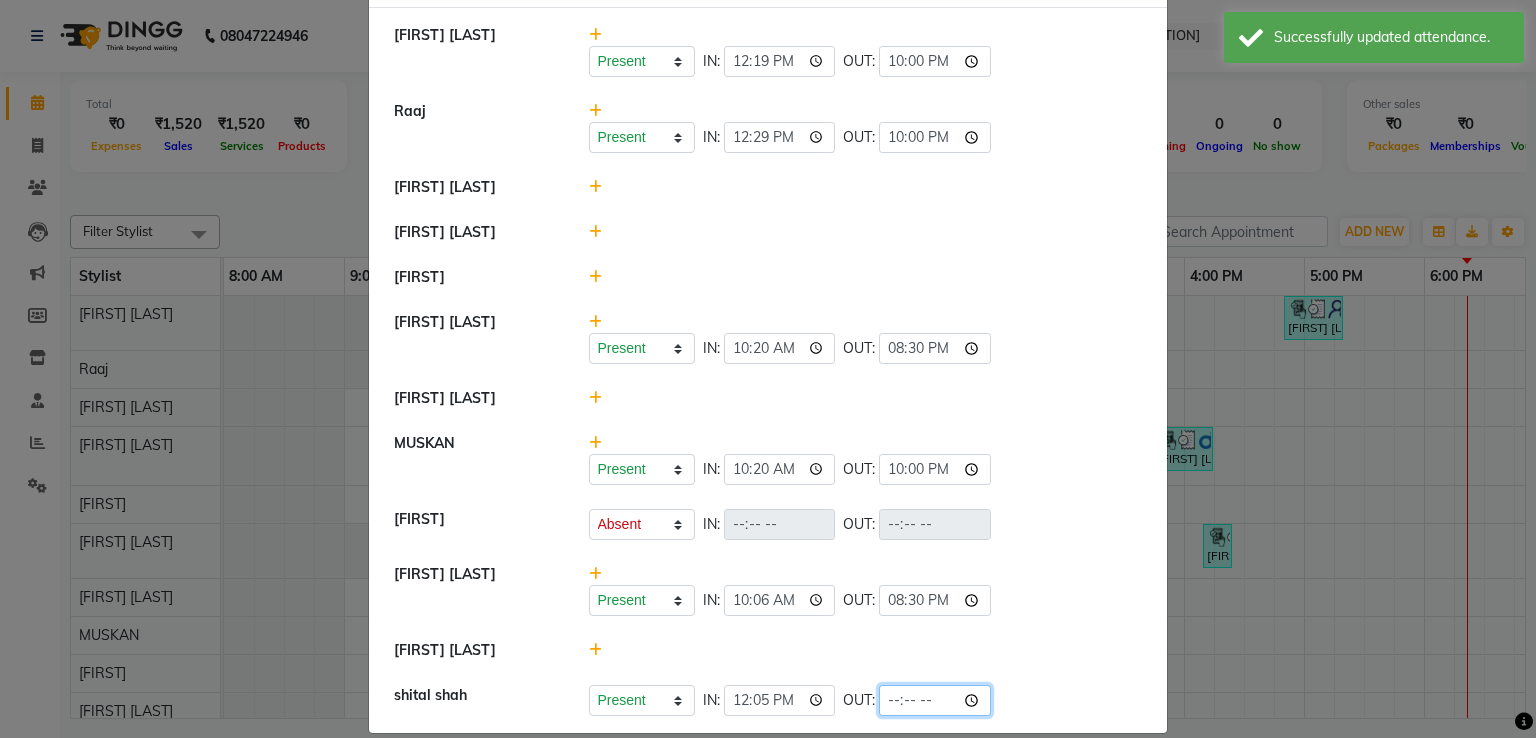 click 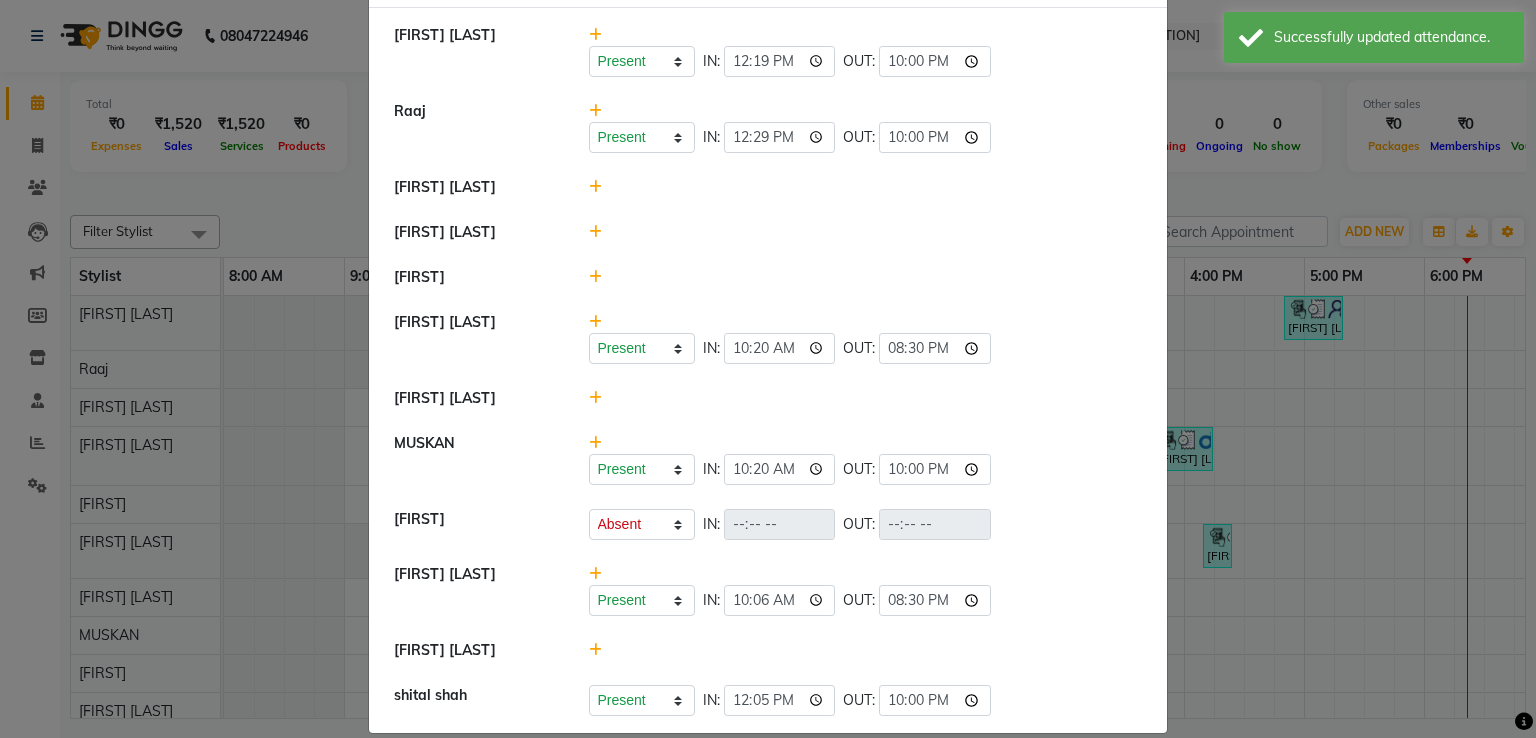 click on "Attendance ×  Tasleem ahmad salmani   Present   Absent   Late   Half Day   Weekly Off  IN:  12:19 OUT:  22:00  Raaj   Present   Absent   Late   Half Day   Weekly Off  IN:  12:29 OUT:  22:00  Ameer AHMAD   Shaan Ahmed   sanju   nisha vishal patil   Present   Absent   Late   Half Day   Weekly Off  IN:  10:20 OUT:  20:30  ankita  mascarenhas   MUSKAN    Present   Absent   Late   Half Day   Weekly Off  IN:  10:20 OUT:  22:00  SANJANA    Present   Absent   Late   Half Day   Weekly Off  IN:  OUT:   ASHISH THAPA   Present   Absent   Late   Half Day   Weekly Off  IN:  10:06 OUT:  20:30  sahil salmani   shital shah   Present   Absent   Late   Half Day   Weekly Off  IN:  12:05 OUT:  22:00" 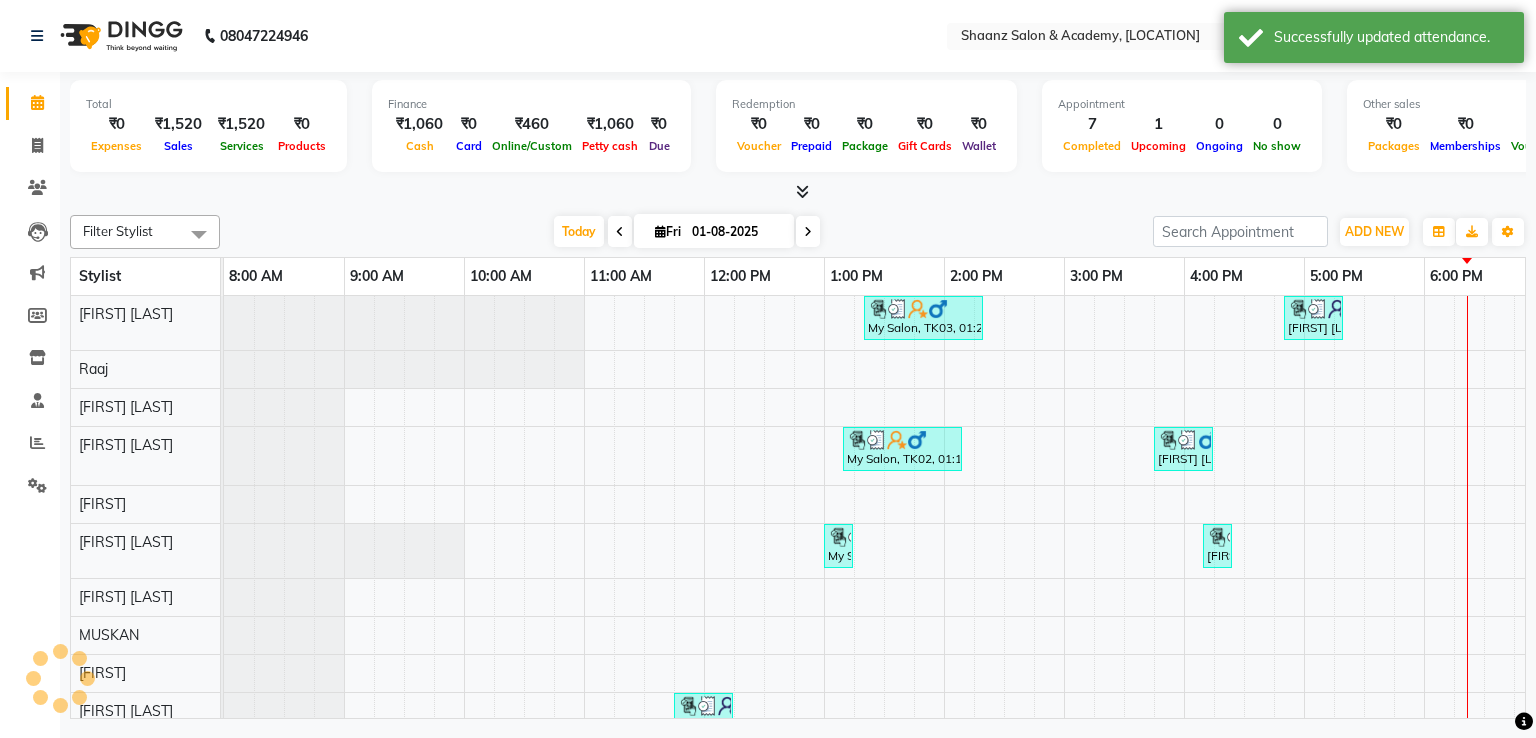 select on "A" 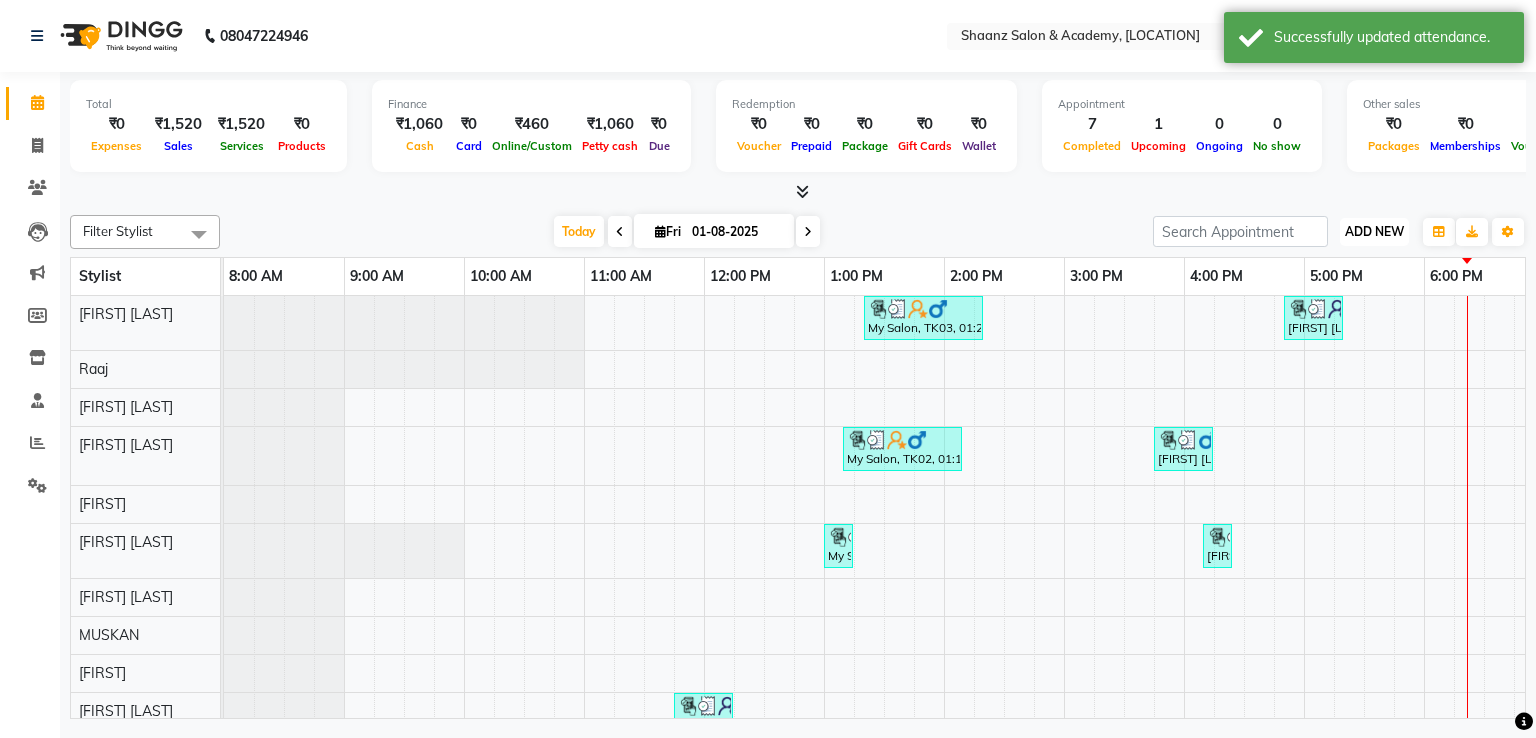 click on "ADD NEW" at bounding box center [1374, 231] 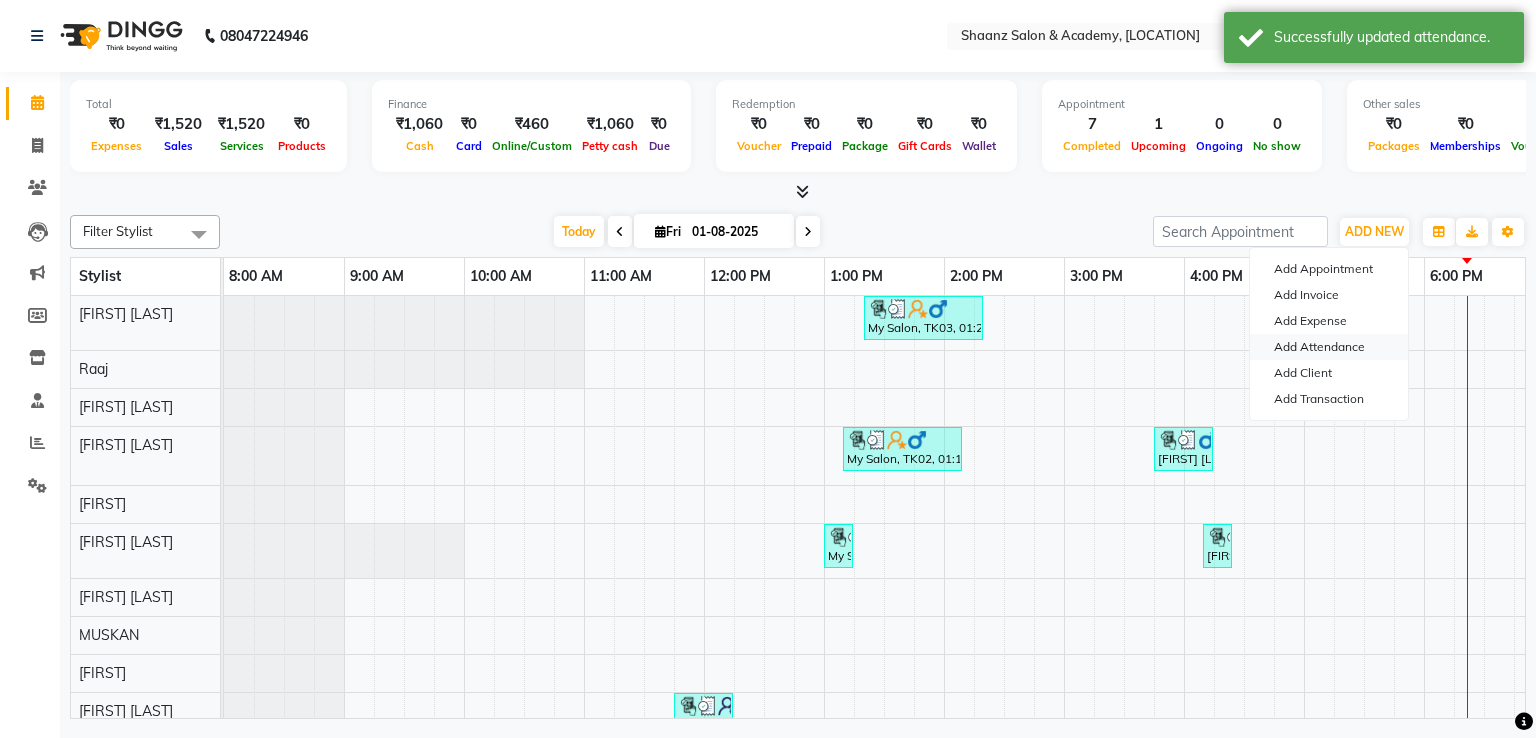 click on "Add Attendance" at bounding box center (1329, 347) 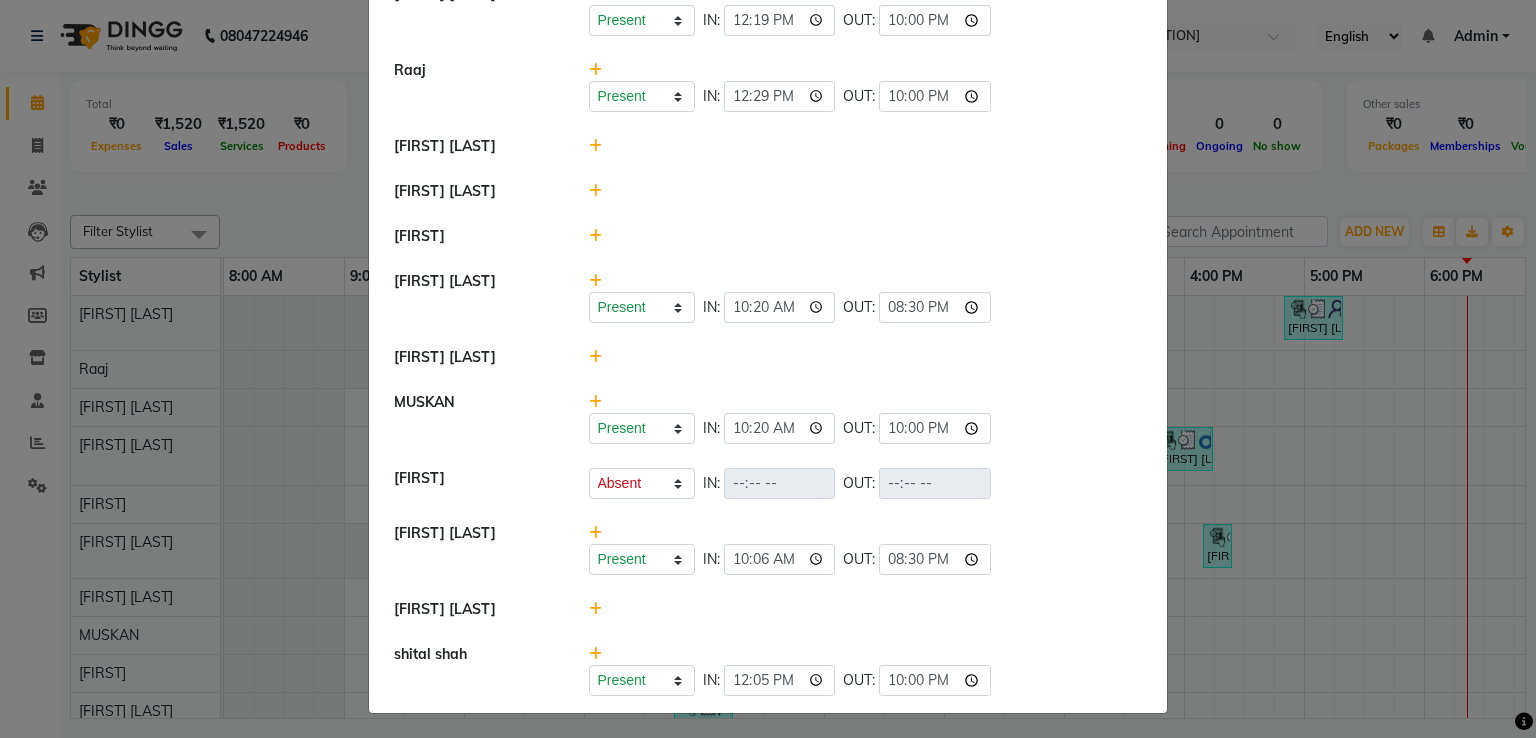 scroll, scrollTop: 104, scrollLeft: 0, axis: vertical 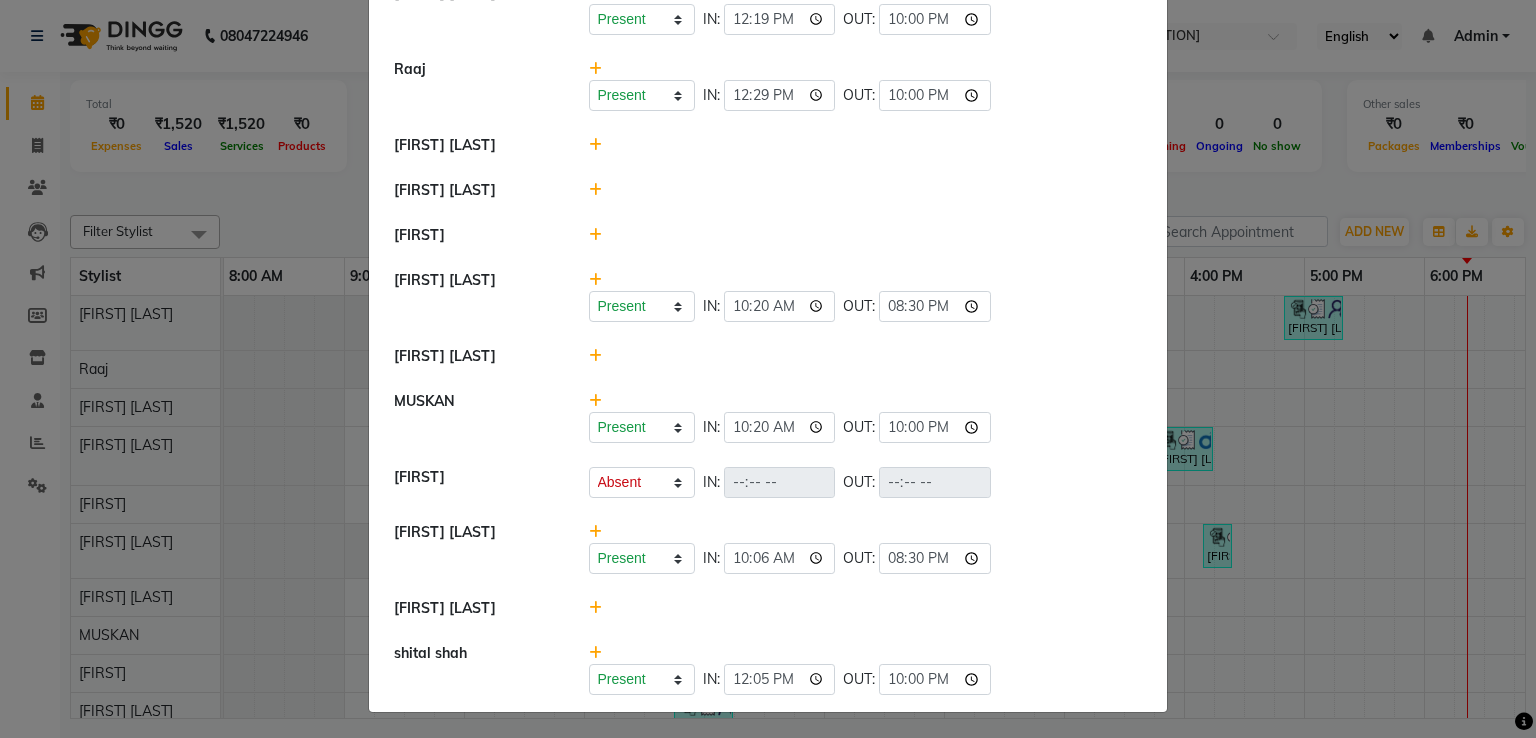 click on "Attendance ×  Tasleem ahmad salmani   Present   Absent   Late   Half Day   Weekly Off  IN:  12:19 OUT:  22:00  Raaj   Present   Absent   Late   Half Day   Weekly Off  IN:  12:29 OUT:  22:00  Ameer AHMAD   Shaan Ahmed   sanju   nisha vishal patil   Present   Absent   Late   Half Day   Weekly Off  IN:  10:20 OUT:  20:30  ankita  mascarenhas   MUSKAN    Present   Absent   Late   Half Day   Weekly Off  IN:  10:20 OUT:  22:00  SANJANA    Present   Absent   Late   Half Day   Weekly Off  IN:  OUT:   ASHISH THAPA   Present   Absent   Late   Half Day   Weekly Off  IN:  10:06 OUT:  20:30  sahil salmani   shital shah   Present   Absent   Late   Half Day   Weekly Off  IN:  12:05 OUT:  22:00" 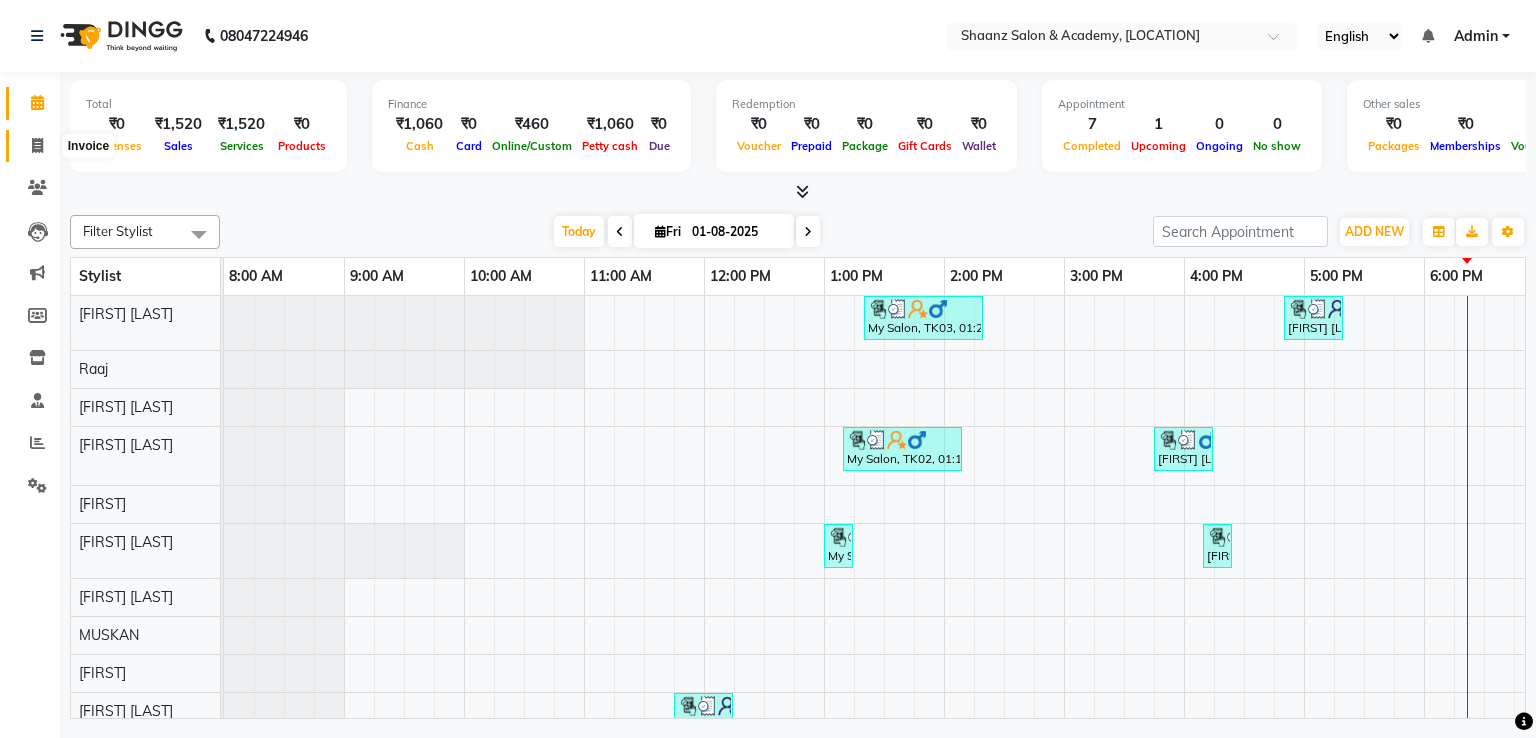 click 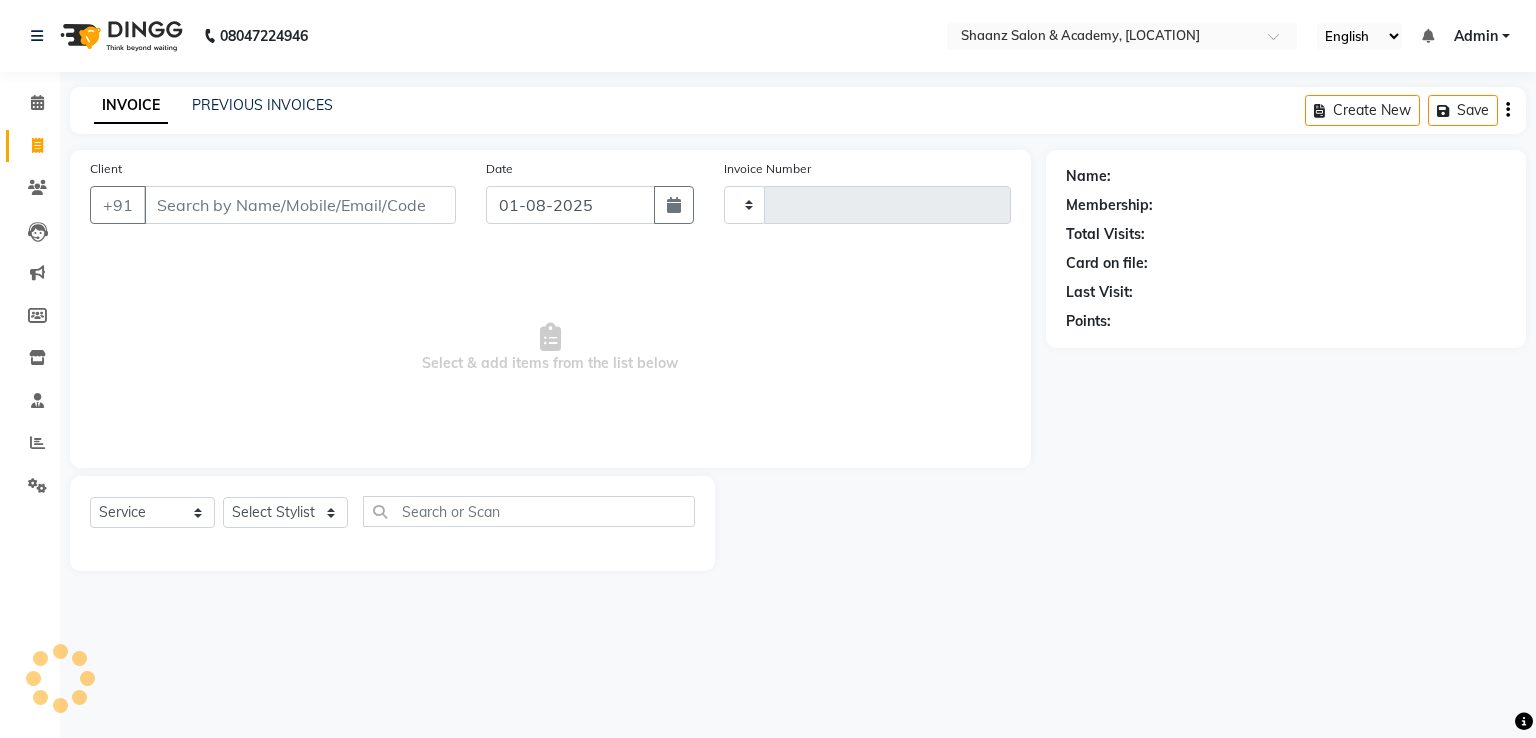 type on "2227" 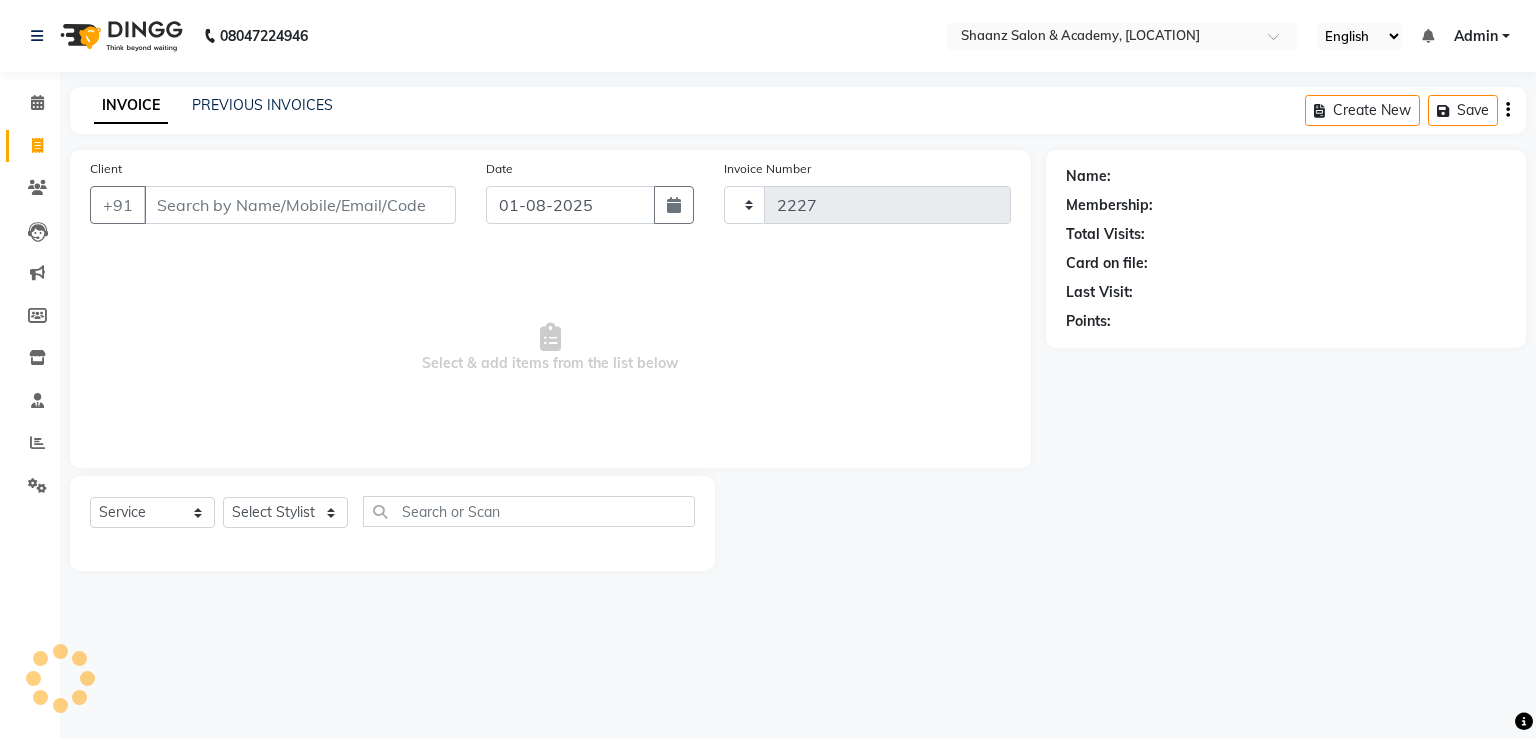 select on "6360" 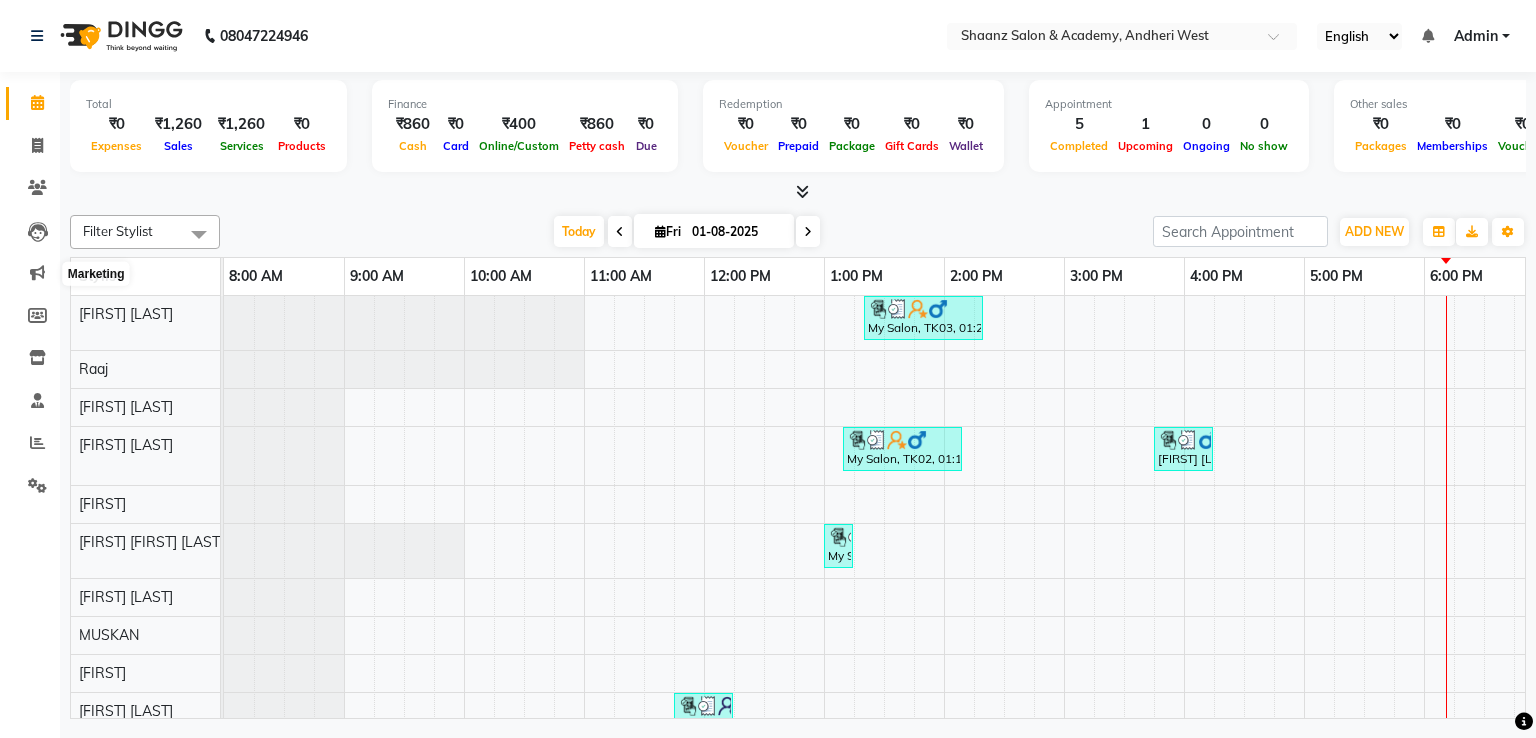 scroll, scrollTop: 0, scrollLeft: 0, axis: both 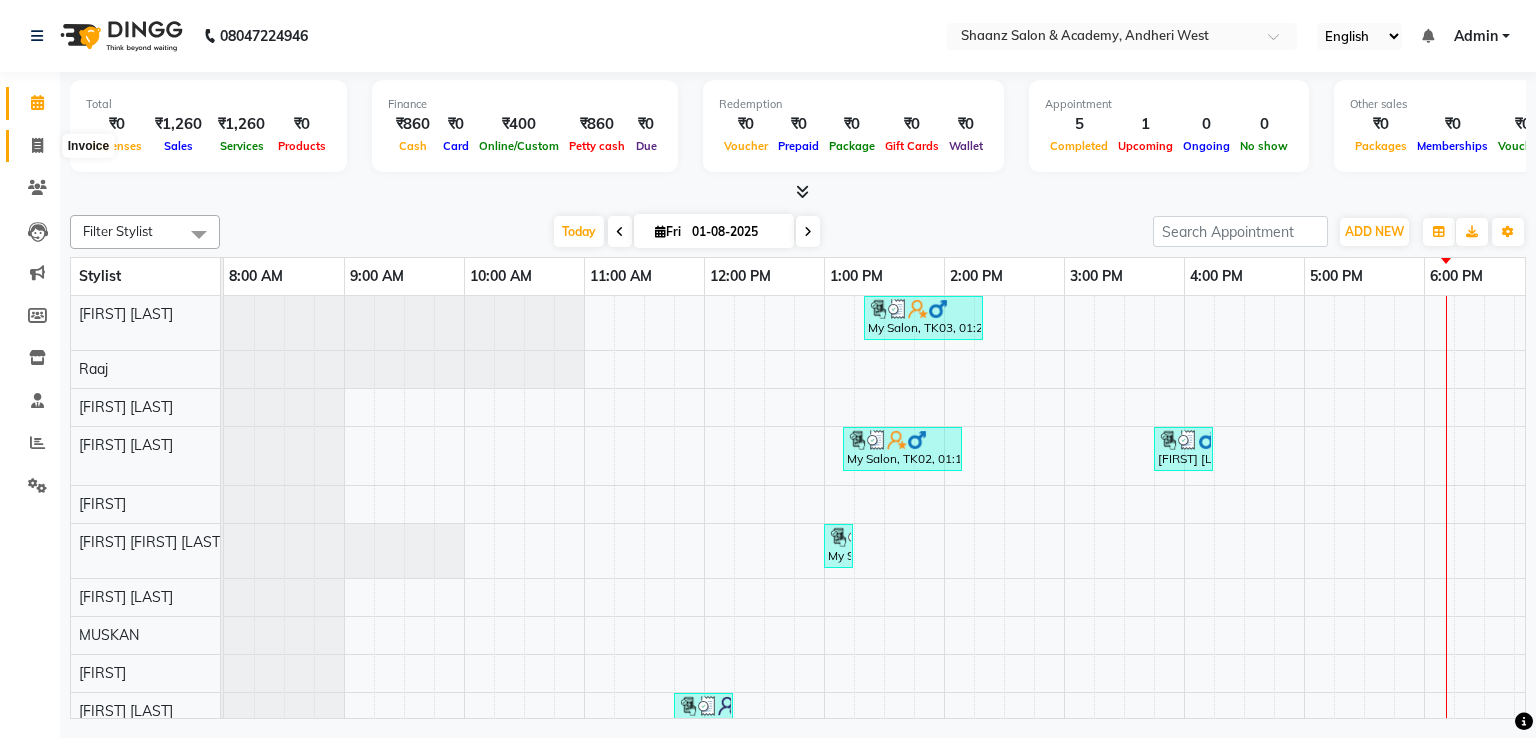 click 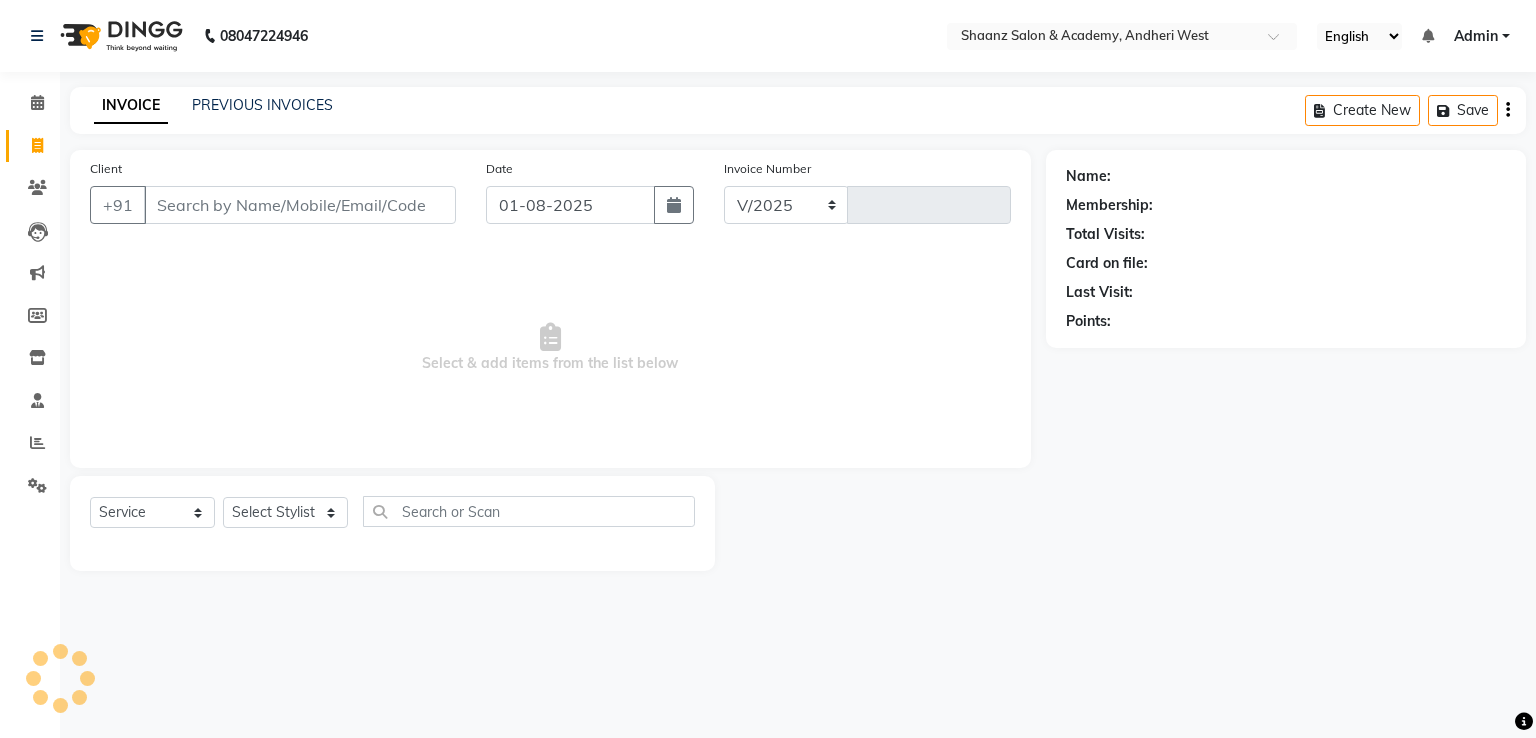 select on "6360" 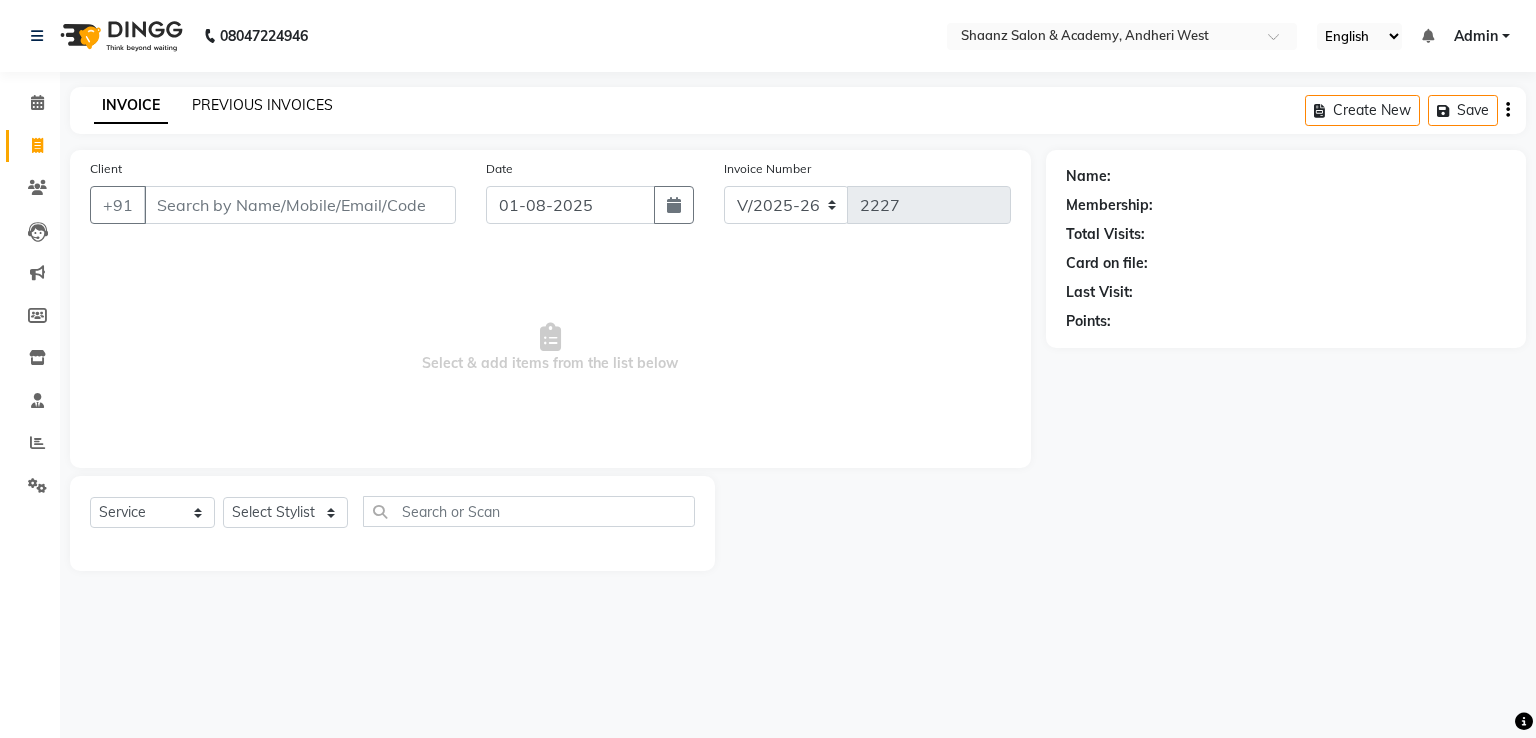 click on "PREVIOUS INVOICES" 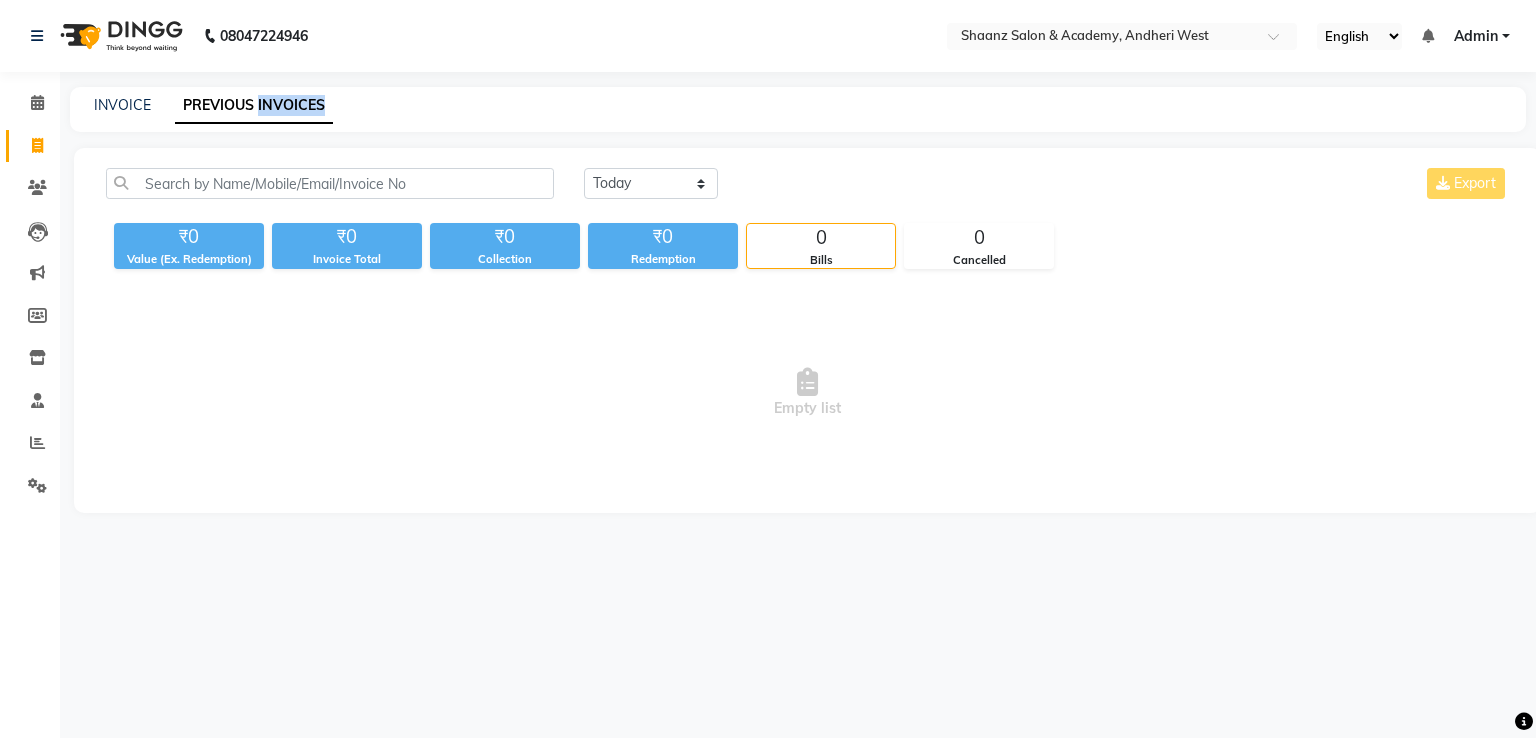 click on "PREVIOUS INVOICES" 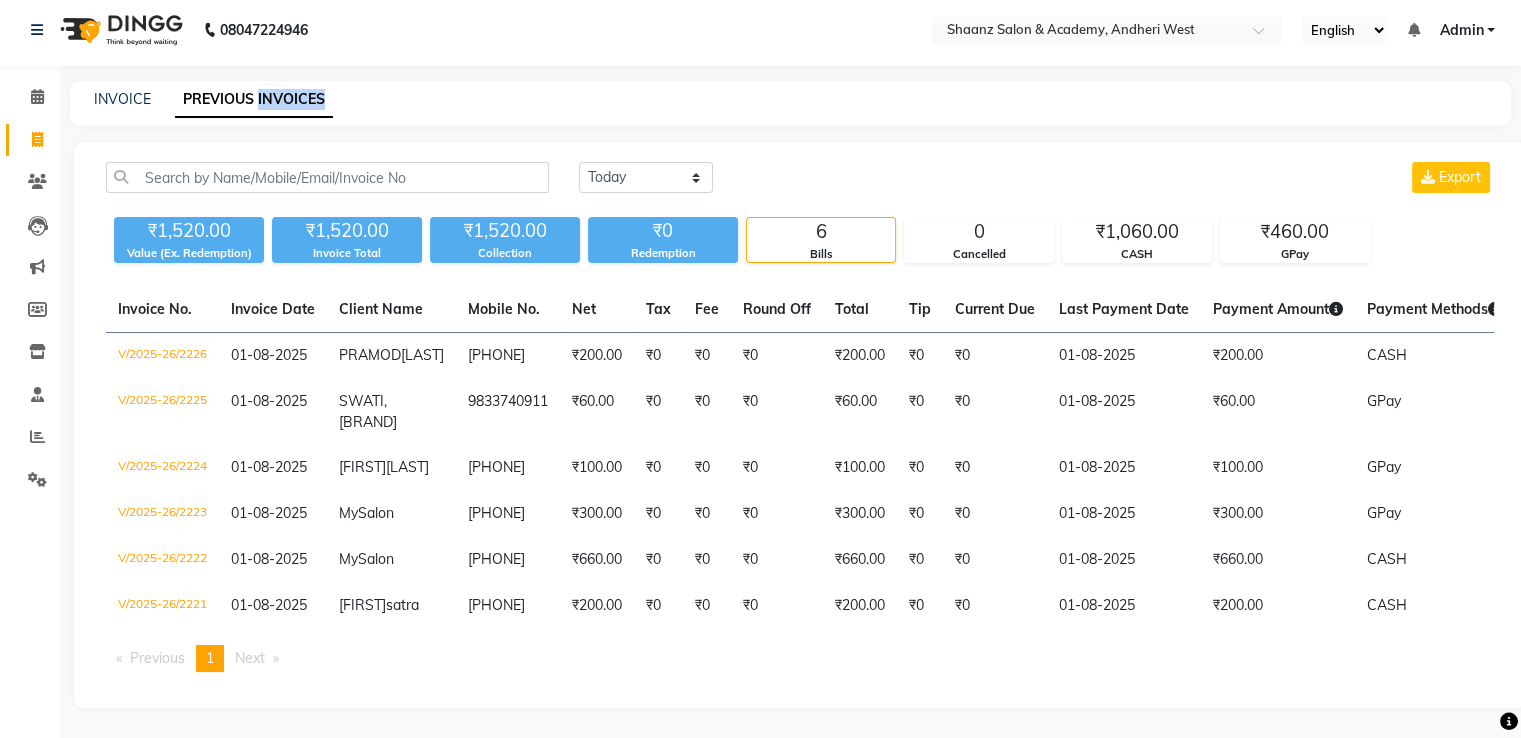 scroll, scrollTop: 83, scrollLeft: 0, axis: vertical 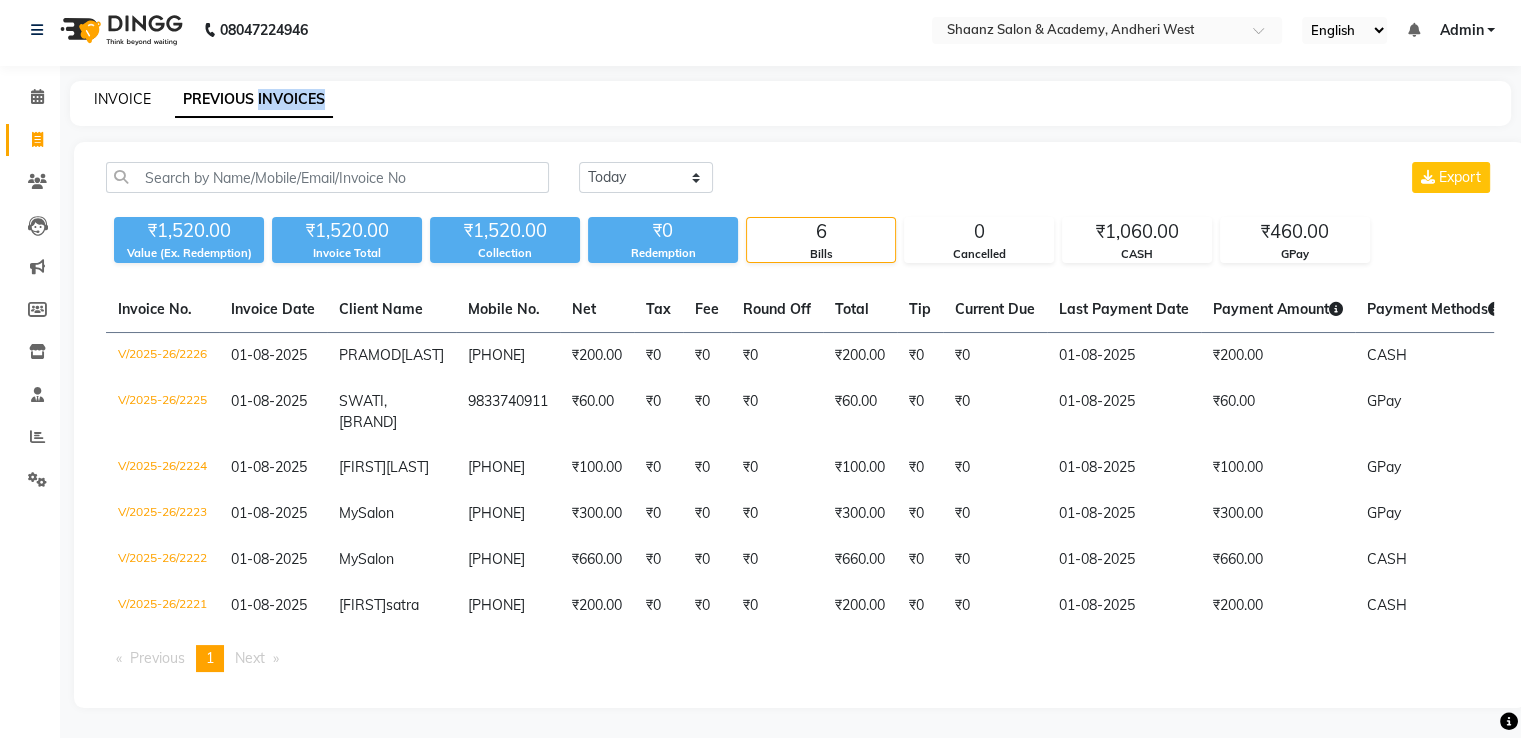click on "INVOICE" 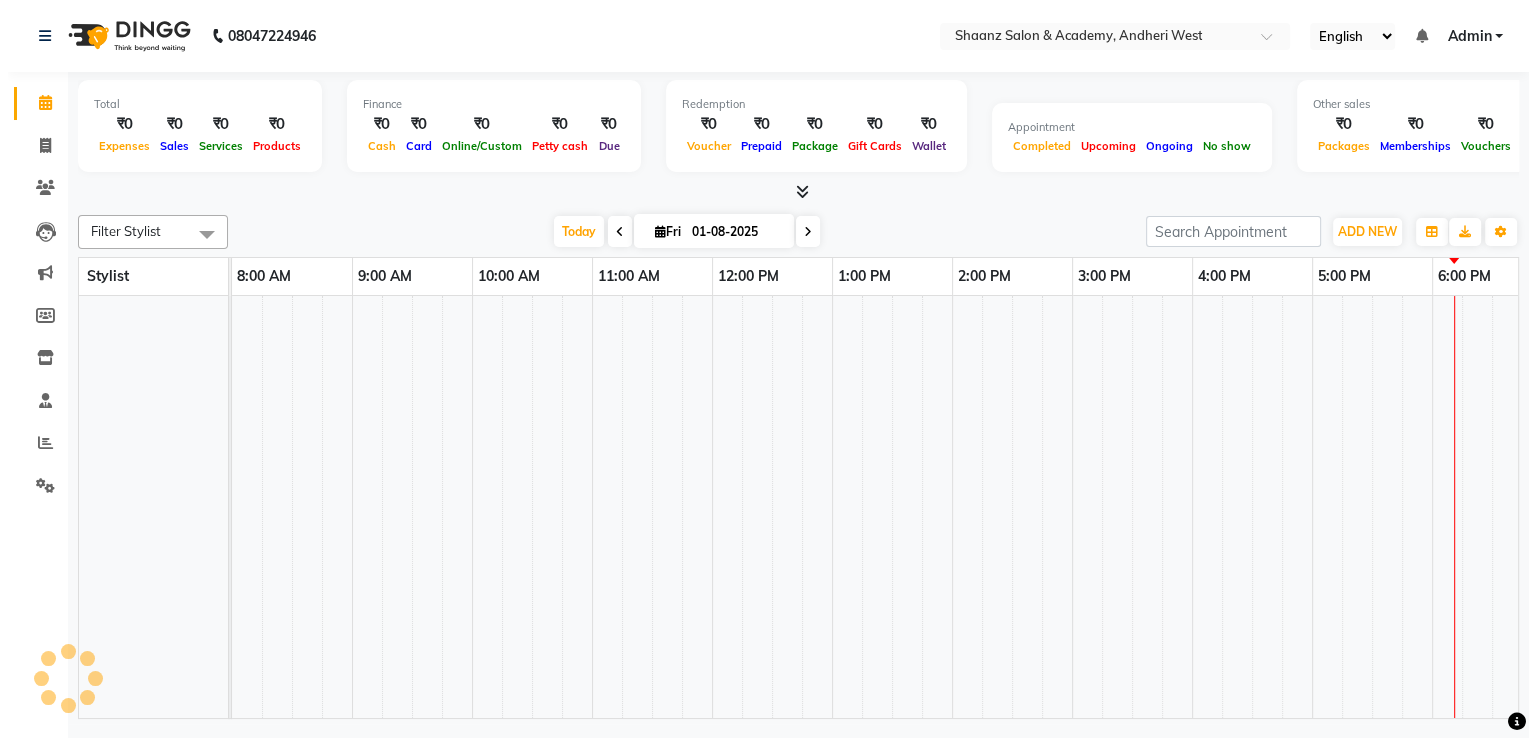 scroll, scrollTop: 0, scrollLeft: 0, axis: both 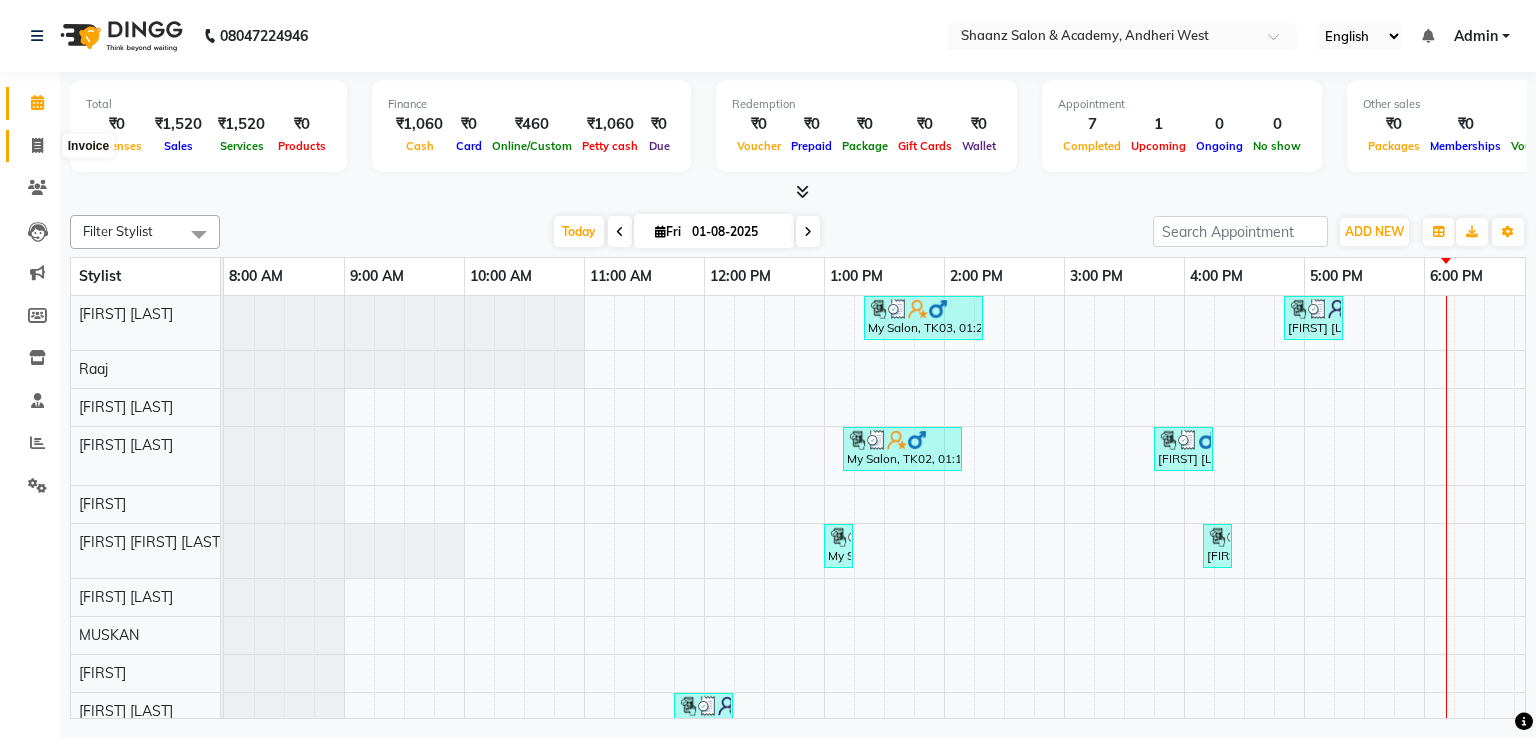 click 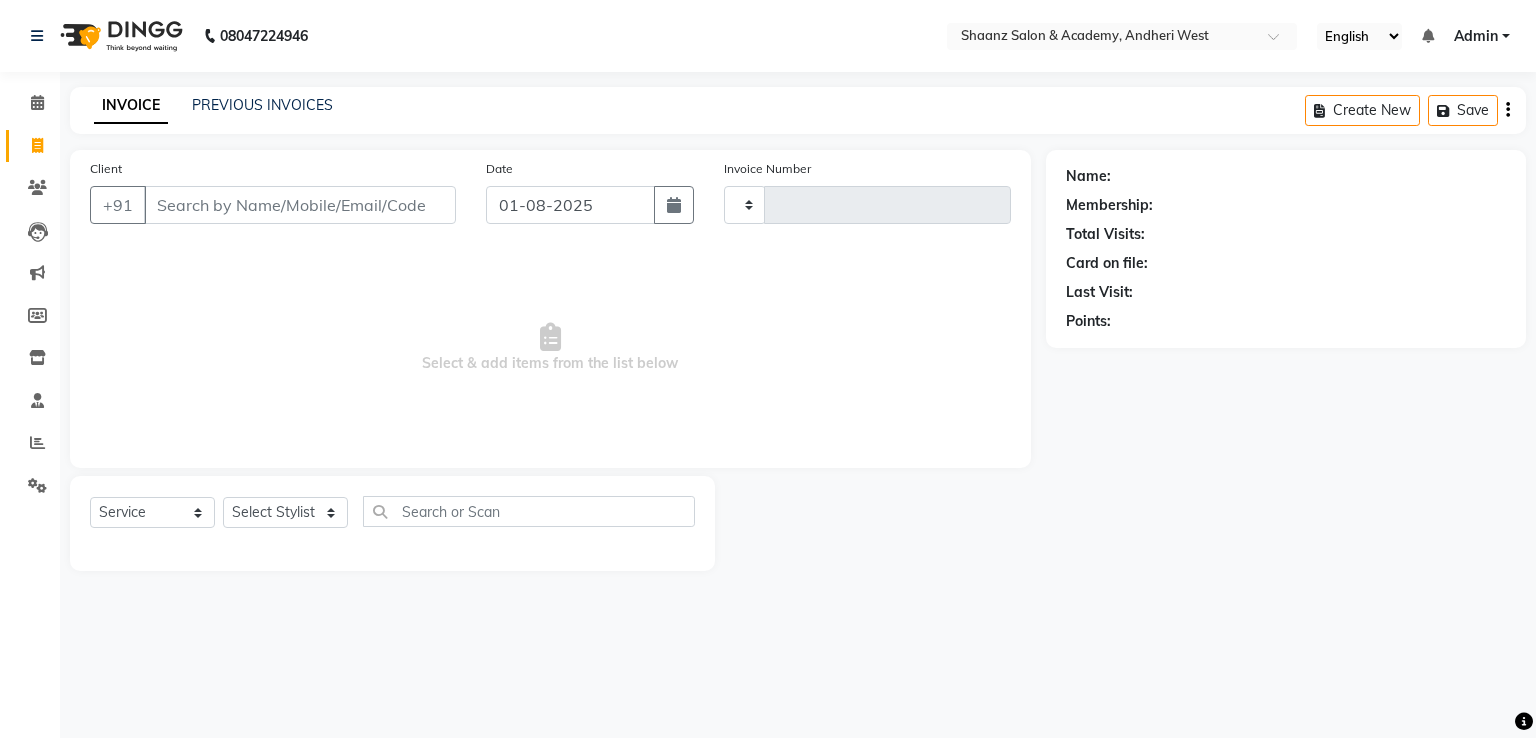 click on "08047224946 Select Location × Shaanz Salon & Academy, Andheri West English ENGLISH Español العربية मराठी हिंदी ગુજરાતી தமிழ் 中文 Notifications nothing to show Admin Manage Profile Change Password Sign out  Version:3.15.11" 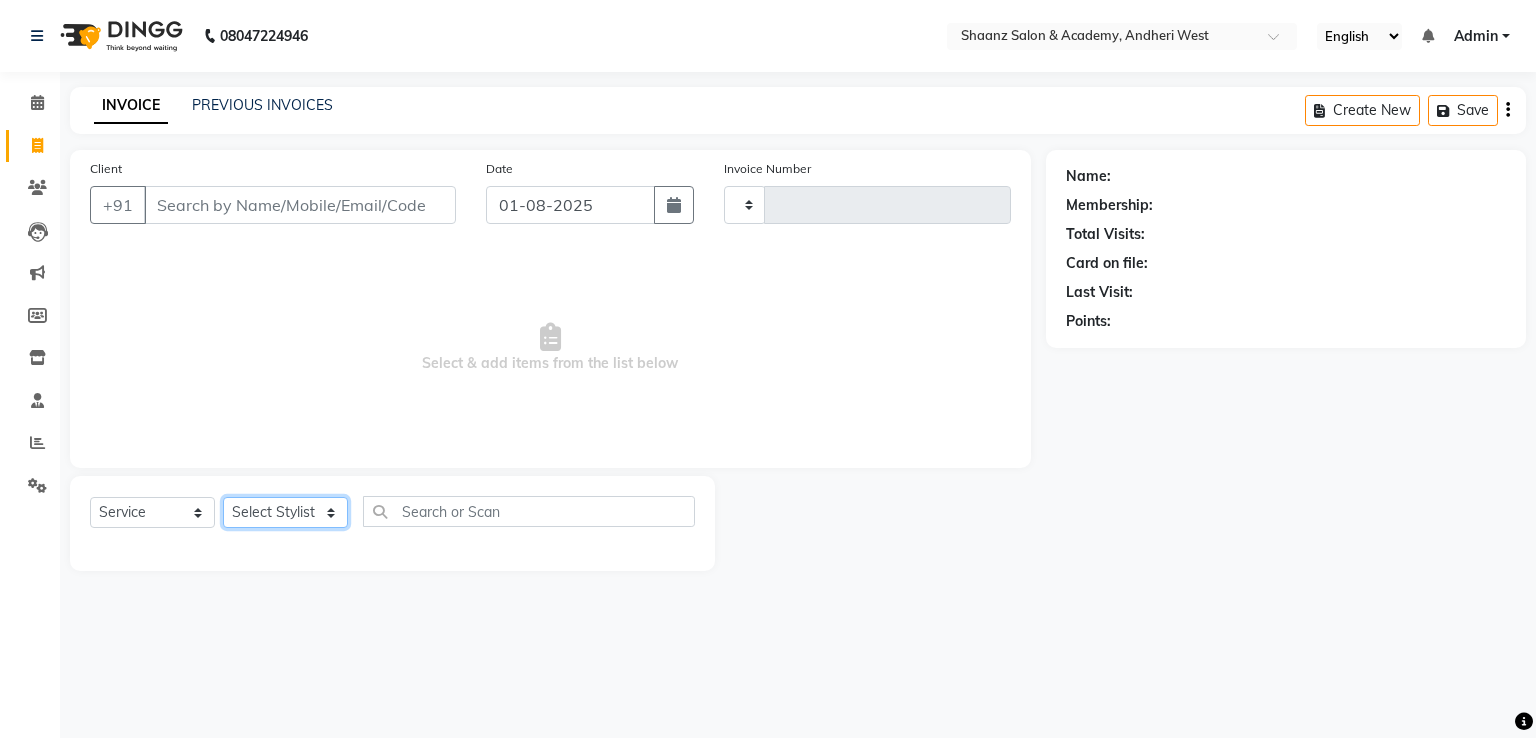 click on "Select Stylist [FIRST] [LAST] [FIRST] [LAST] [FIRST] [LAST] [FIRST] [LAST] [FIRST] [LAST] [FIRST] [LAST] [FIRST] [LAST] [FIRST] [LAST] [FIRST] [LAST] [FIRST] [LAST] [FIRST] [LAST]" 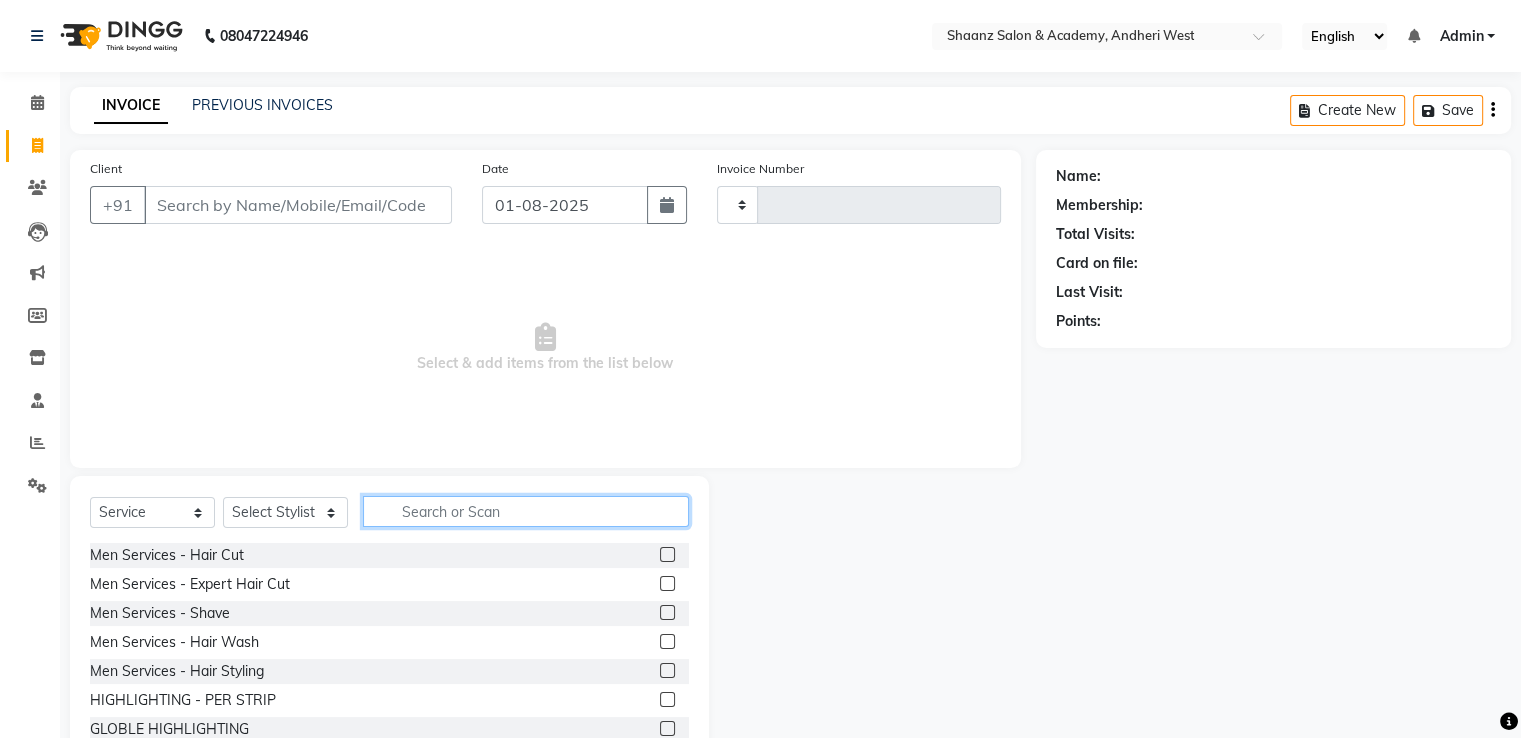 click 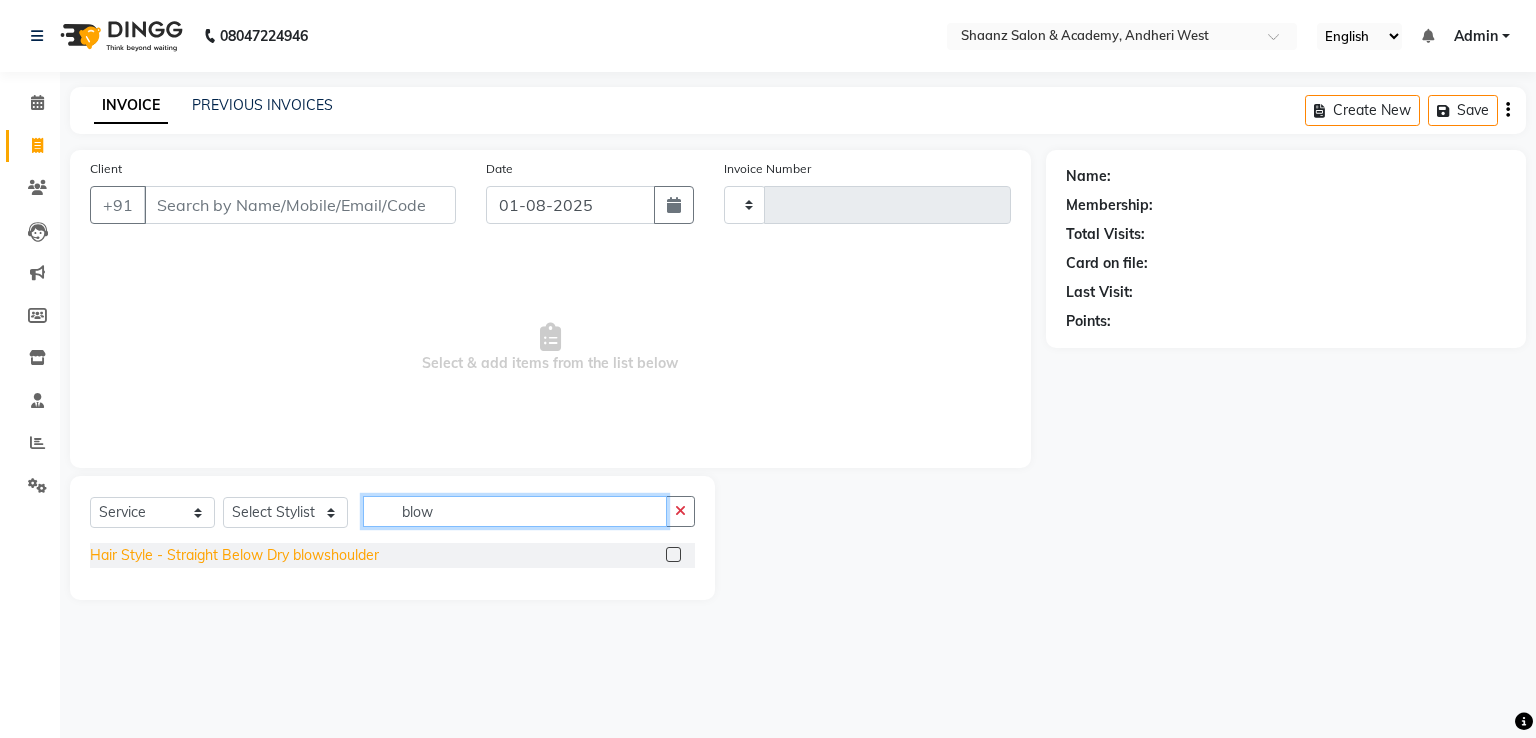 type on "blow" 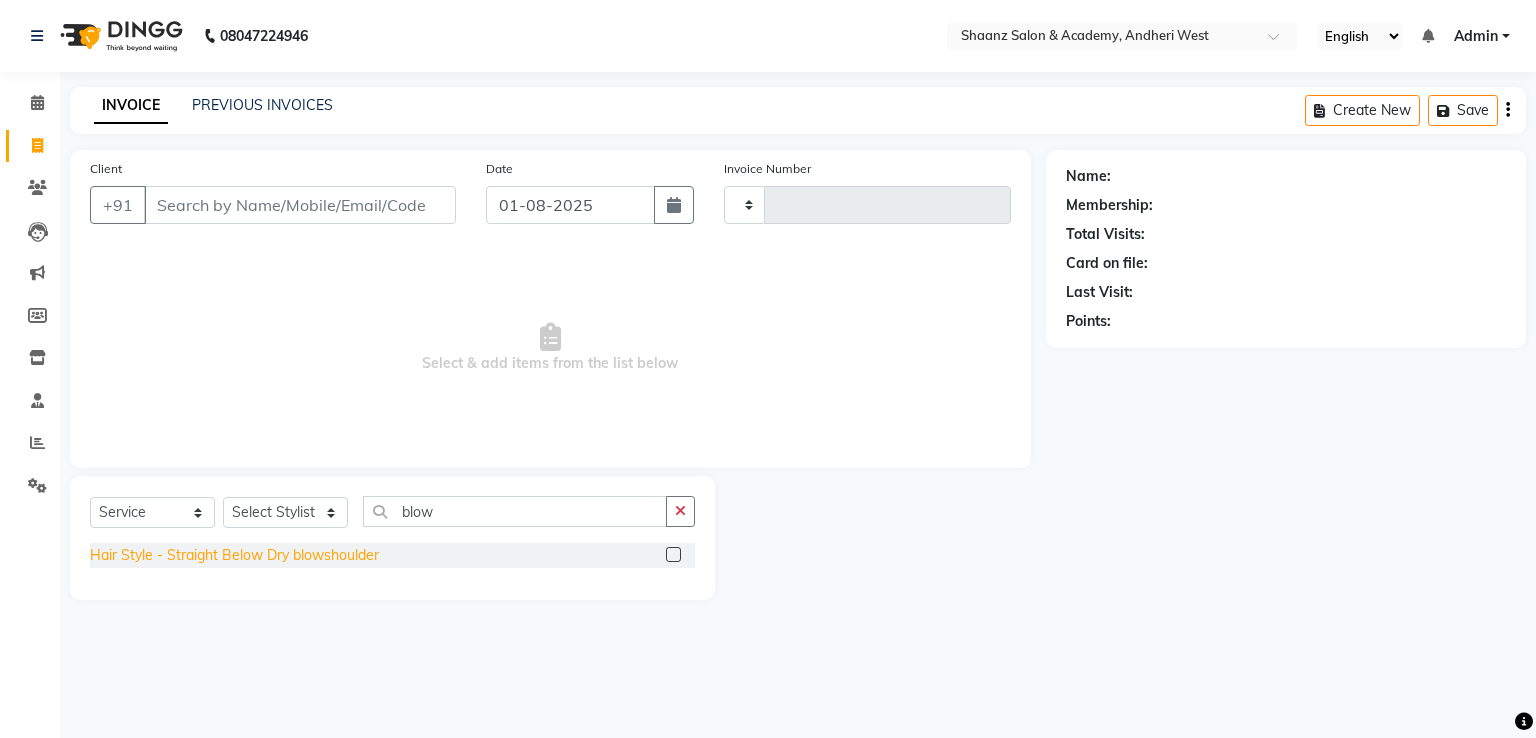 click on "Hair Style - Straight Below Dry blowshoulder" 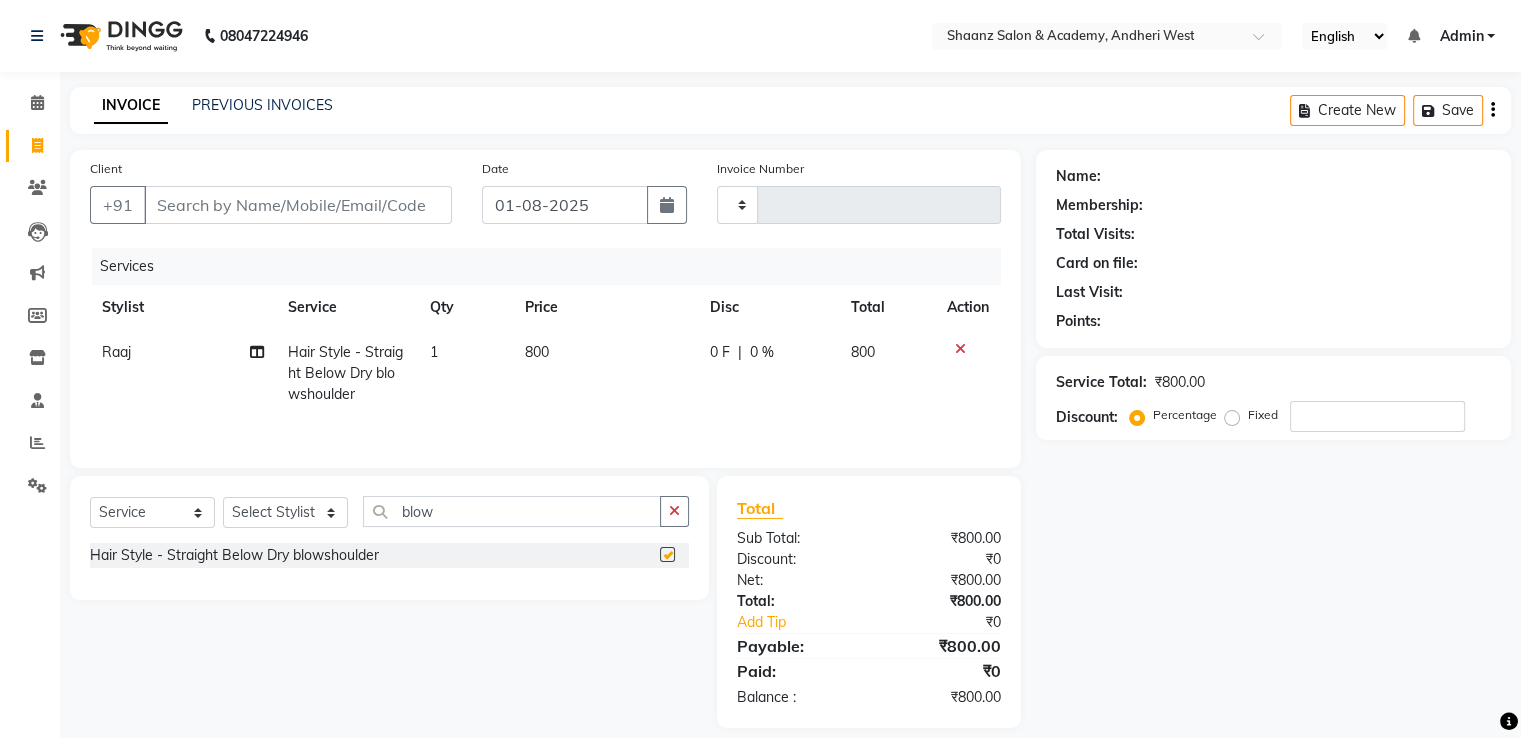 checkbox on "false" 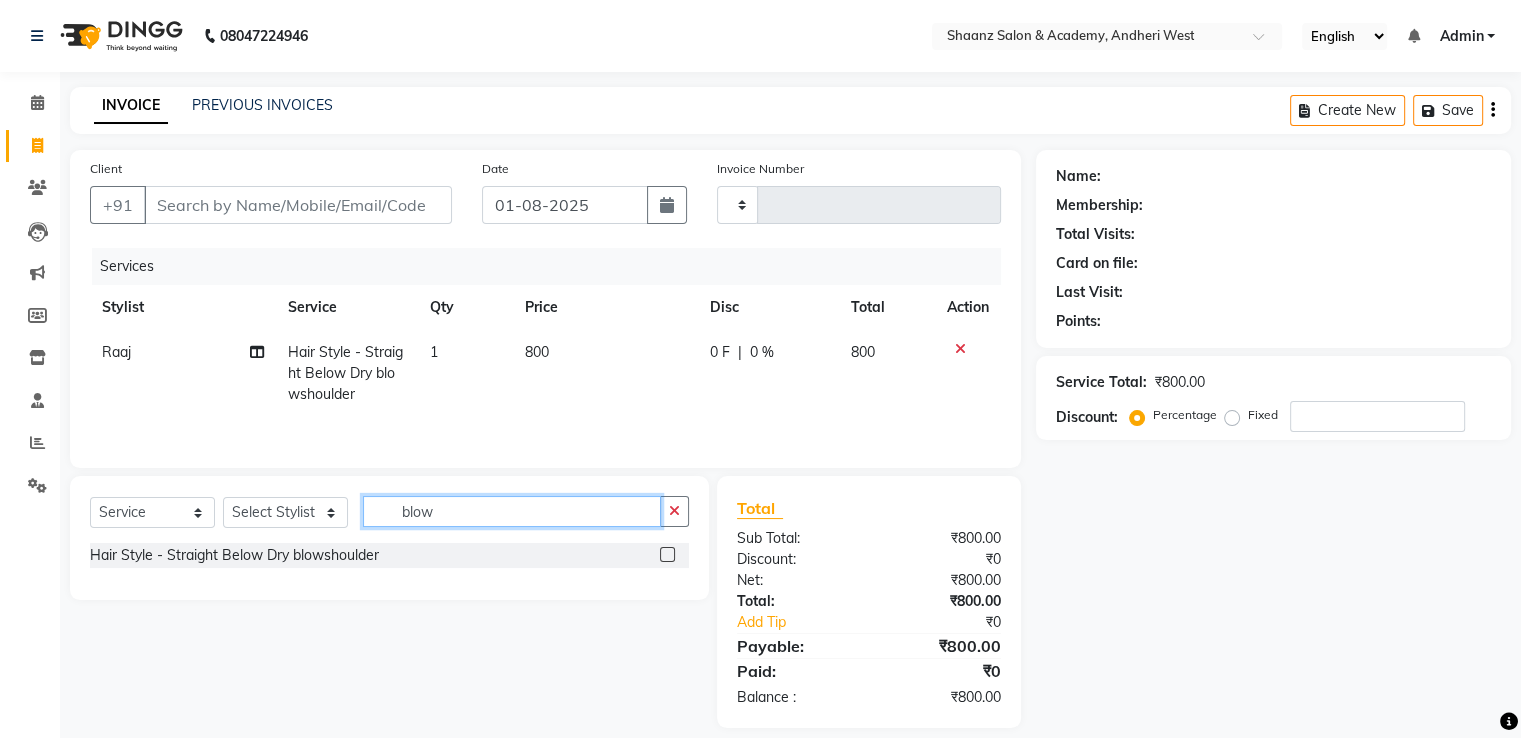 click on "blow" 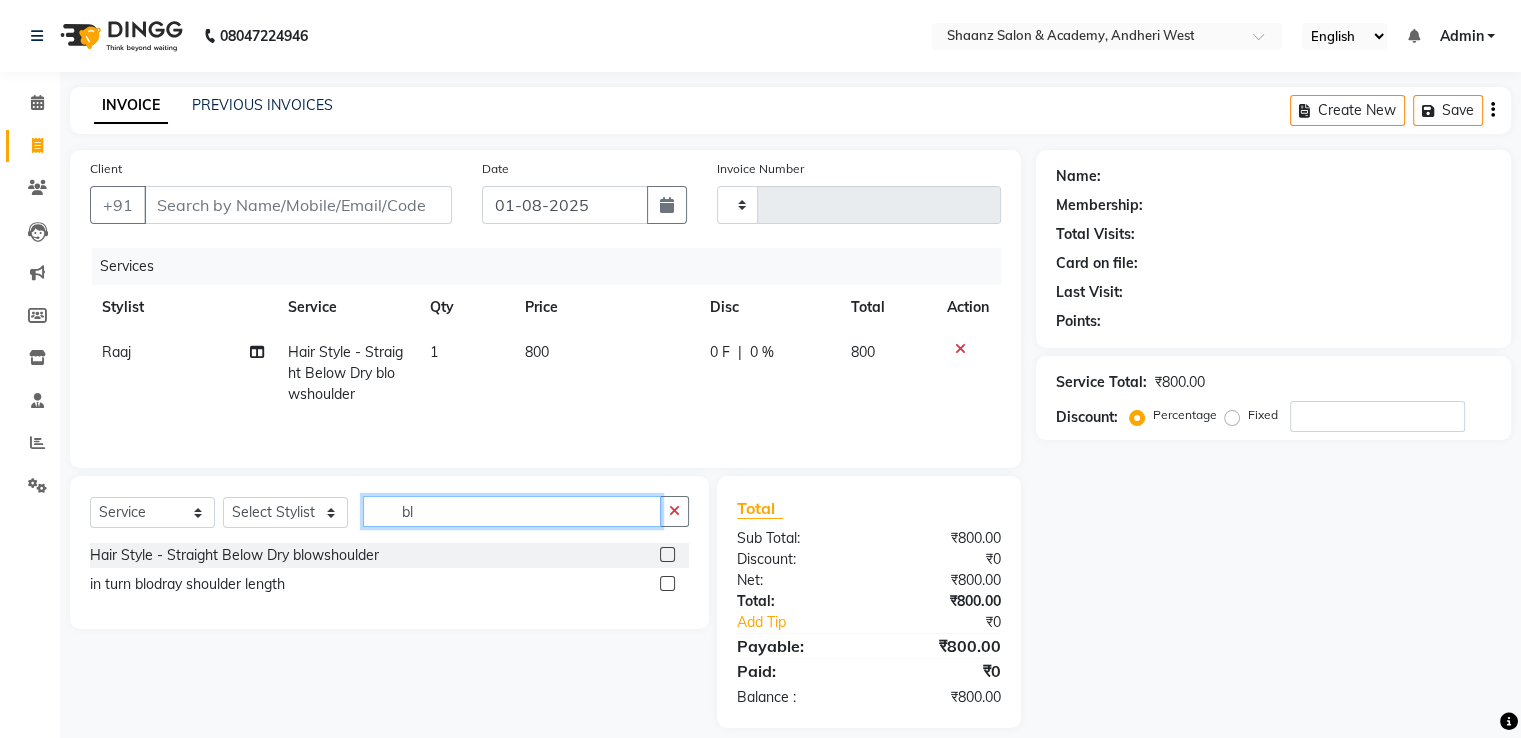 type on "b" 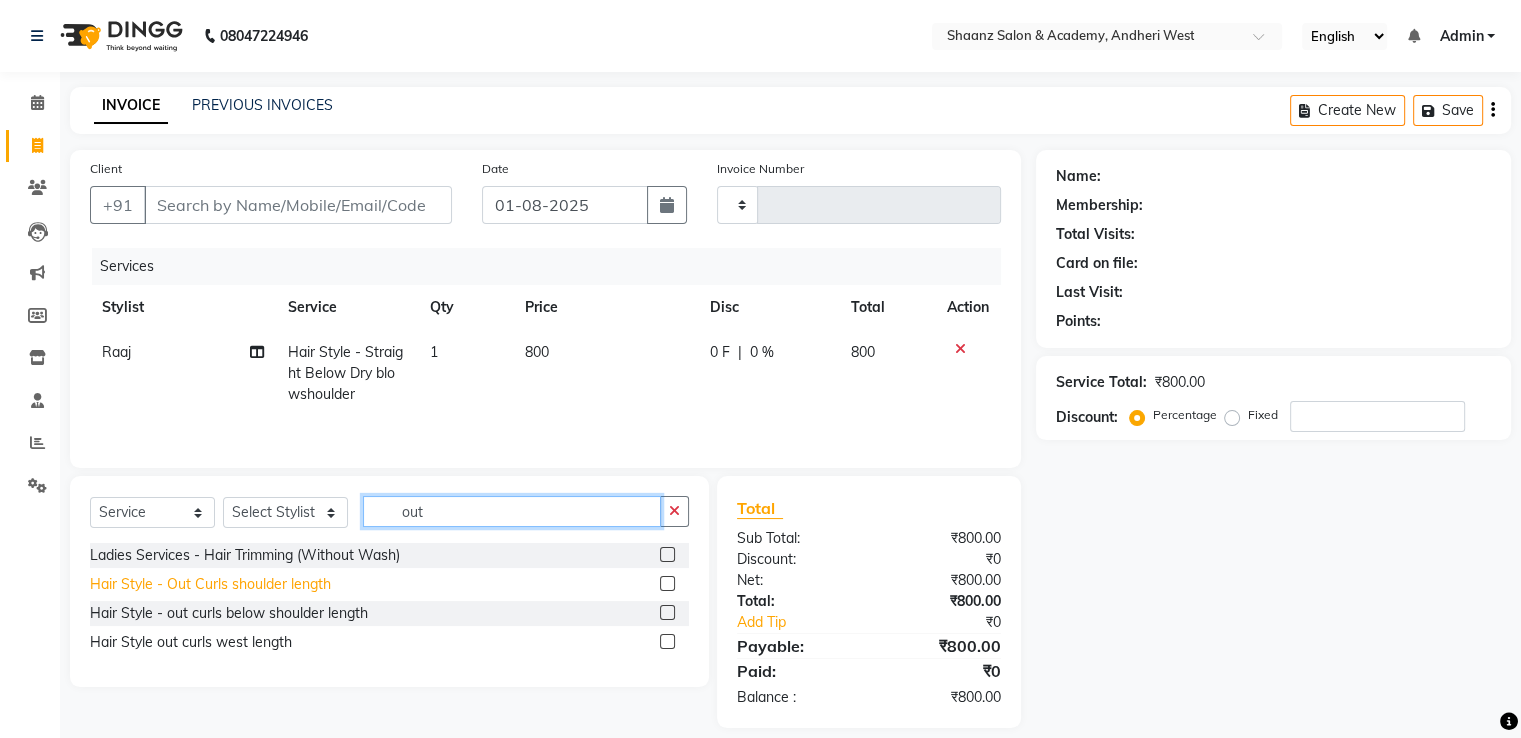 type on "out" 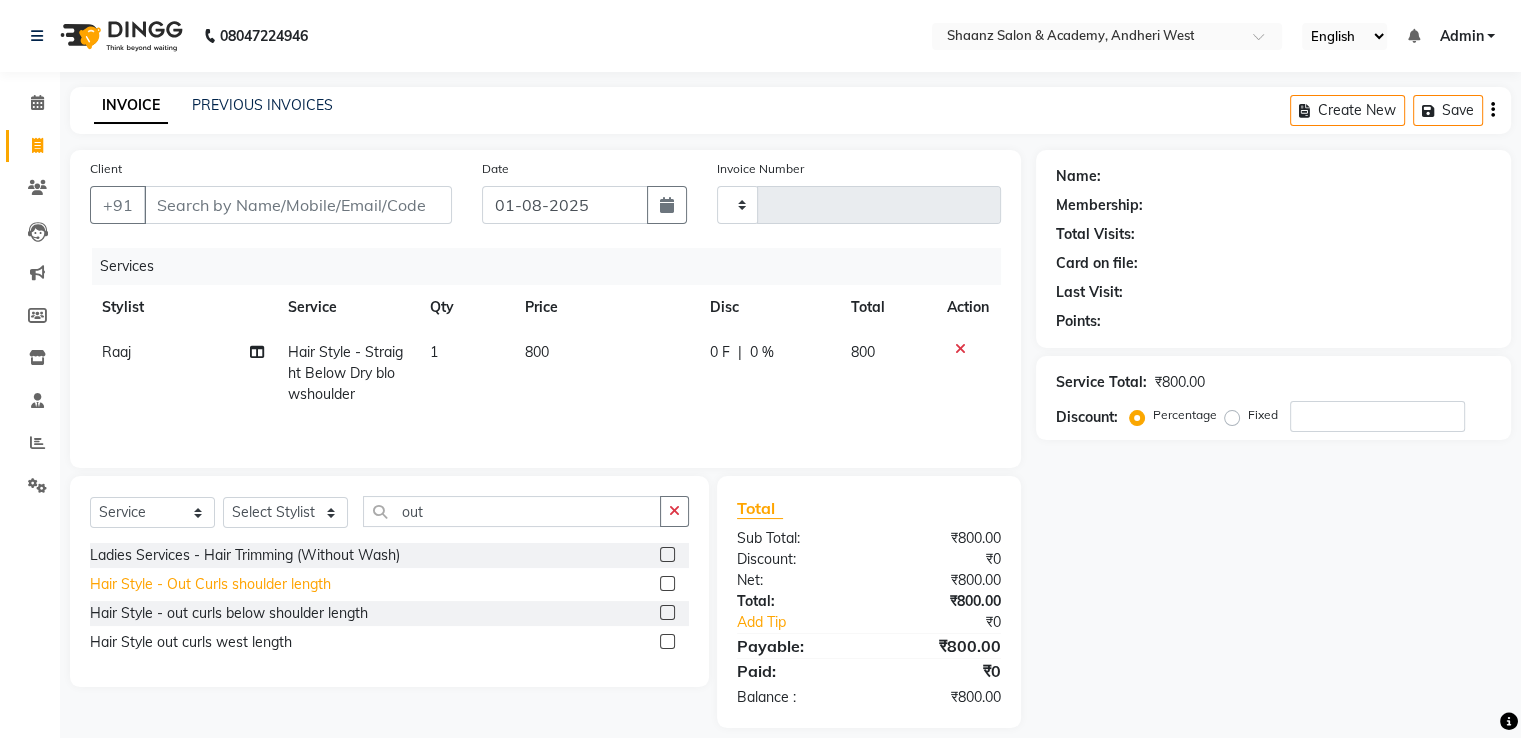 click on "Hair Style - Out Curls shoulder length" 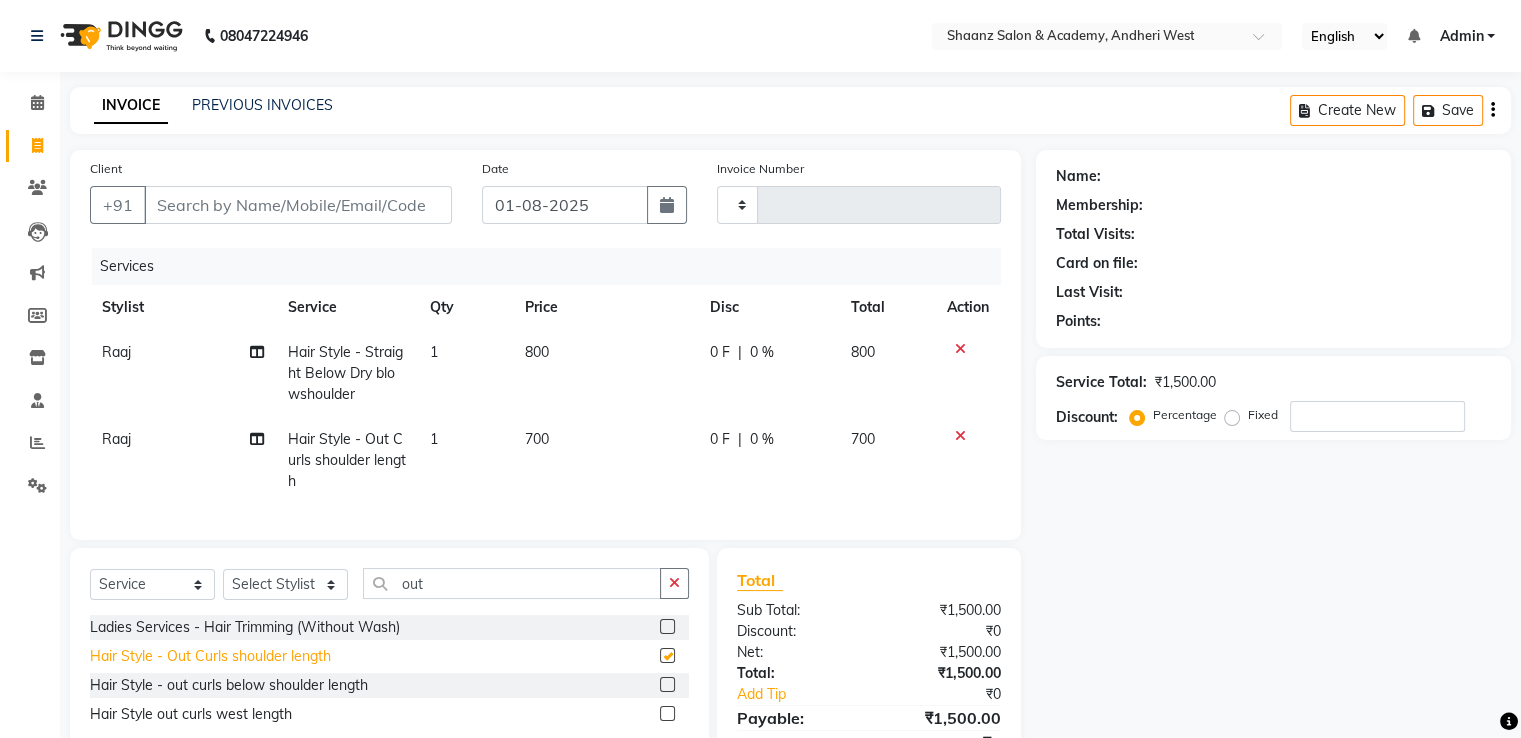 checkbox on "false" 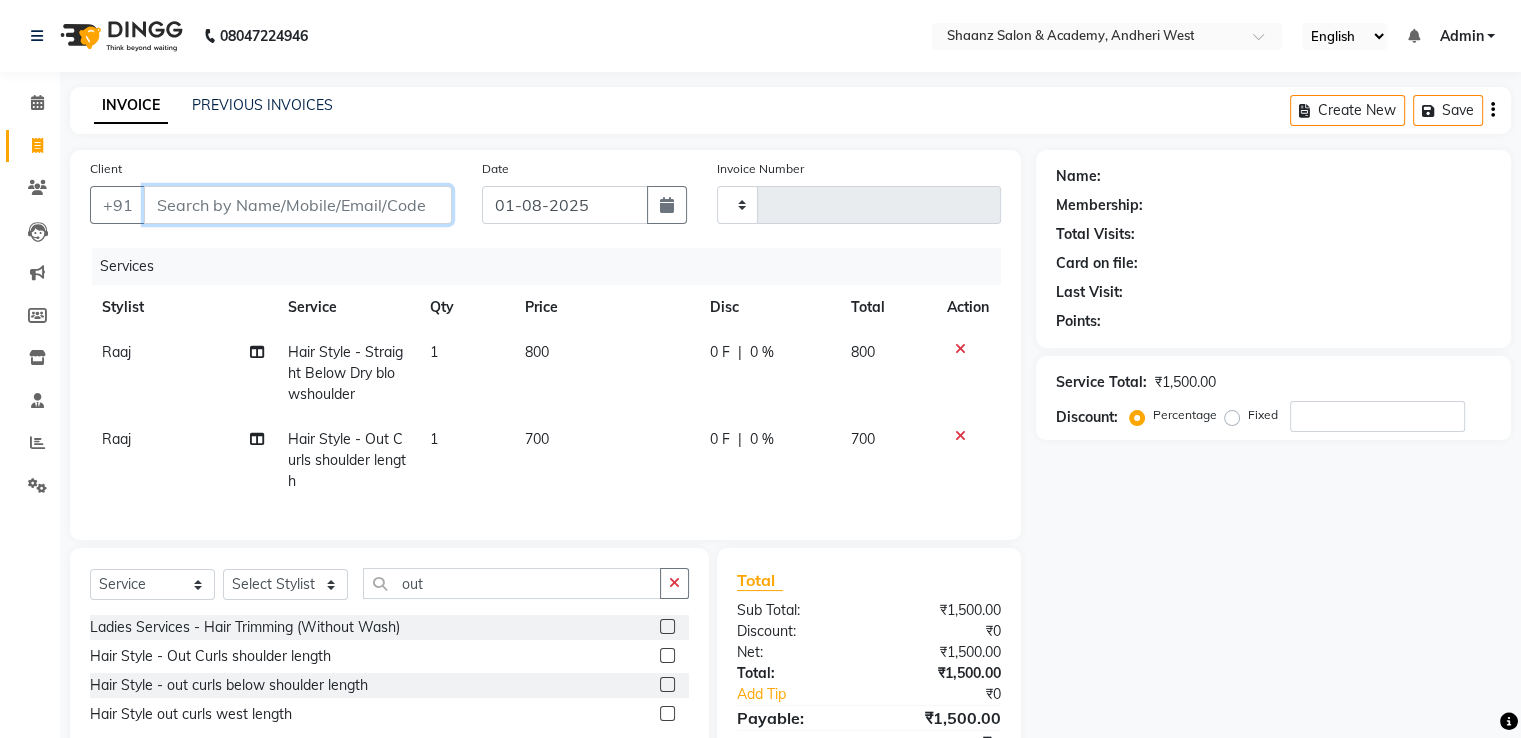 click on "Client" at bounding box center (298, 205) 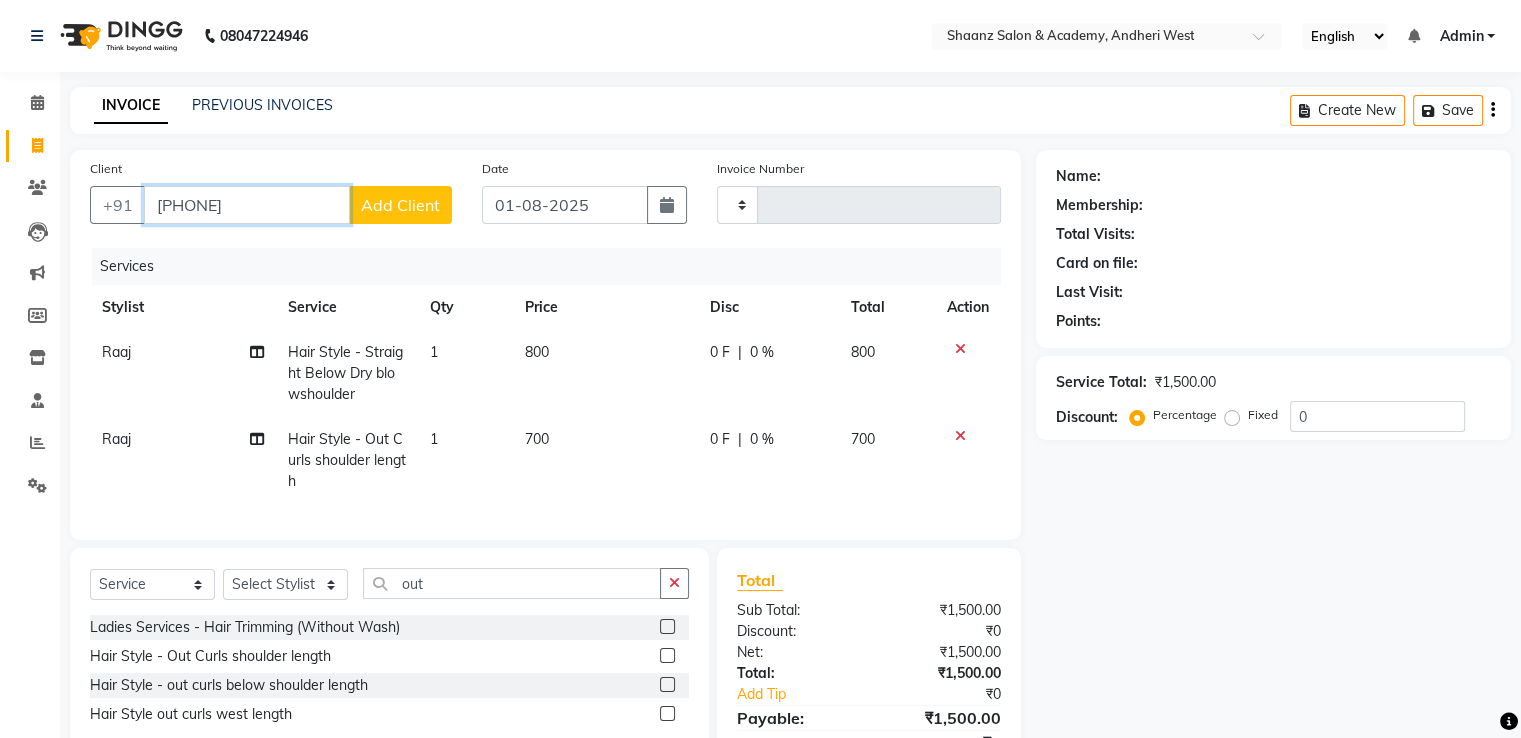 type on "7767208208" 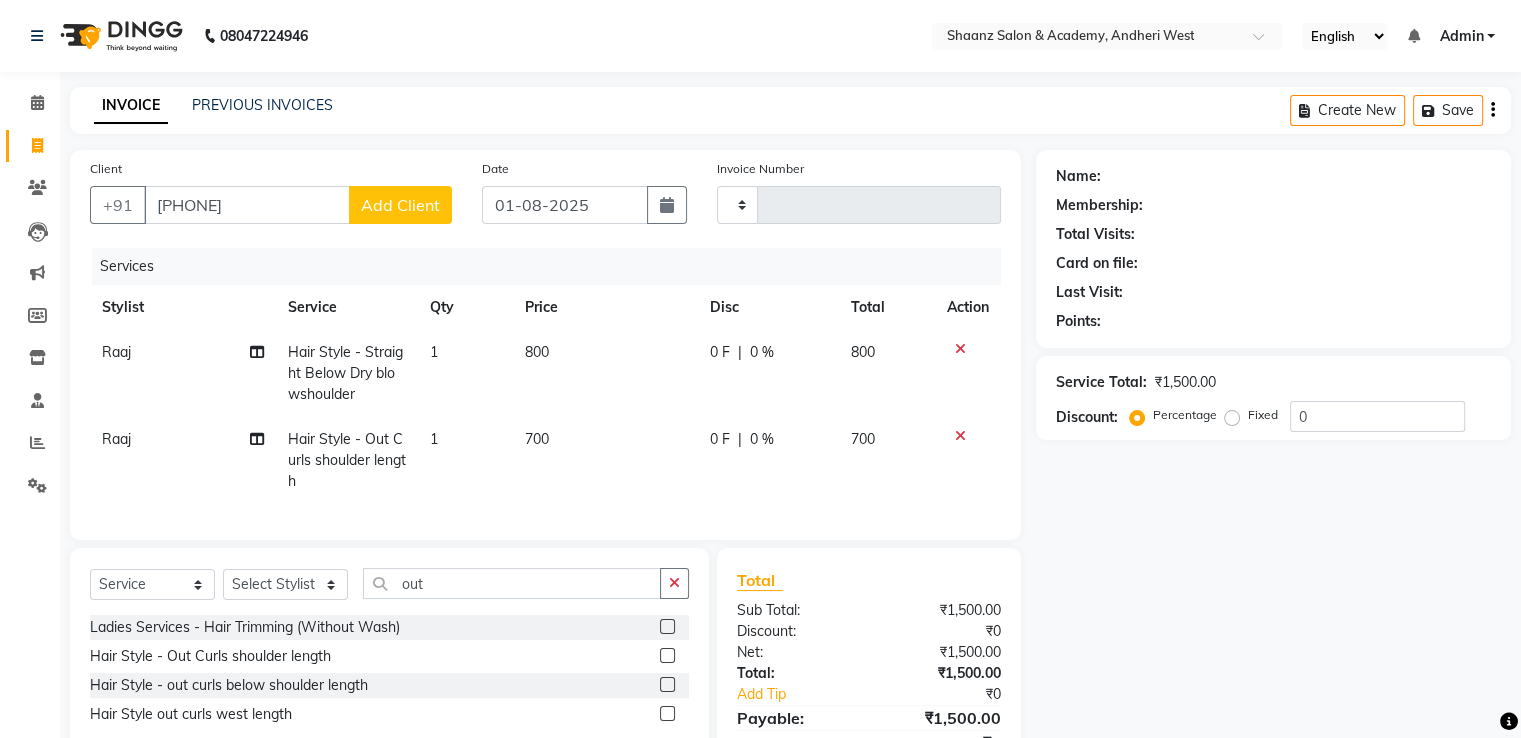 click on "Add Client" 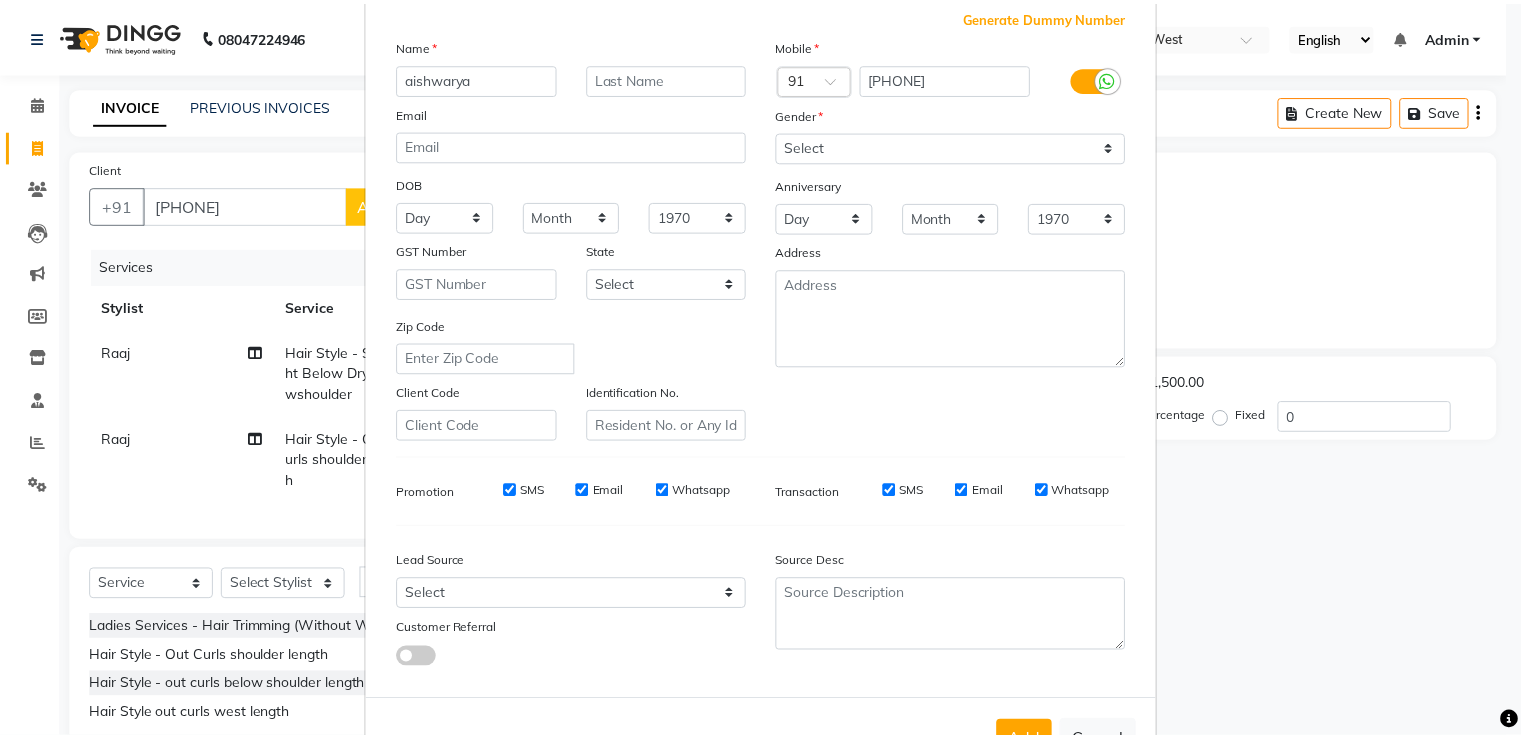 scroll, scrollTop: 195, scrollLeft: 0, axis: vertical 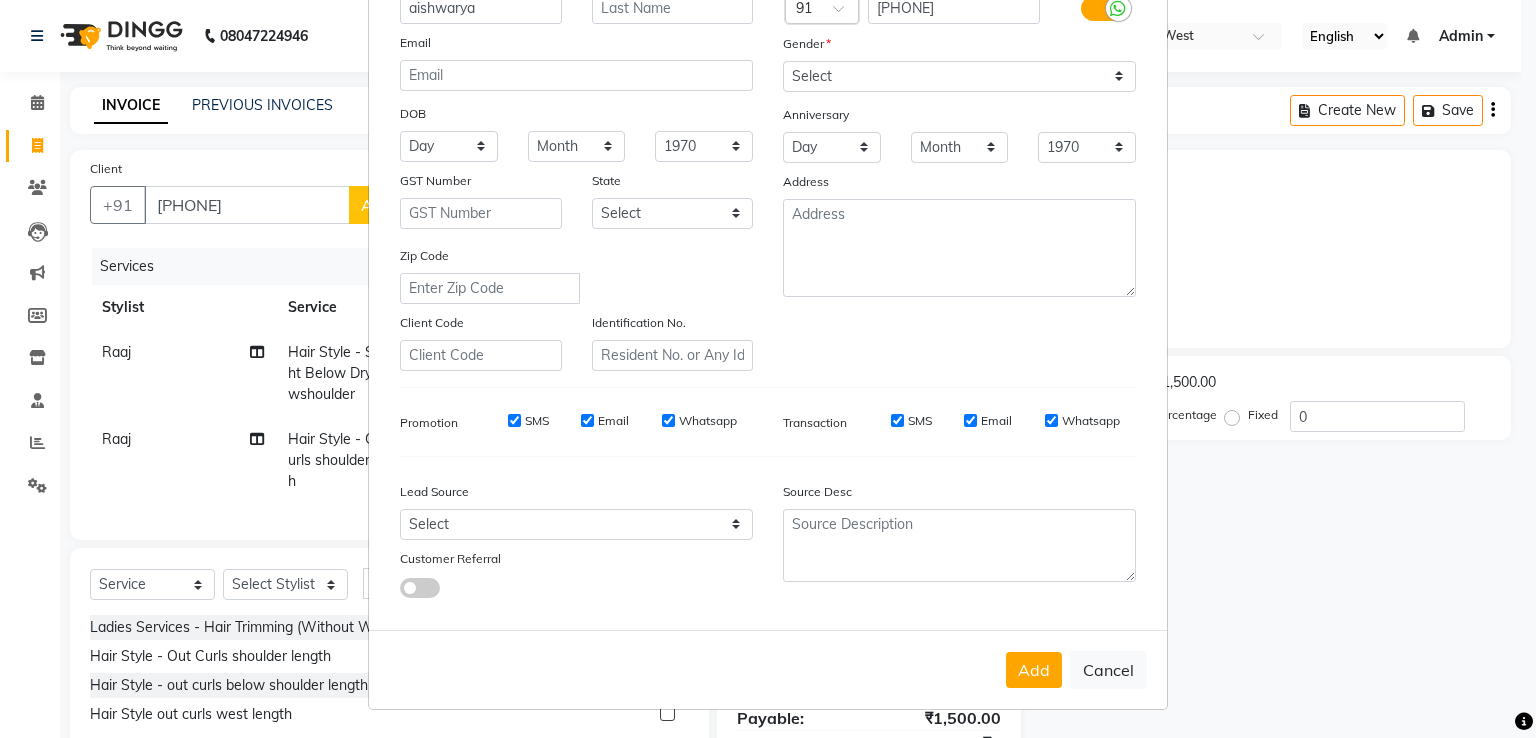 type on "aishwarya" 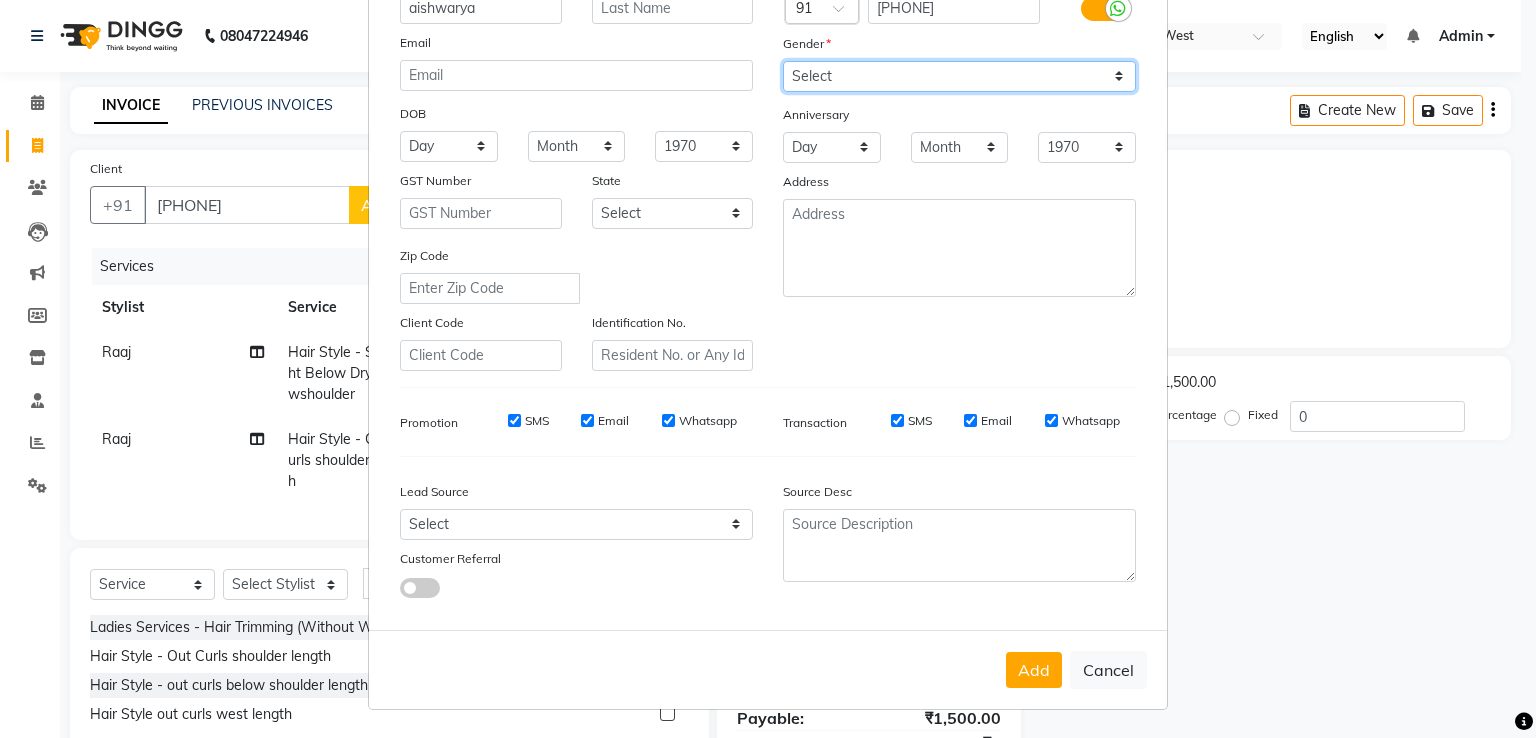 drag, startPoint x: 858, startPoint y: 60, endPoint x: 856, endPoint y: 79, distance: 19.104973 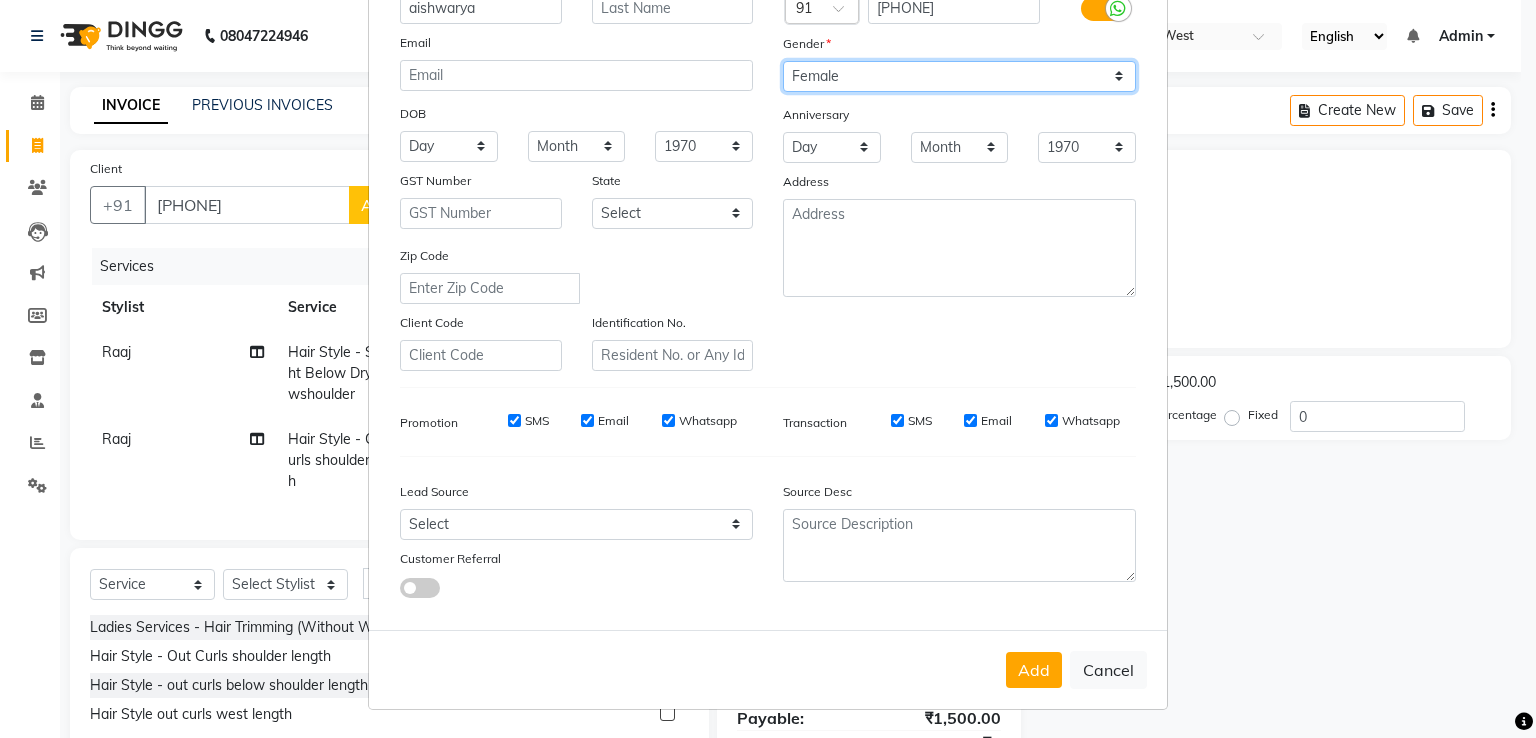 click on "Select Male Female Other Prefer Not To Say" at bounding box center [959, 76] 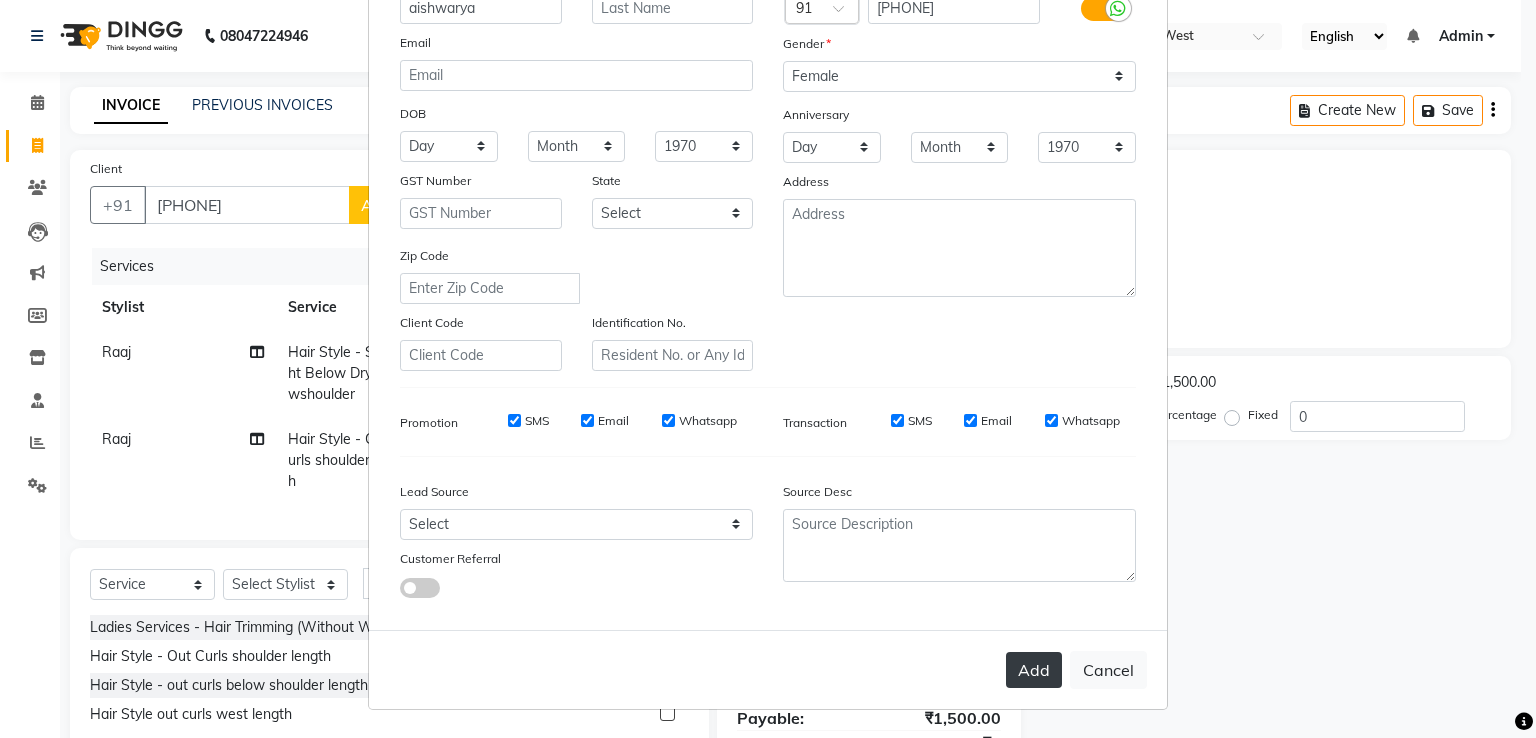 click on "Add" at bounding box center (1034, 670) 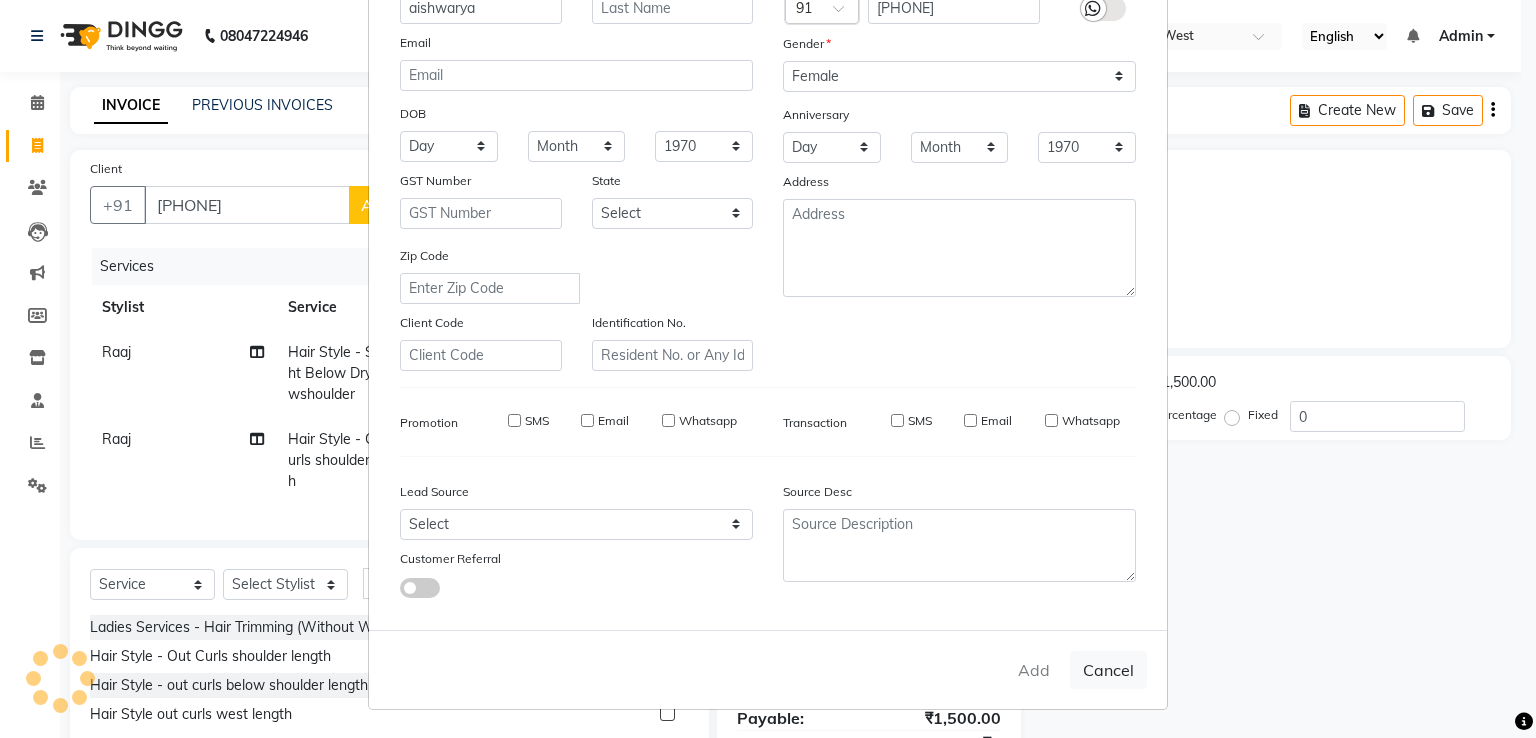 type 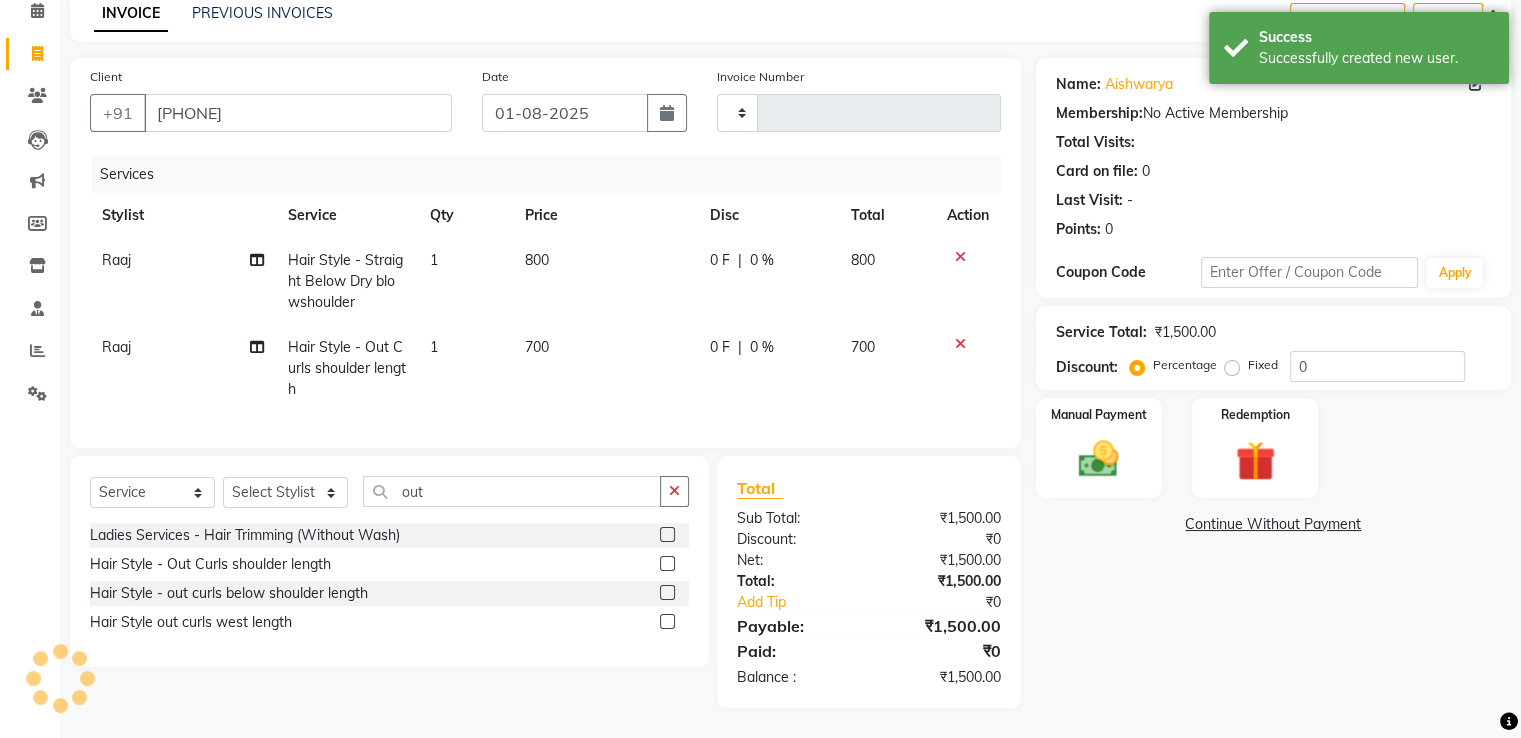 scroll, scrollTop: 108, scrollLeft: 0, axis: vertical 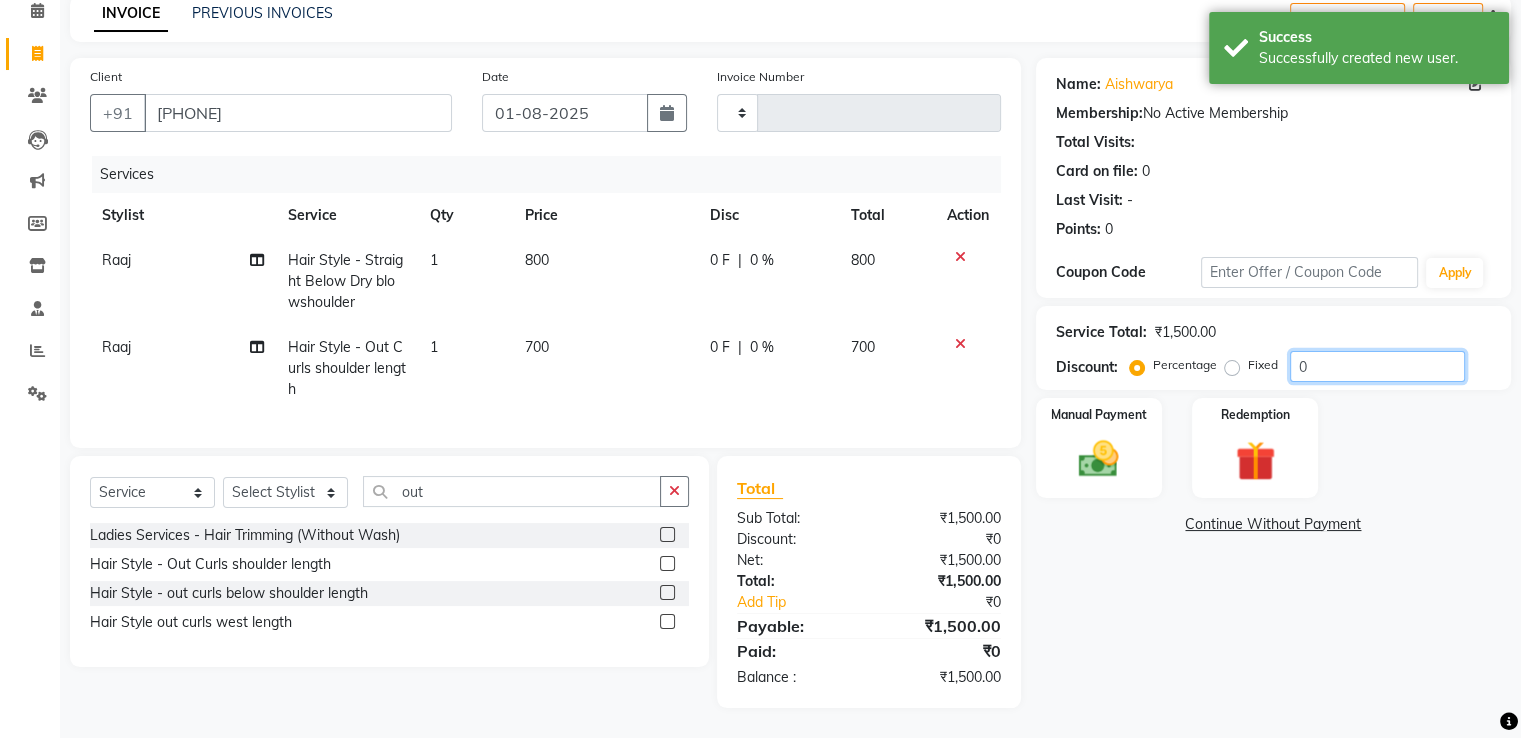 click on "0" 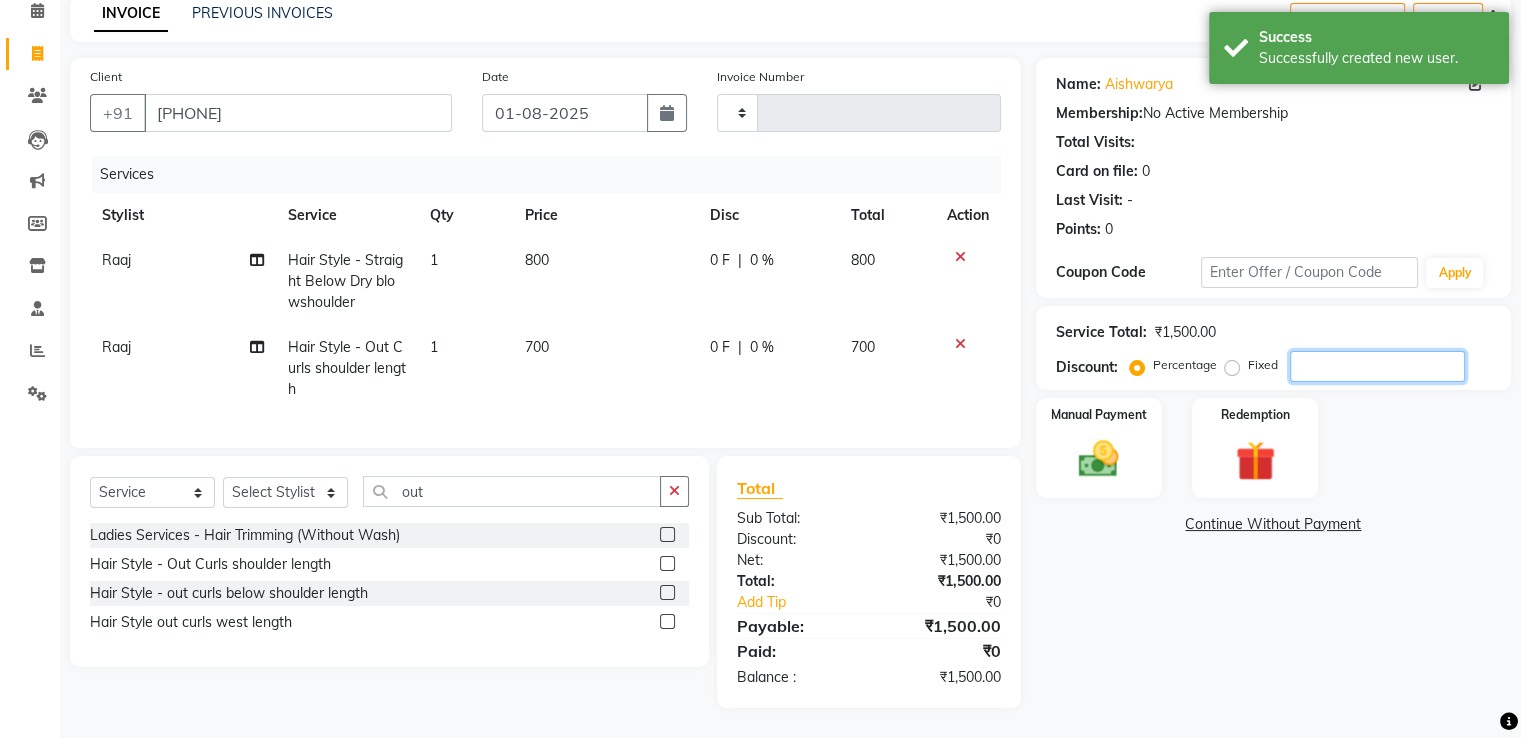 type on "0" 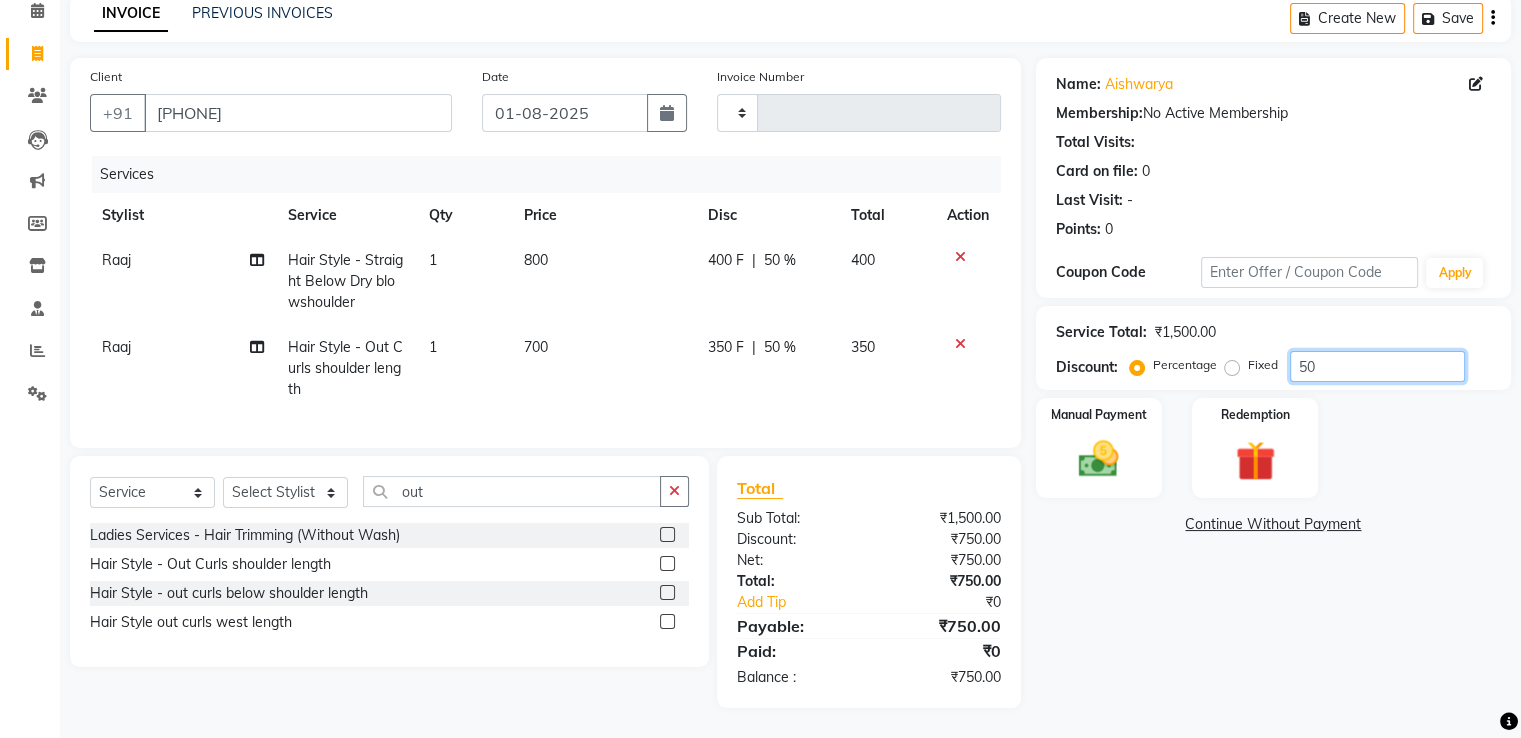 type on "50" 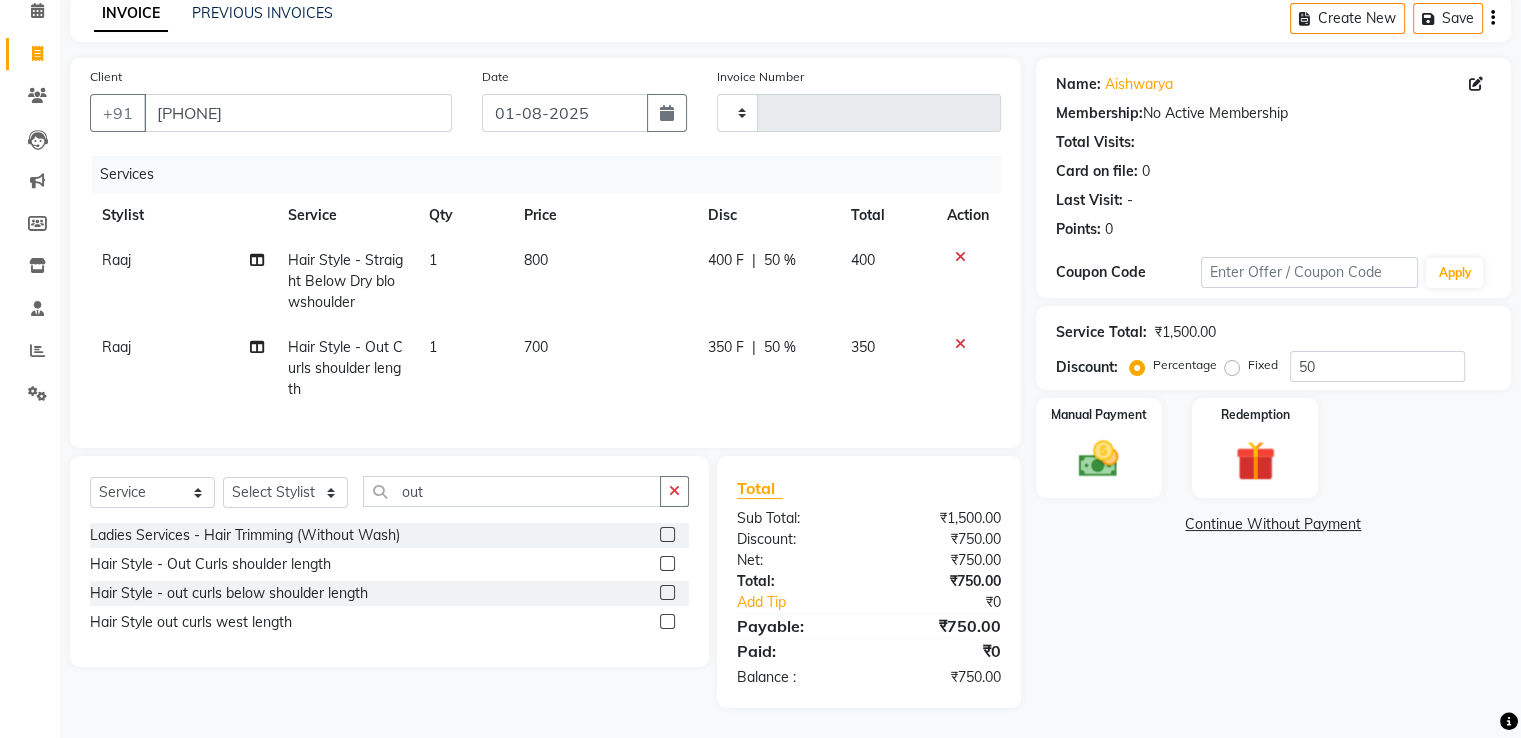 click 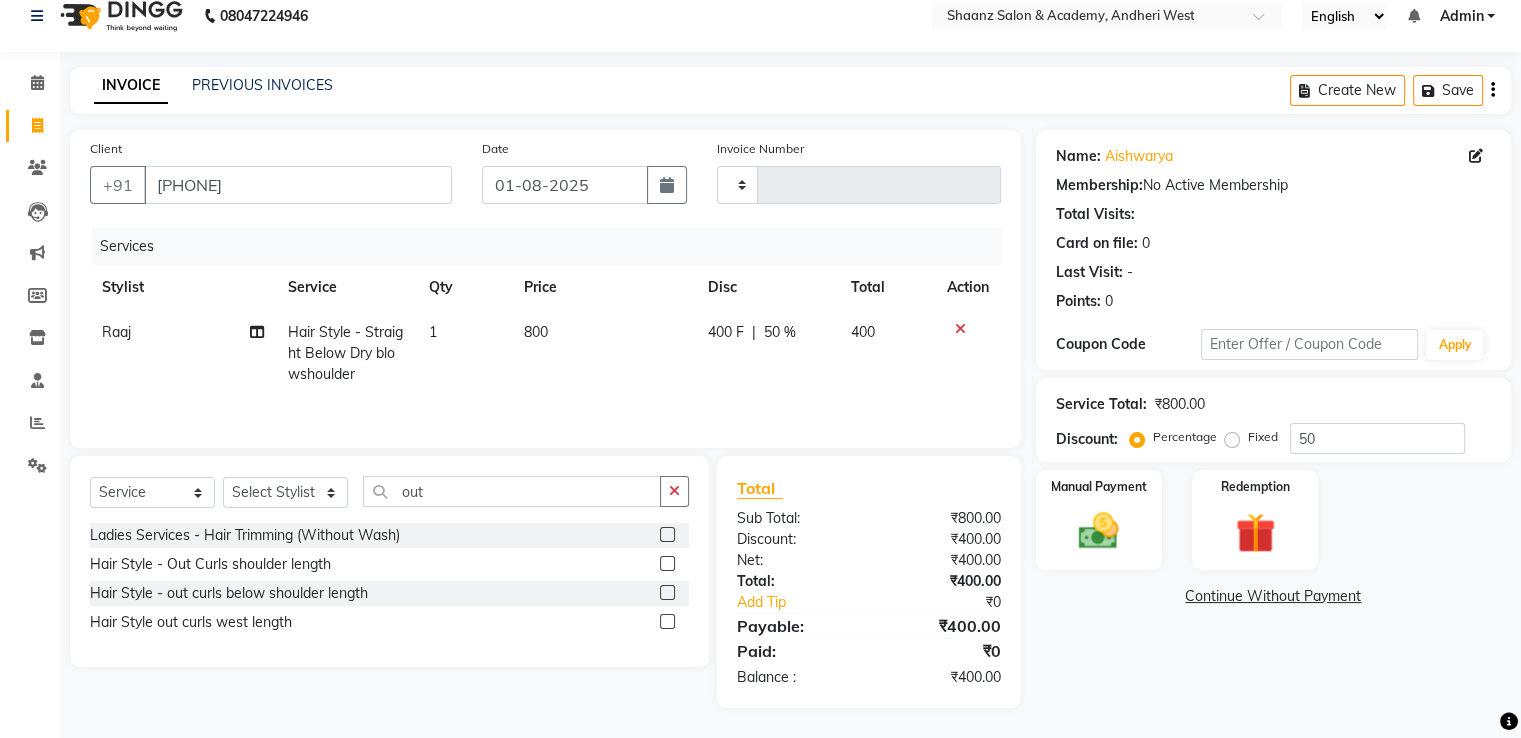 click 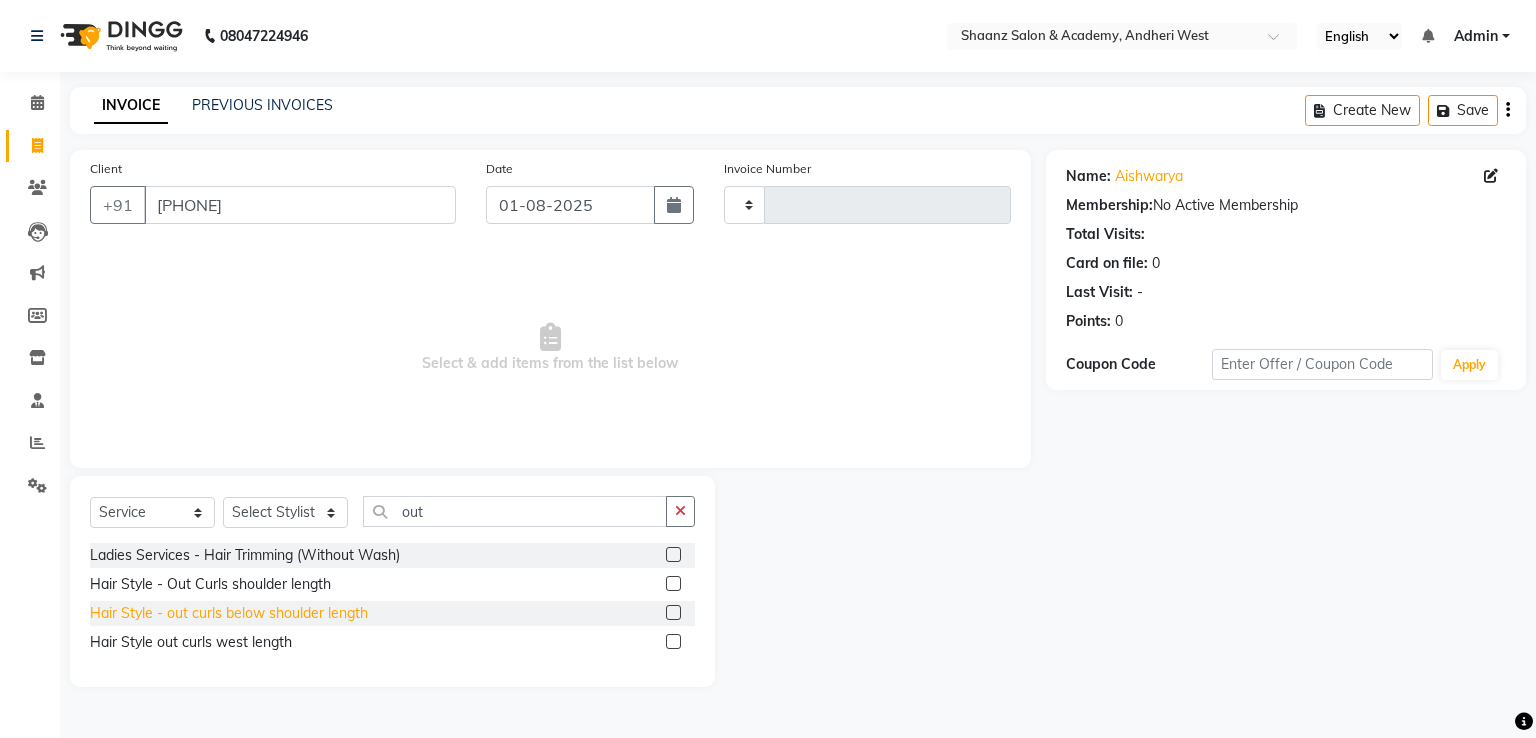click on "Hair Style - out curls below shoulder length" 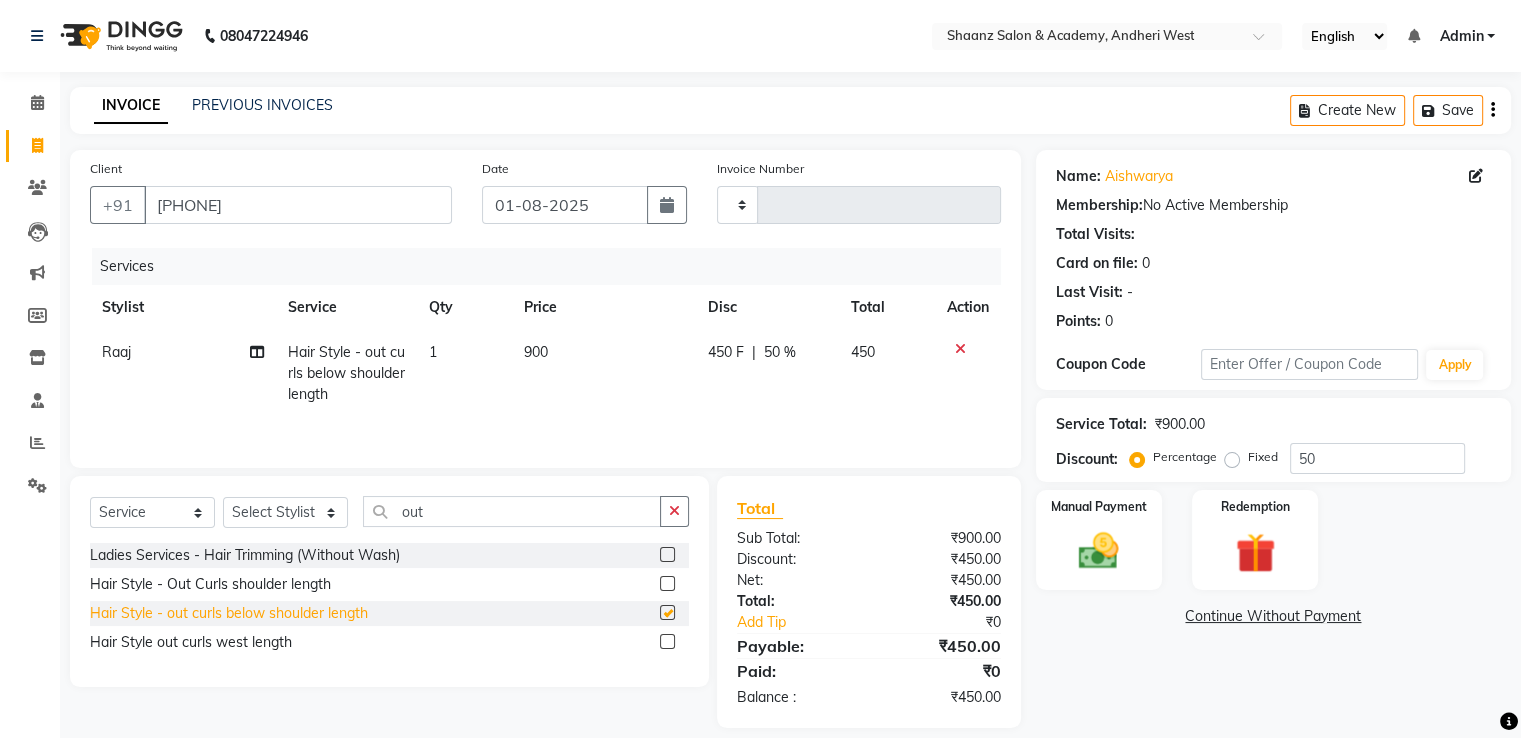 checkbox on "false" 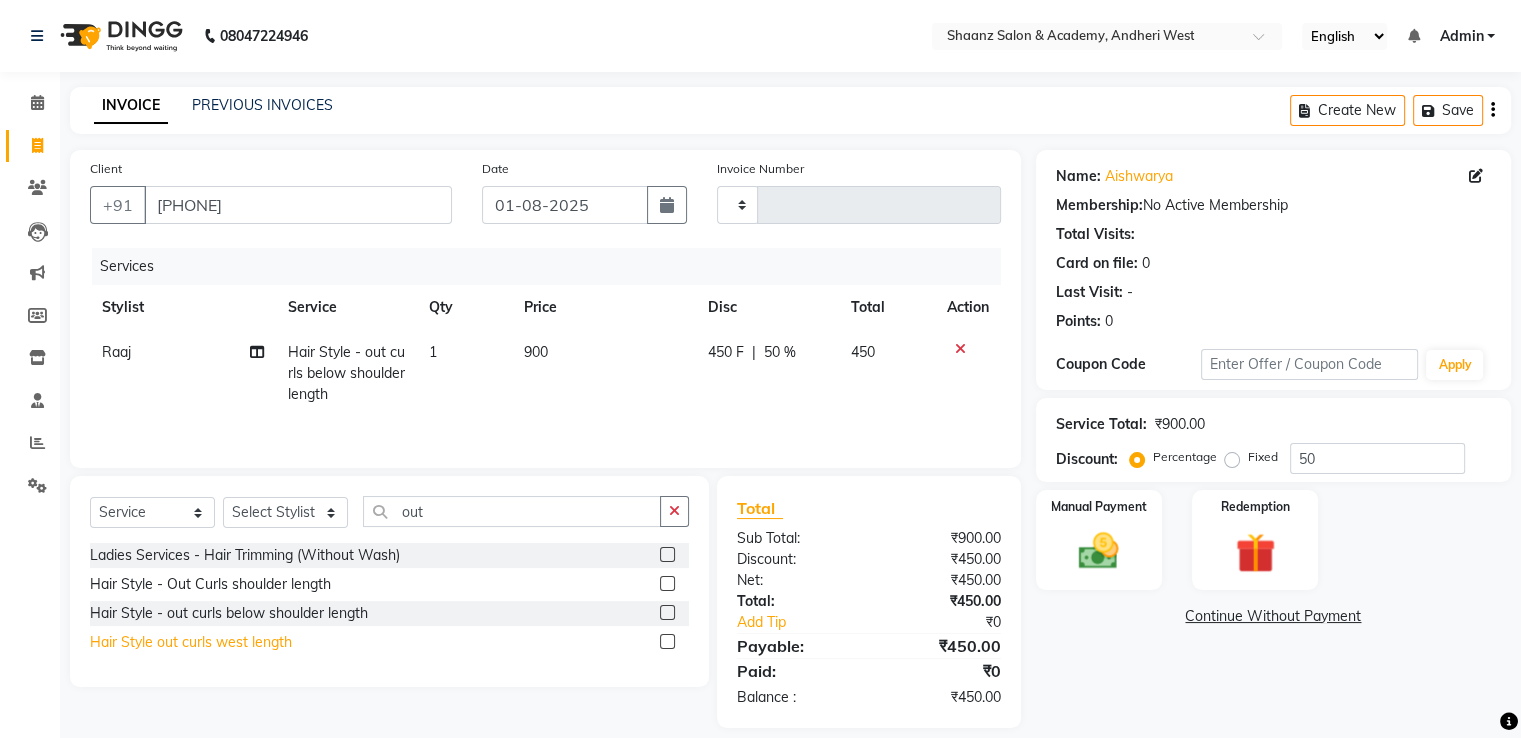click on "Hair Style out curls west length" 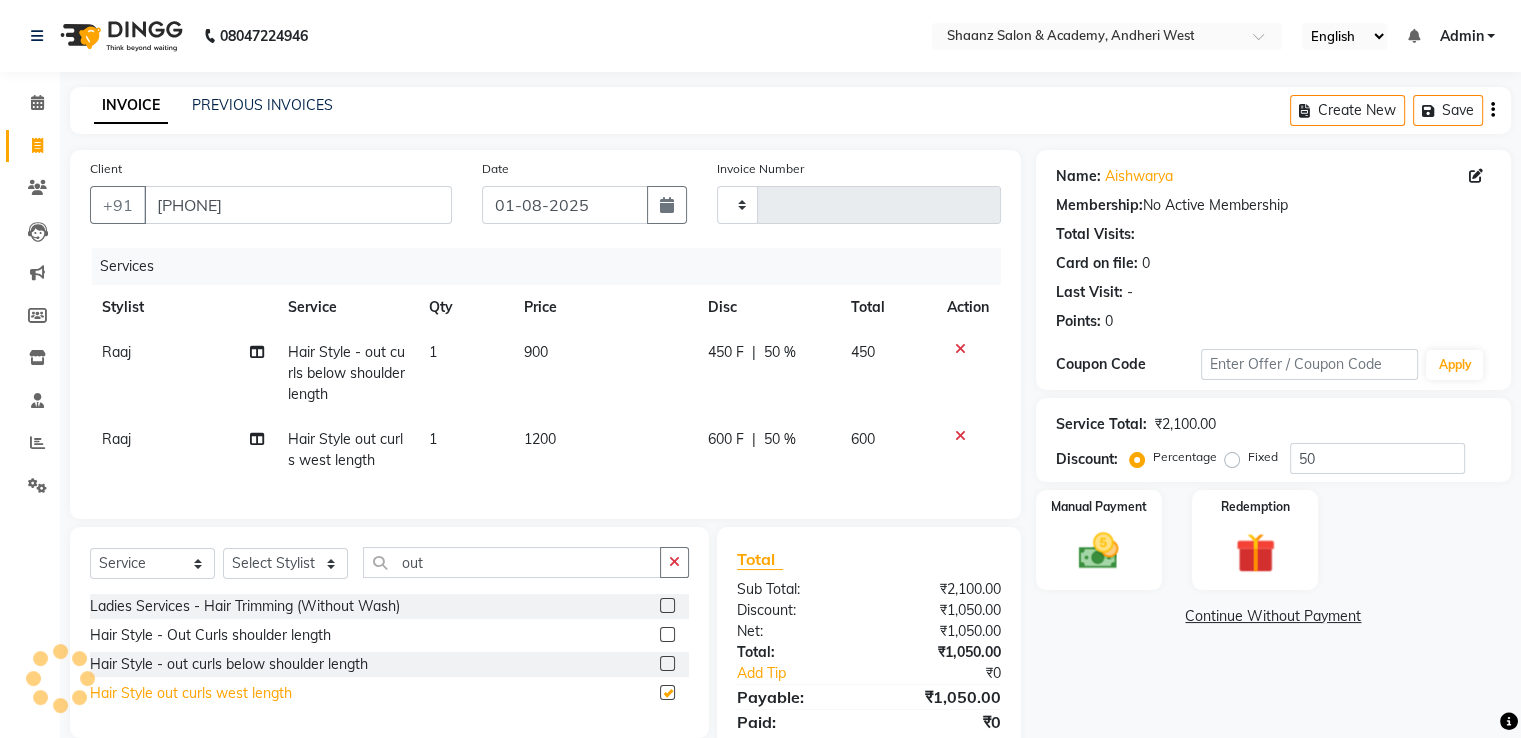 checkbox on "false" 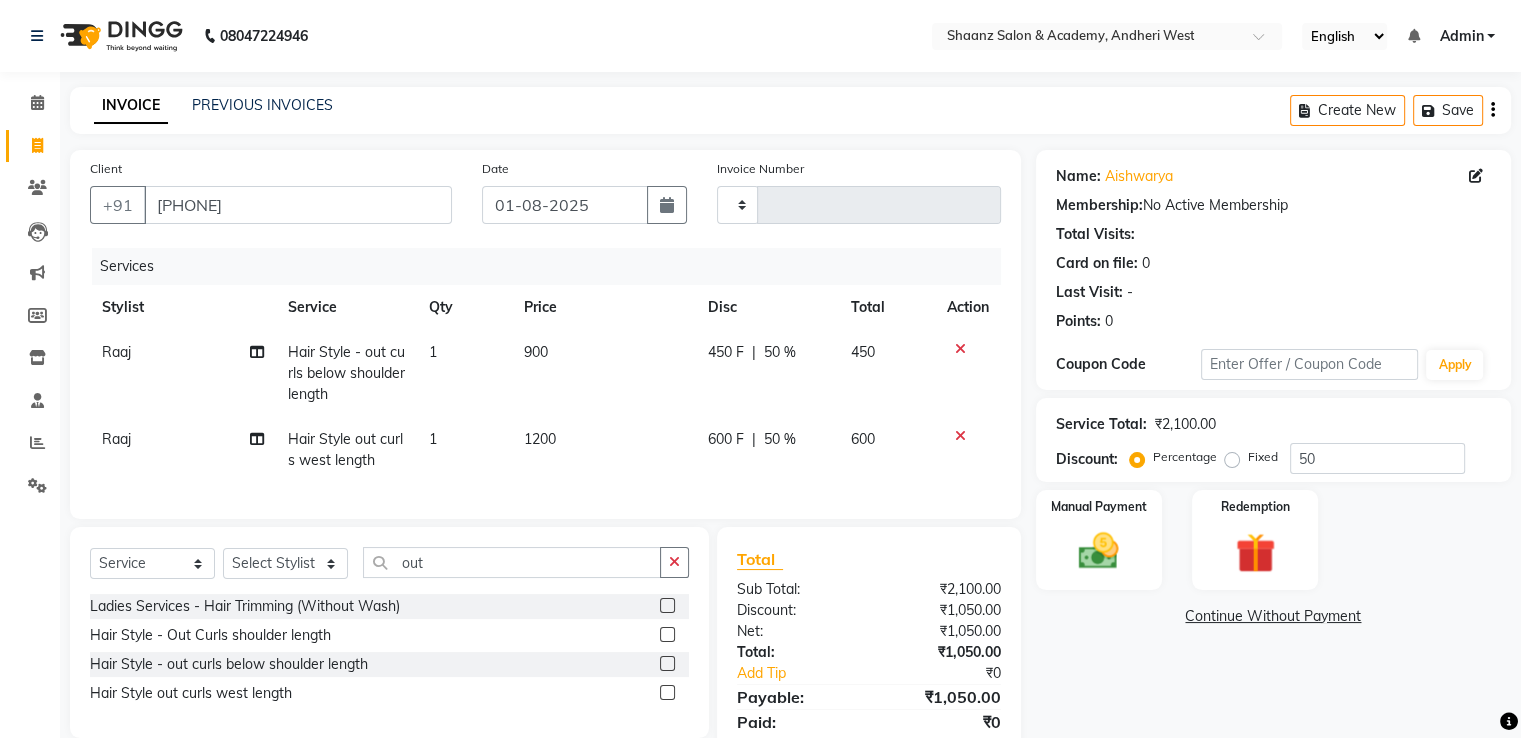 click 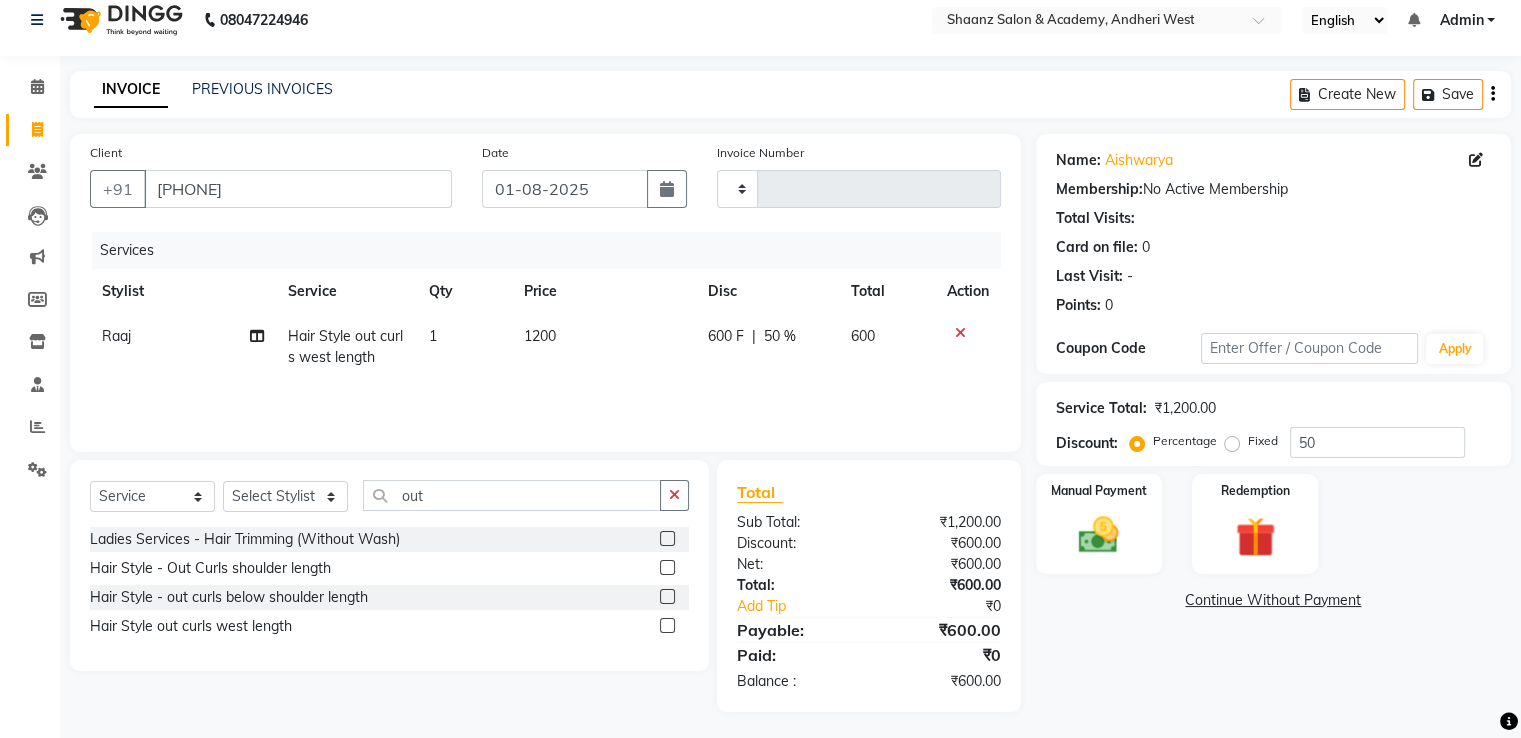 scroll, scrollTop: 20, scrollLeft: 0, axis: vertical 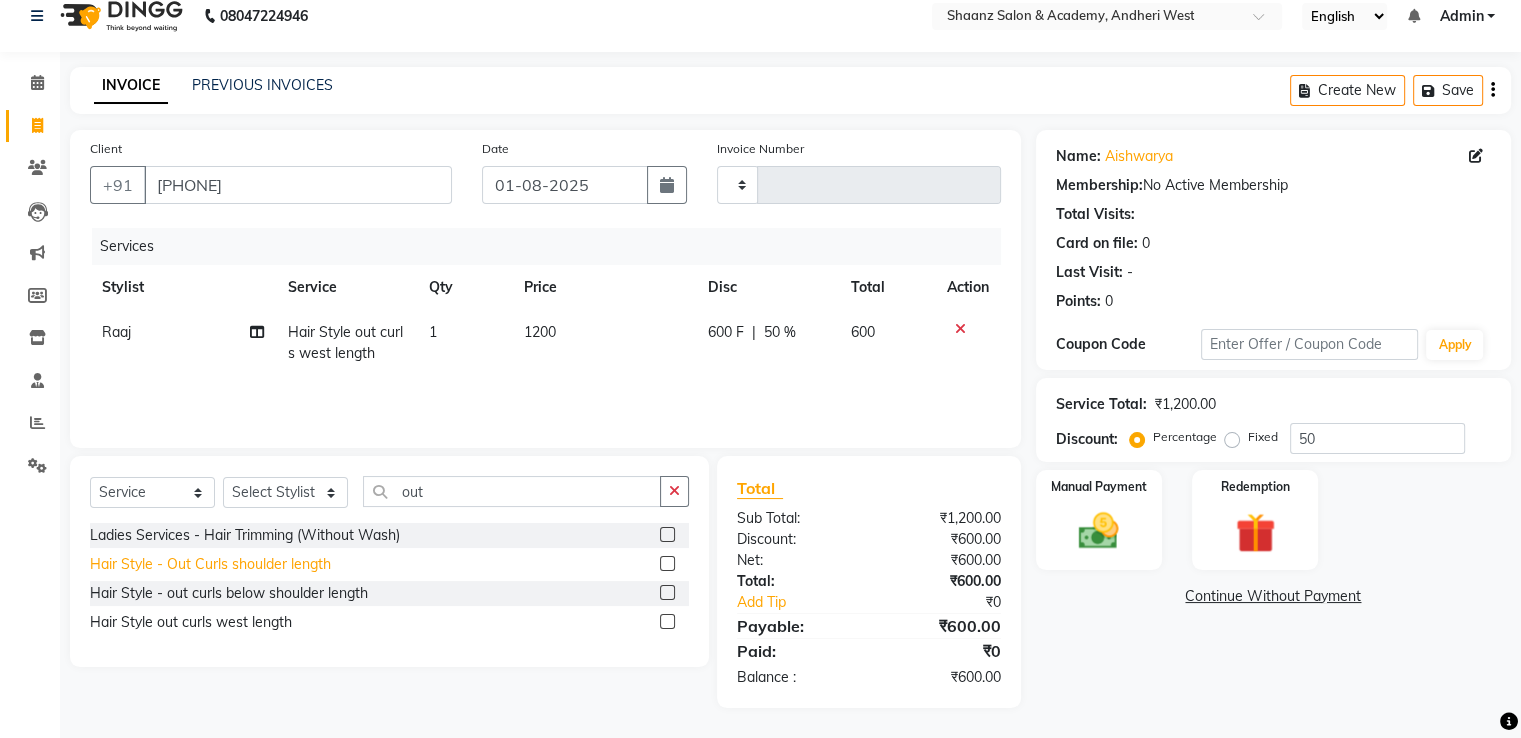 click on "Hair Style - Out Curls shoulder length" 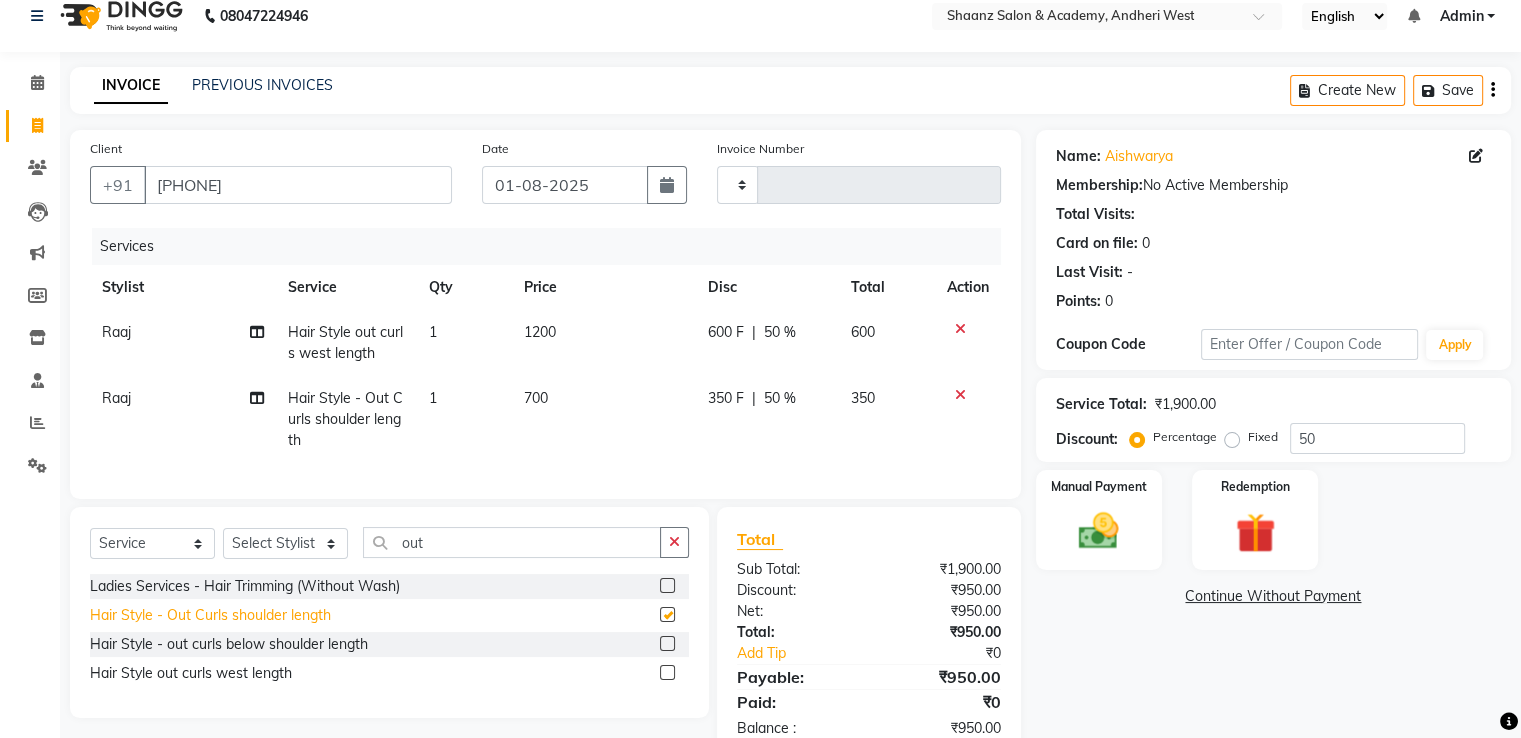 checkbox on "false" 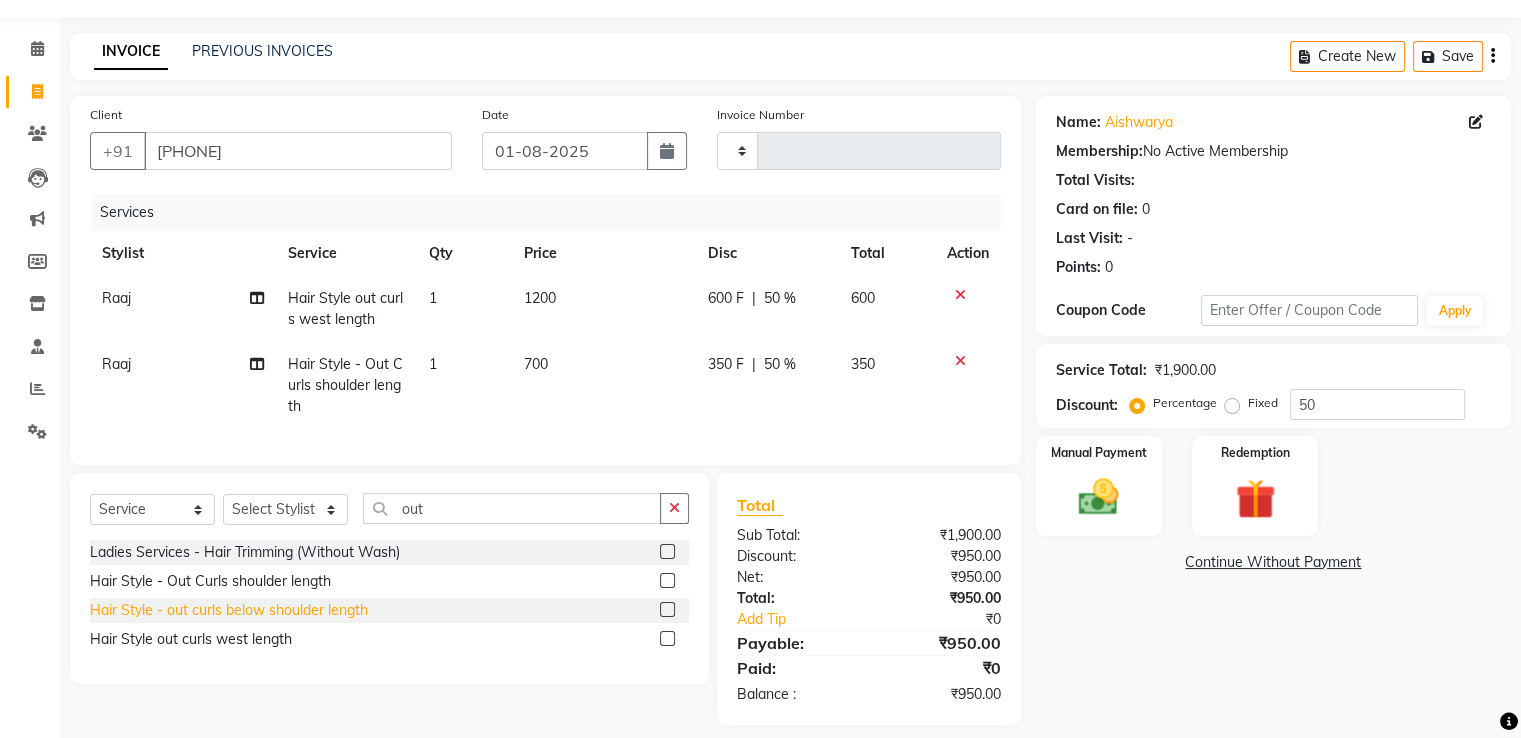 scroll, scrollTop: 87, scrollLeft: 0, axis: vertical 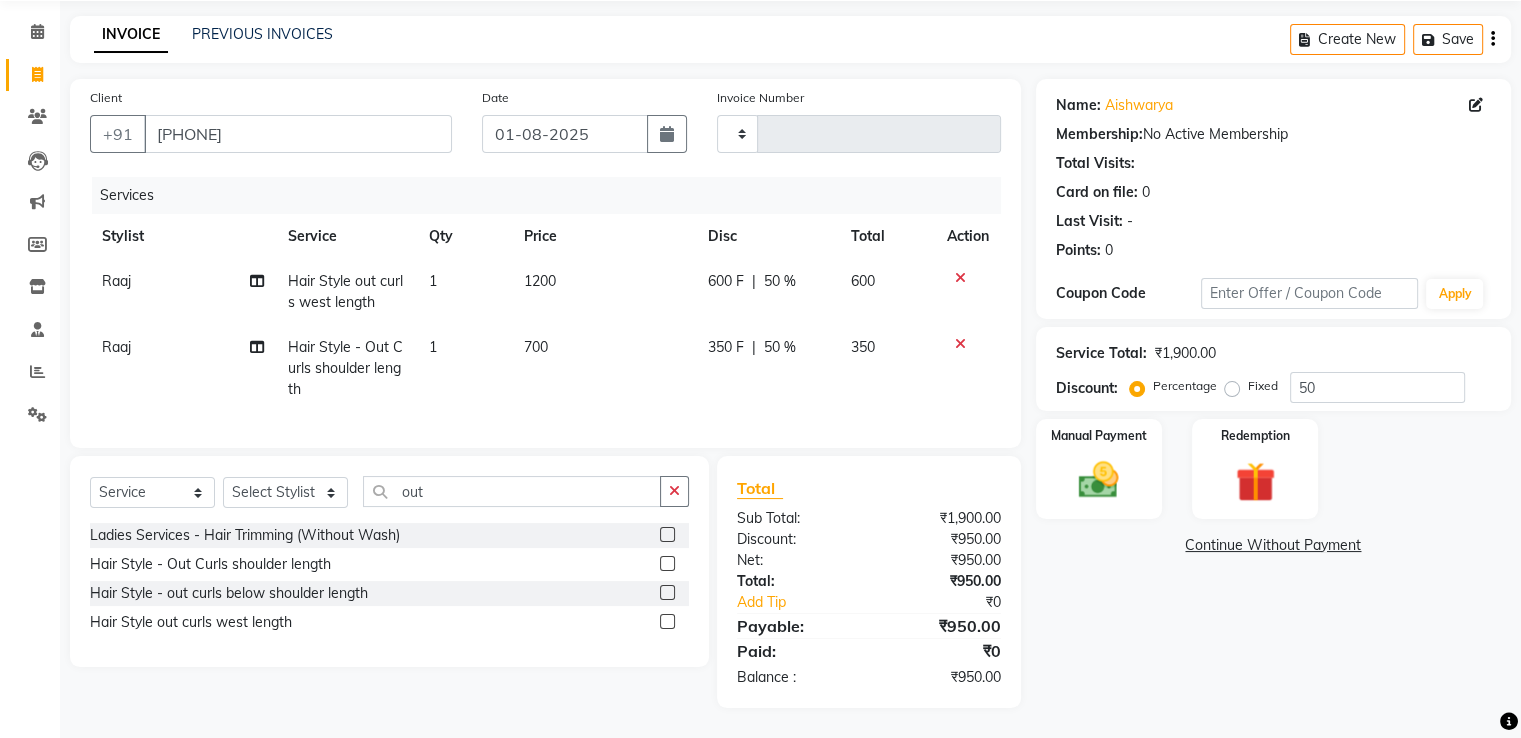 click 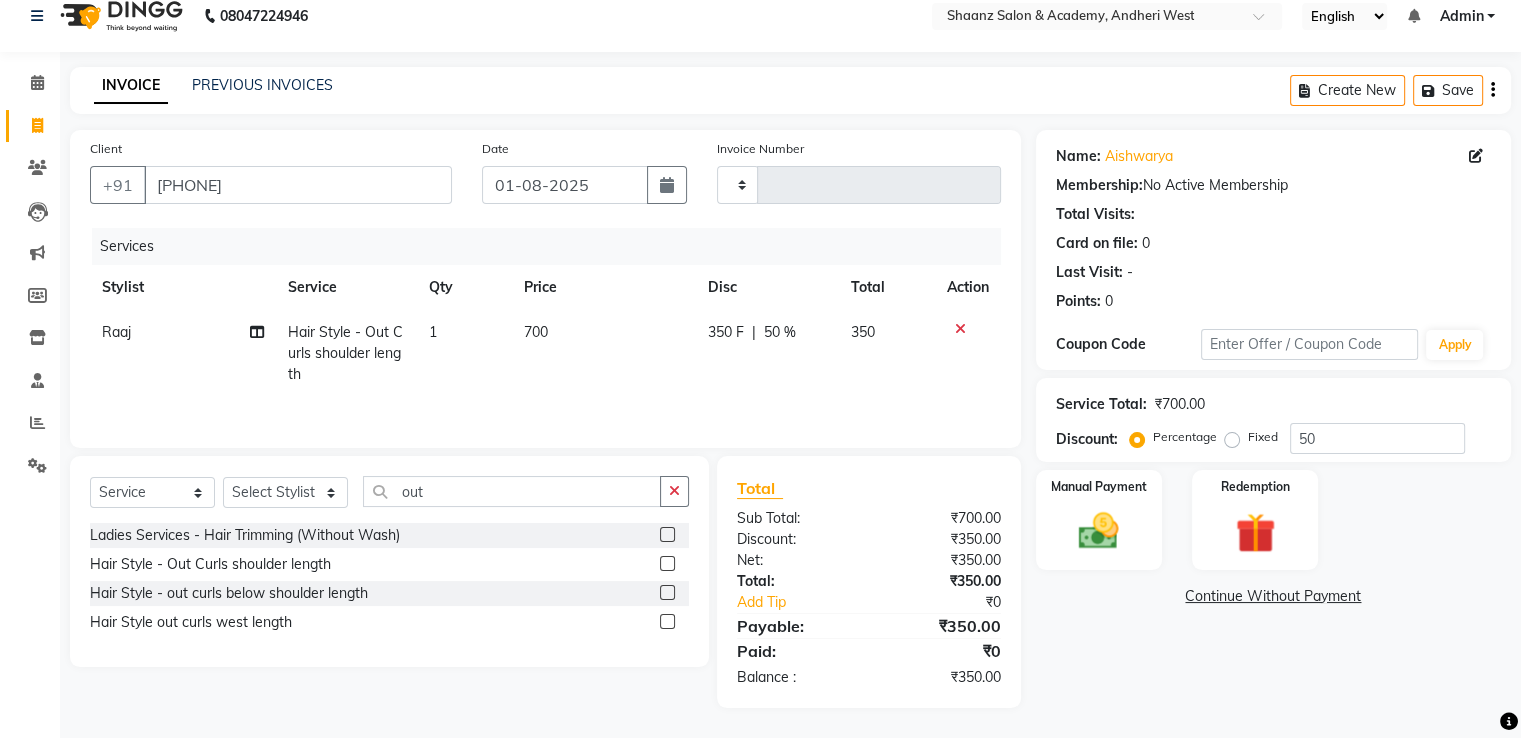 click on "700" 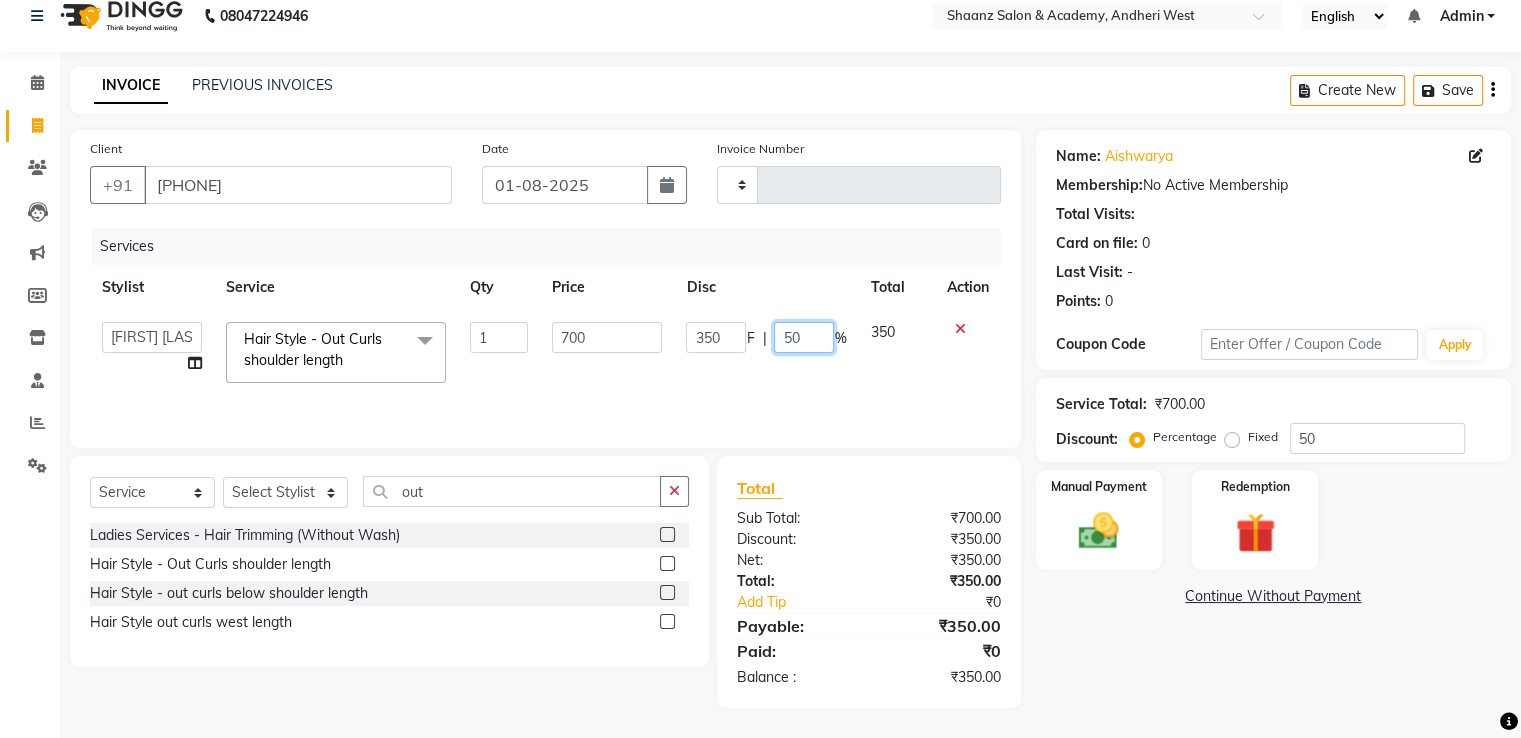 click on "50" 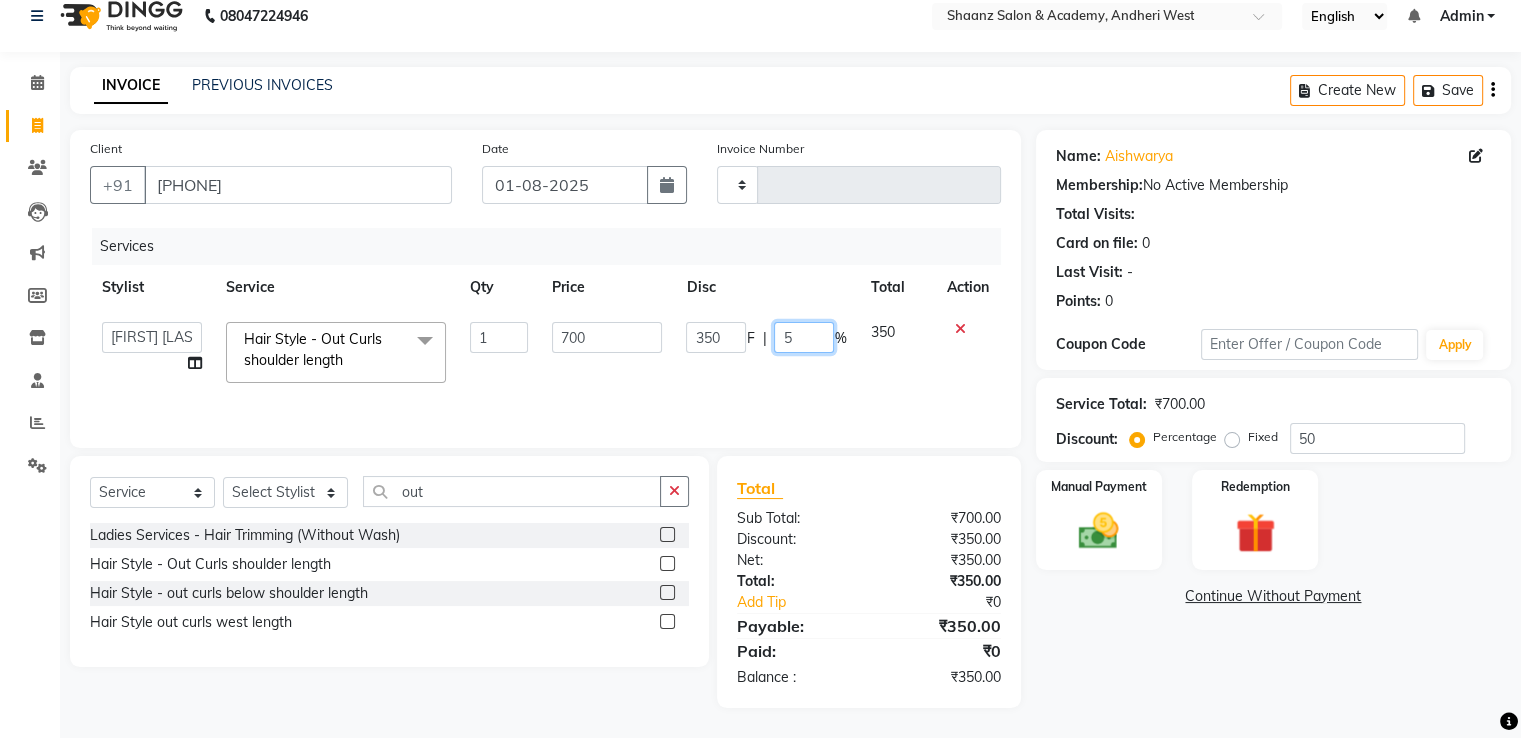 type 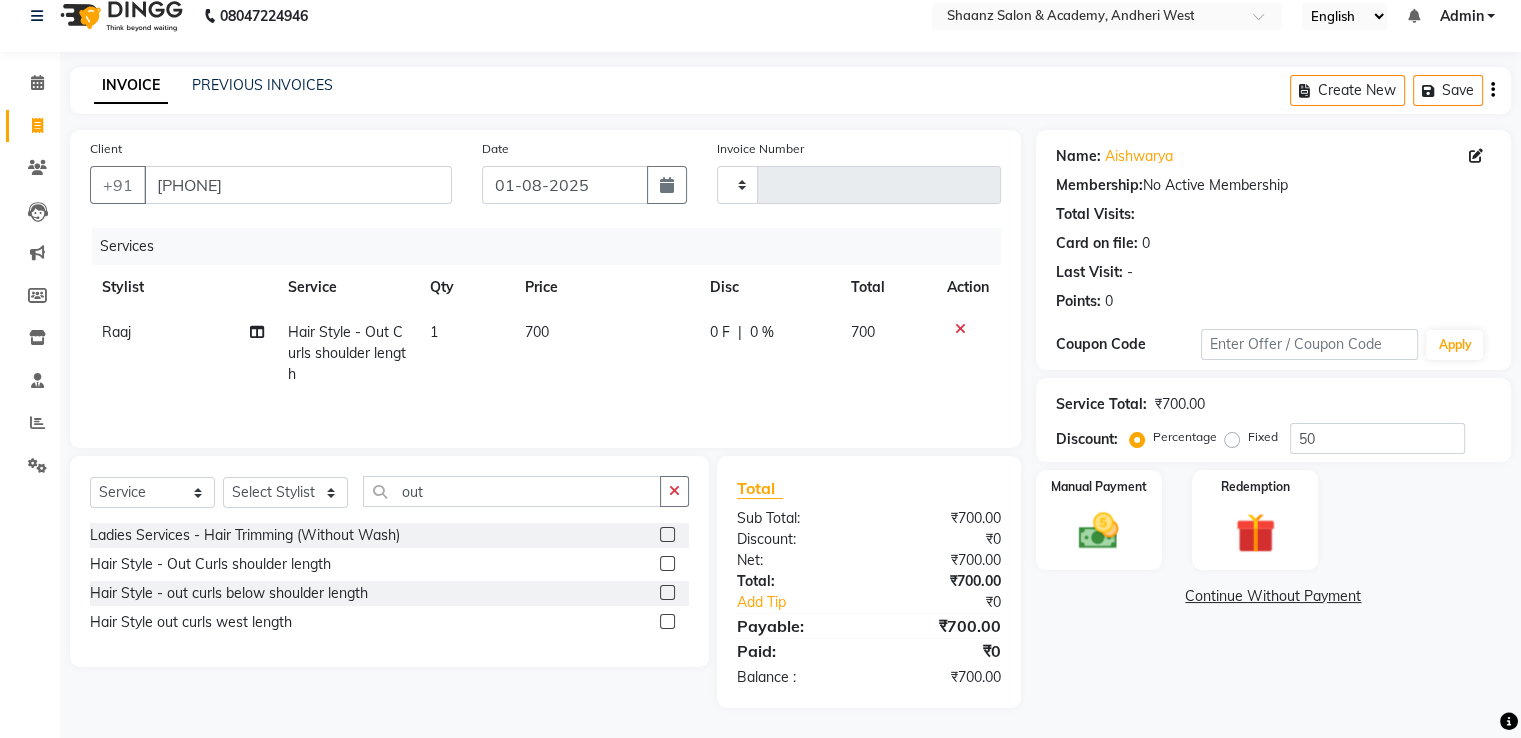 click on "700" 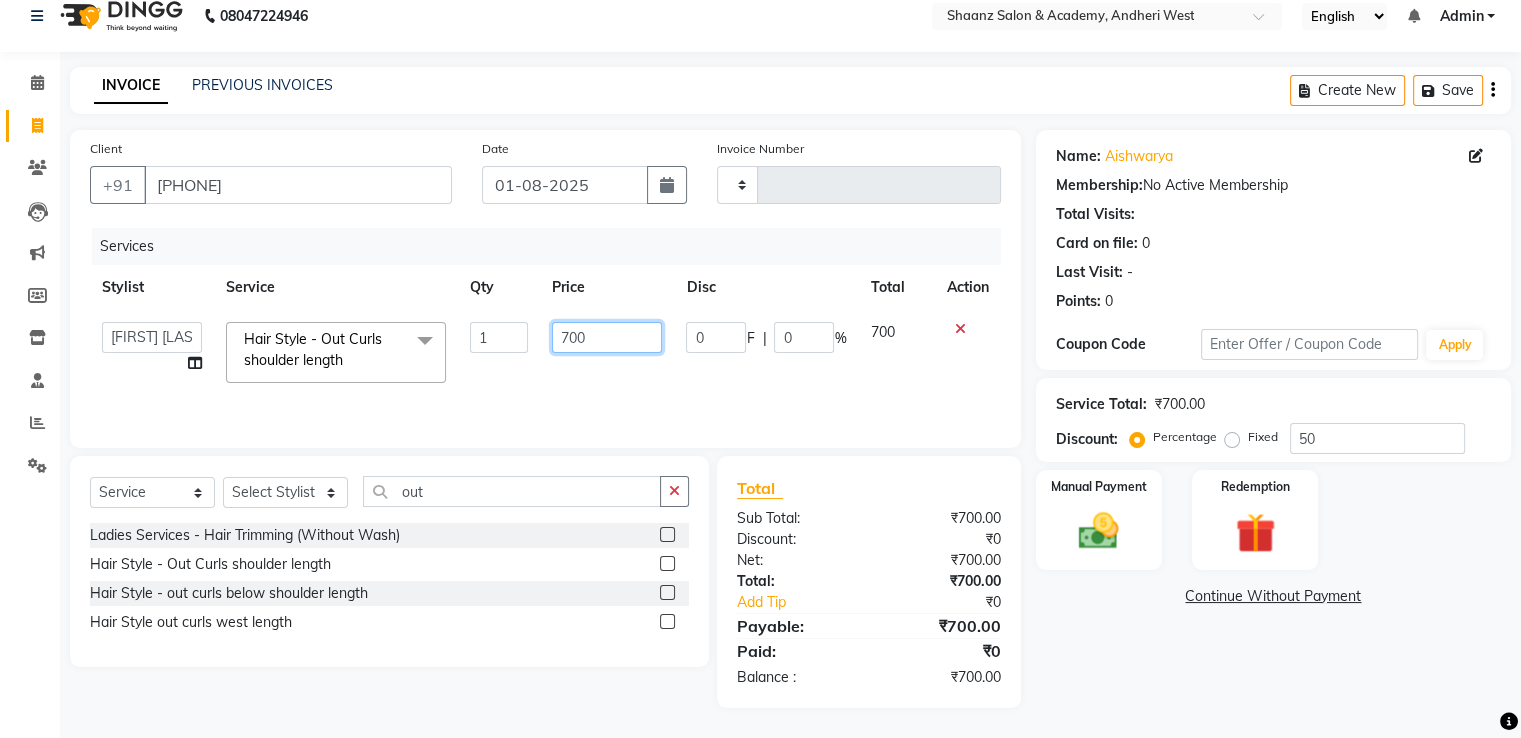 click on "700" 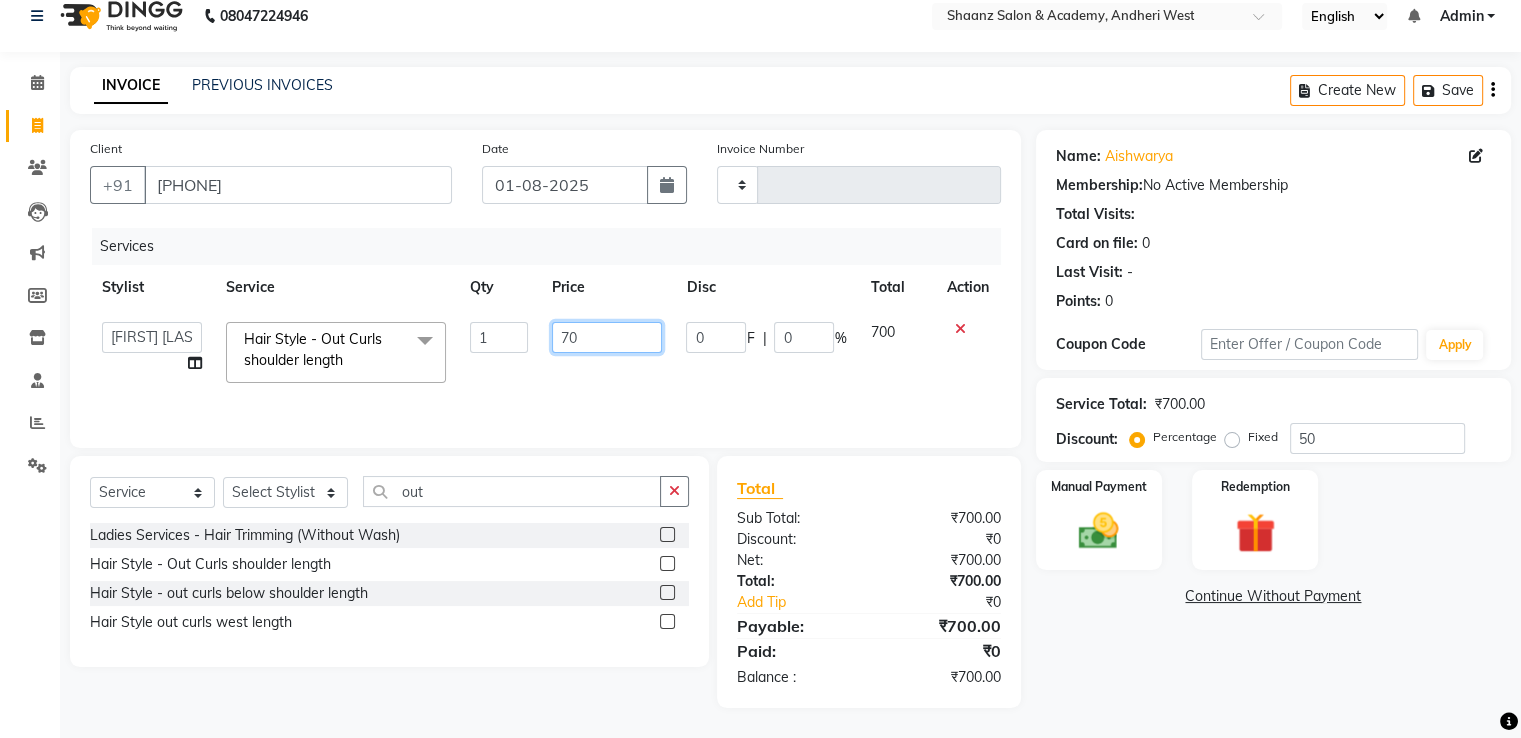 type on "7" 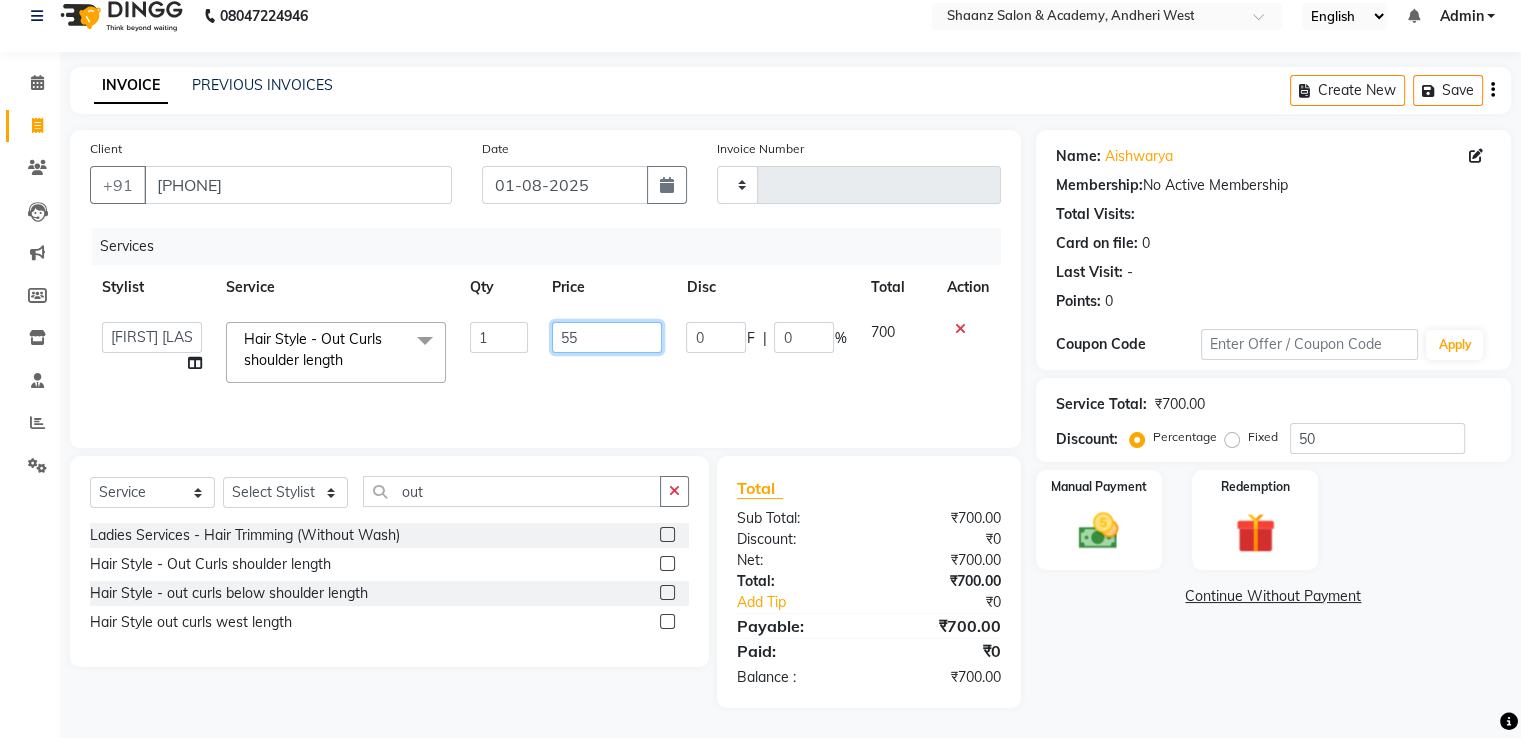 type on "550" 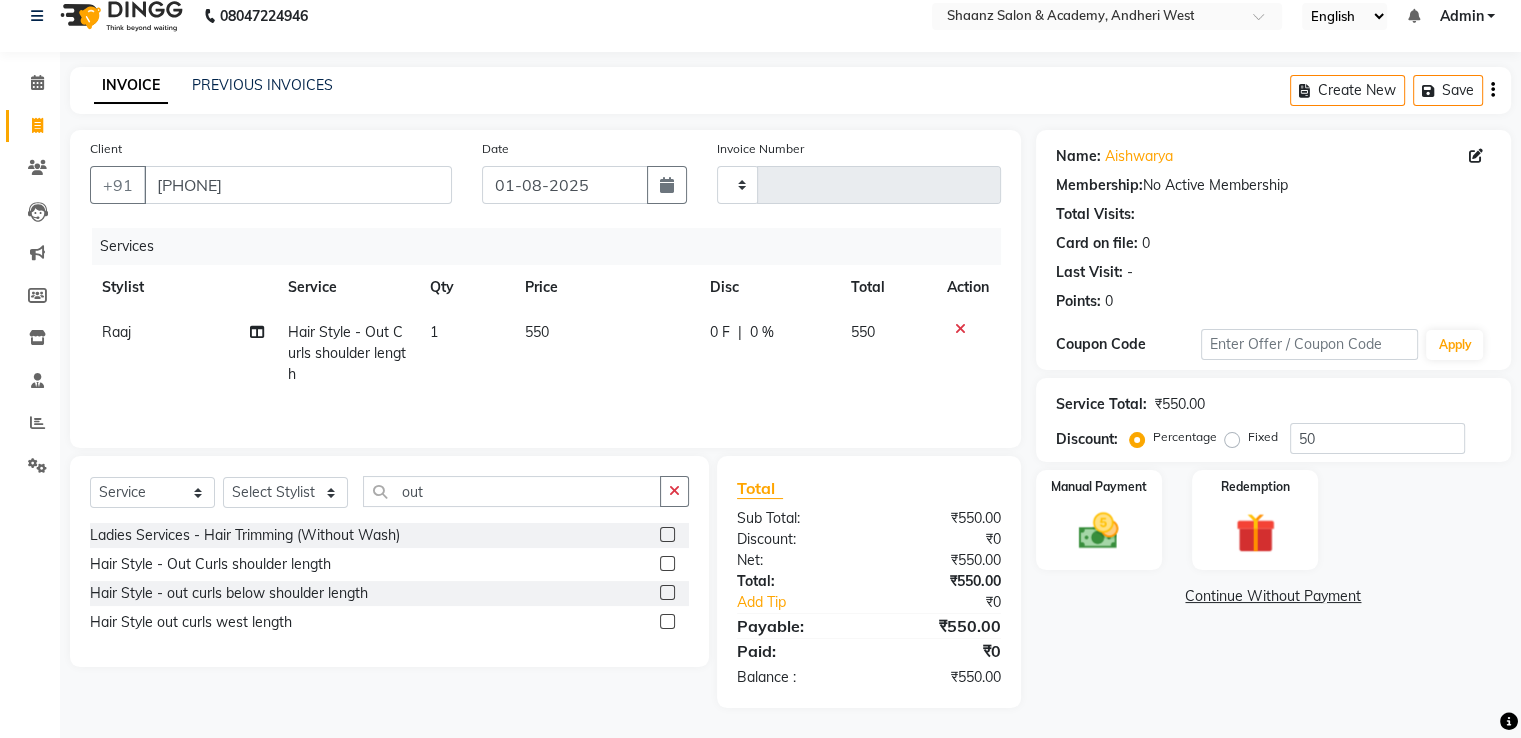 click on "Net:" 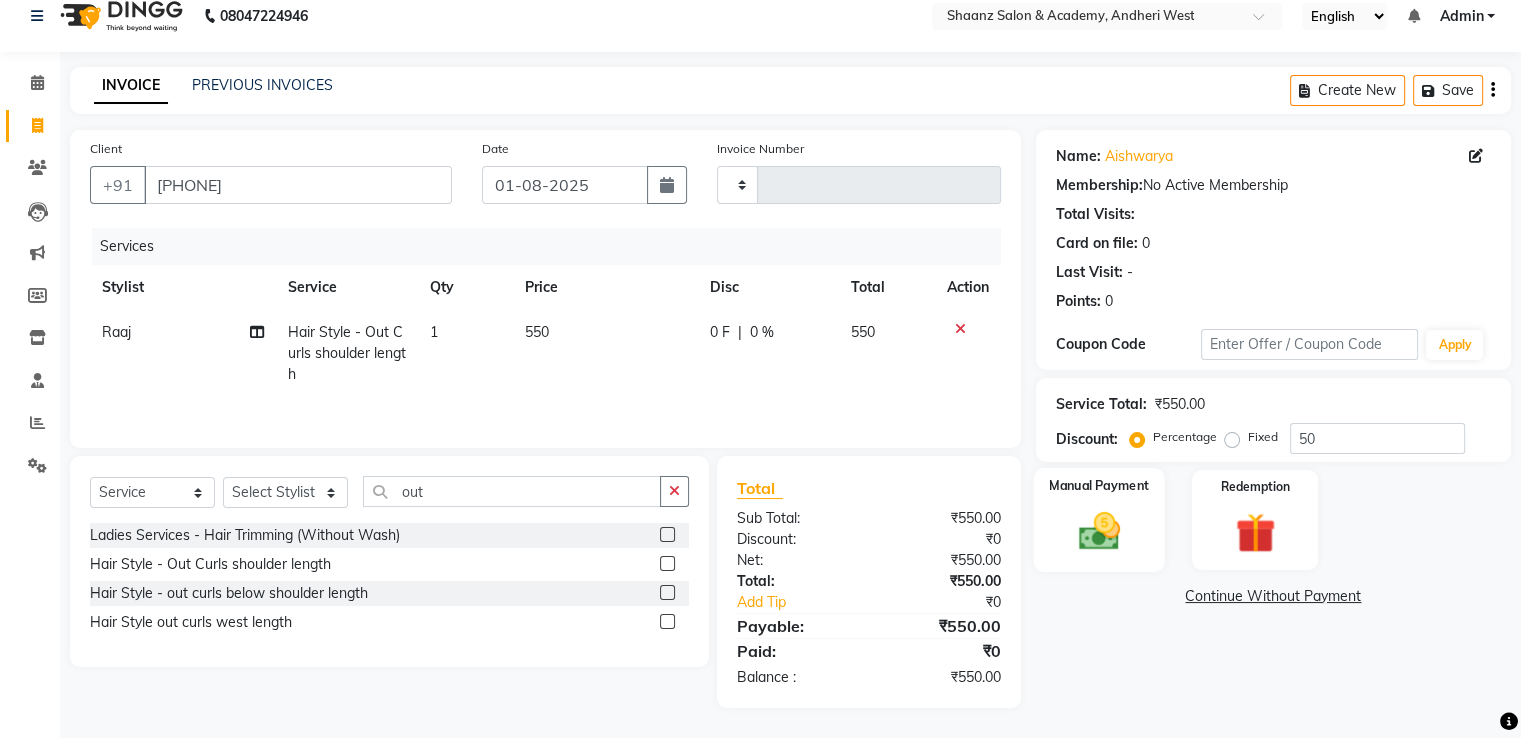 click on "Manual Payment" 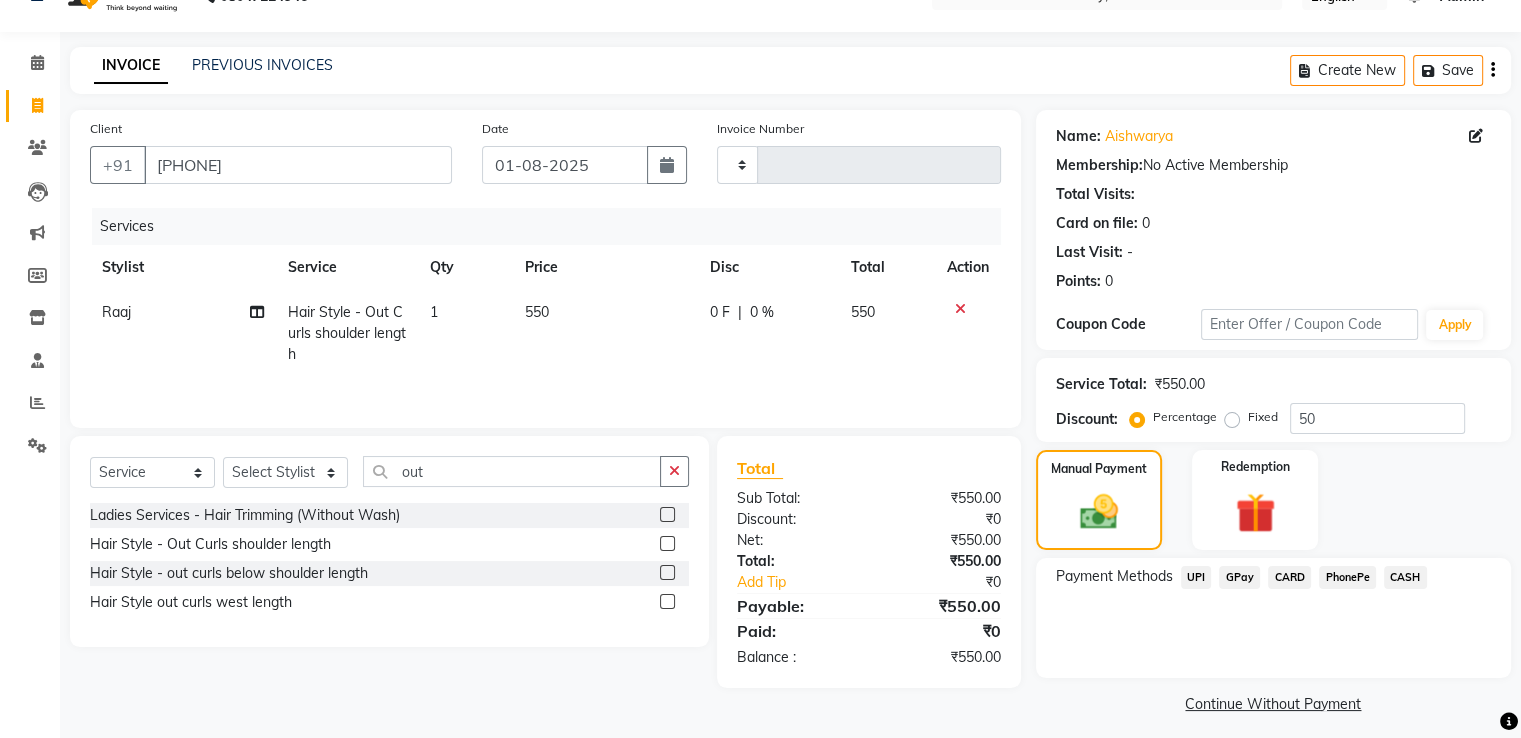scroll, scrollTop: 50, scrollLeft: 0, axis: vertical 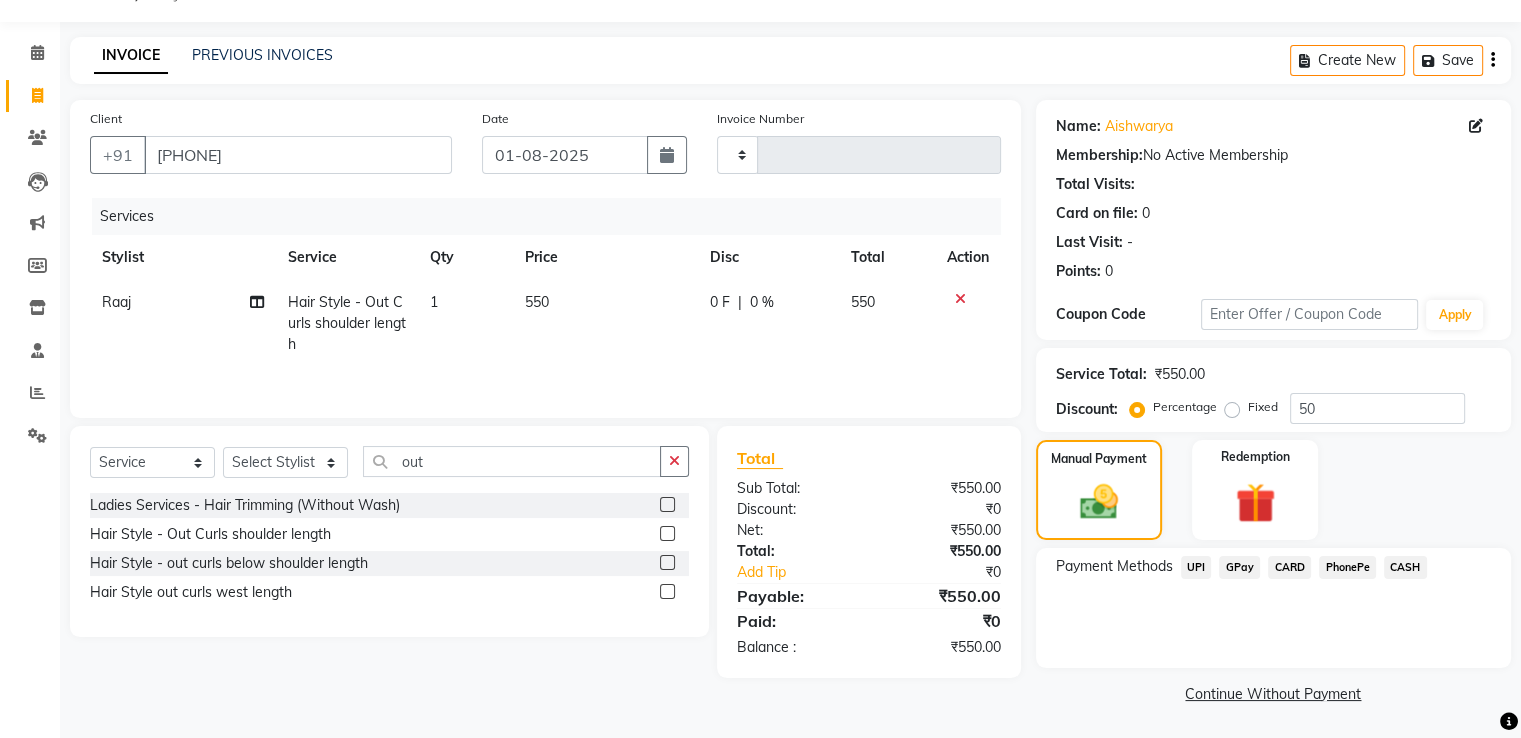 click on "GPay" 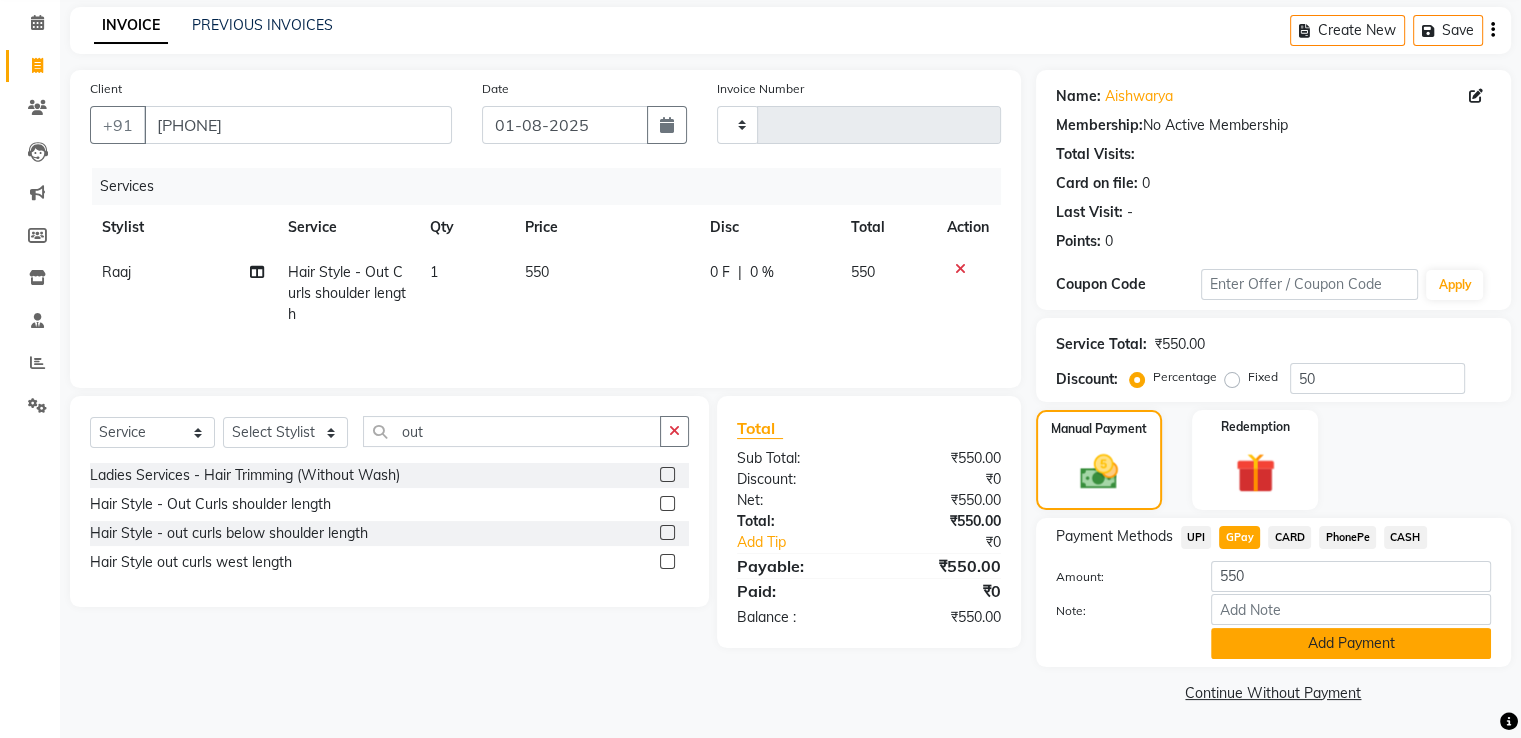click on "Add Payment" 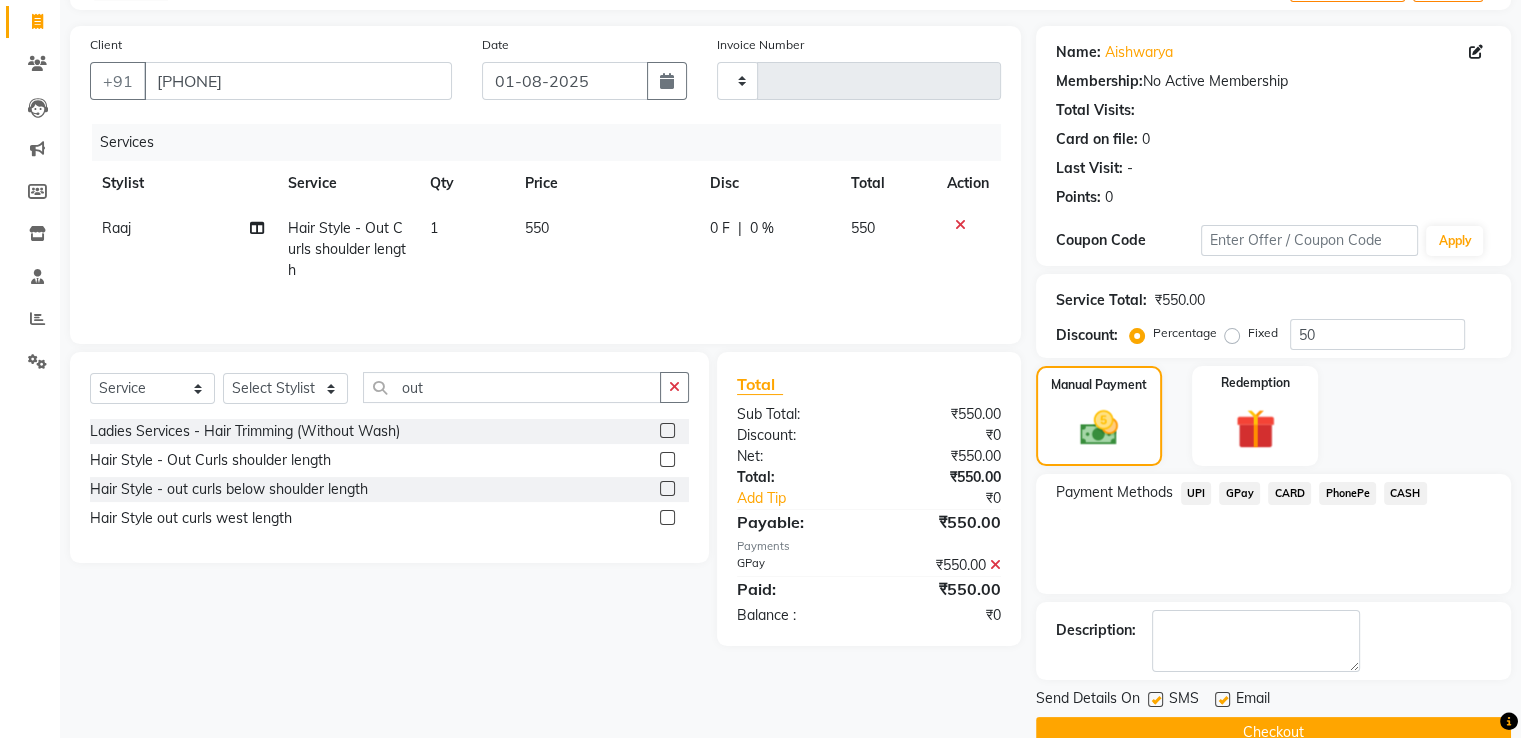 scroll, scrollTop: 163, scrollLeft: 0, axis: vertical 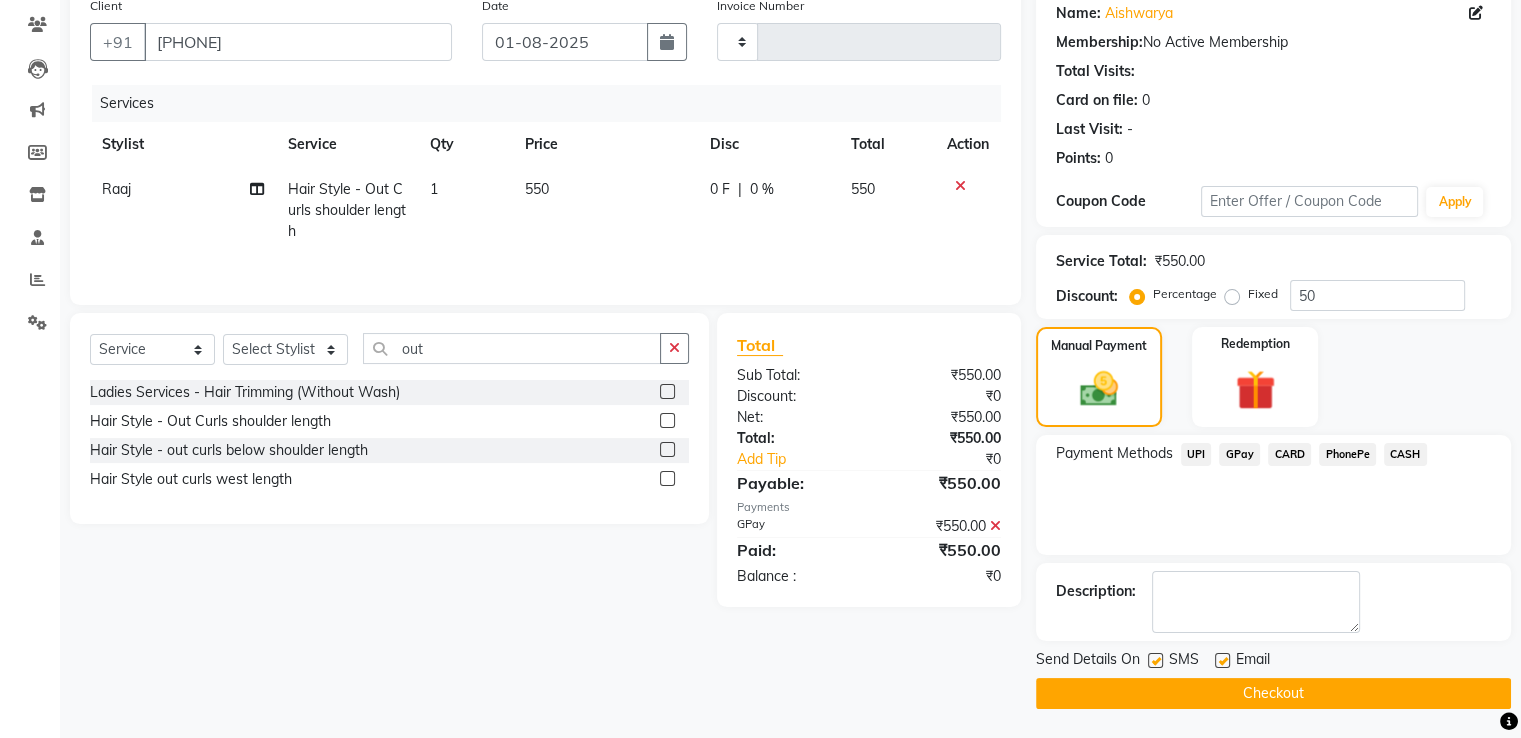 click 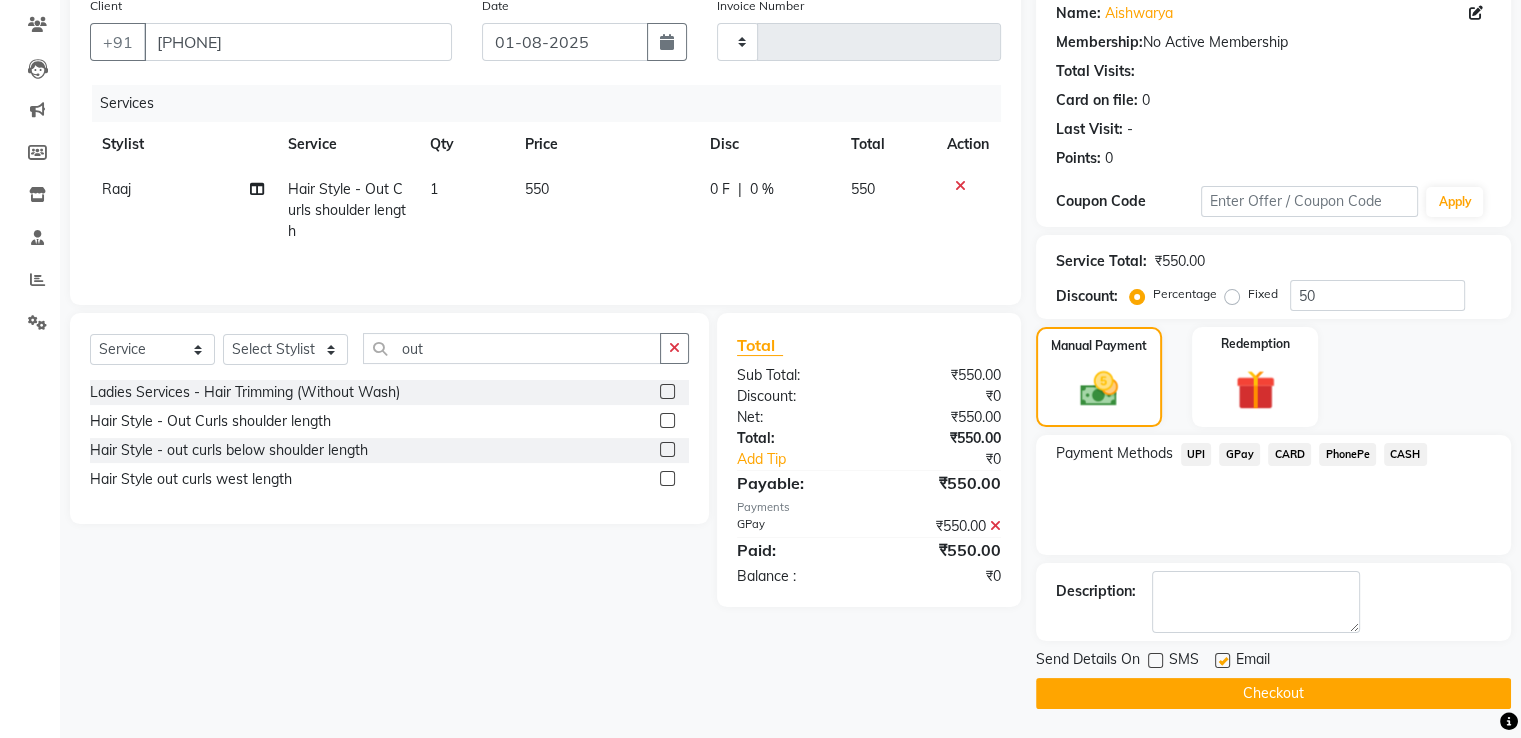click 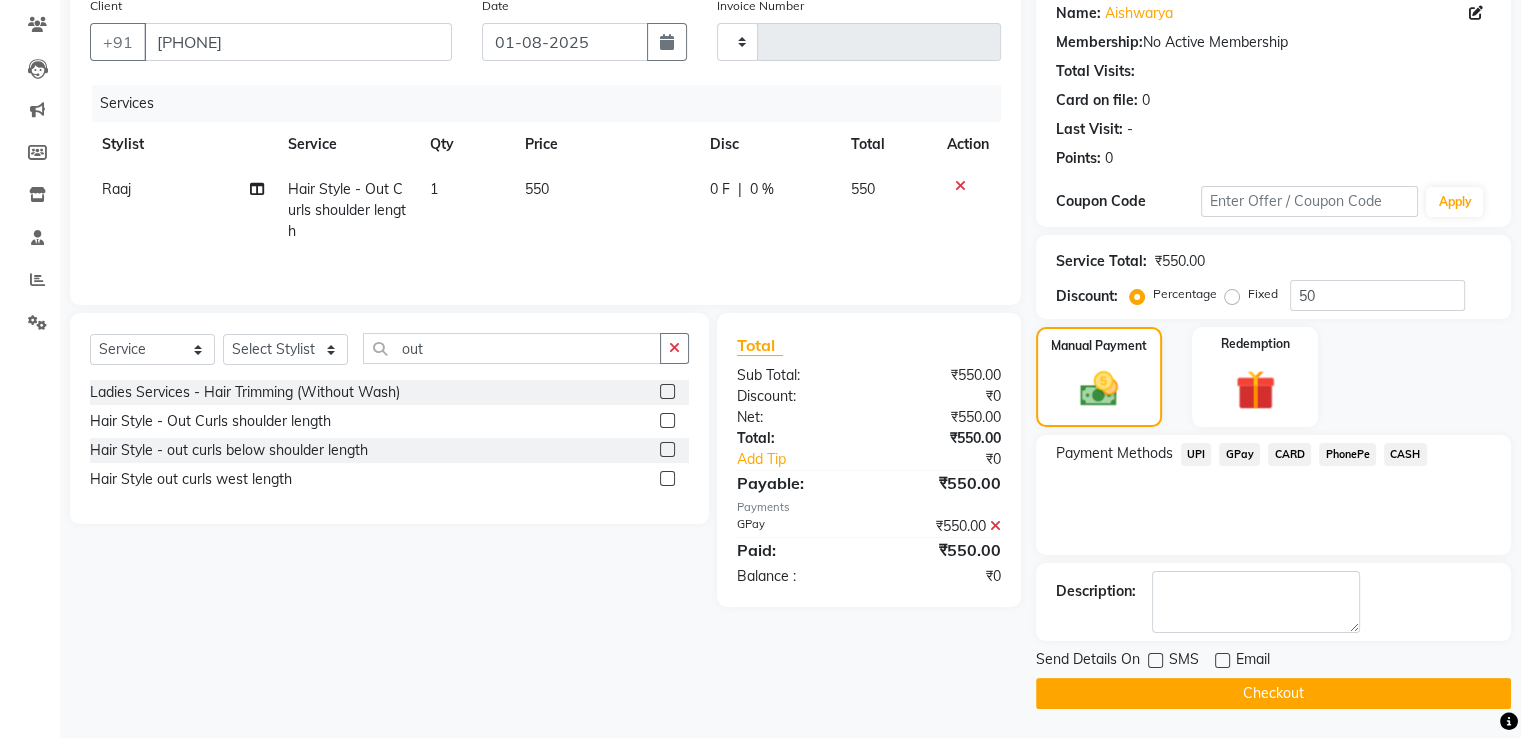 click on "Checkout" 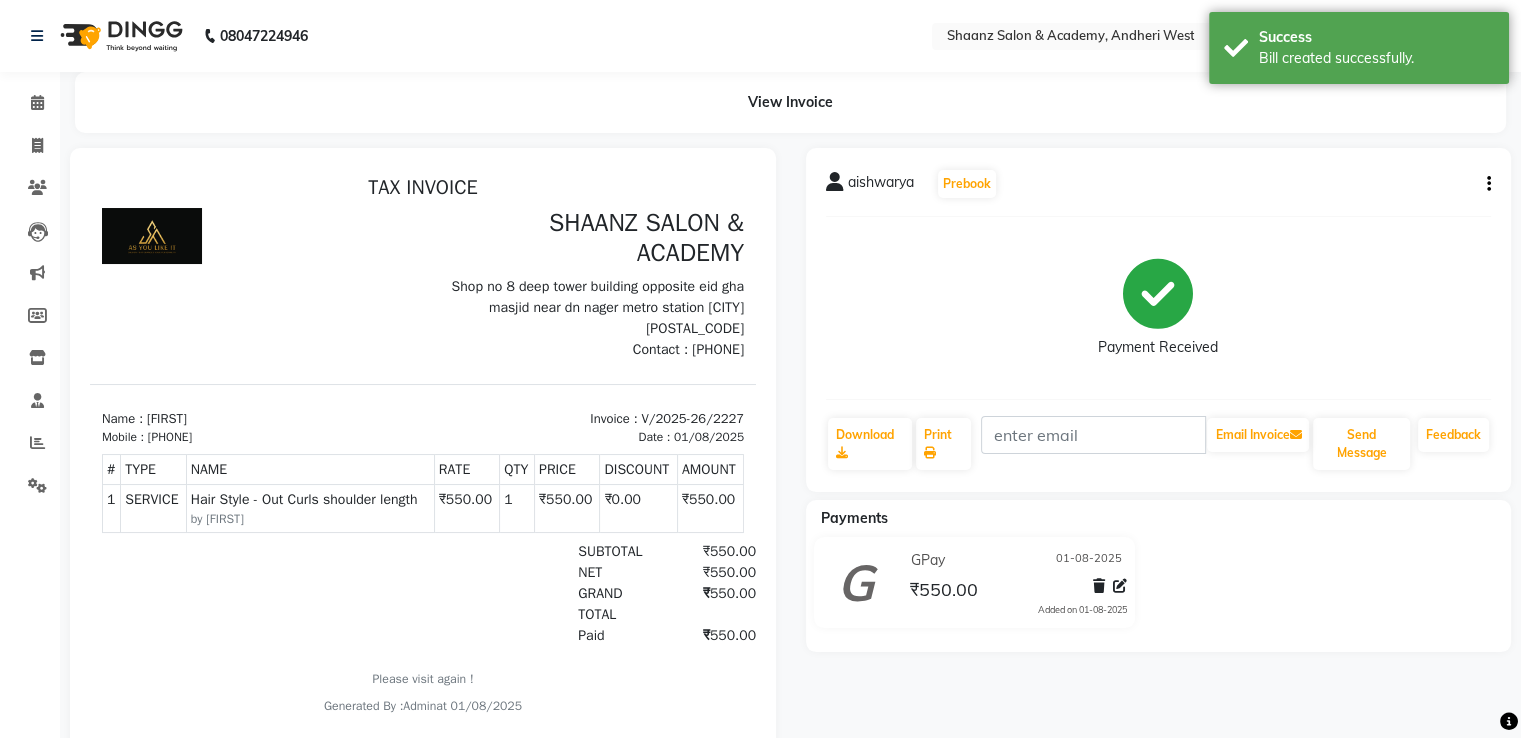 scroll, scrollTop: 0, scrollLeft: 0, axis: both 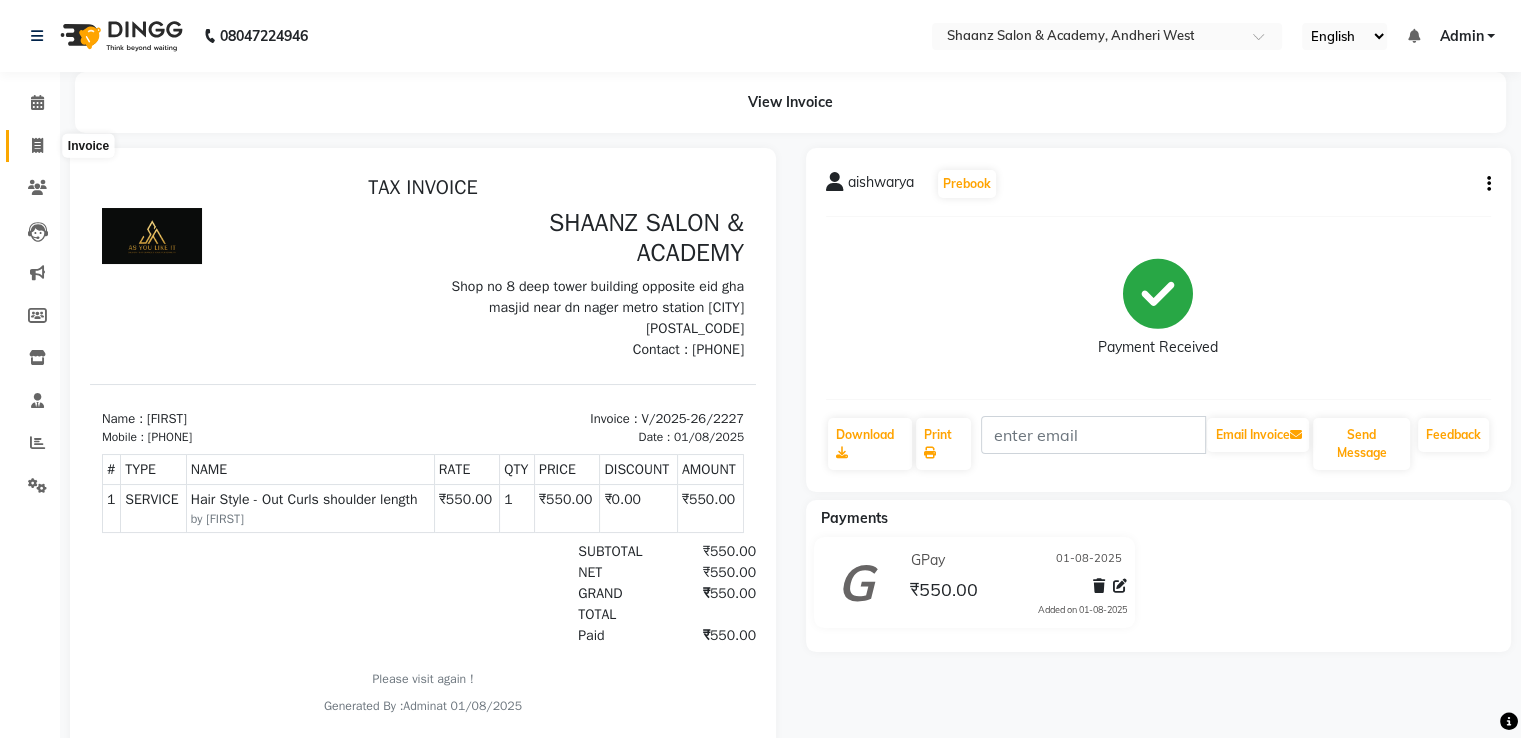 click 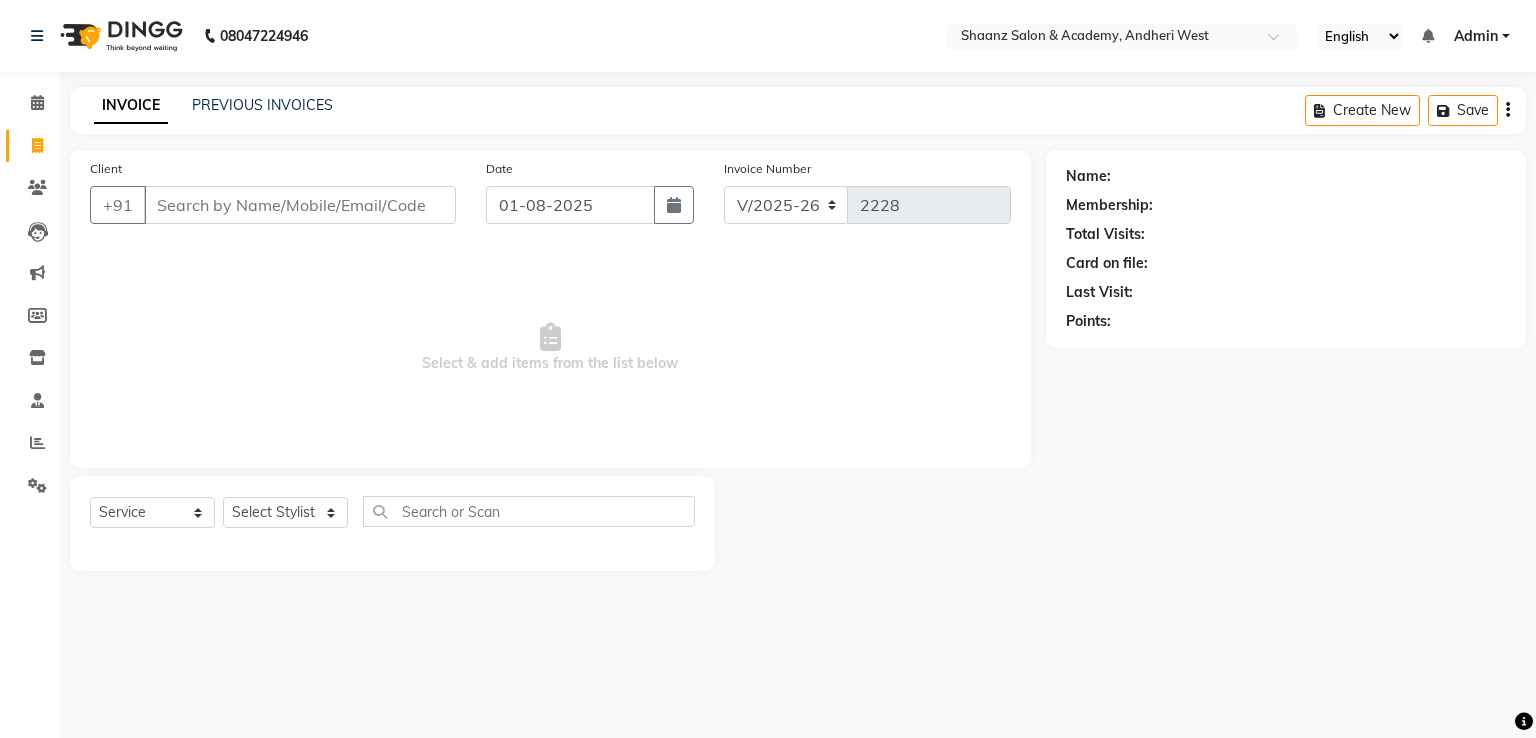 click on "Client" at bounding box center (300, 205) 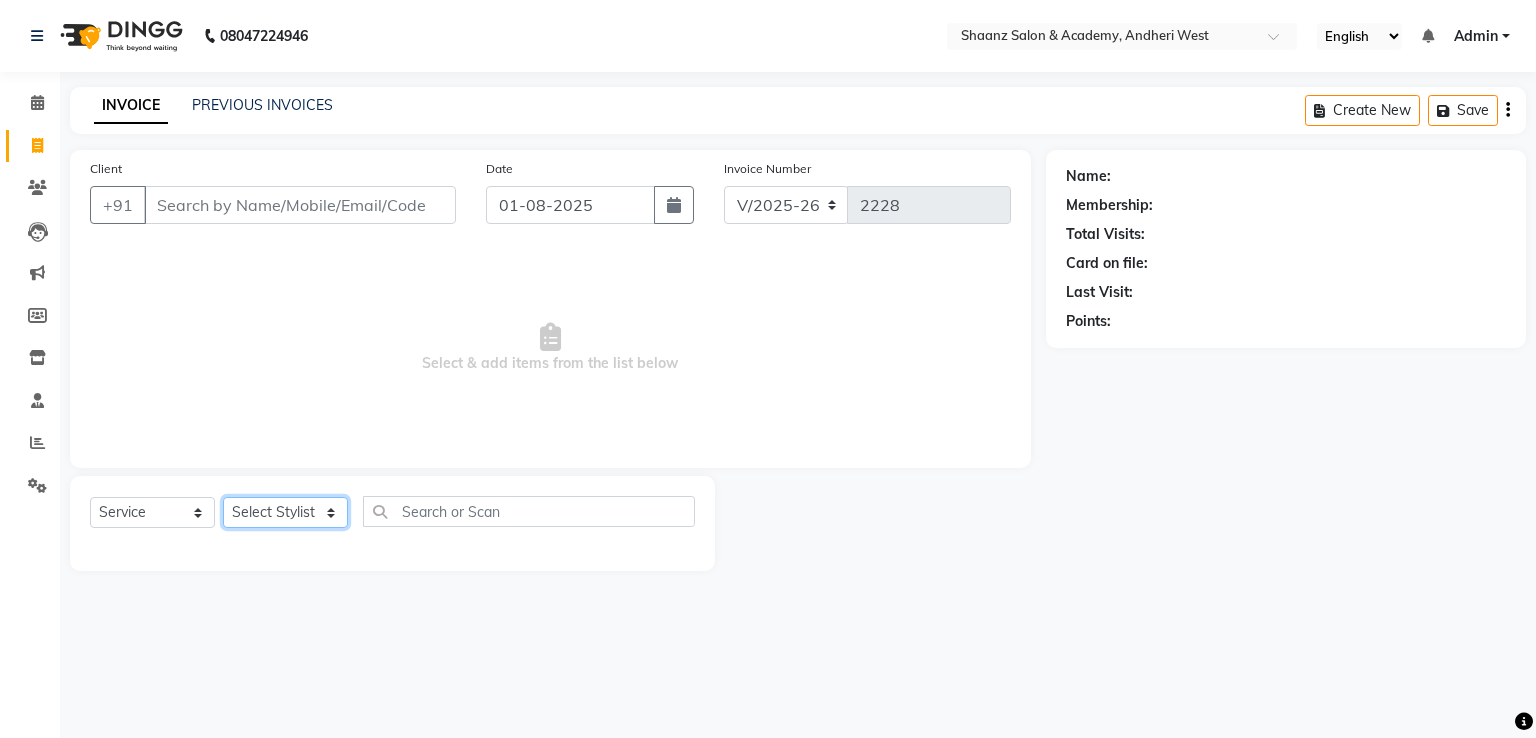 click on "Select Stylist [FIRST] [LAST] [FIRST] [LAST] [FIRST] [LAST] [FIRST] [LAST] [FIRST] [LAST] [FIRST] [LAST] [FIRST] [LAST] [FIRST] [LAST] [FIRST] [LAST] [FIRST] [LAST] [FIRST] [LAST]" 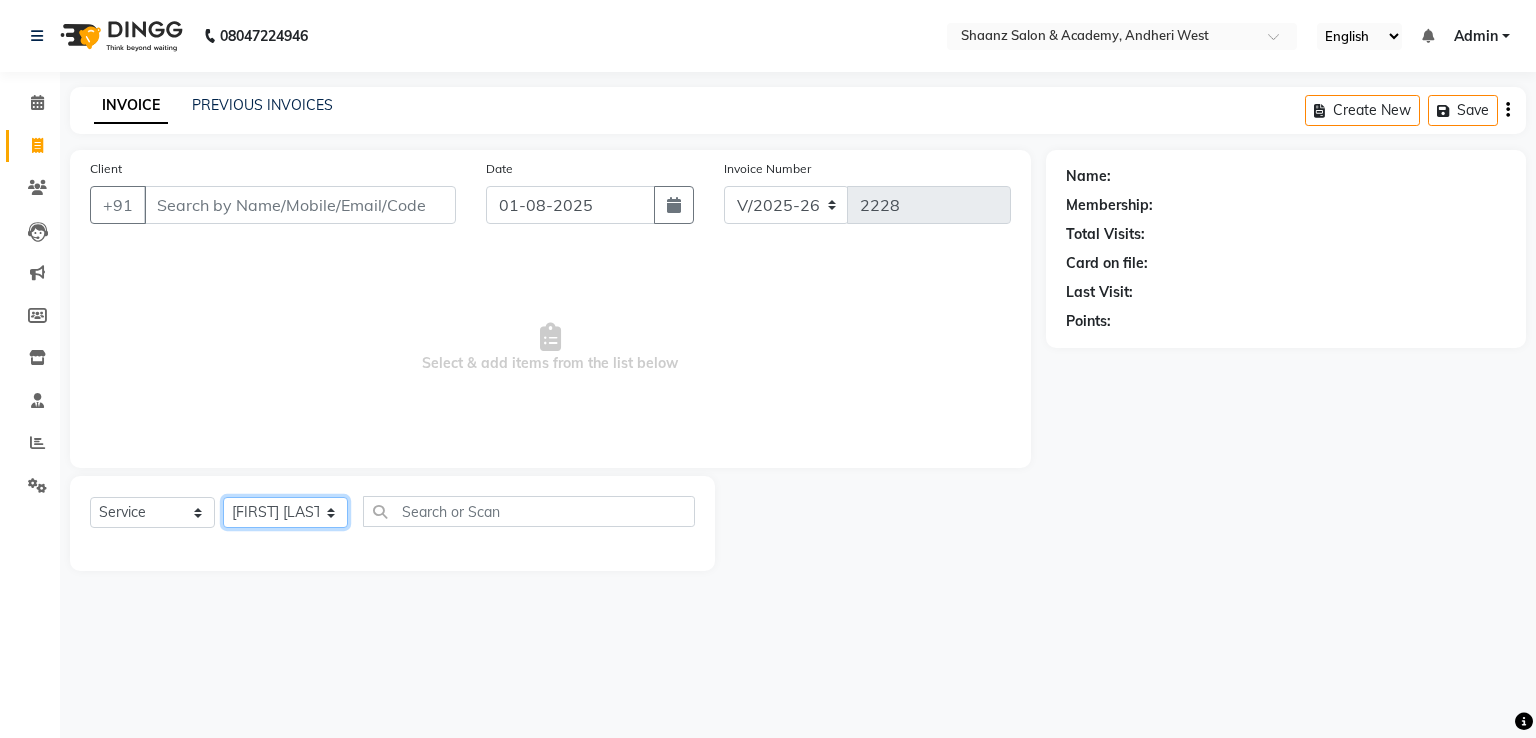 click on "Select Stylist [FIRST] [LAST] [FIRST] [LAST] [FIRST] [LAST] [FIRST] [LAST] [FIRST] [LAST] [FIRST] [LAST] [FIRST] [LAST] [FIRST] [LAST] [FIRST] [LAST] [FIRST] [LAST] [FIRST] [LAST]" 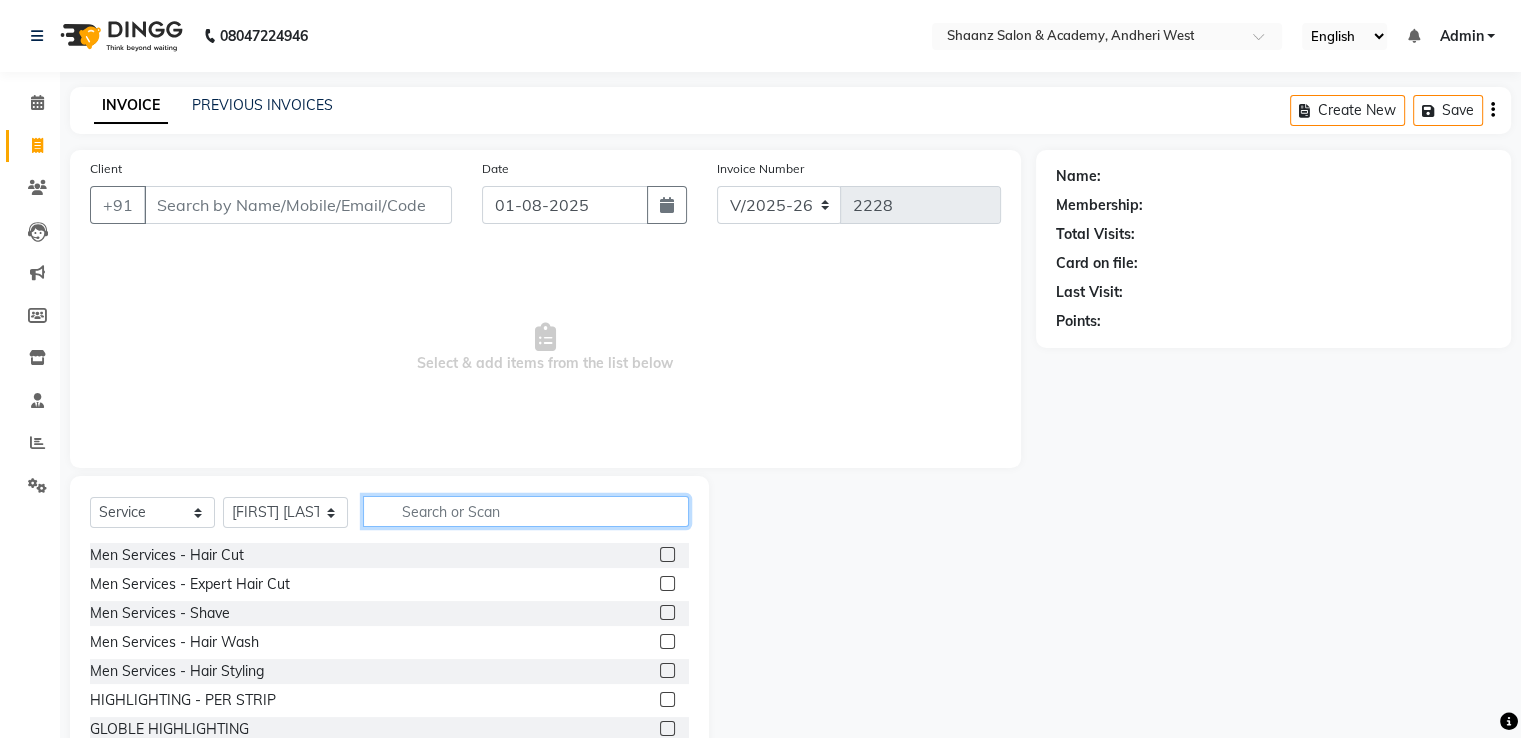 click 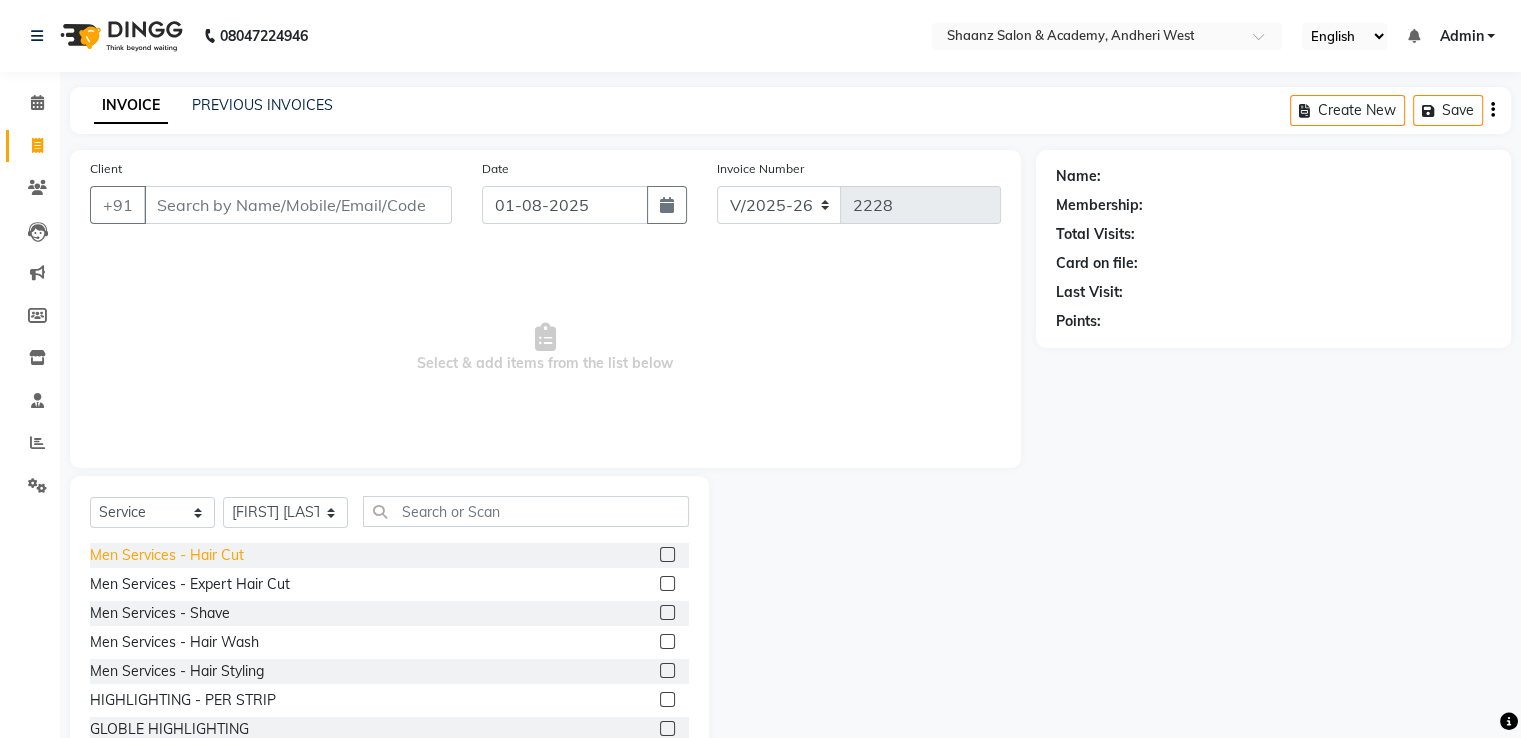 click on "Men Services  - Hair Cut" 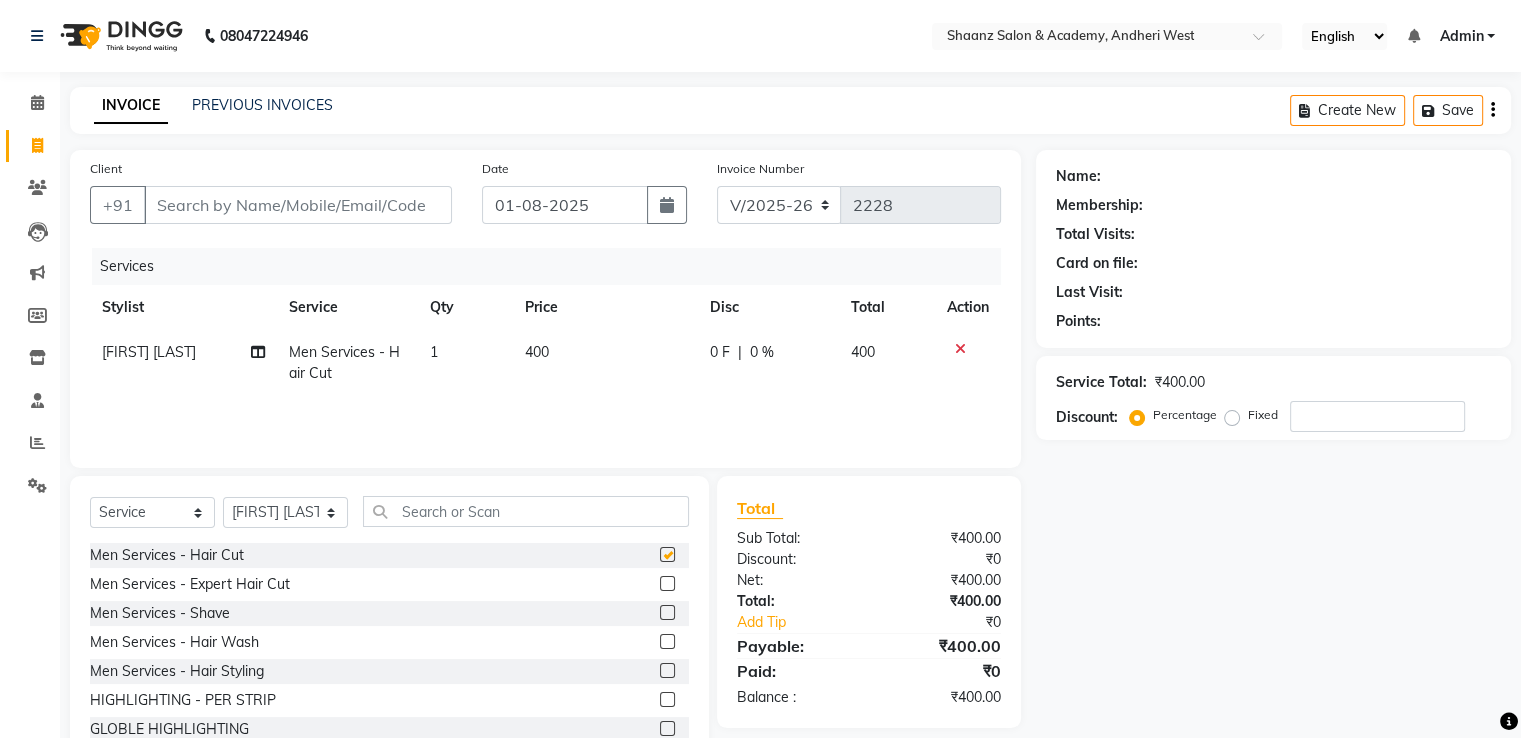 checkbox on "false" 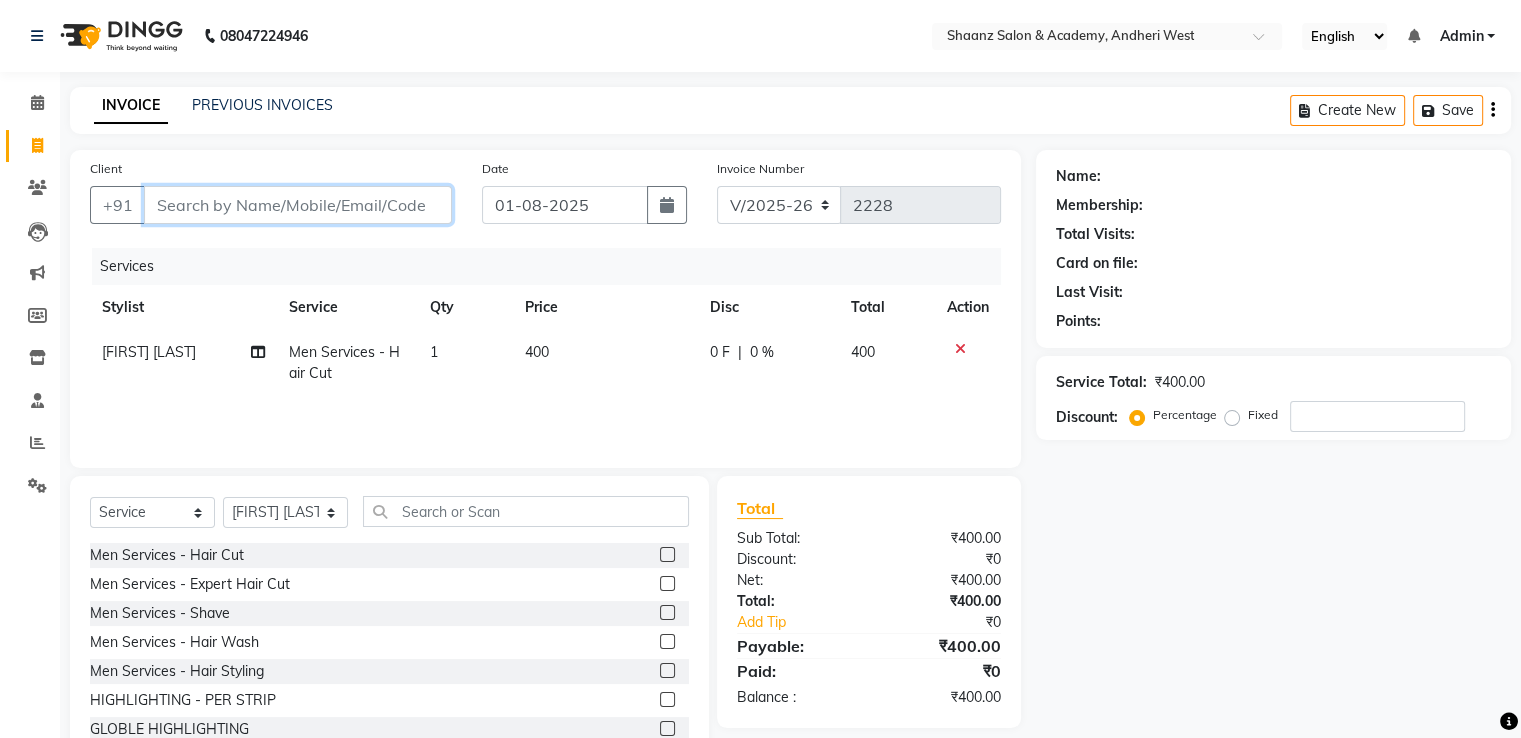 click on "Client" at bounding box center (298, 205) 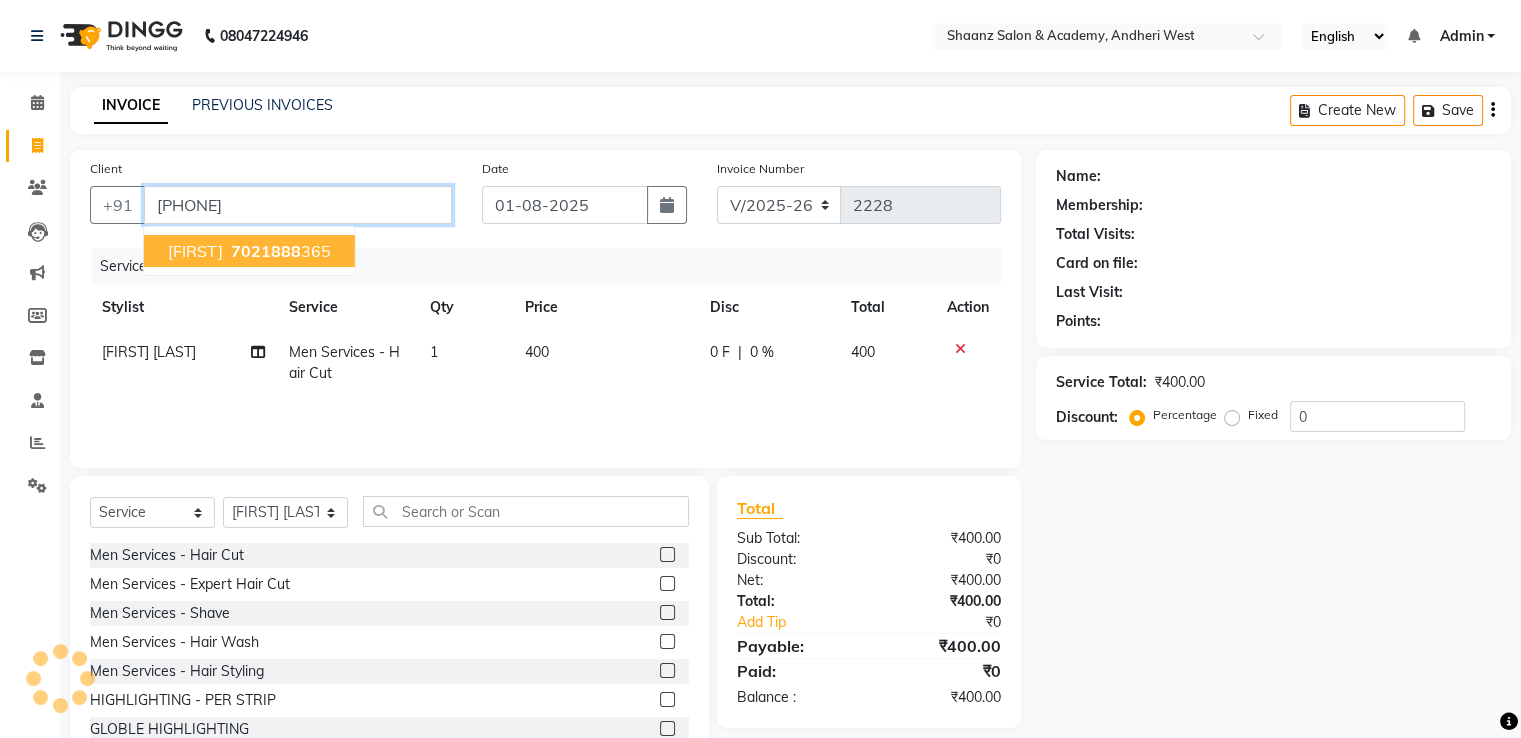 type on "7021888365" 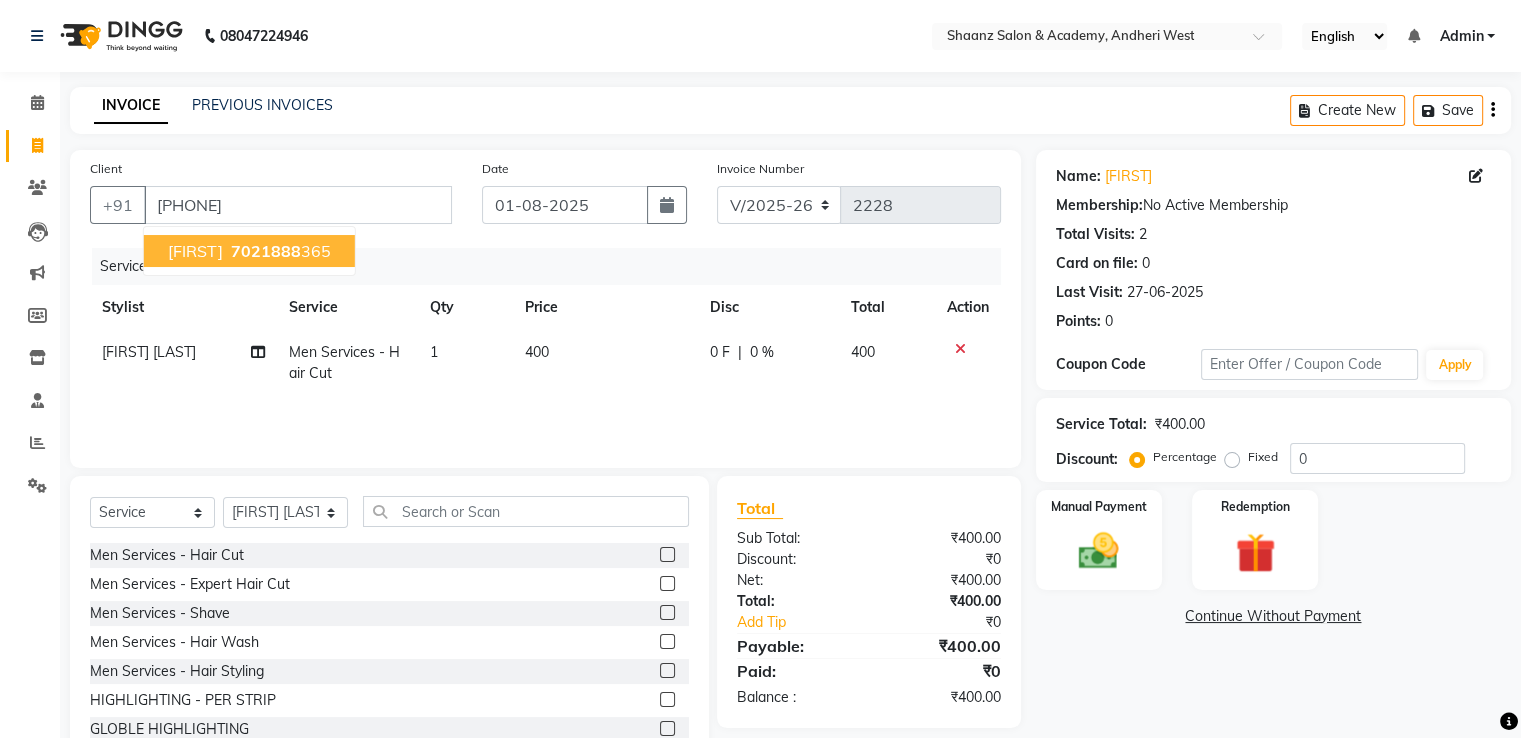 click on "7021888" at bounding box center (266, 251) 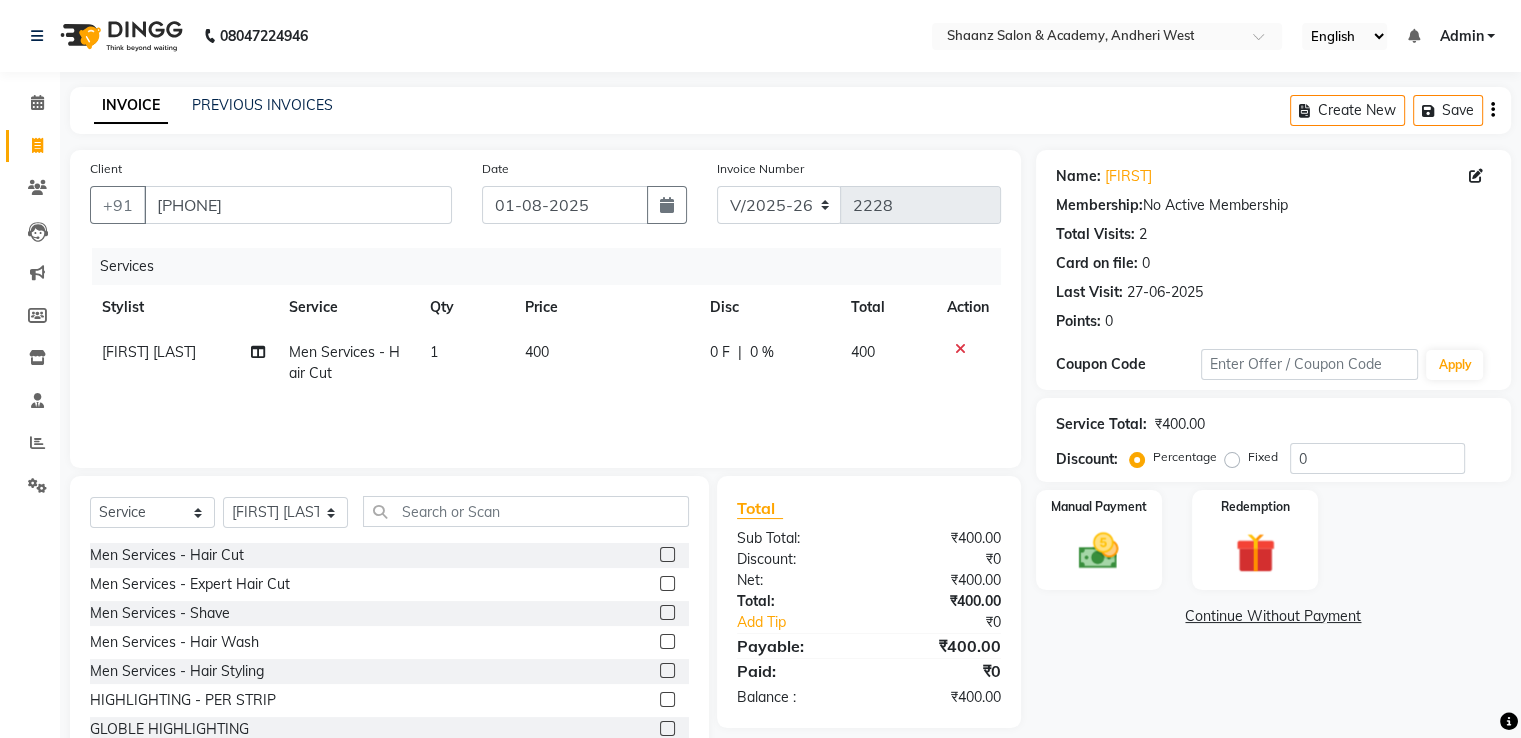 click on "0 %" 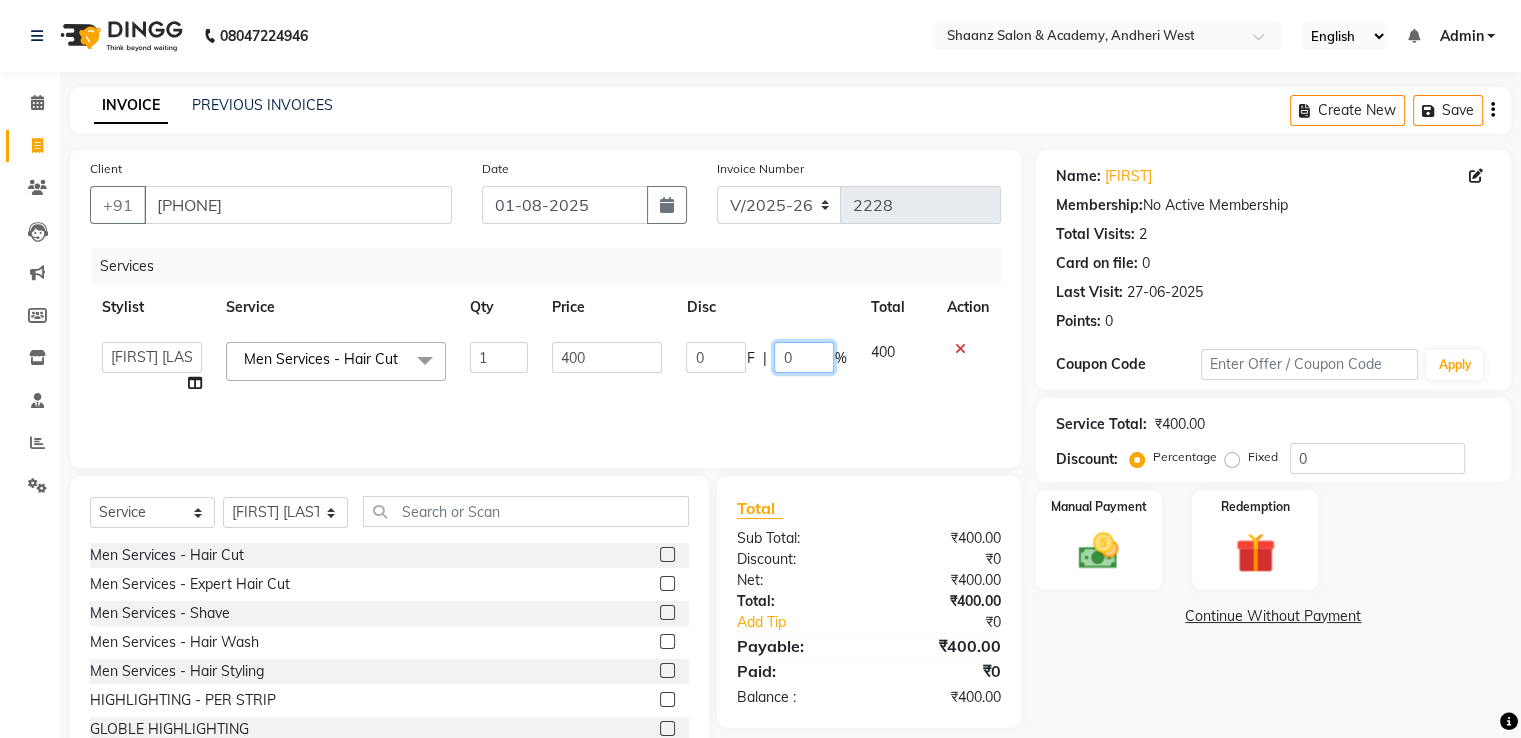 click on "0" 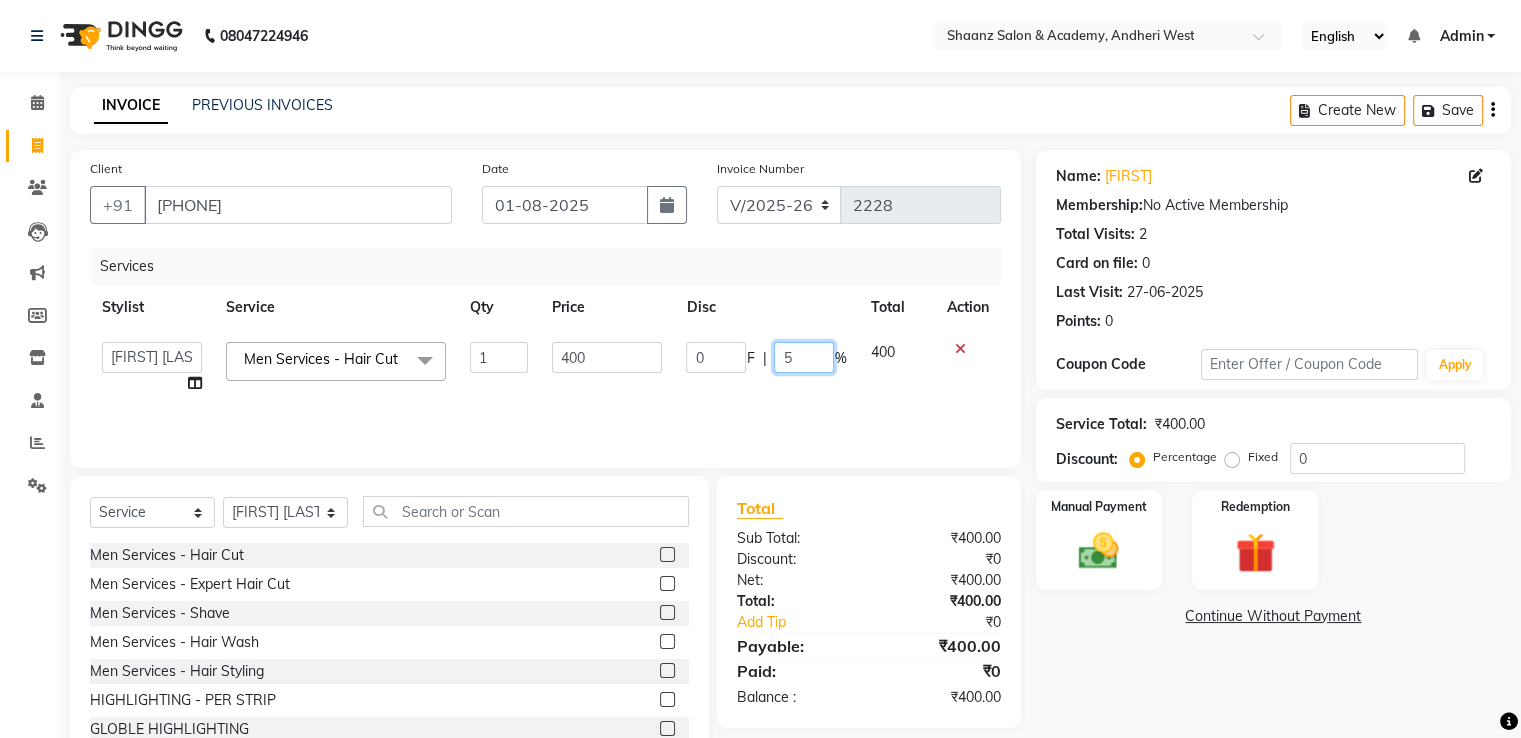 type on "50" 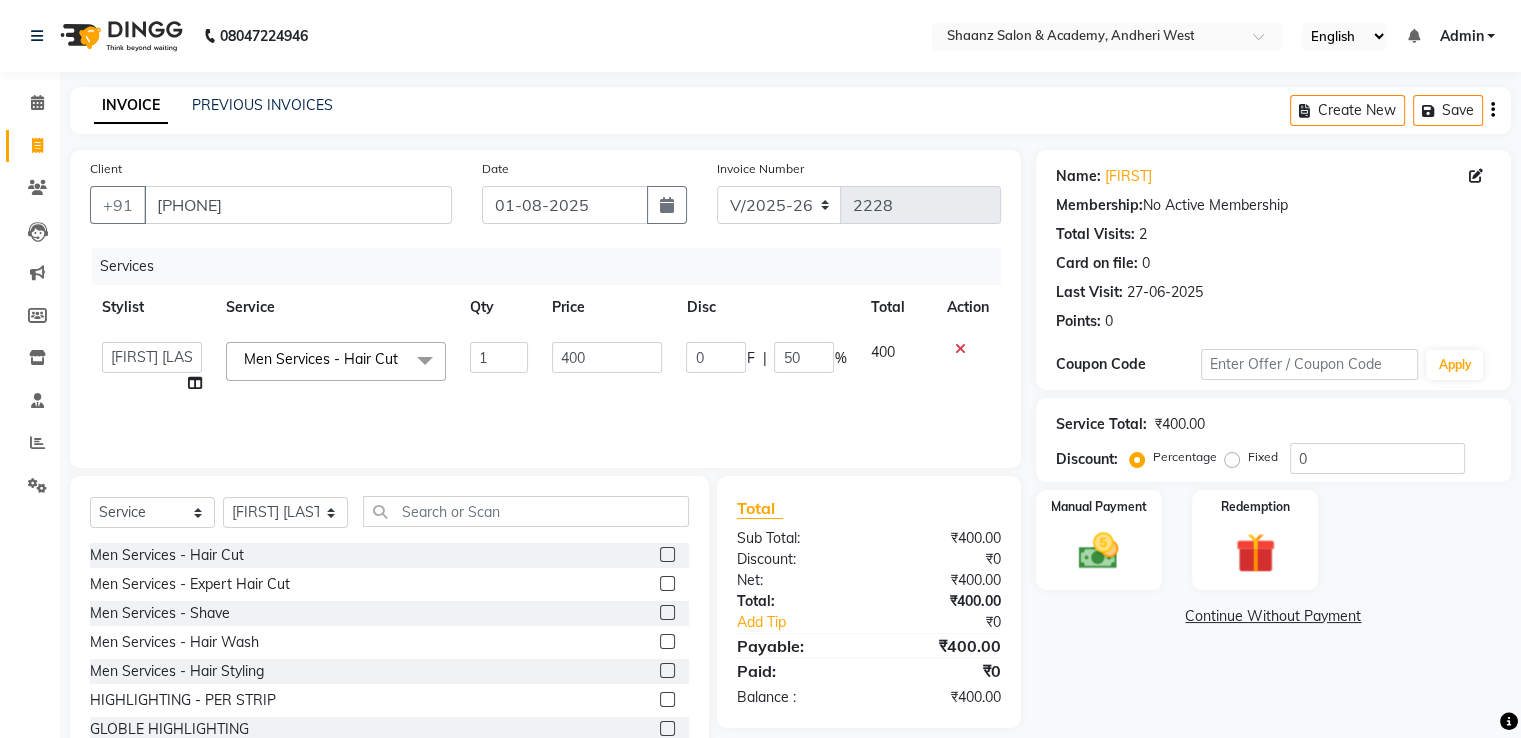click on "₹0" 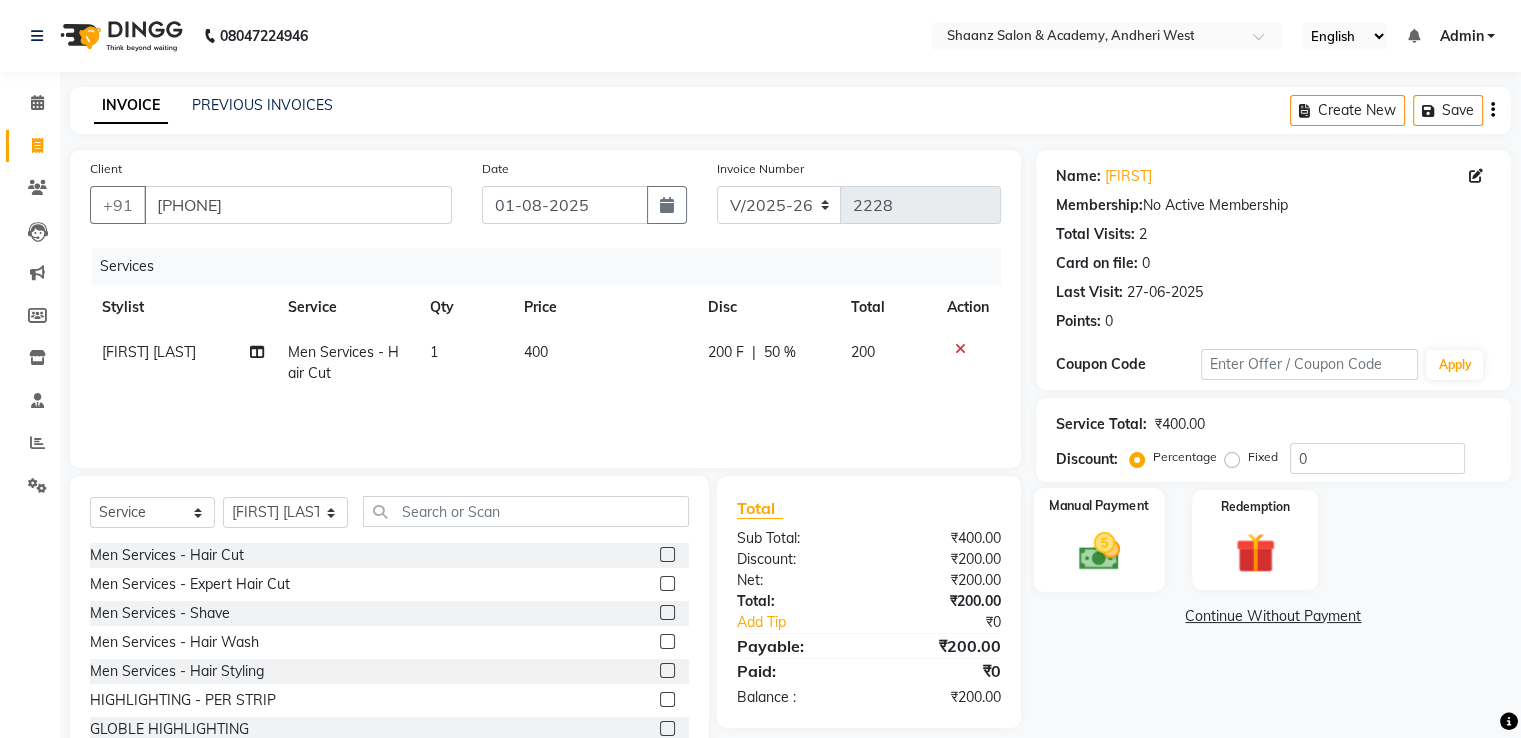 click 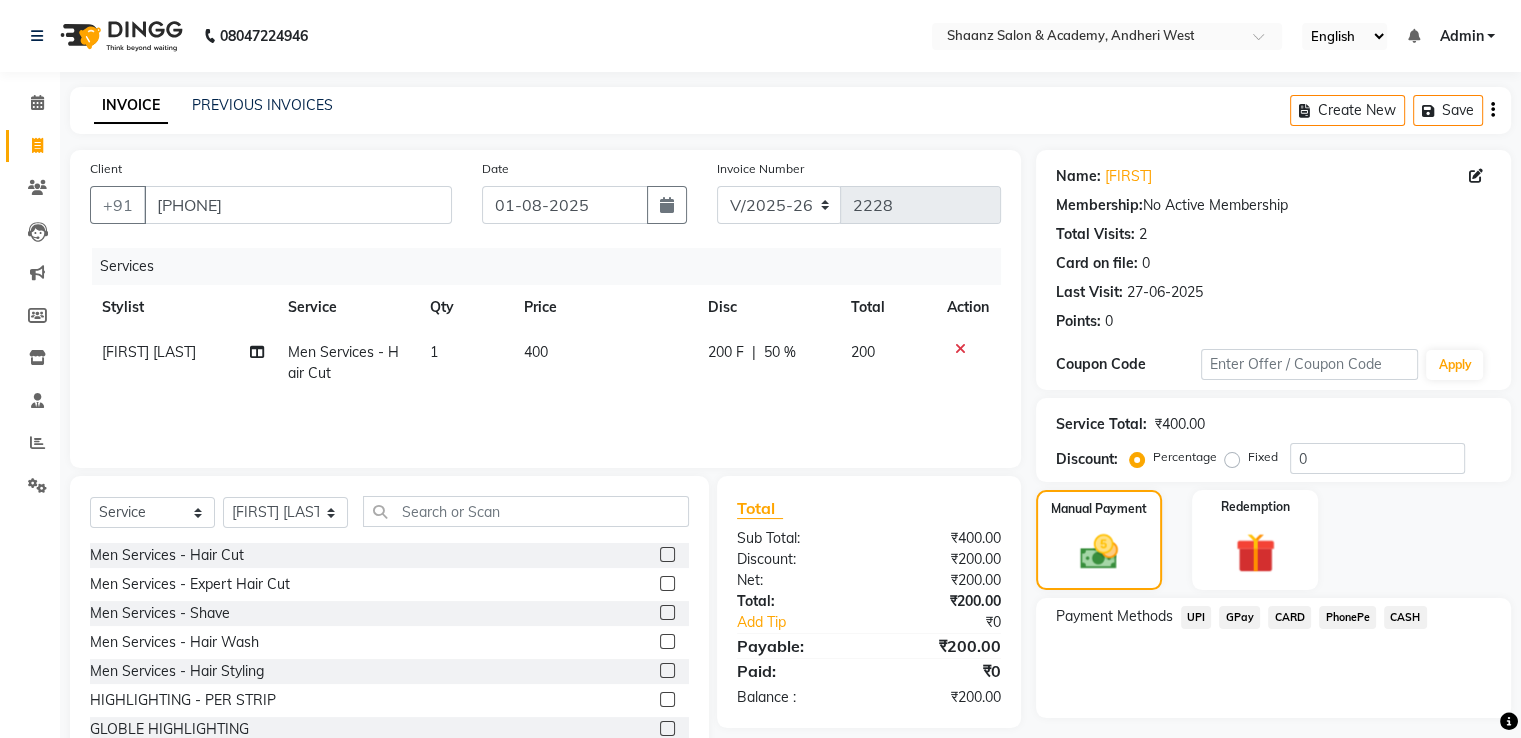 click on "GPay" 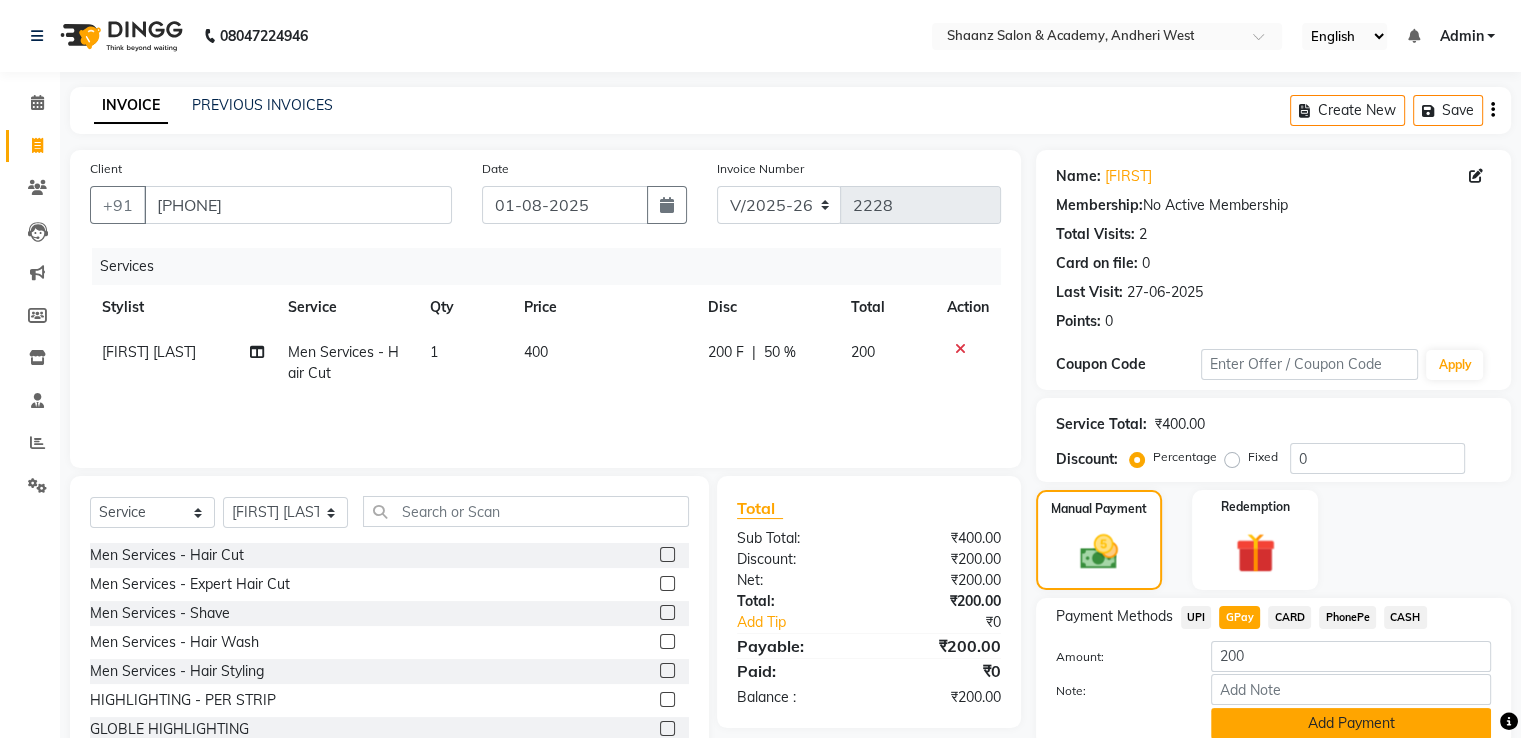 click on "Add Payment" 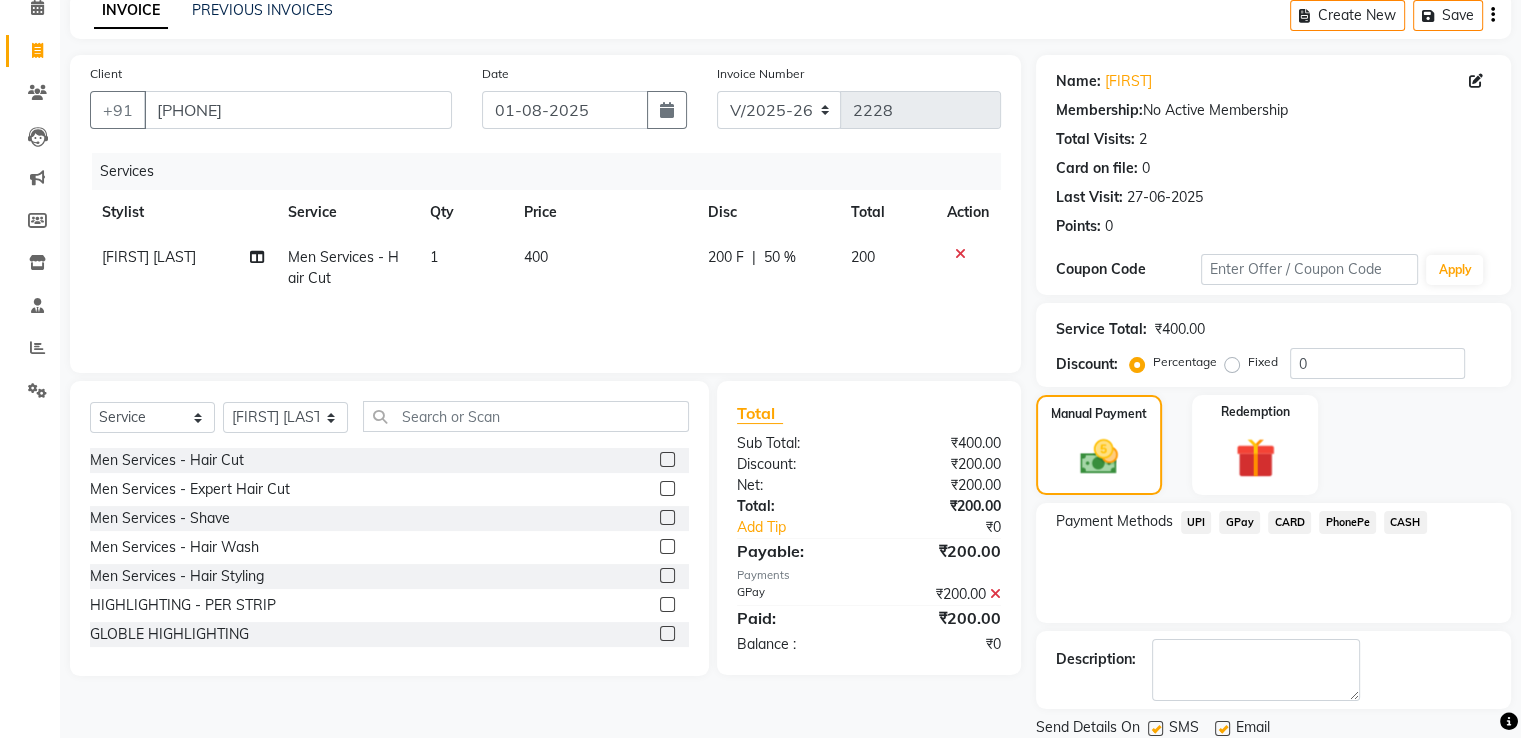 scroll, scrollTop: 163, scrollLeft: 0, axis: vertical 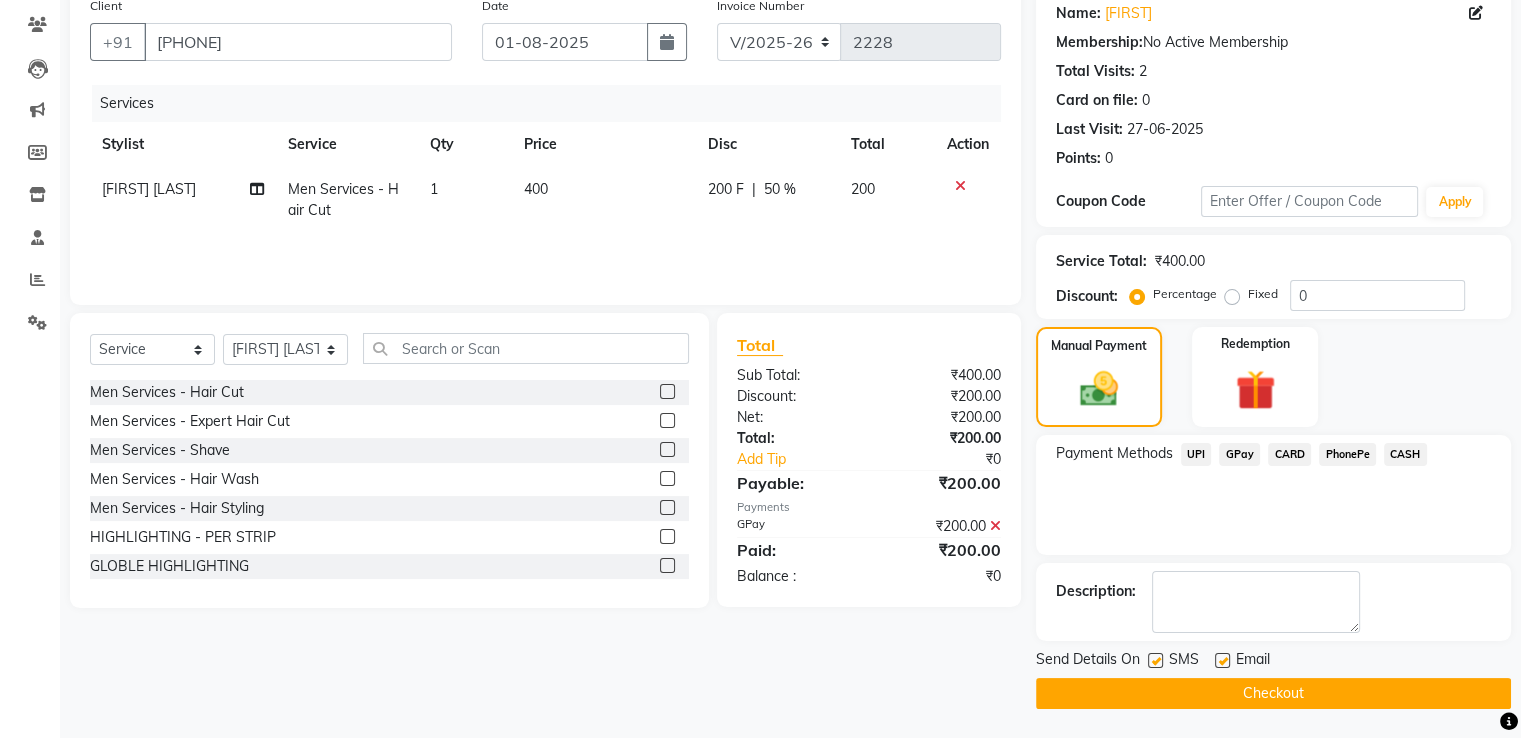click 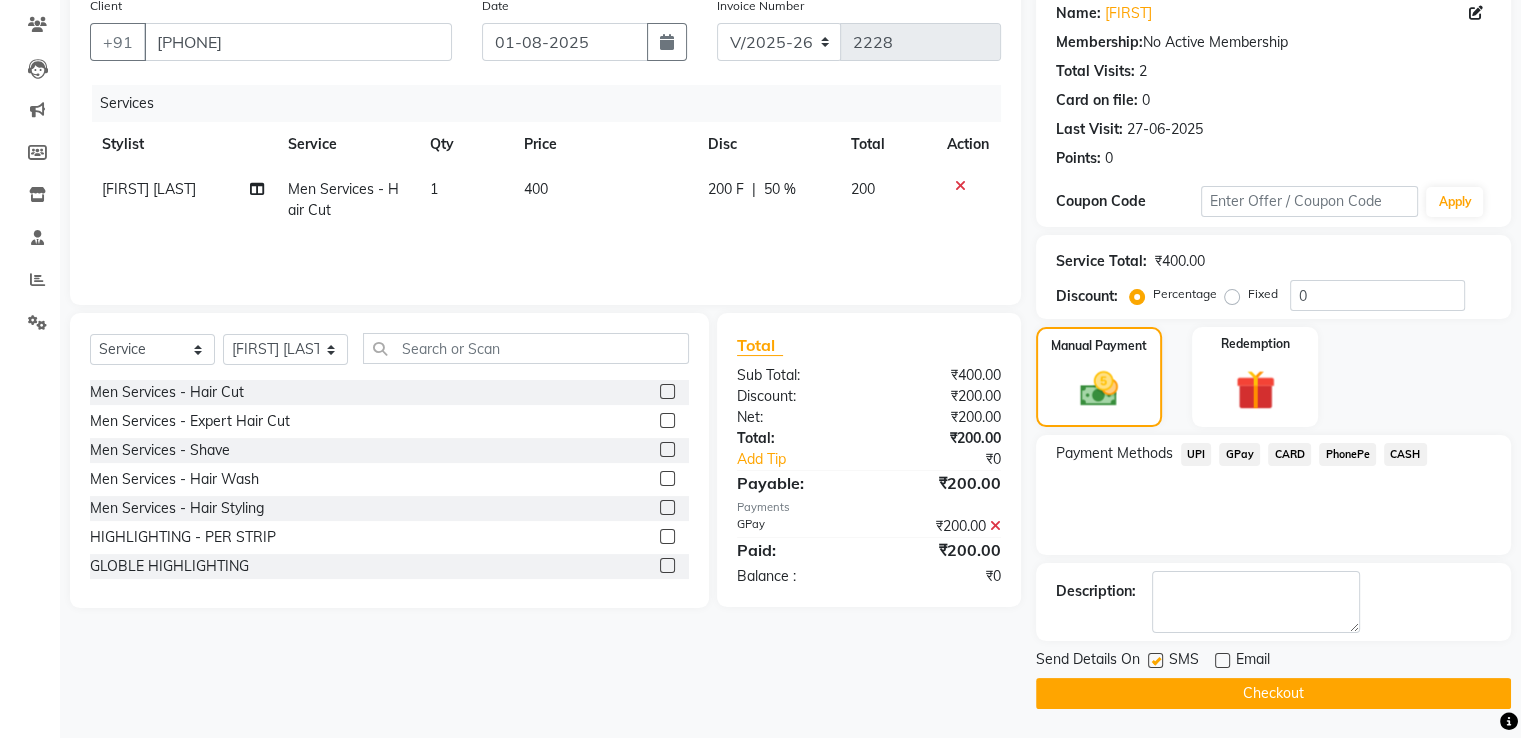 click 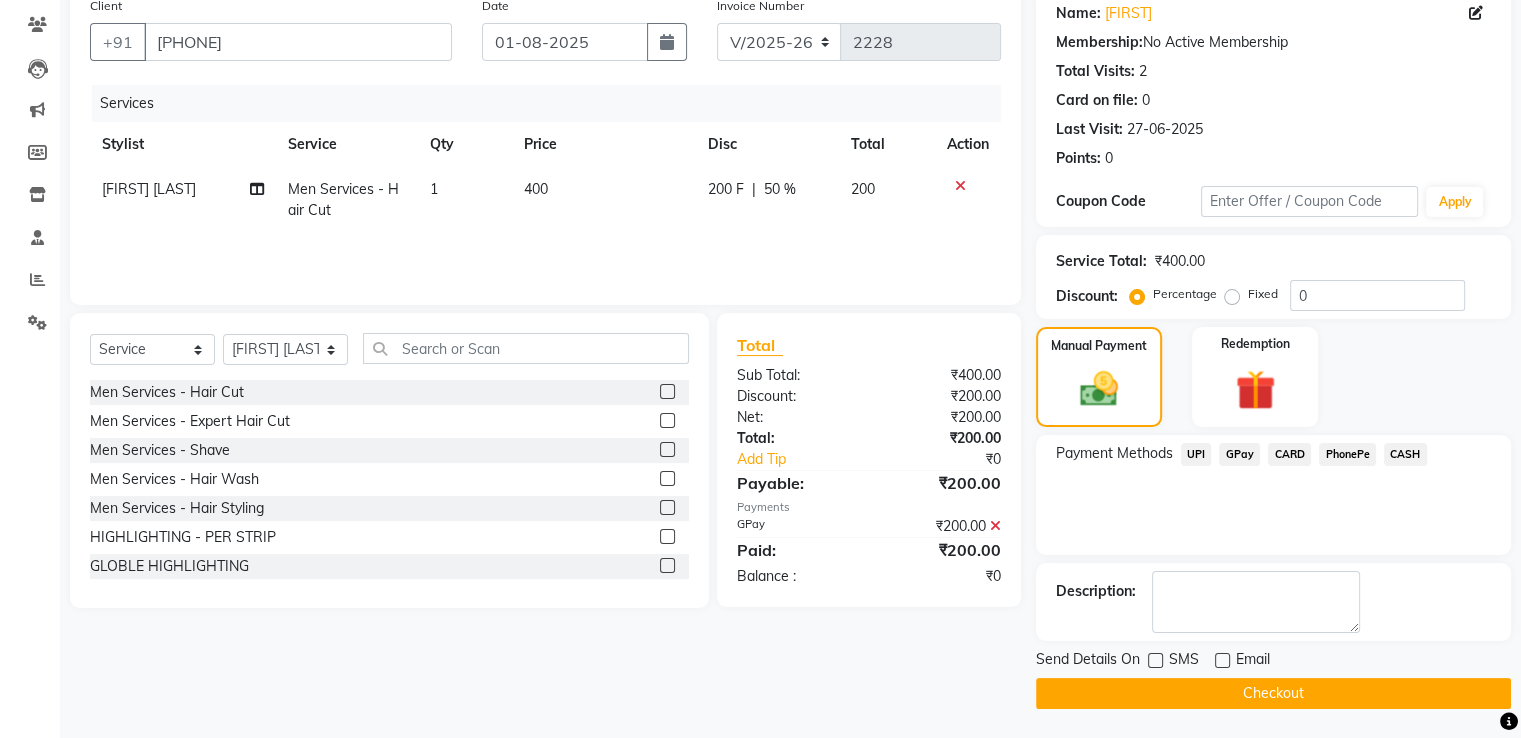 click on "Checkout" 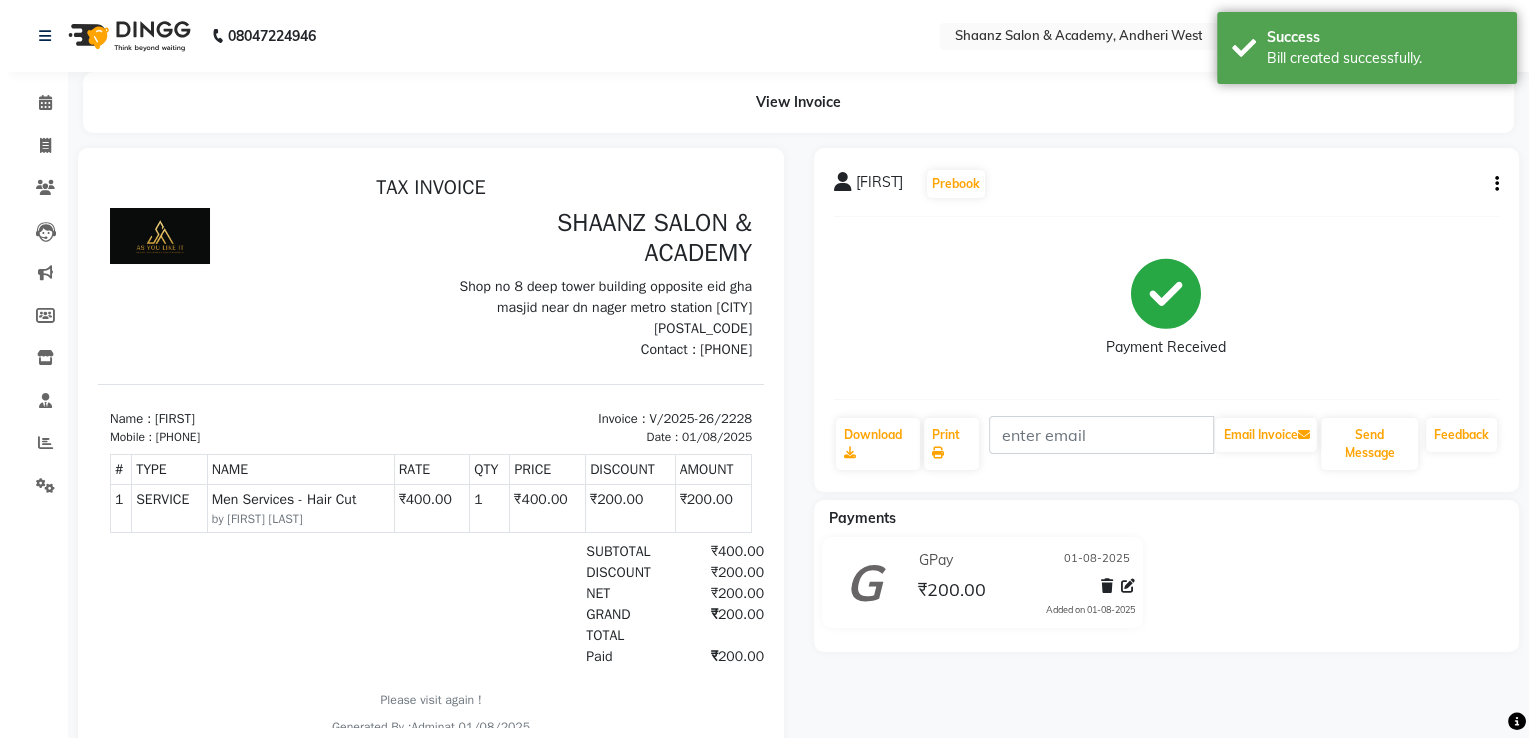 scroll, scrollTop: 0, scrollLeft: 0, axis: both 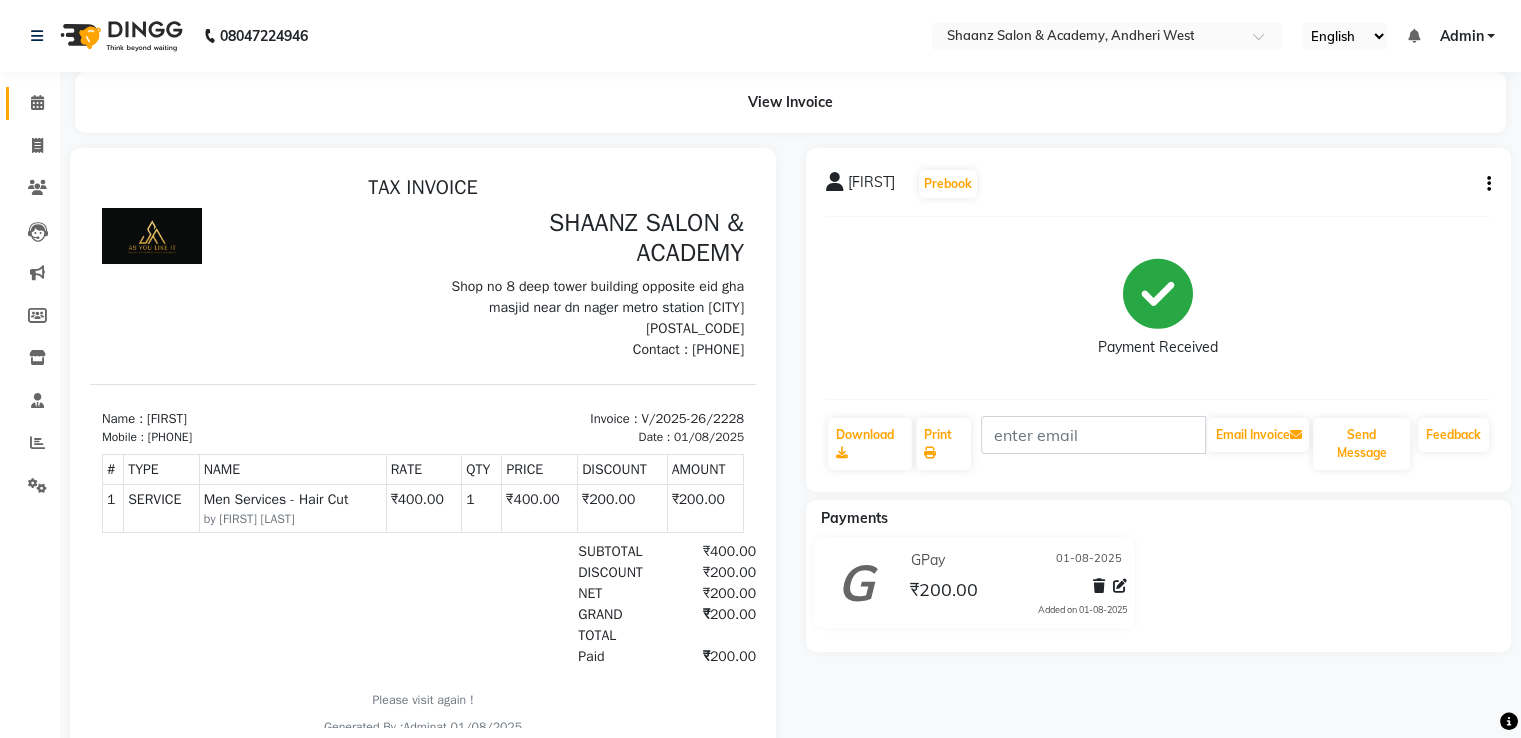 click on "Calendar" 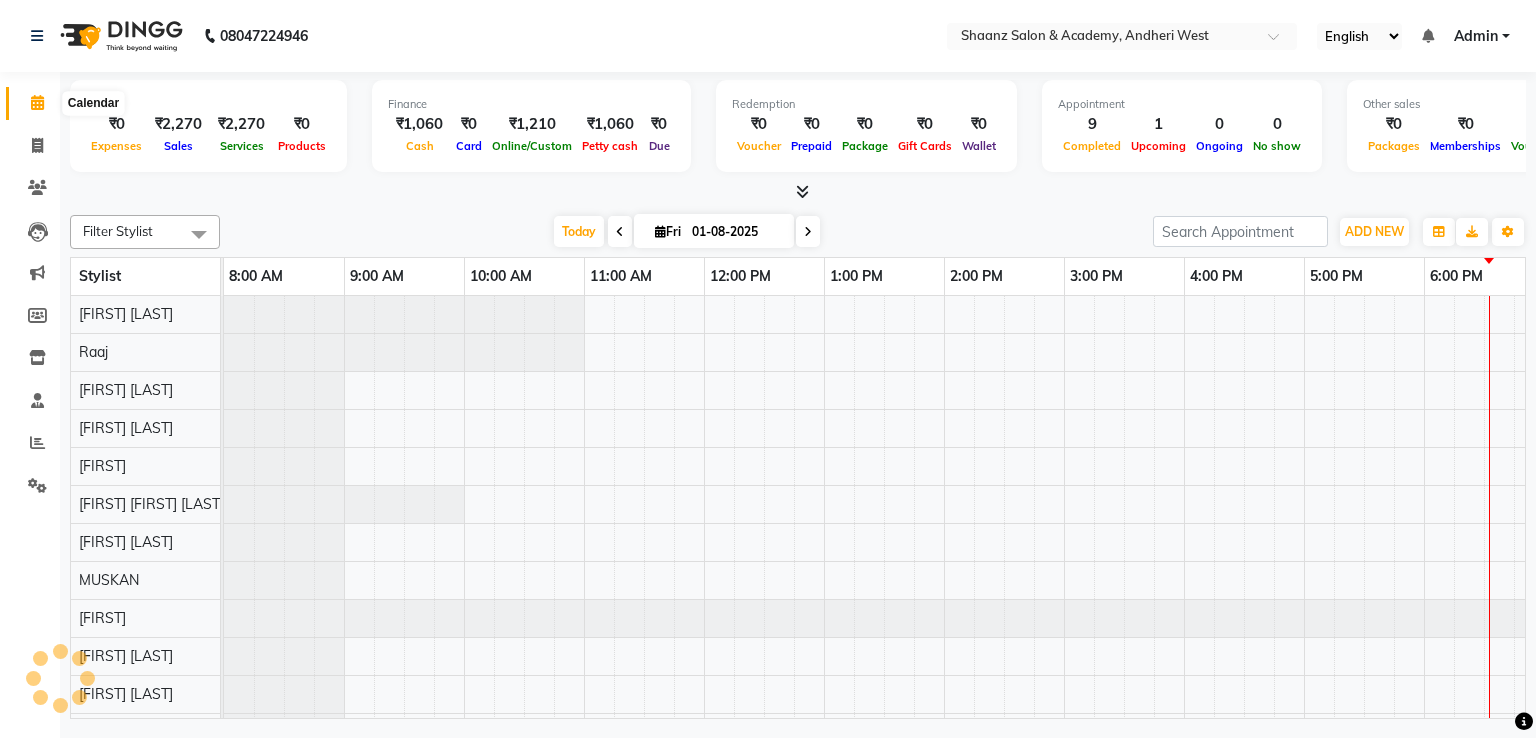 scroll, scrollTop: 0, scrollLeft: 0, axis: both 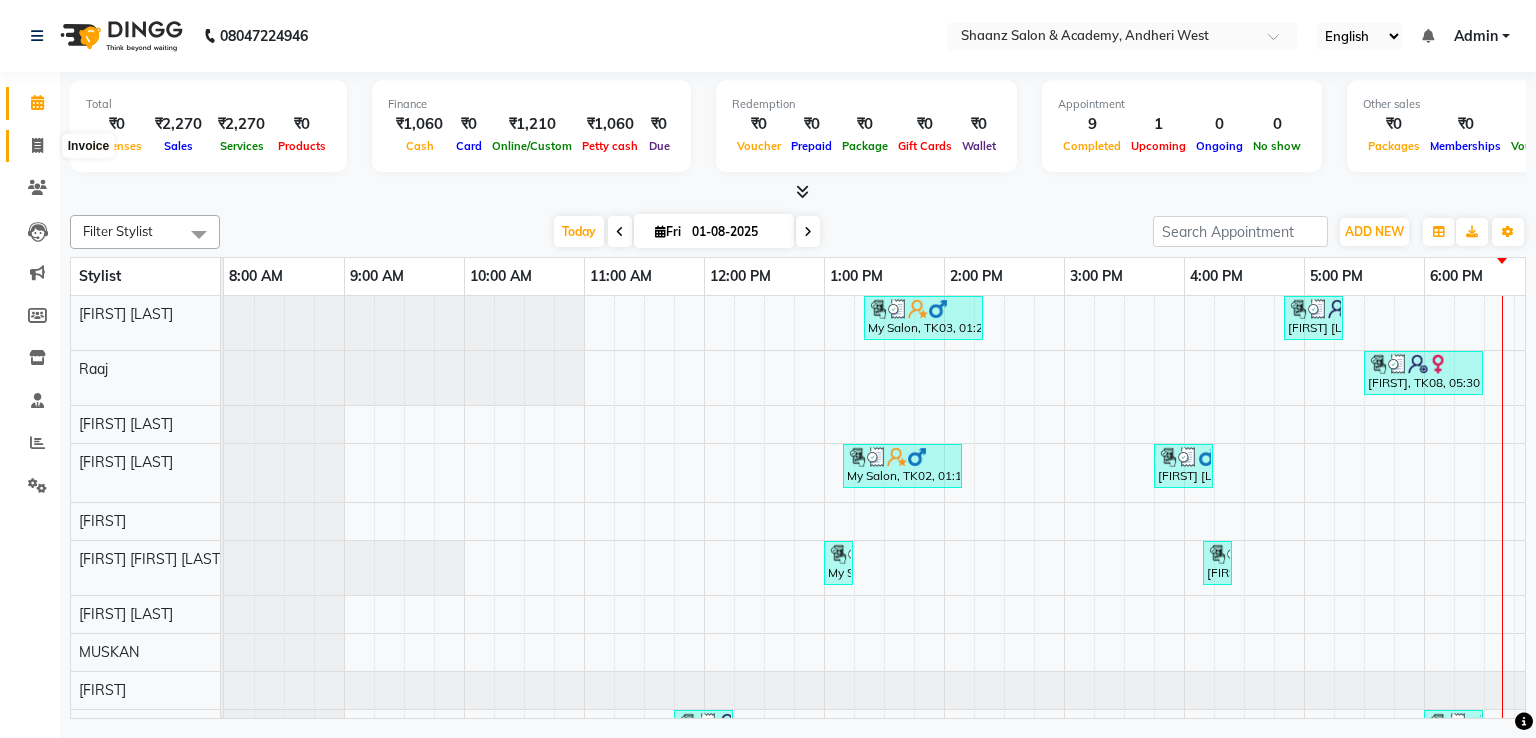 click 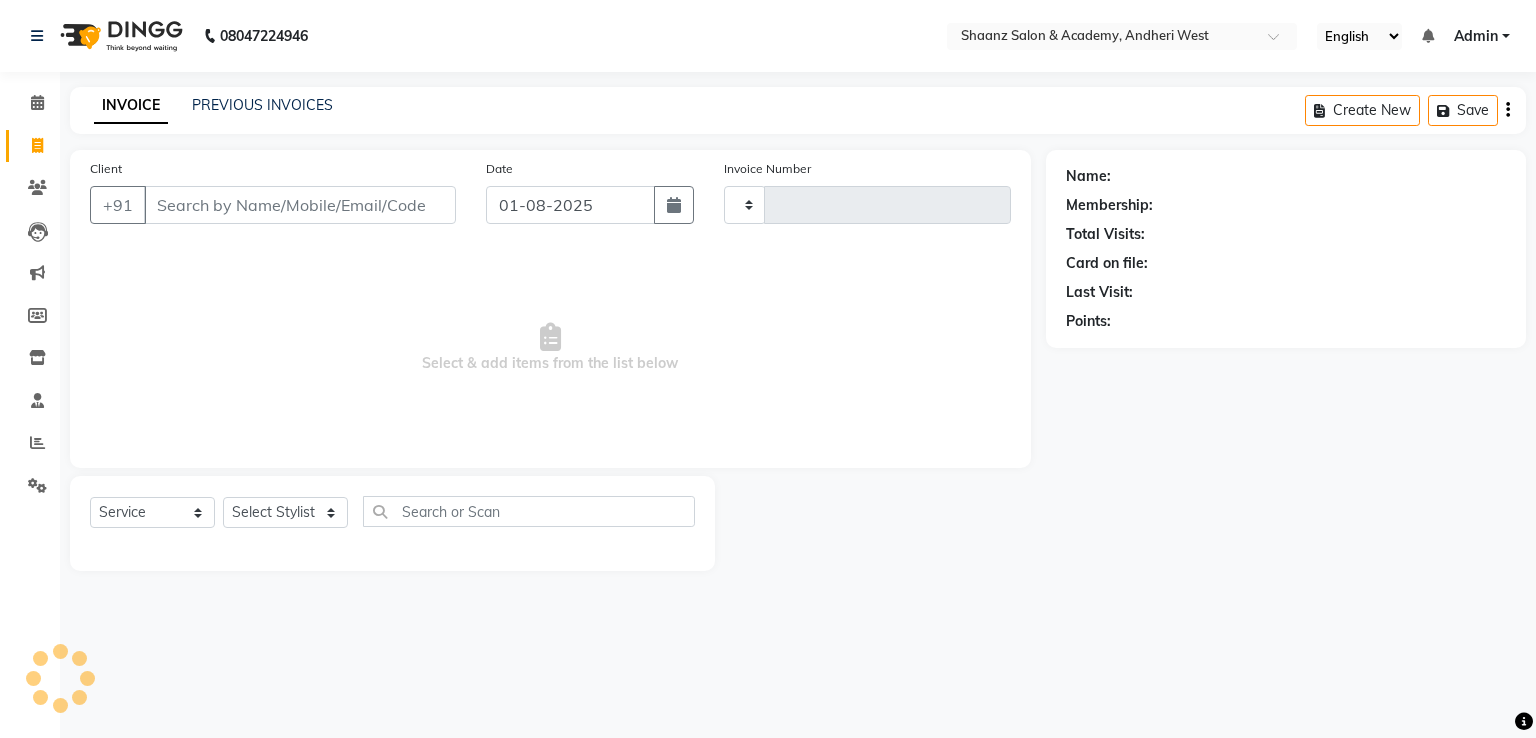 type on "2229" 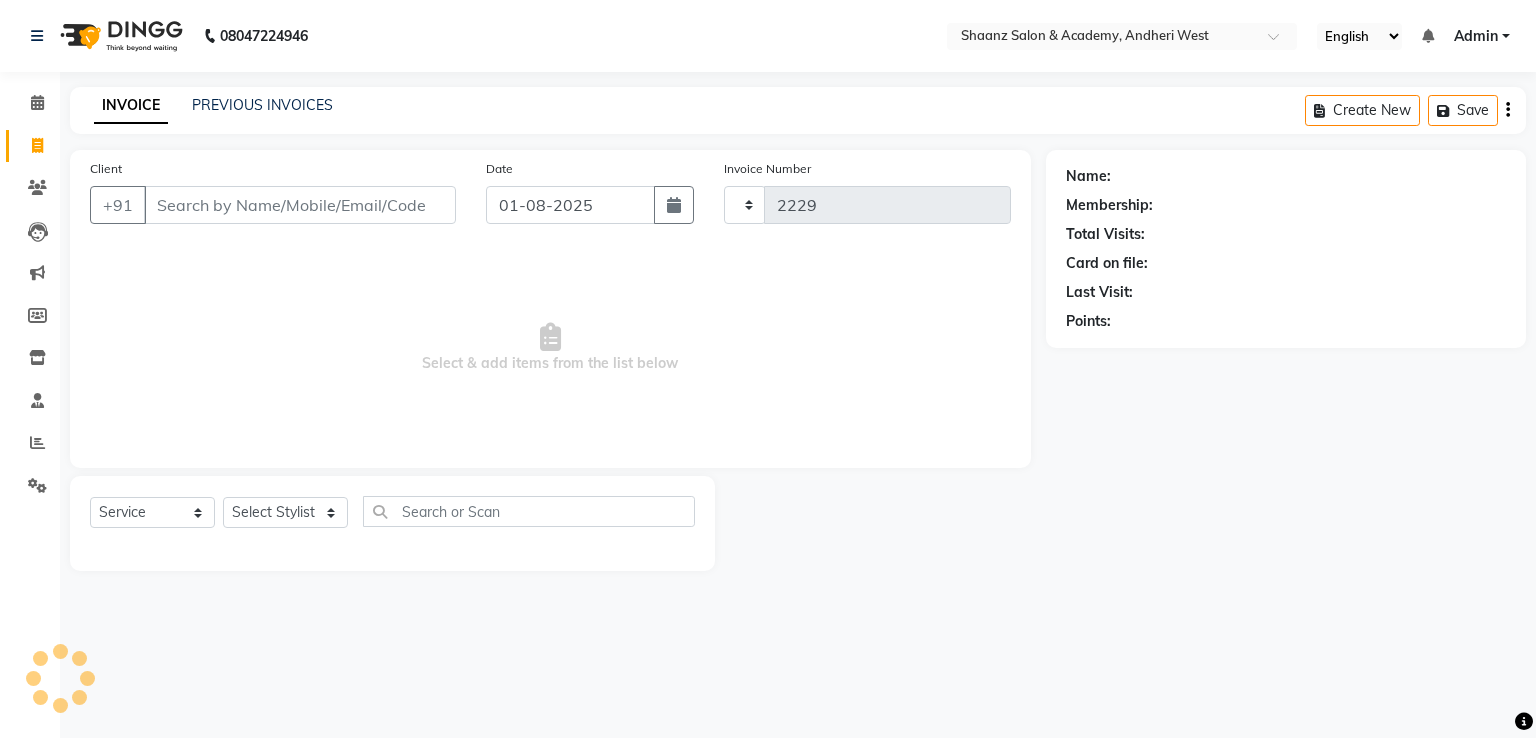 select on "6360" 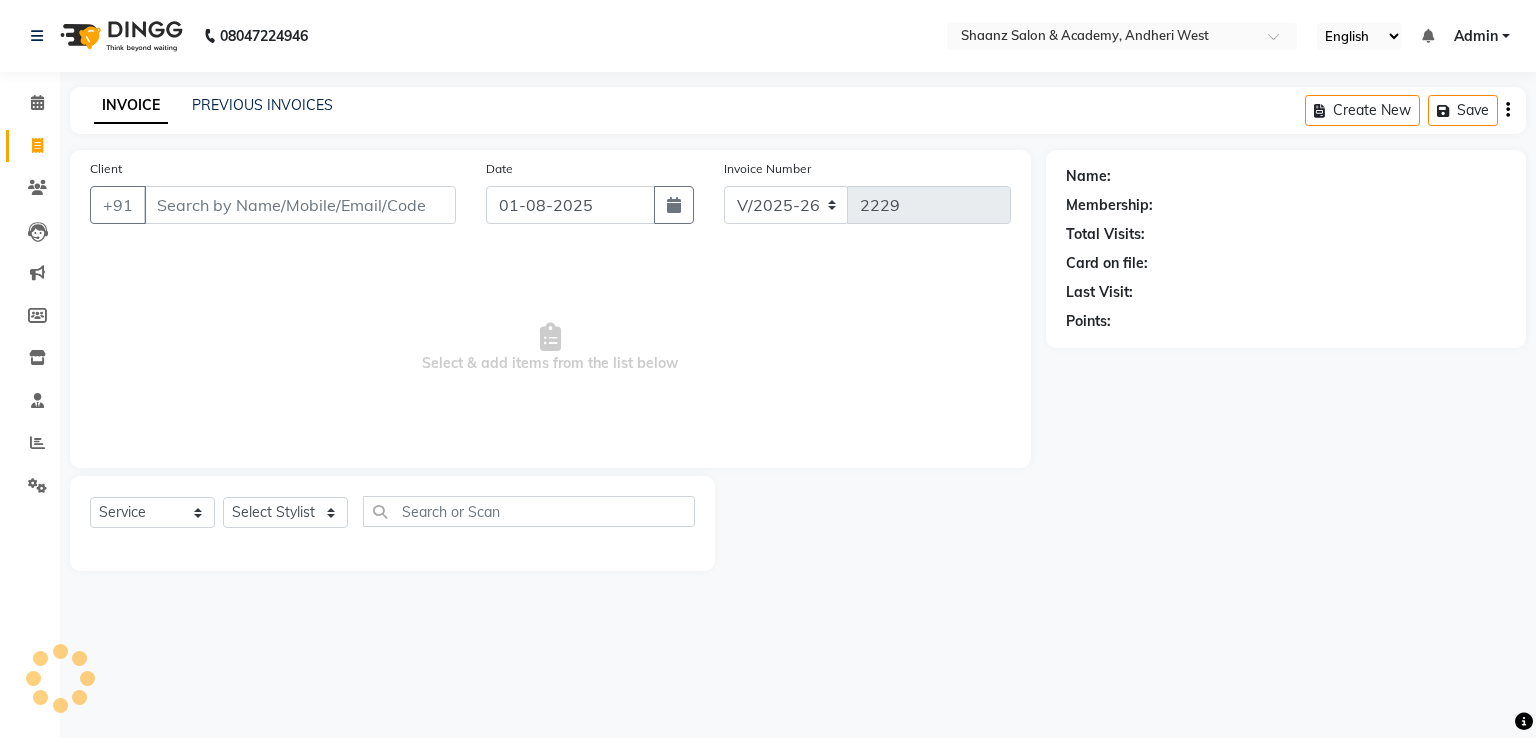 click on "Client" at bounding box center (300, 205) 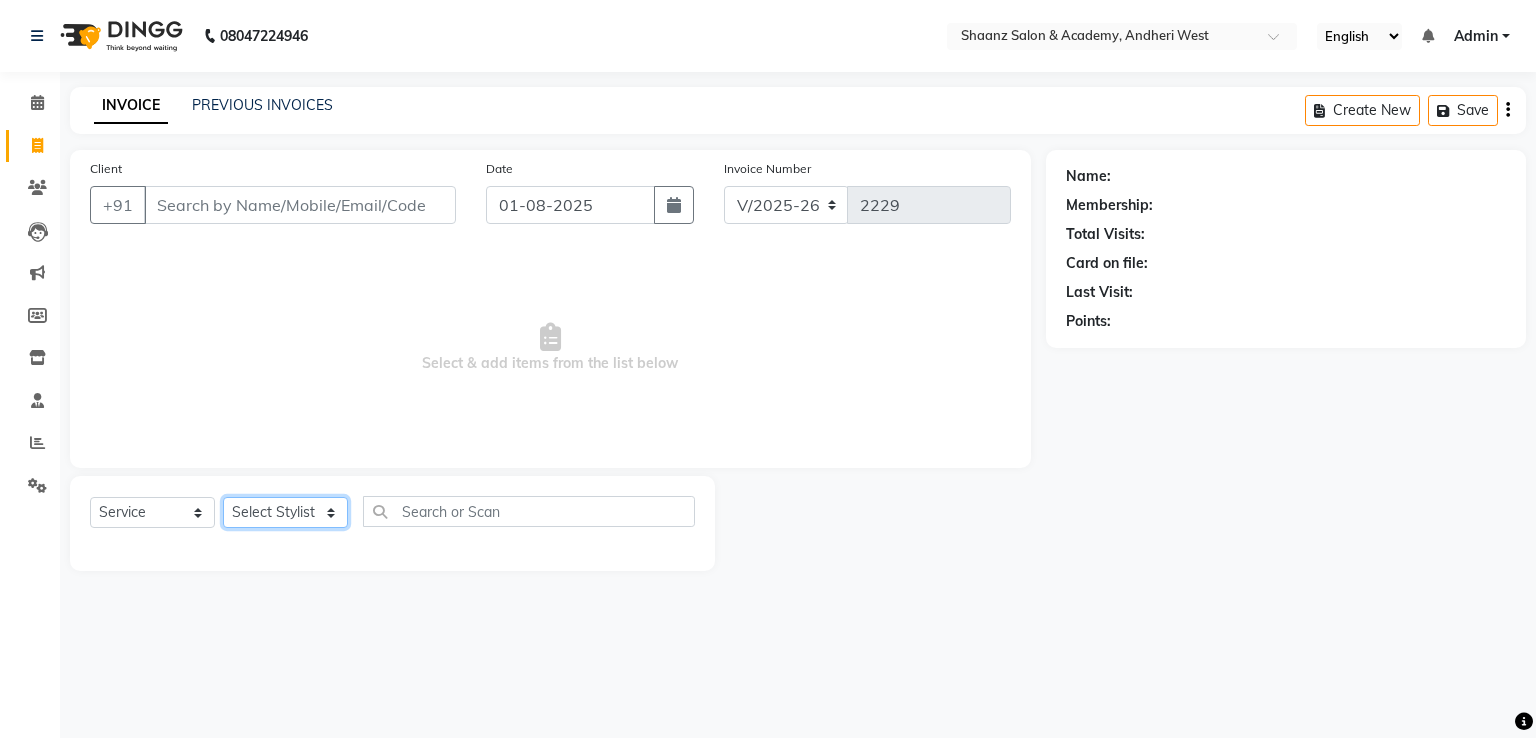 click on "Select Stylist [FIRST] [LAST] [FIRST] [LAST] [FIRST] [LAST] [FIRST] [LAST] [FIRST] [LAST] [FIRST] [LAST] [FIRST] [LAST] [FIRST] [LAST] [FIRST] [LAST] [FIRST] [LAST] [FIRST] [LAST]" 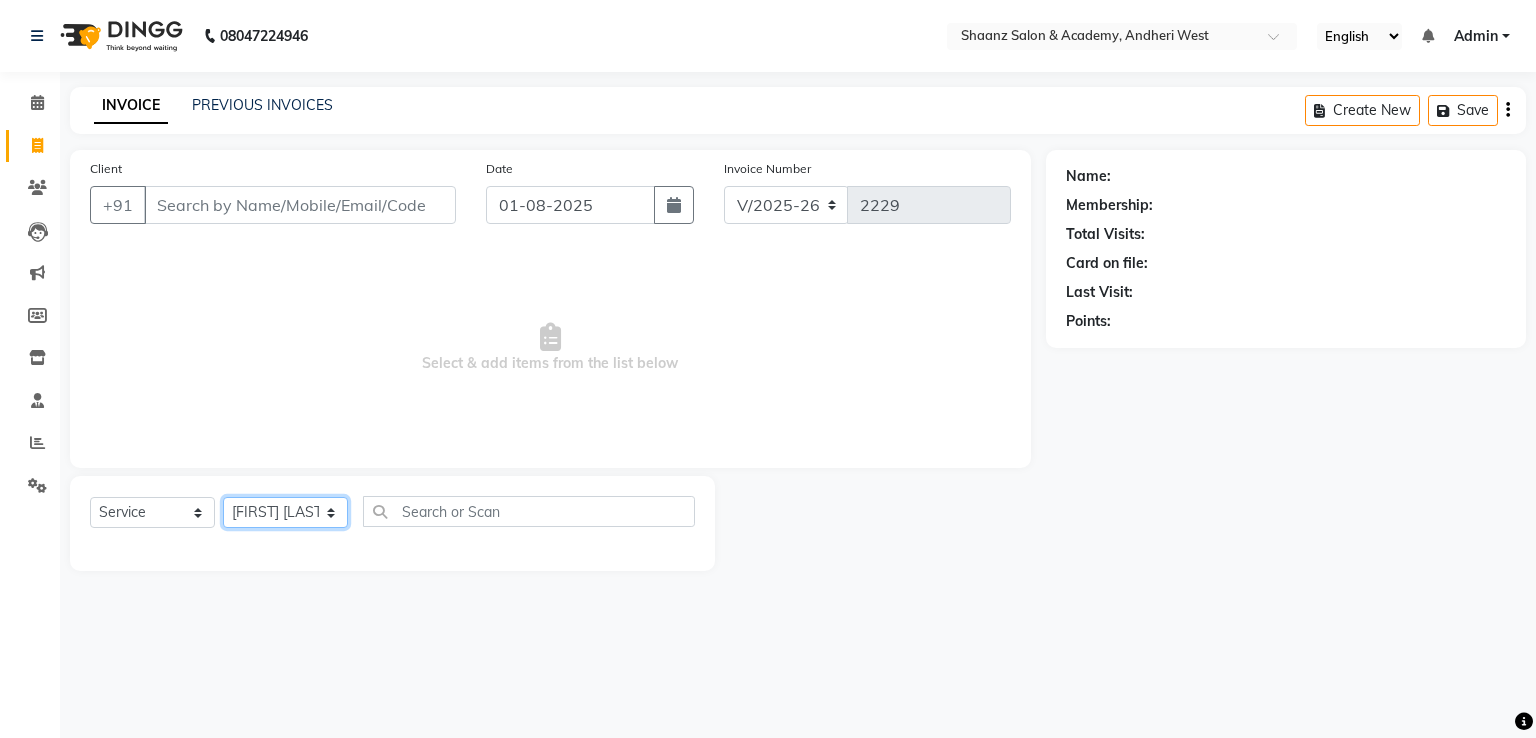 click on "Select Stylist [FIRST] [LAST] [FIRST] [LAST] [FIRST] [LAST] [FIRST] [LAST] [FIRST] [LAST] [FIRST] [LAST] [FIRST] [LAST] [FIRST] [LAST] [FIRST] [LAST] [FIRST] [LAST] [FIRST] [LAST]" 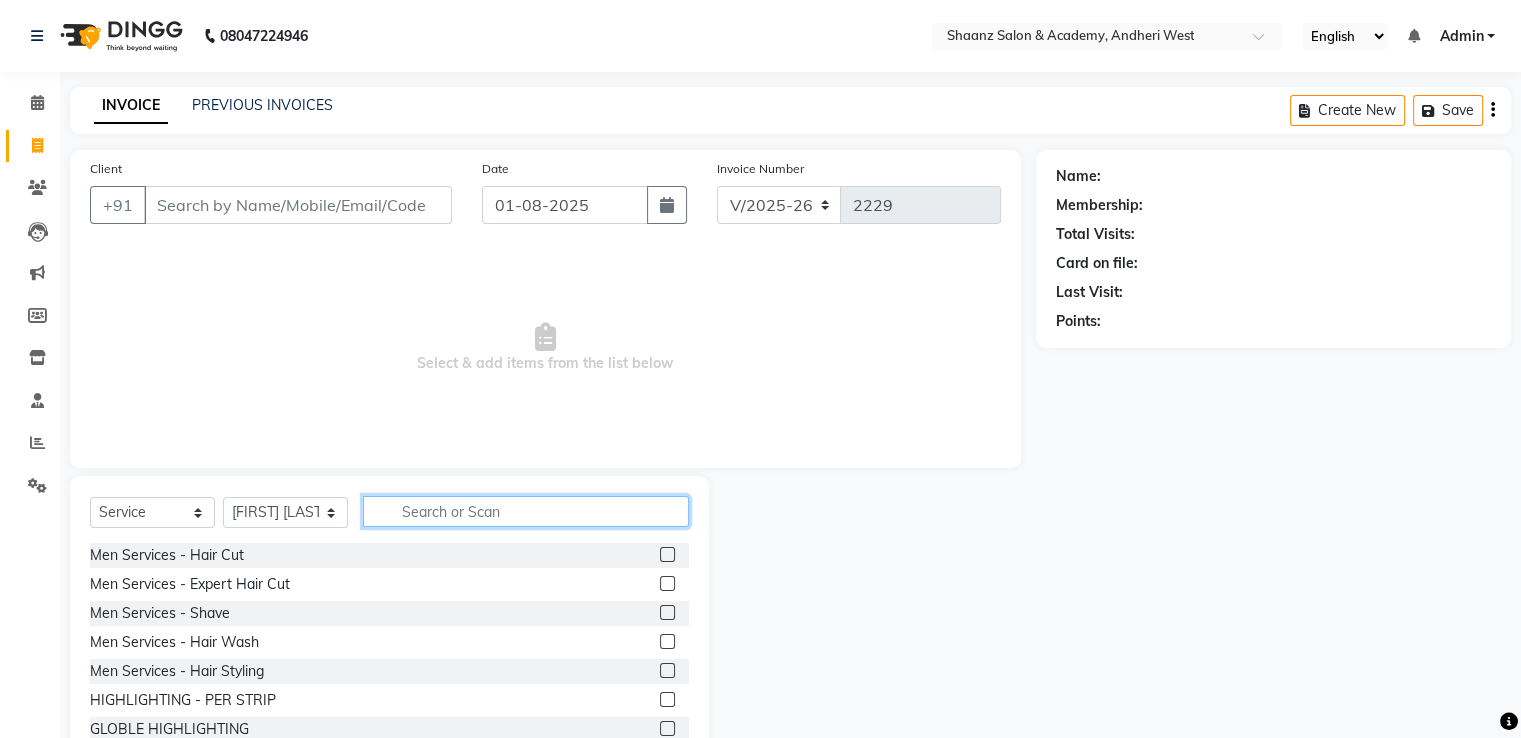 click 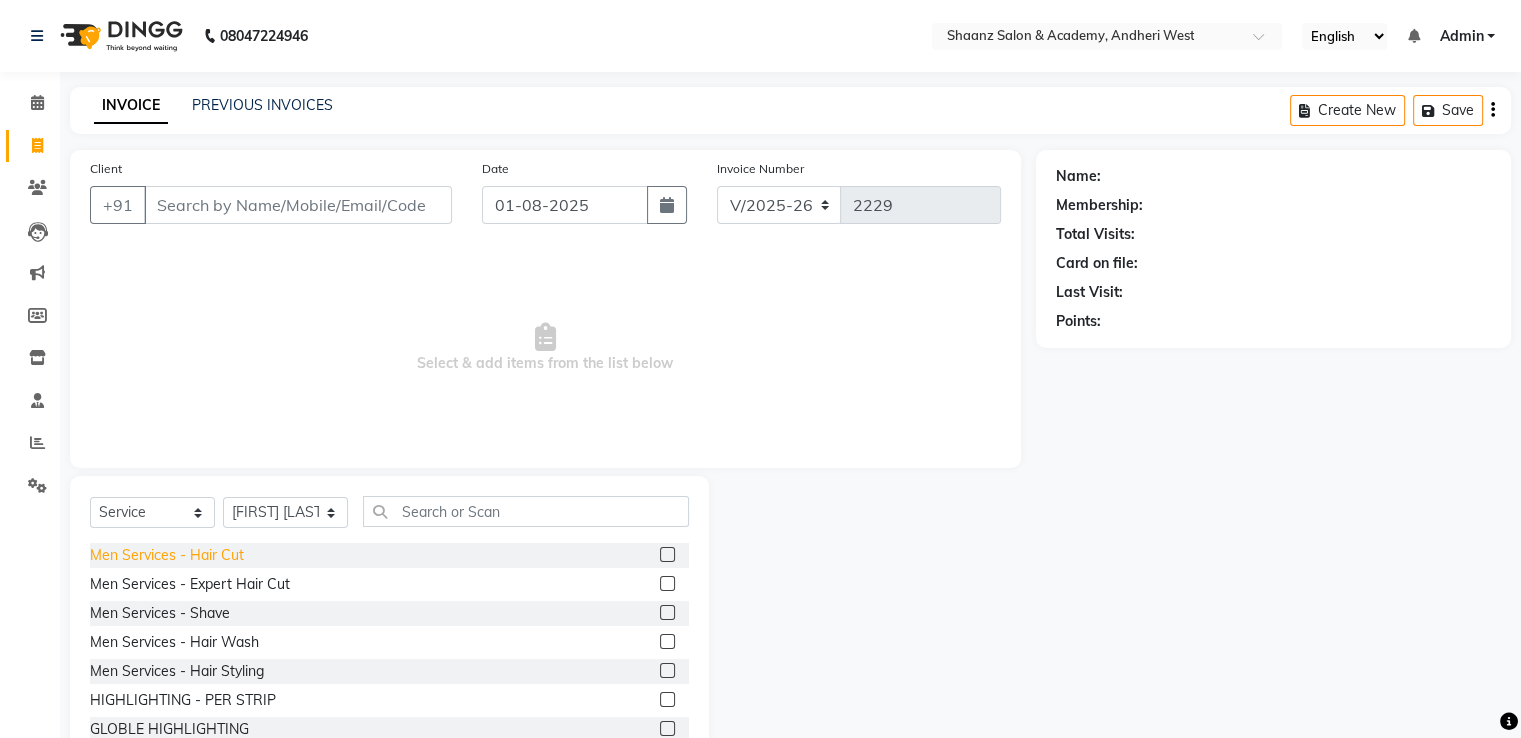 click on "Men Services  - Hair Cut" 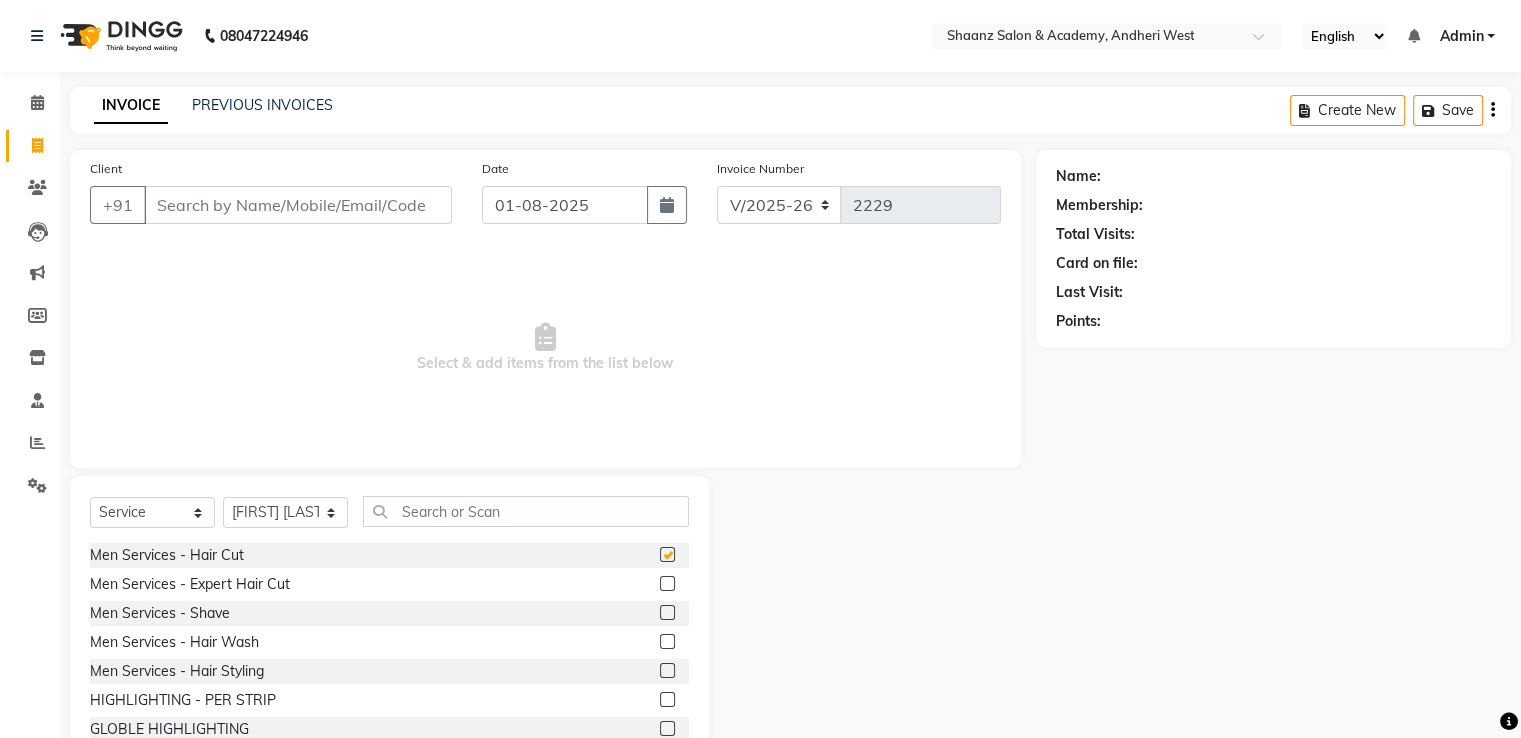 checkbox on "false" 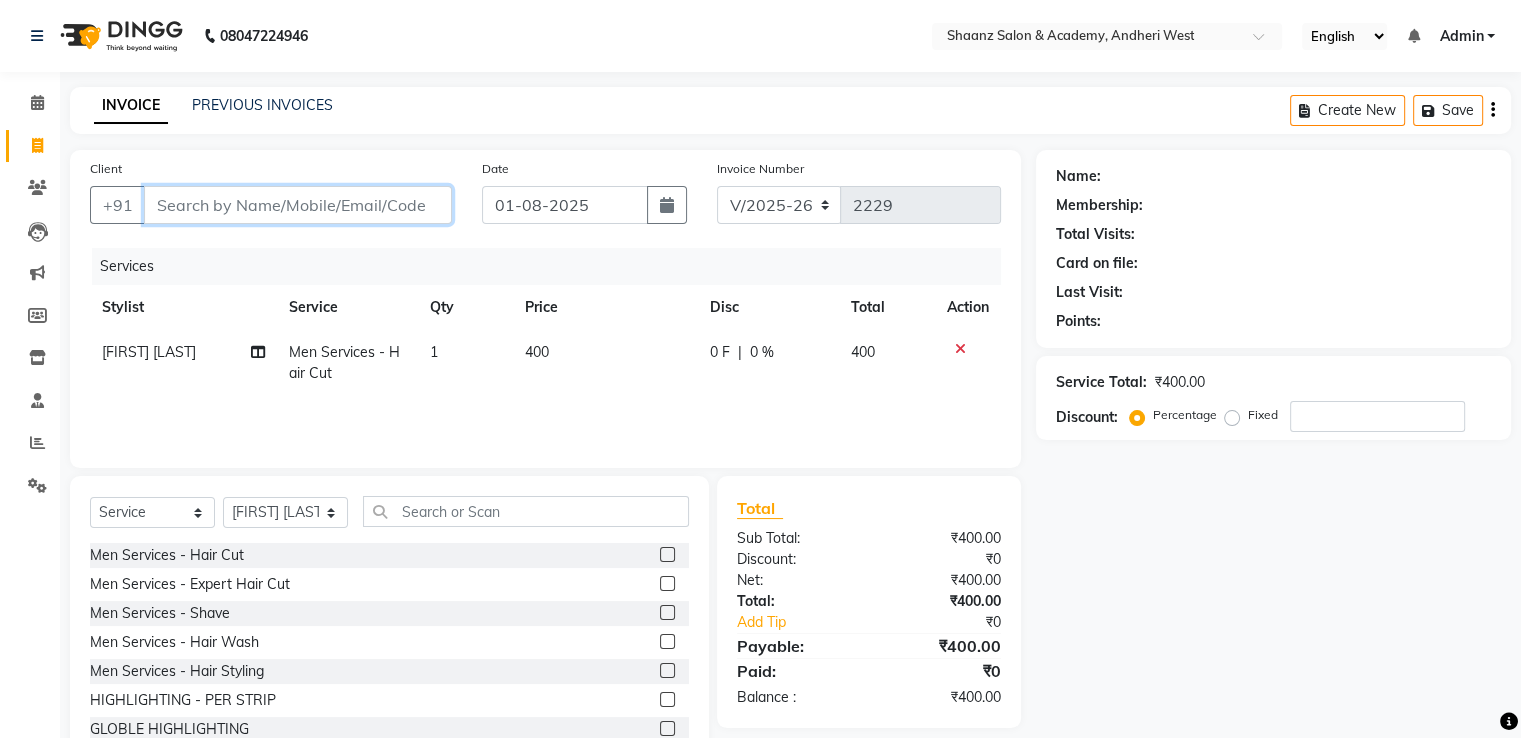 click on "Client" at bounding box center (298, 205) 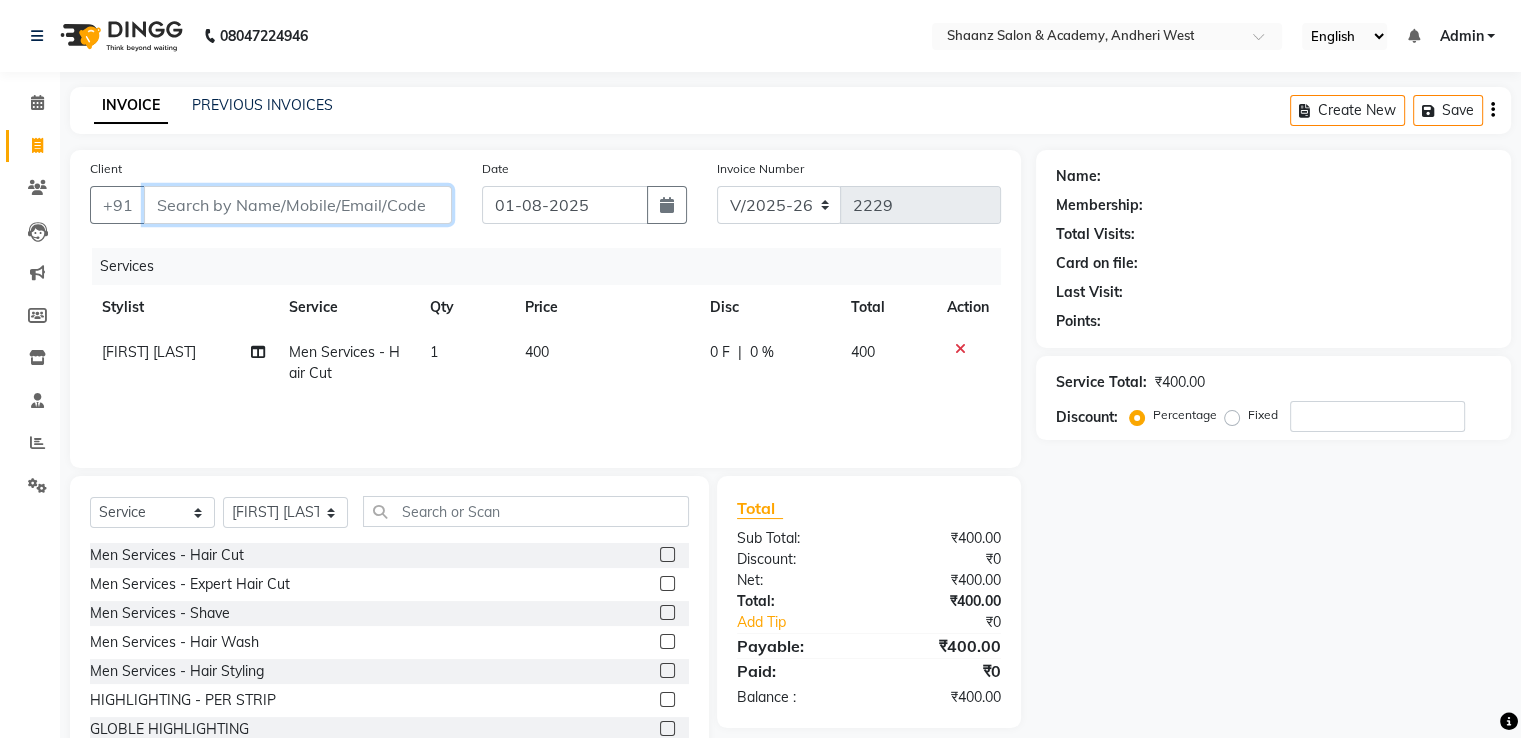 type on "8" 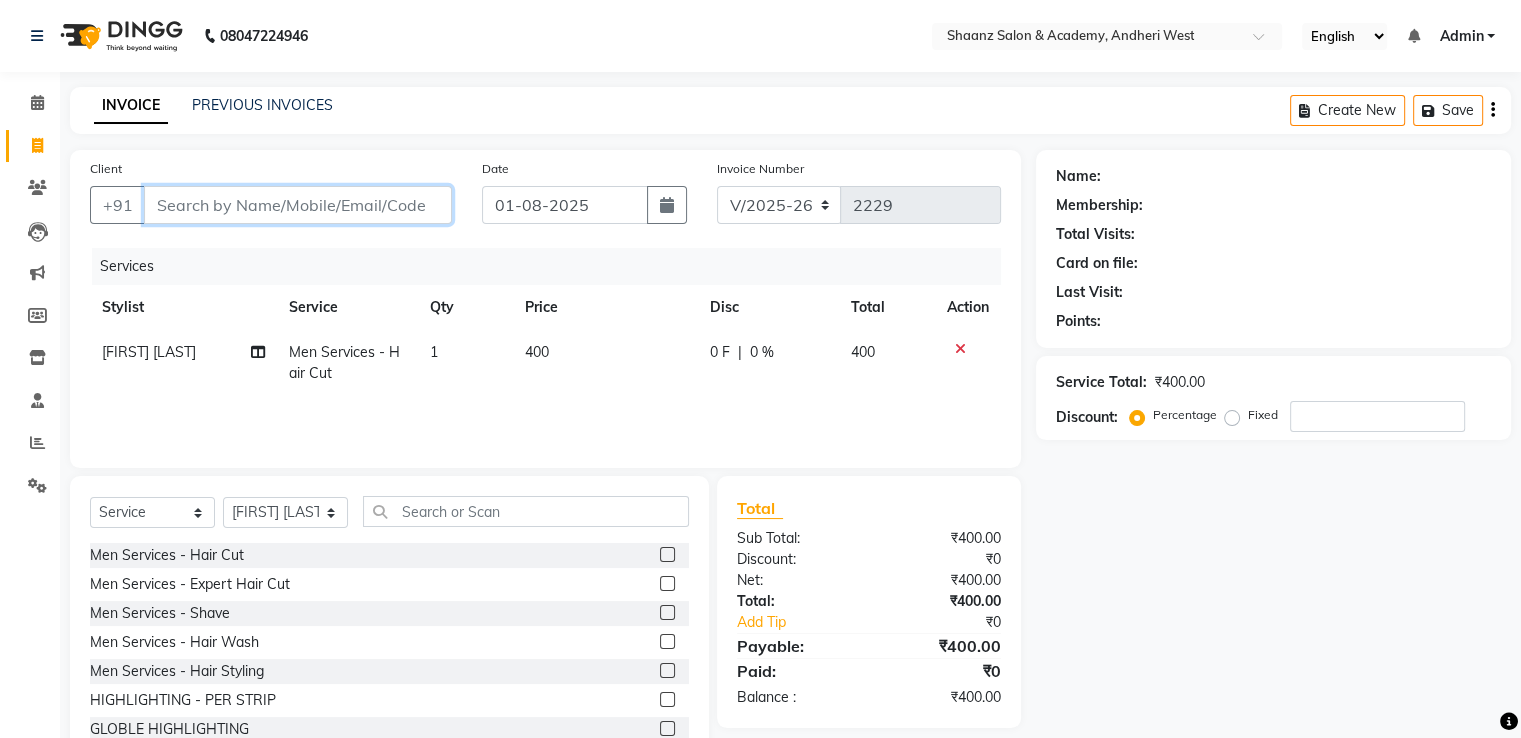 type on "0" 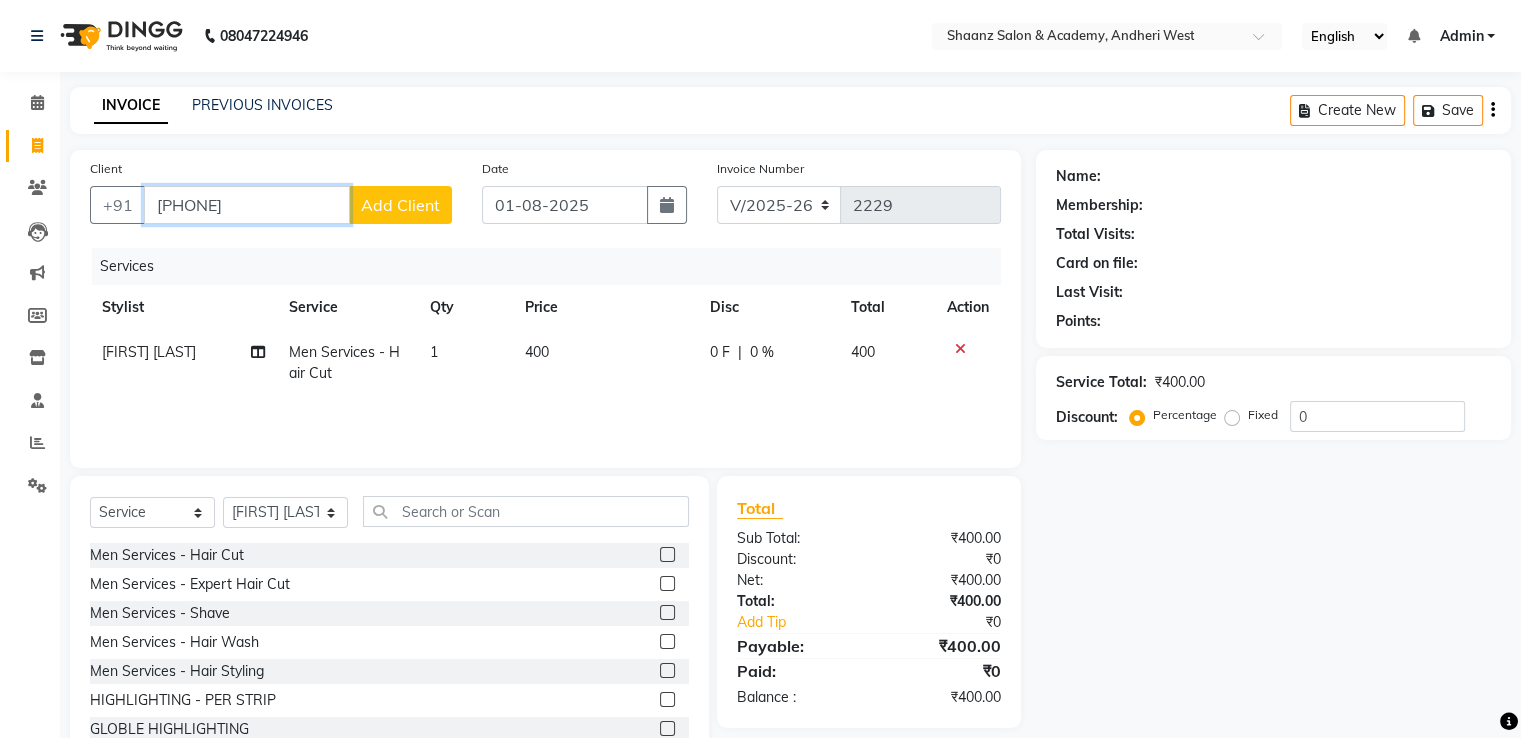 type on "8964077559" 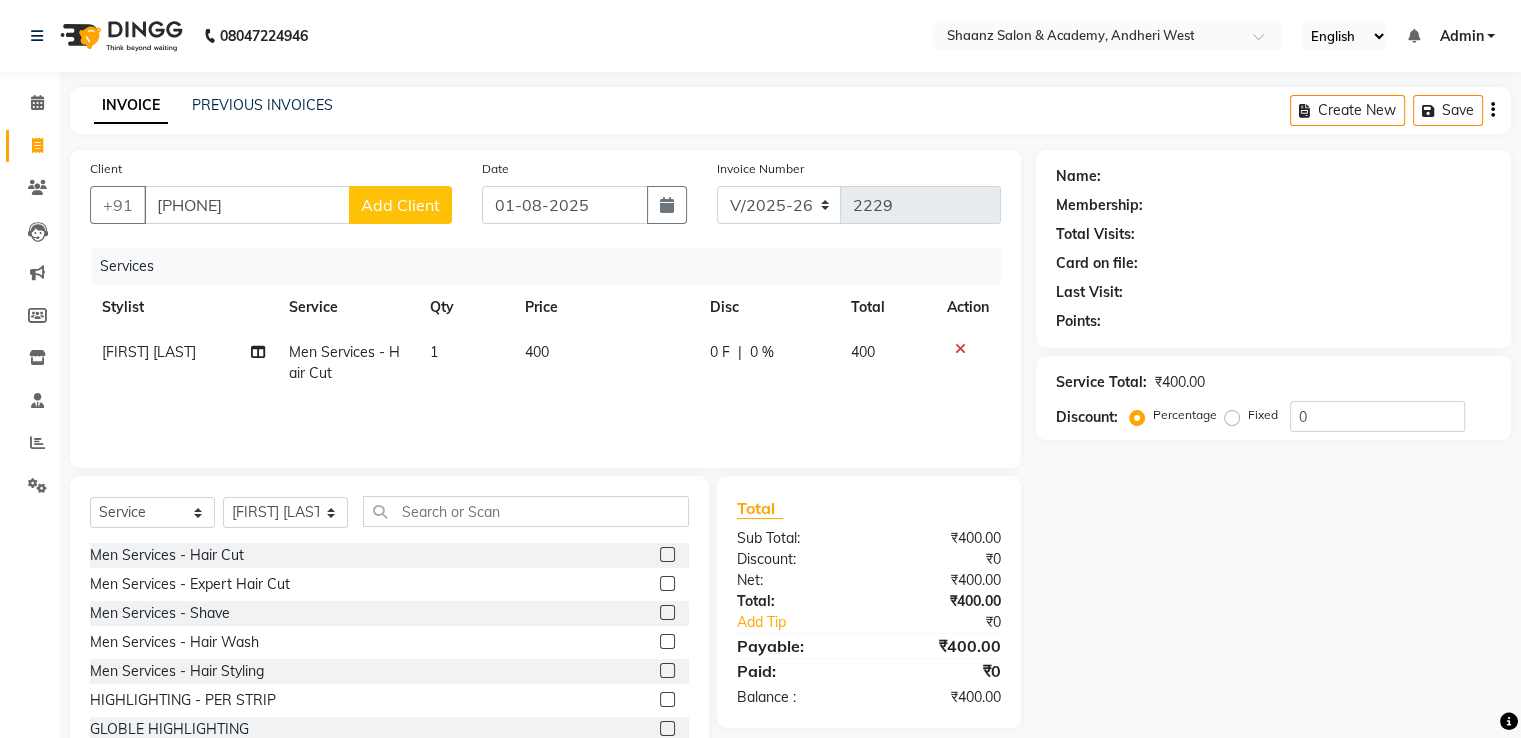 click on "Add Client" 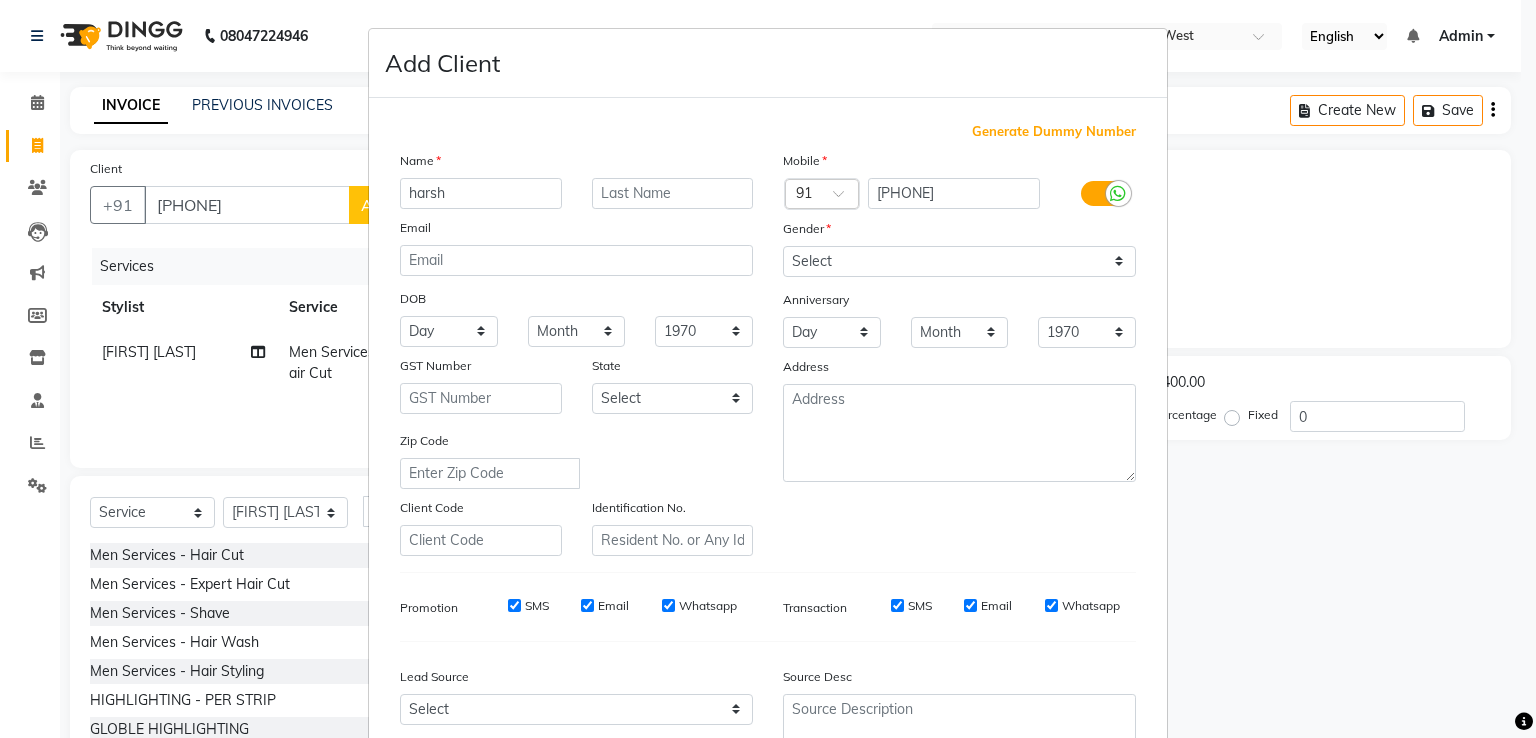 type on "harsh" 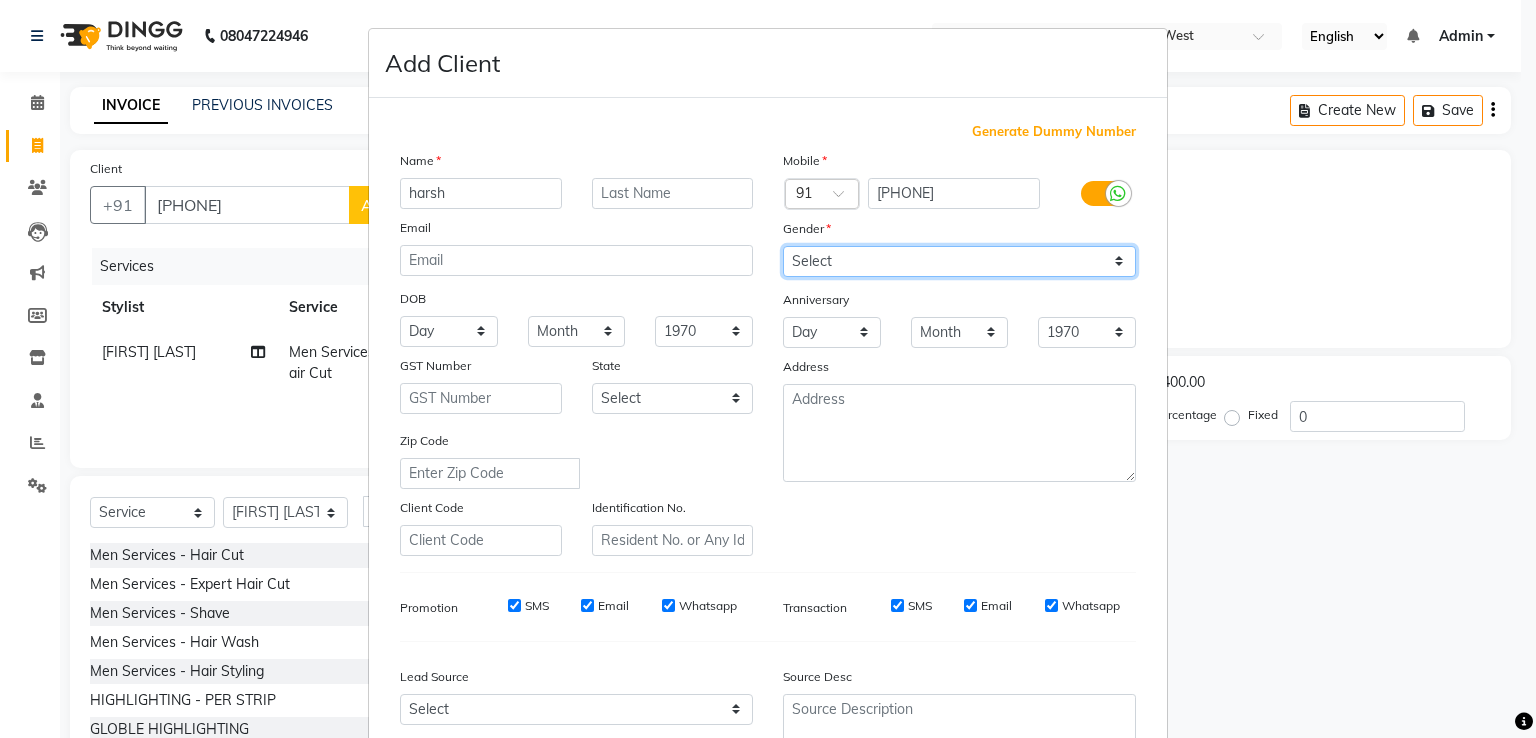 click on "Select Male Female Other Prefer Not To Say" at bounding box center (959, 261) 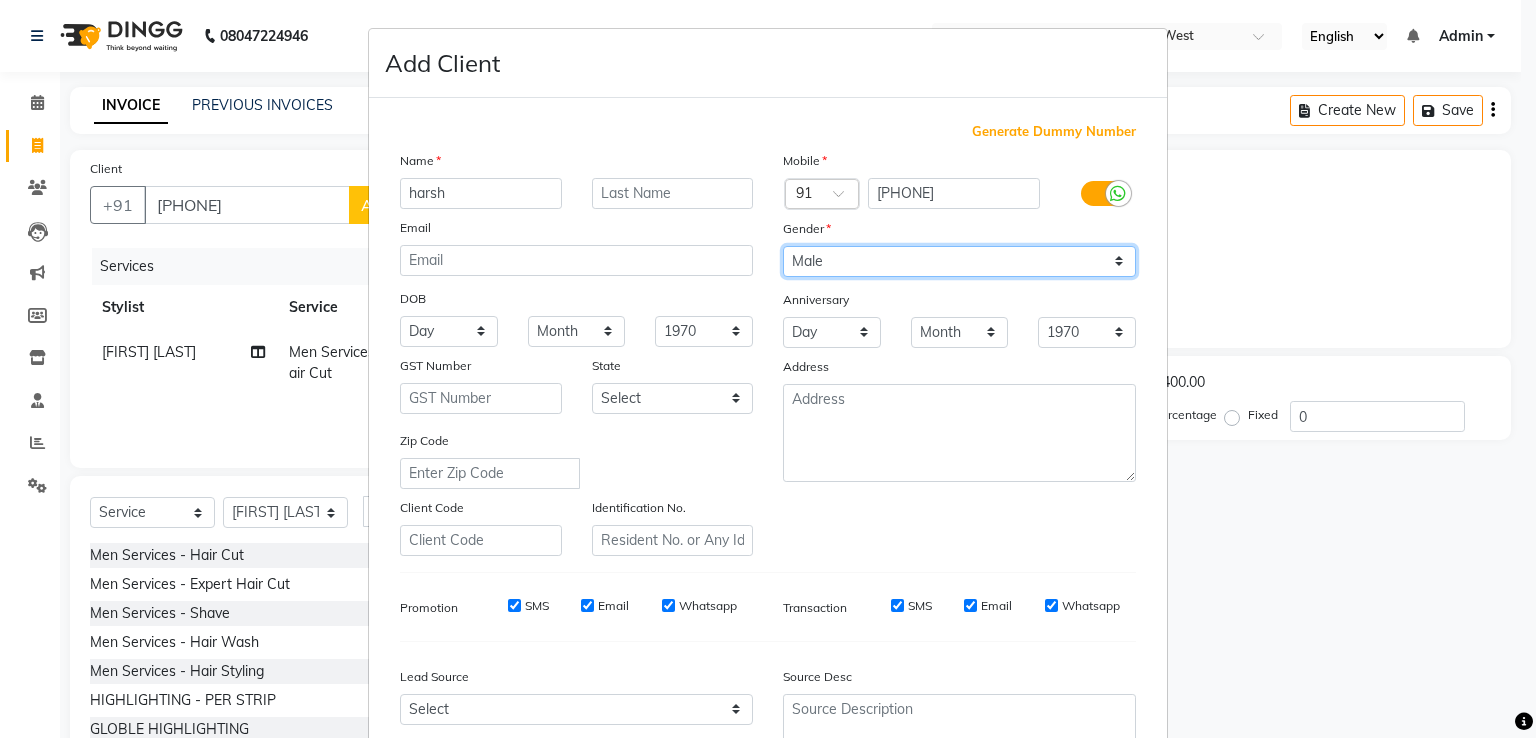 click on "Select Male Female Other Prefer Not To Say" at bounding box center [959, 261] 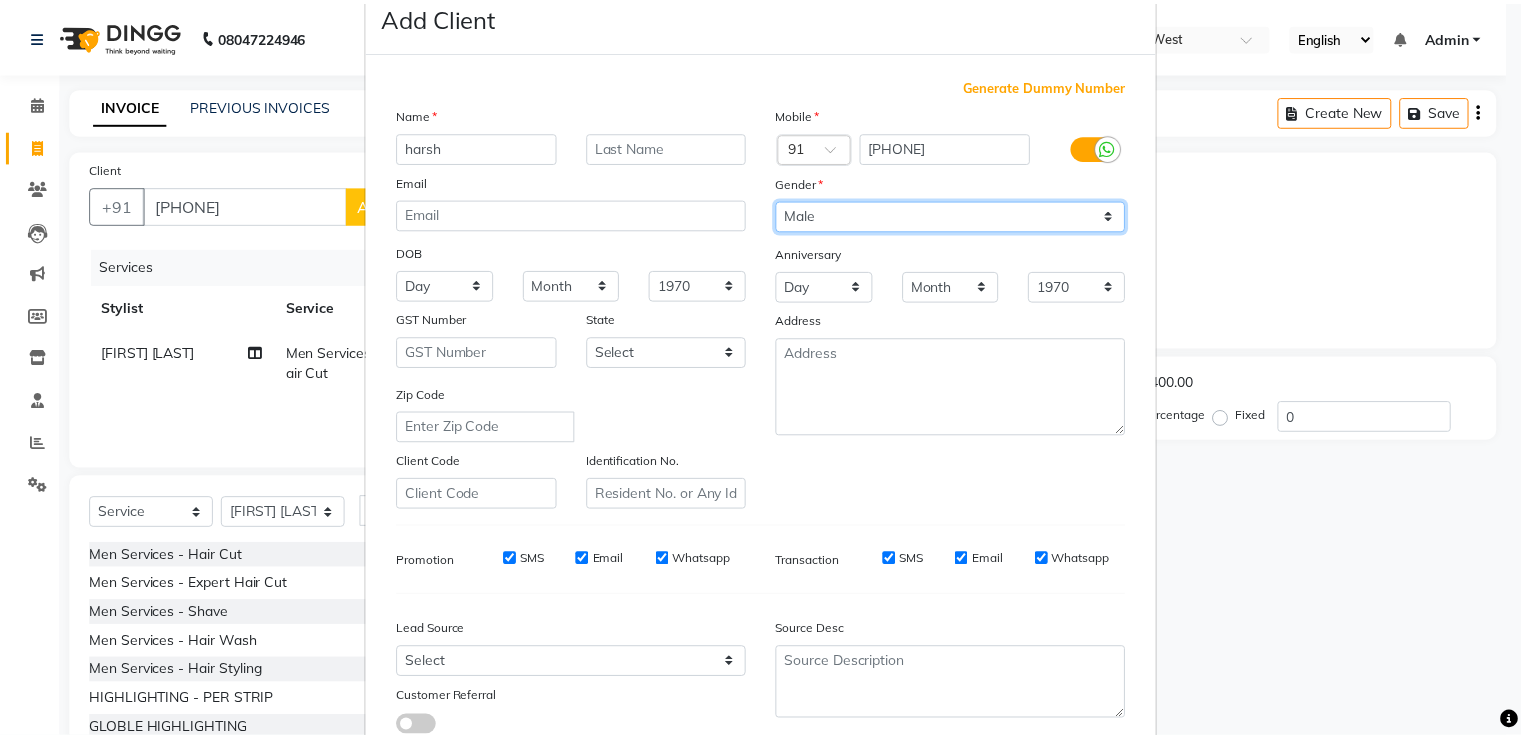 scroll, scrollTop: 195, scrollLeft: 0, axis: vertical 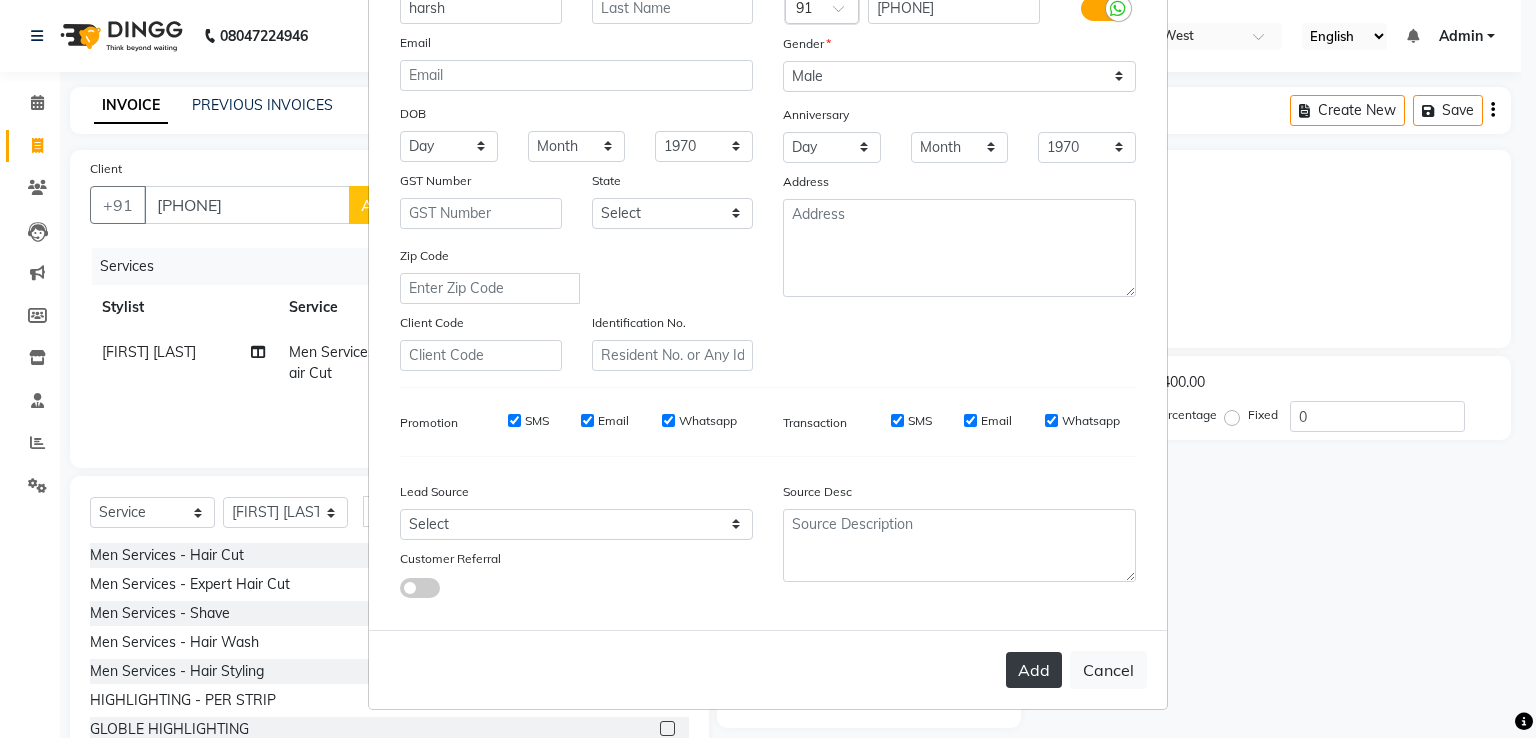 click on "Add" at bounding box center [1034, 670] 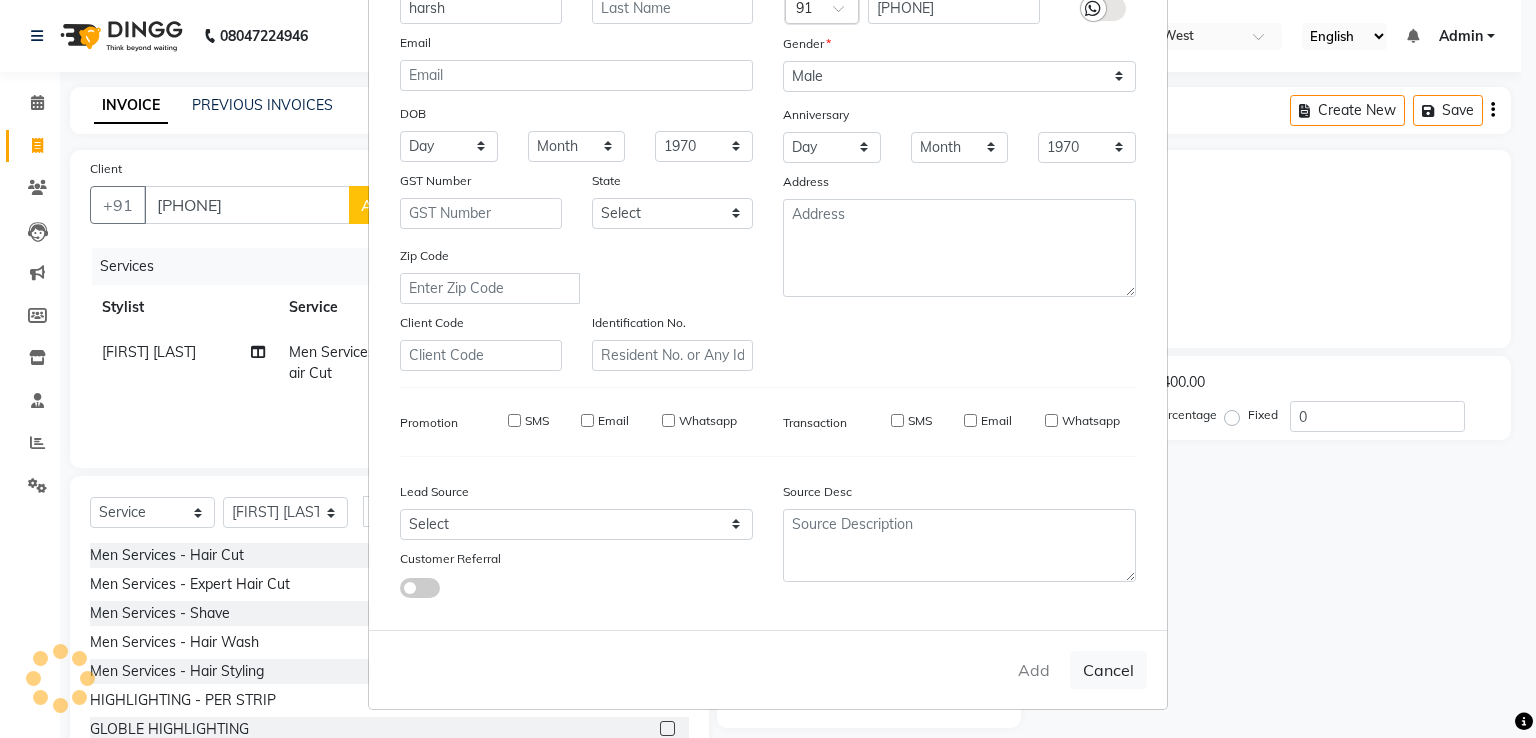 type 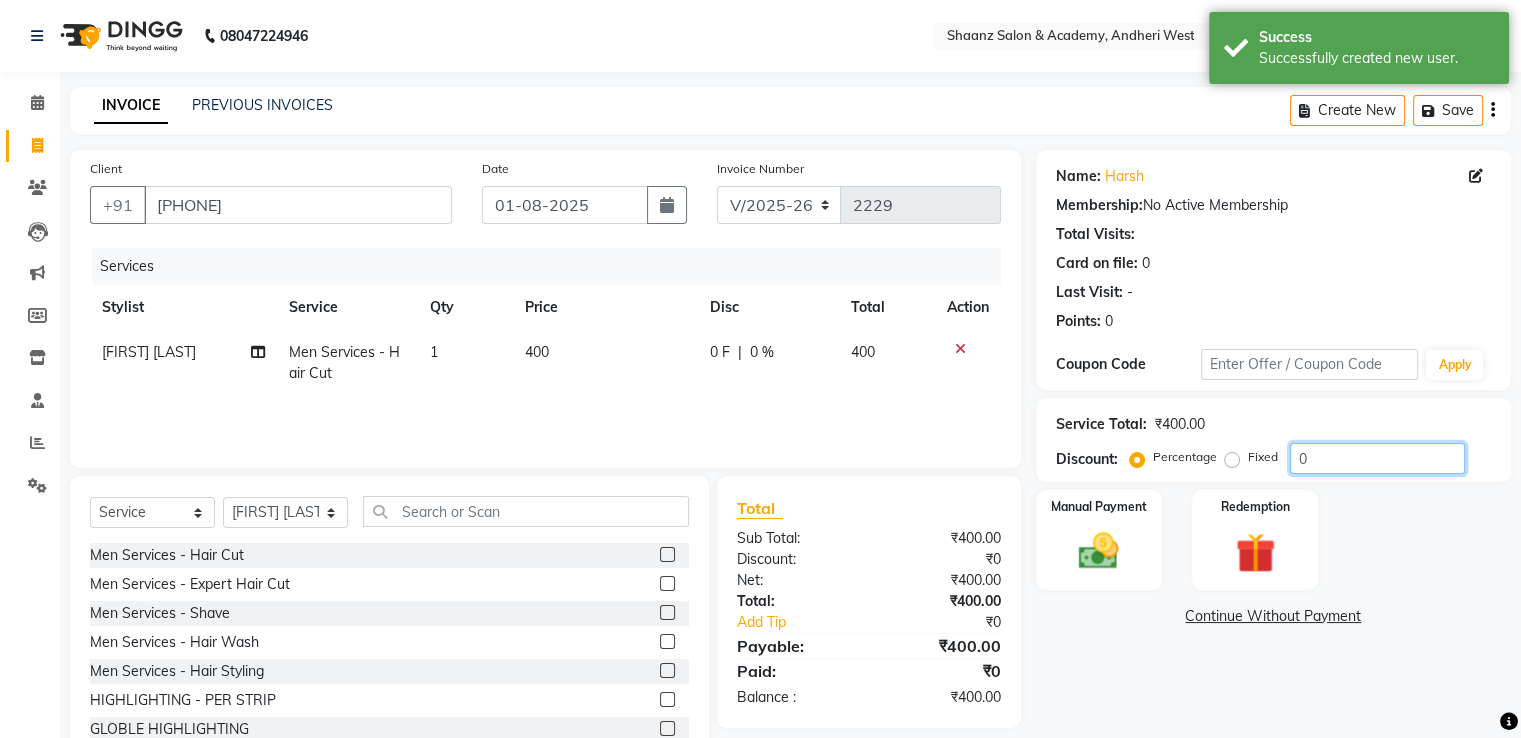 click on "0" 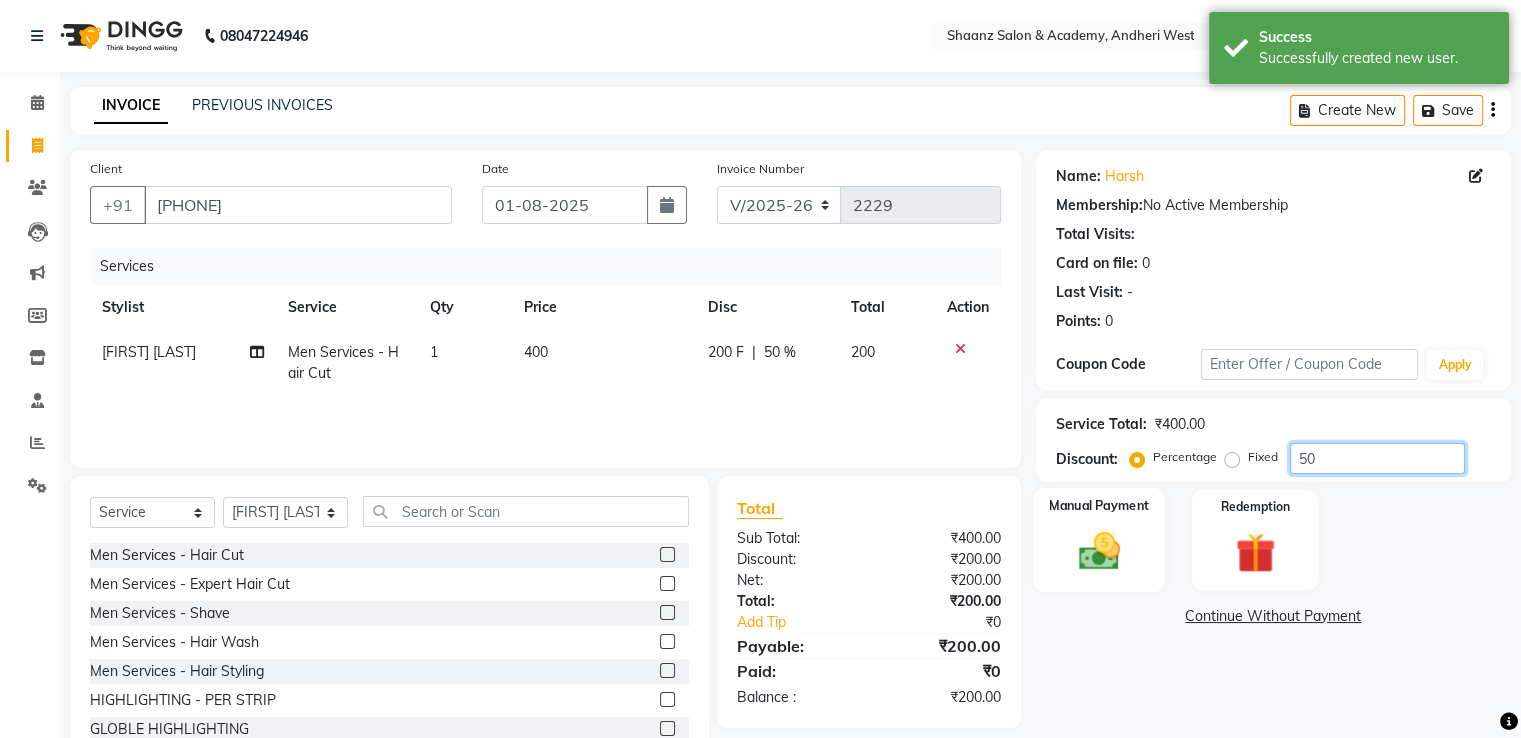 type on "50" 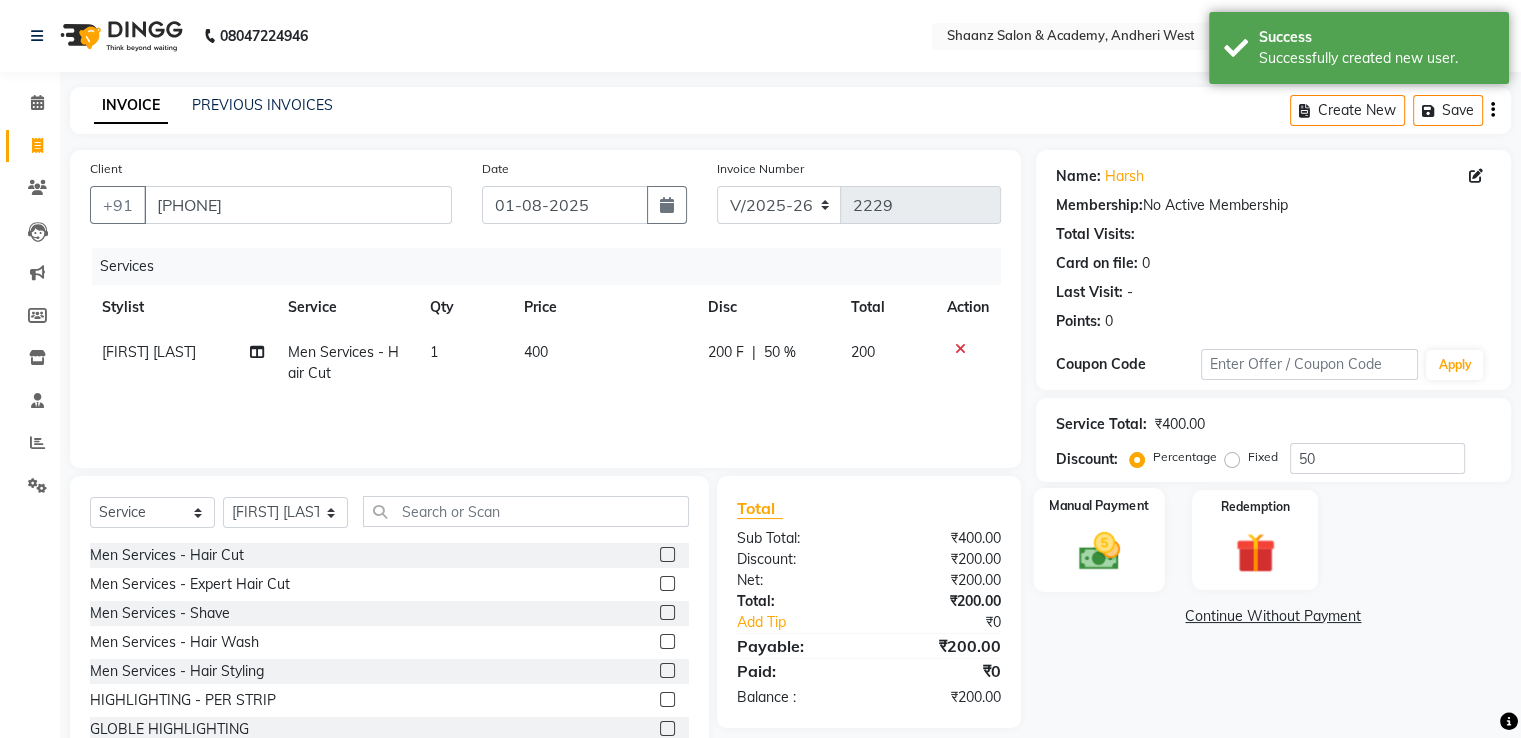 click 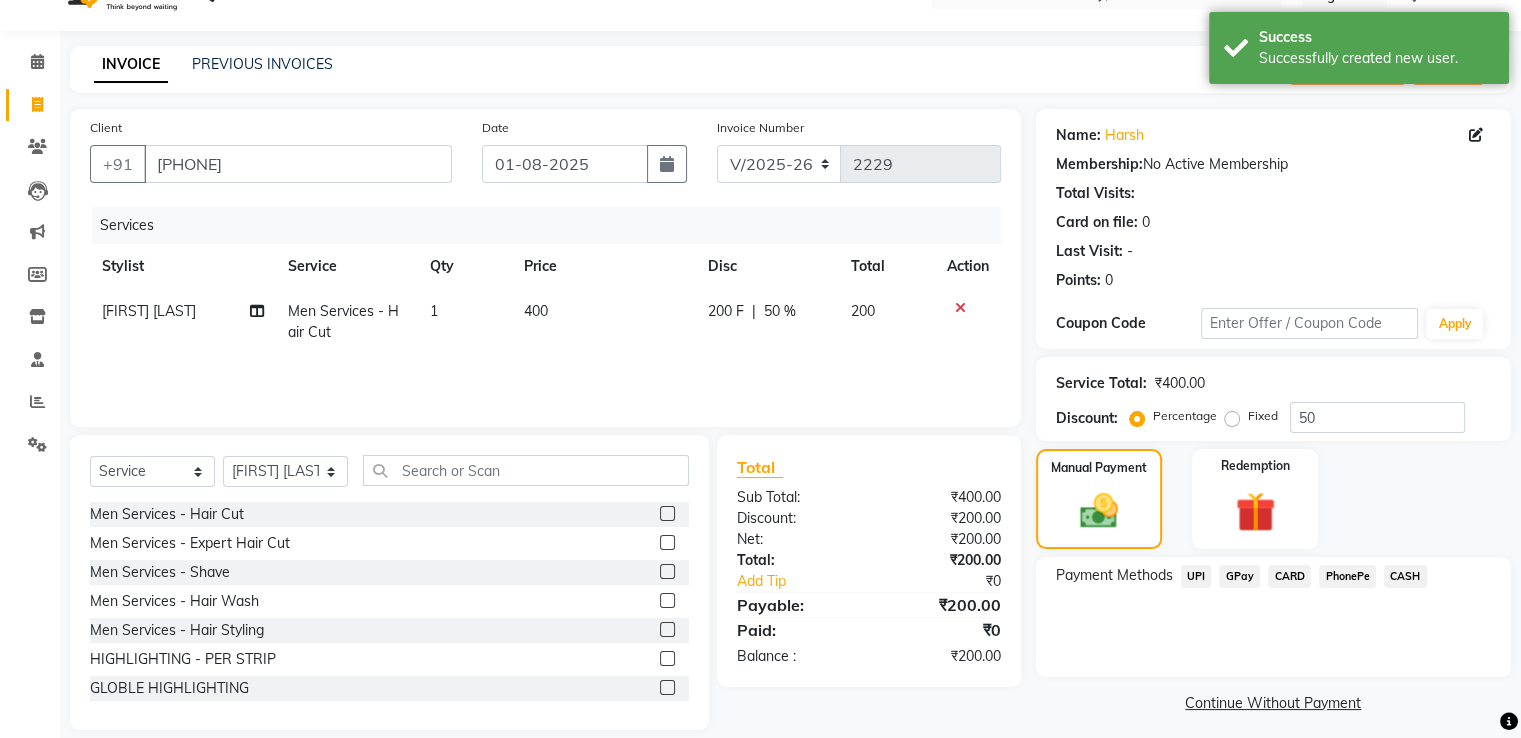 scroll, scrollTop: 64, scrollLeft: 0, axis: vertical 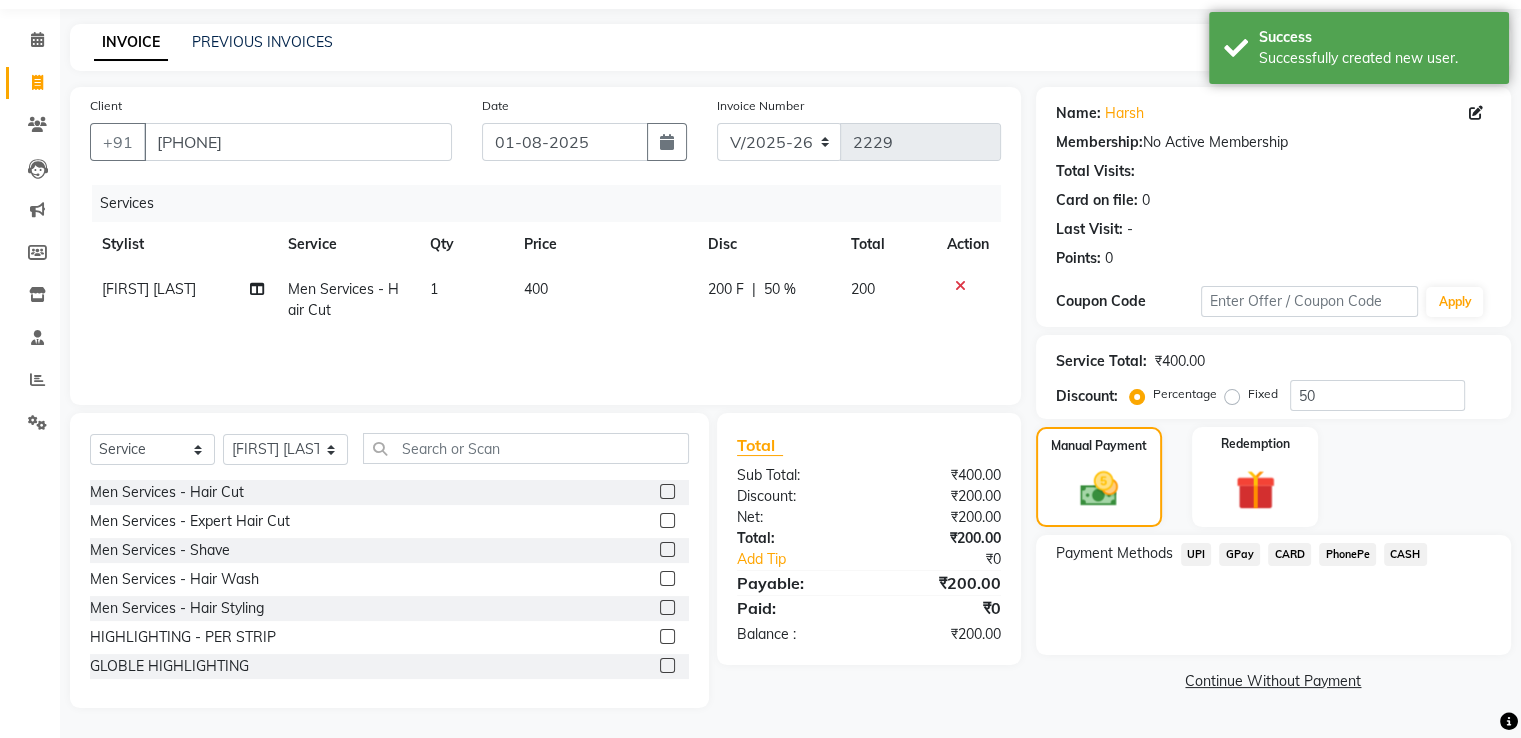 click on "GPay" 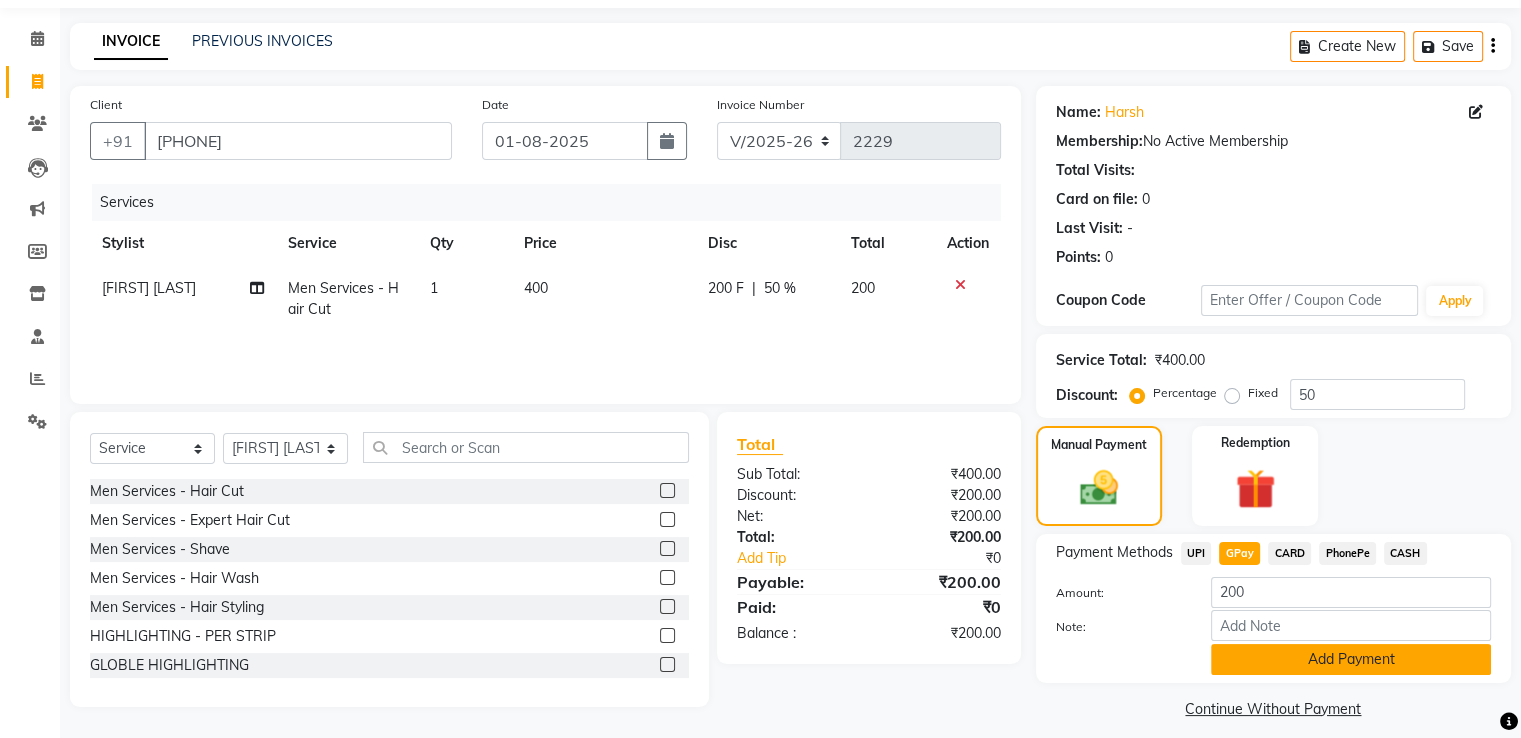 click on "Add Payment" 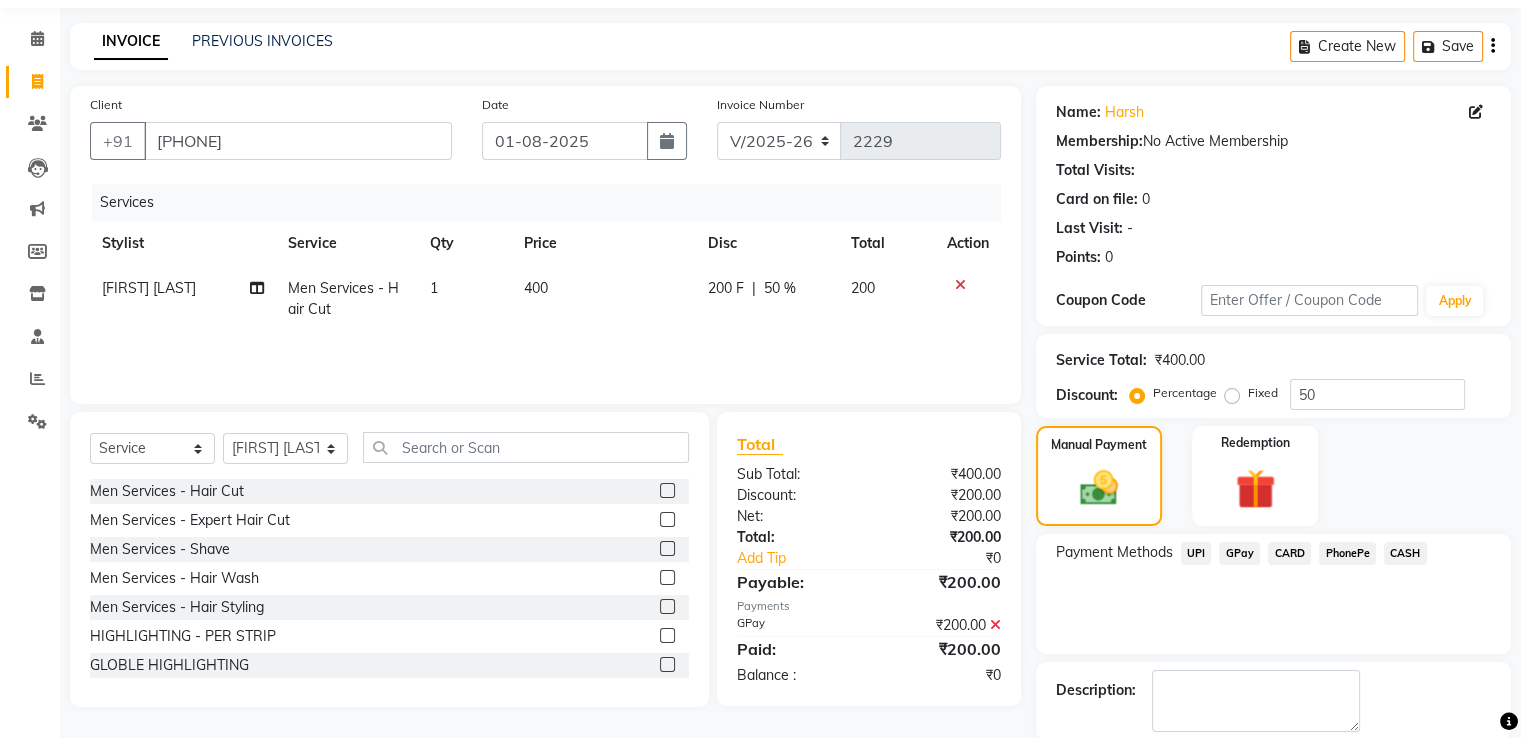 scroll, scrollTop: 163, scrollLeft: 0, axis: vertical 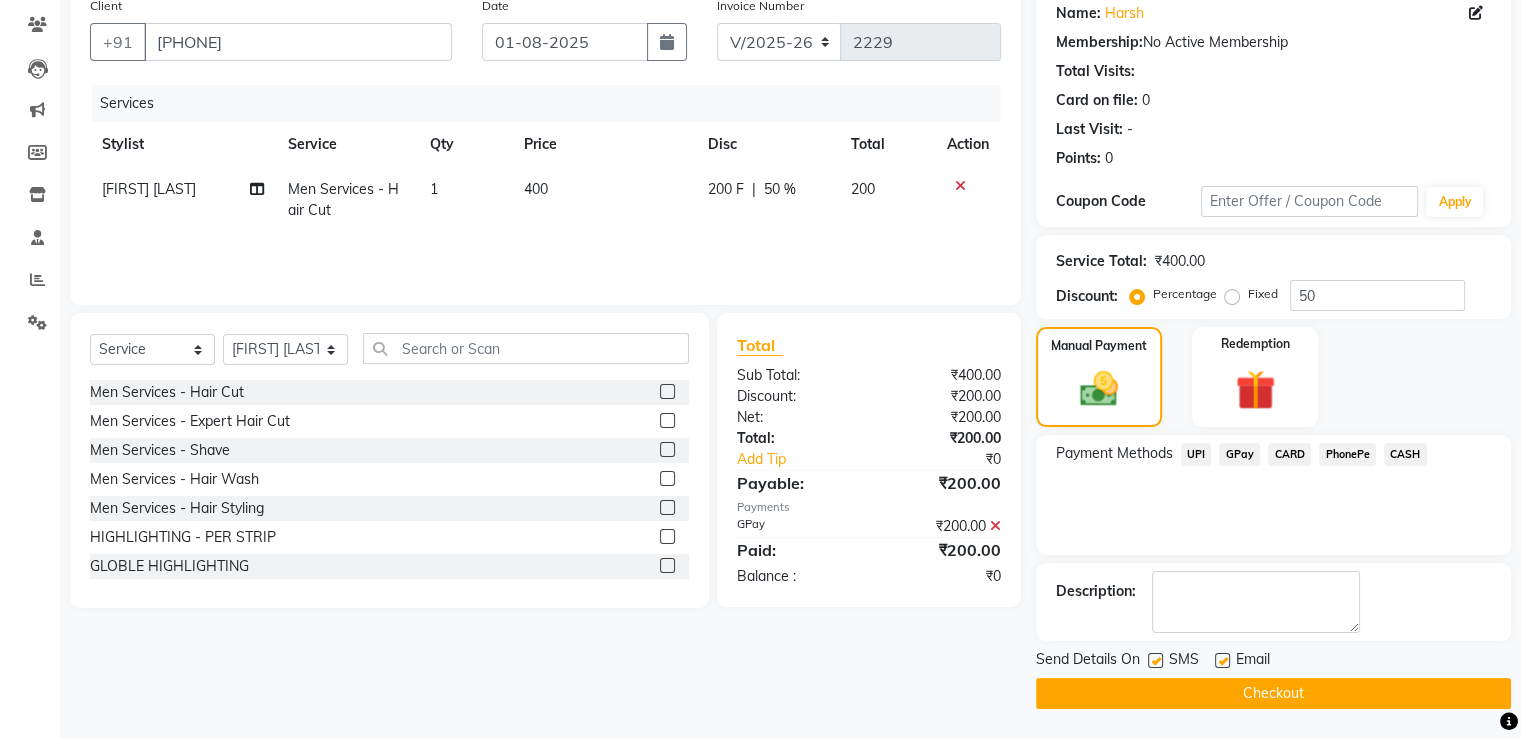 click on "Email" 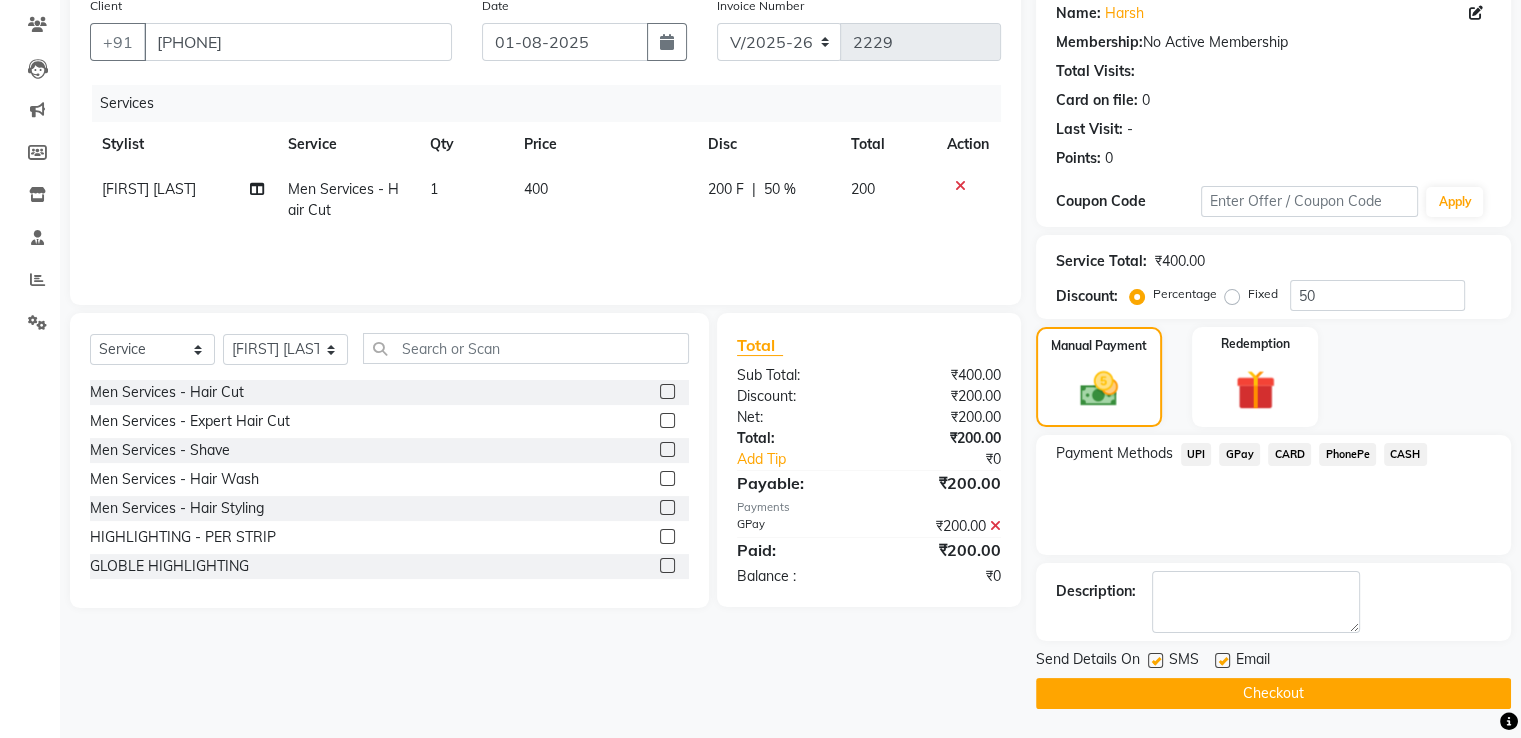click 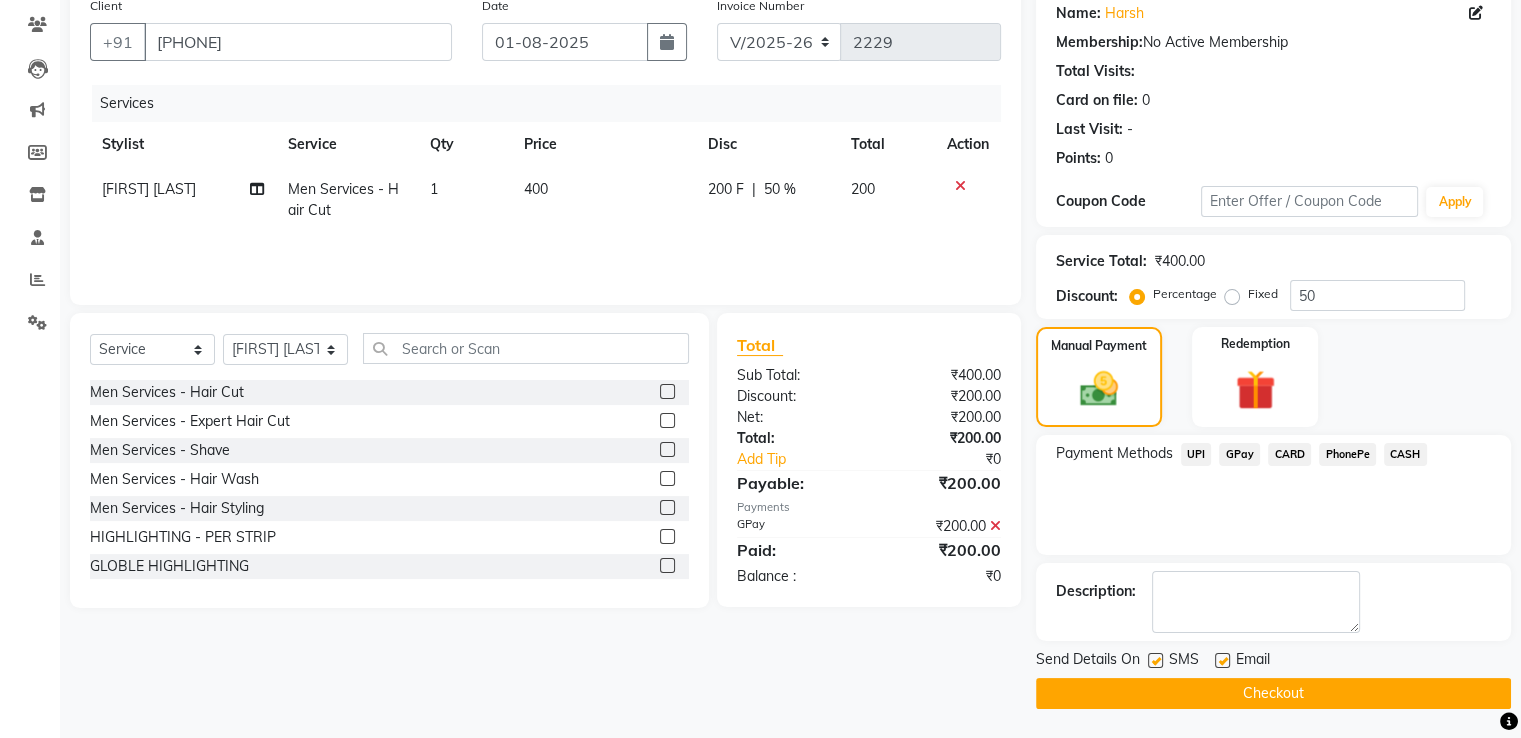 click at bounding box center [1154, 661] 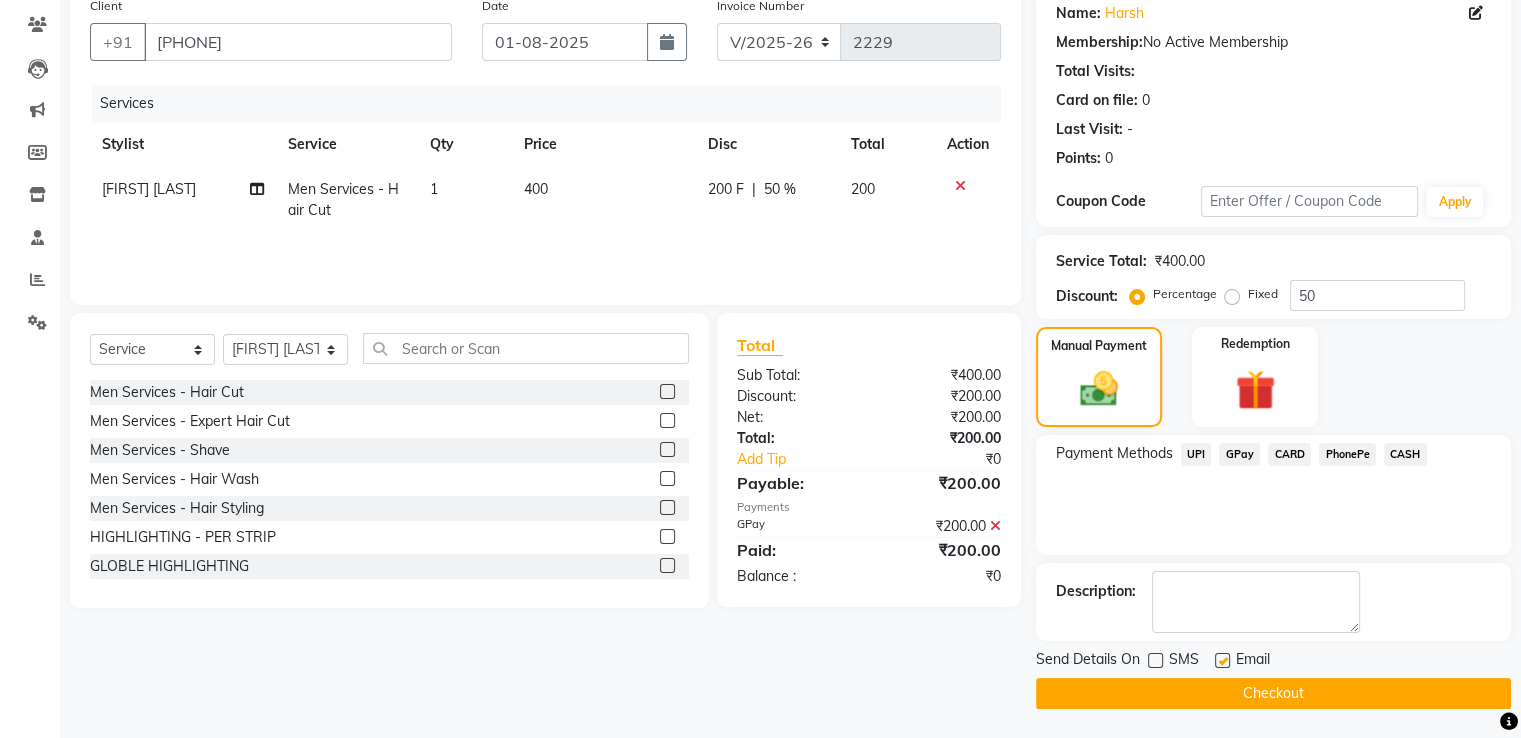 click 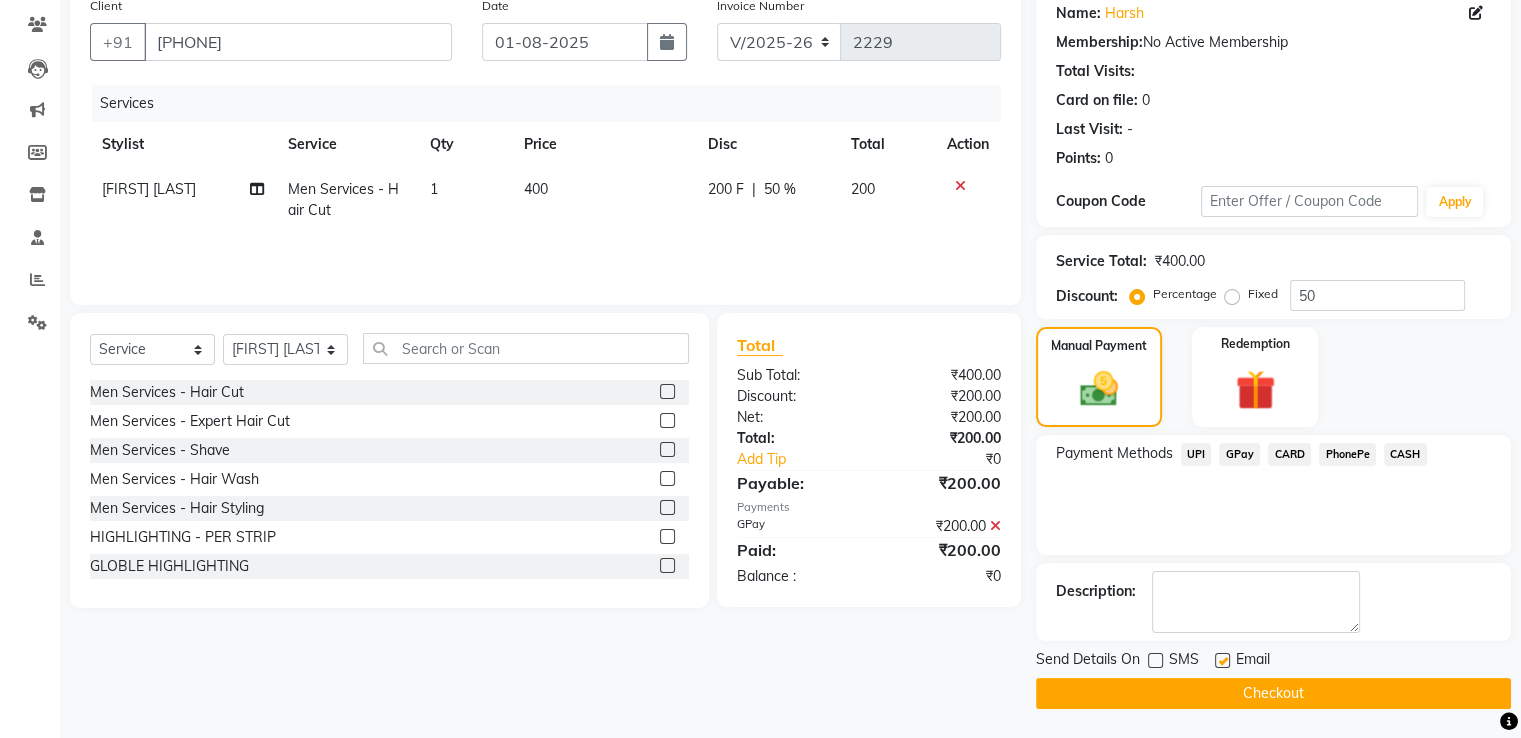 click at bounding box center (1221, 661) 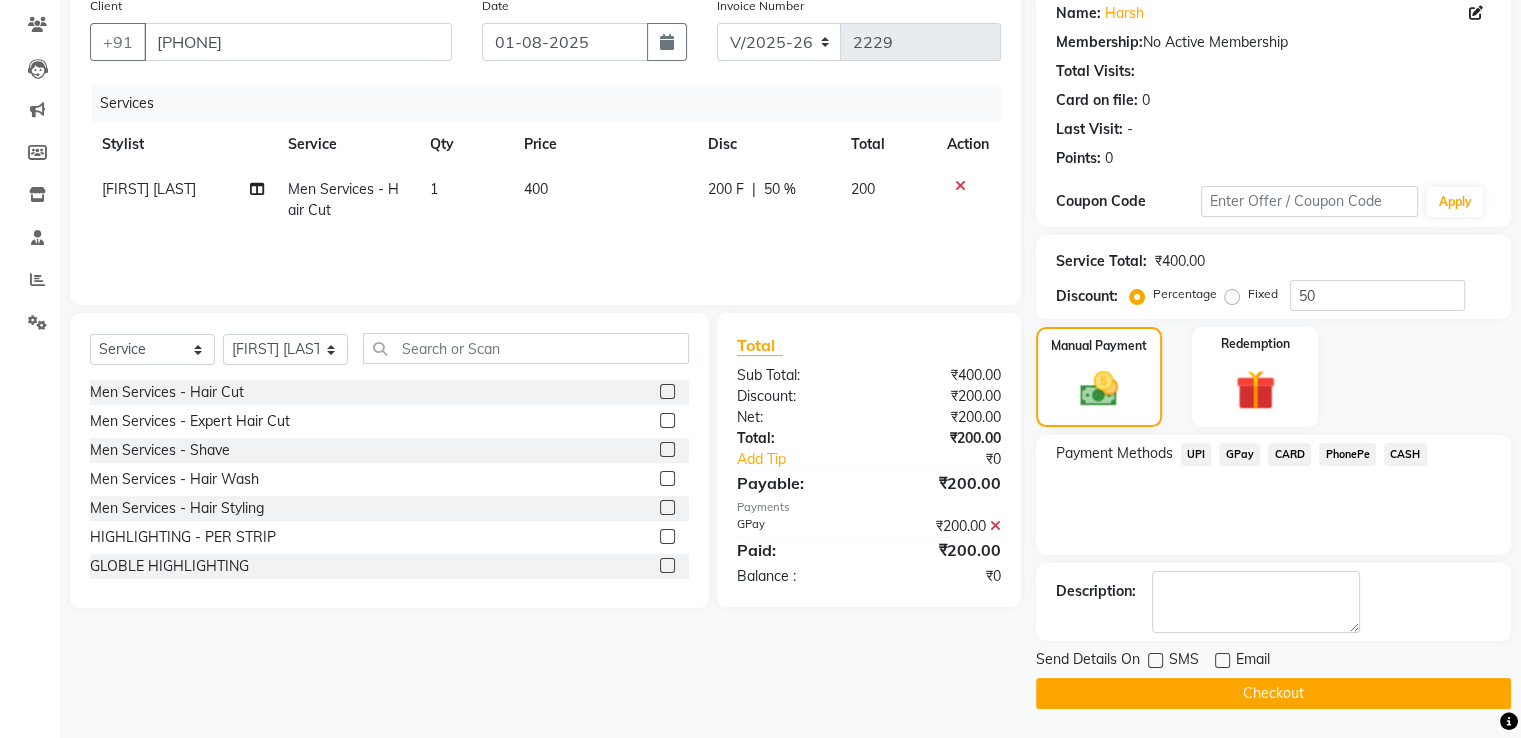 click on "Checkout" 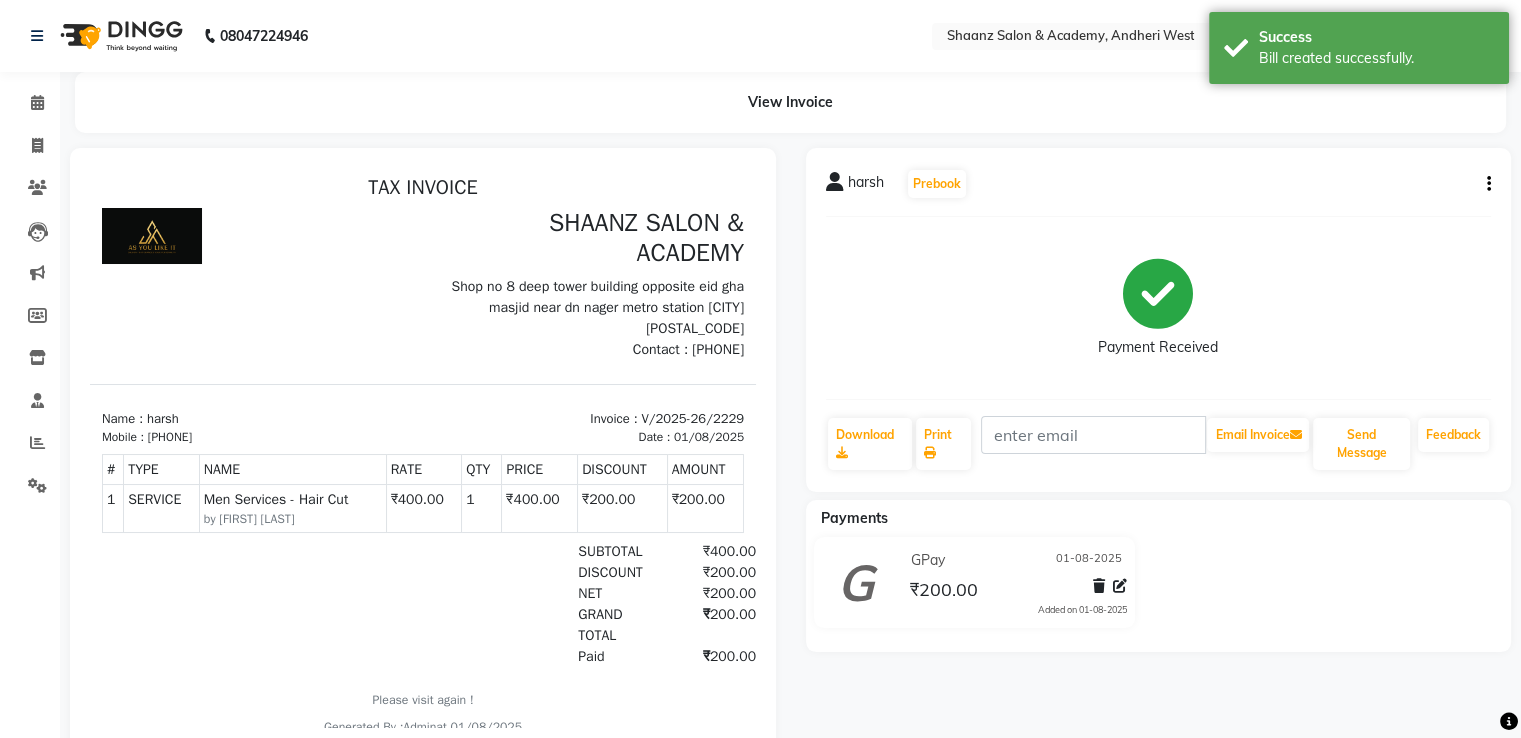 scroll, scrollTop: 0, scrollLeft: 0, axis: both 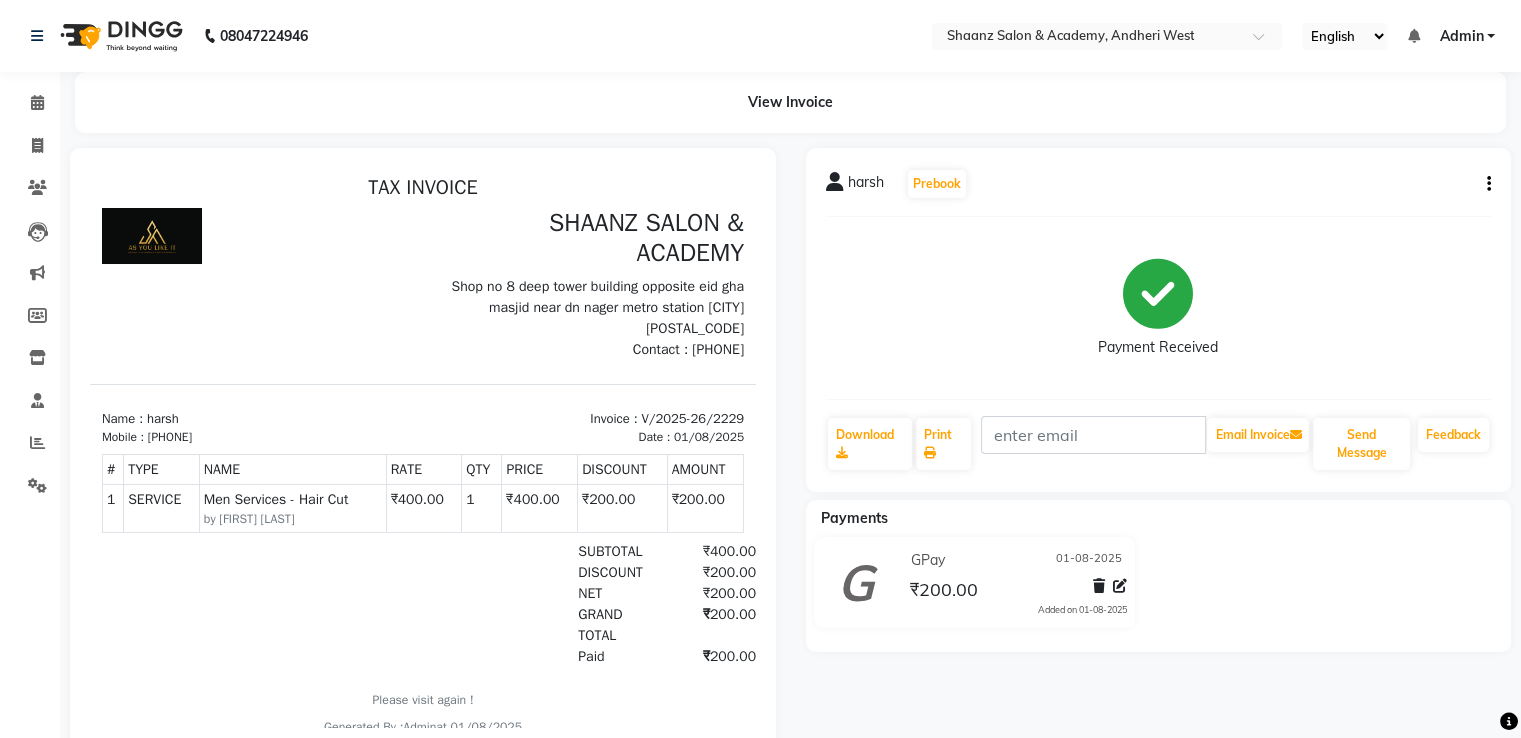 click on "harsh   Prebook   Payment Received  Download  Print   Email Invoice   Send Message Feedback  Payments GPay 01-08-2025 ₹200.00  Added on 01-08-2025" 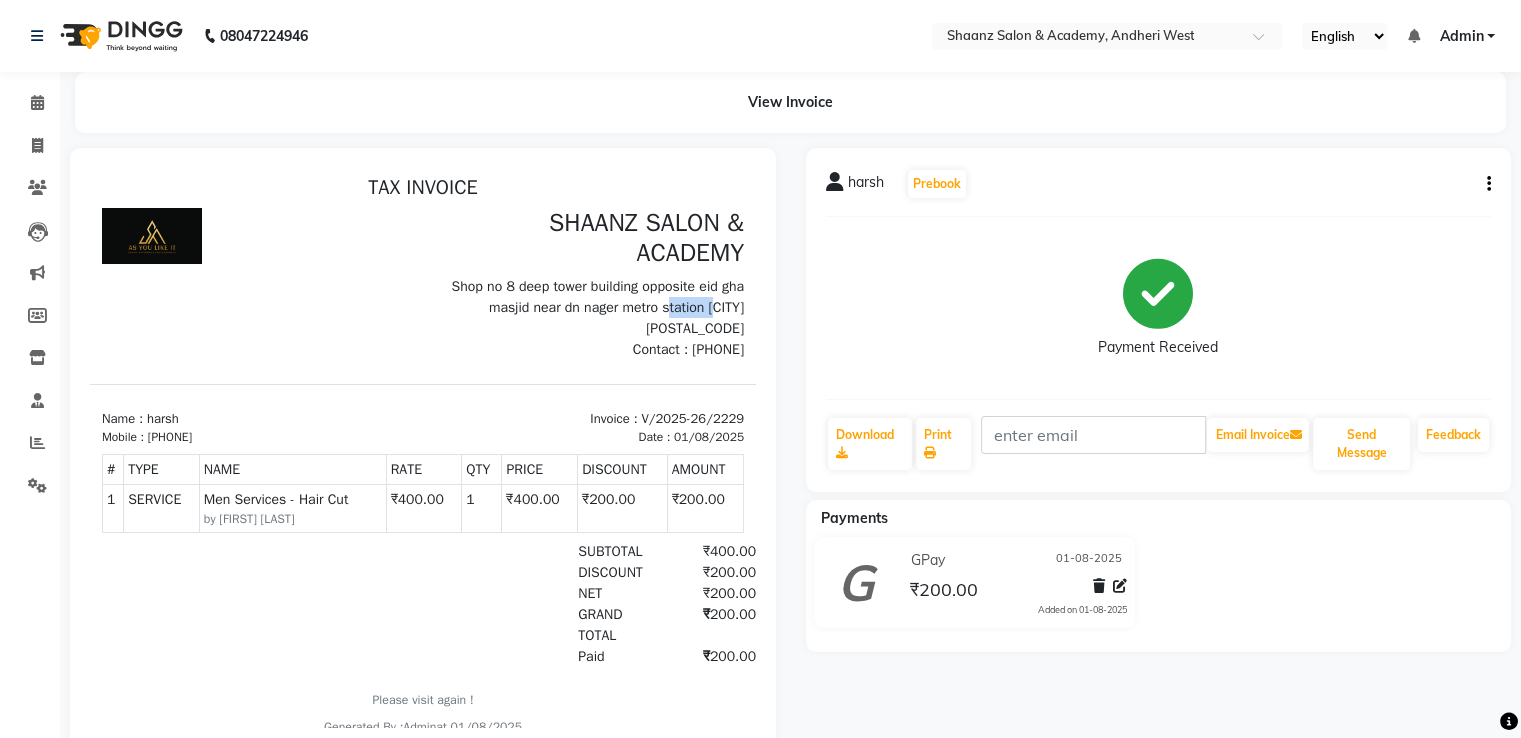 click on "Shop no 8  deep tower building opposite eid gha masjid near dn nager metro station Mumbai [POSTAL_CODE]" at bounding box center [589, 307] 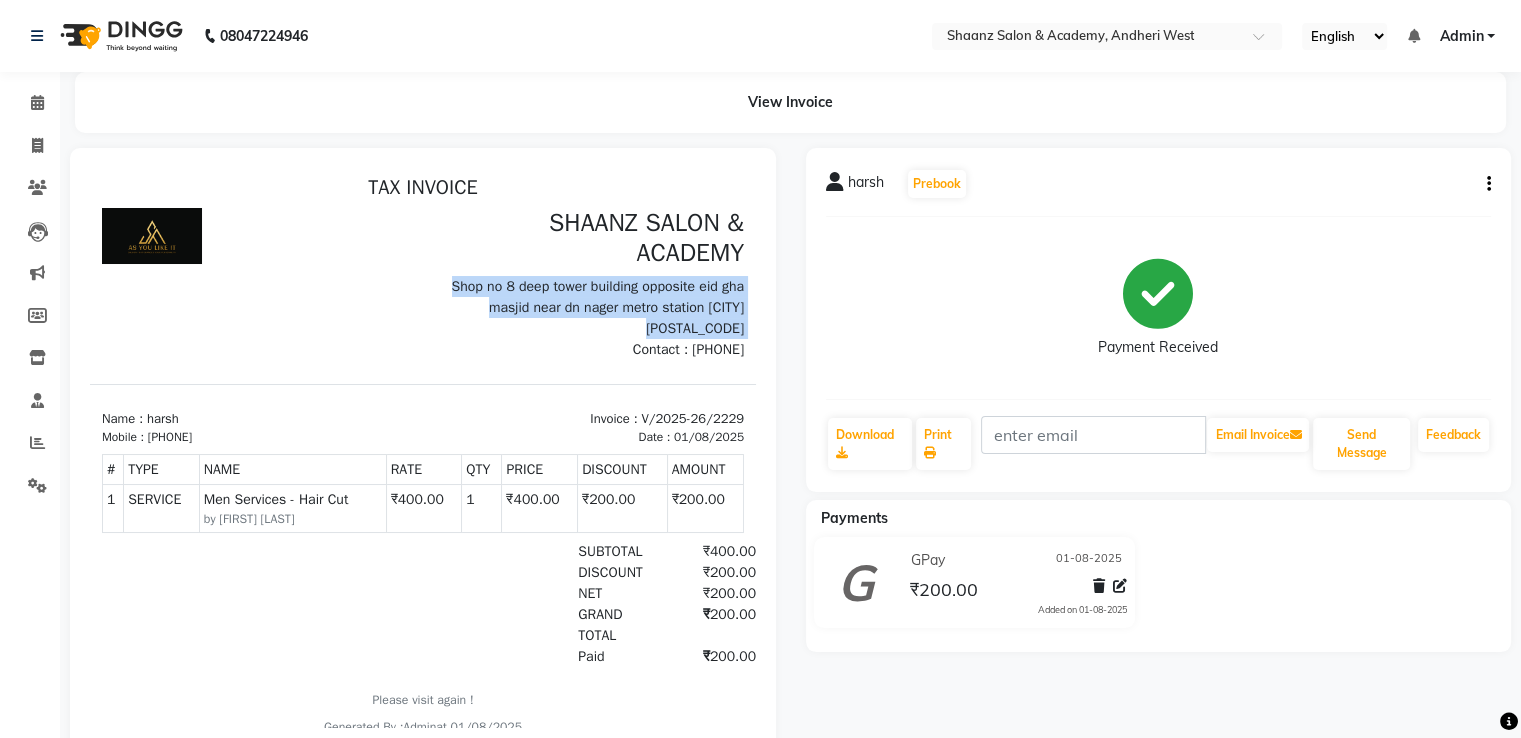 click on "Shop no 8  deep tower building opposite eid gha masjid near dn nager metro station Mumbai [POSTAL_CODE]" at bounding box center [589, 307] 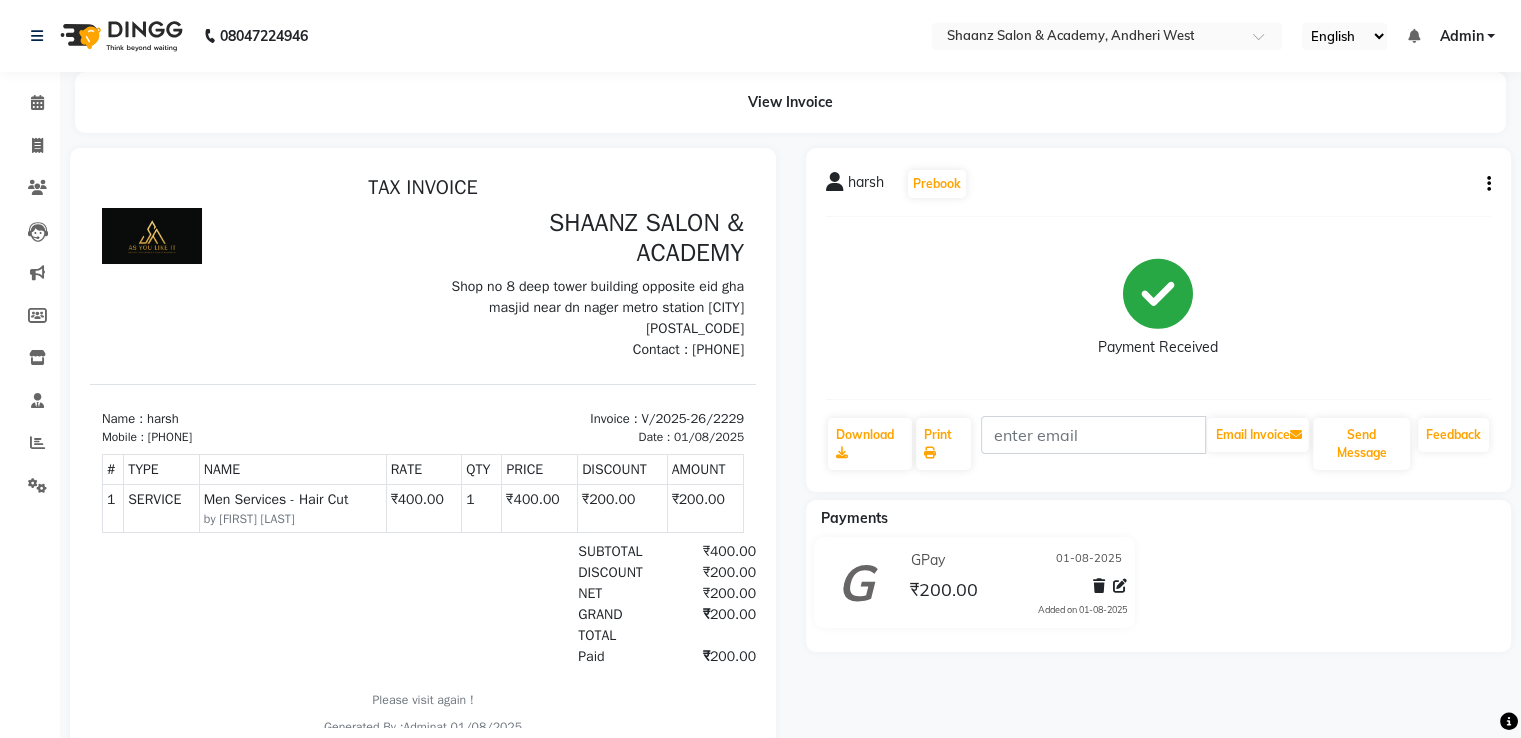 click on "Shop no 8  deep tower building opposite eid gha masjid near dn nager metro station Mumbai [POSTAL_CODE]" at bounding box center [589, 307] 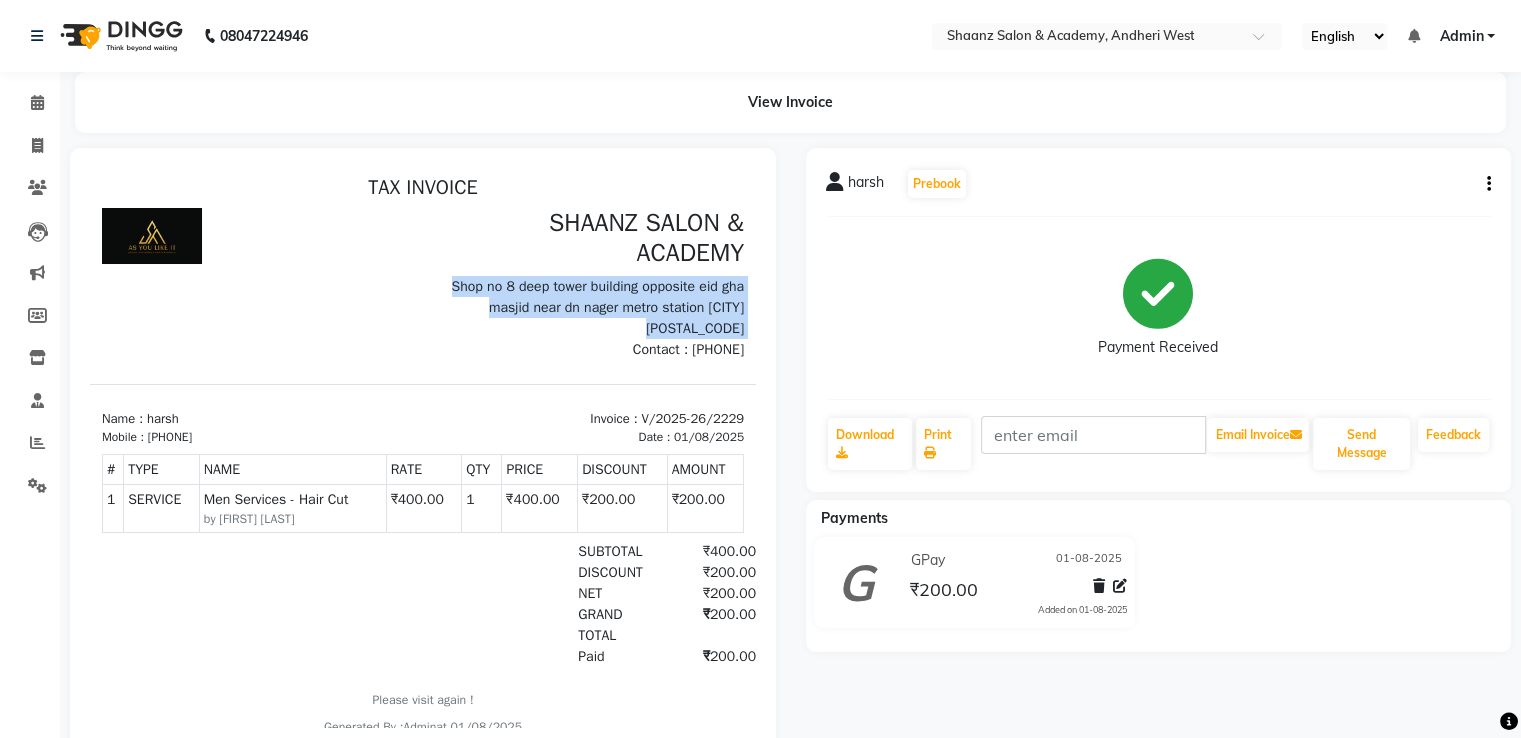 click on "Shop no 8  deep tower building opposite eid gha masjid near dn nager metro station Mumbai [POSTAL_CODE]" at bounding box center [589, 307] 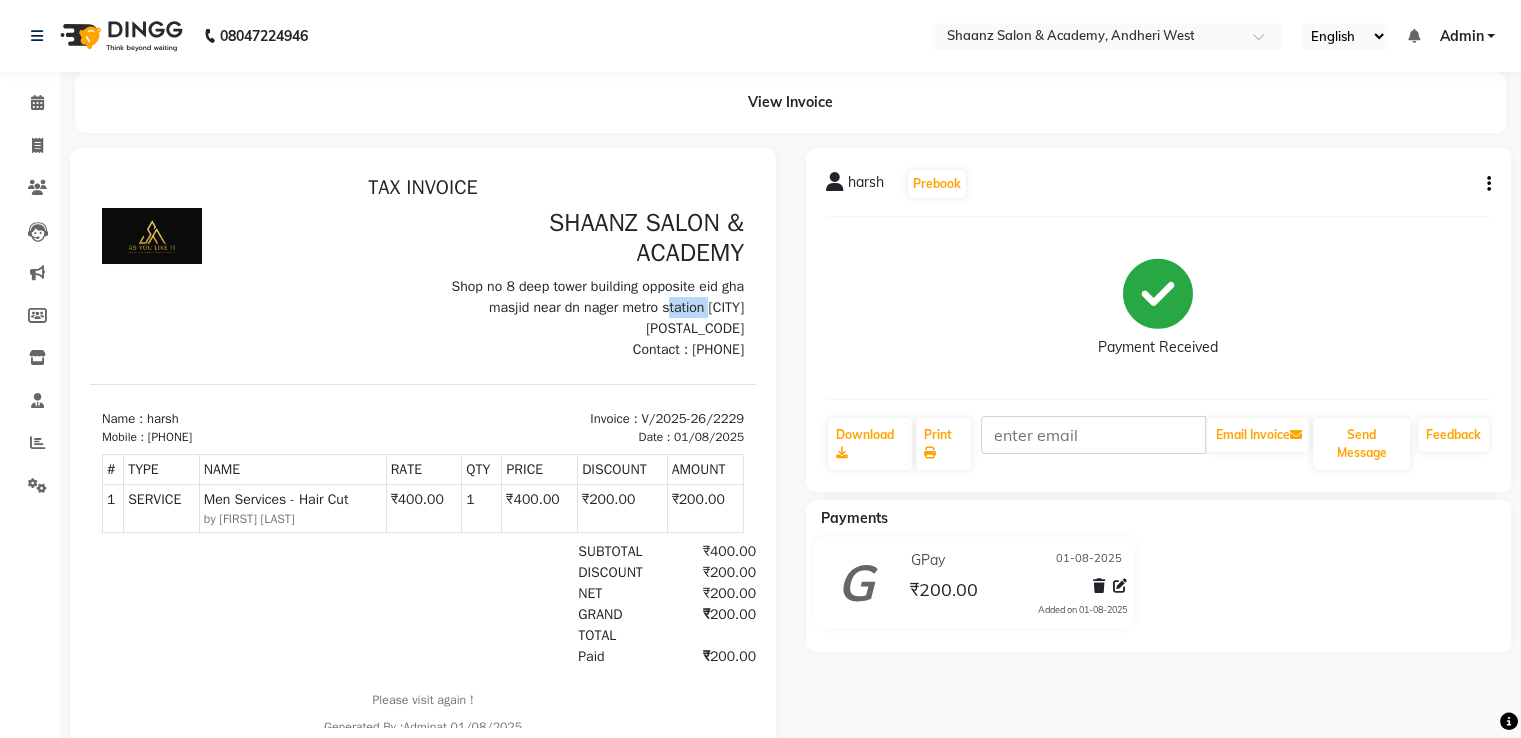 click on "TAX INVOICE" at bounding box center [423, 188] 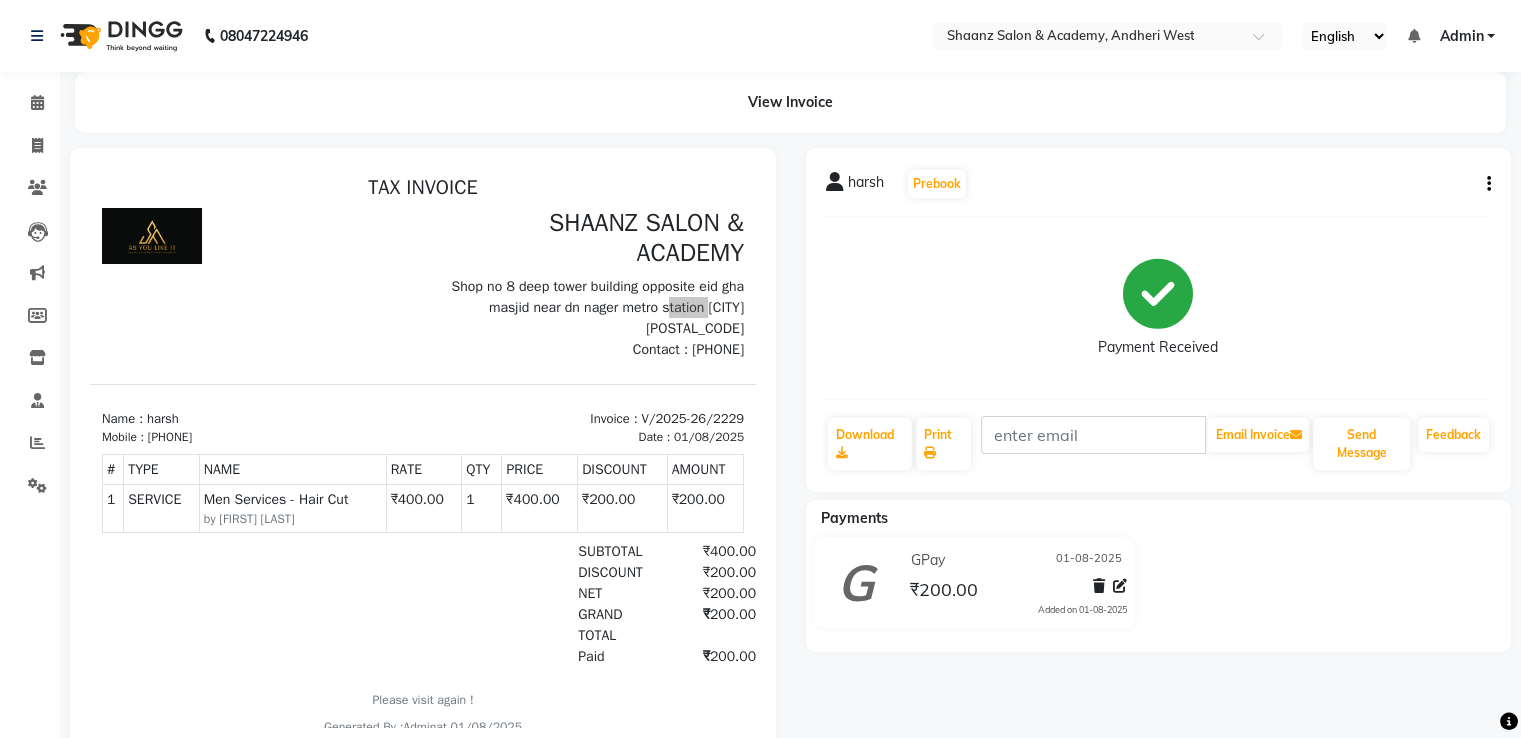 click at bounding box center (423, 450) 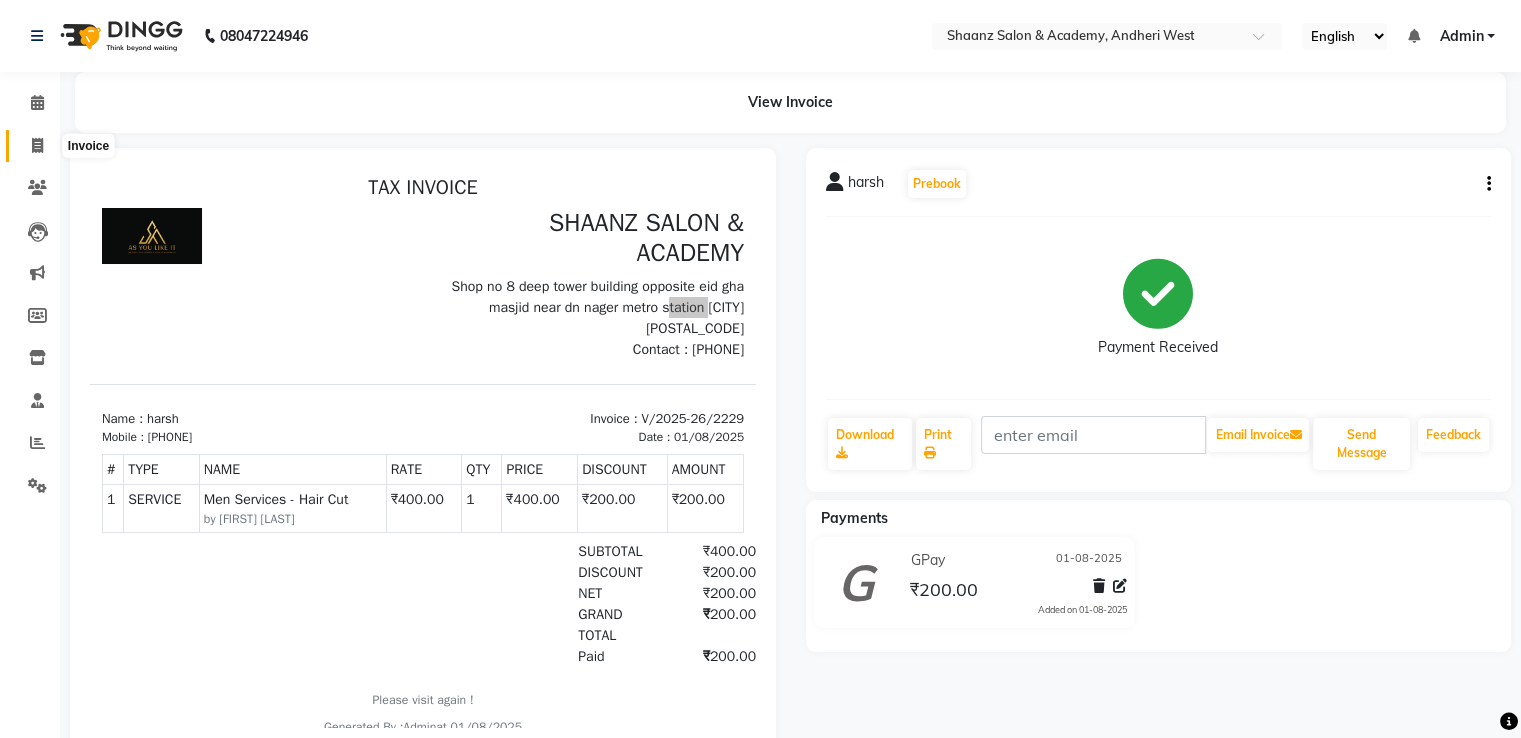 click 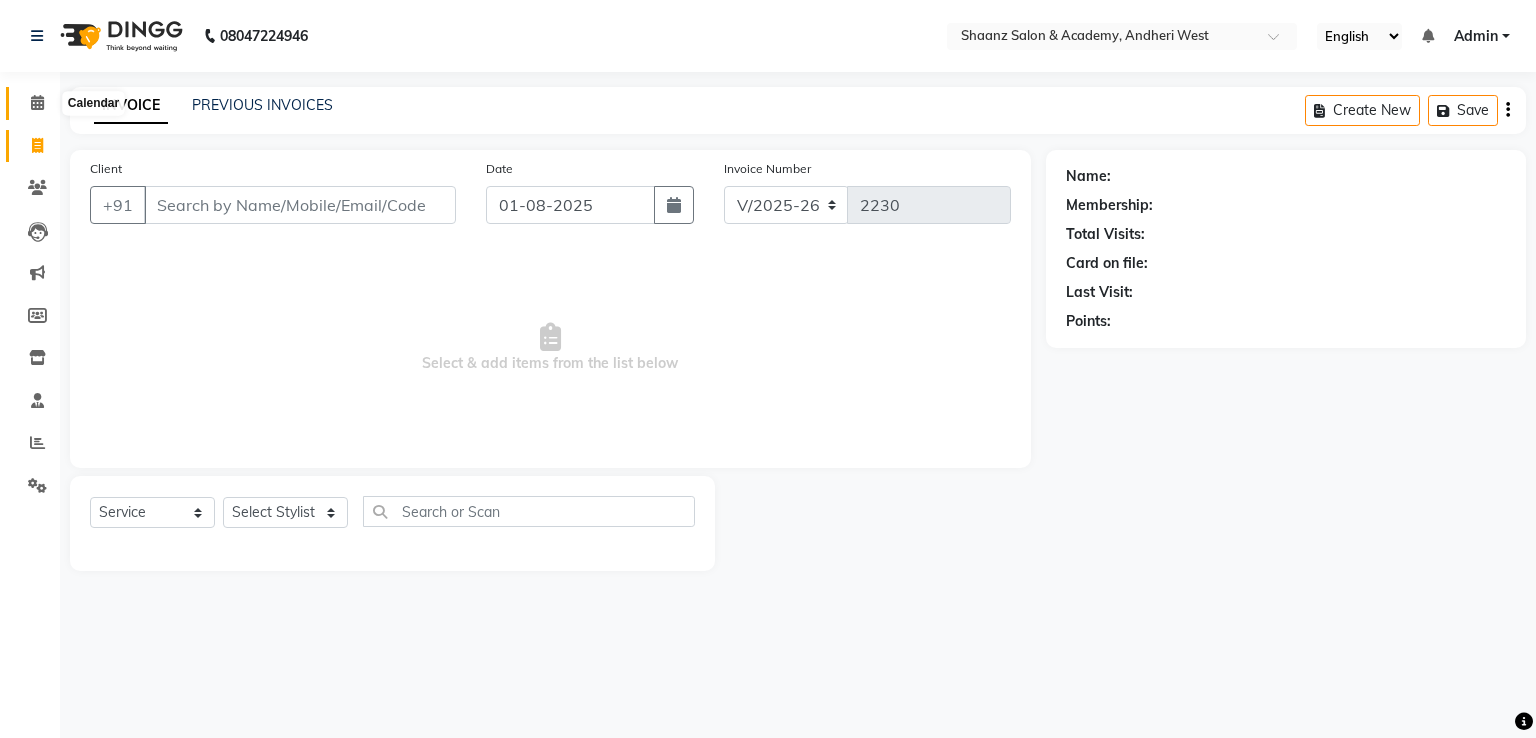 click 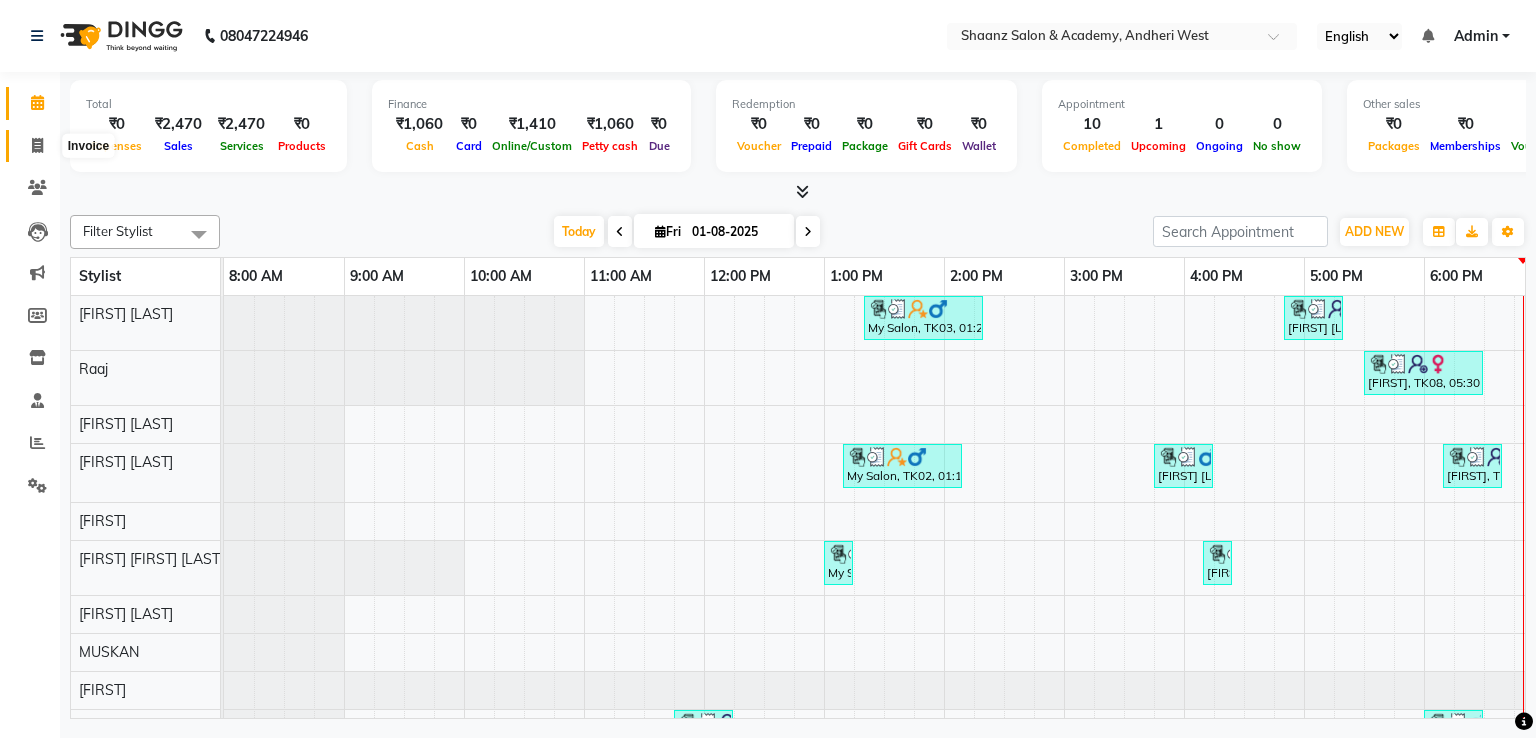 click 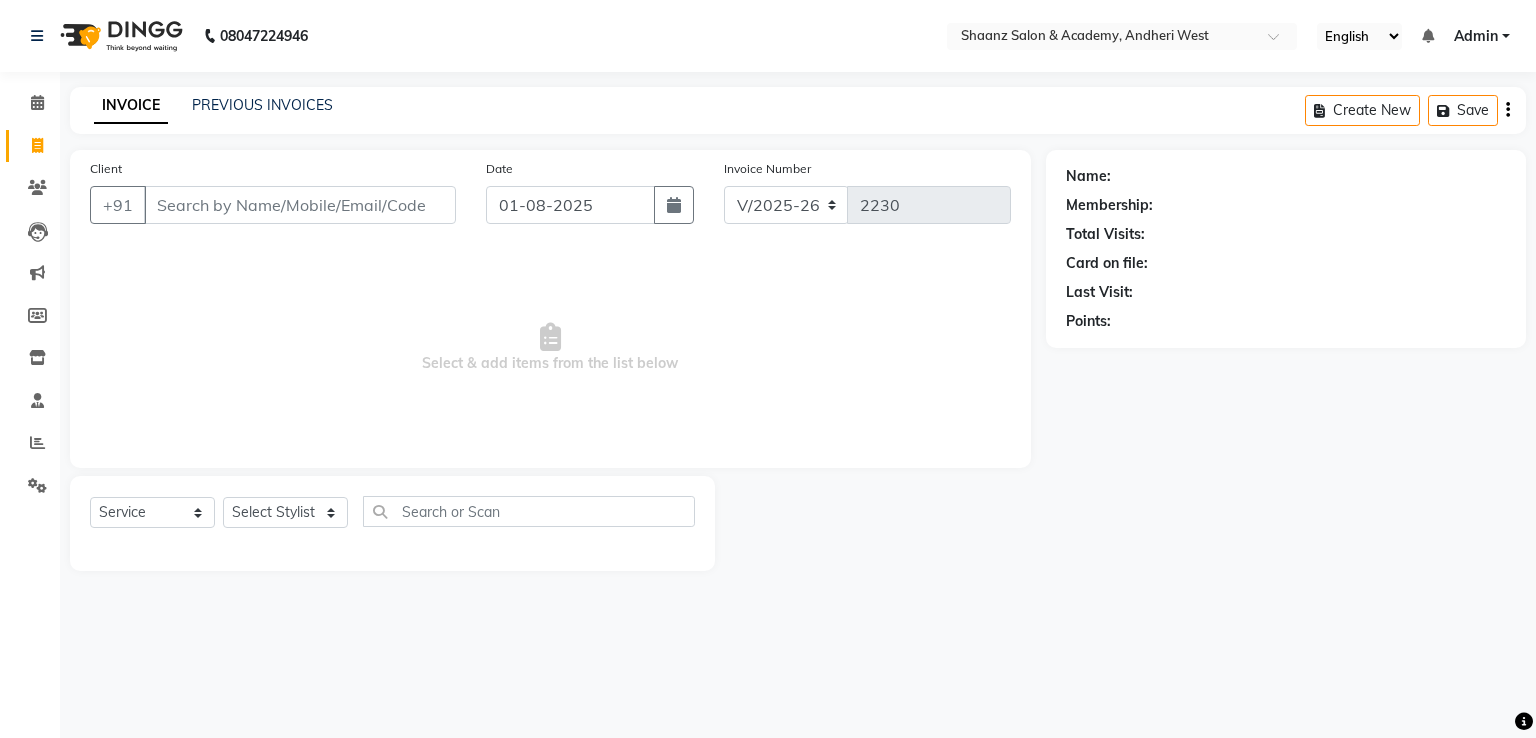 click on "Client" at bounding box center (300, 205) 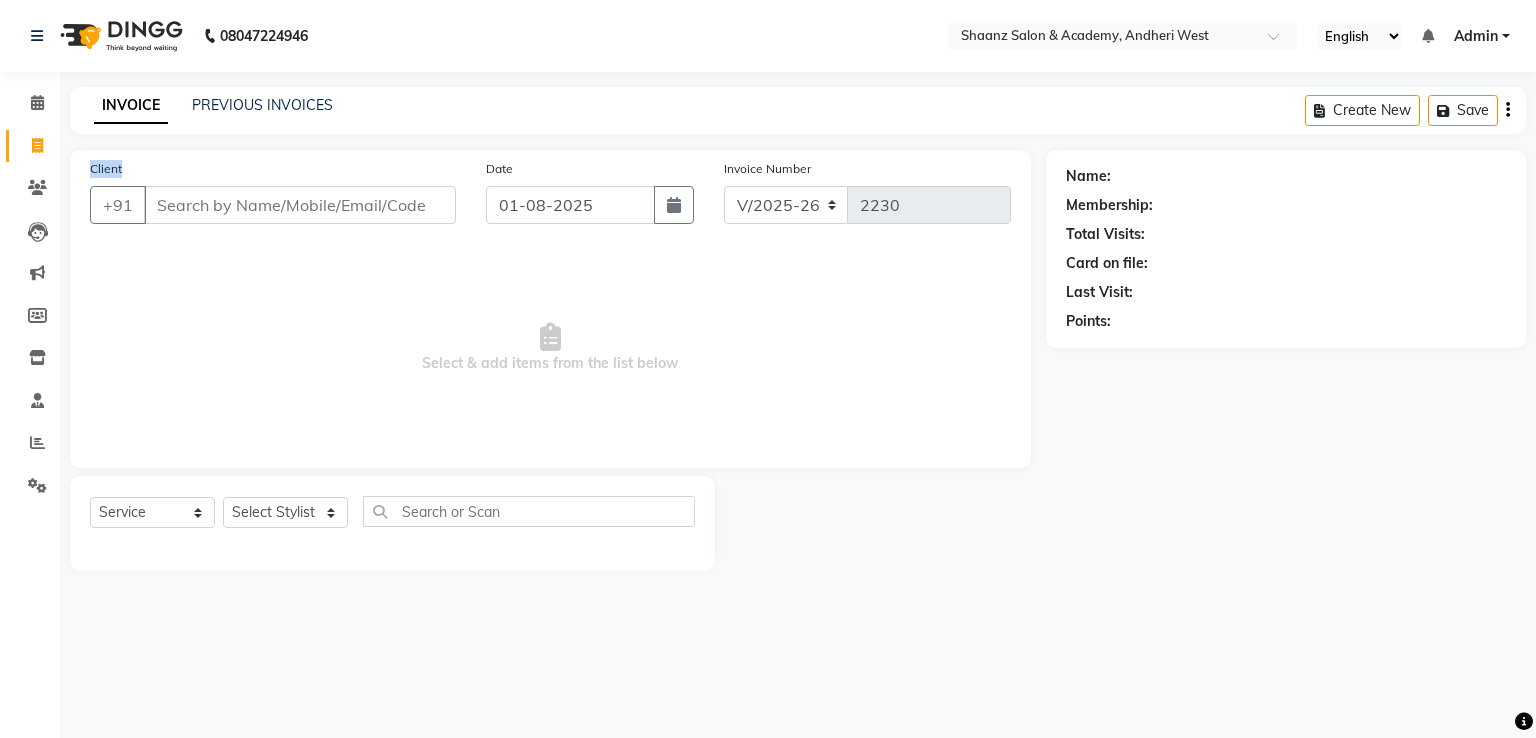 click on "Client +91" 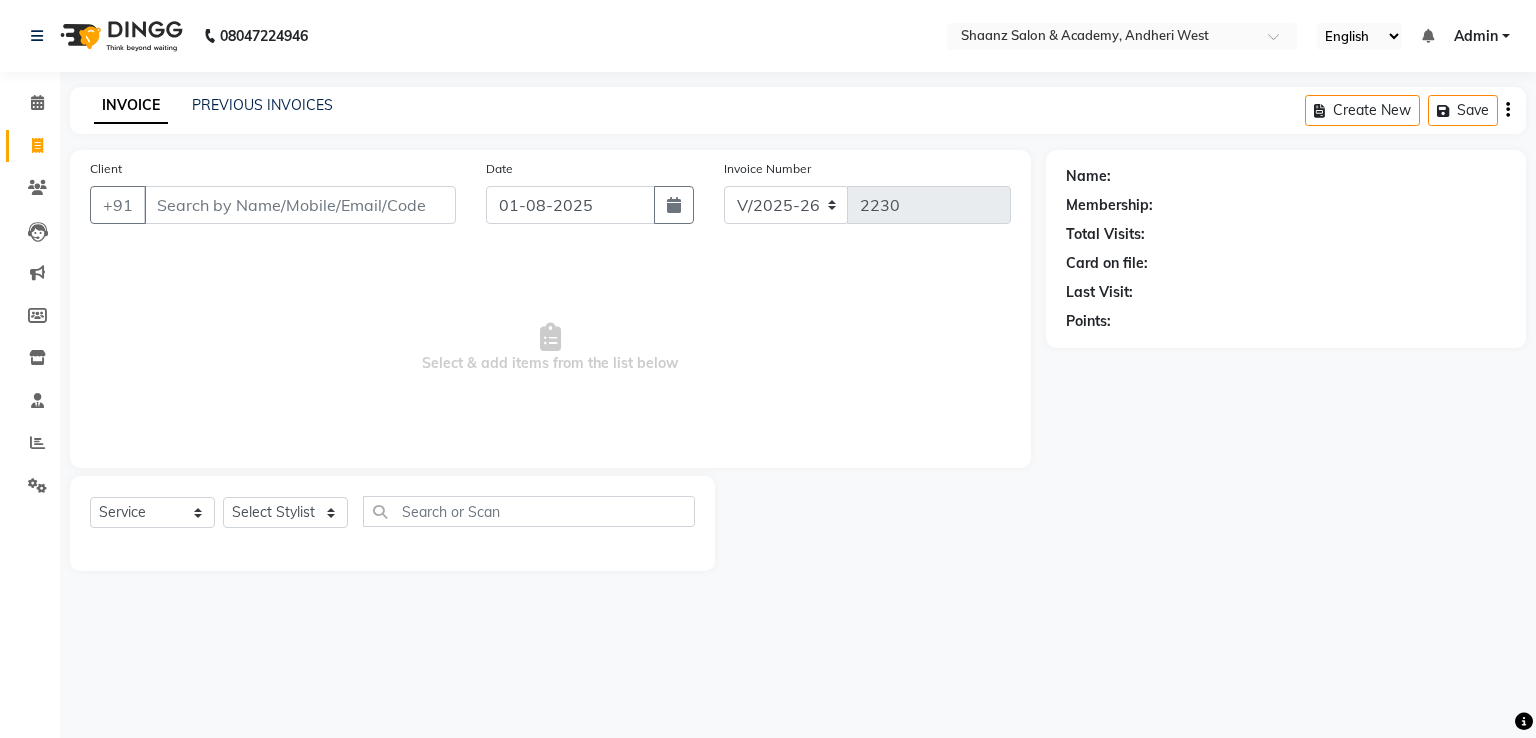 click on "Client +91" 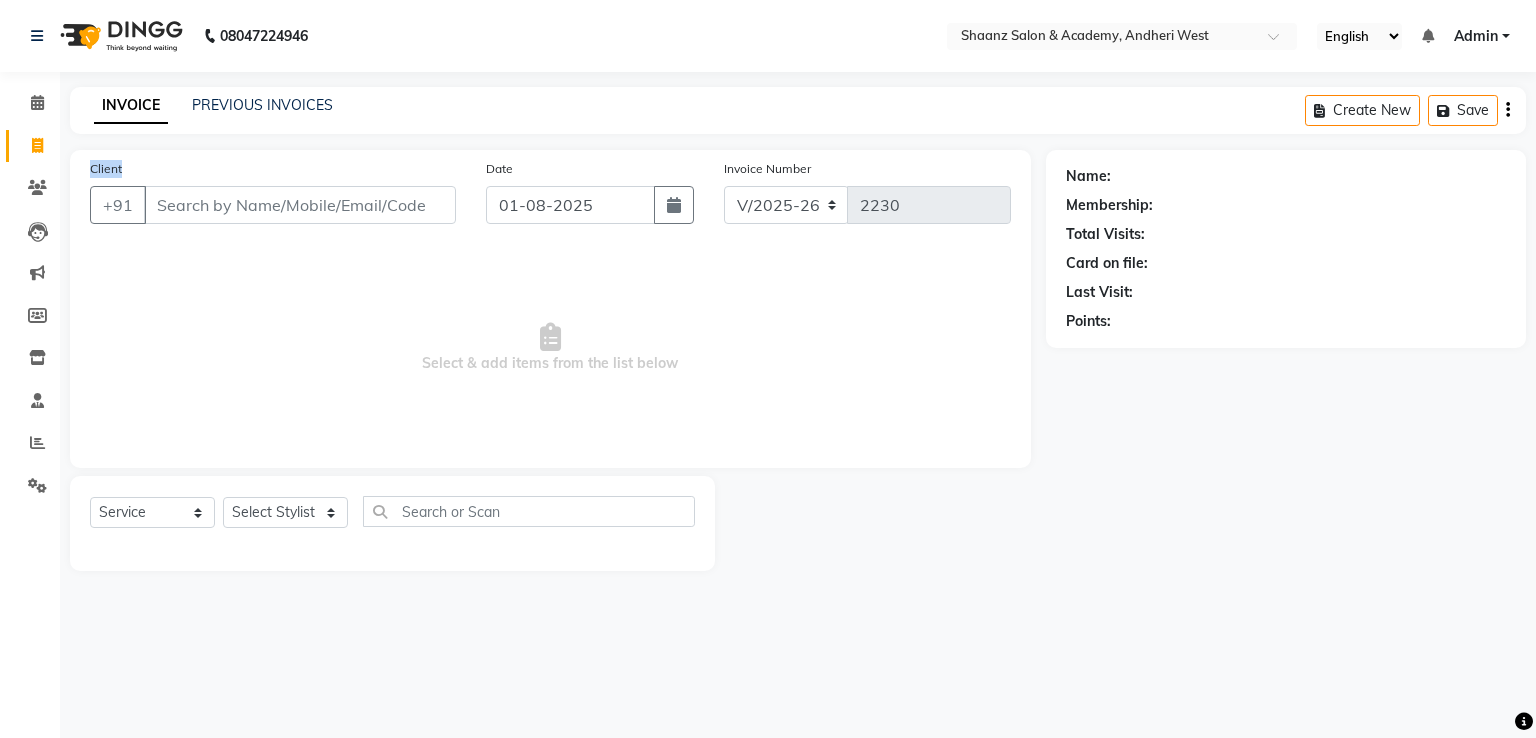 click on "Client +91" 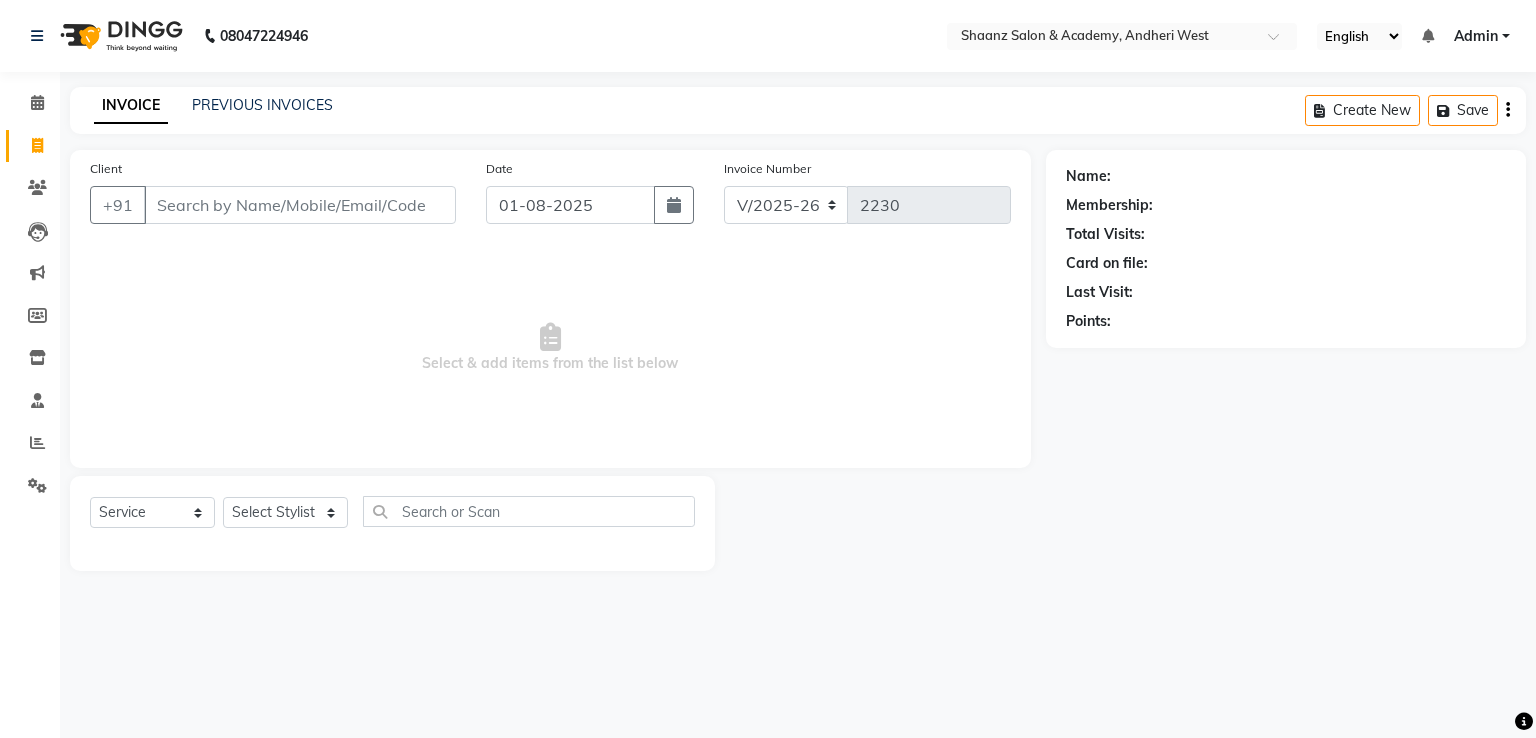 click on "Client +91" 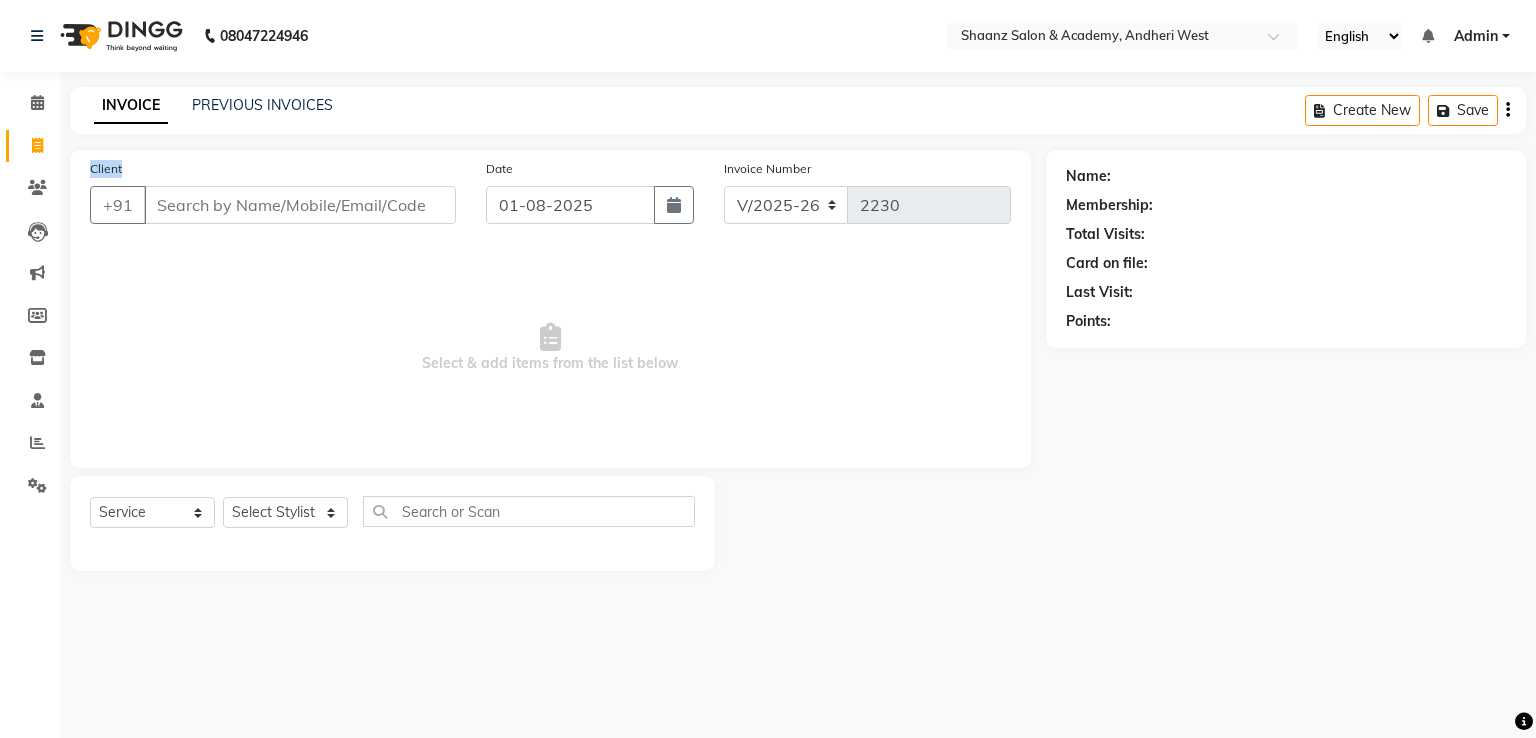 click on "Client +91" 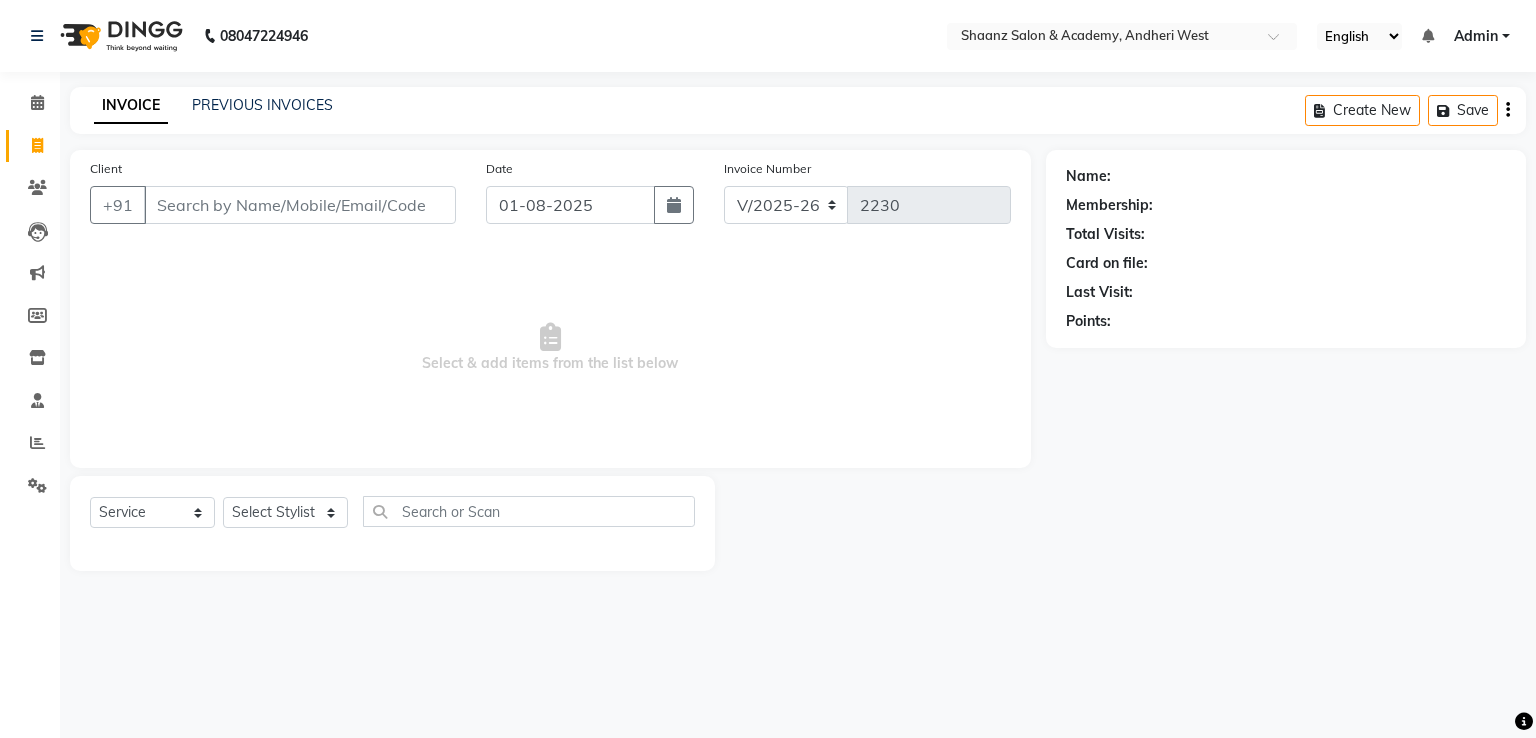 click on "Client +91" 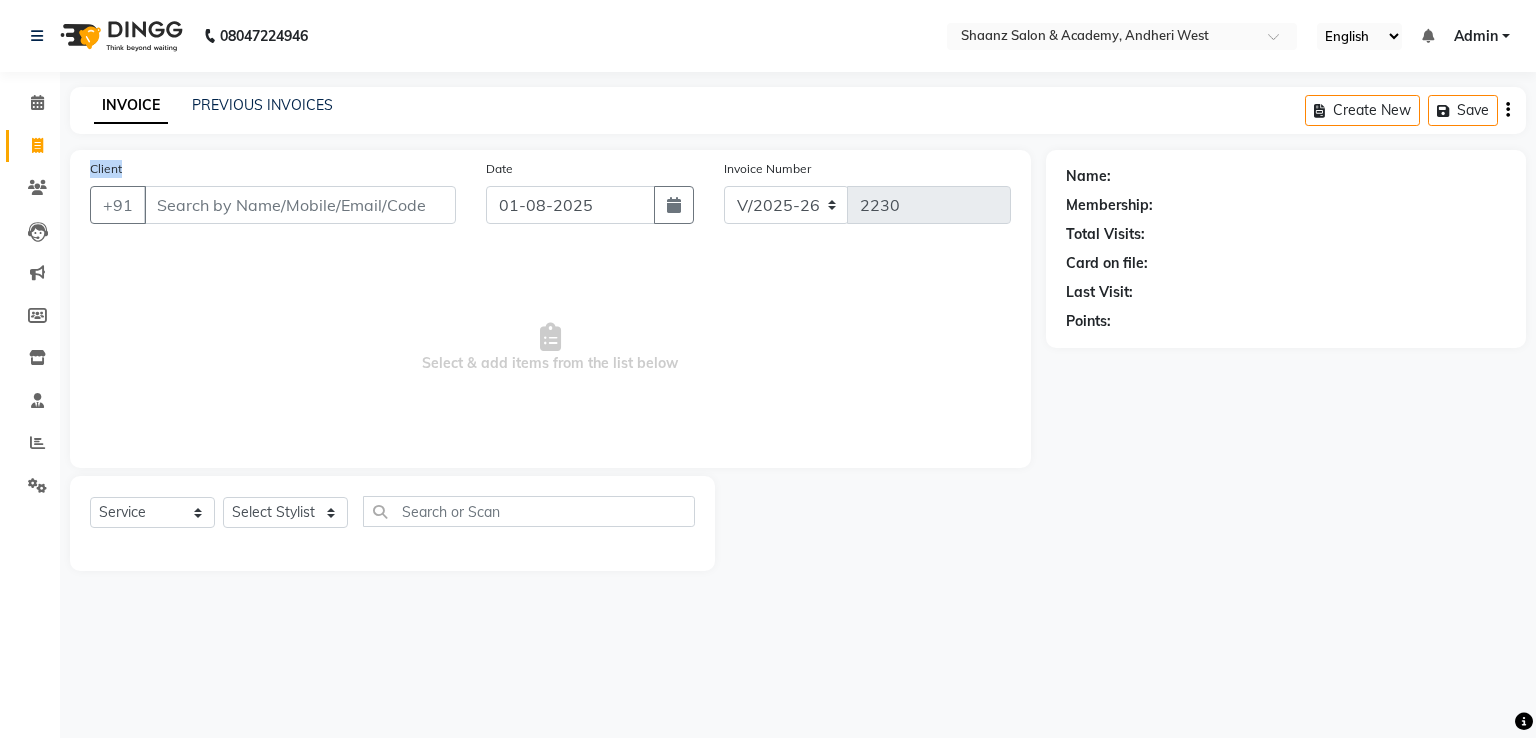 click on "Client +91" 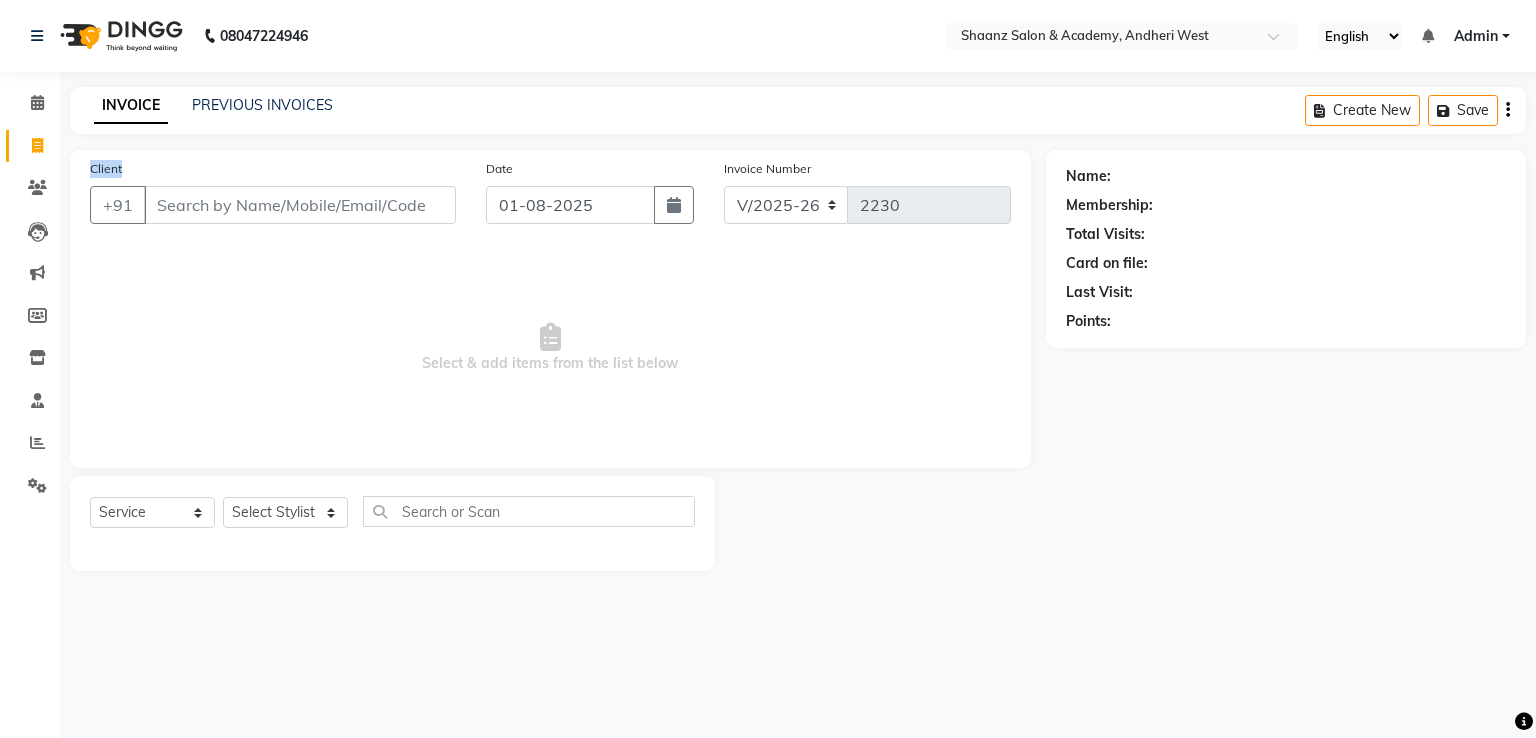 click on "Client +91" 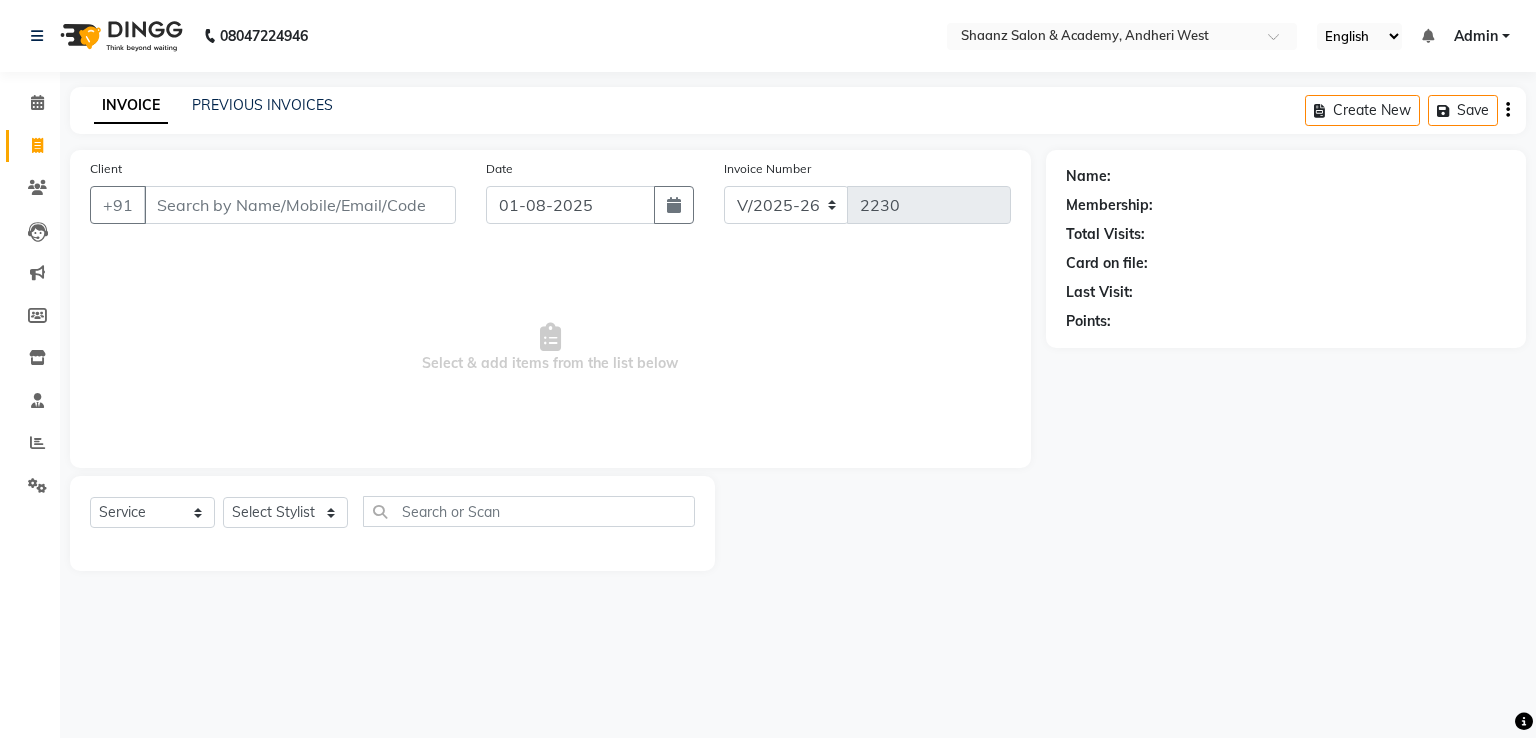 click on "Client +91" 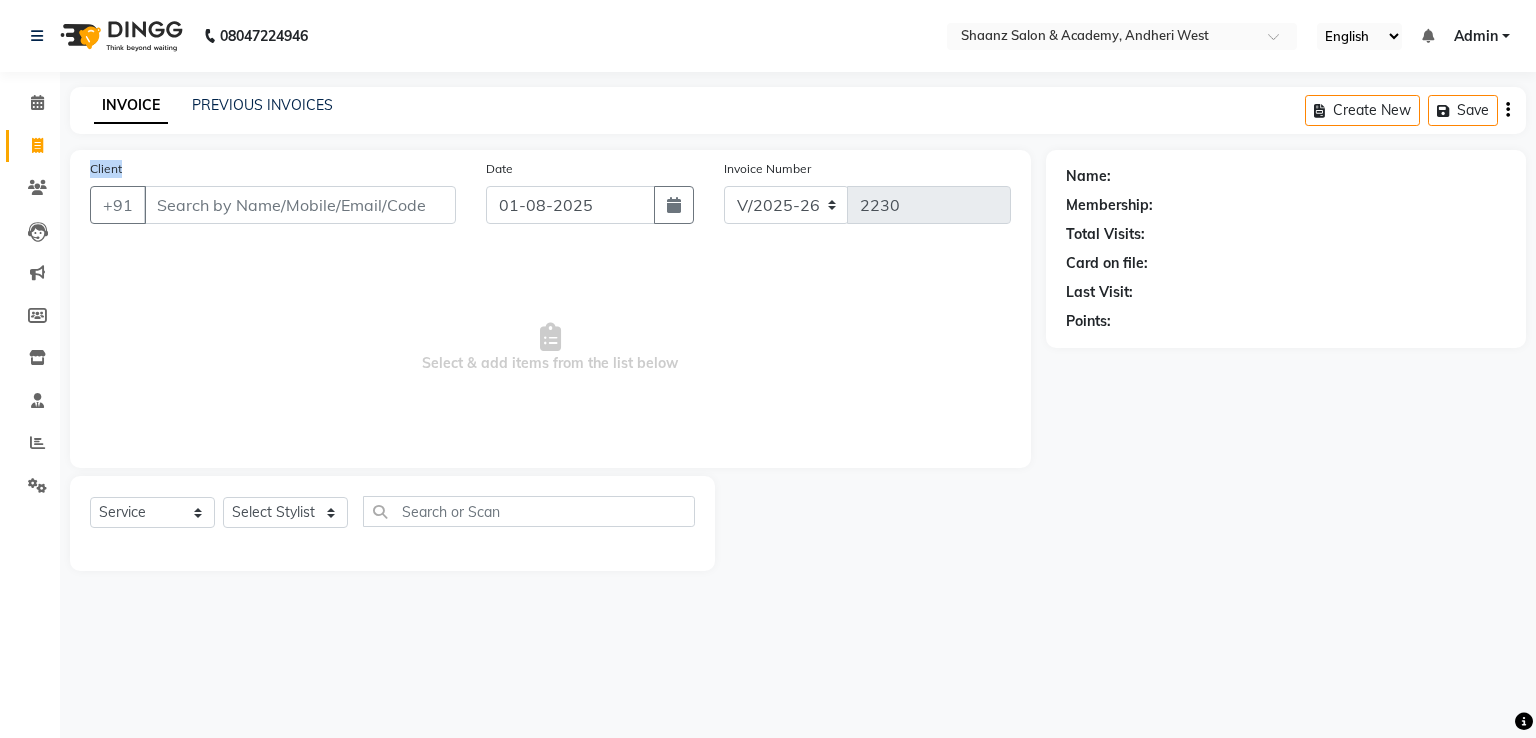 click on "Client +91" 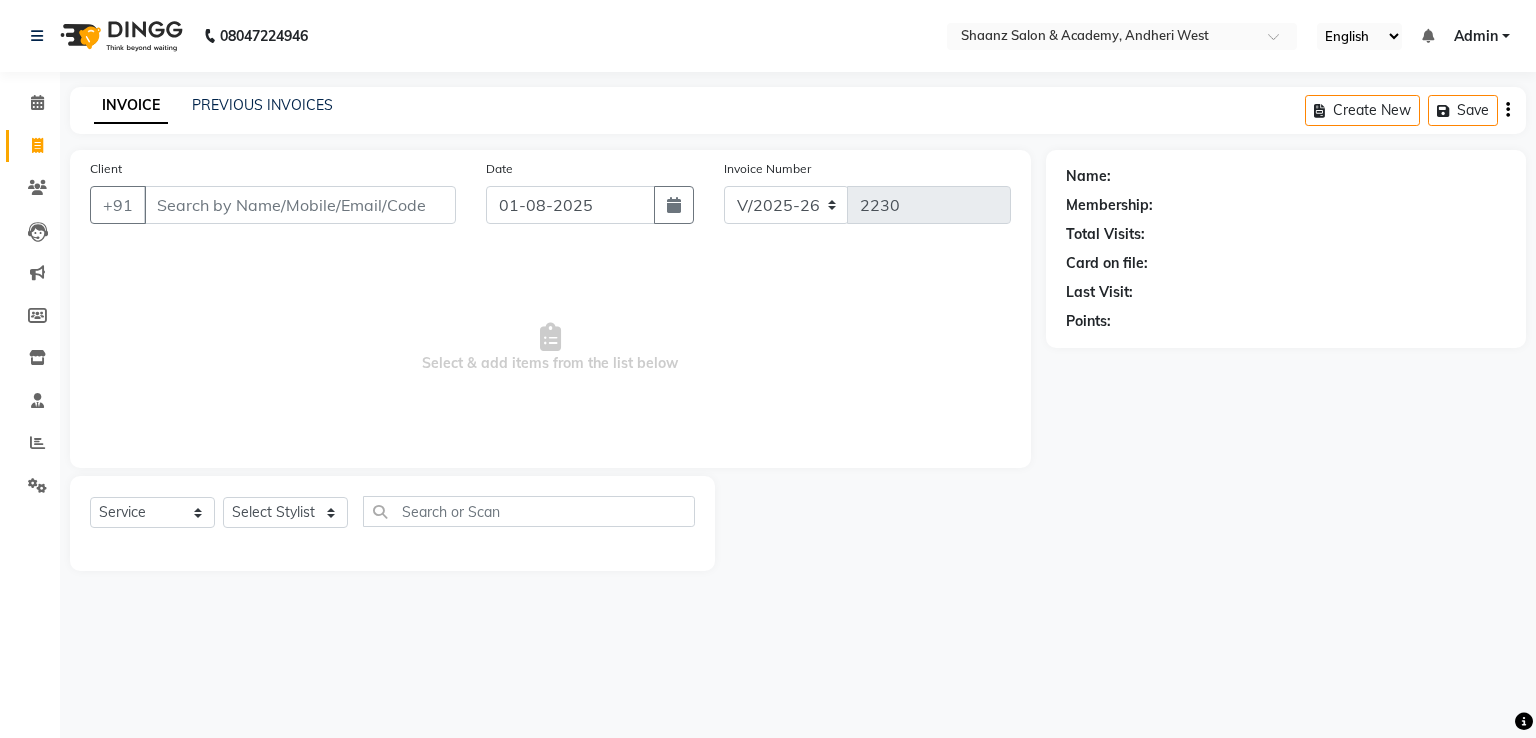 click on "Client +91" 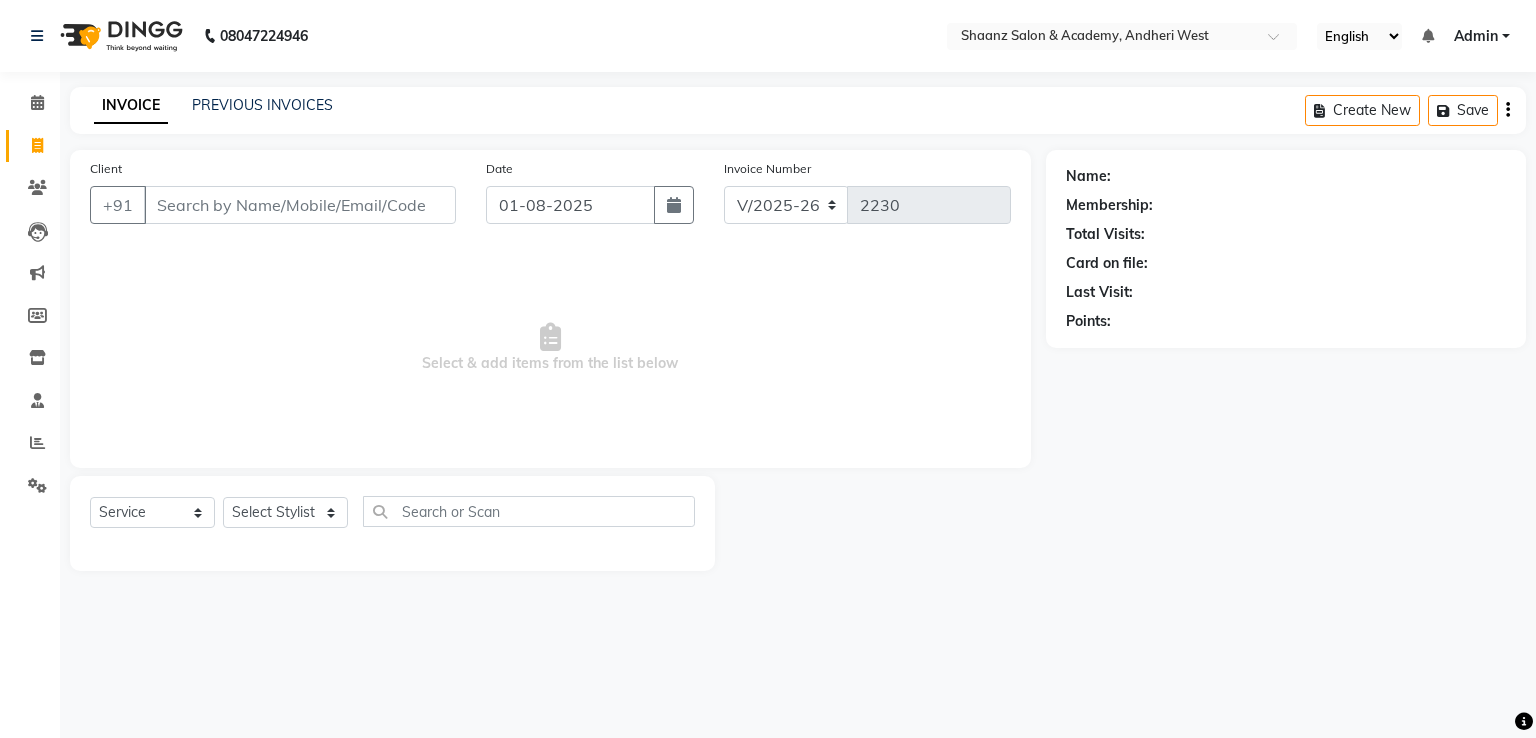 click on "Client +91" 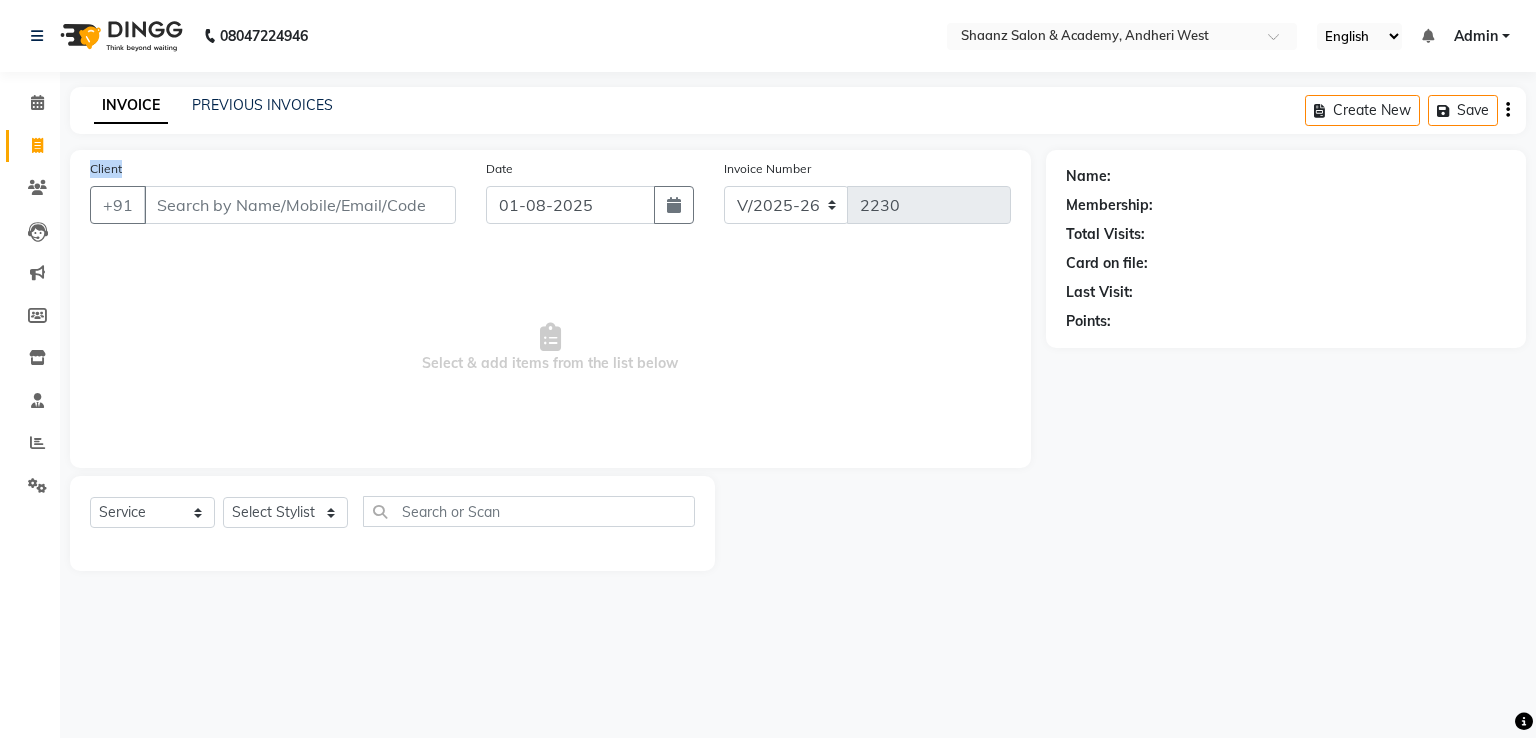 click on "Client +91" 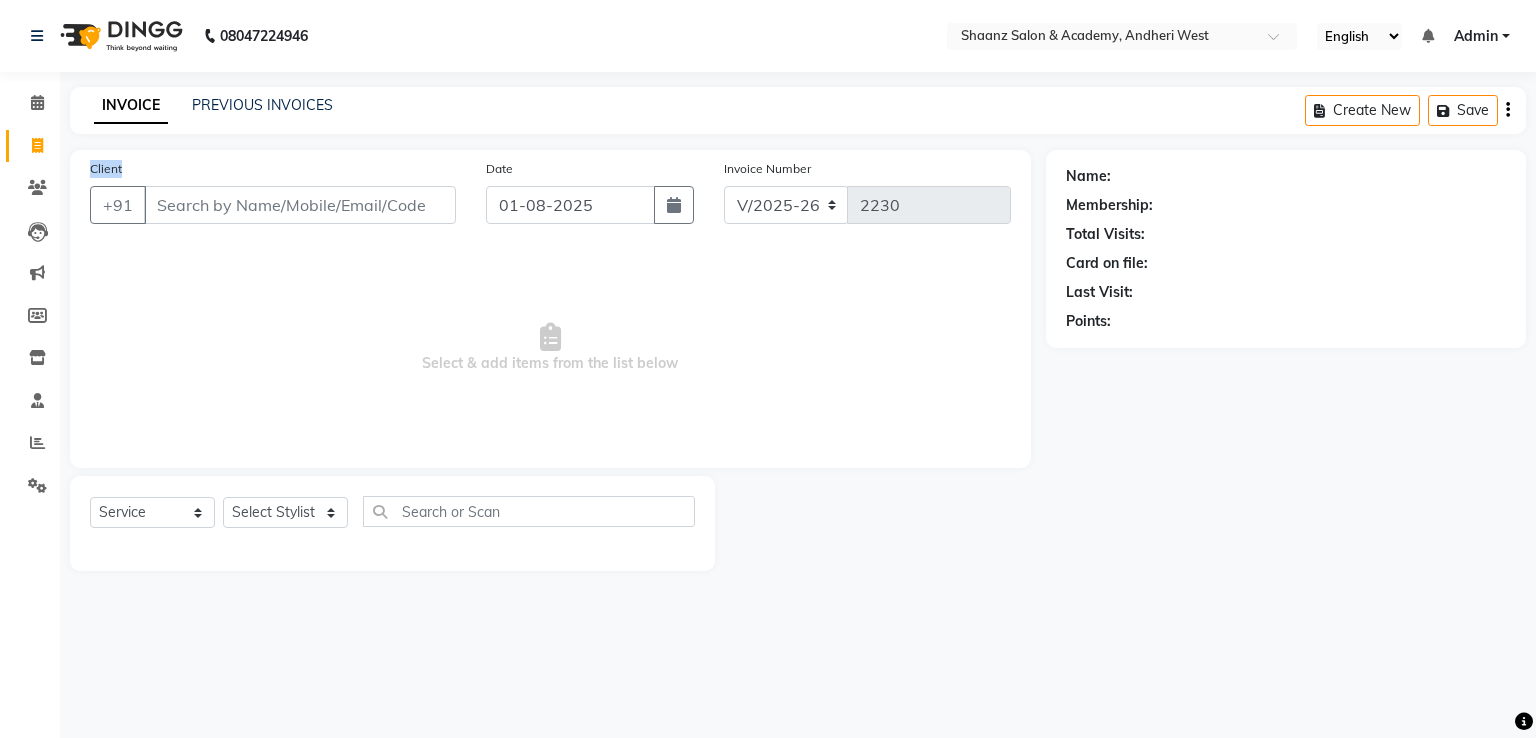 click on "Client +91" 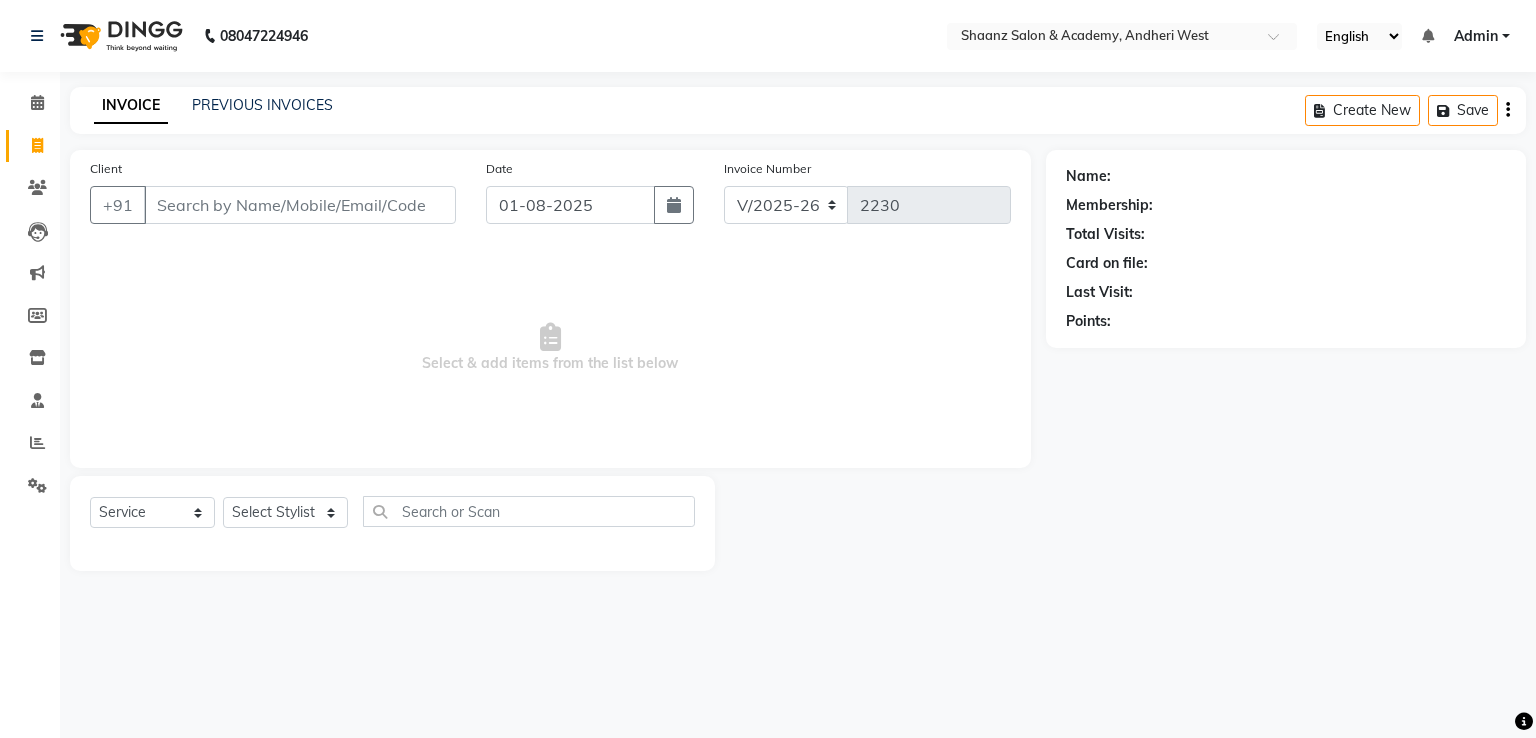 click on "Client +91" 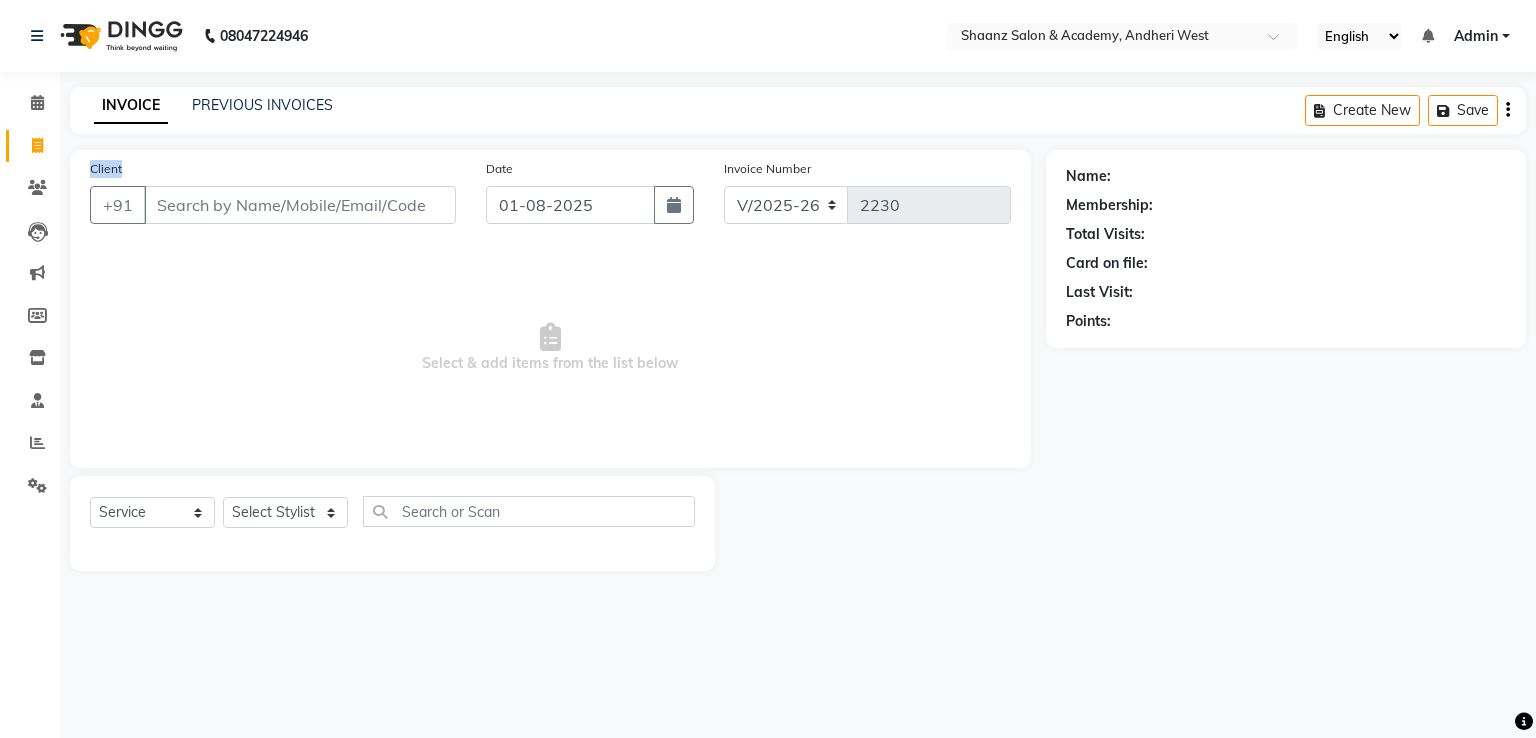 click on "Client +91" 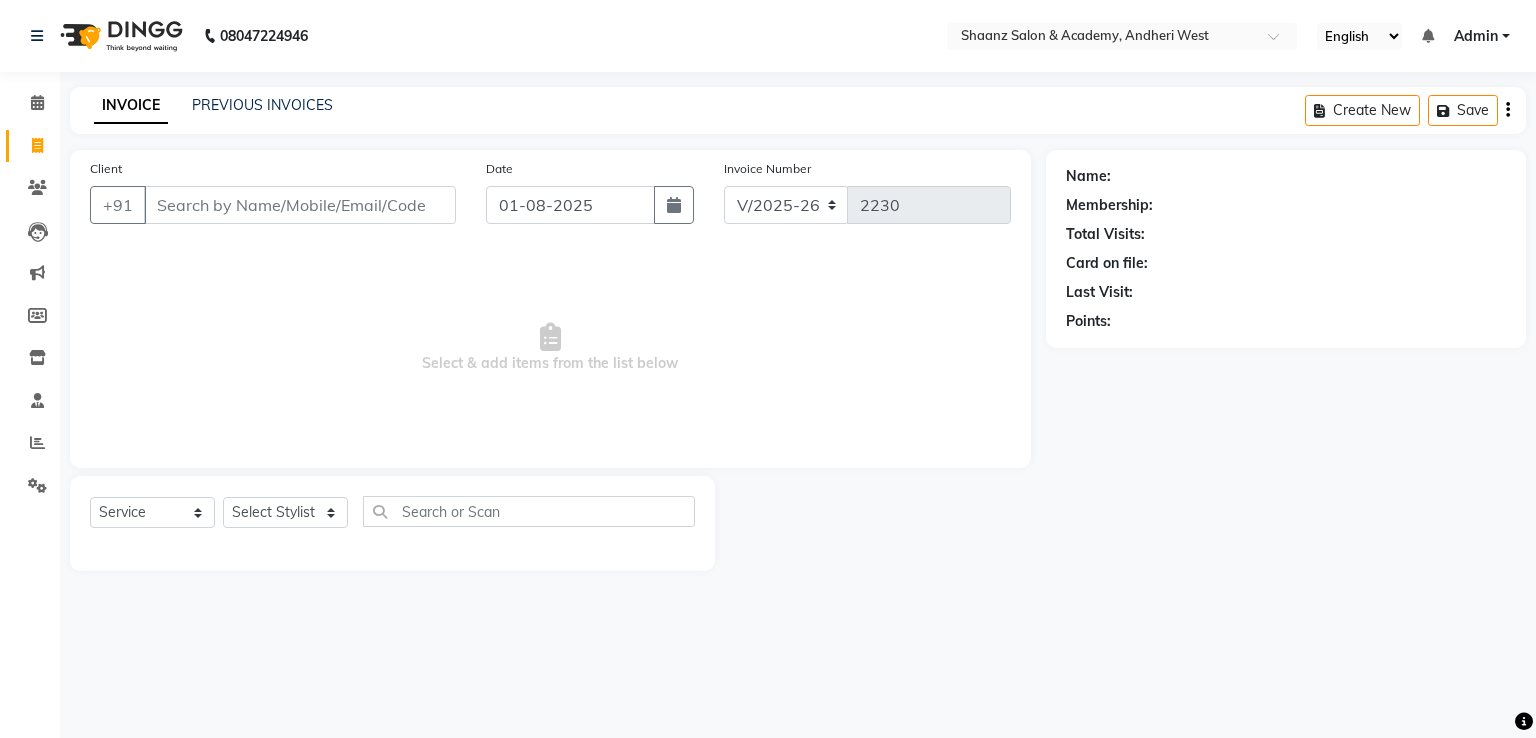 click on "Client +91" 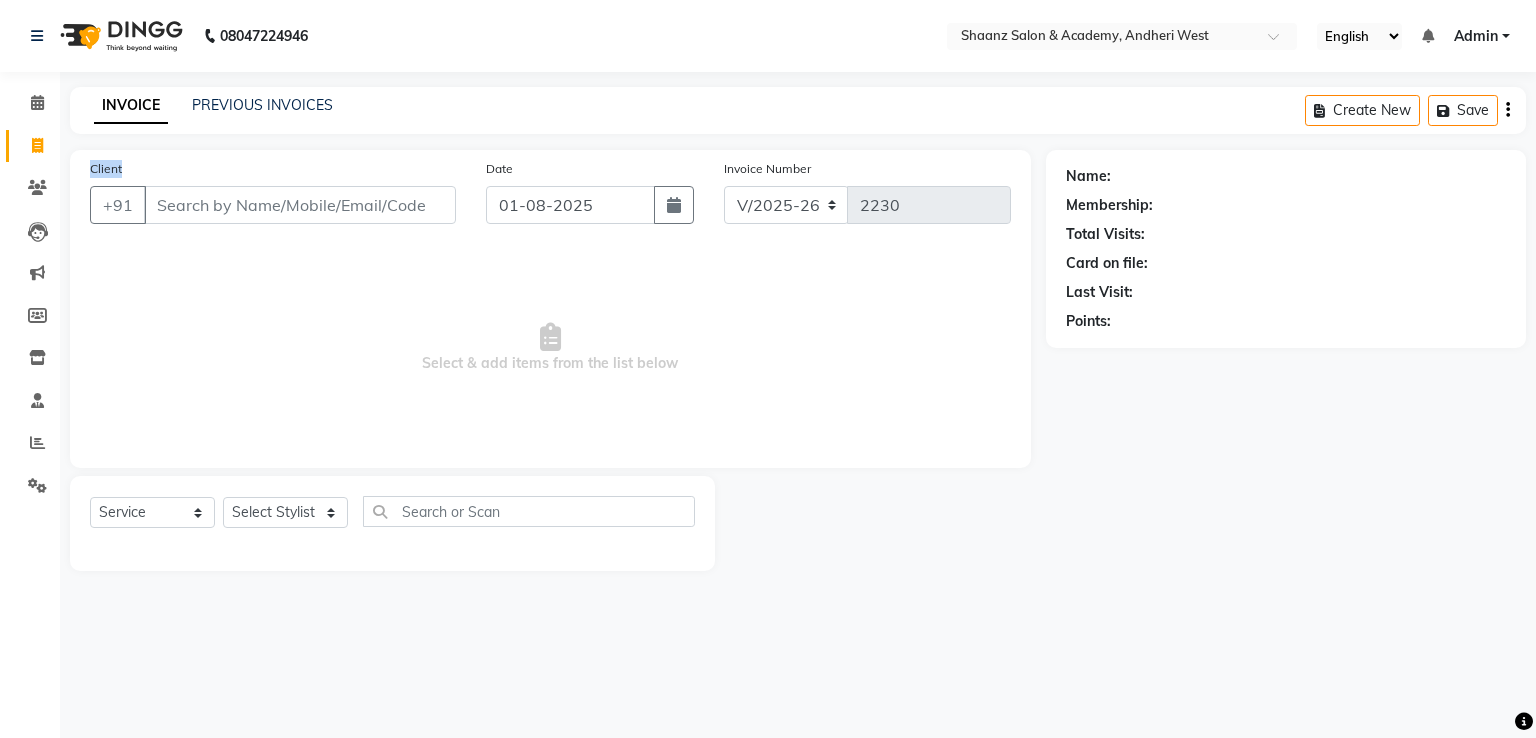 click on "Client +91" 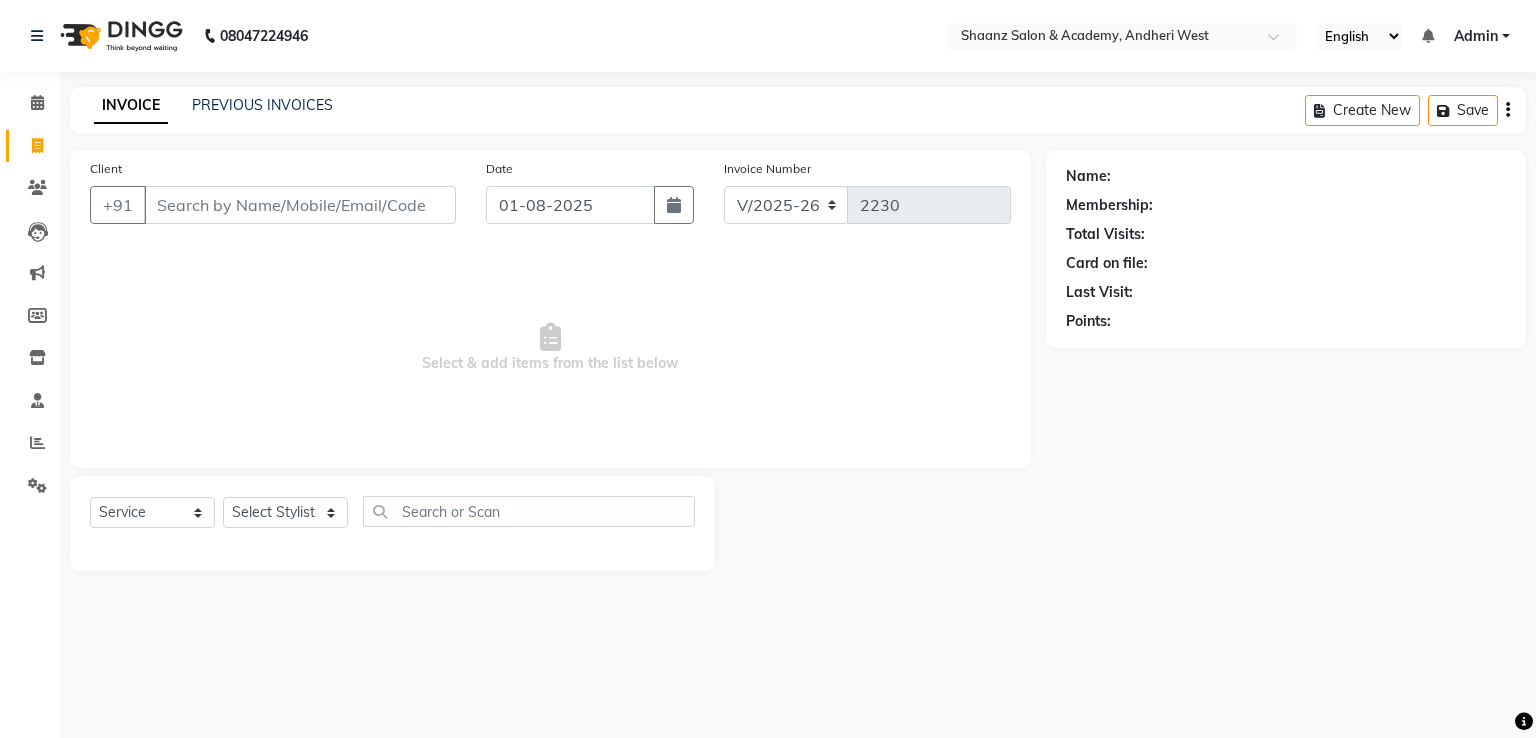 click on "Client +91" 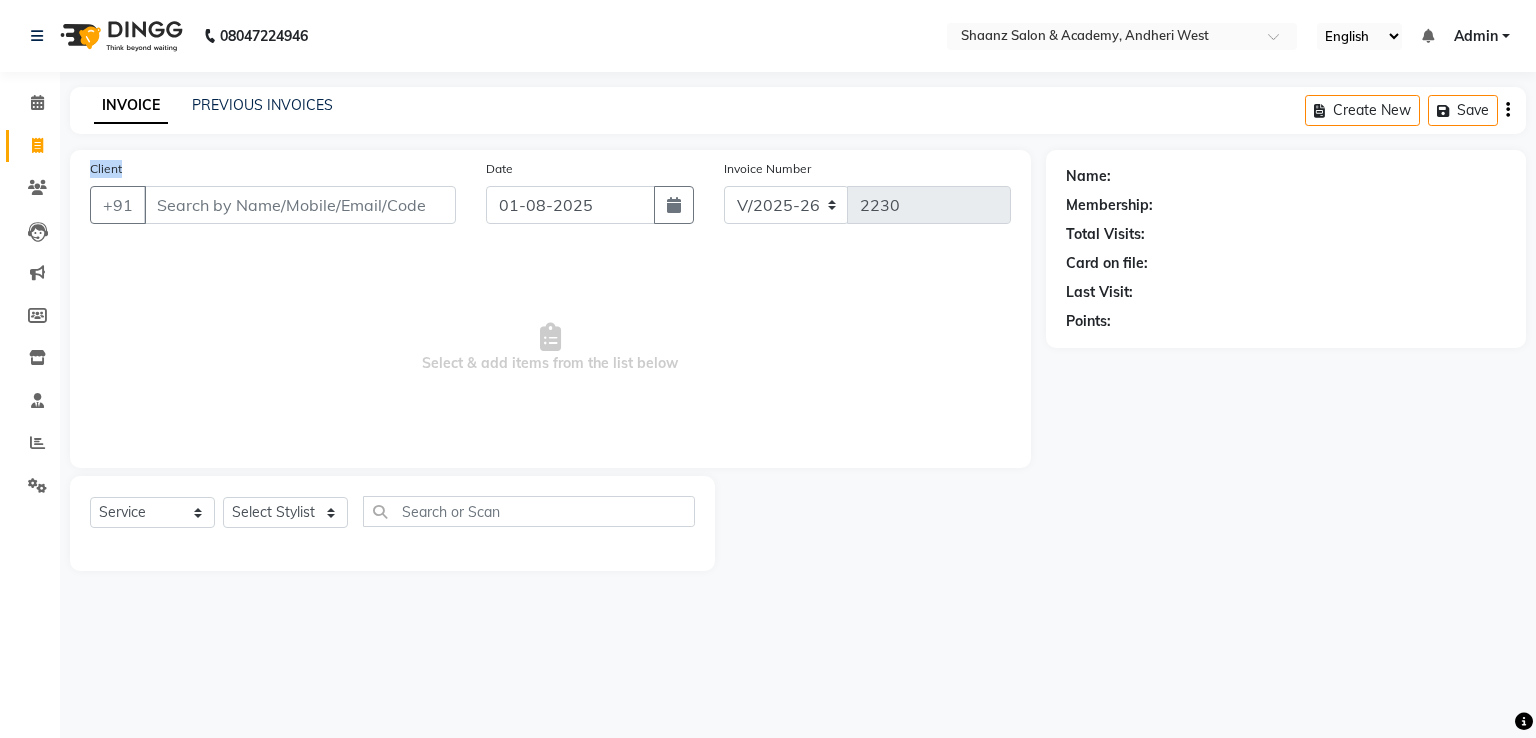 click on "Client +91" 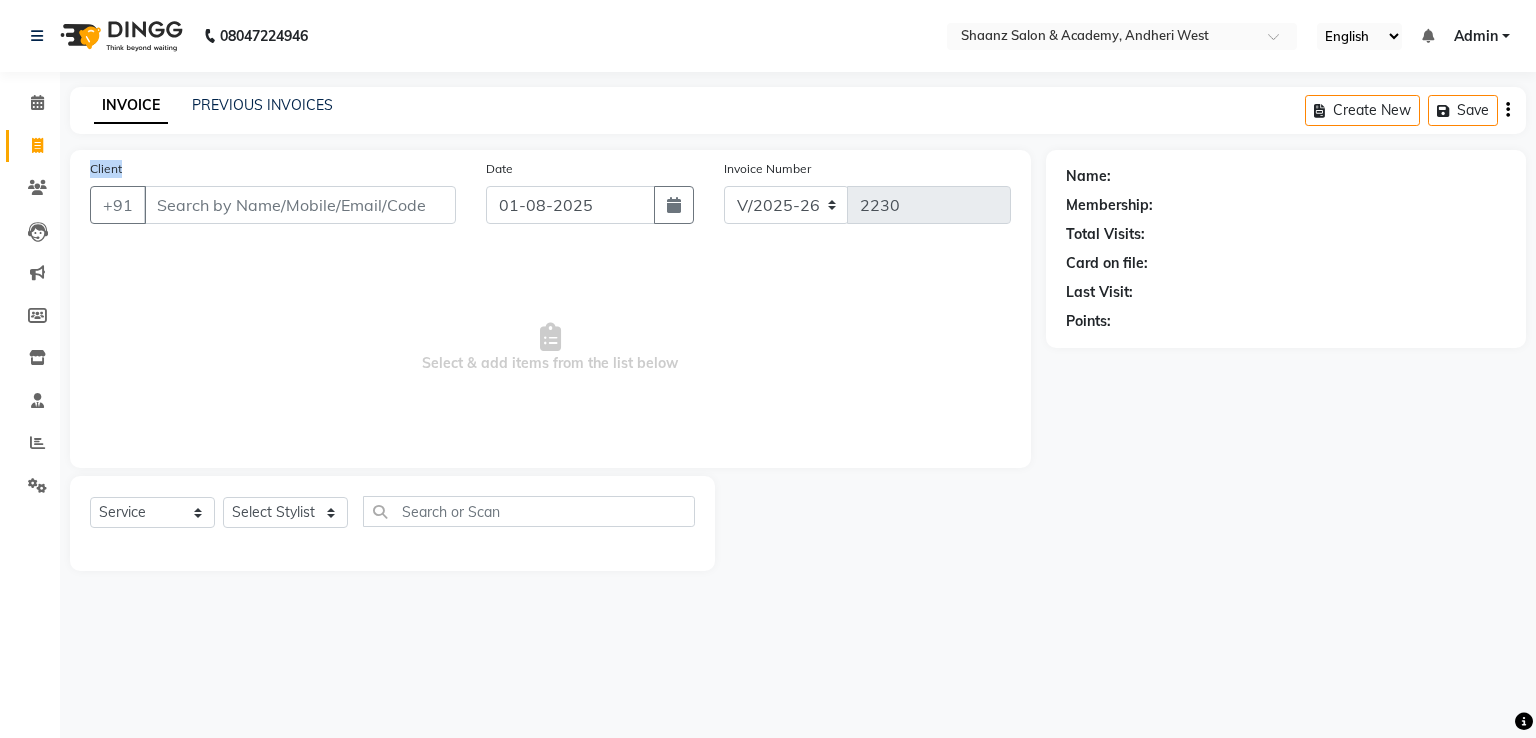 click on "Client +91" 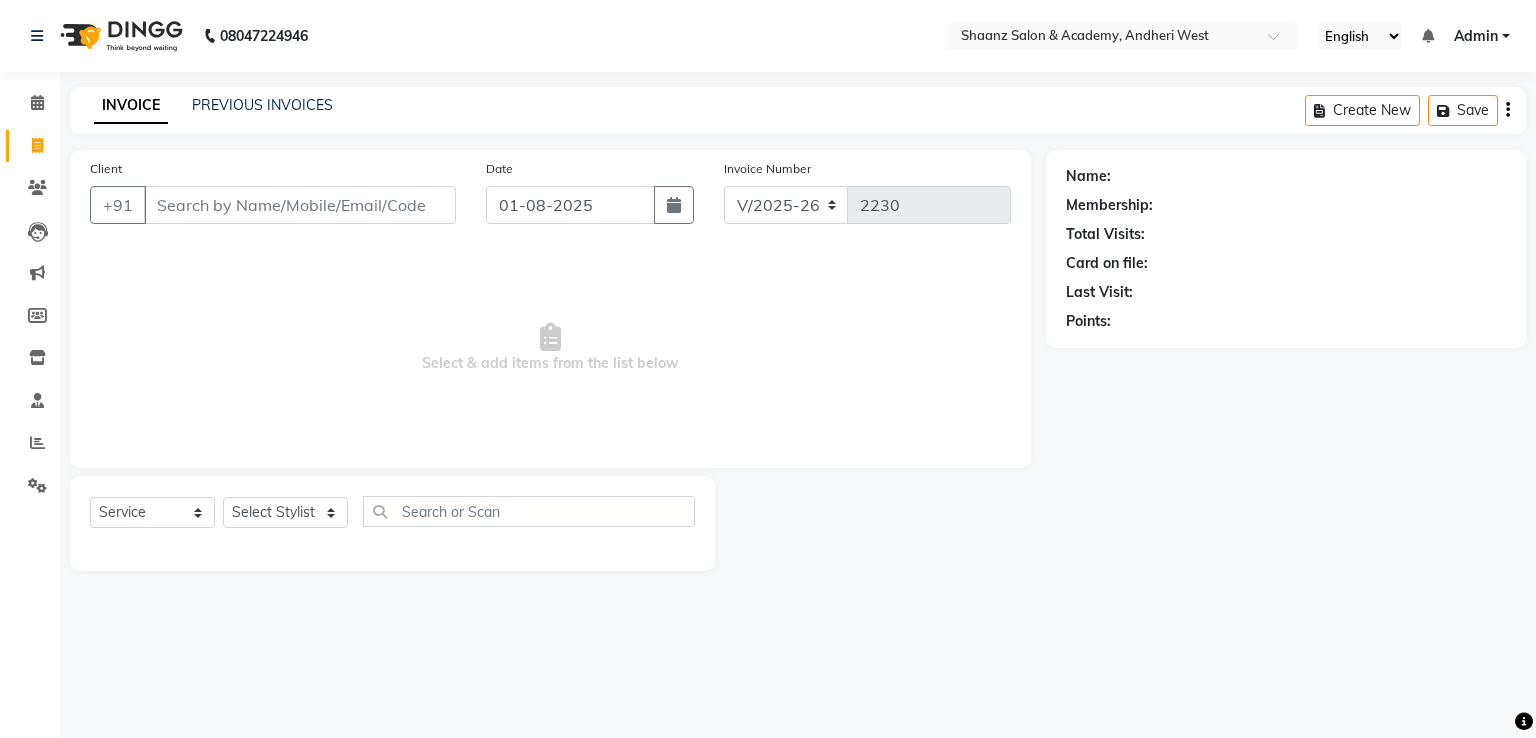 click on "Client +91" 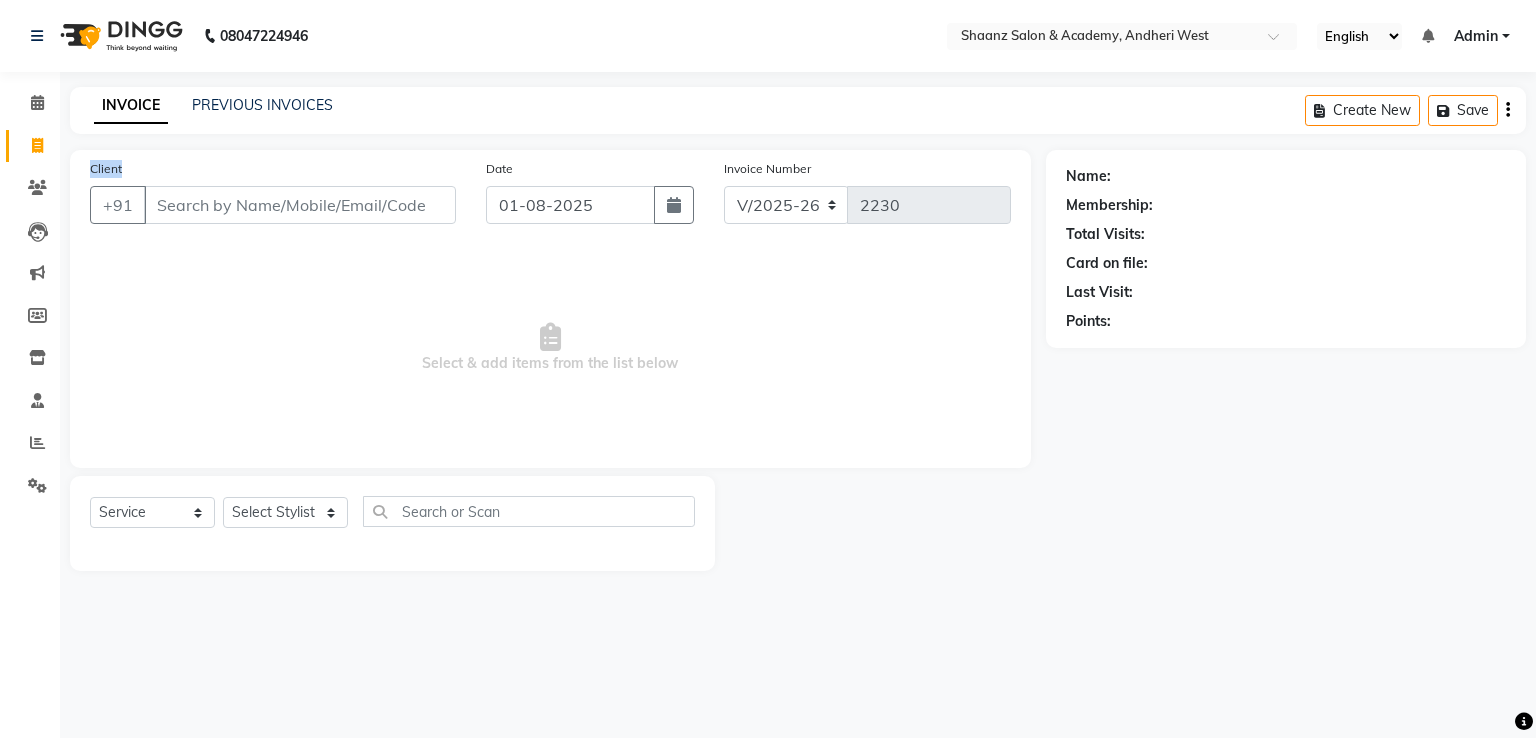 click on "Client +91" 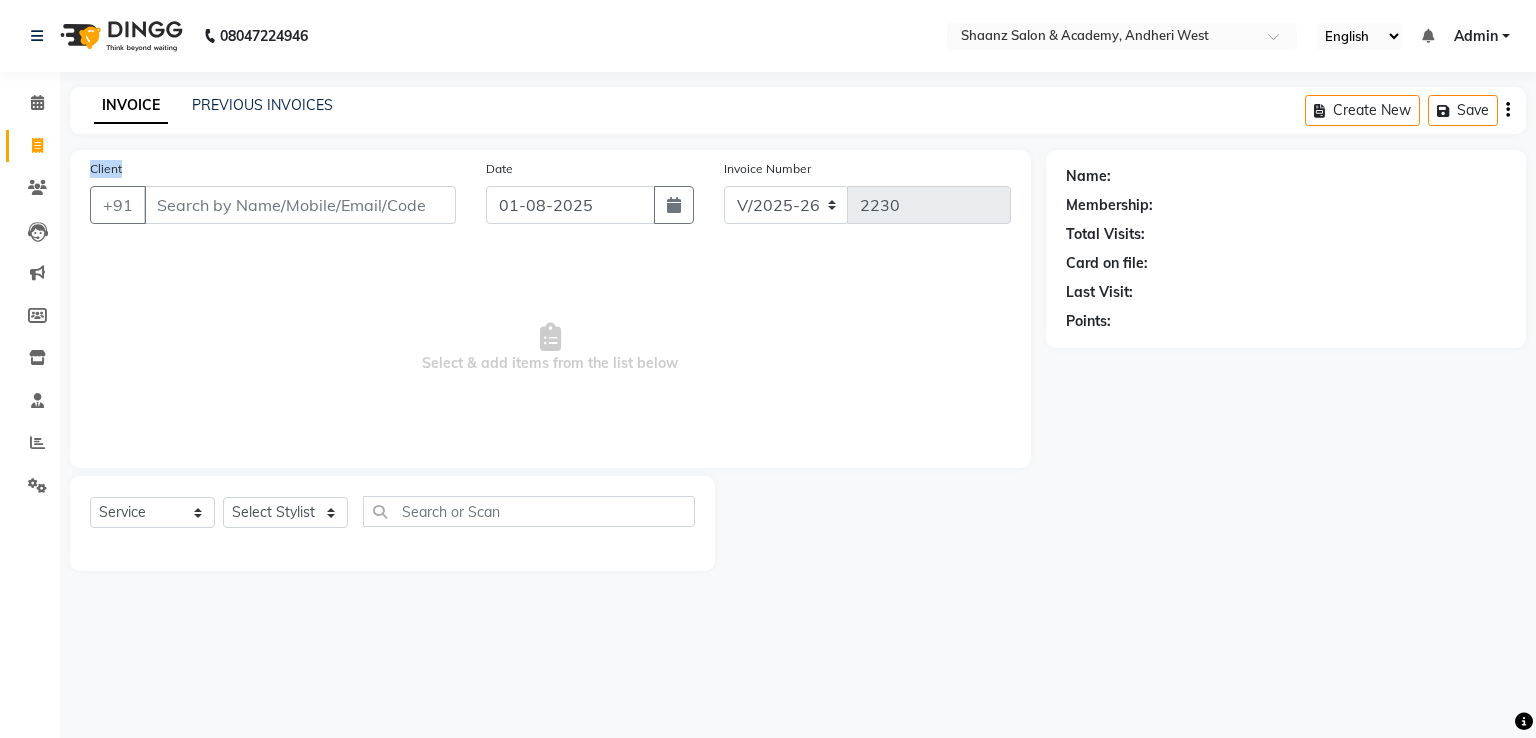 click on "Client +91" 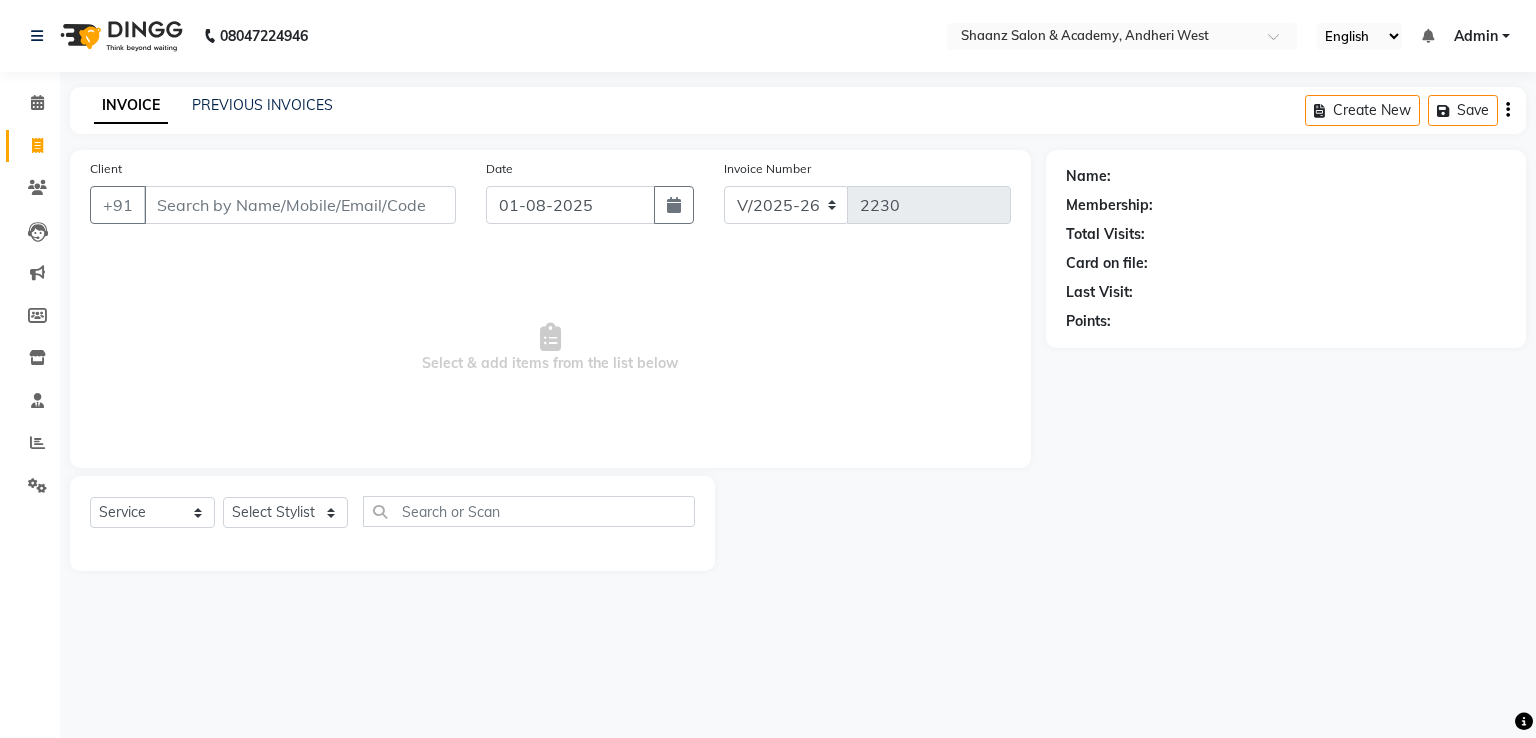 click on "Client +91" 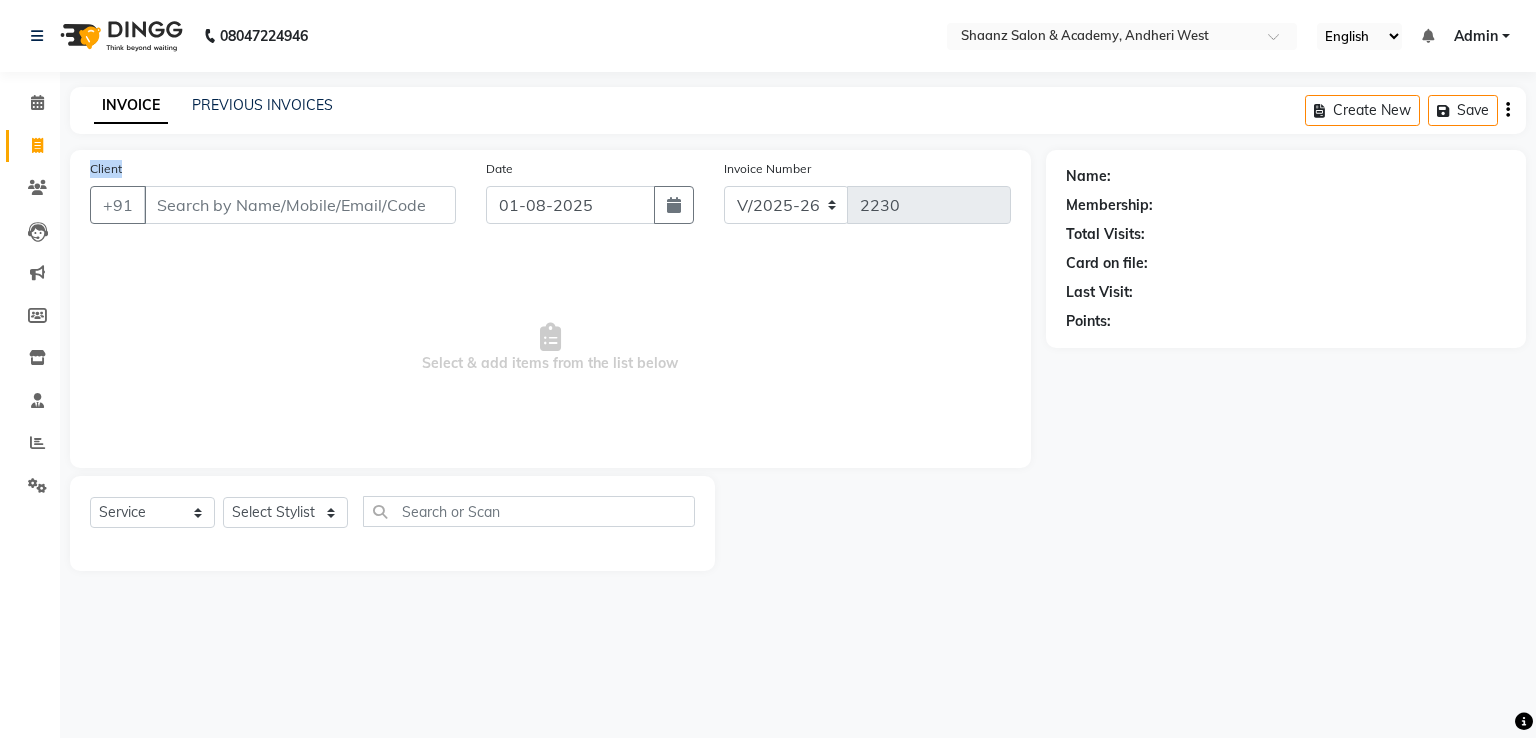 click on "Client +91" 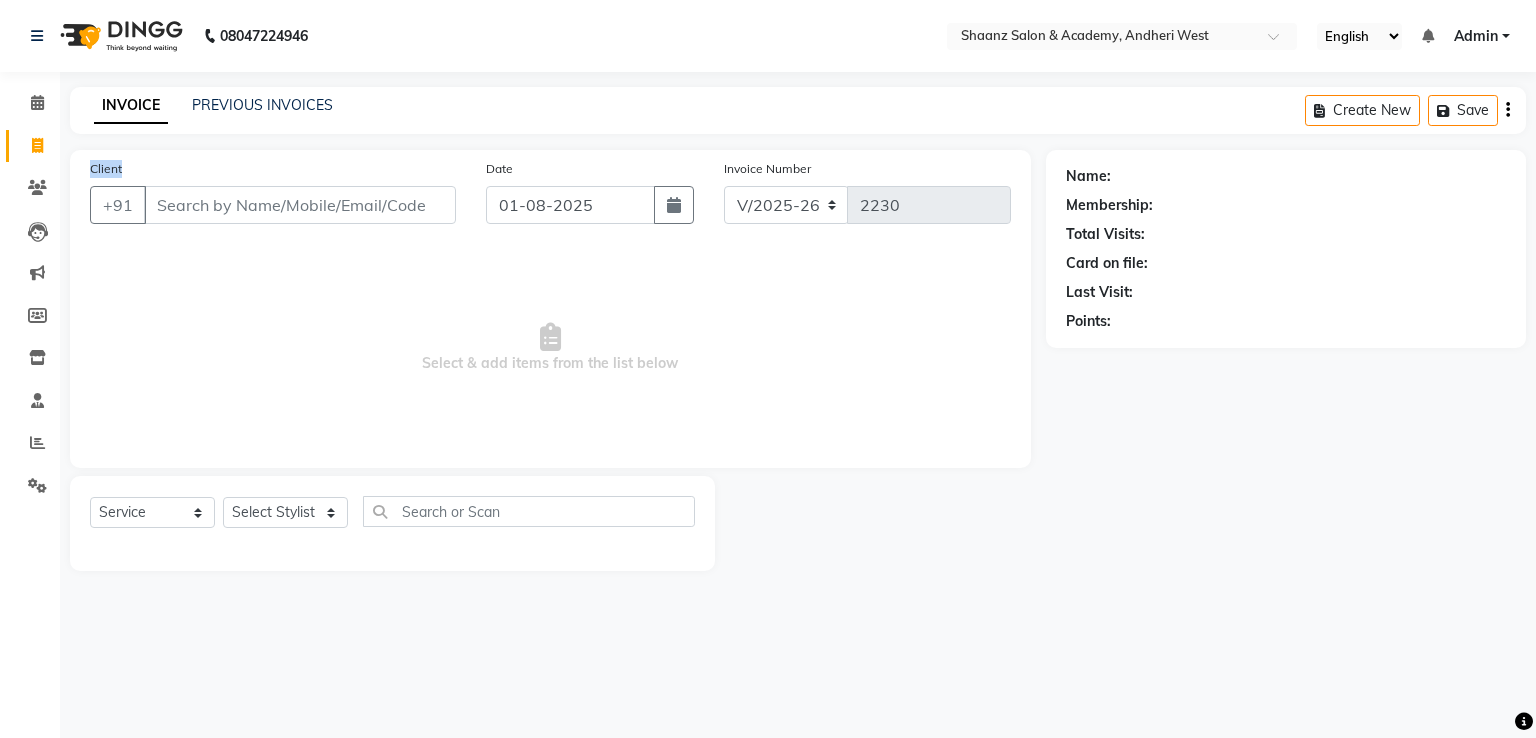click on "Client +91" 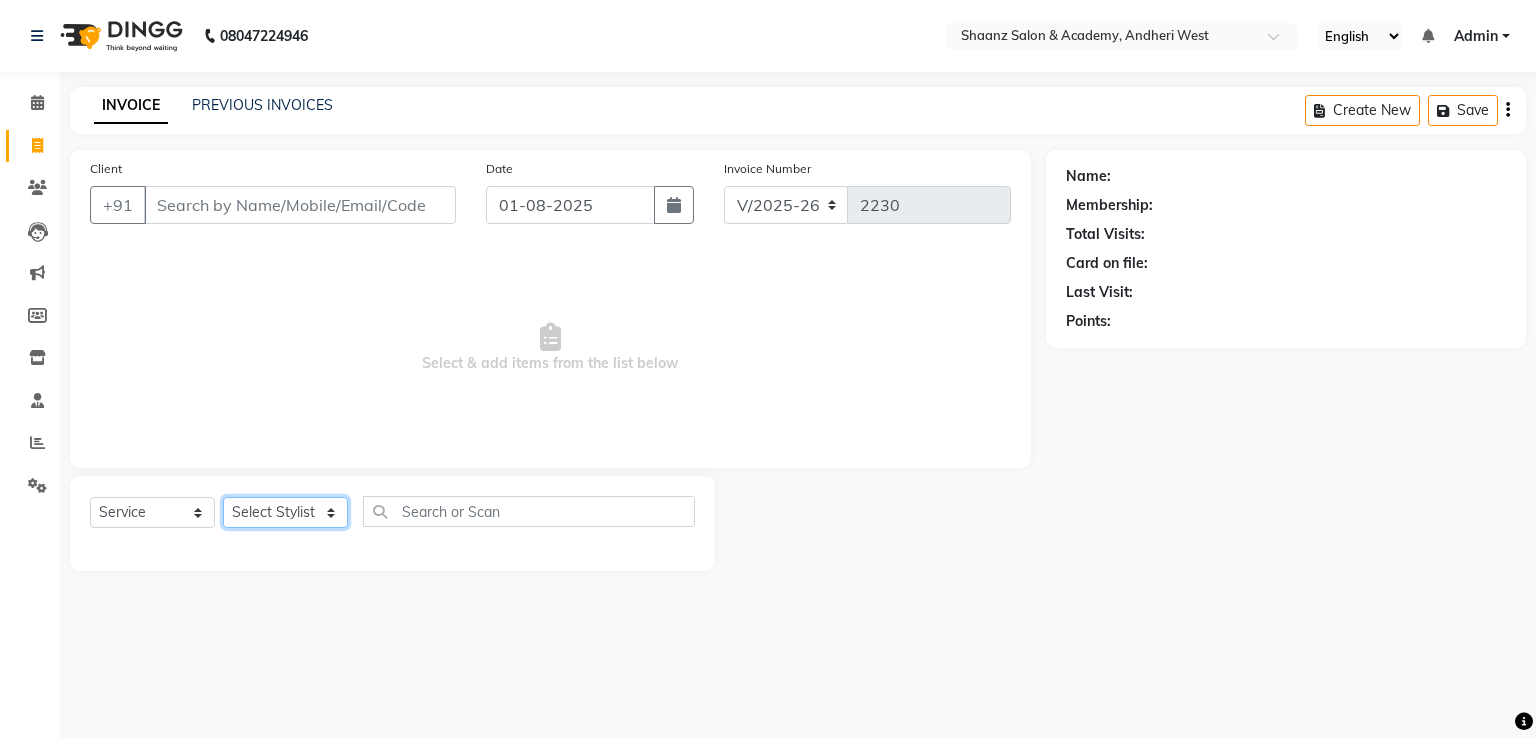 click on "Select Stylist [FIRST] [LAST] [FIRST]  [LAST] [FIRST] [LAST] [FIRST] [LAST] [FIRST] [LAST] [FIRST] [LAST] [FIRST] [LAST] [FIRST] [LAST] [FIRST] [LAST] [FIRST] [LAST]" 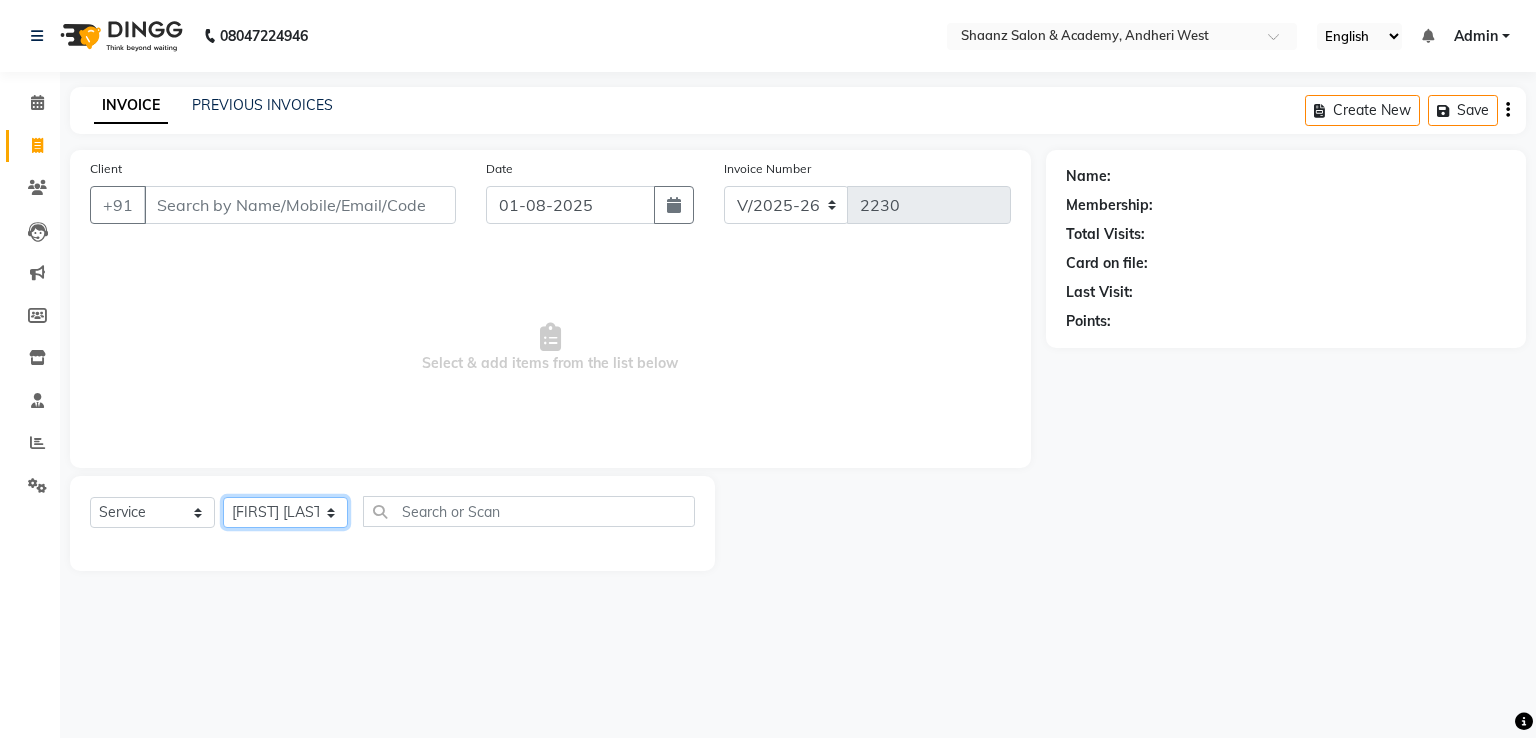 click on "Select Stylist [FIRST] [LAST] [FIRST]  [LAST] [FIRST] [LAST] [FIRST] [LAST] [FIRST] [LAST] [FIRST] [LAST] [FIRST] [LAST] [FIRST] [LAST] [FIRST] [LAST] [FIRST] [LAST]" 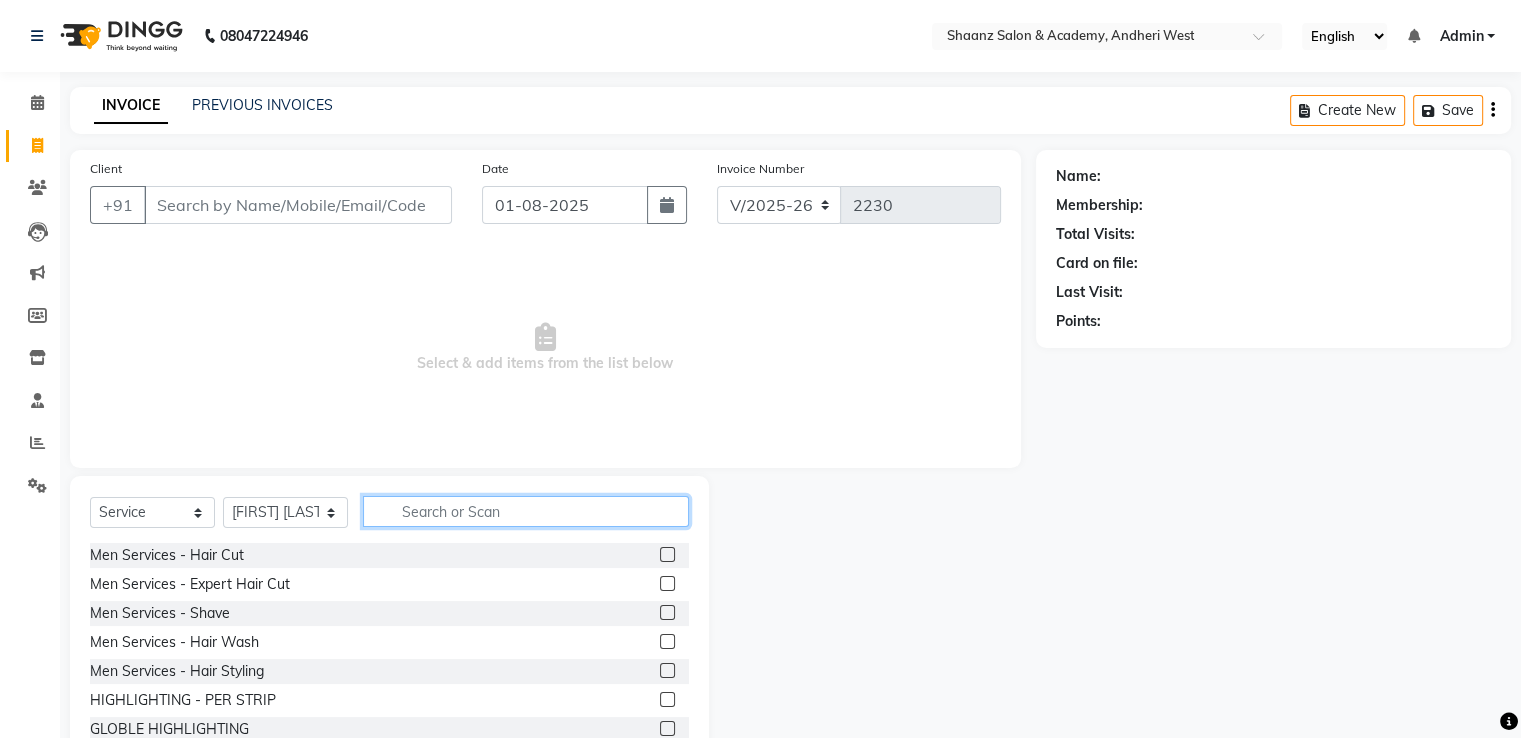 click 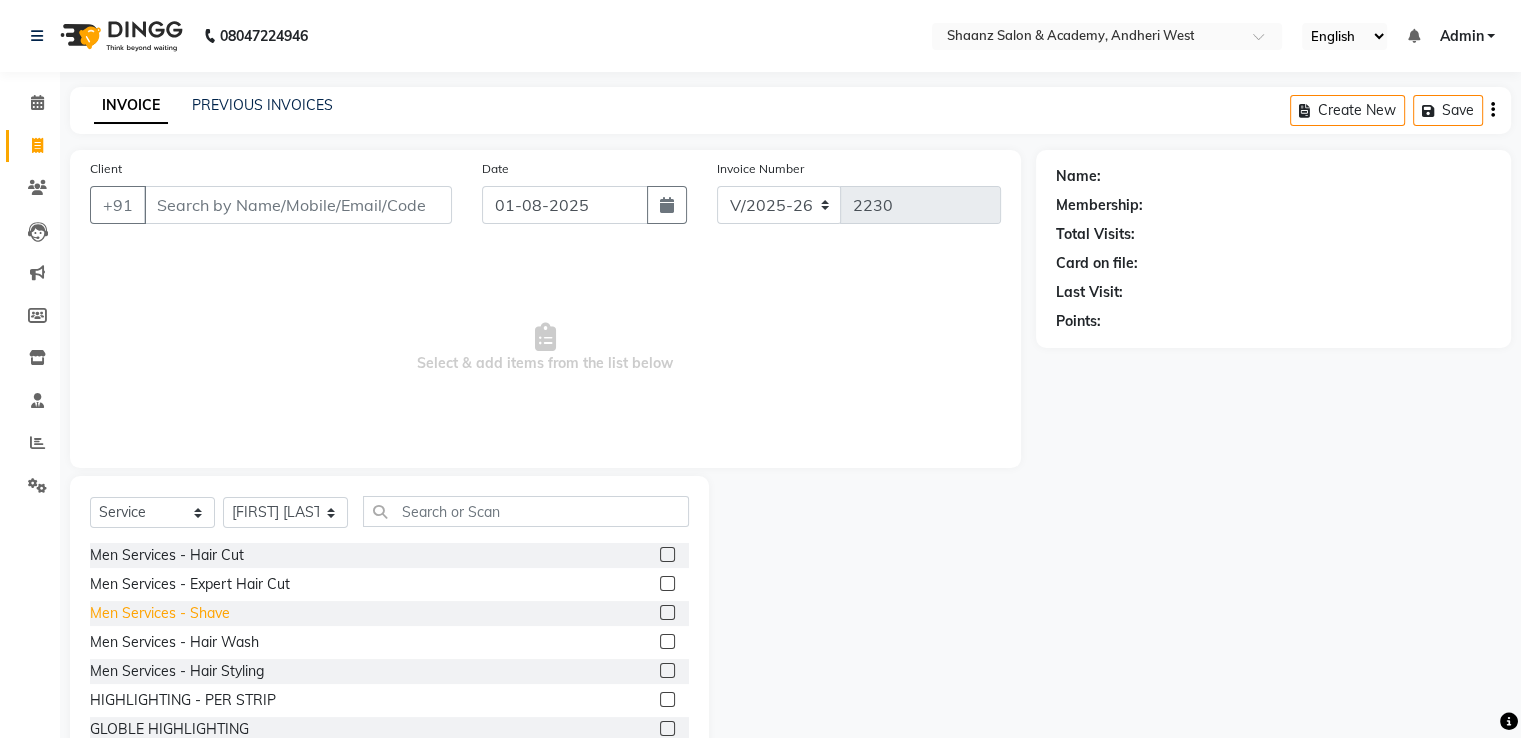 click on "Men Services  - Shave" 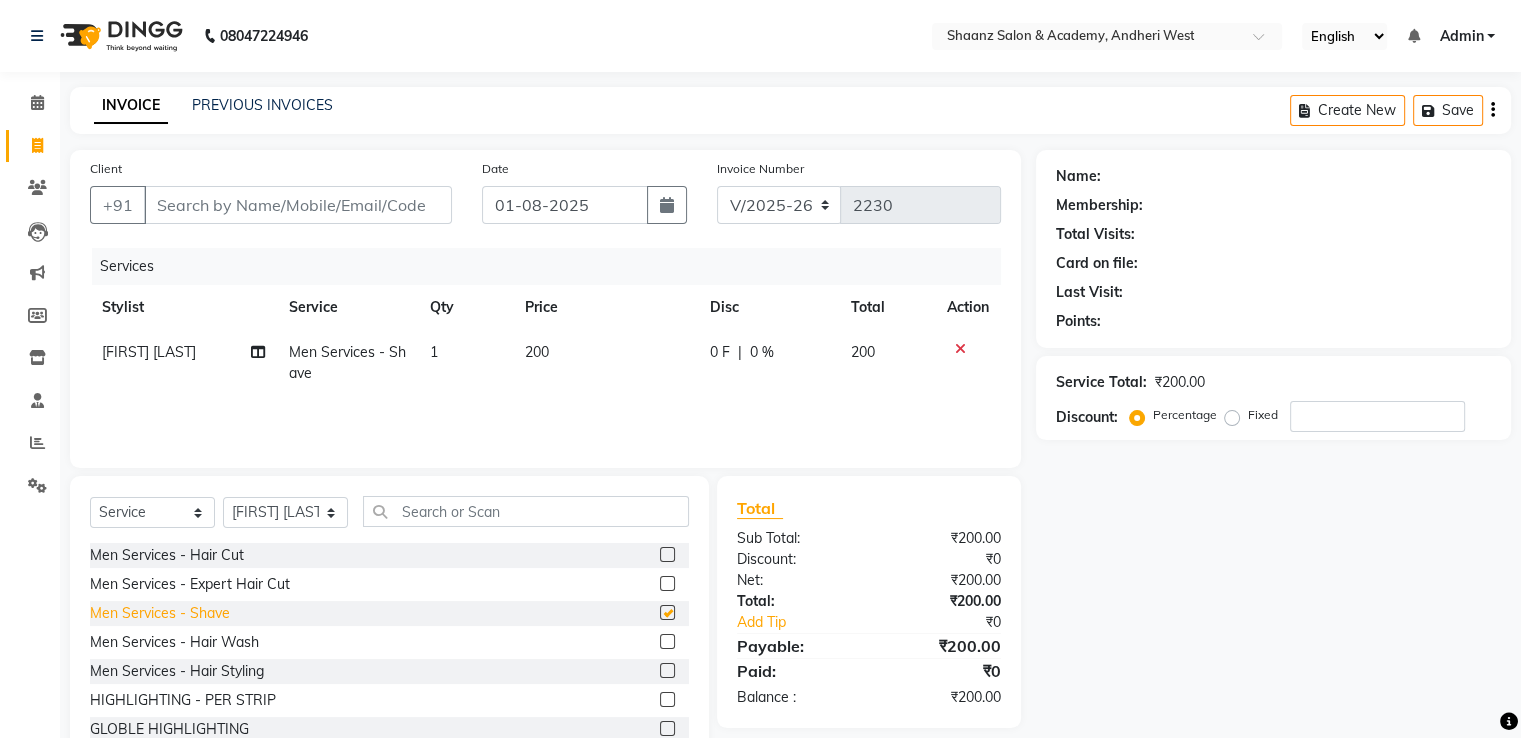 checkbox on "false" 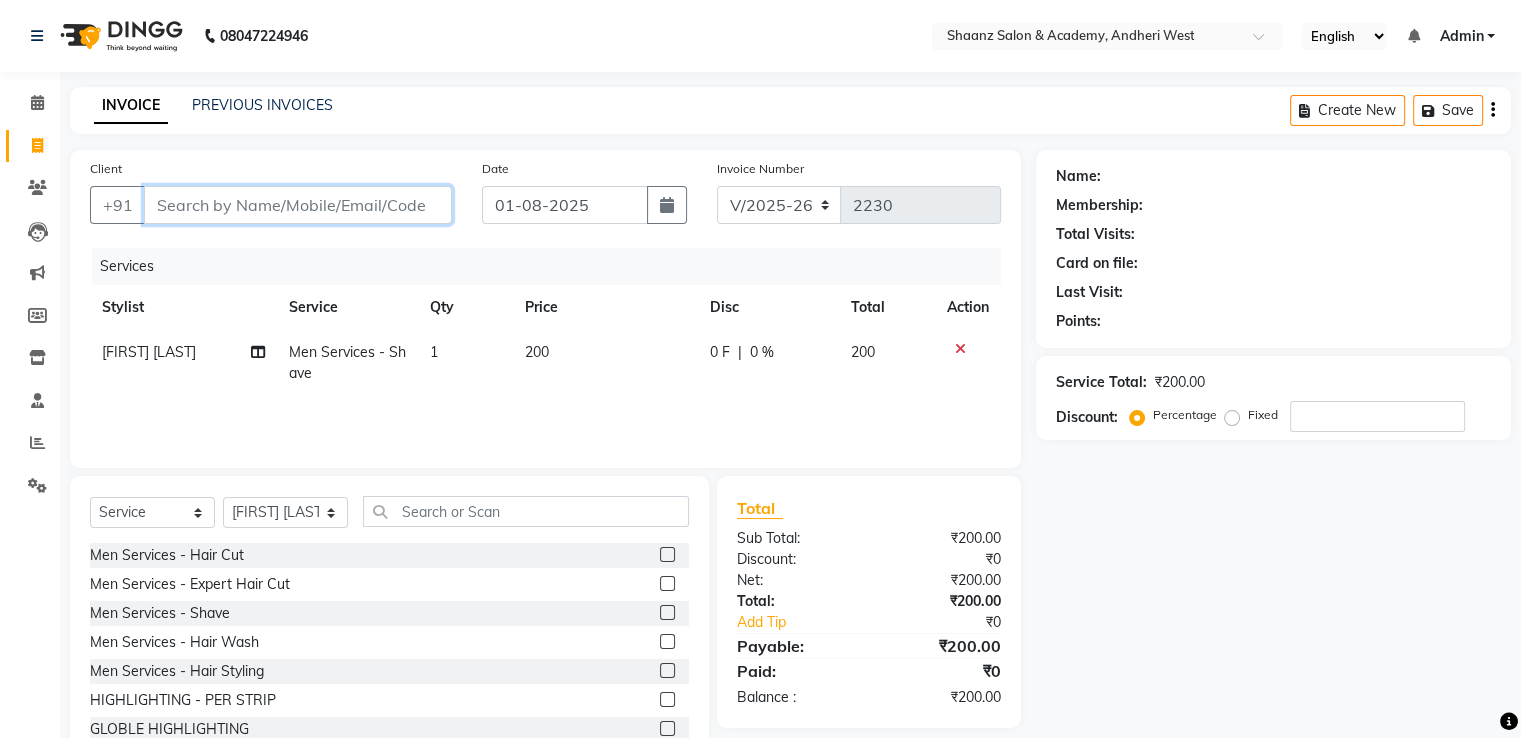 click on "Client" at bounding box center [298, 205] 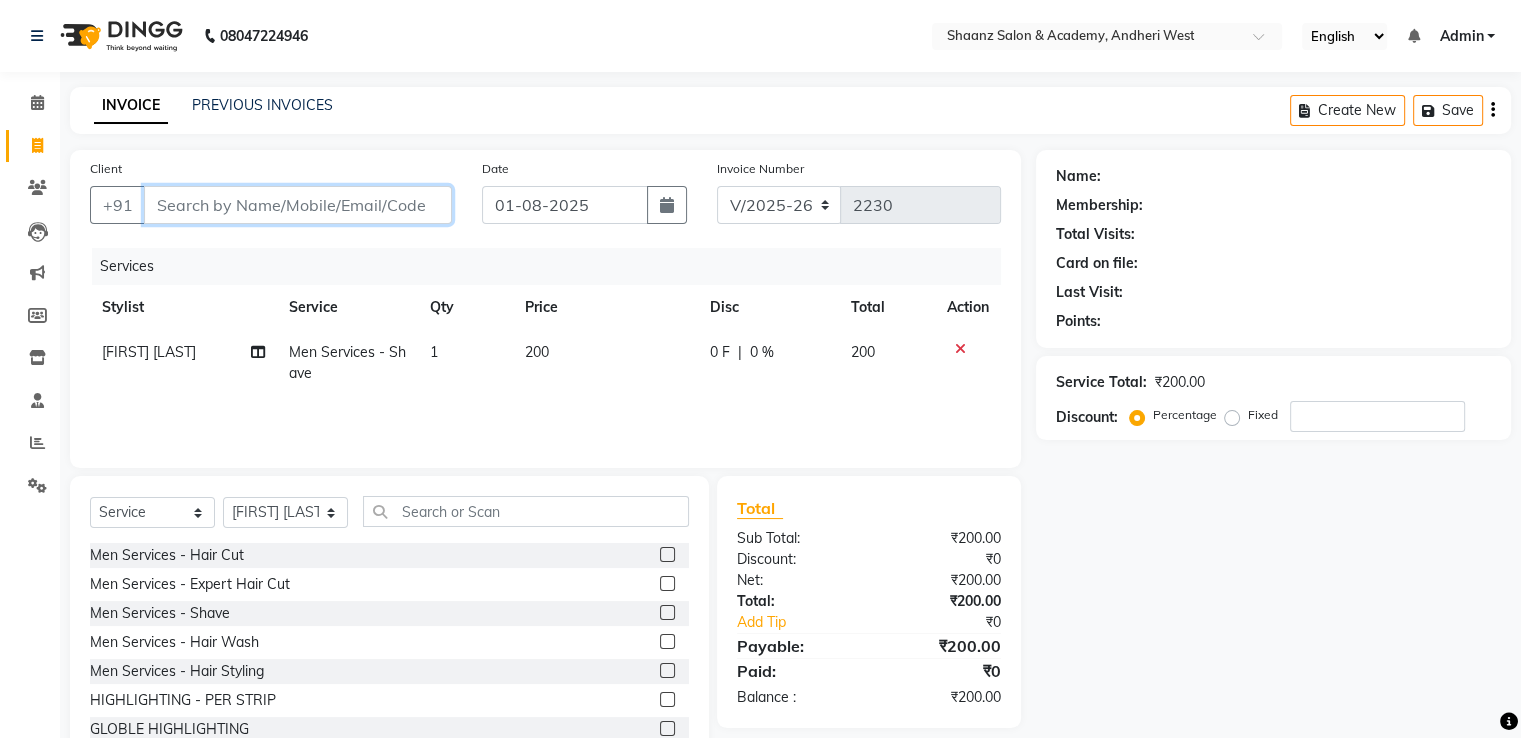 type on "8" 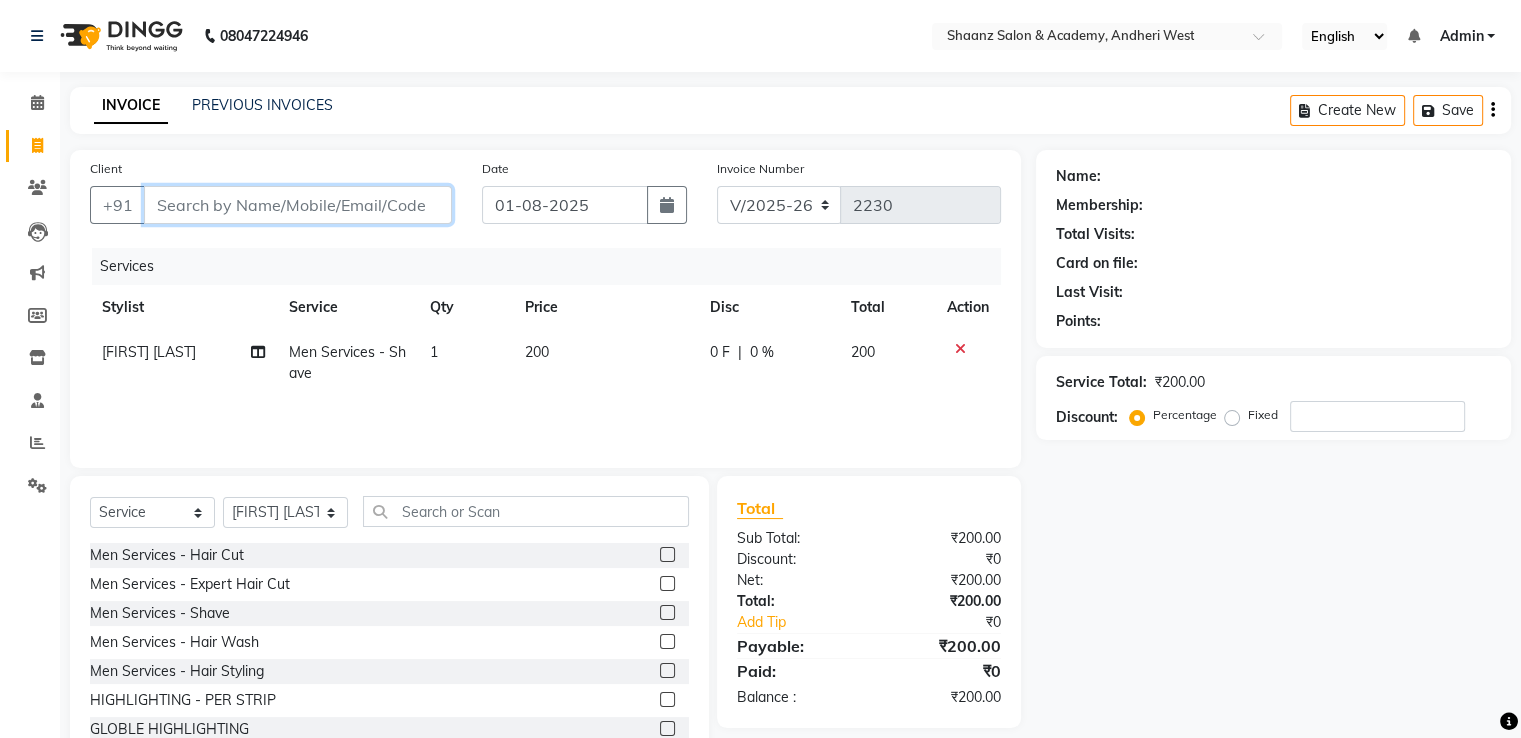 type on "0" 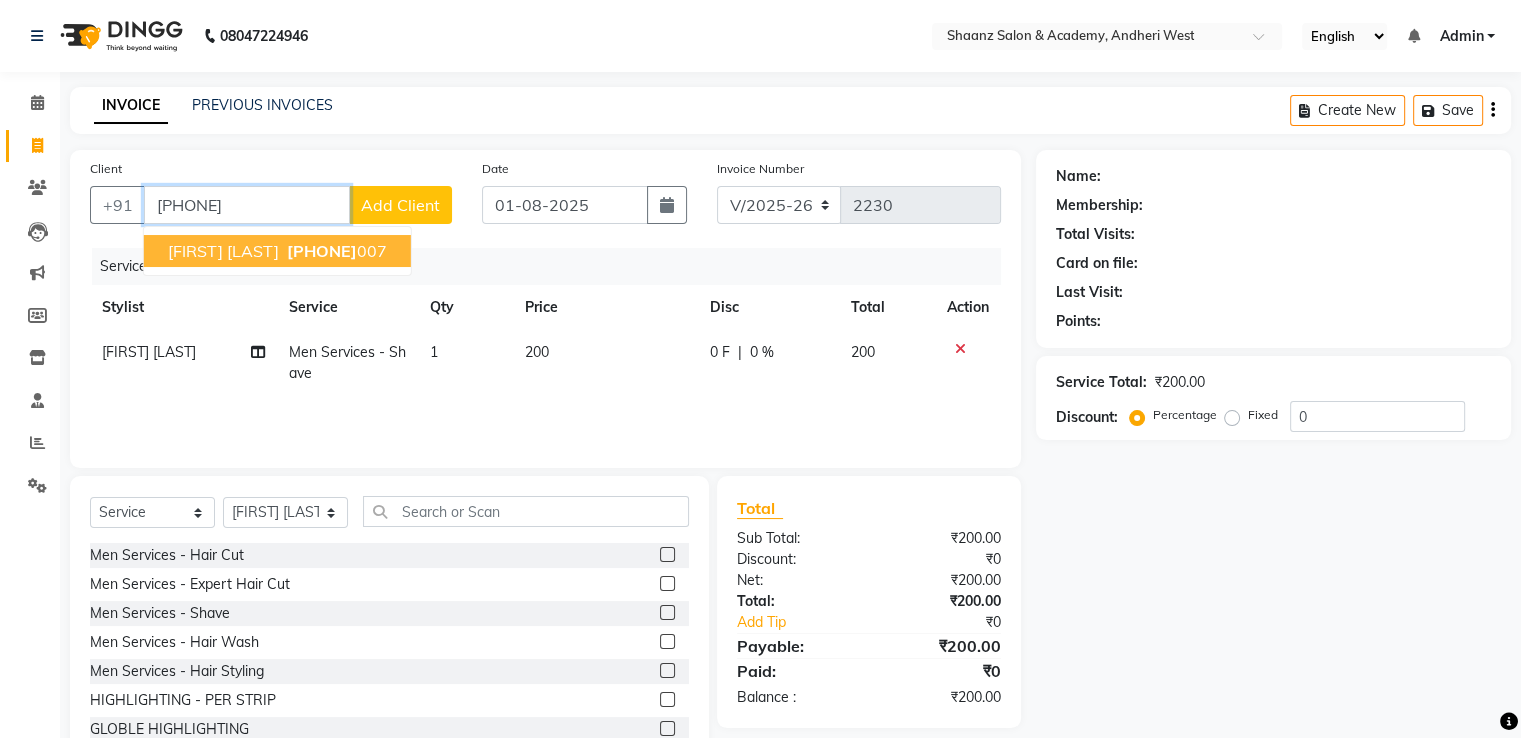 click on "MAAHIR BHATIYA" at bounding box center [223, 251] 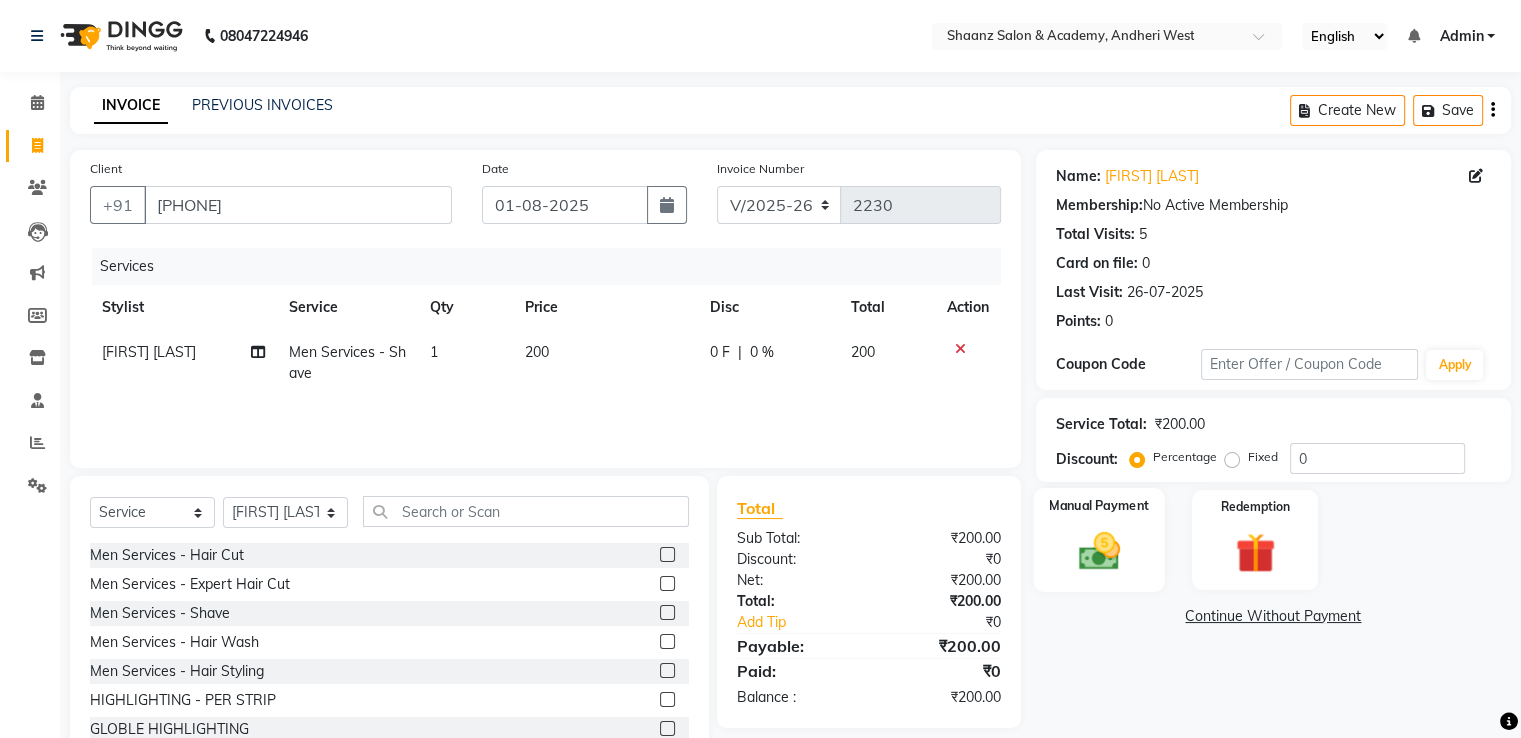 click 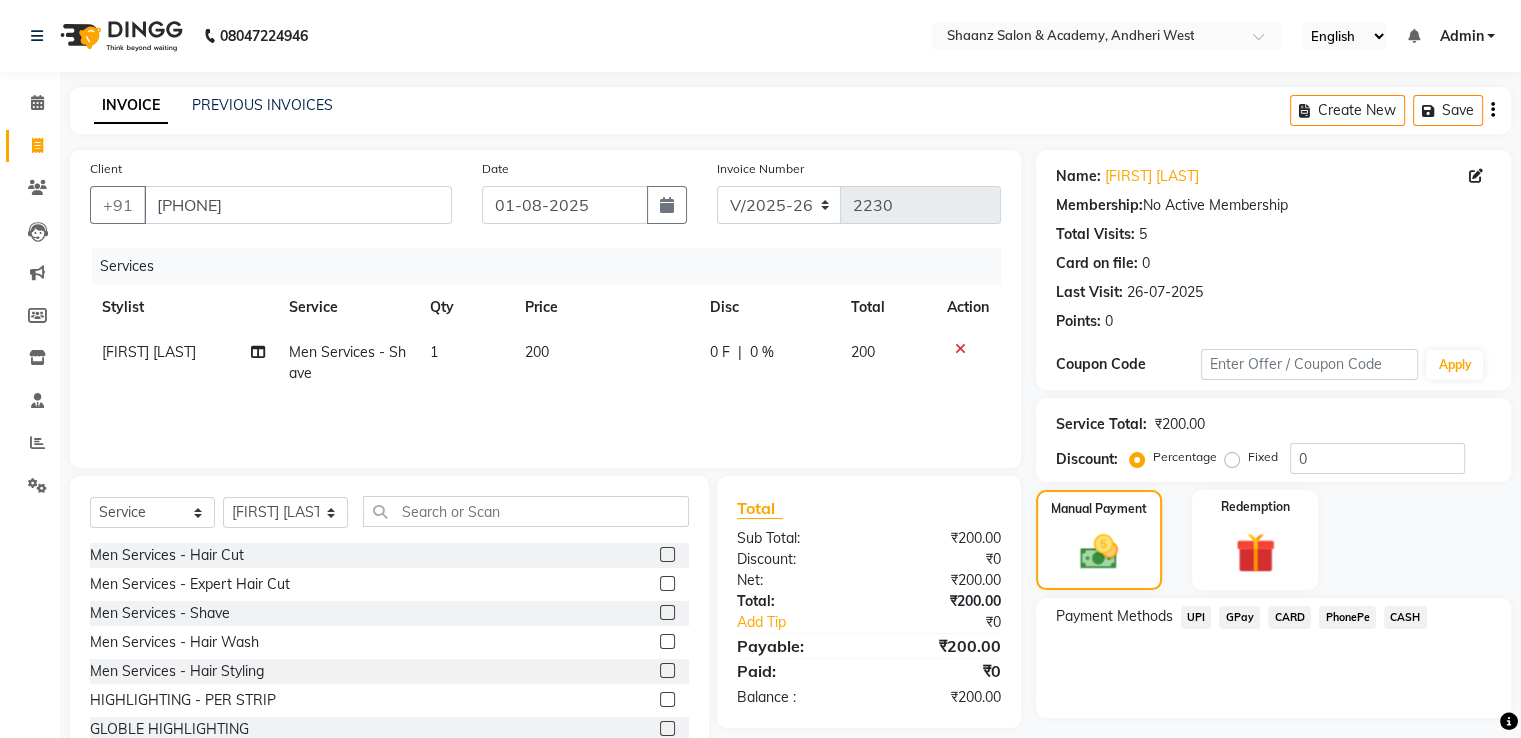 click on "GPay" 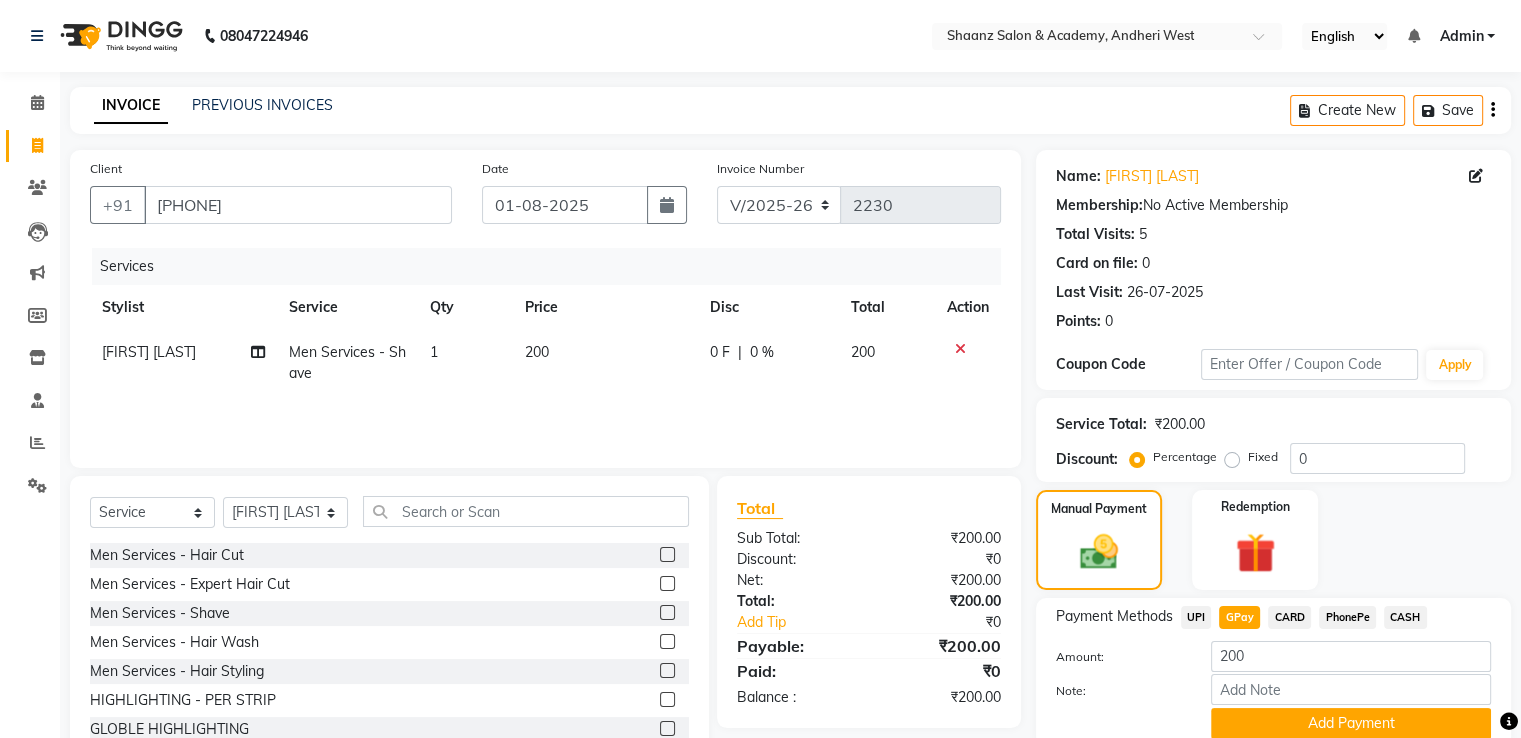scroll, scrollTop: 81, scrollLeft: 0, axis: vertical 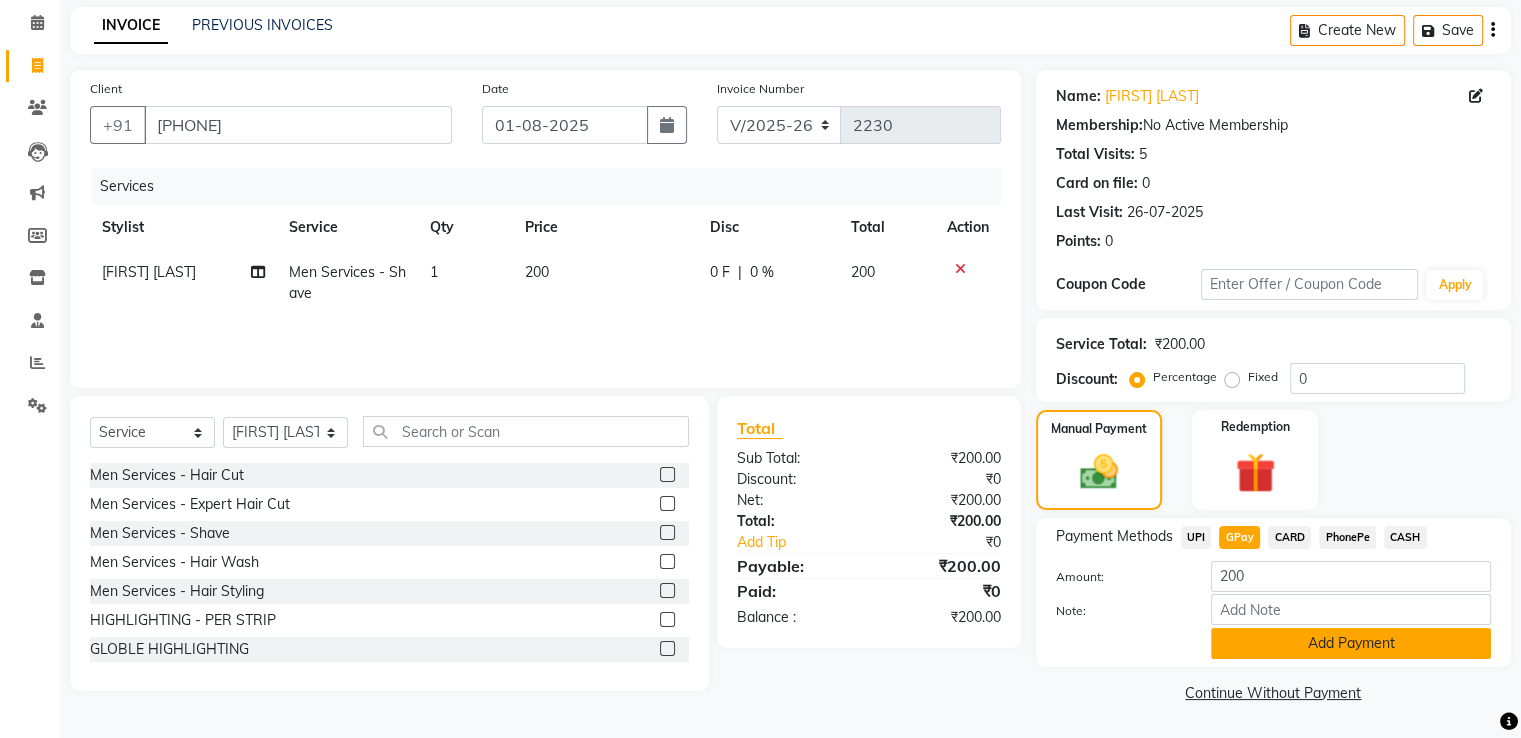 click on "Add Payment" 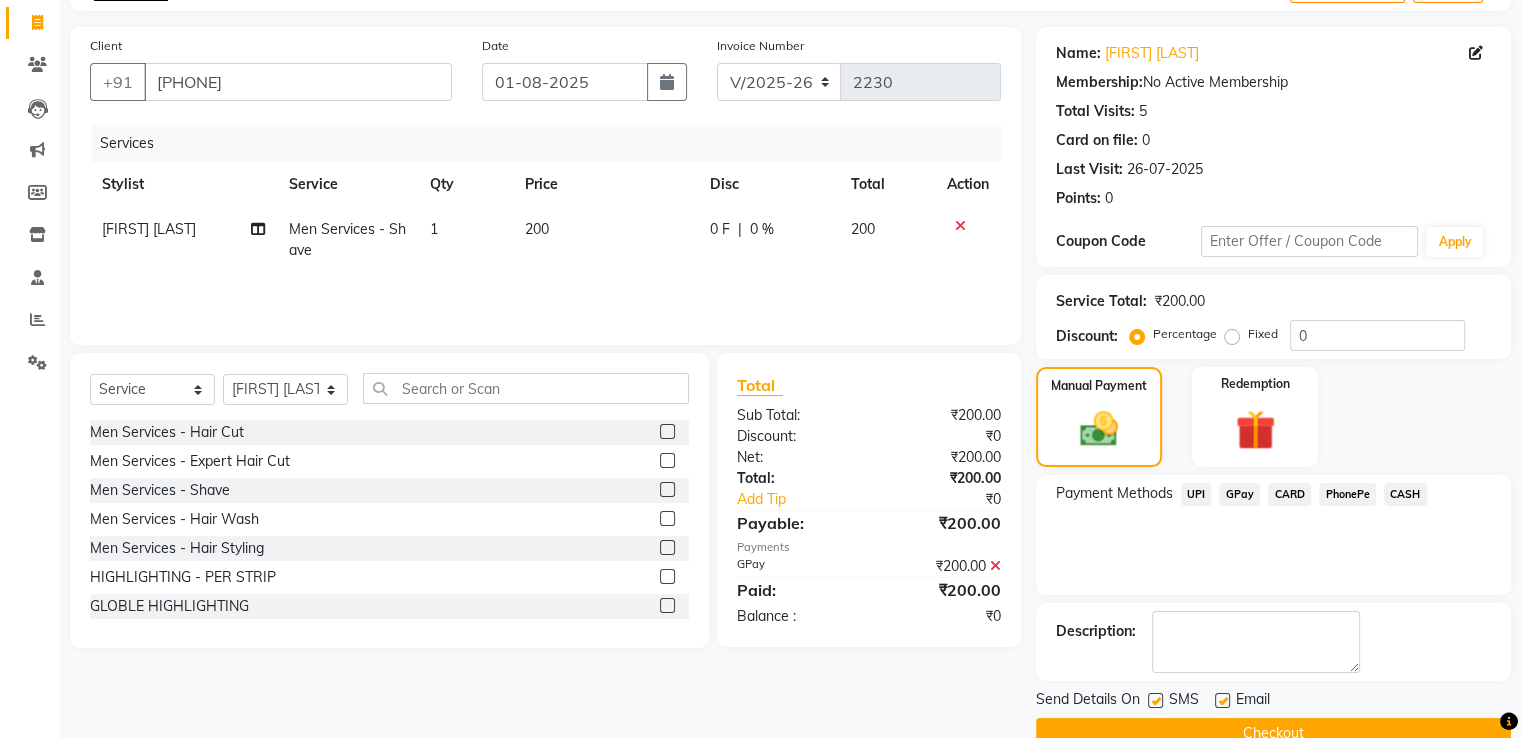 scroll, scrollTop: 163, scrollLeft: 0, axis: vertical 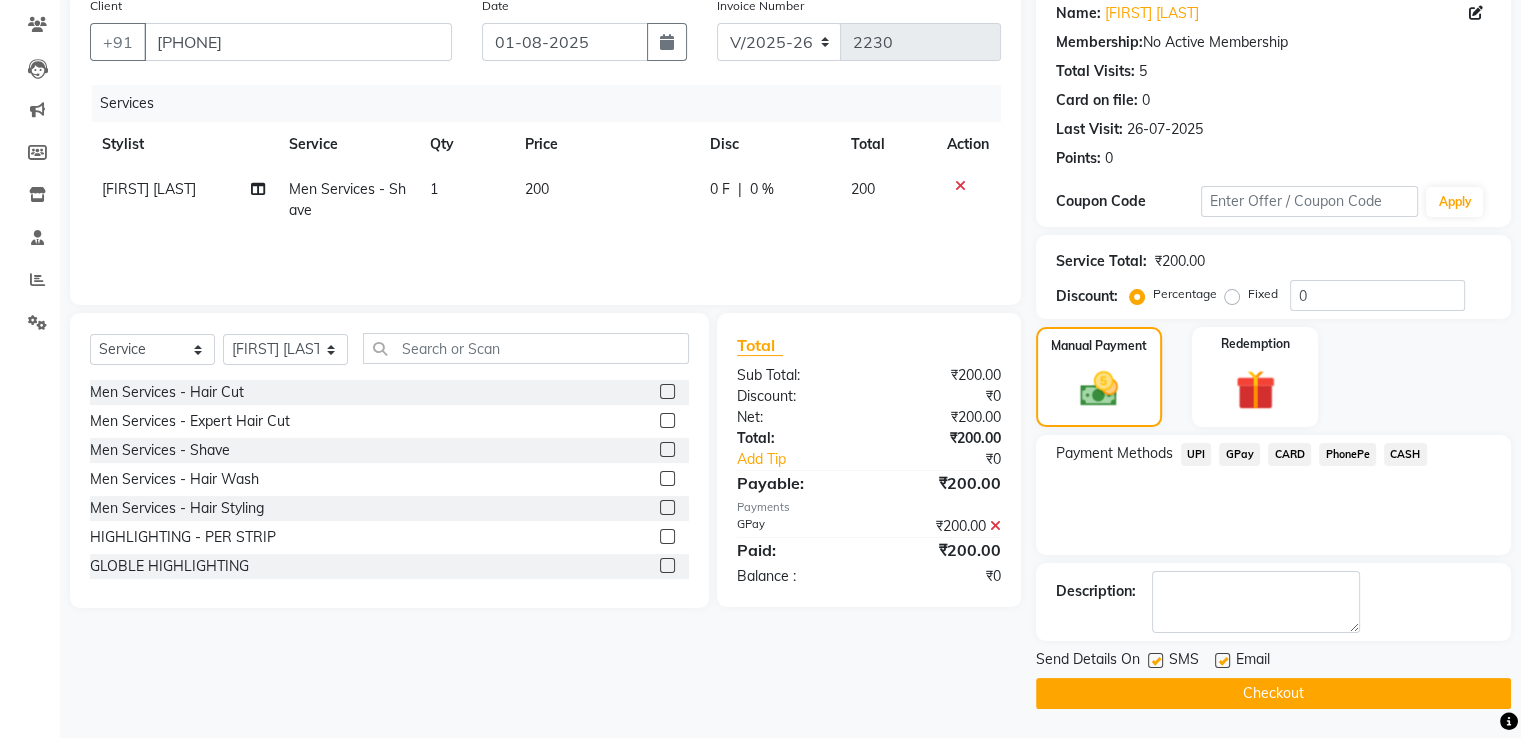 click 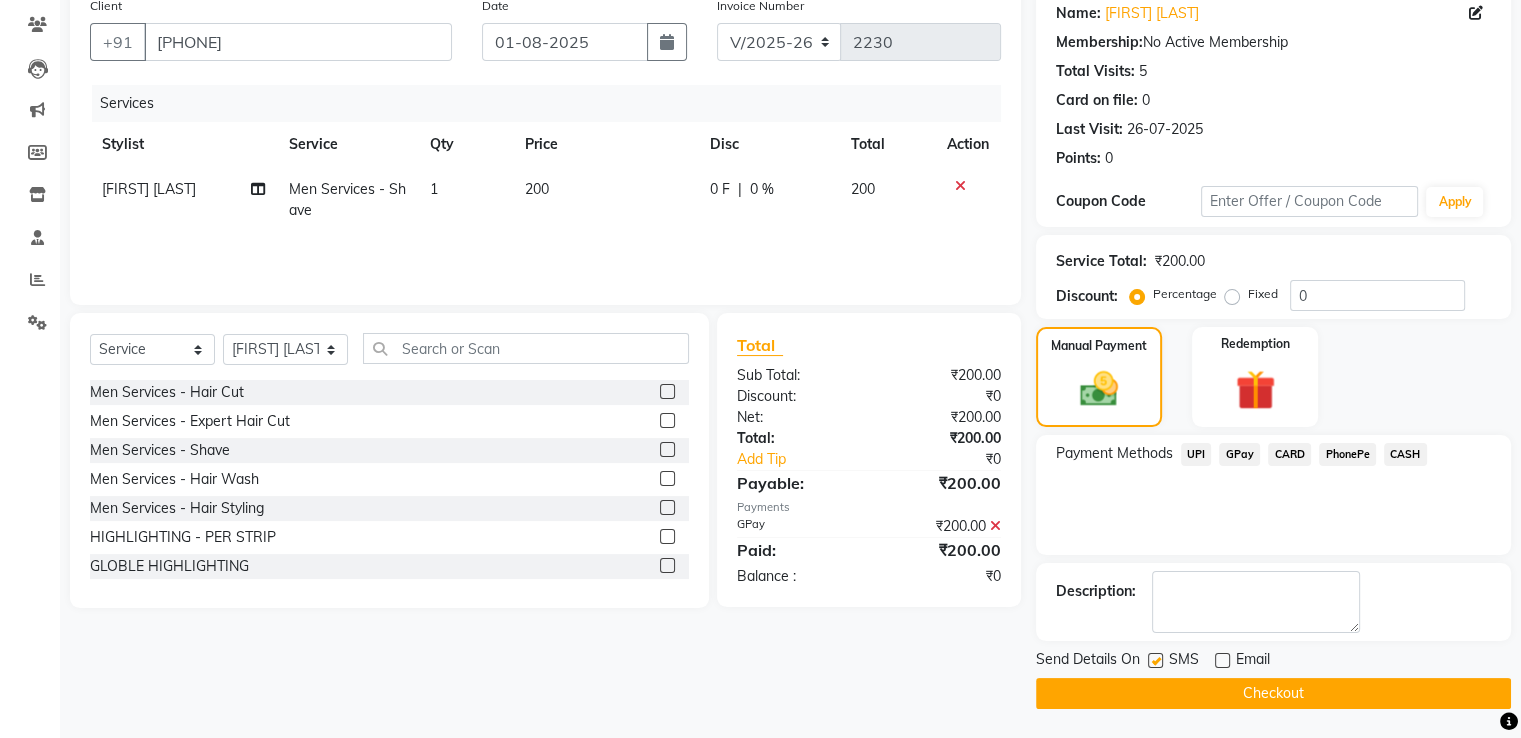 click 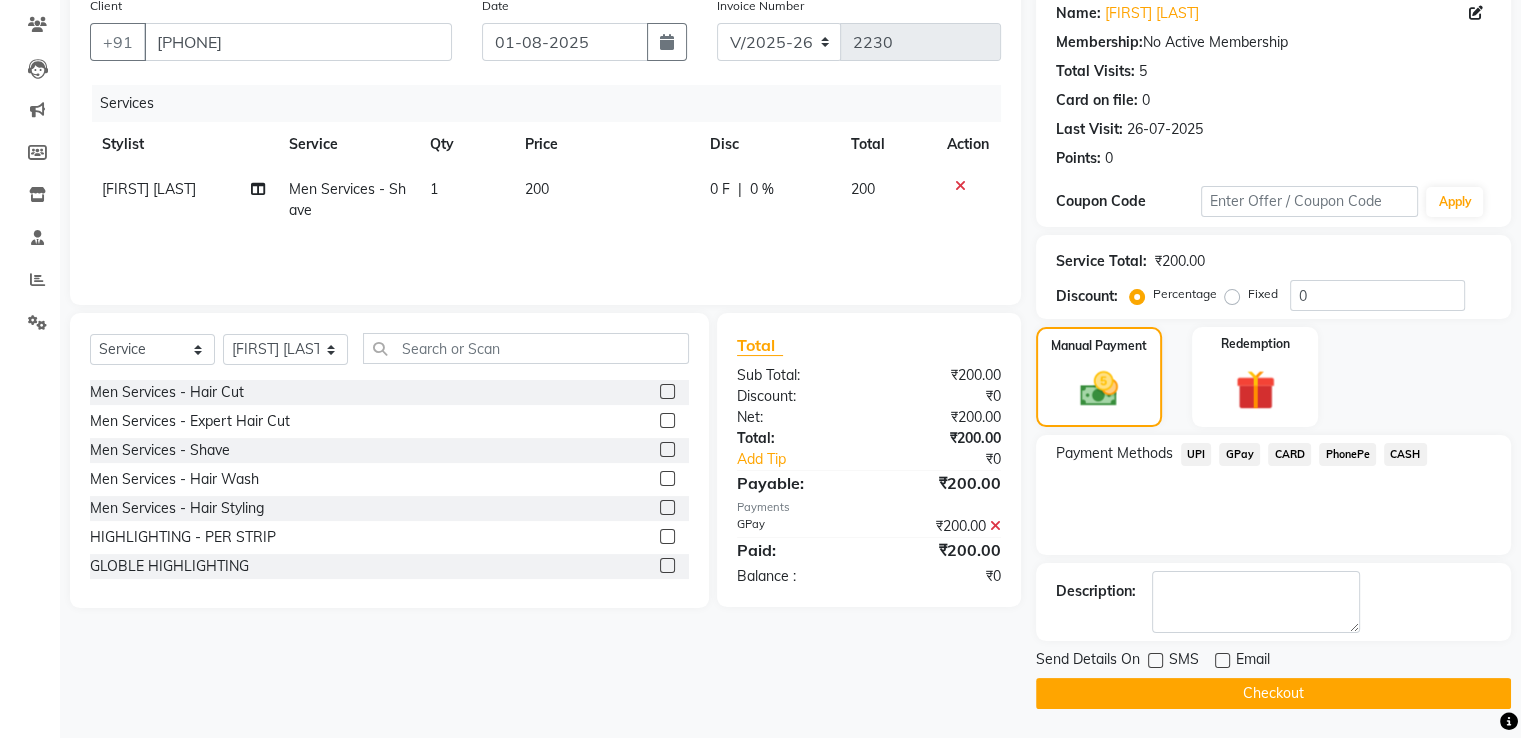 click on "Send Details On SMS Email  Checkout" 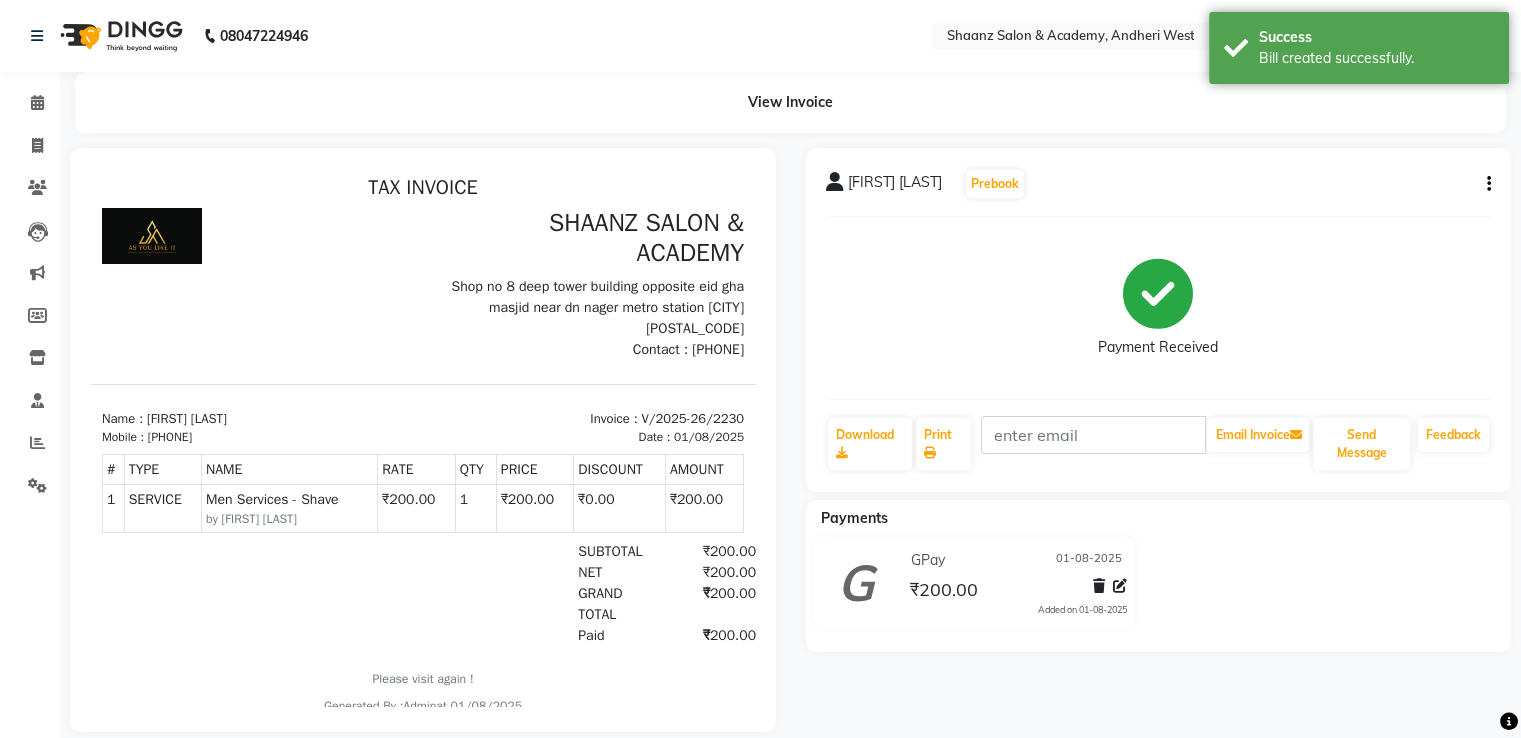 scroll, scrollTop: 0, scrollLeft: 0, axis: both 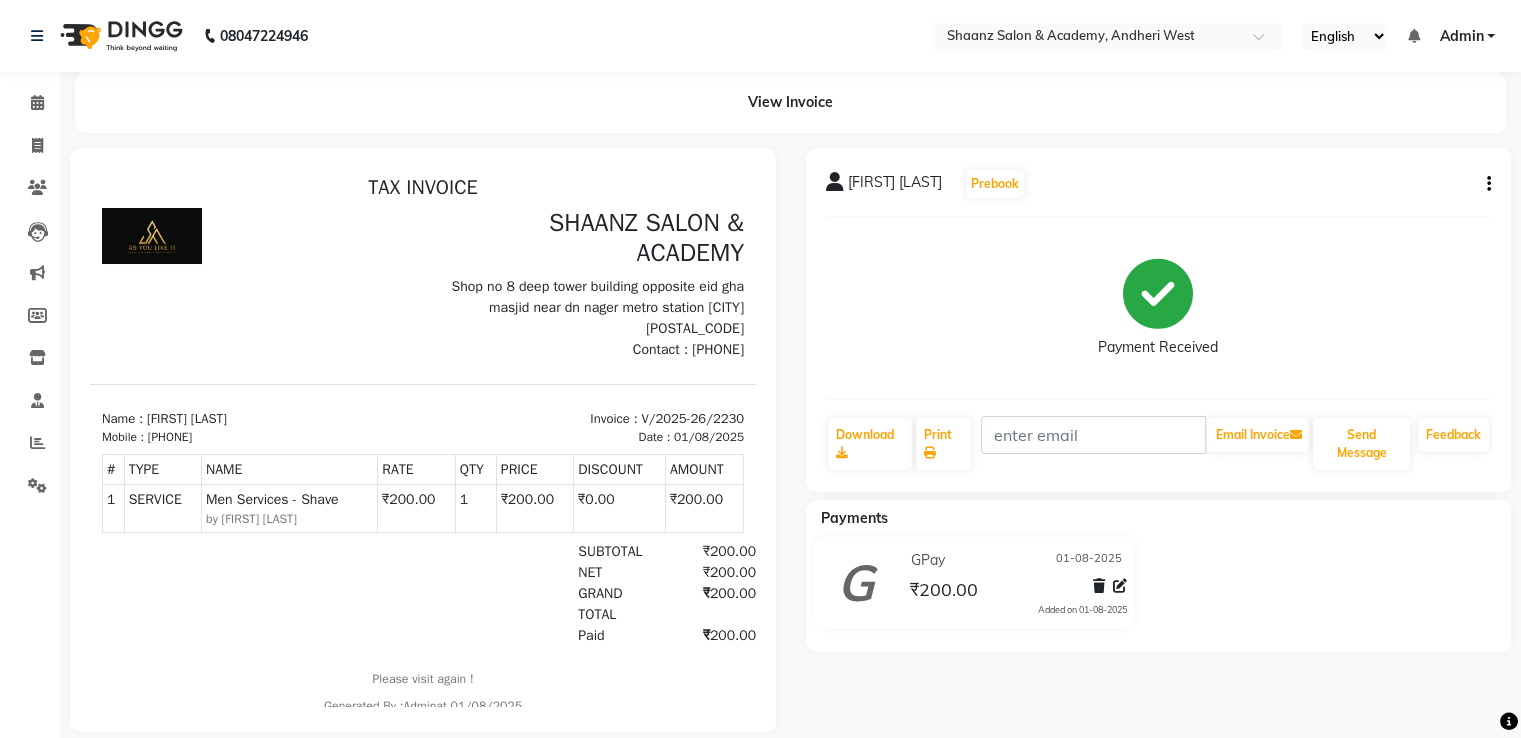 click 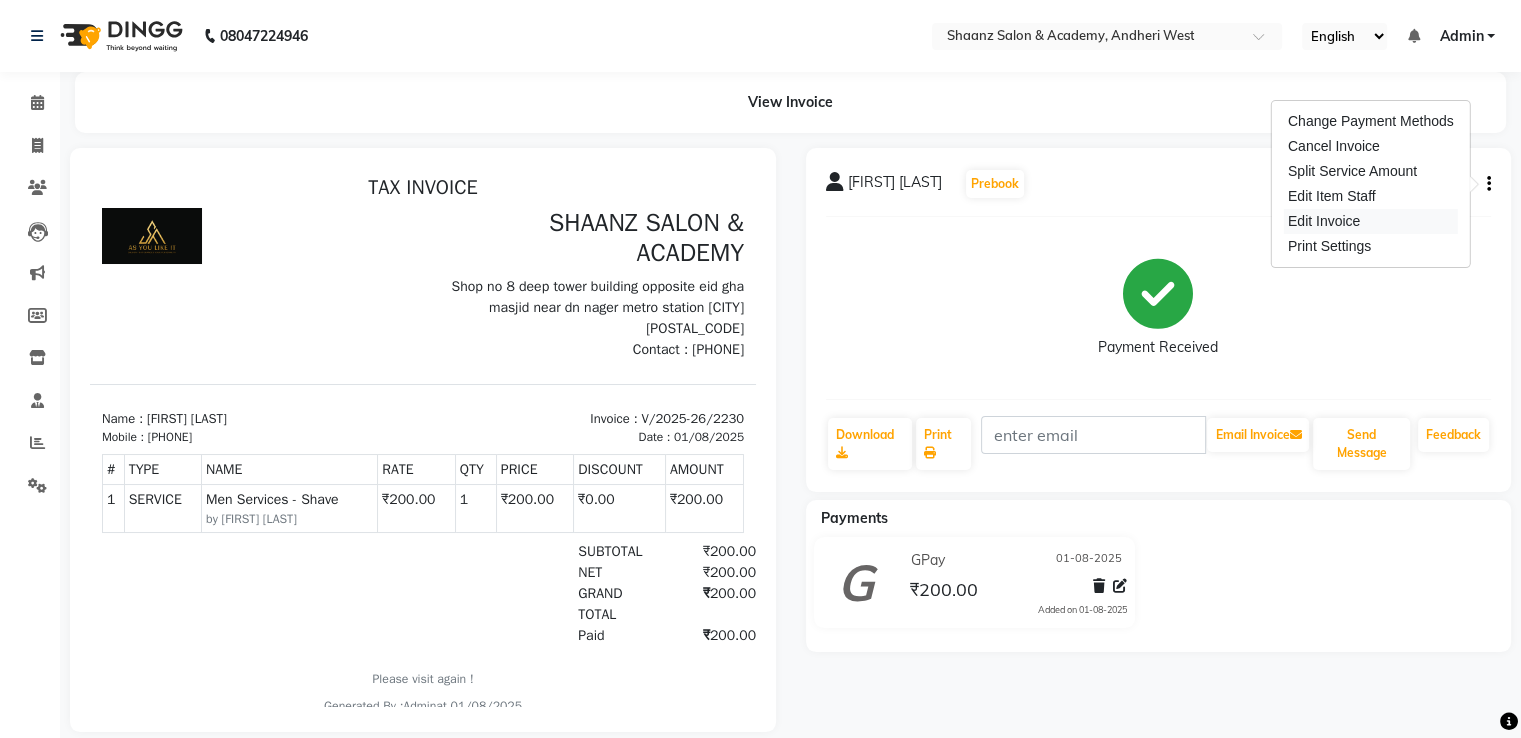 click on "Edit Invoice" at bounding box center [1371, 221] 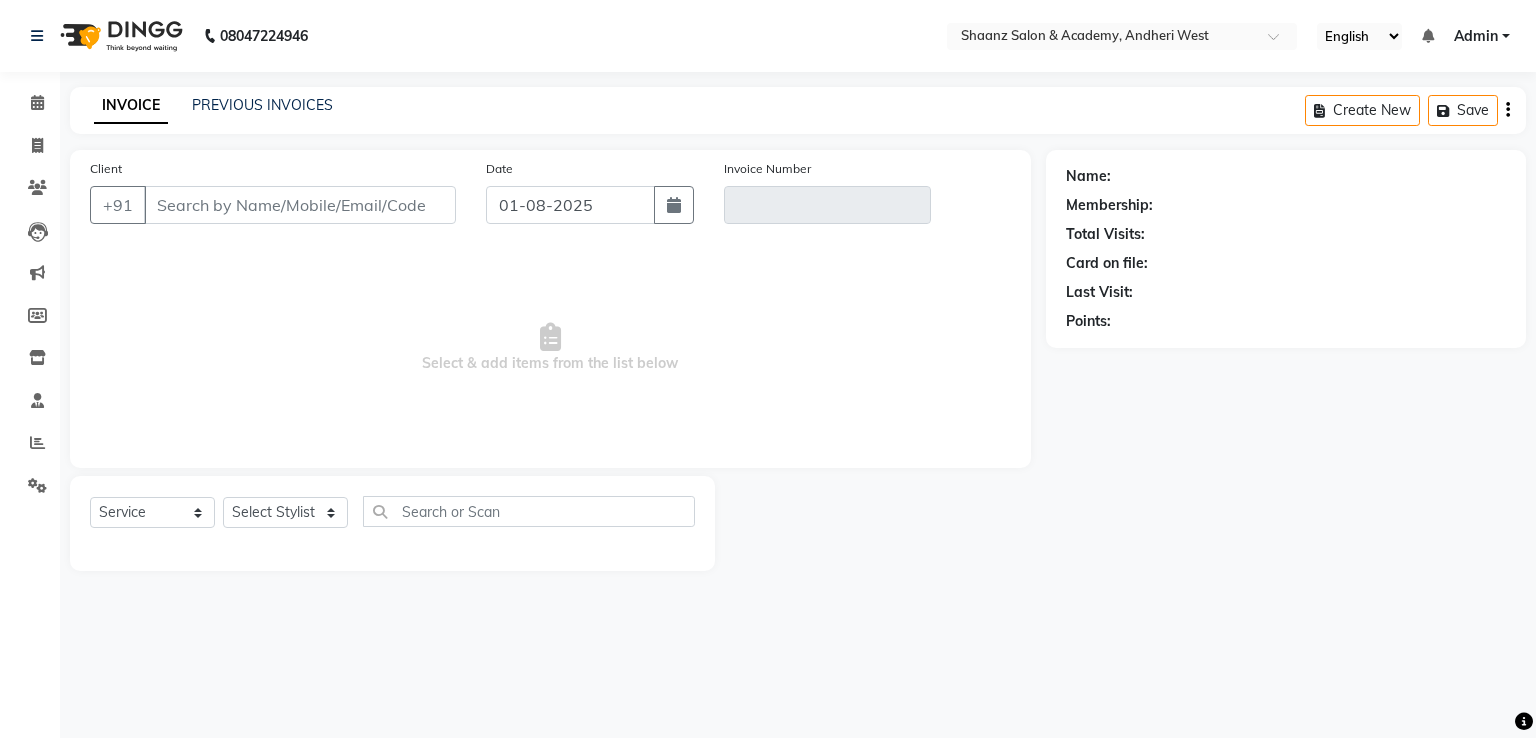 type on "[PHONE]" 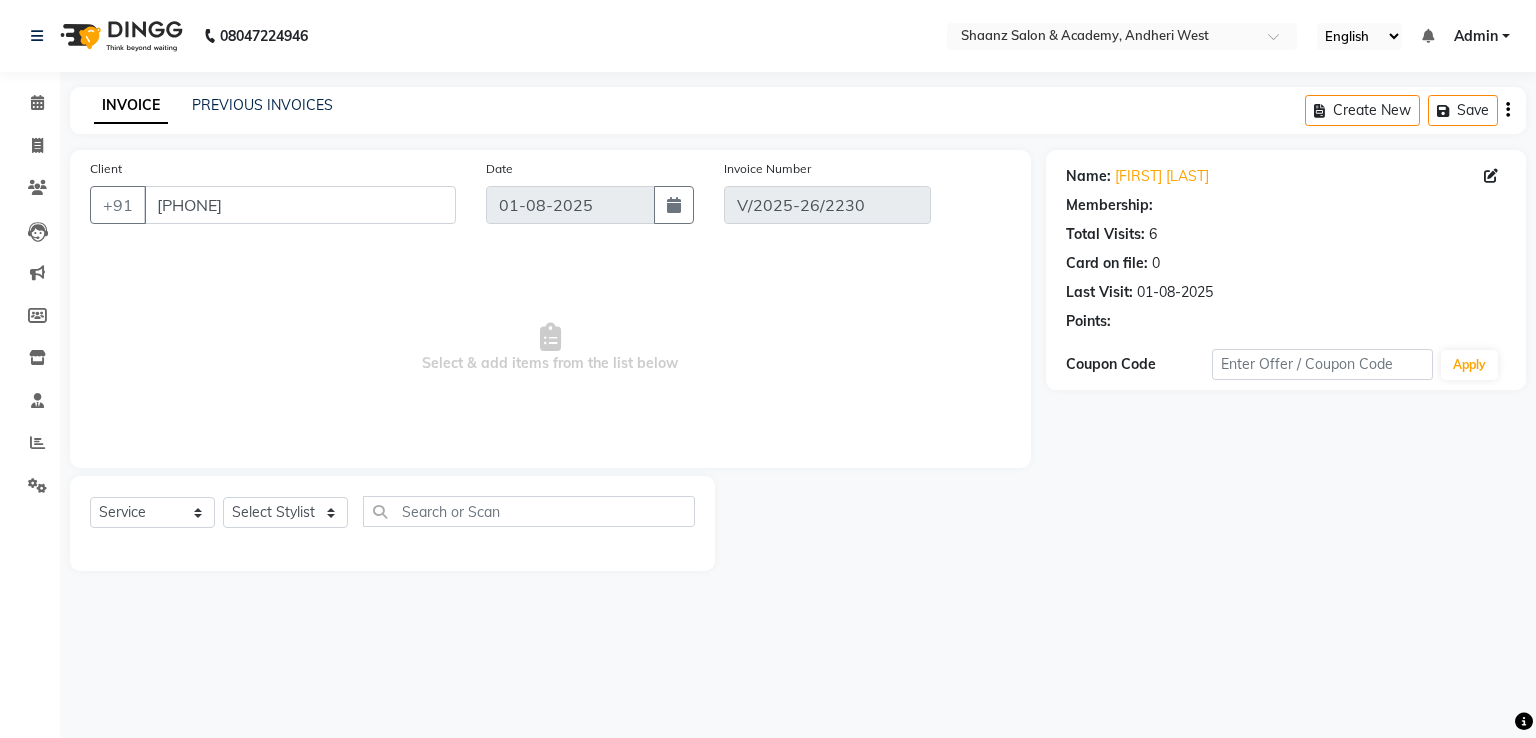 select on "select" 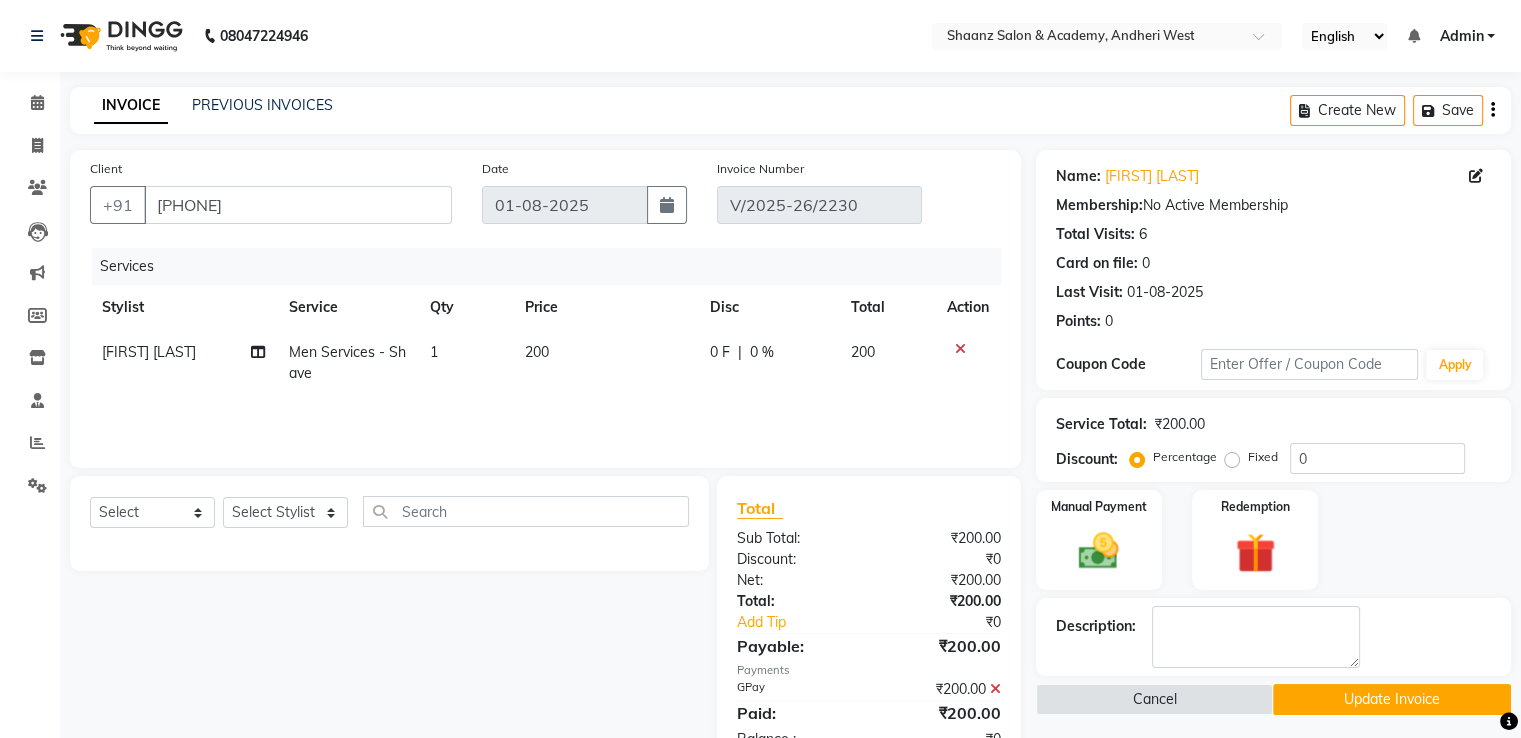 click on "200" 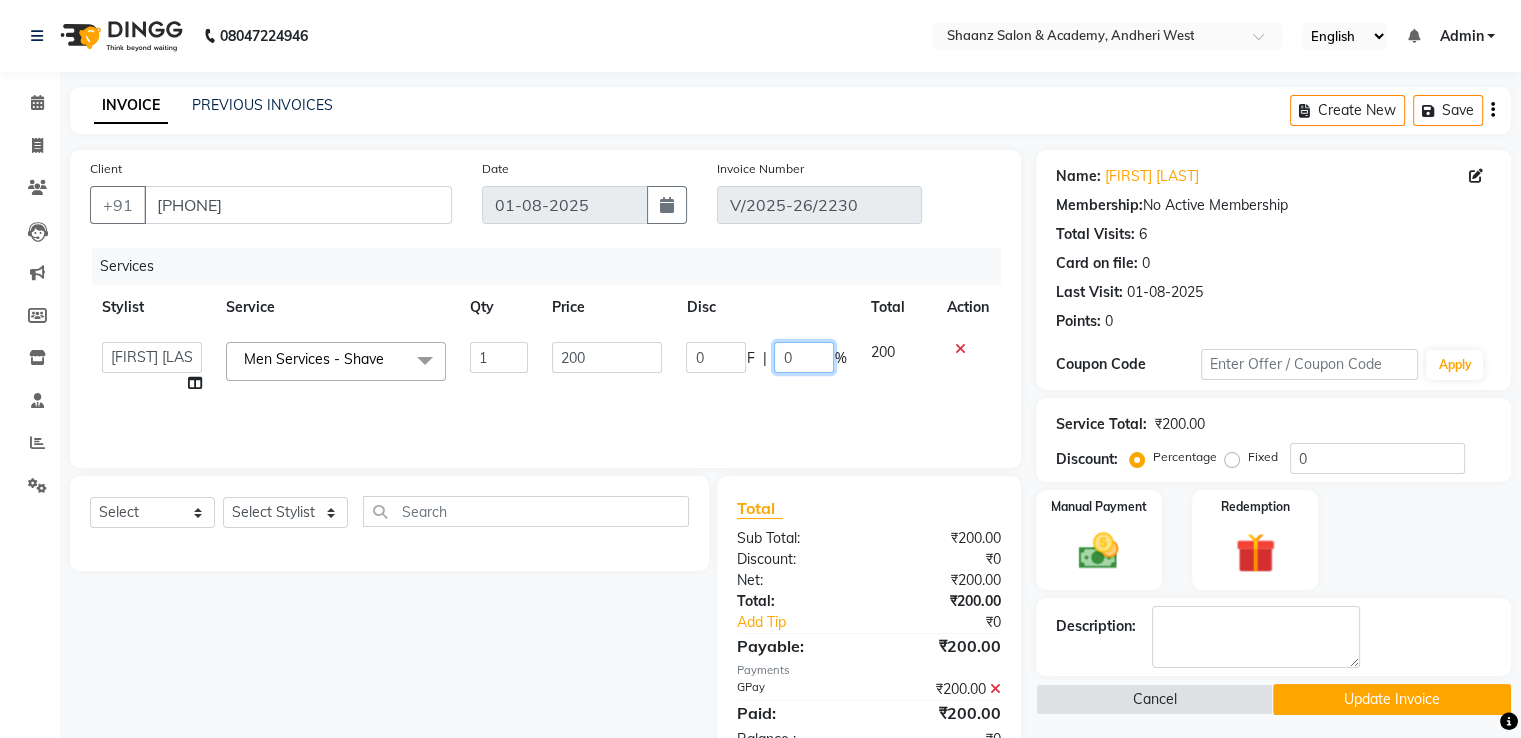 click on "0" 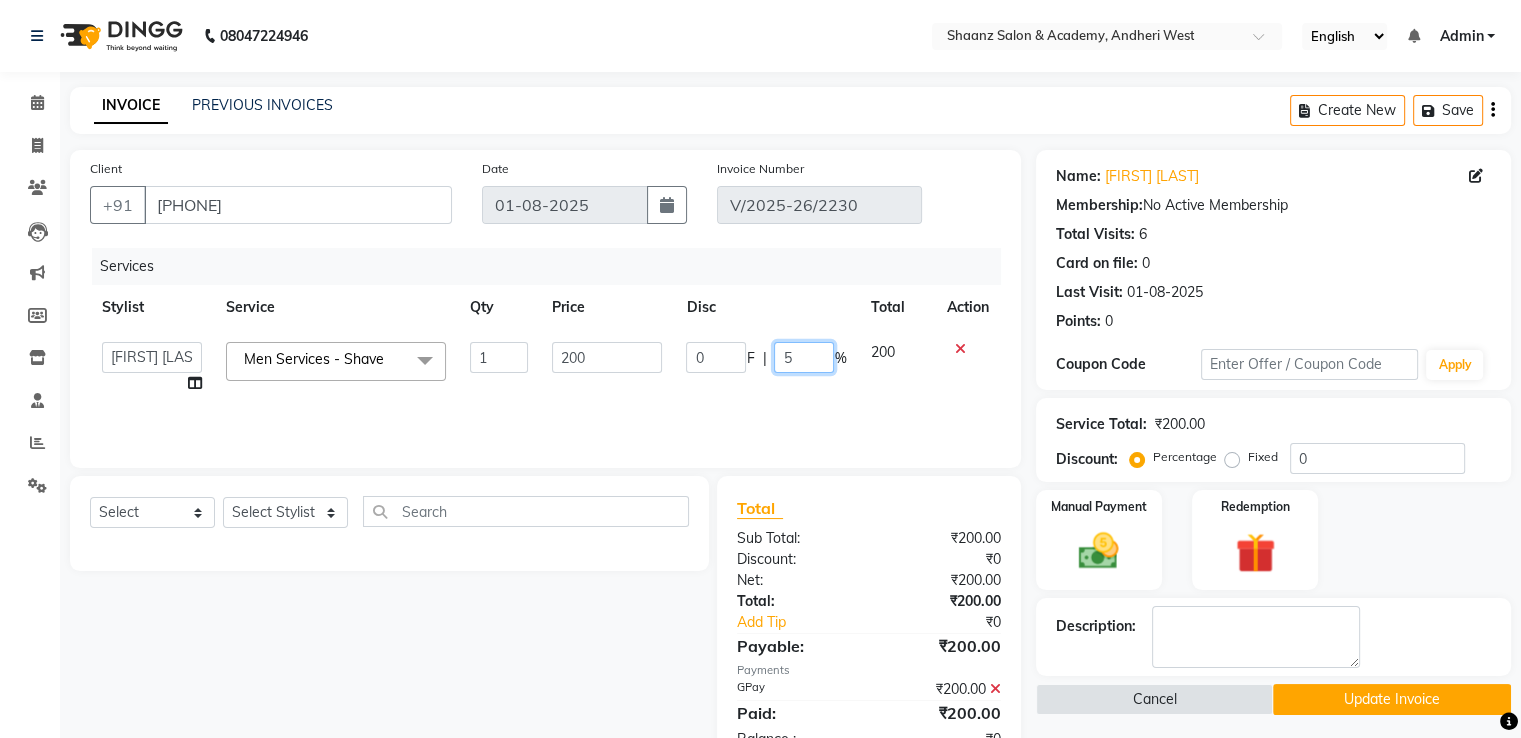 type on "50" 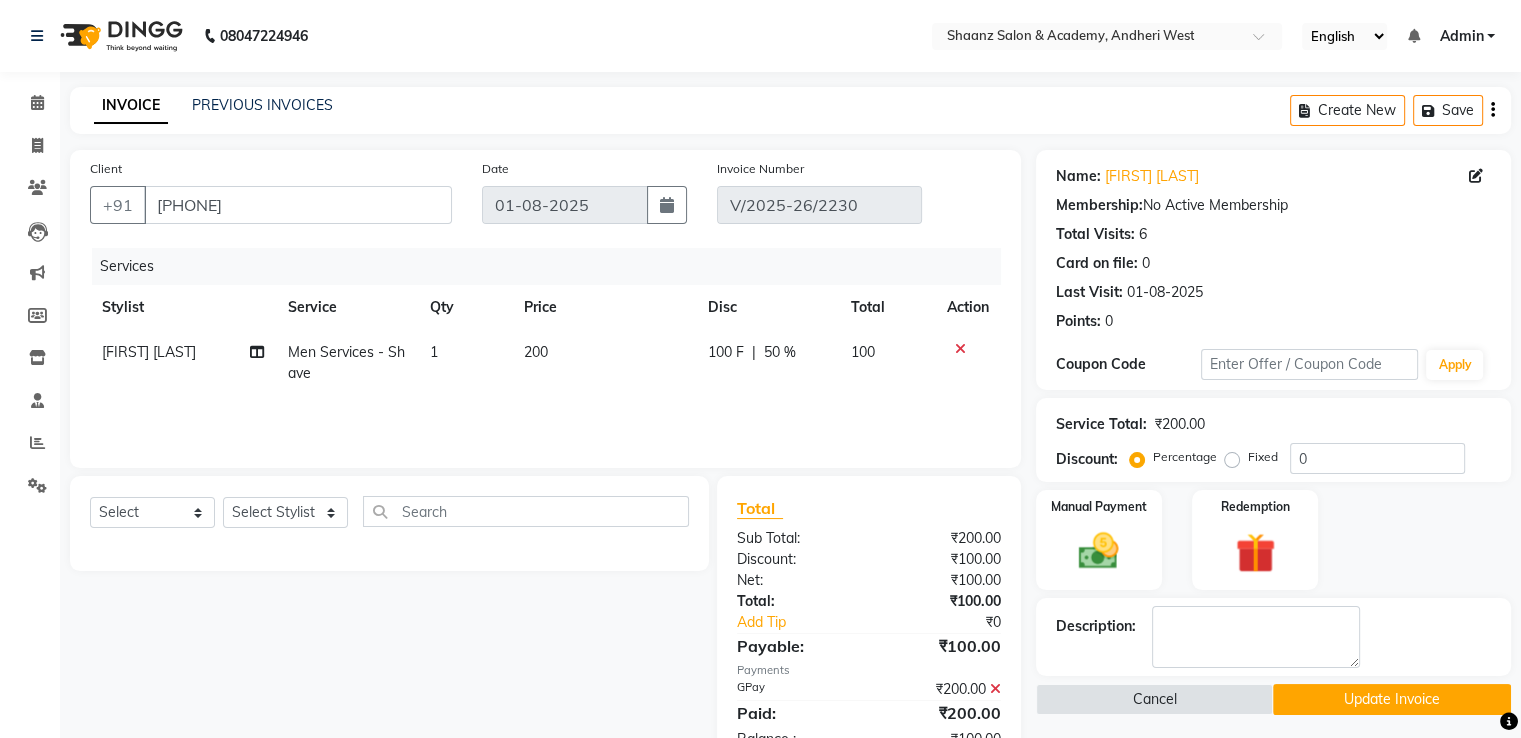 click on "Update Invoice" 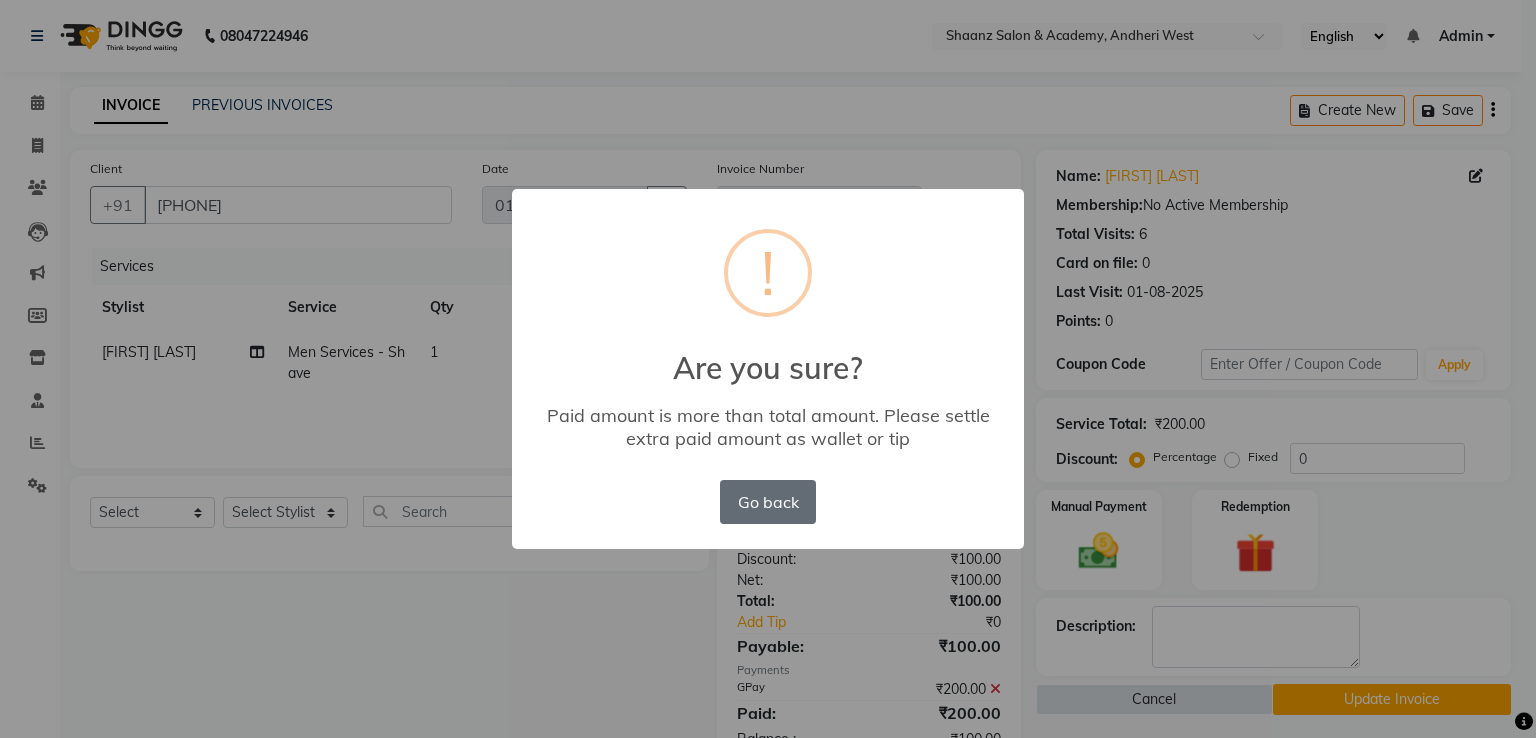 click on "Go back" at bounding box center [768, 502] 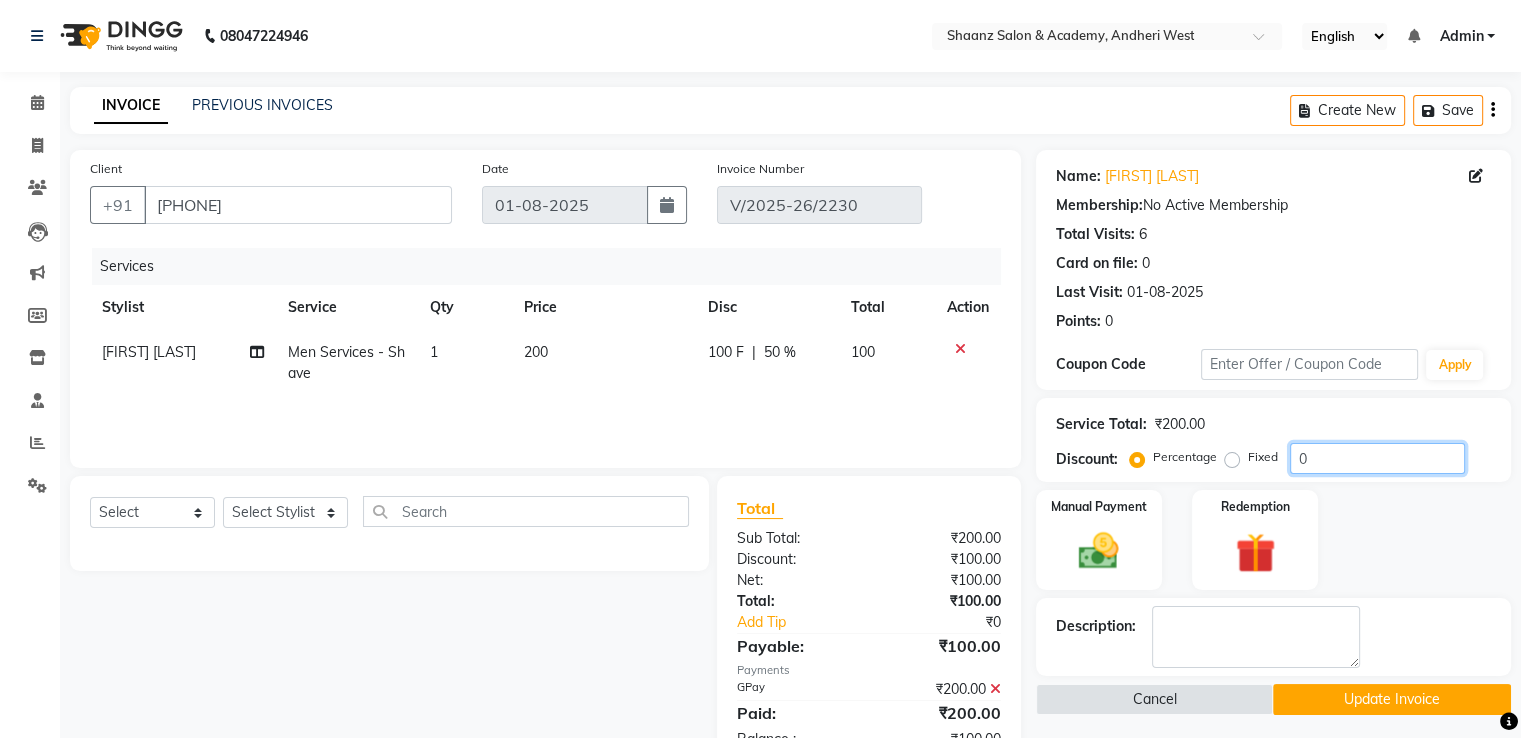 click on "0" 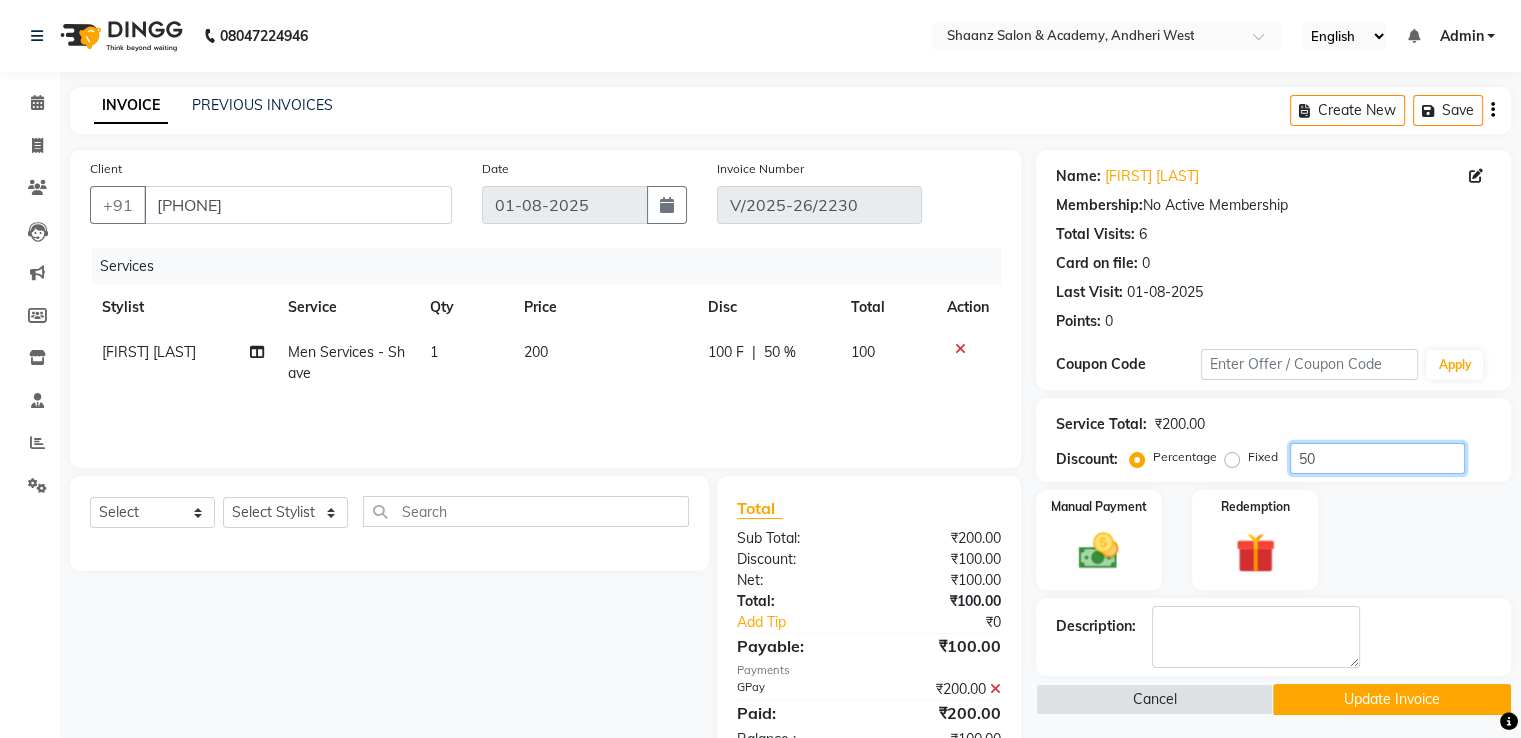 type on "50" 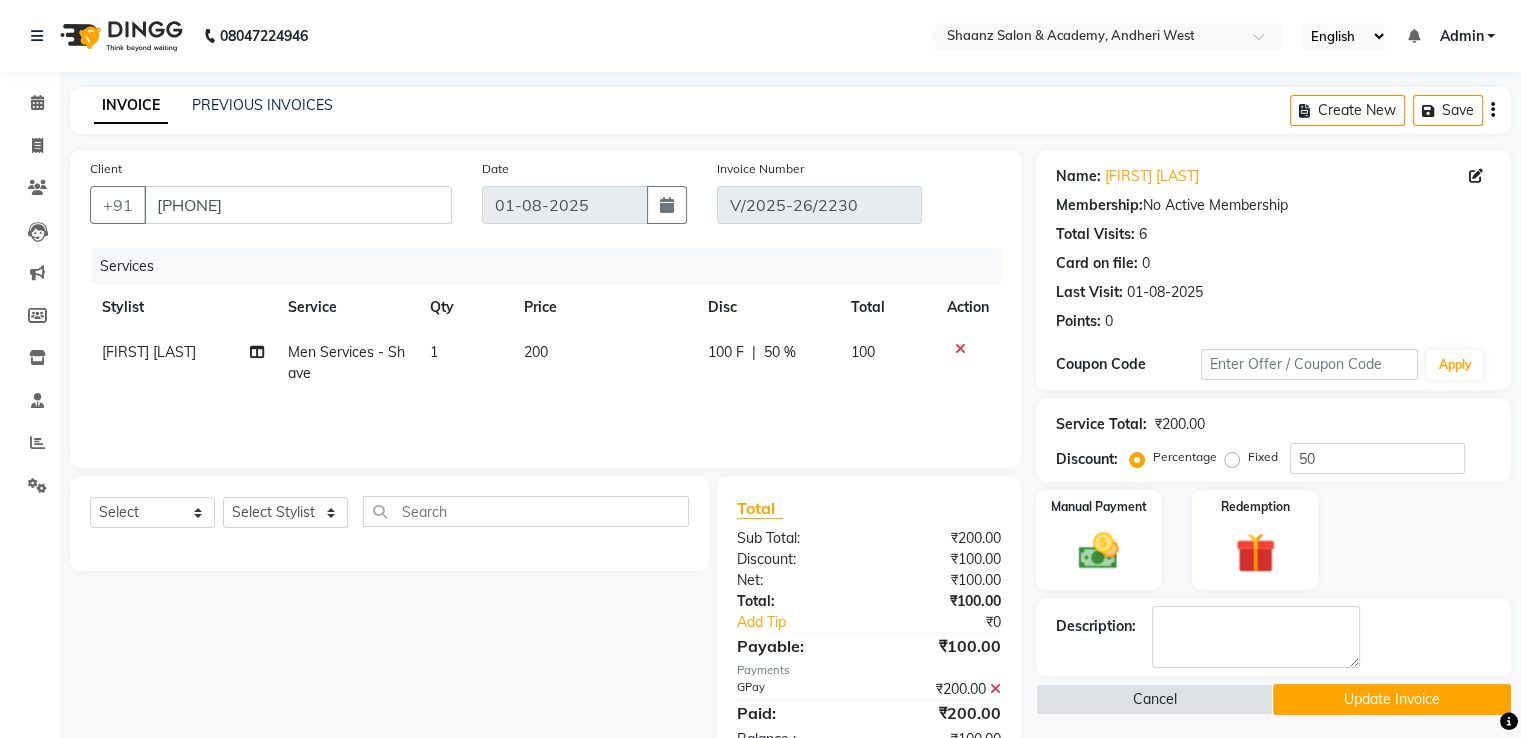 click on "Update Invoice" 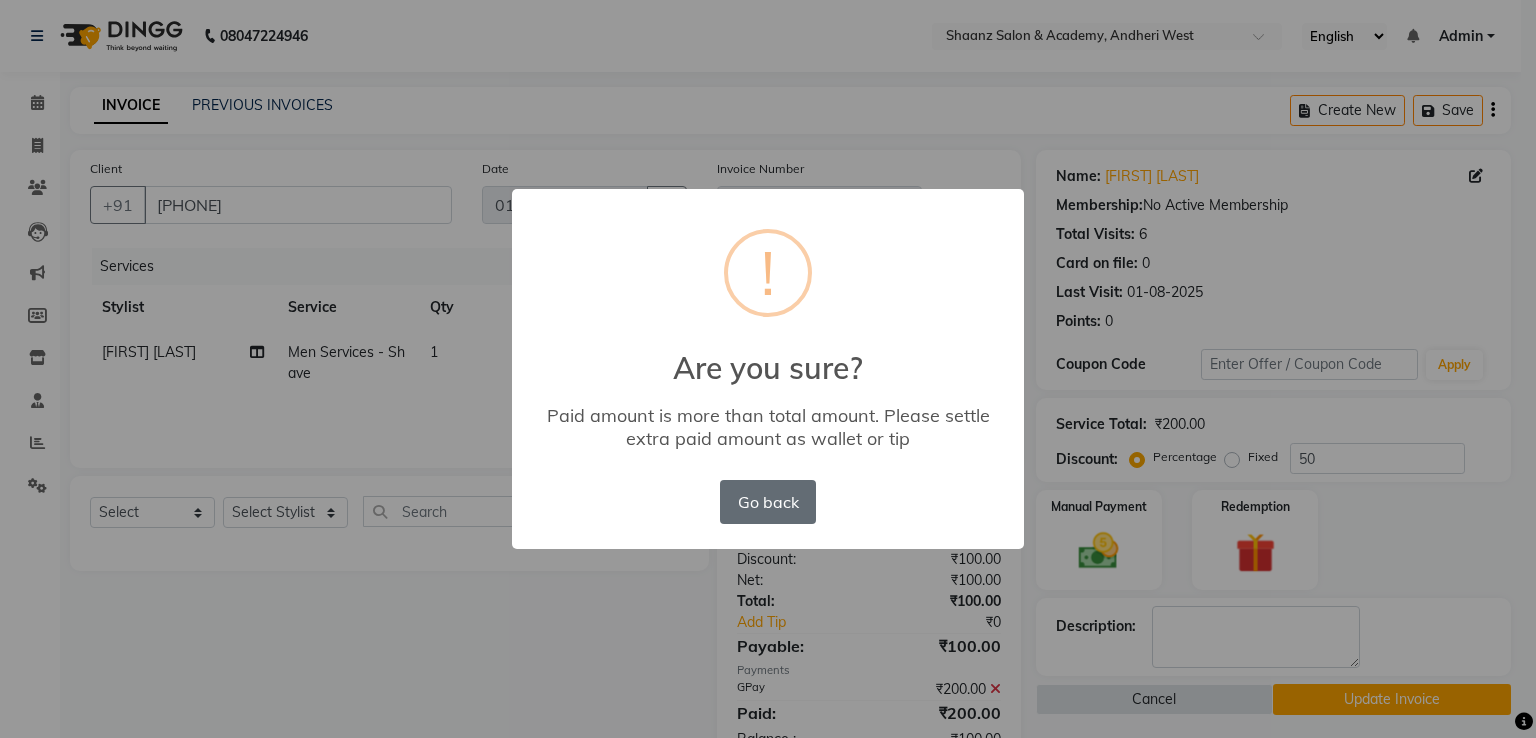 click on "Go back" at bounding box center [768, 502] 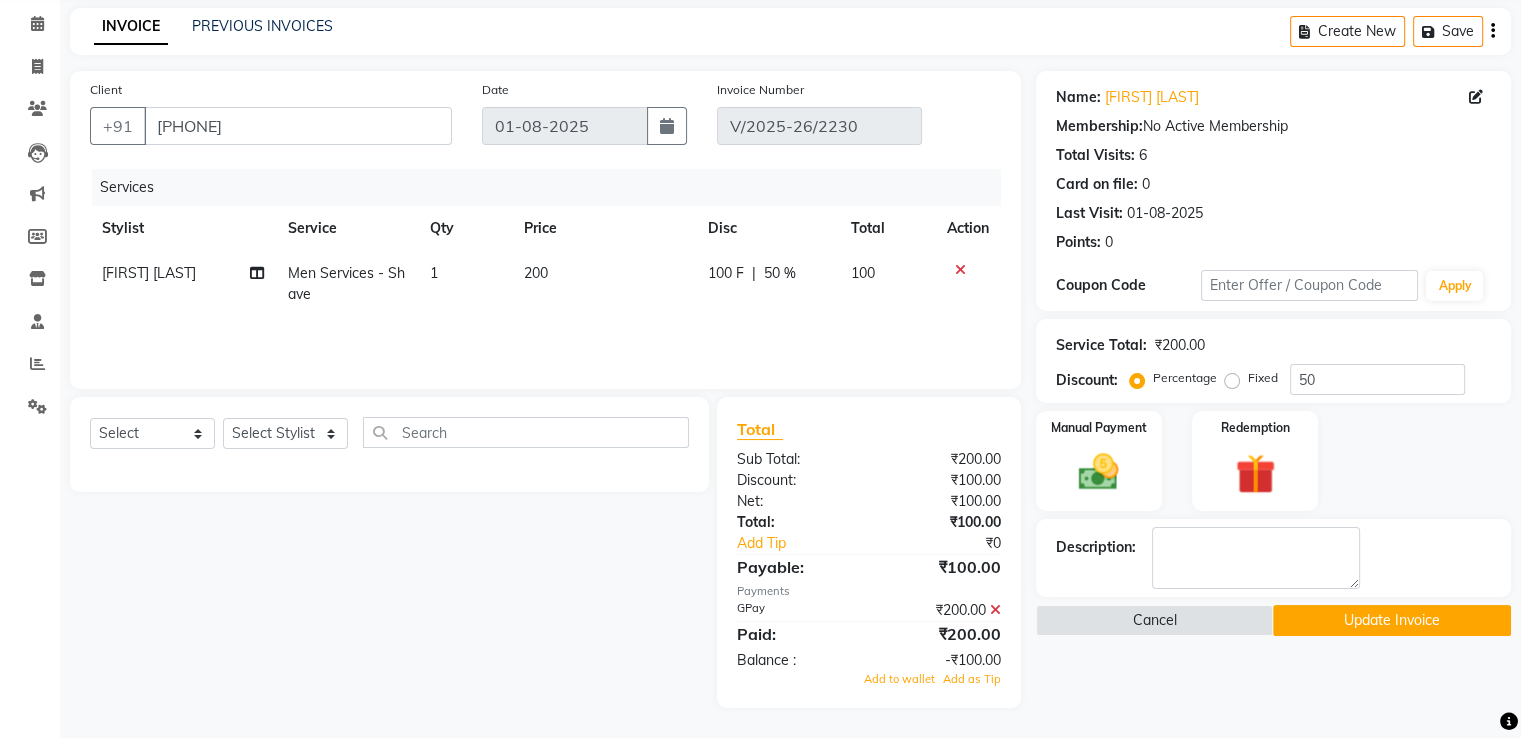 scroll, scrollTop: 0, scrollLeft: 0, axis: both 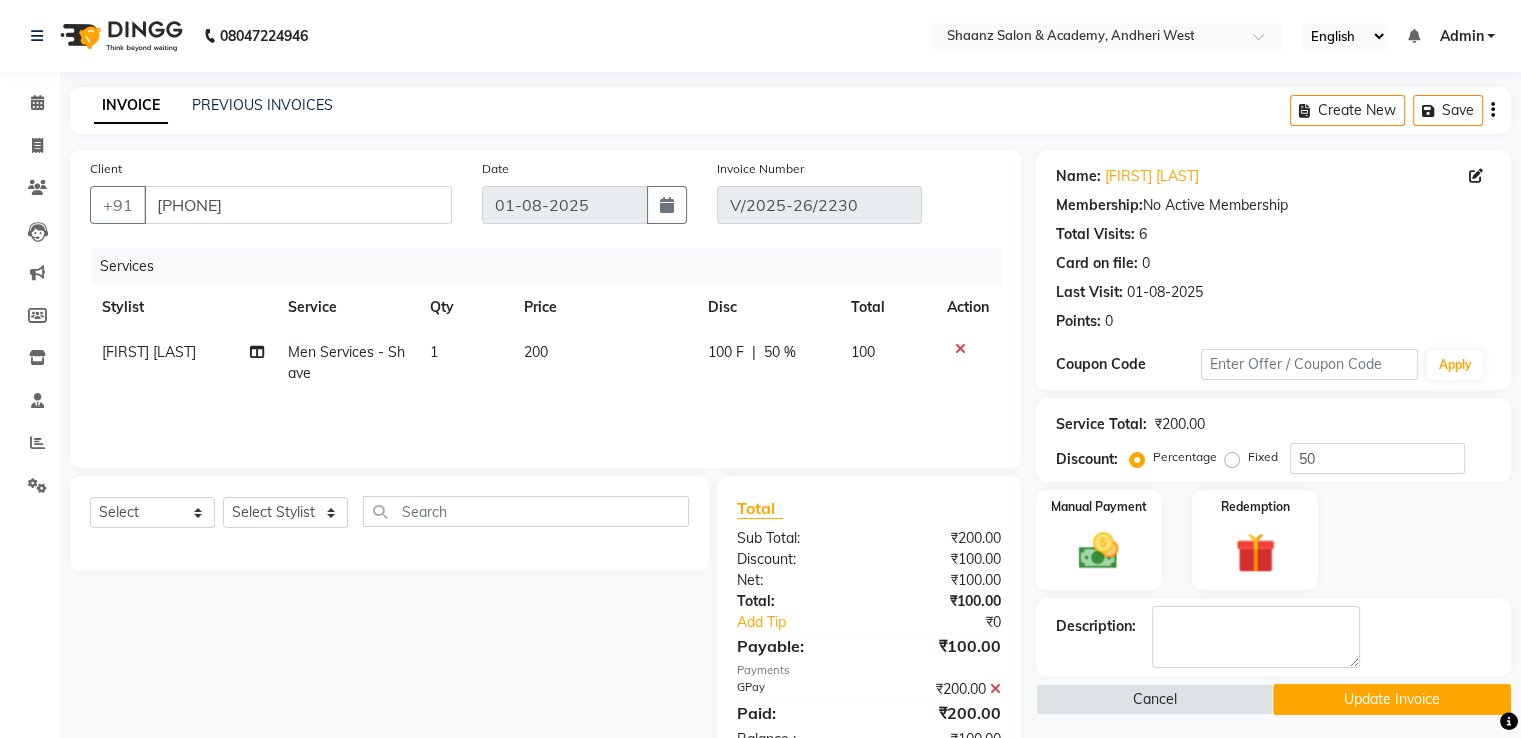 click 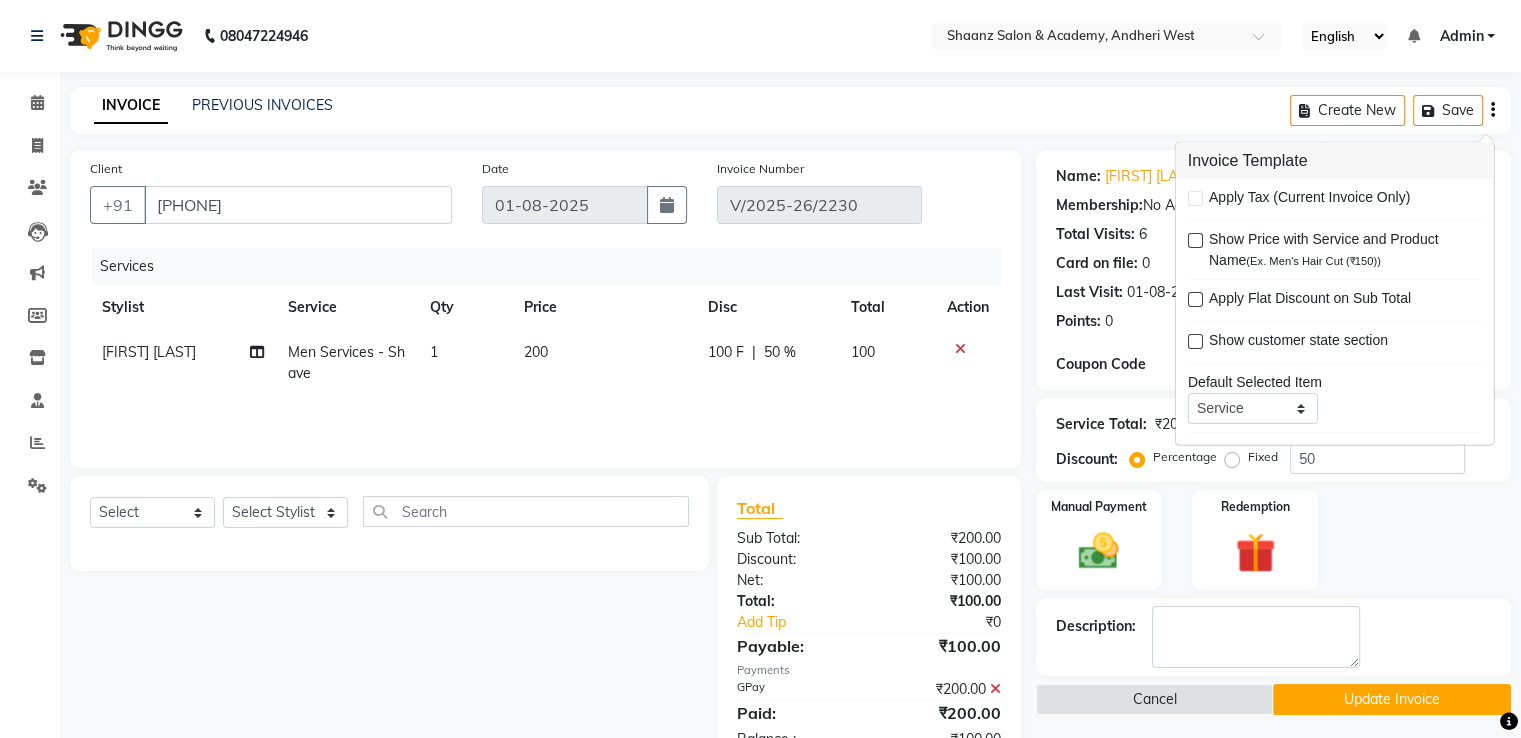 click on "08047224946 Select Location × Shaanz Salon & Academy, Andheri West English ENGLISH Español العربية मराठी हिंदी ગુજરાતી தமிழ் 中文 Notifications nothing to show Admin Manage Profile Change Password Sign out  Version:3.15.11  ☀ SHAANZ SALON & ACADEMY, Andheri West  Calendar  Invoice  Clients  Leads   Marketing  Members  Inventory  Staff  Reports  Settings Completed InProgress Upcoming Dropped Tentative Check-In Confirm Bookings Generate Report Segments Page Builder INVOICE PREVIOUS INVOICES Create New   Save  Client +91 8130245007 Date 01-08-2025 Invoice Number V/2025-26/2230 Services Stylist Service Qty Price Disc Total Action Shaan Ahmed Men Services  - Shave 1 200 100 F | 50 % 100 Select  Service  Product  Membership  Package Voucher Prepaid Gift Card  Select Stylist Ameer AHMAD ankita  mascarenhas ASHISH THAPA MUSKAN  nisha vishal patil Raaj sahil salmani SANJANA  sanju Shaan Ahmed shital shah Tasleem ahmad salmani Total Sub Total: ₹200.00  :" at bounding box center (760, 408) 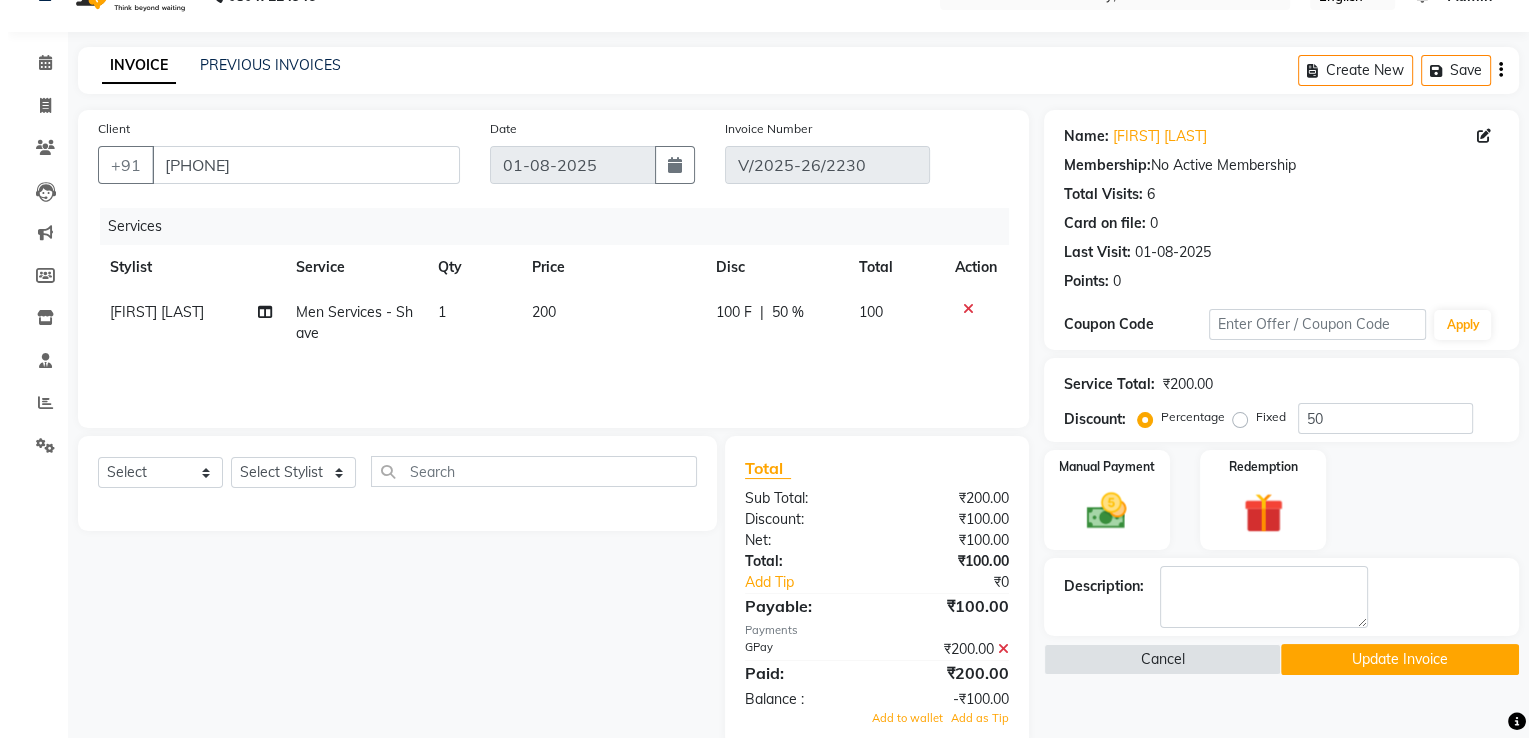scroll, scrollTop: 79, scrollLeft: 0, axis: vertical 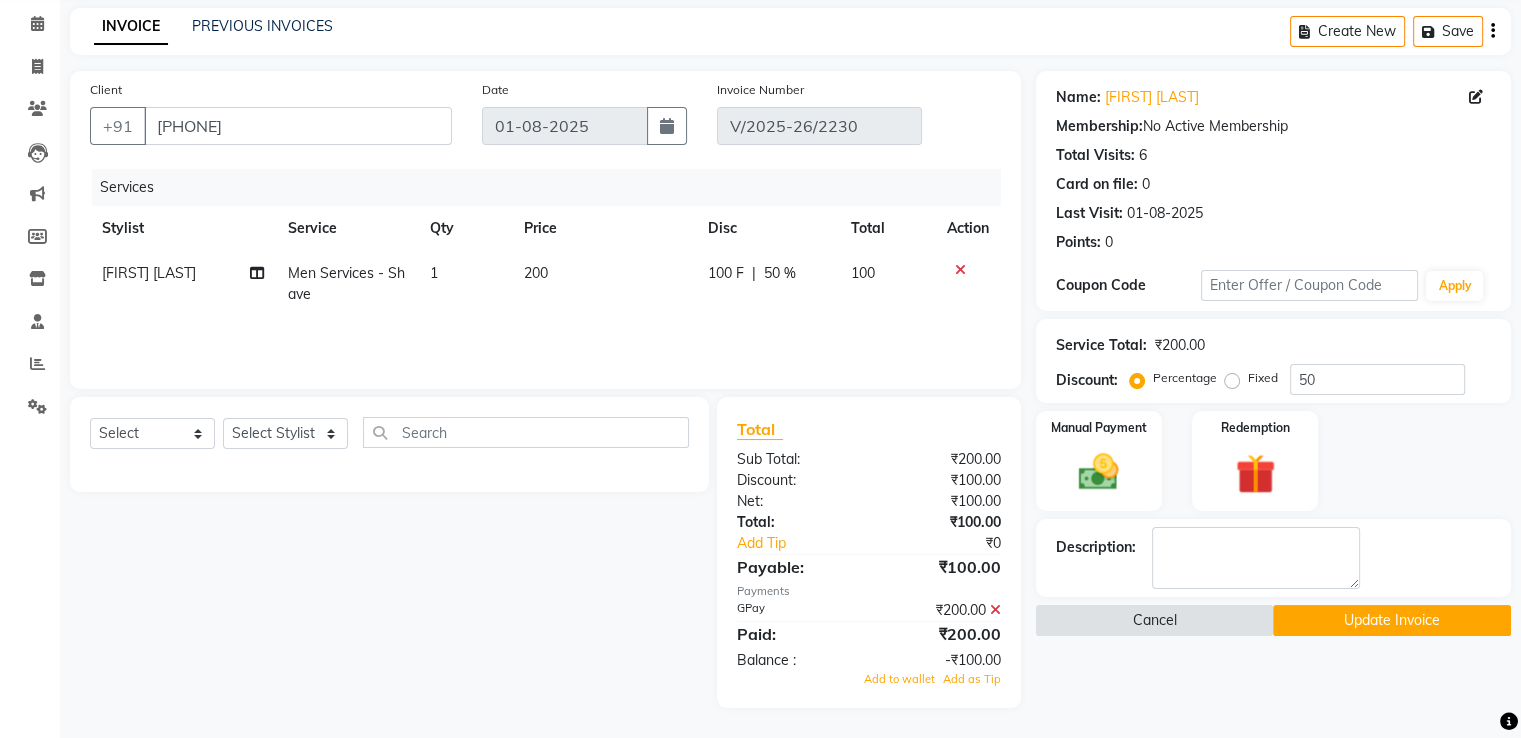 click on "Cancel" 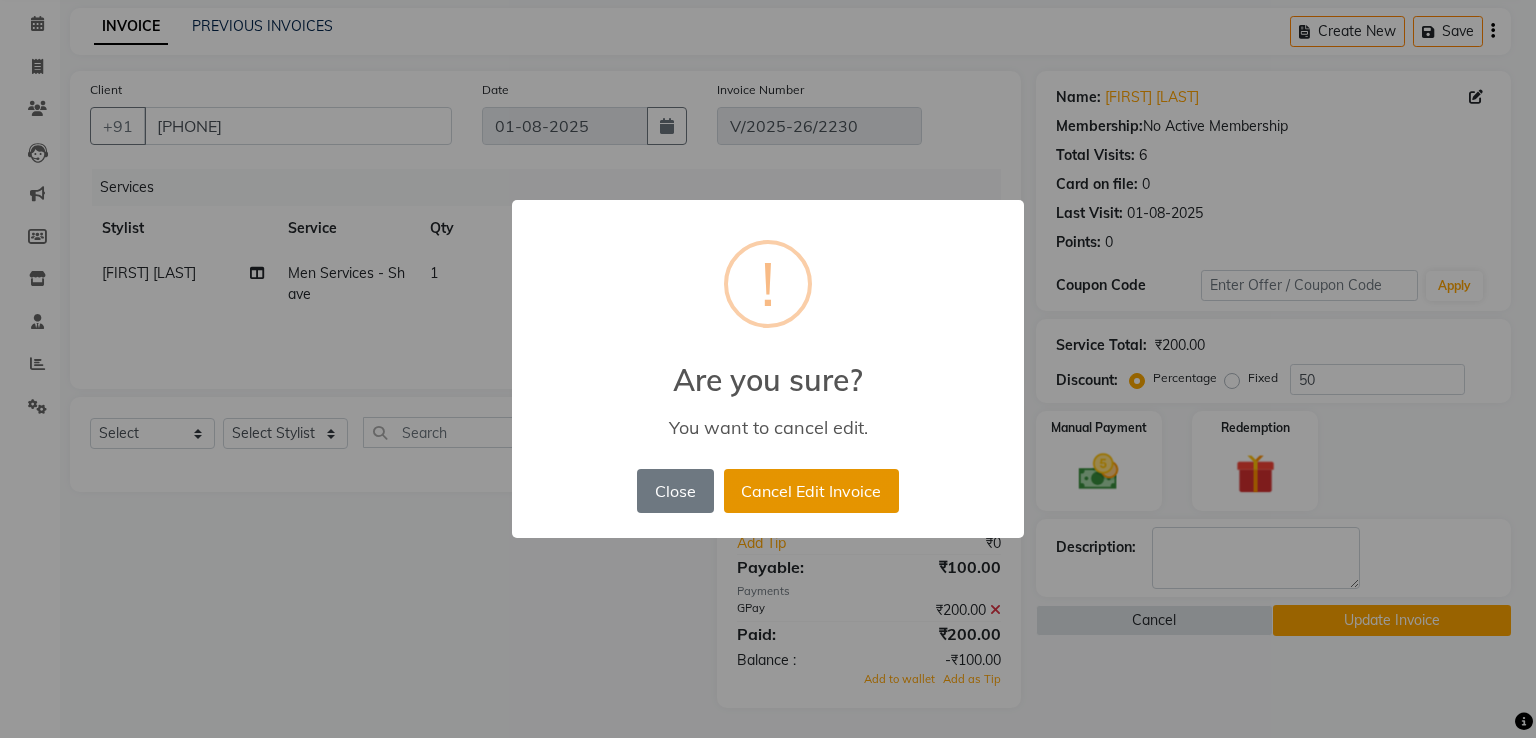 click on "Cancel Edit Invoice" at bounding box center (811, 491) 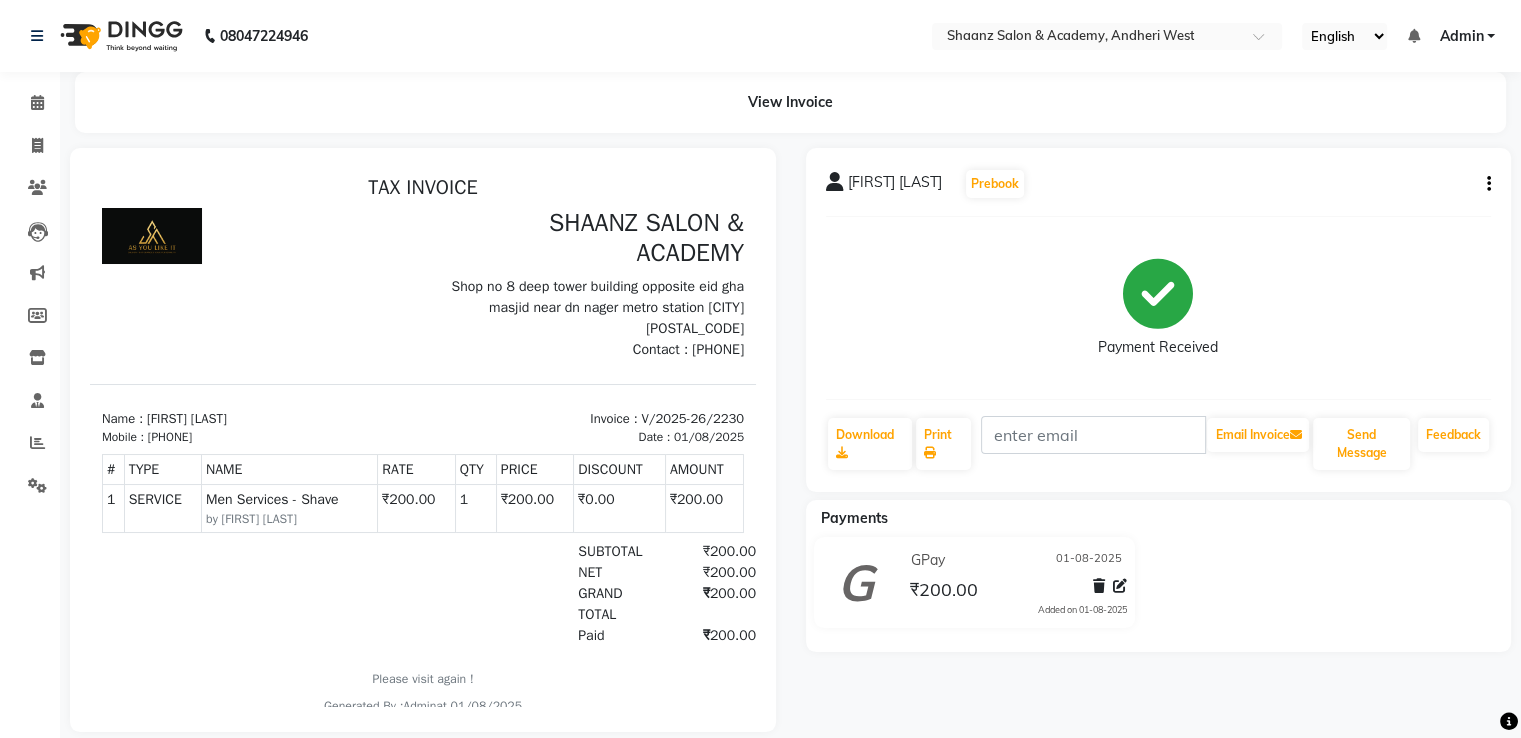 scroll, scrollTop: 0, scrollLeft: 0, axis: both 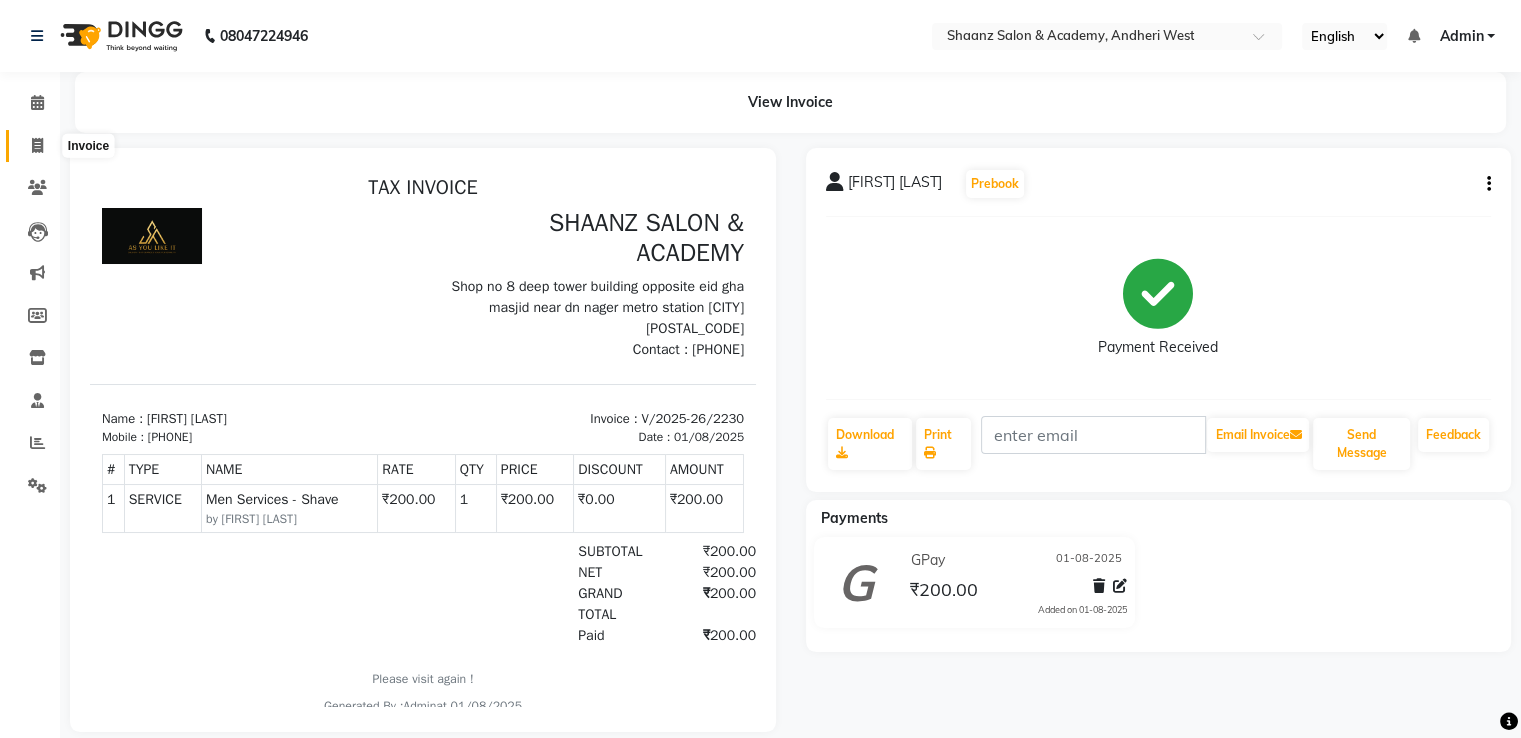 click 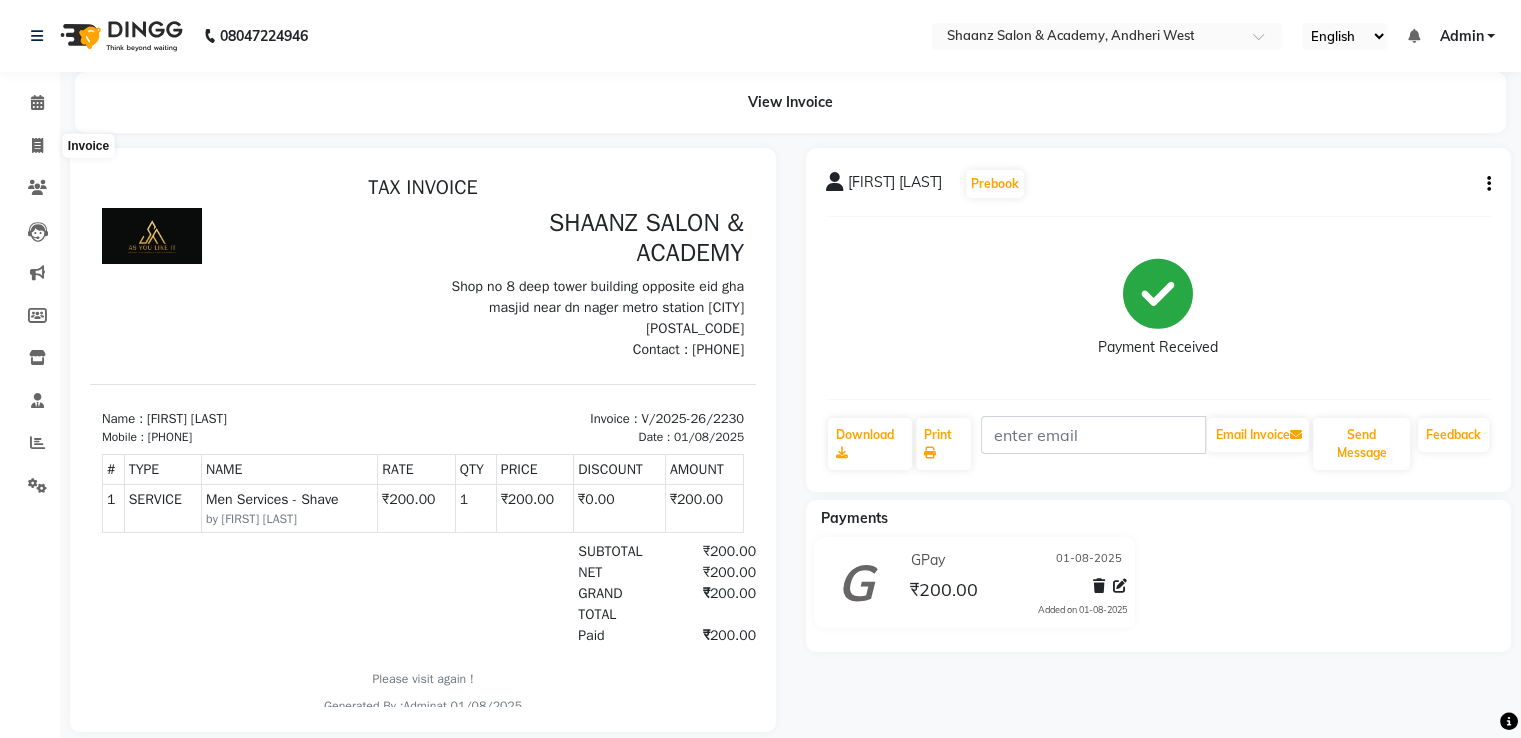 select on "service" 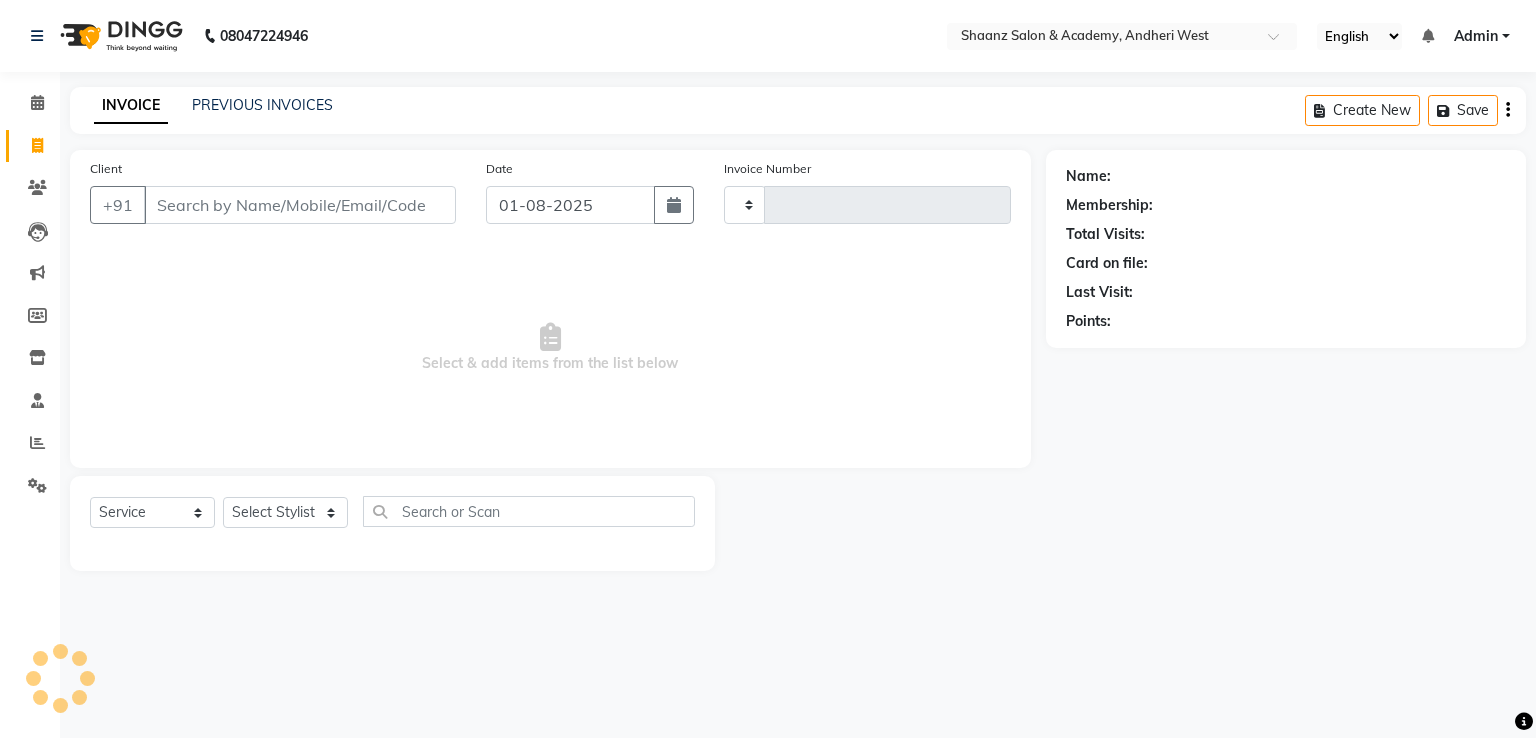 type on "2231" 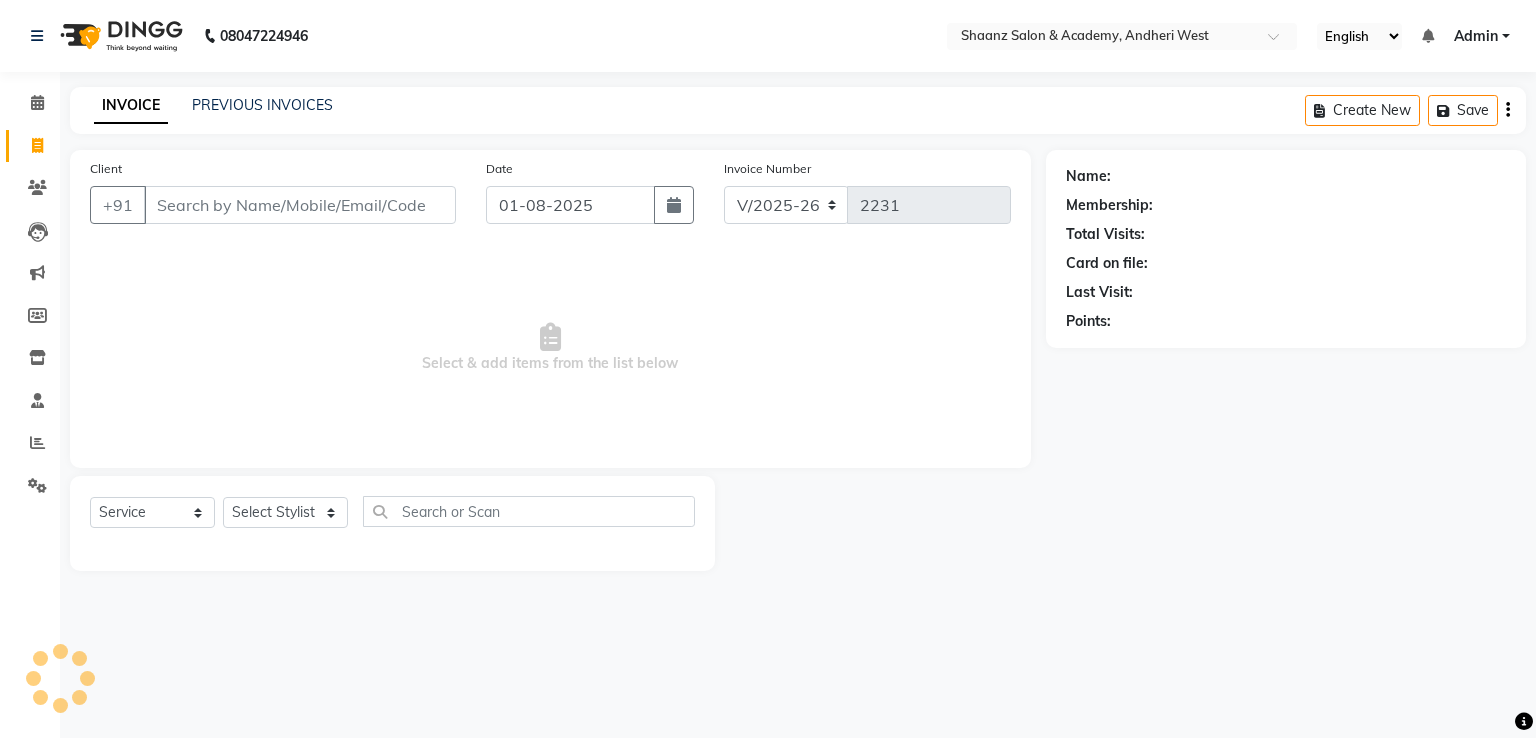 click on "Client" at bounding box center (300, 205) 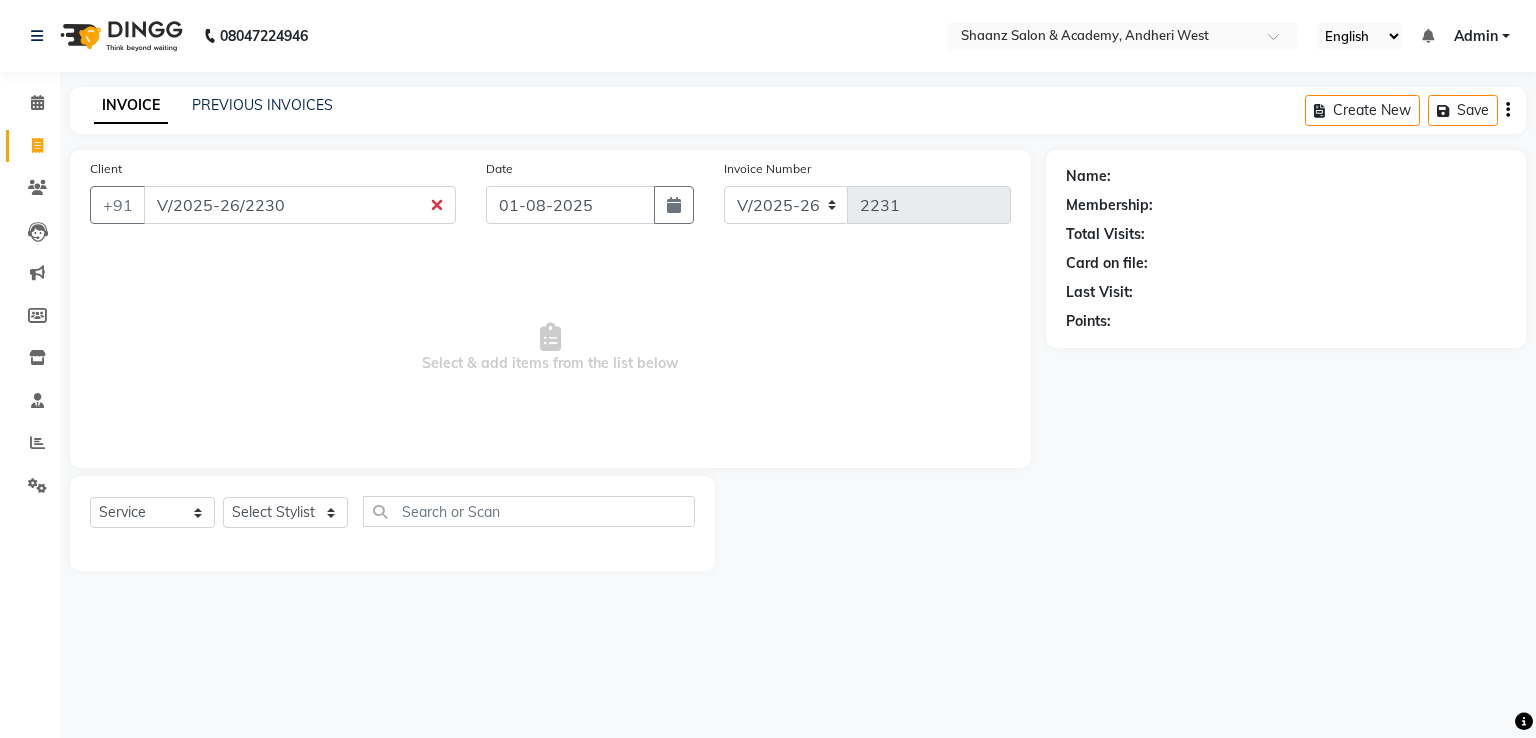 click on "V/2025-26/2230" at bounding box center (300, 205) 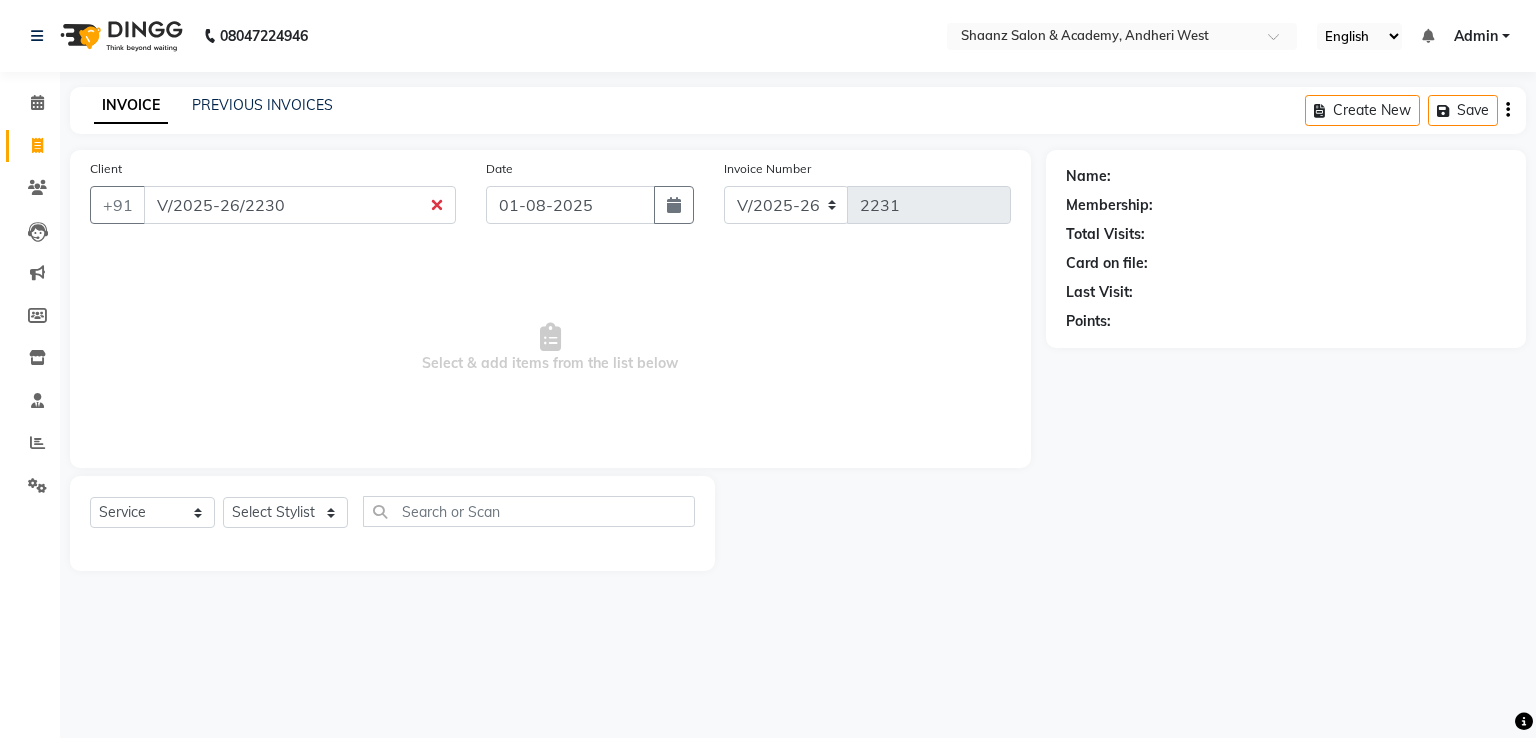 click on "Select & add items from the list below" at bounding box center (550, 348) 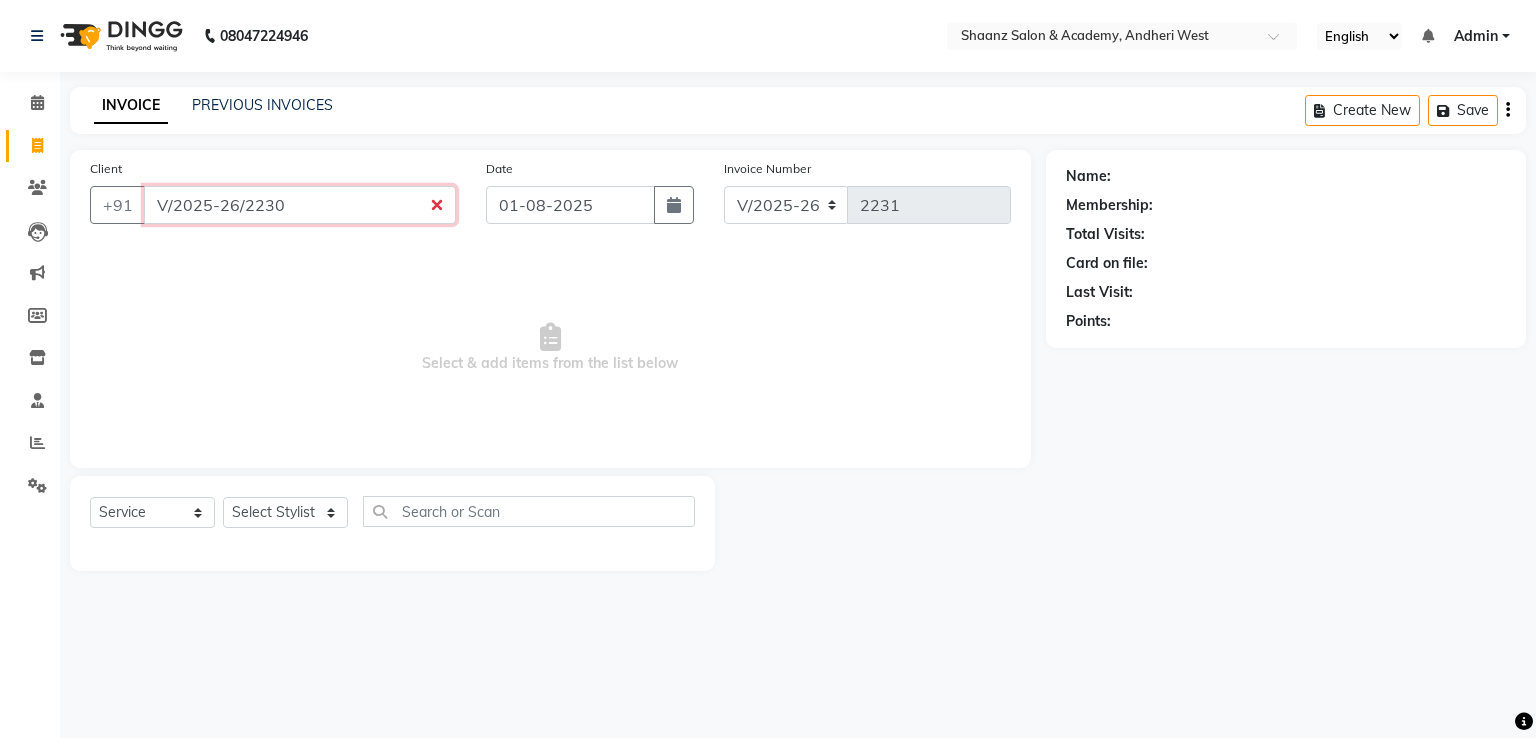 click on "V/2025-26/2230" at bounding box center (300, 205) 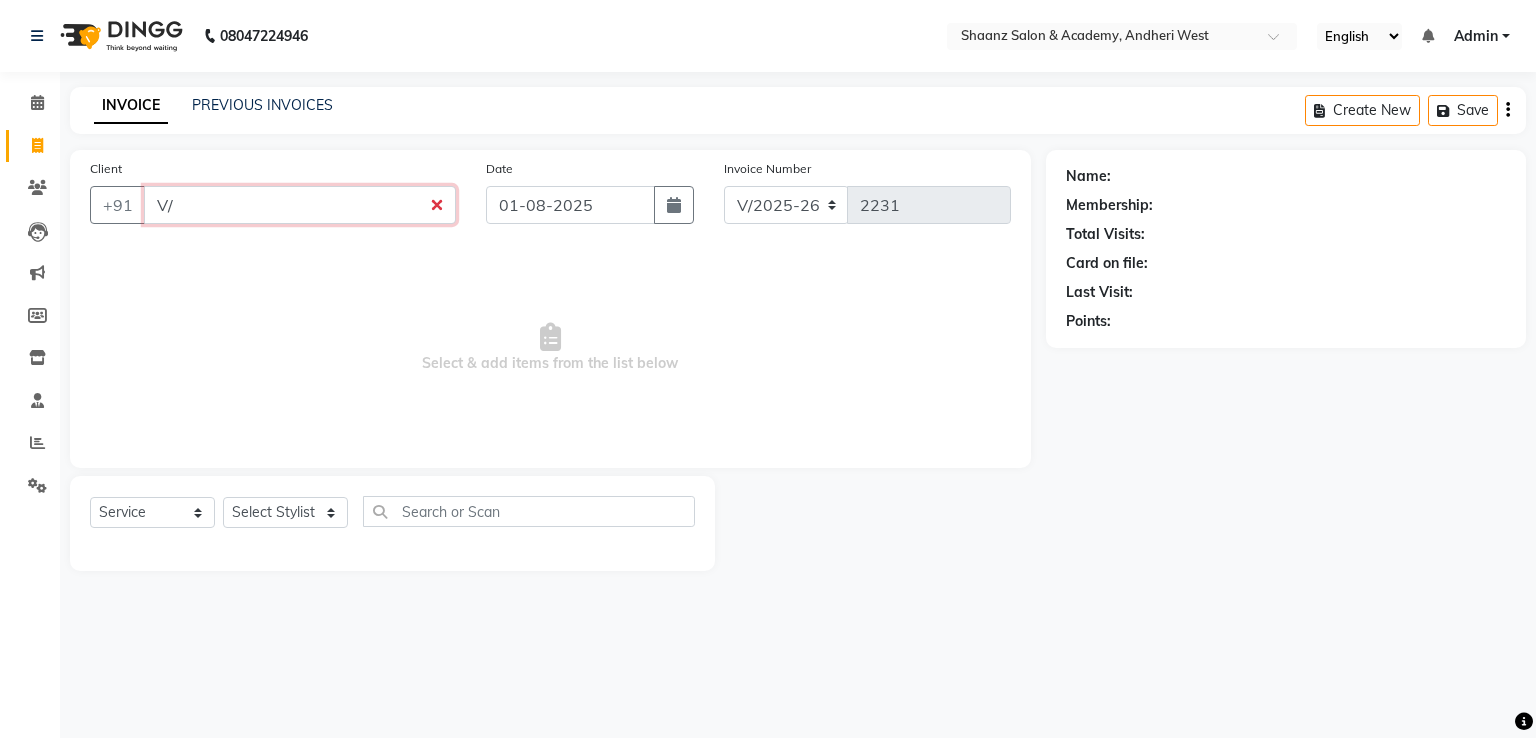 type on "V" 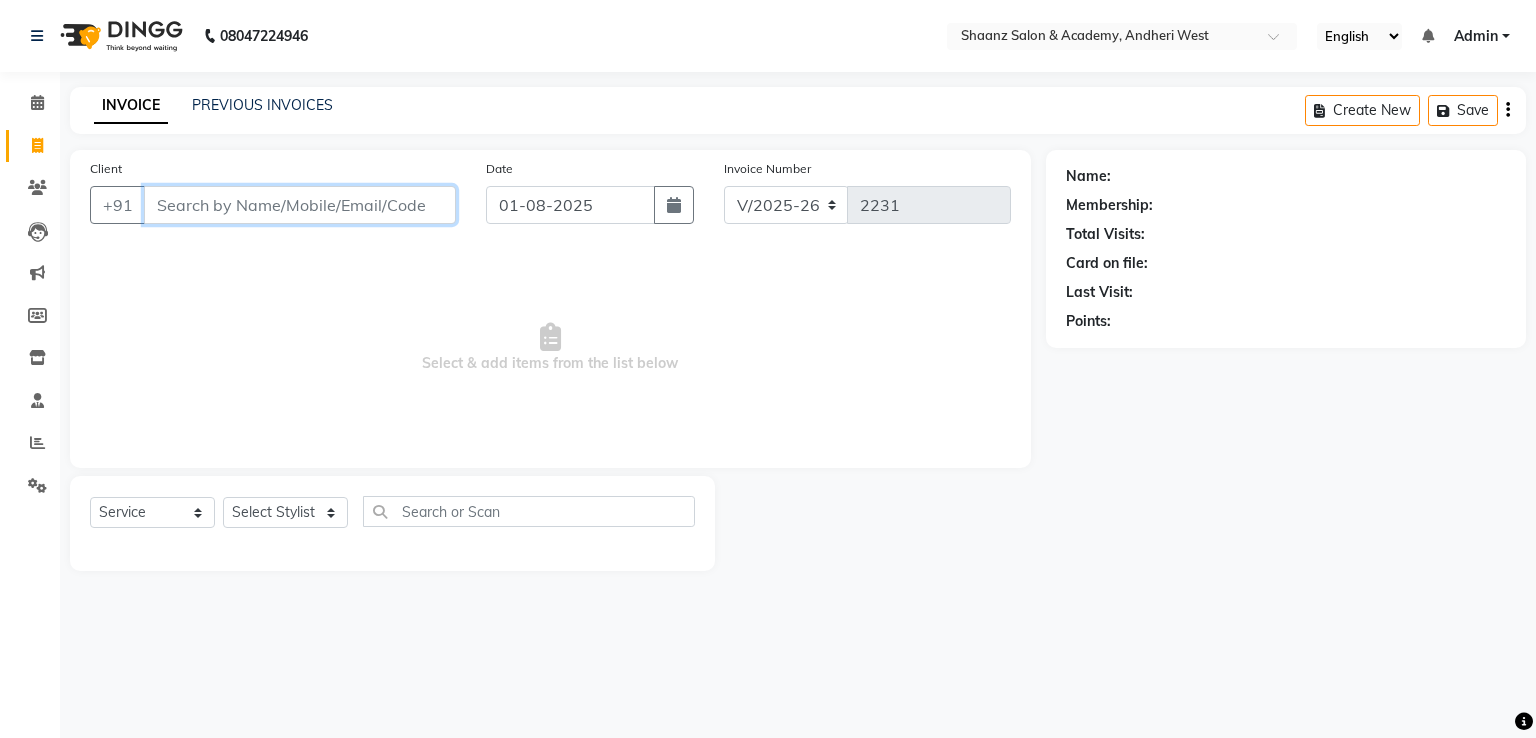 type 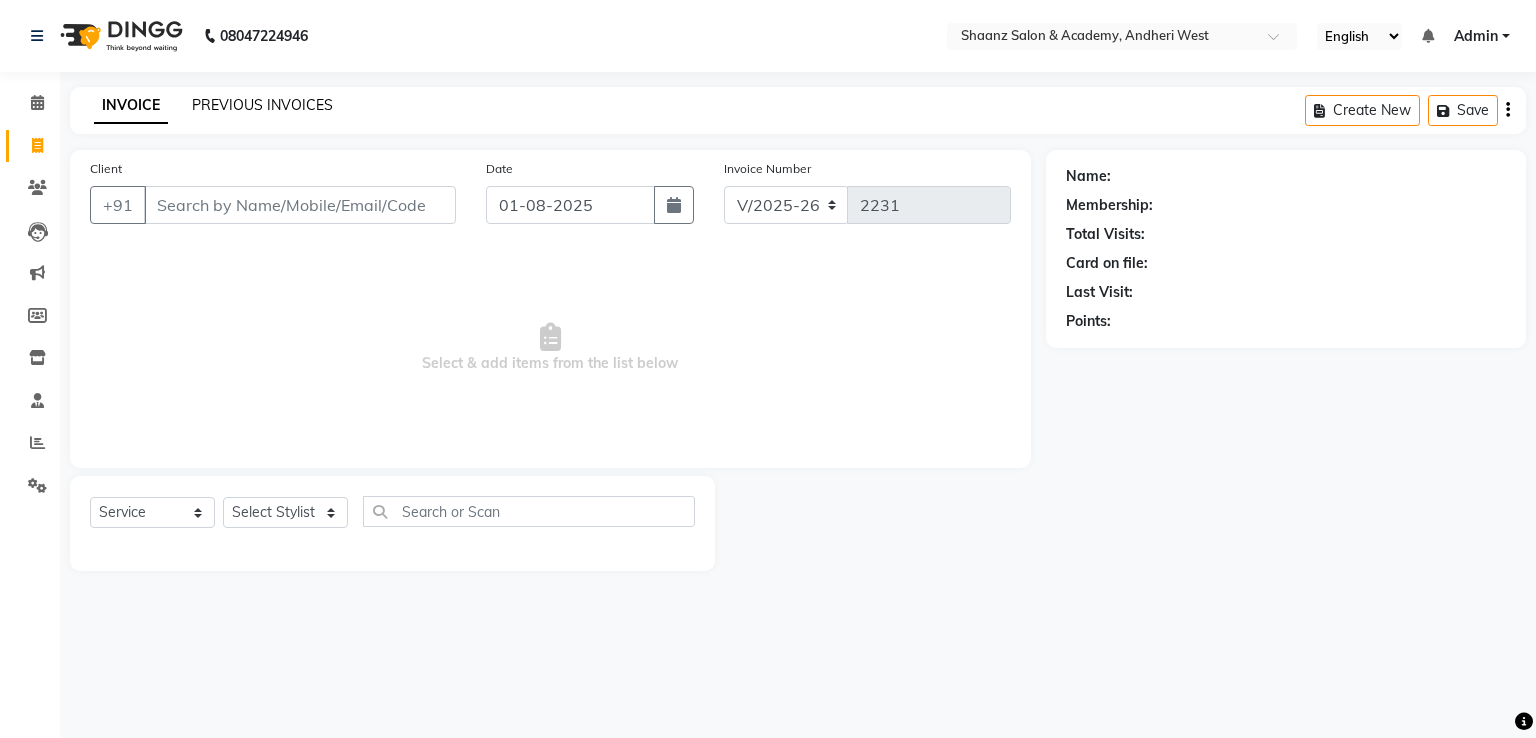 click on "PREVIOUS INVOICES" 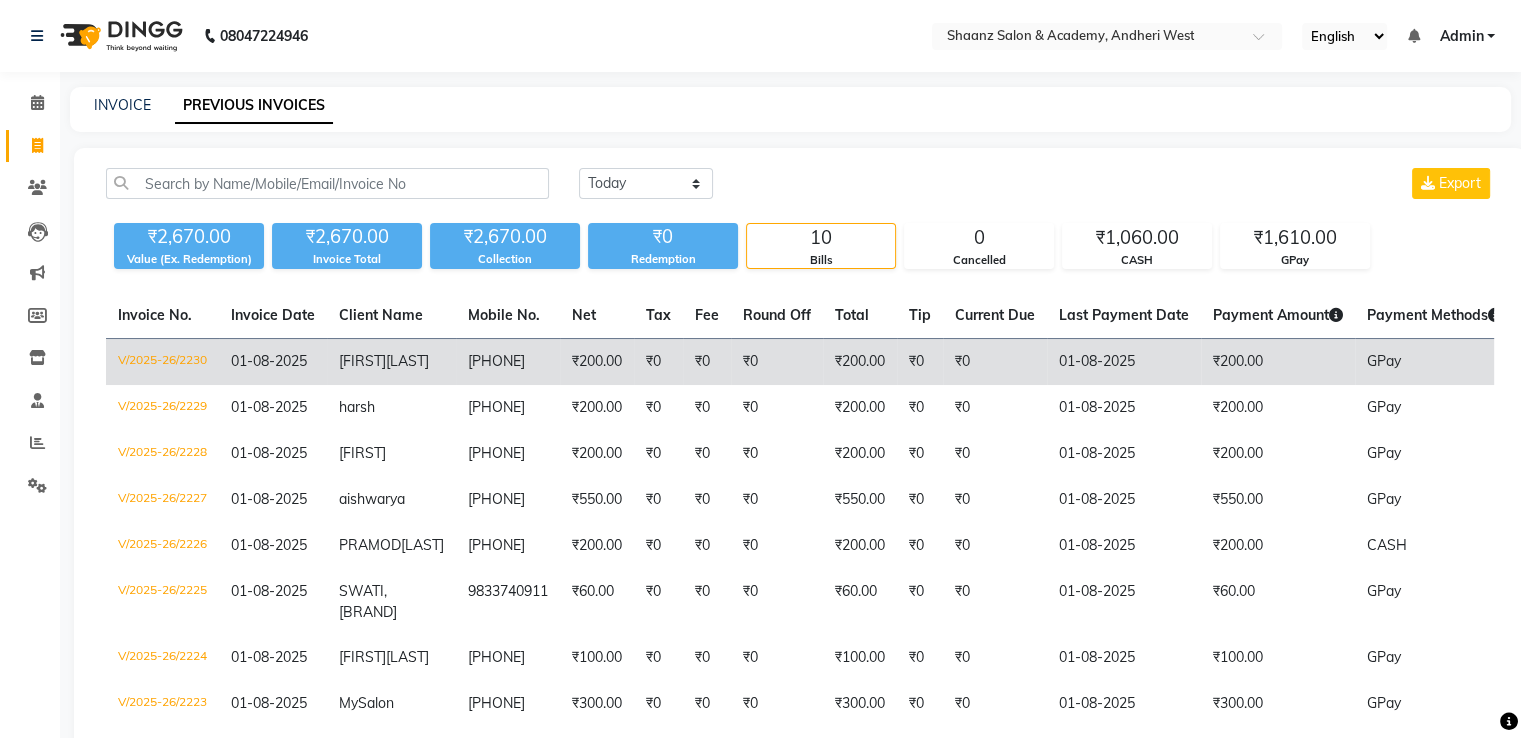 click on "[LAST]" 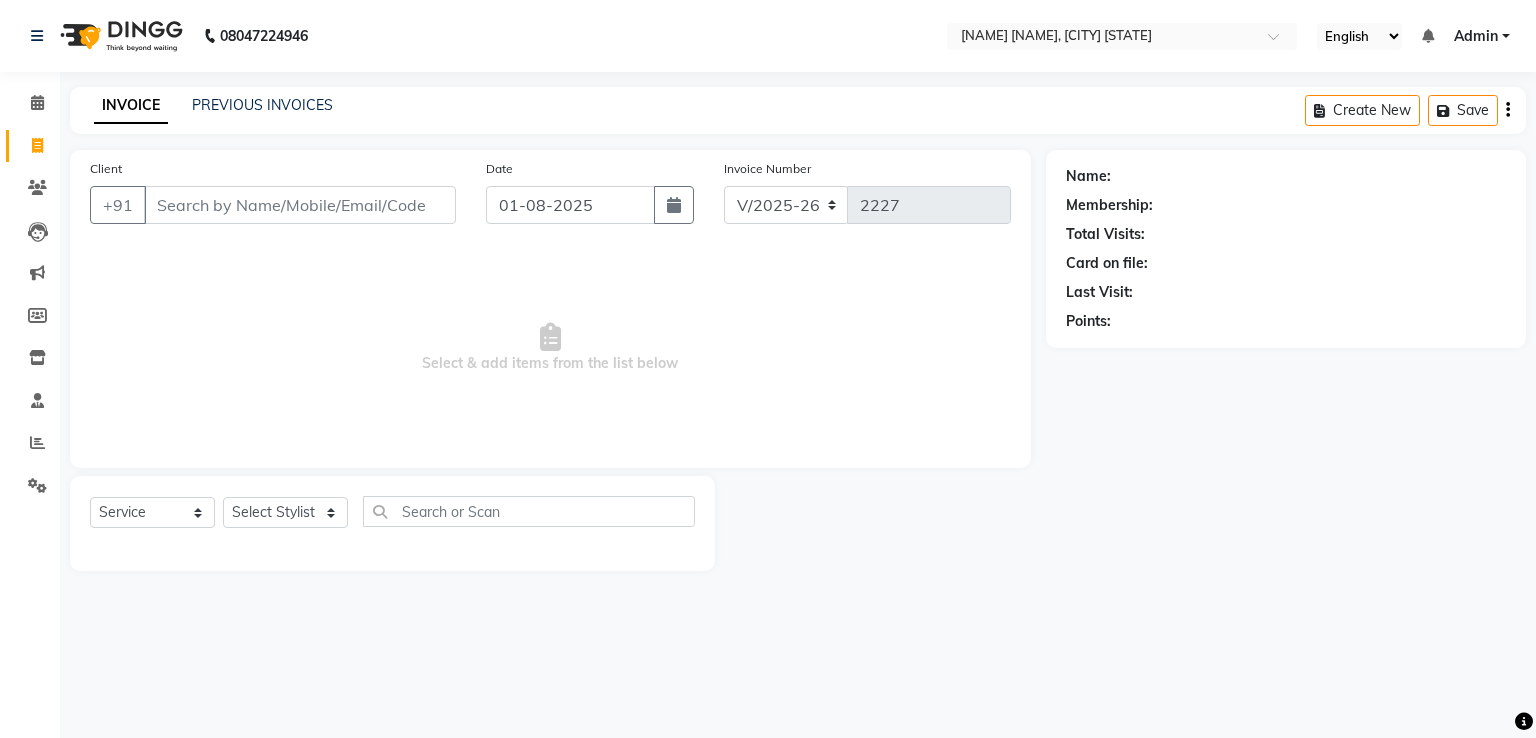 select on "6360" 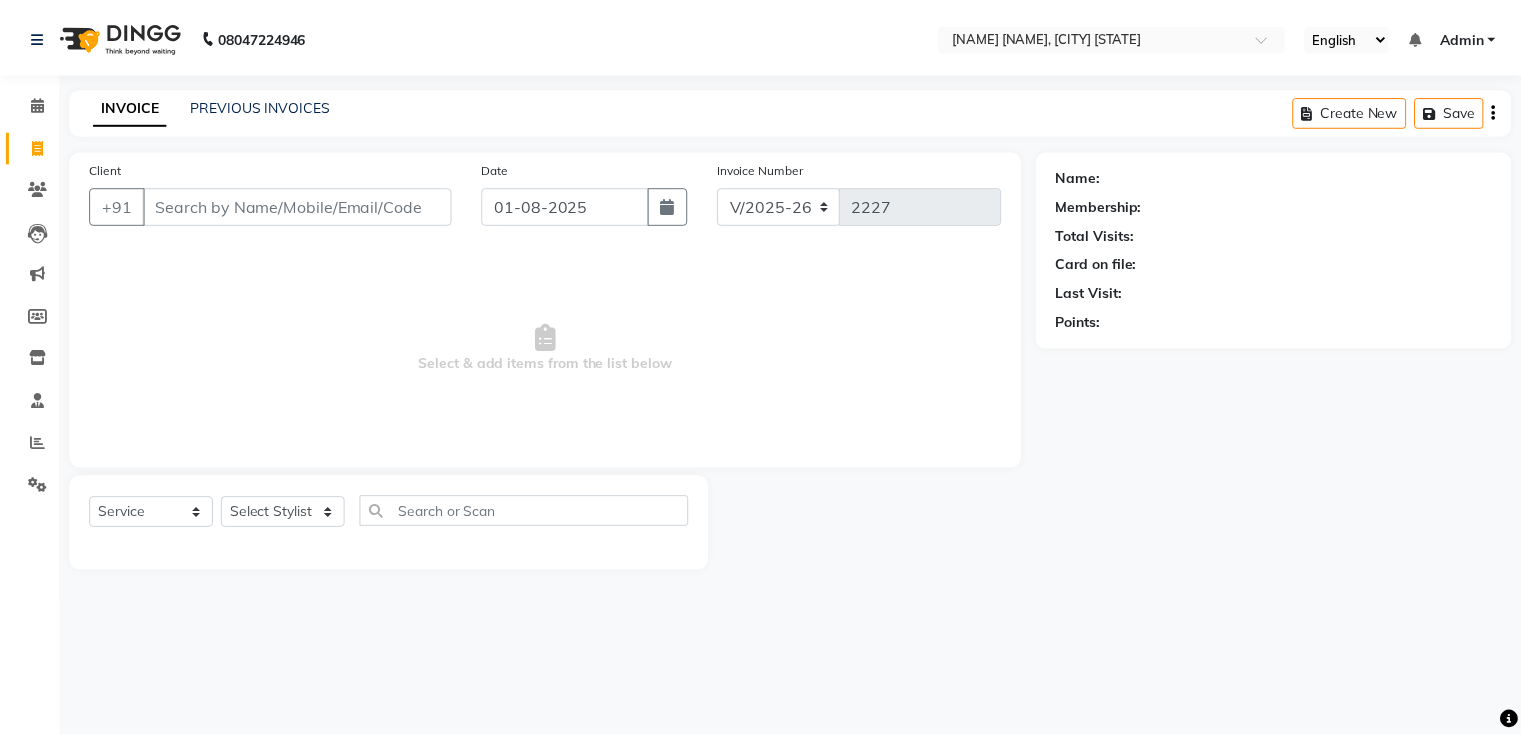 scroll, scrollTop: 0, scrollLeft: 0, axis: both 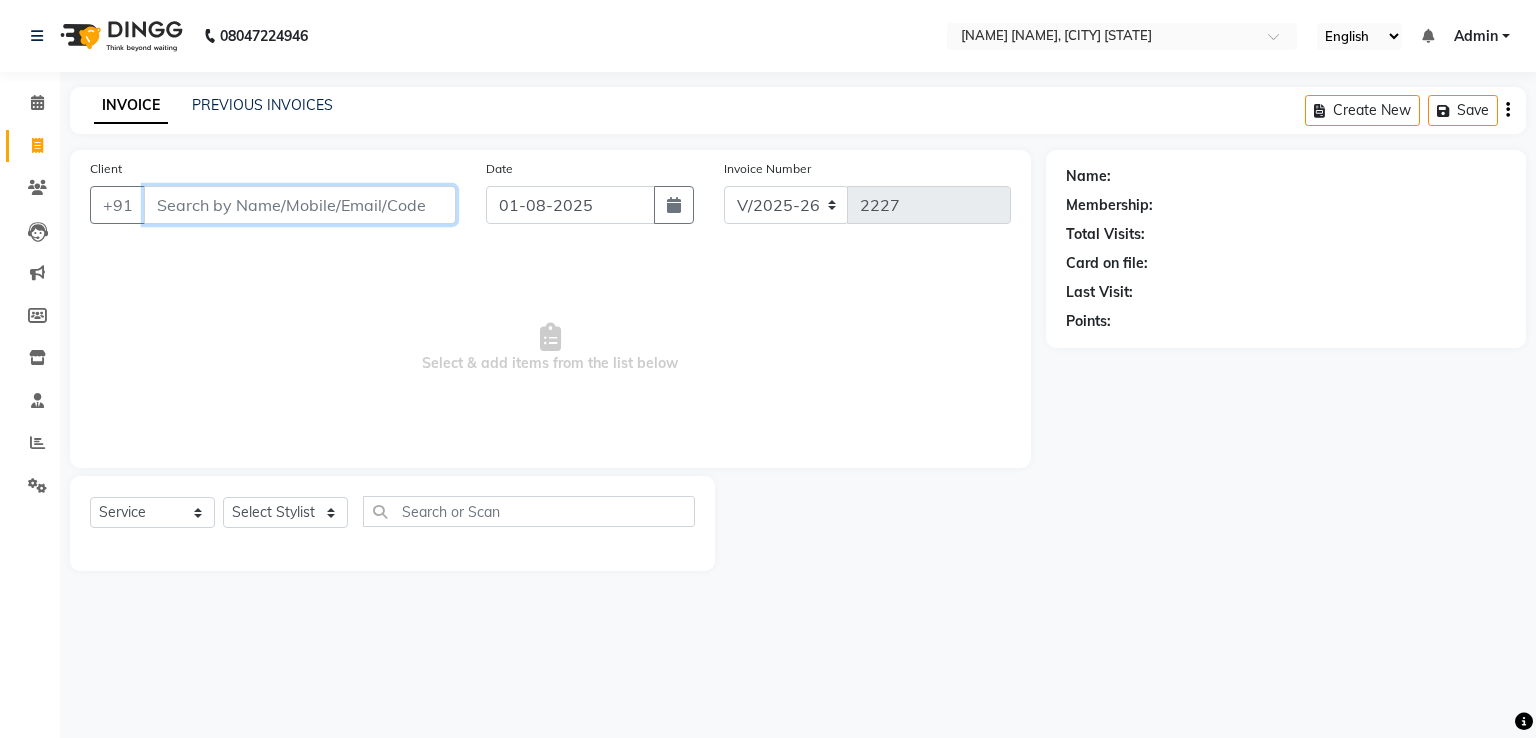 click on "Client" at bounding box center (300, 205) 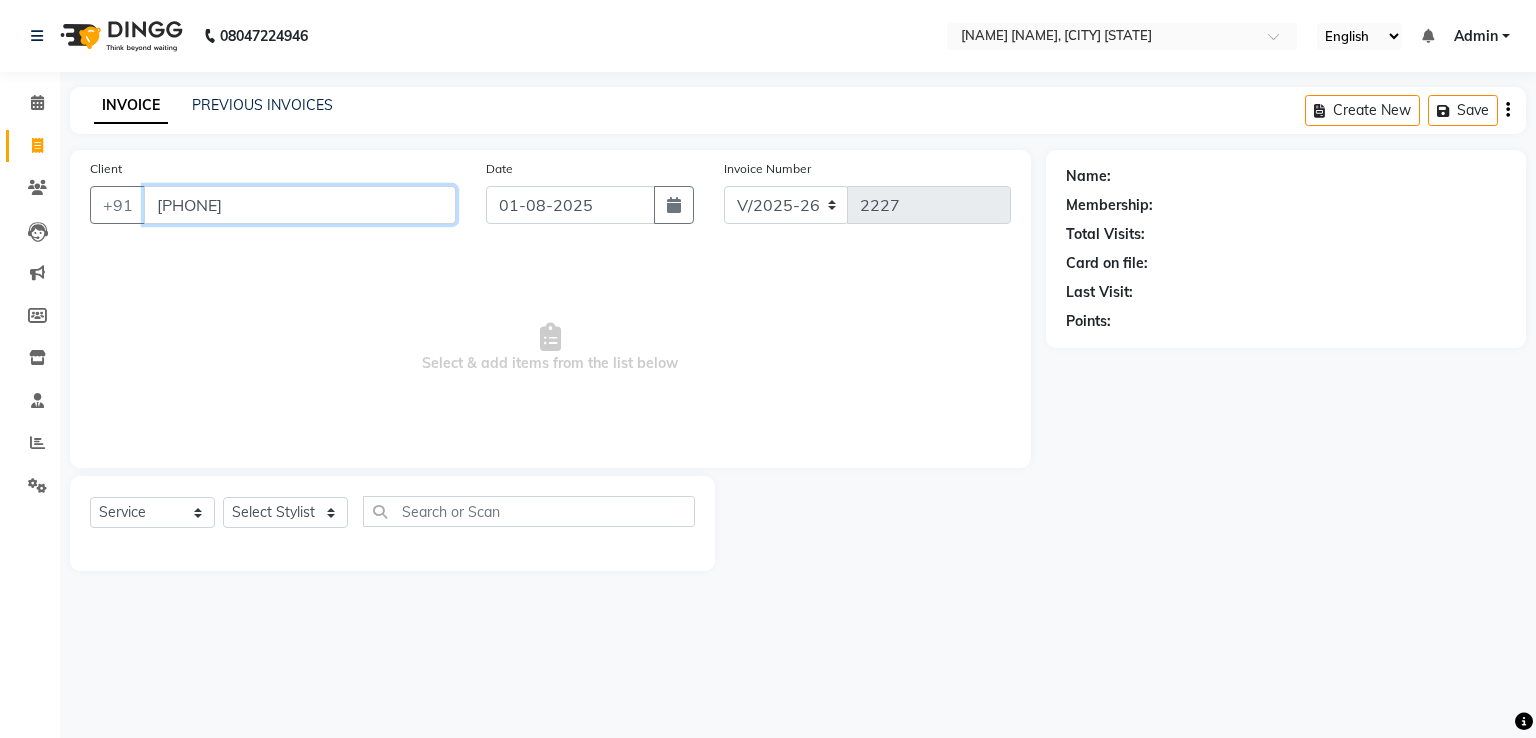 type on "[PHONE]" 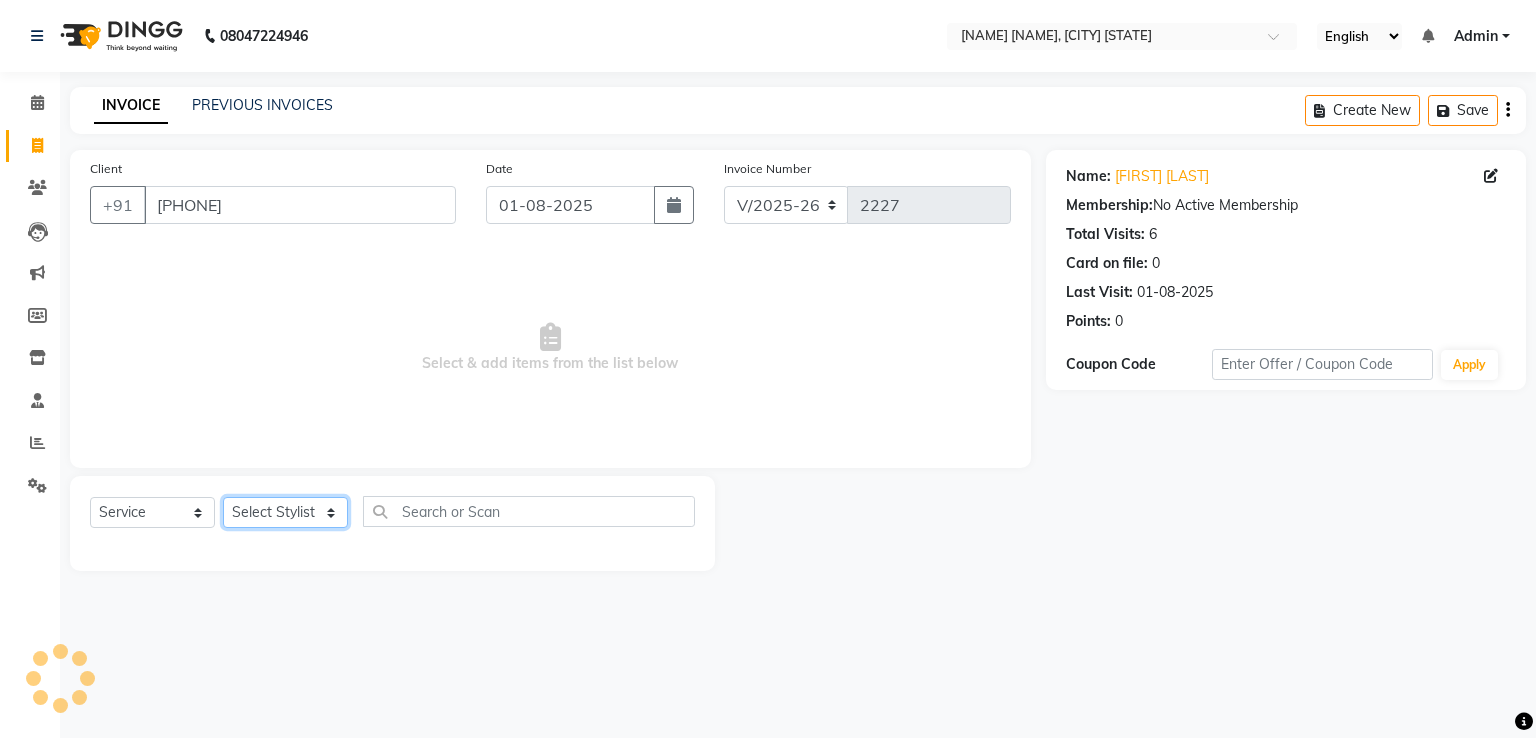 click on "Select Stylist [FIRST] [LAST] [FIRST] [LAST] [FIRST] [LAST] [FIRST] [LAST] [FIRST] [LAST] [FIRST] [LAST] [FIRST] [LAST] [FIRST] [LAST] [FIRST] [LAST] [FIRST] [LAST] [FIRST] [LAST]" 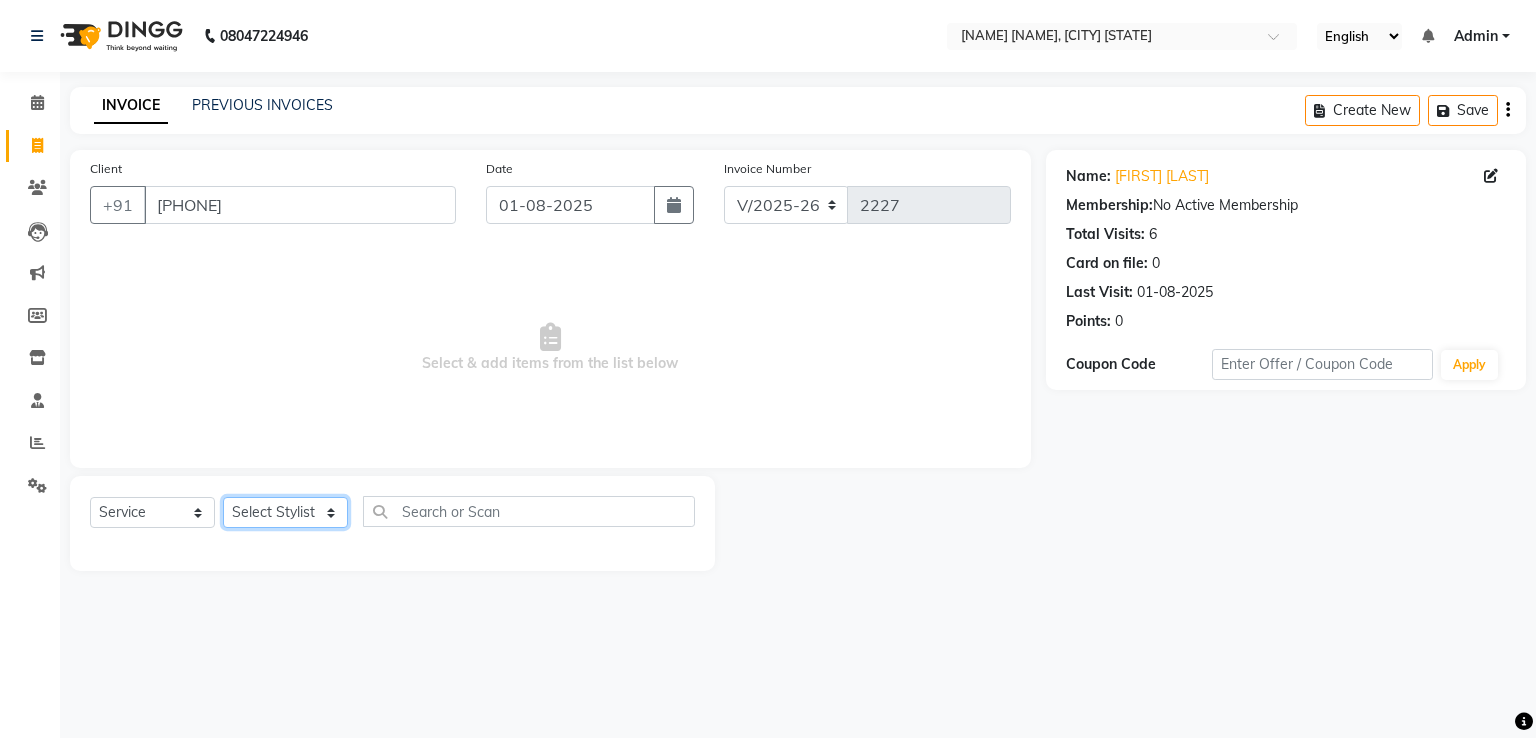 select on "47949" 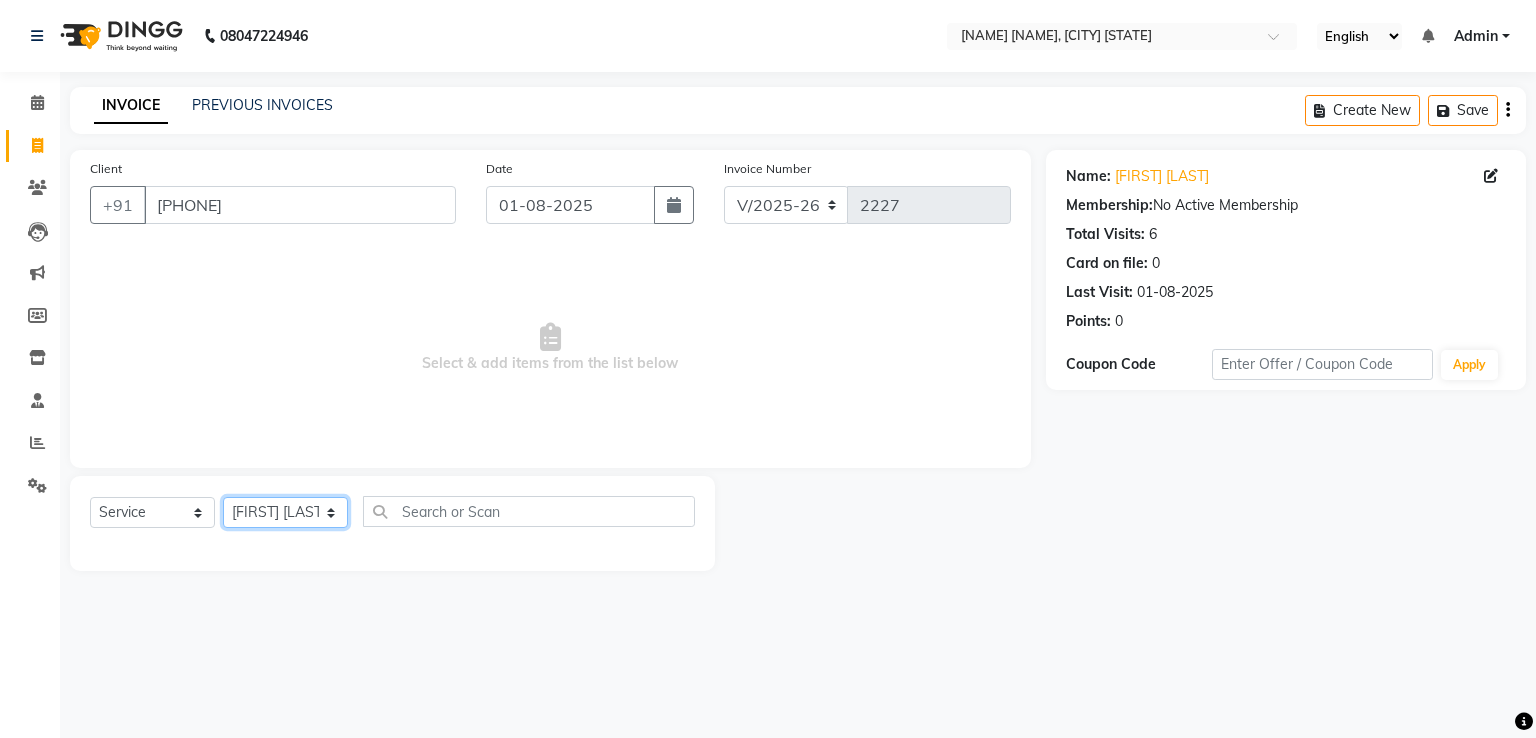 click on "Select Stylist [FIRST] [LAST] [FIRST] [LAST] [FIRST] [LAST] [FIRST] [LAST] [FIRST] [LAST] [FIRST] [LAST] [FIRST] [LAST] [FIRST] [LAST] [FIRST] [LAST] [FIRST] [LAST] [FIRST] [LAST]" 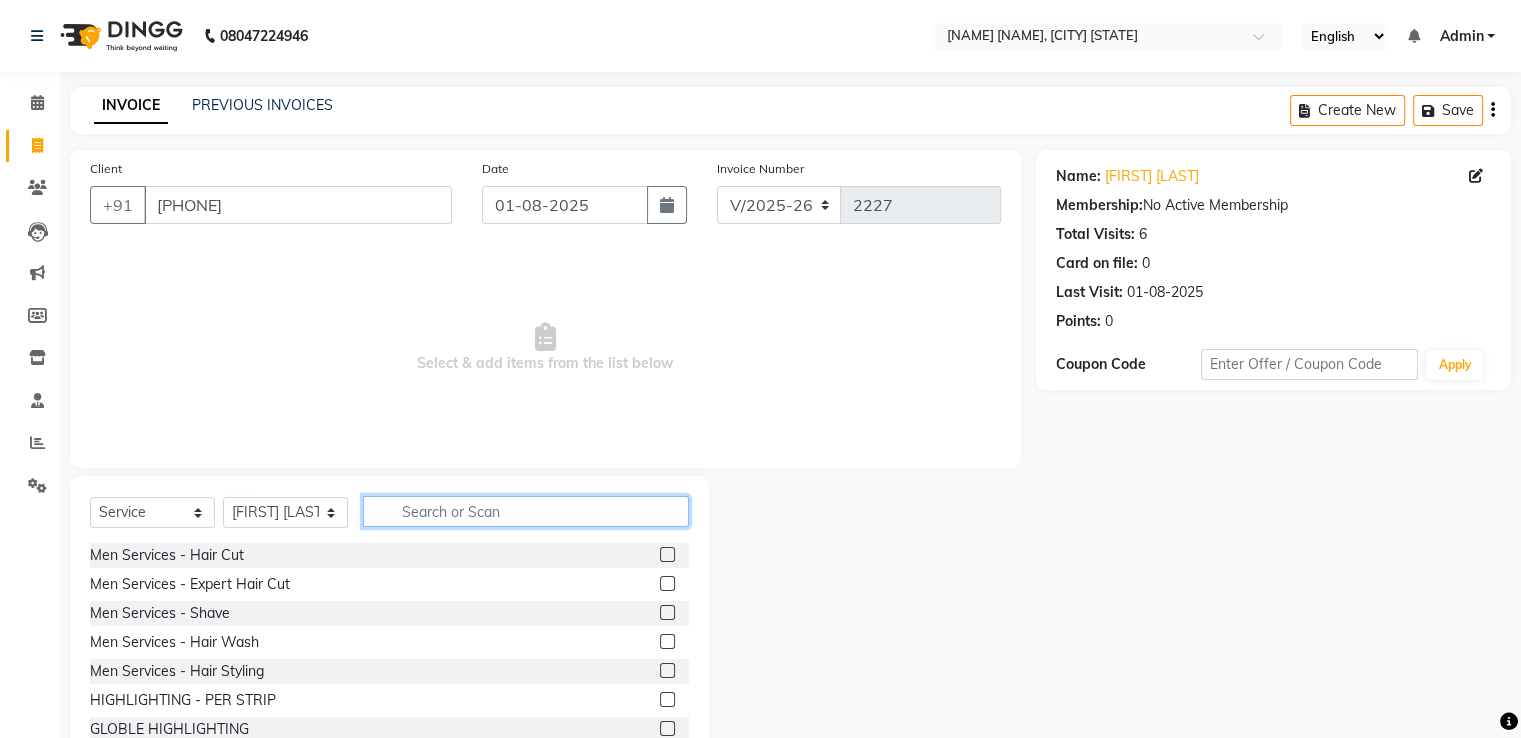 click 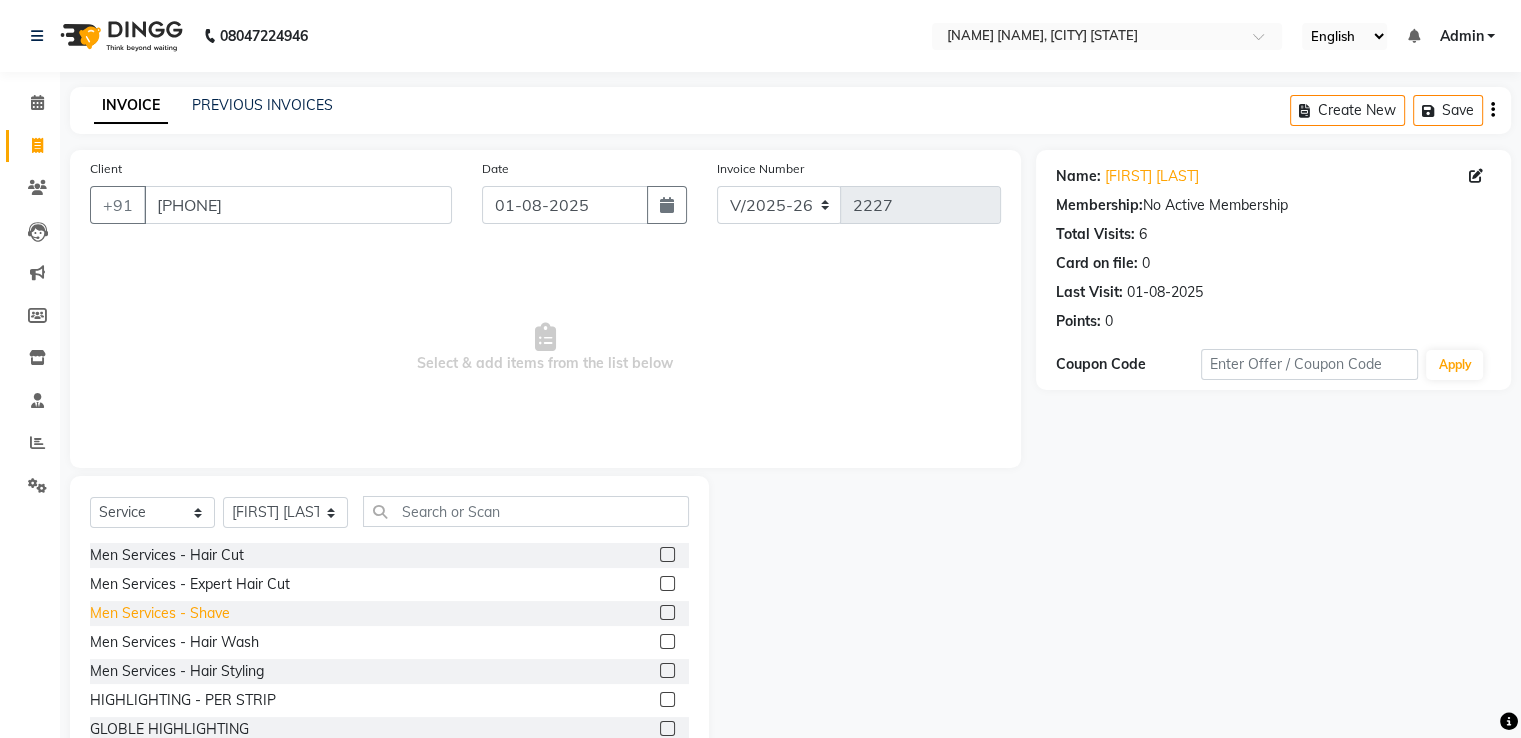 click on "Men Services  - Shave" 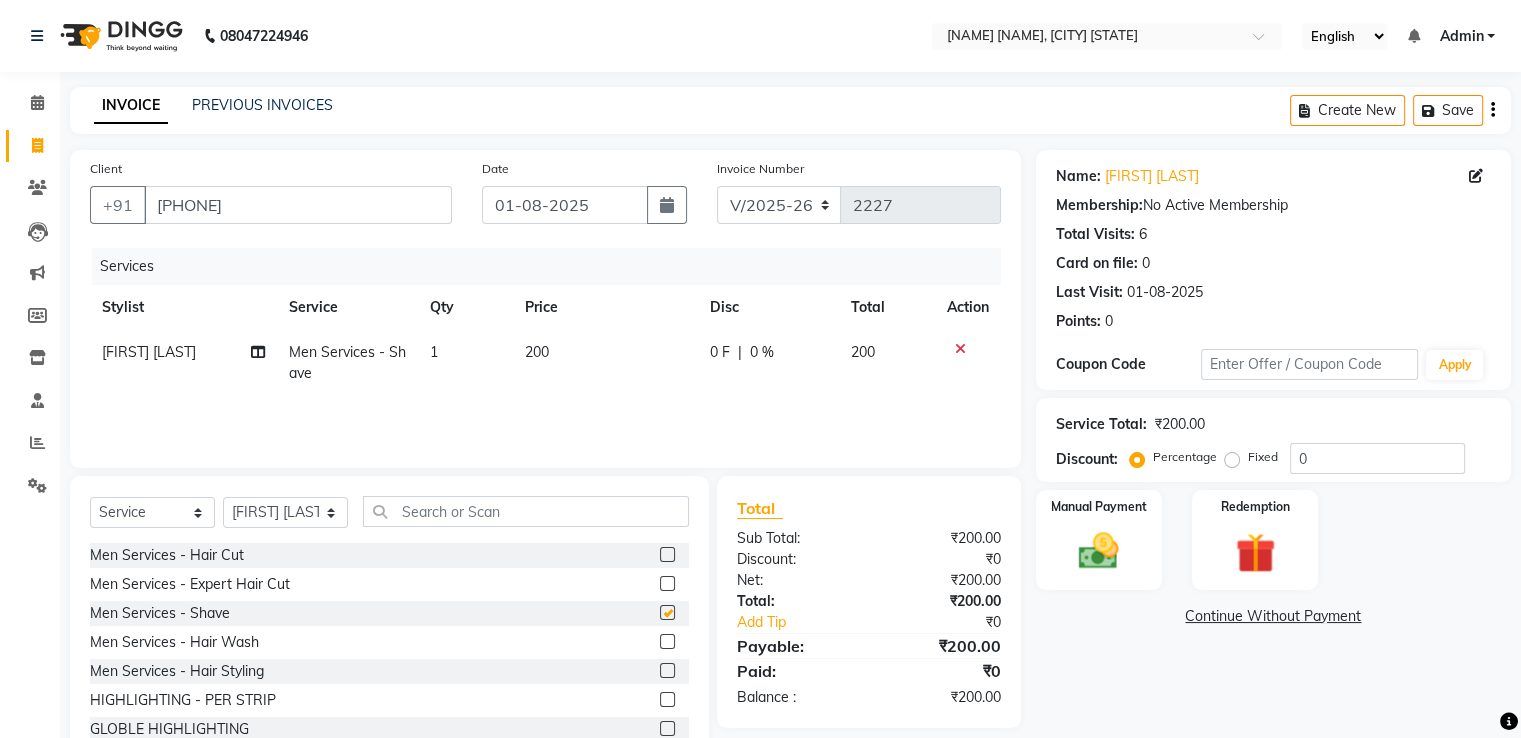 checkbox on "false" 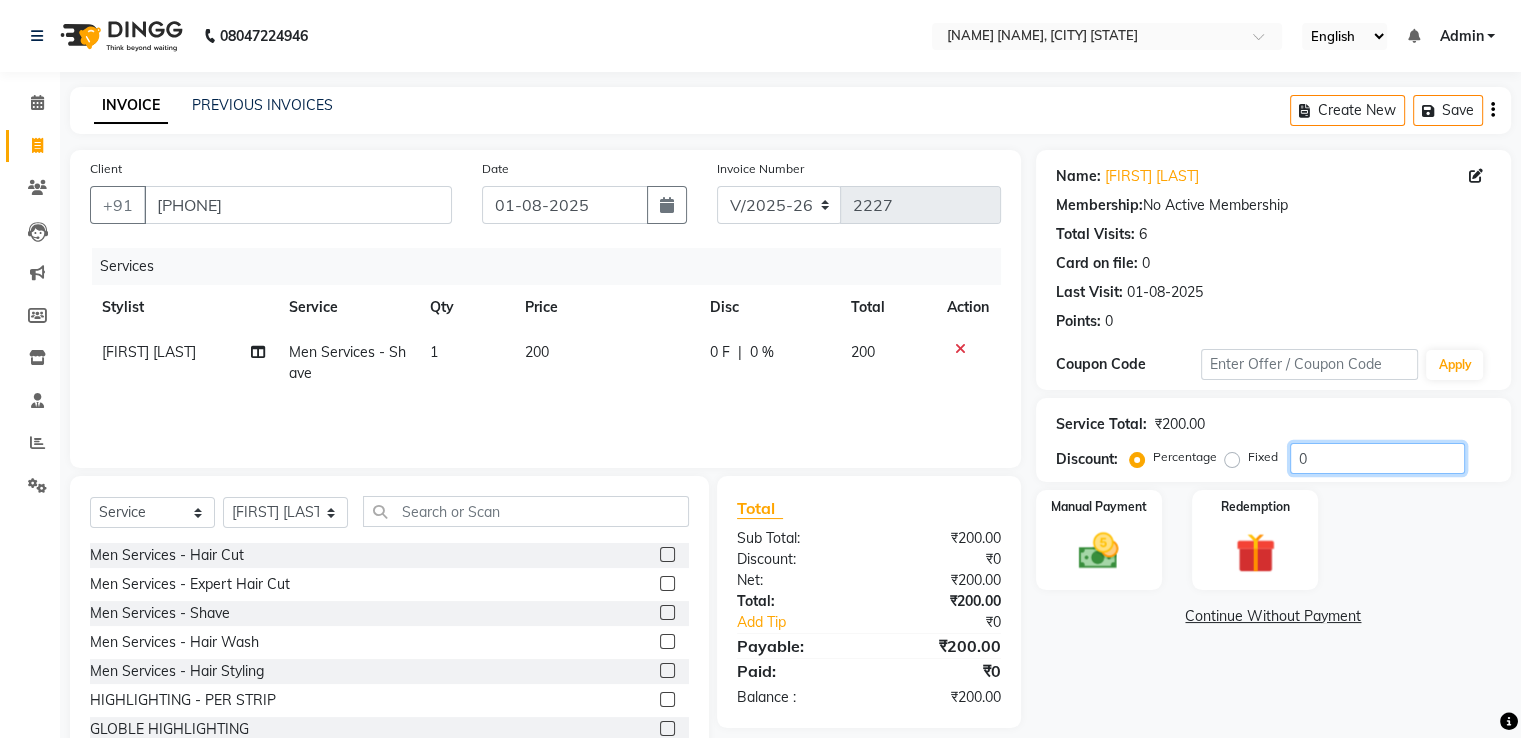 drag, startPoint x: 1359, startPoint y: 466, endPoint x: 1248, endPoint y: 440, distance: 114.00439 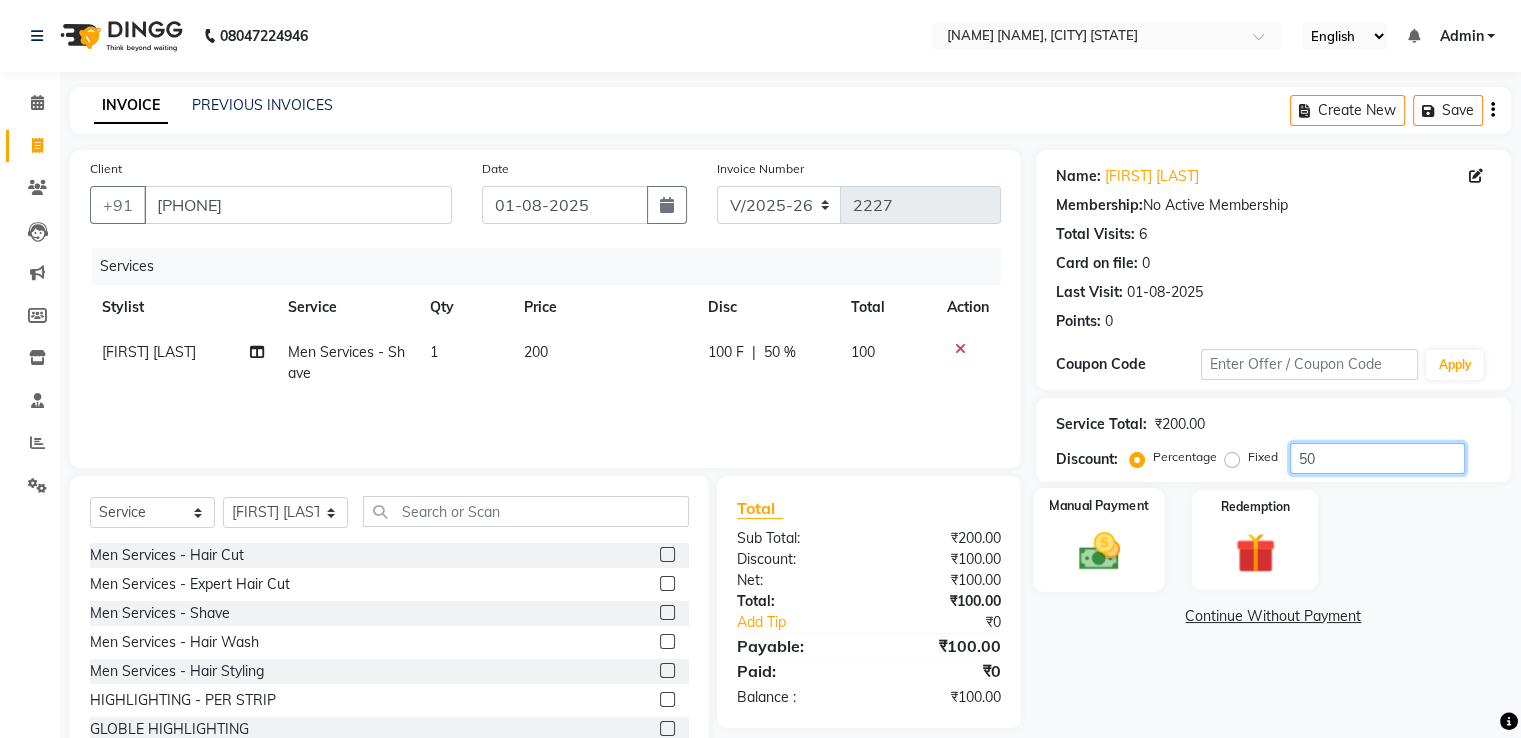type on "50" 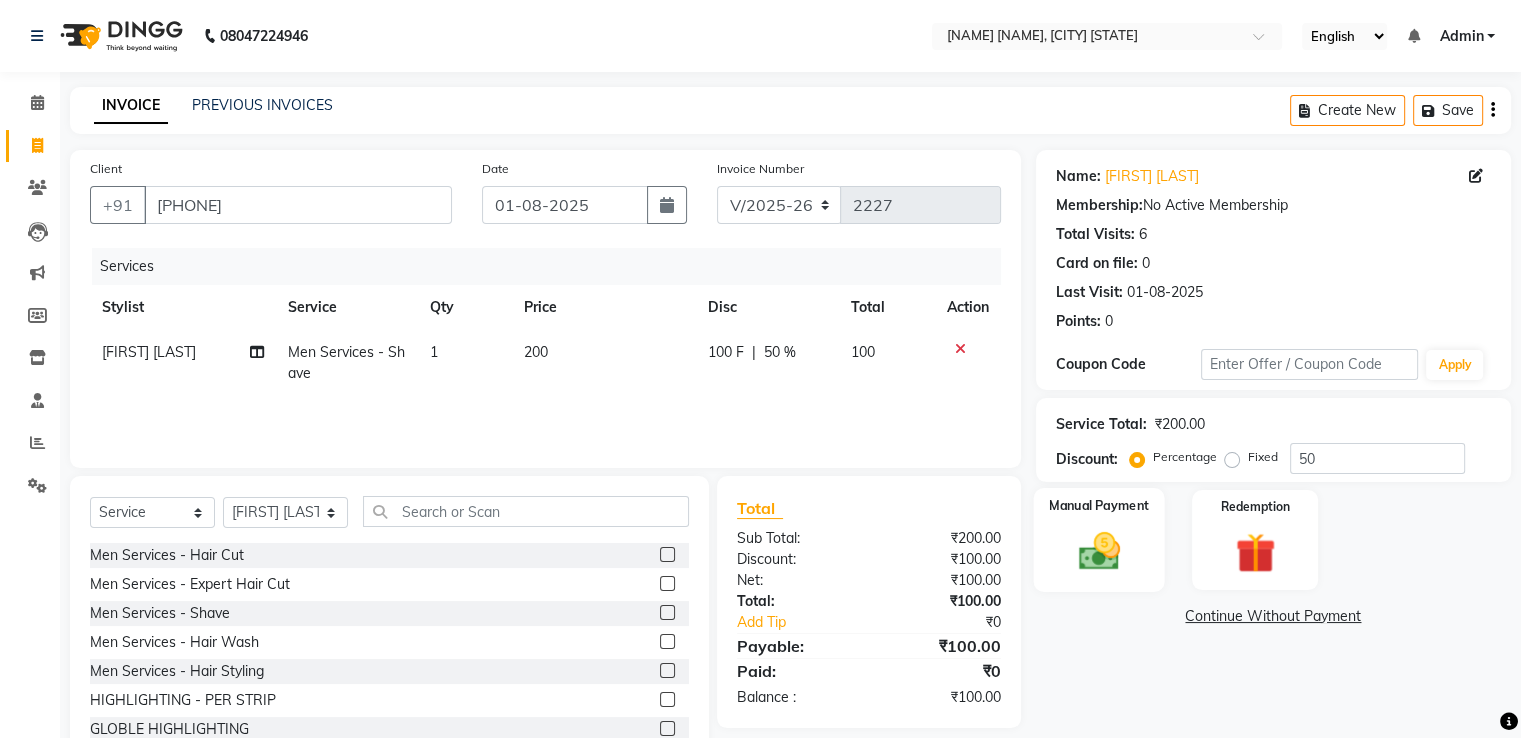 click 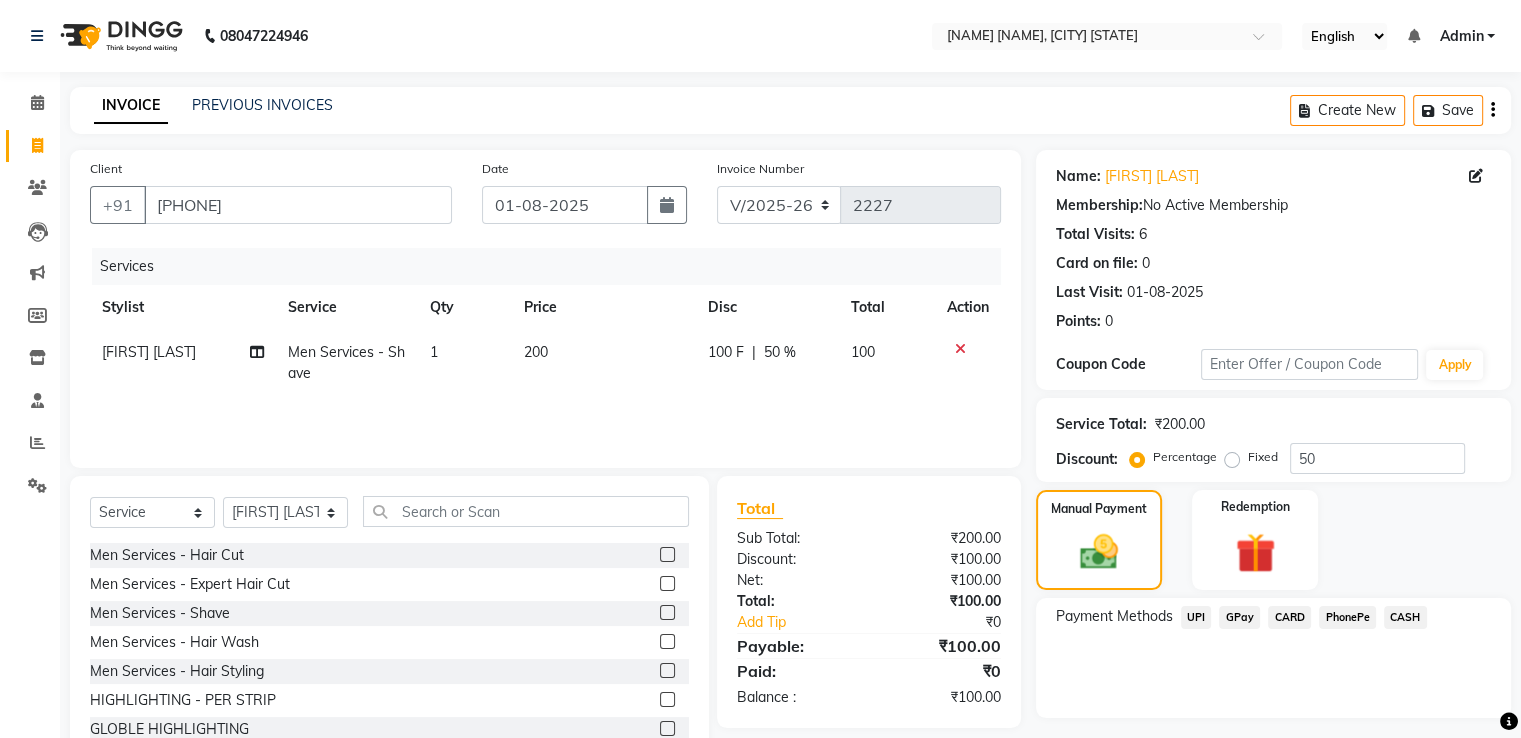 click on "GPay" 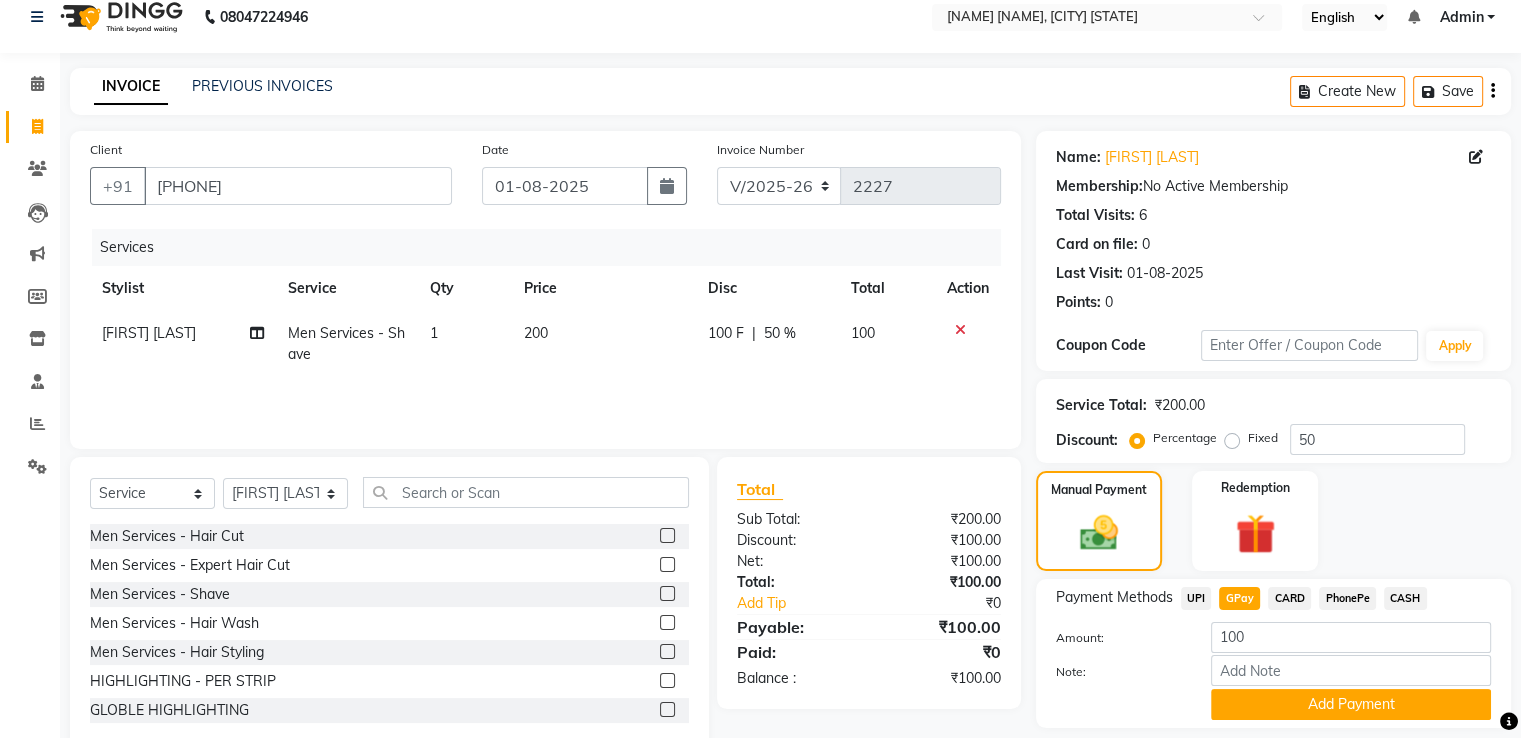 scroll, scrollTop: 81, scrollLeft: 0, axis: vertical 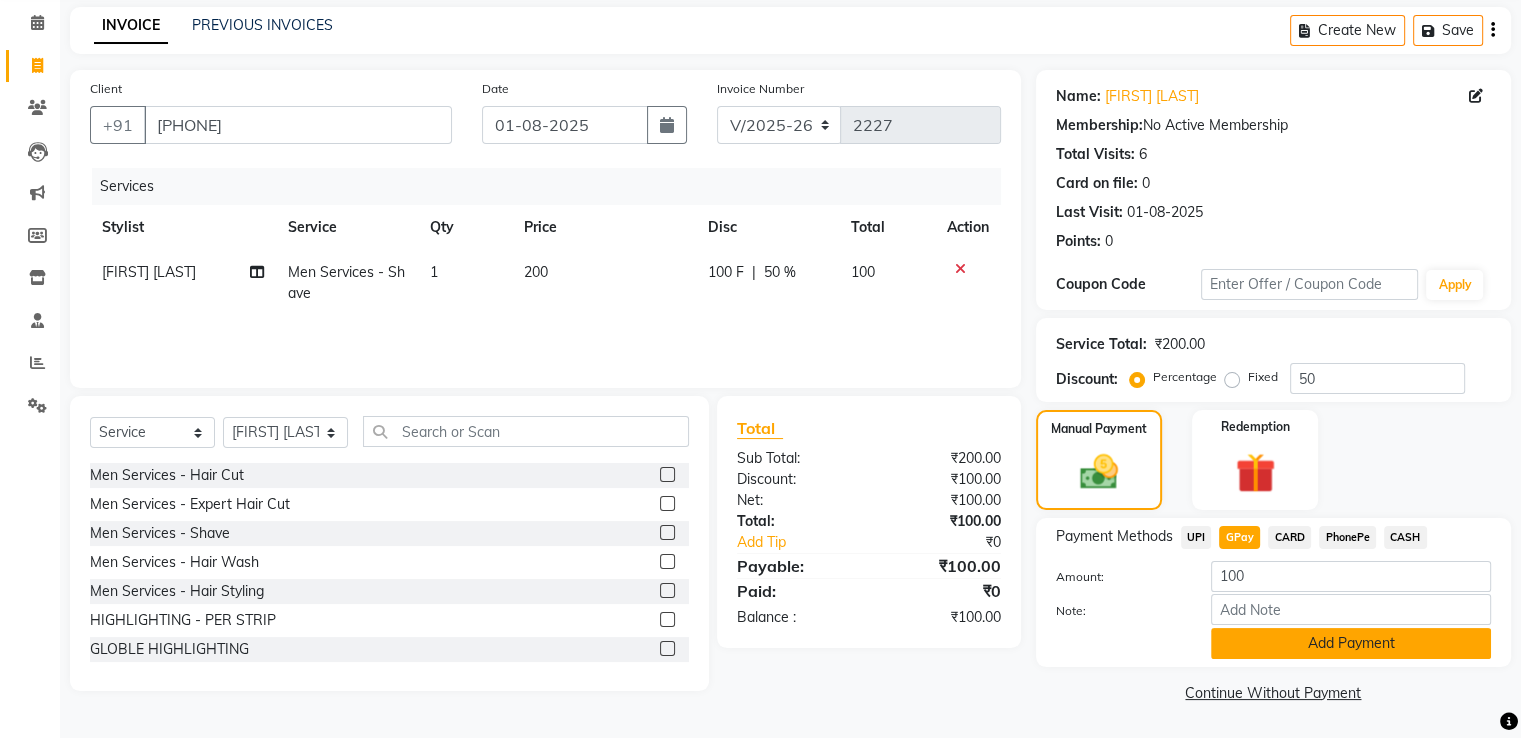 click on "Add Payment" 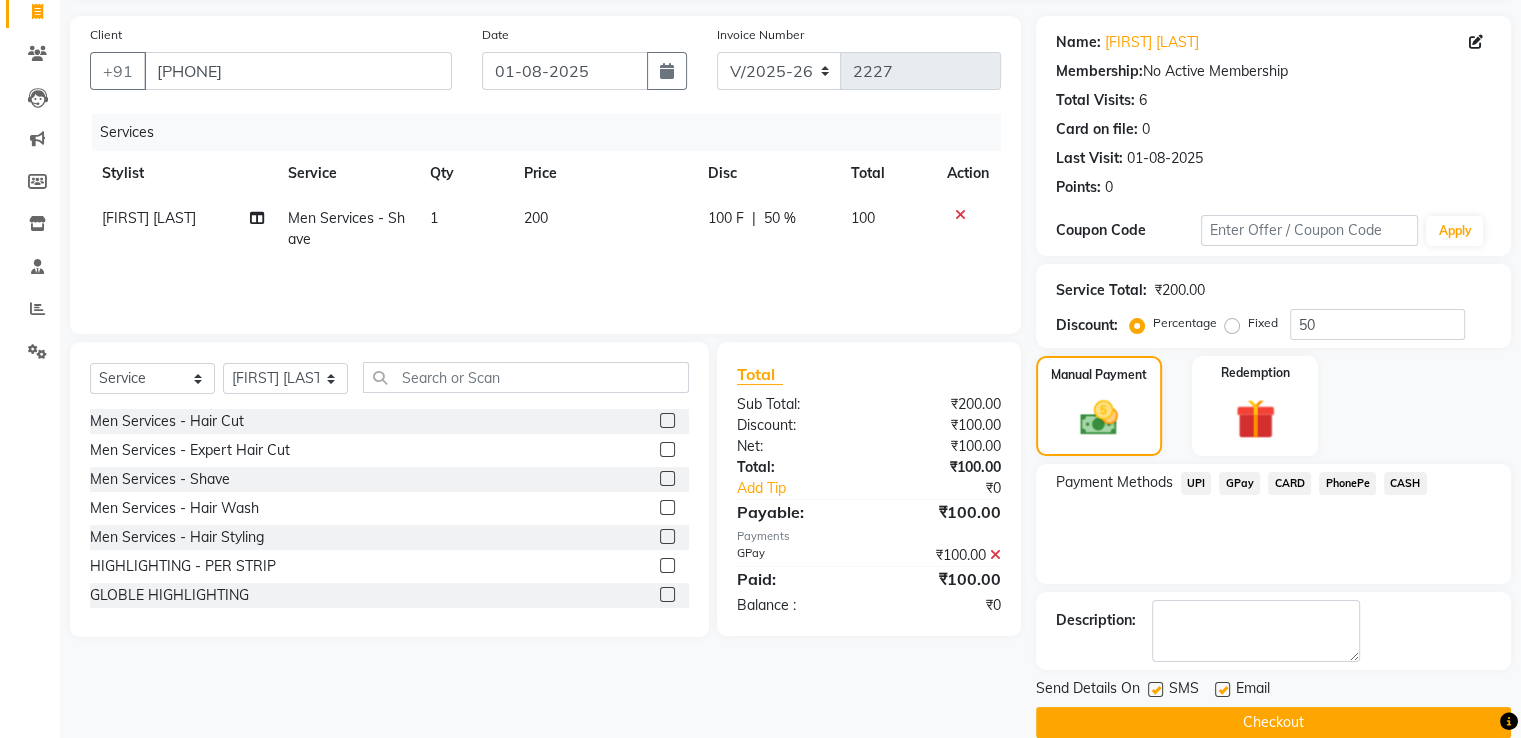 scroll, scrollTop: 163, scrollLeft: 0, axis: vertical 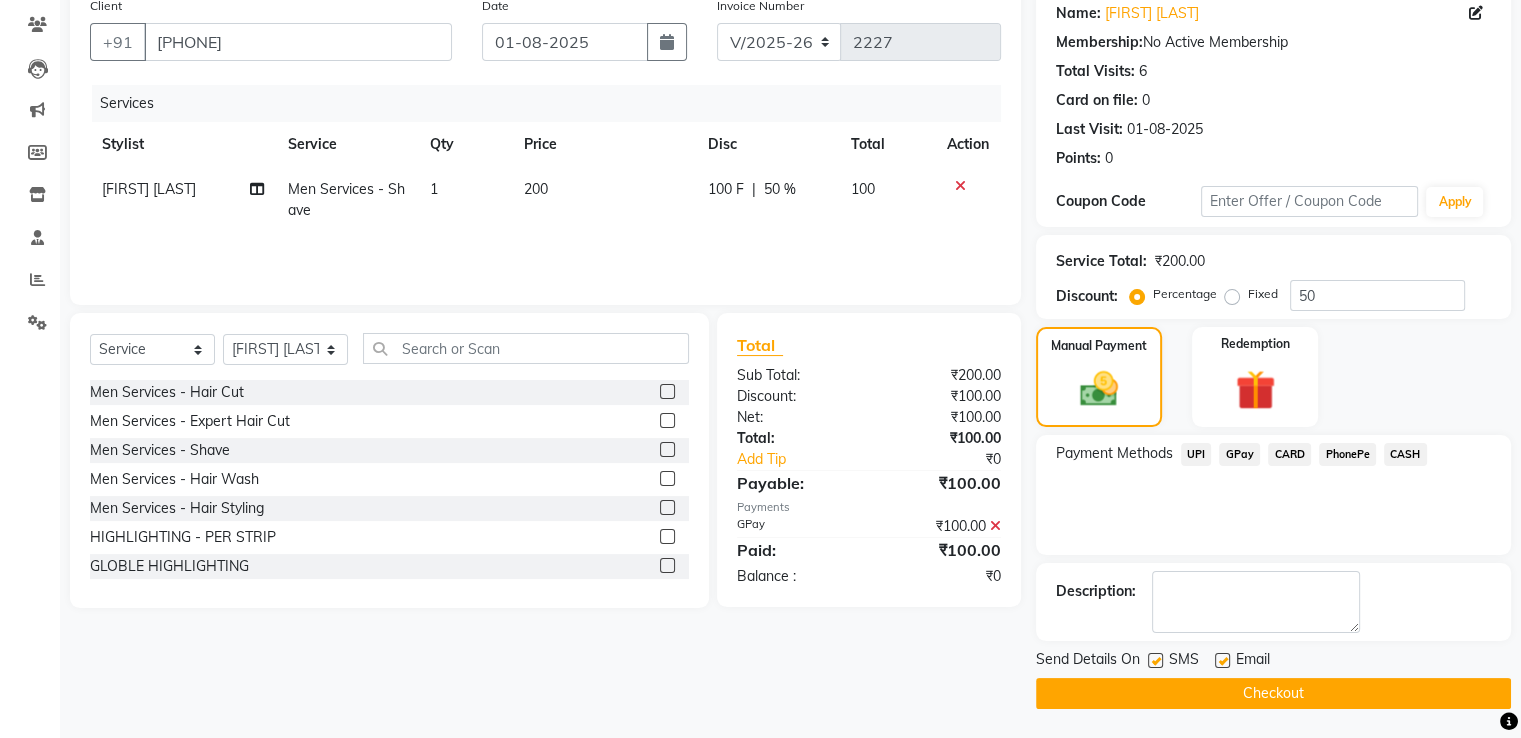 click 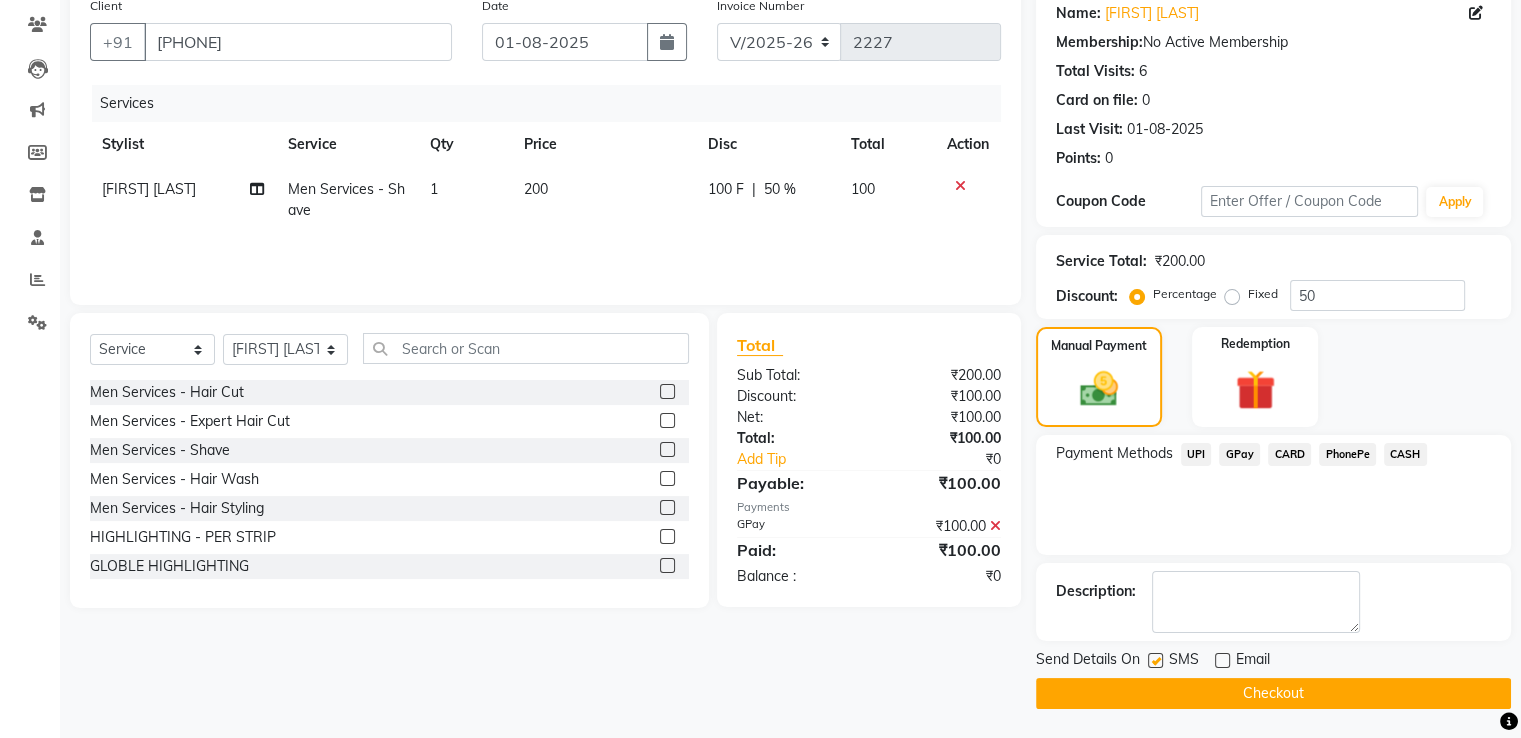 click 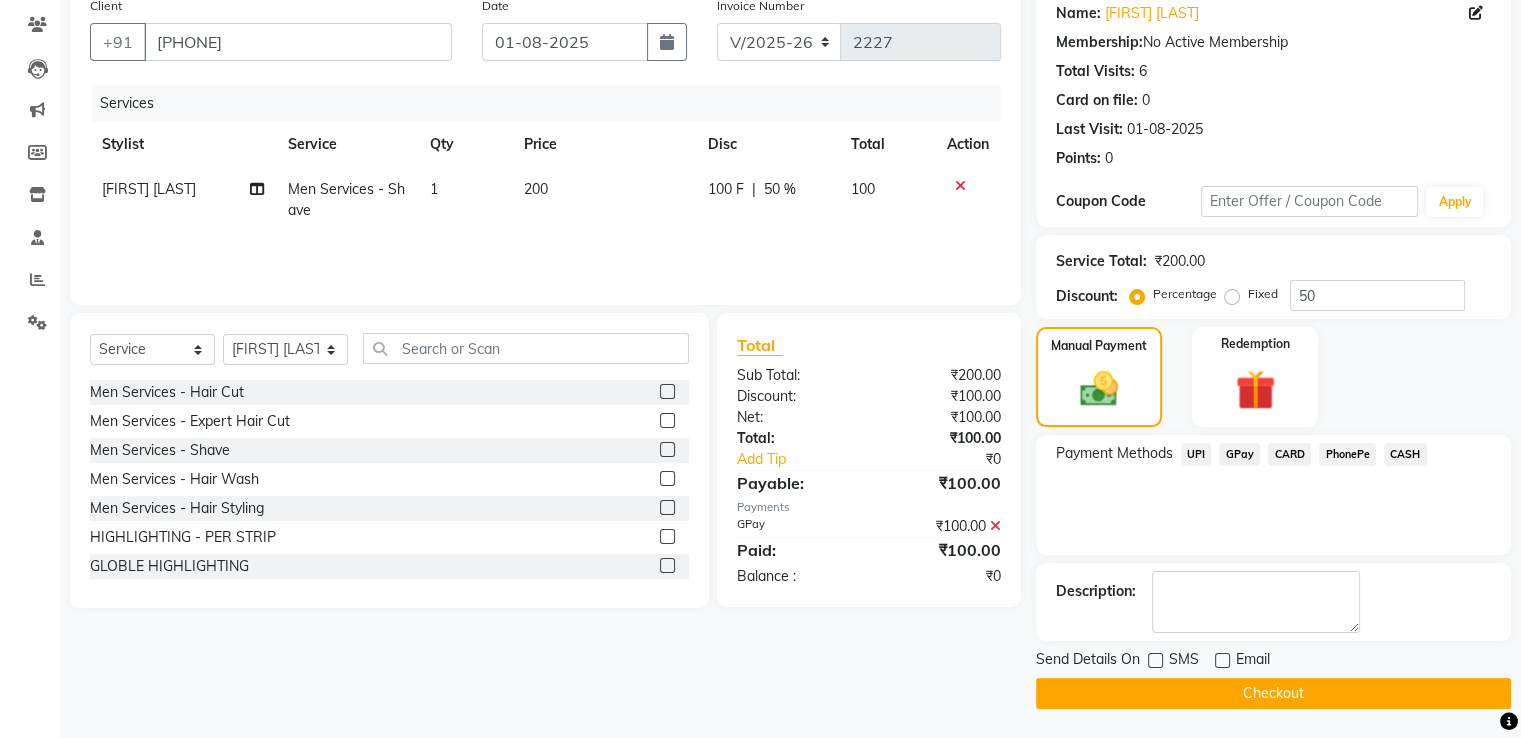 click on "Checkout" 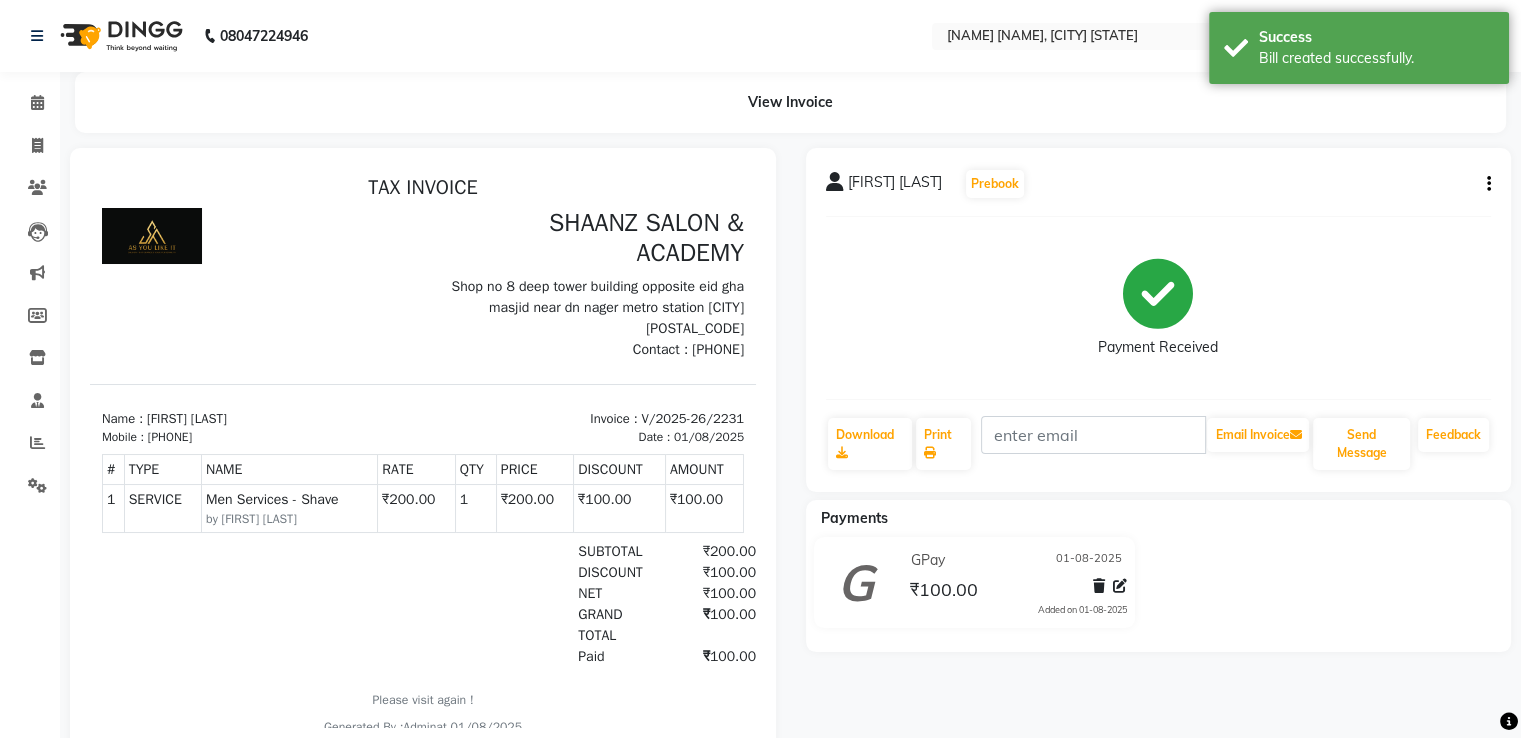scroll, scrollTop: 0, scrollLeft: 0, axis: both 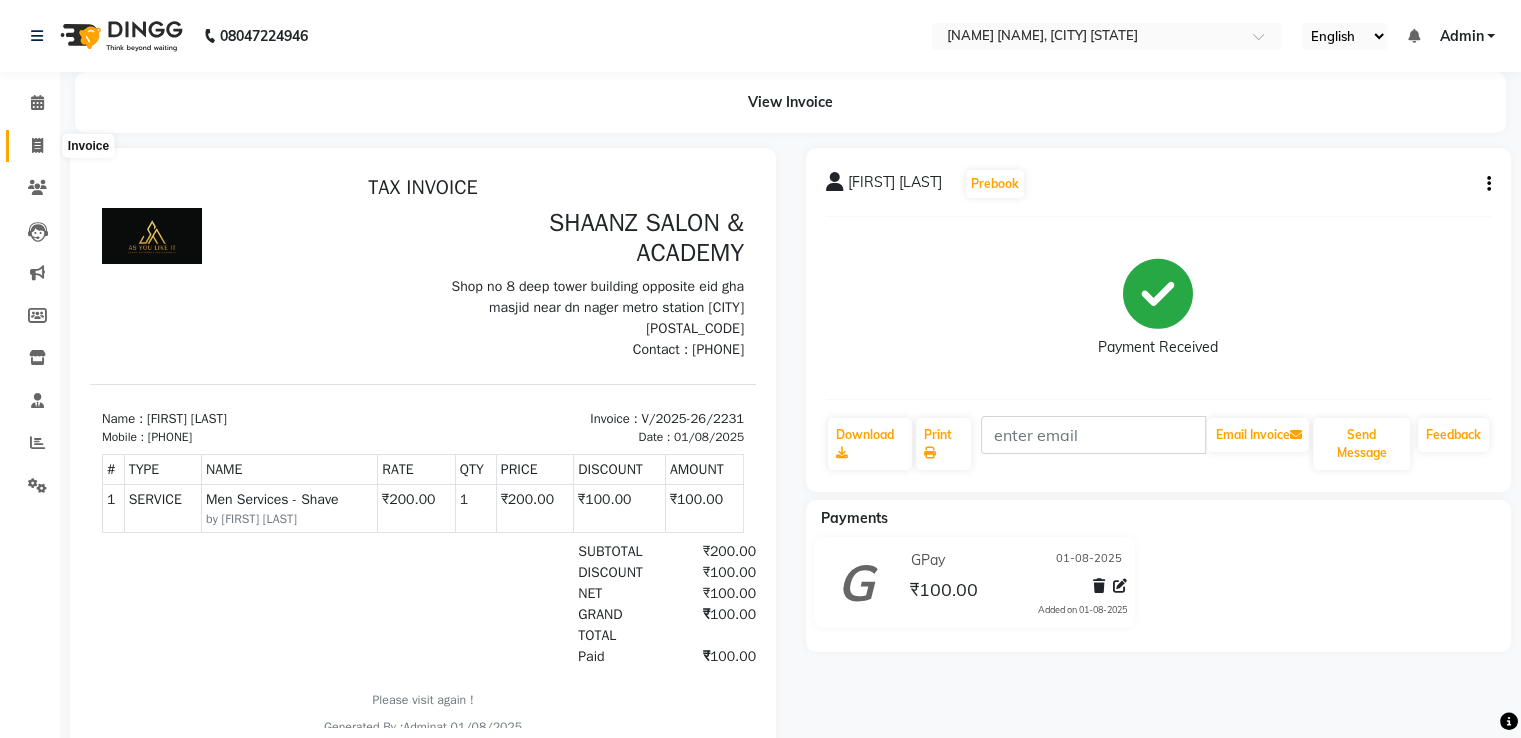 click 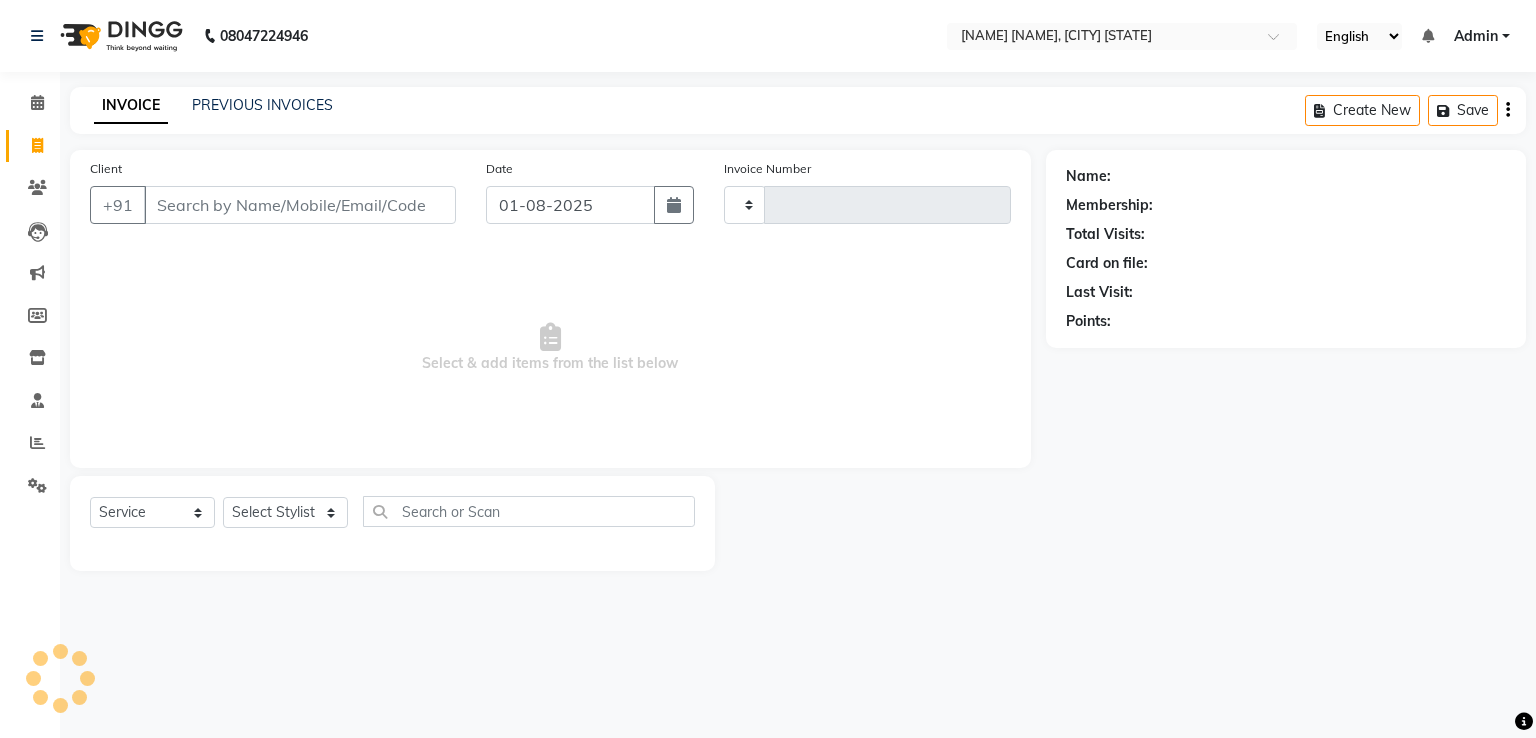 type on "2232" 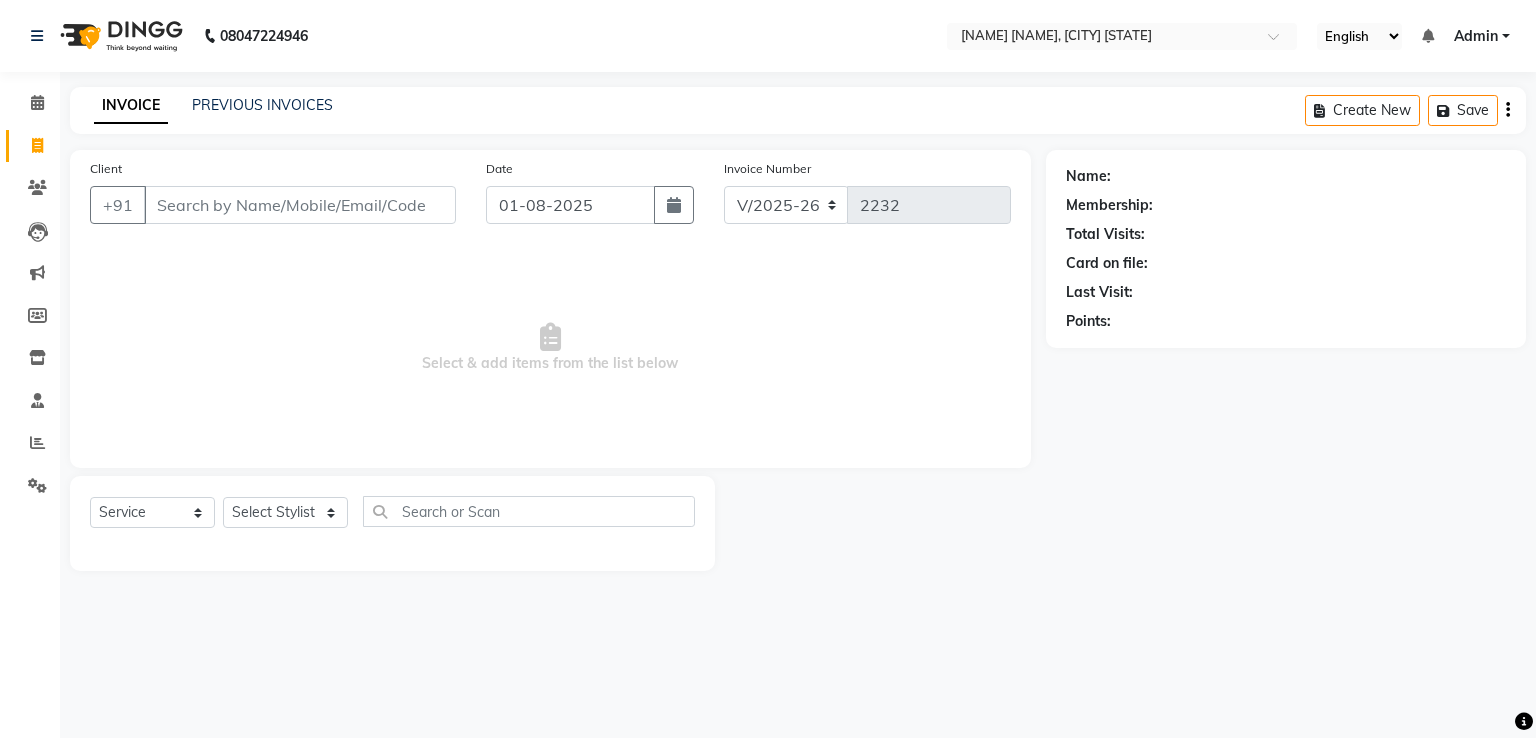 click on "Client" at bounding box center (300, 205) 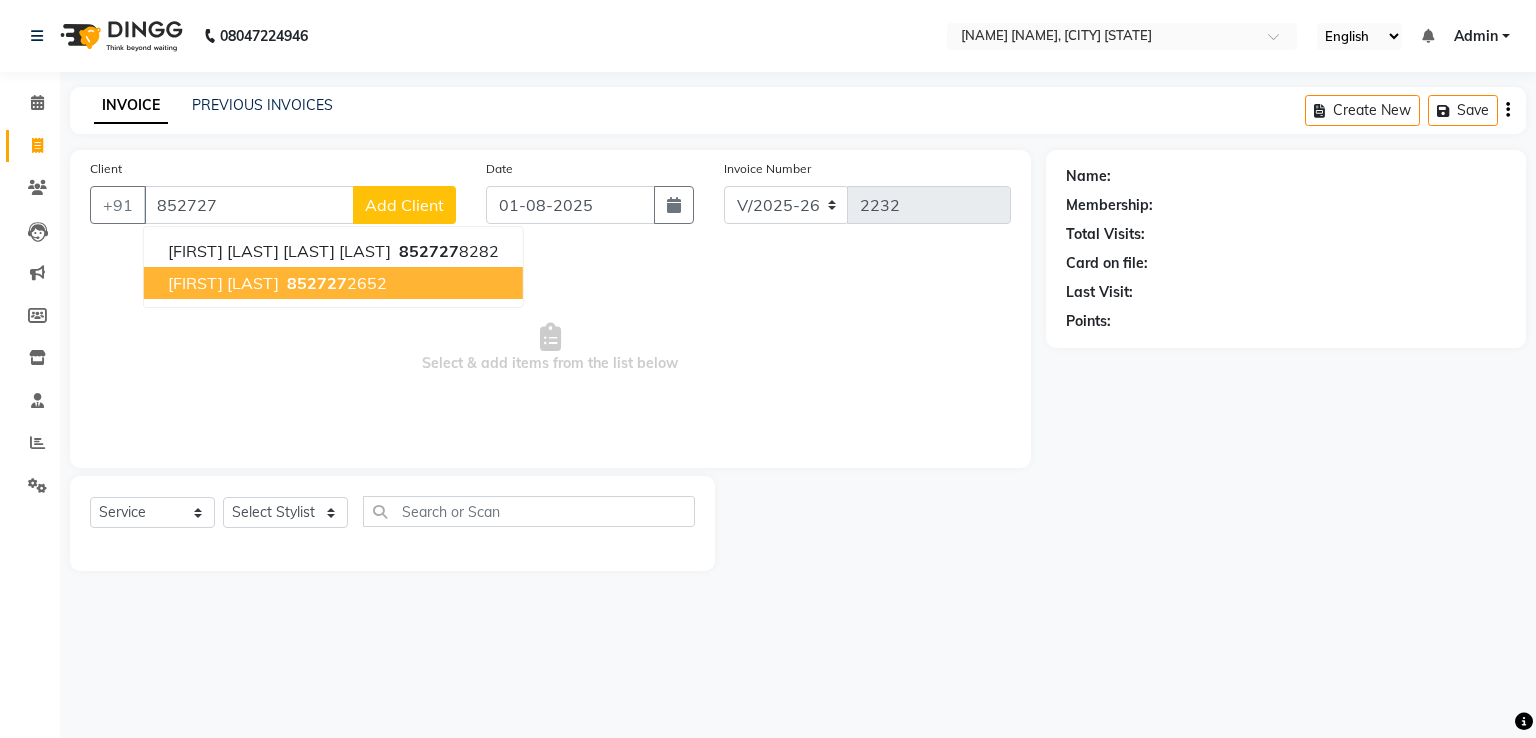 click on "rishat jain" at bounding box center [223, 283] 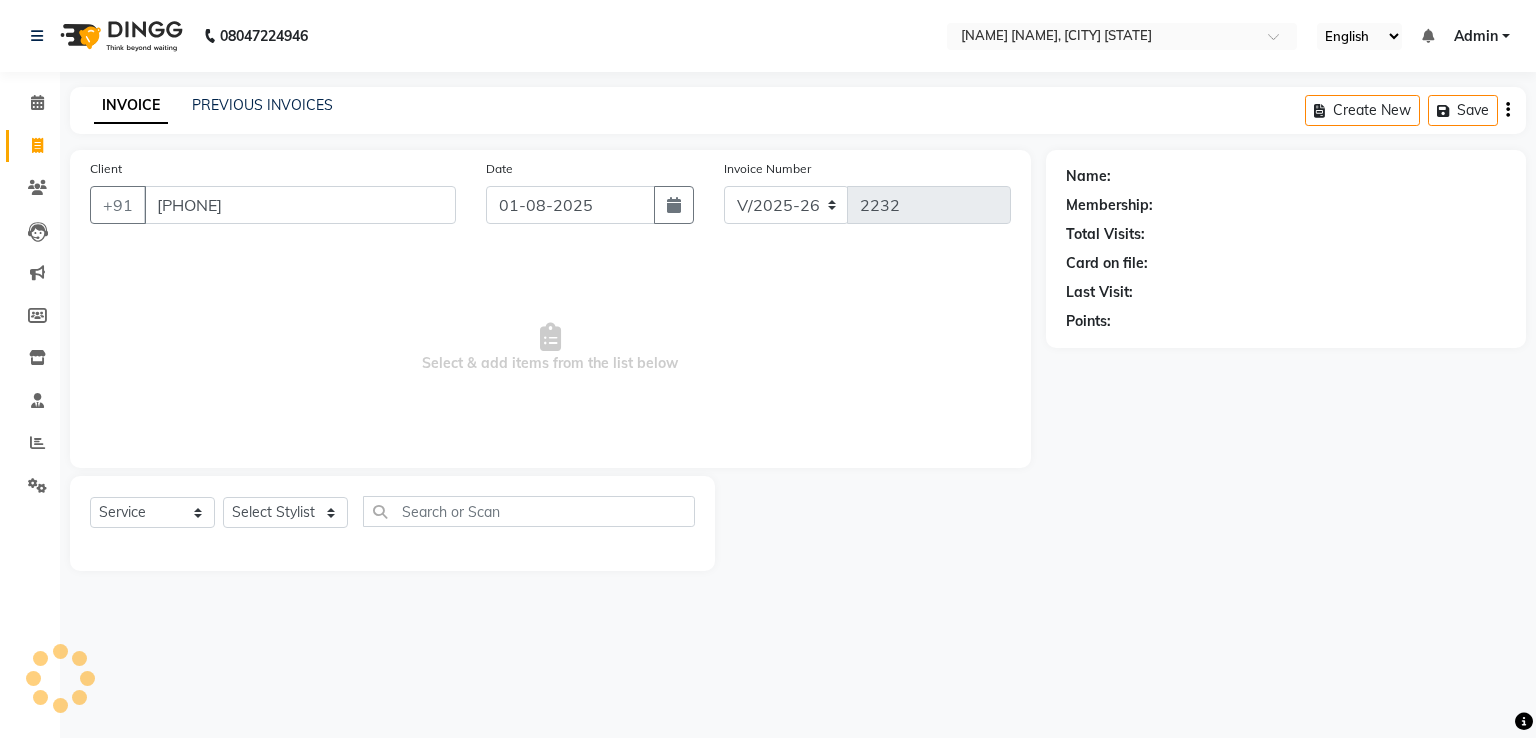 type on "8527272652" 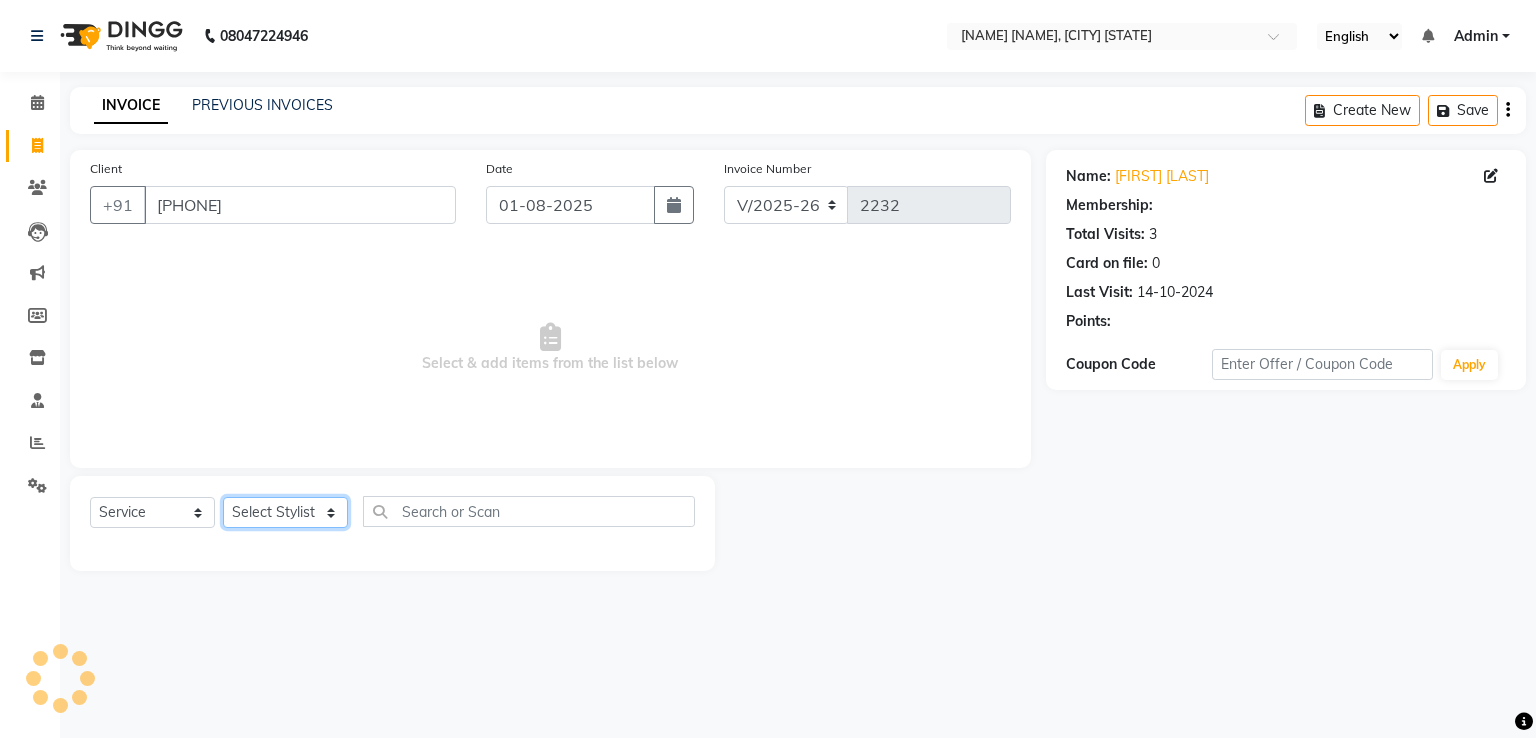 click on "Select Stylist [FIRST] [LAST] [FIRST] [LAST] [FIRST] [LAST] [FIRST] [LAST] [FIRST] [LAST] [FIRST] [LAST] [FIRST] [LAST] [FIRST] [LAST] [FIRST] [LAST] [FIRST] [LAST] [FIRST] [LAST]" 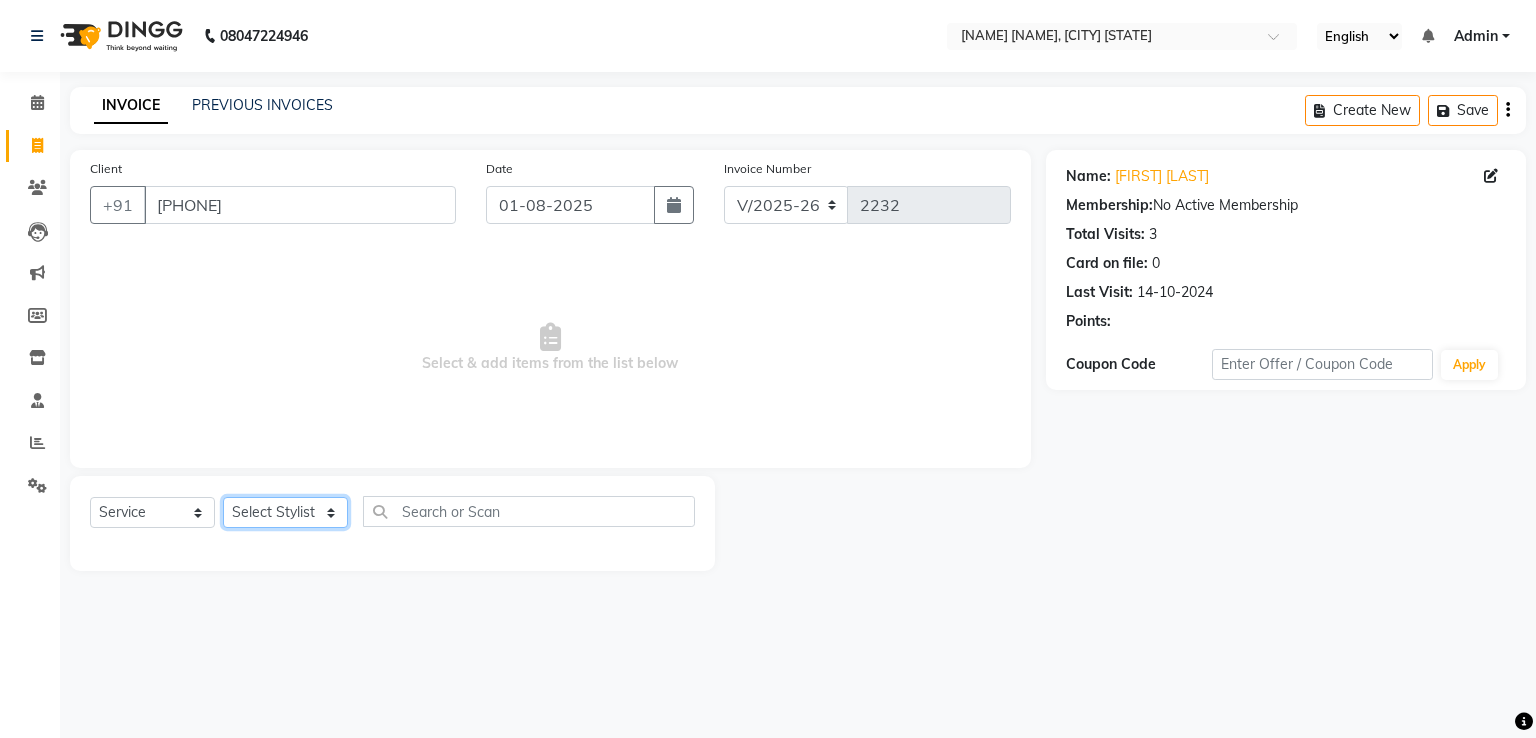 select on "47609" 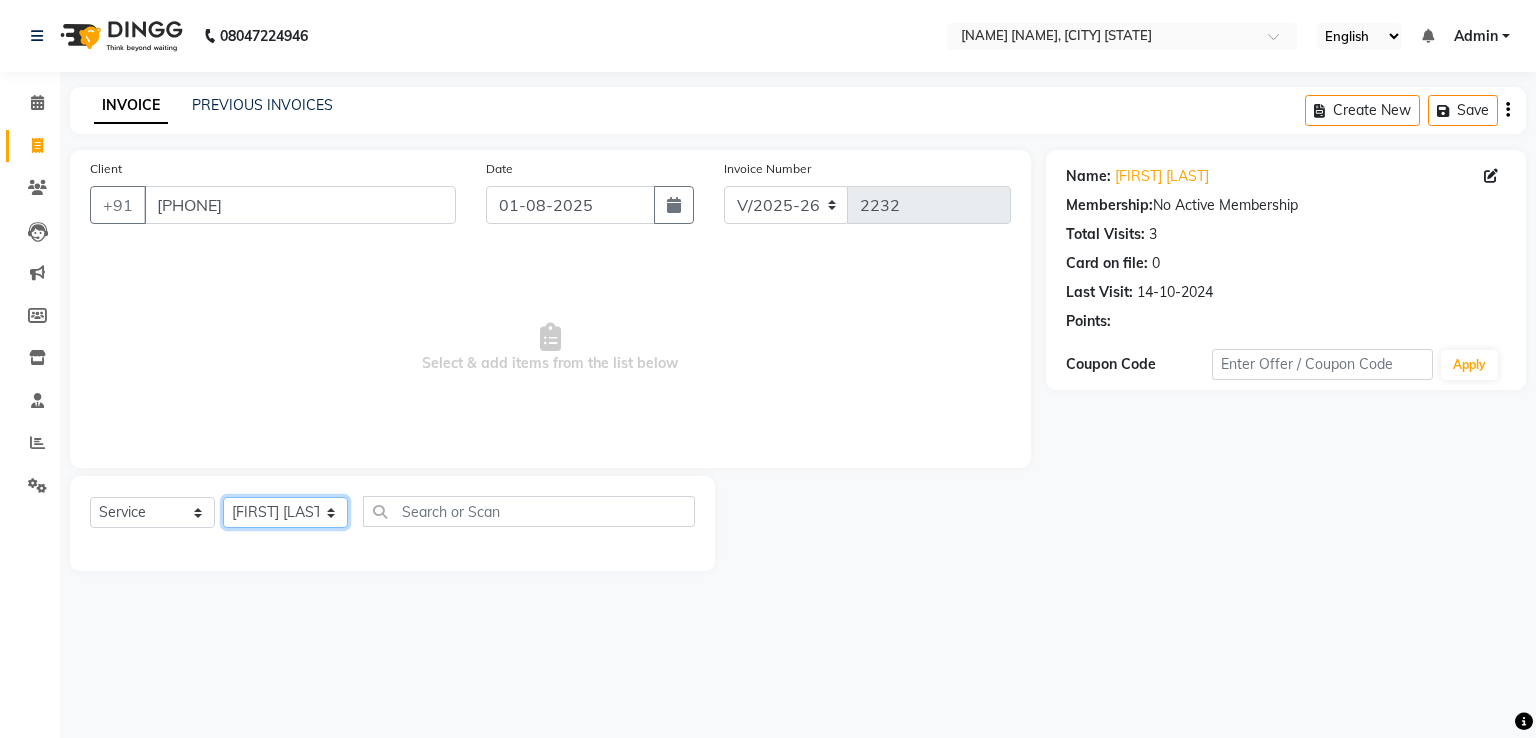 click on "Select Stylist [FIRST] [LAST] [FIRST] [LAST] [FIRST] [LAST] [FIRST] [LAST] [FIRST] [LAST] [FIRST] [LAST] [FIRST] [LAST] [FIRST] [LAST] [FIRST] [LAST] [FIRST] [LAST] [FIRST] [LAST]" 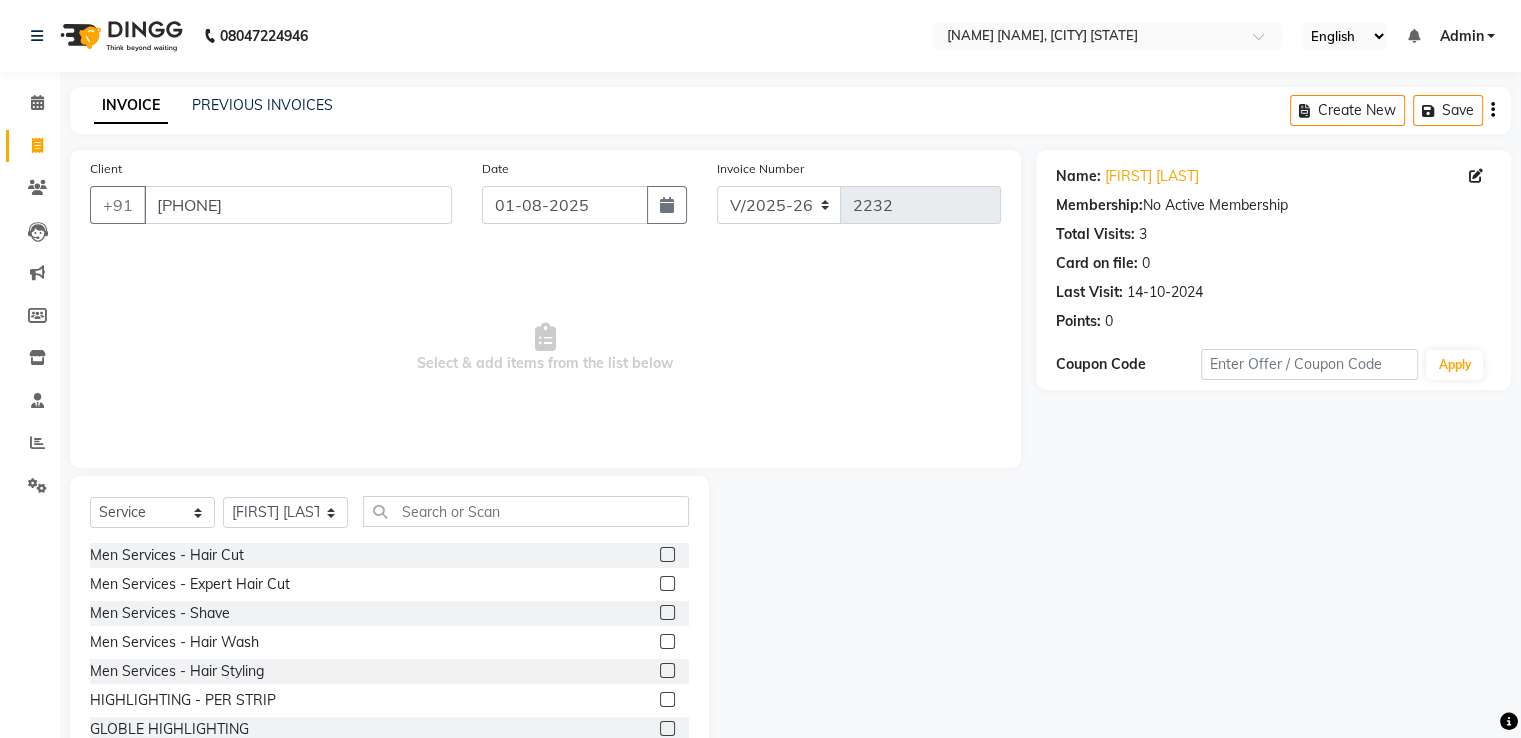 click on "Select  Service  Product  Membership  Package Voucher Prepaid Gift Card  Select Stylist Ameer AHMAD ankita  mascarenhas ASHISH THAPA MUSKAN  nisha vishal patil Raaj sahil salmani SANJANA  sanju Shaan Ahmed shital shah Tasleem ahmad salmani Men Services  - Hair Cut  Men Services  - Expert Hair Cut  Men Services  - Shave  Men Services  - Hair Wash  Men Services  - Hair Styling   HIGHLIGHTING - PER STRIP  GLOBLE HIGHLIGHTING  Nano Plastia - Below Shoulder Length  nano plastia shoulder length  nano plastia west lenght  Color Services (Men) - Majirel Color  Color Services (Men) - Inoa Color  Color Services (Men) - Highlighting  MEN BEARD COLOUR  MEN HIGHLIGHTINING SOLDER LENTH  Waxing Regualr (Men) - UA Arms  Waxing Regualr (Men) - Full Arms  Waxing Regualr (Men) - Half Legs  Waxing Regualr (Men) - Full Legs  Waxing Regualr (Men) - Full Front  WAXING Regualr(men) nose  WAXING Regualr (men) eyer  FULL BACK REGULER WAX (MEN)  Ladies Services - Kids Hair Cut  Ladies Services - Creative Hair Cut  highlights per strip" 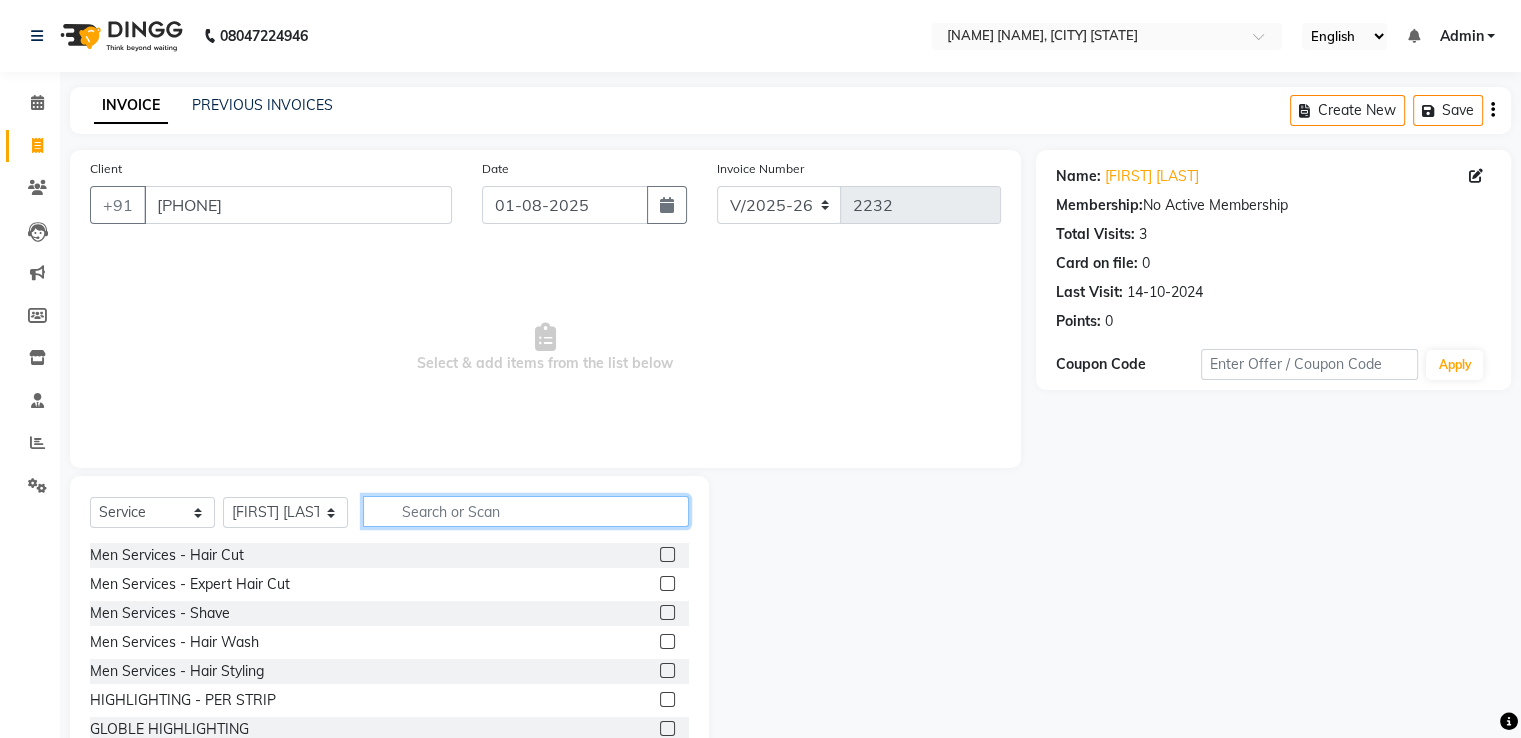 click 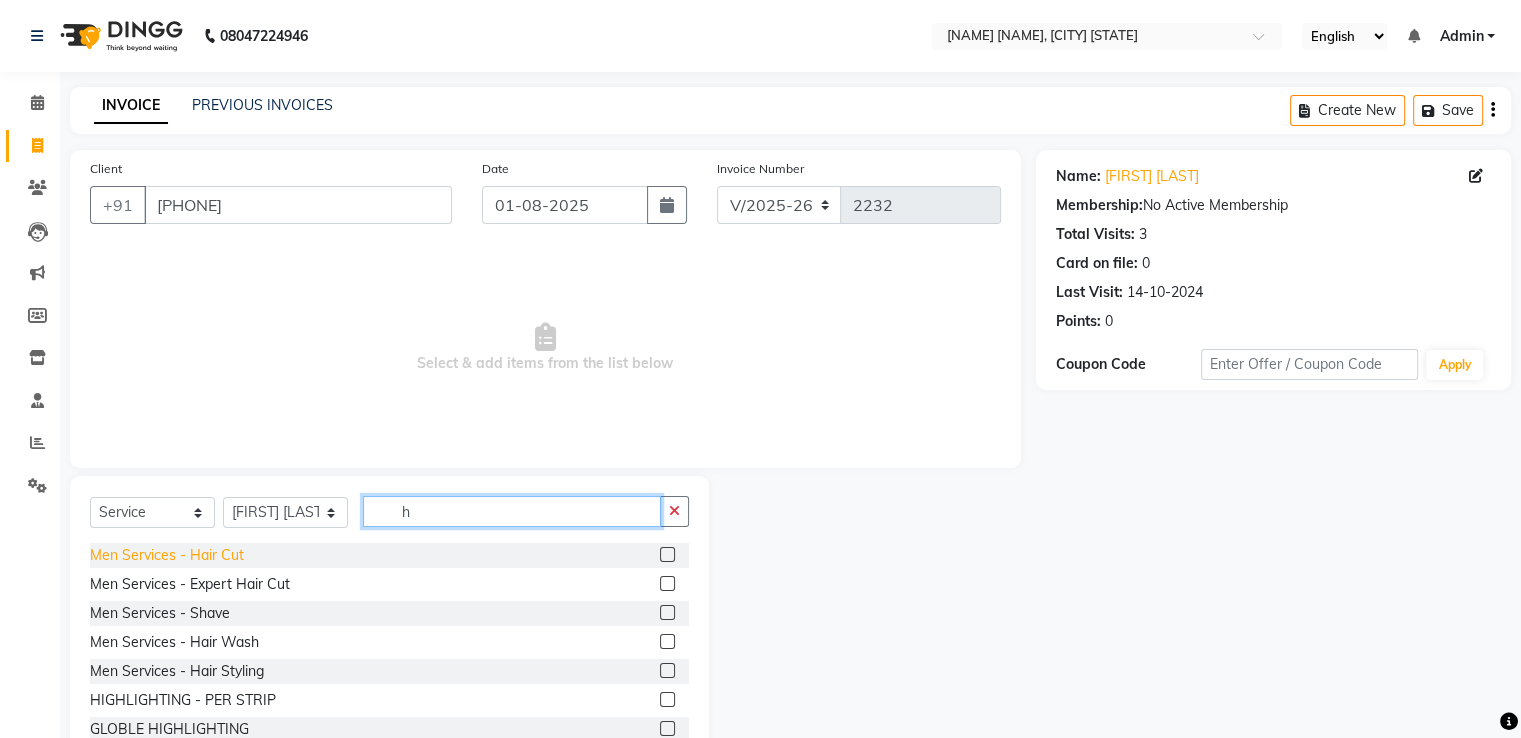 type on "h" 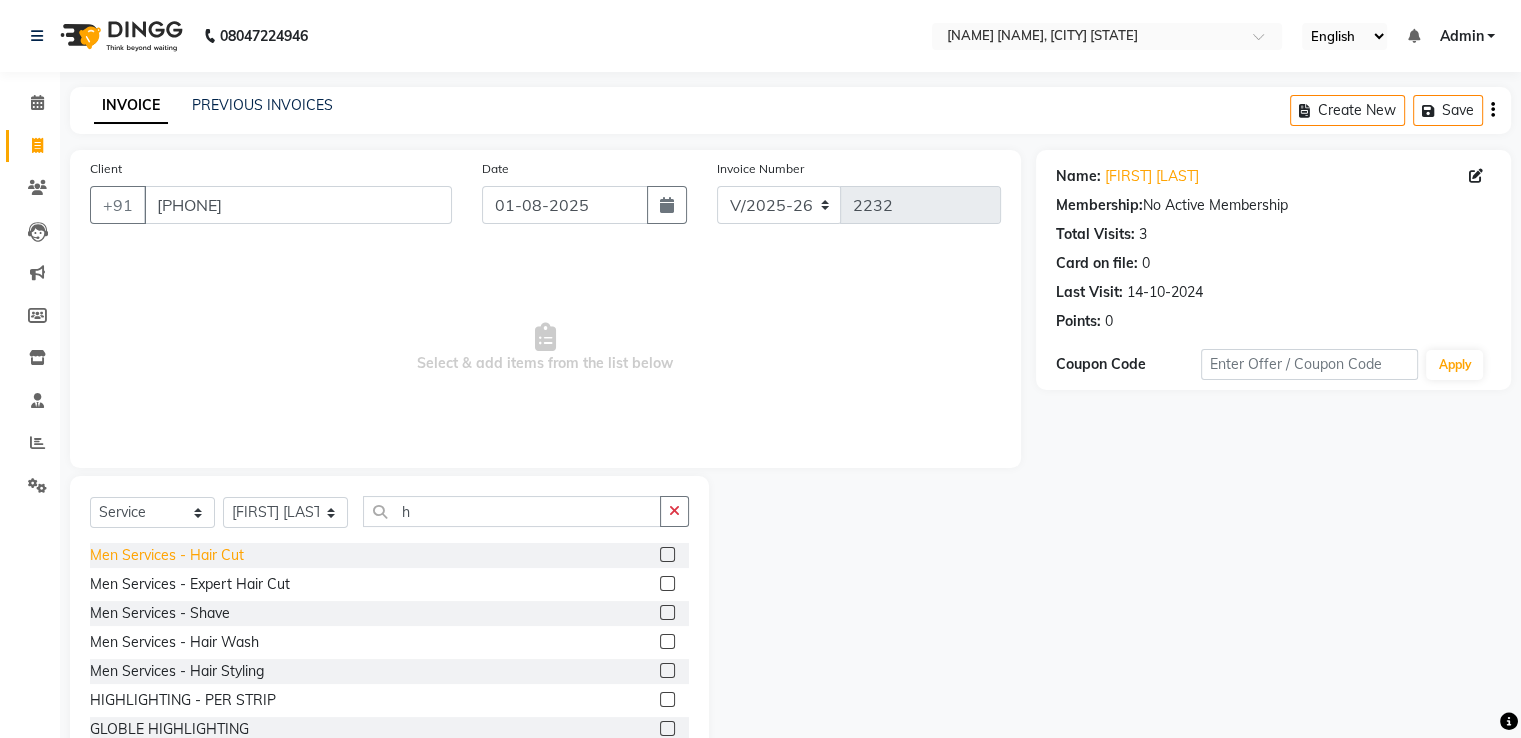 click on "Men Services  - Hair Cut" 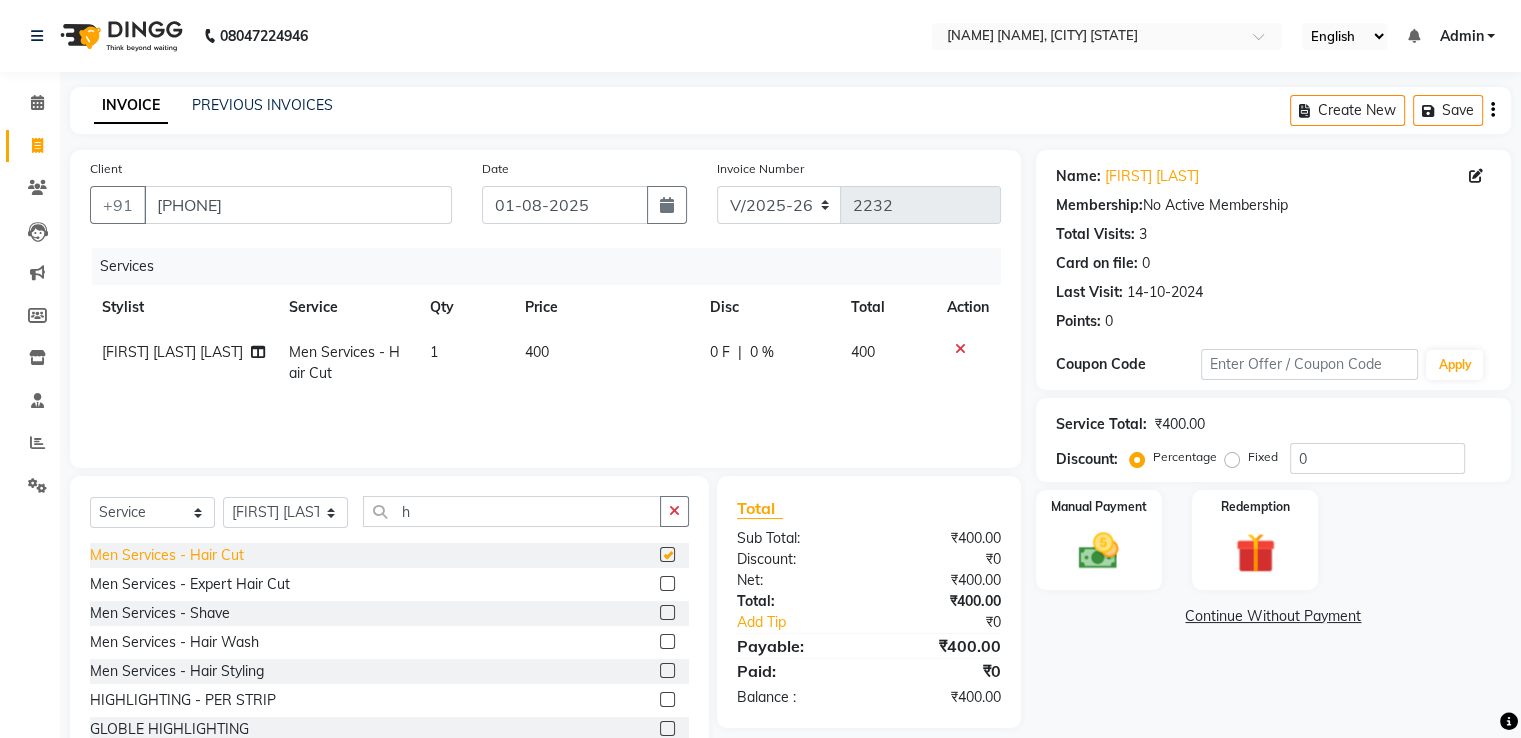 checkbox on "false" 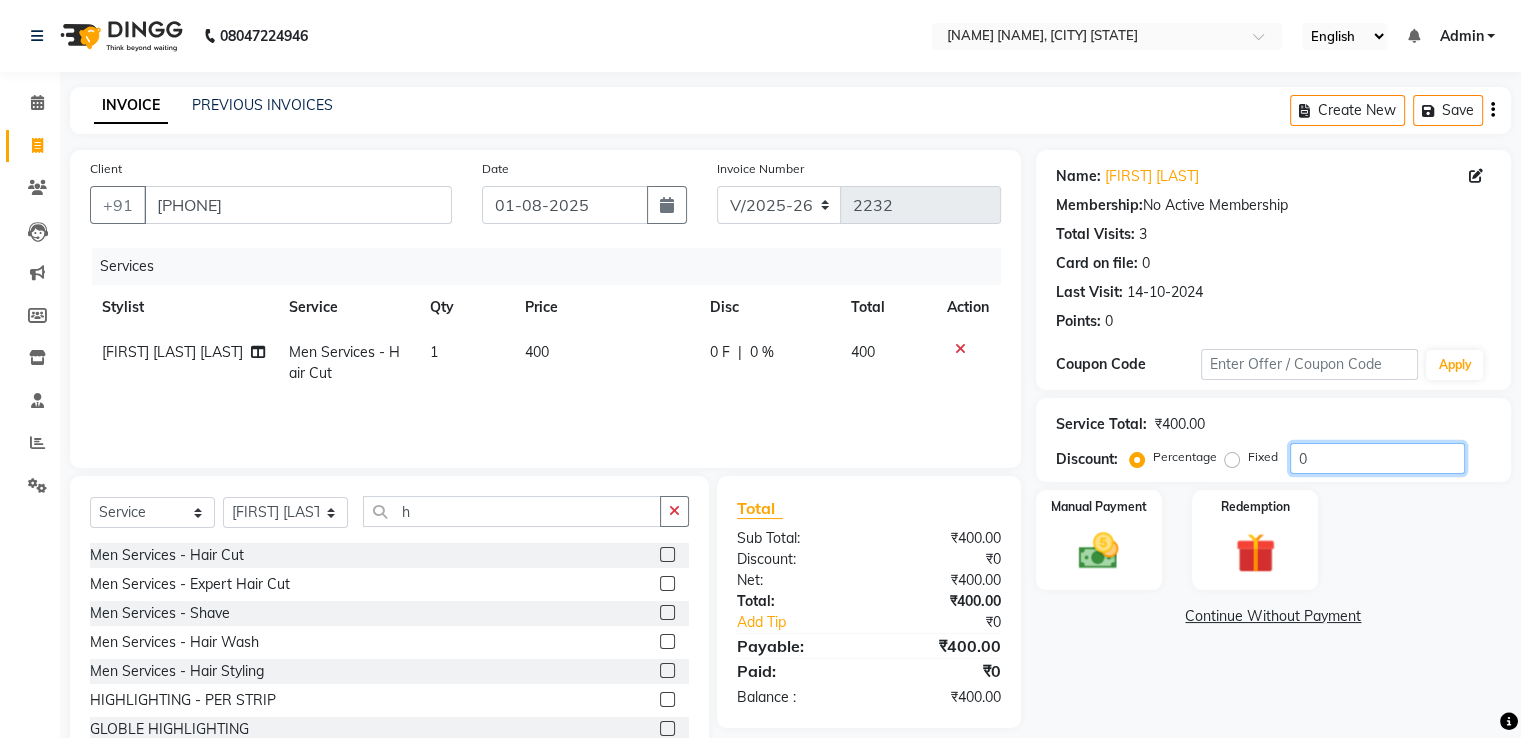 click on "0" 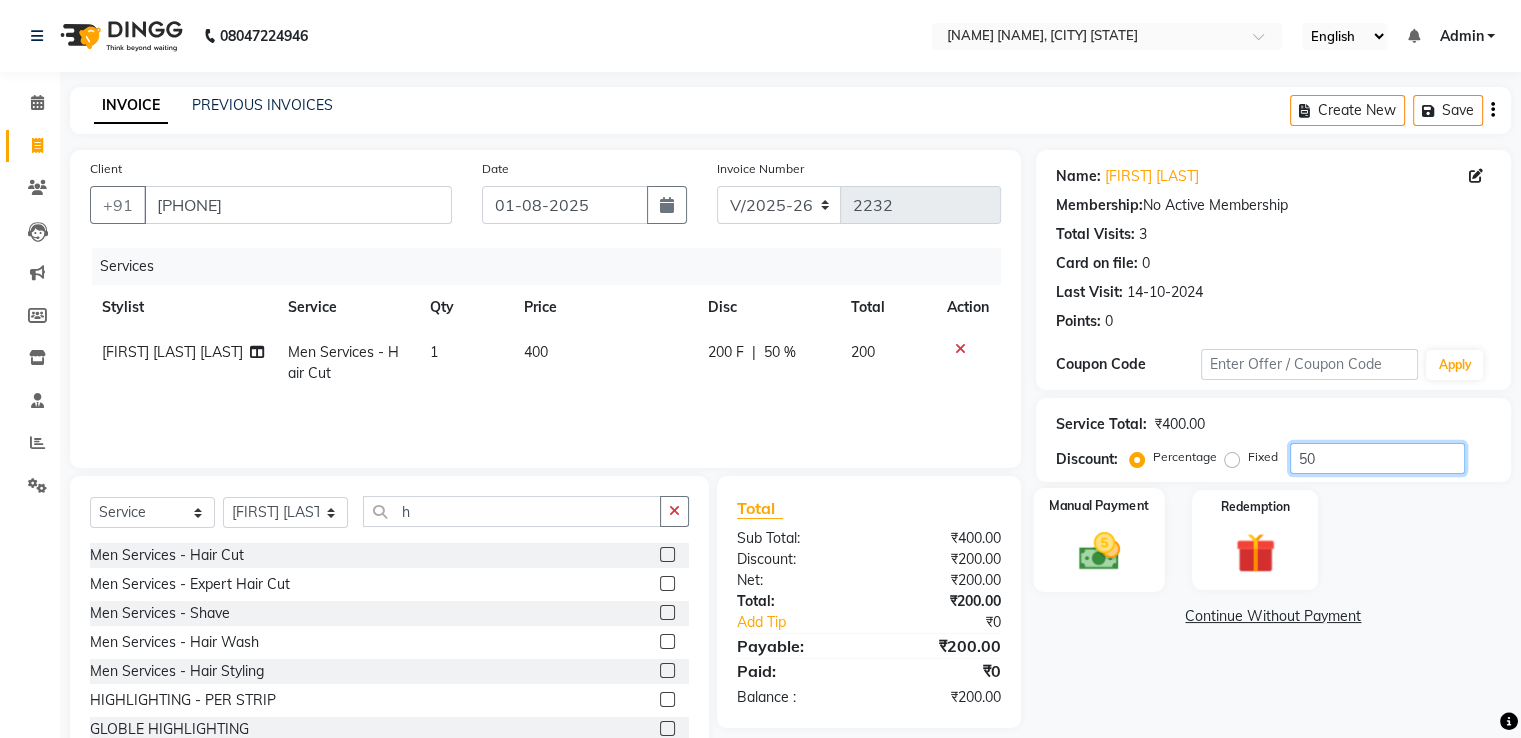 type on "50" 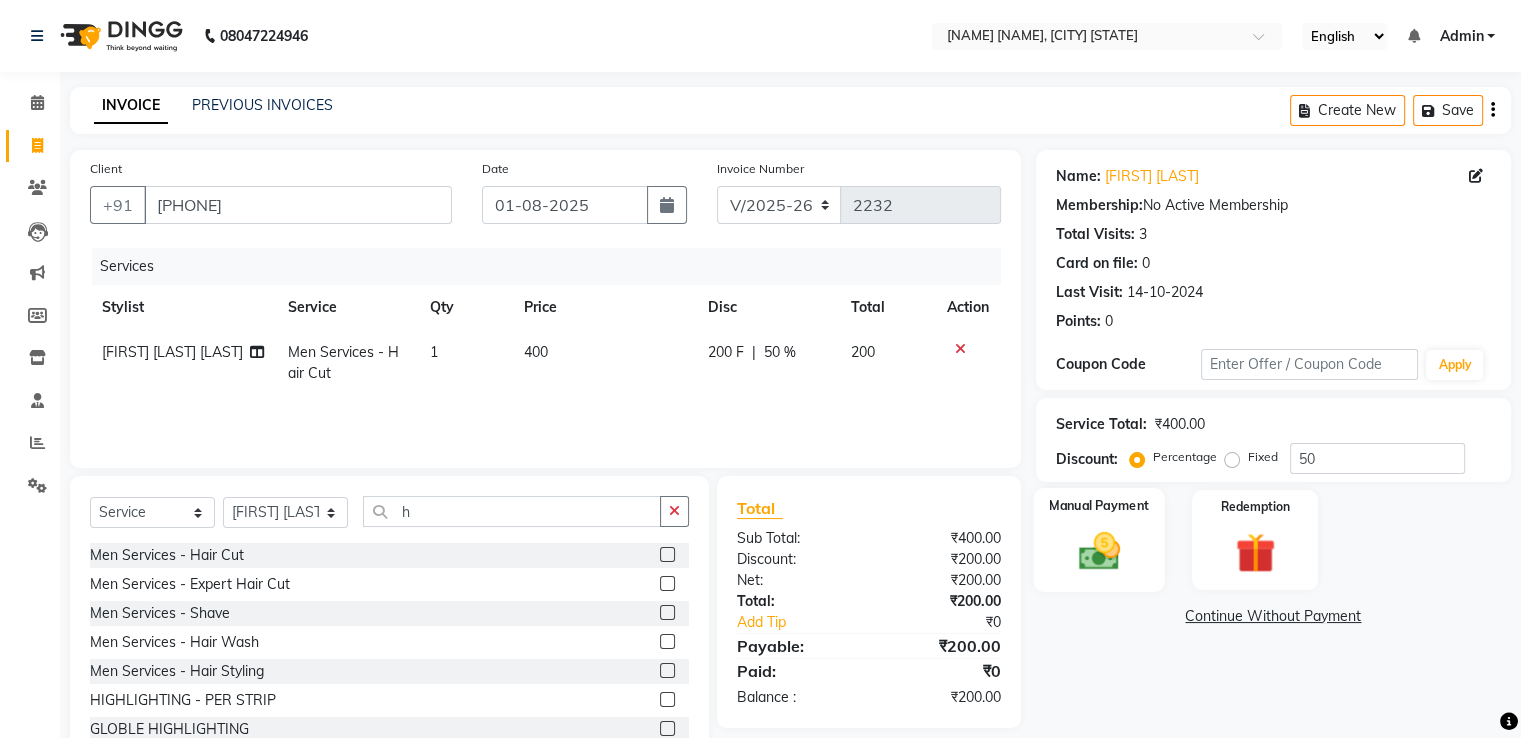 click on "Manual Payment" 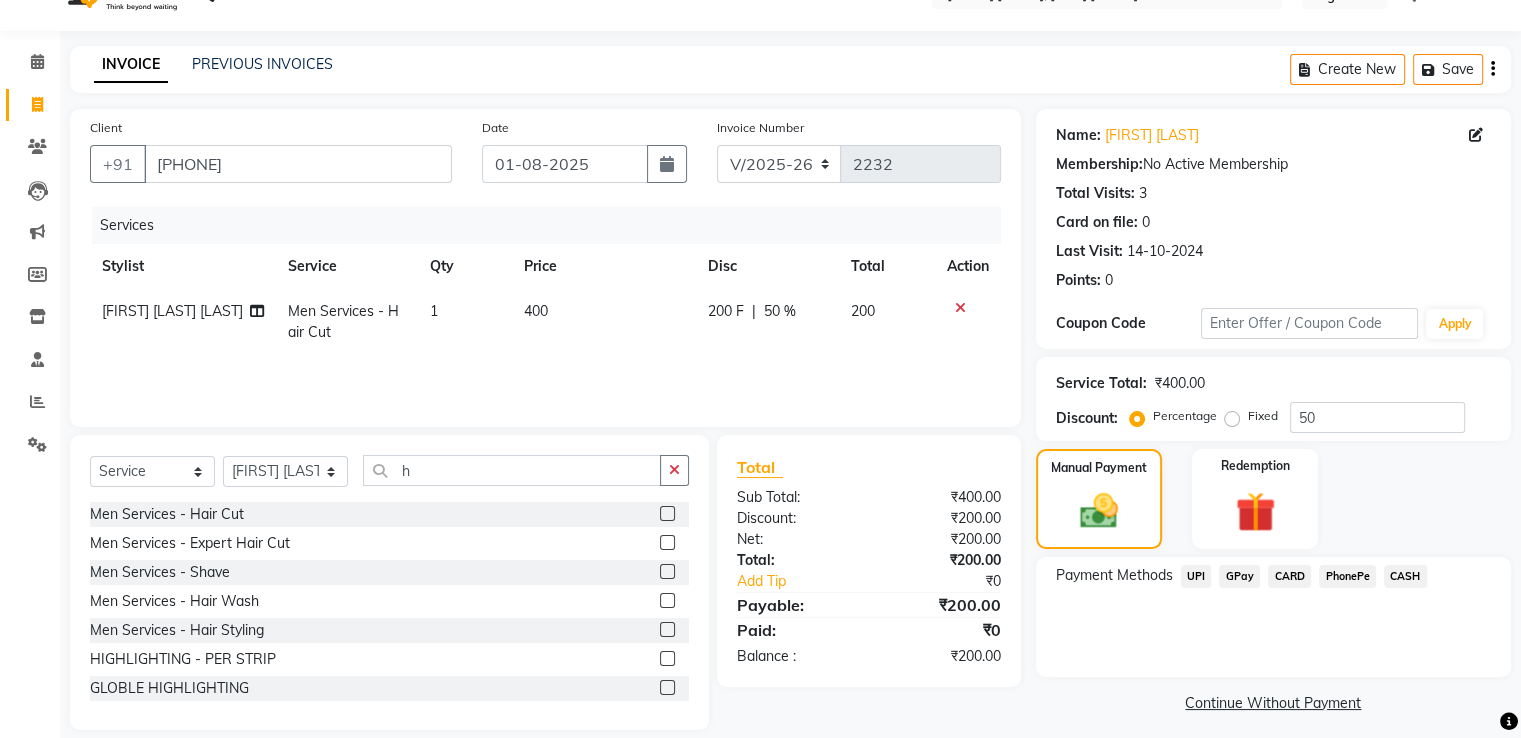 scroll, scrollTop: 64, scrollLeft: 0, axis: vertical 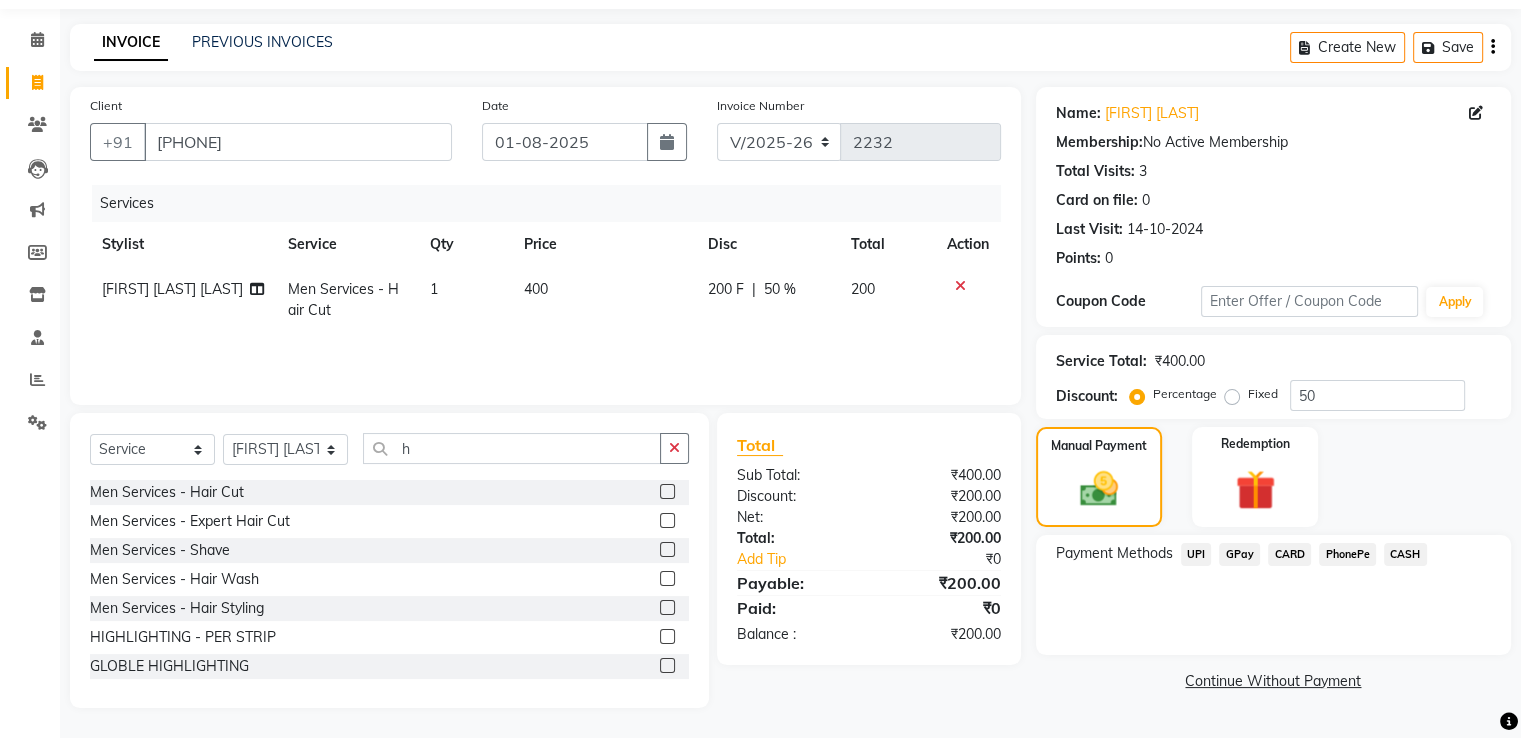 click on "GPay" 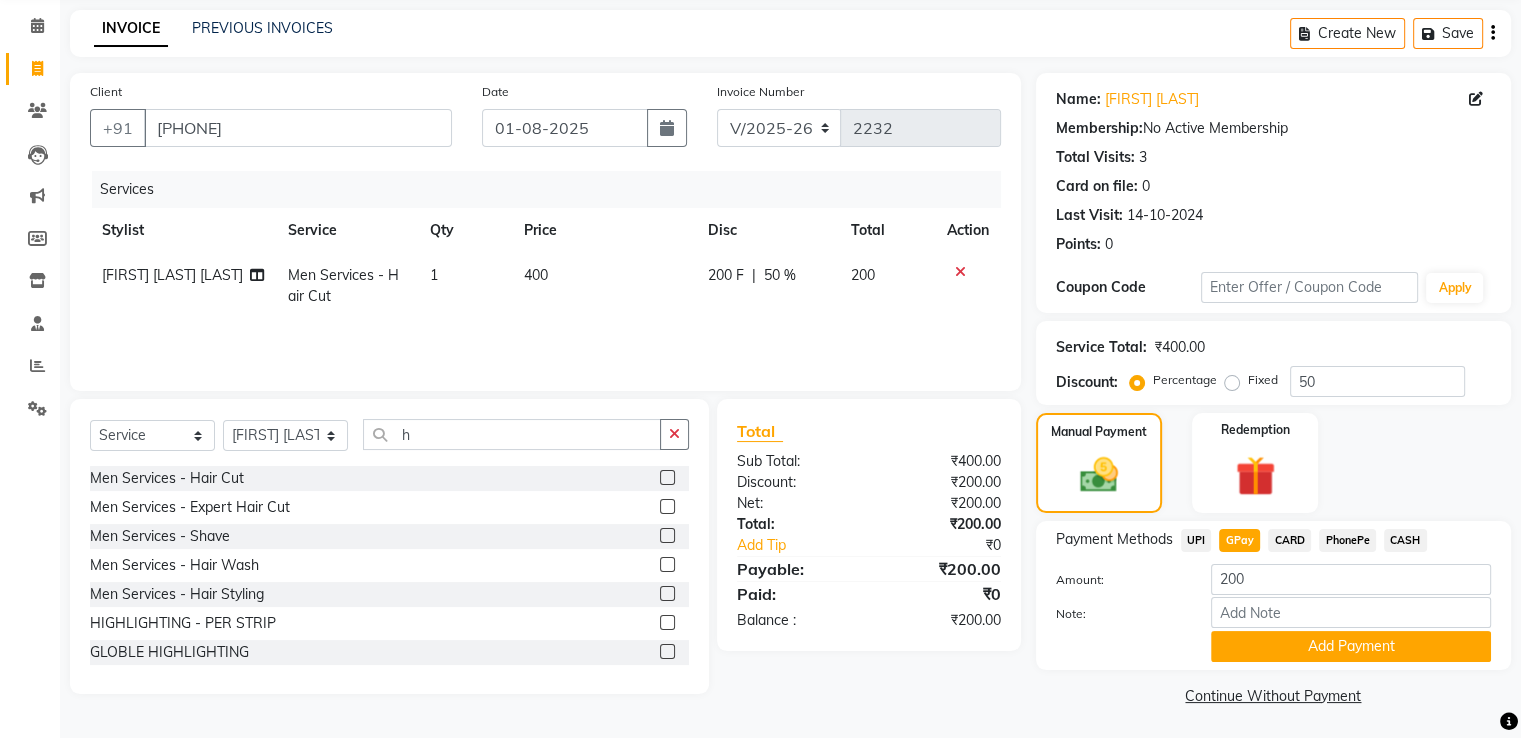 scroll, scrollTop: 81, scrollLeft: 0, axis: vertical 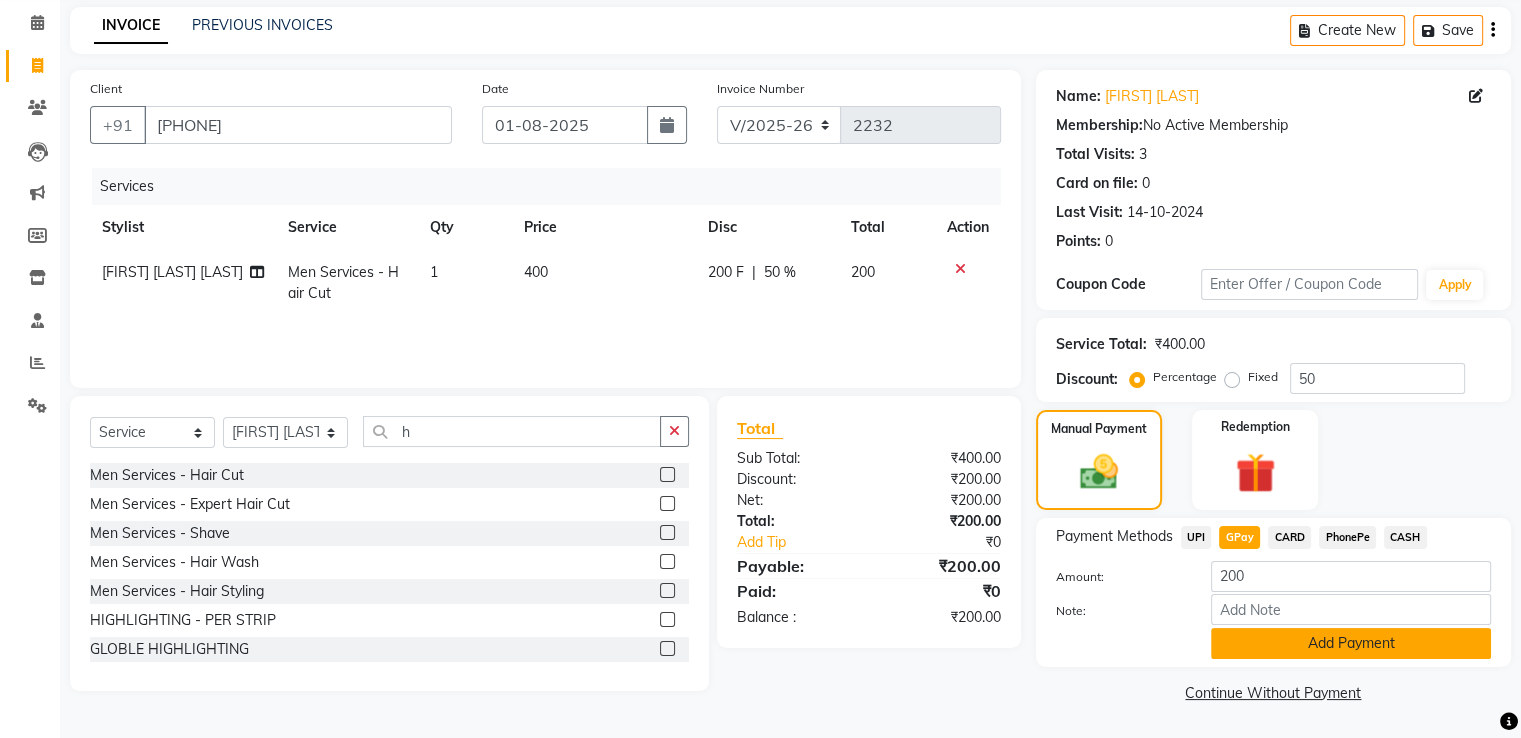 click on "Add Payment" 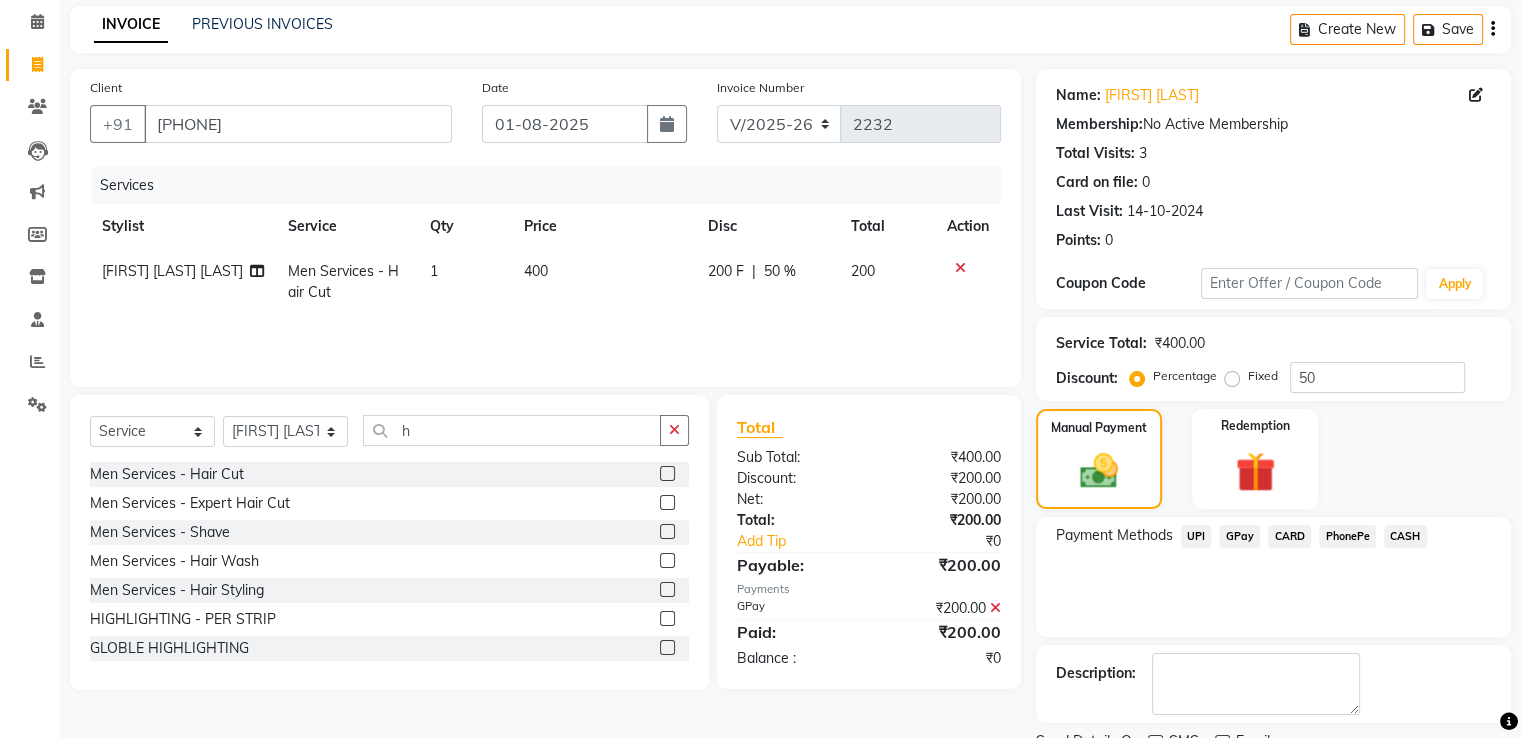 scroll, scrollTop: 163, scrollLeft: 0, axis: vertical 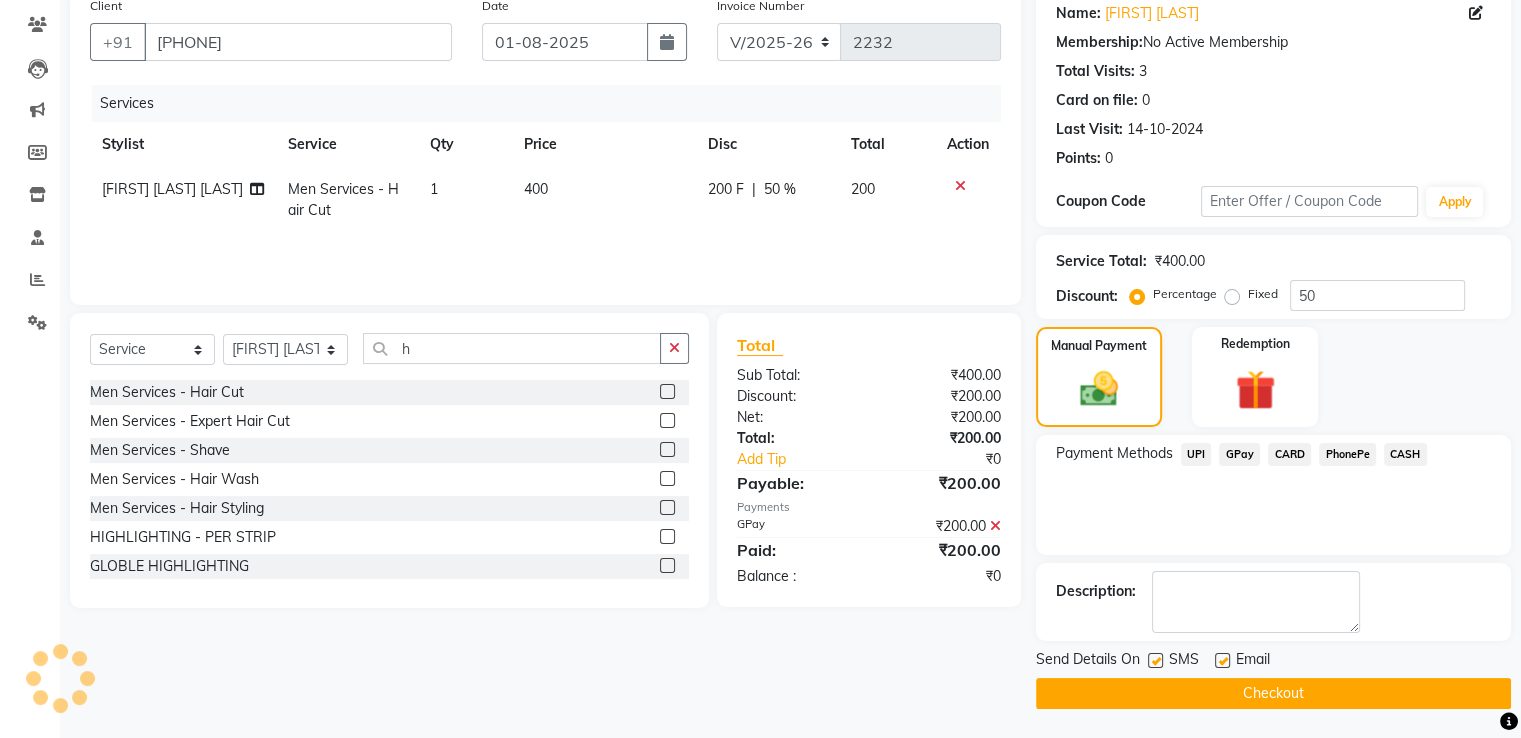 click 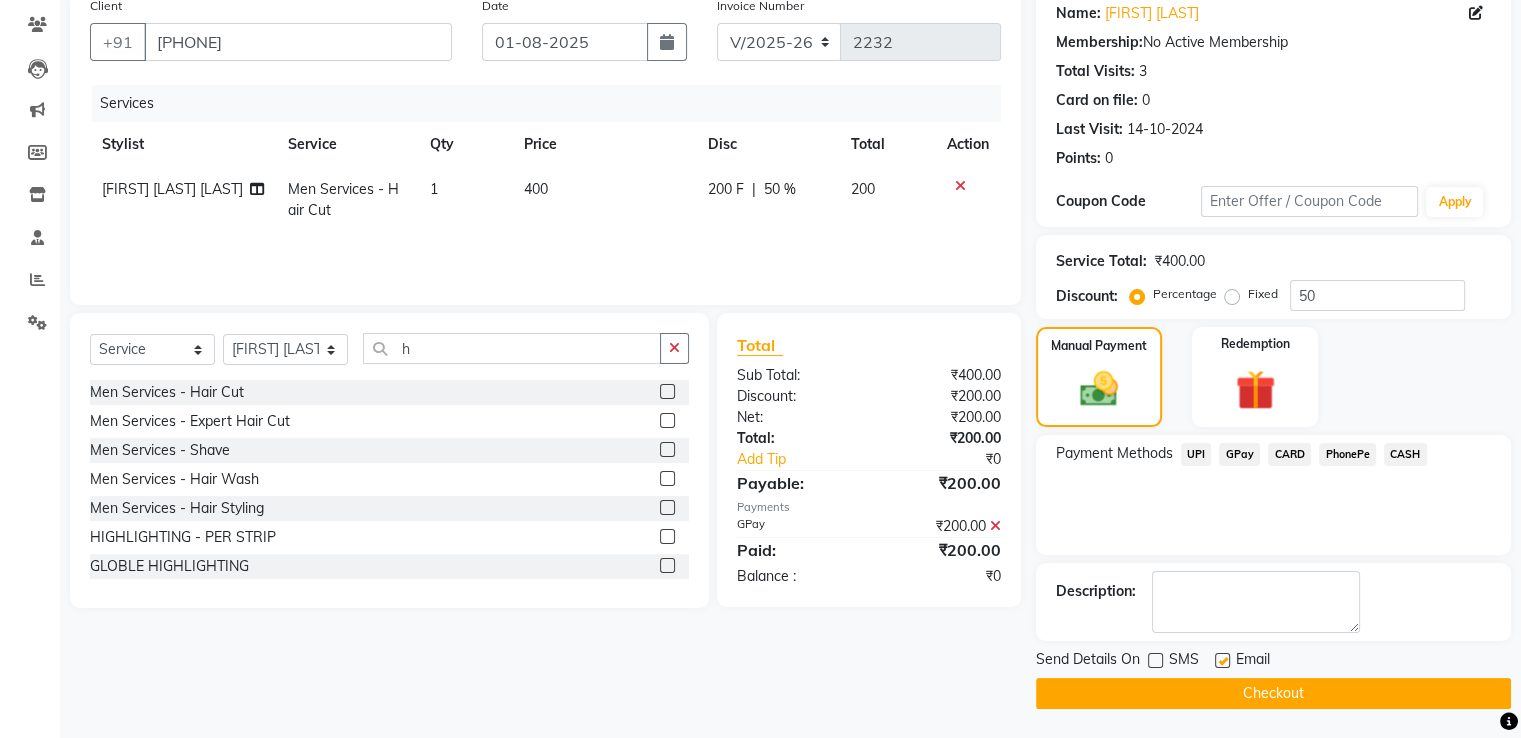 click 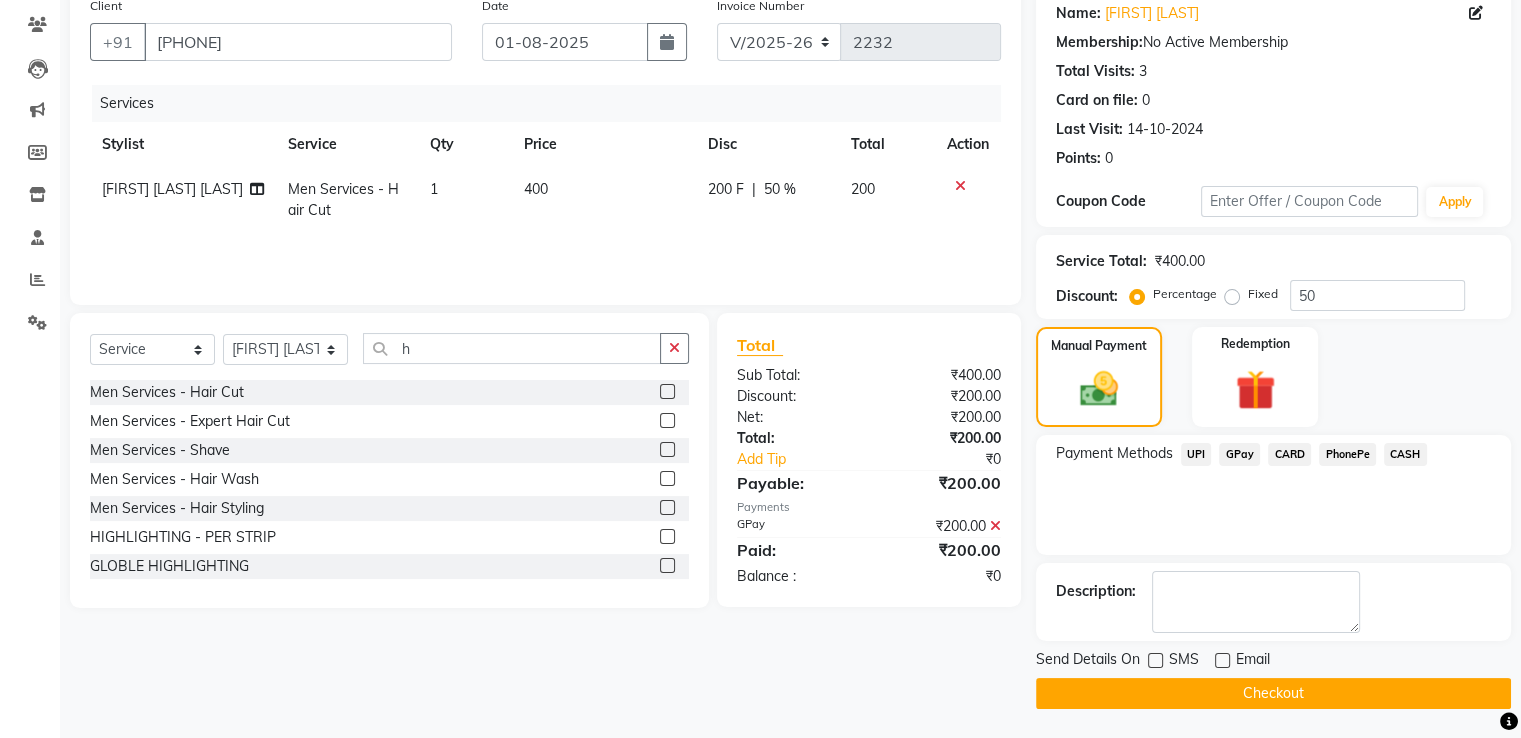 click on "Checkout" 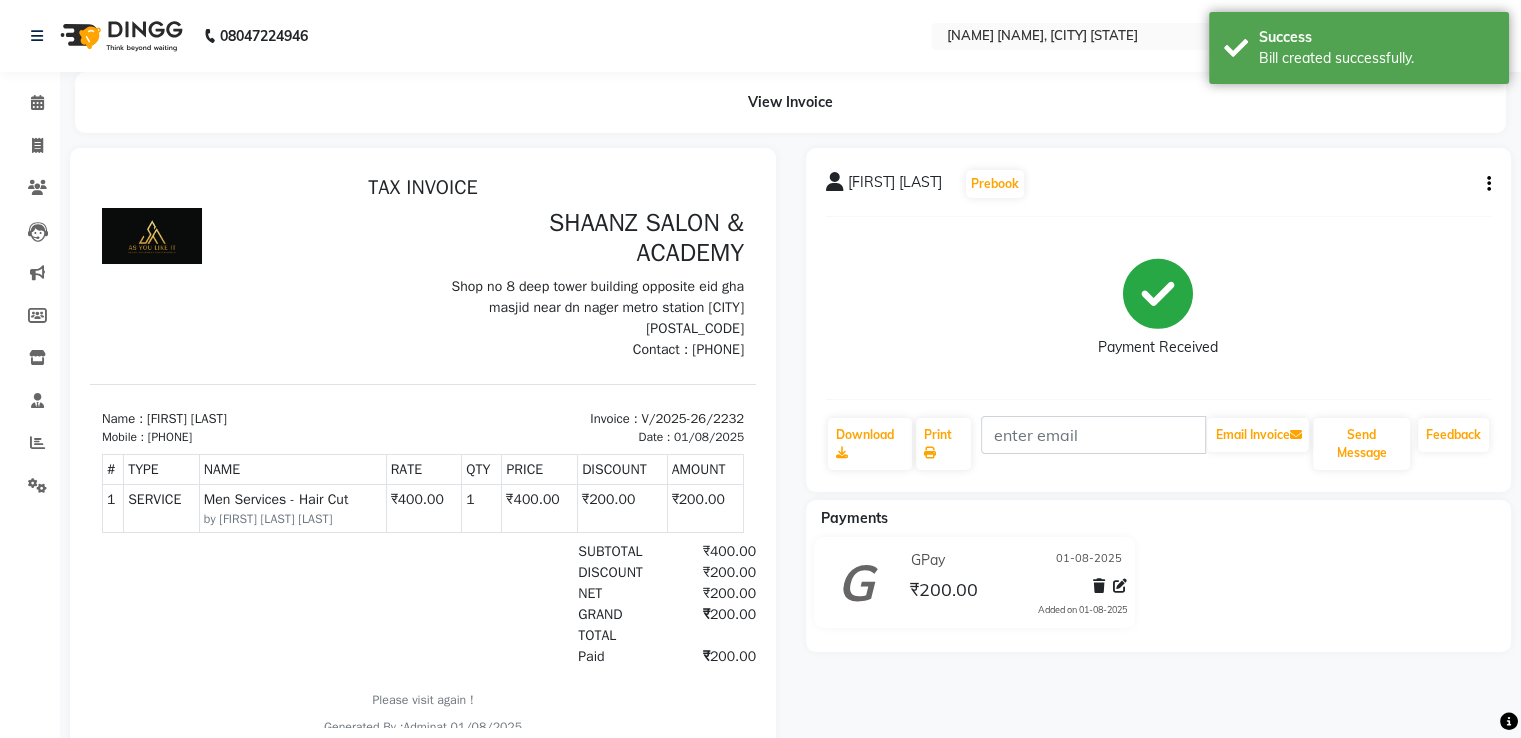 scroll, scrollTop: 0, scrollLeft: 0, axis: both 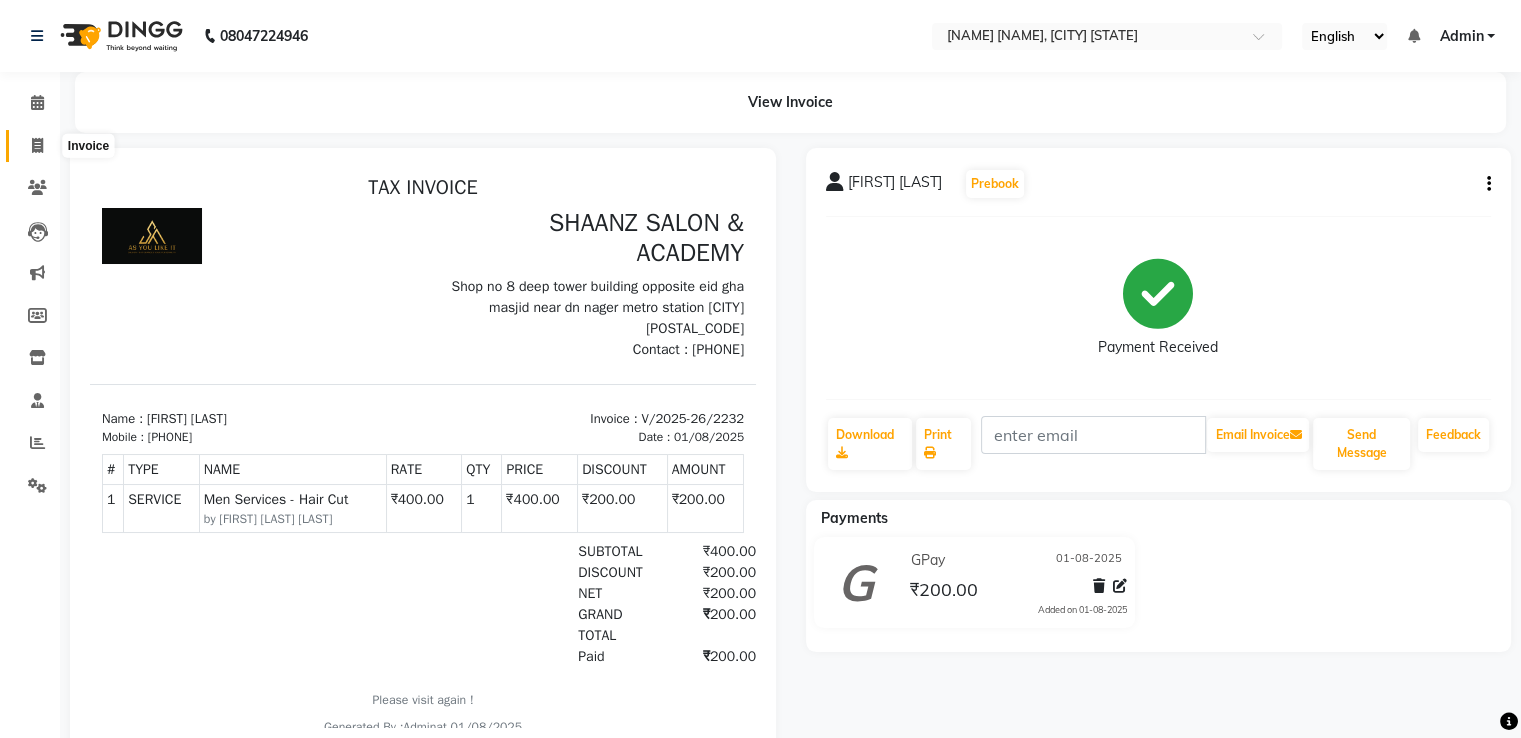 click 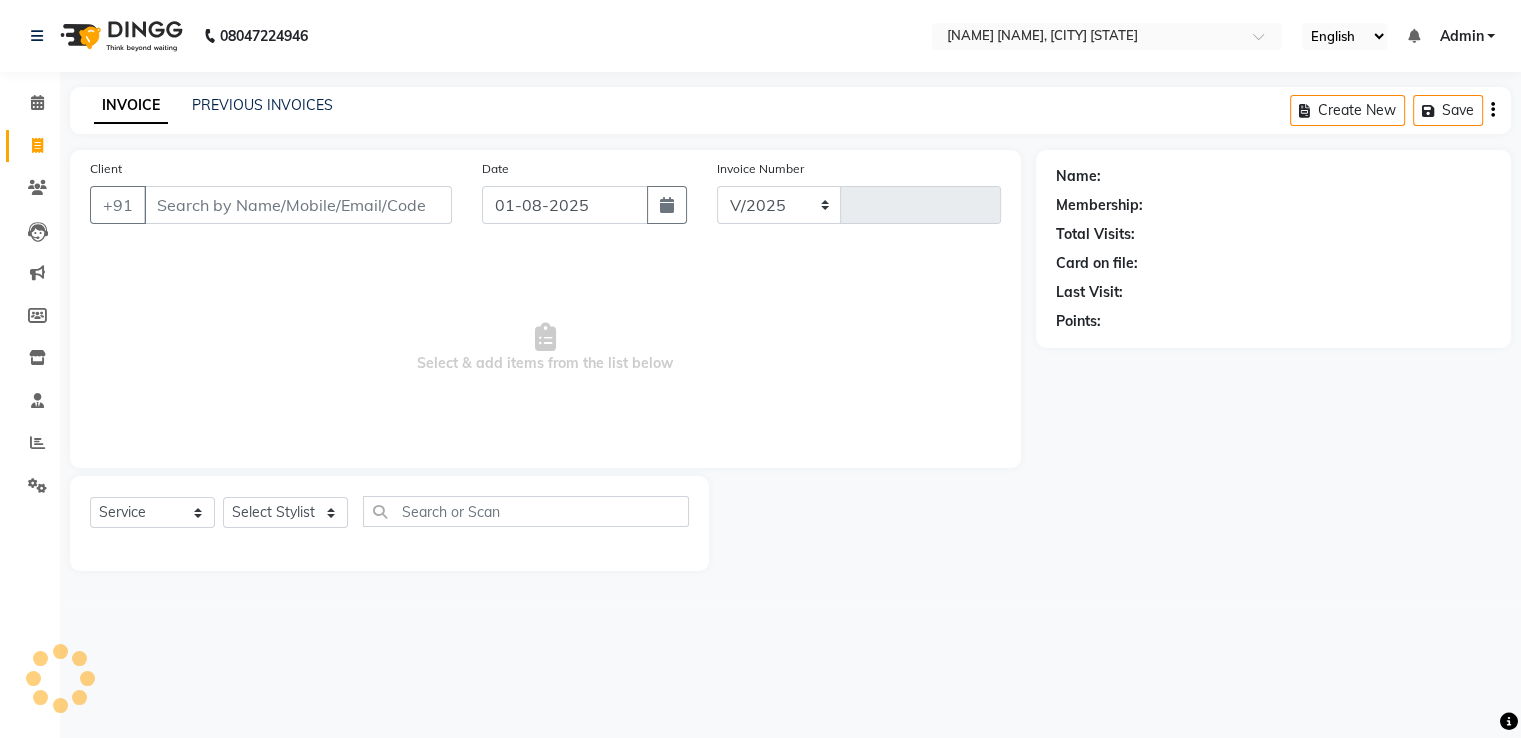select on "6360" 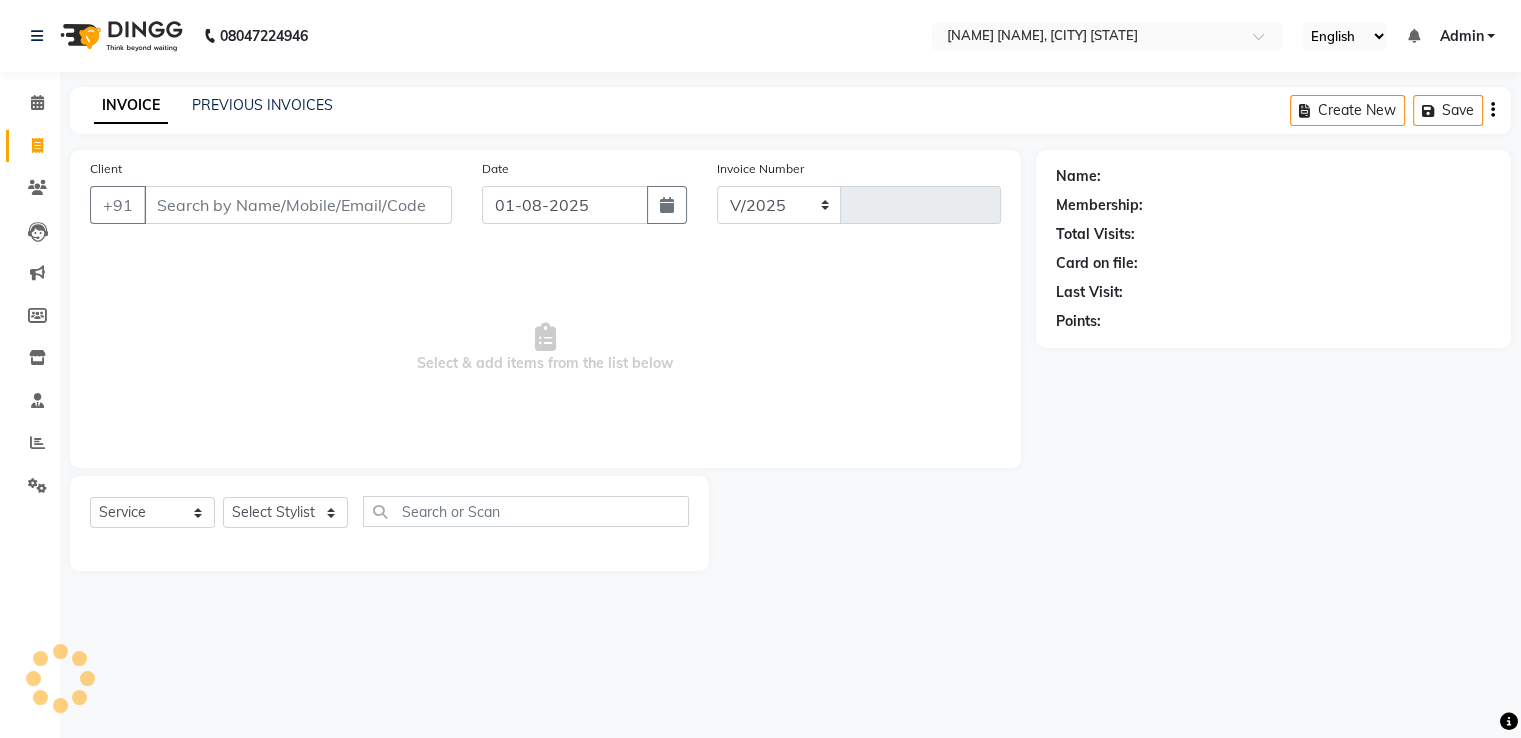 type on "2233" 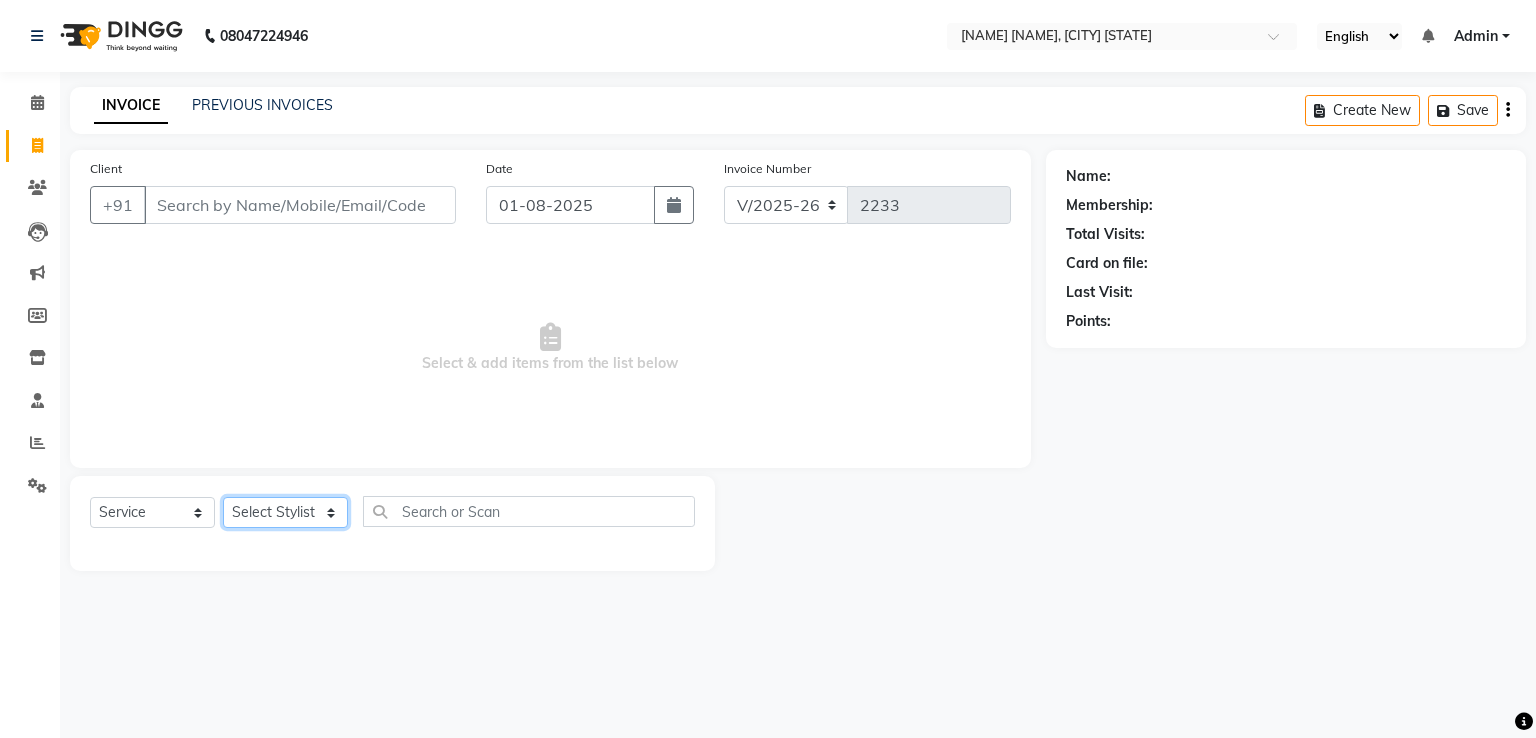 click on "Select Stylist [FIRST] [LAST] [FIRST] [LAST] [FIRST] [LAST] [FIRST] [LAST] [FIRST] [LAST] [FIRST] [LAST] [FIRST] [LAST] [FIRST] [LAST] [FIRST] [LAST] [FIRST] [LAST] [FIRST] [LAST]" 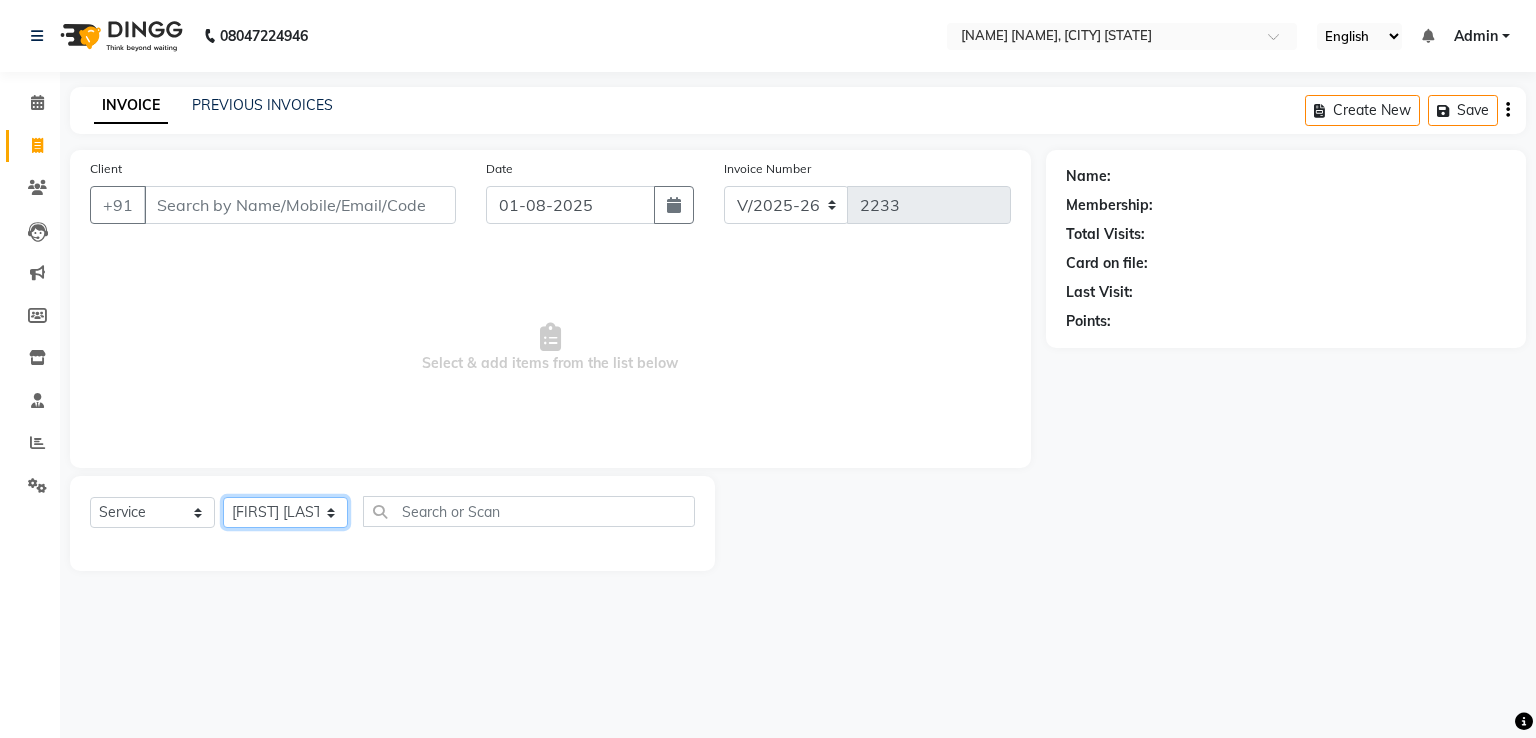 click on "Select Stylist [FIRST] [LAST] [FIRST] [LAST] [FIRST] [LAST] [FIRST] [LAST] [FIRST] [LAST] [FIRST] [LAST] [FIRST] [LAST] [FIRST] [LAST] [FIRST] [LAST] [FIRST] [LAST] [FIRST] [LAST]" 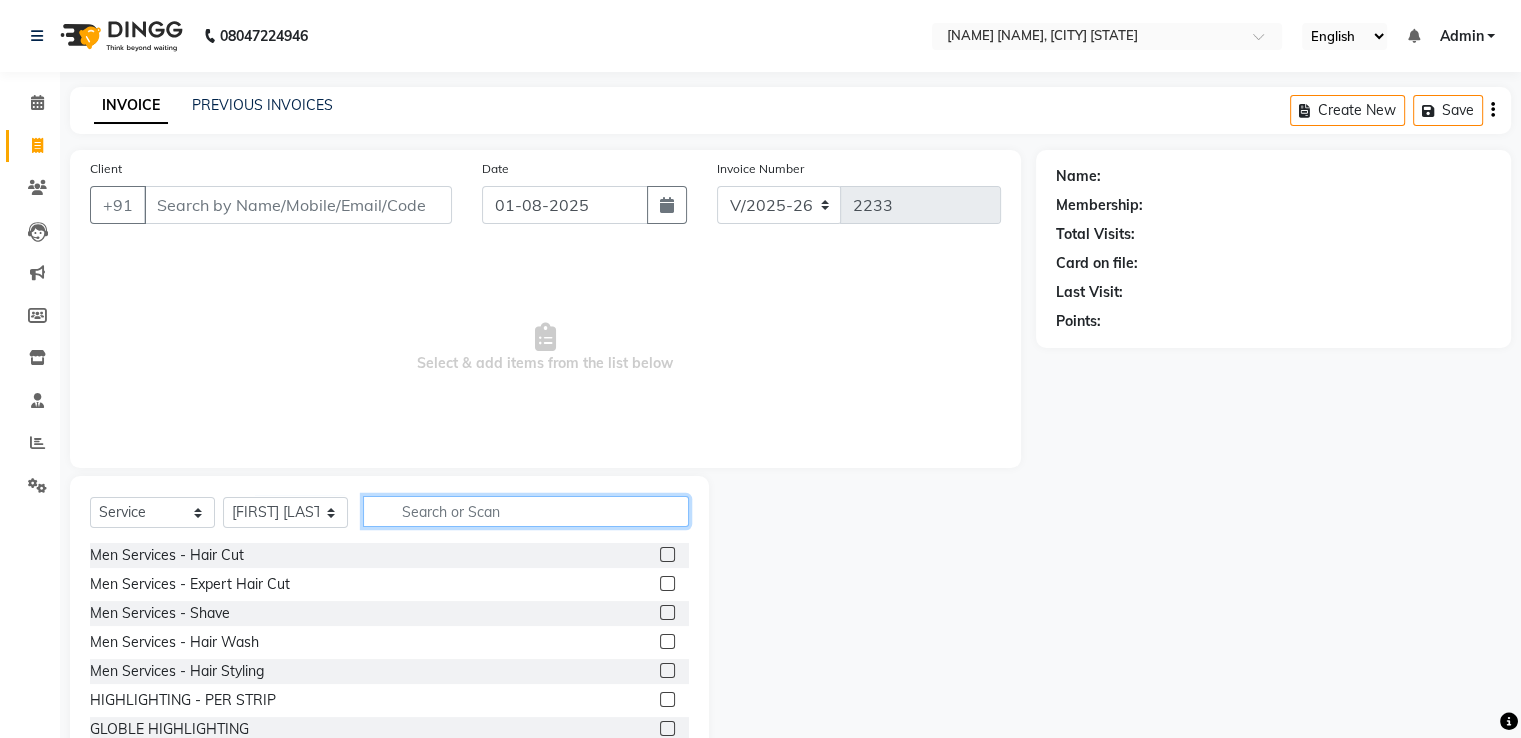 click 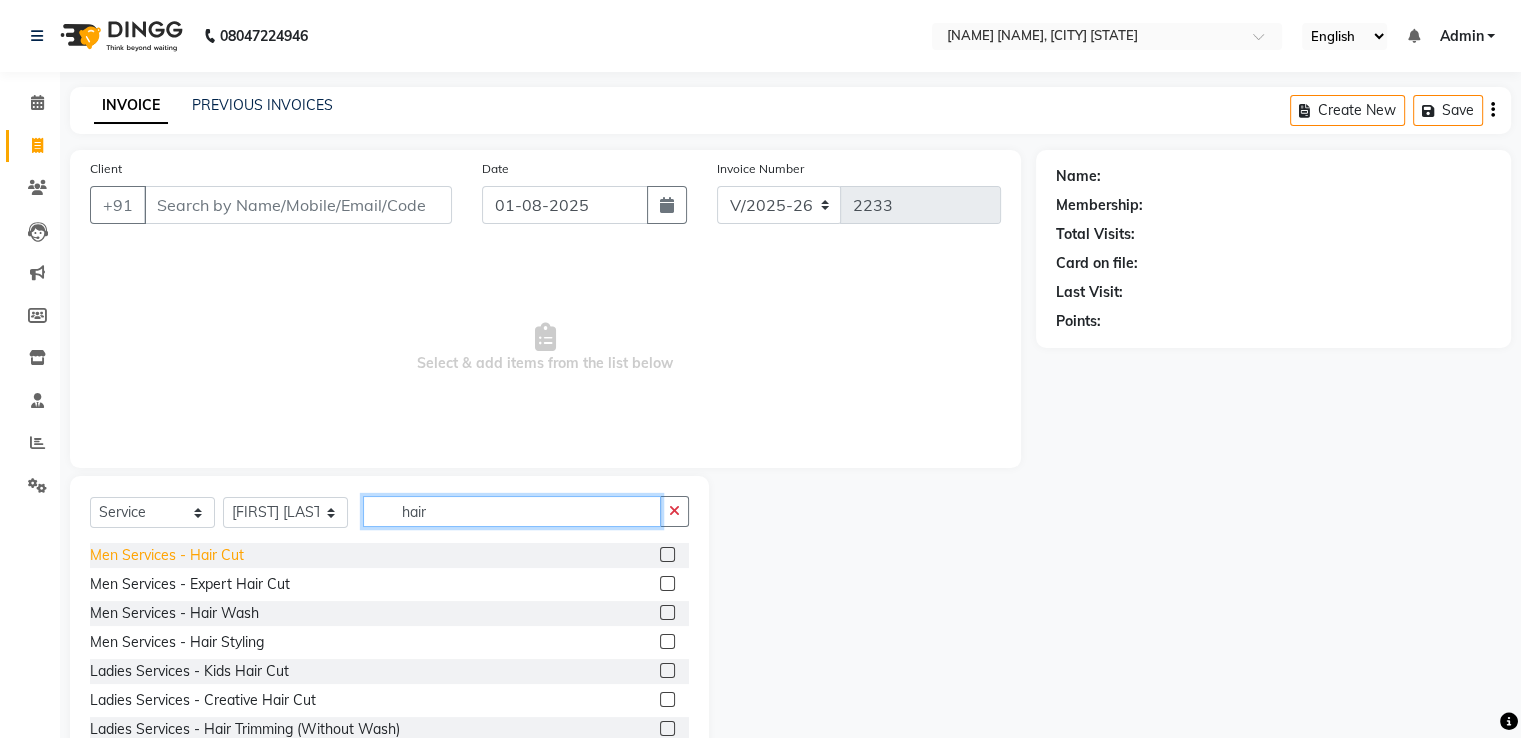 type on "hair" 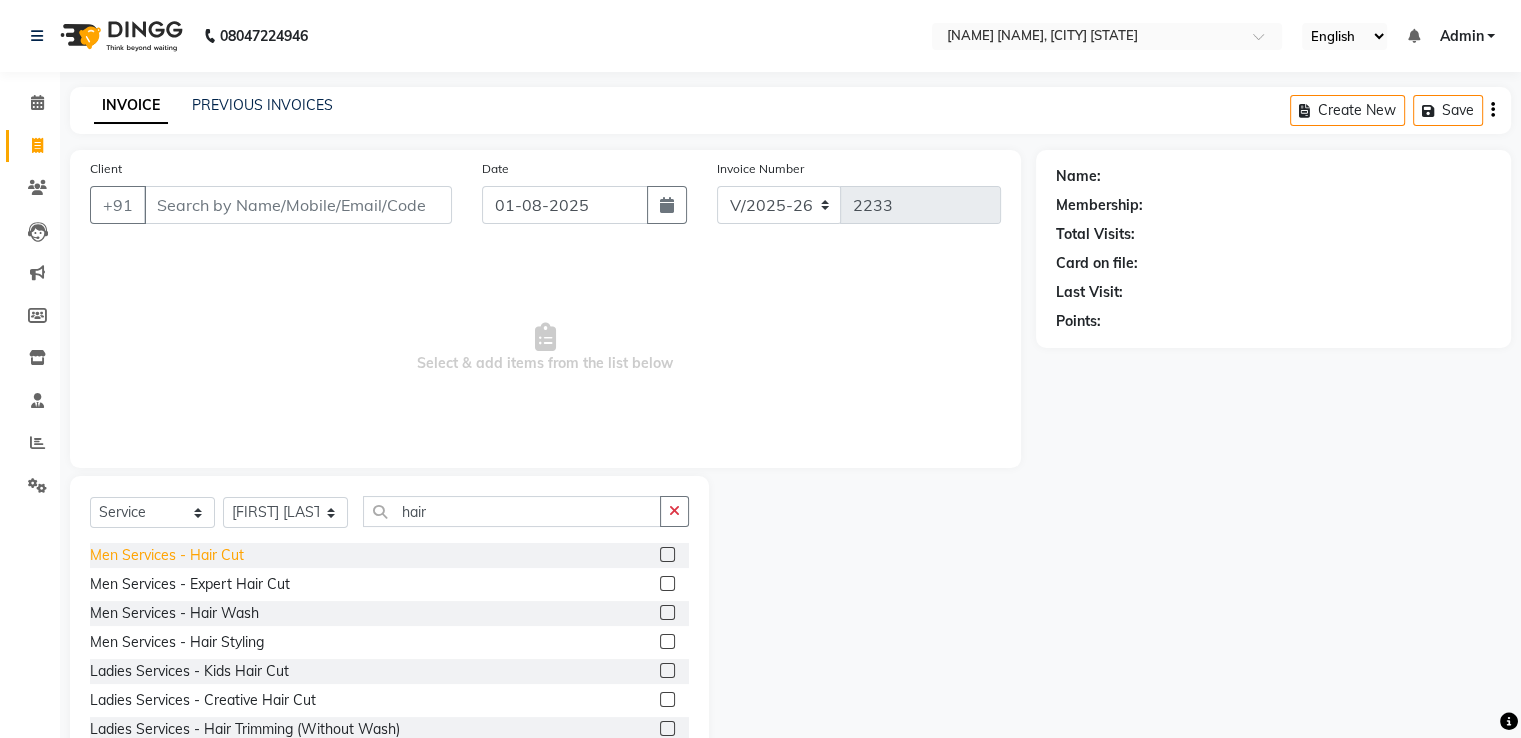 click on "Men Services  - Hair Cut" 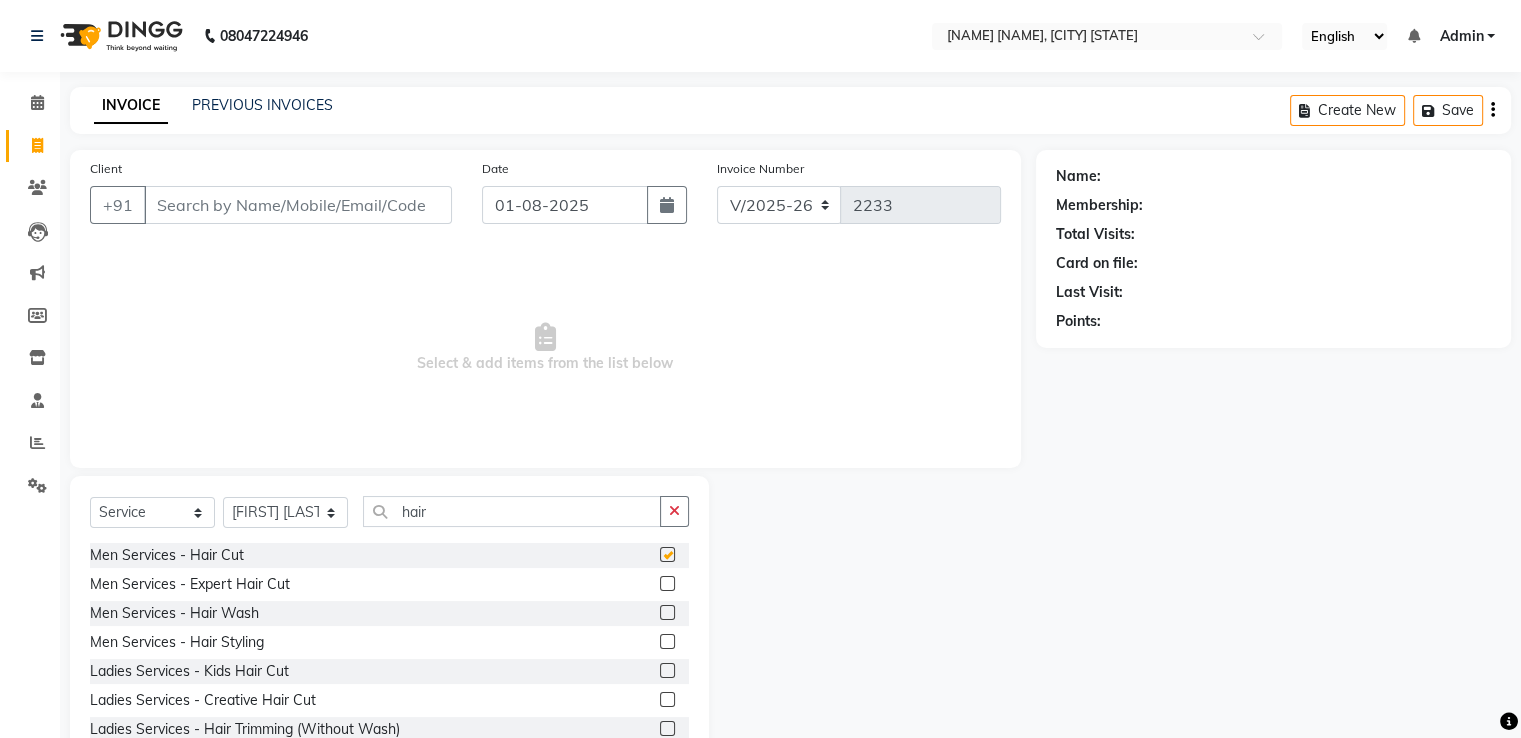 checkbox on "false" 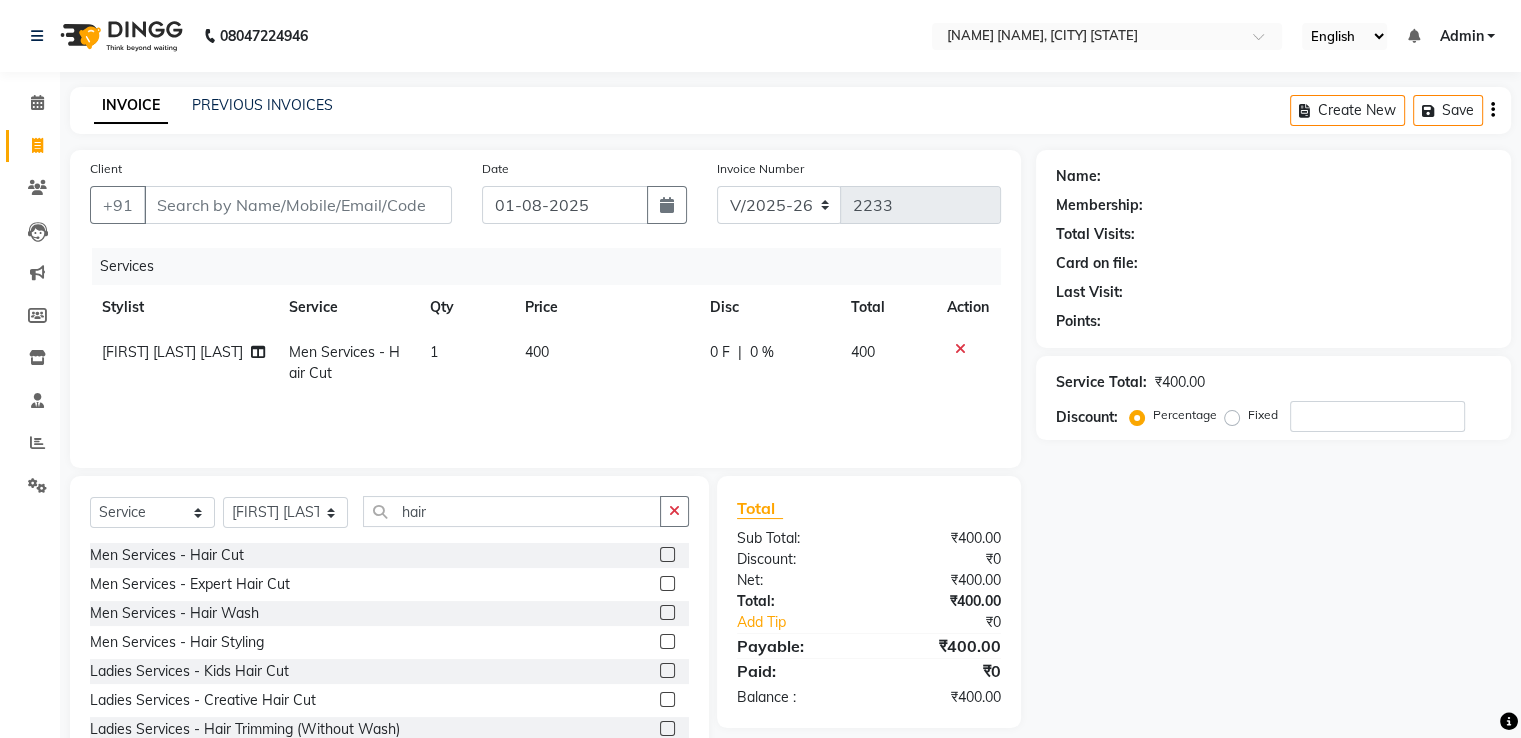 click on "Select  Service  Product  Membership  Package Voucher Prepaid Gift Card  Select Stylist Ameer AHMAD ankita  mascarenhas ASHISH THAPA MUSKAN  nisha vishal patil Raaj sahil salmani SANJANA  sanju Shaan Ahmed shital shah Tasleem ahmad salmani hair" 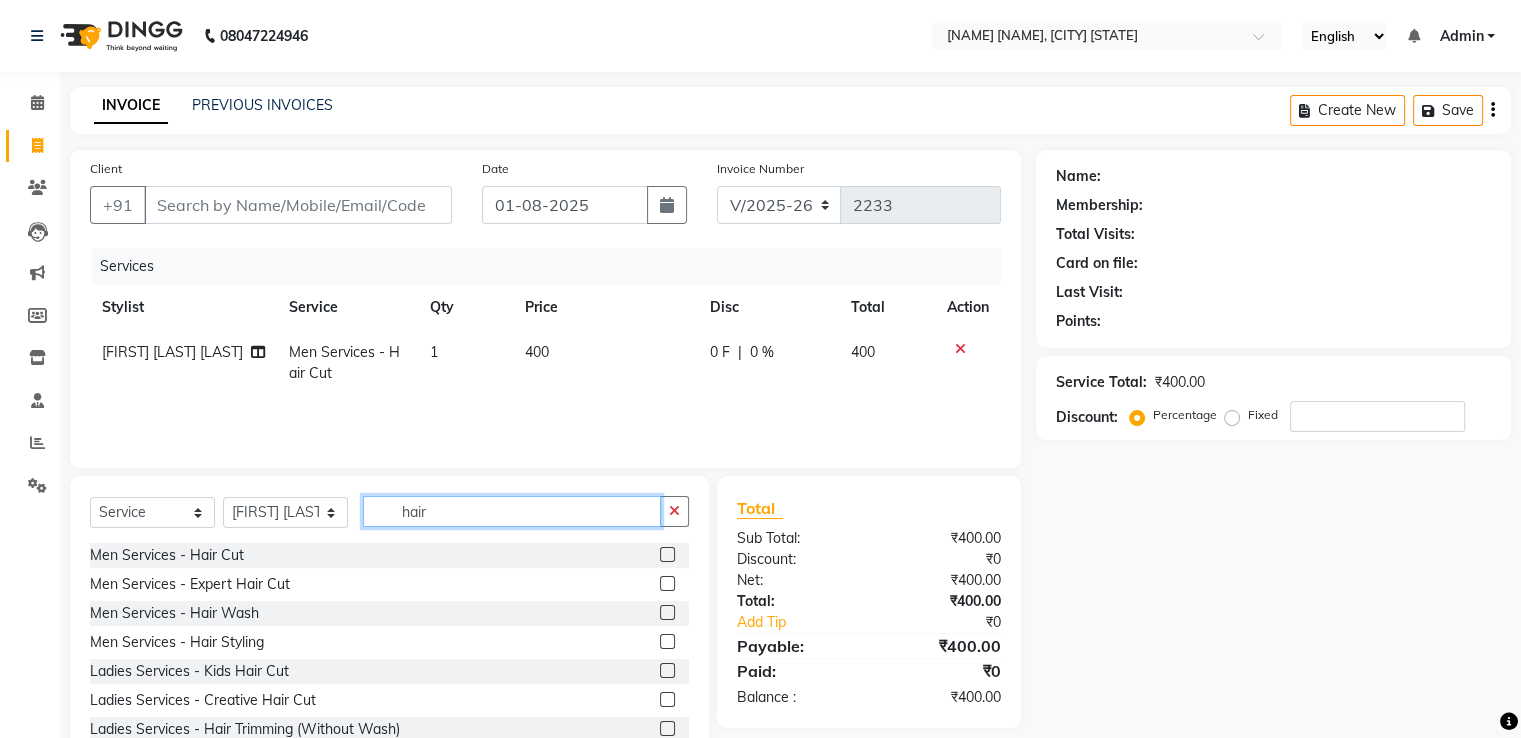 click on "hair" 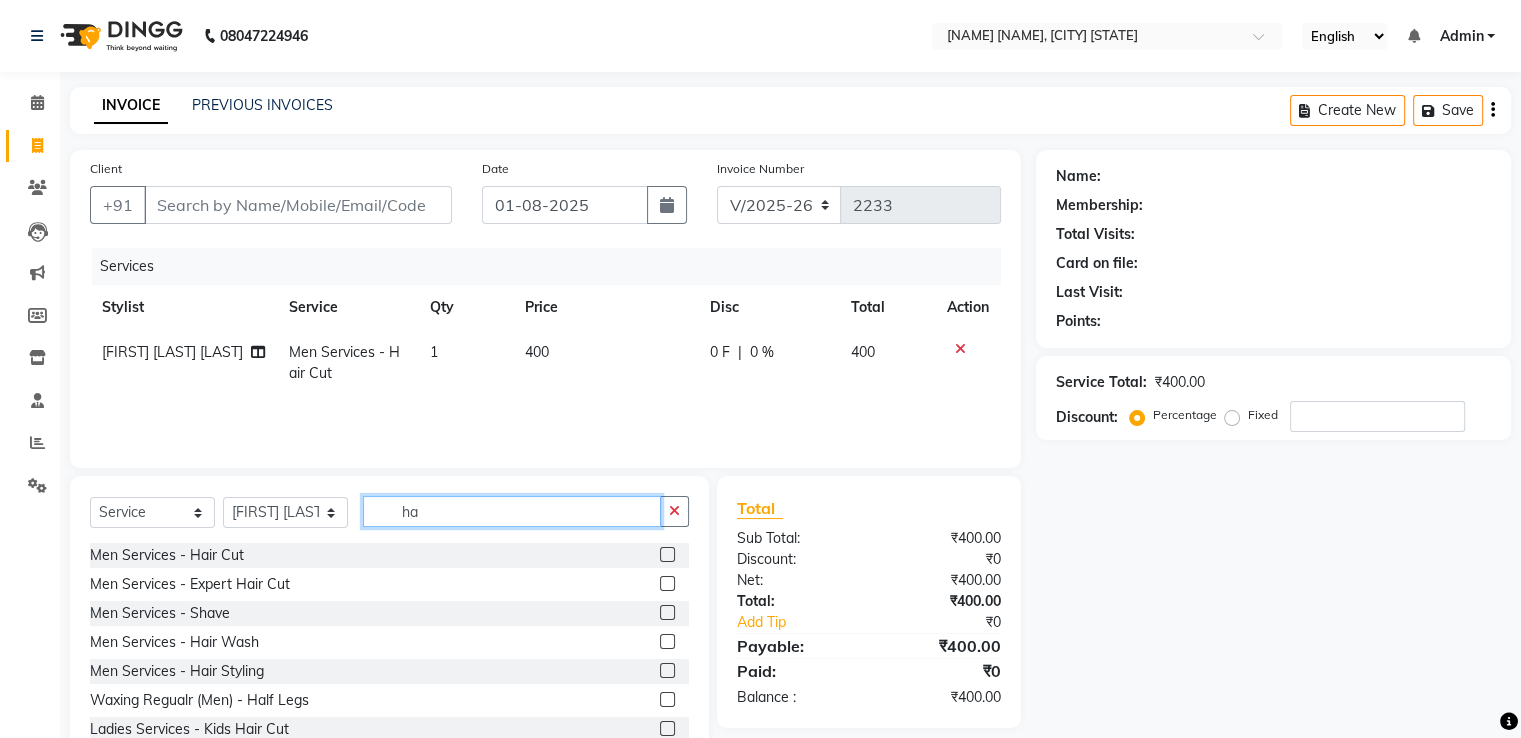 type on "h" 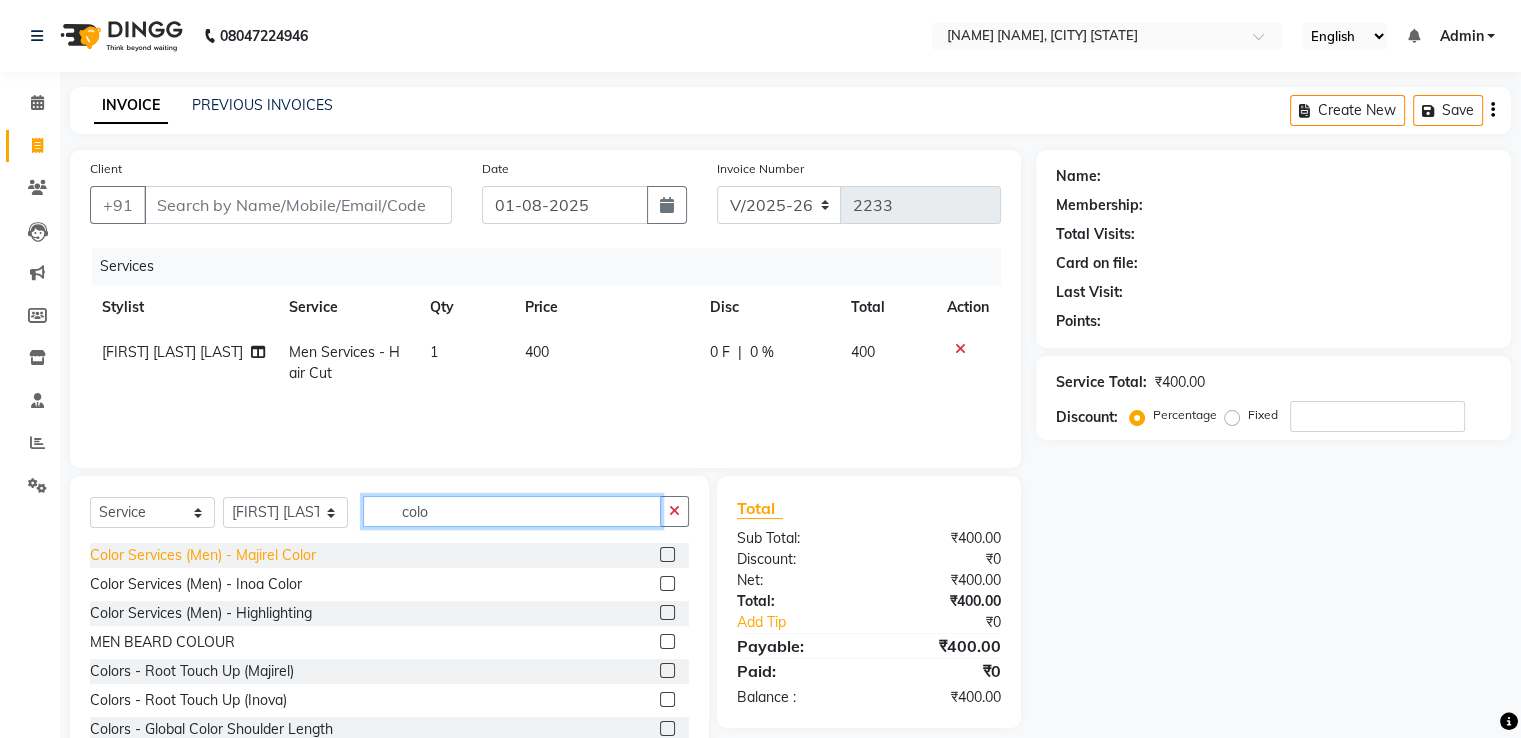type on "colo" 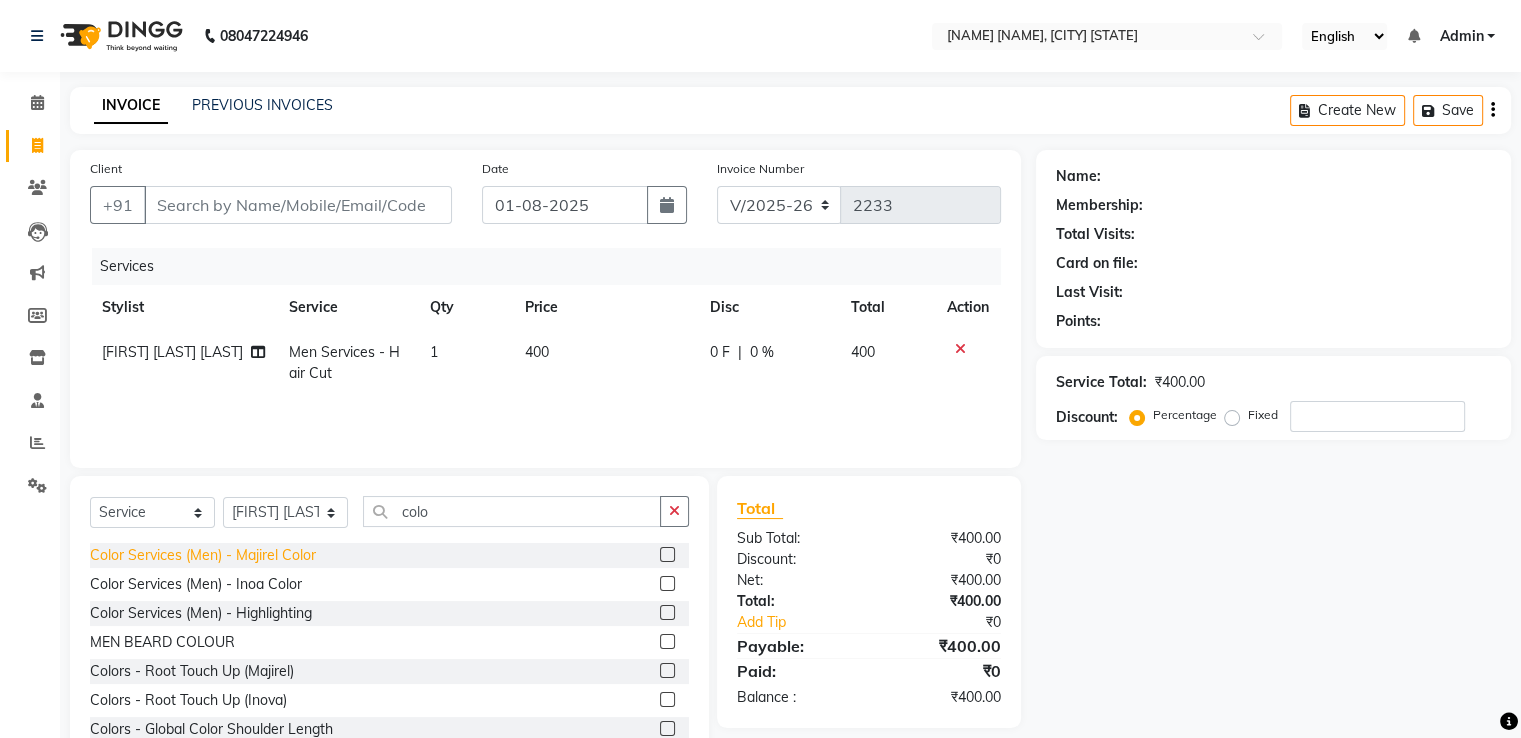 click on "Color Services (Men) - Majirel Color" 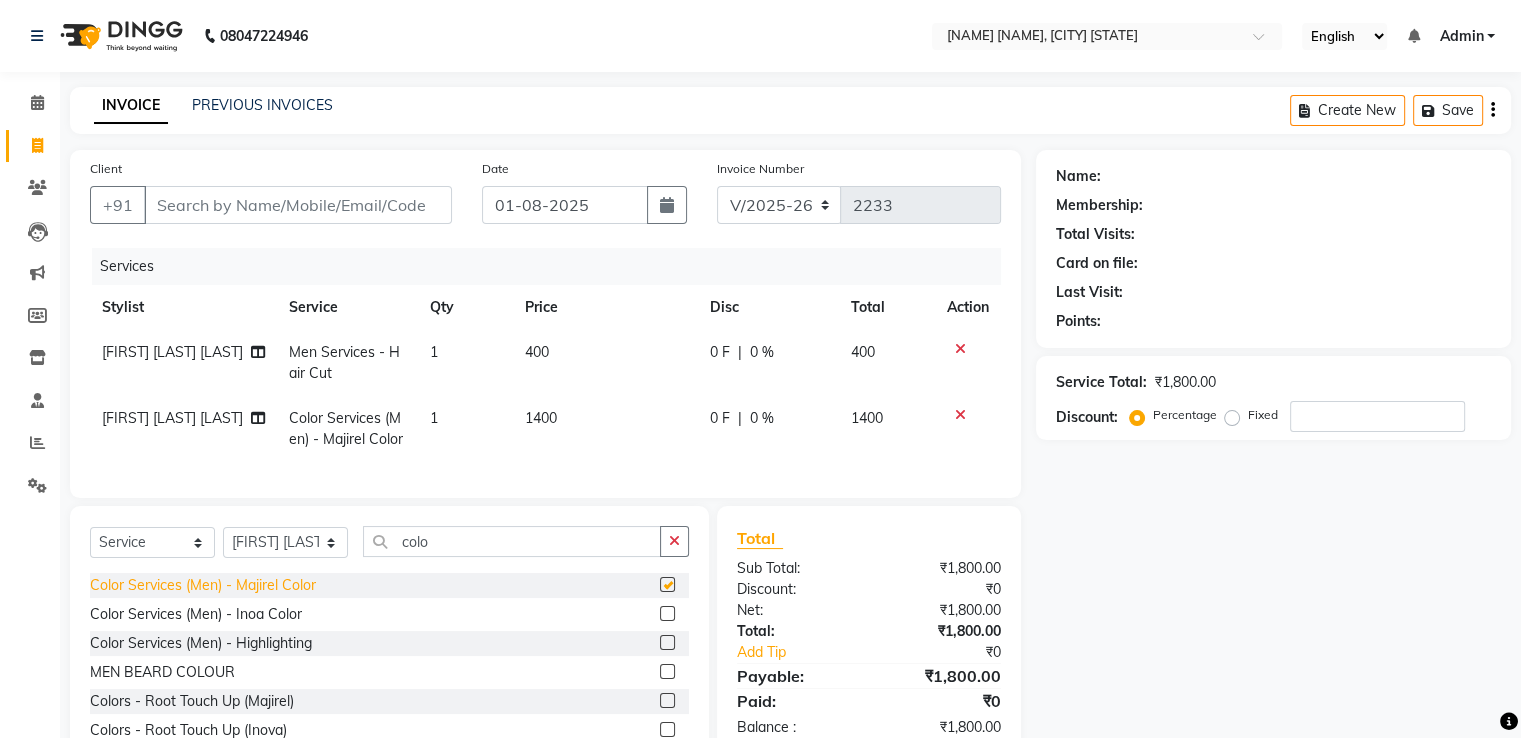 checkbox on "false" 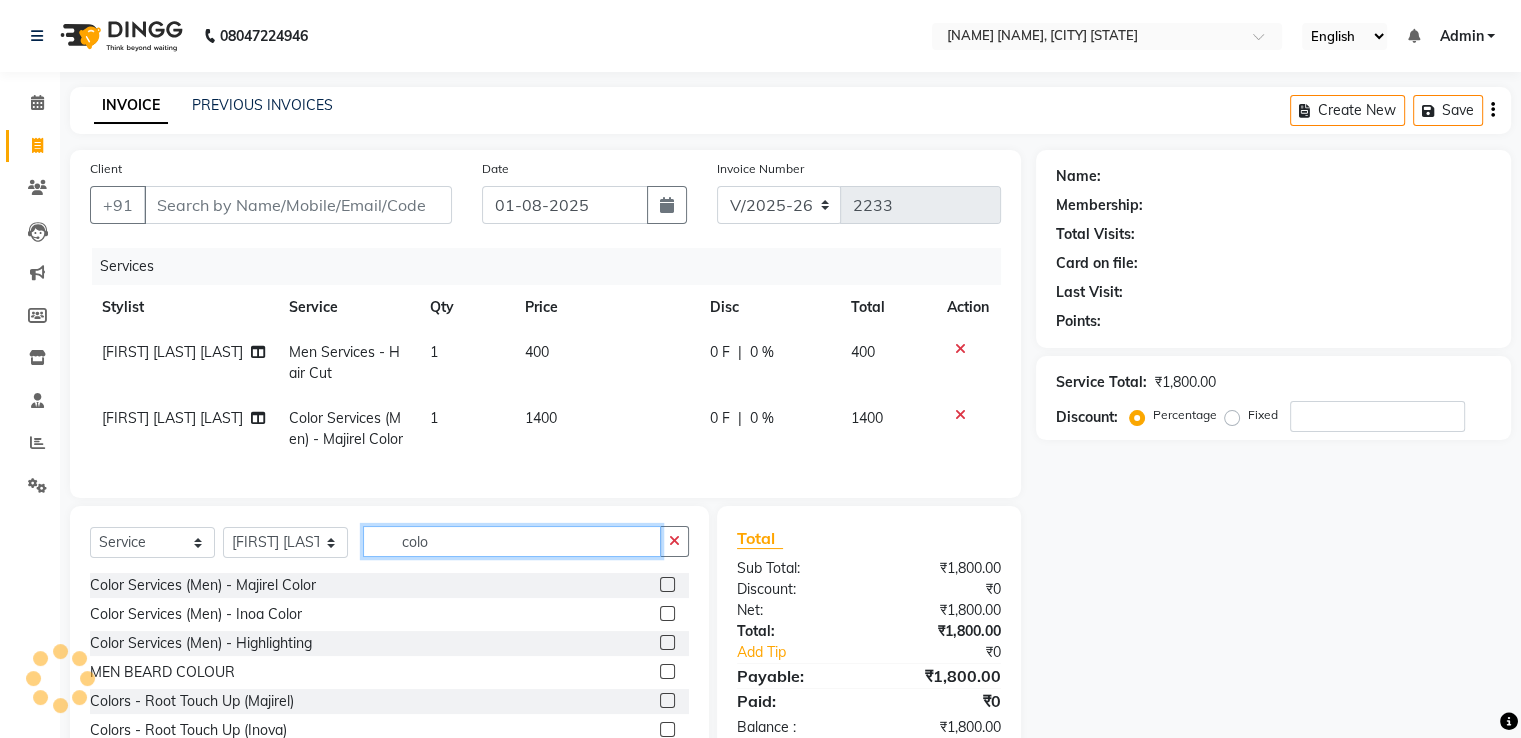 click on "colo" 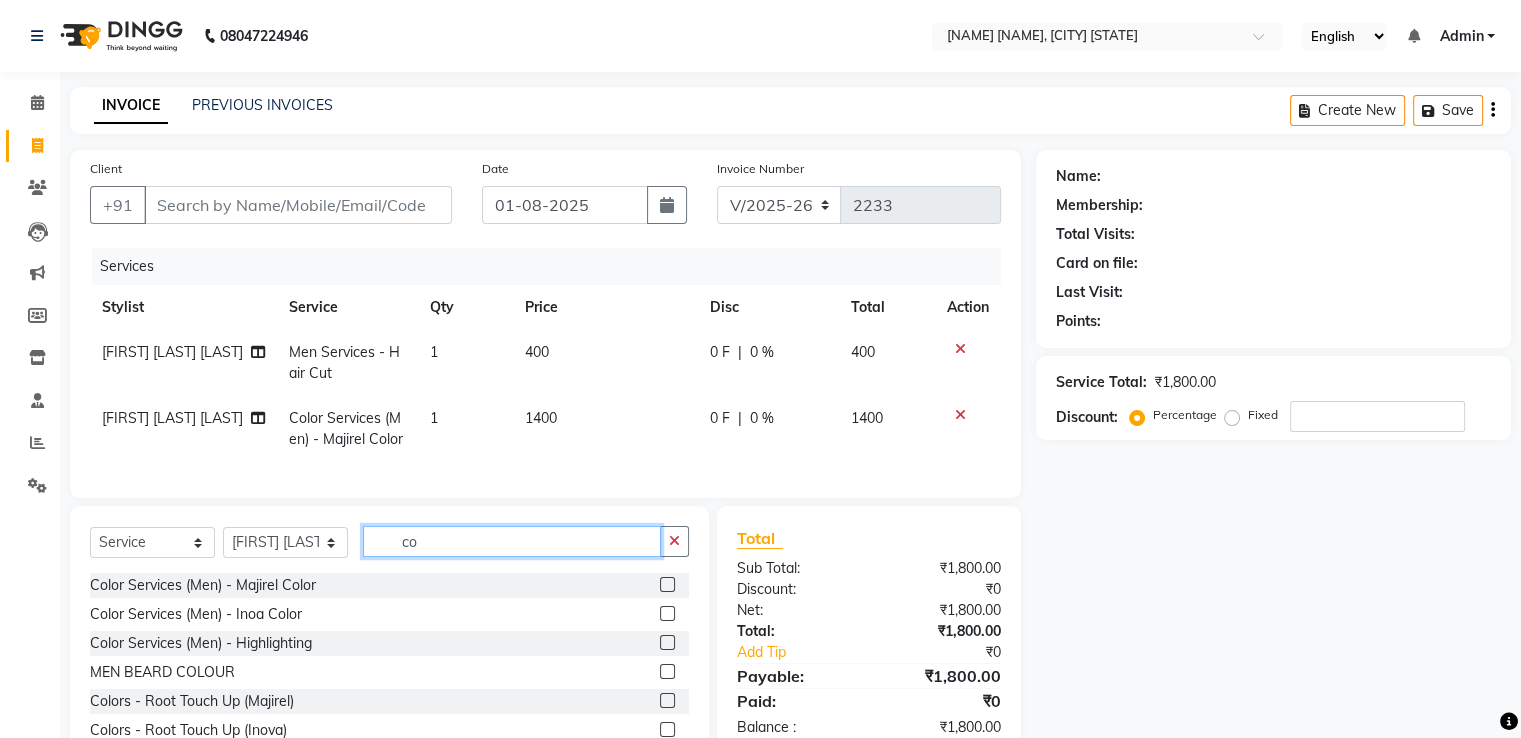 type on "c" 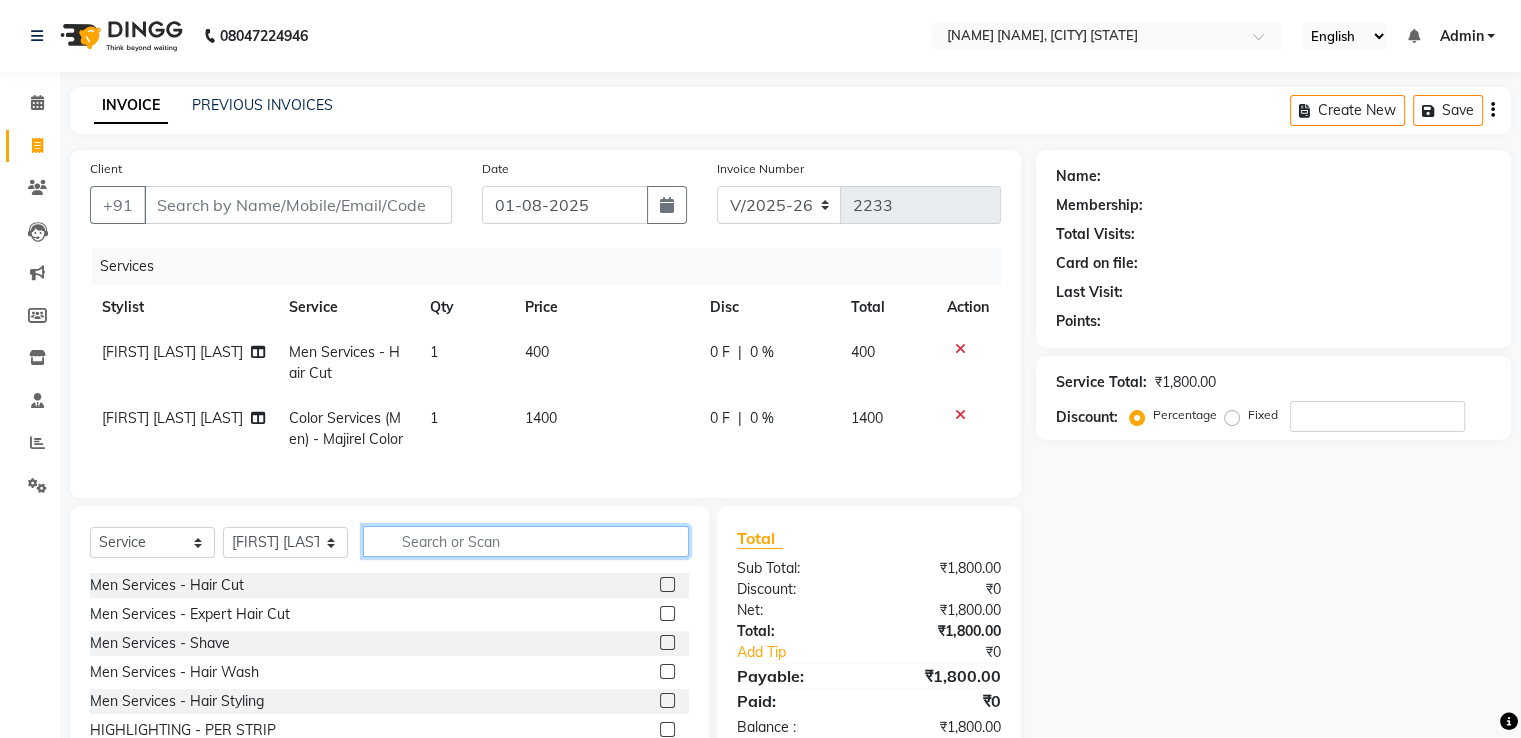 type 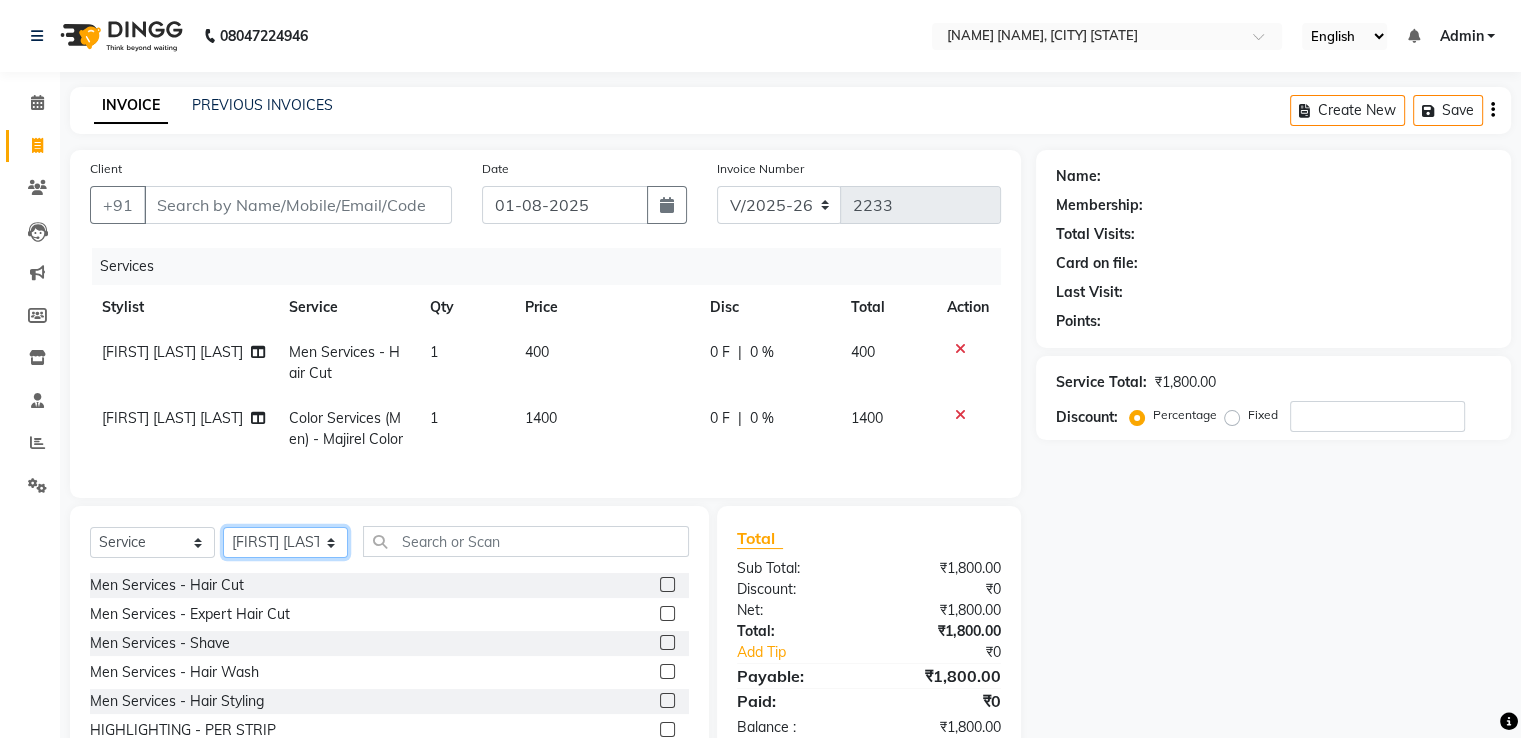 click on "Select Stylist [FIRST] [LAST] [FIRST] [LAST] [FIRST] [LAST] [FIRST] [LAST] [FIRST] [LAST] [FIRST] [LAST] [FIRST] [LAST] [FIRST] [LAST] [FIRST] [LAST] [FIRST] [LAST] [FIRST] [LAST]" 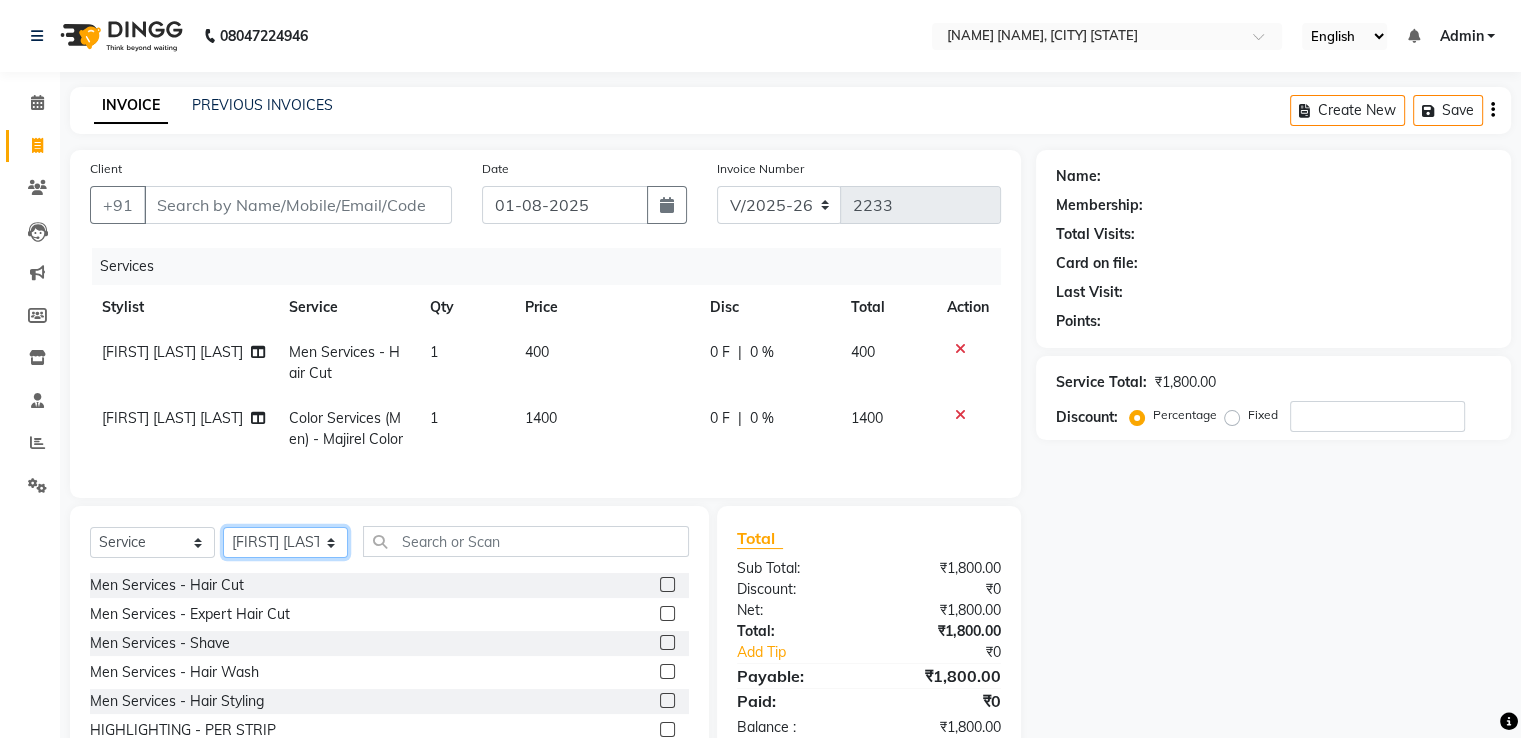 select on "49291" 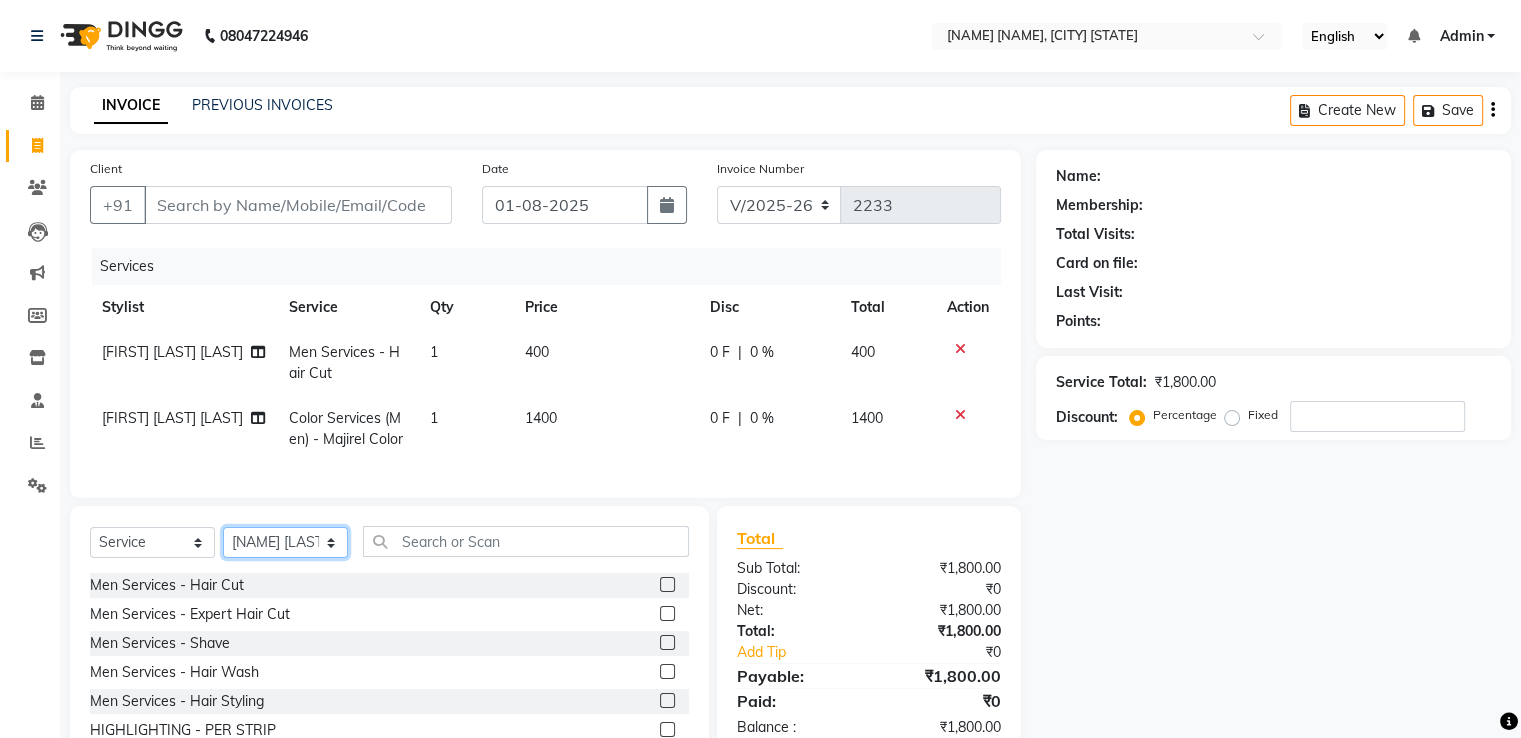 click on "Select Stylist [FIRST] [LAST] [FIRST] [LAST] [FIRST] [LAST] [FIRST] [LAST] [FIRST] [LAST] [FIRST] [LAST] [FIRST] [LAST] [FIRST] [LAST] [FIRST] [LAST] [FIRST] [LAST] [FIRST] [LAST]" 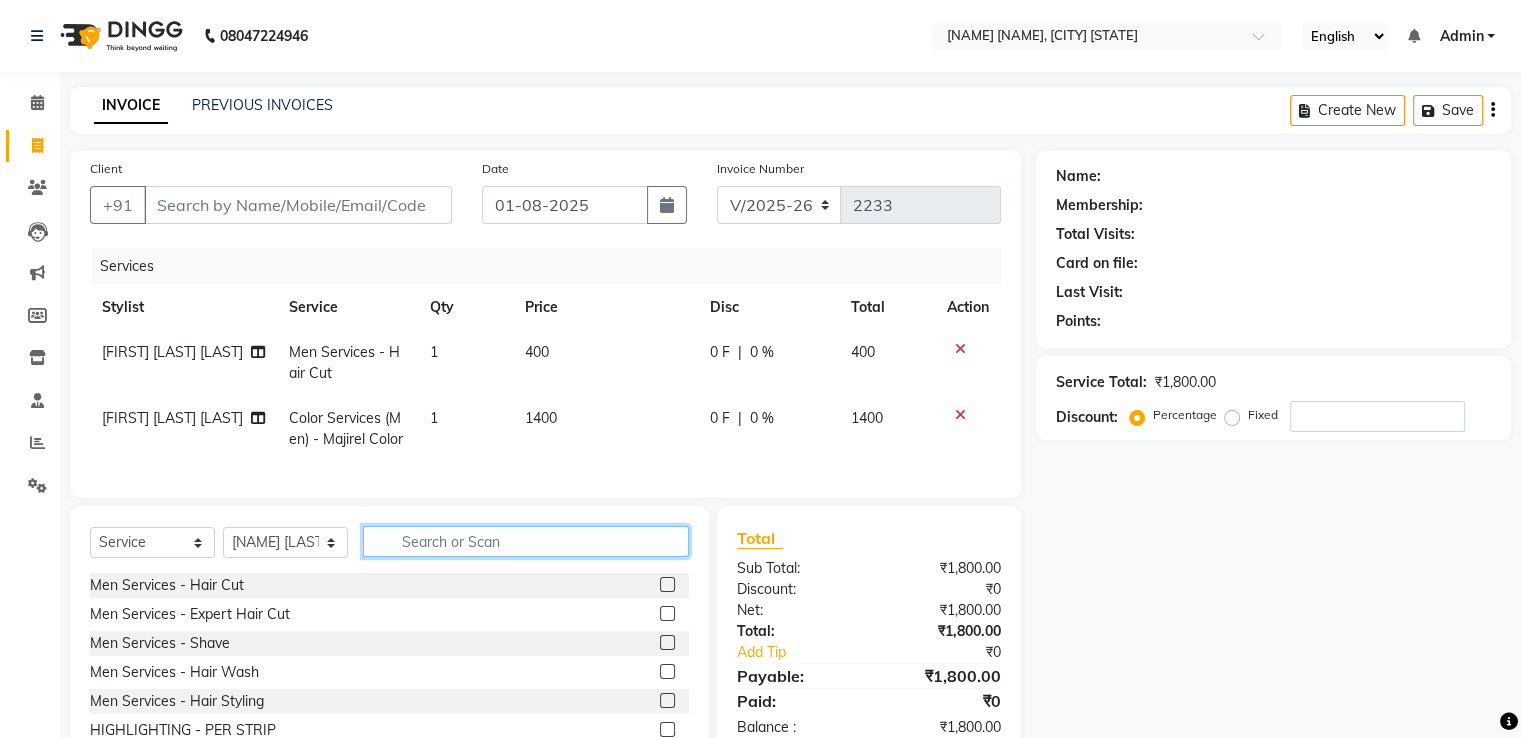 click 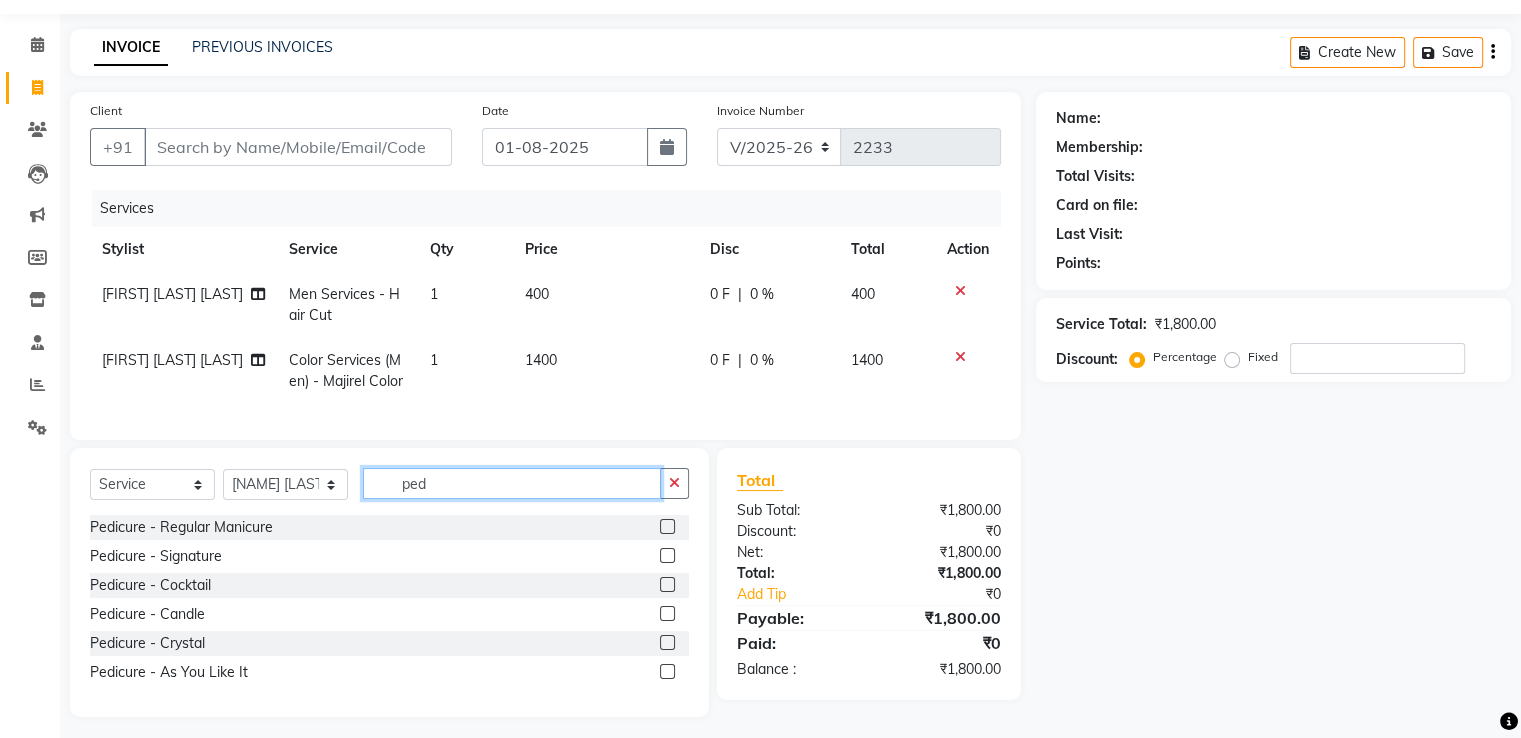 scroll, scrollTop: 83, scrollLeft: 0, axis: vertical 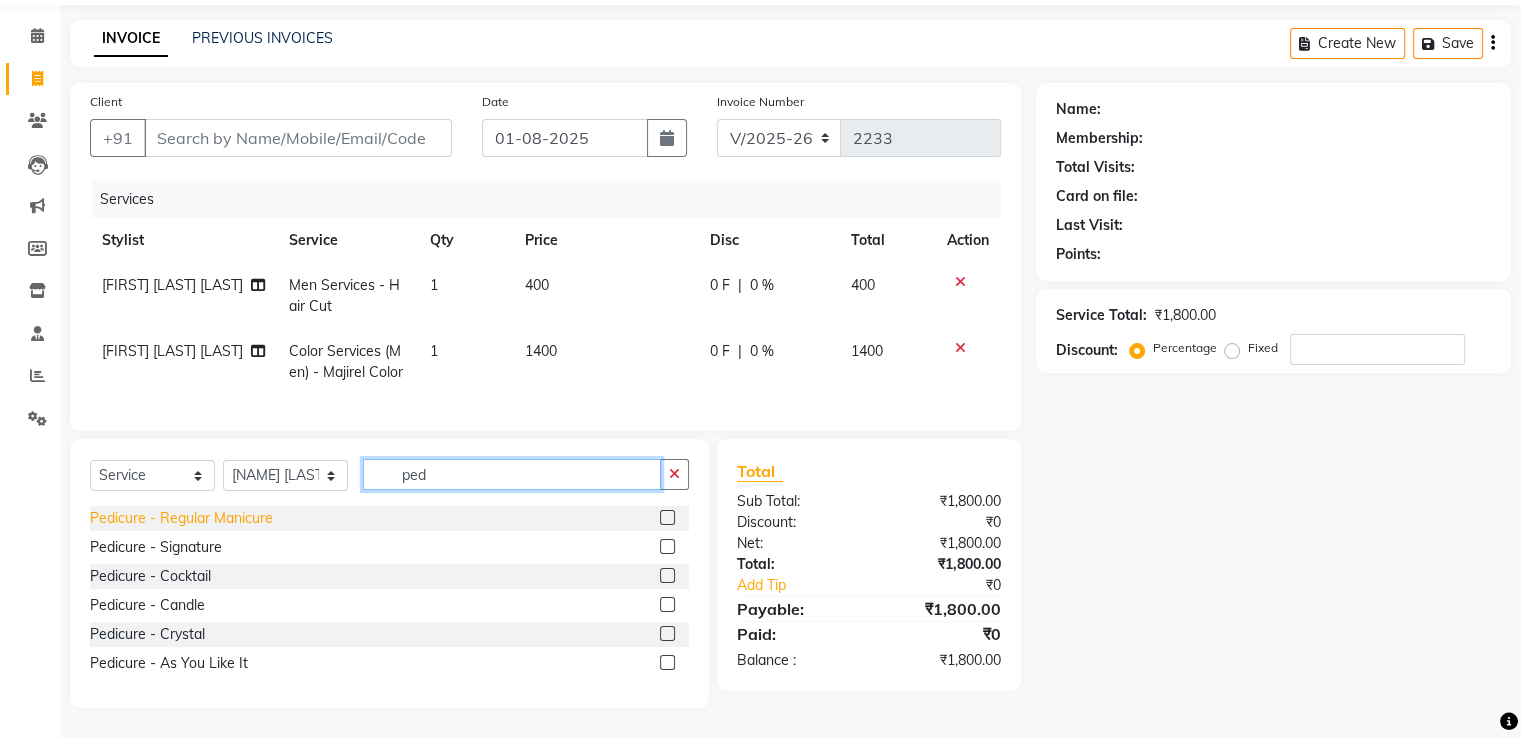 type on "ped" 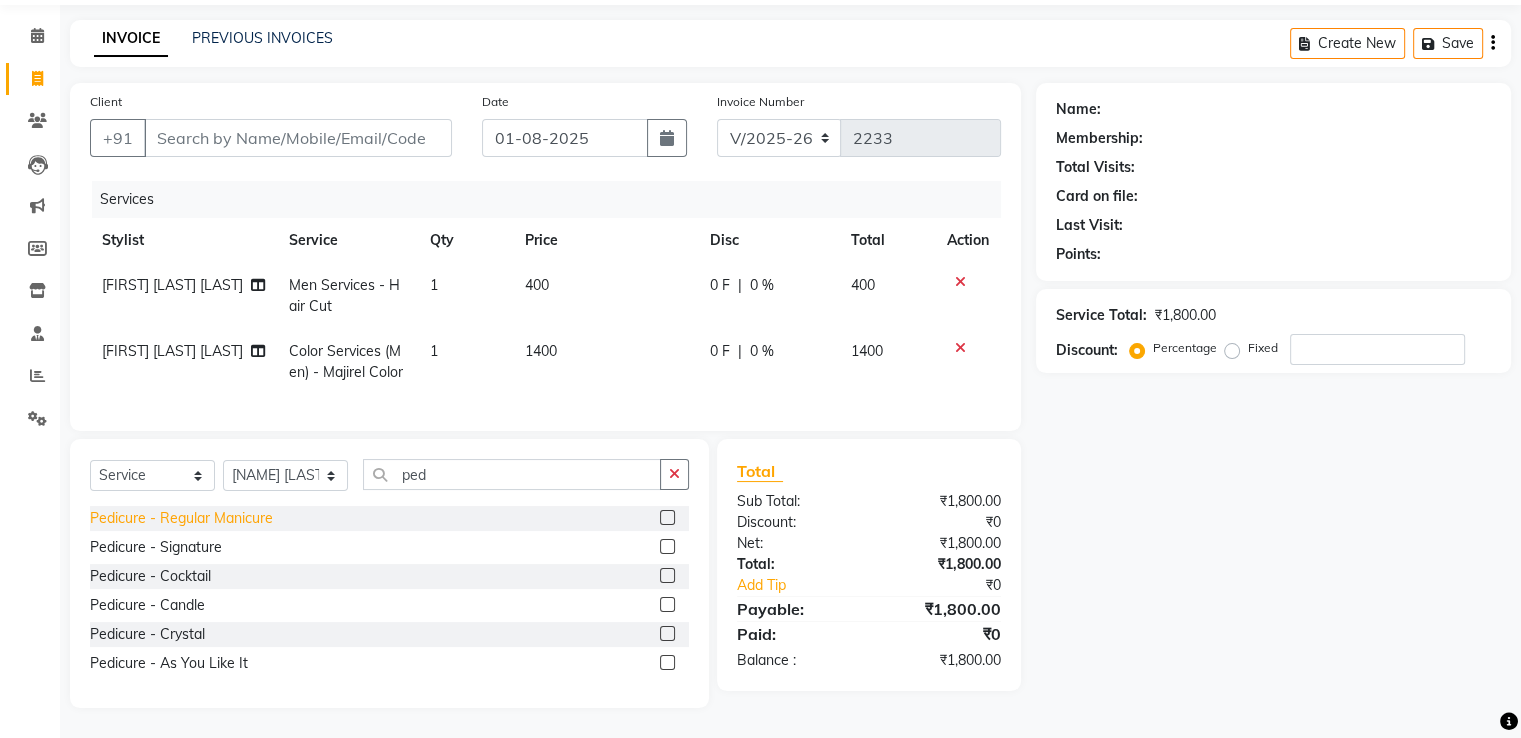 click on "Pedicure - Regular Manicure" 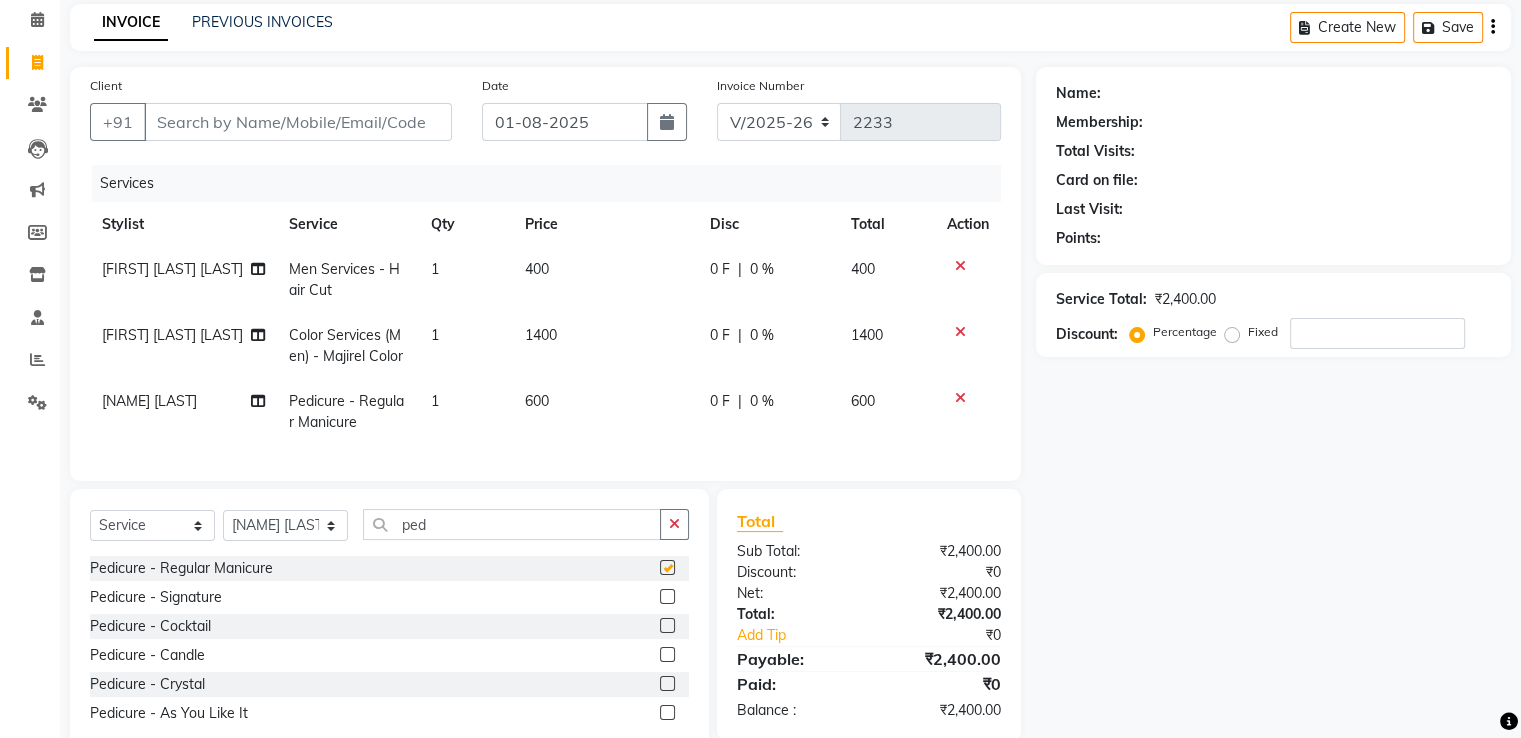 checkbox on "false" 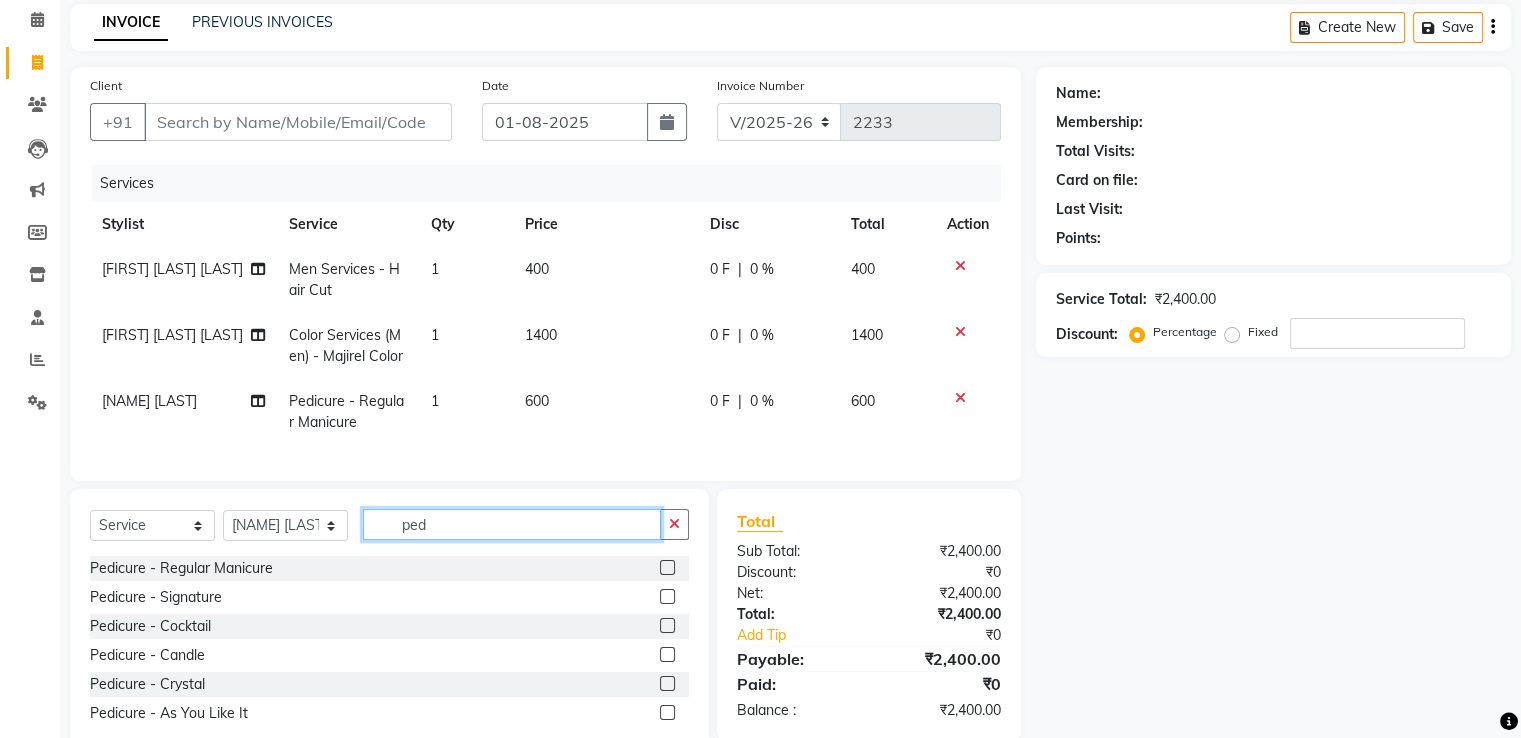 click on "ped" 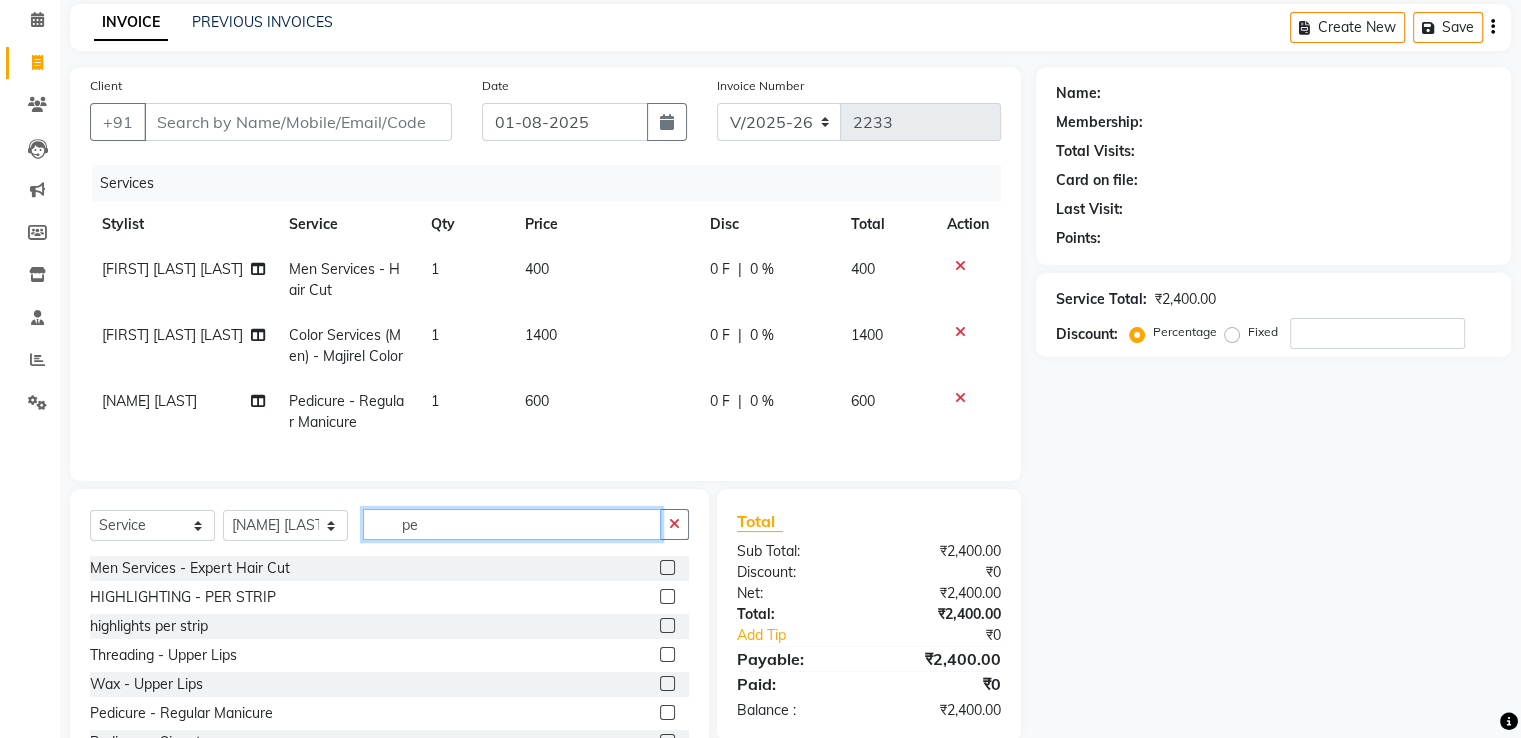 type on "p" 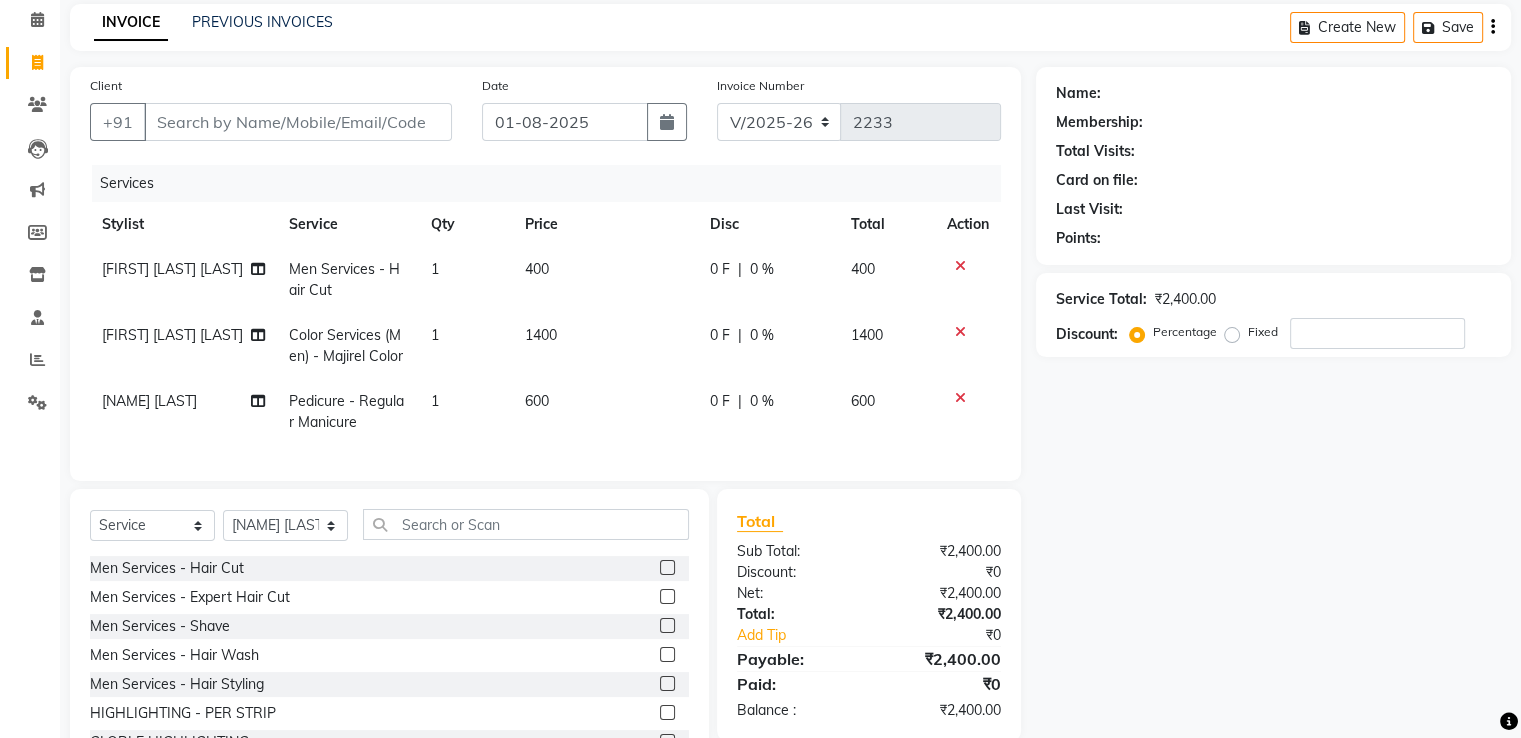 click 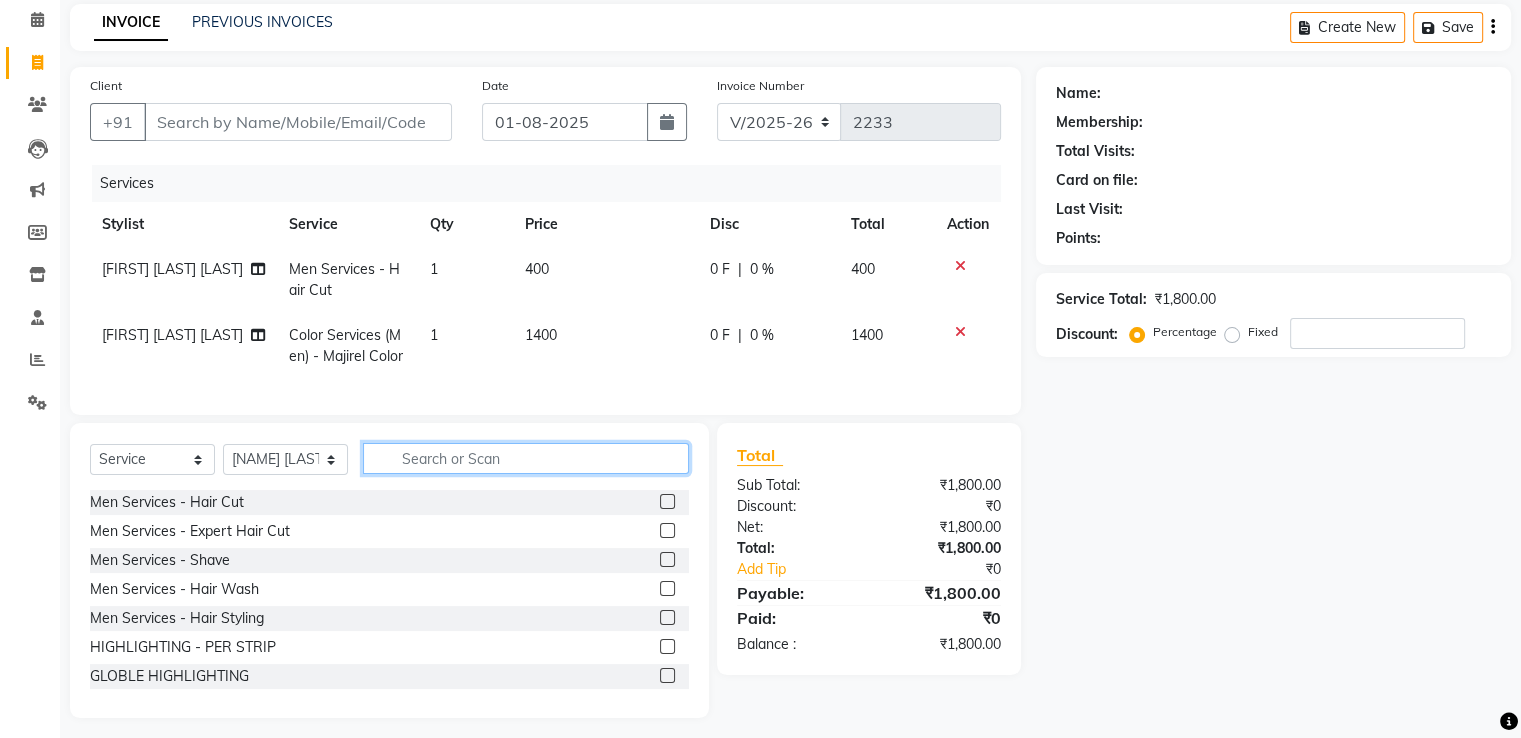 click 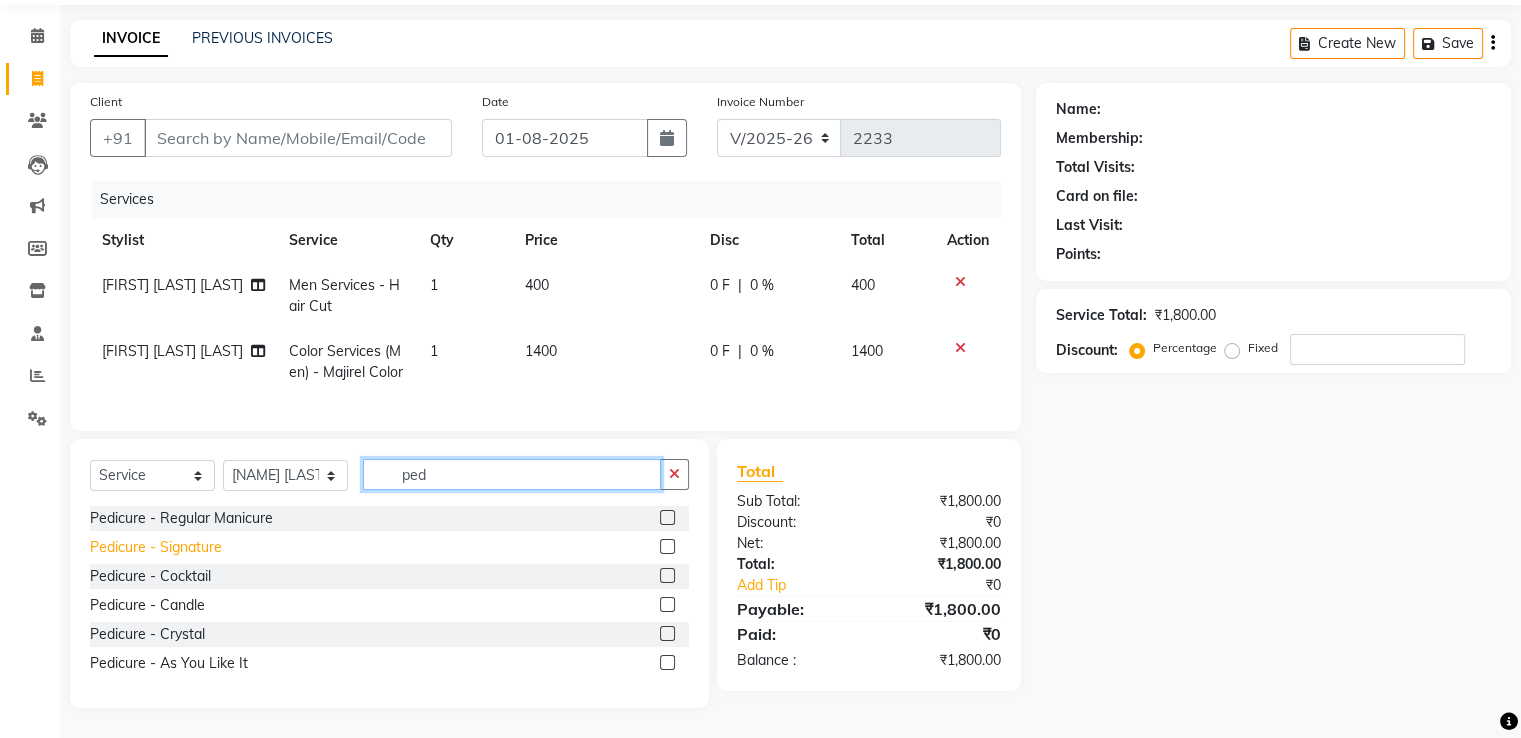 type on "ped" 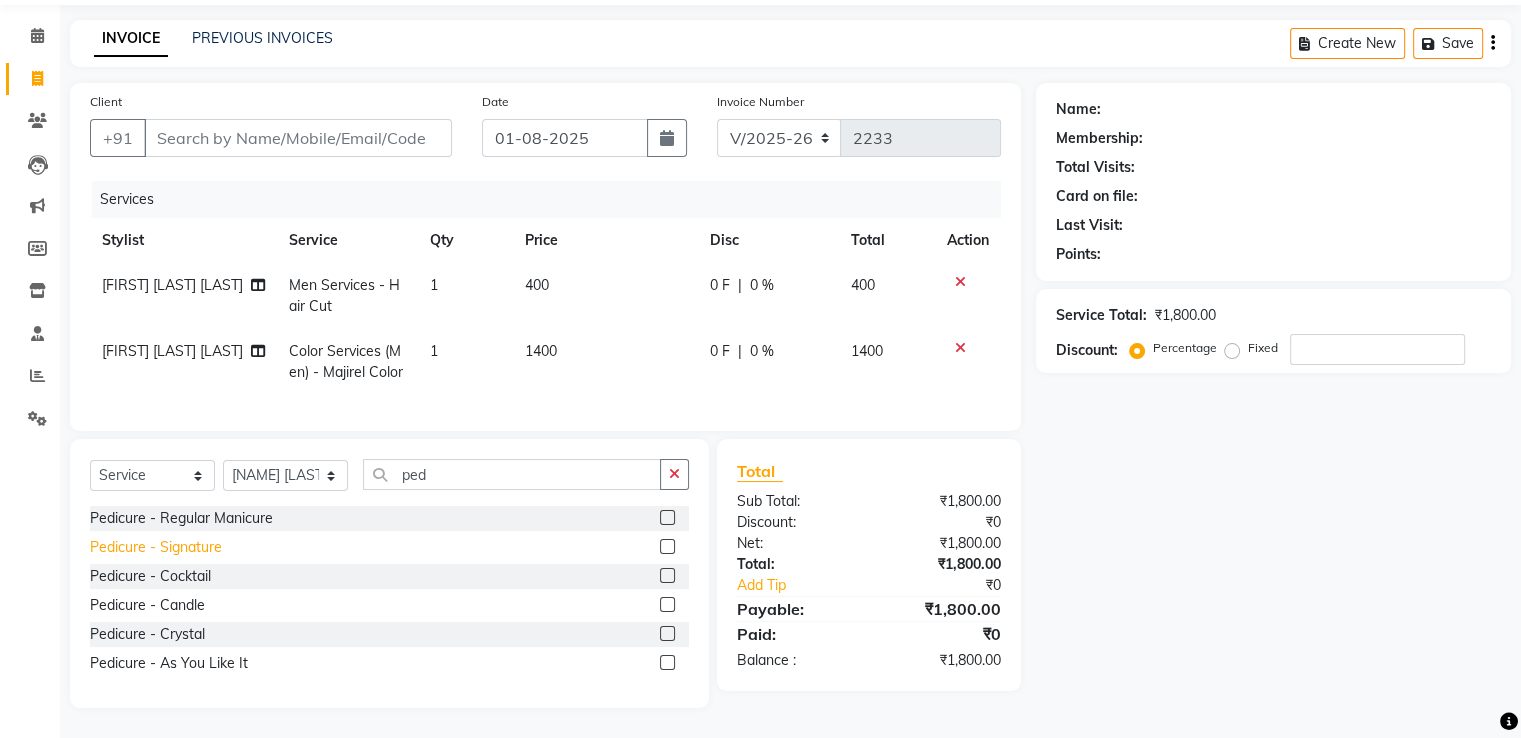 click on "Pedicure - Signature" 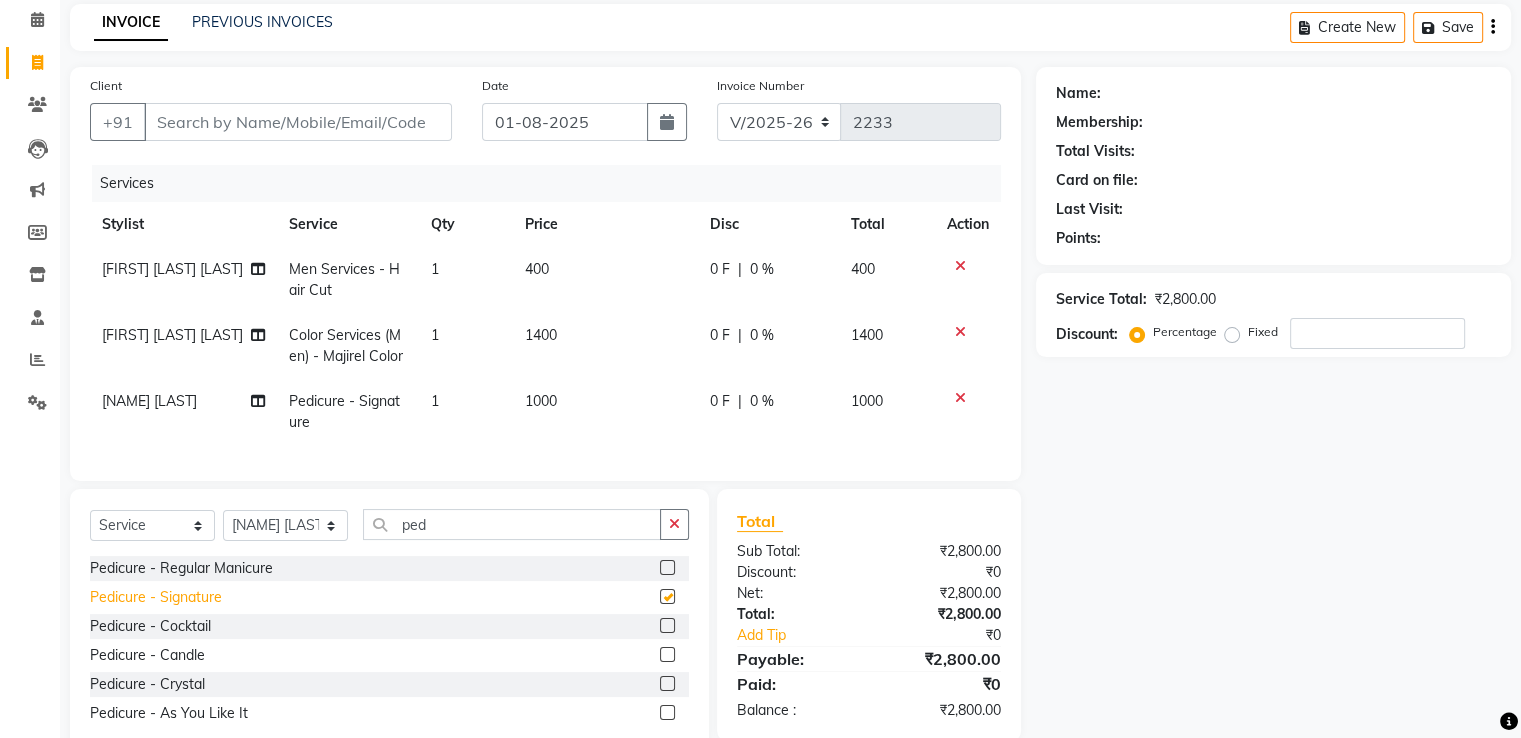 checkbox on "false" 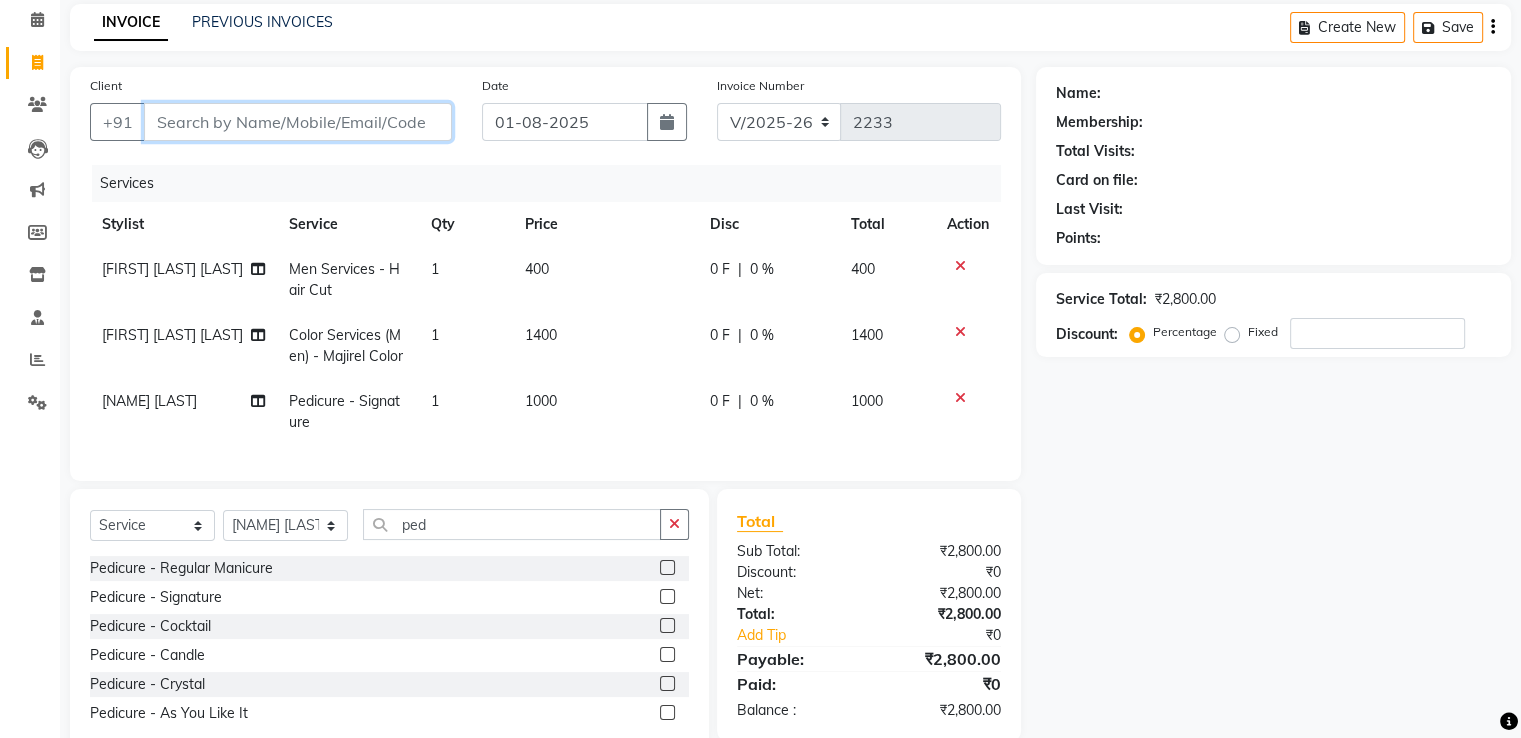 click on "Client" at bounding box center (298, 122) 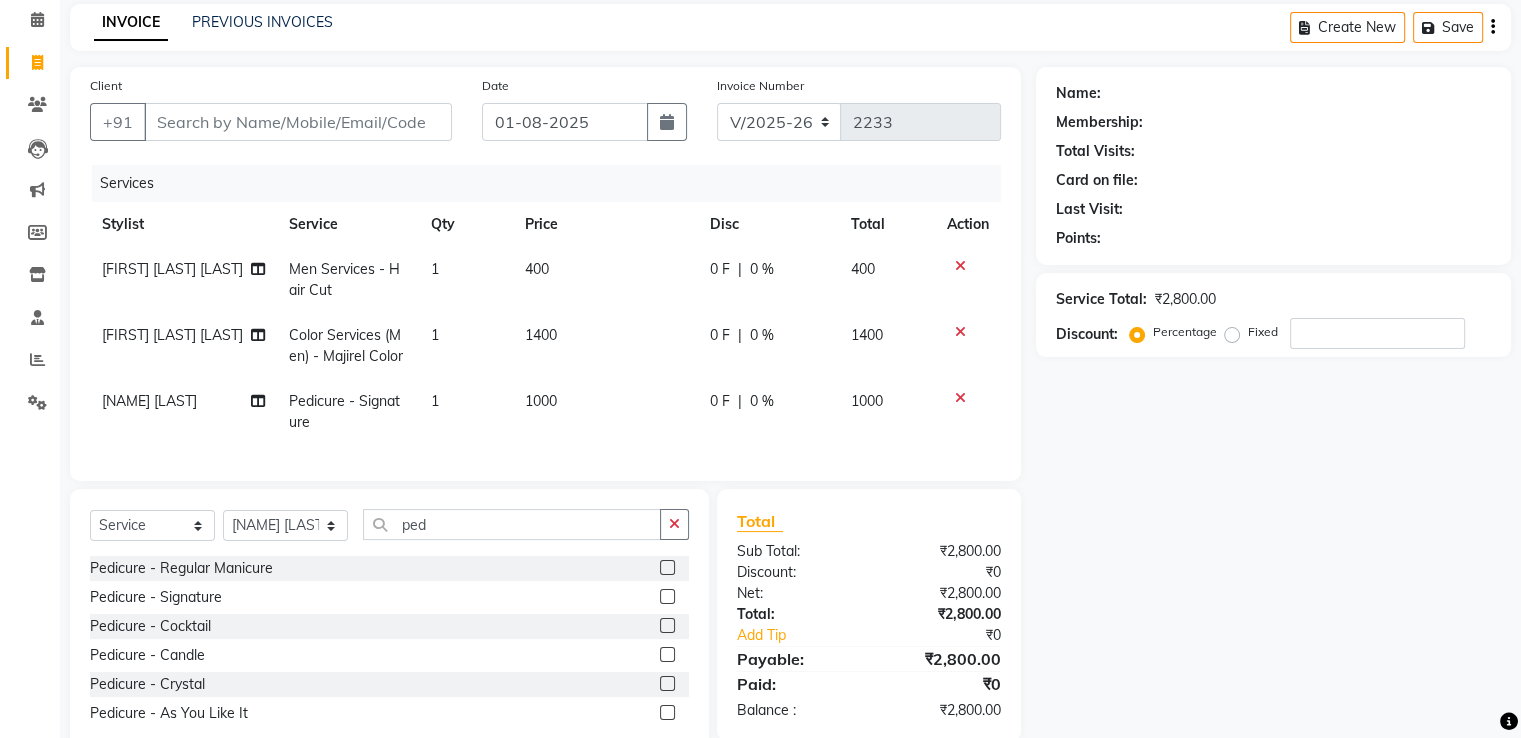 click 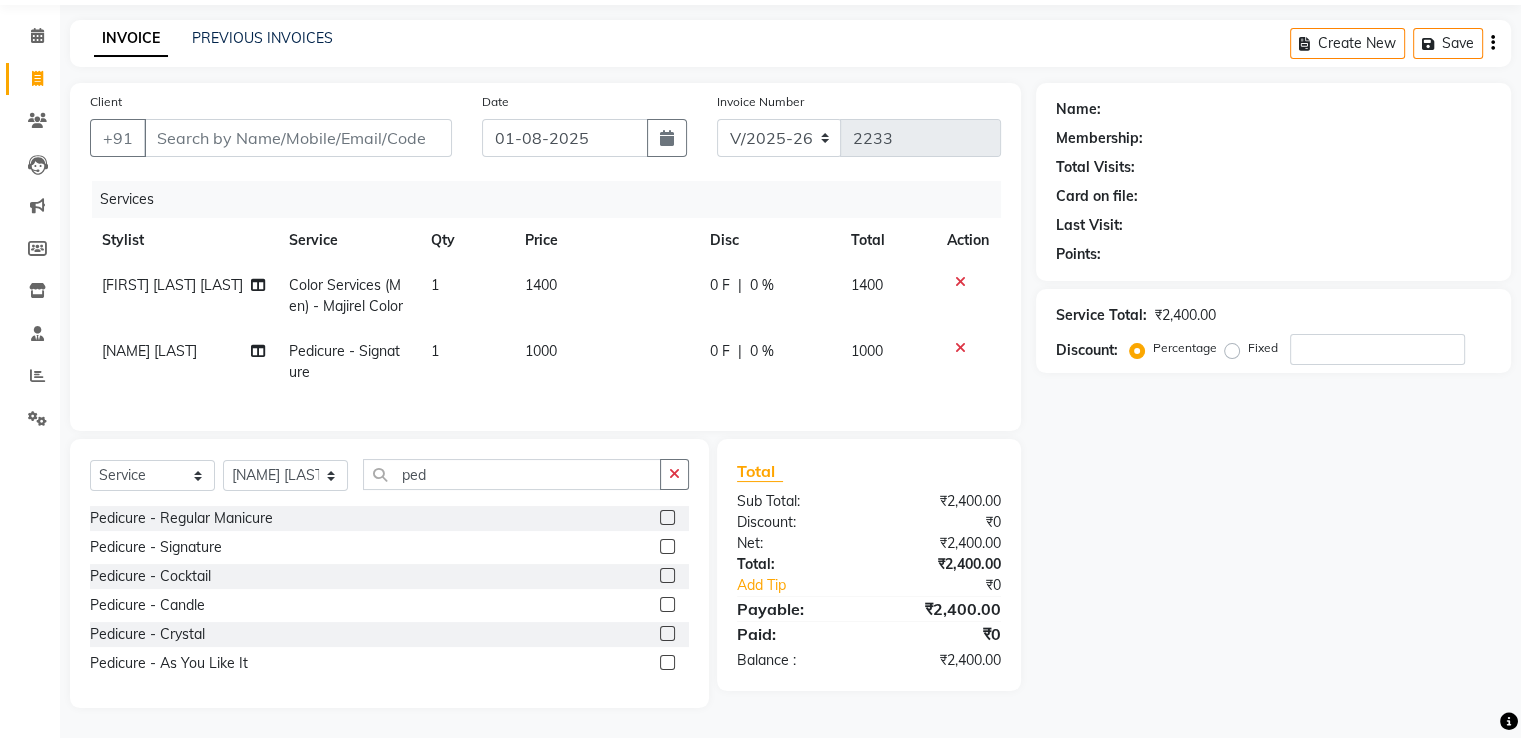click on "1400" 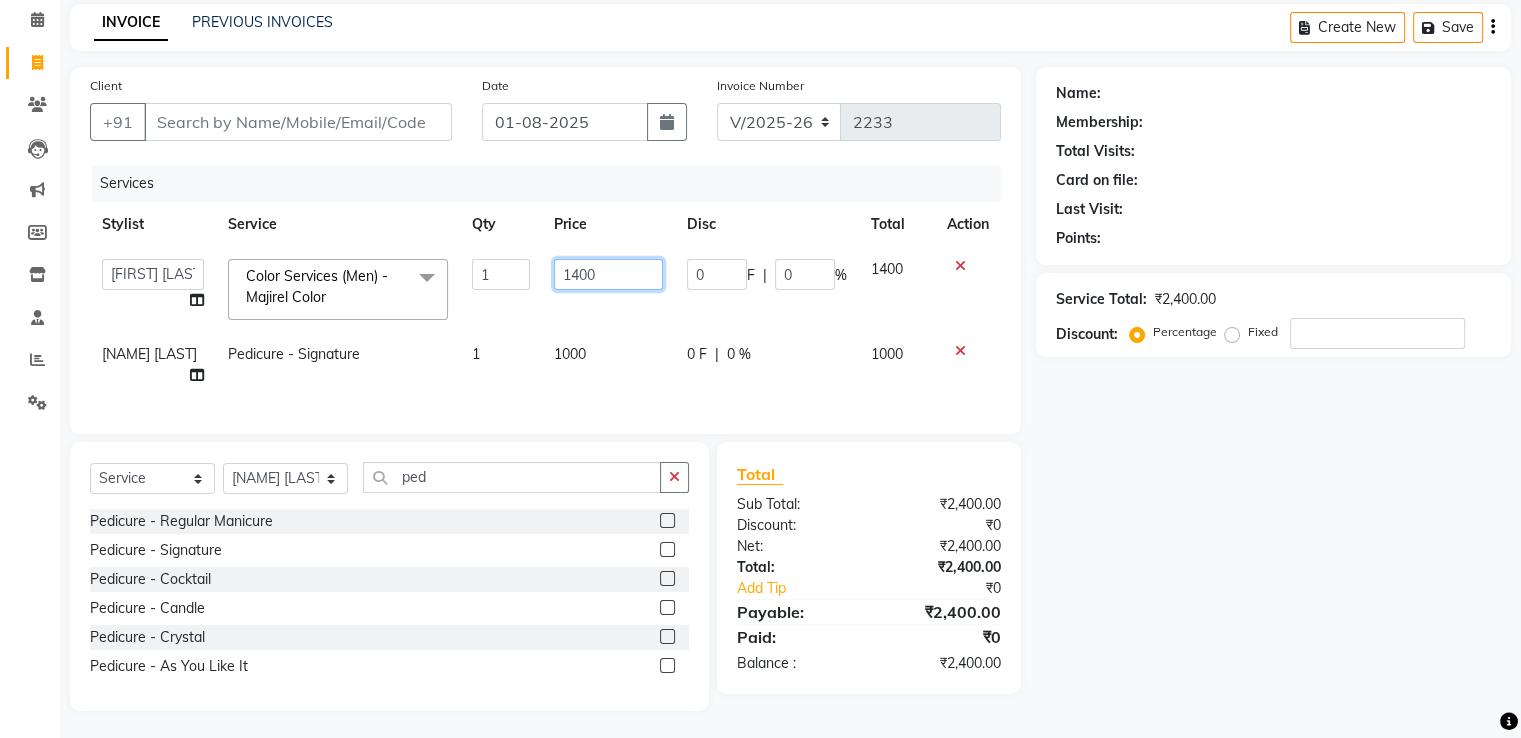 click on "1400" 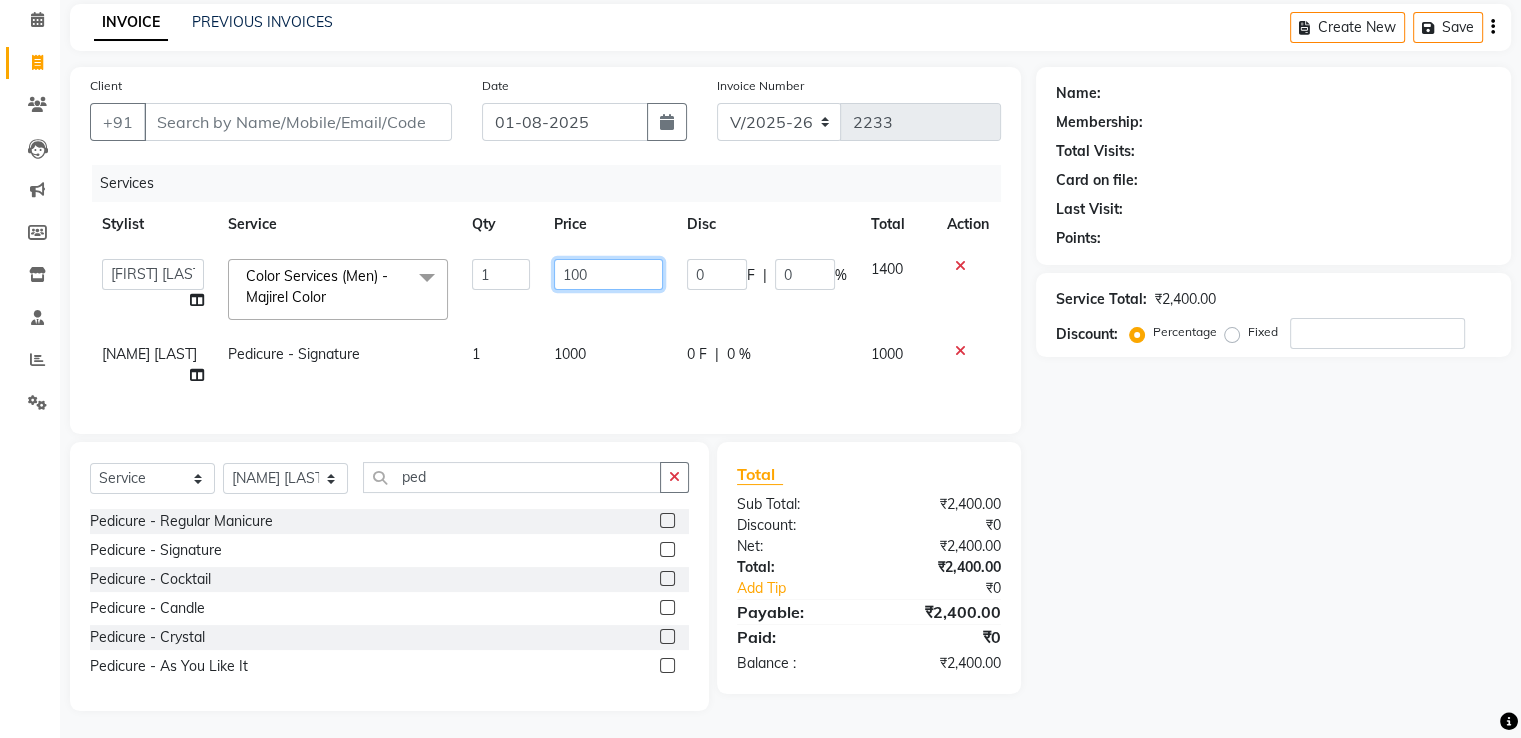 type on "1000" 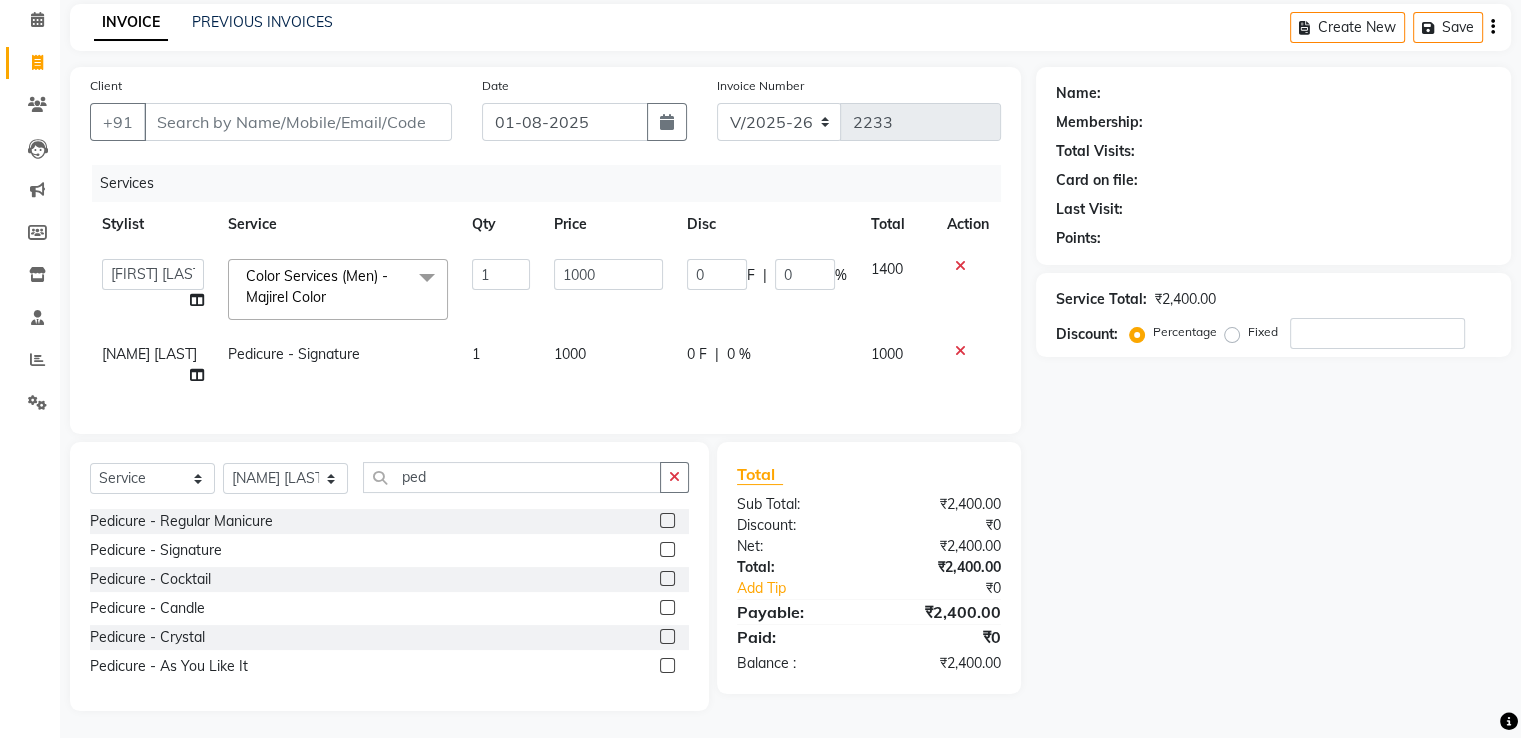 click on "1000" 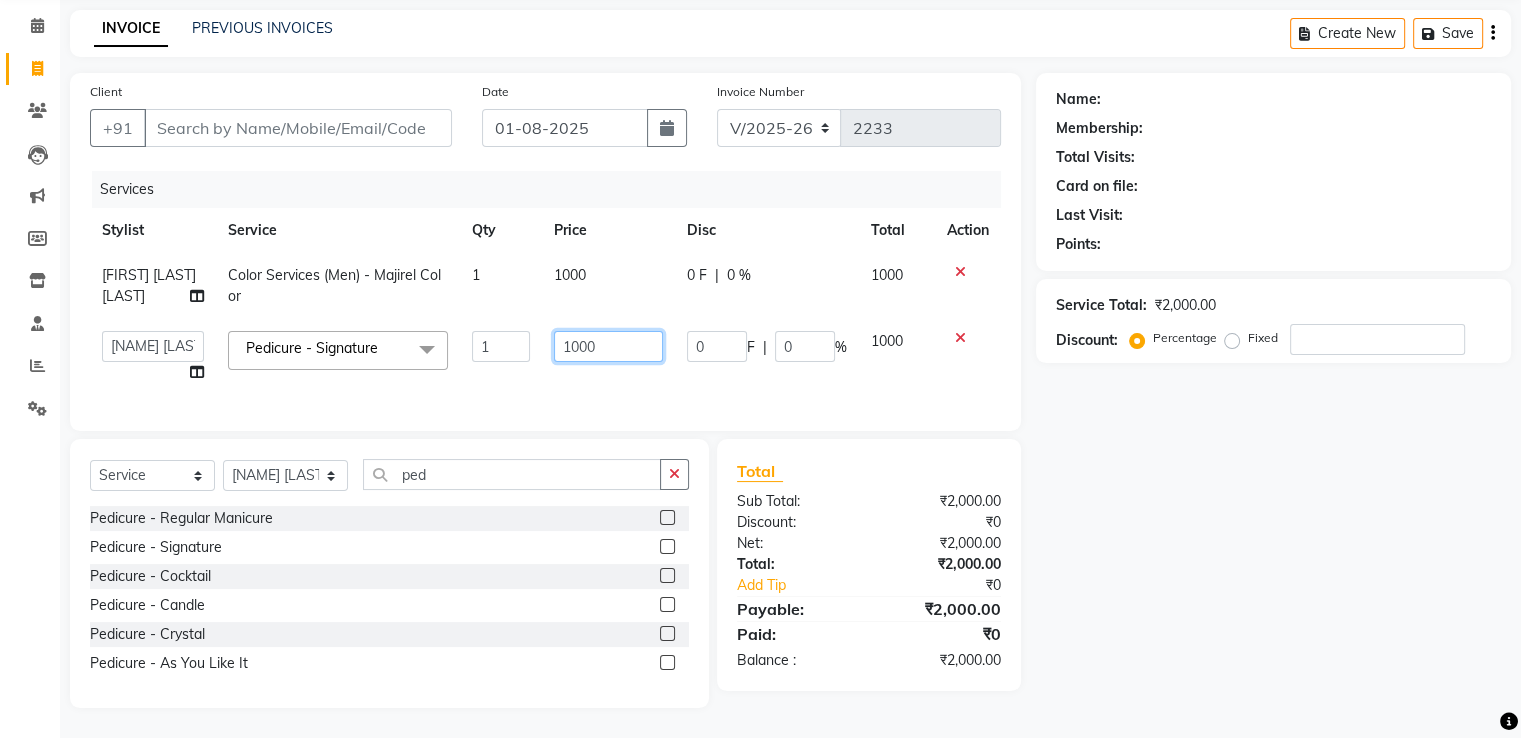 click on "1000" 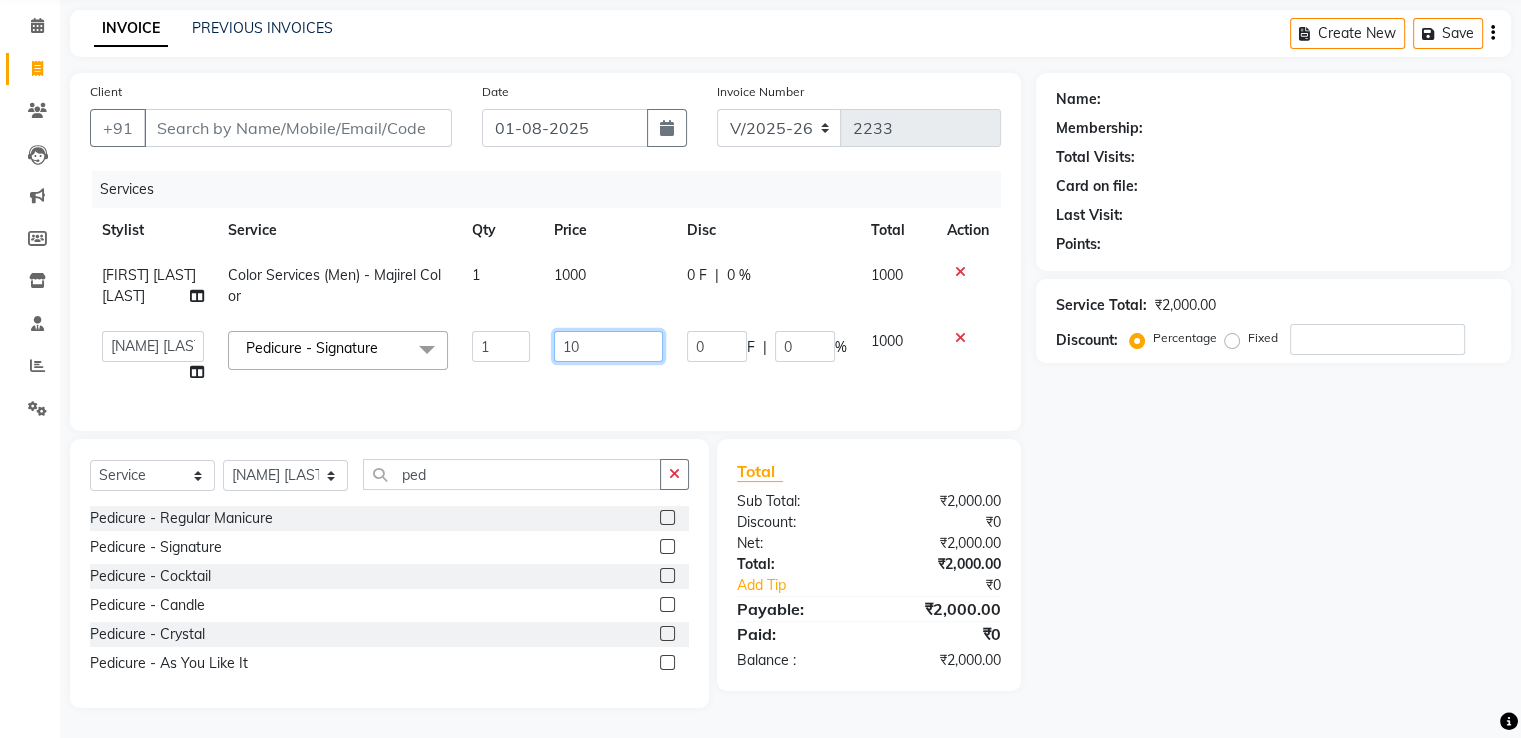 type on "1" 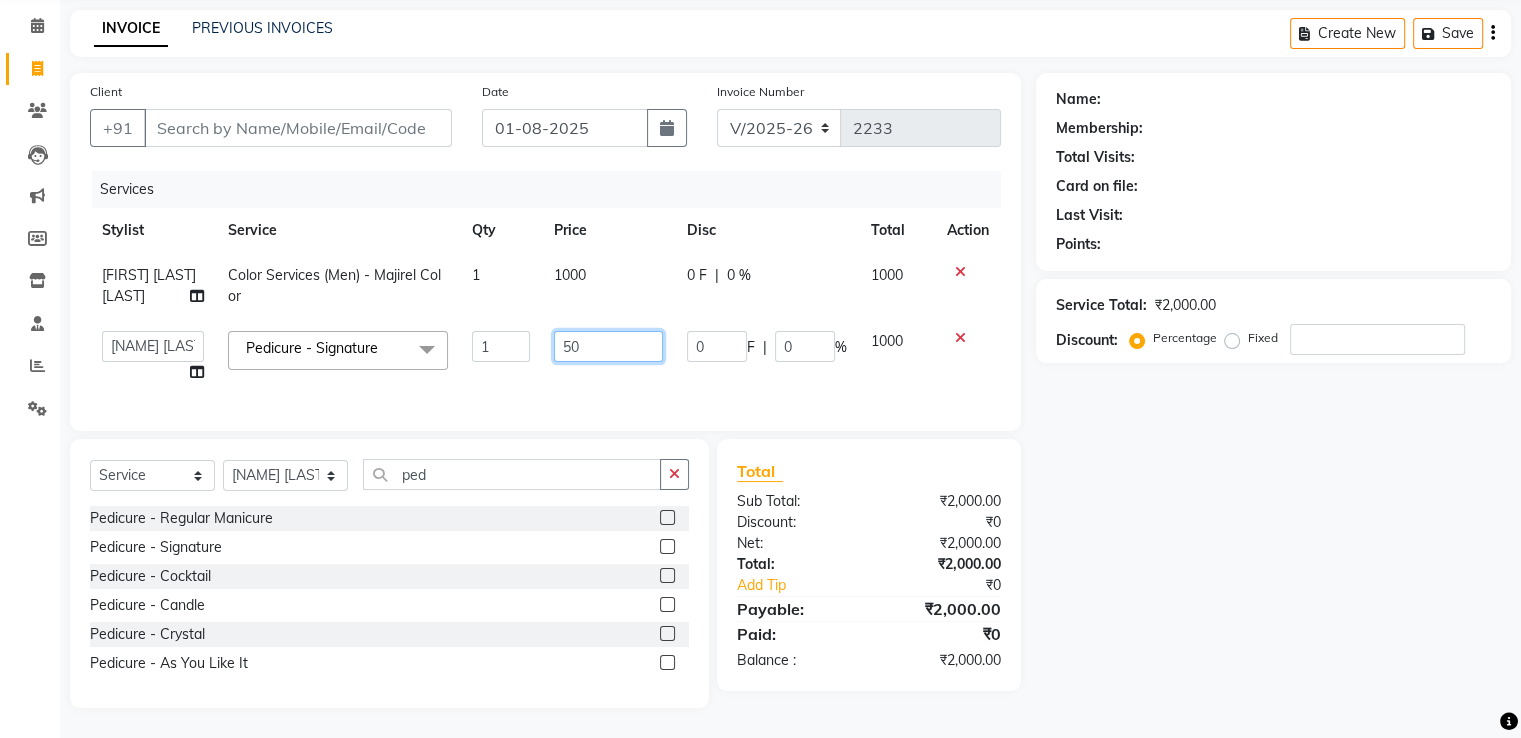 type on "500" 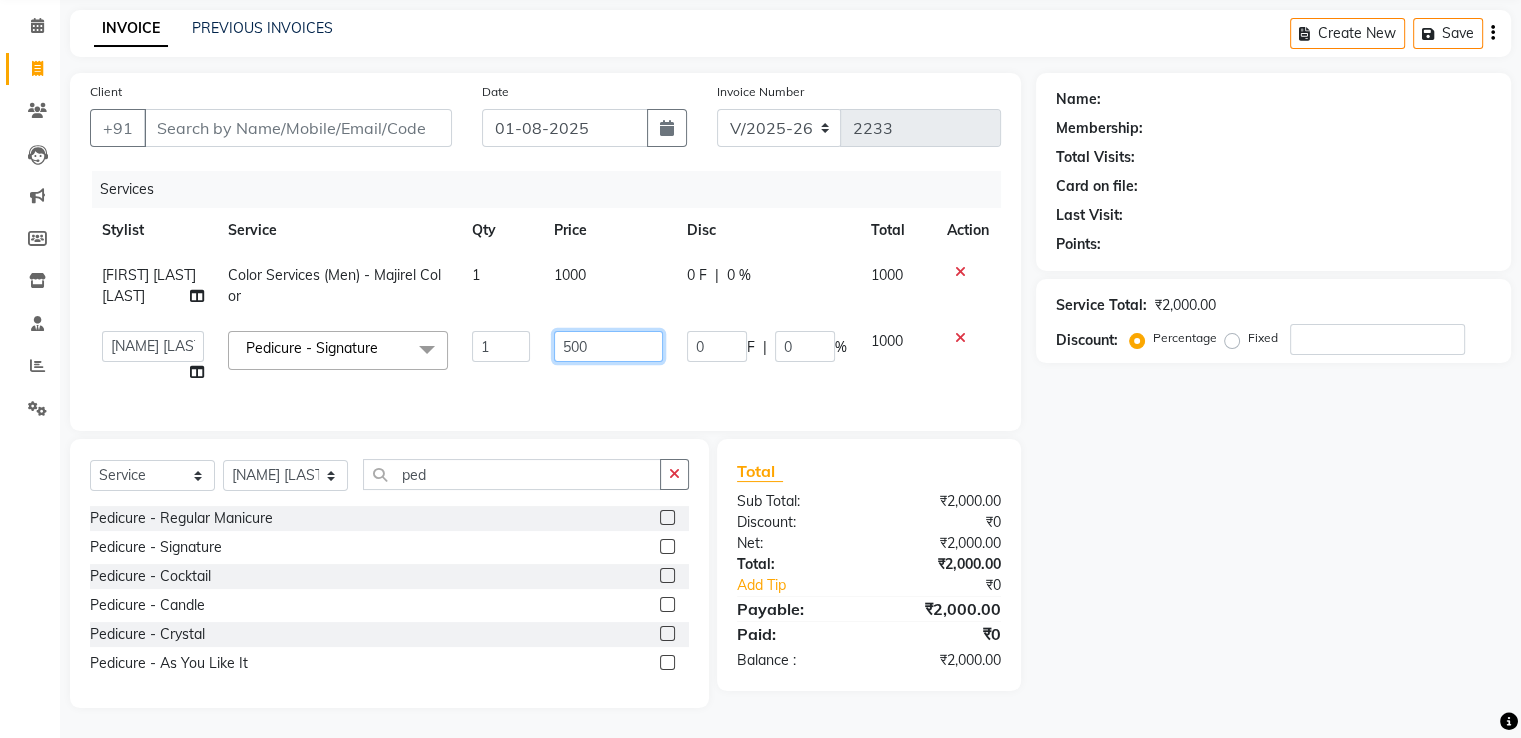 click on "500" 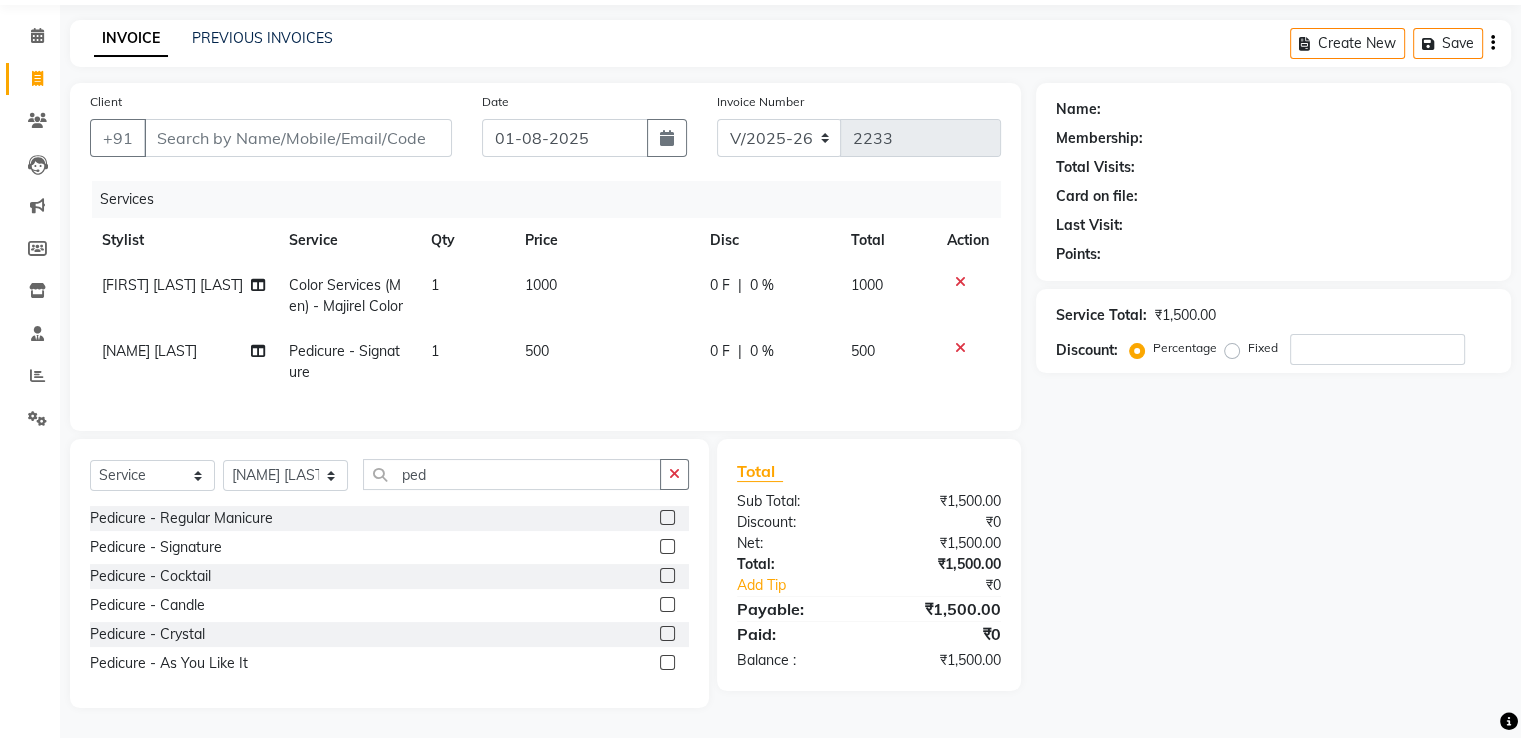 click on "Total Sub Total: ₹1,500.00 Discount: ₹0 Net: ₹1,500.00 Total: ₹1,500.00 Add Tip ₹0 Payable: ₹1,500.00 Paid: ₹0 Balance   : ₹1,500.00" 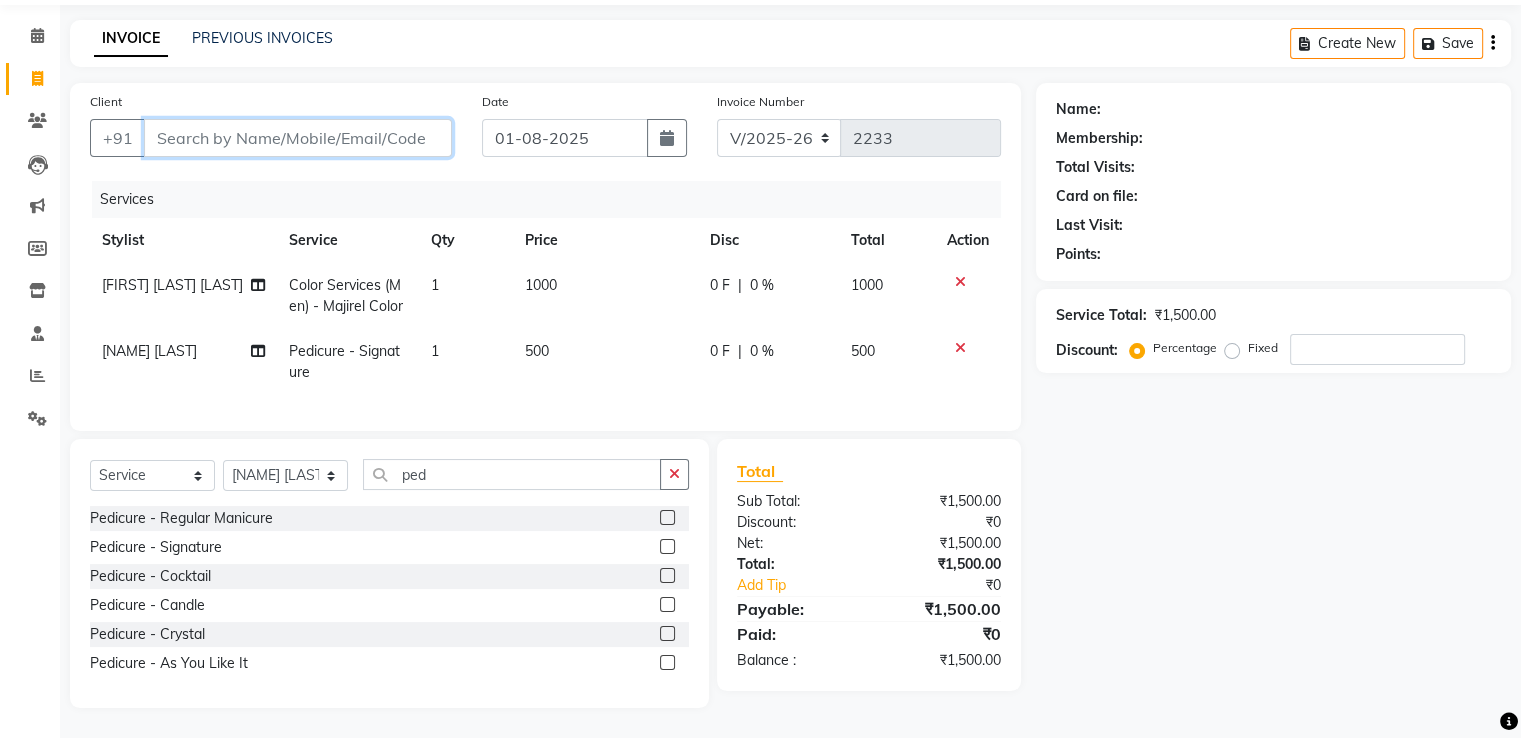 click on "Client" at bounding box center (298, 138) 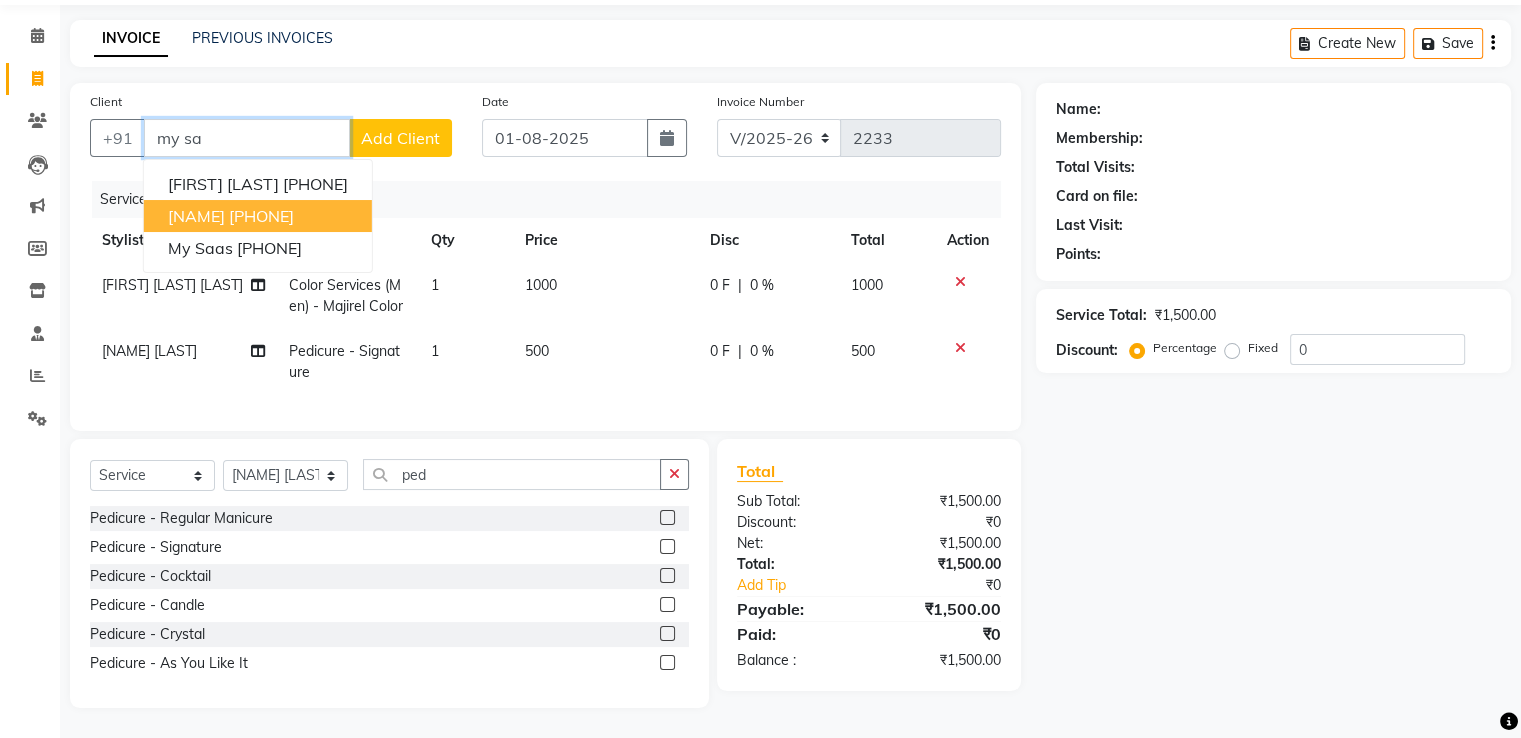 click on "My Salon" at bounding box center [196, 216] 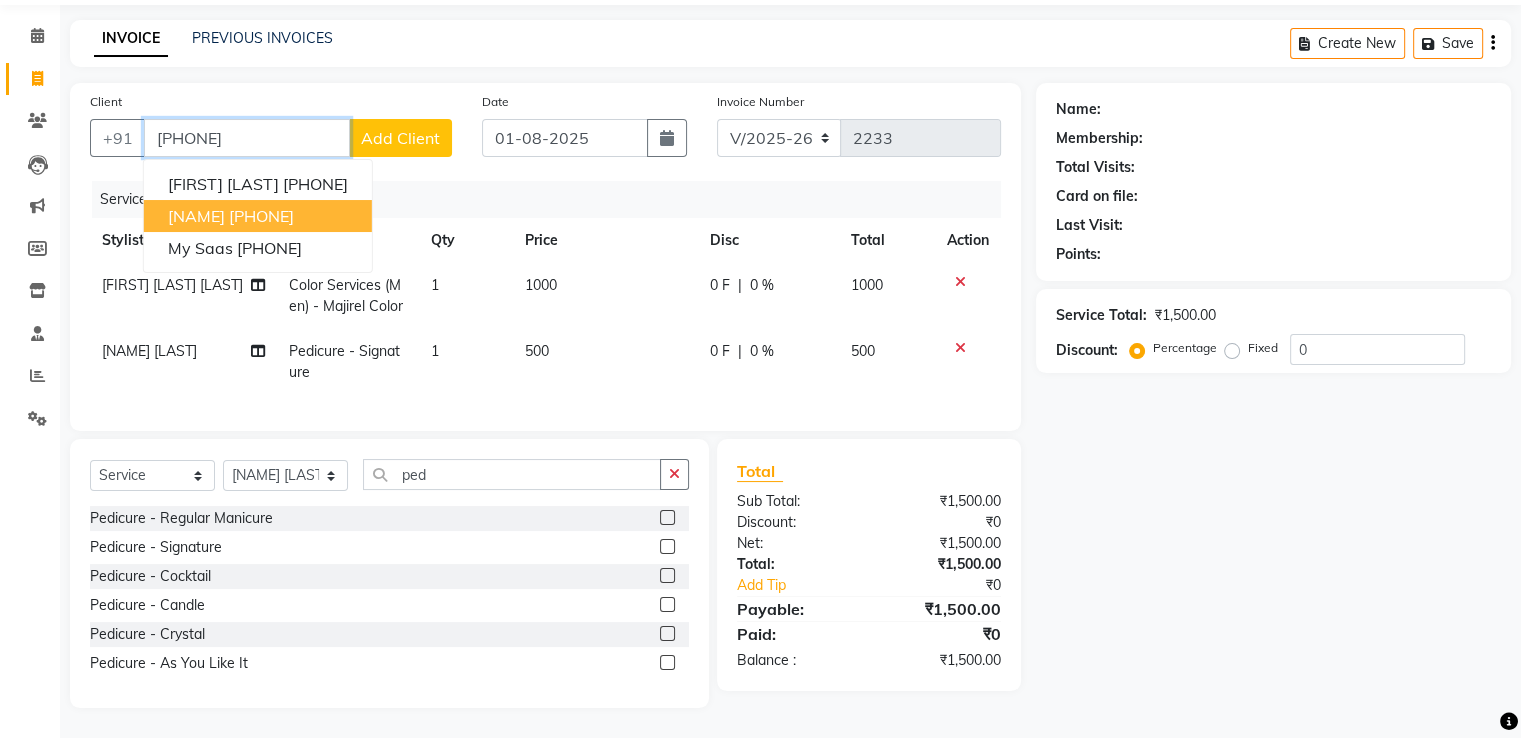 type on "7738682739" 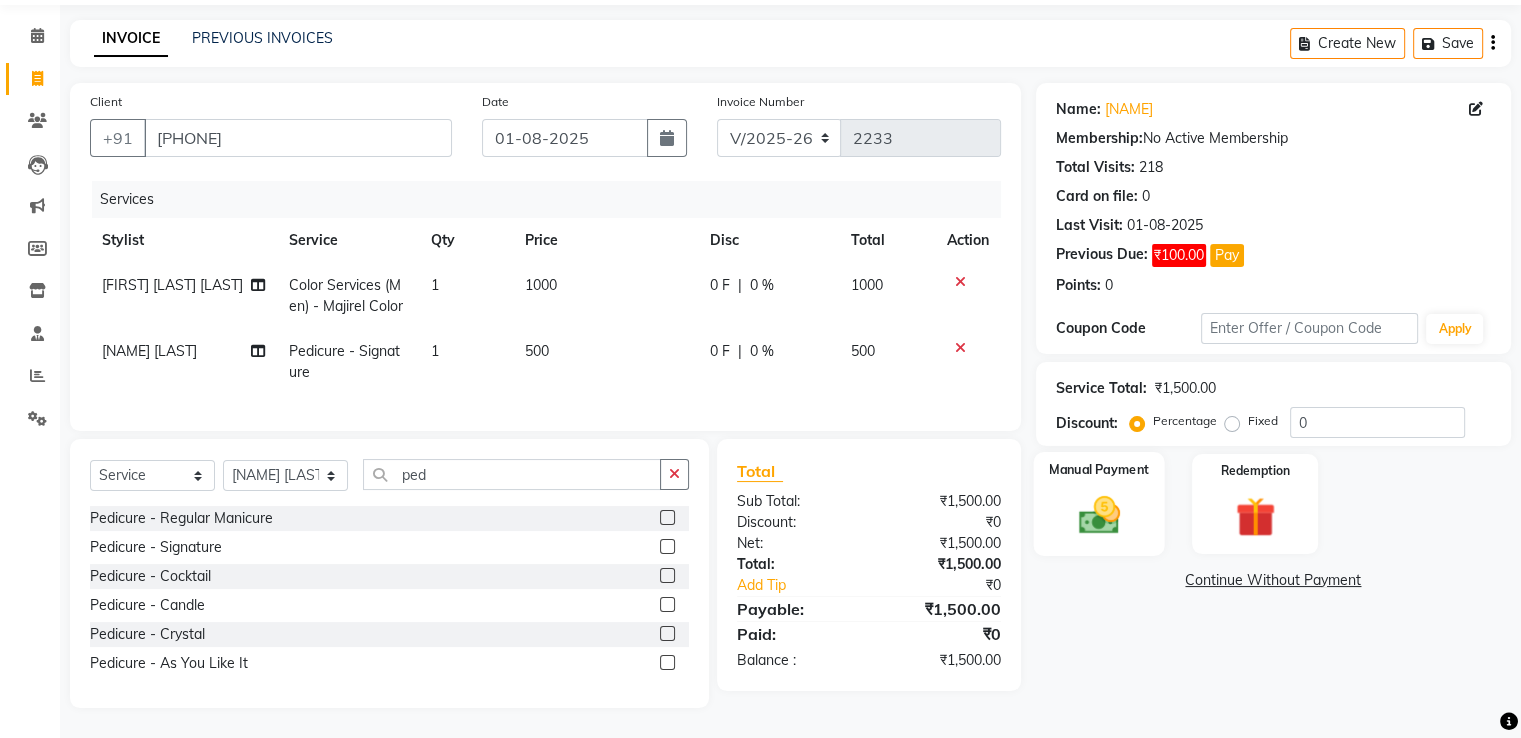 click 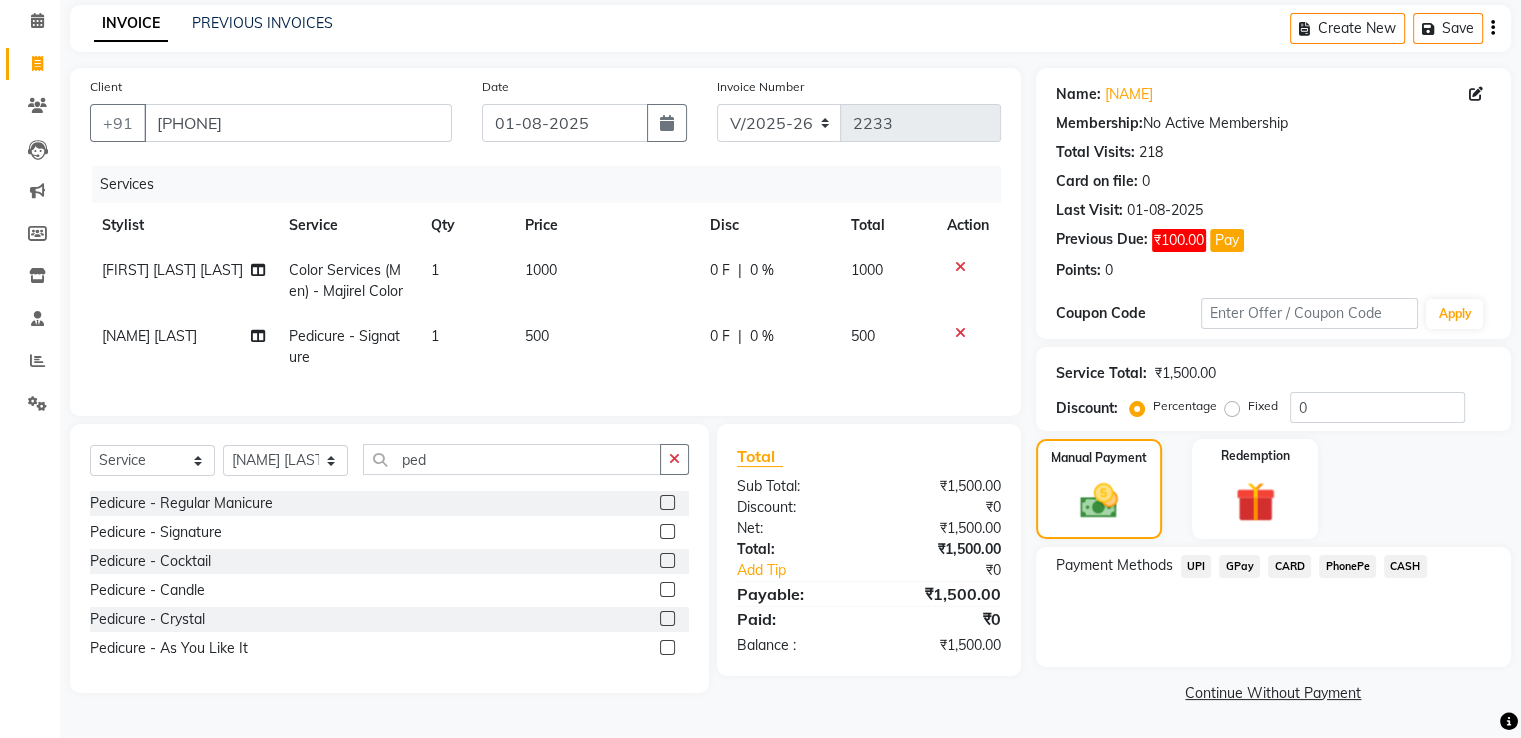 click on "GPay" 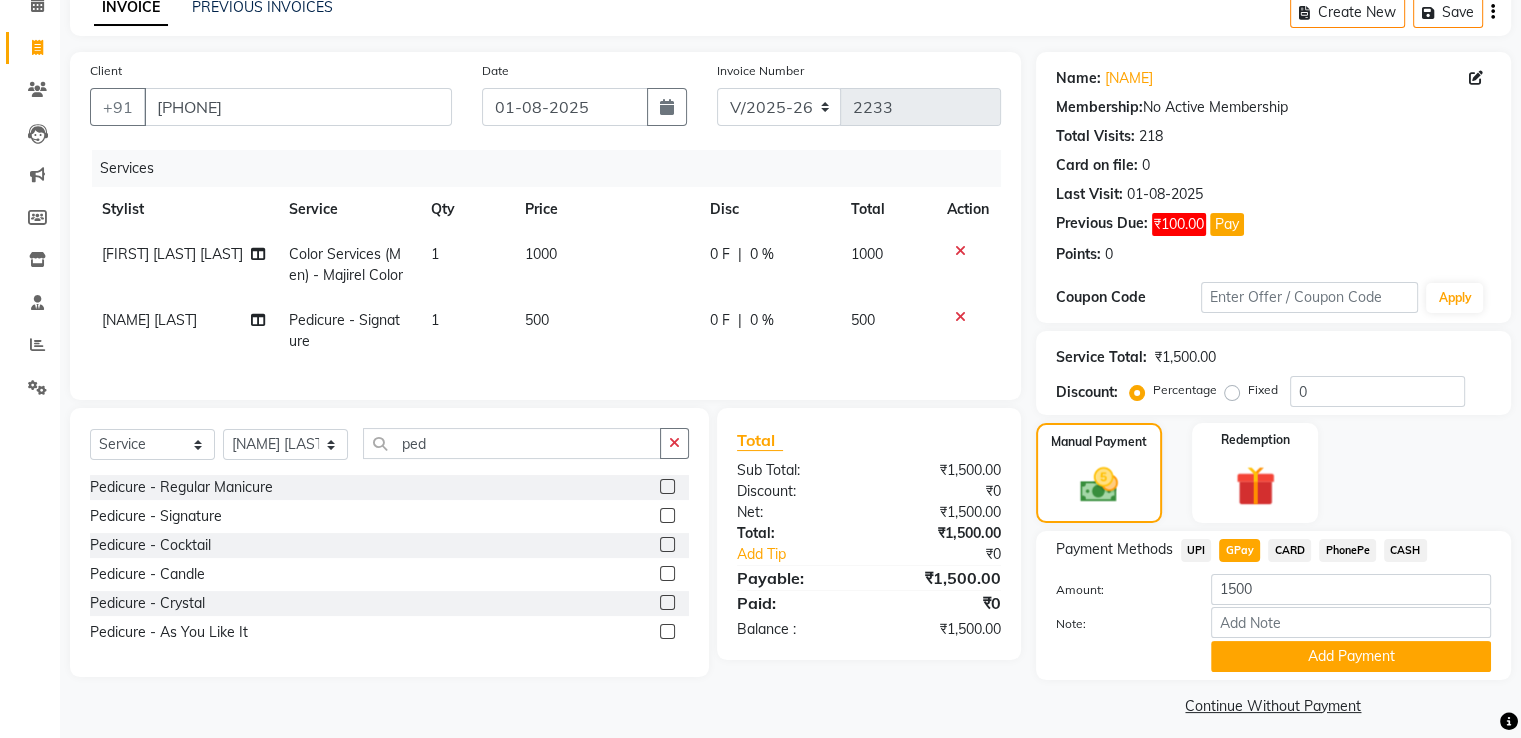 scroll, scrollTop: 112, scrollLeft: 0, axis: vertical 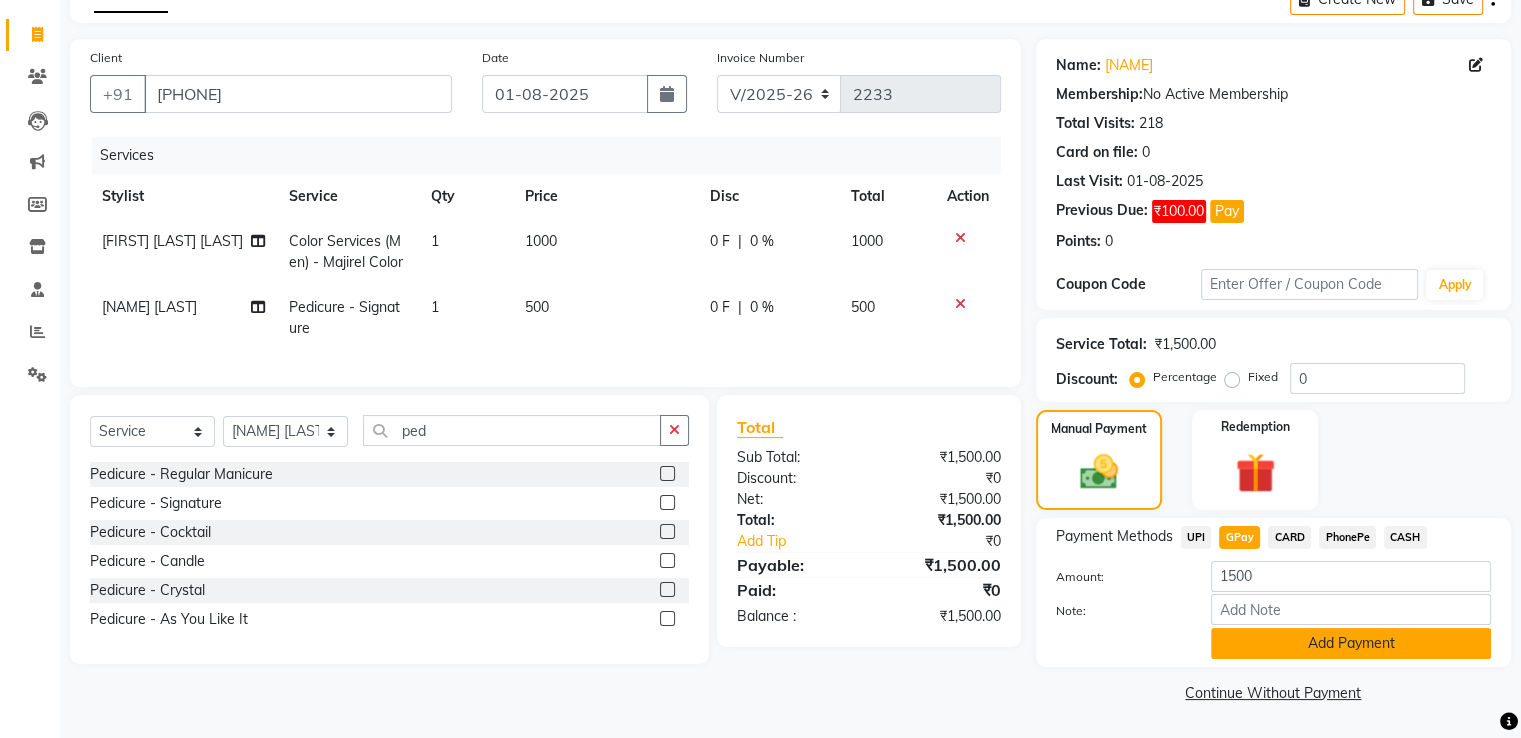click on "Add Payment" 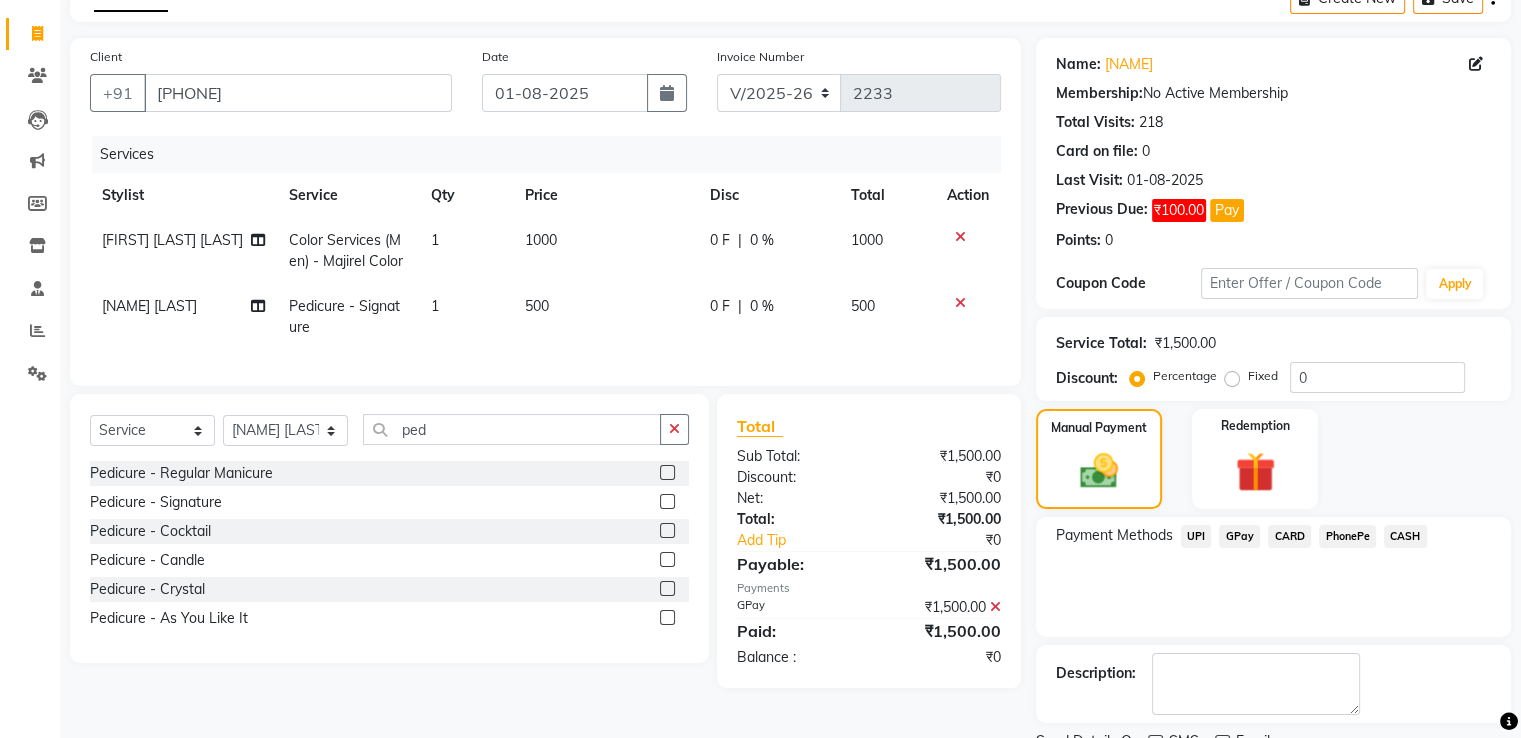scroll, scrollTop: 193, scrollLeft: 0, axis: vertical 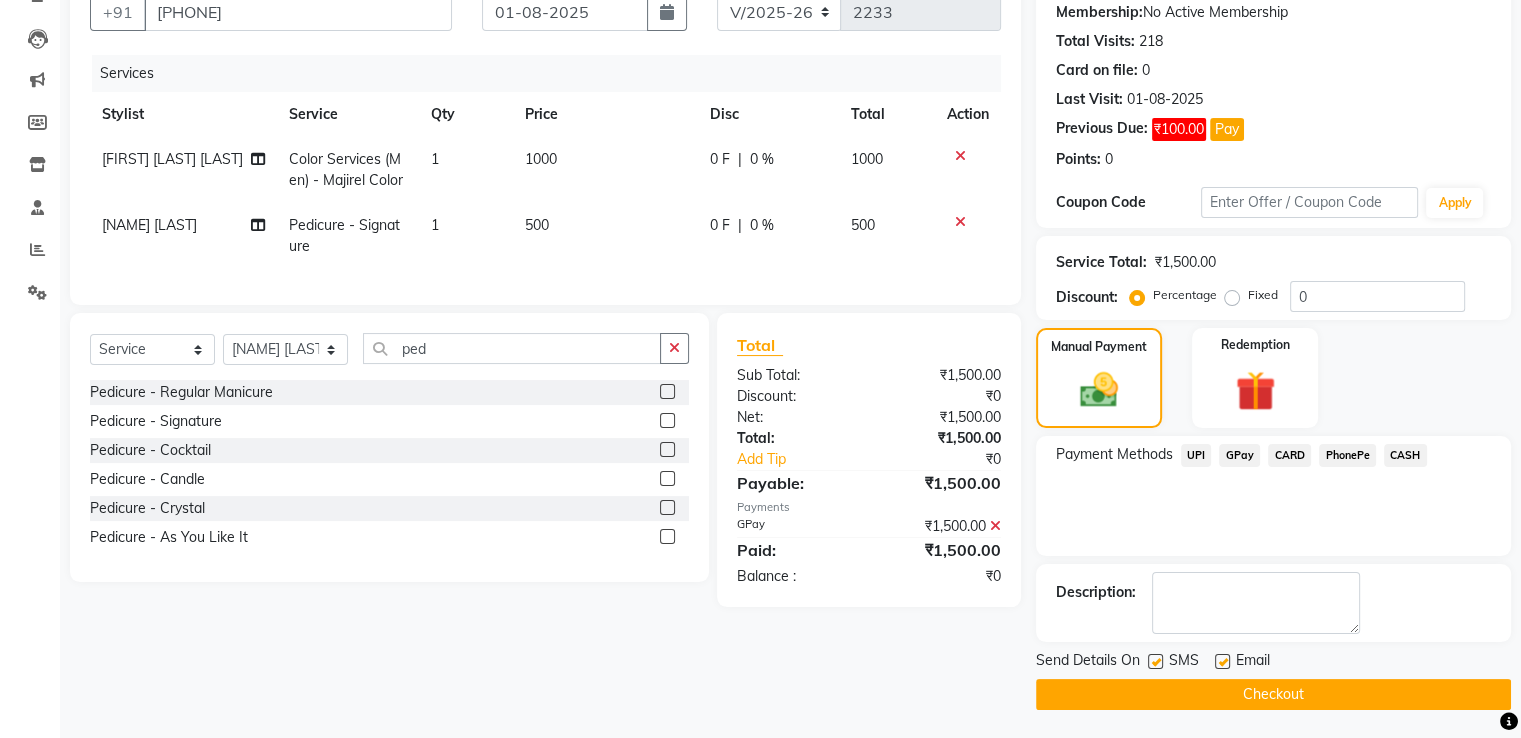 click 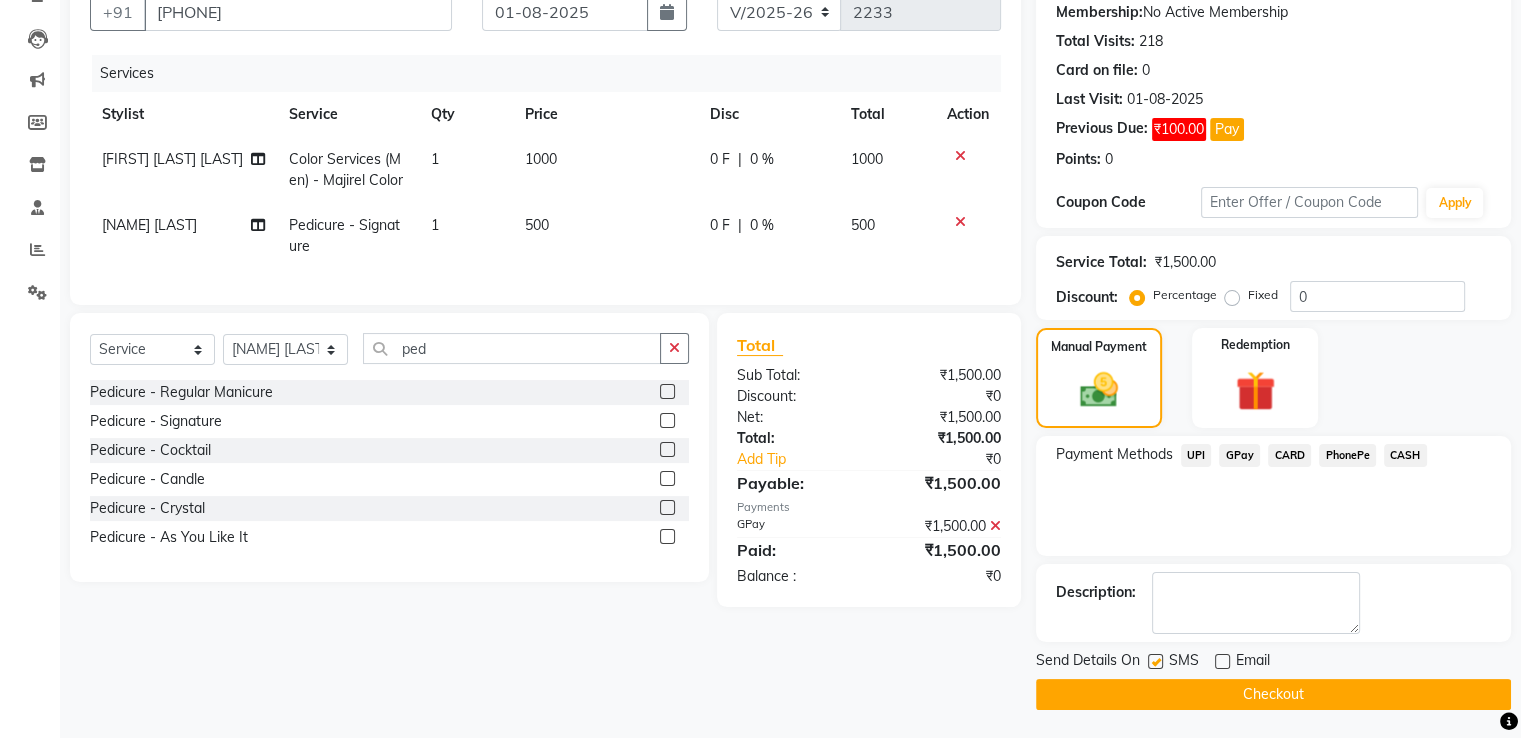 click 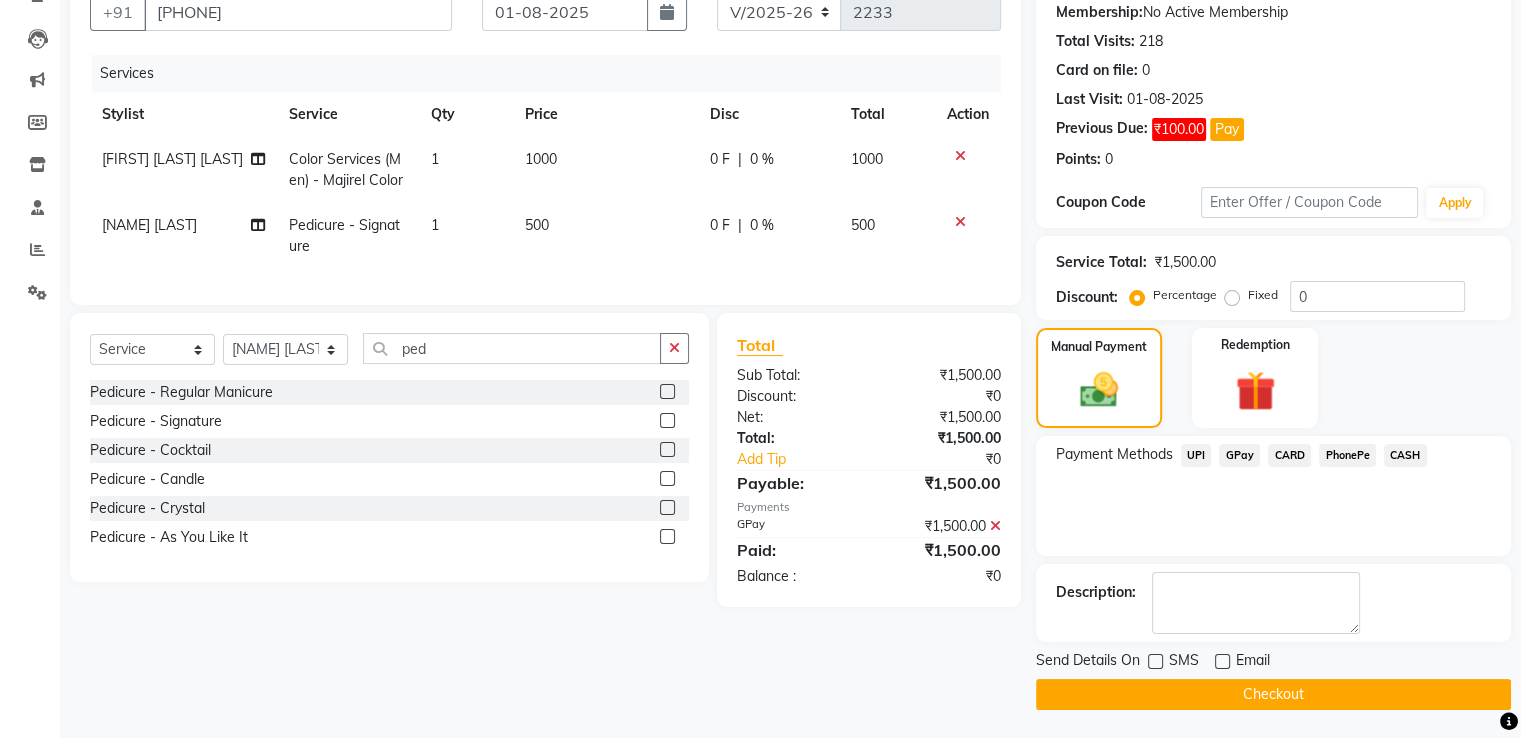 click on "Checkout" 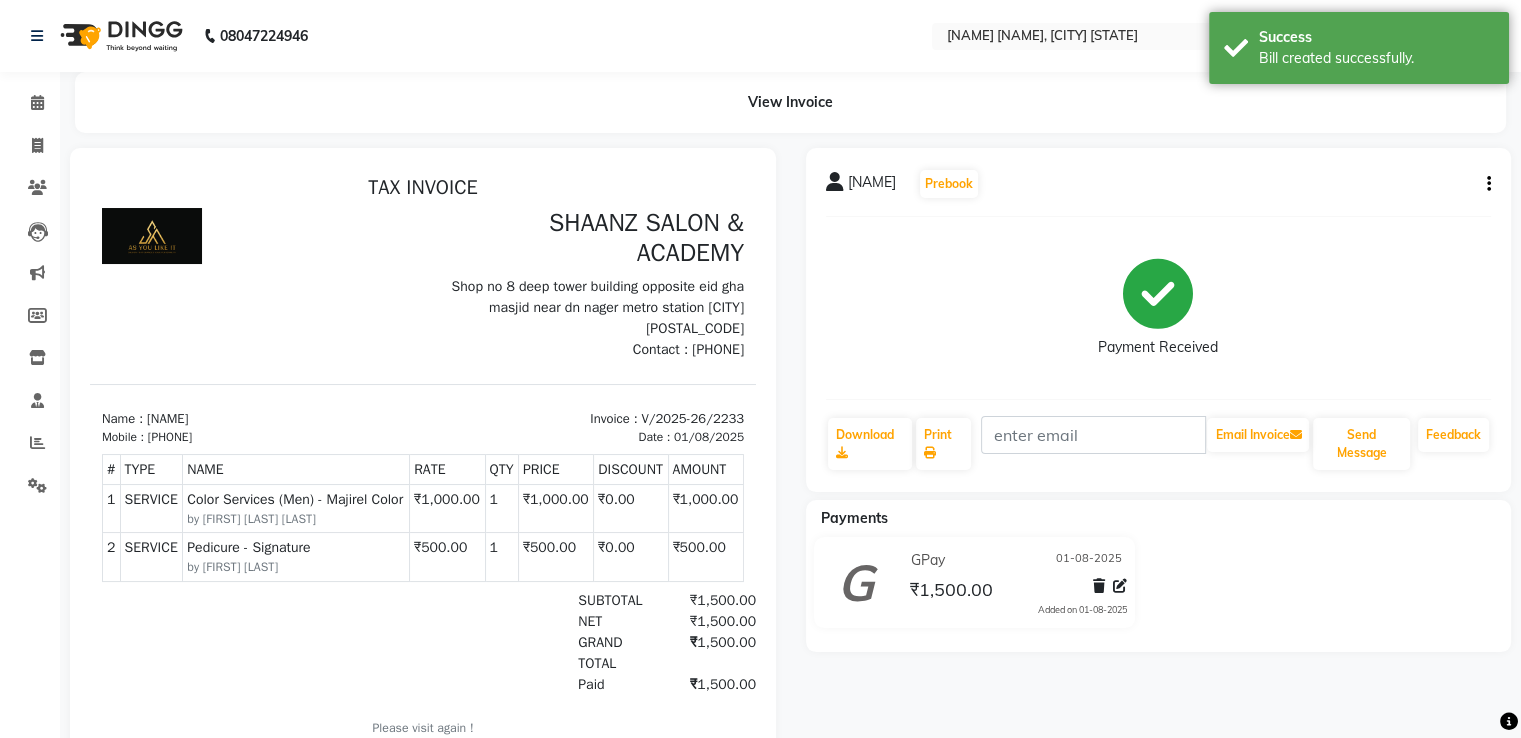 scroll, scrollTop: 0, scrollLeft: 0, axis: both 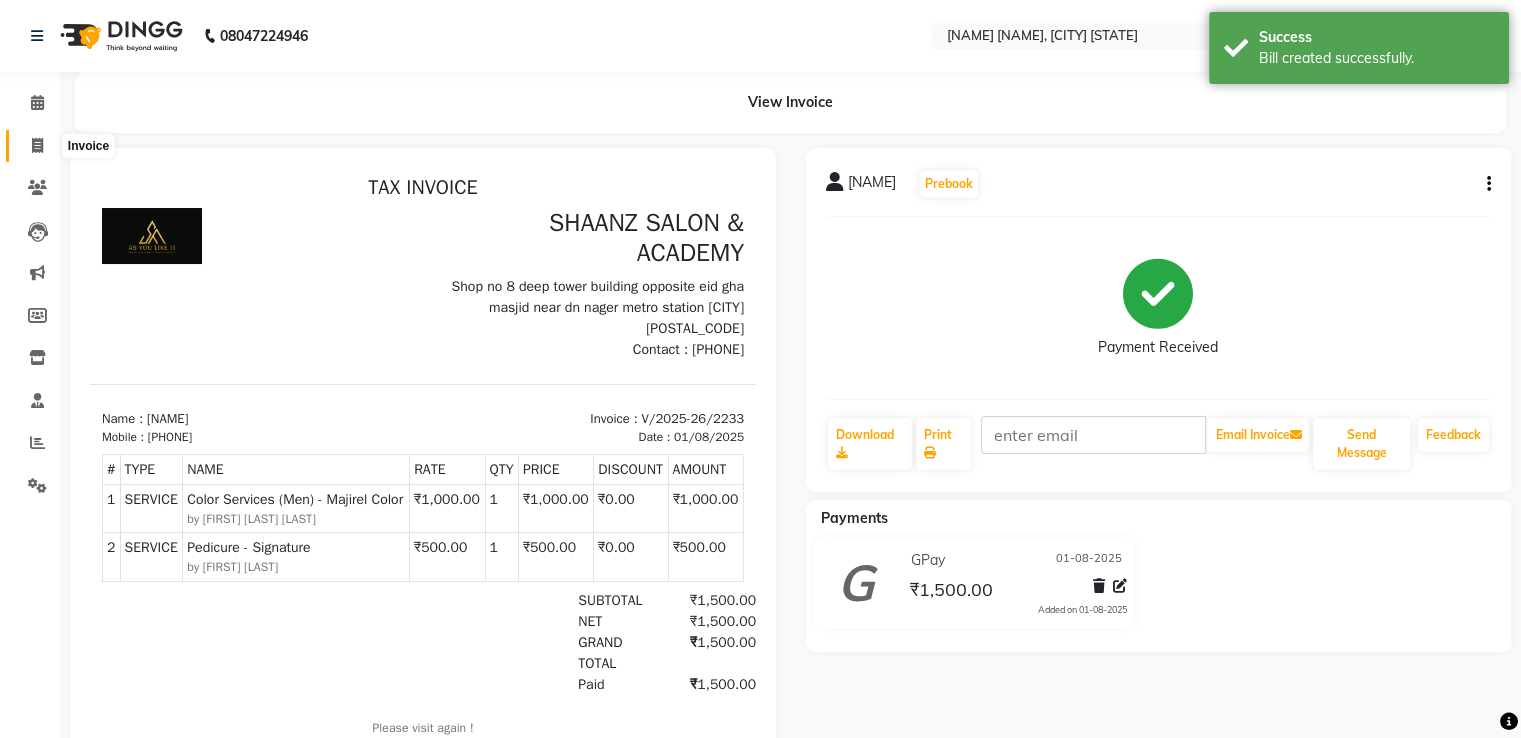 click 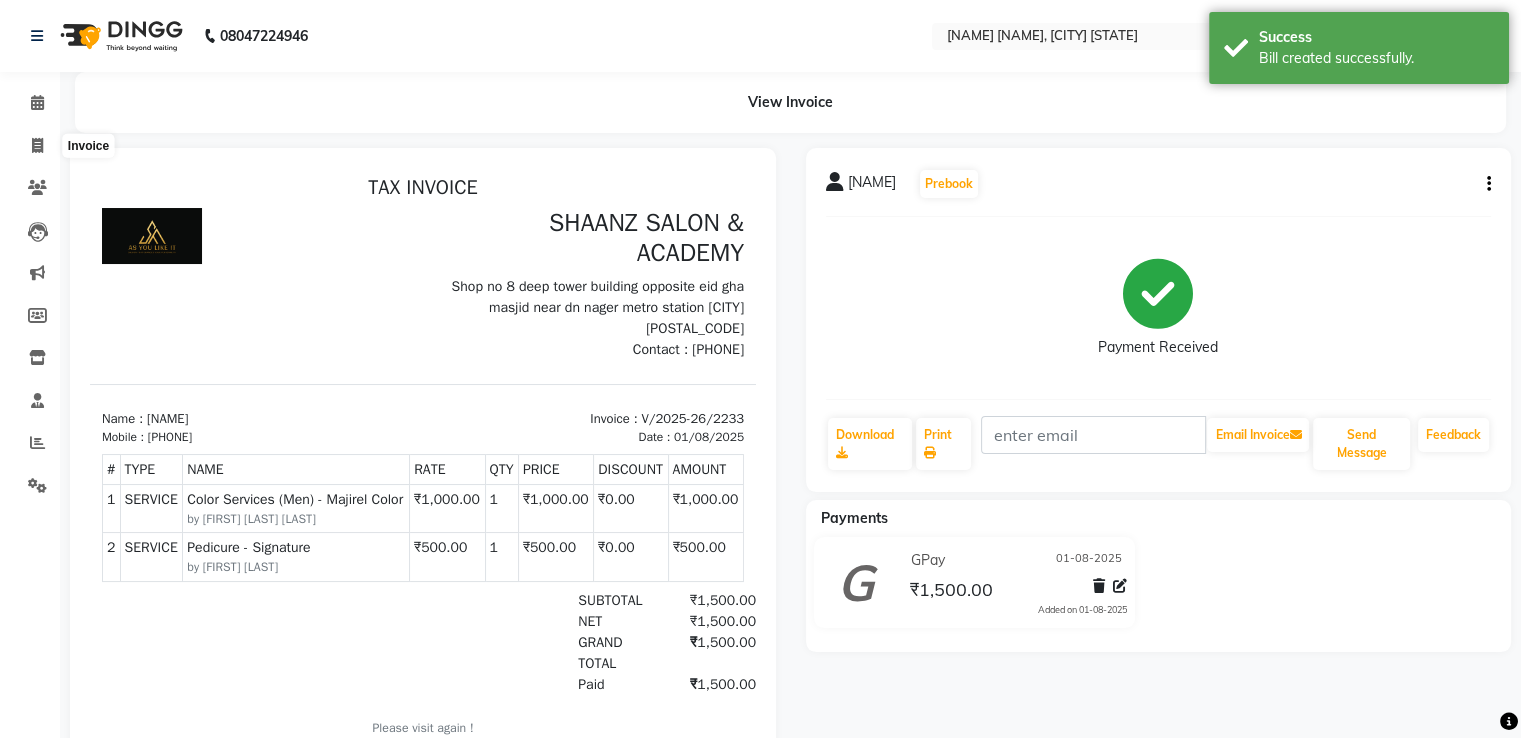 select on "service" 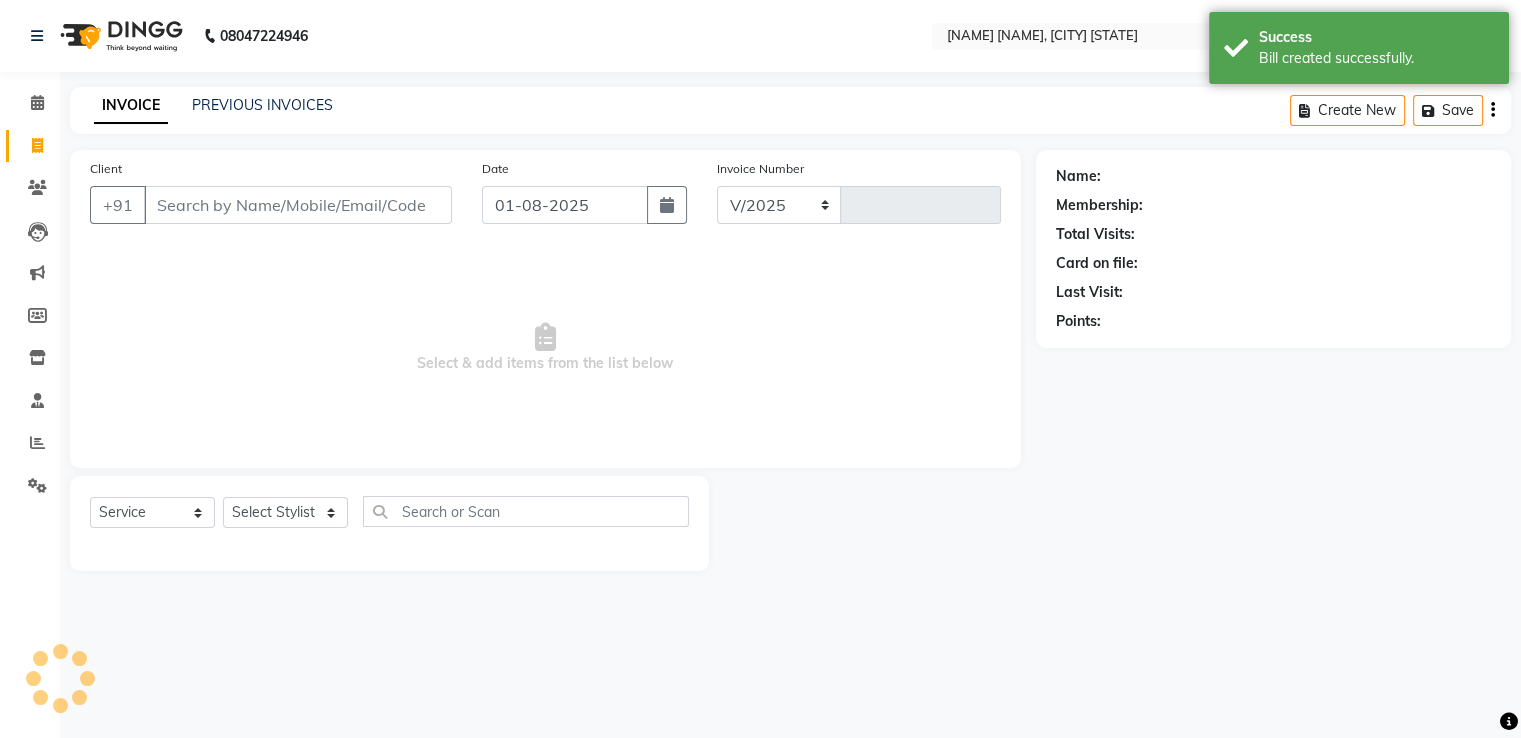 select on "6360" 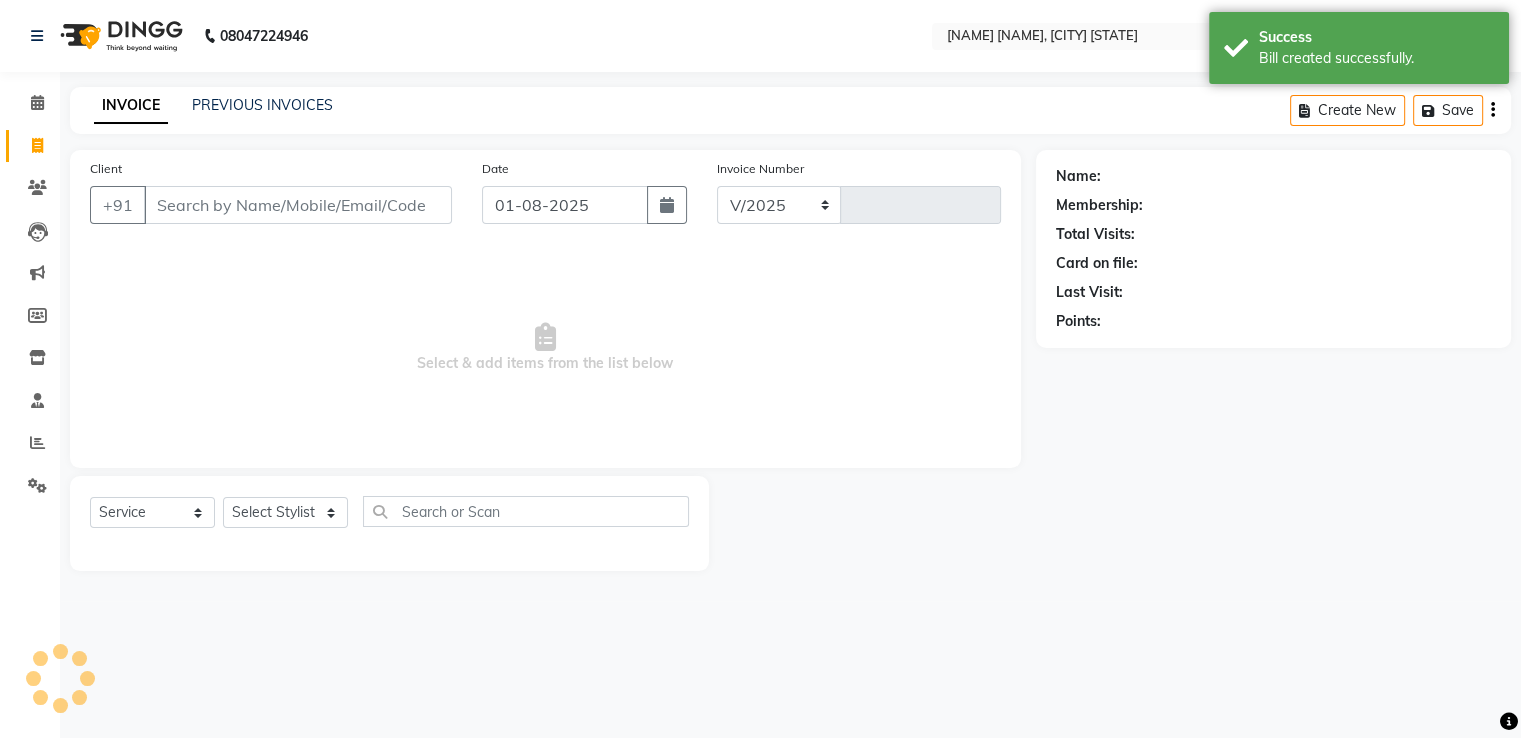 type on "2234" 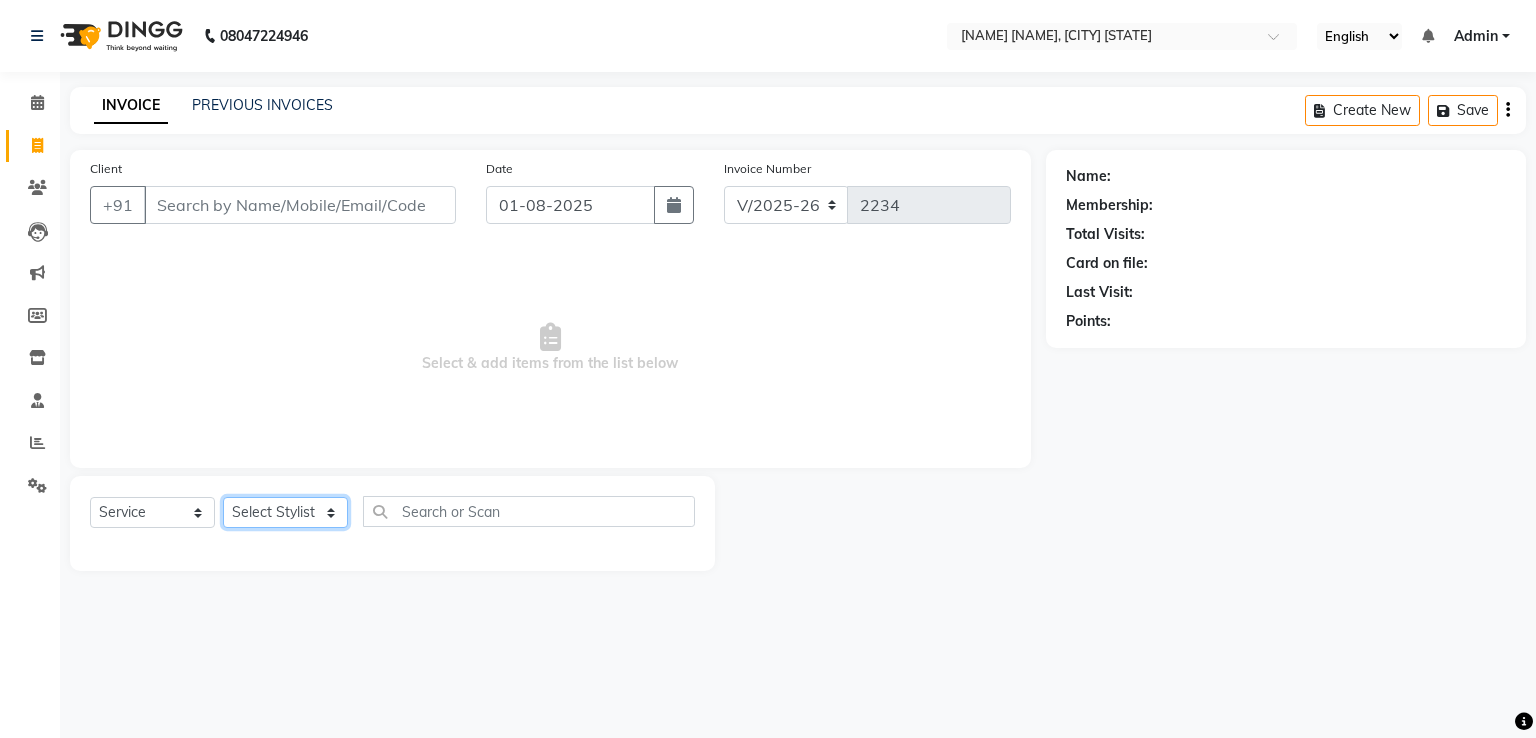 click on "Select Stylist Ameer AHMAD ankita  mascarenhas ASHISH THAPA MUSKAN  nisha vishal patil Raaj sahil salmani SANJANA  sanju Shaan Ahmed shital shah Tasleem ahmad salmani" 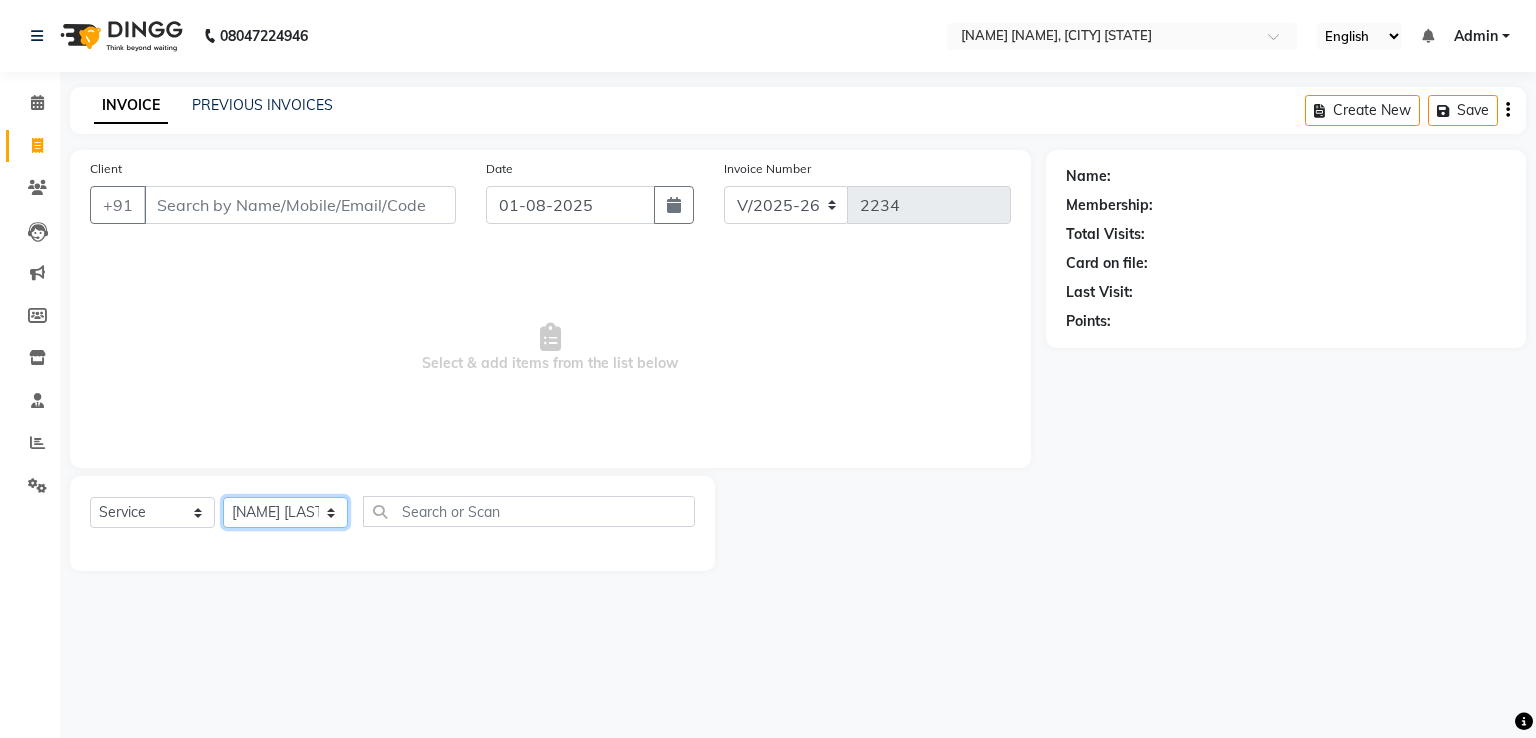 click on "Select Stylist Ameer AHMAD ankita  mascarenhas ASHISH THAPA MUSKAN  nisha vishal patil Raaj sahil salmani SANJANA  sanju Shaan Ahmed shital shah Tasleem ahmad salmani" 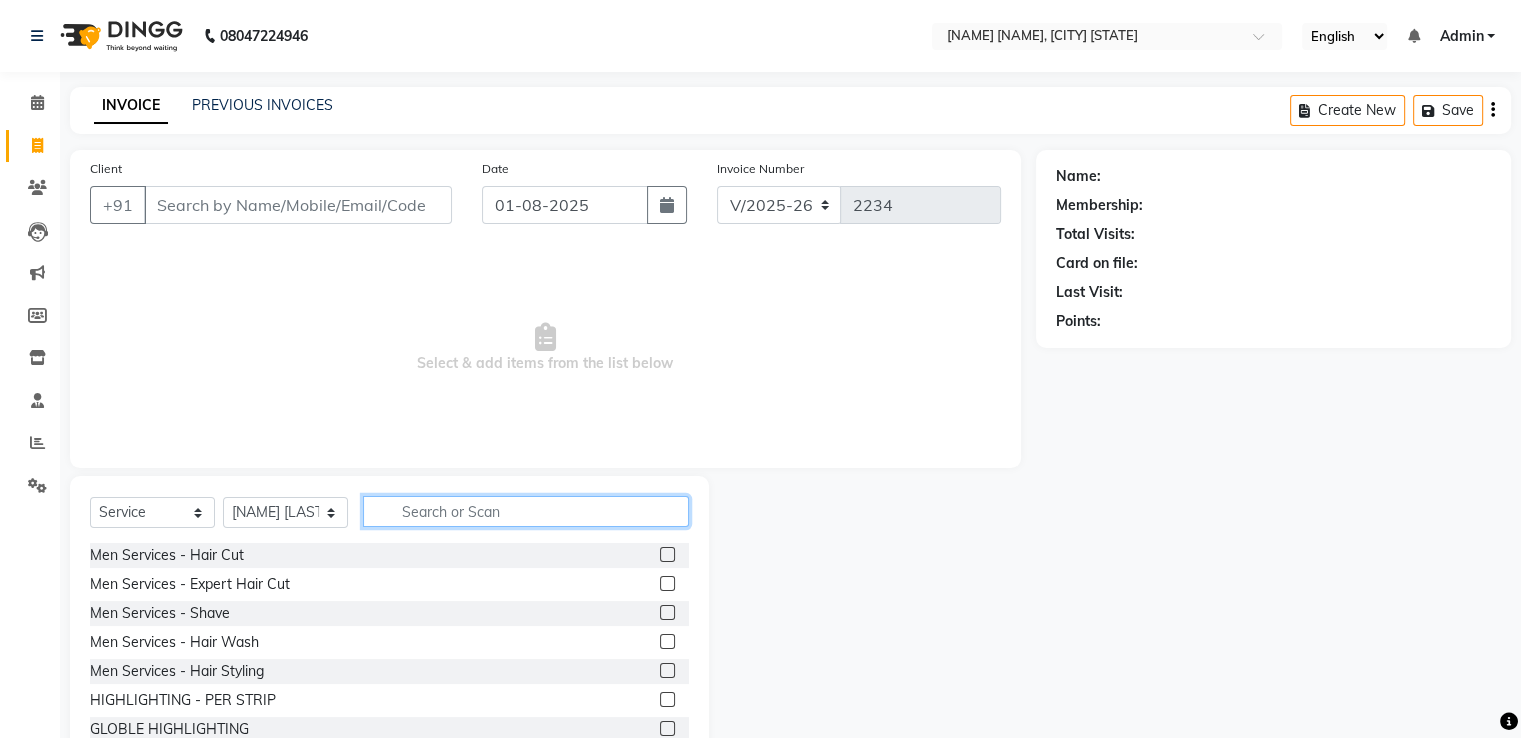 click 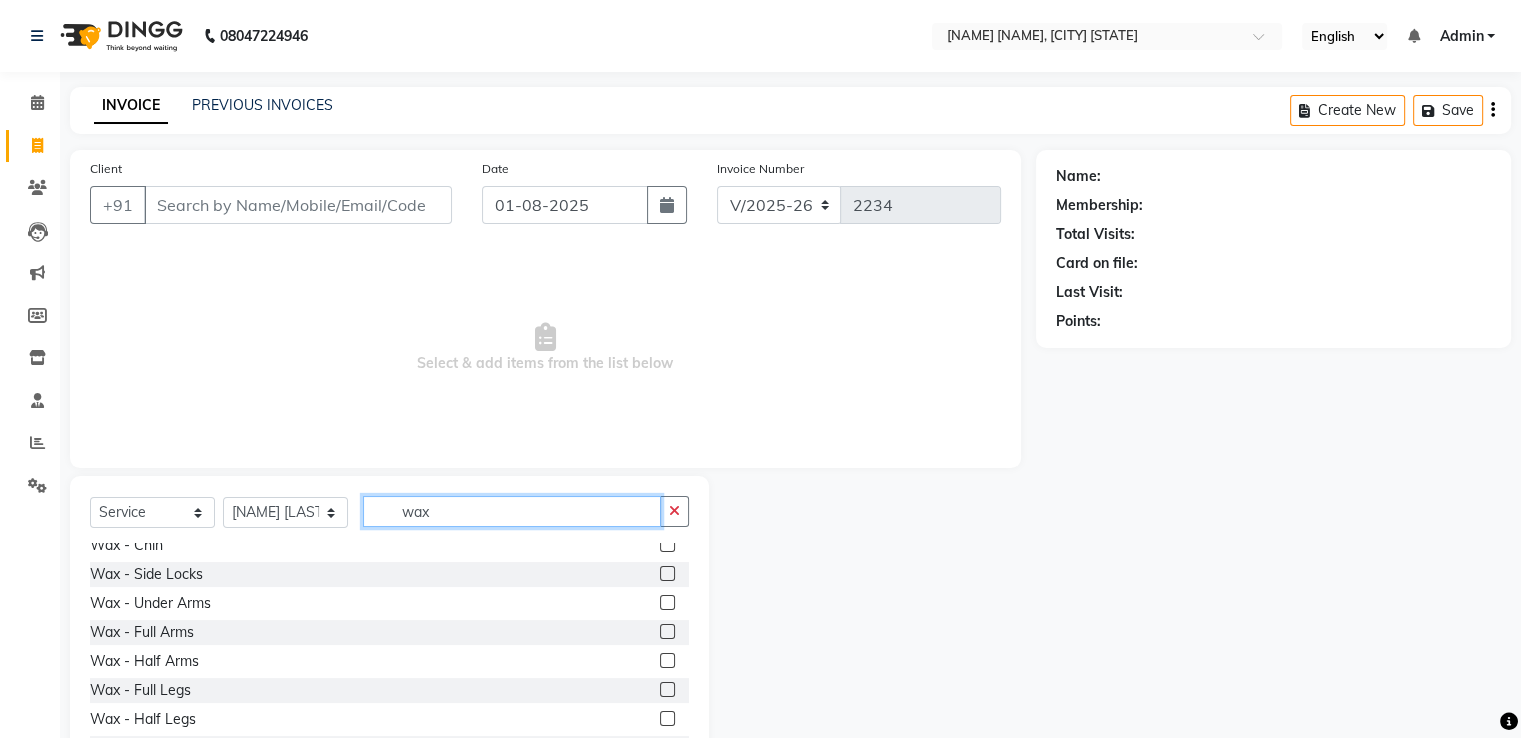 scroll, scrollTop: 300, scrollLeft: 0, axis: vertical 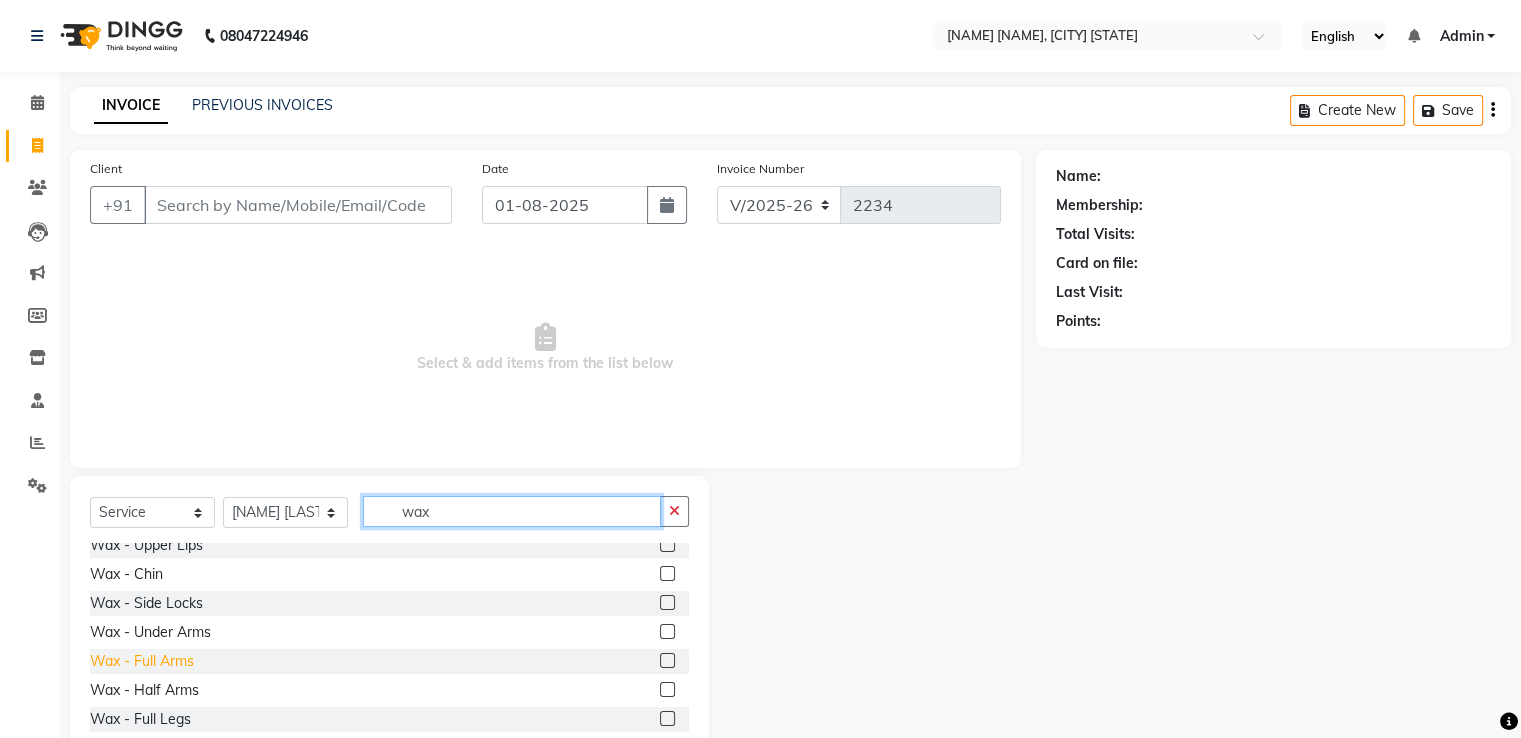 type on "wax" 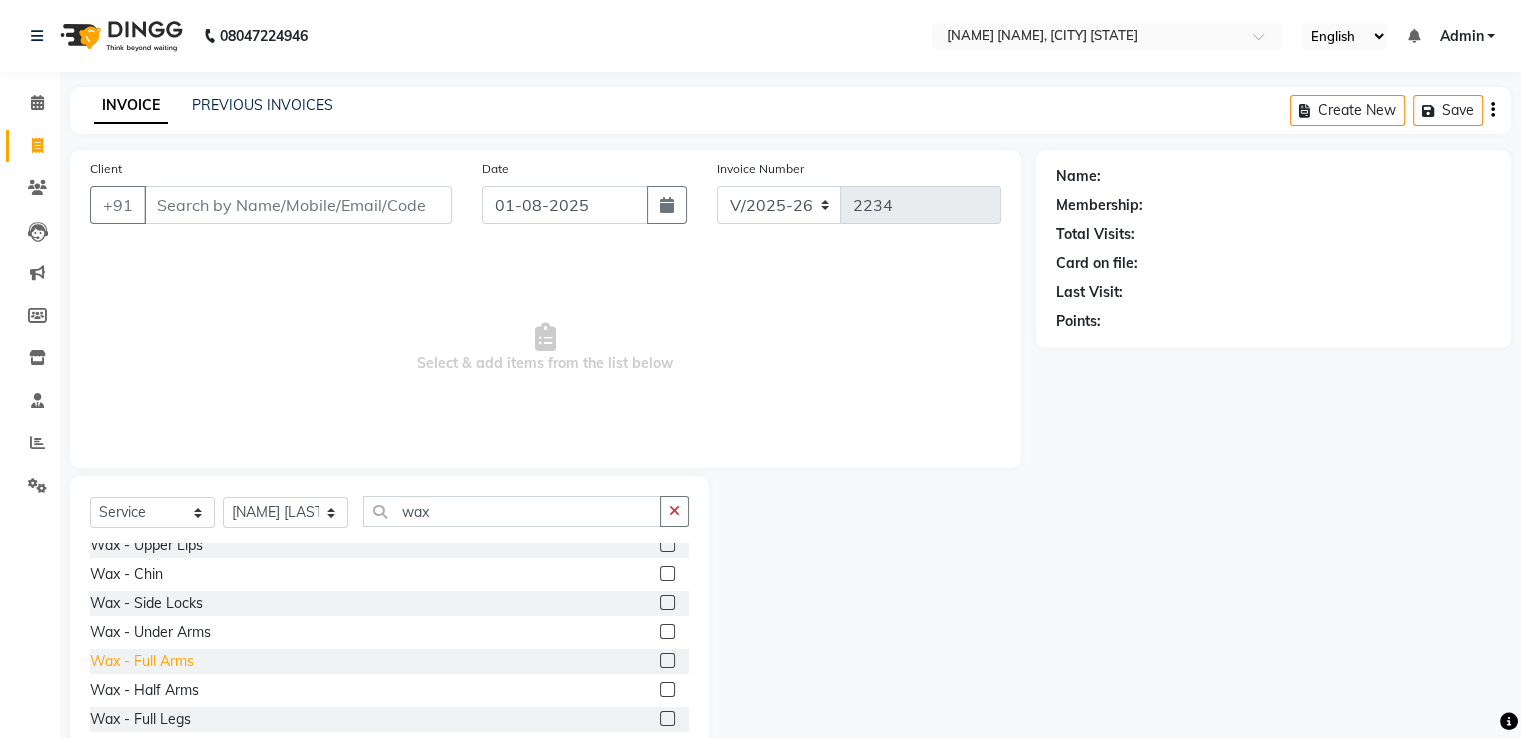click on "Wax - Full Arms" 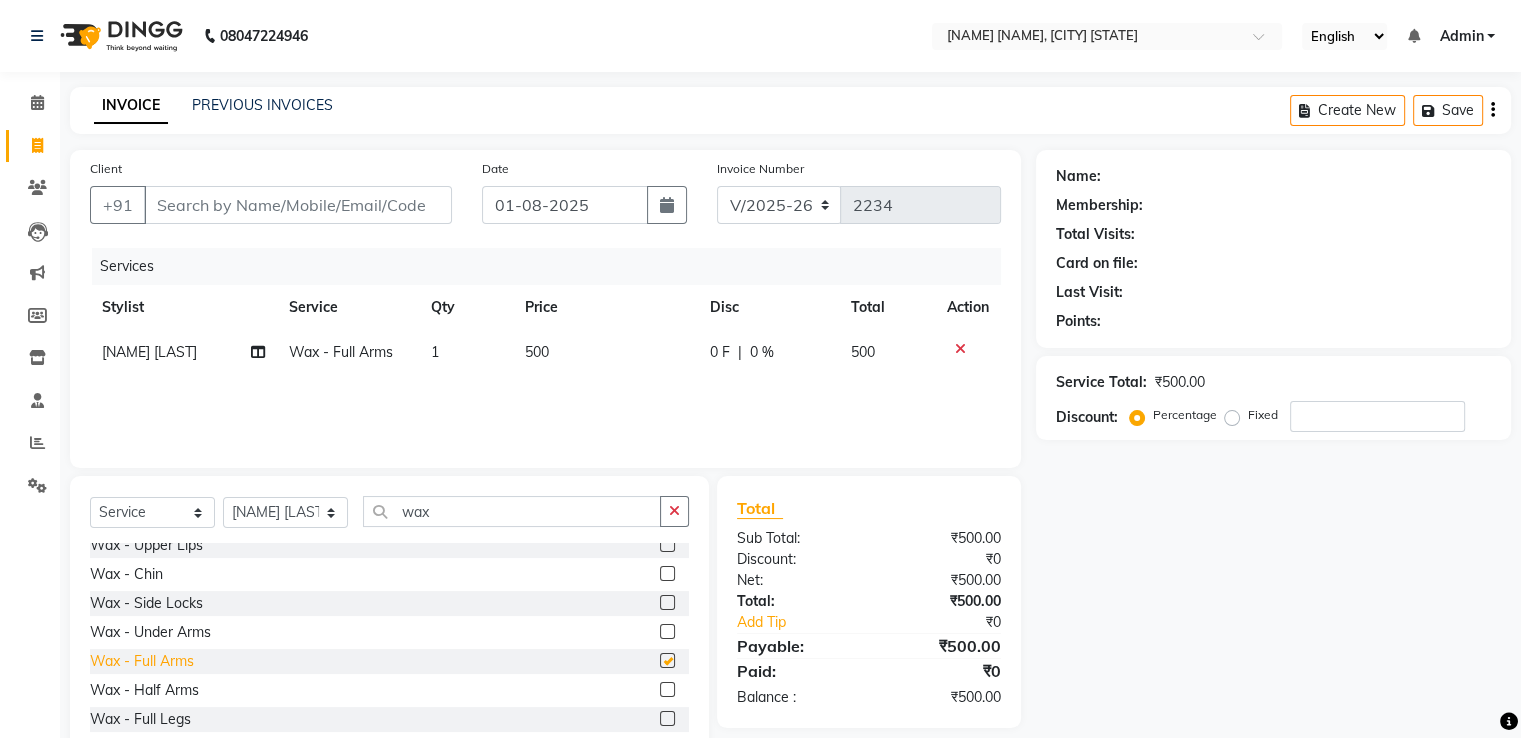 checkbox on "false" 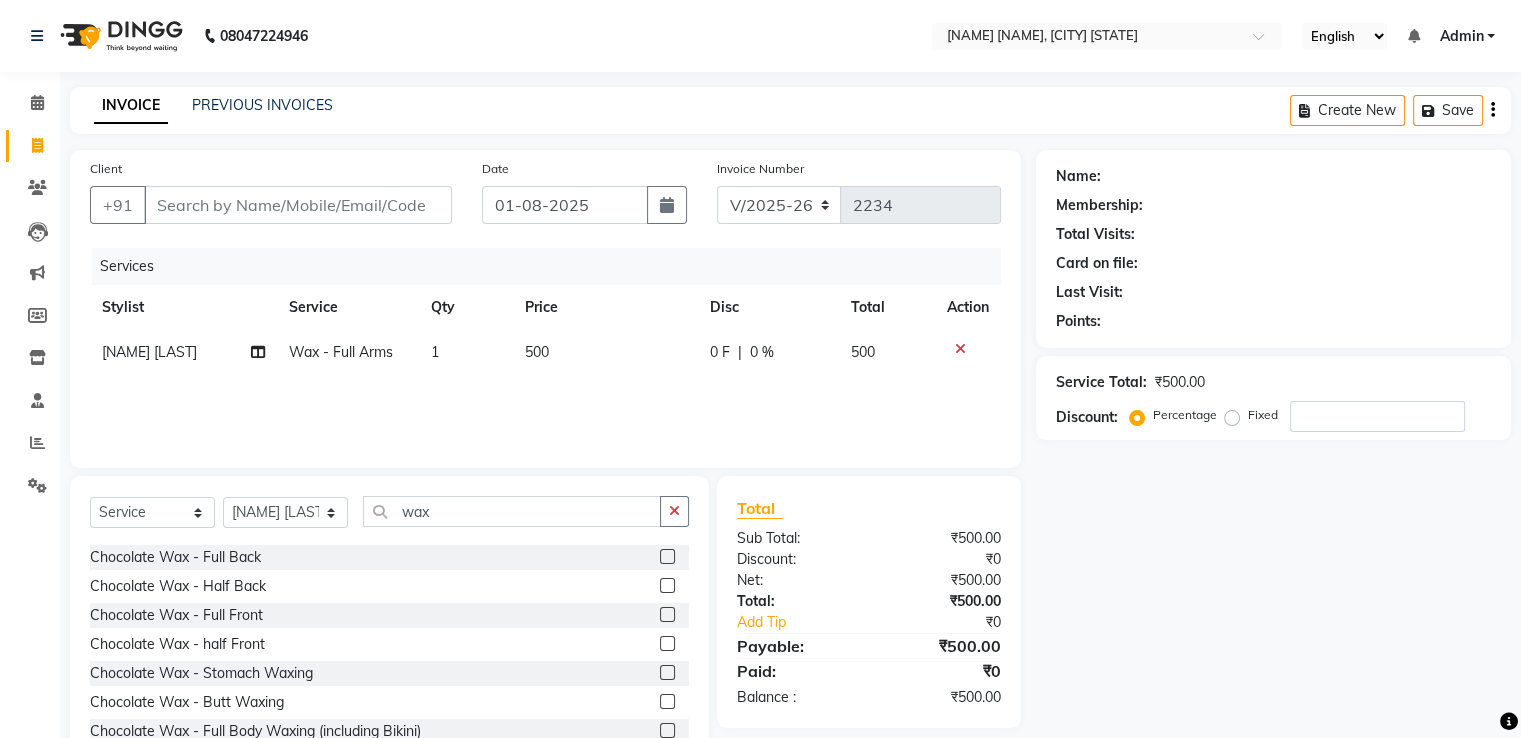 scroll, scrollTop: 1192, scrollLeft: 0, axis: vertical 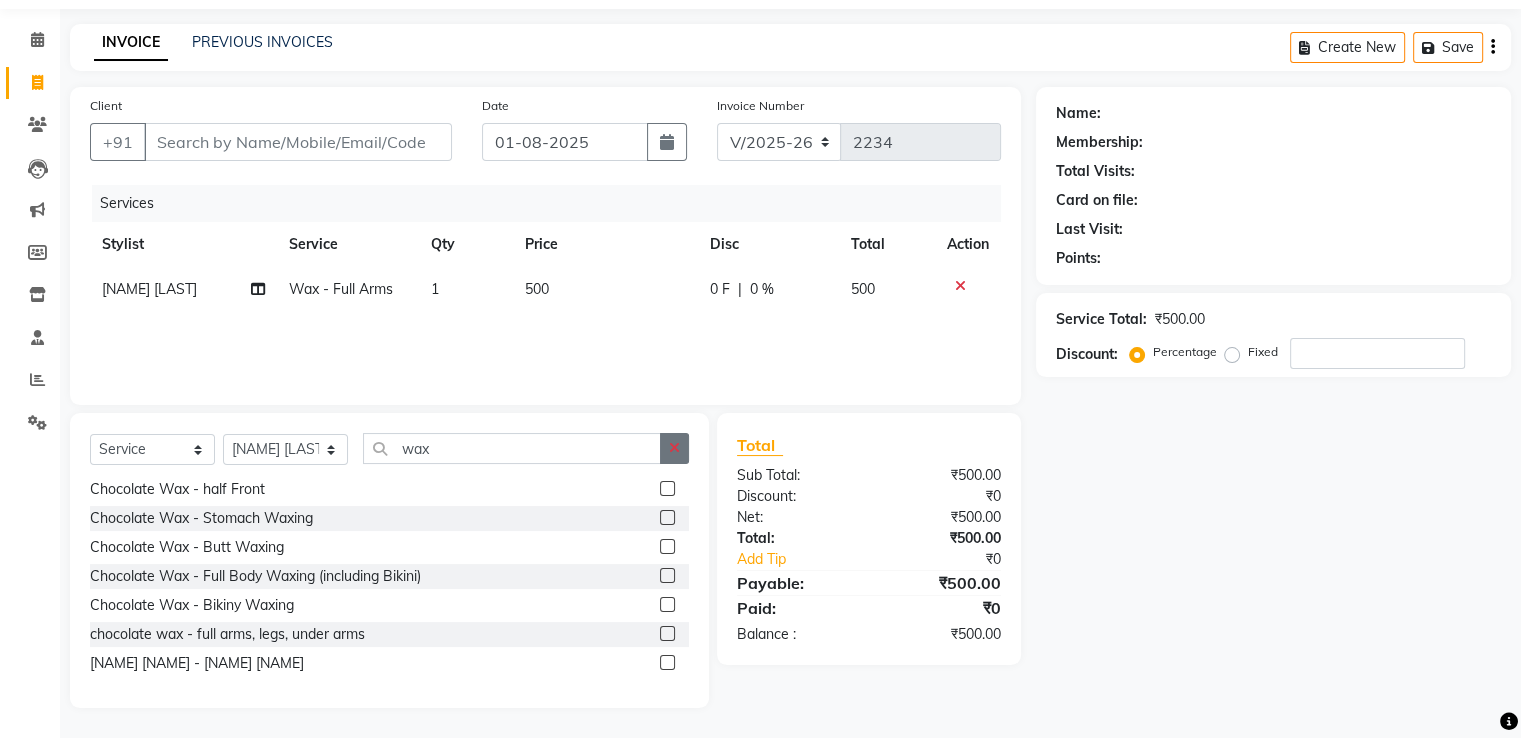 click 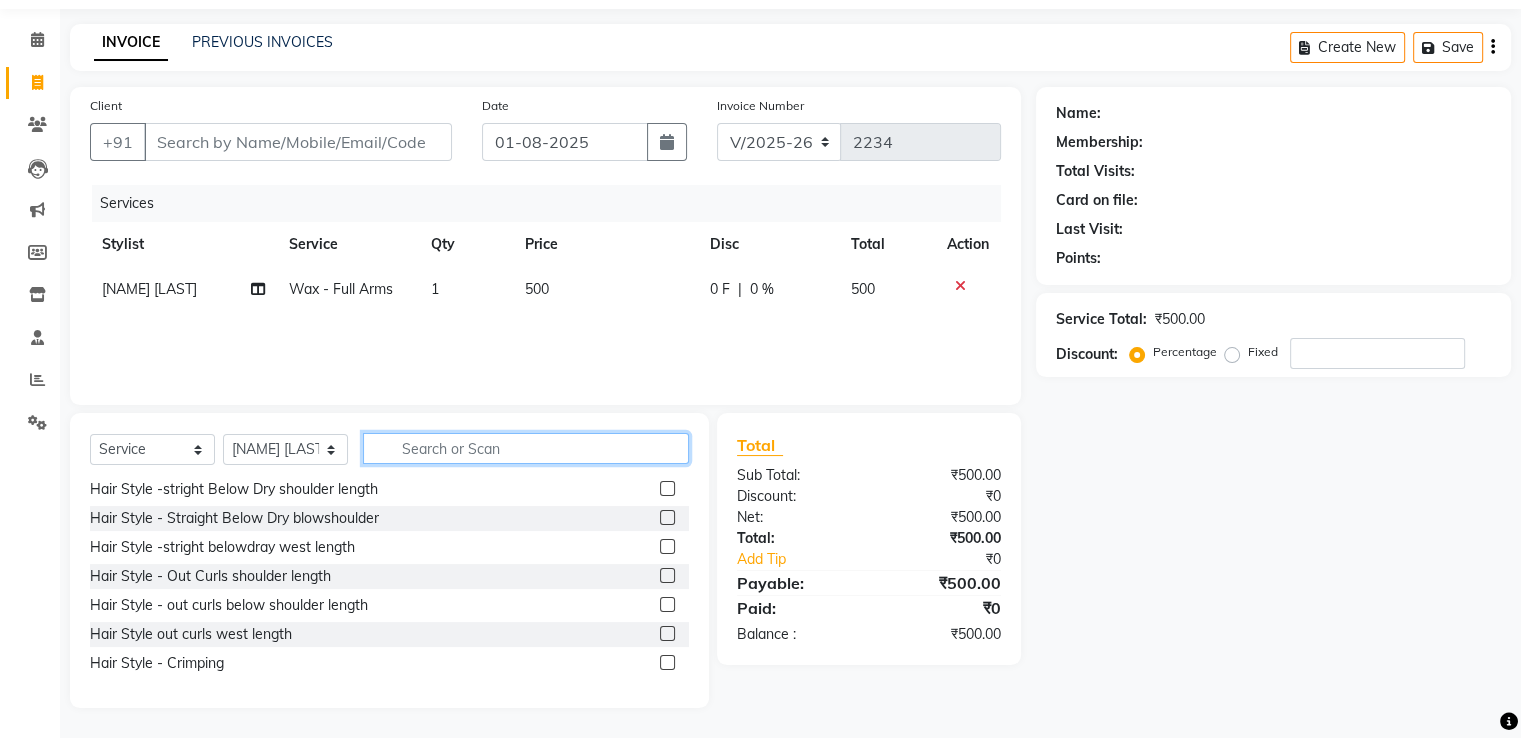 click 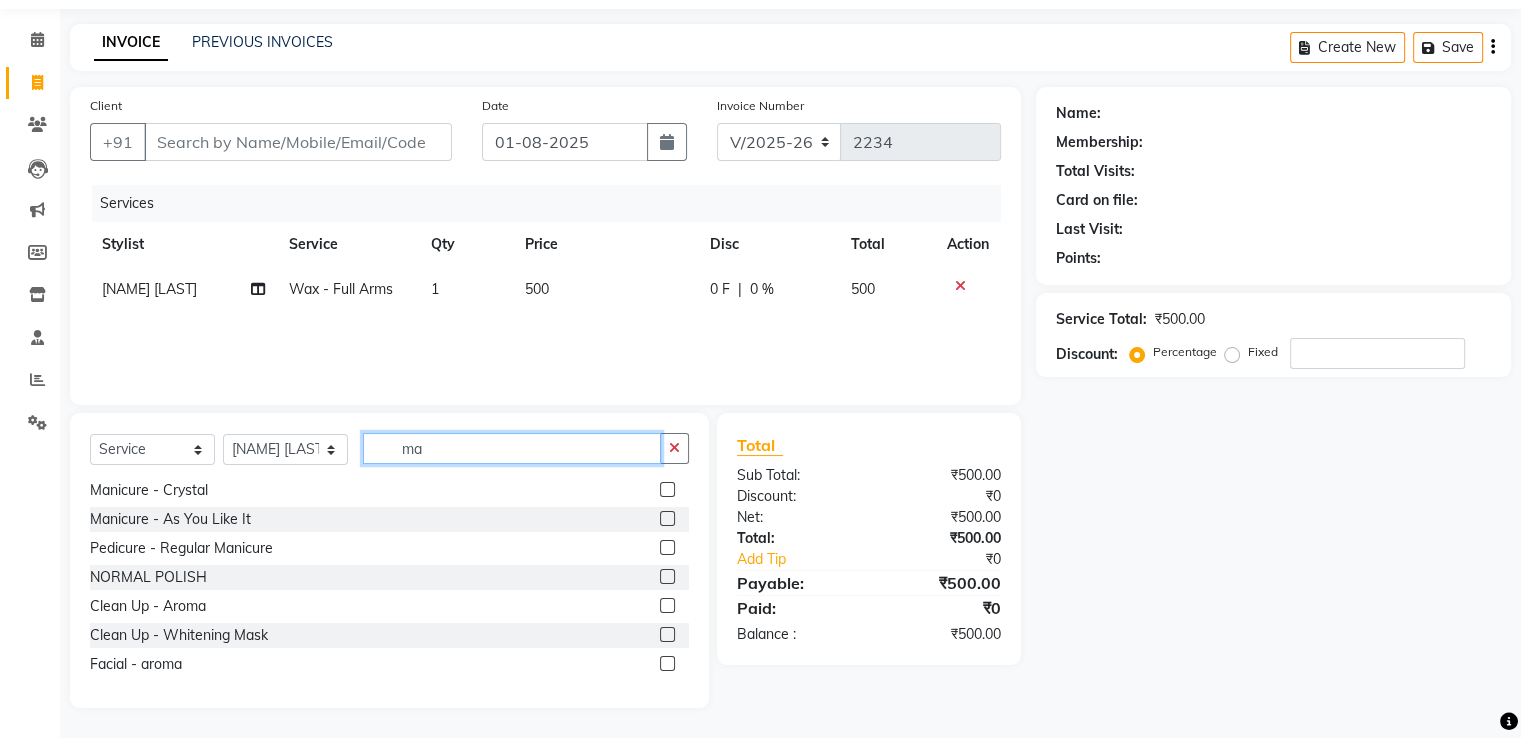 scroll, scrollTop: 0, scrollLeft: 0, axis: both 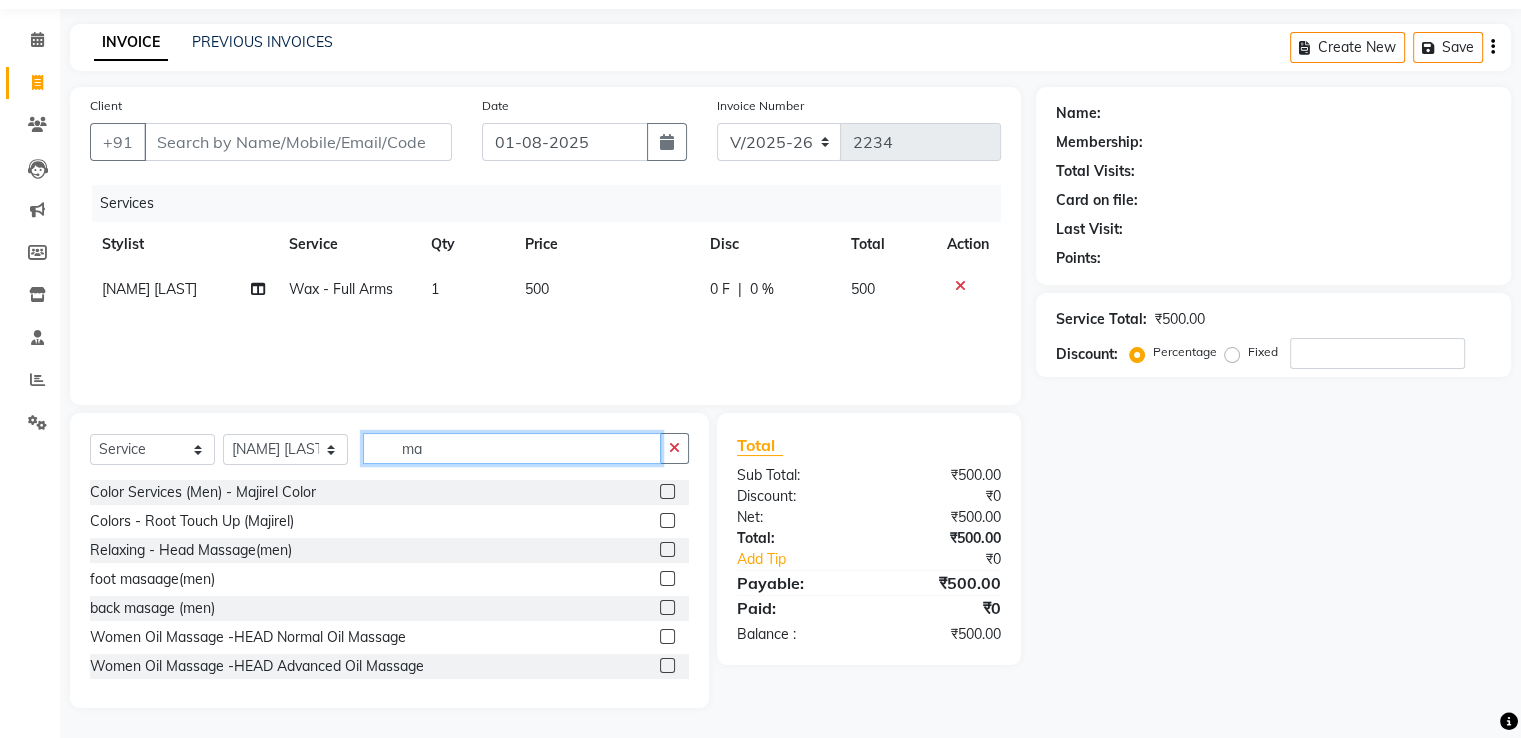 type on "m" 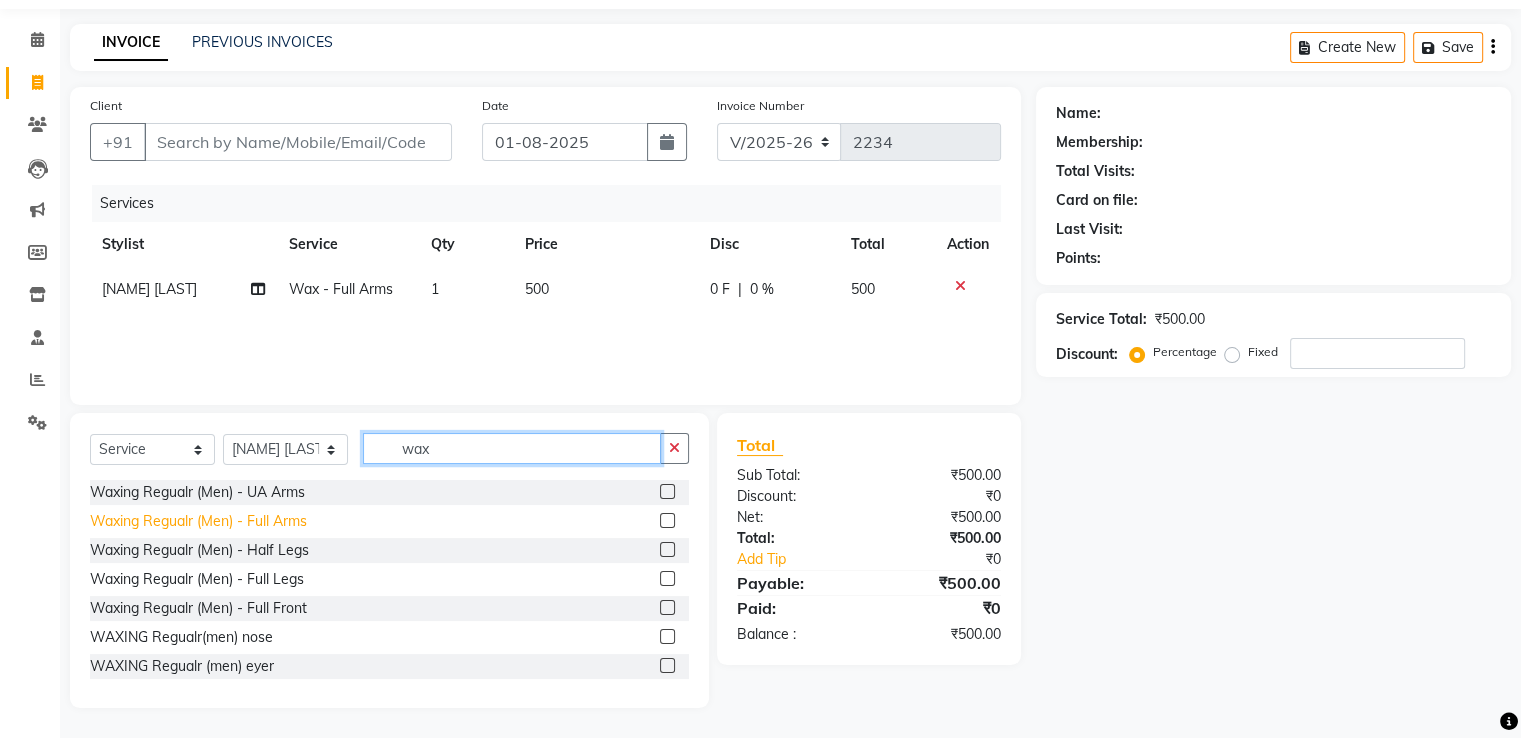 type on "wax" 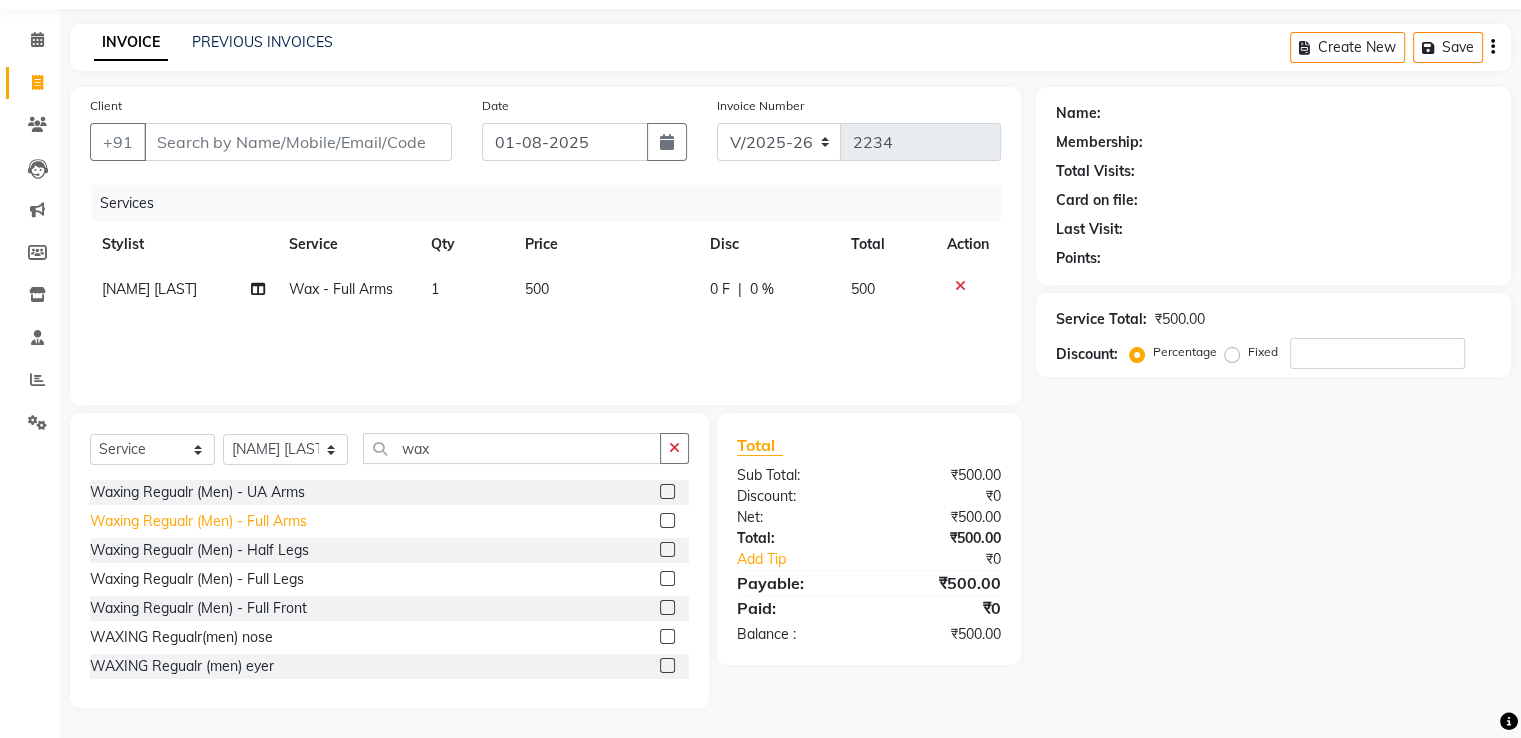 click on "Waxing Regualr (Men) - Full Arms" 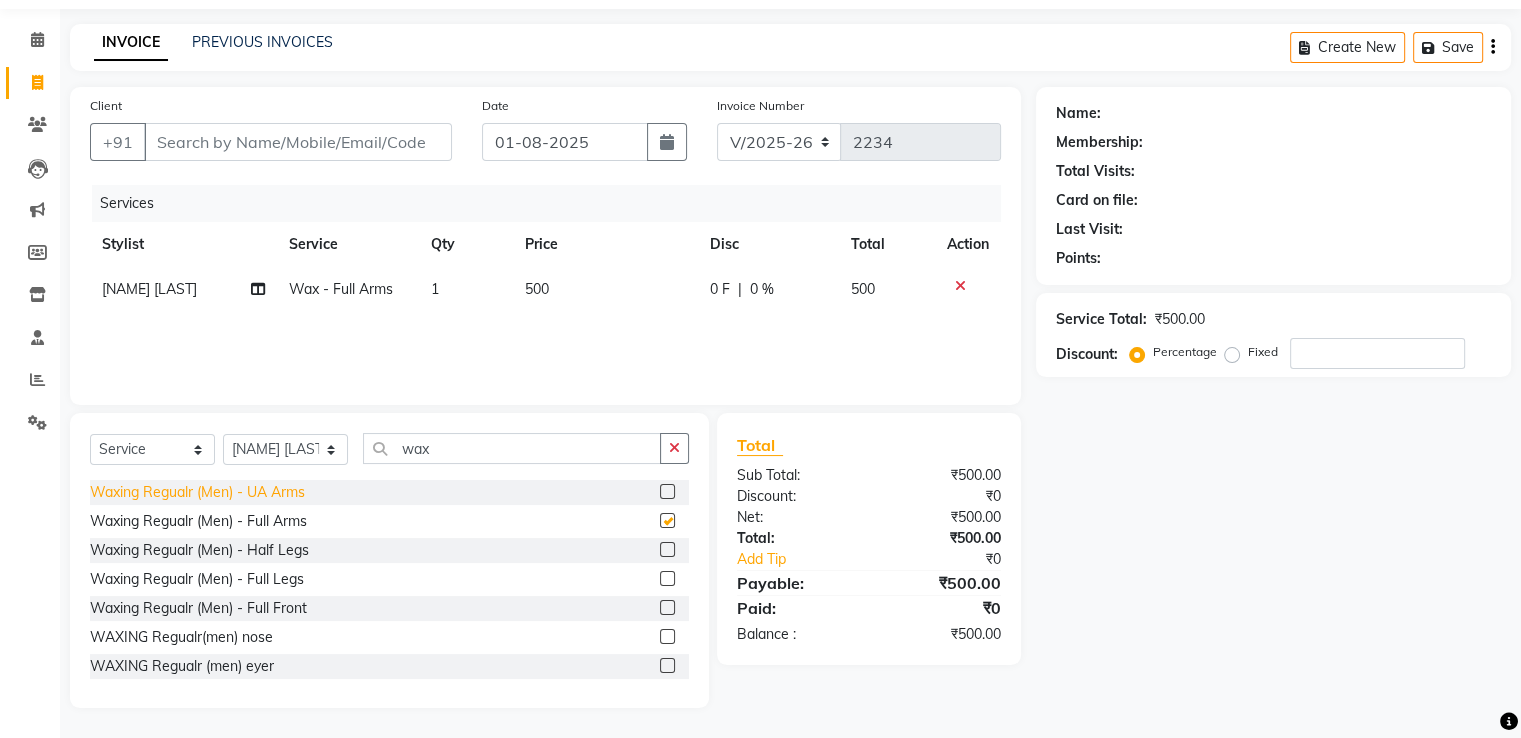 checkbox on "false" 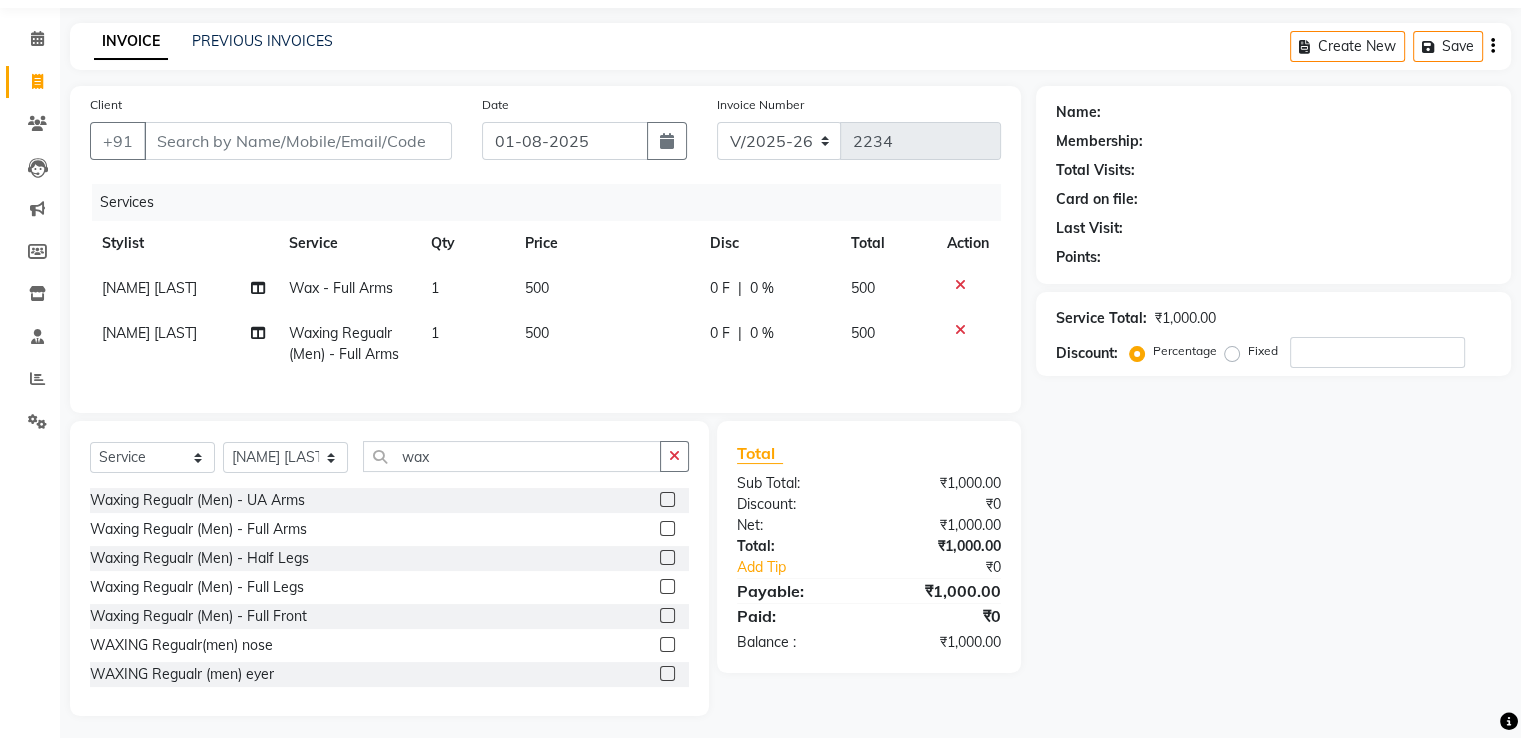 click 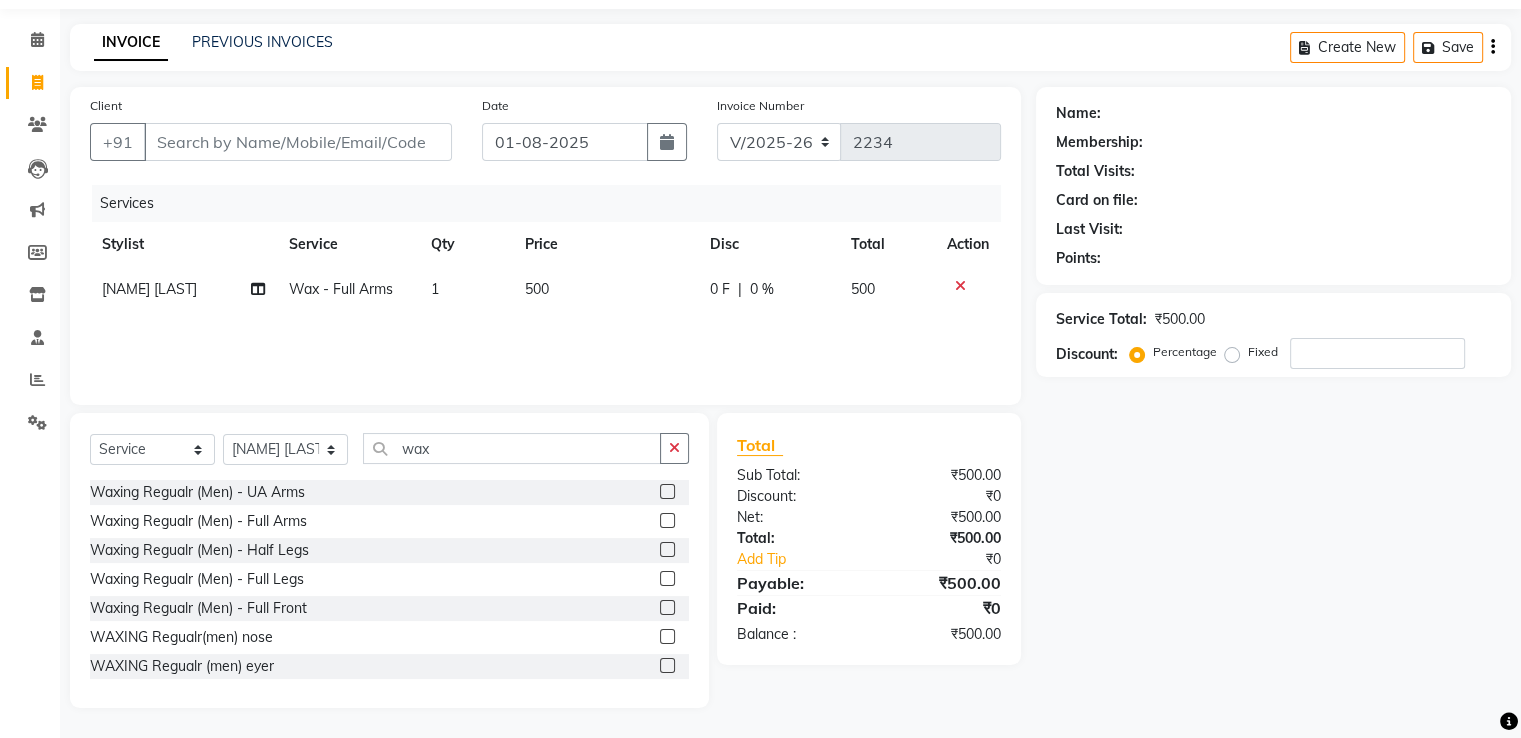 click on "500" 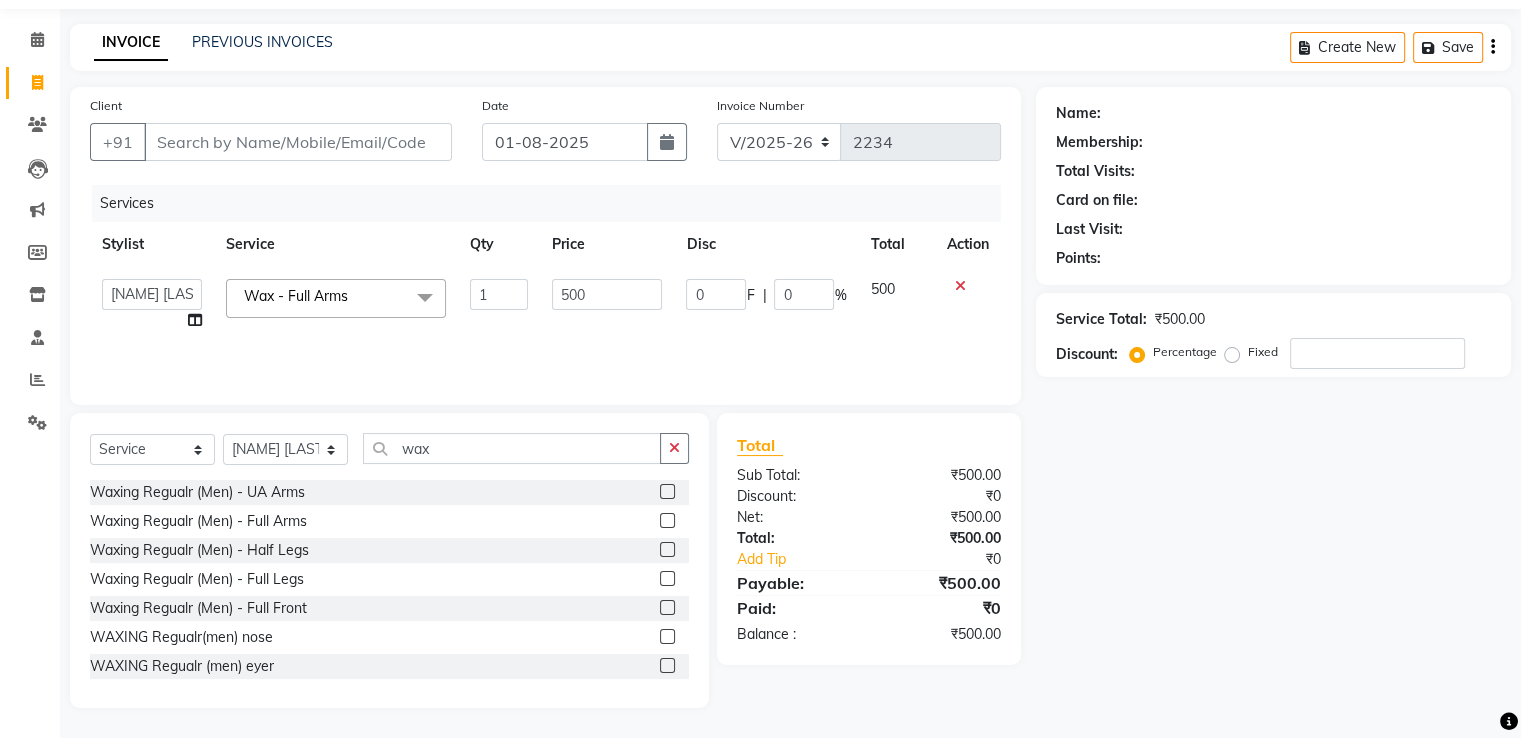 click on "500" 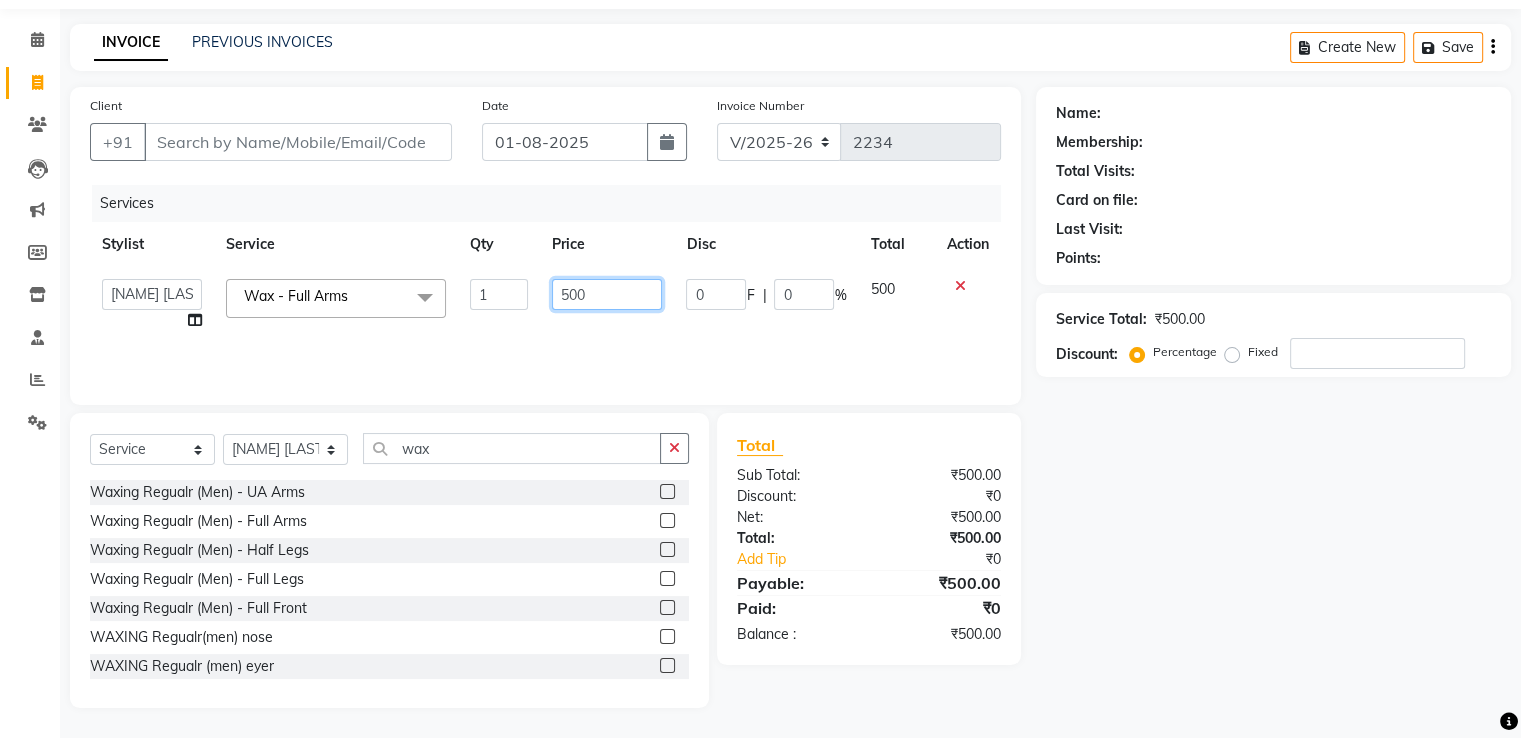 click on "500" 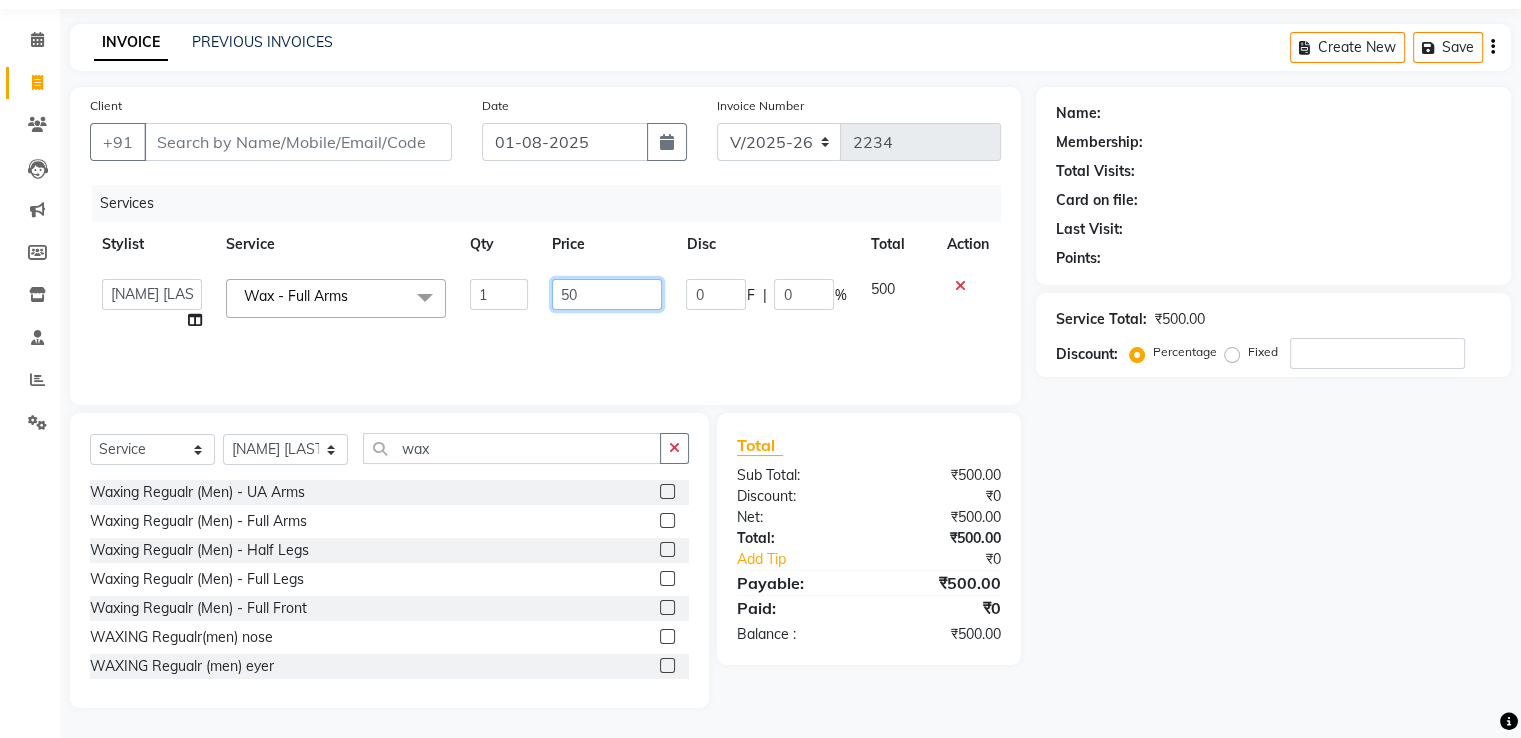type on "5" 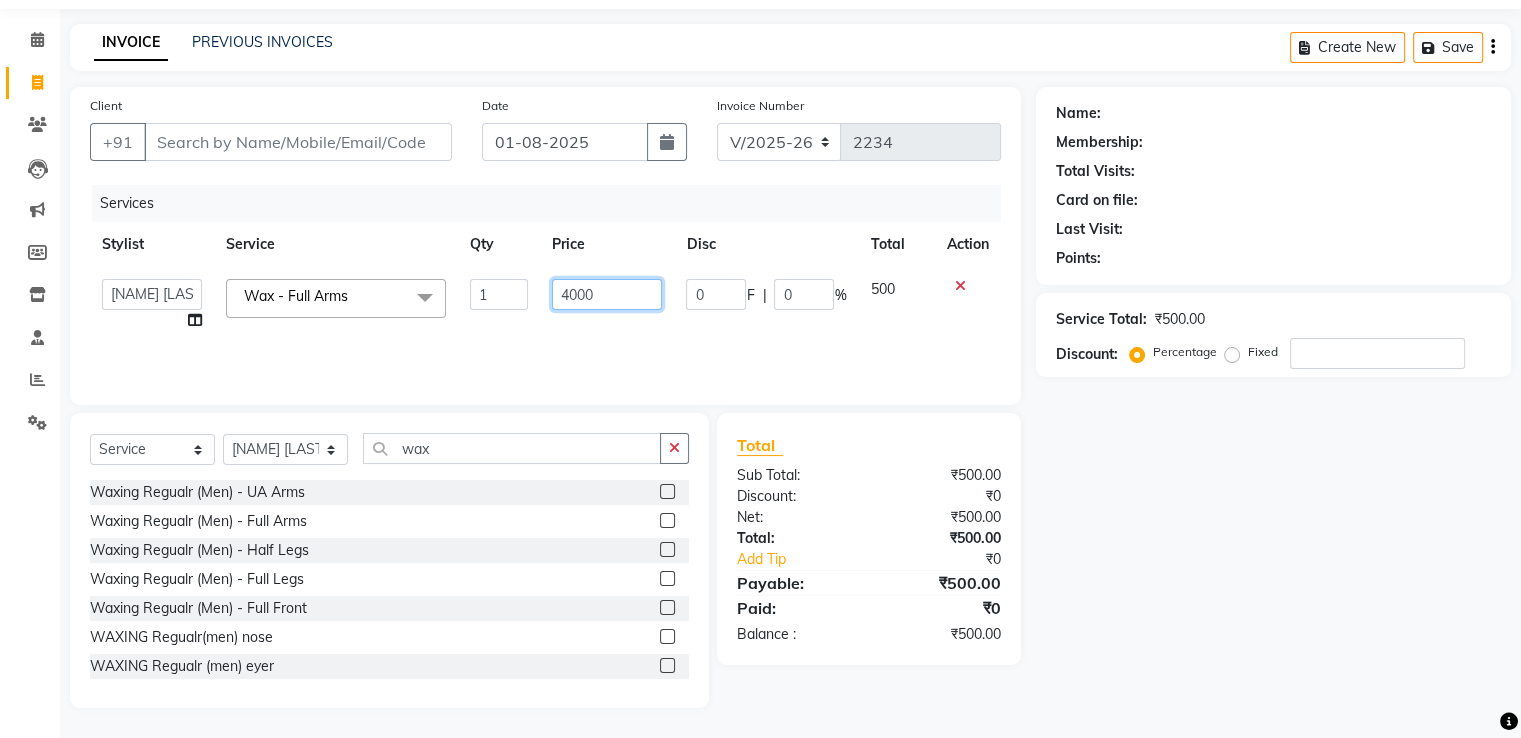 type on "400" 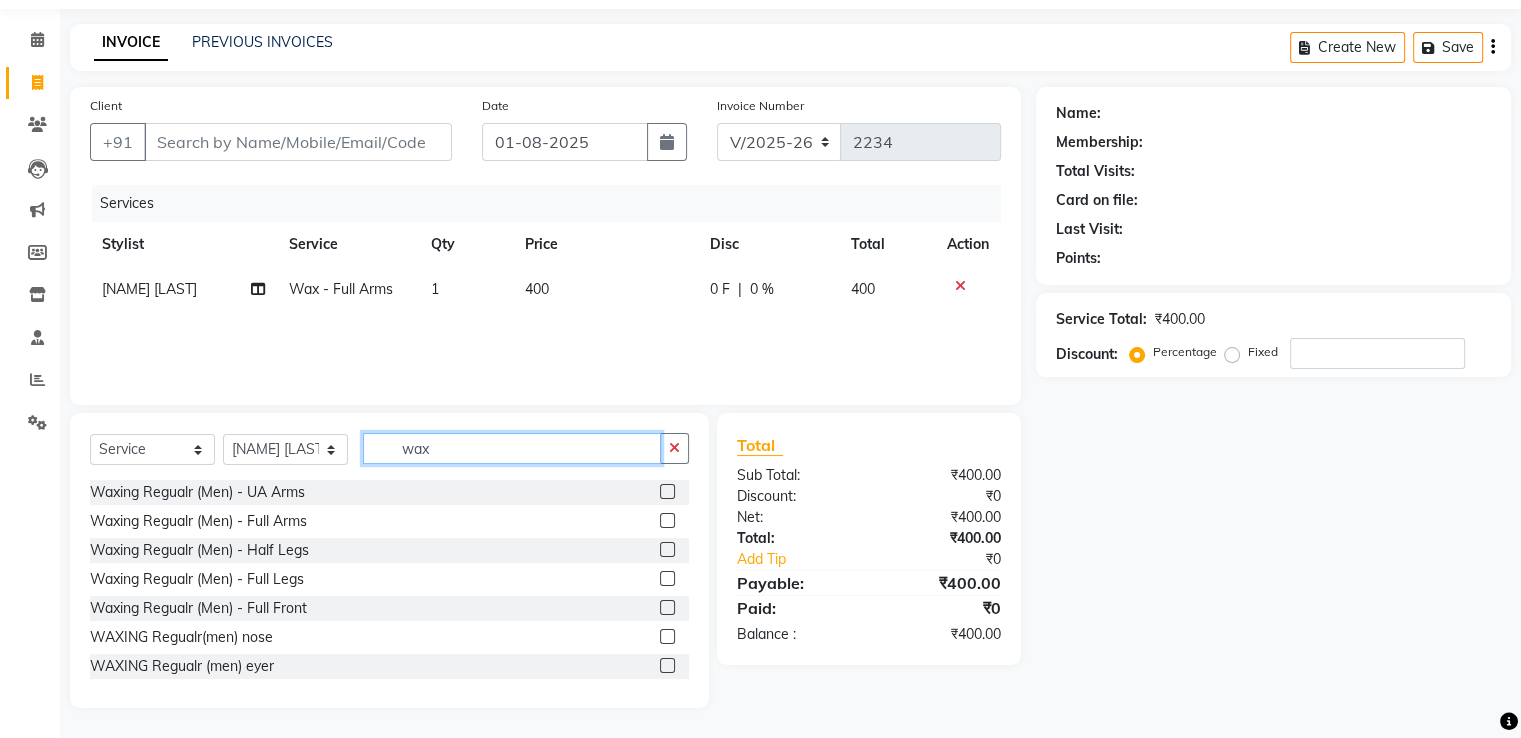 click on "wax" 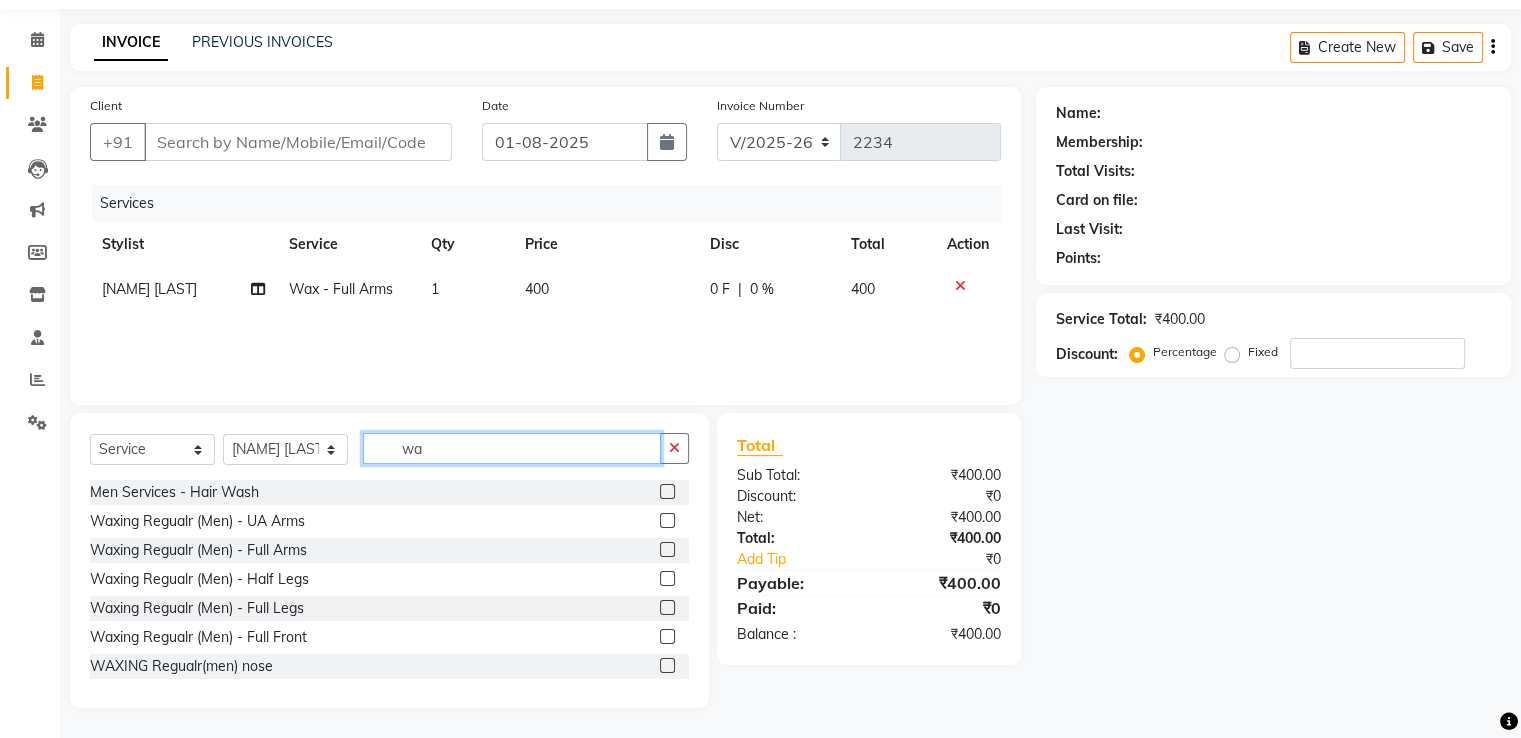 type on "w" 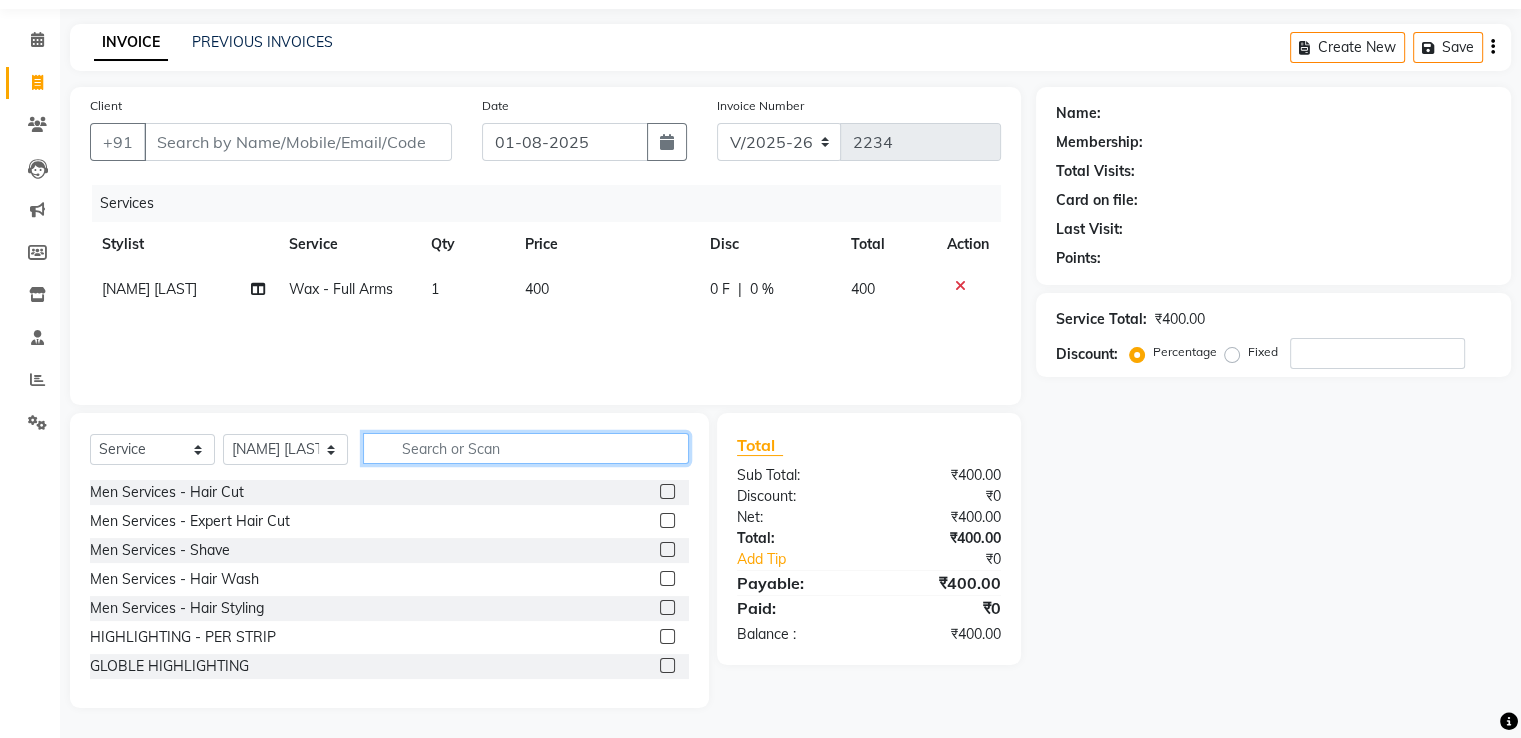 type 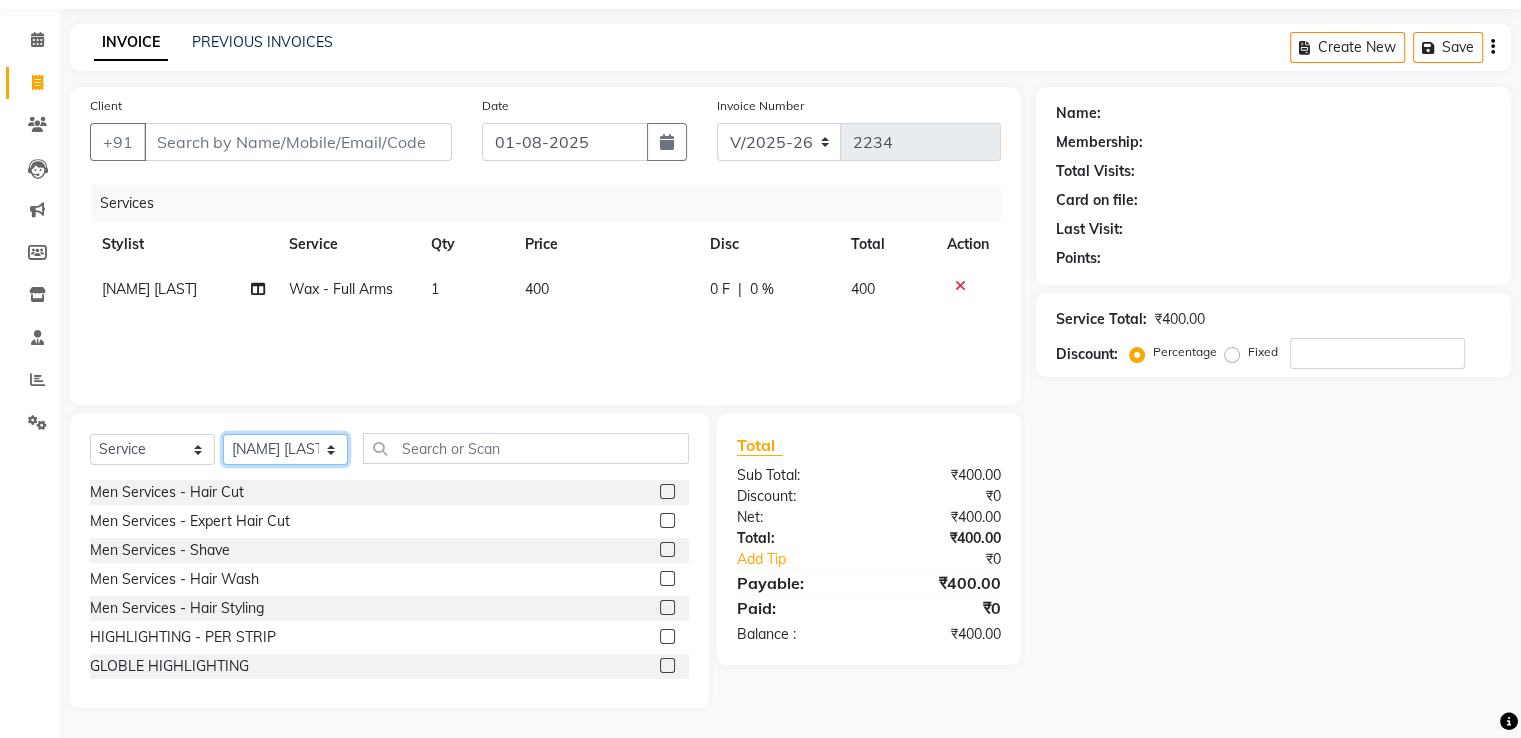 click on "Select Stylist [FIRST] [LAST] [FIRST]  [LAST] [FIRST] [LAST] [FIRST] [LAST] [FIRST] [LAST] [FIRST] [LAST] [FIRST] [LAST] [FIRST] [LAST] [FIRST] [LAST] [FIRST] [LAST]" 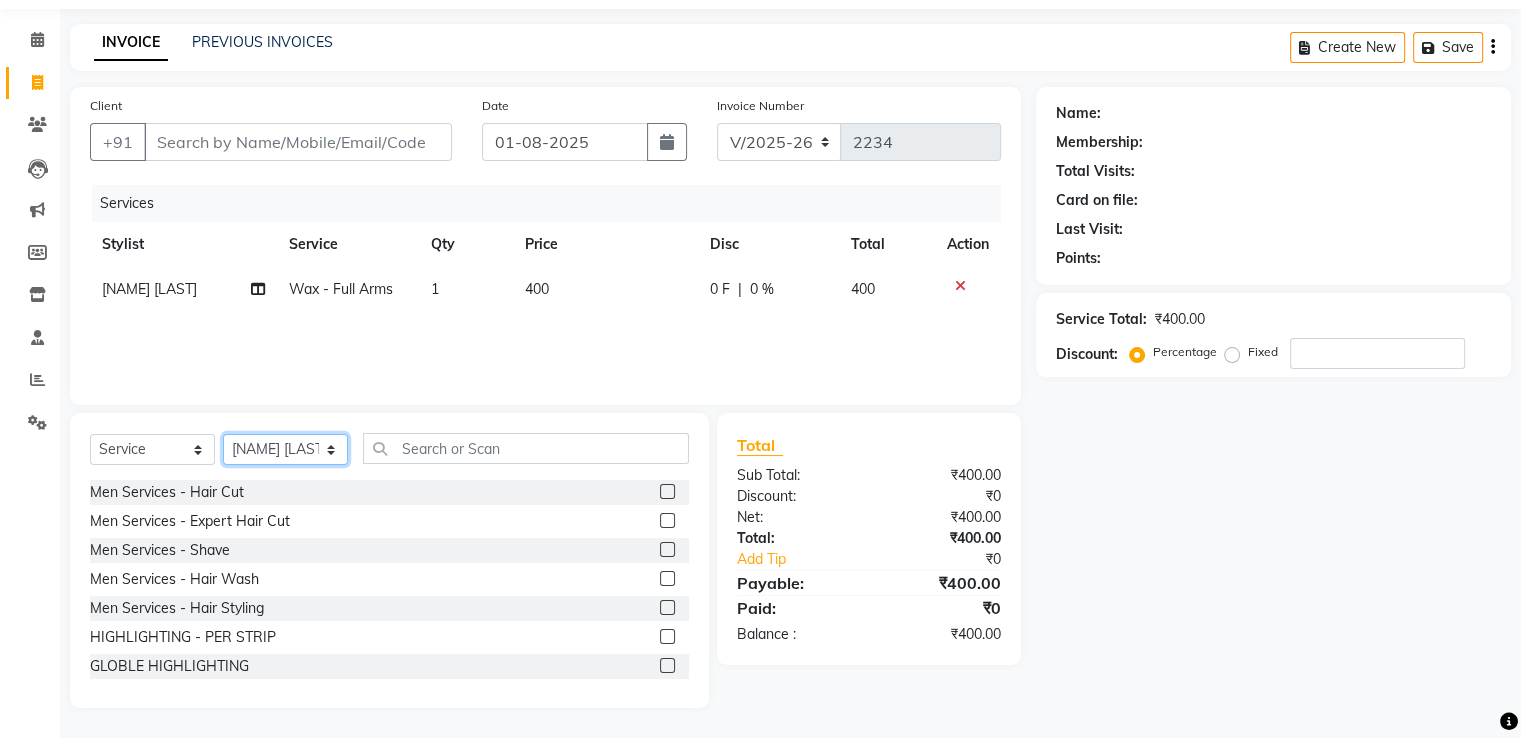 select on "84400" 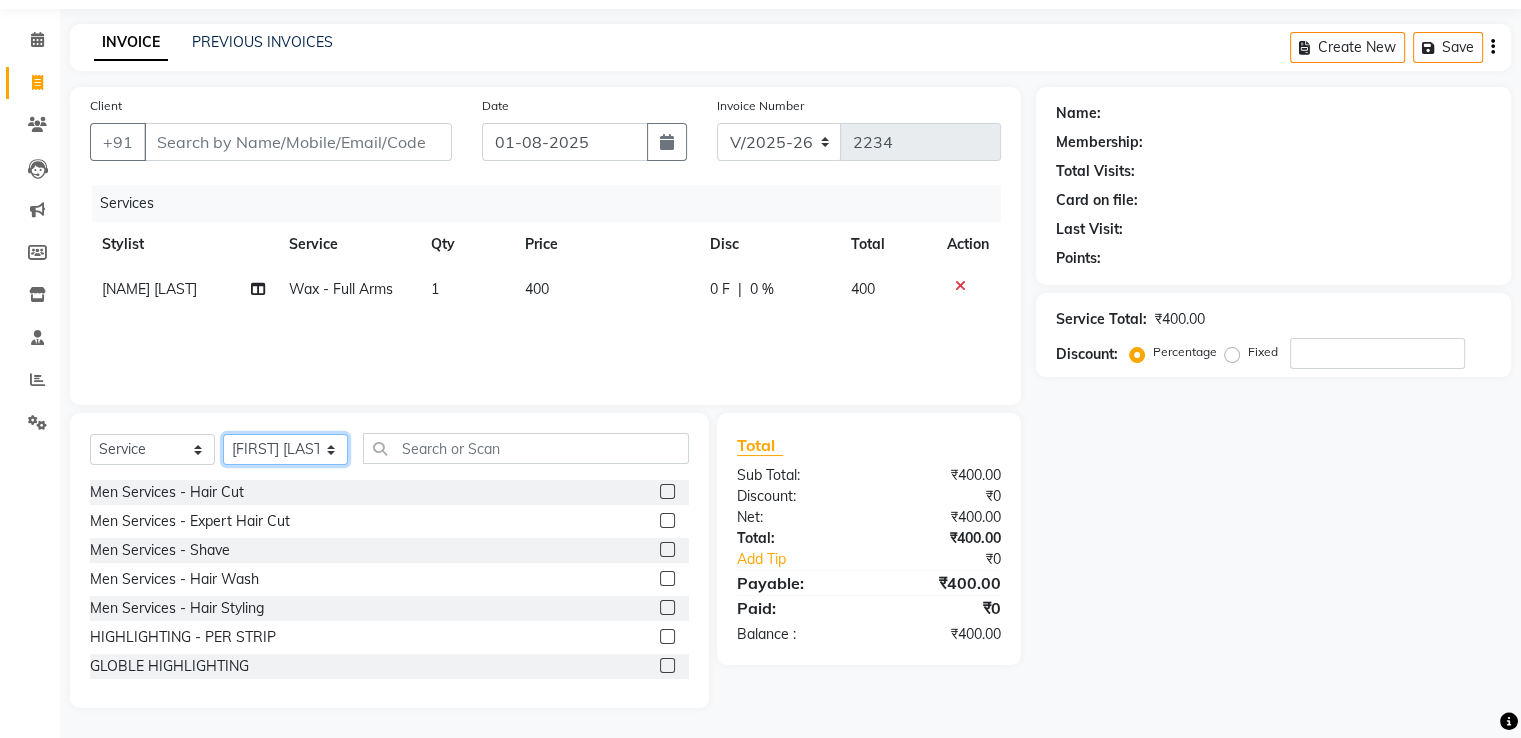 click on "Select Stylist [FIRST] [LAST] [FIRST]  [LAST] [FIRST] [LAST] [FIRST] [LAST] [FIRST] [LAST] [FIRST] [LAST] [FIRST] [LAST] [FIRST] [LAST] [FIRST] [LAST] [FIRST] [LAST]" 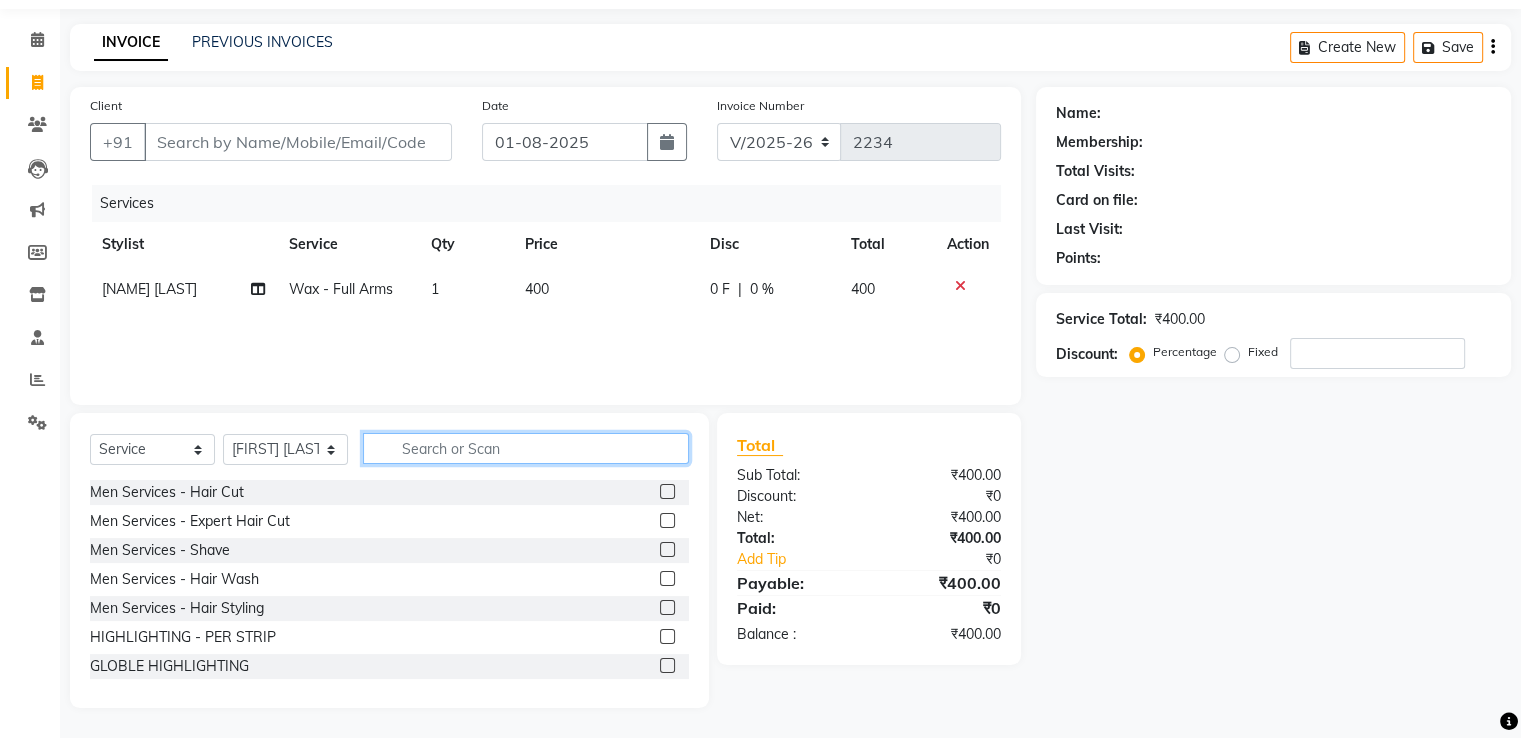 click 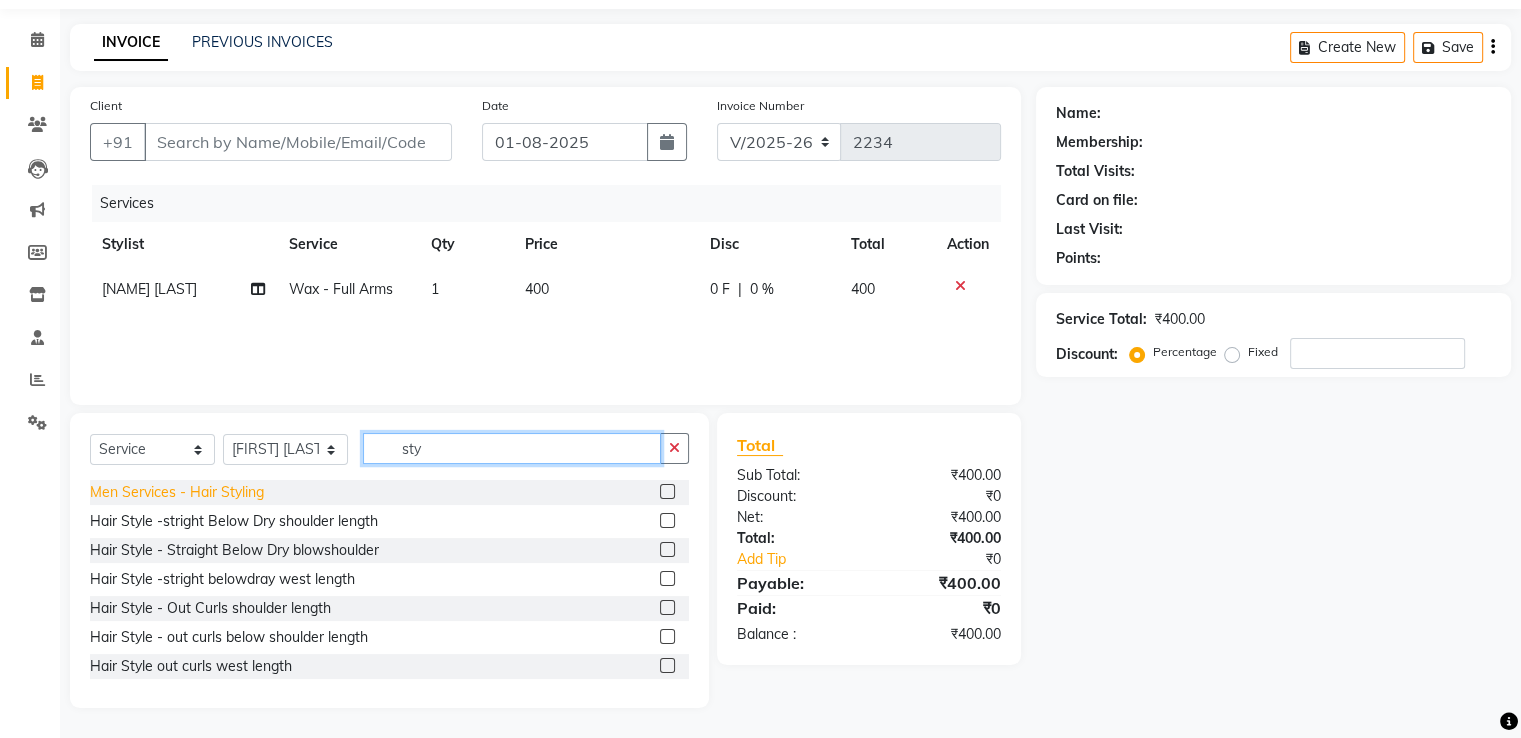 type on "sty" 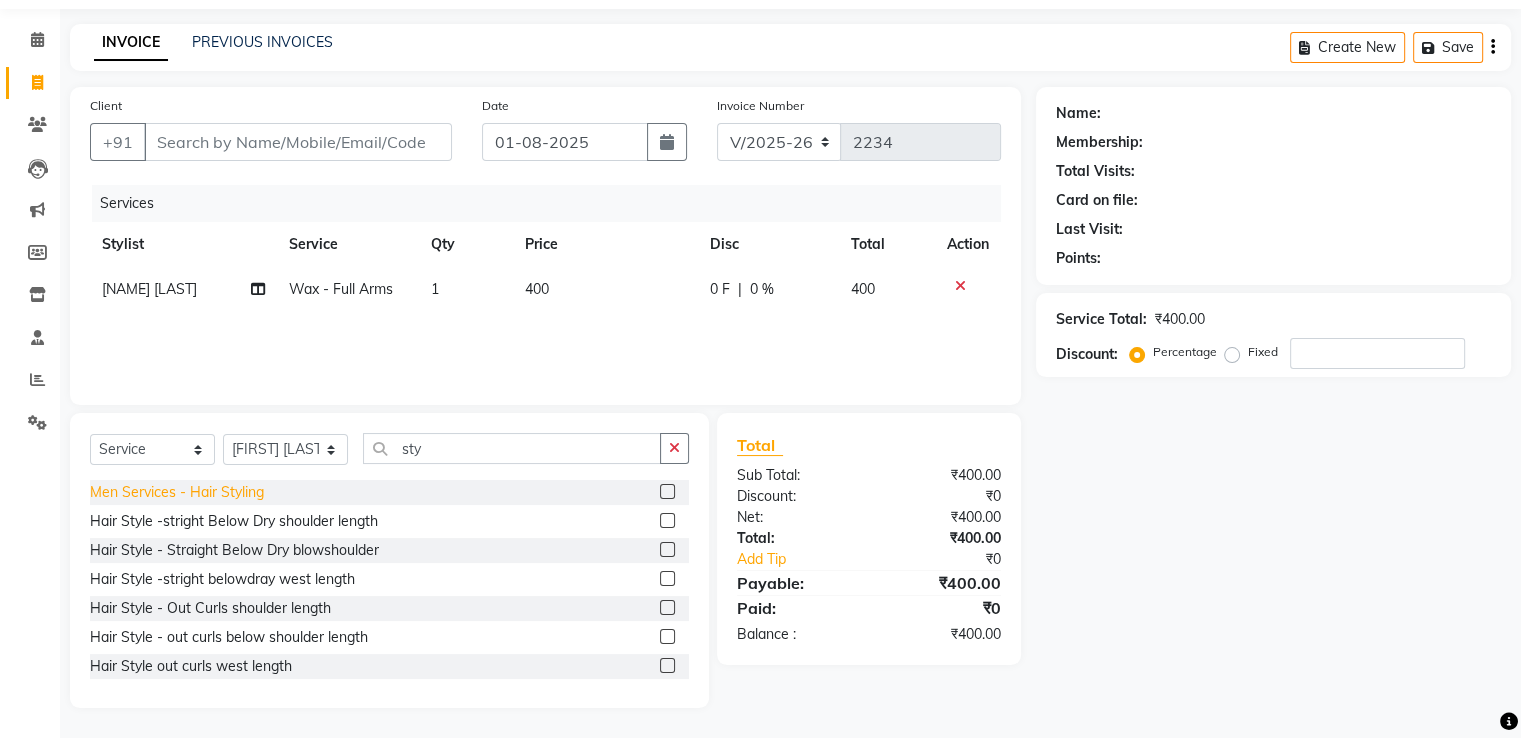 click on "Men Services  - Hair Styling" 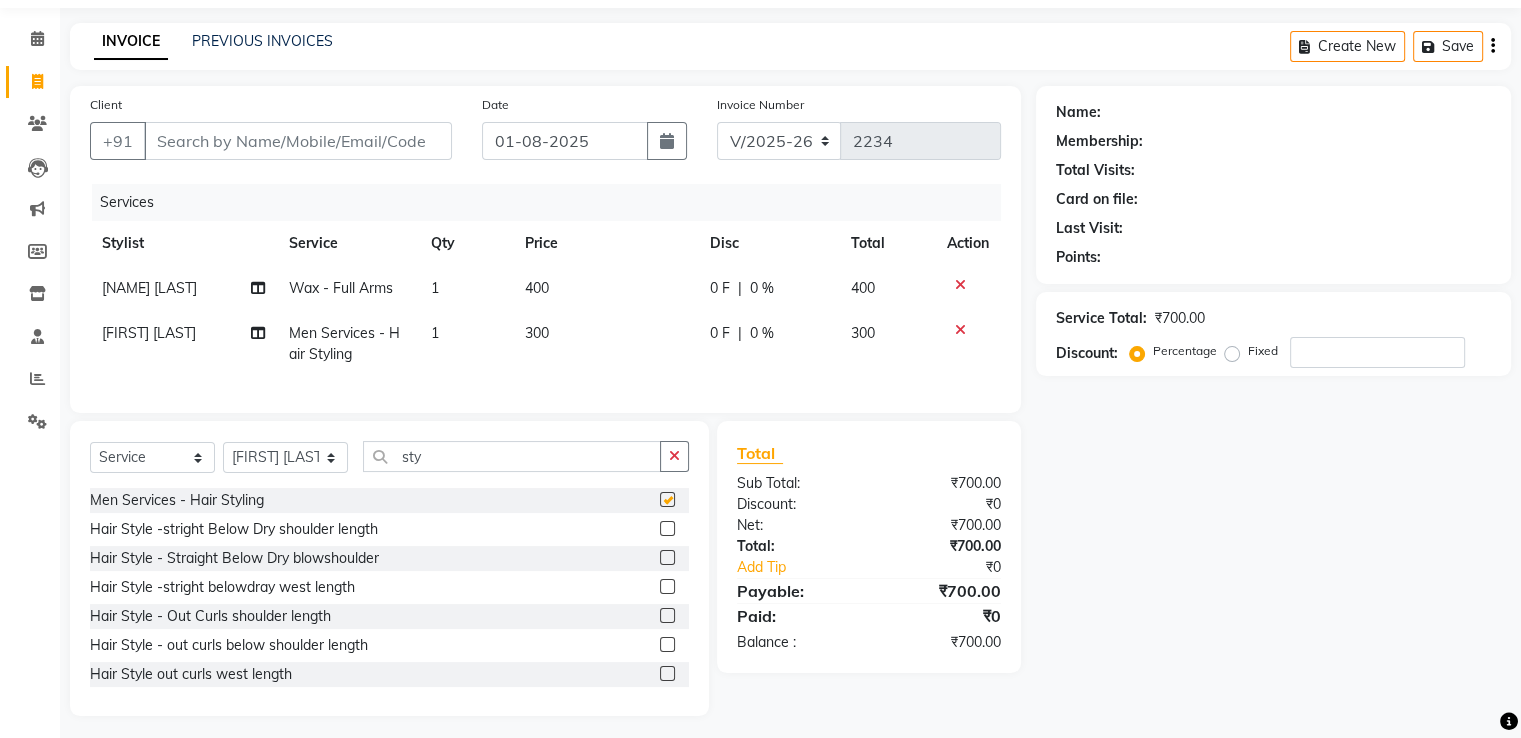 checkbox on "false" 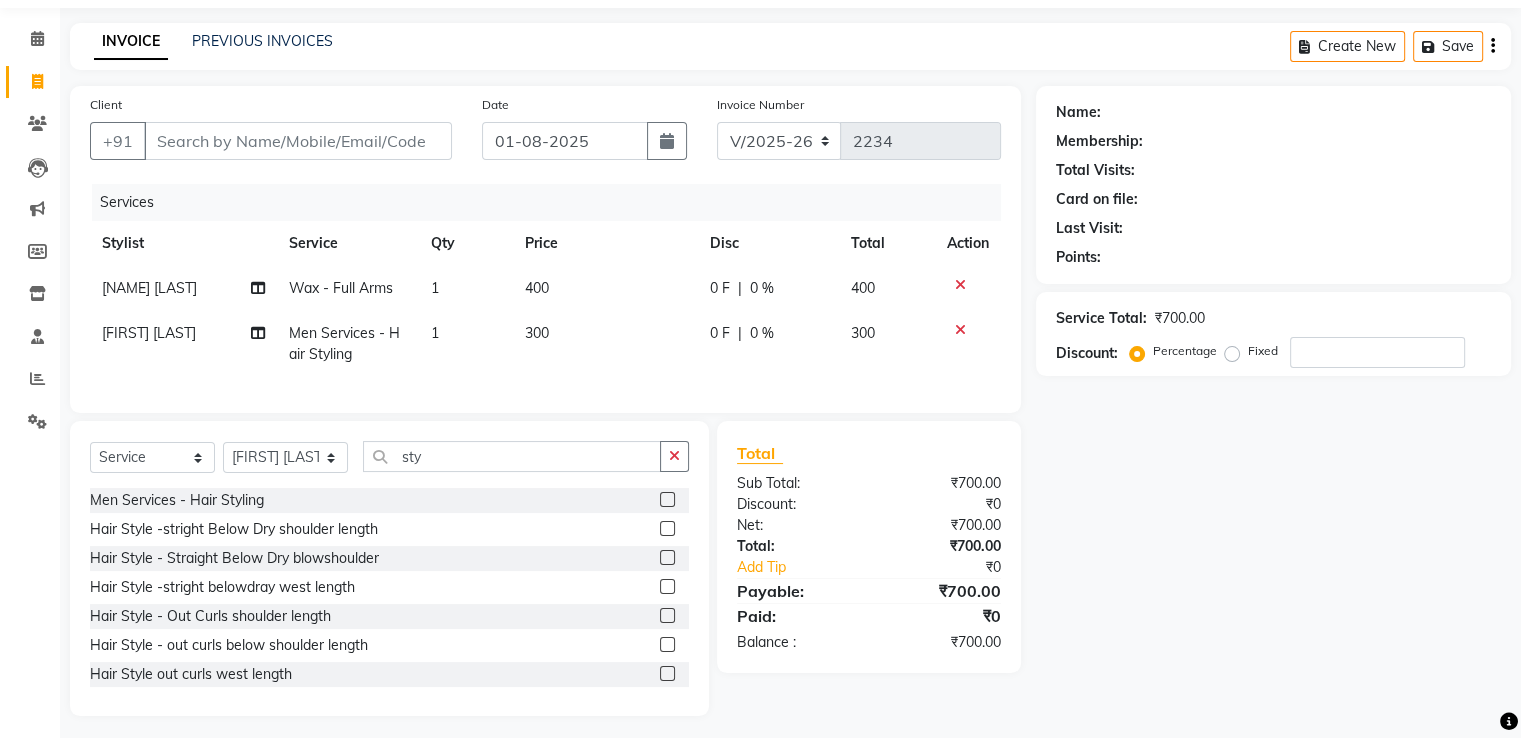 click on "300" 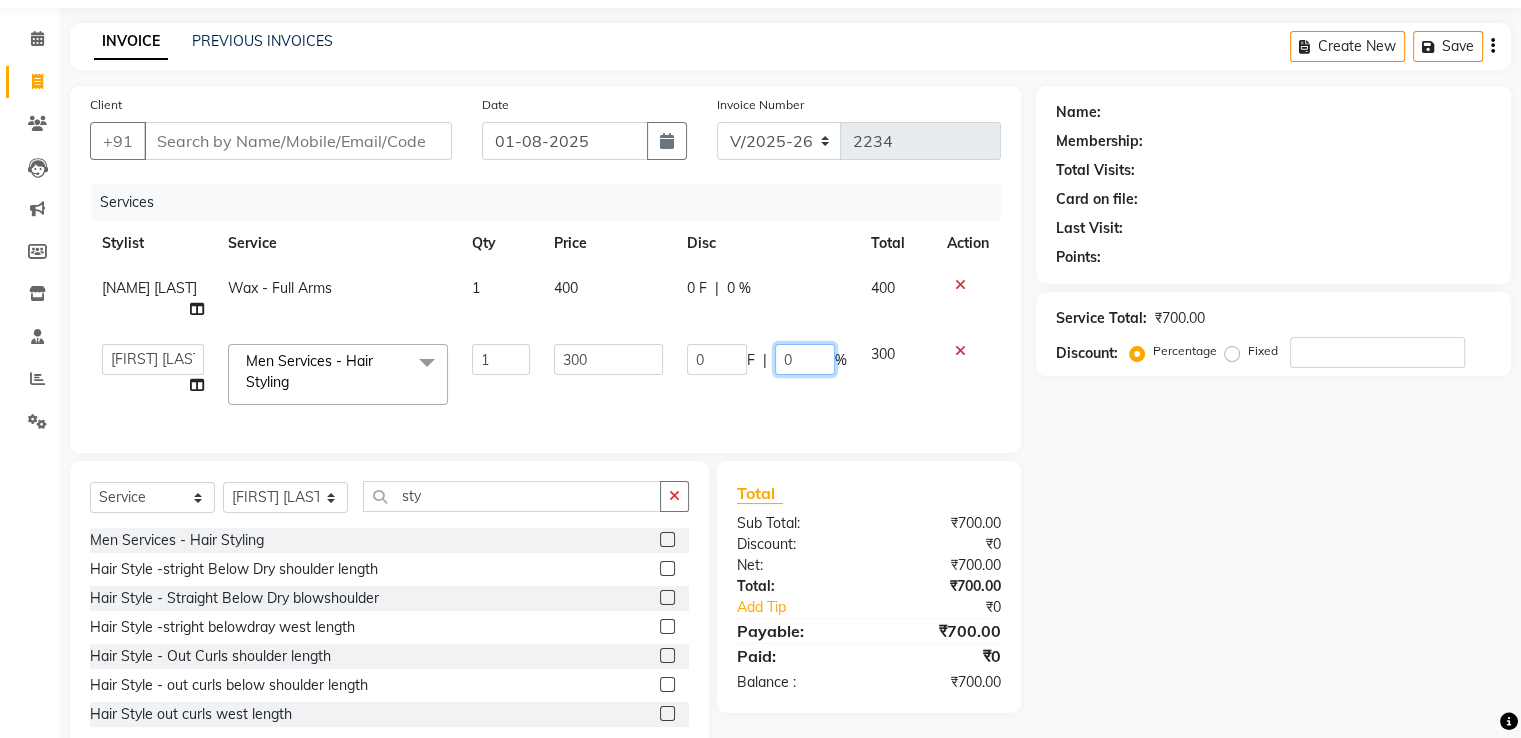 click on "0" 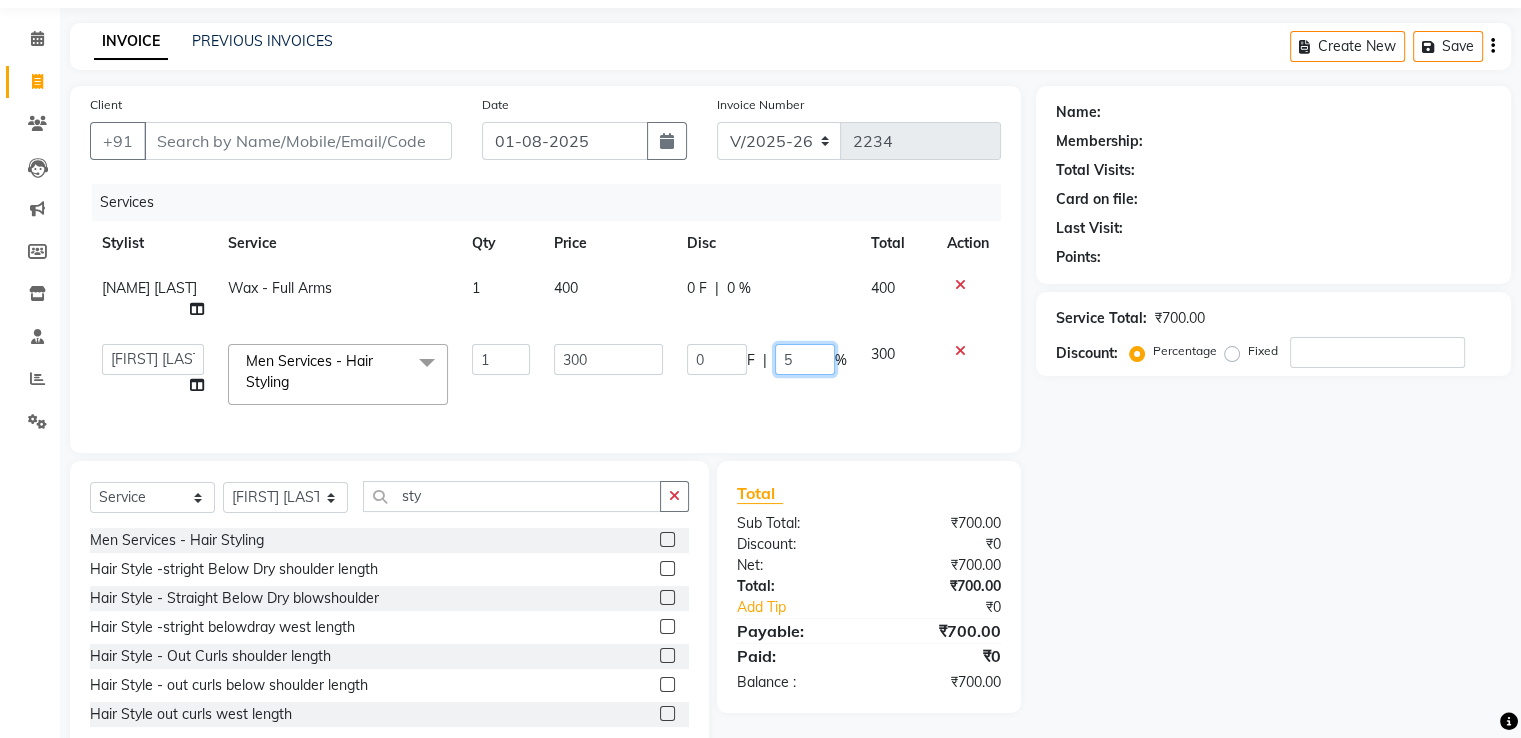 type on "50" 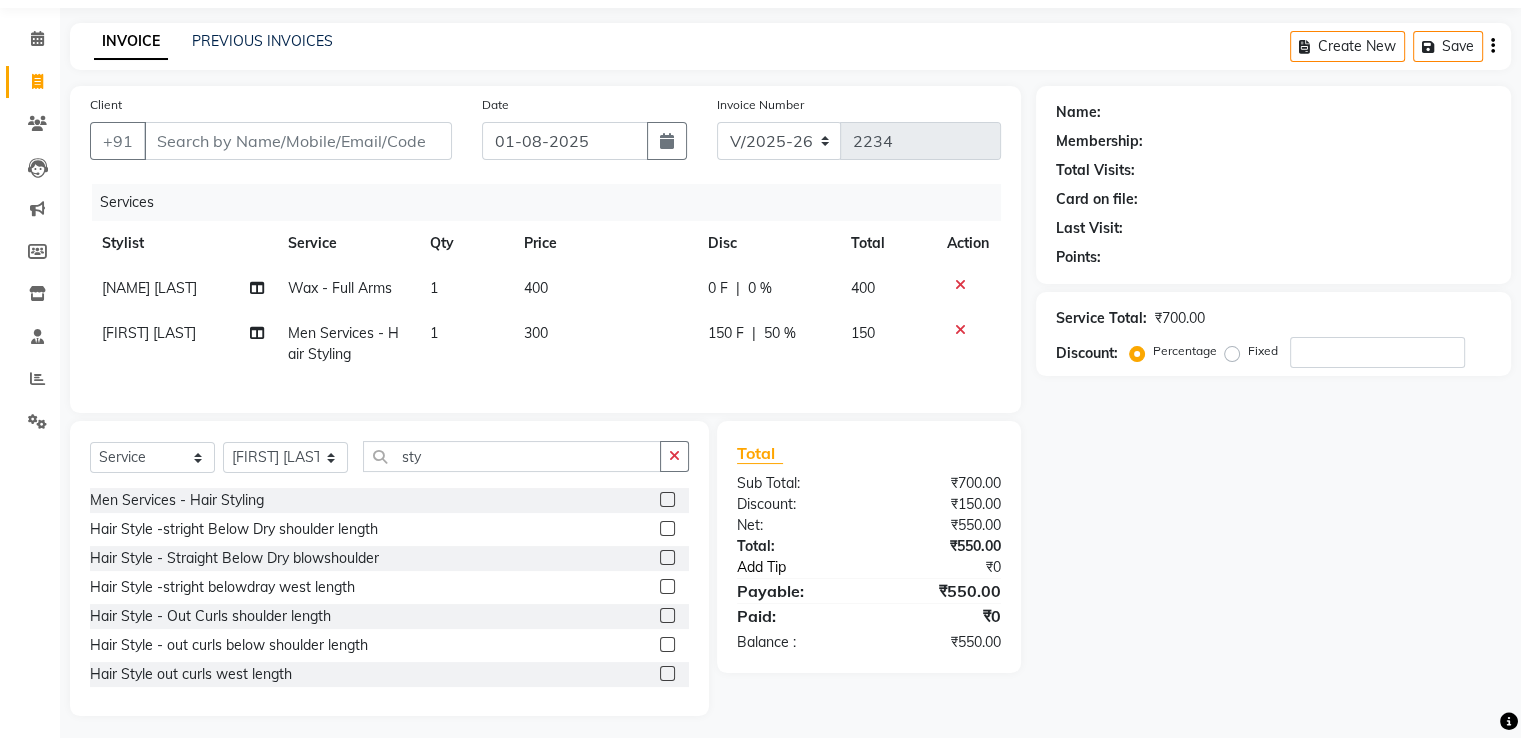 click on "Total Sub Total: ₹700.00 Discount: ₹150.00 Net: ₹550.00 Total: ₹550.00 Add Tip ₹0 Payable: ₹550.00 Paid: ₹0 Balance   : ₹550.00" 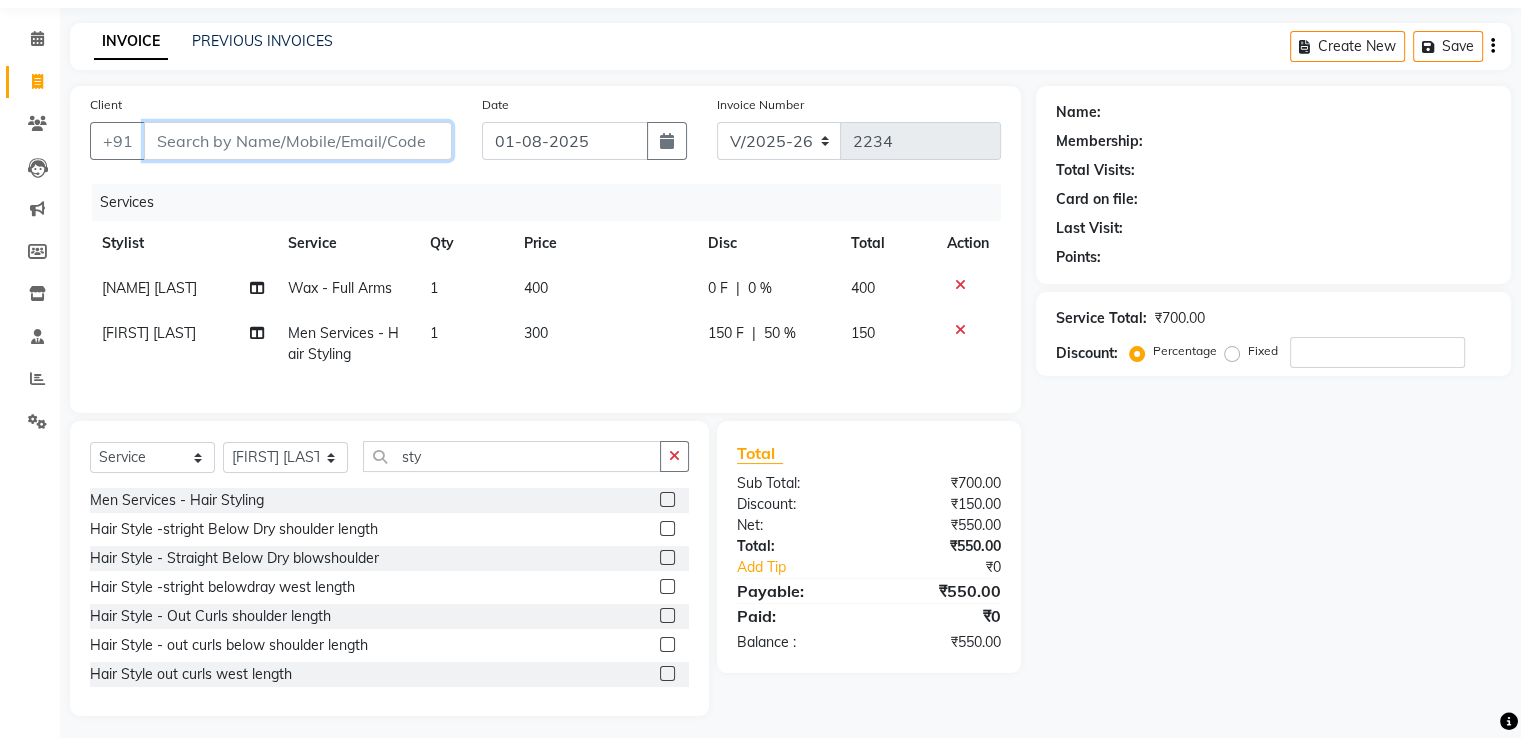 click on "Client" at bounding box center [298, 141] 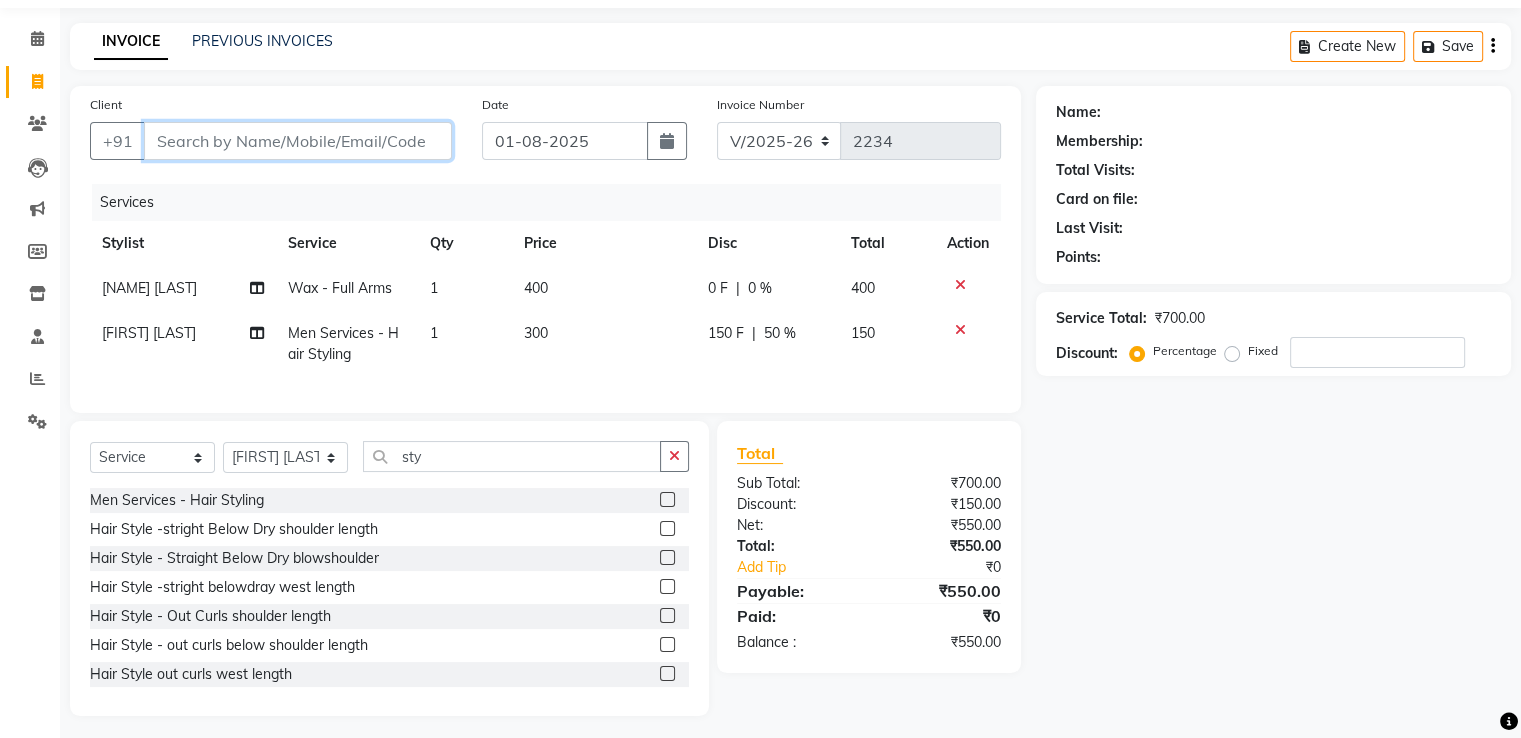 type on "9" 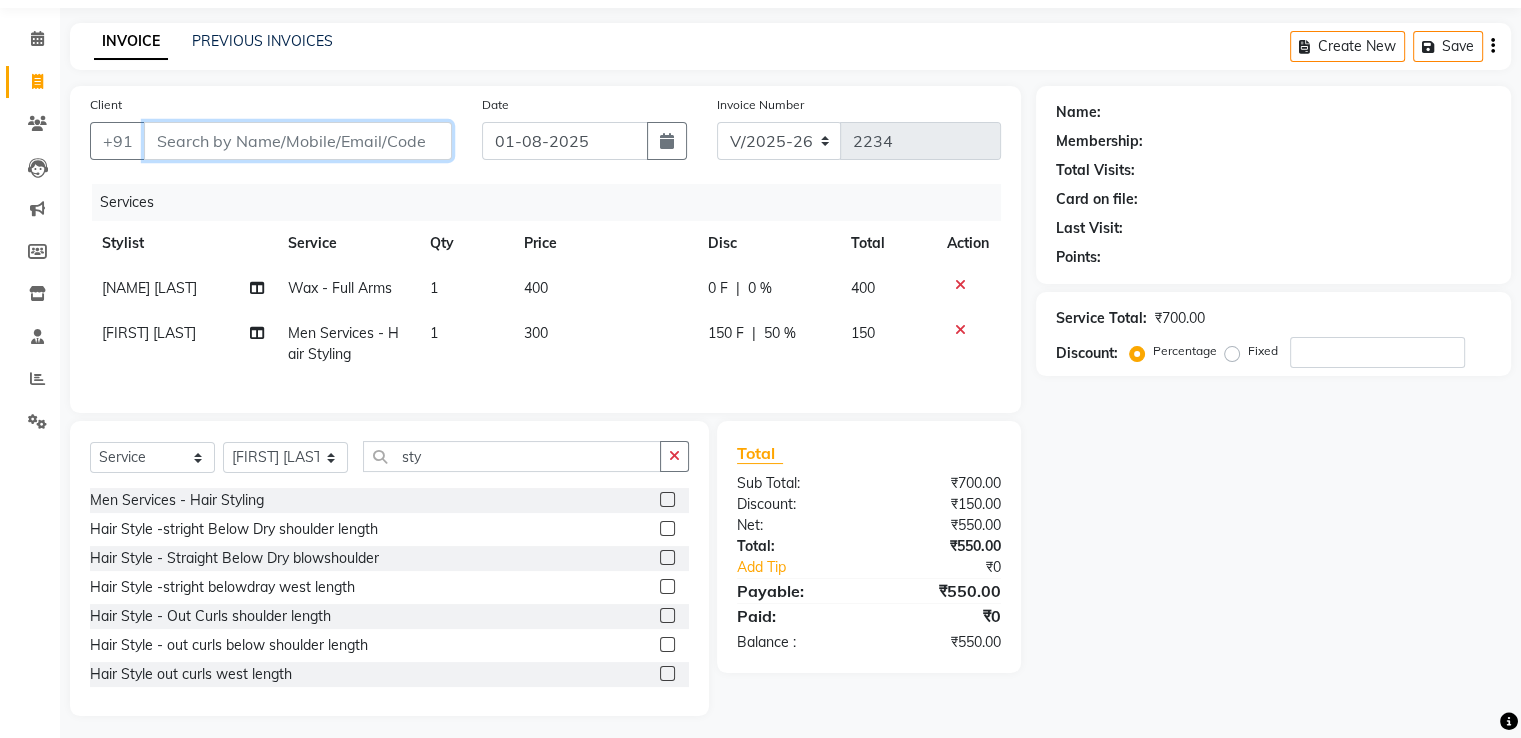 type on "0" 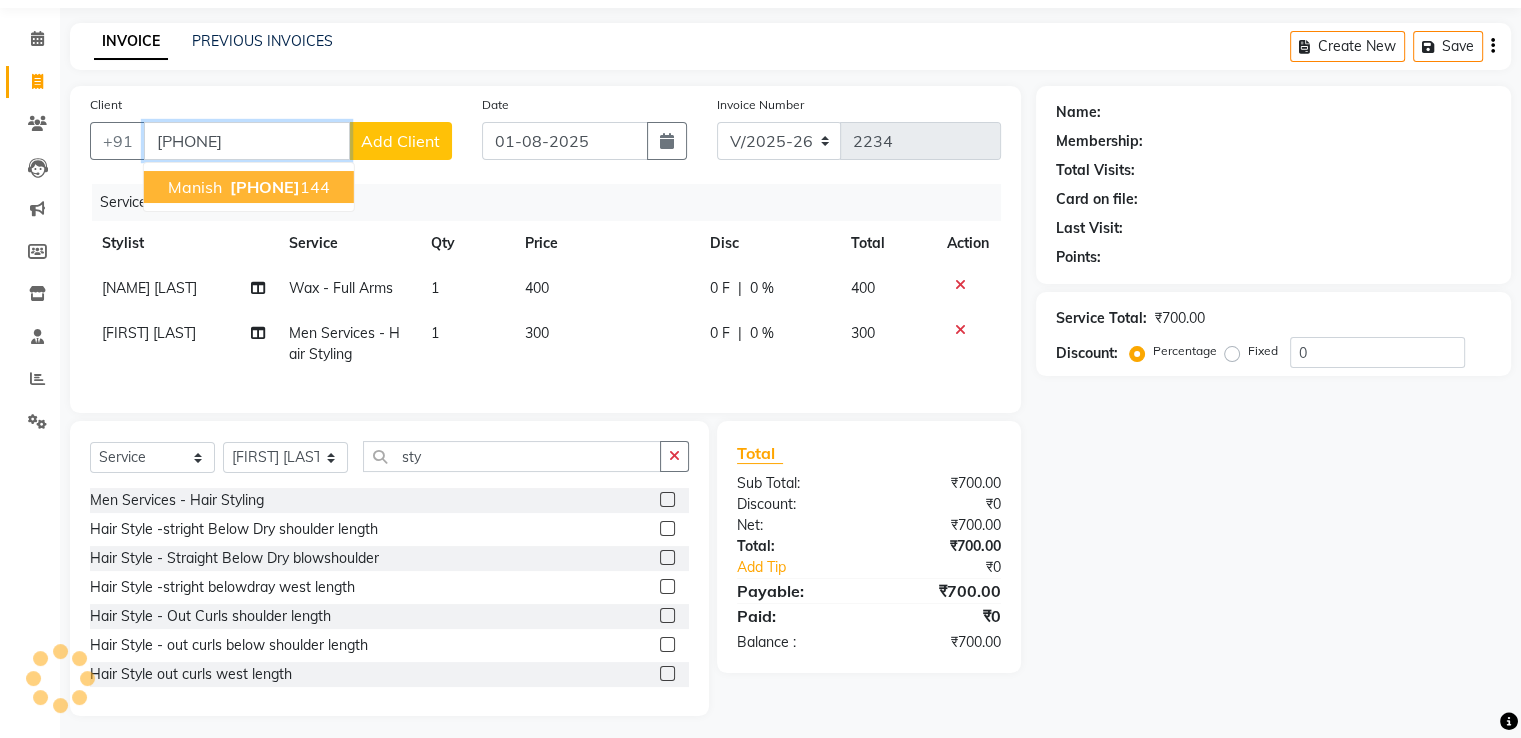 type on "9099413144" 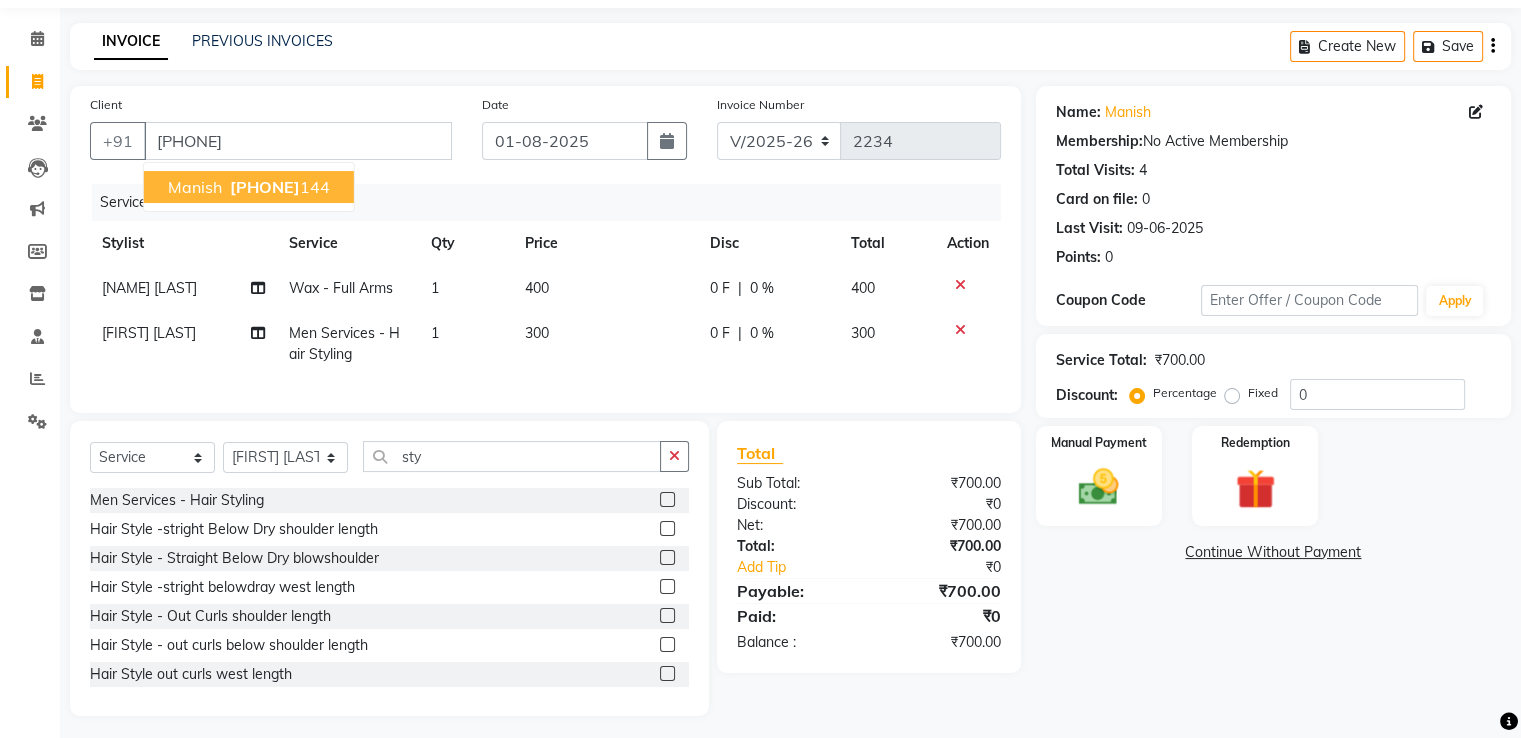 click on "manish" at bounding box center (195, 187) 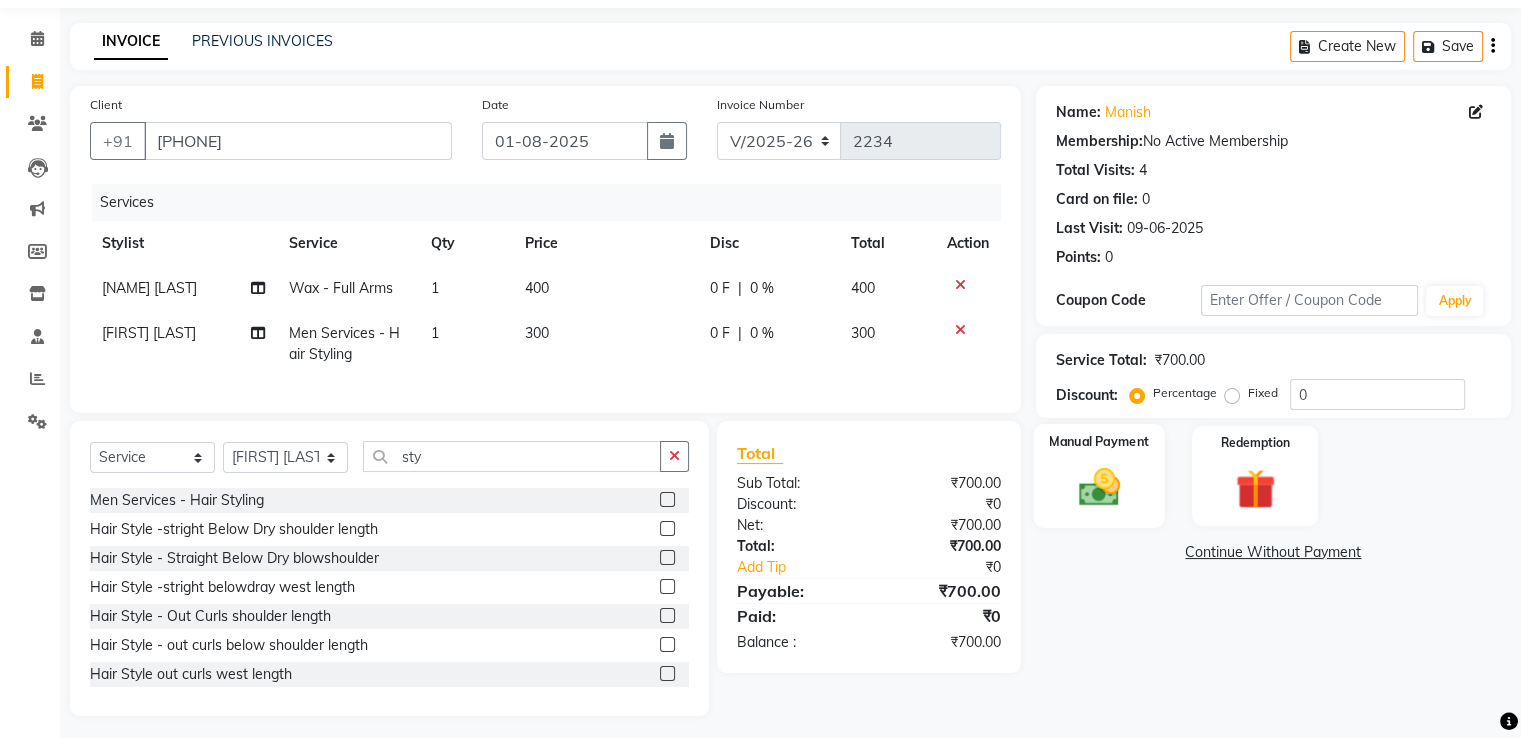click on "Manual Payment" 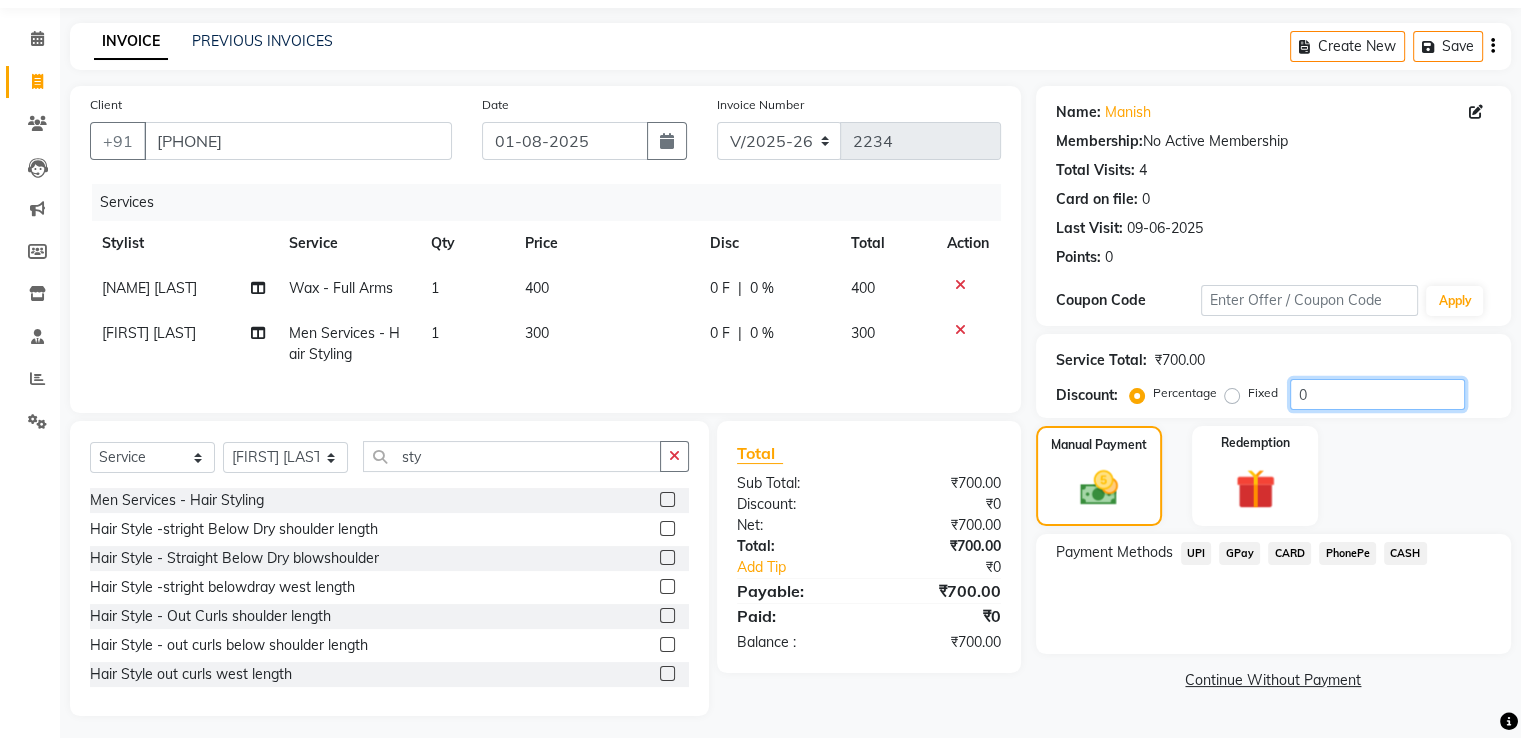 click on "0" 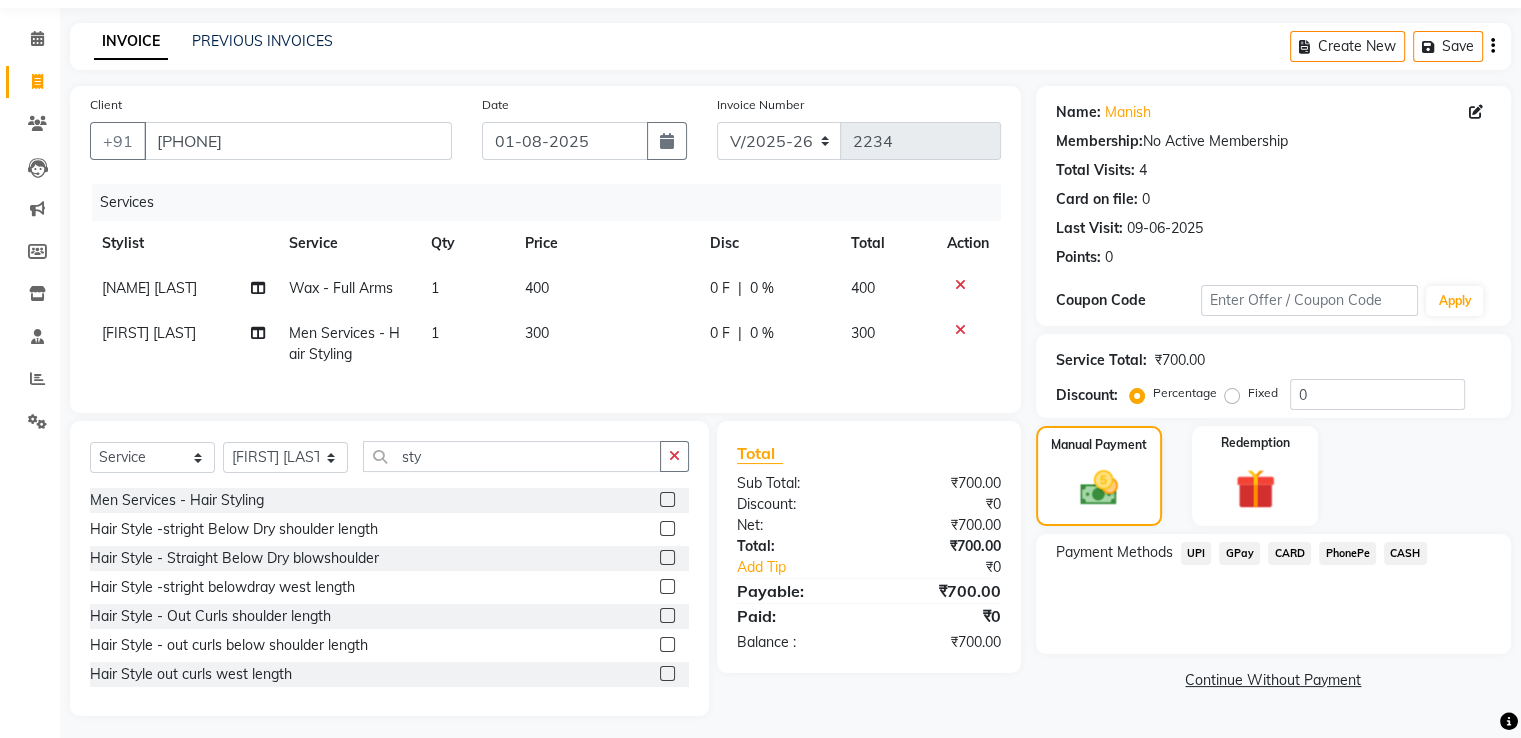 click on "0 %" 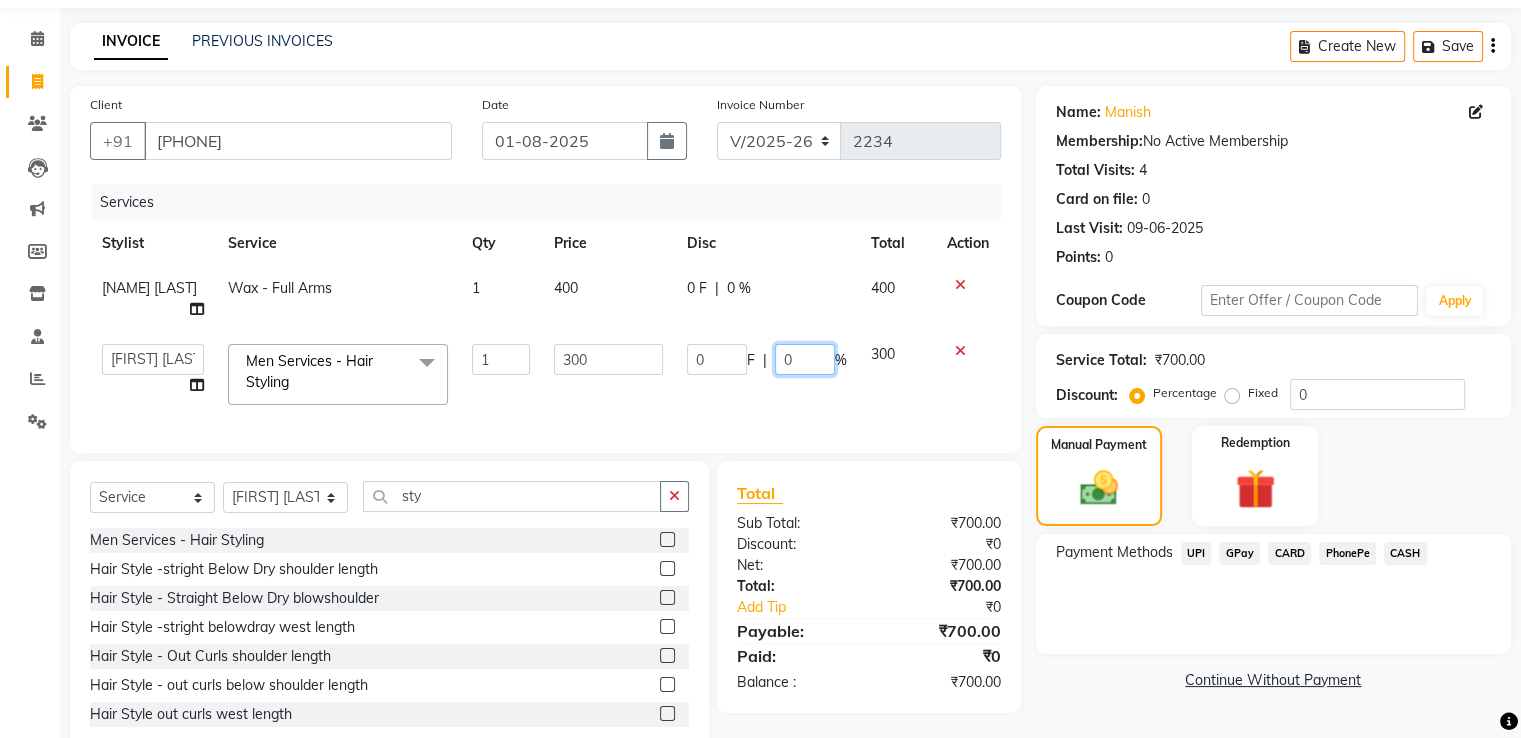 click on "0" 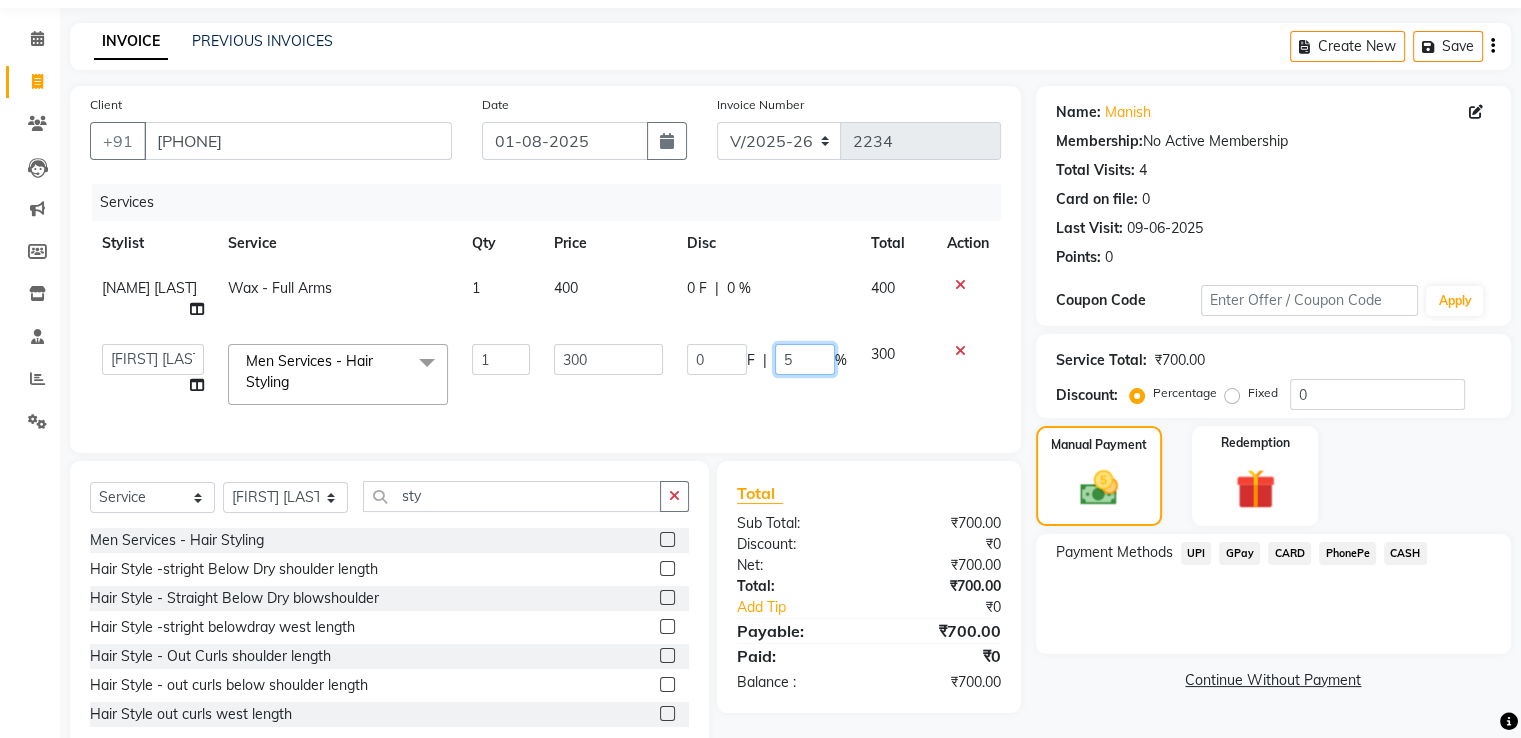 type on "50" 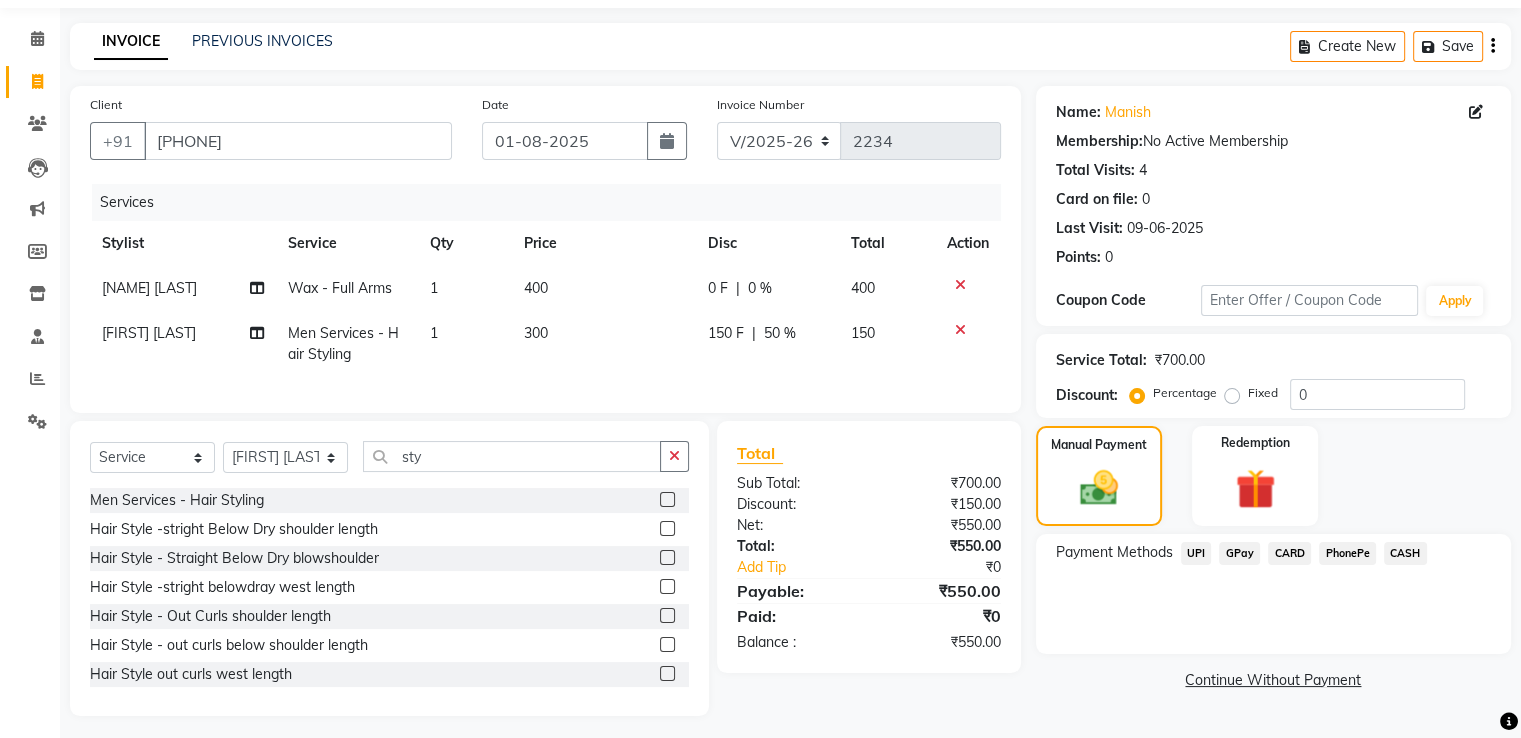 drag, startPoint x: 884, startPoint y: 658, endPoint x: 1025, endPoint y: 642, distance: 141.90489 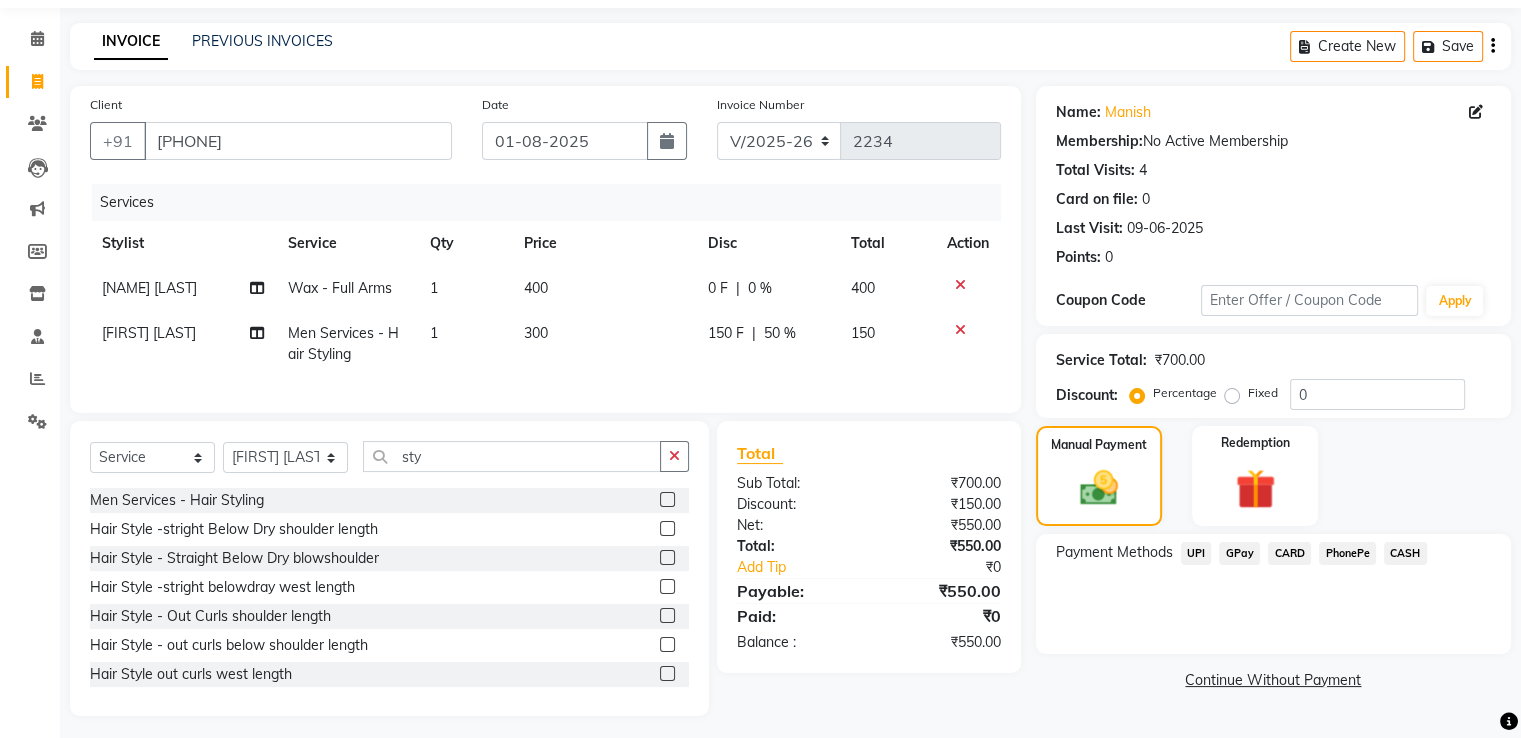 click on "Total Sub Total: ₹700.00 Discount: ₹150.00 Net: ₹550.00 Total: ₹550.00 Add Tip ₹0 Payable: ₹550.00 Paid: ₹0 Balance   : ₹550.00" 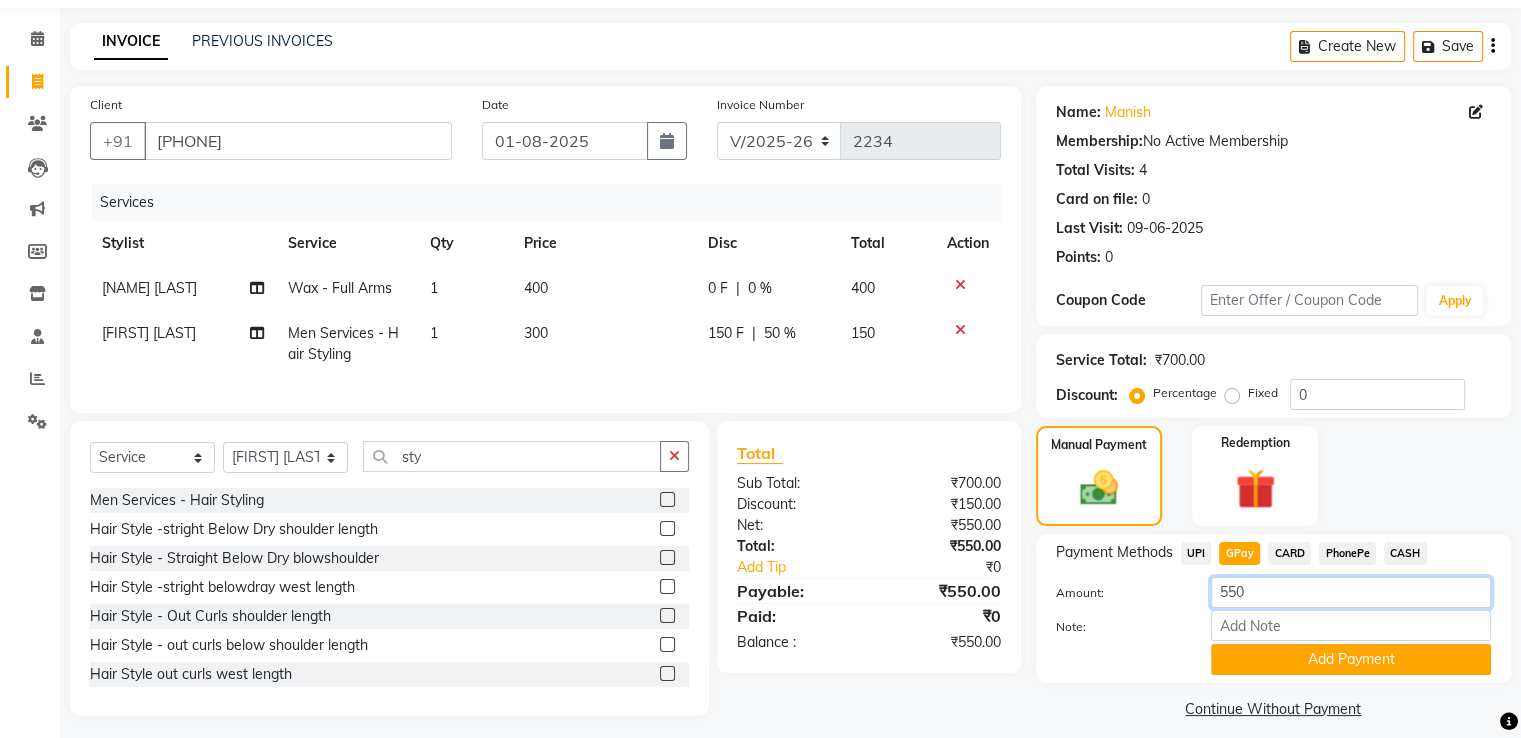 click on "550" 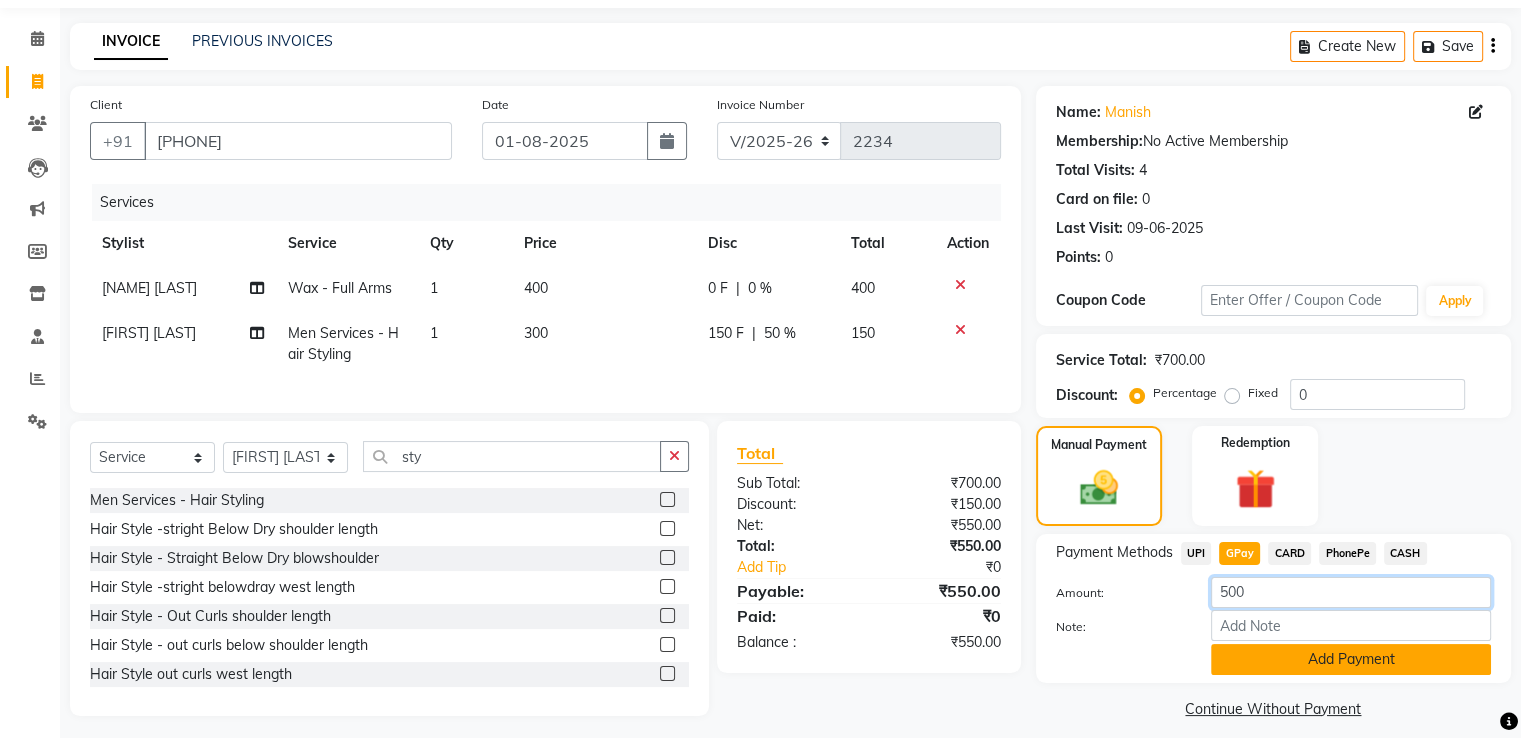 type on "500" 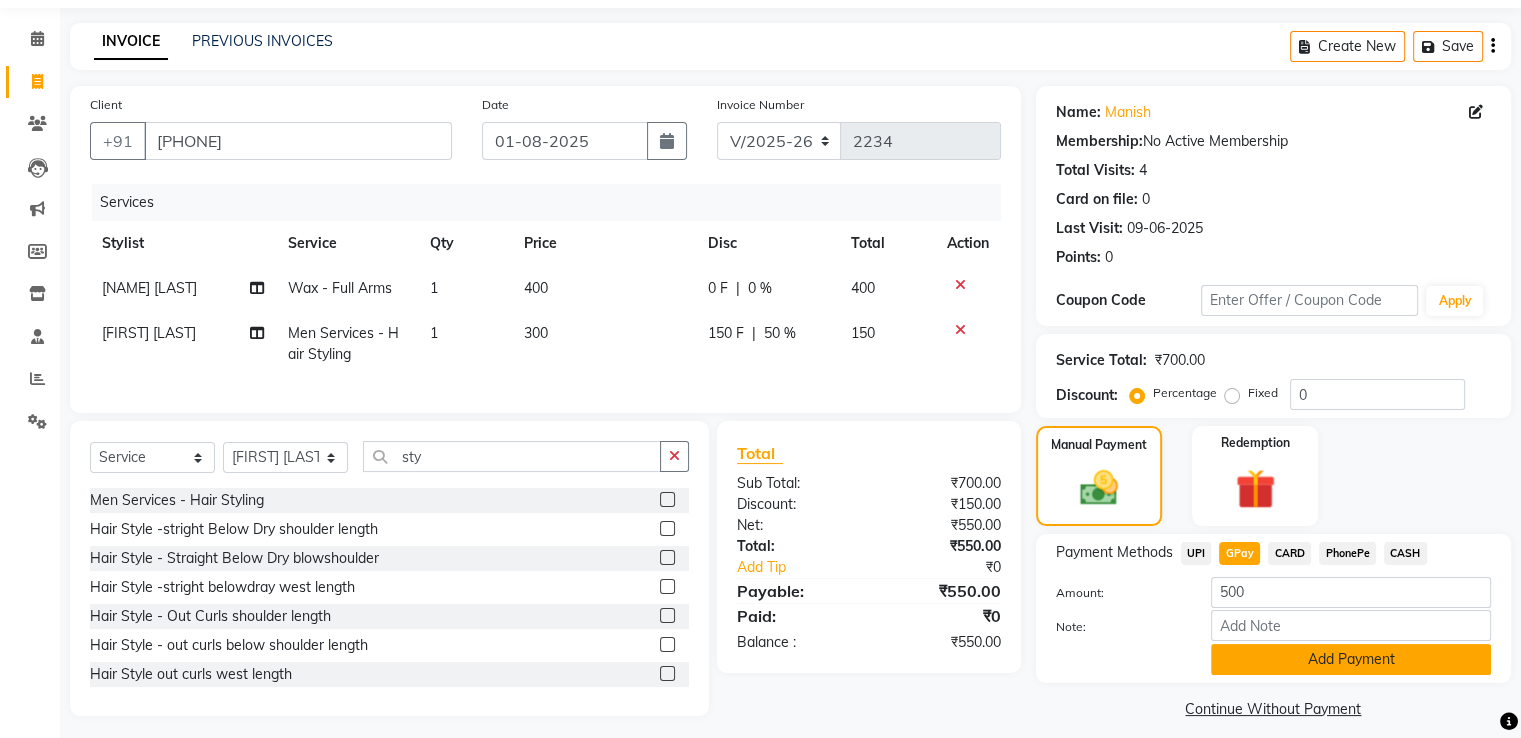 click on "Add Payment" 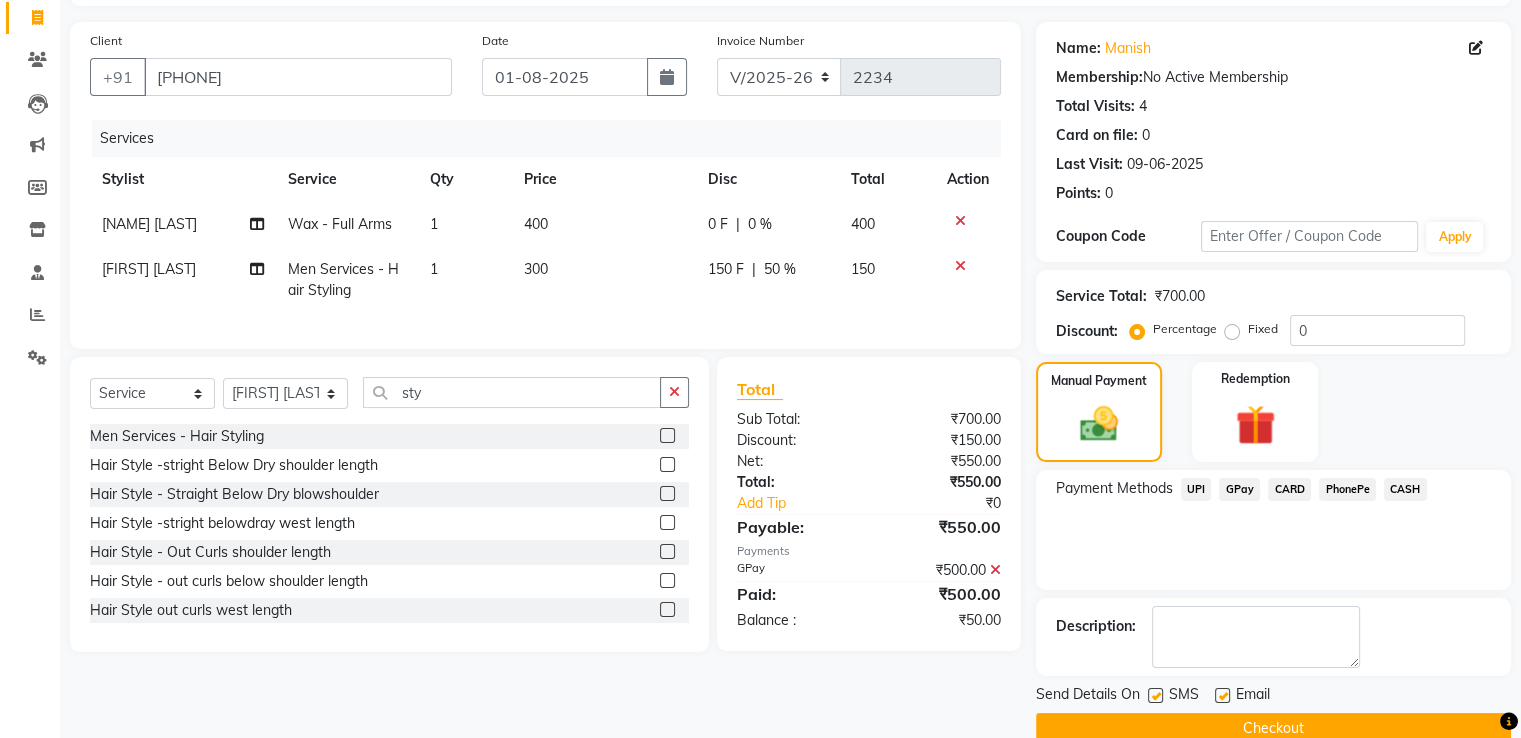 scroll, scrollTop: 163, scrollLeft: 0, axis: vertical 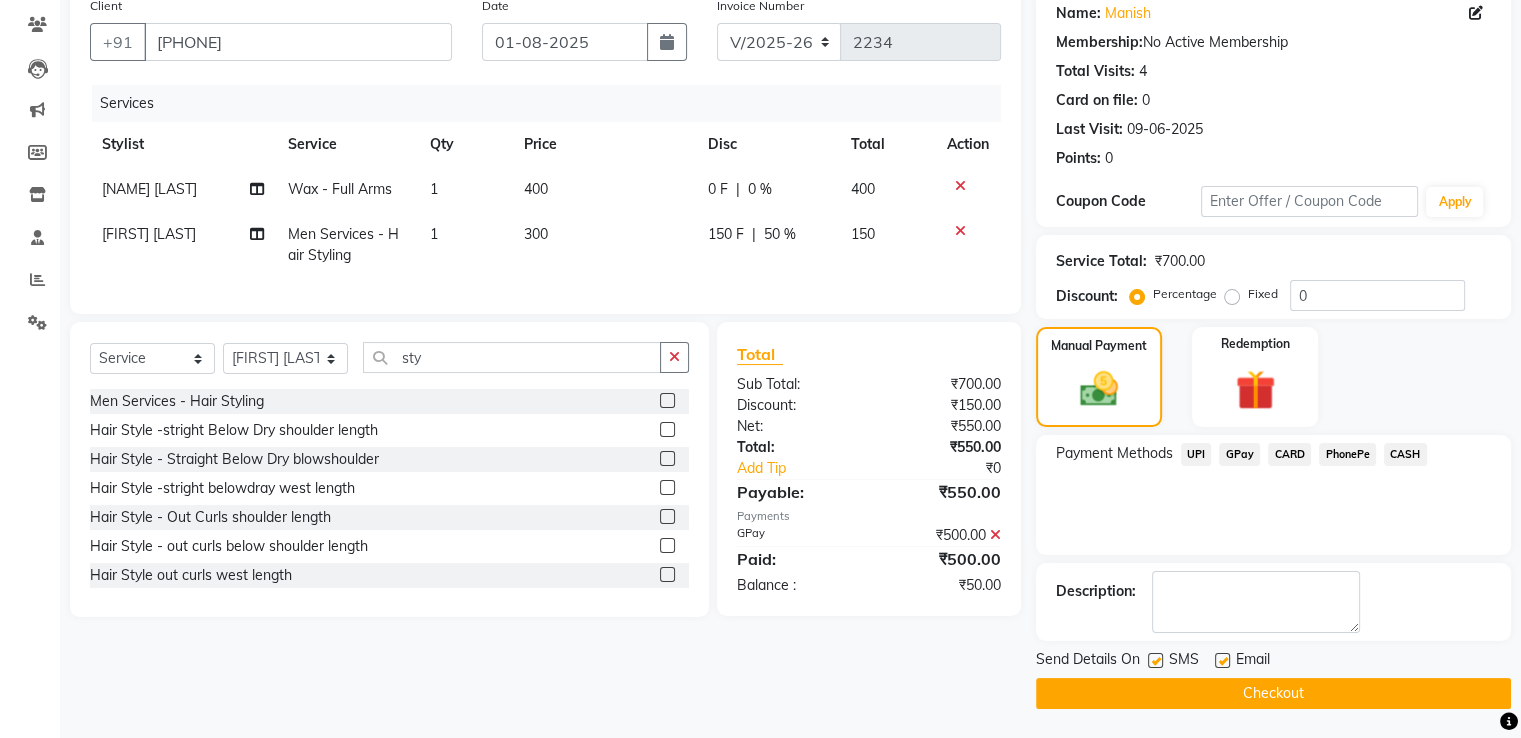 click 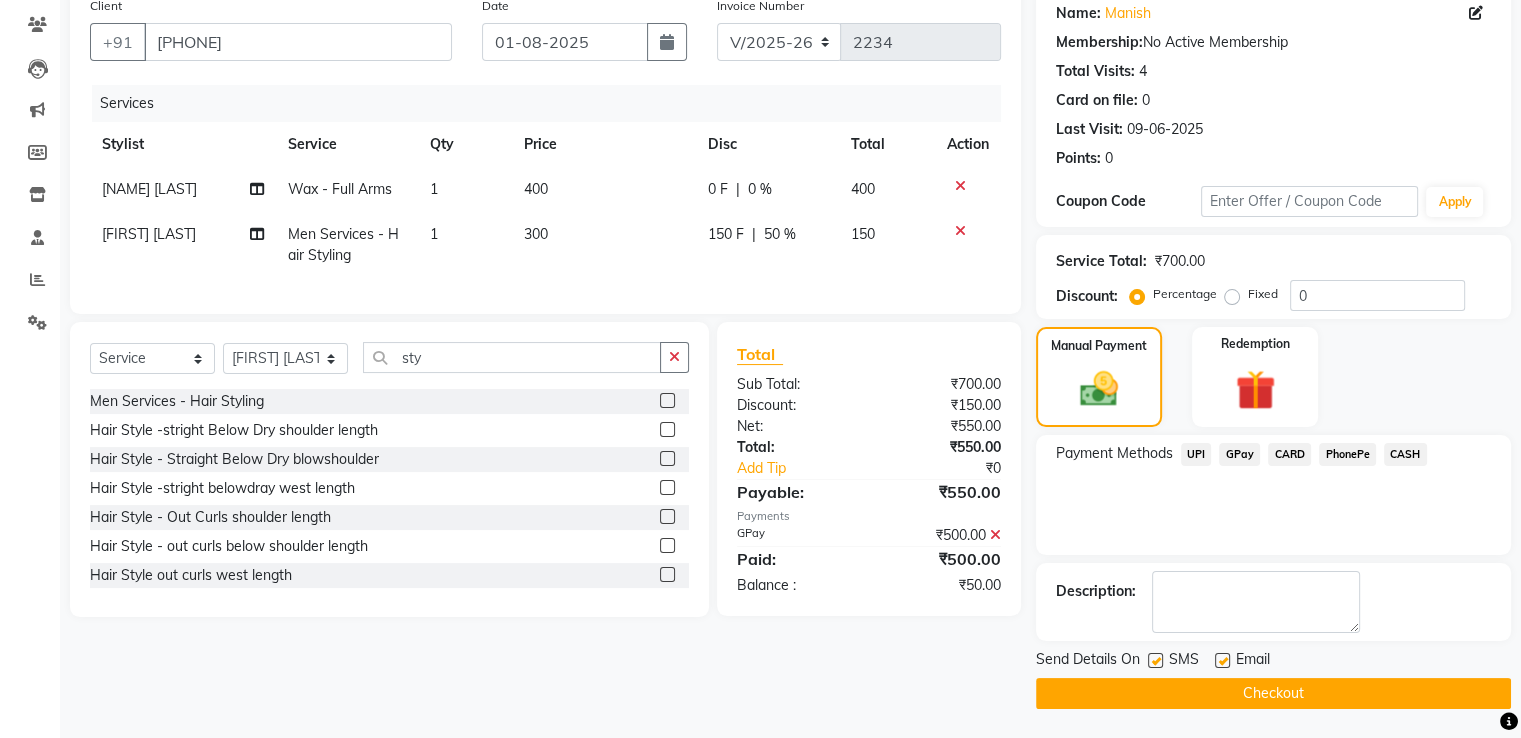 scroll, scrollTop: 88, scrollLeft: 0, axis: vertical 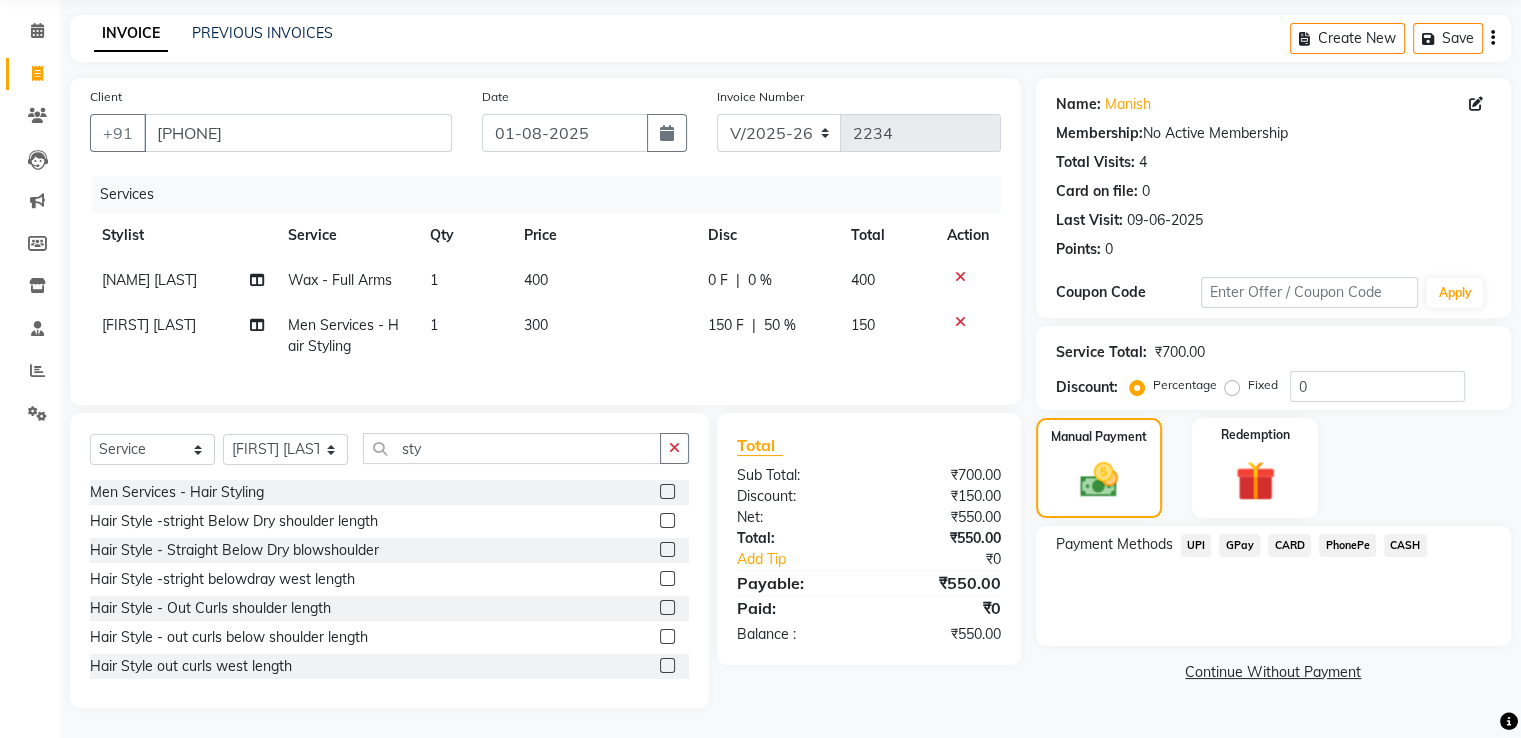 click on "CASH" 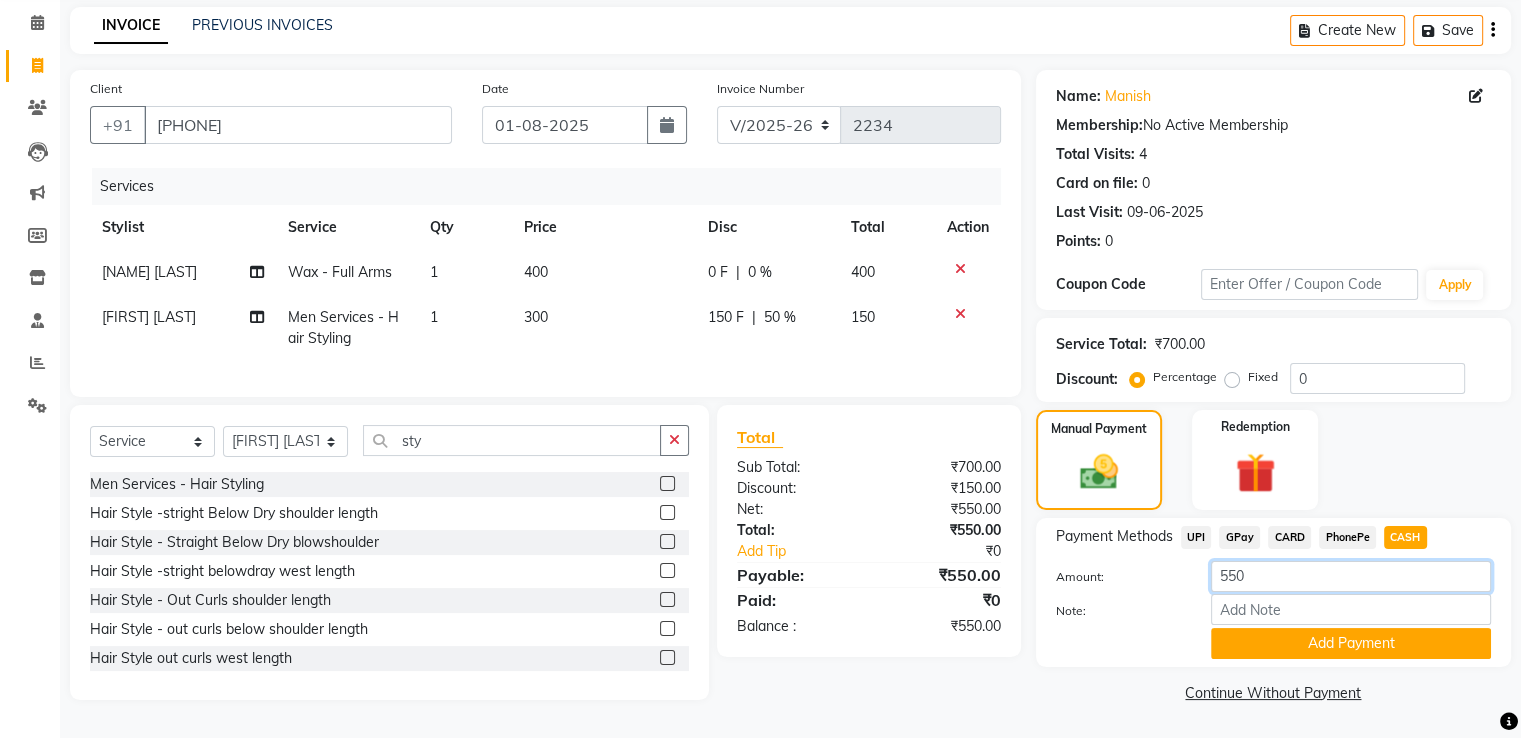 click on "550" 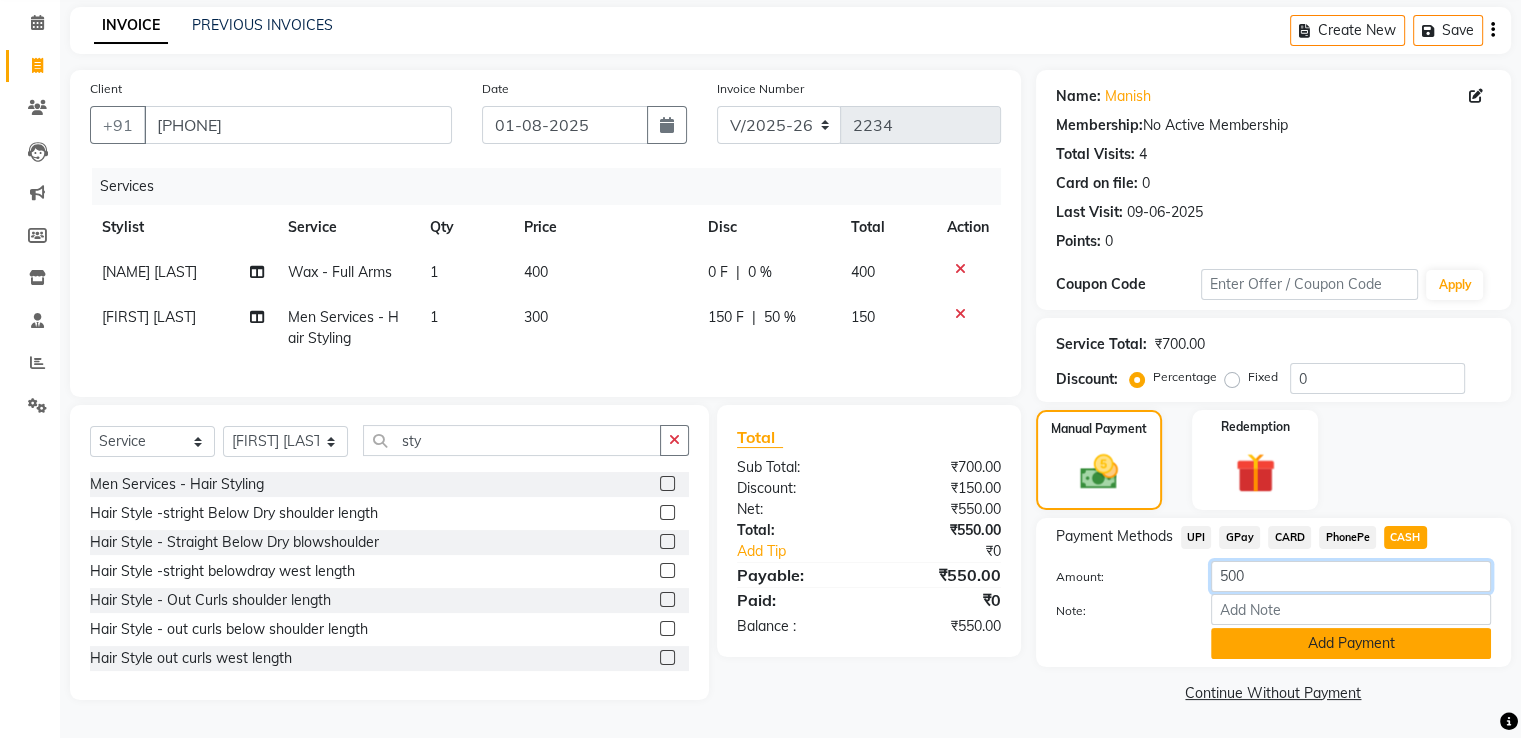 type on "500" 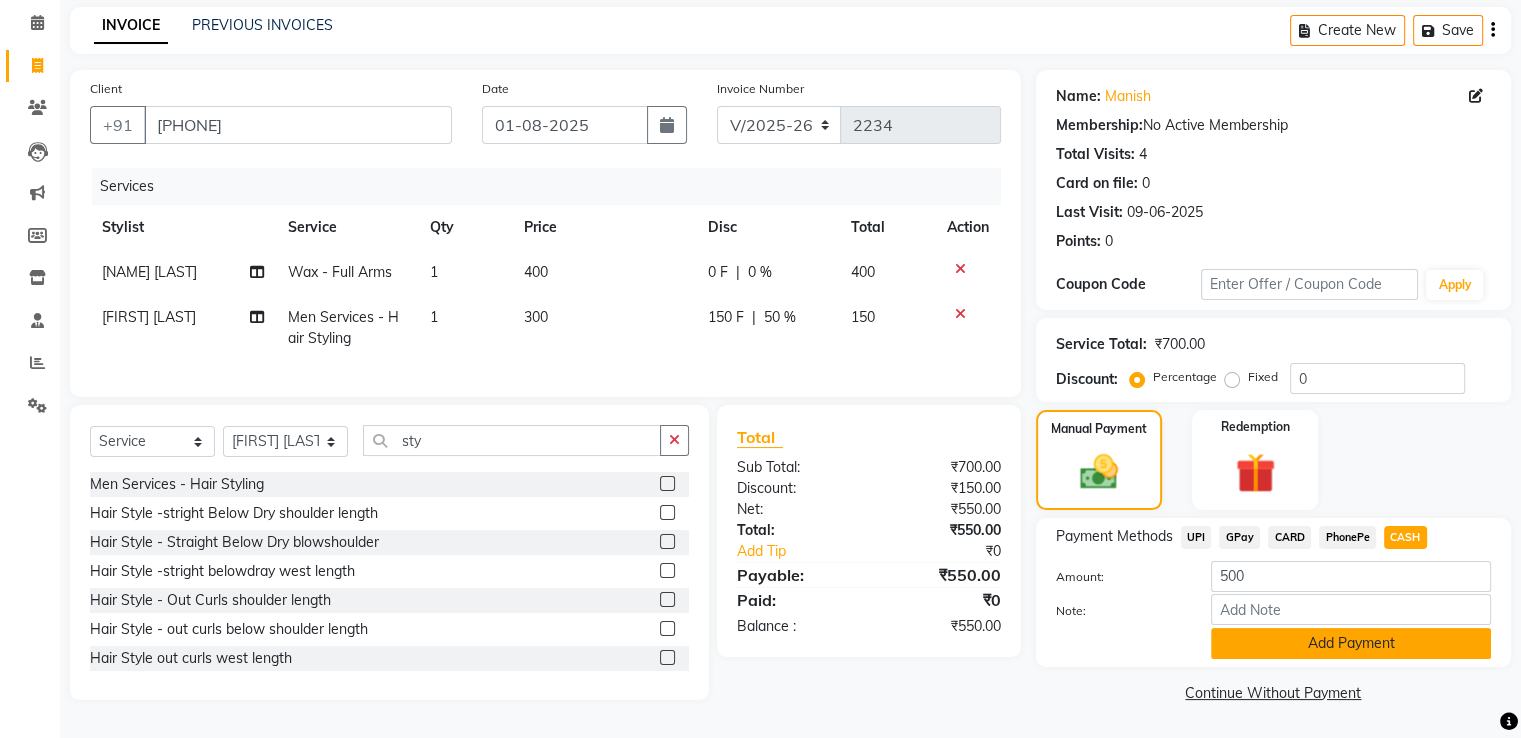 click on "Add Payment" 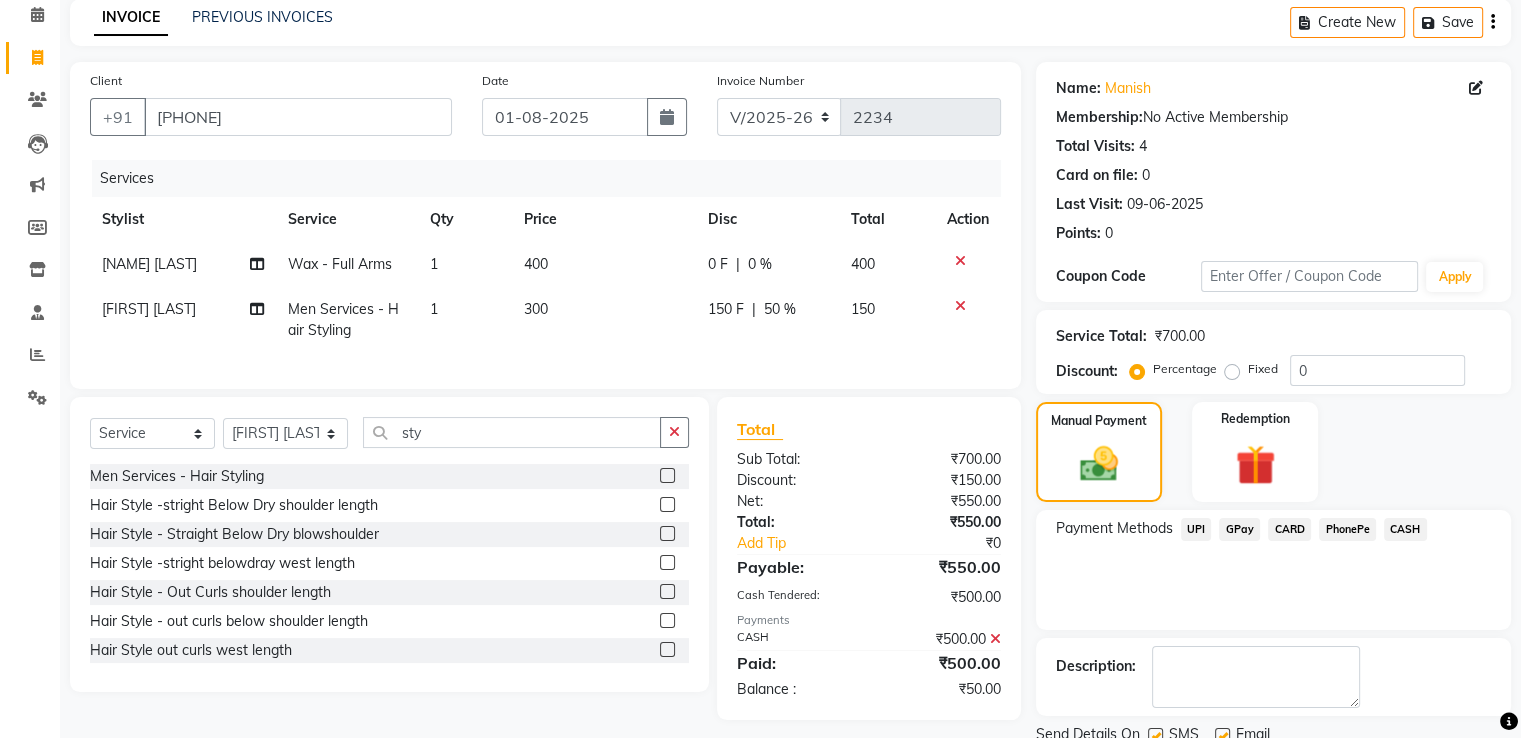 click on "GPay" 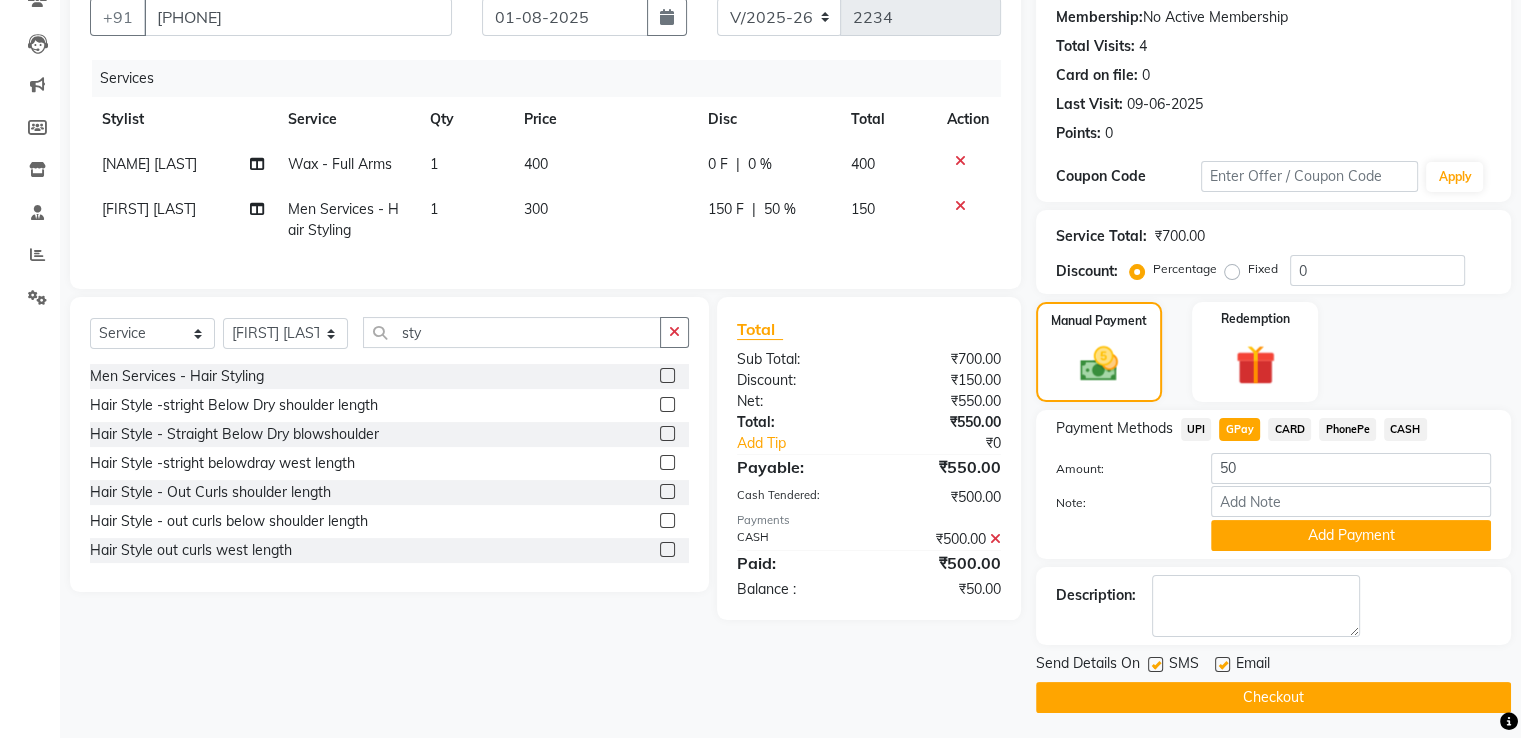 click on "Add Payment" 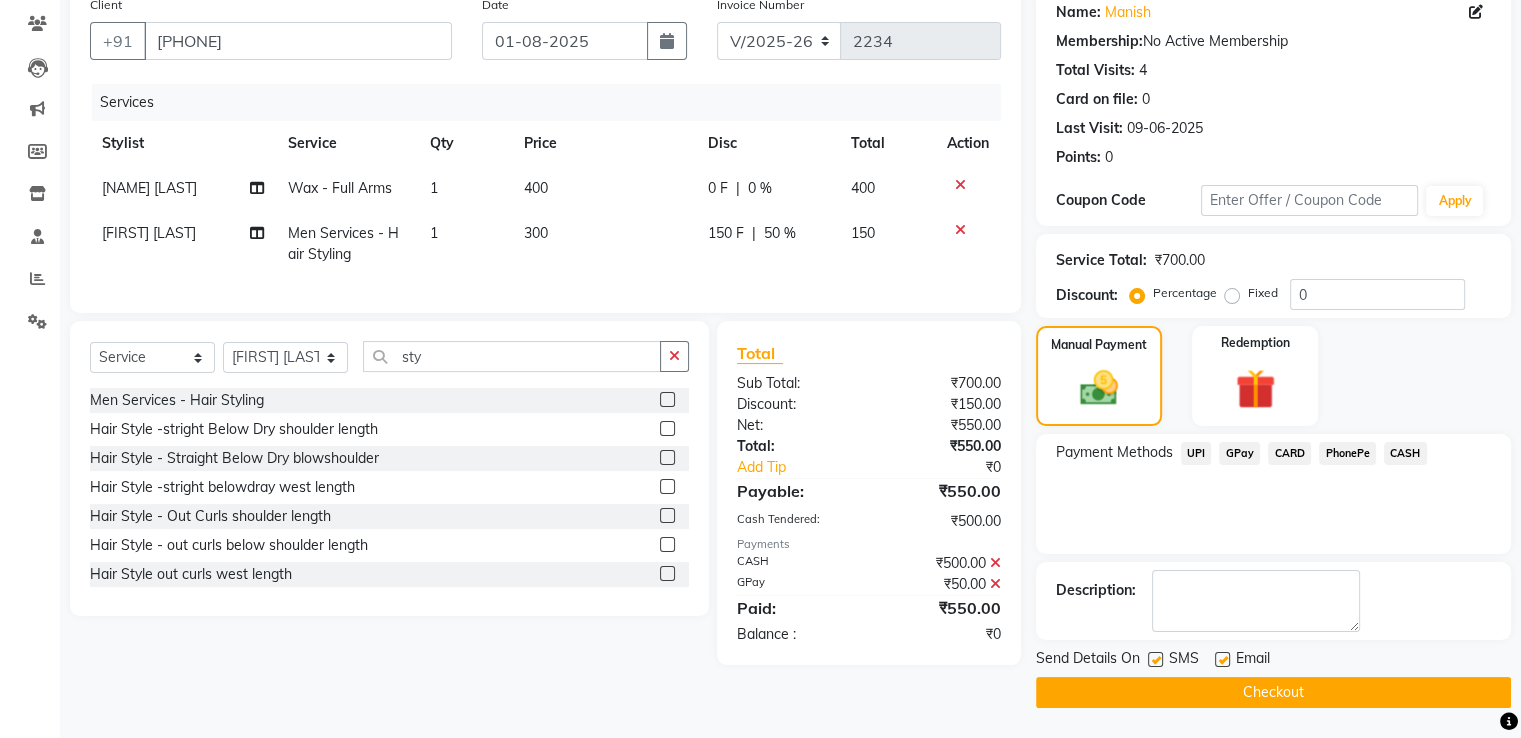 scroll, scrollTop: 163, scrollLeft: 0, axis: vertical 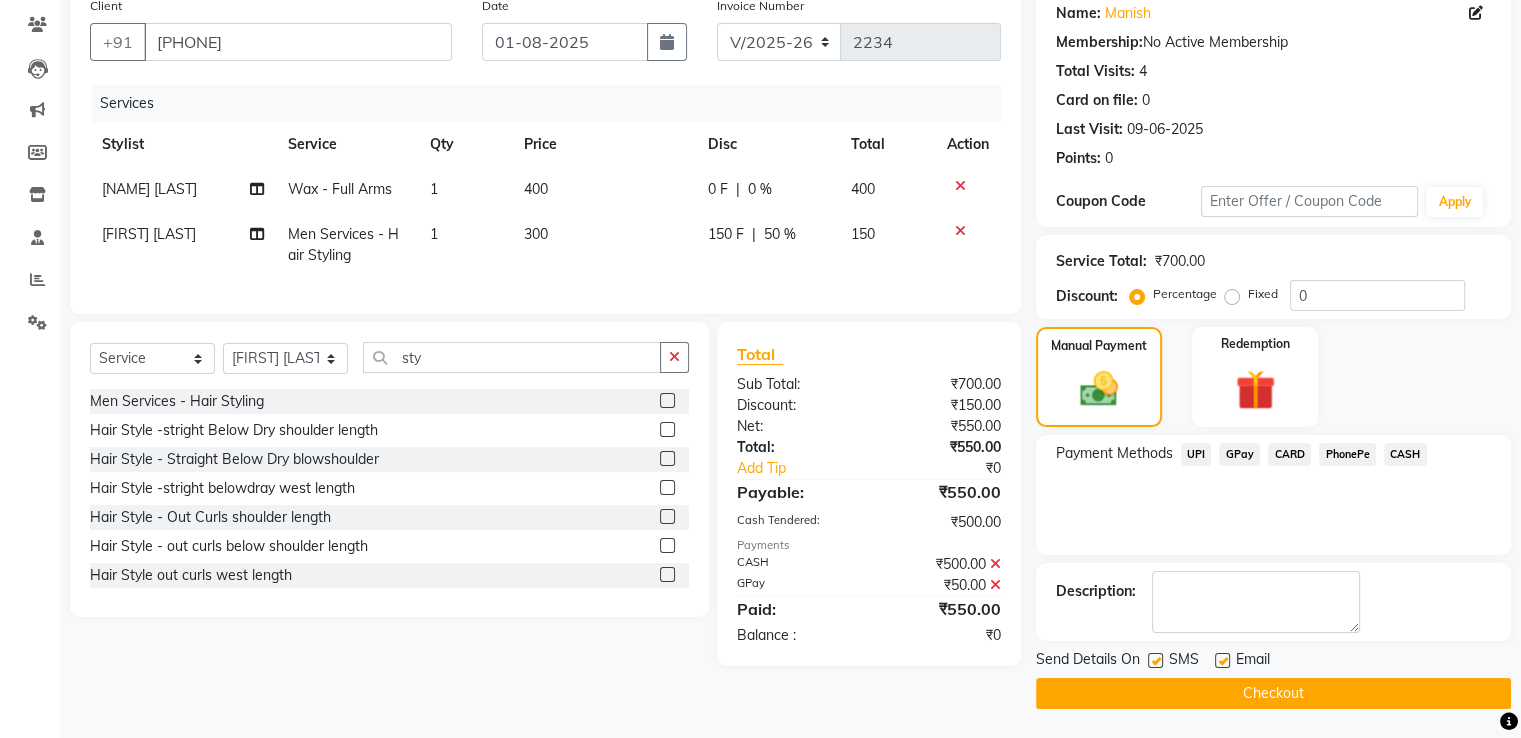 click 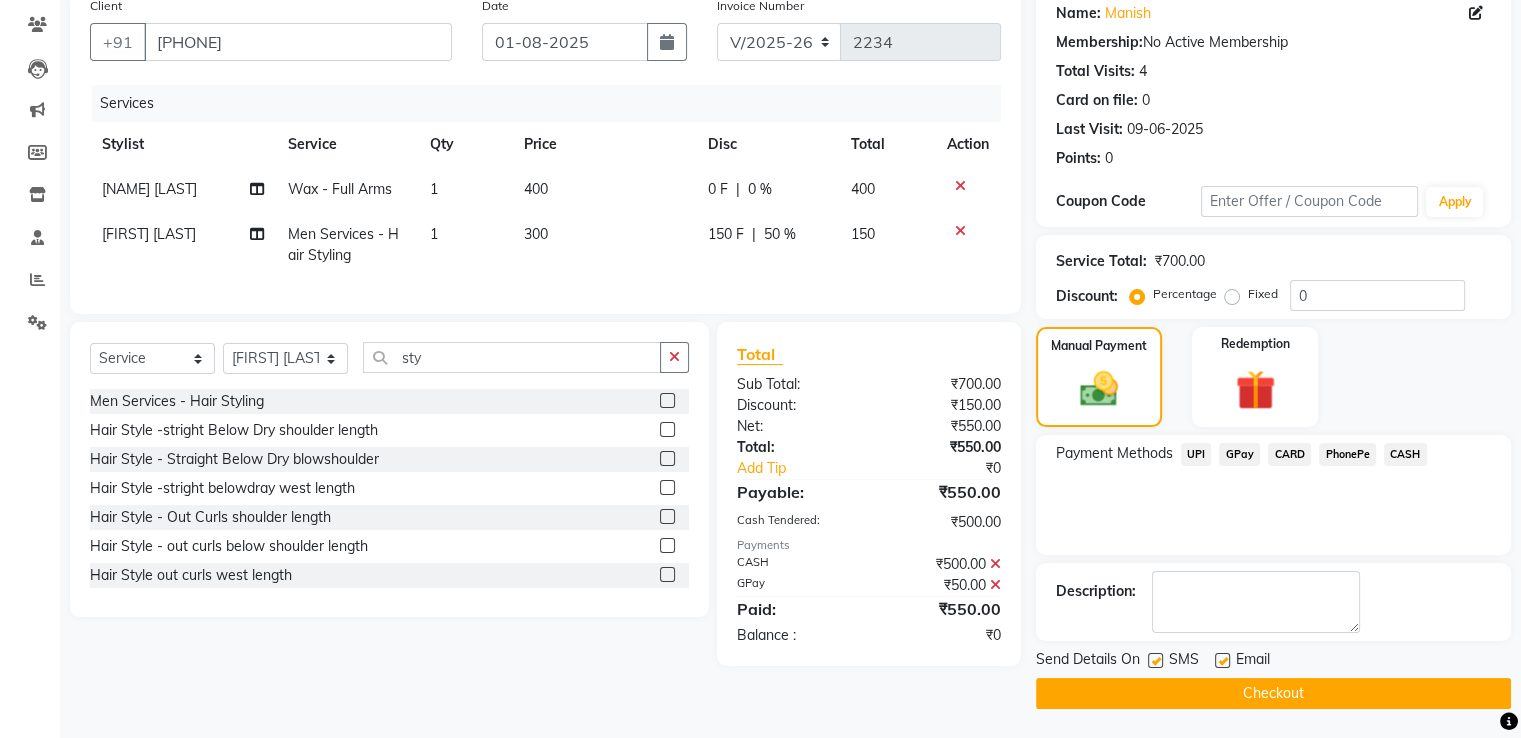 click at bounding box center [1221, 661] 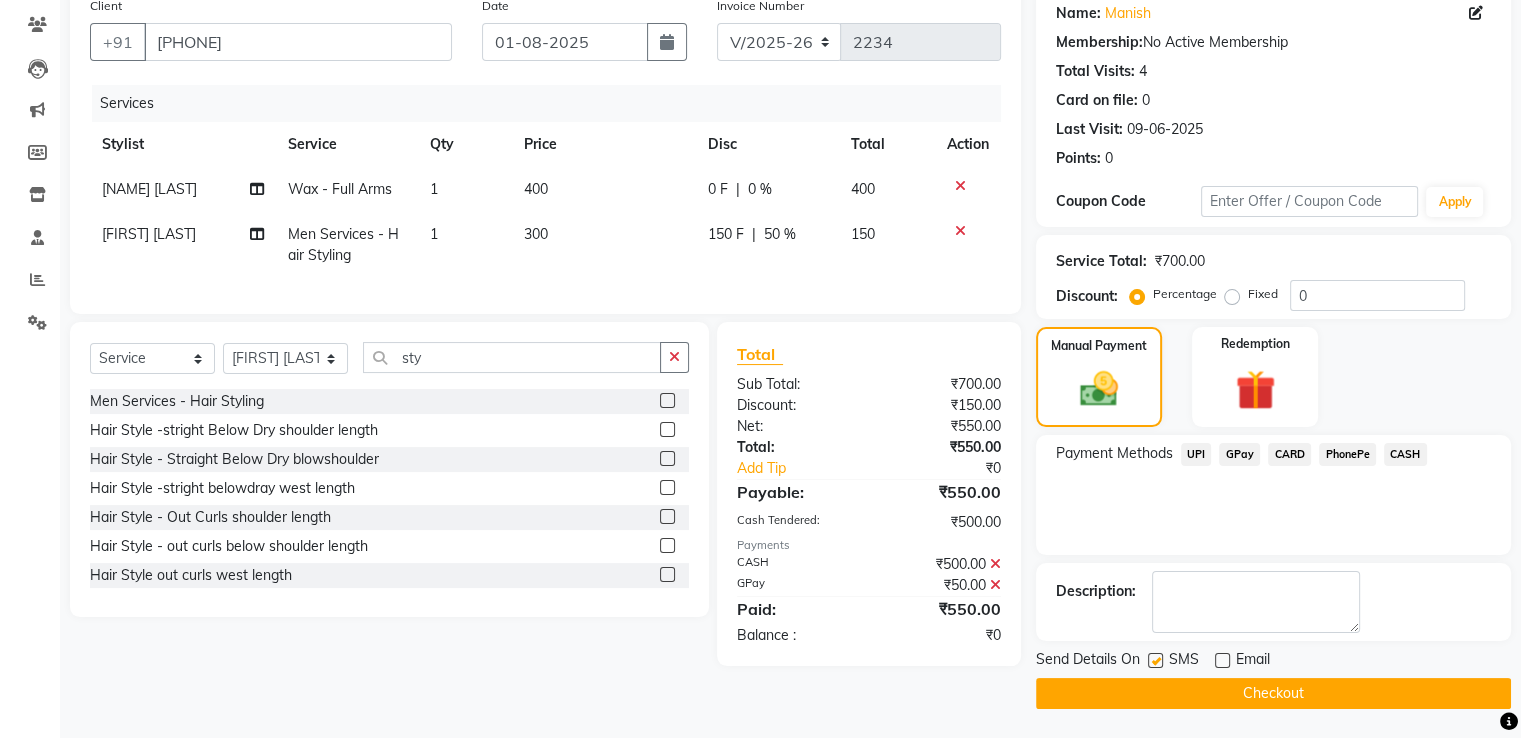 click 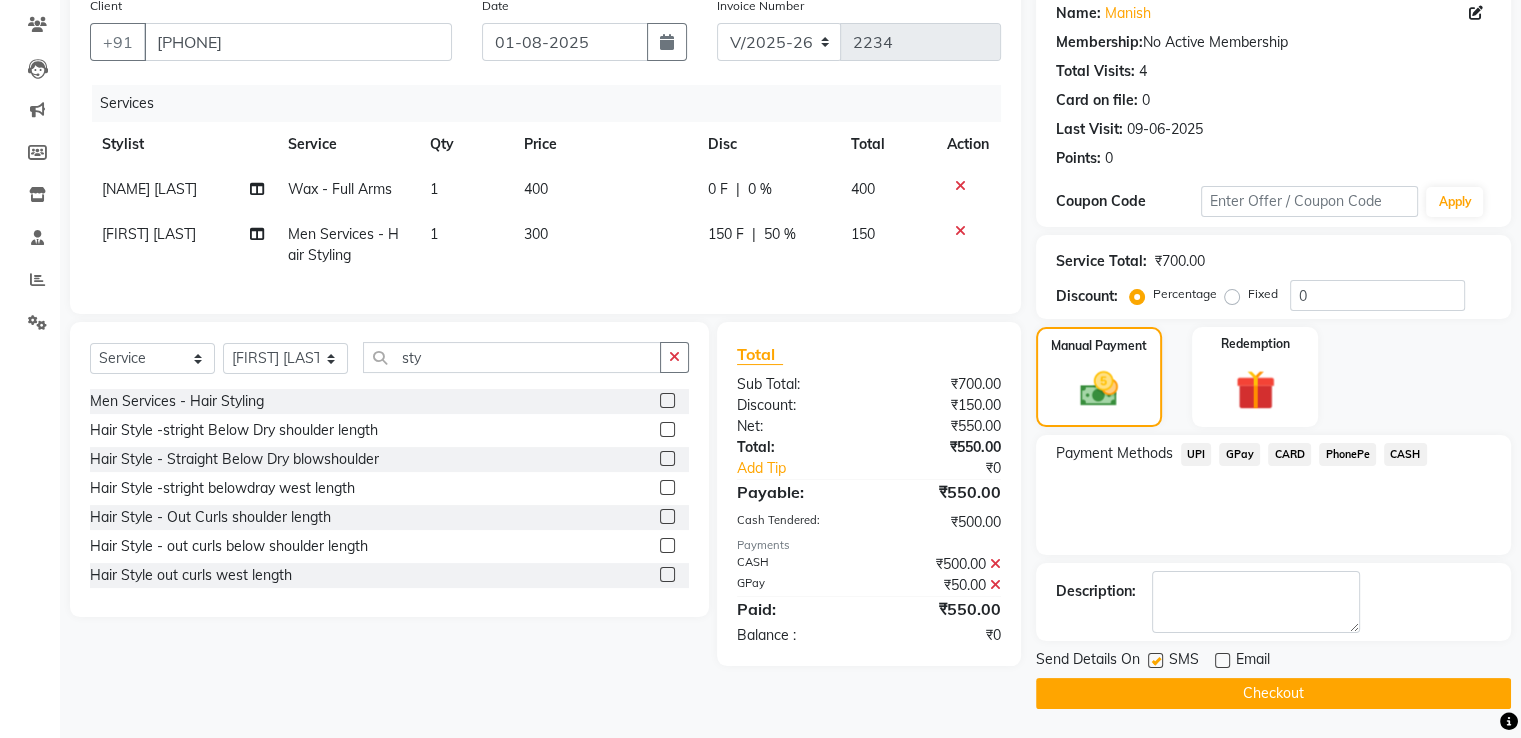 click at bounding box center (1154, 661) 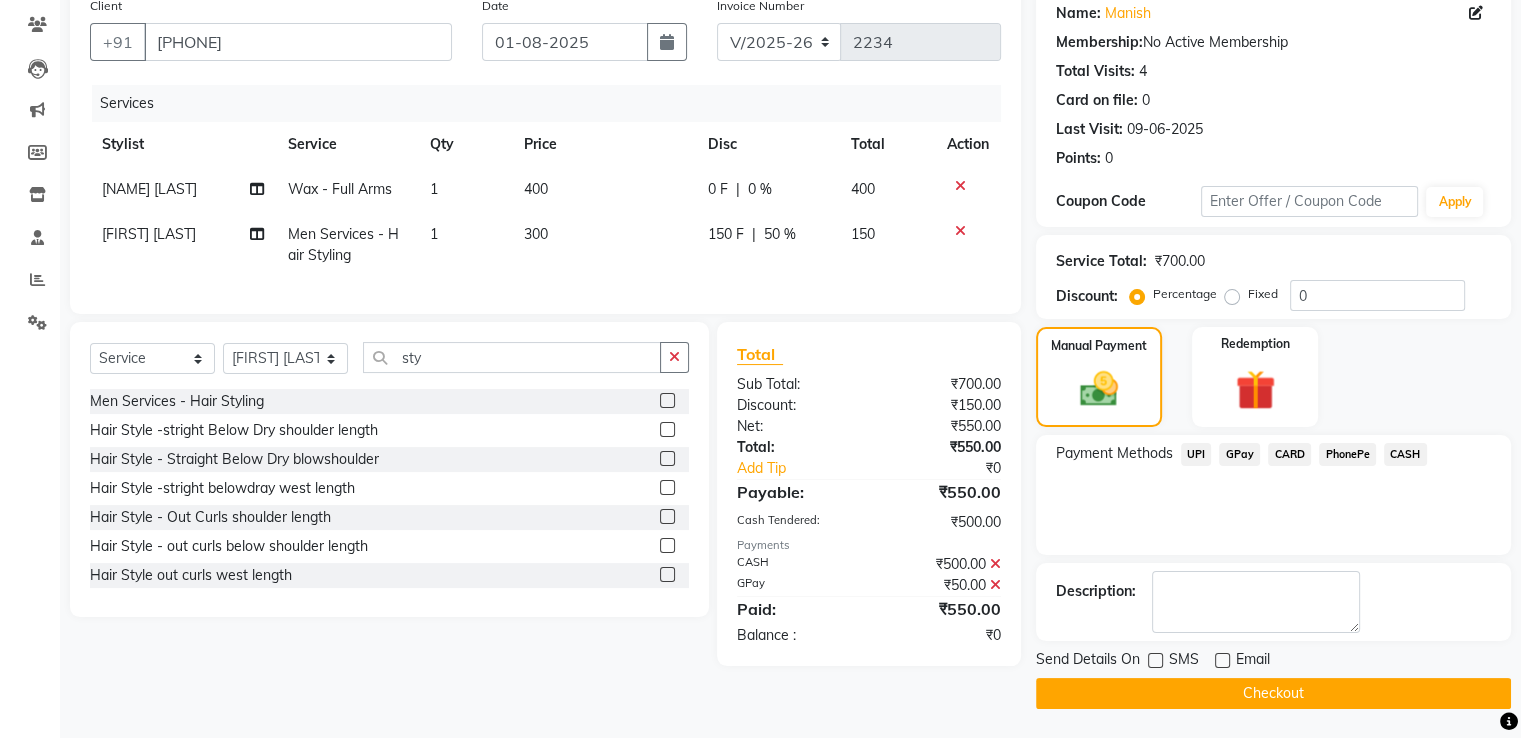 click on "Checkout" 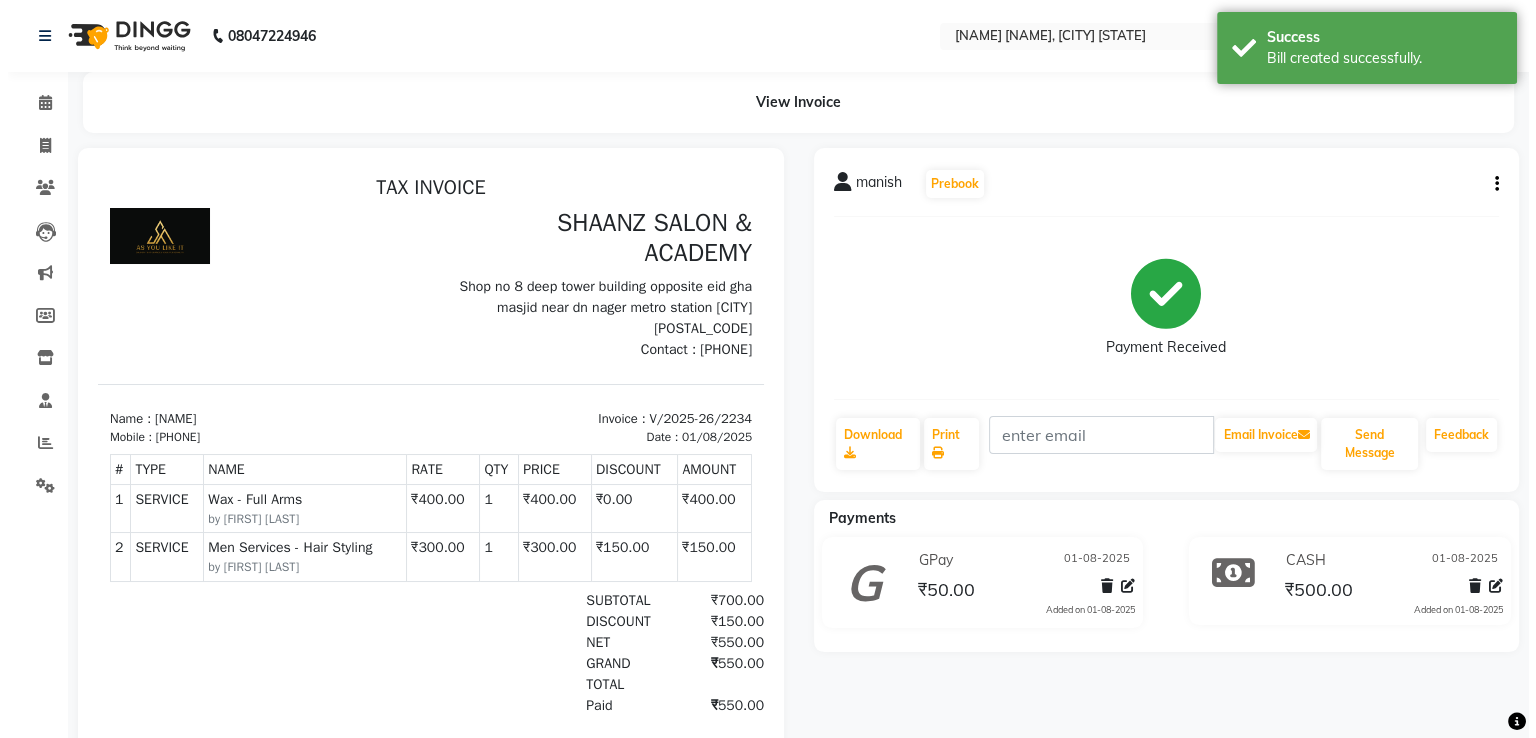 scroll, scrollTop: 0, scrollLeft: 0, axis: both 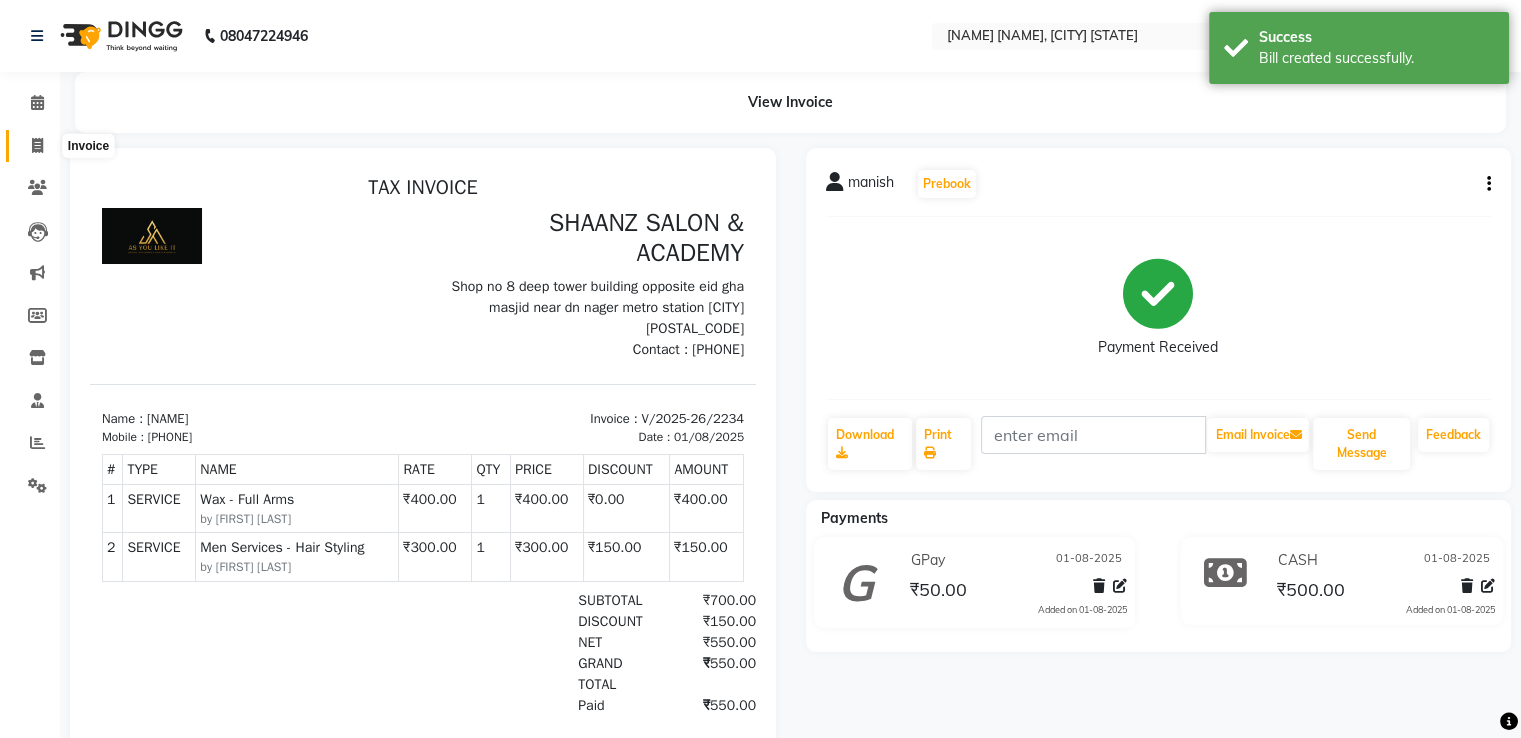 click 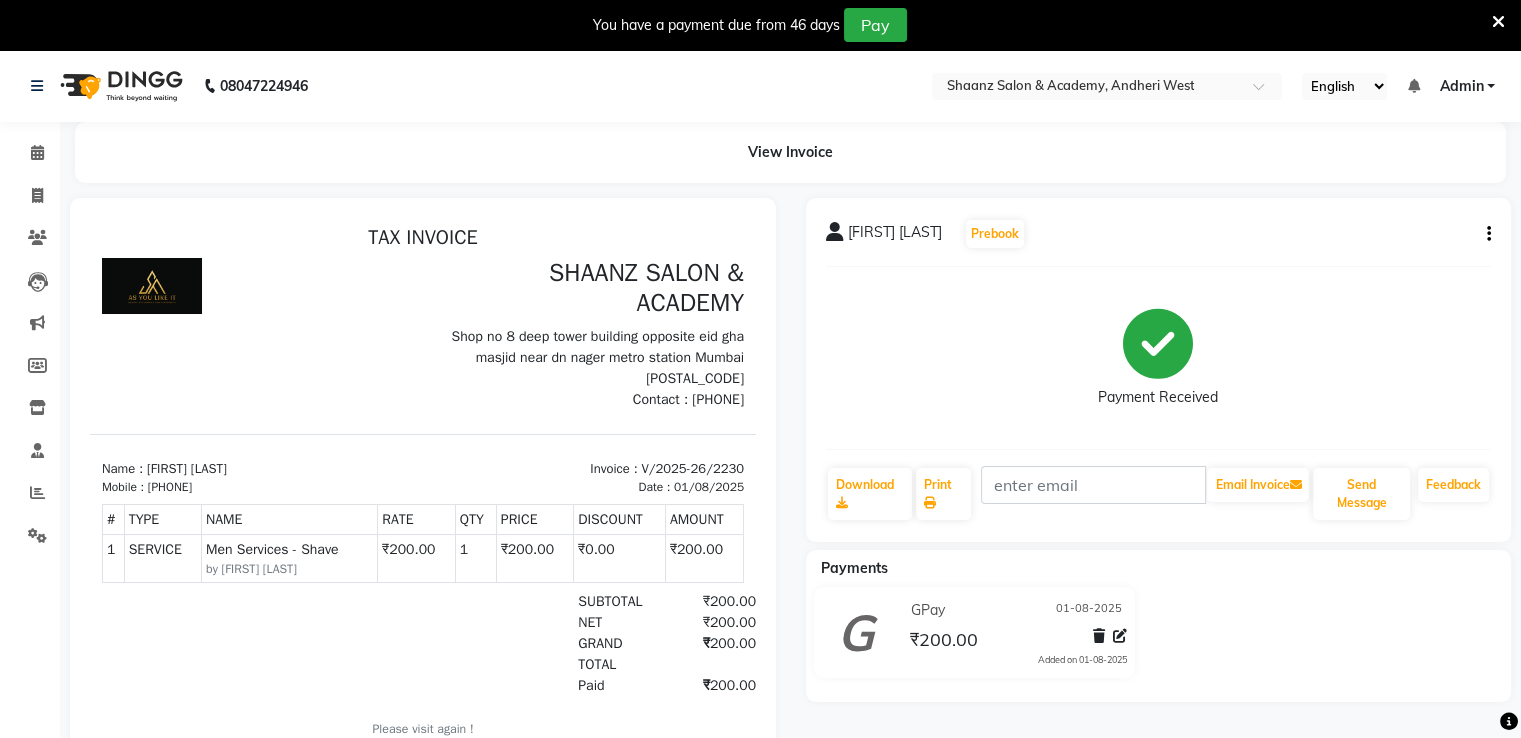 scroll, scrollTop: 0, scrollLeft: 0, axis: both 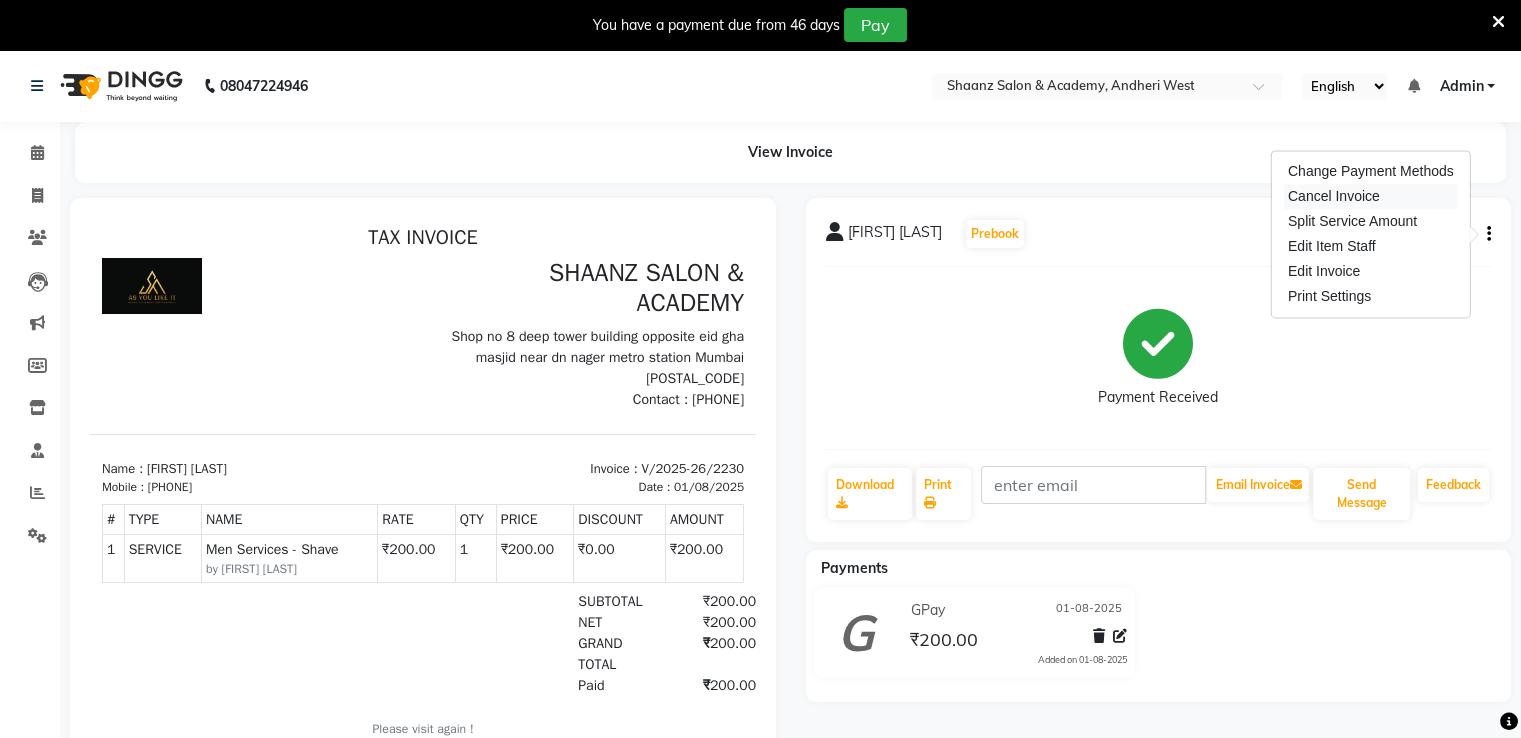 click on "Cancel Invoice" at bounding box center (1371, 196) 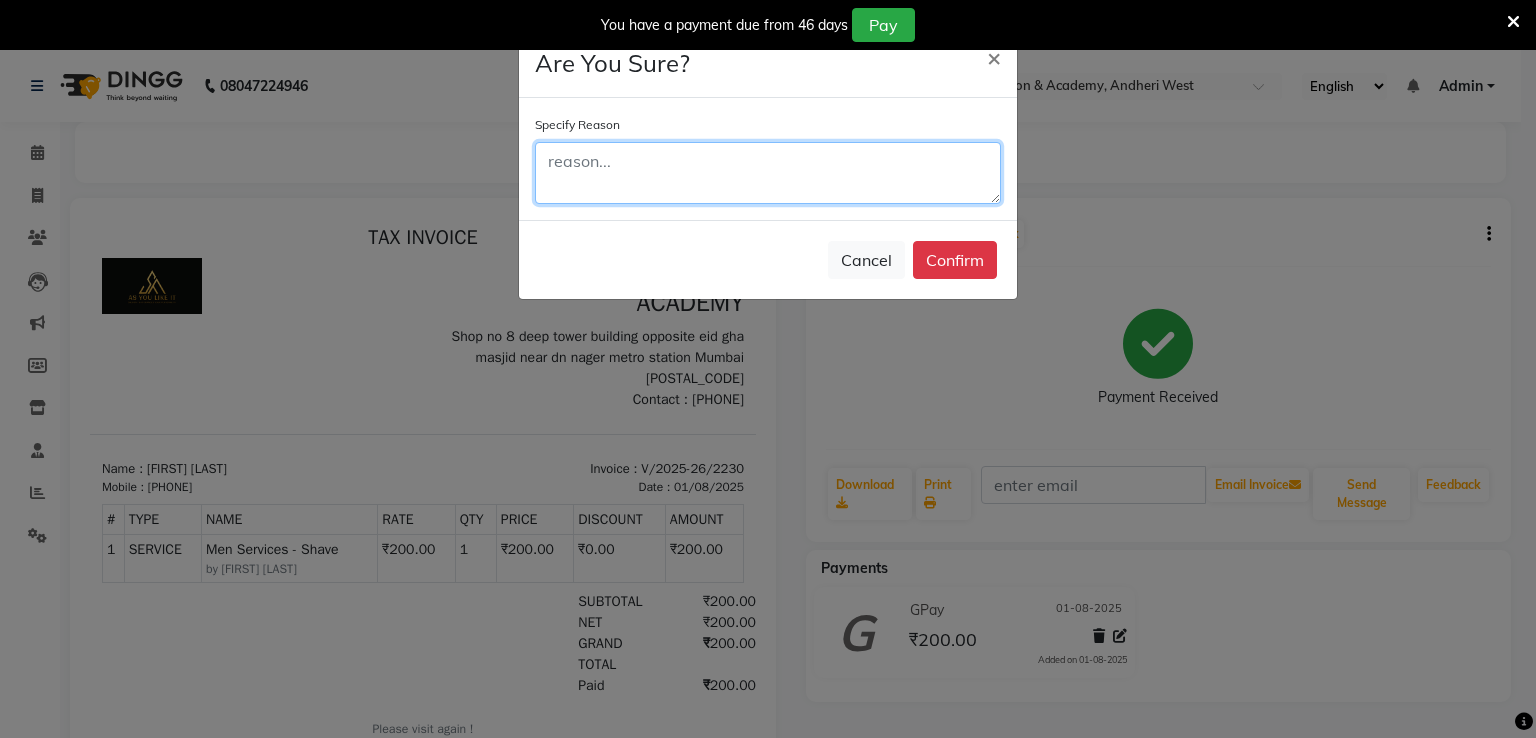 click 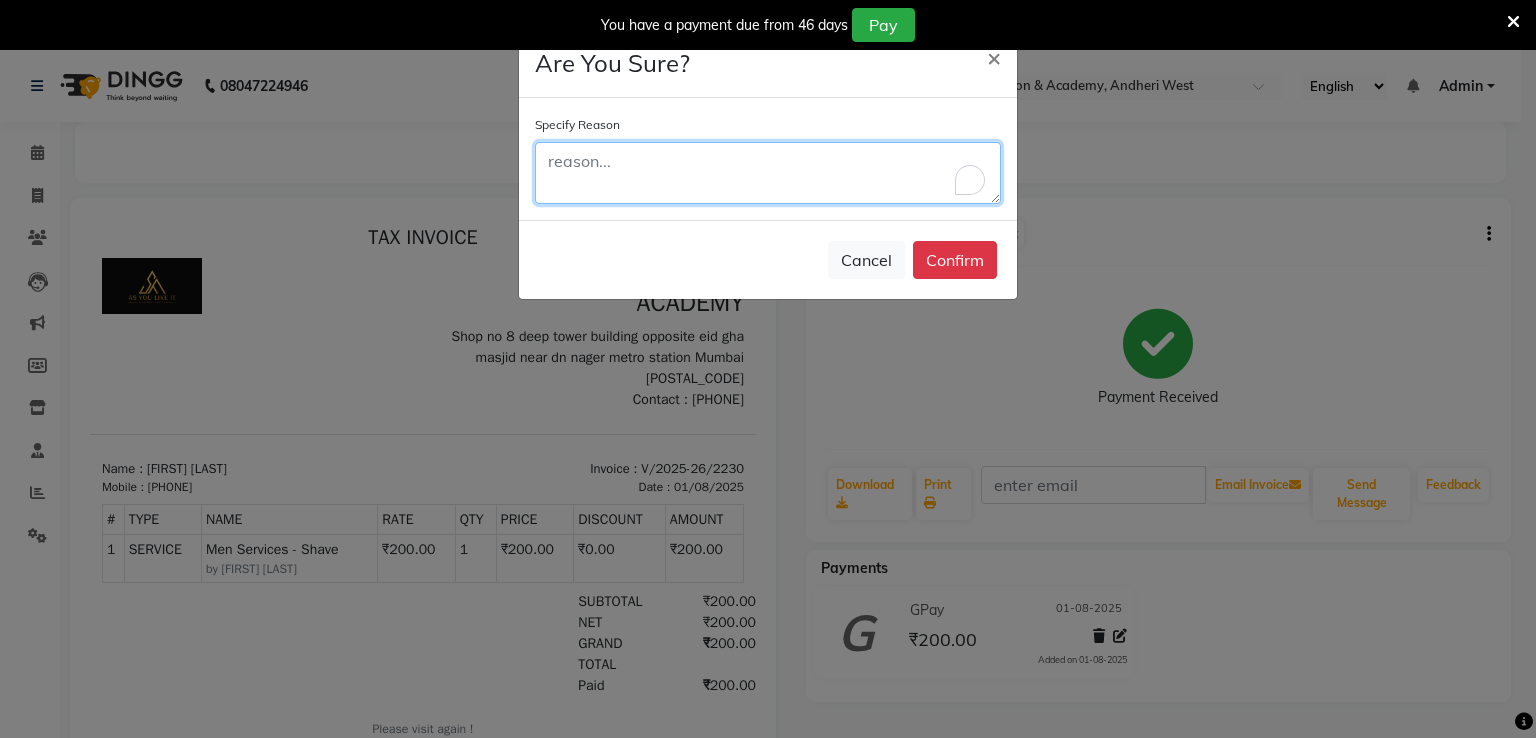 click 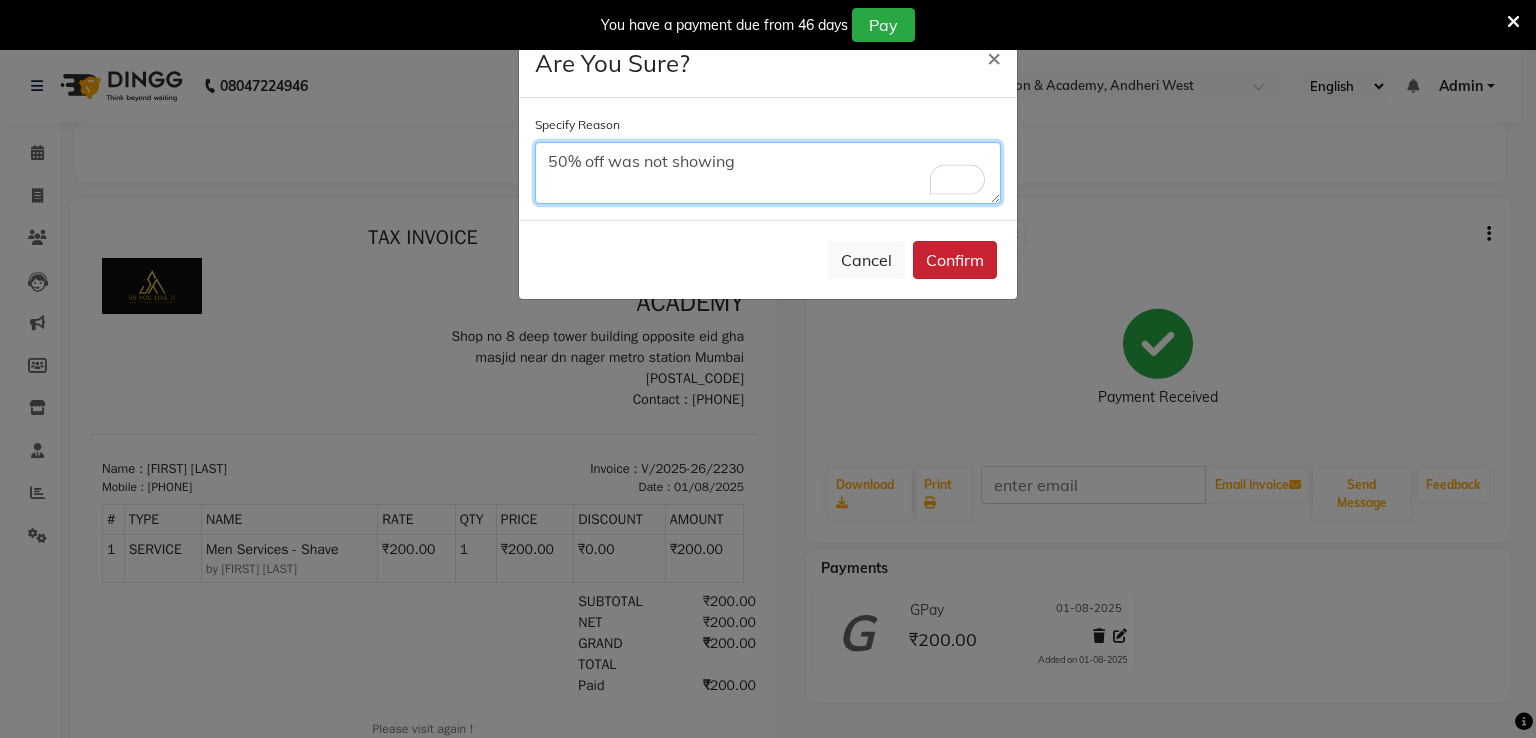 type on "50% off was not showing" 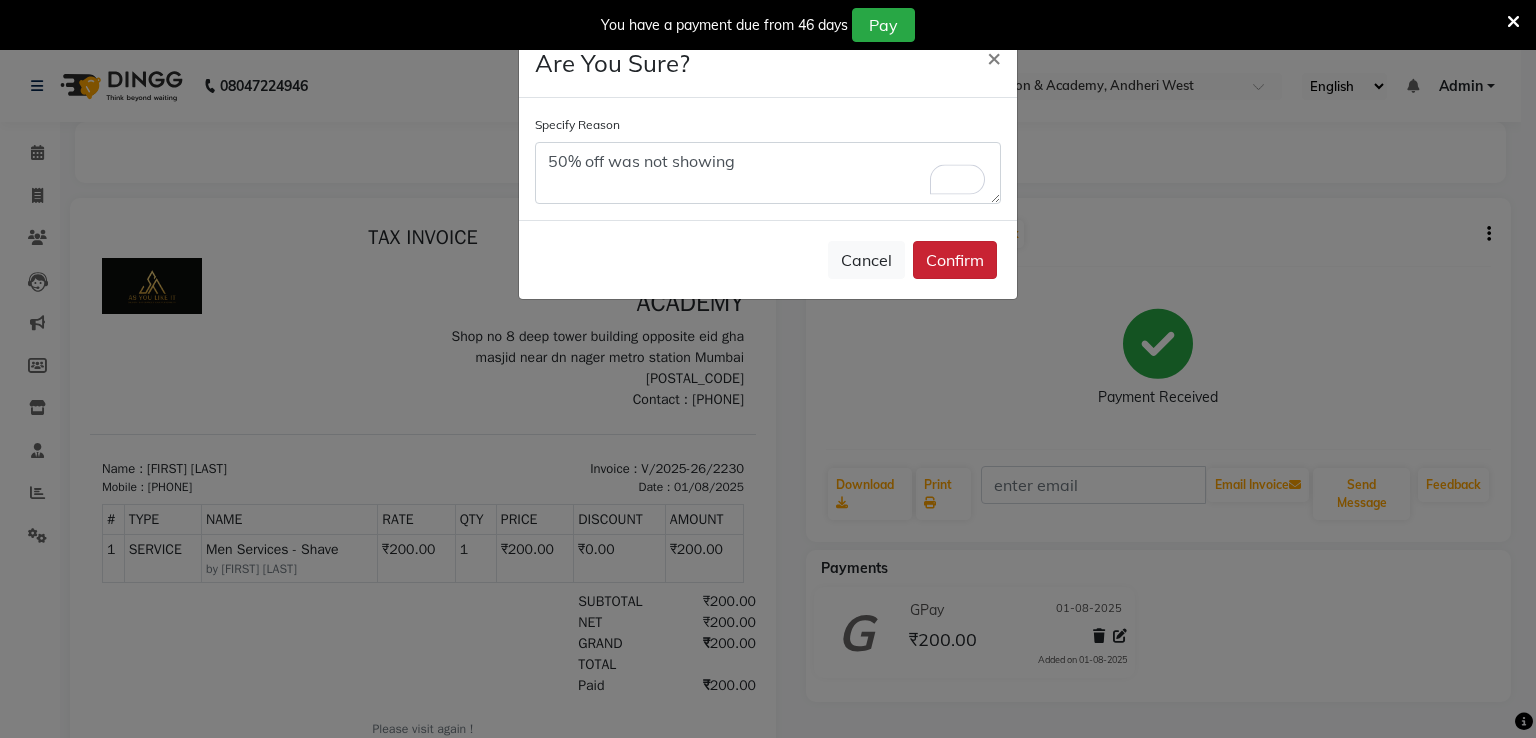 click on "Confirm" 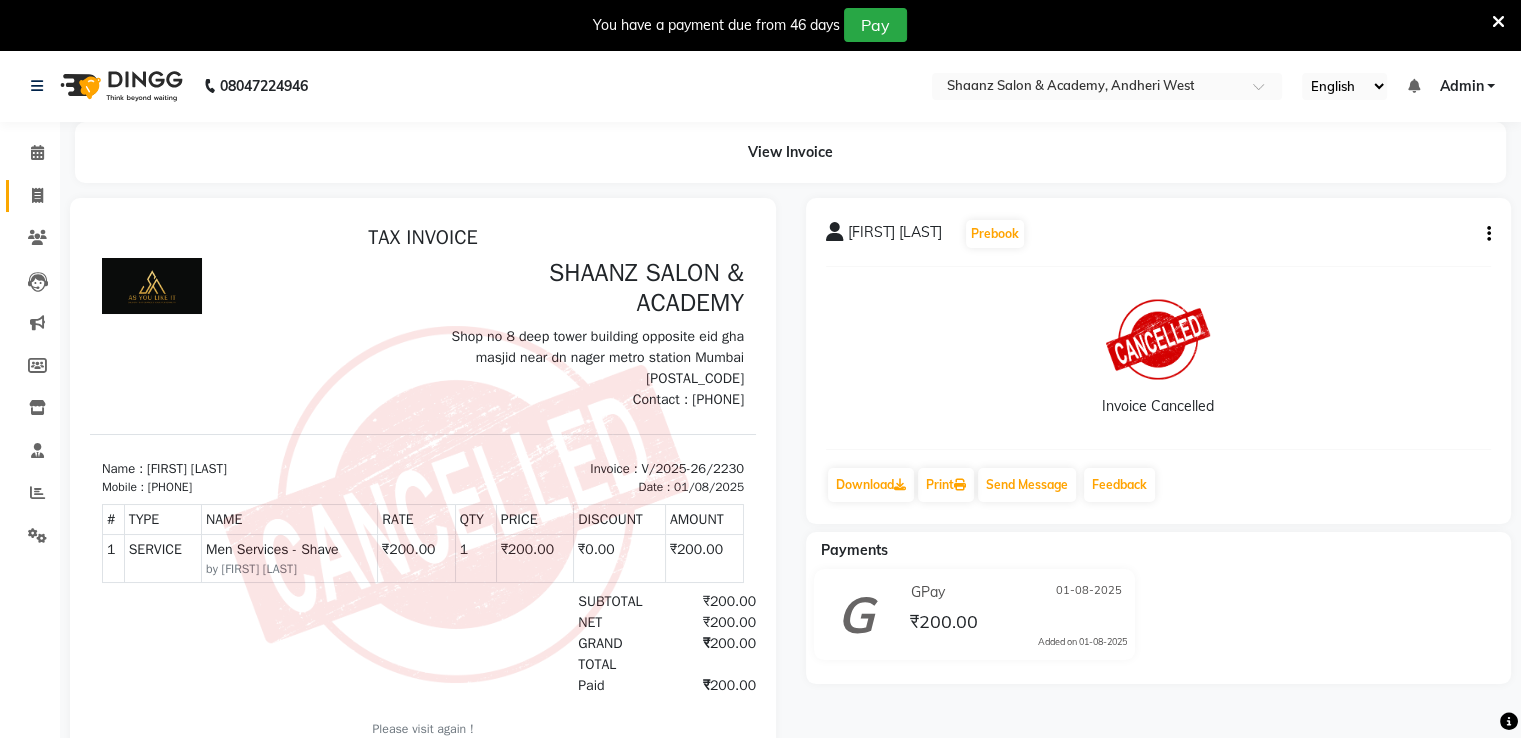 click on "Invoice" 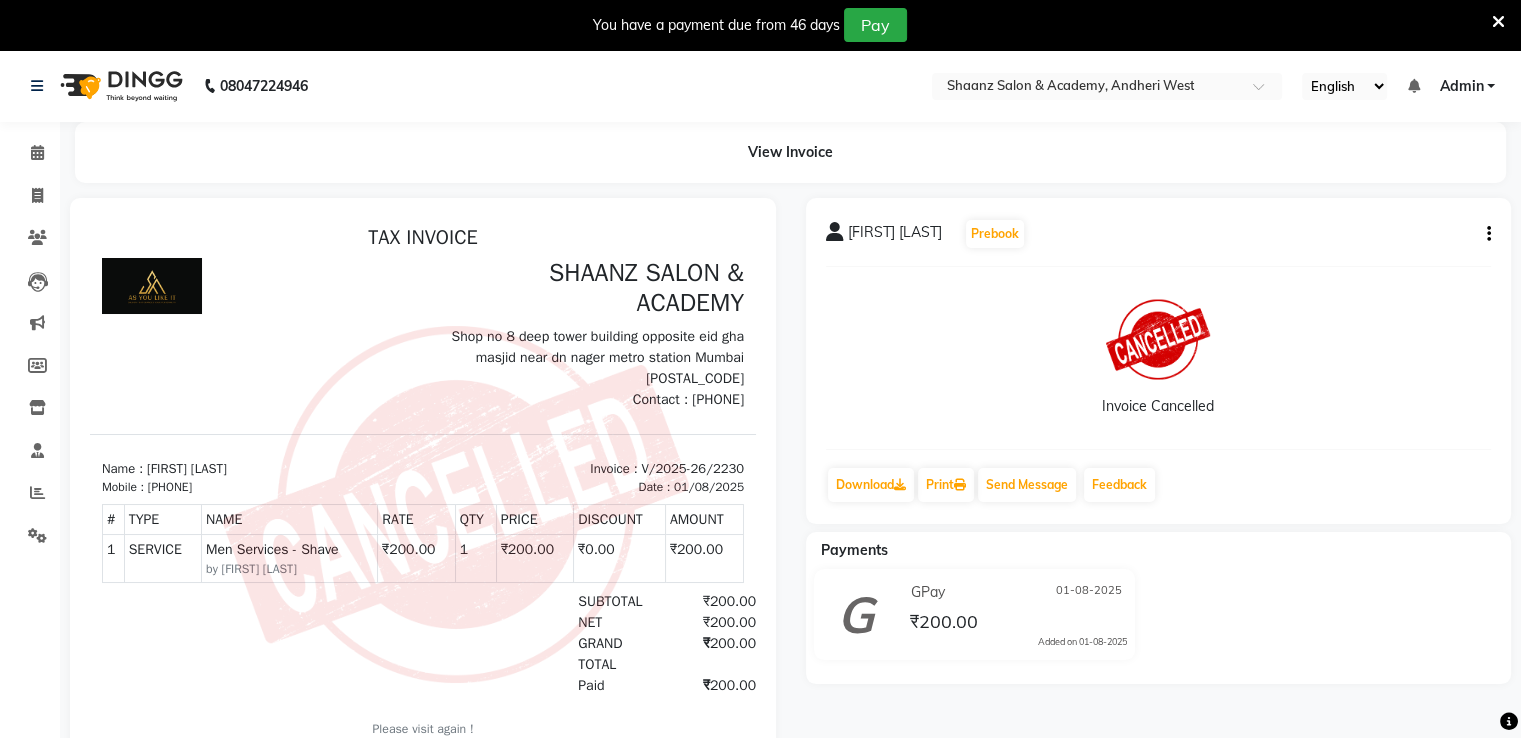 select on "6360" 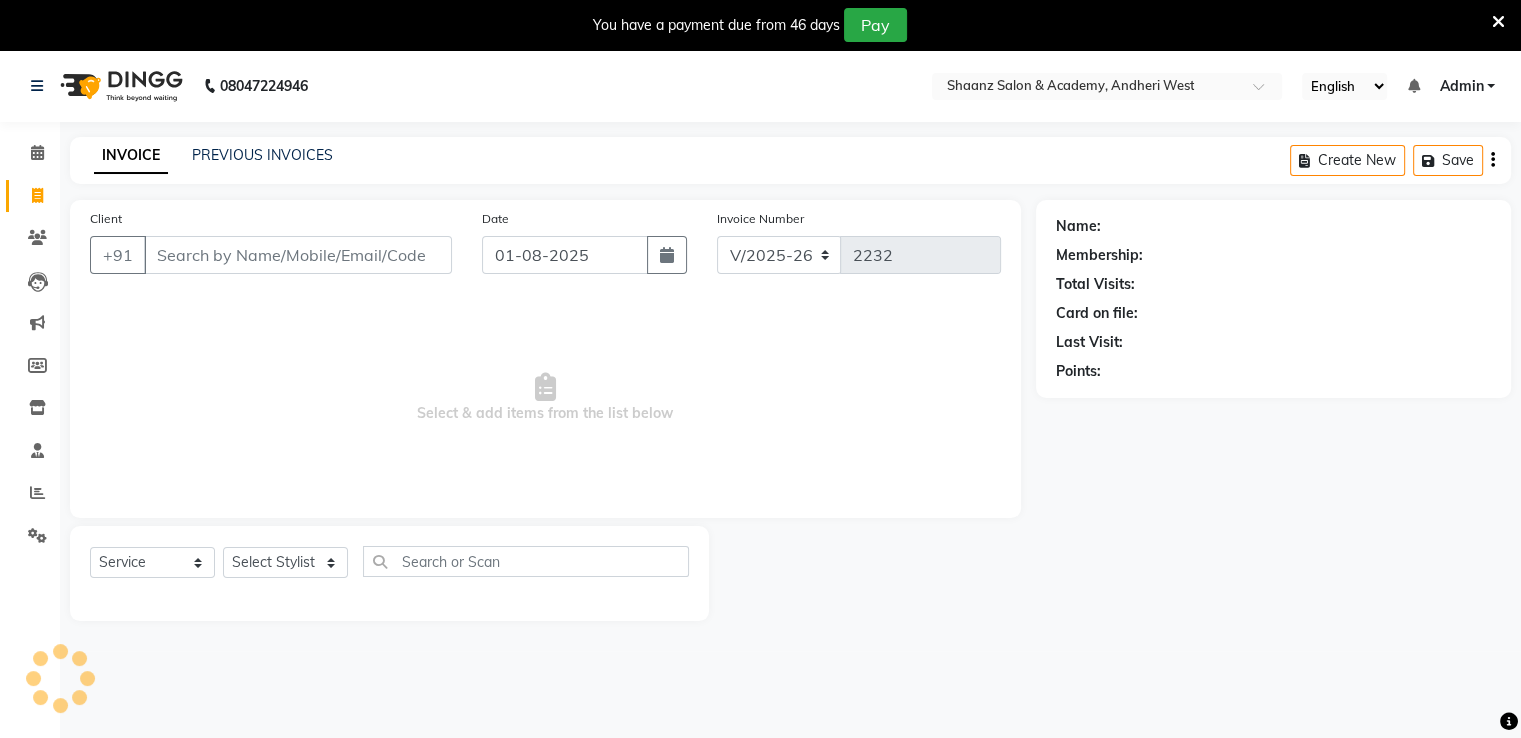 scroll, scrollTop: 50, scrollLeft: 0, axis: vertical 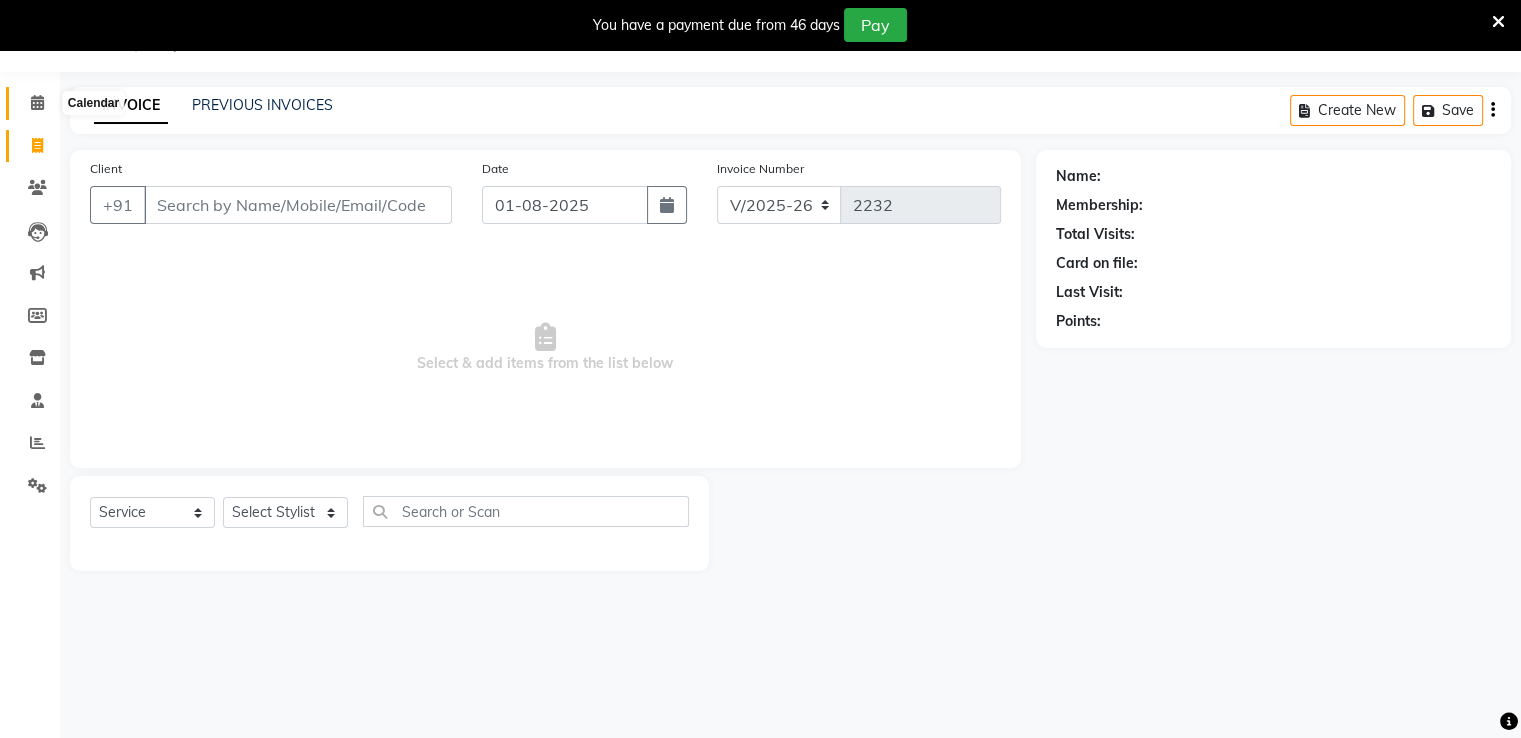 click 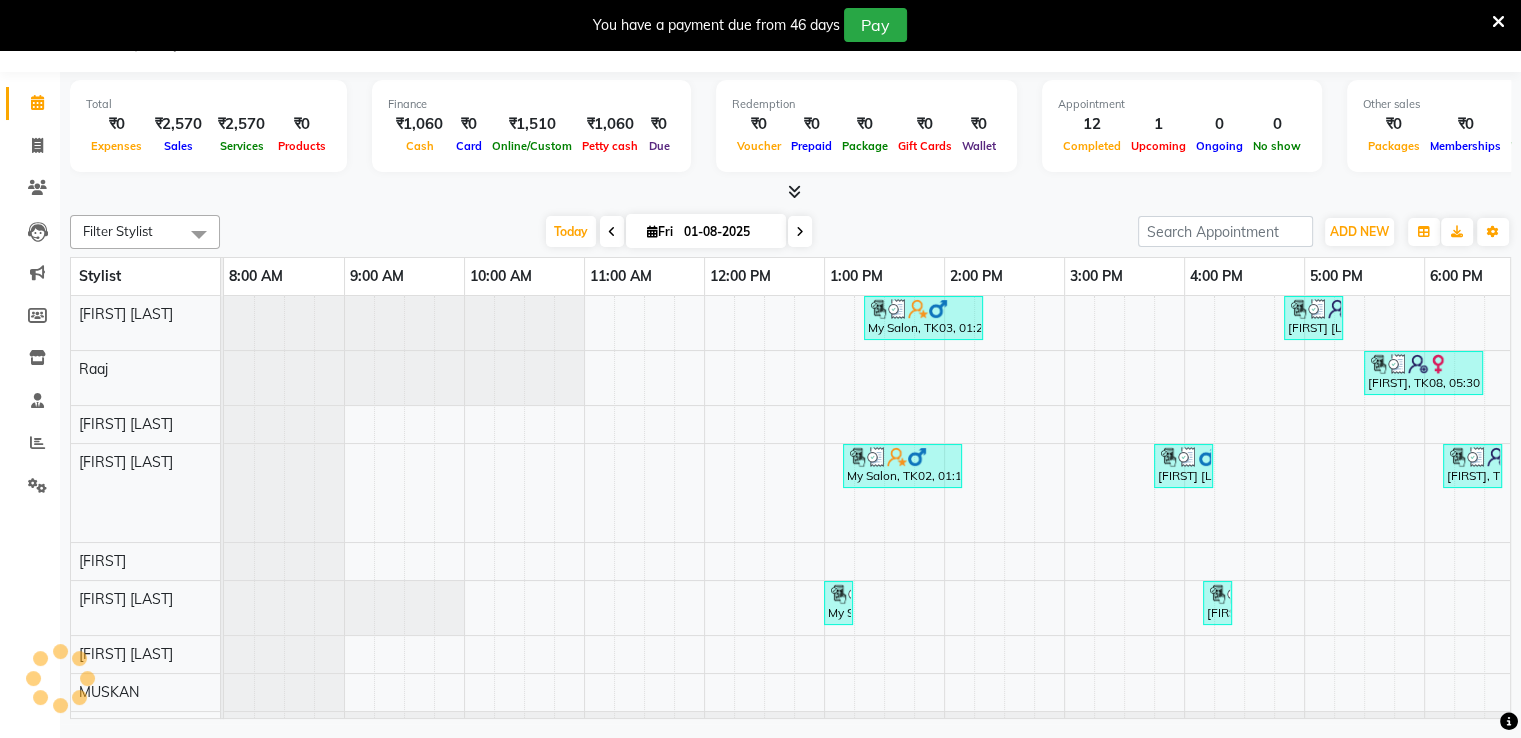 scroll, scrollTop: 0, scrollLeft: 0, axis: both 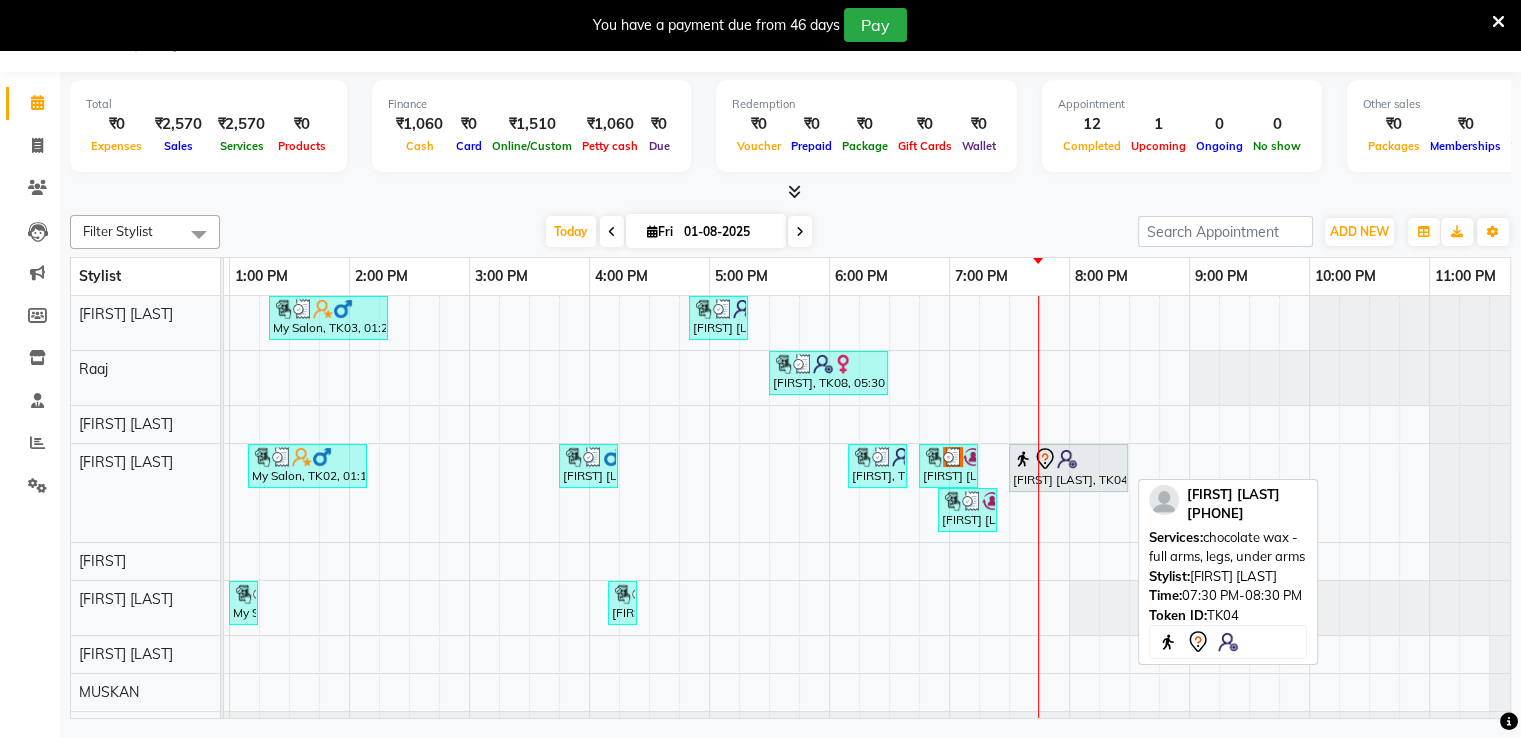 click on "[FIRST] [LAST], TK04, 07:30 PM-08:30 PM, chocolate wax - full arms, legs, under arms" at bounding box center (1068, 468) 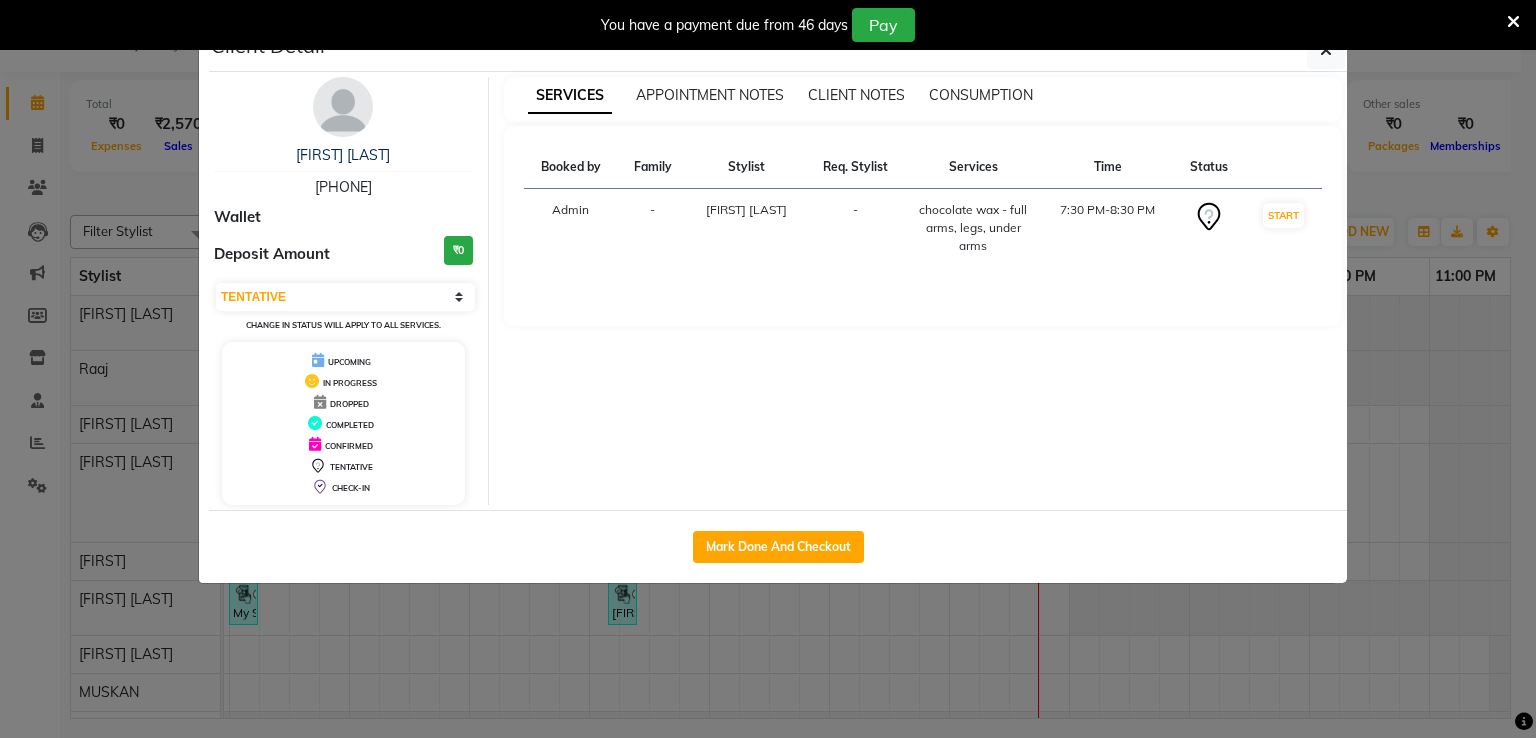 click on "-" at bounding box center (653, 228) 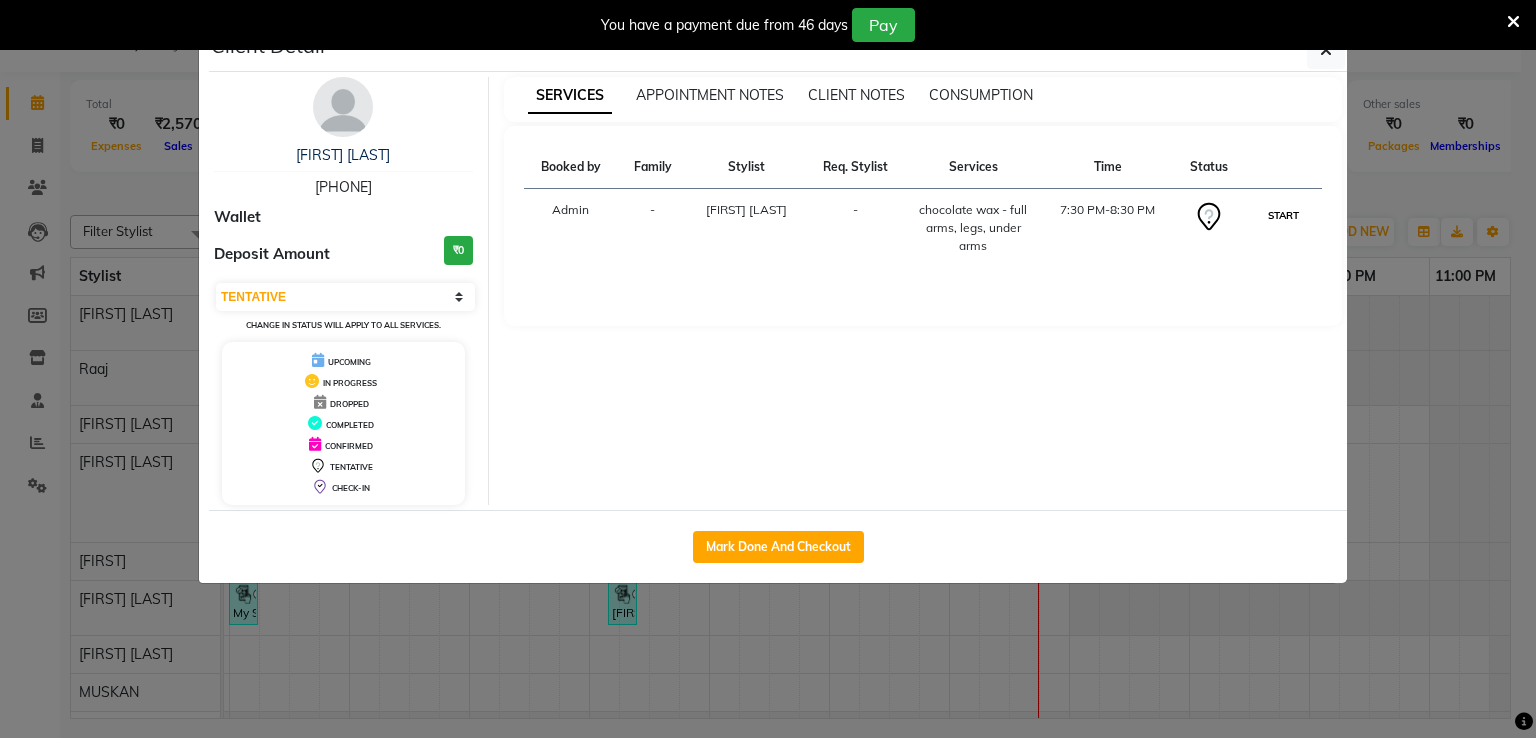 click on "START" at bounding box center [1283, 215] 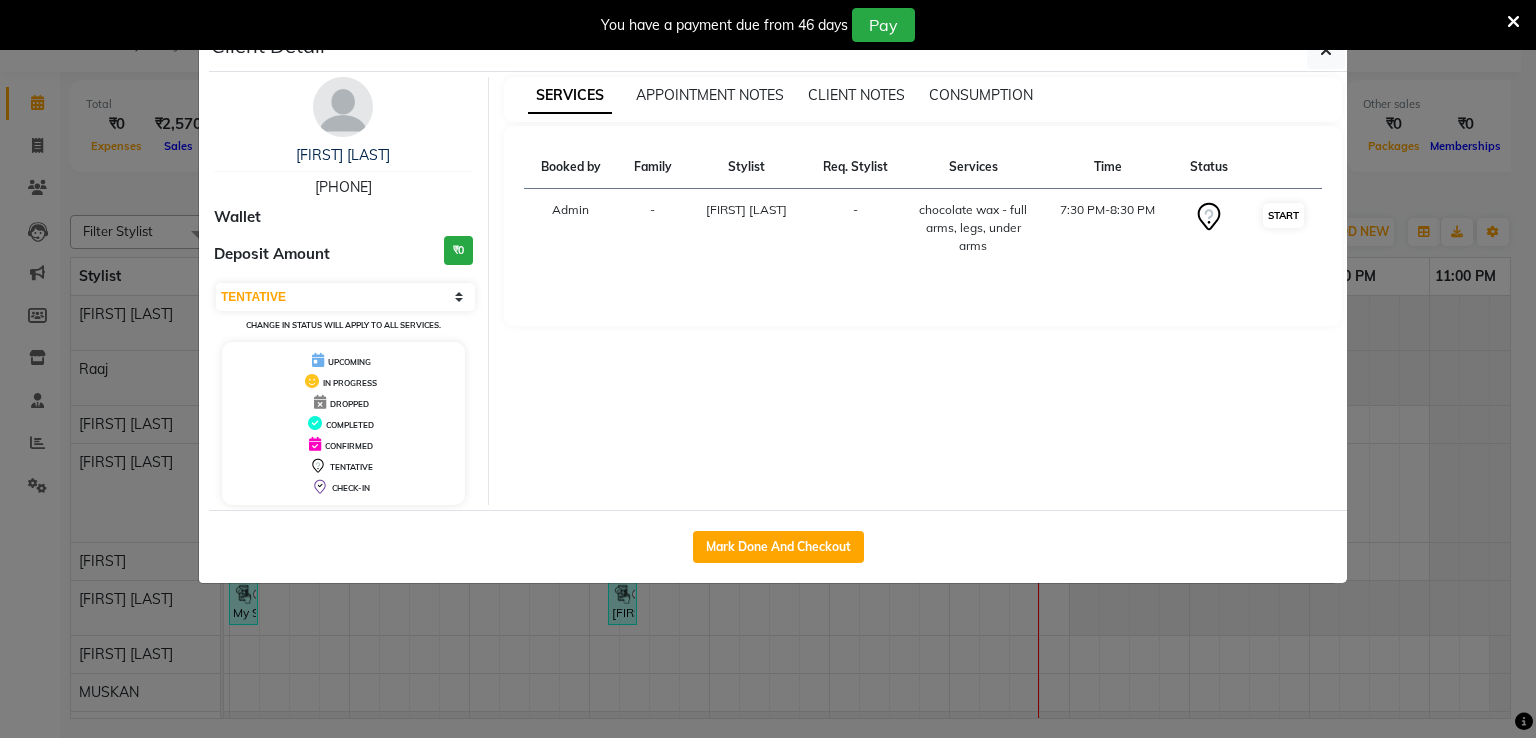 select on "1" 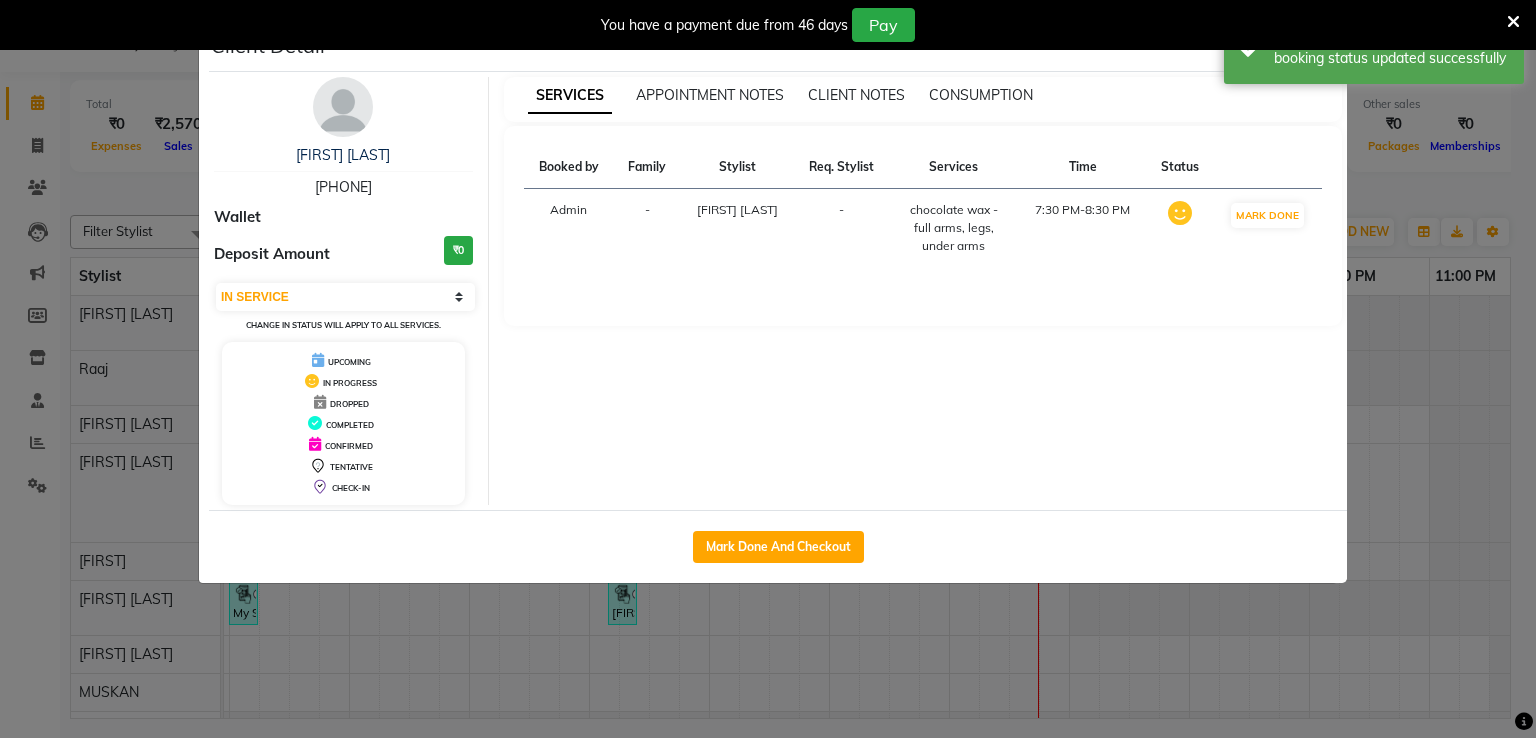 click on "-" at bounding box center [842, 228] 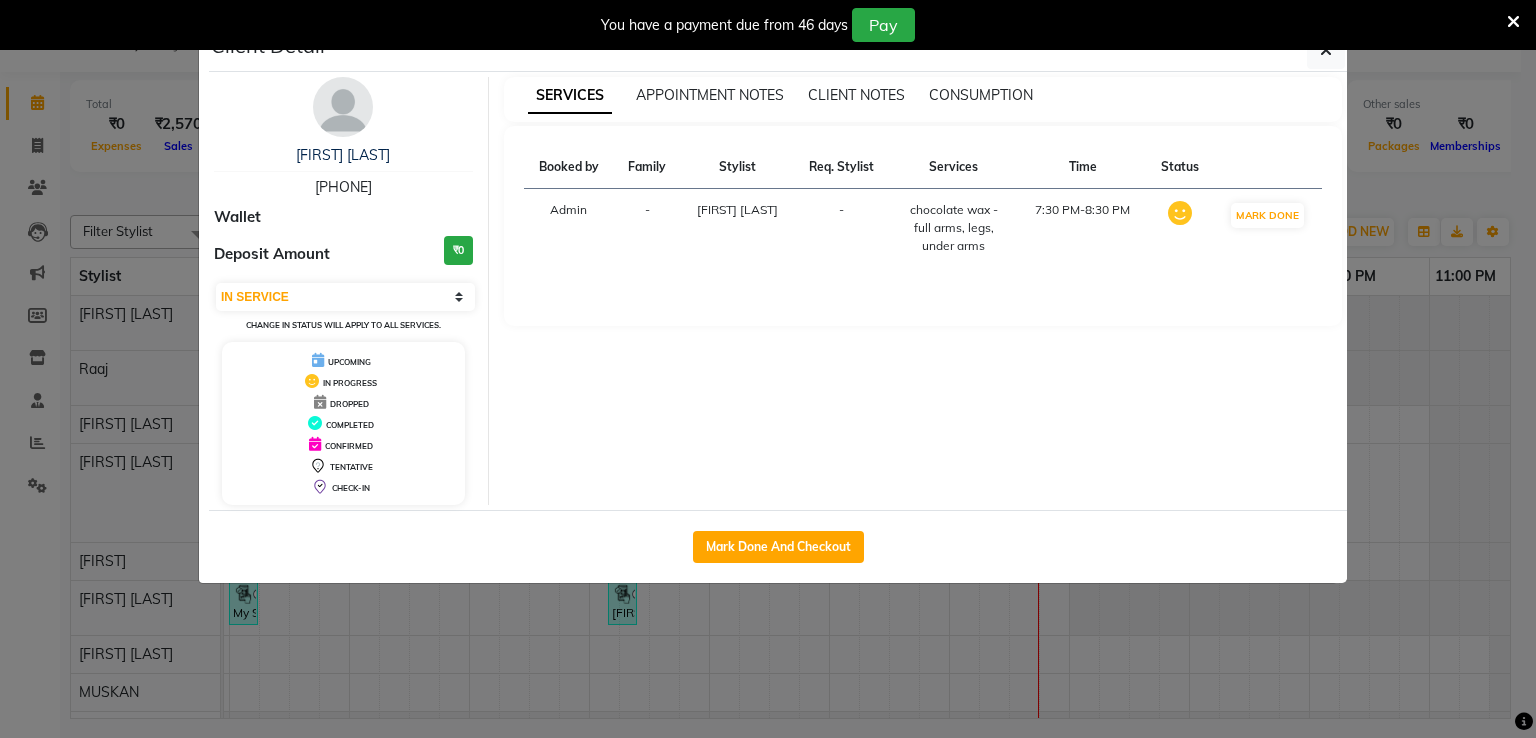 click at bounding box center (1513, 22) 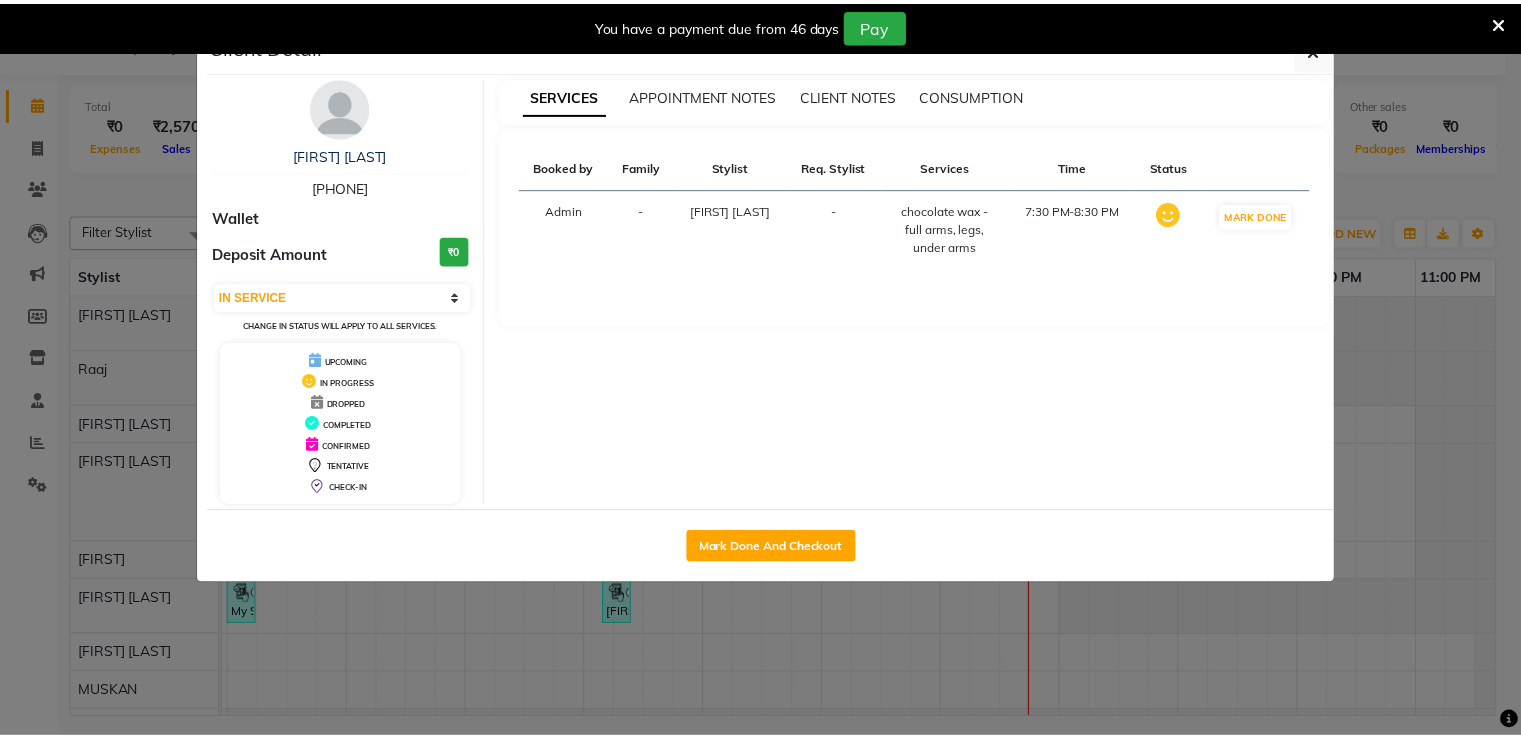 scroll, scrollTop: 0, scrollLeft: 0, axis: both 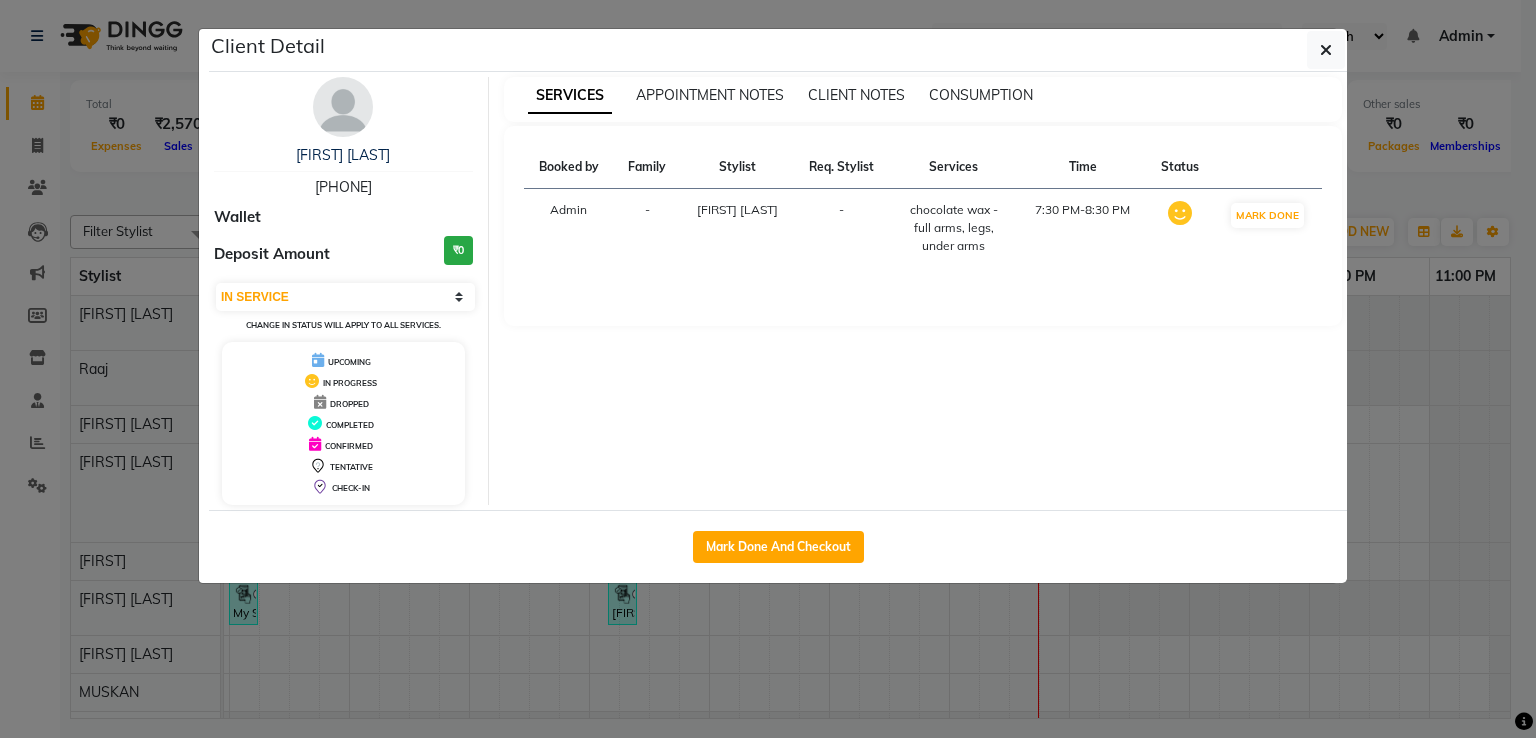 click on "chocolate wax - full arms, legs, under arms" at bounding box center (953, 228) 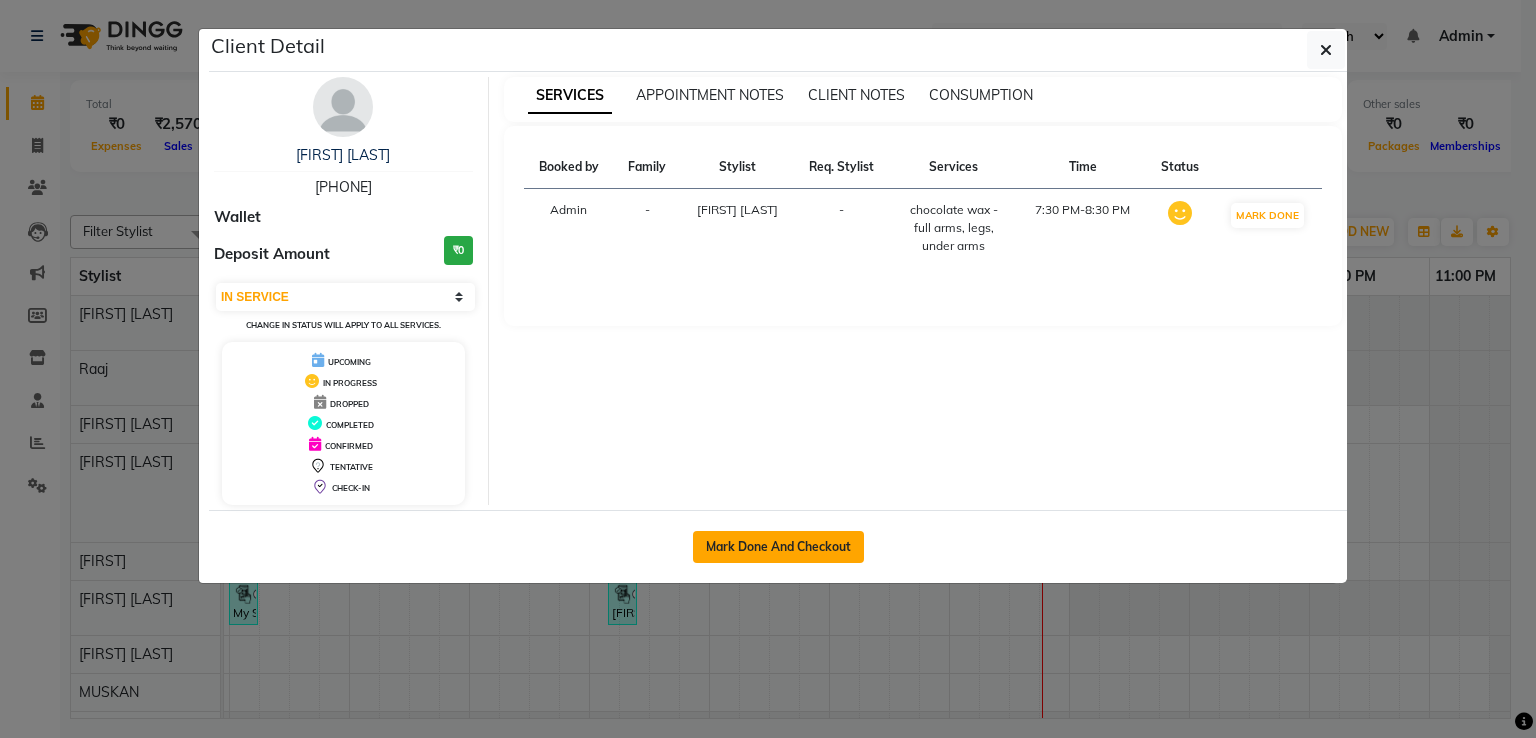 click on "Mark Done And Checkout" 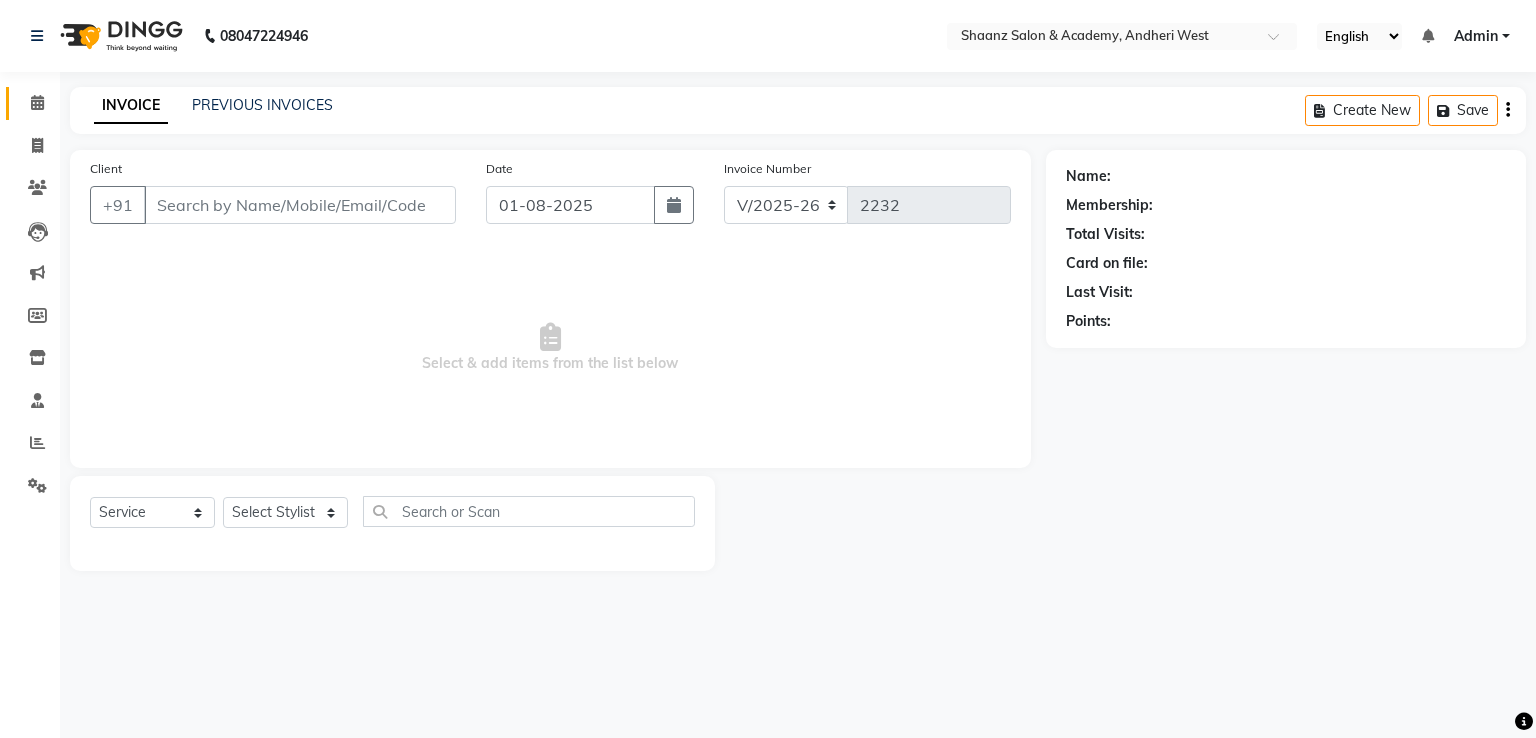 type on "[PHONE]" 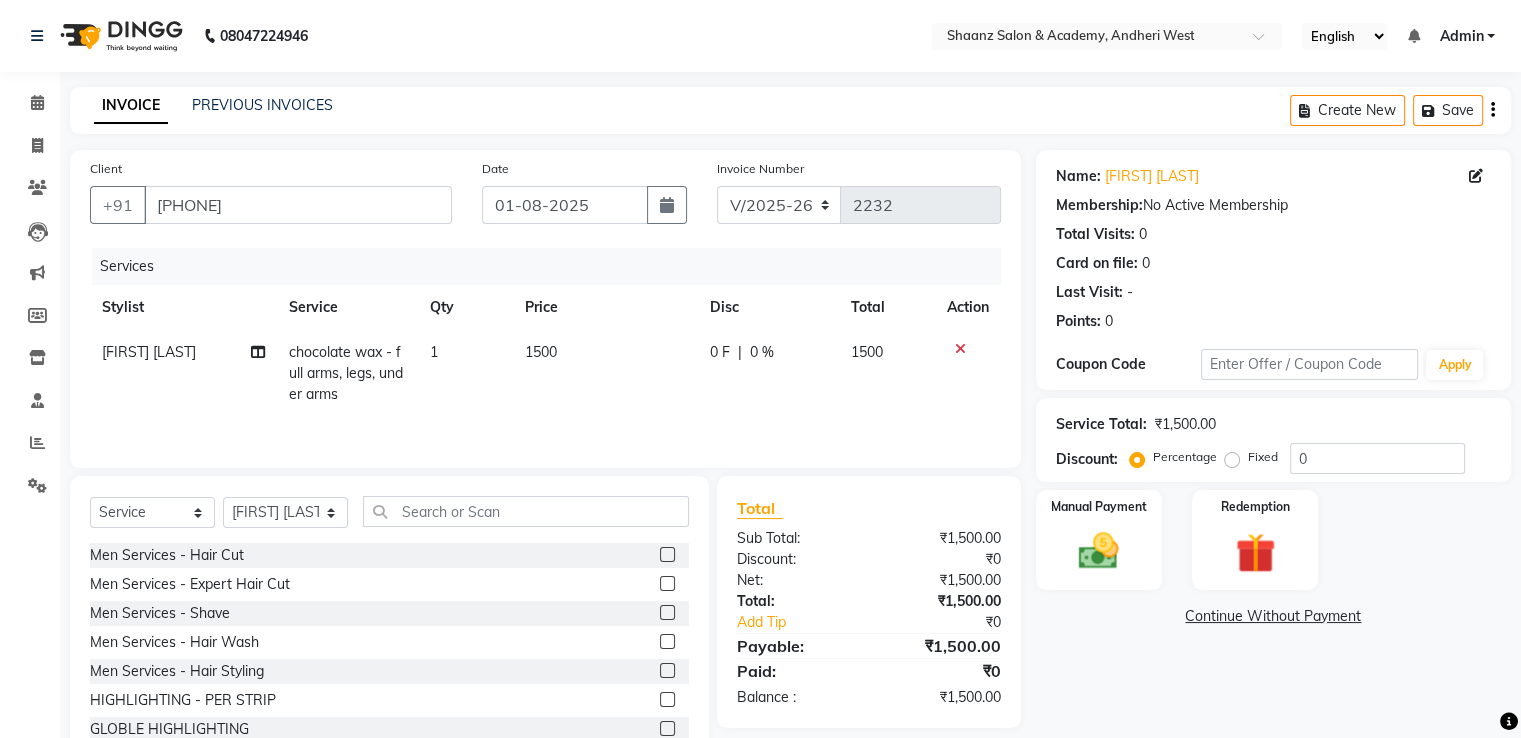 click 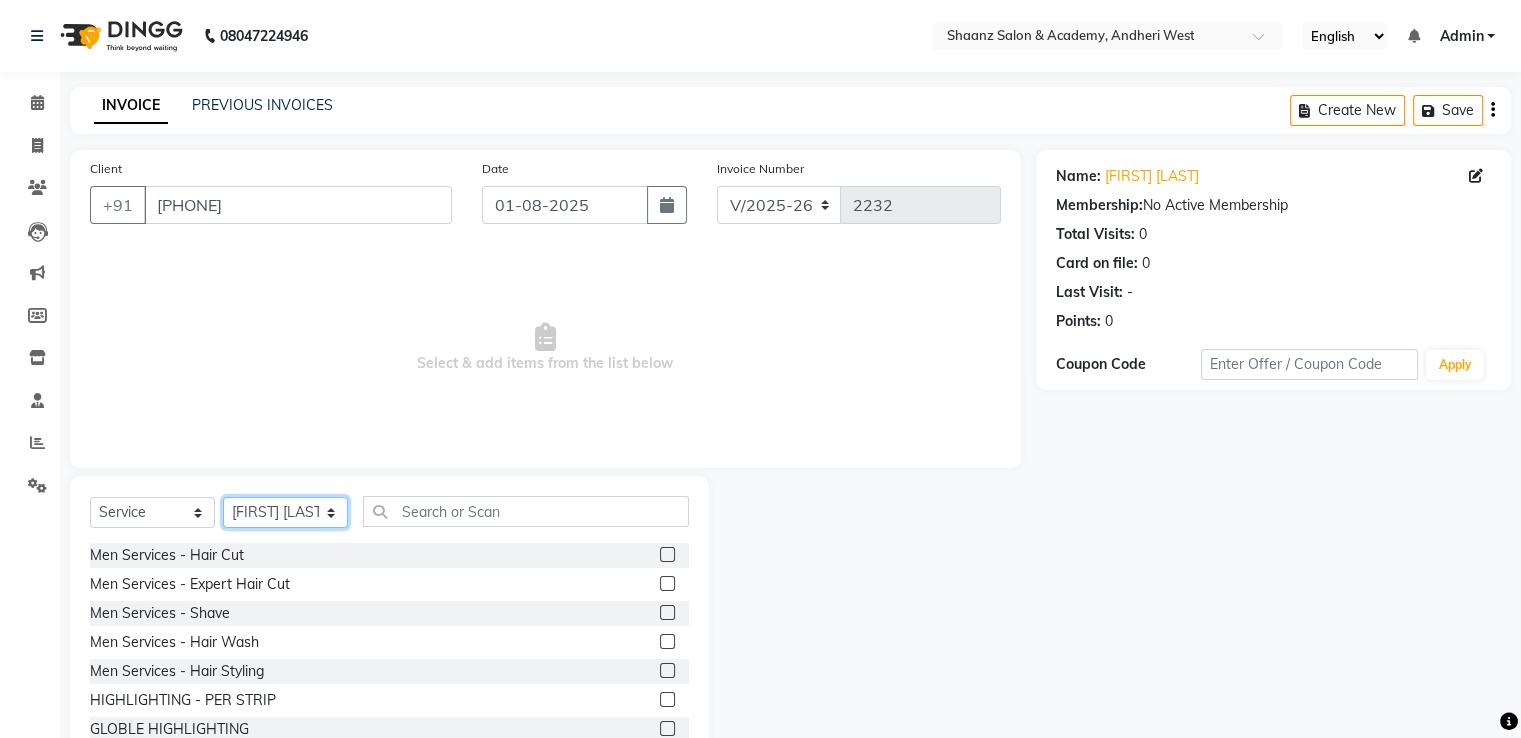 click on "Select Stylist Ameer AHMAD ankita  mascarenhas ASHISH THAPA MUSKAN  nisha vishal patil Raaj sahil salmani SANJANA  sanju Shaan Ahmed shital shah Tasleem ahmad salmani" 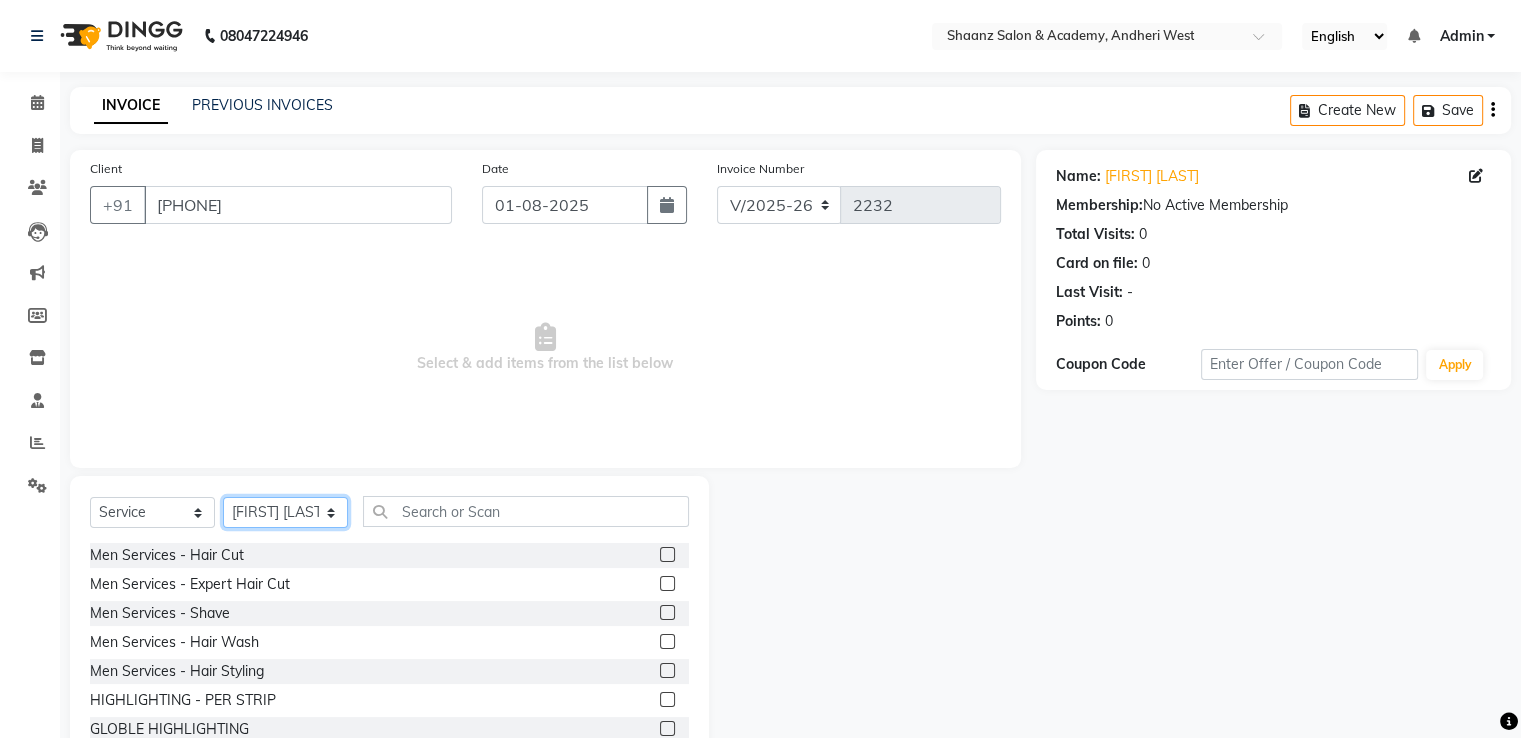 select on "47610" 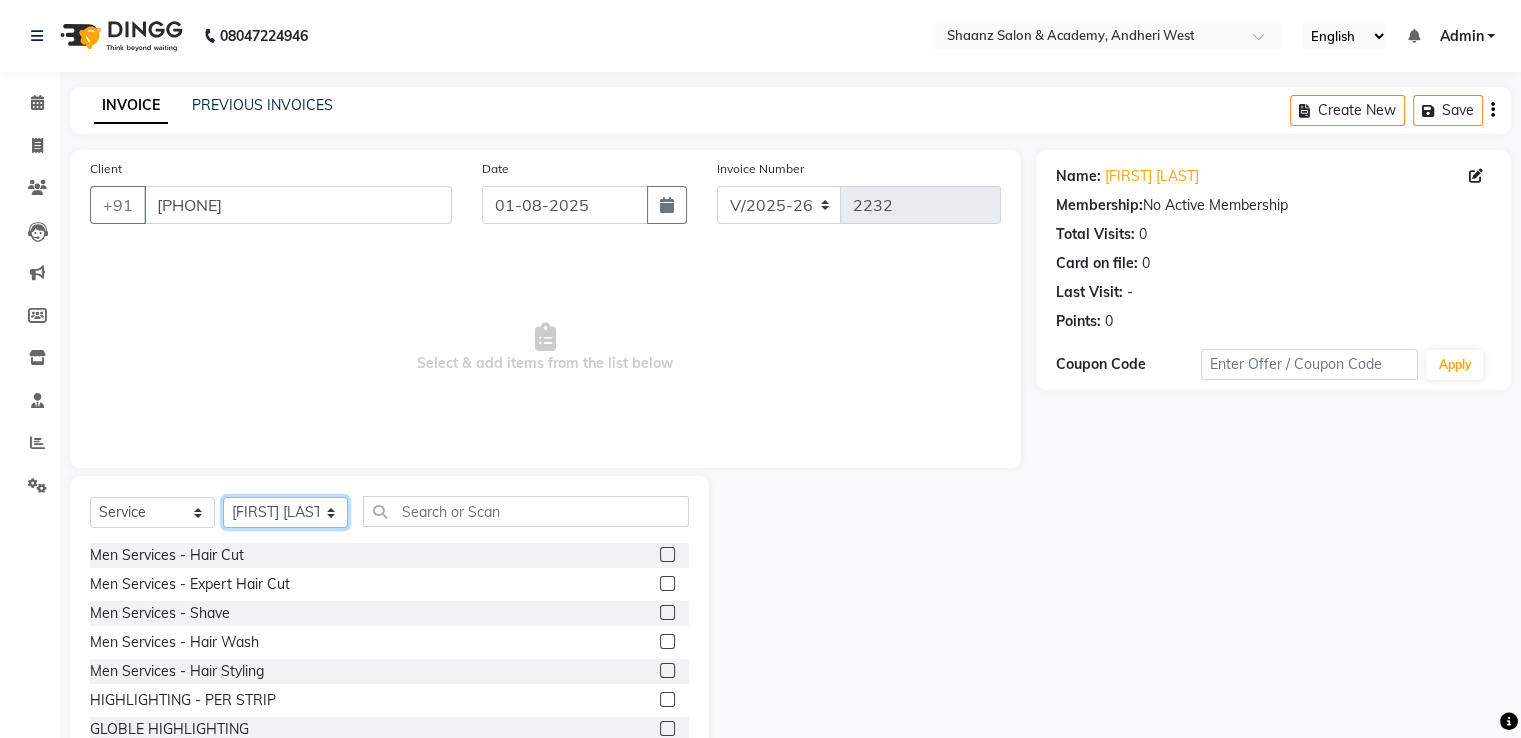 click on "Select Stylist Ameer AHMAD ankita  mascarenhas ASHISH THAPA MUSKAN  nisha vishal patil Raaj sahil salmani SANJANA  sanju Shaan Ahmed shital shah Tasleem ahmad salmani" 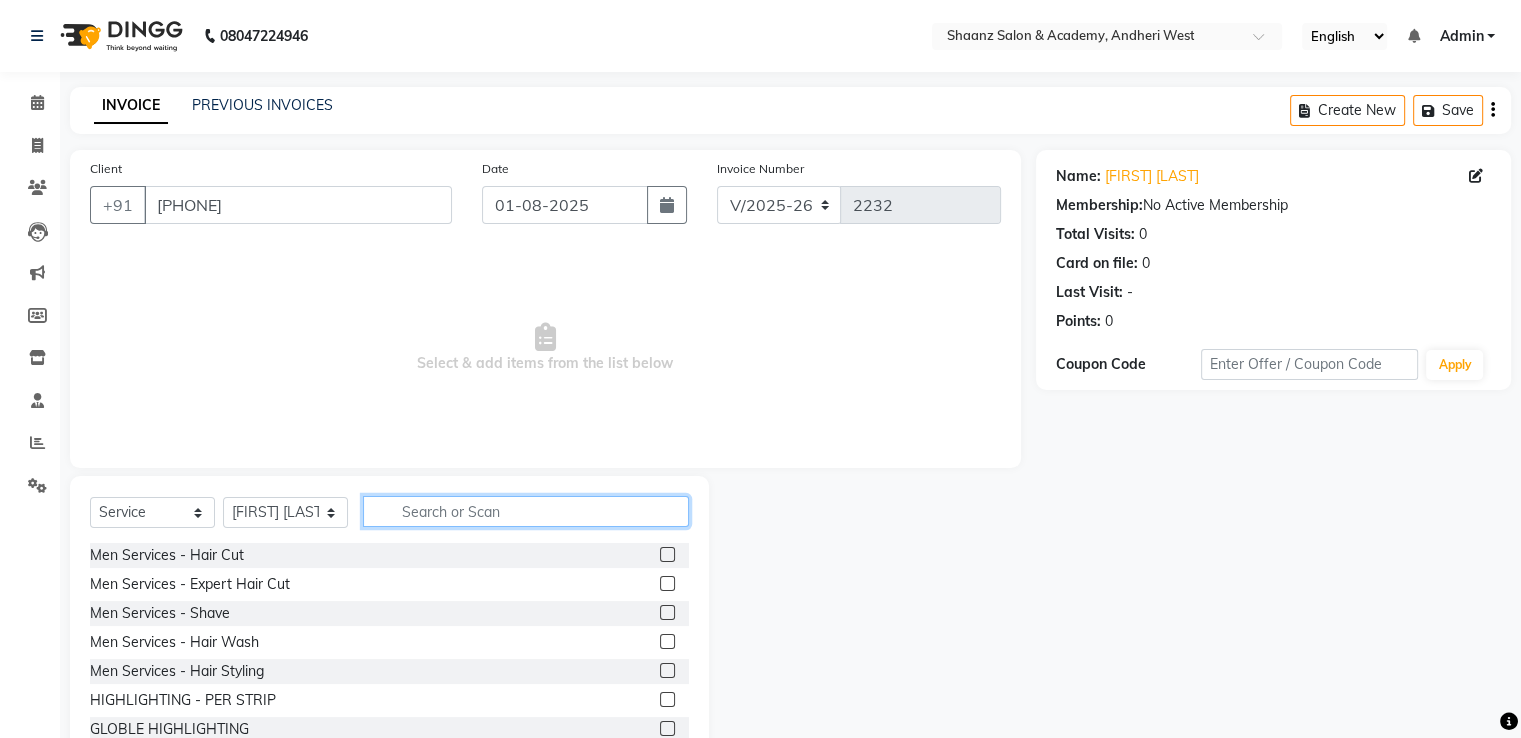 click 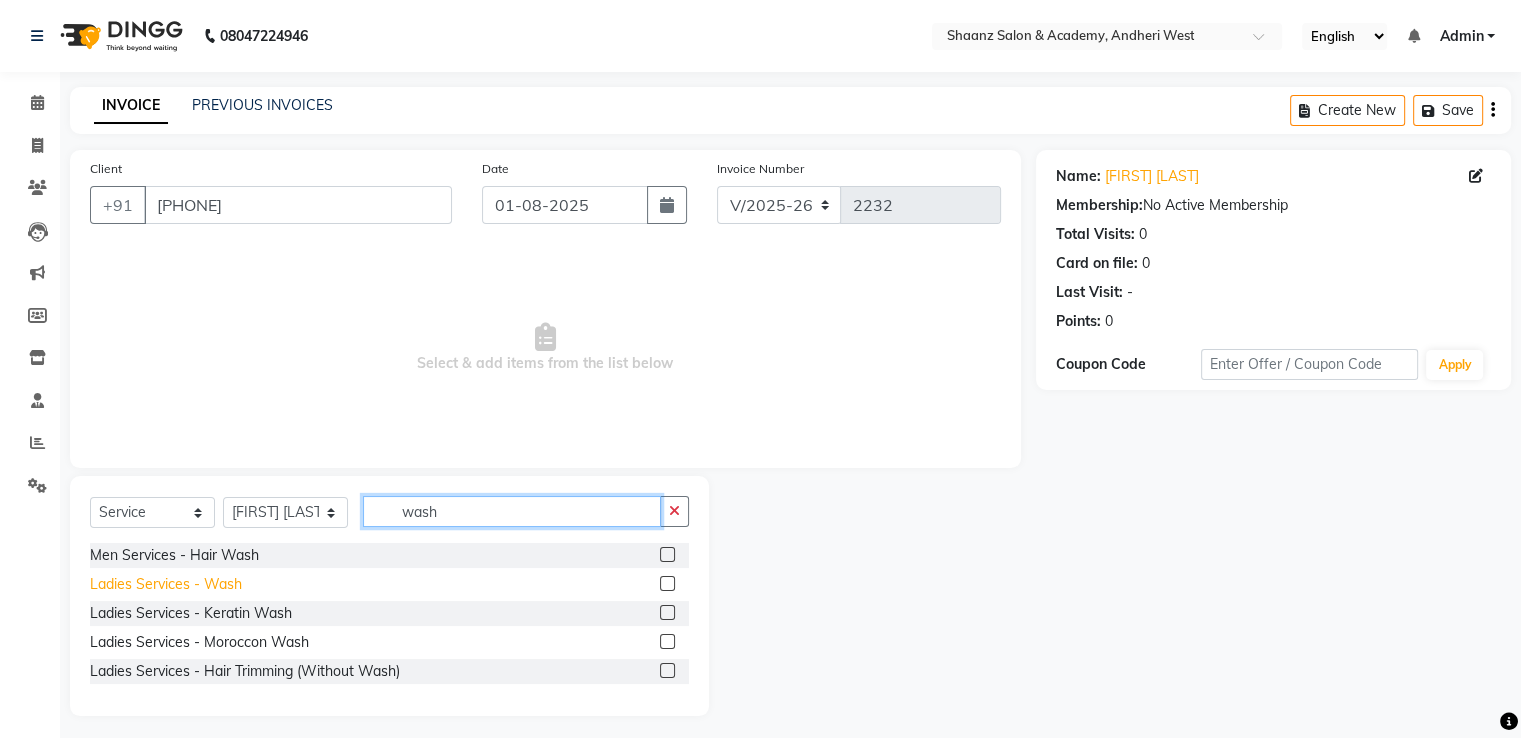 type on "wash" 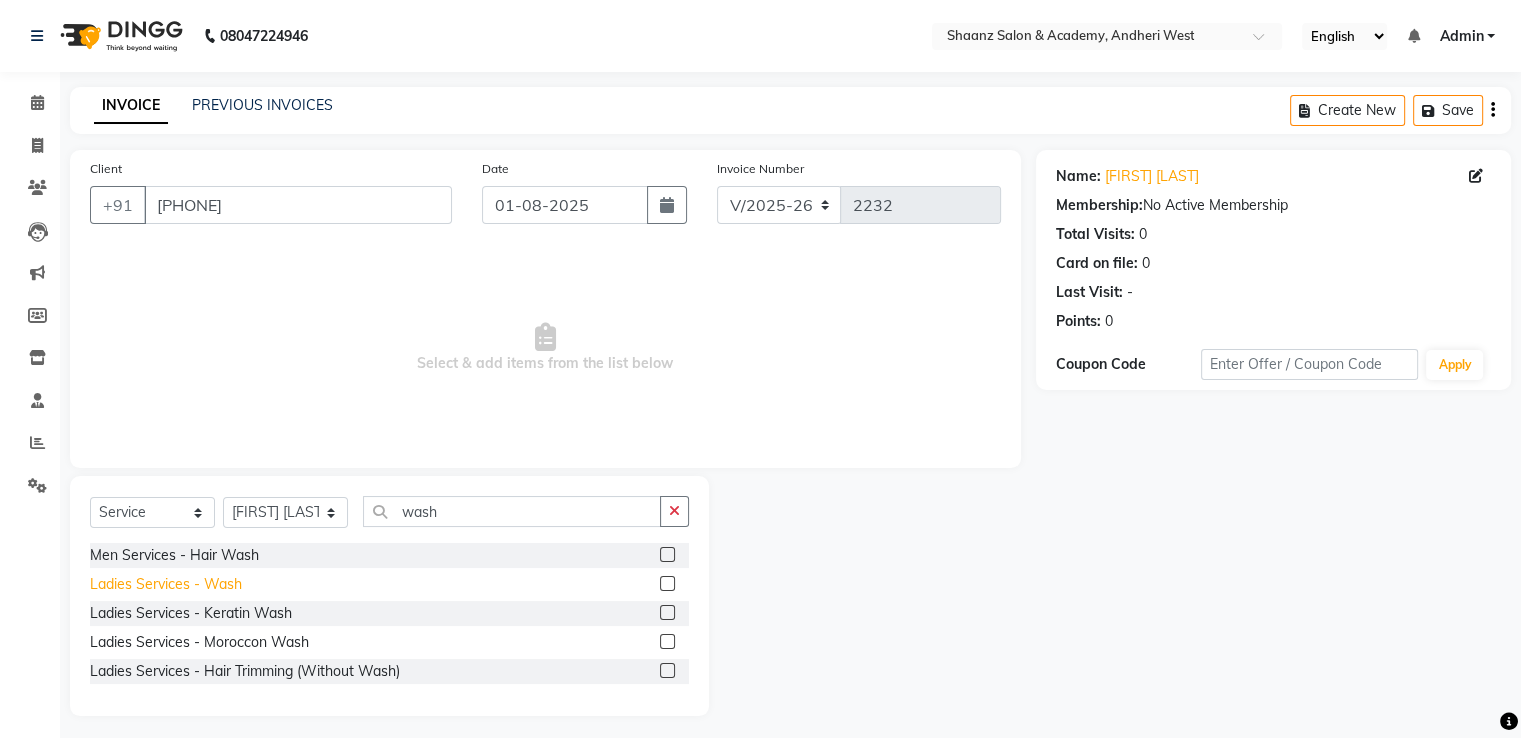 click on "Ladies Services - Wash" 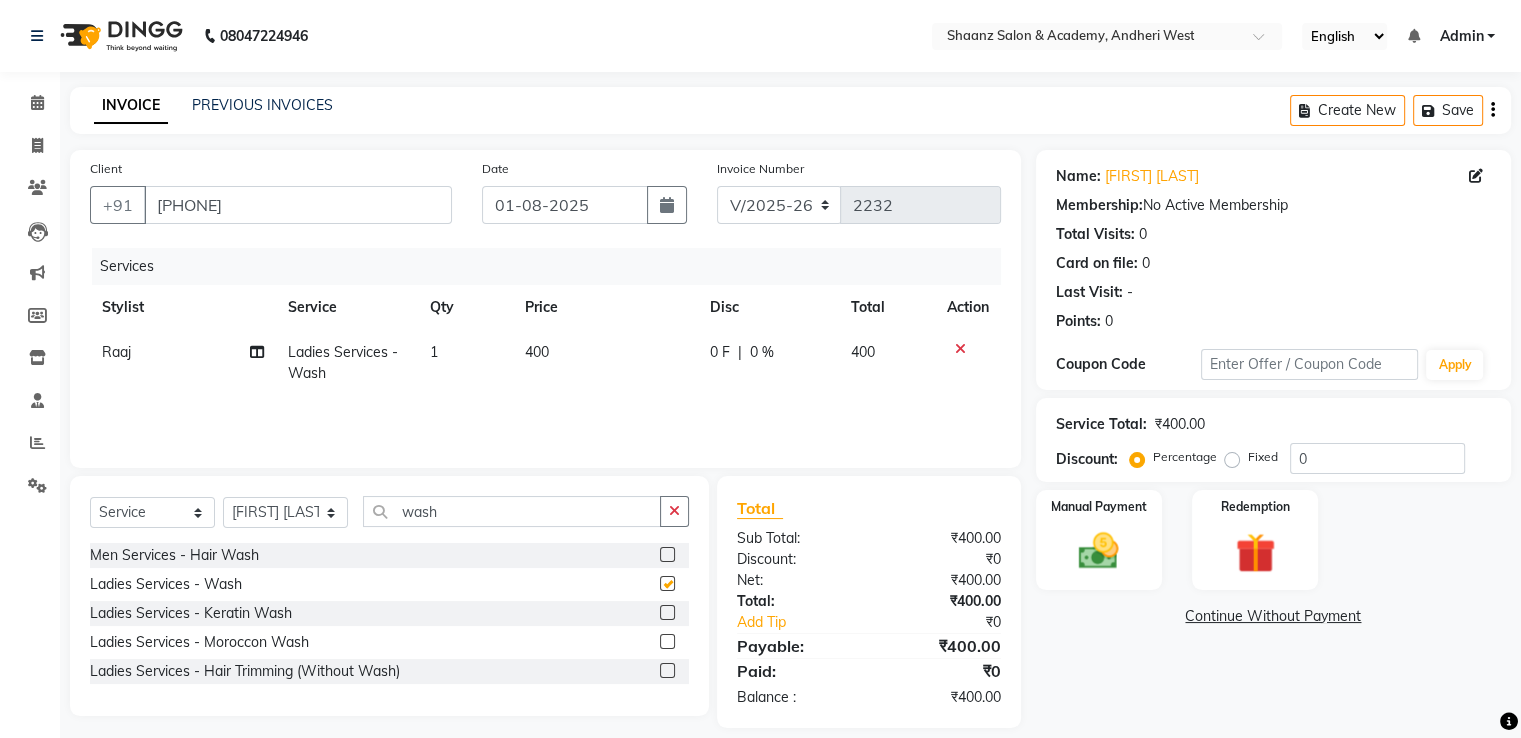 checkbox on "false" 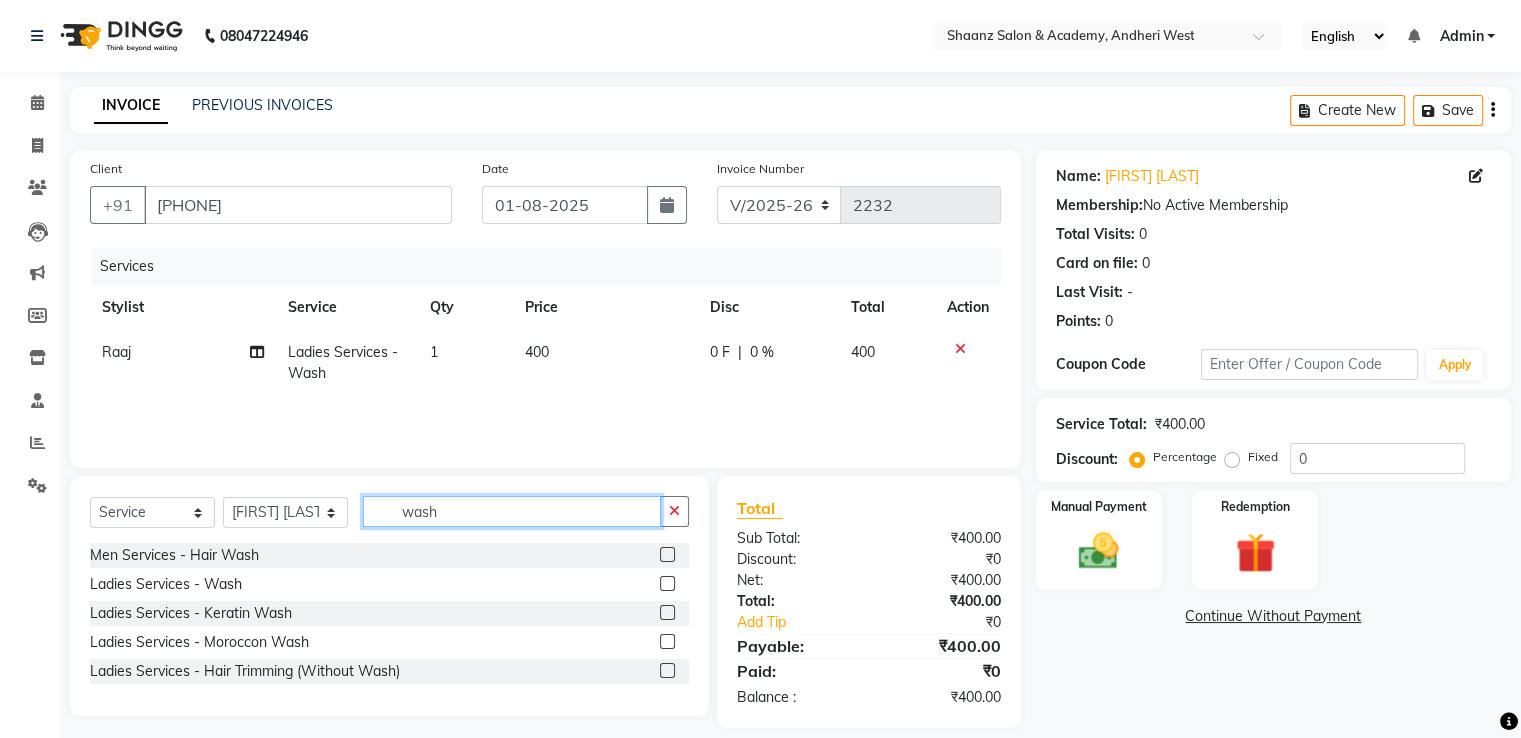 click on "wash" 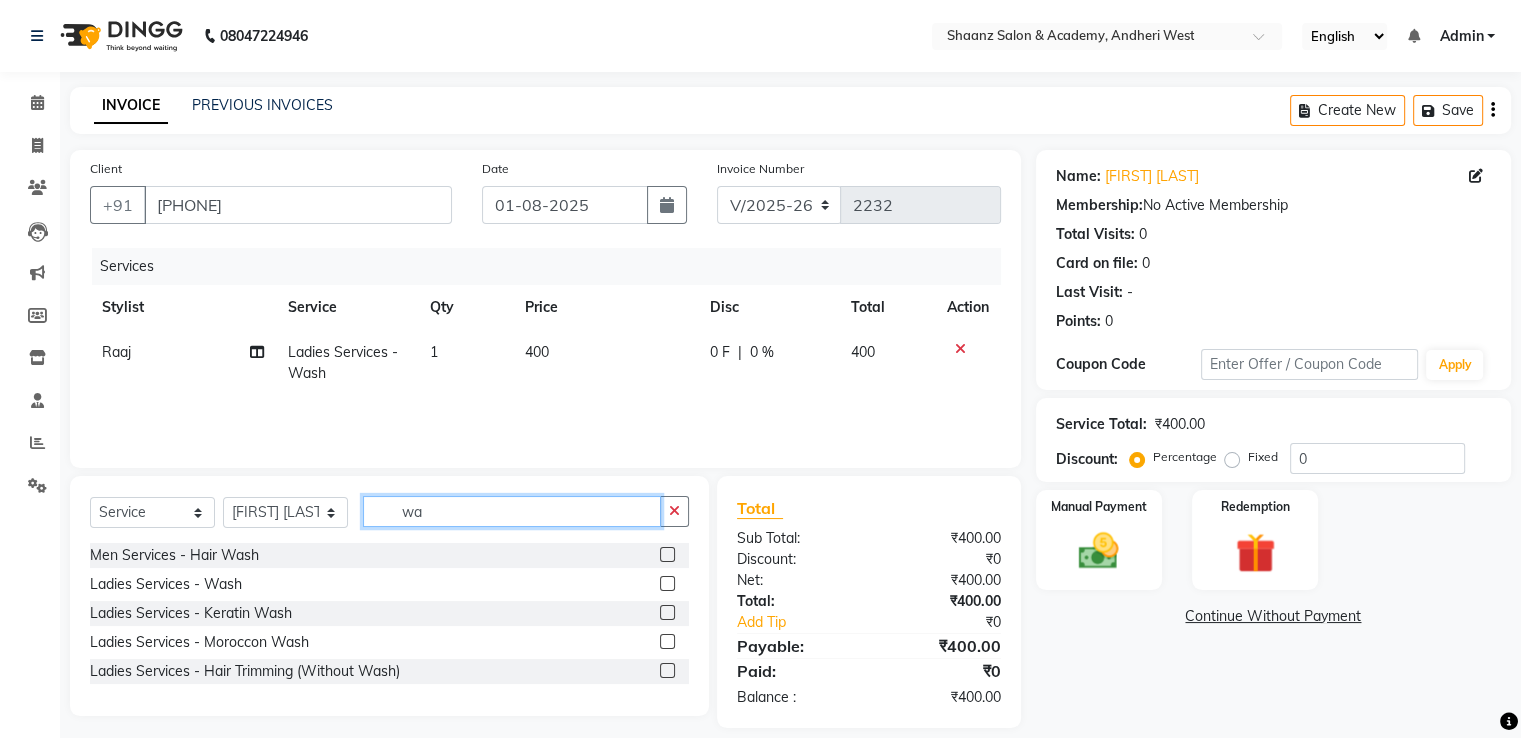 type on "w" 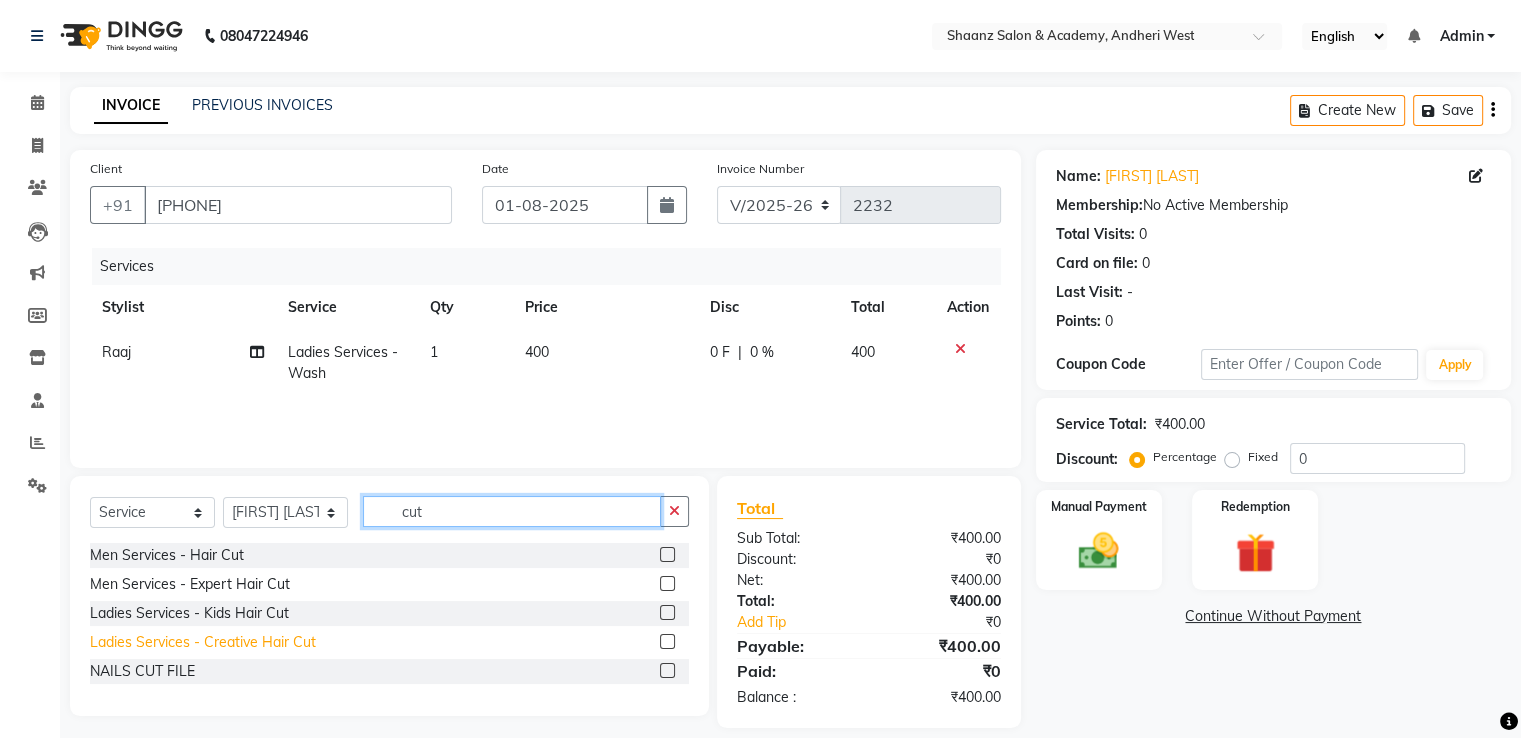 type on "cut" 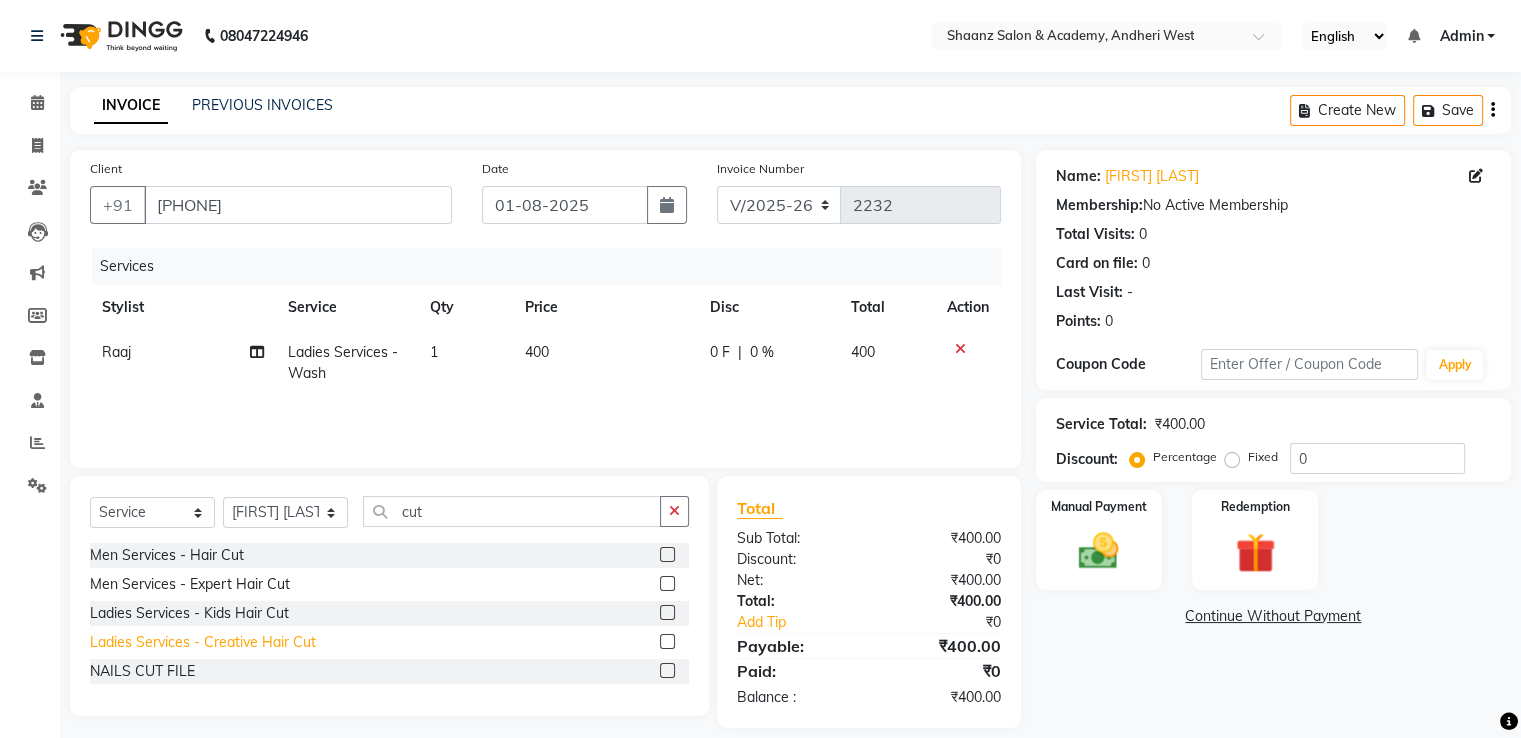 click on "Ladies Services - Creative Hair Cut" 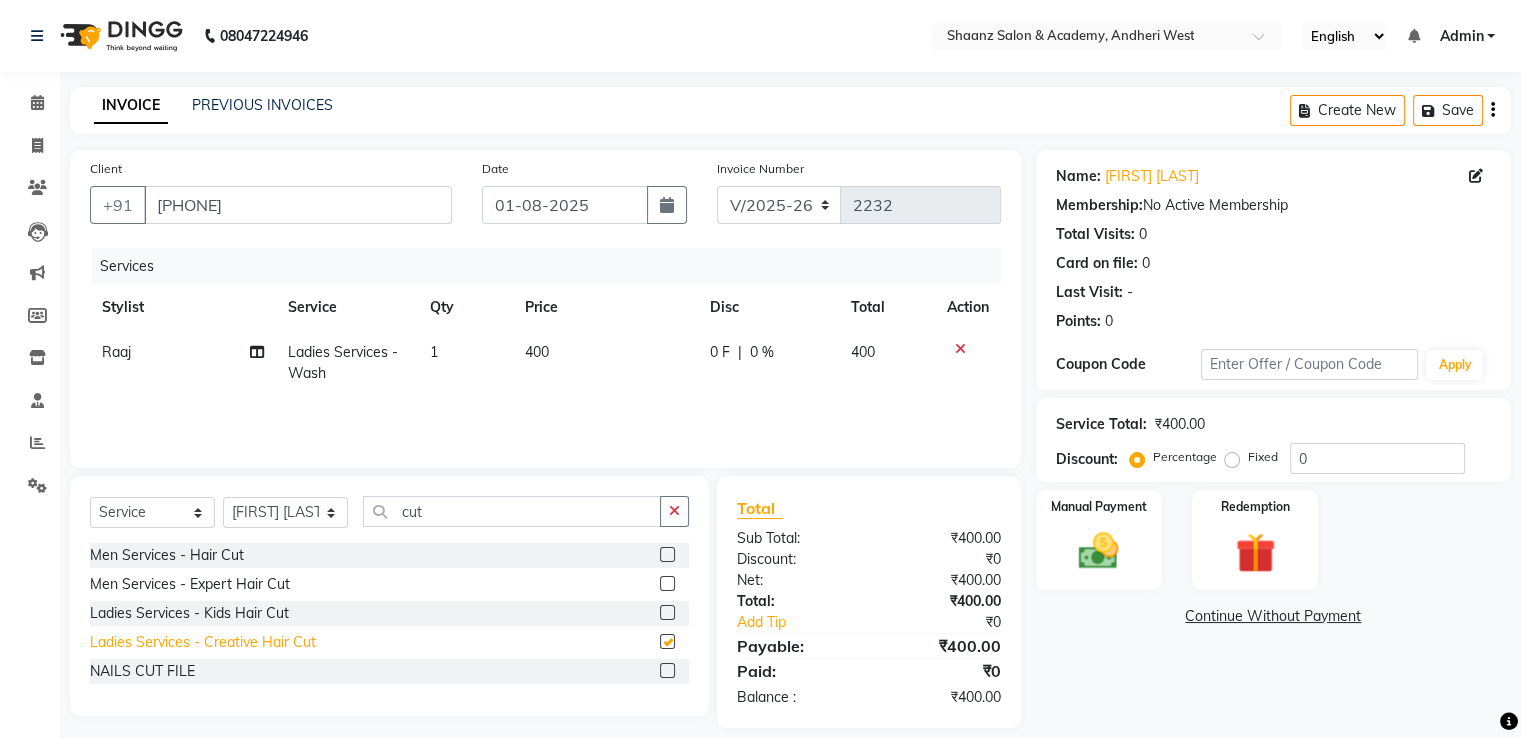 checkbox on "false" 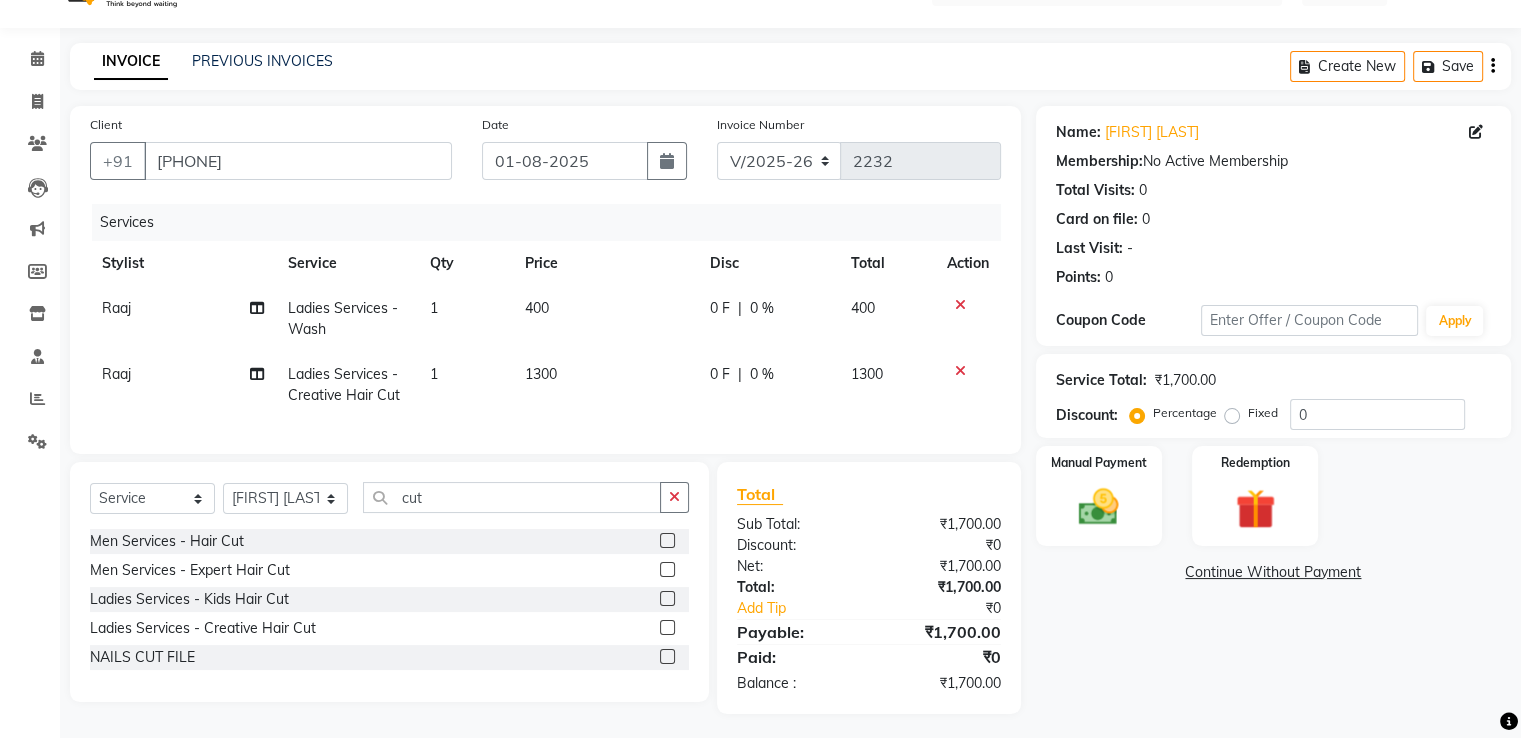 scroll, scrollTop: 66, scrollLeft: 0, axis: vertical 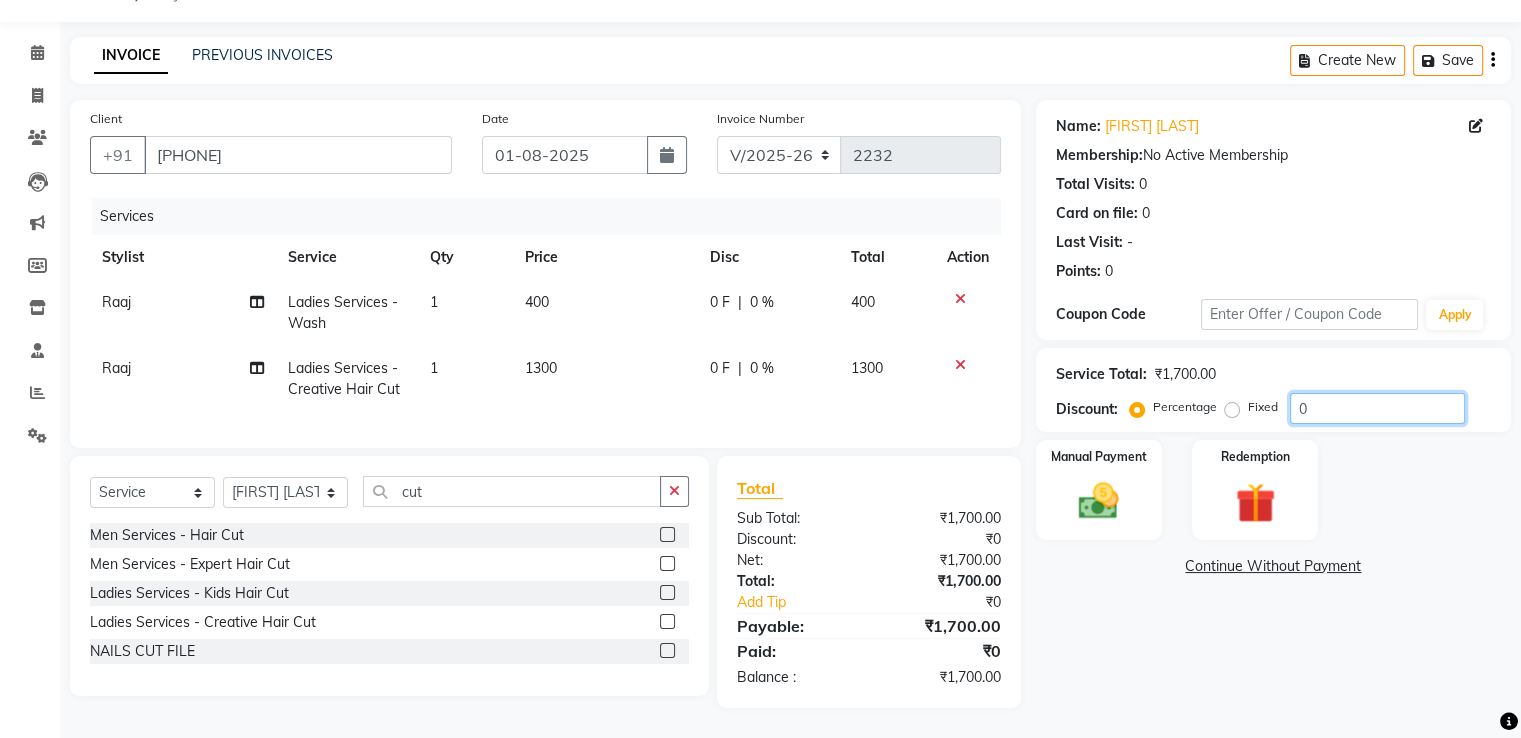 click on "0" 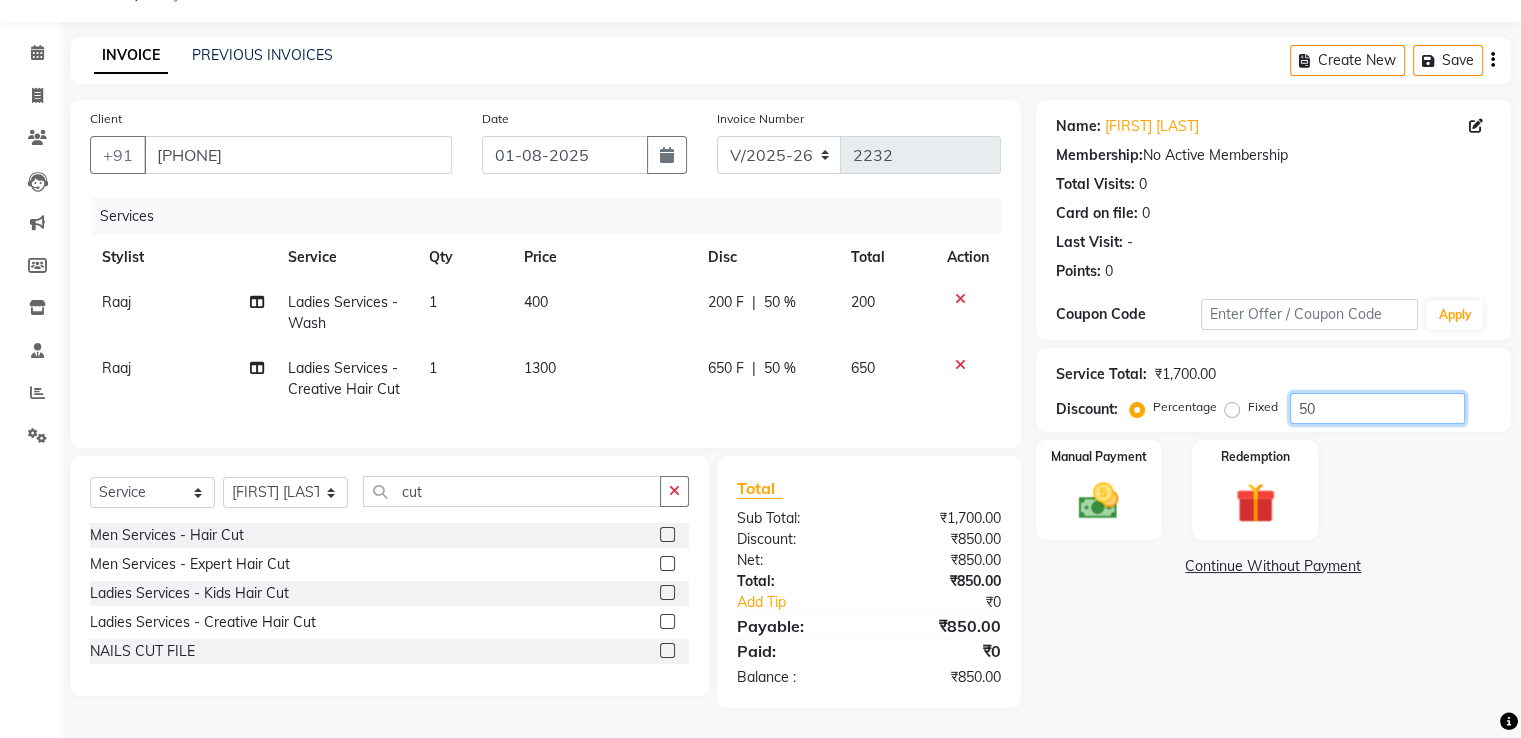 type on "50" 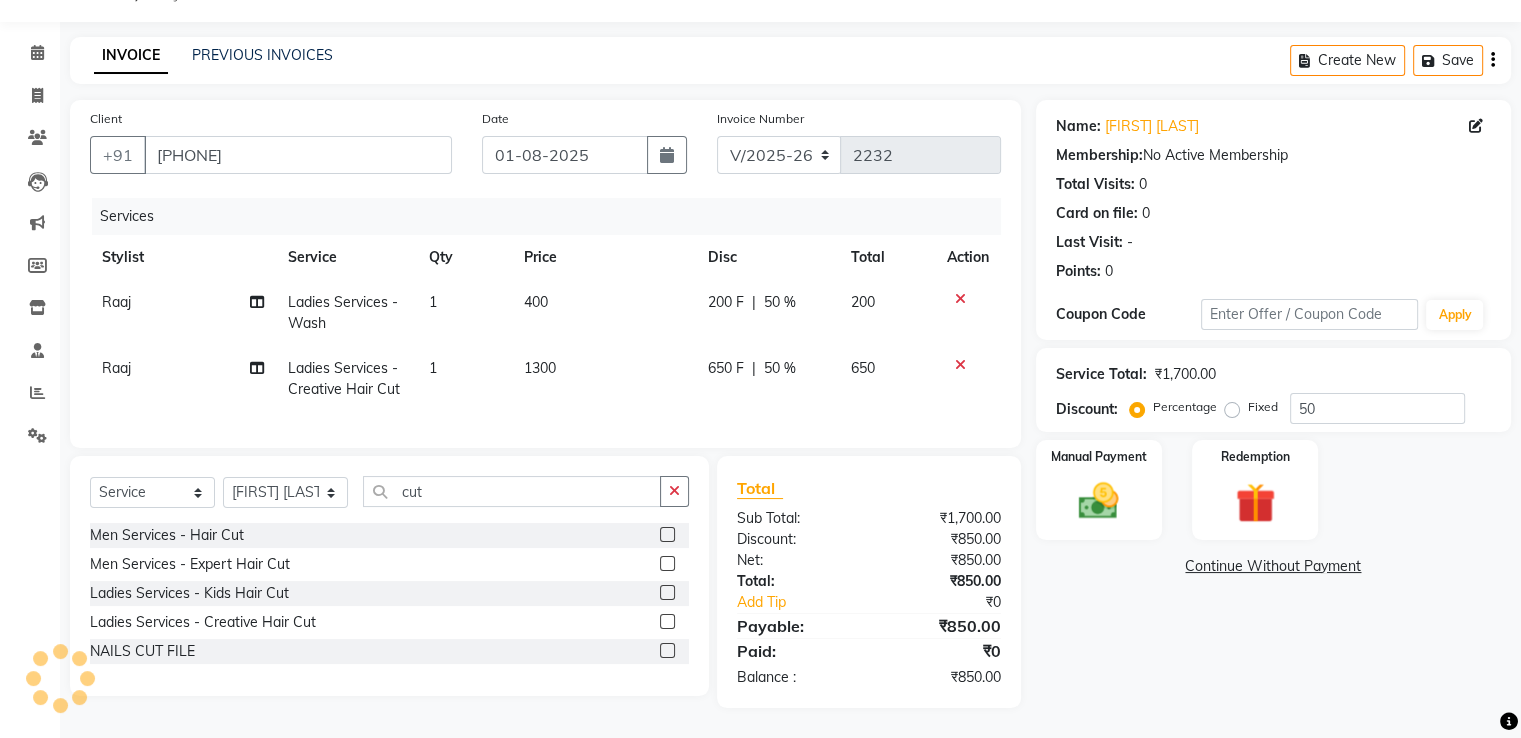 click 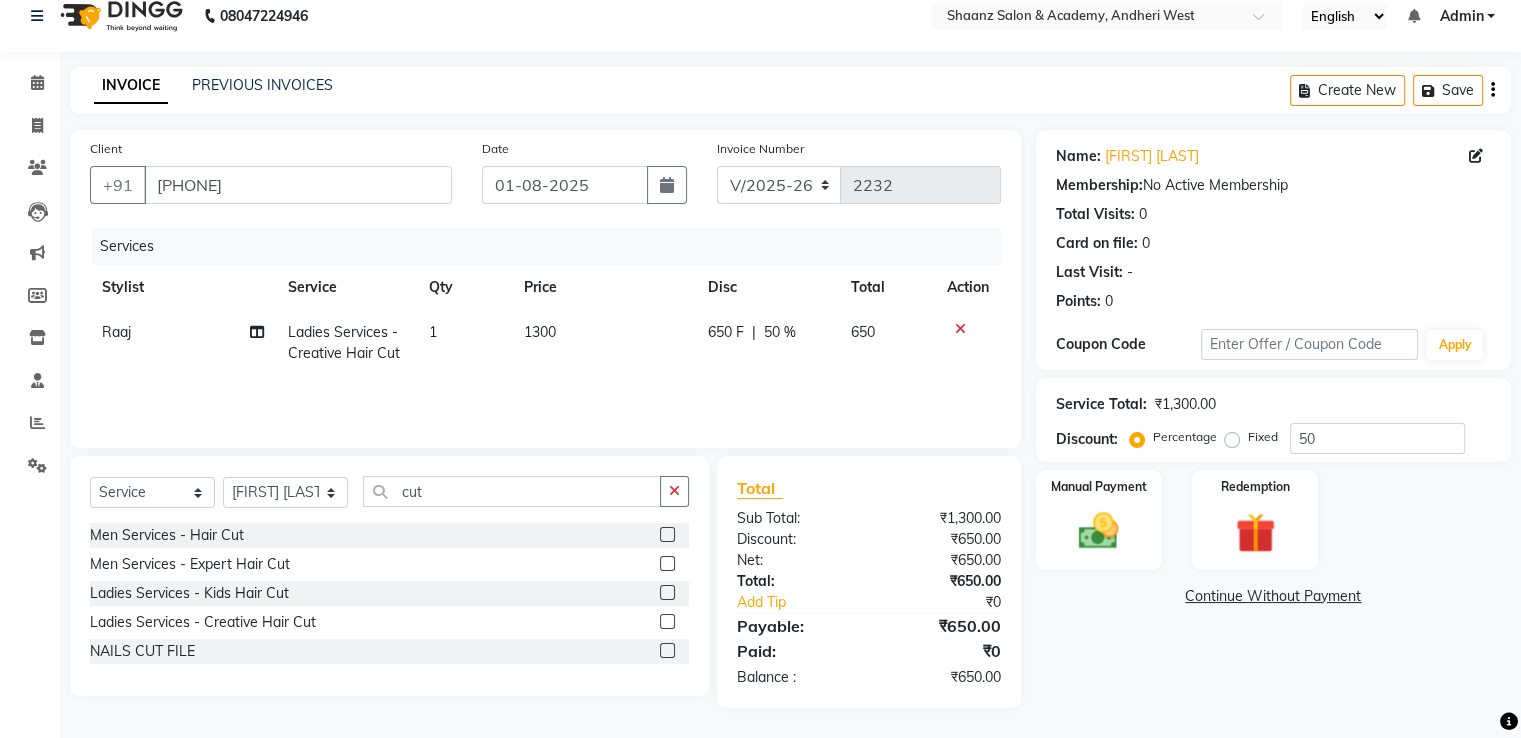 scroll, scrollTop: 20, scrollLeft: 0, axis: vertical 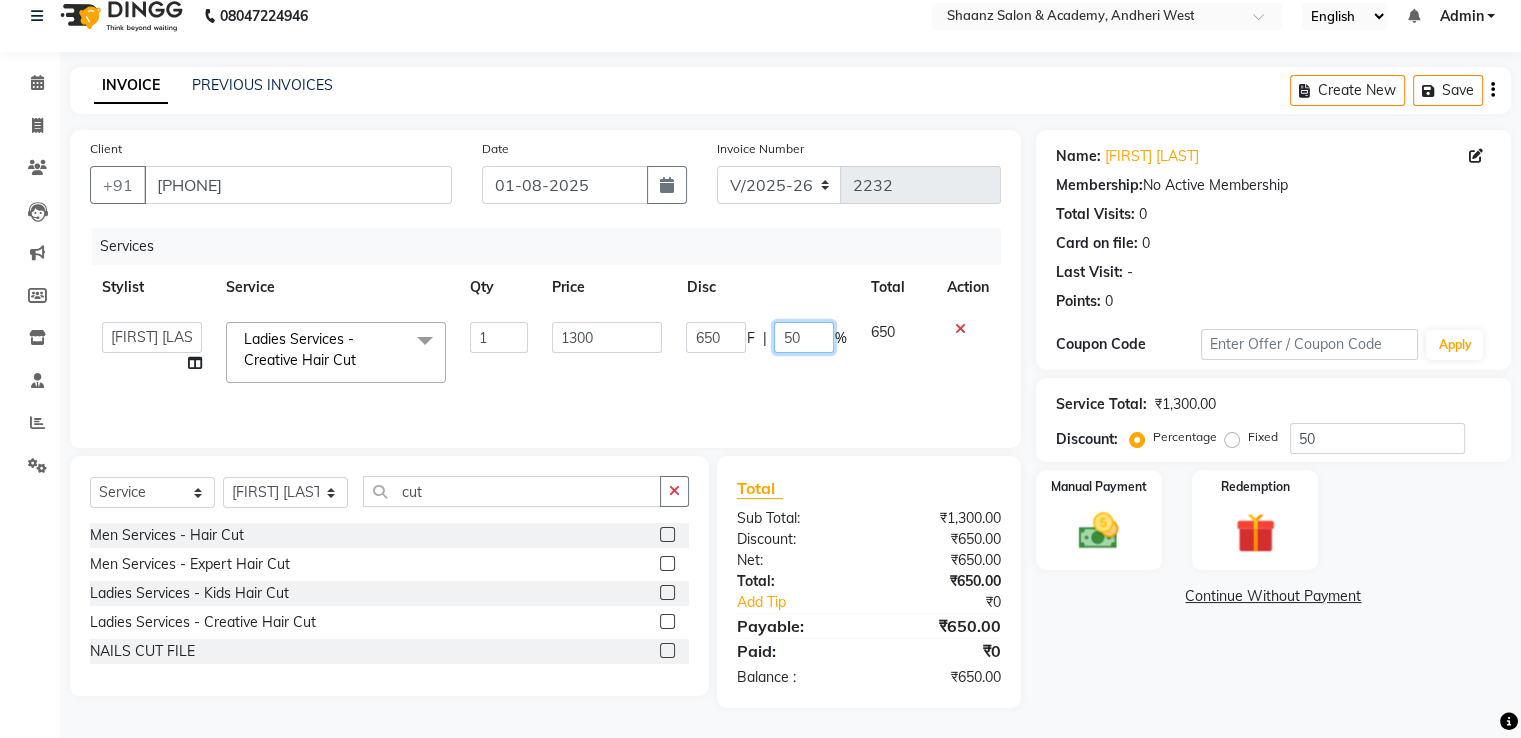 click on "50" 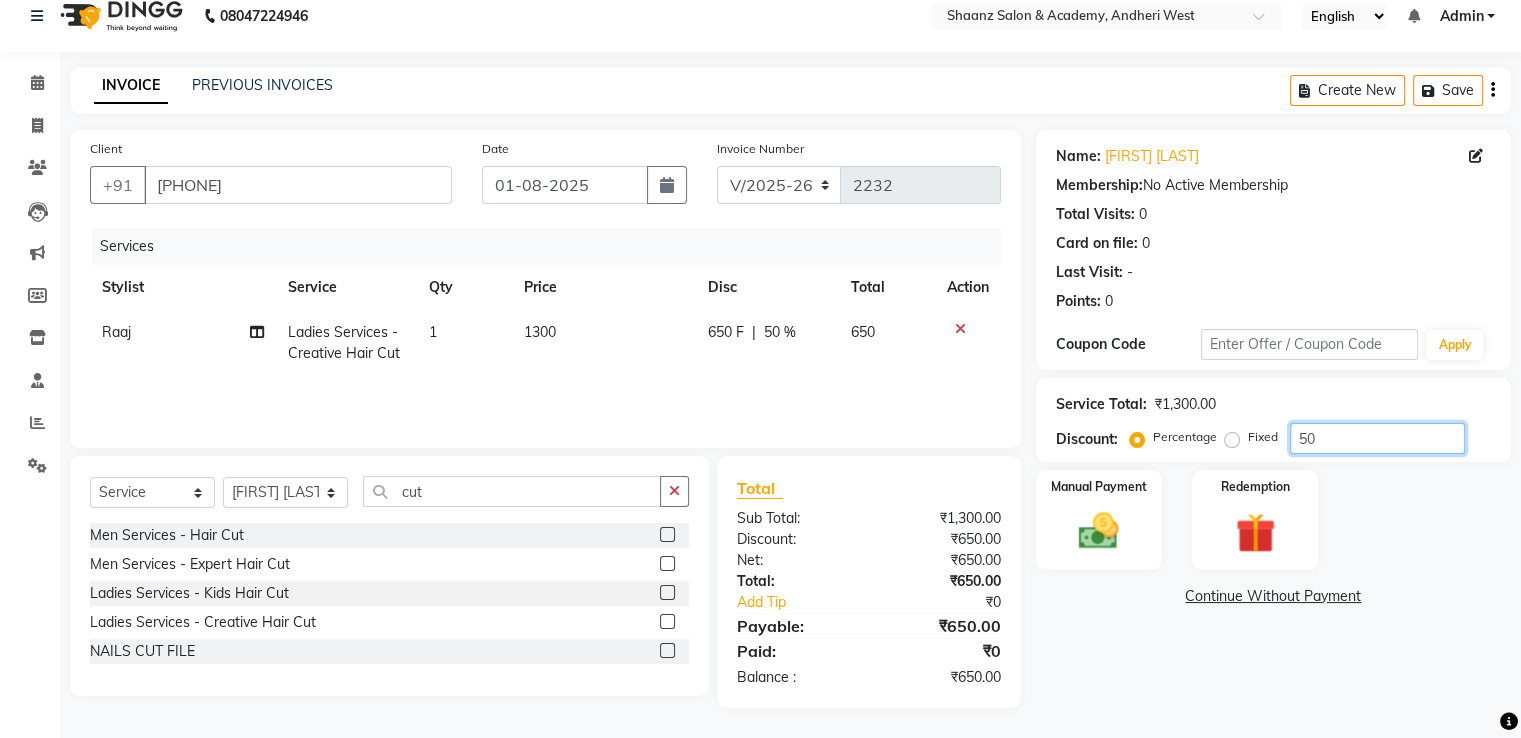 click on "50" 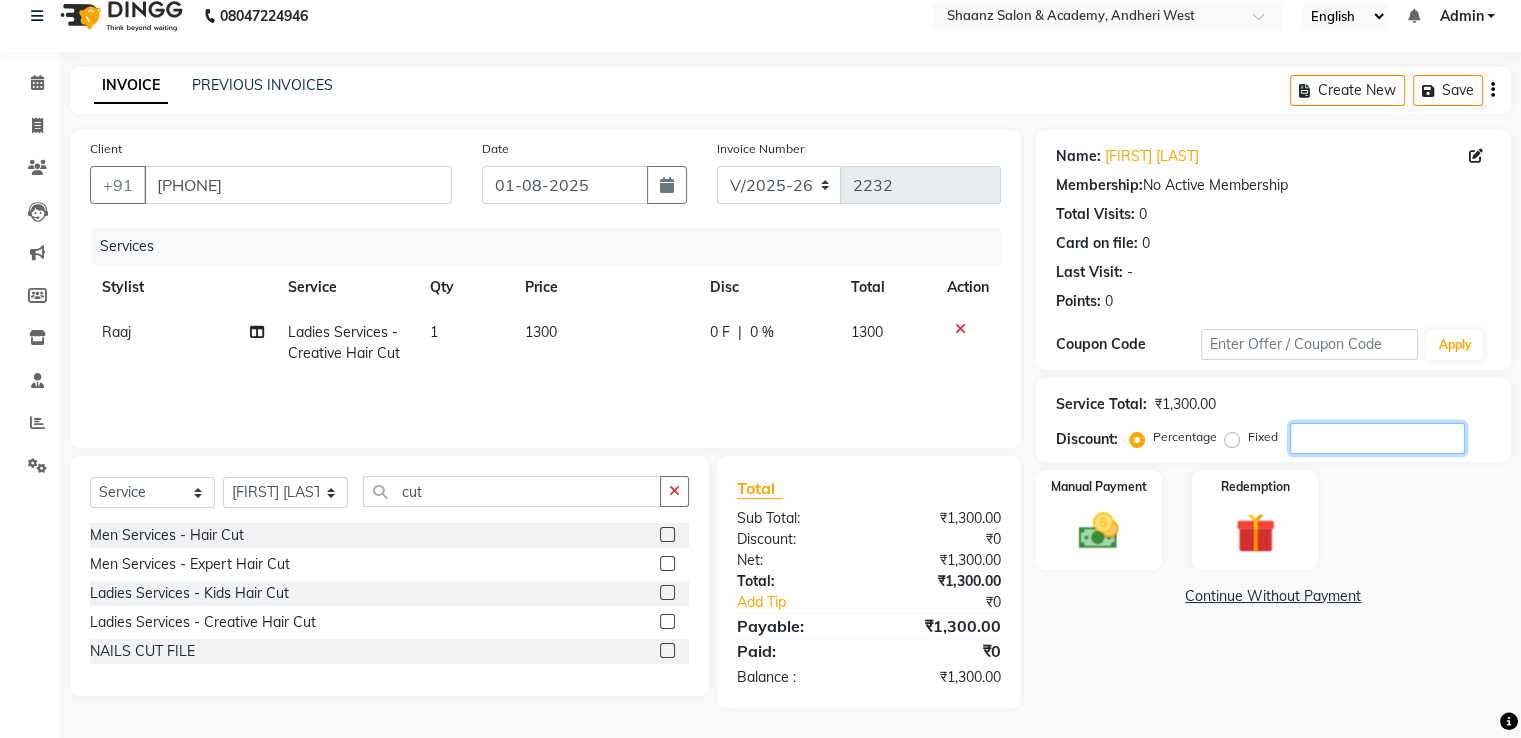 type 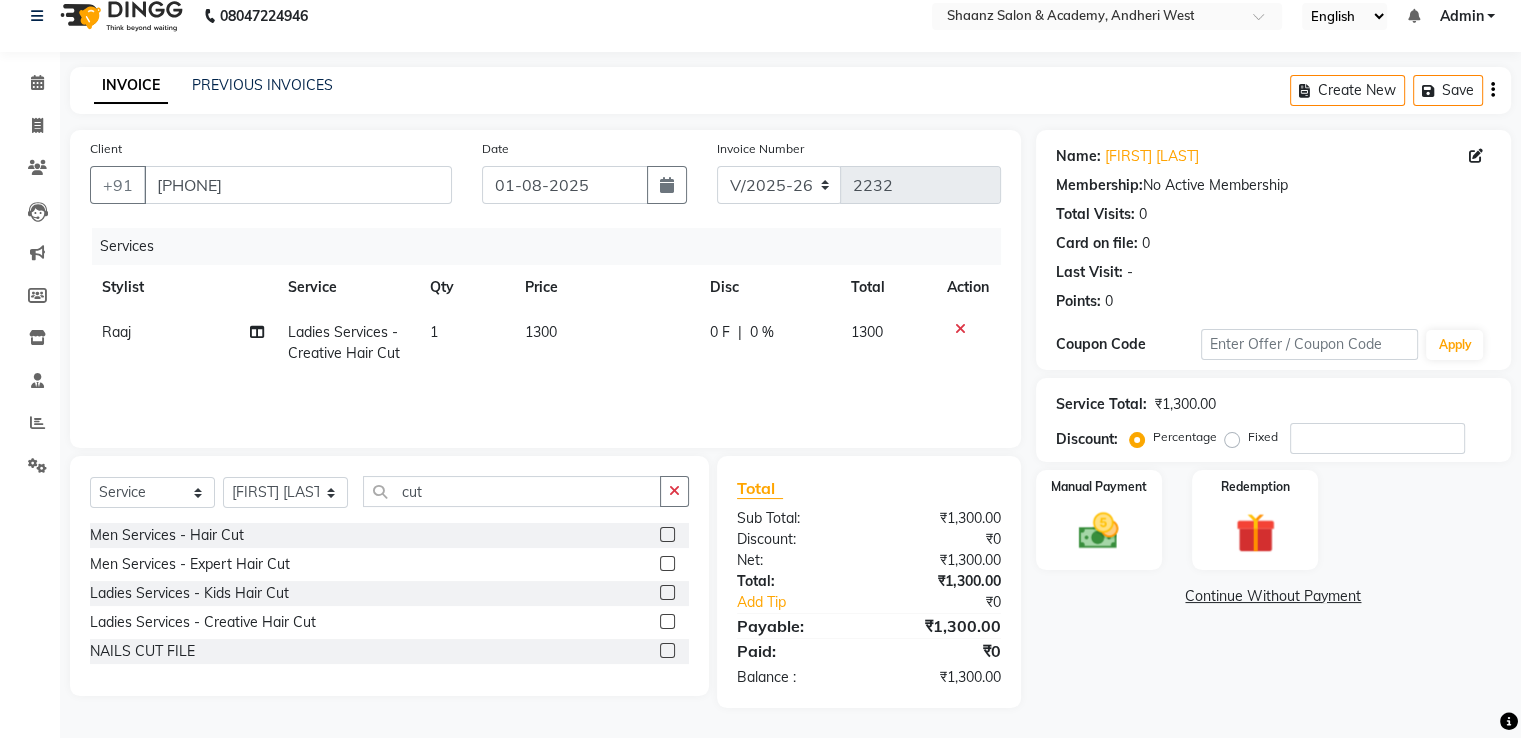 click on "1300" 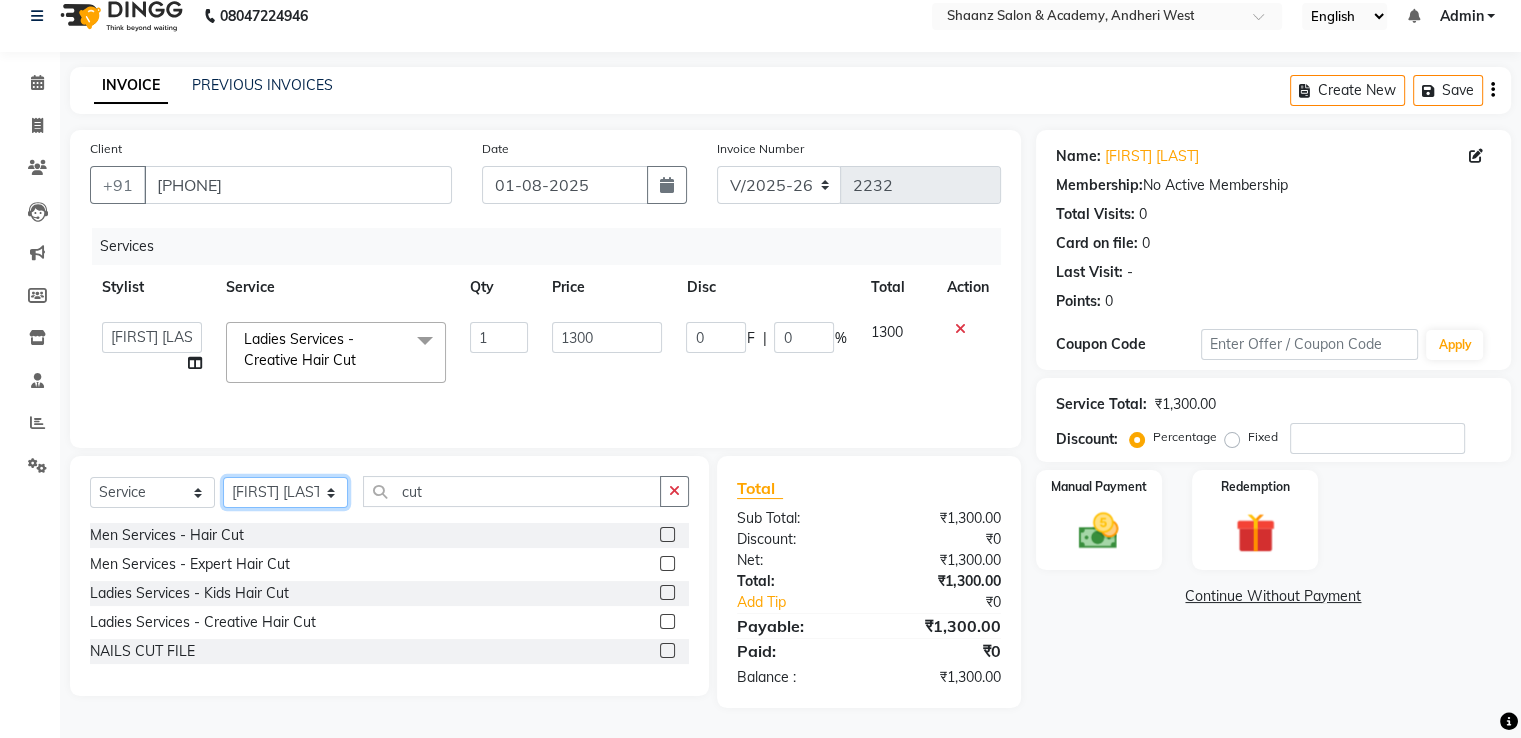 click on "Select Stylist Ameer AHMAD ankita  mascarenhas ASHISH THAPA MUSKAN  nisha vishal patil Raaj sahil salmani SANJANA  sanju Shaan Ahmed shital shah Tasleem ahmad salmani" 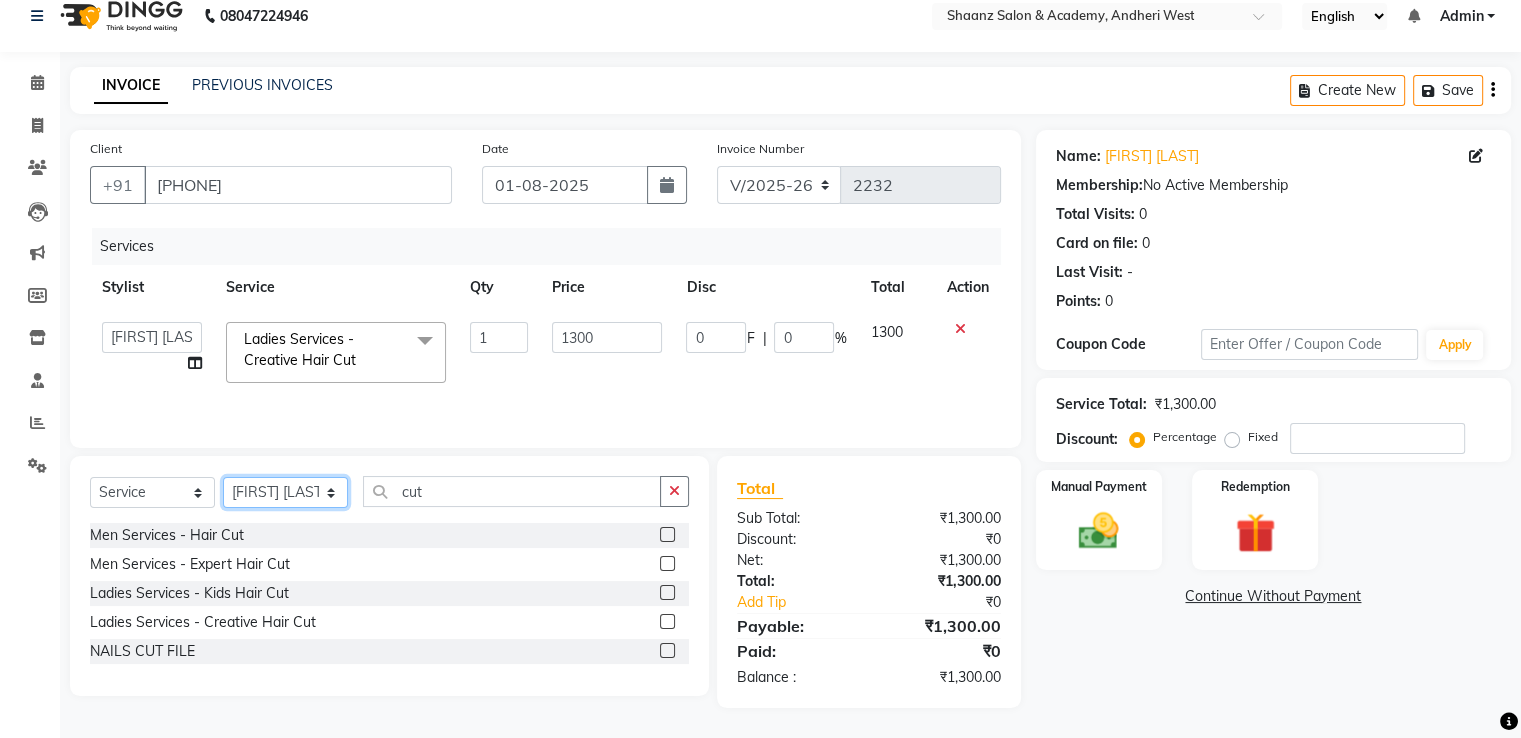 select on "49291" 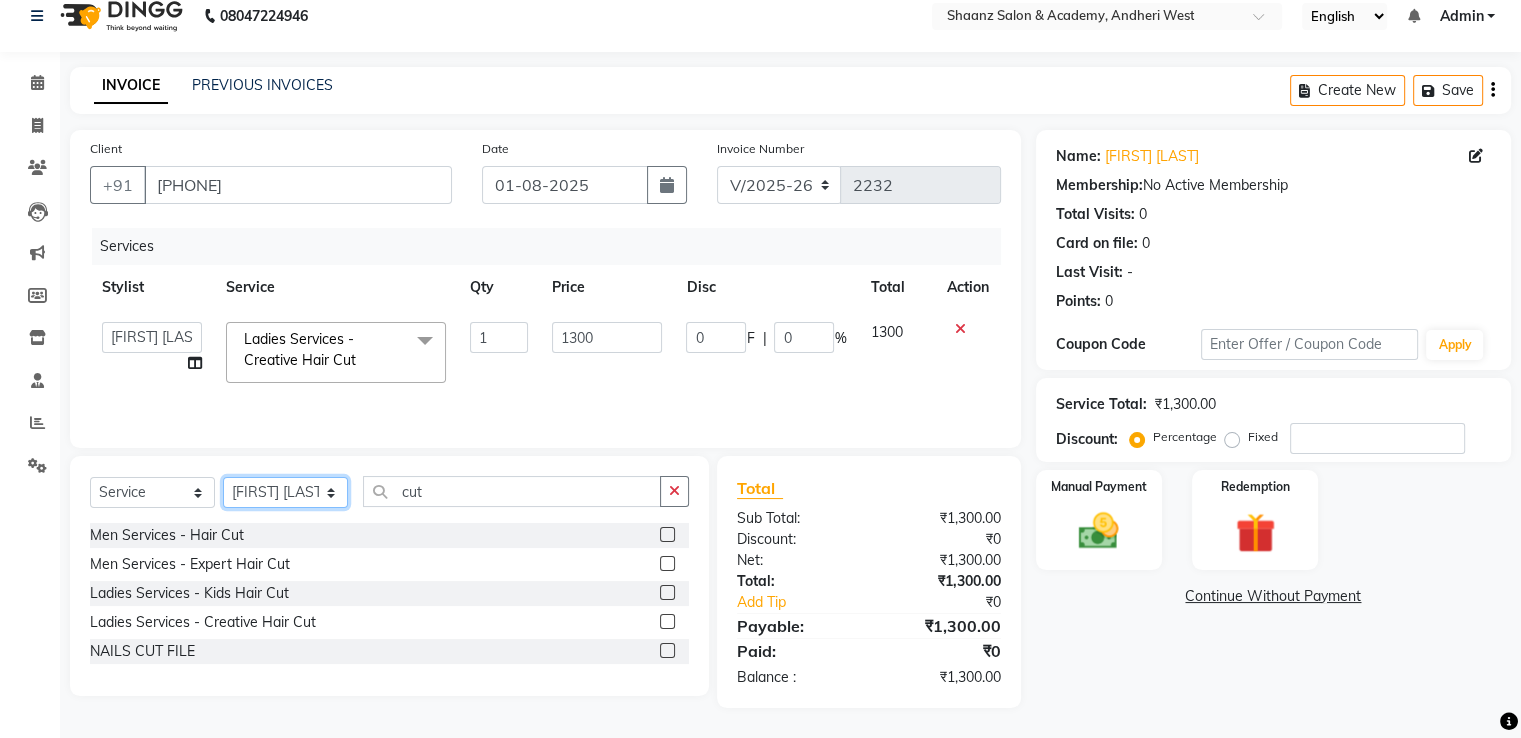 click on "Select Stylist Ameer AHMAD ankita  mascarenhas ASHISH THAPA MUSKAN  nisha vishal patil Raaj sahil salmani SANJANA  sanju Shaan Ahmed shital shah Tasleem ahmad salmani" 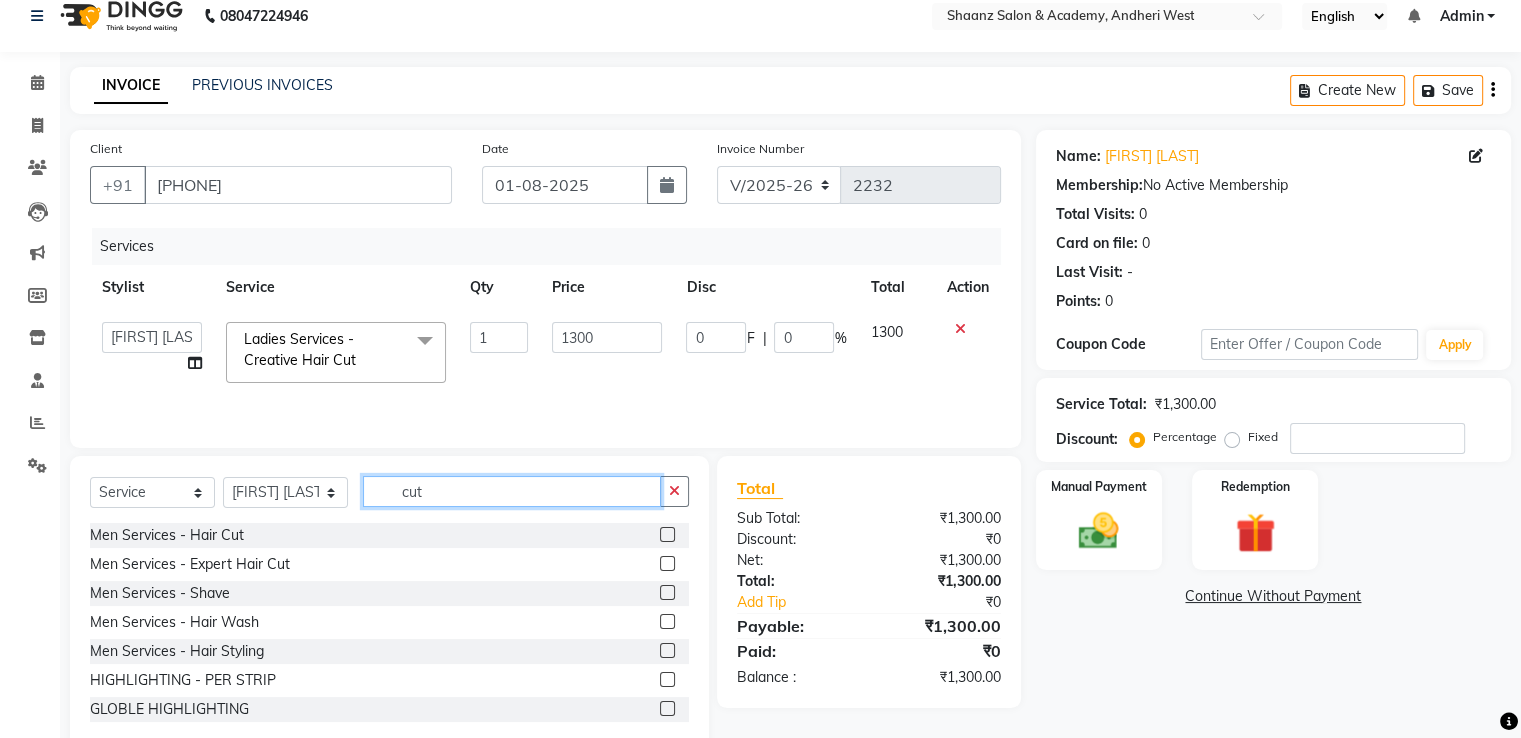 click on "cut" 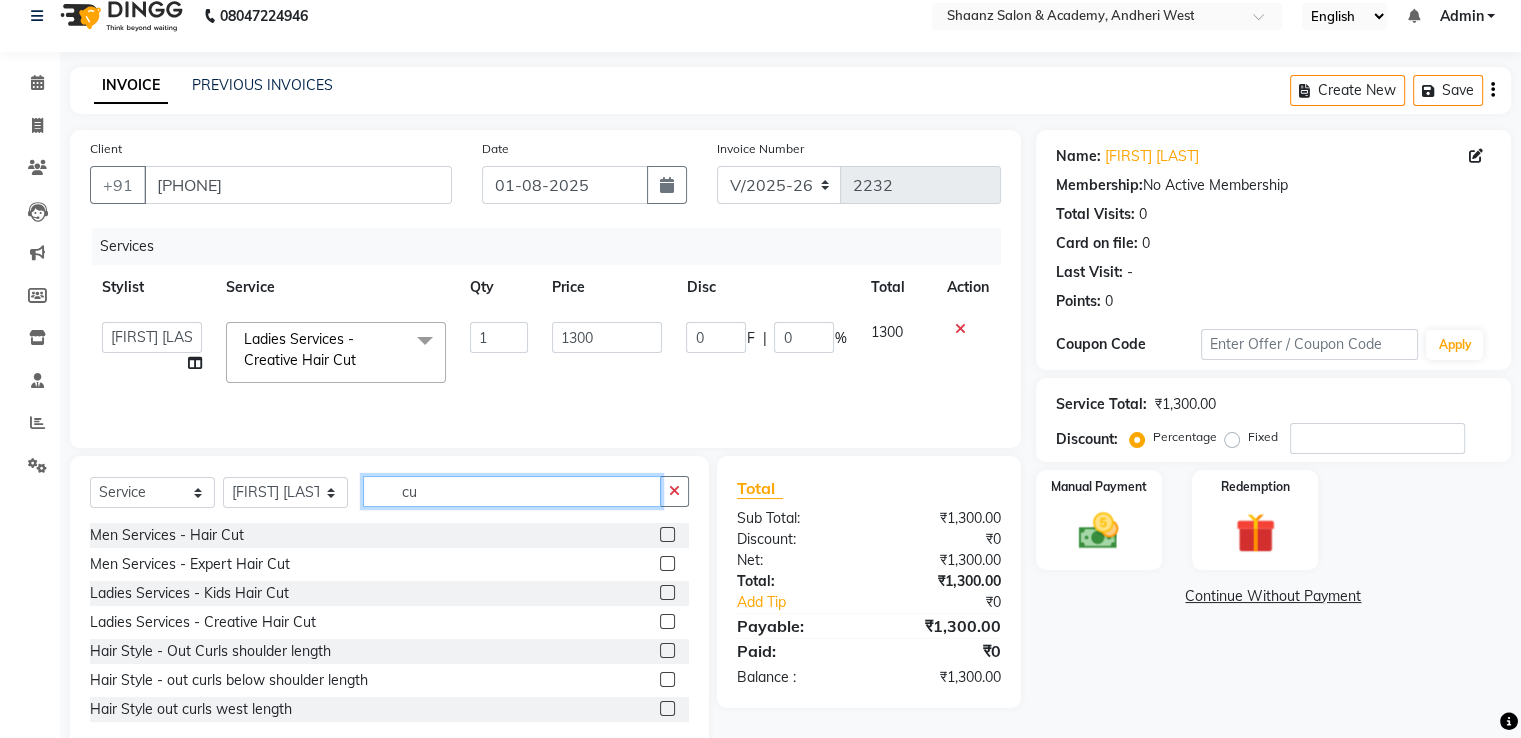 type on "c" 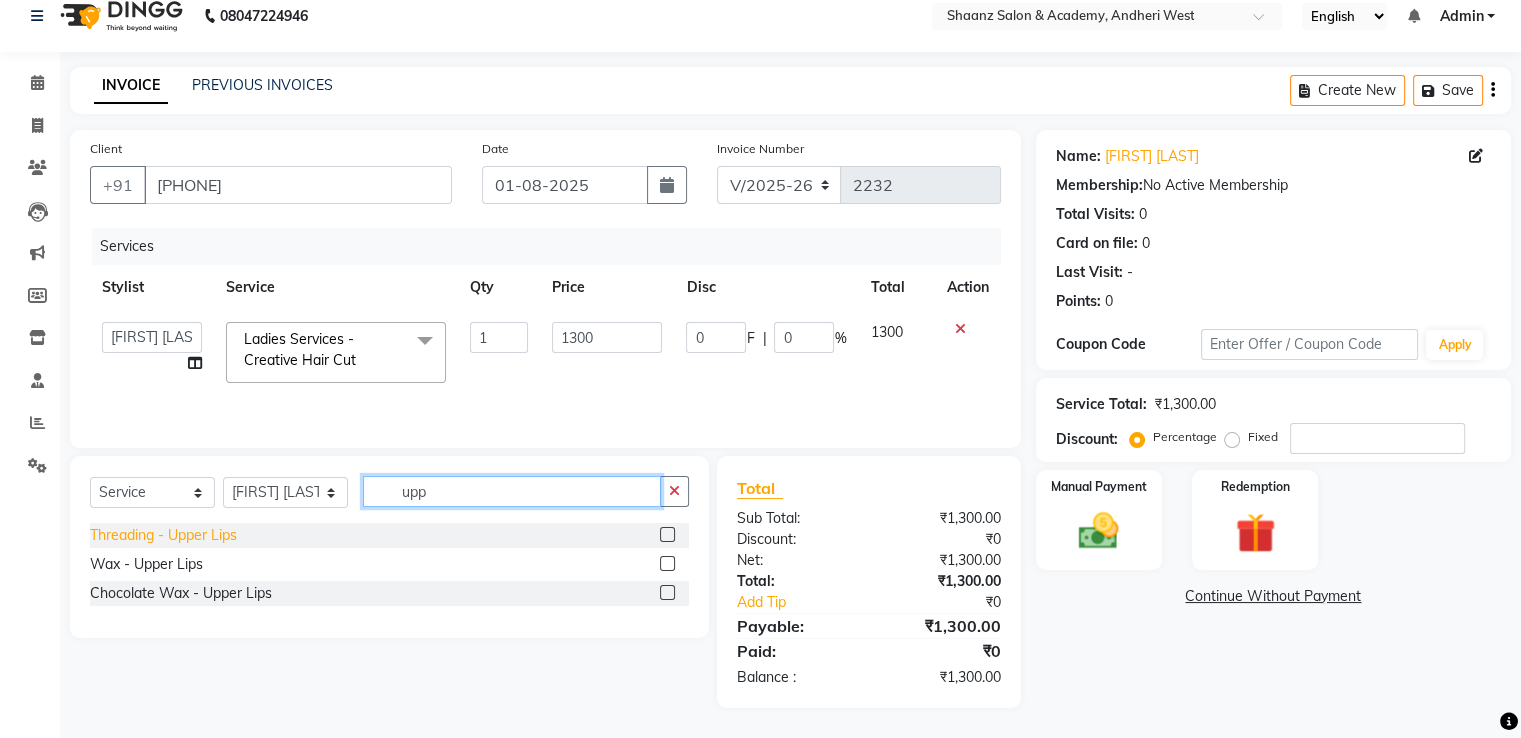 type on "upp" 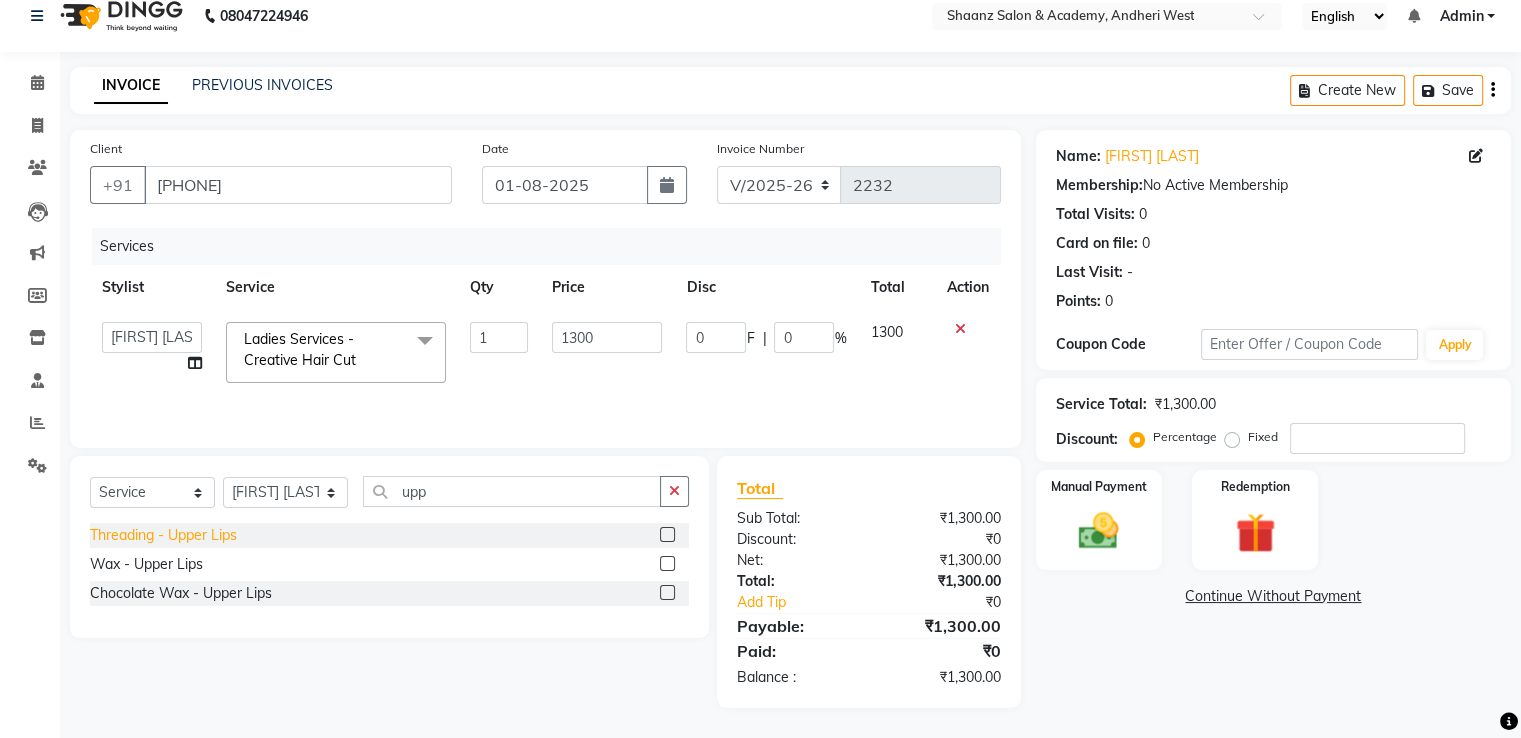 click on "Threading  - Upper Lips" 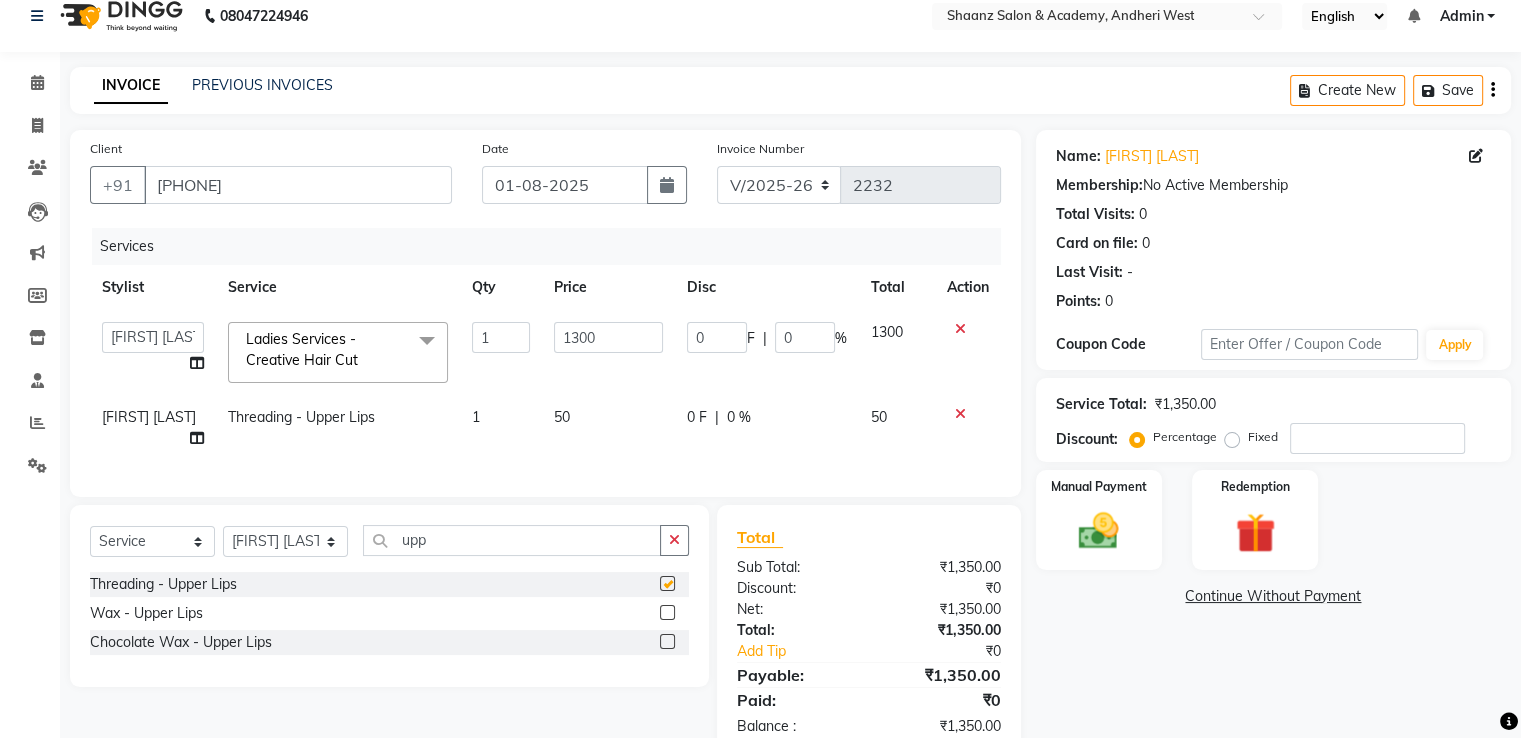 checkbox on "false" 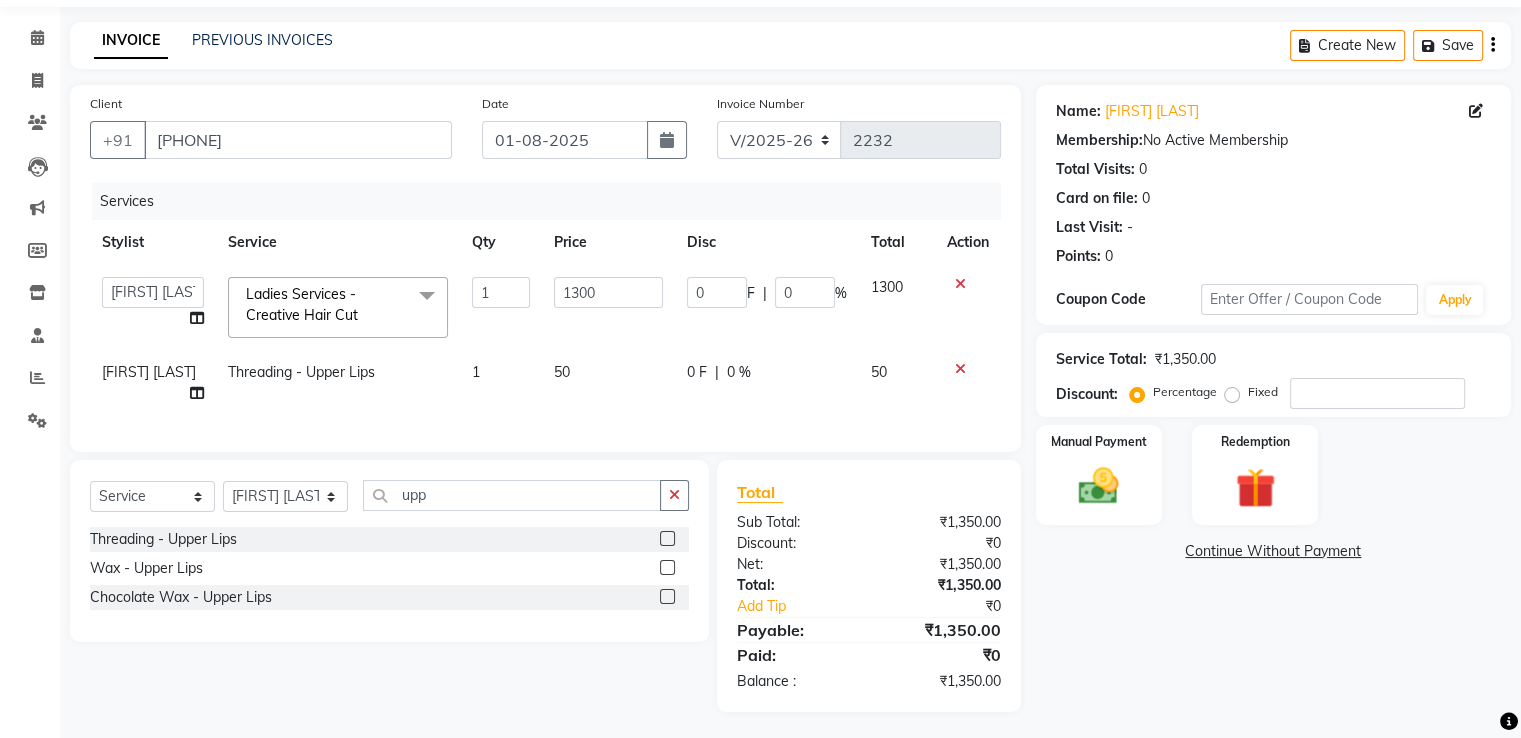click on "Balance   :" 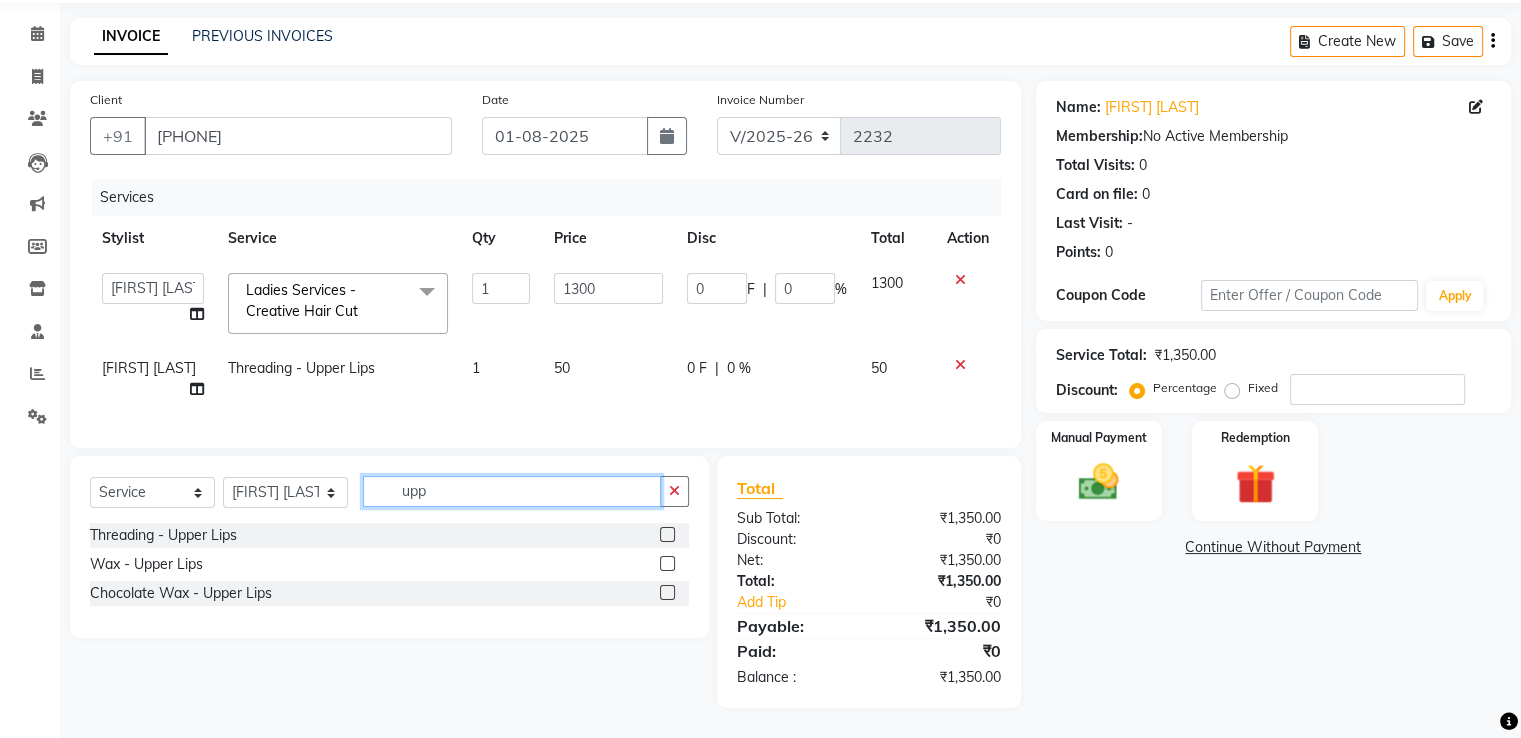 click on "upp" 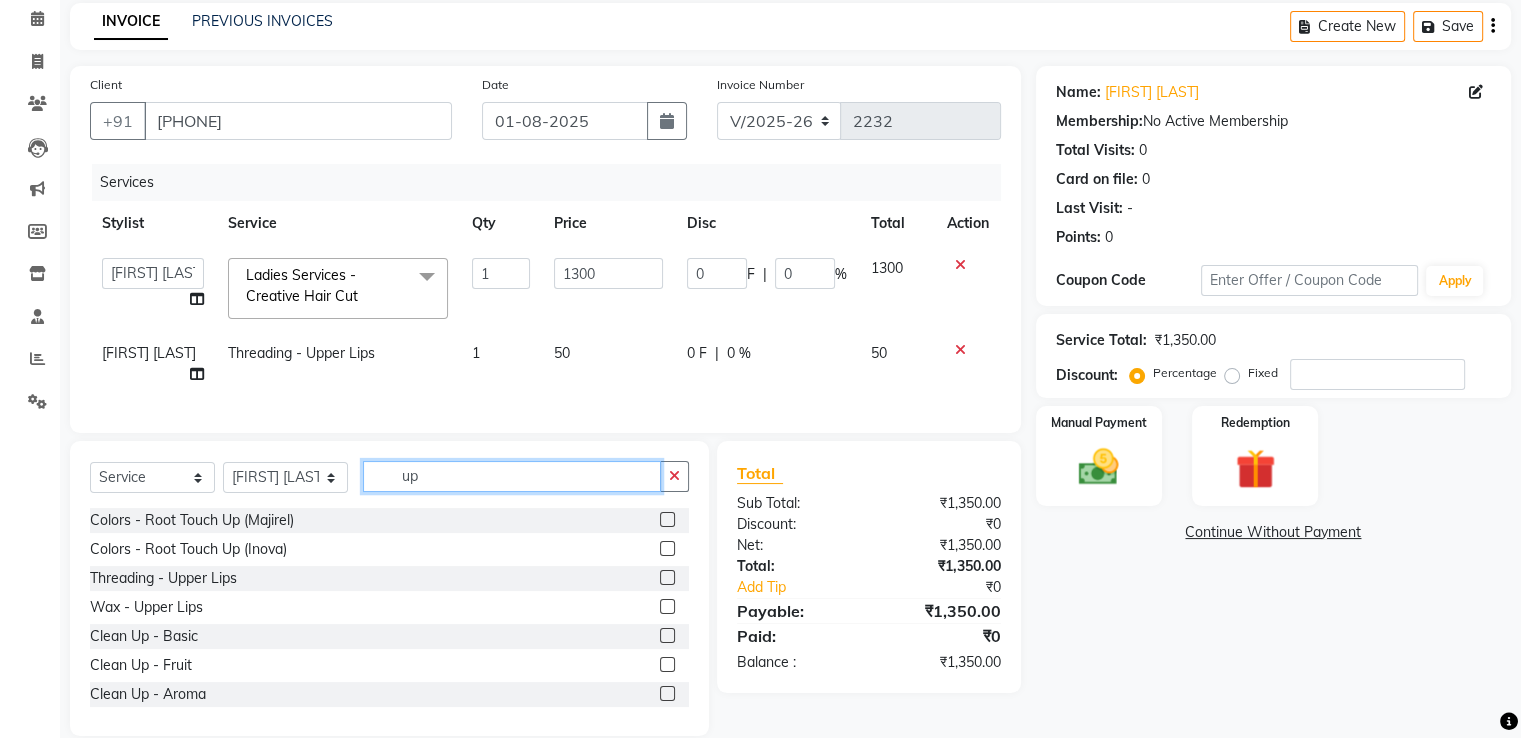 type on "u" 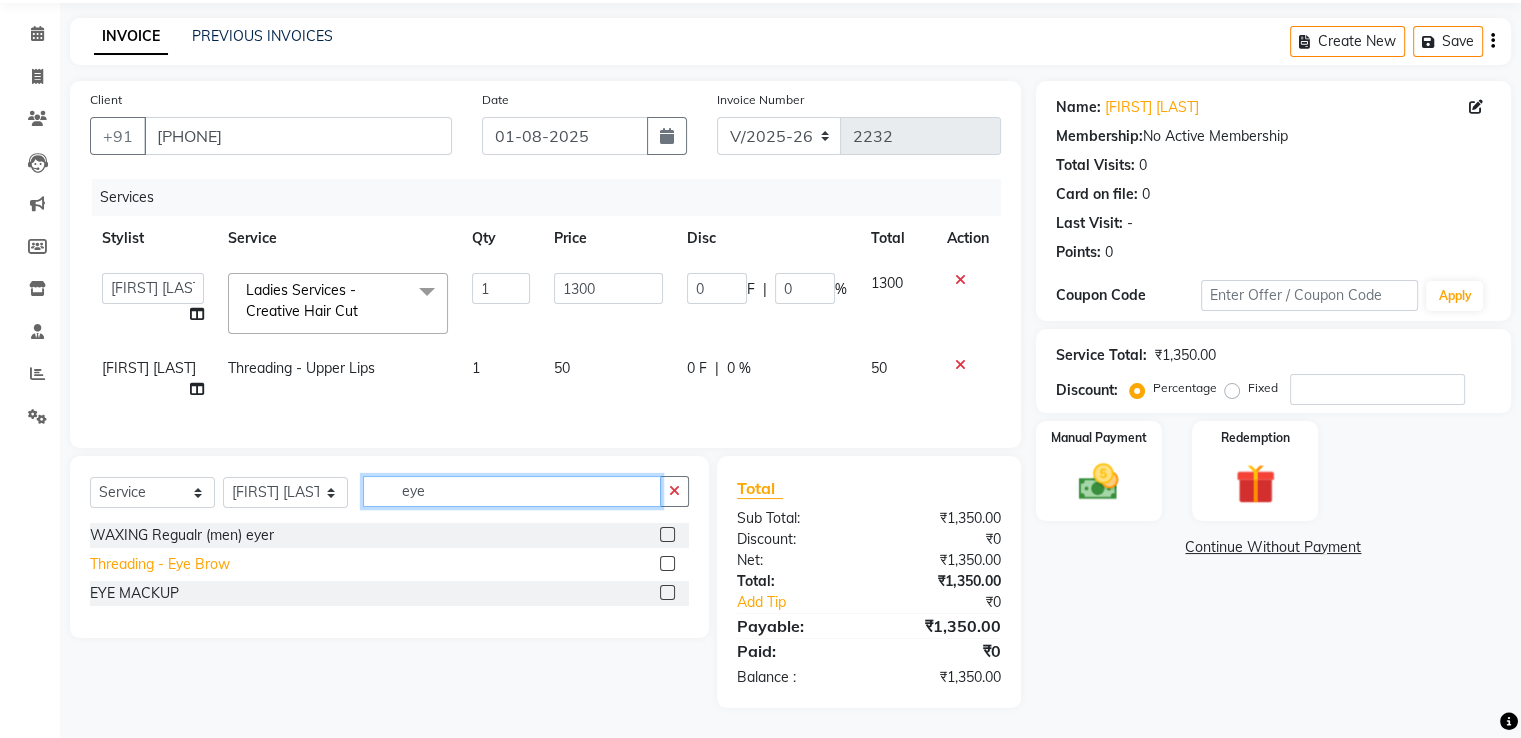 type on "eye" 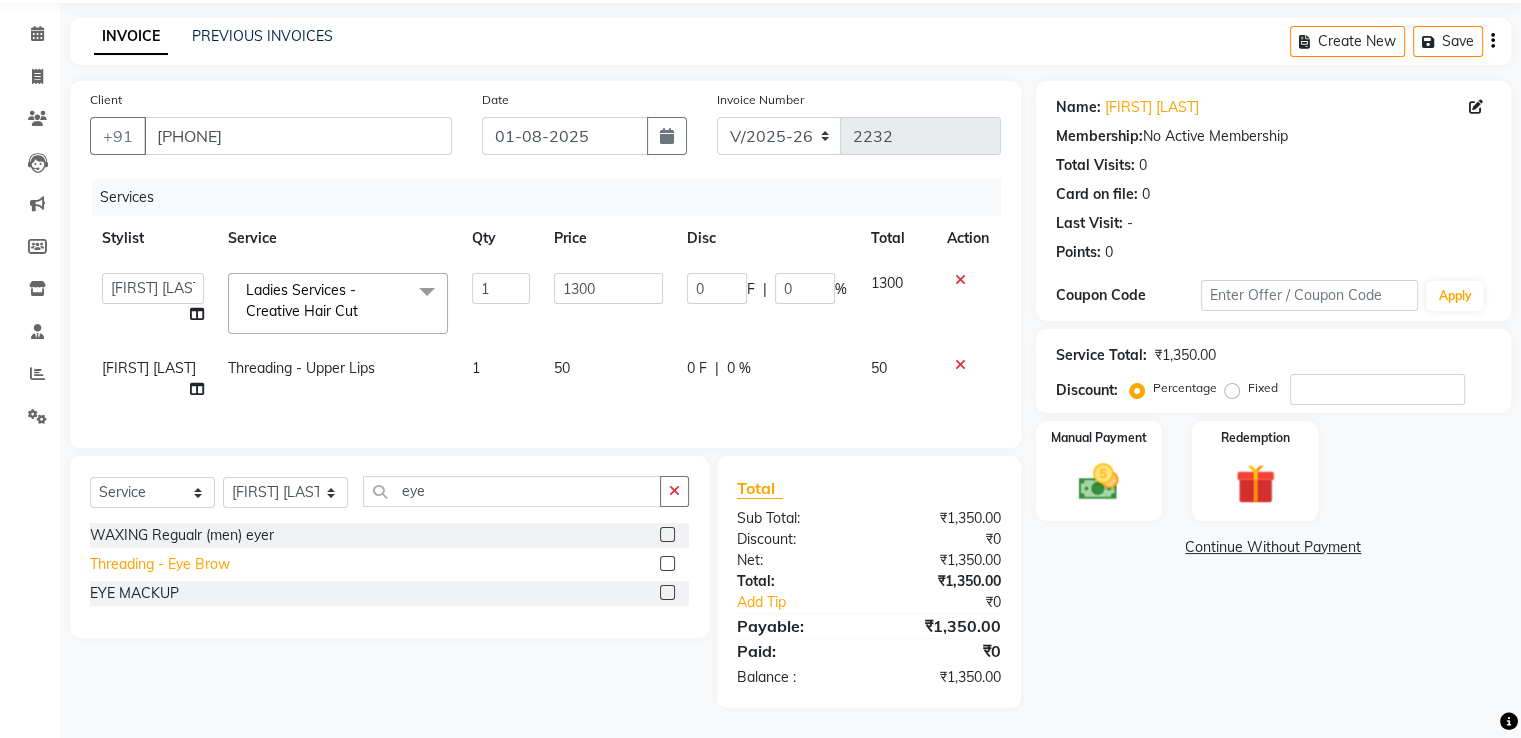 click on "Threading  - Eye Brow" 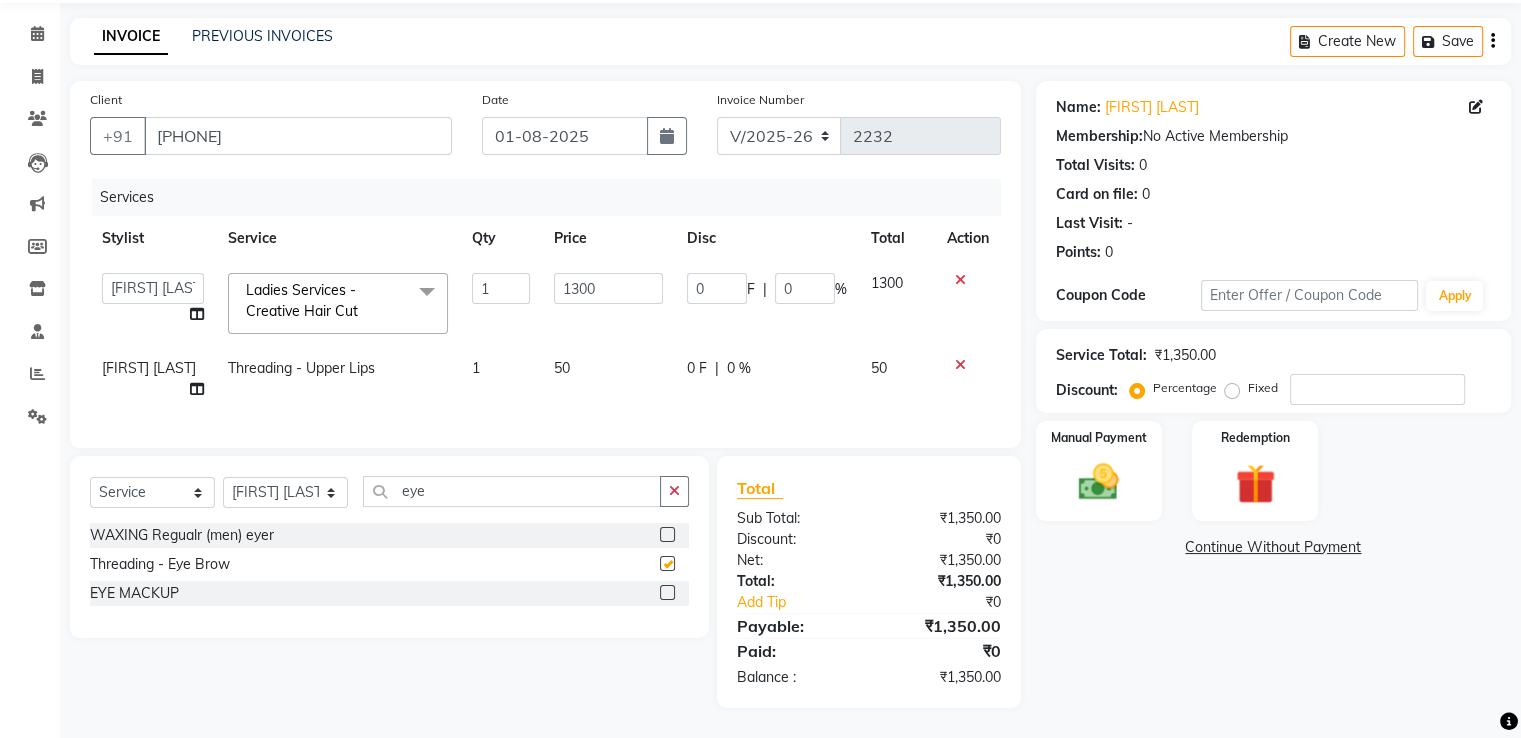 checkbox on "false" 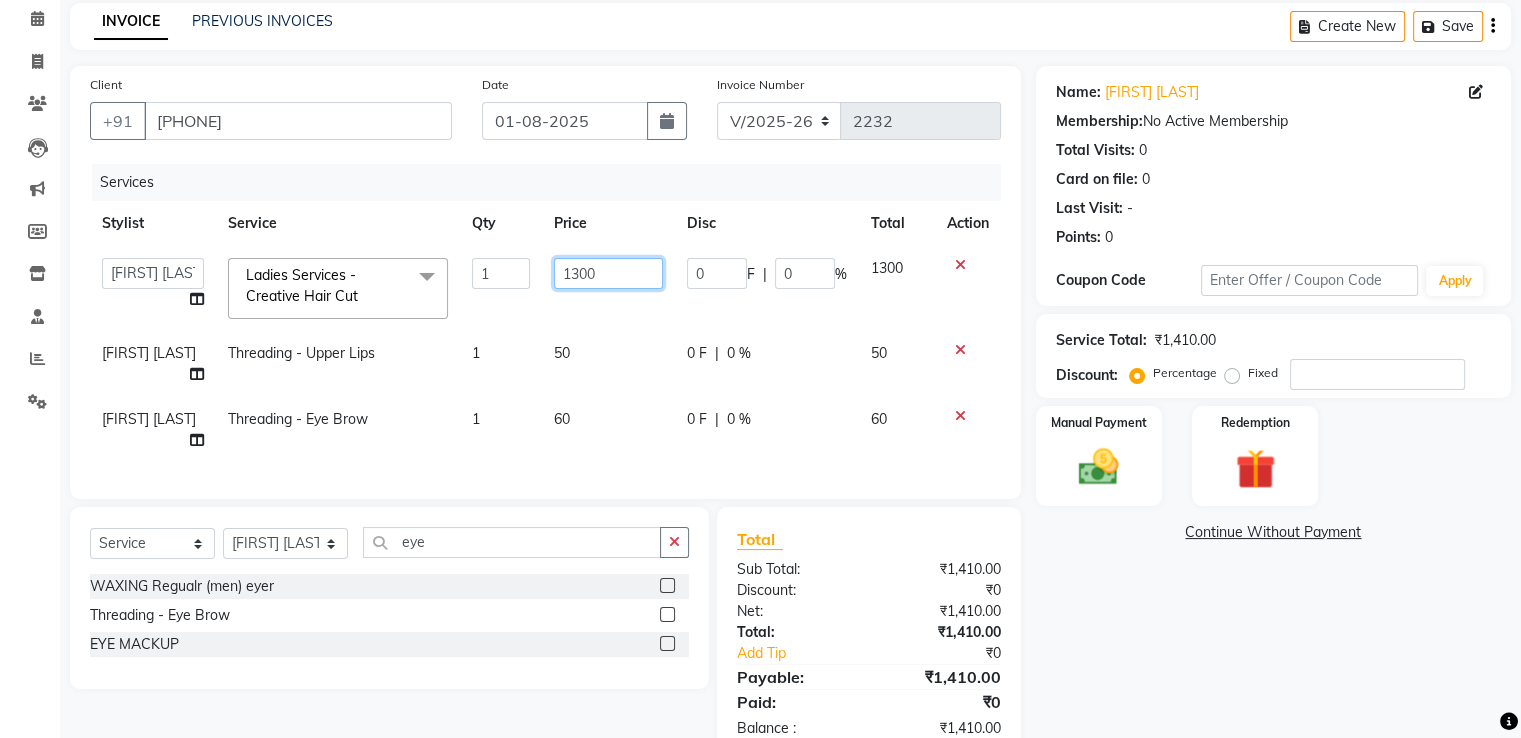 click on "1300" 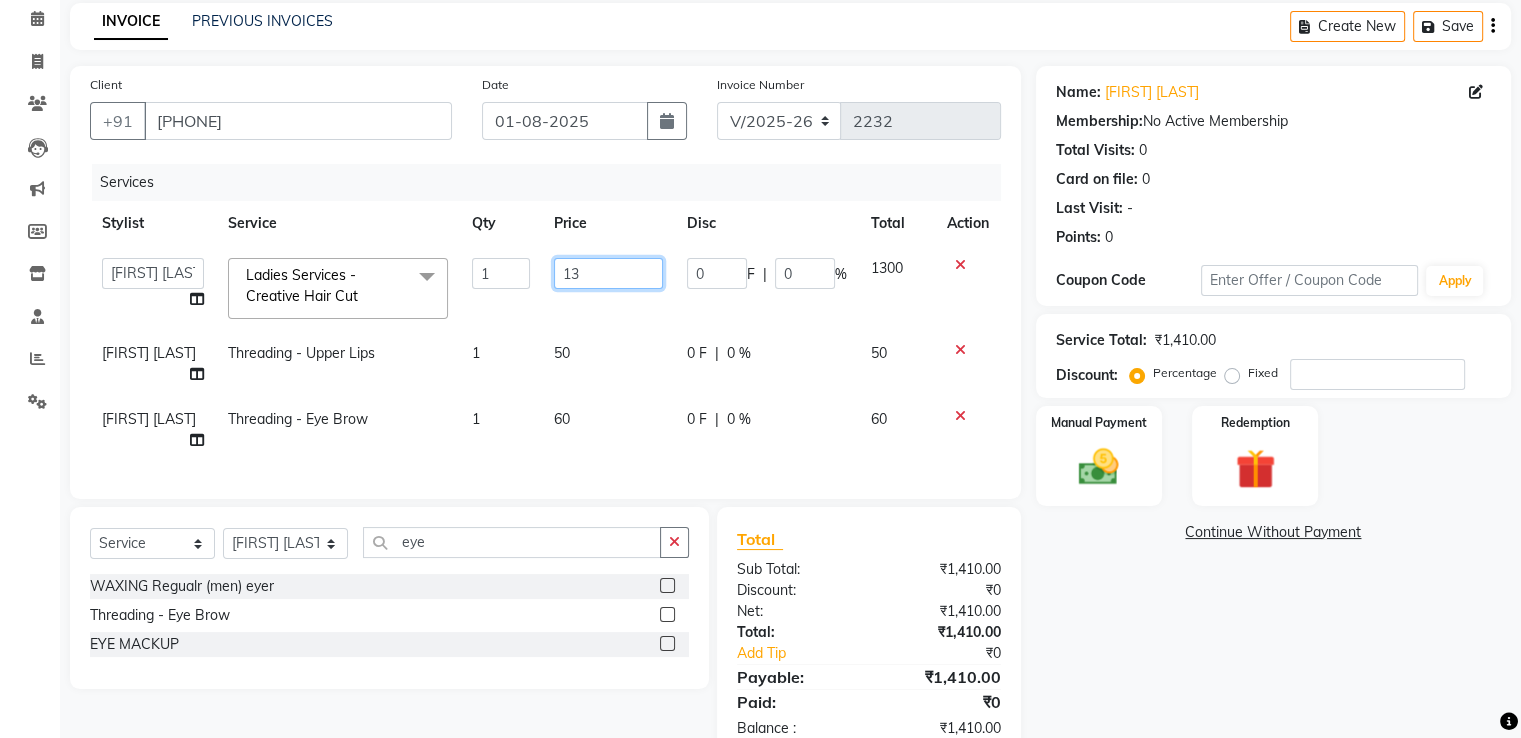 type on "1" 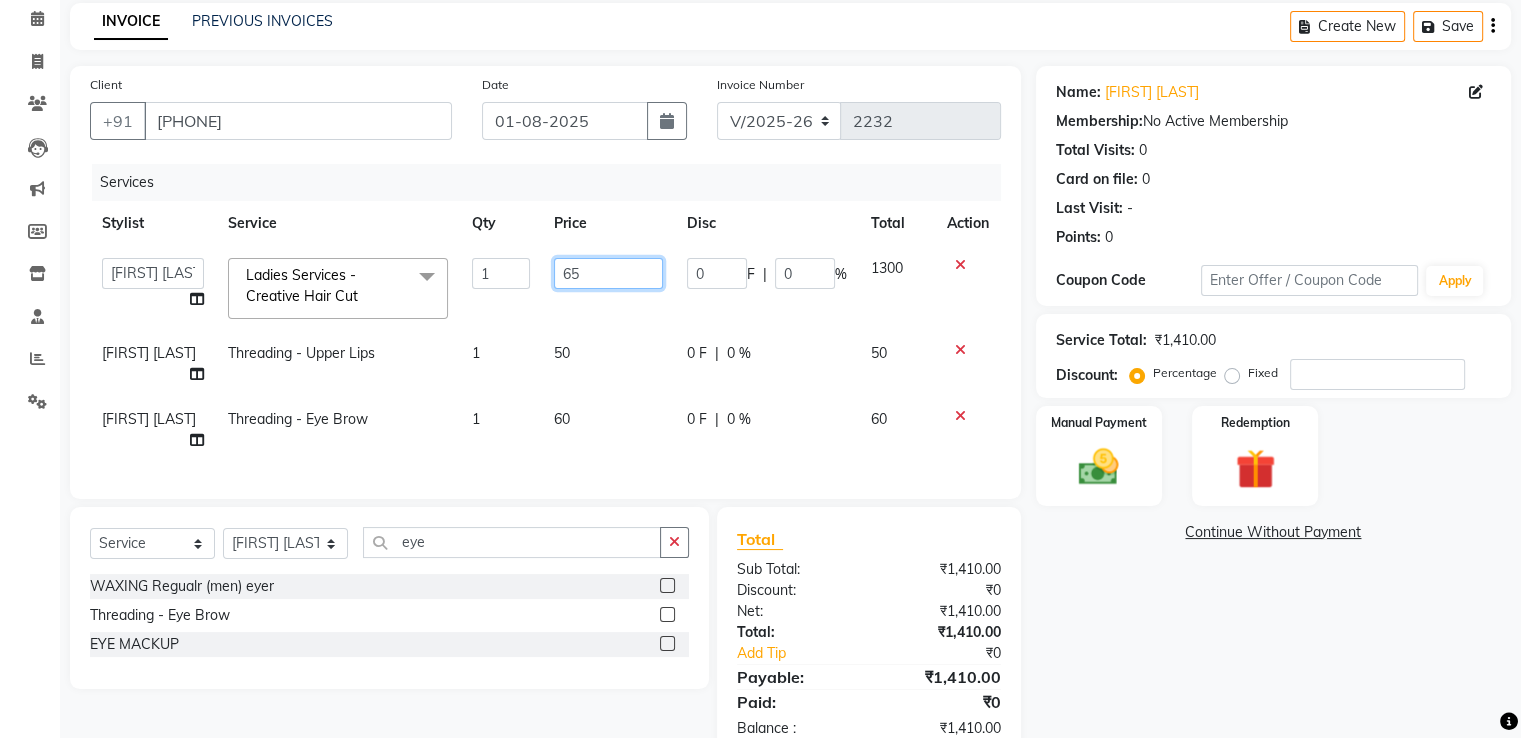 type on "650" 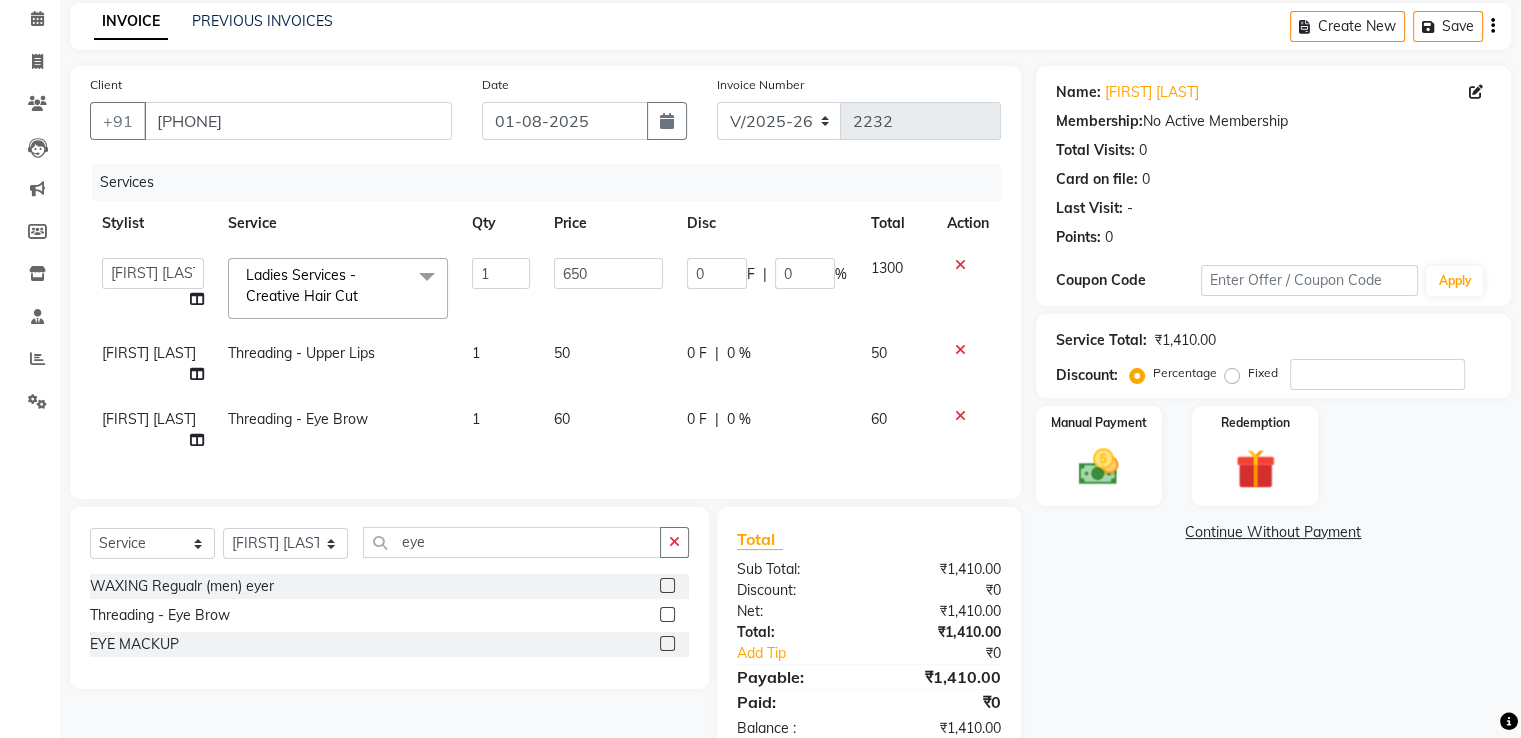 click on "Total Sub Total: ₹1,410.00 Discount: ₹0 Net: ₹1,410.00 Total: ₹1,410.00 Add Tip ₹0 Payable: ₹1,410.00 Paid: ₹0 Balance   : ₹1,410.00" 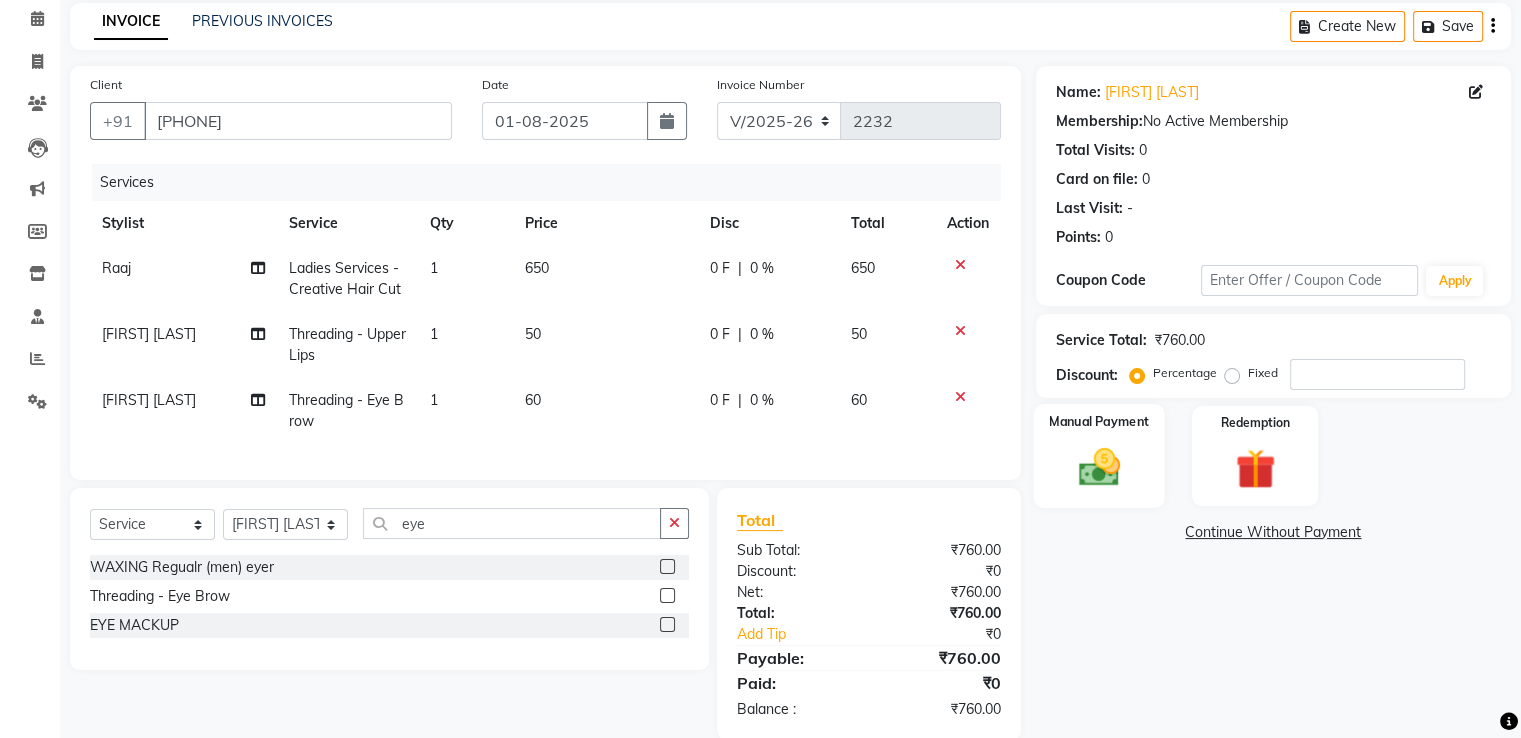 click 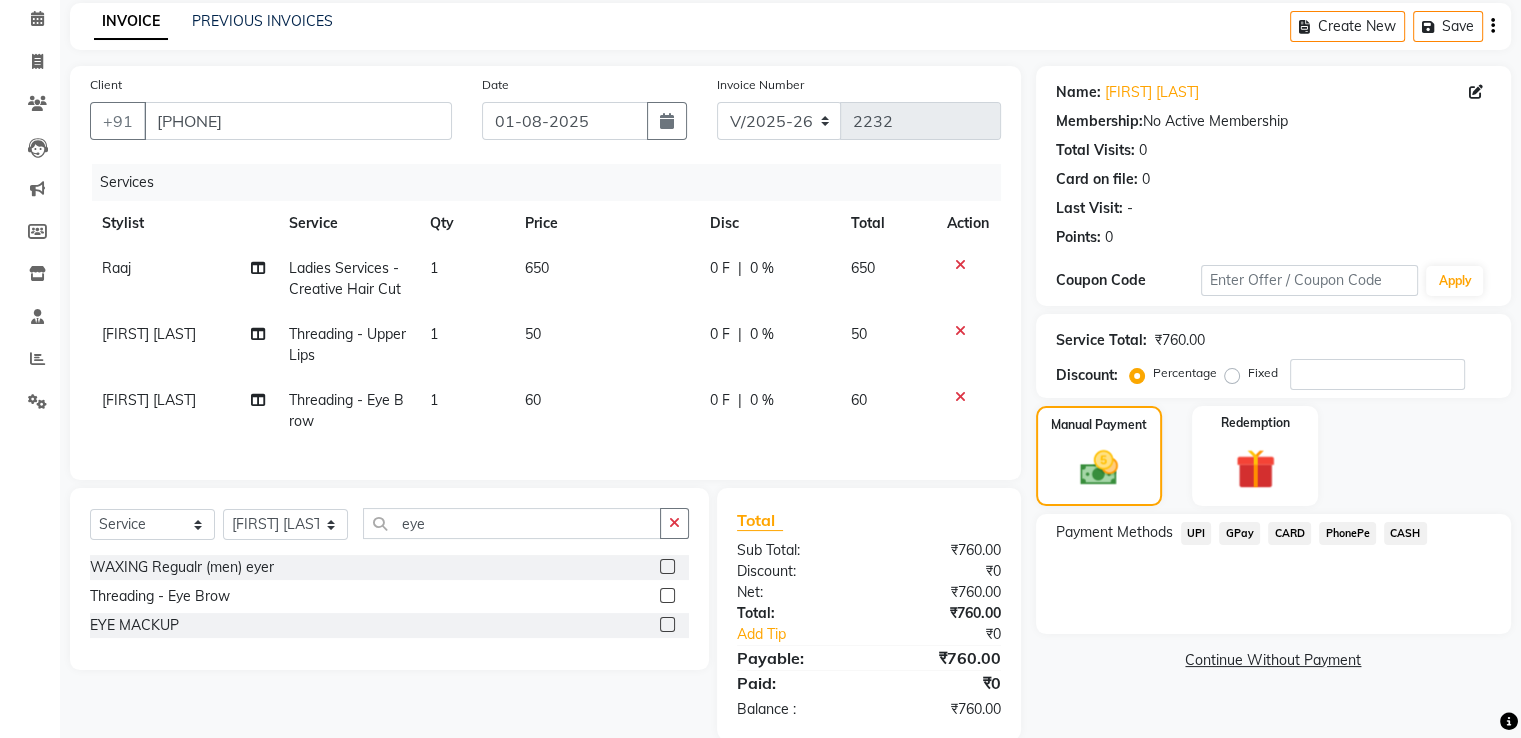 click on "CARD" 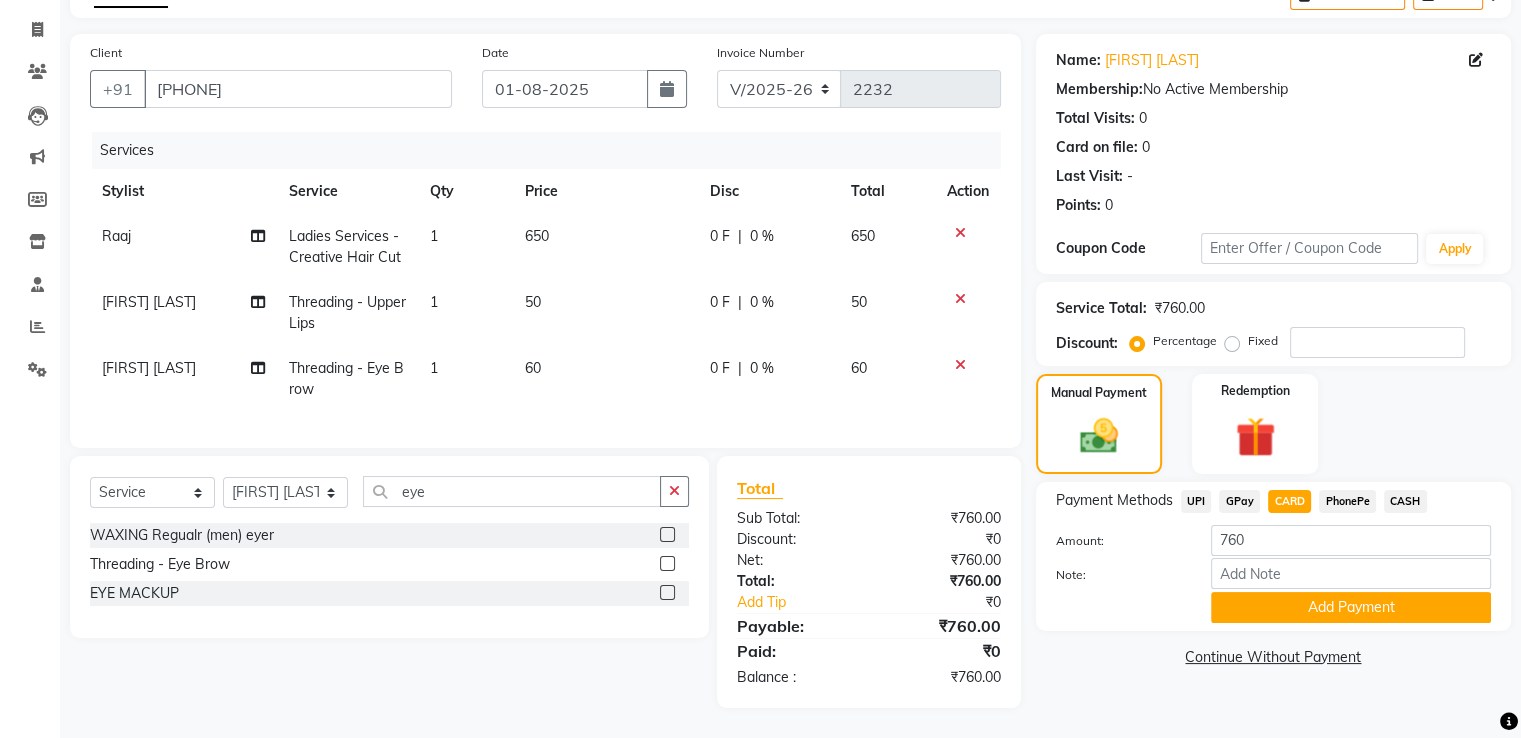 scroll, scrollTop: 132, scrollLeft: 0, axis: vertical 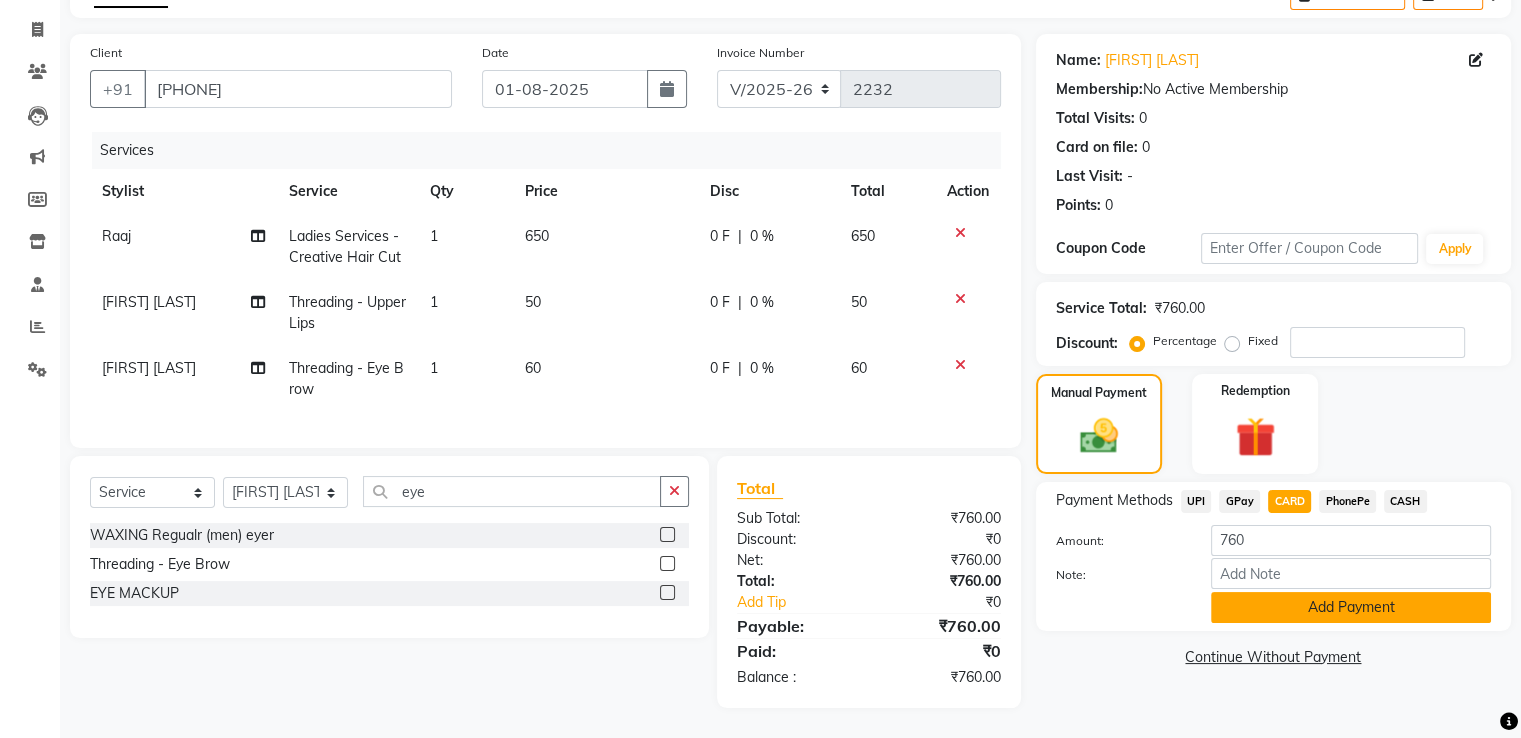 click on "Add Payment" 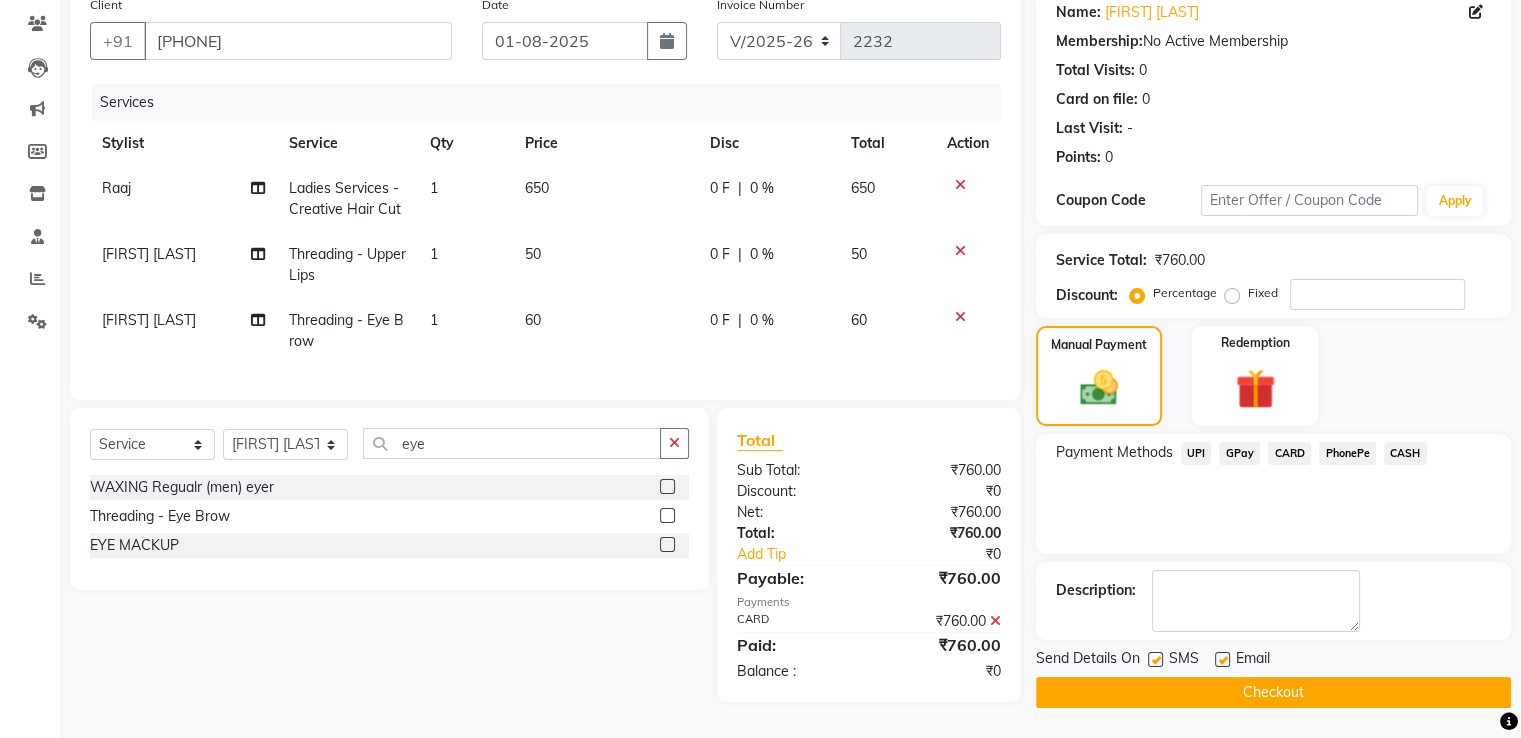 scroll, scrollTop: 173, scrollLeft: 0, axis: vertical 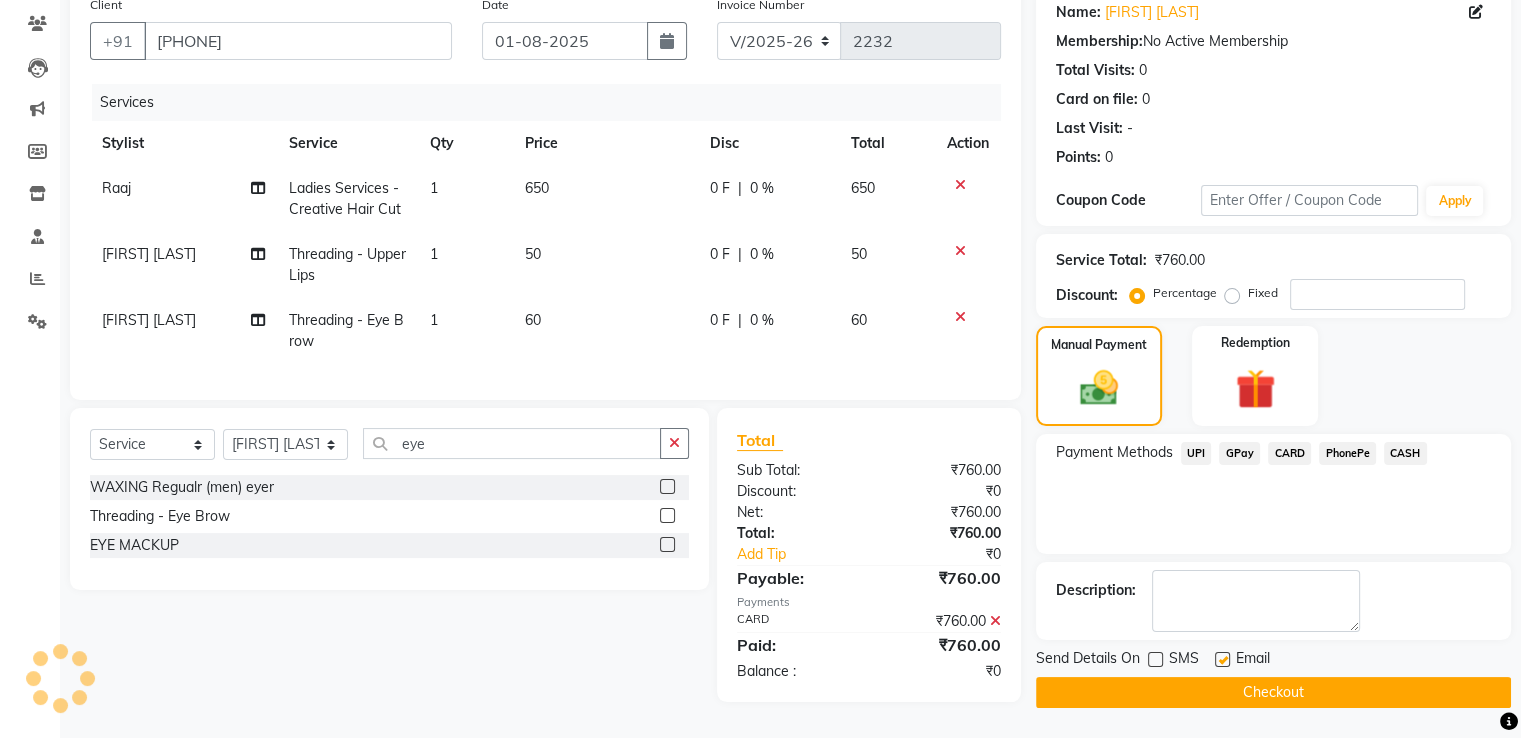 click 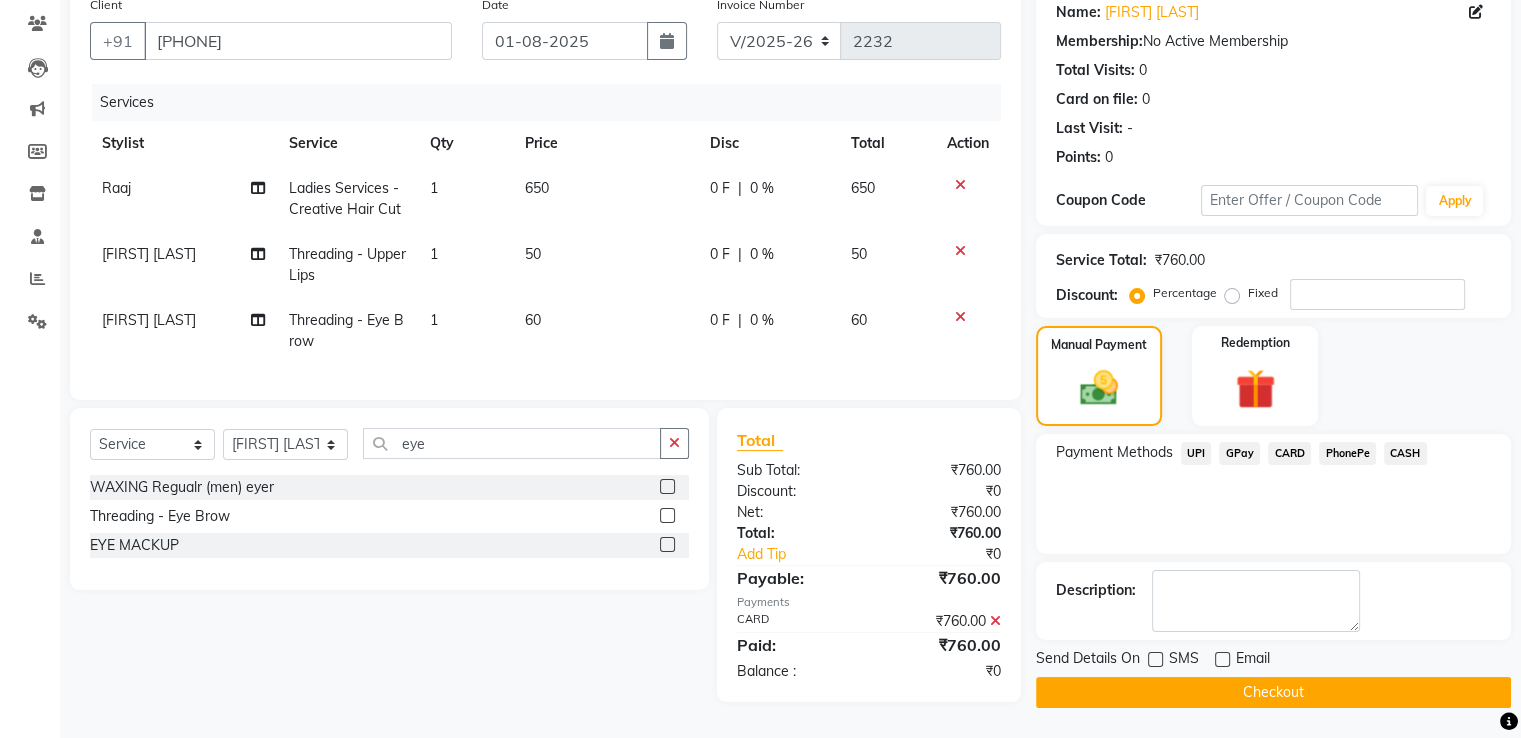 click on "Checkout" 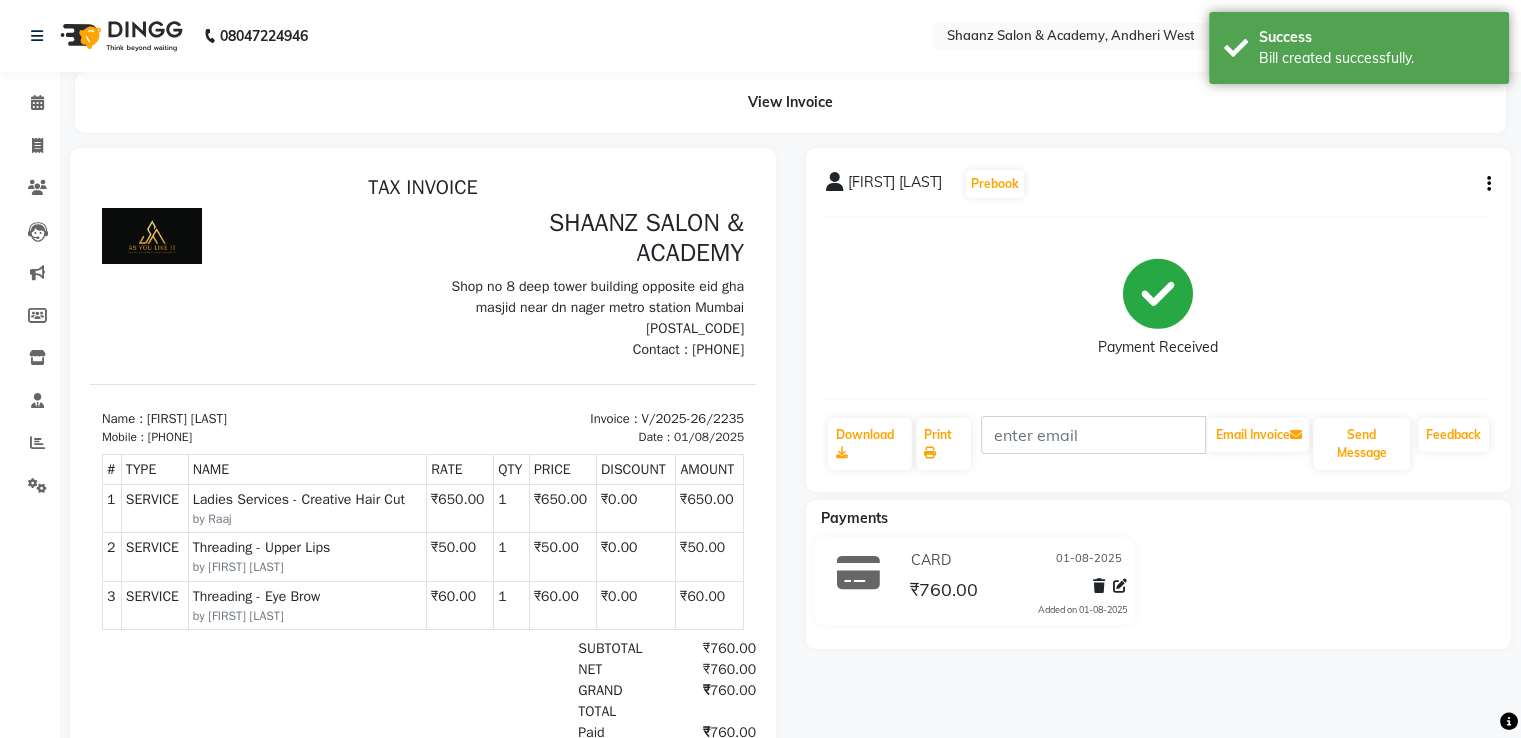 scroll, scrollTop: 0, scrollLeft: 0, axis: both 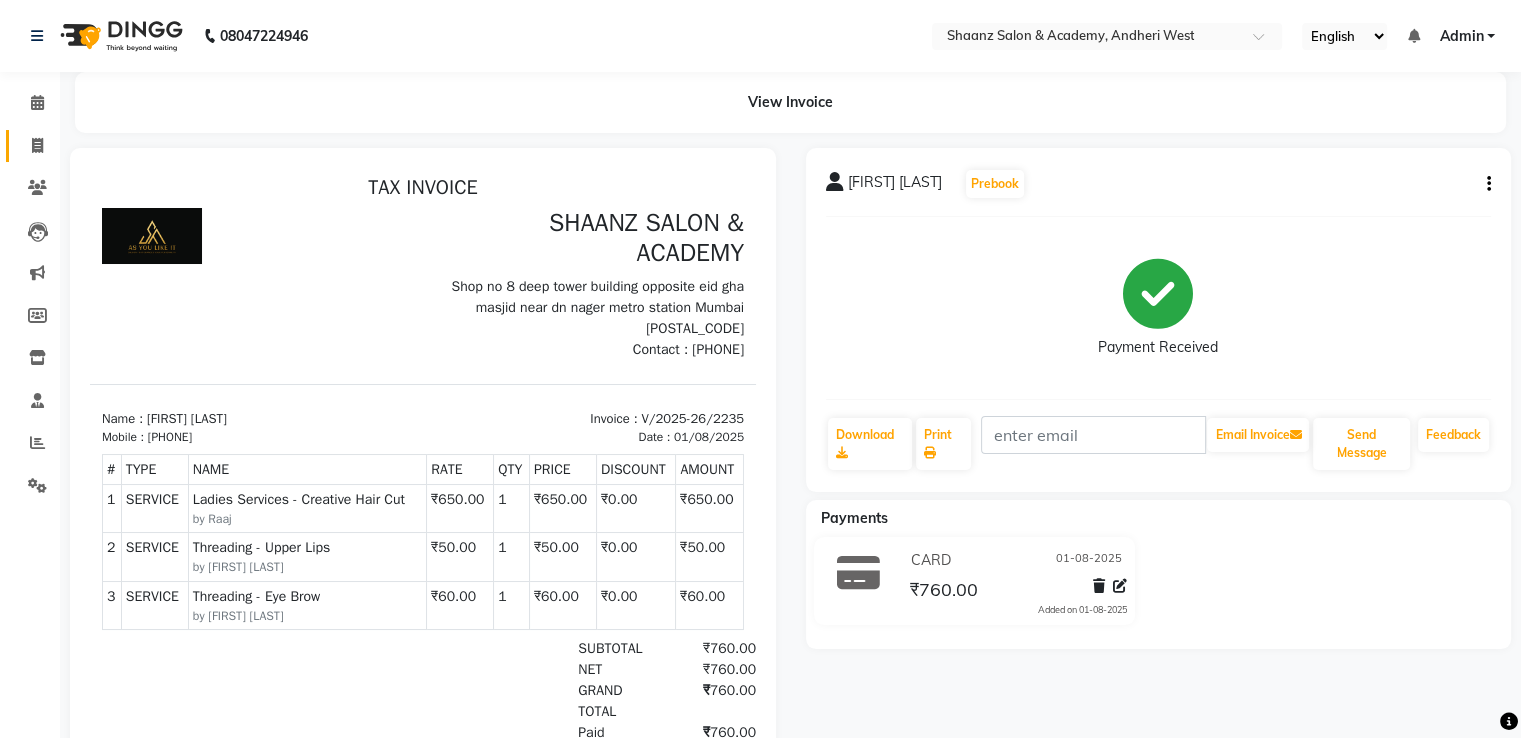 click on "Invoice" 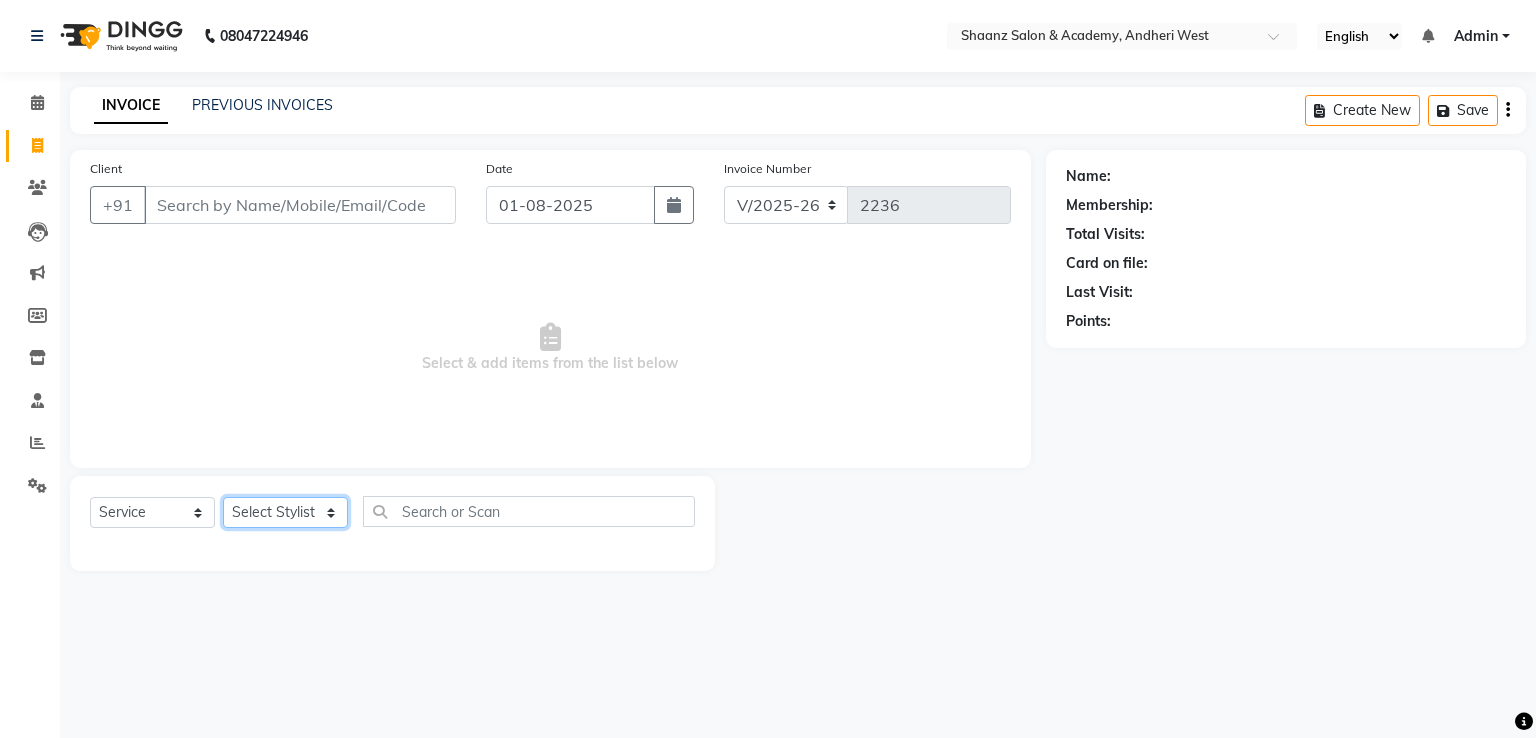 click on "Select Stylist Ameer AHMAD ankita  mascarenhas ASHISH THAPA MUSKAN  [FIRST] [LAST] Raaj sahil salmani SANJANA  sanju Shaan Ahmed shital shah Tasleem ahmad salmani" 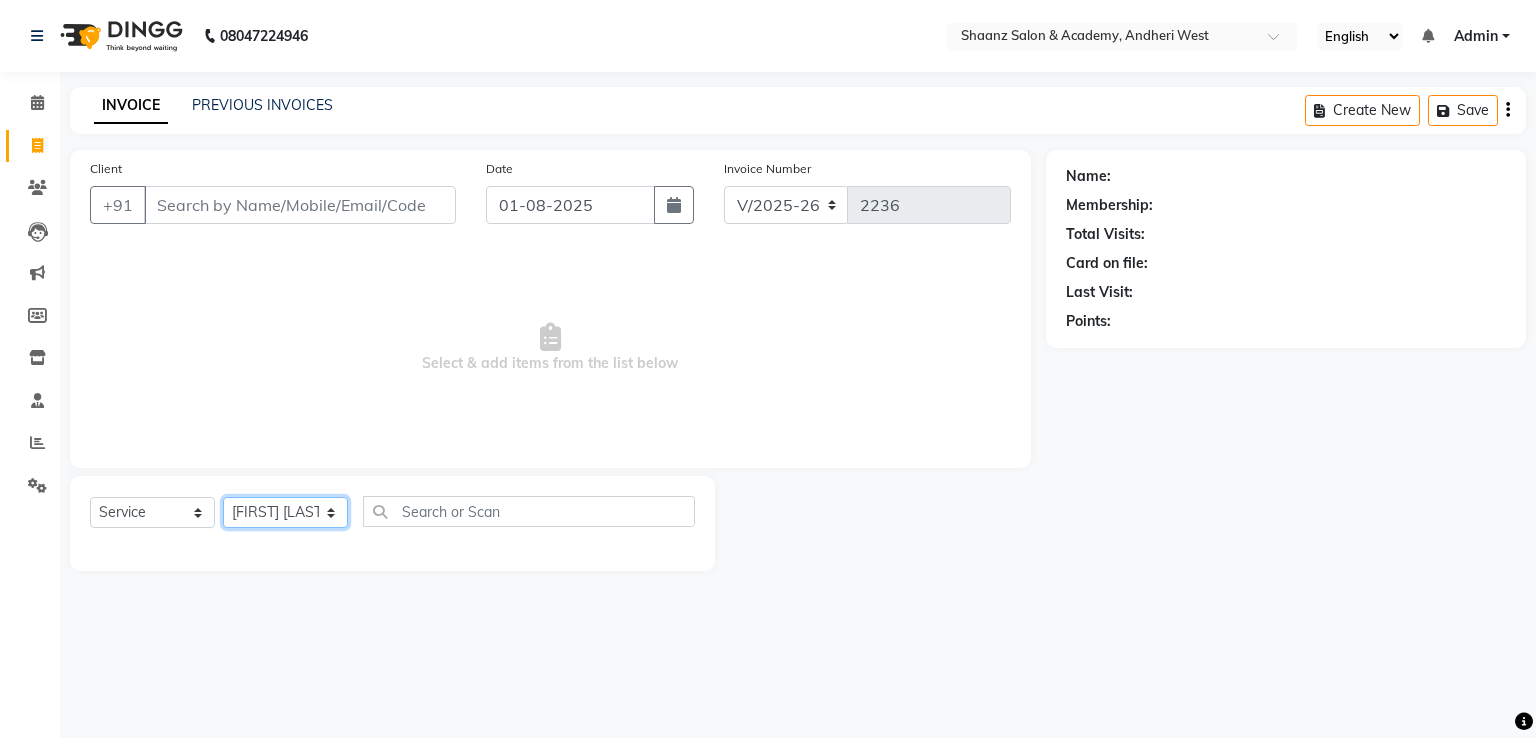 click on "Select Stylist Ameer AHMAD ankita  mascarenhas ASHISH THAPA MUSKAN  [FIRST] [LAST] Raaj sahil salmani SANJANA  sanju Shaan Ahmed shital shah Tasleem ahmad salmani" 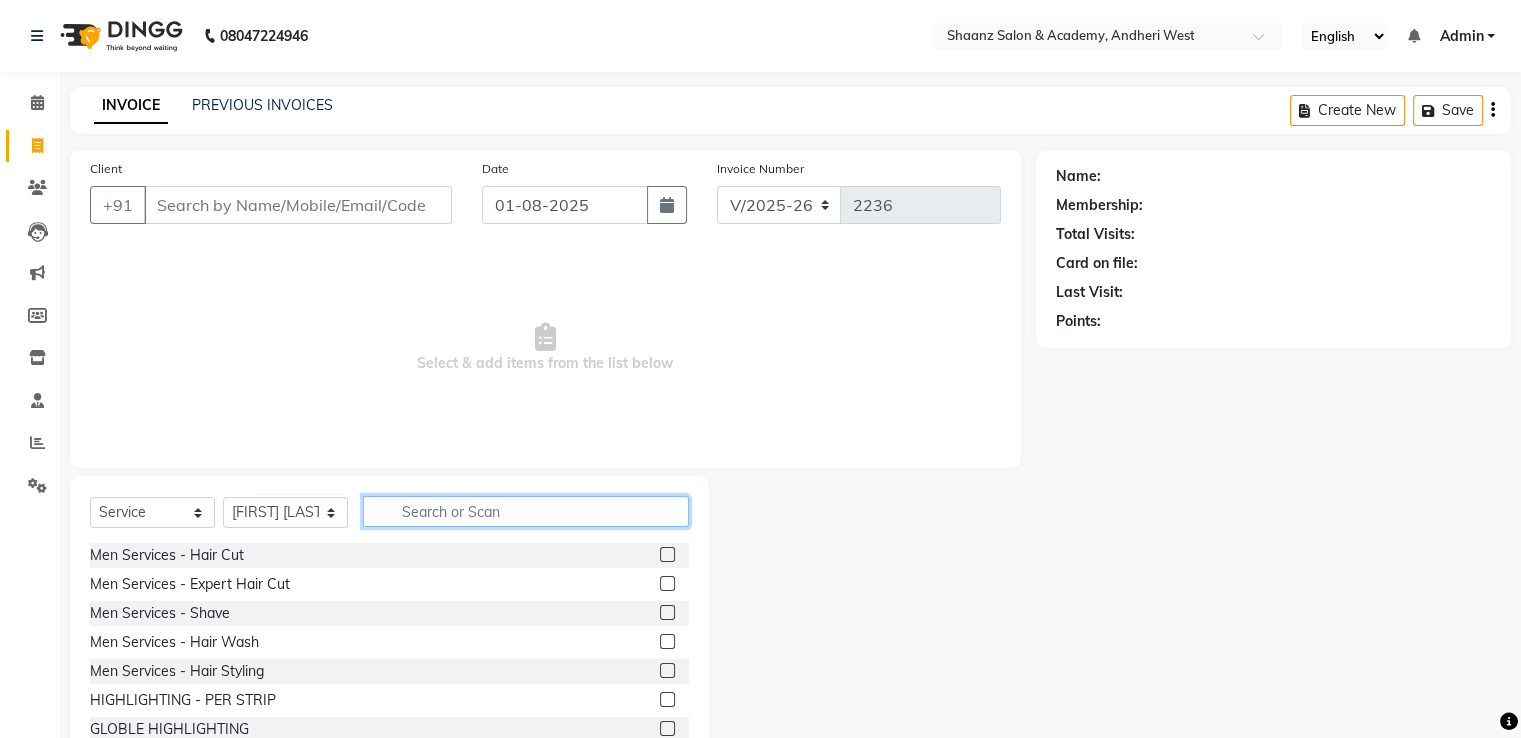 click 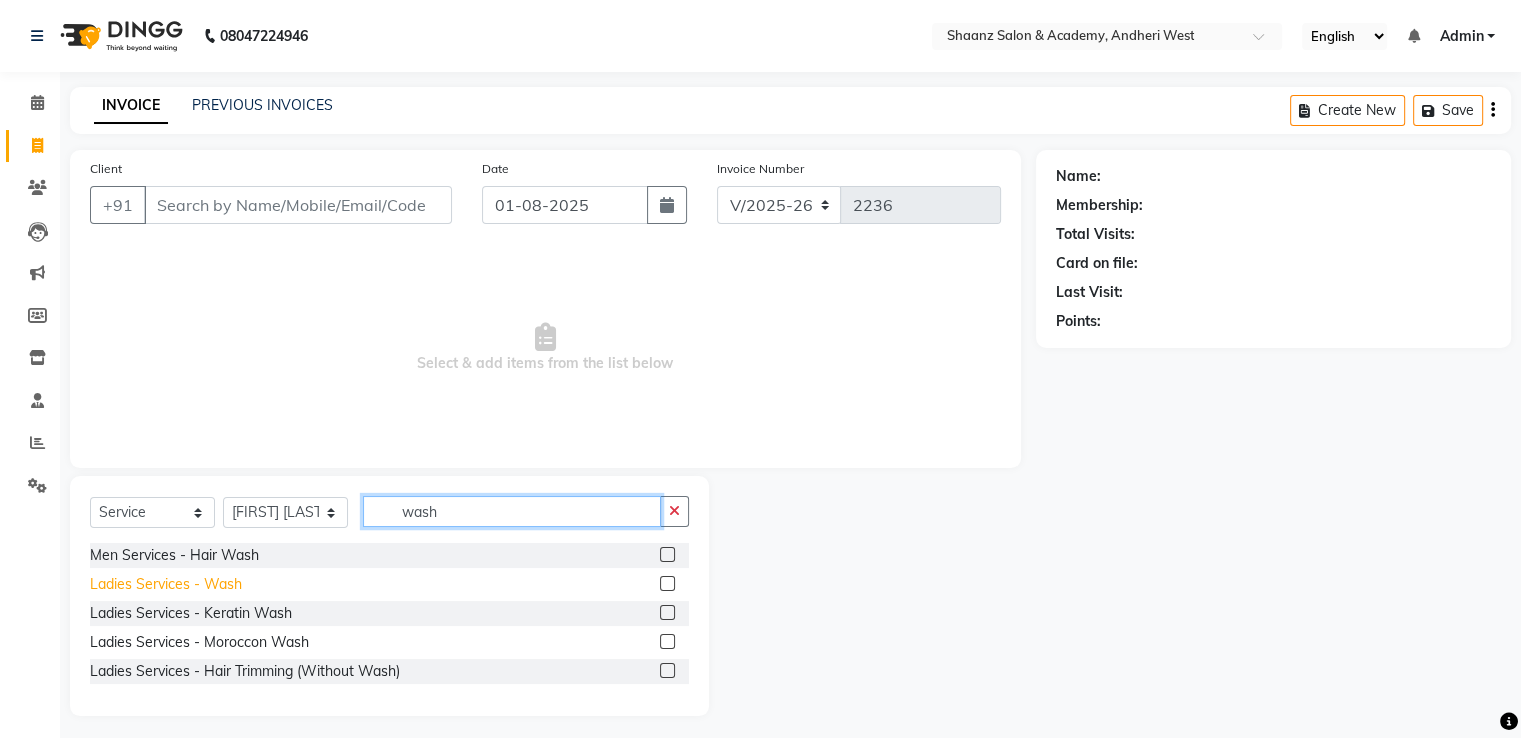 type on "wash" 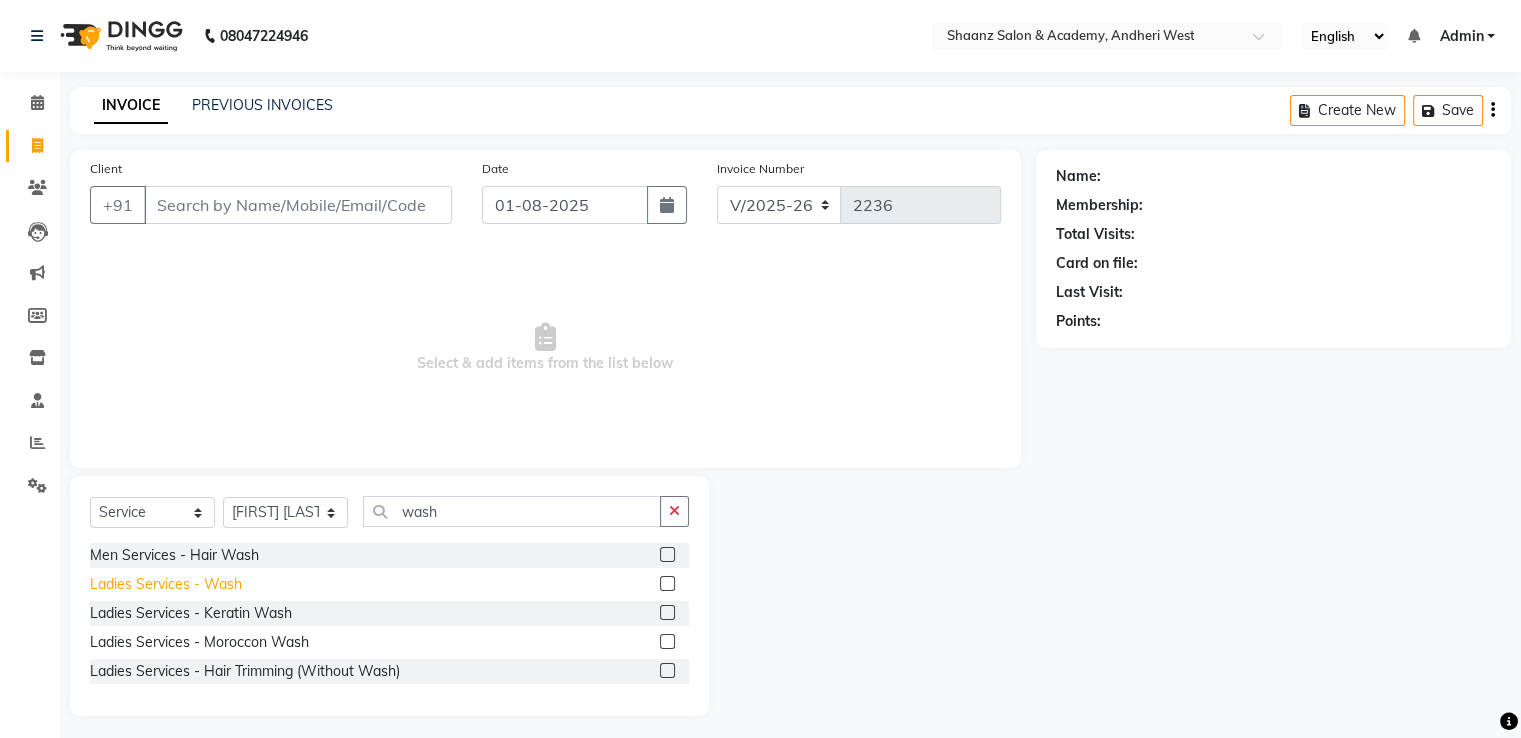 click on "Ladies Services - Wash" 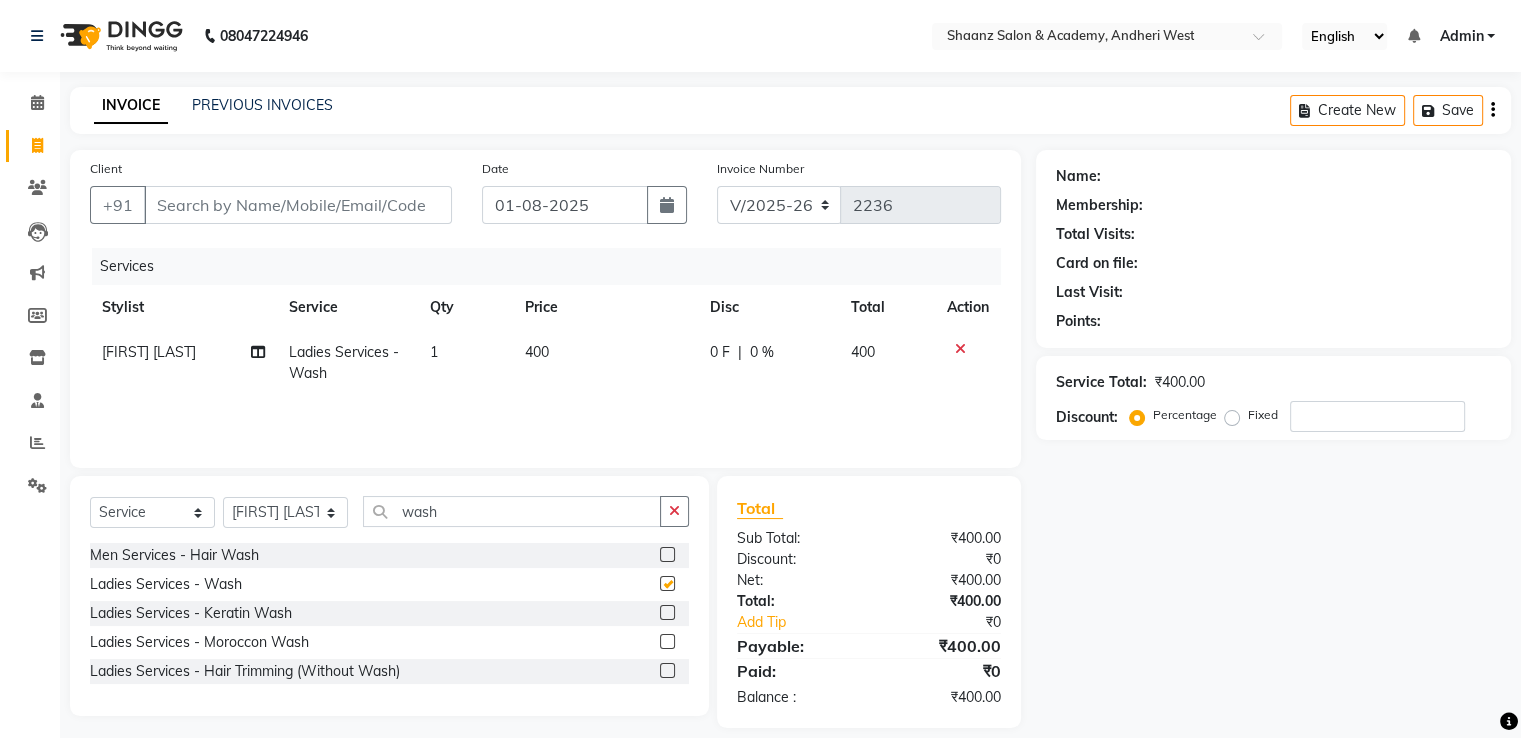 checkbox on "false" 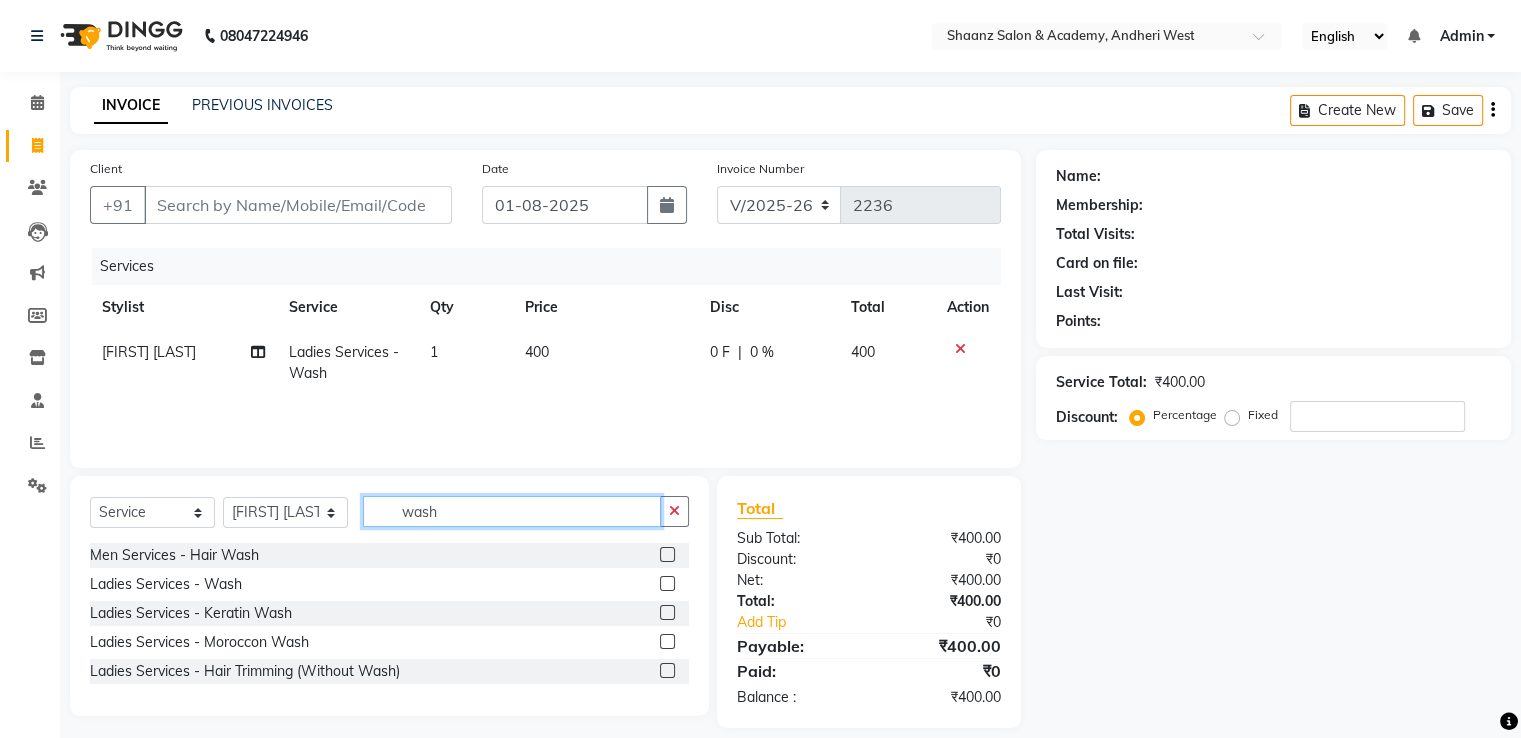 click on "wash" 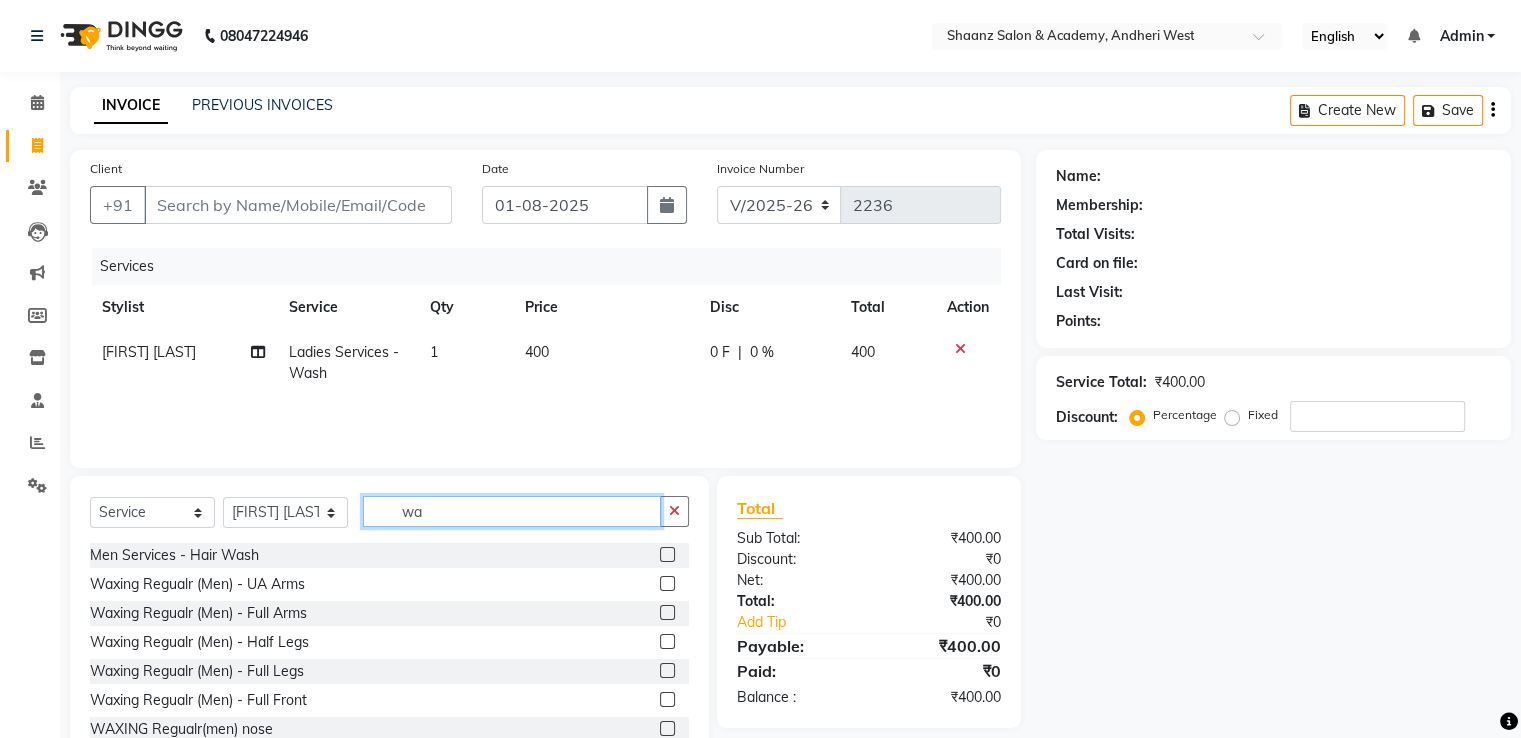 type on "w" 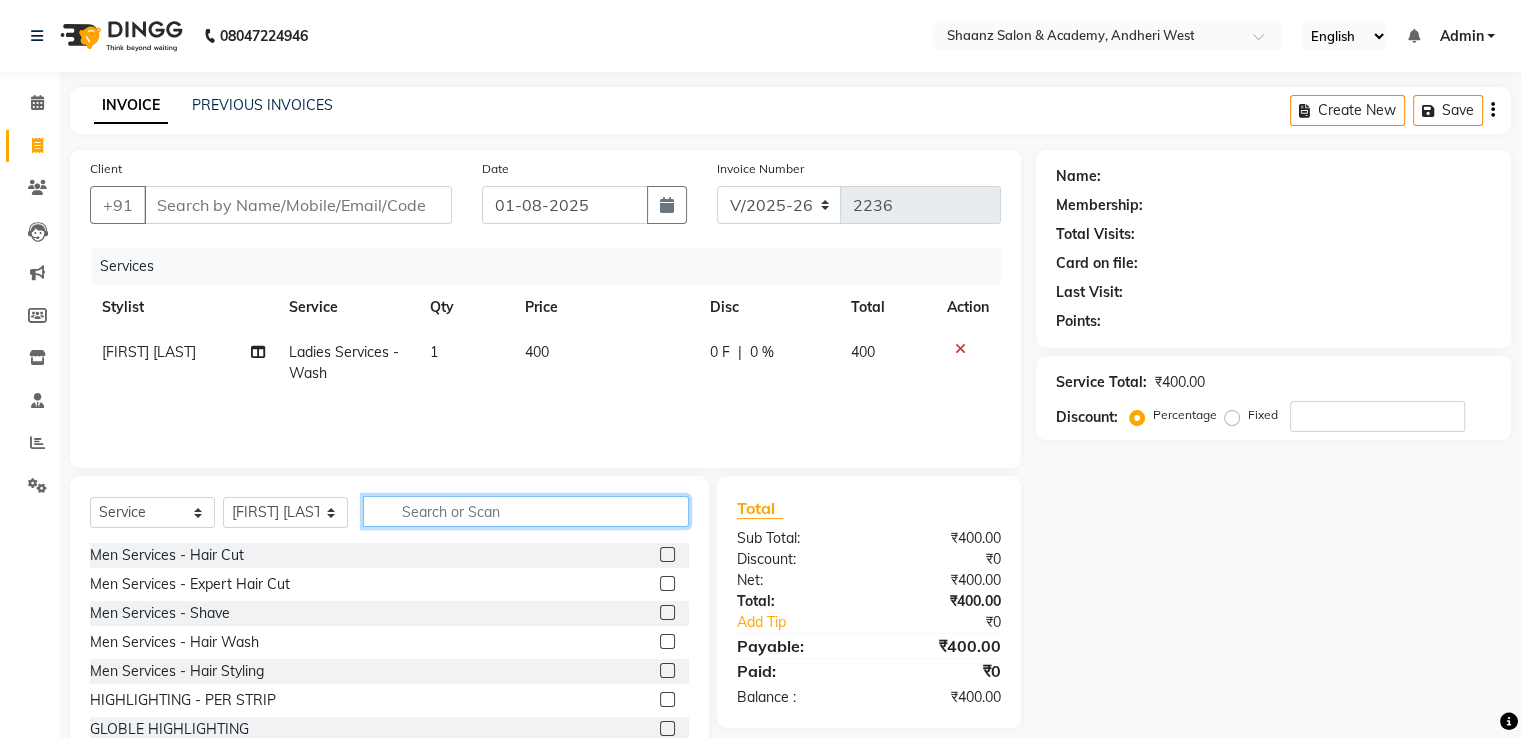 type 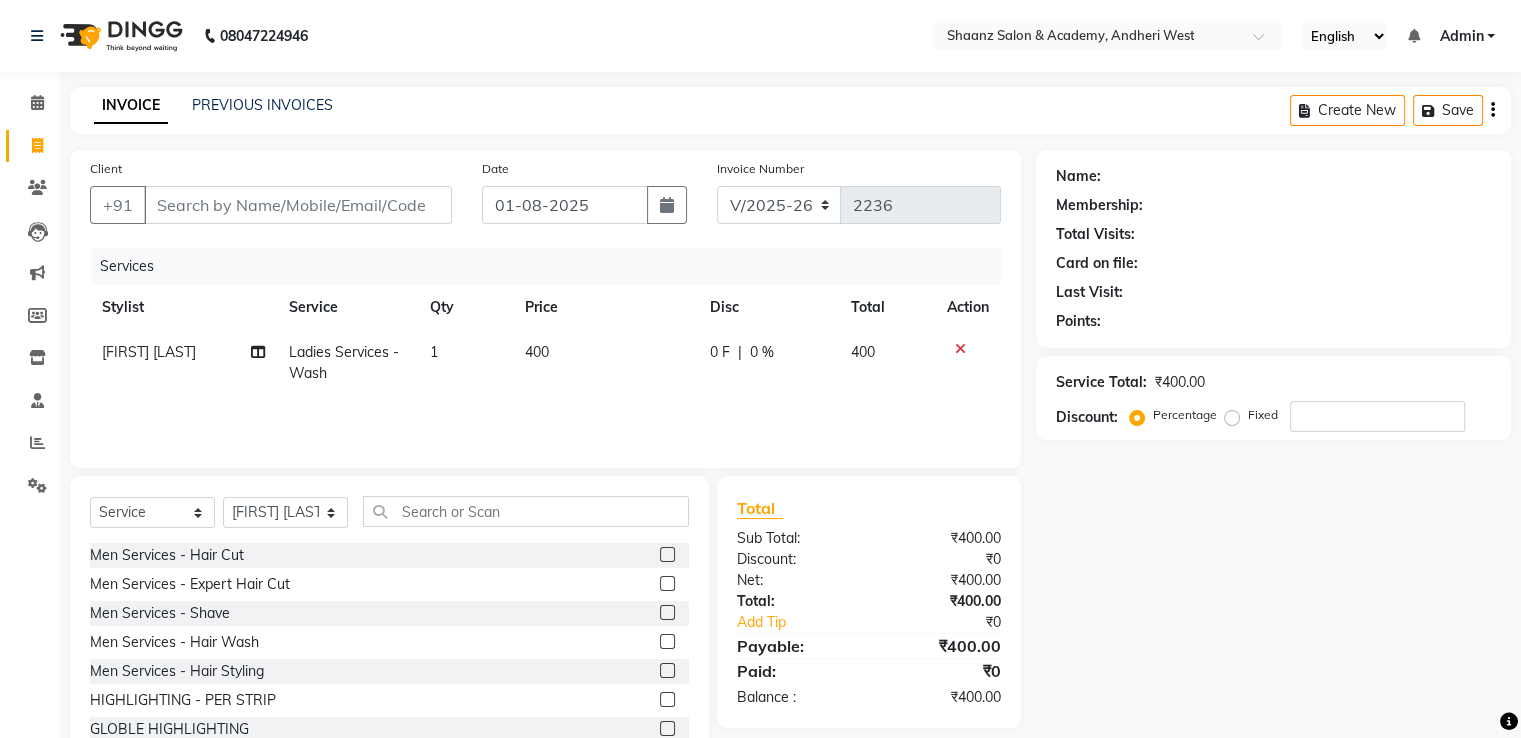 click on "400" 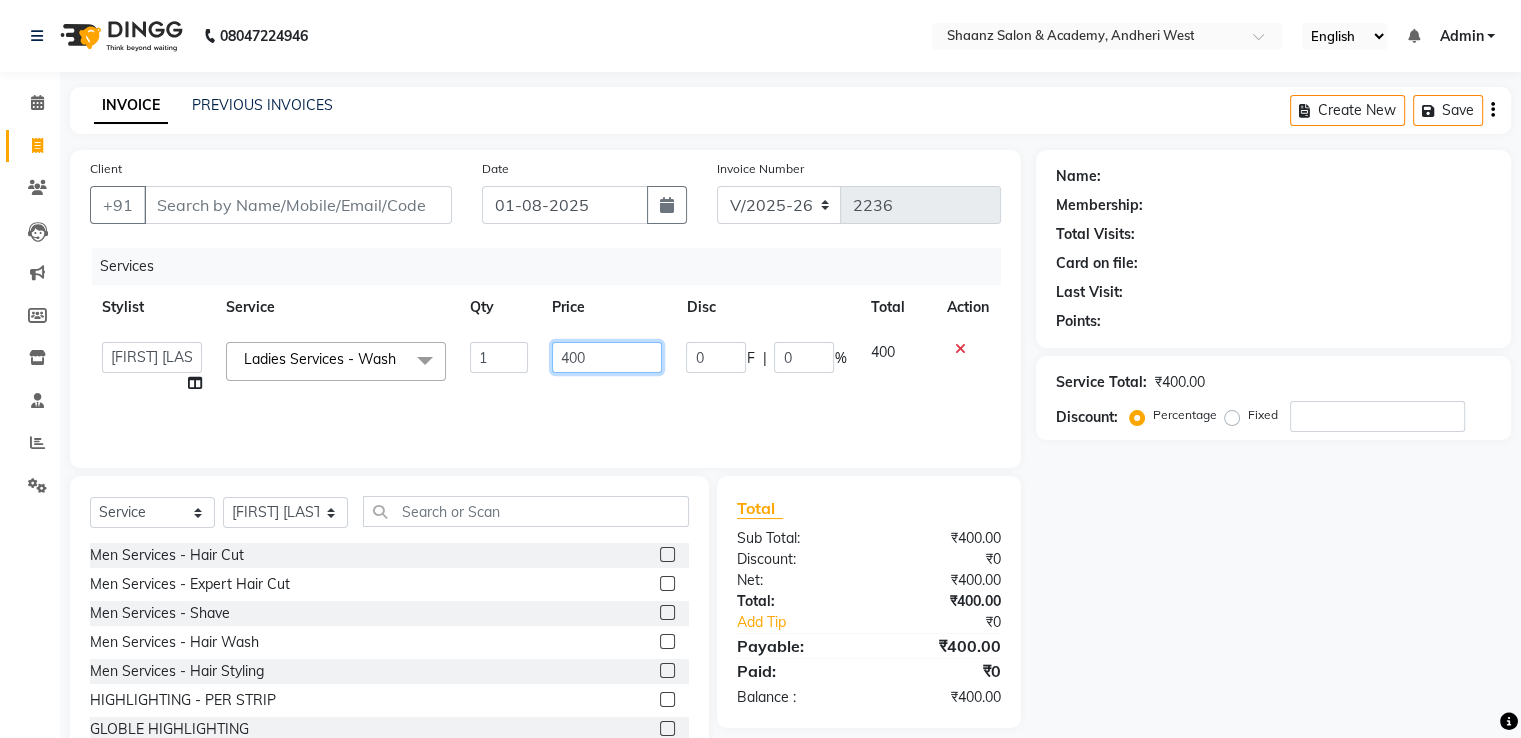 click on "400" 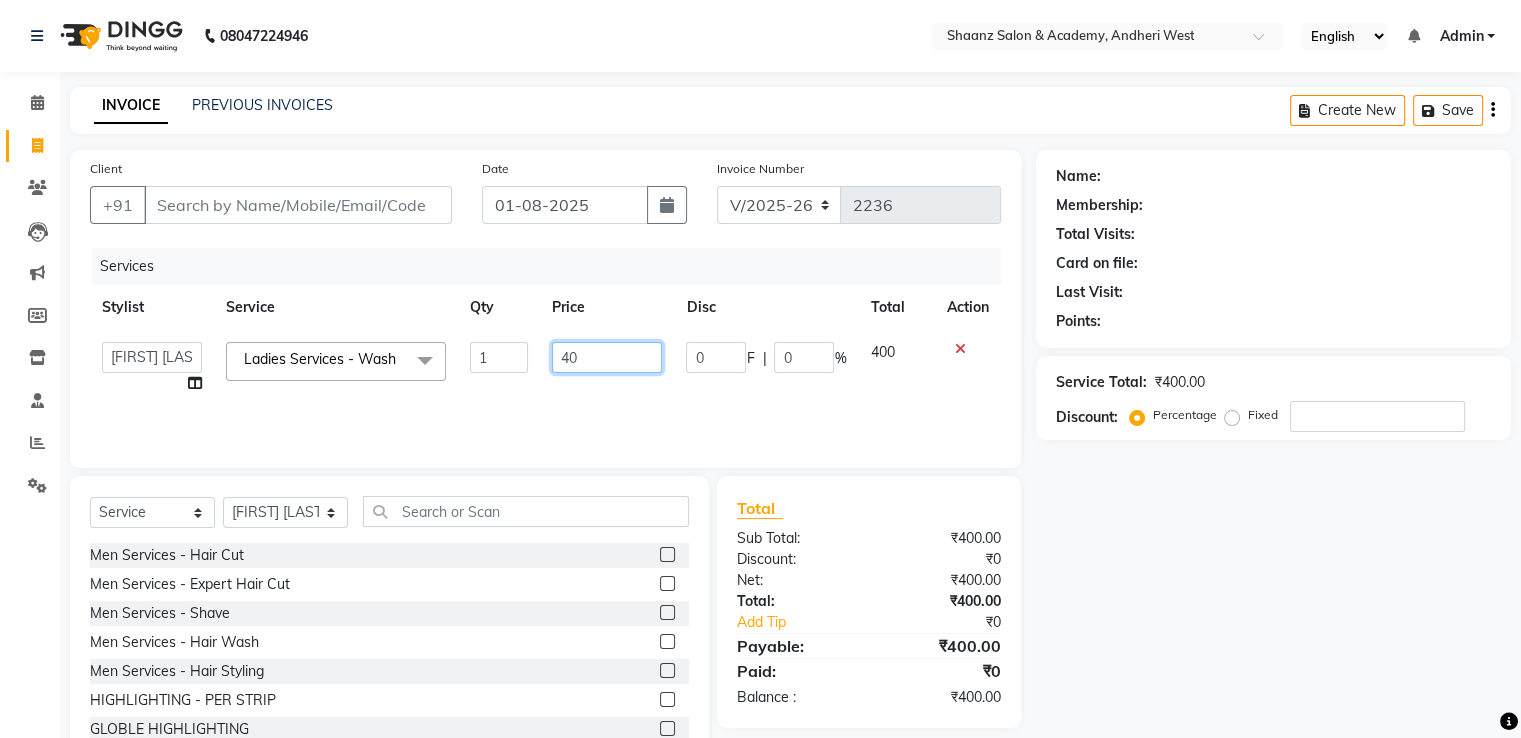 type on "4" 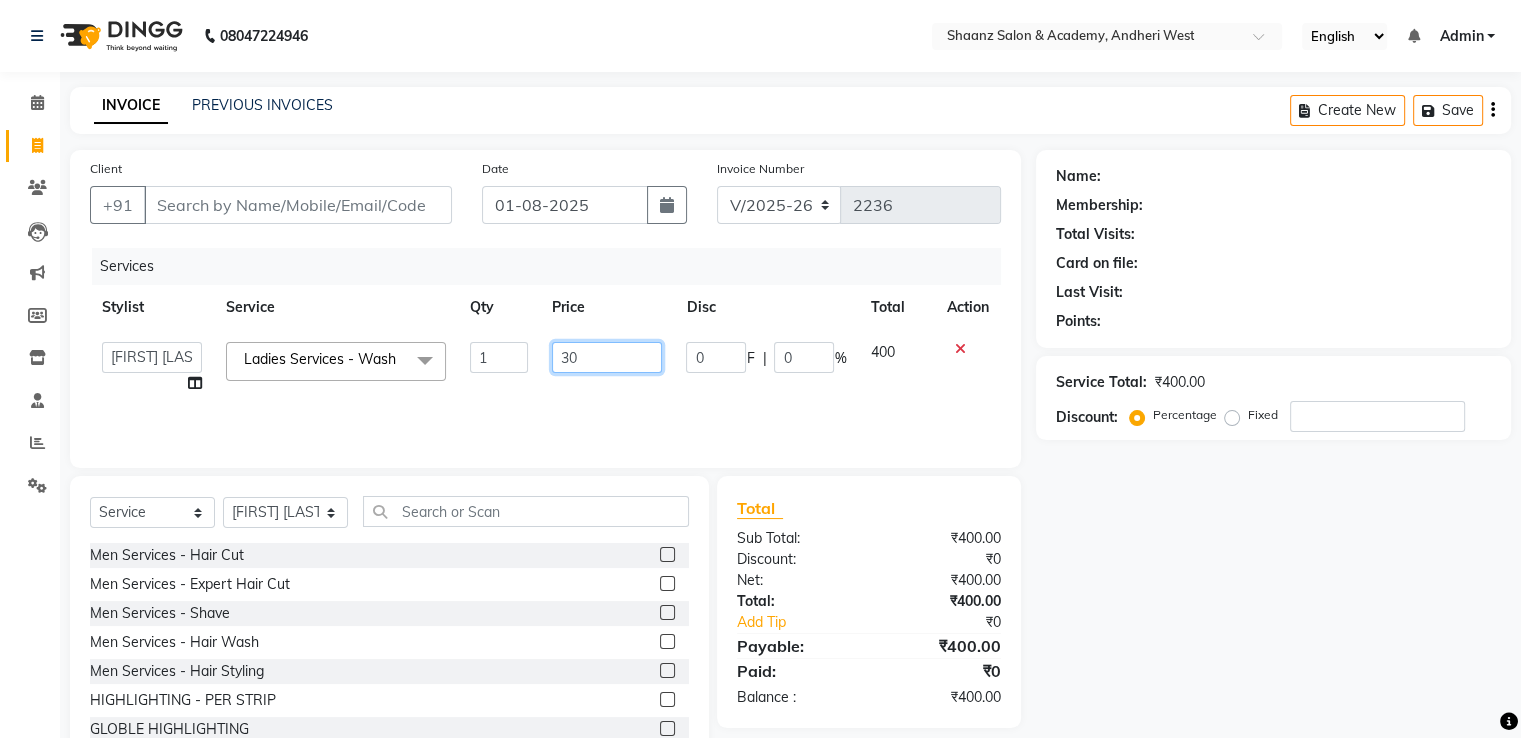type on "300" 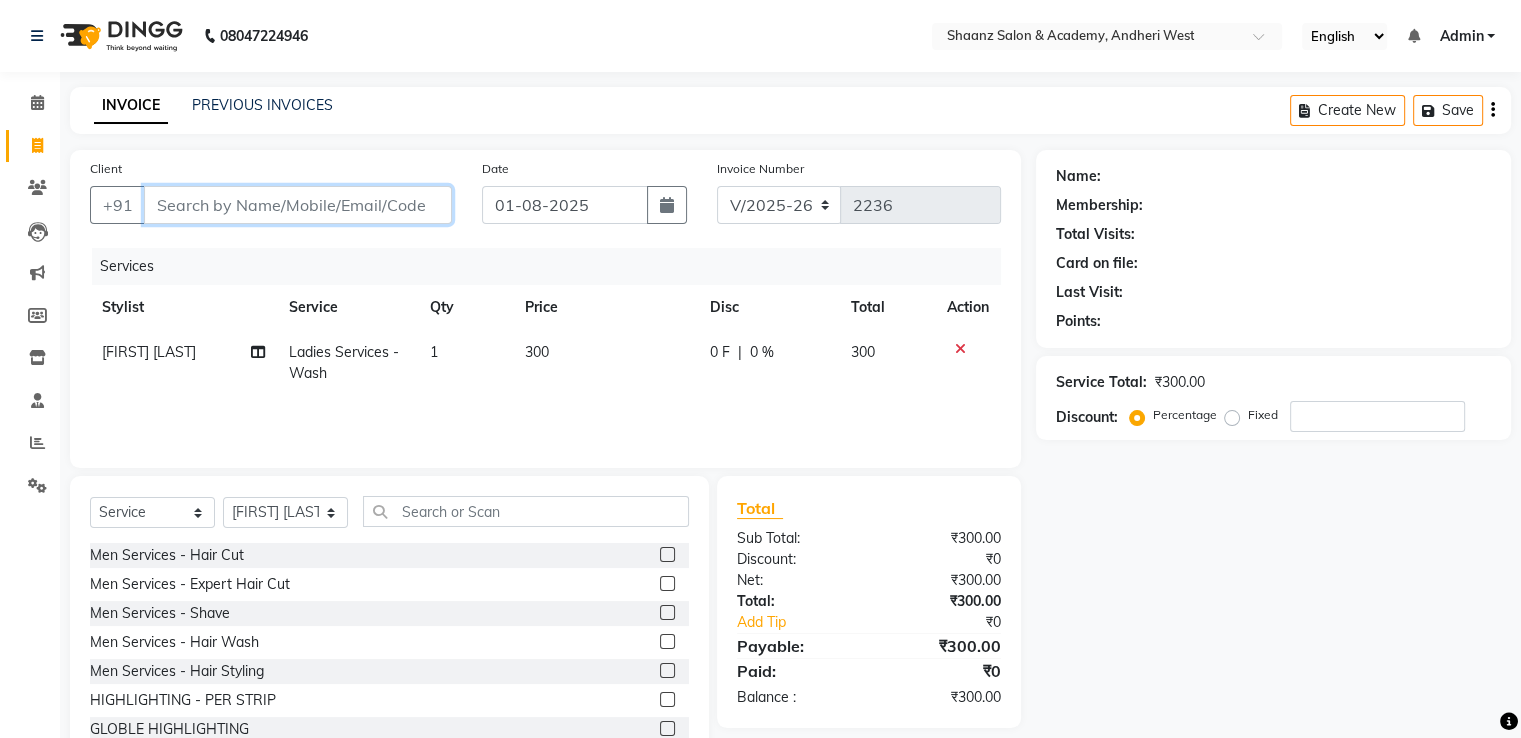 click on "Client" at bounding box center [298, 205] 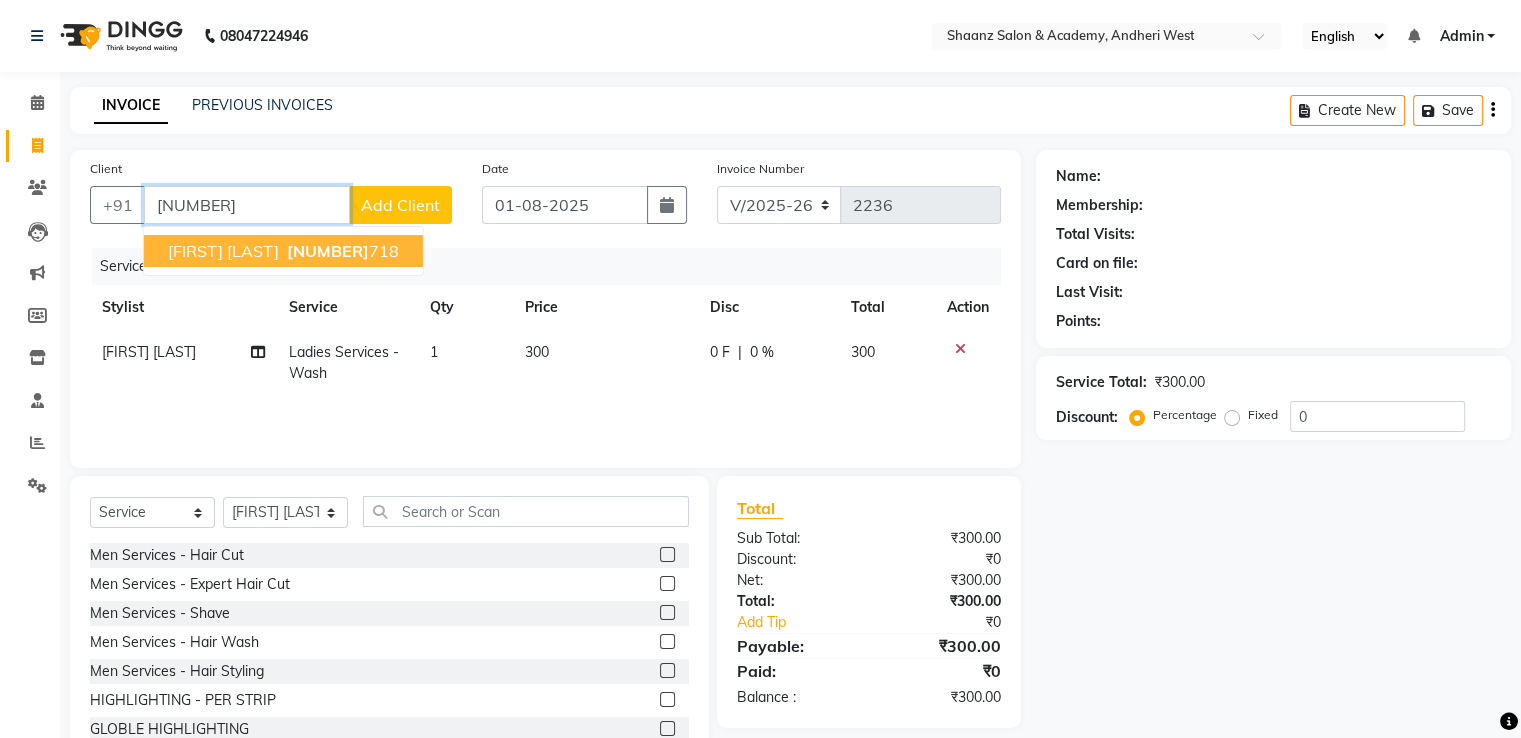 click on "Snehal kerkara" at bounding box center [223, 251] 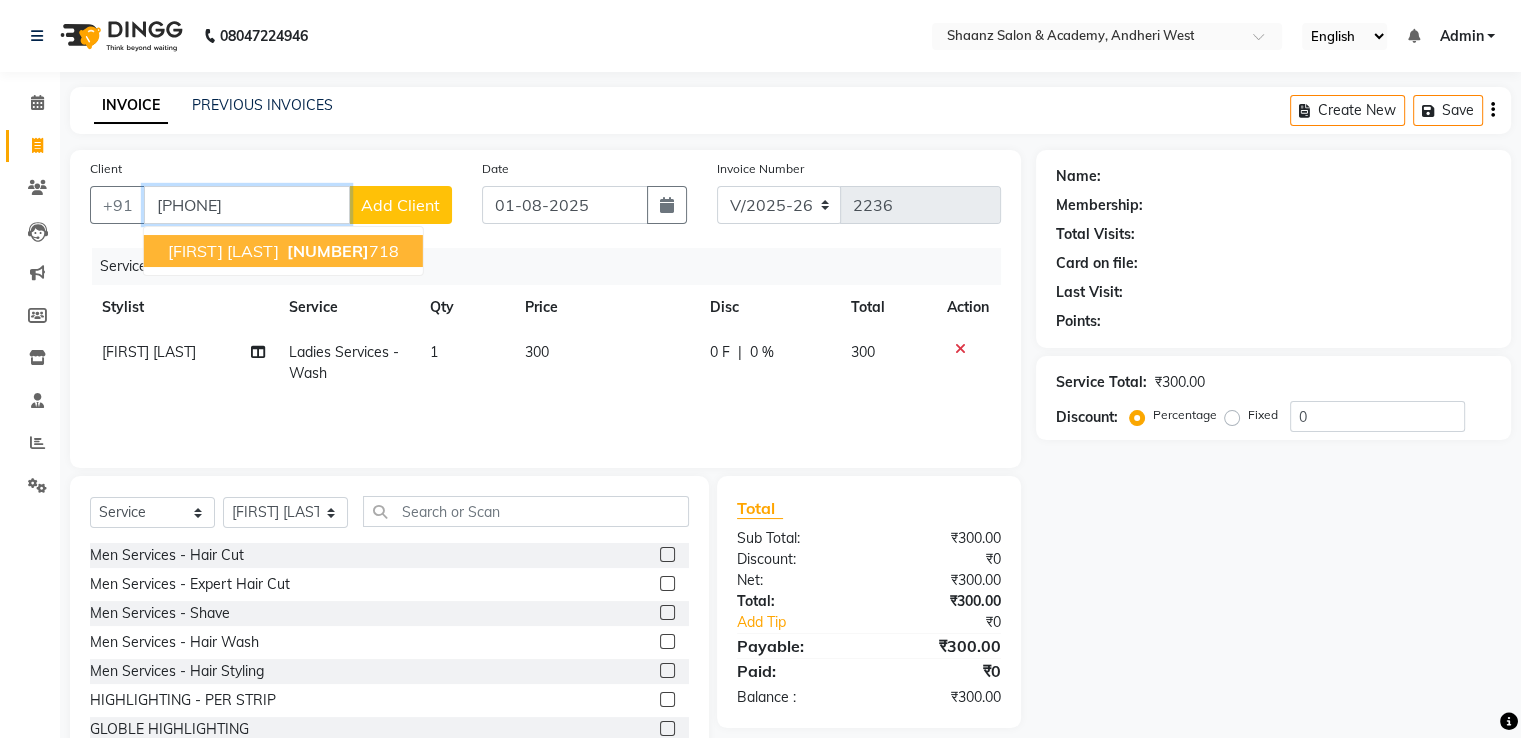 type on "[PHONE]" 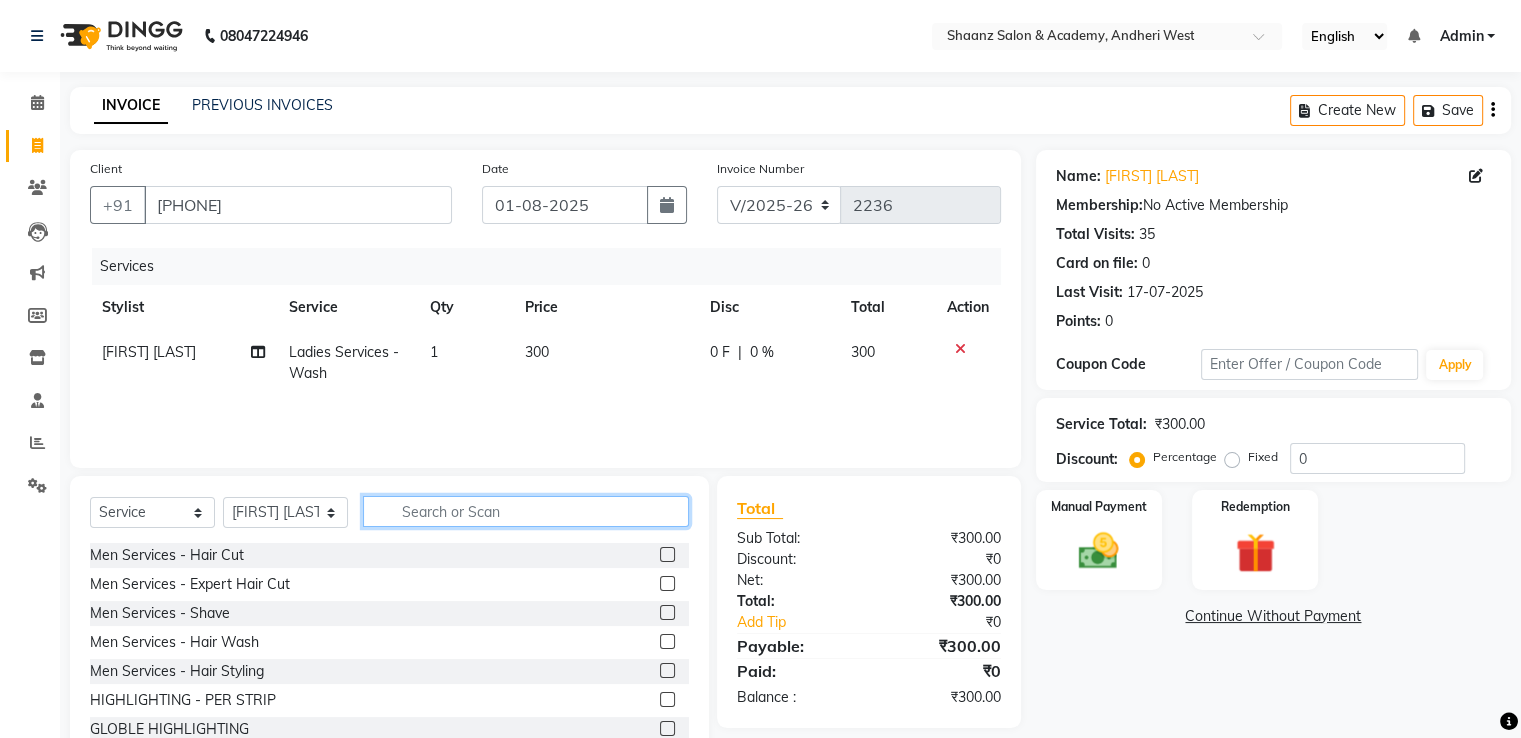 click 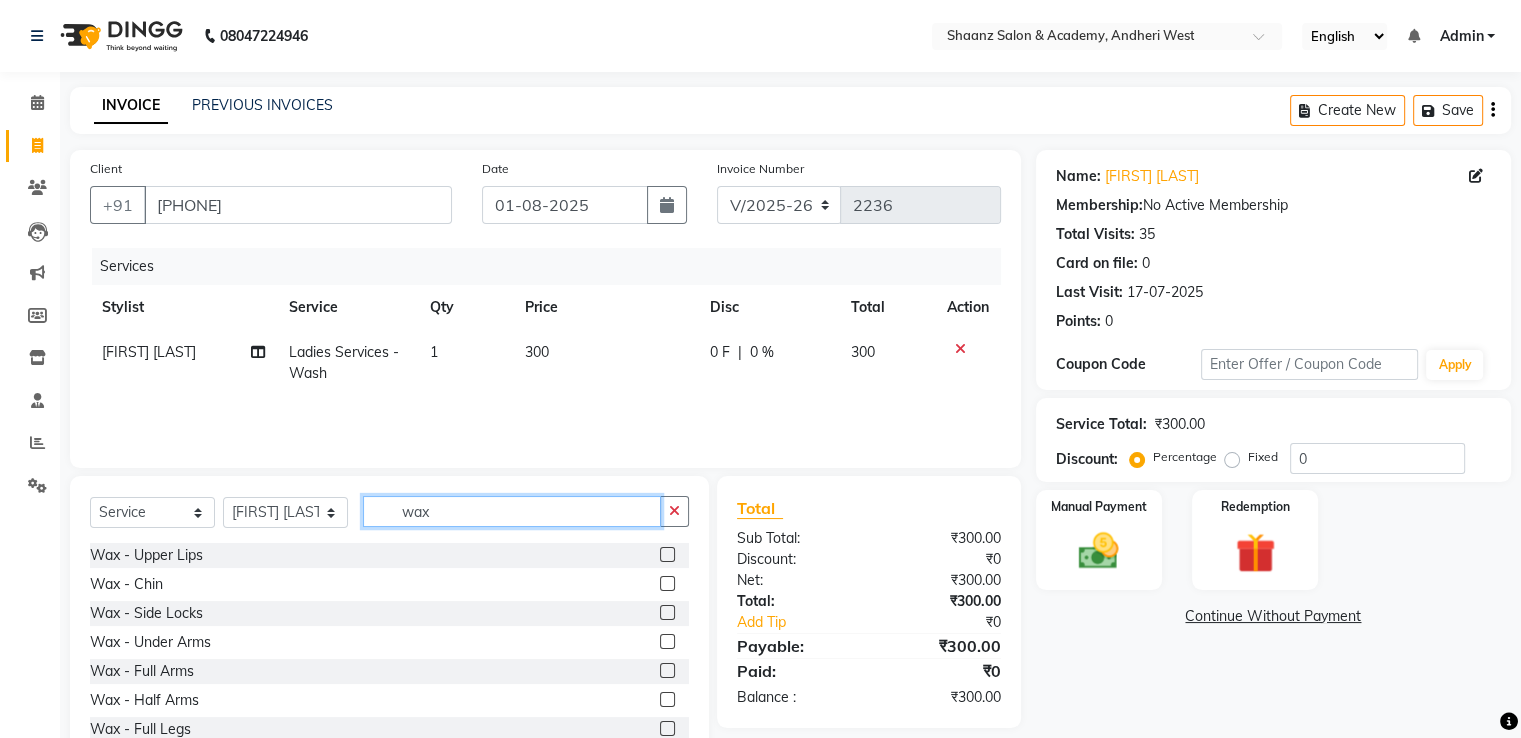scroll, scrollTop: 200, scrollLeft: 0, axis: vertical 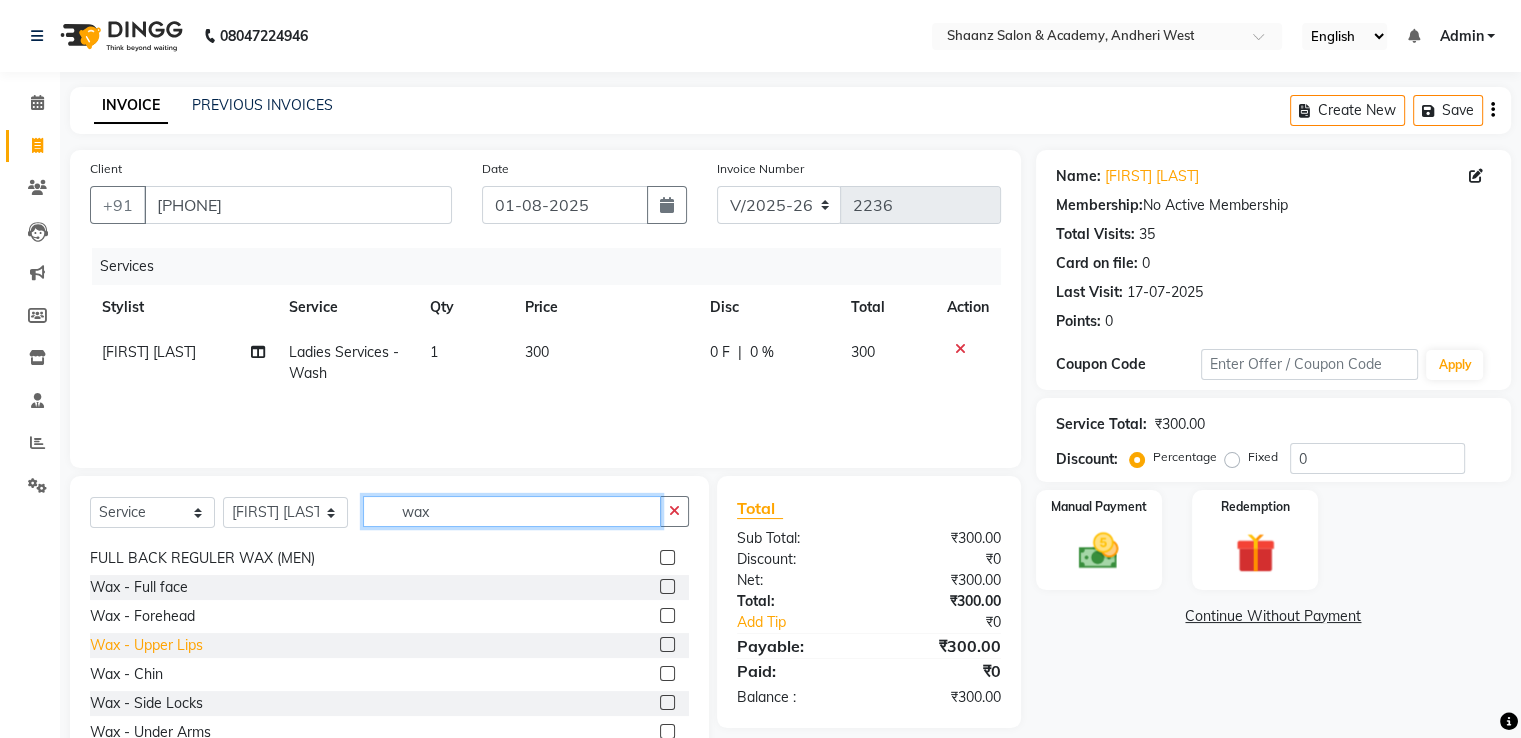 type on "wax" 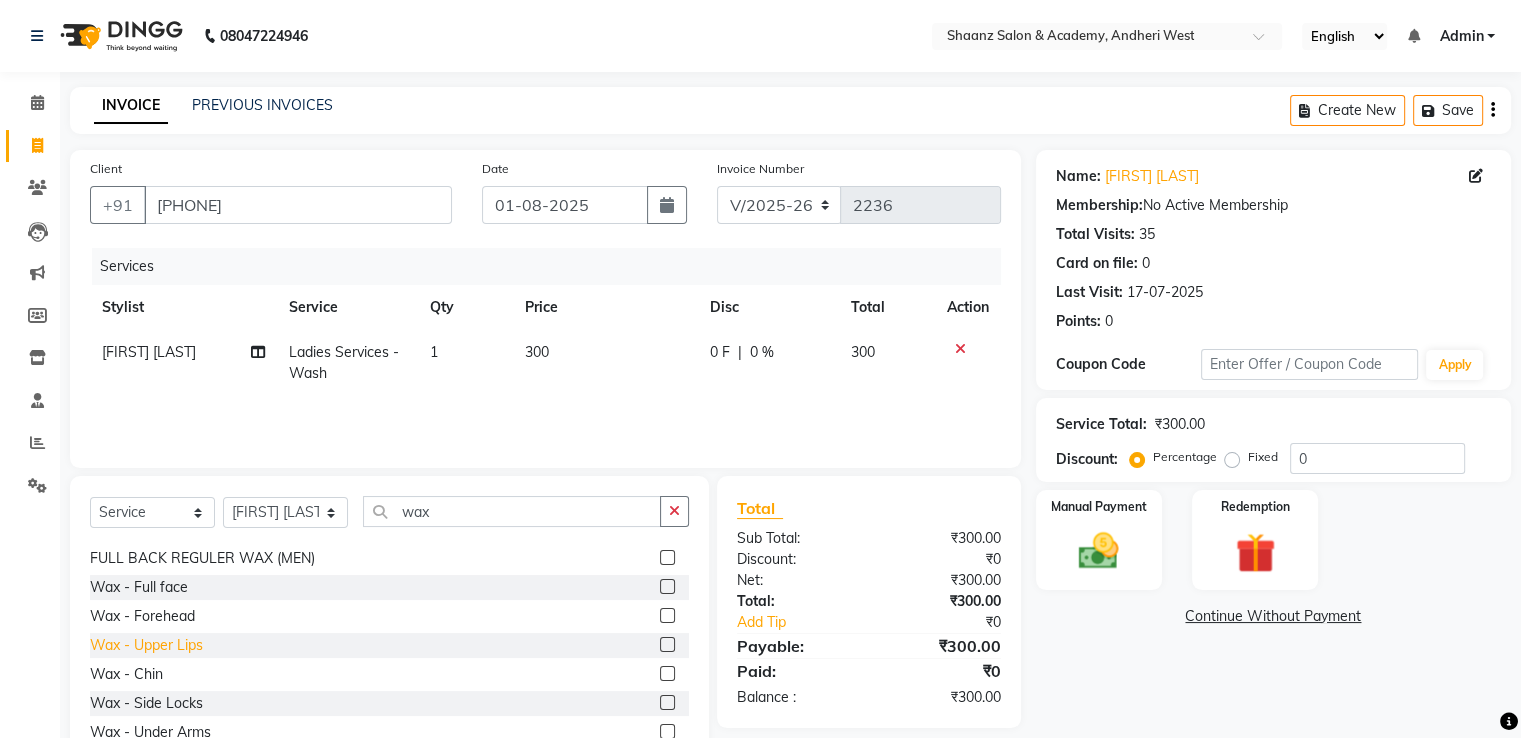 click on "Wax - Upper Lips" 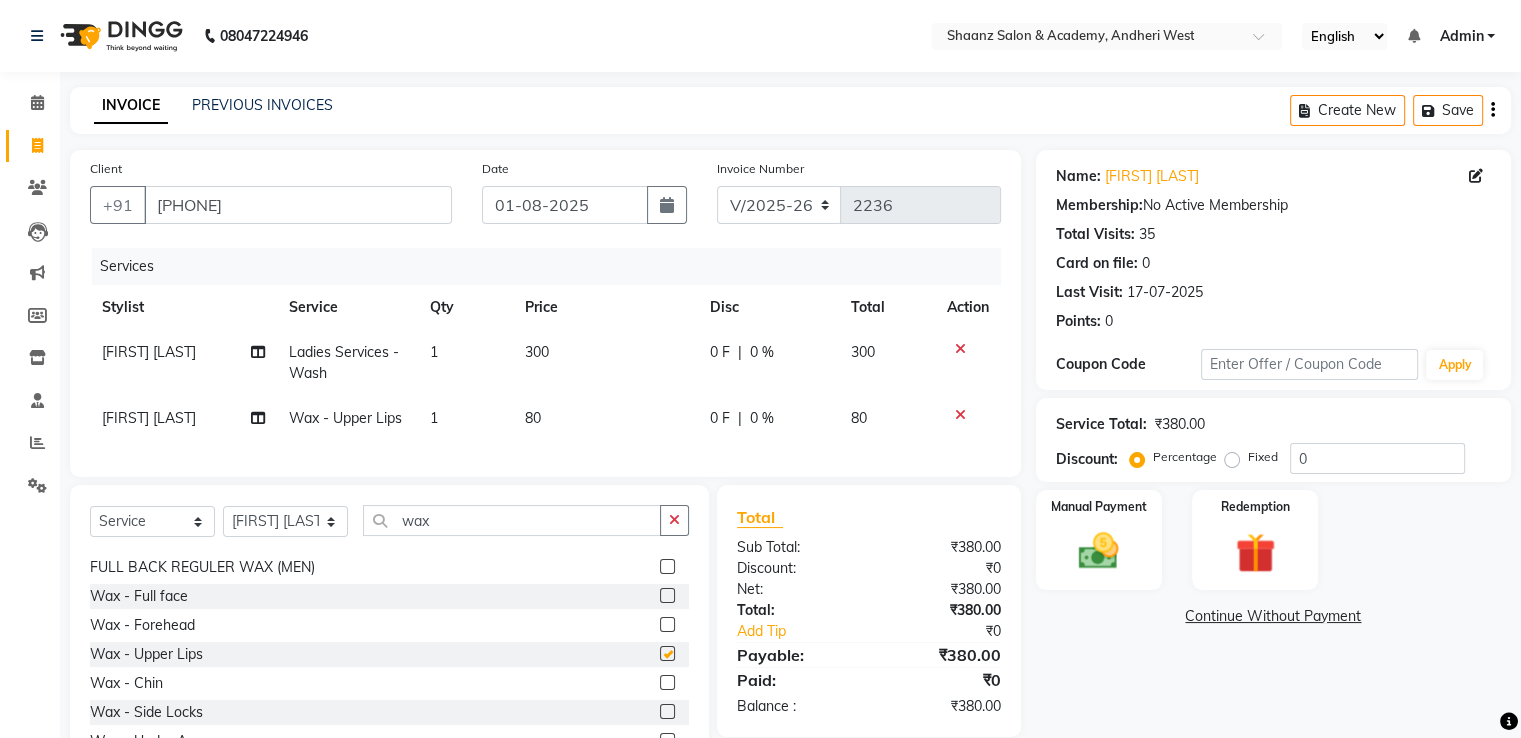 checkbox on "false" 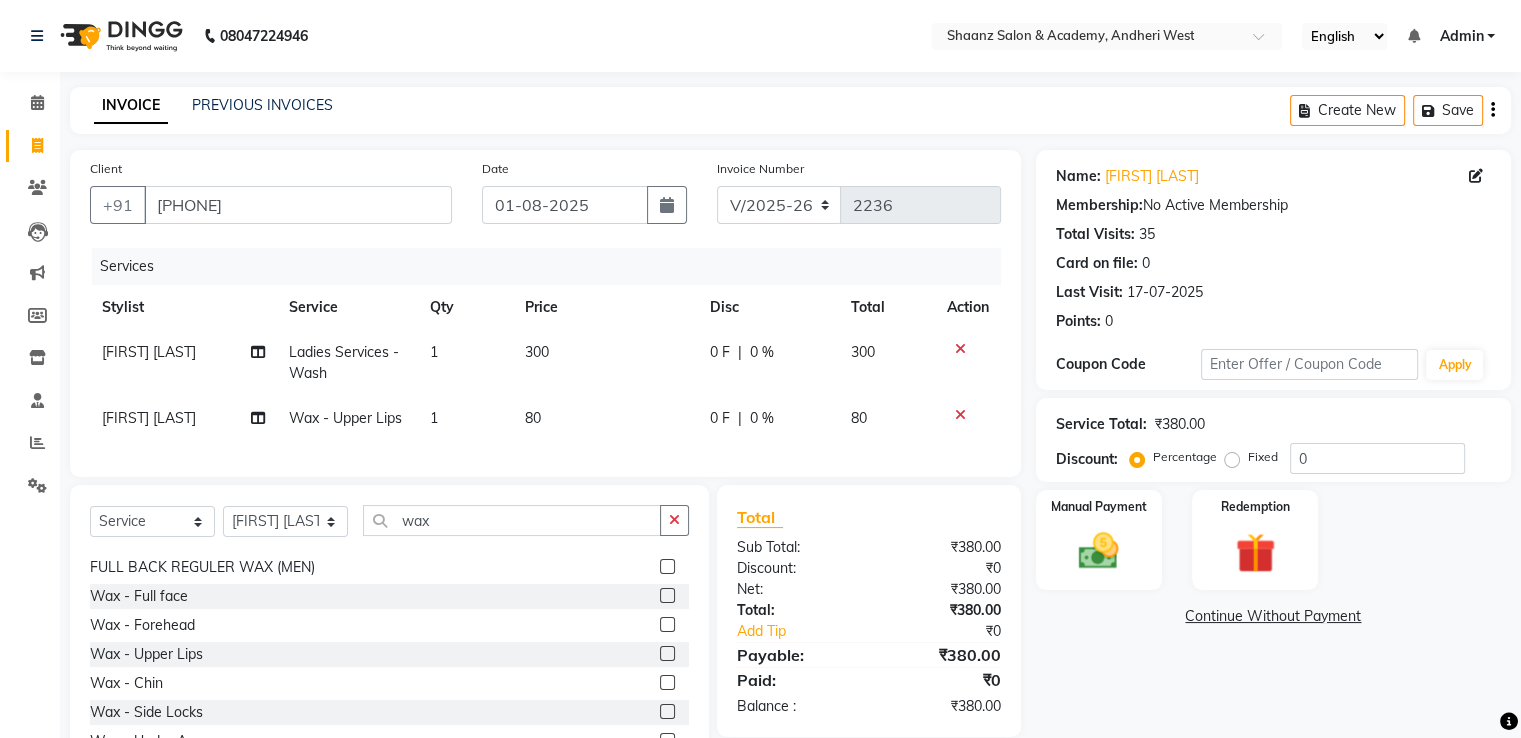 click on "80" 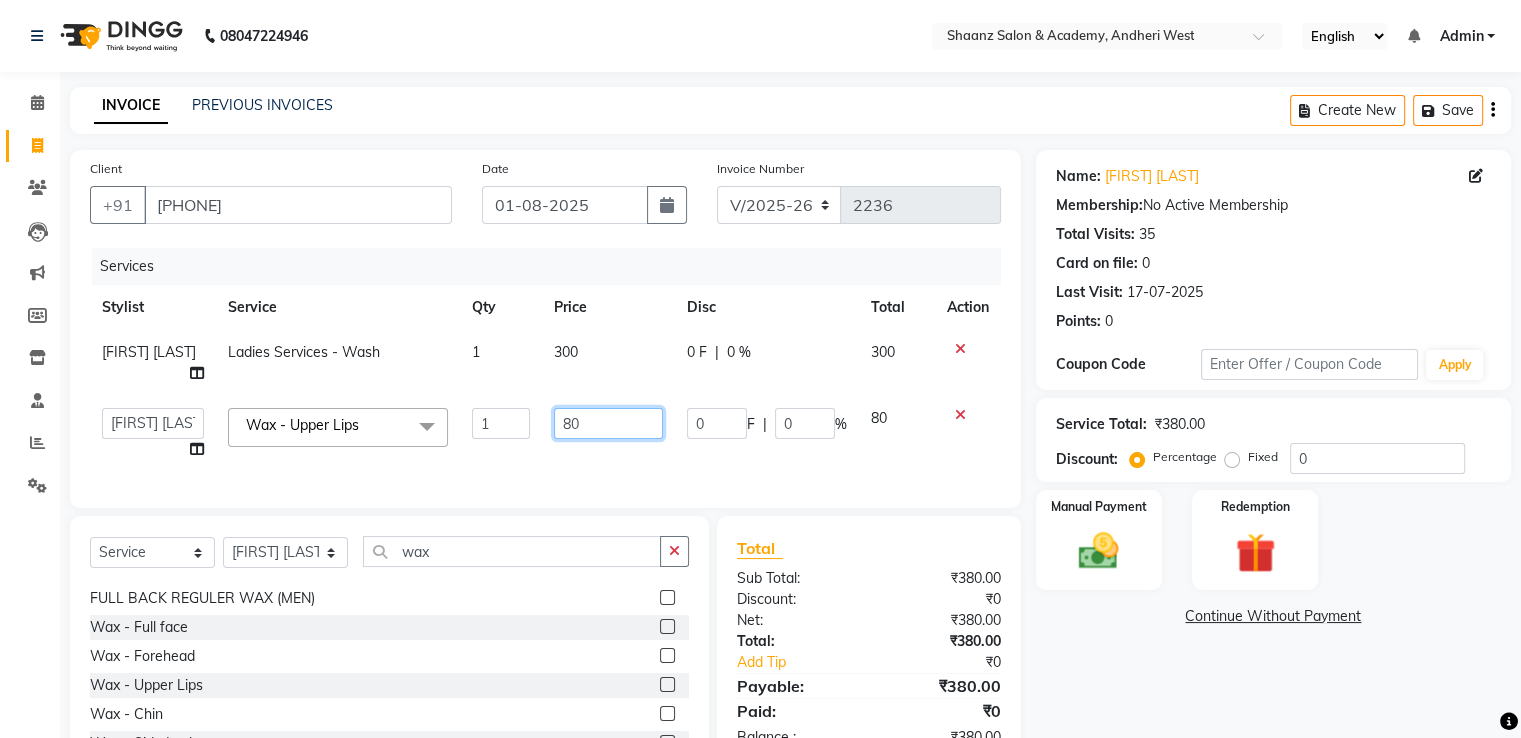 click on "80" 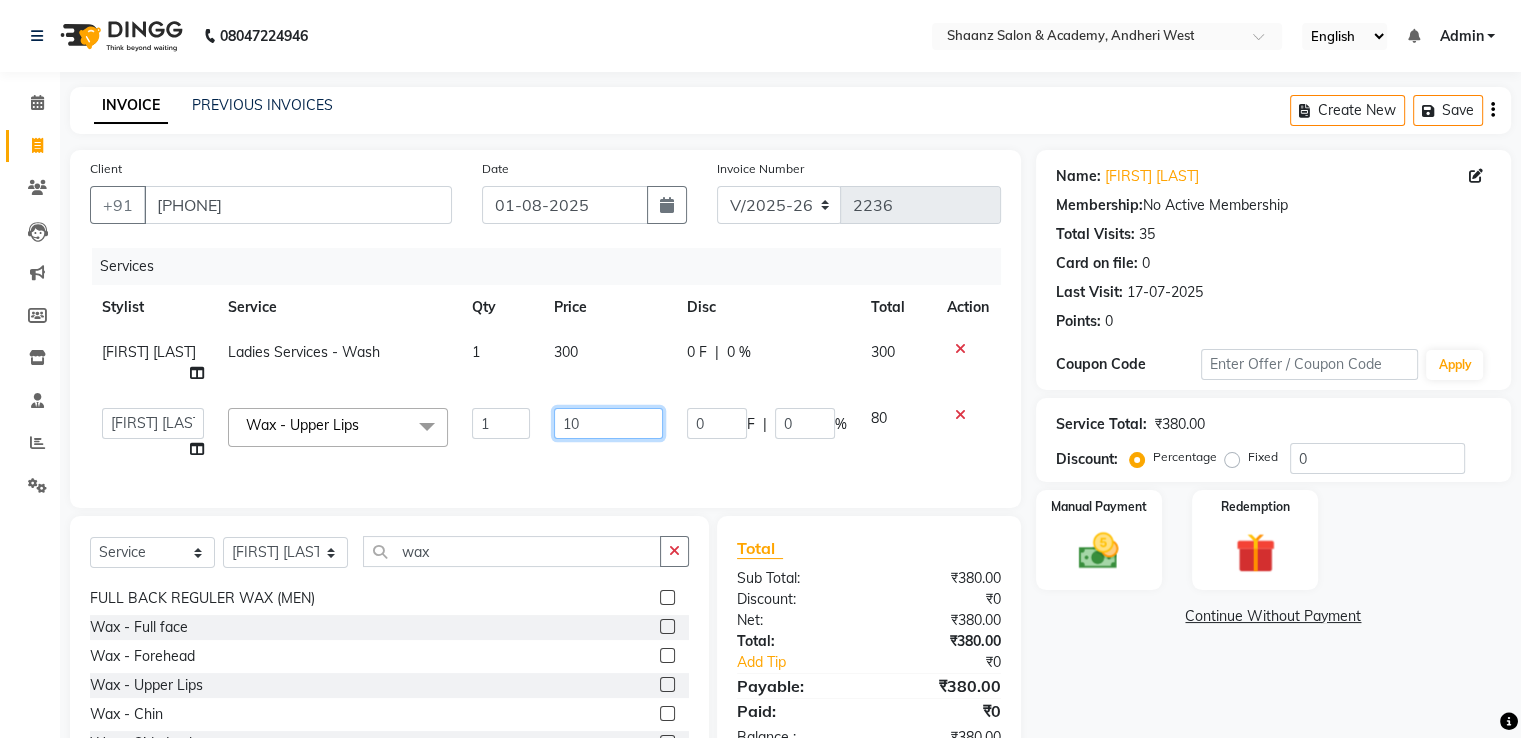 type on "100" 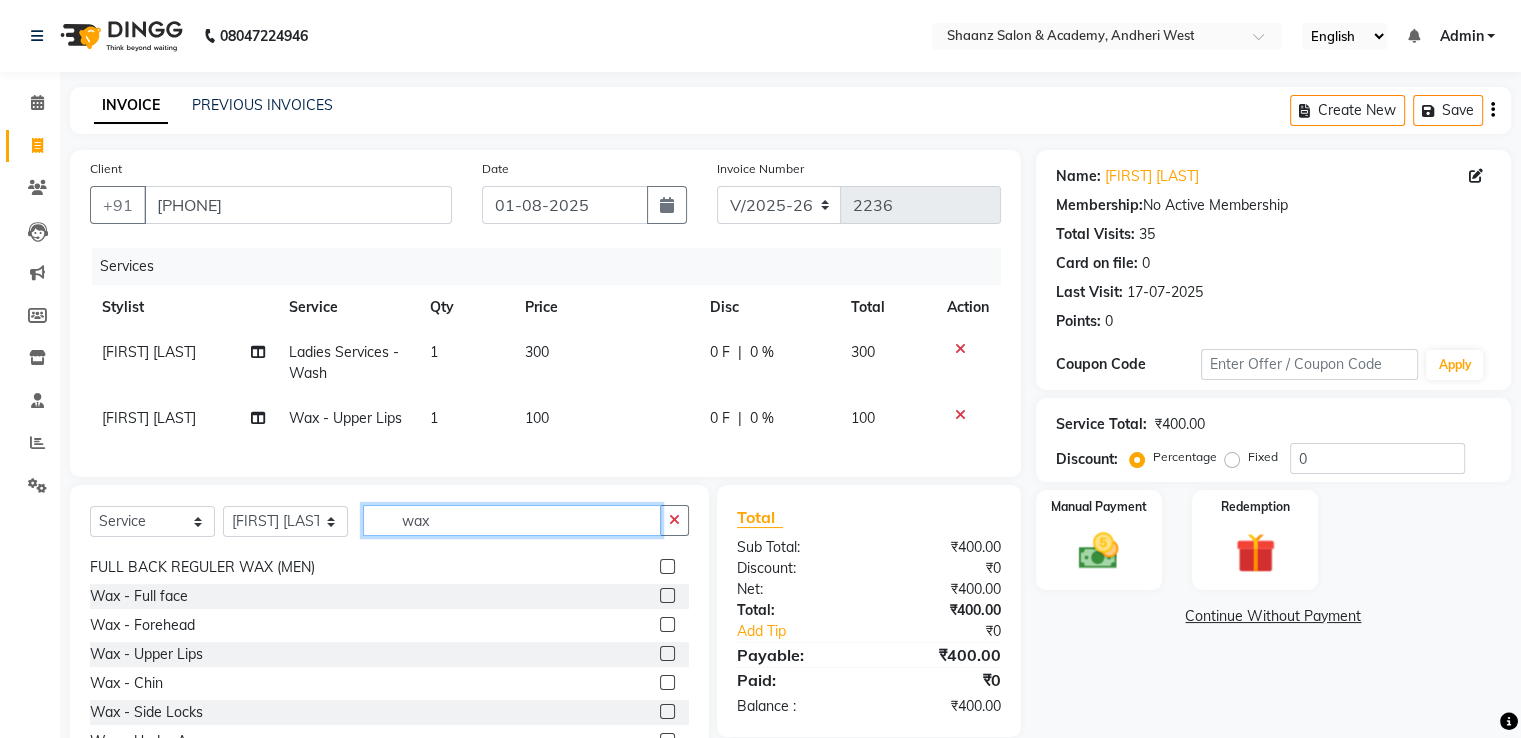 click on "wax" 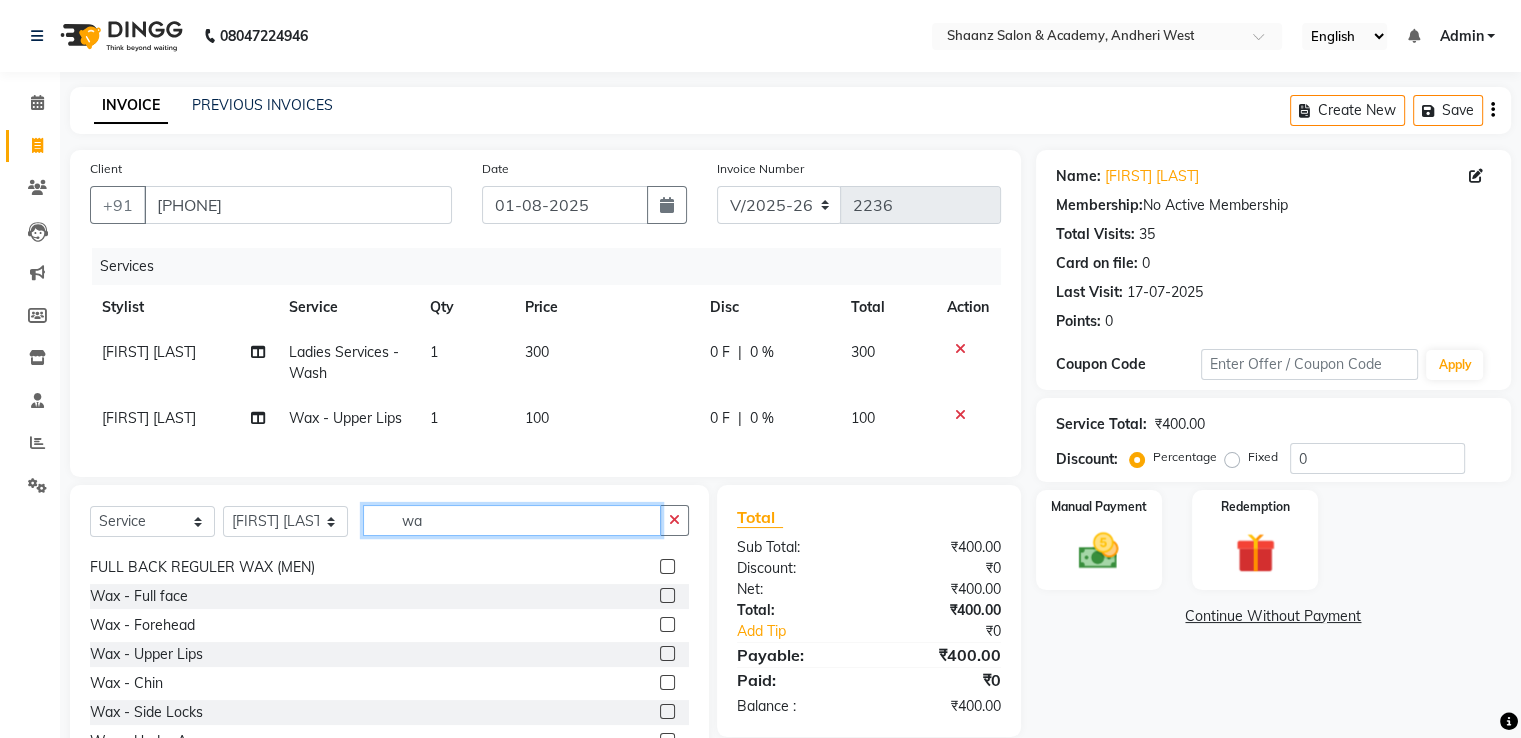 type on "w" 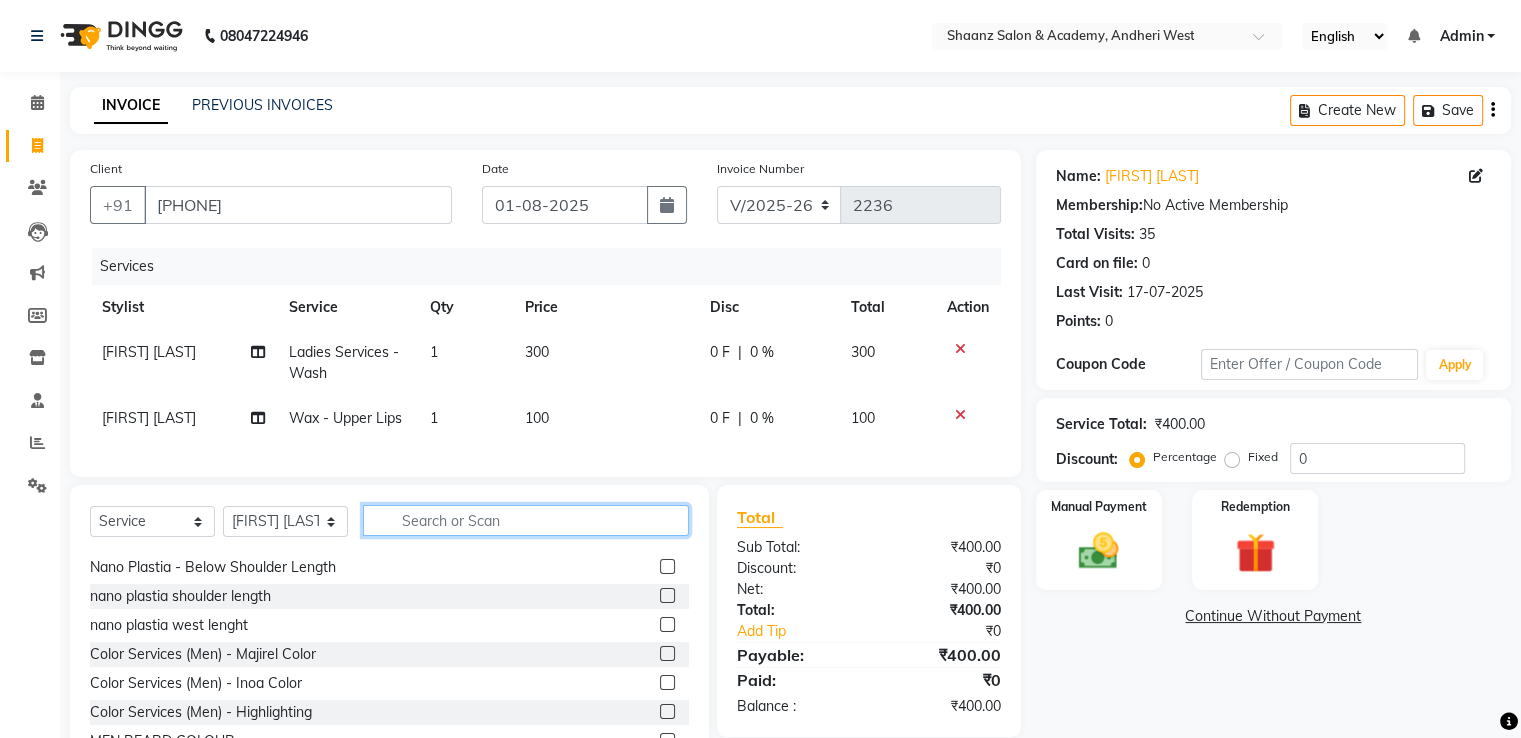 scroll, scrollTop: 635, scrollLeft: 0, axis: vertical 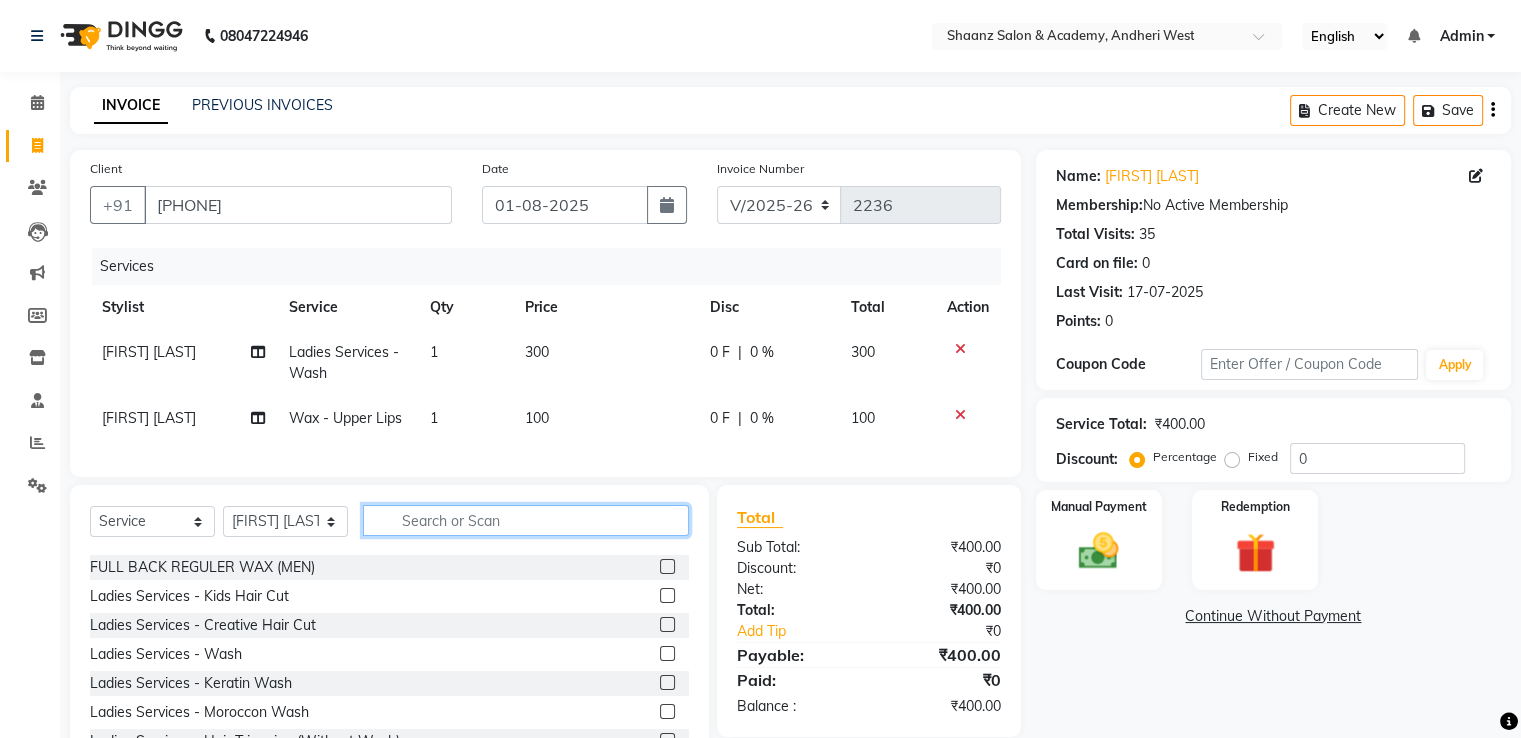 type on "w" 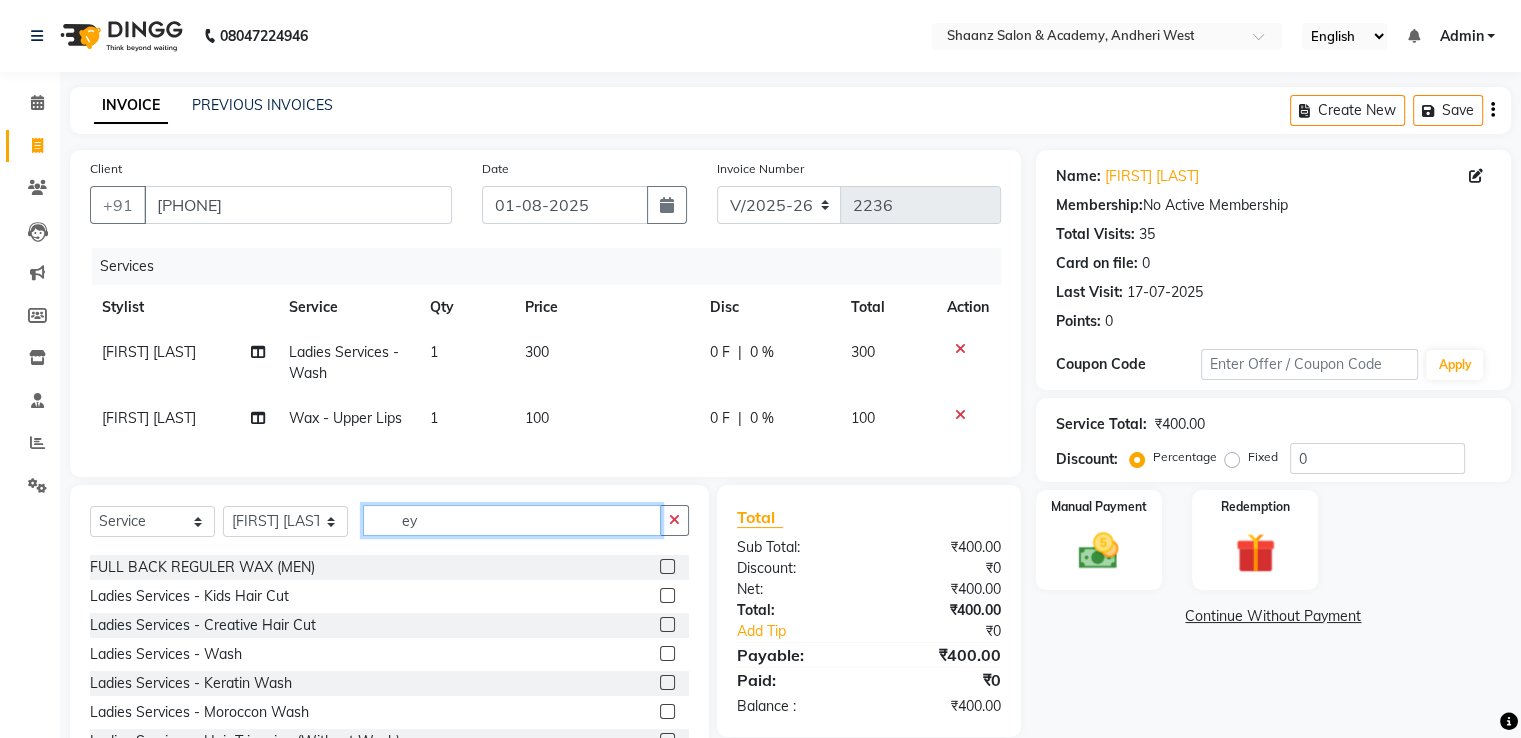 scroll, scrollTop: 0, scrollLeft: 0, axis: both 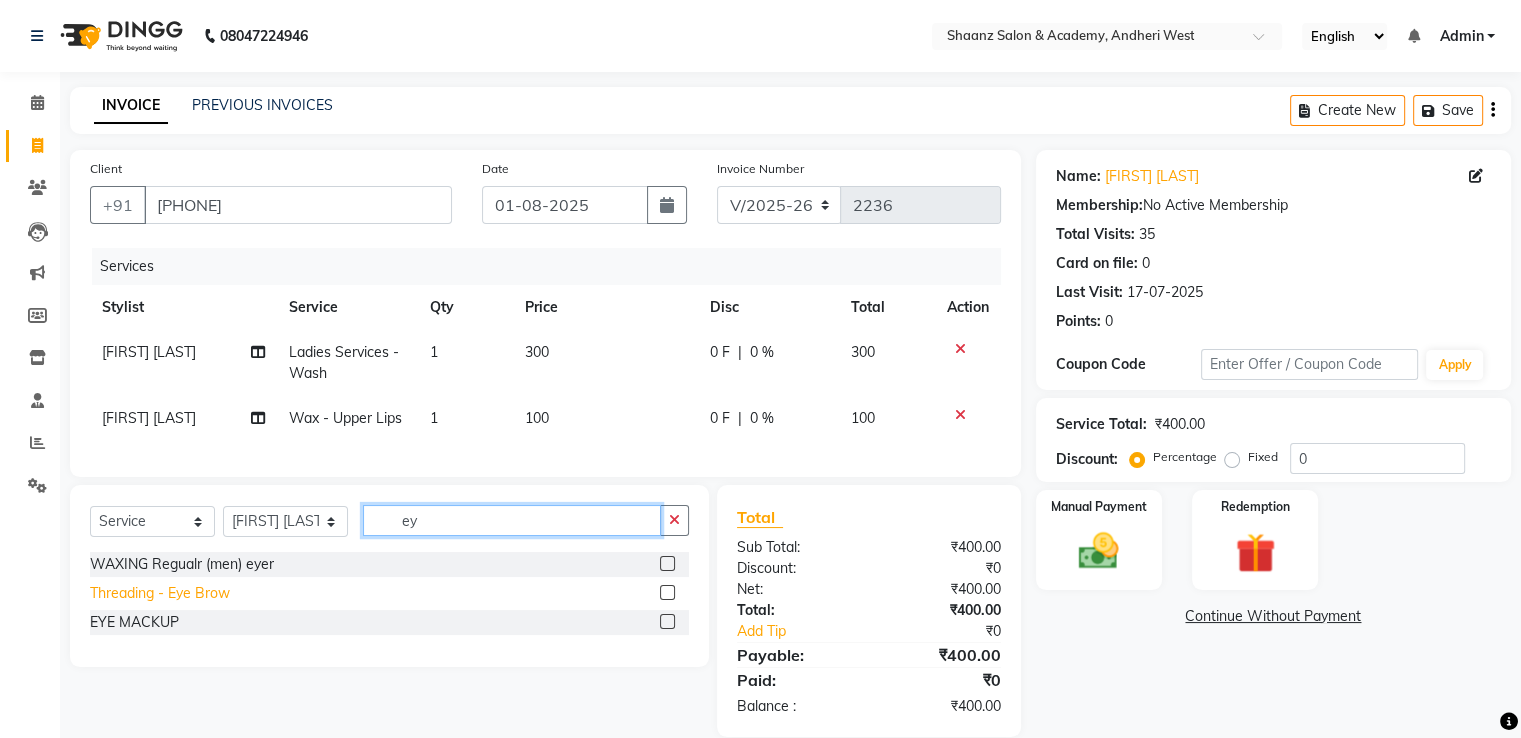 type on "ey" 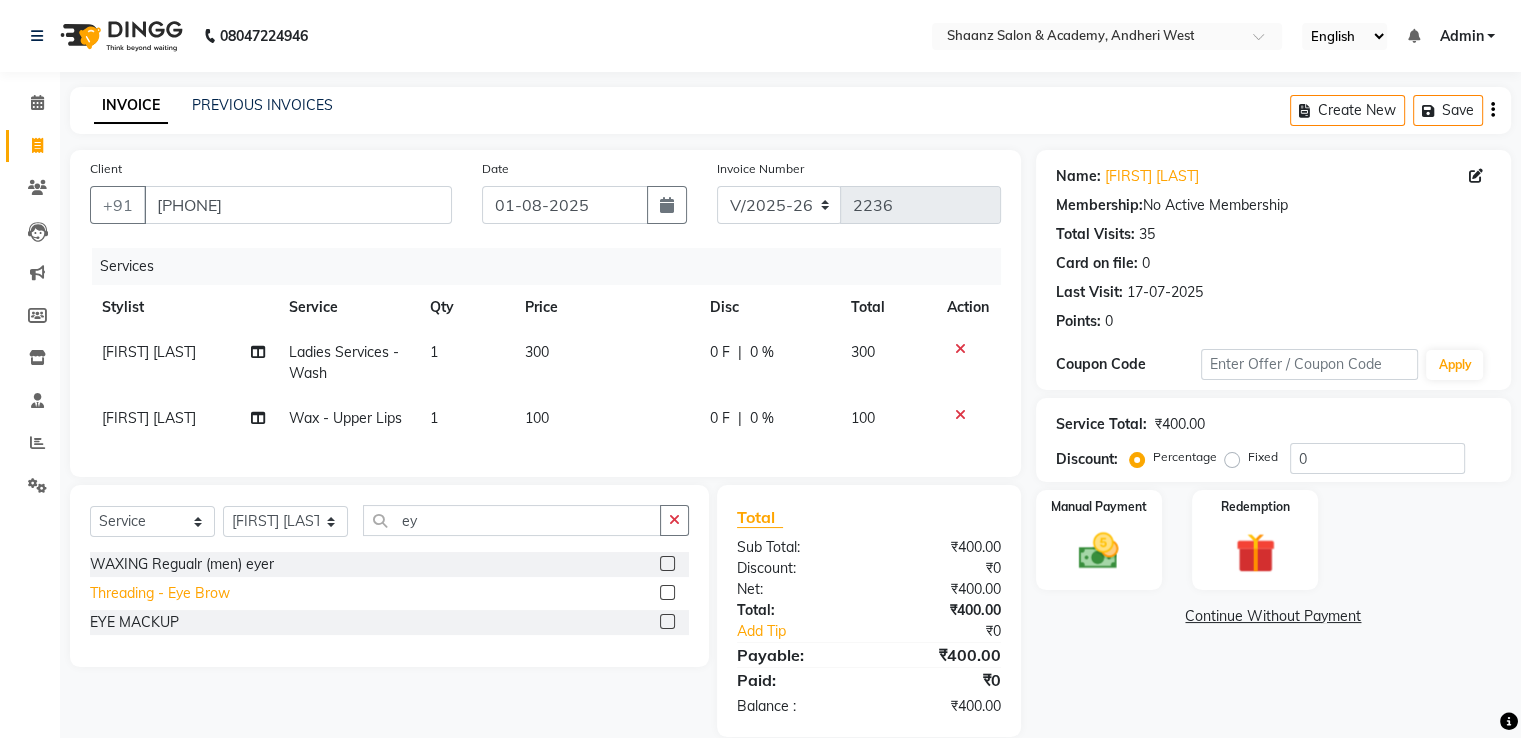 click on "Threading  - Eye Brow" 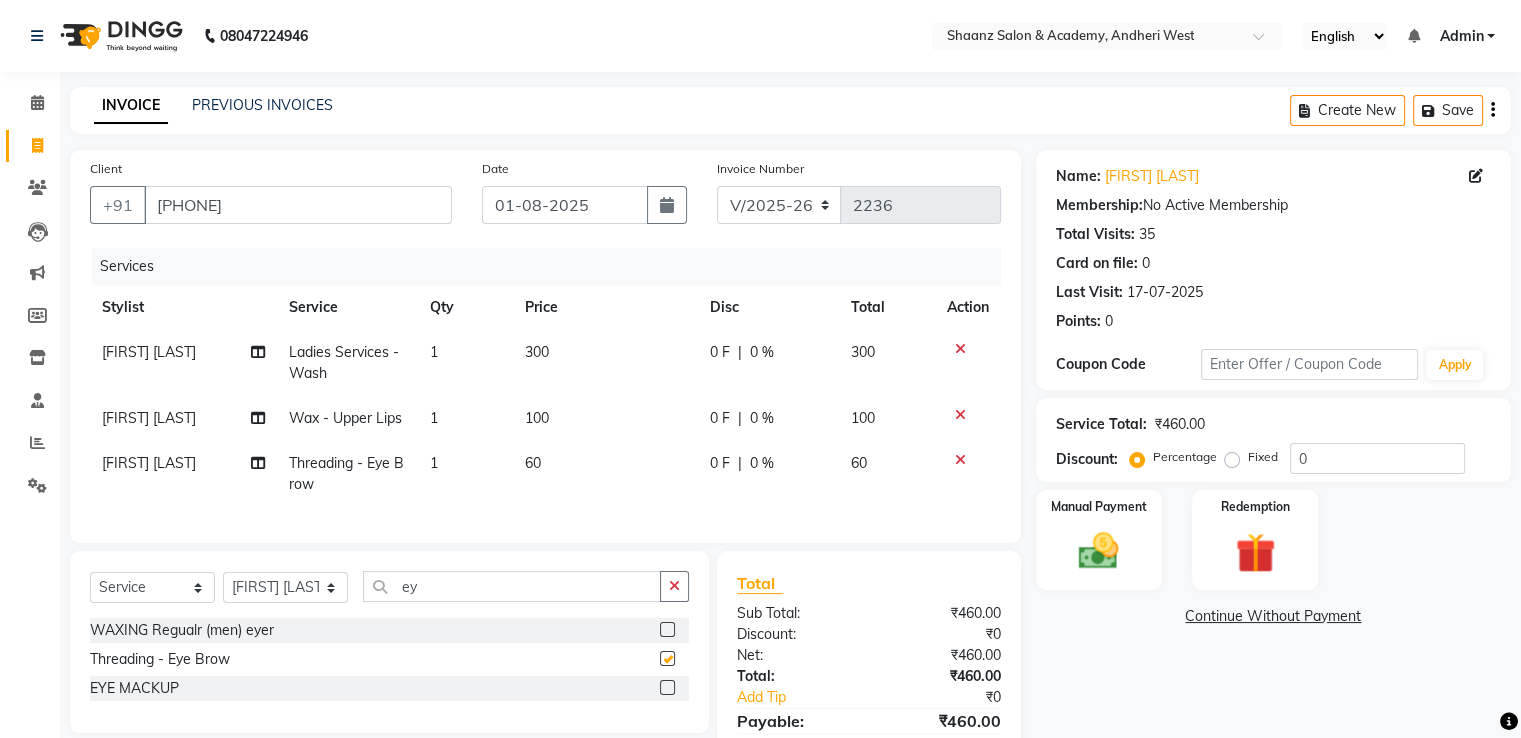 checkbox on "false" 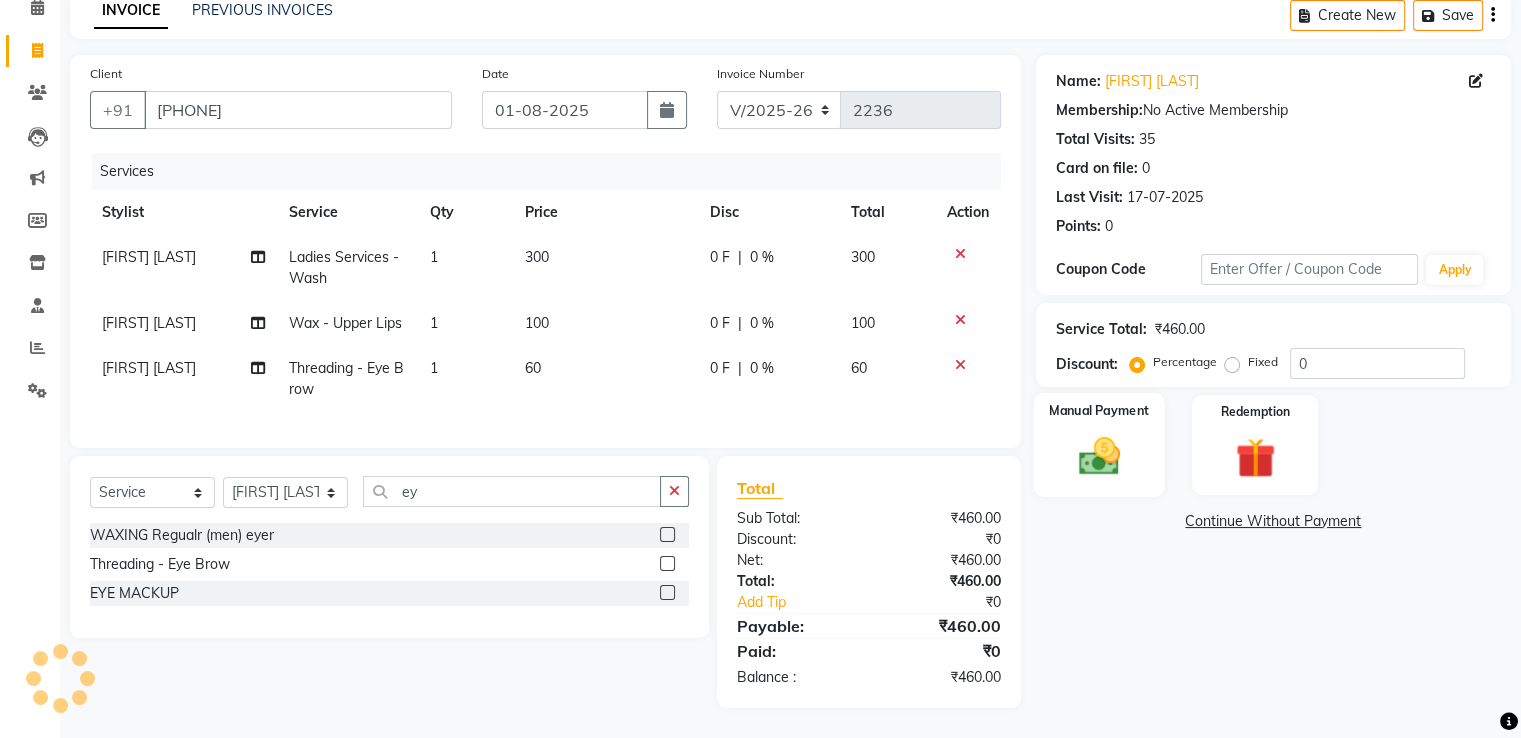 scroll, scrollTop: 132, scrollLeft: 0, axis: vertical 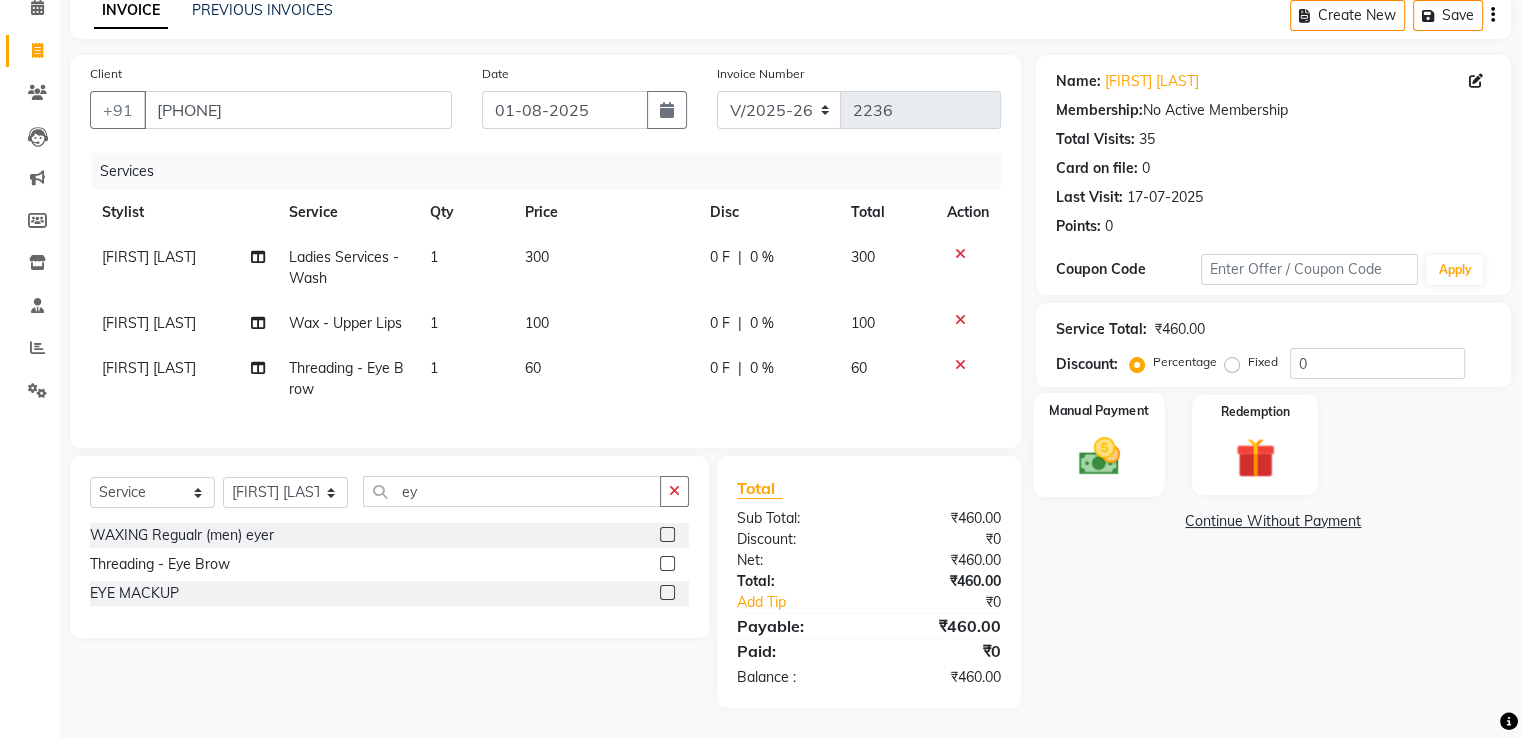click 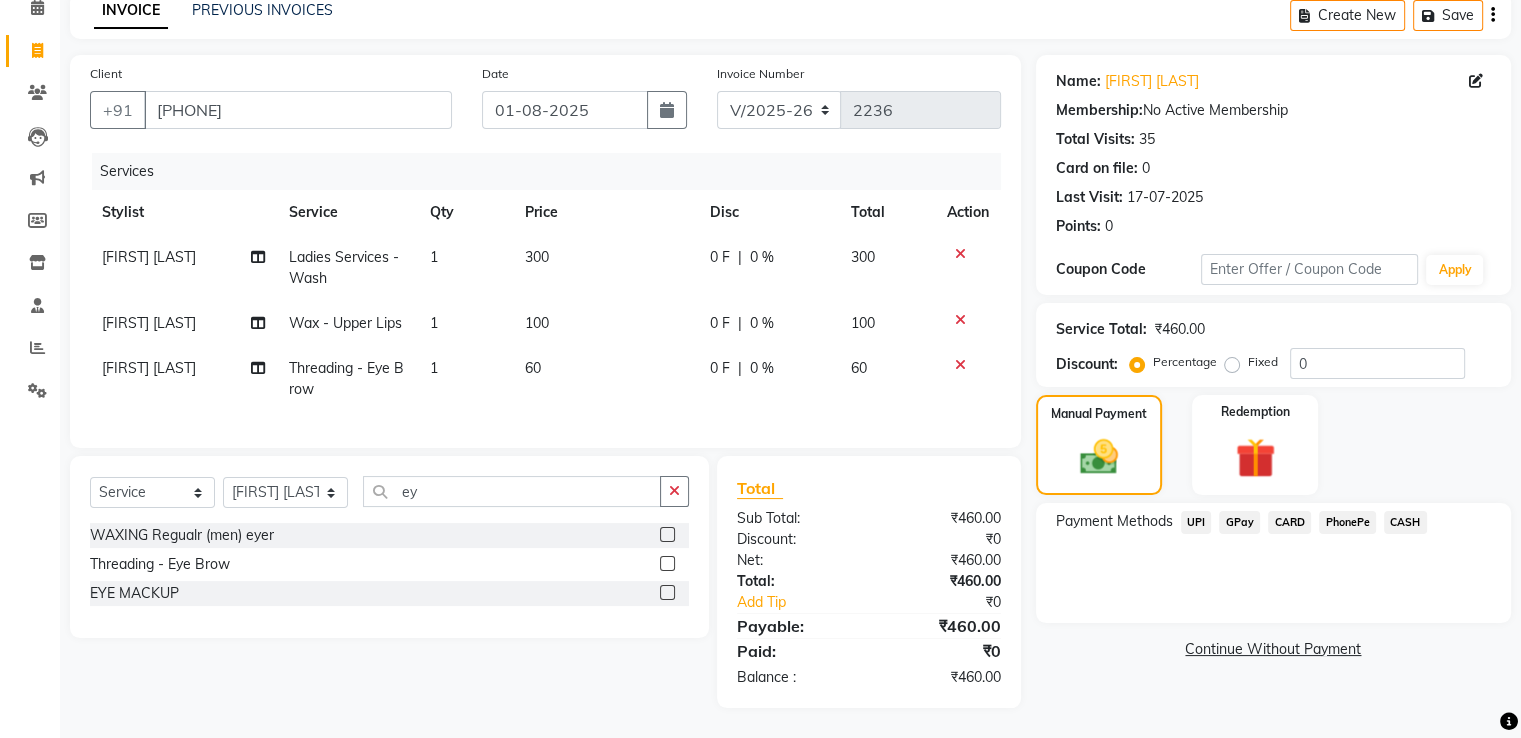 click on "GPay" 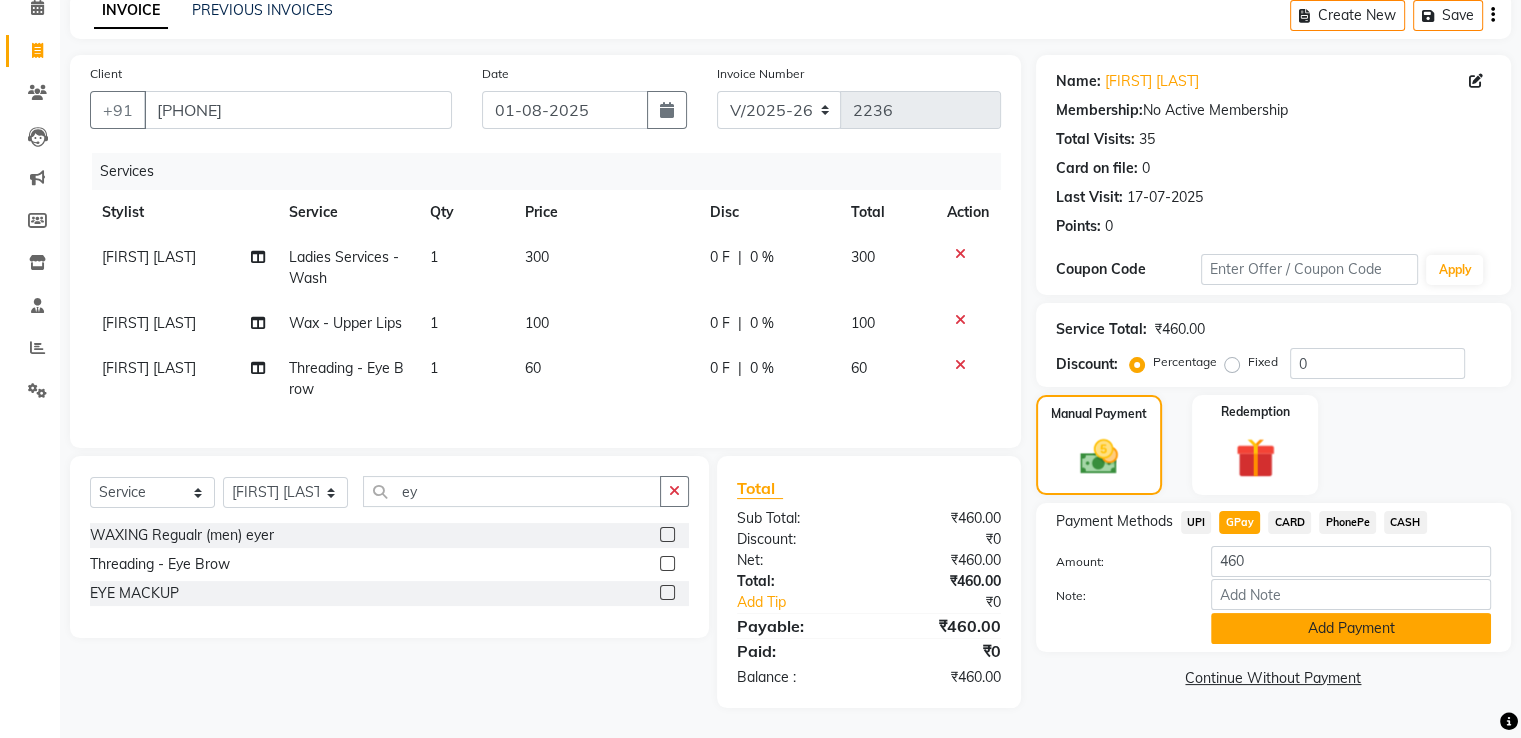 click on "Add Payment" 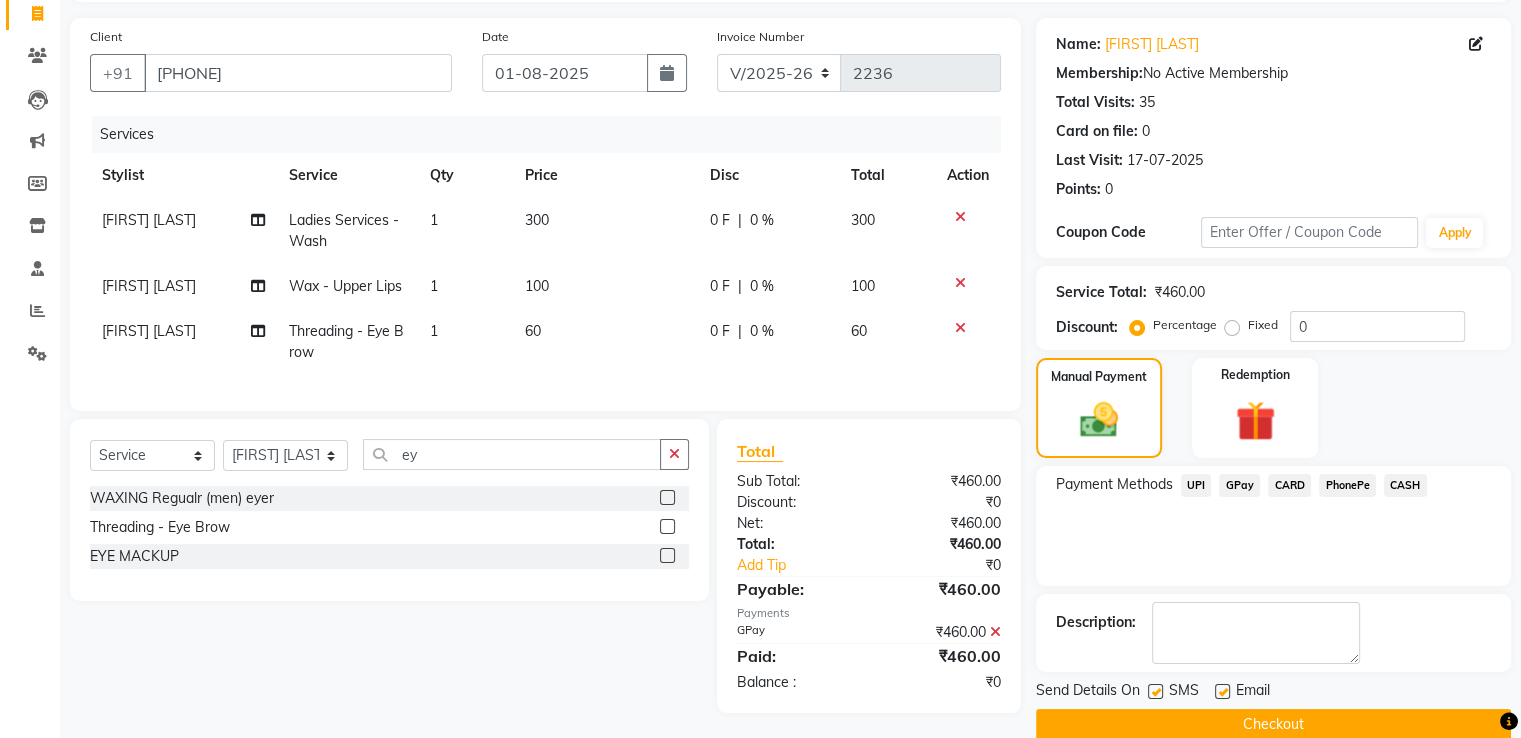scroll, scrollTop: 173, scrollLeft: 0, axis: vertical 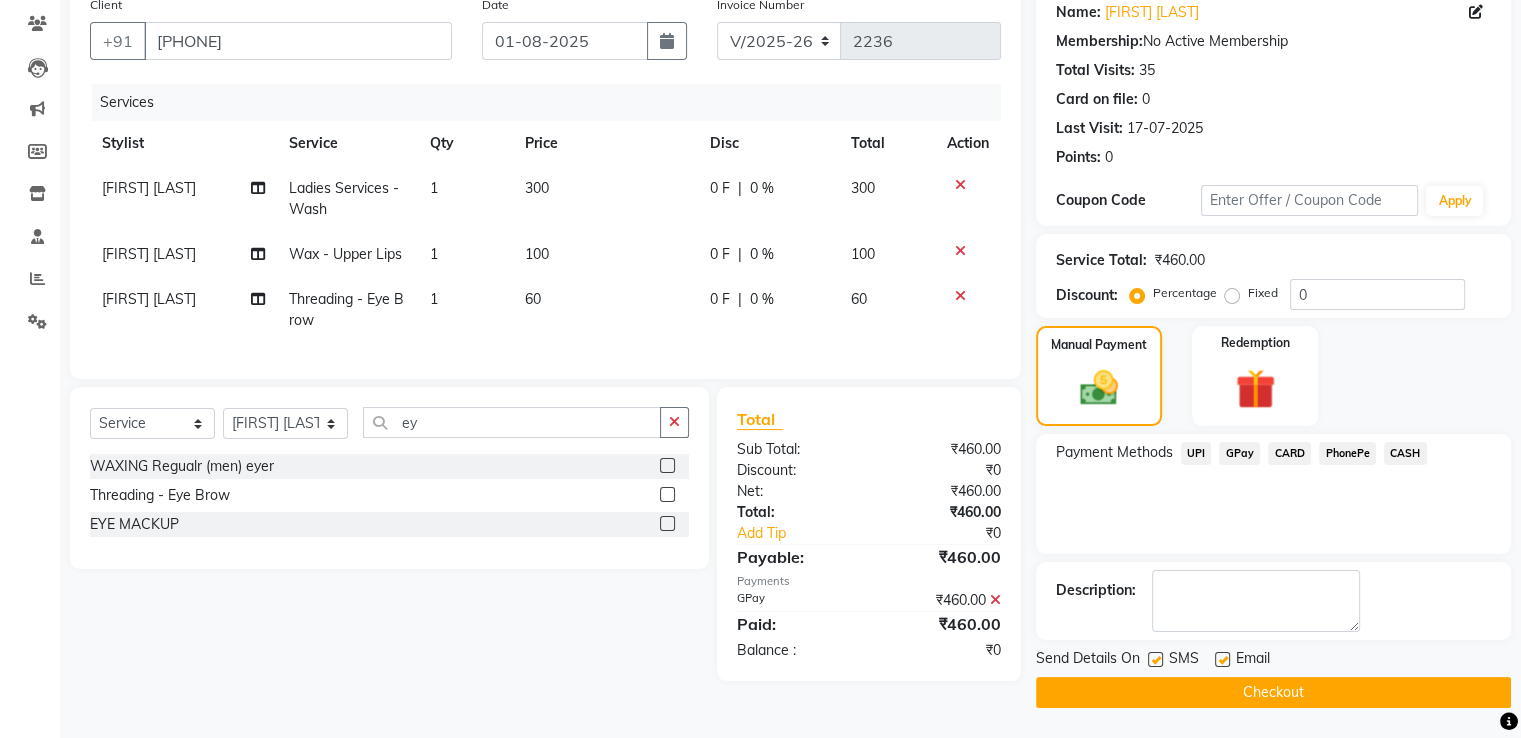 click 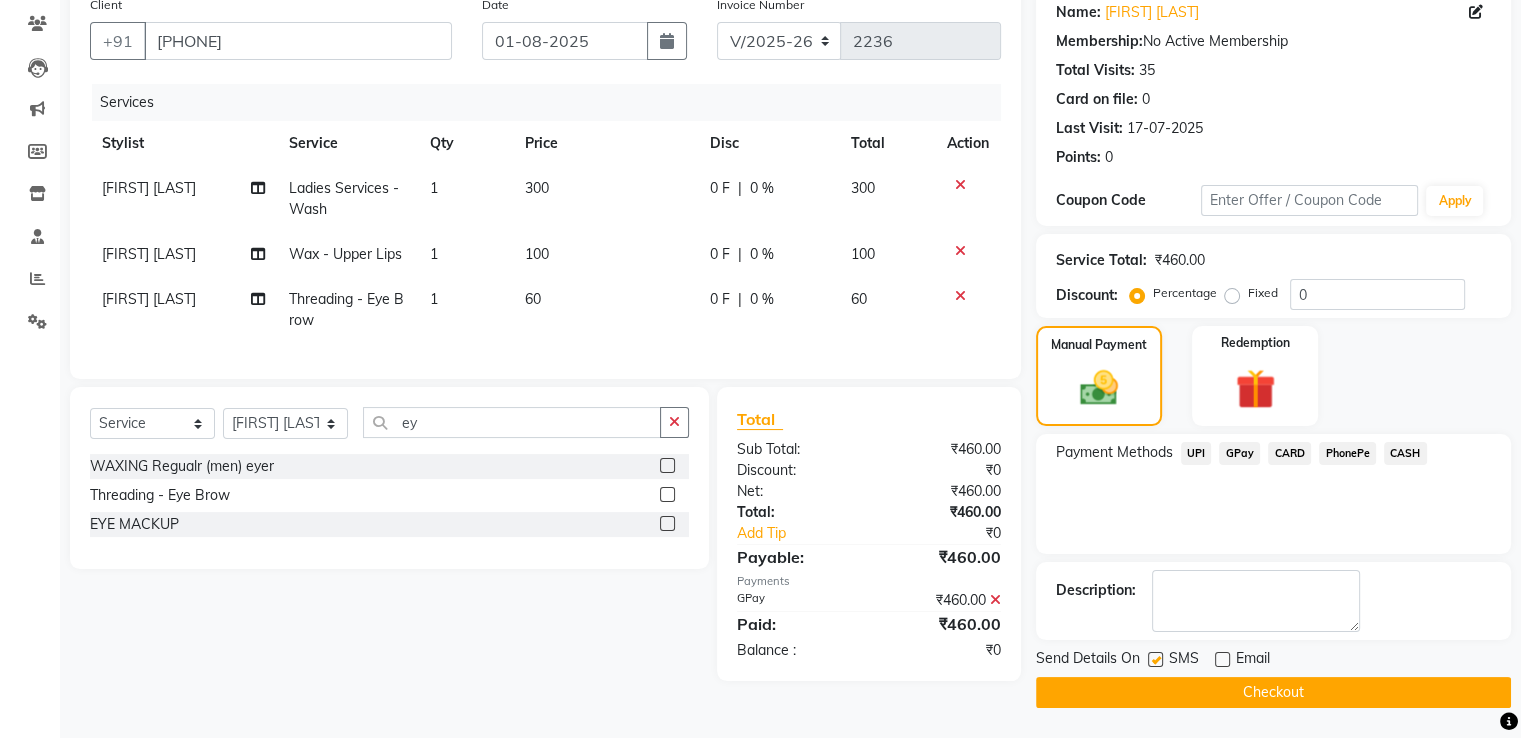 click 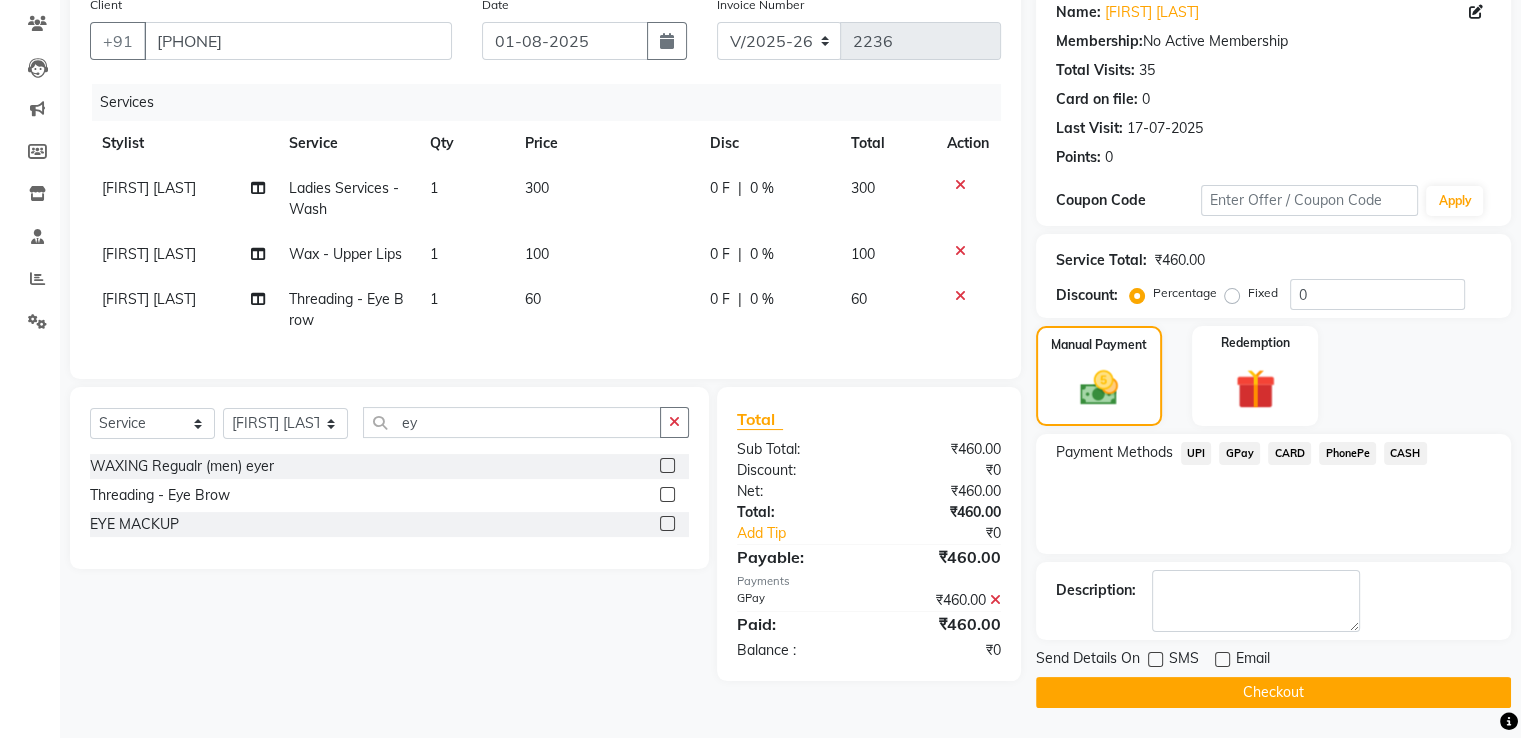 click on "Checkout" 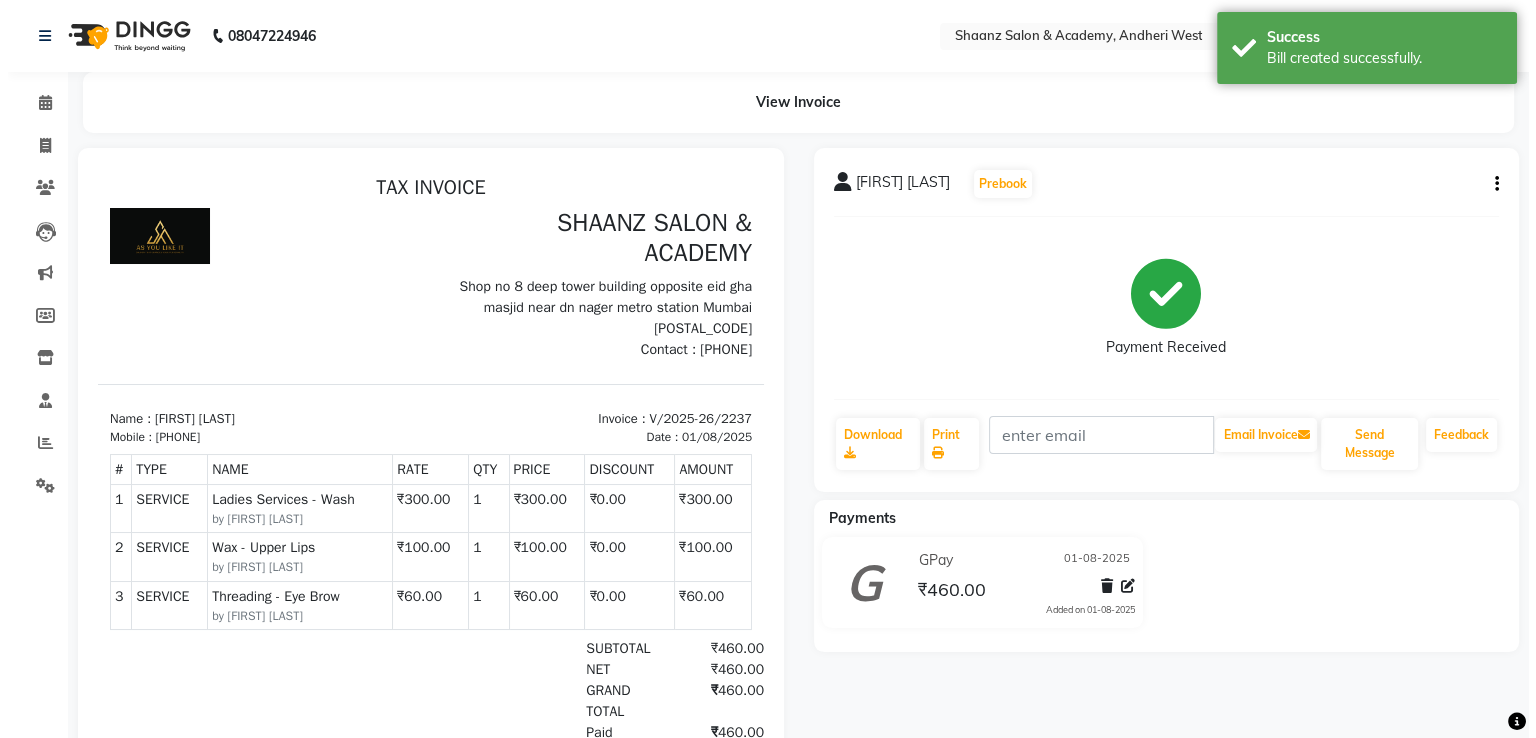 scroll, scrollTop: 0, scrollLeft: 0, axis: both 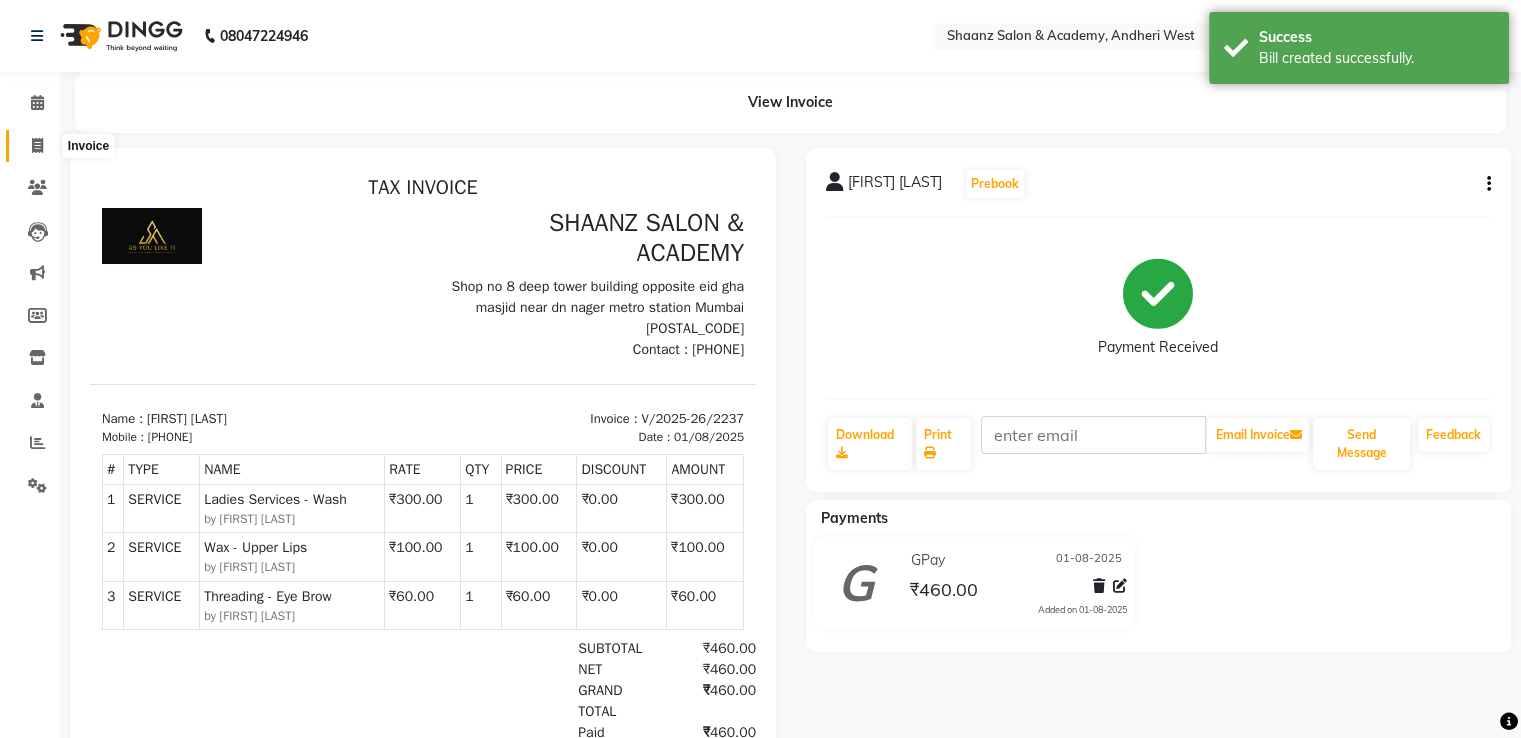 click 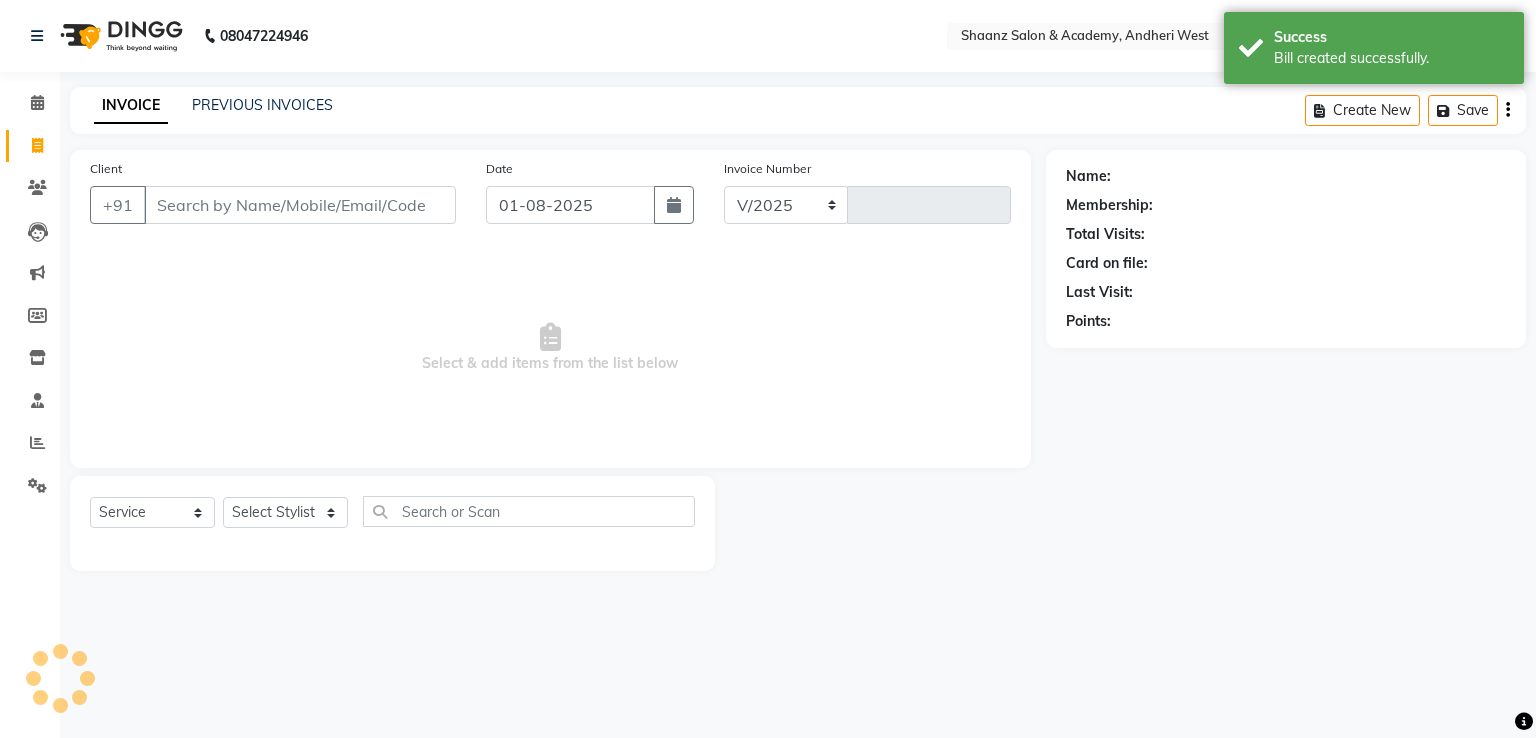 select on "6360" 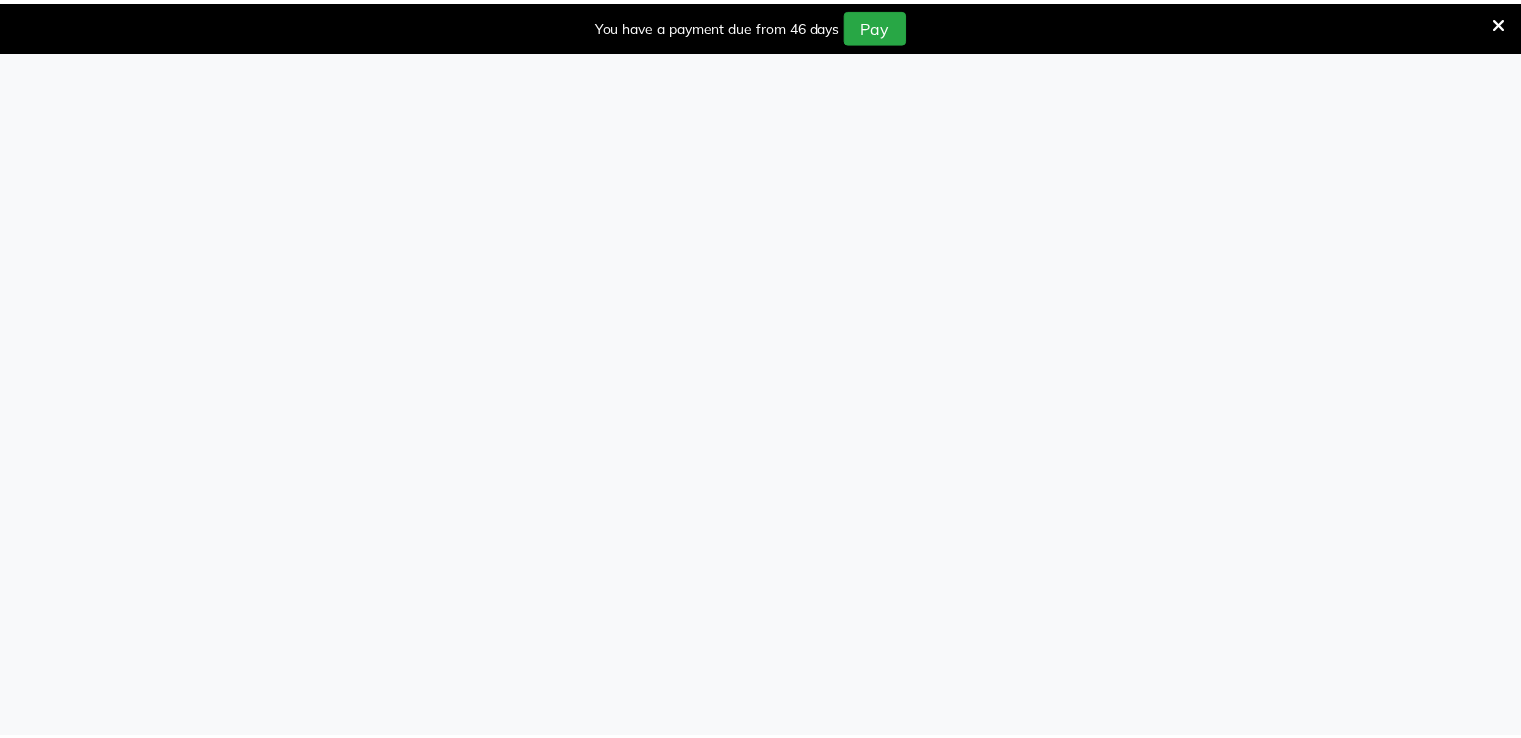 scroll, scrollTop: 0, scrollLeft: 0, axis: both 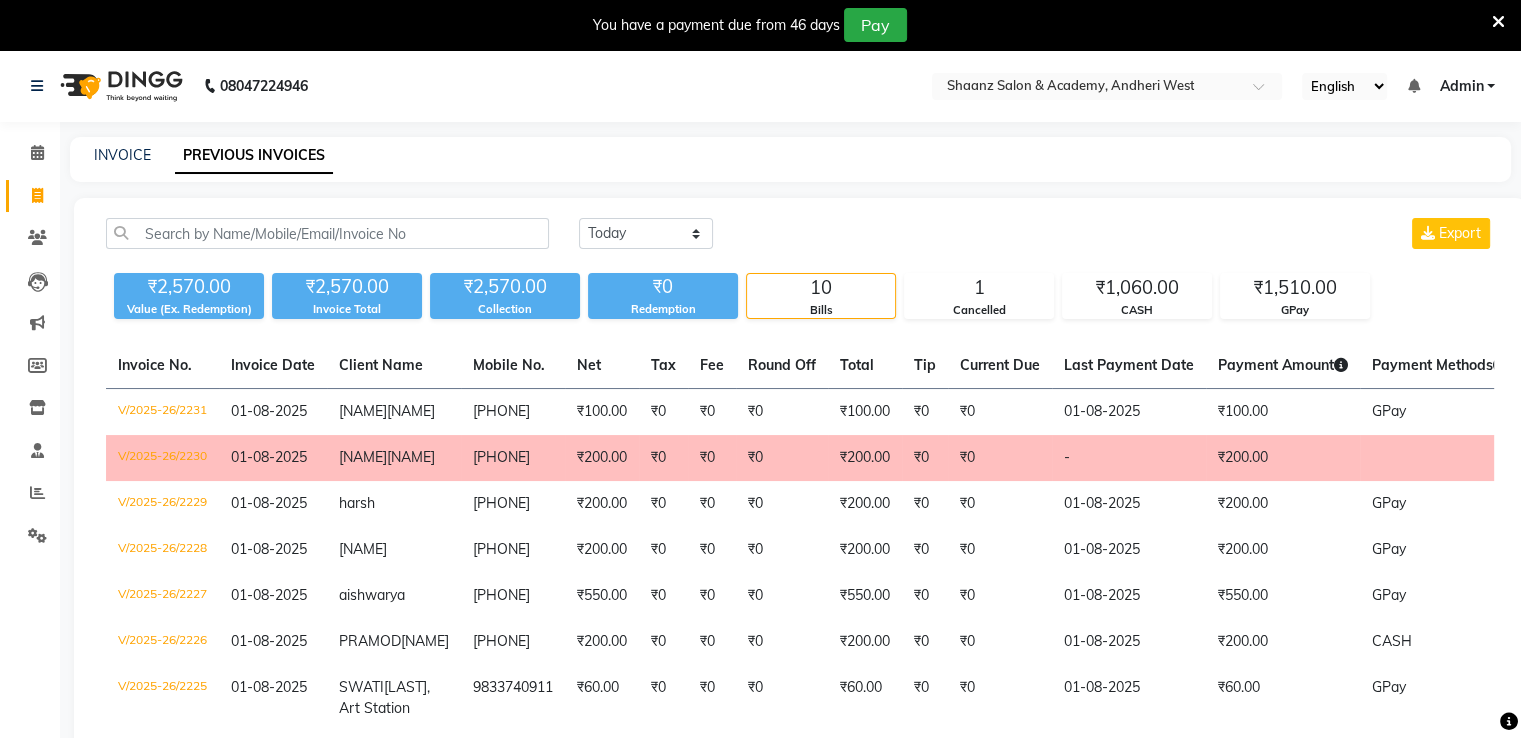 select on "en" 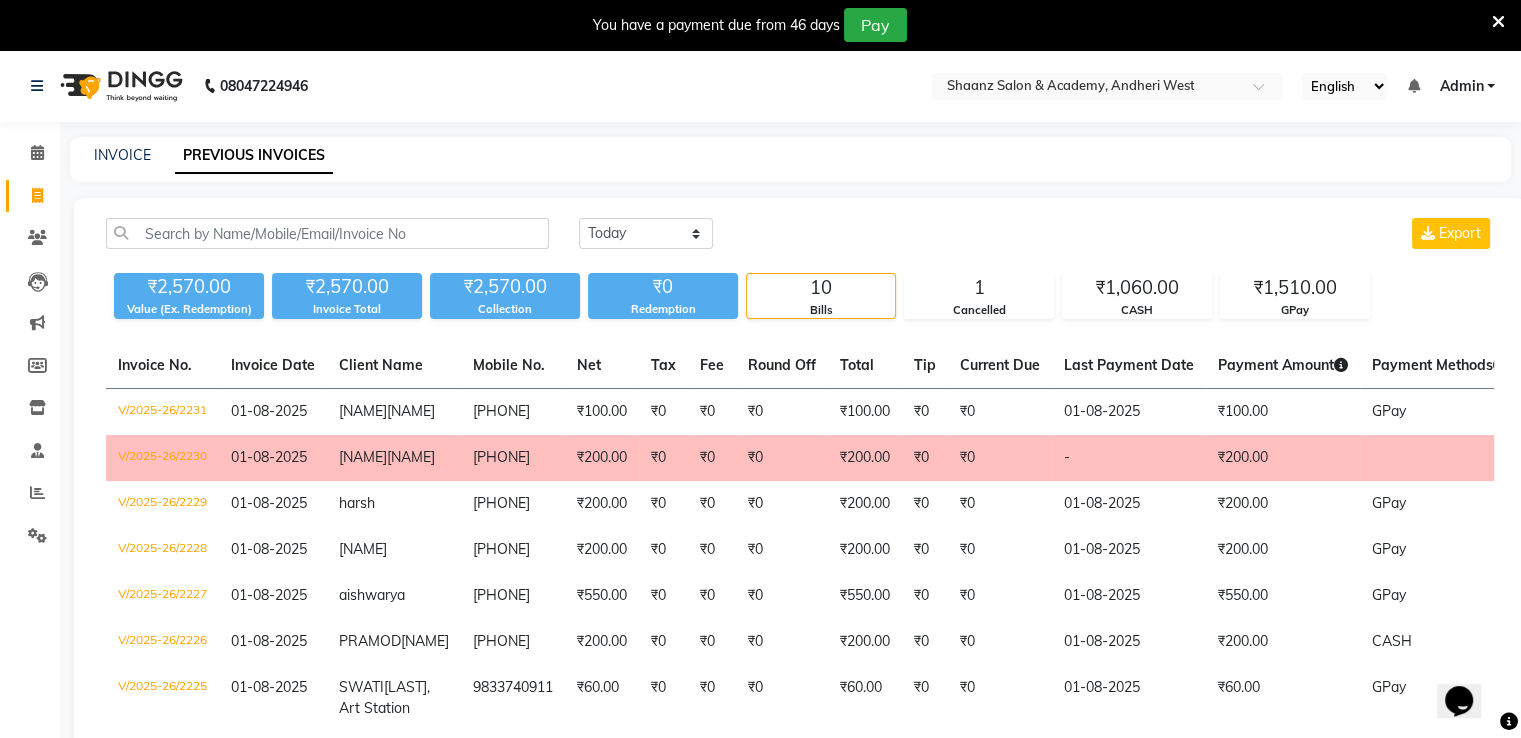scroll, scrollTop: 0, scrollLeft: 0, axis: both 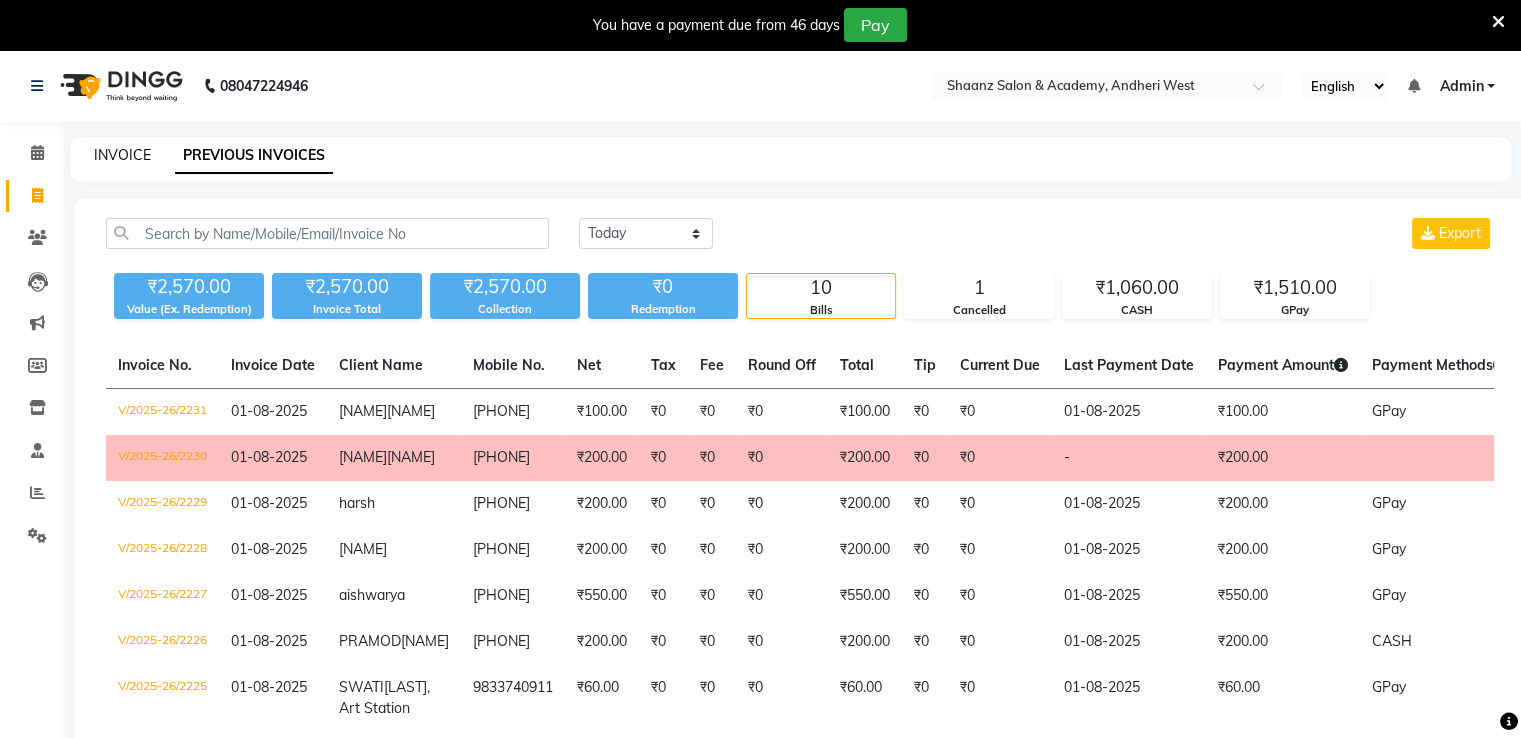 click on "INVOICE" 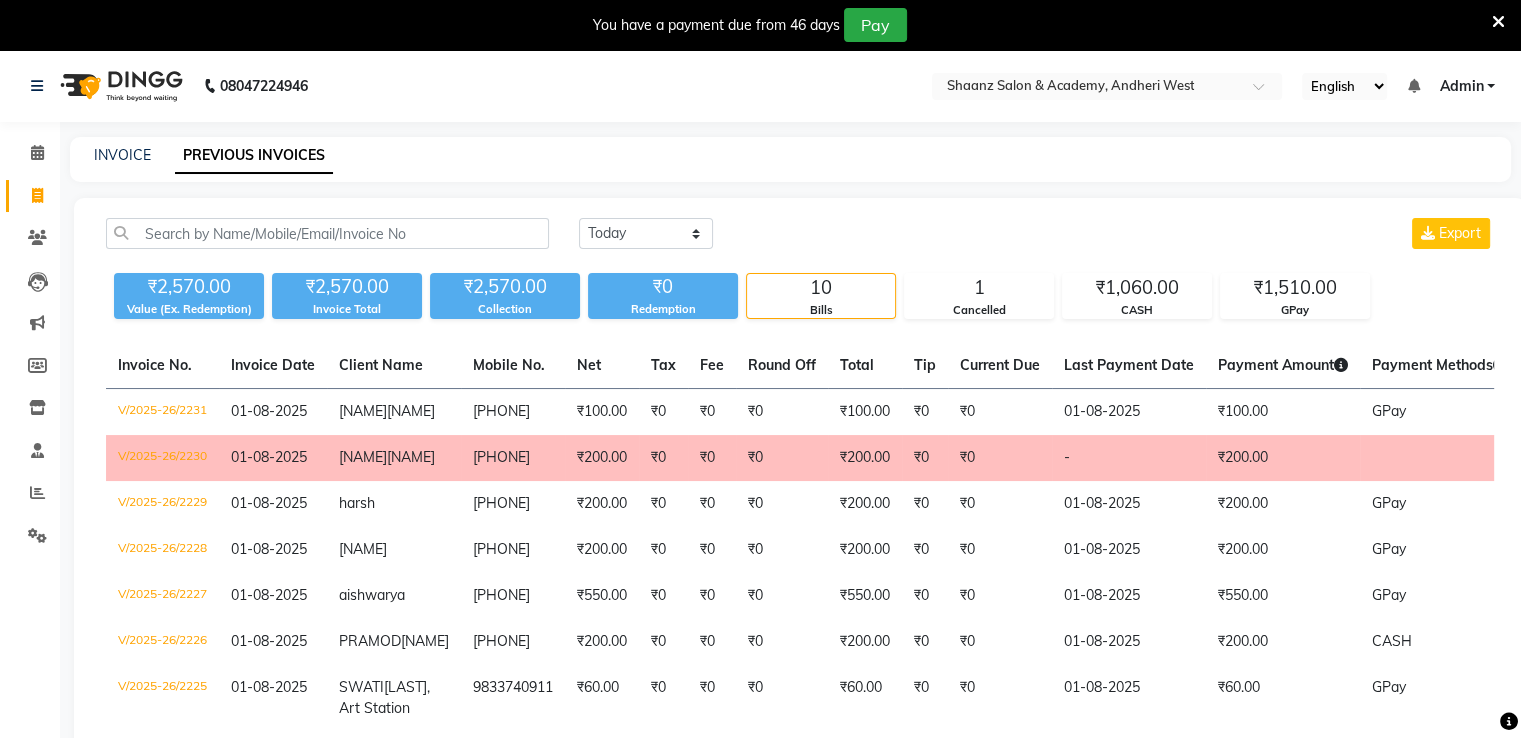 select on "6360" 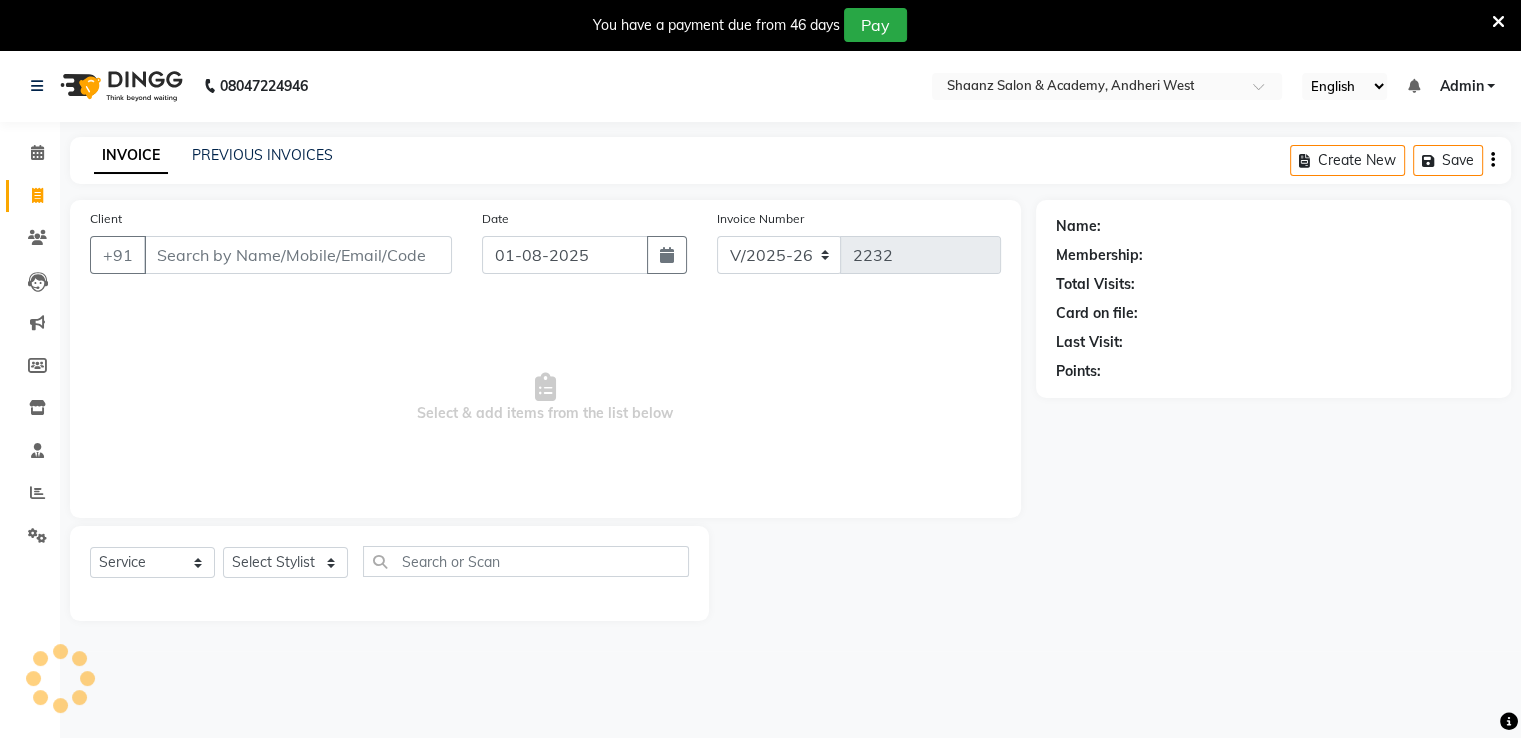scroll, scrollTop: 50, scrollLeft: 0, axis: vertical 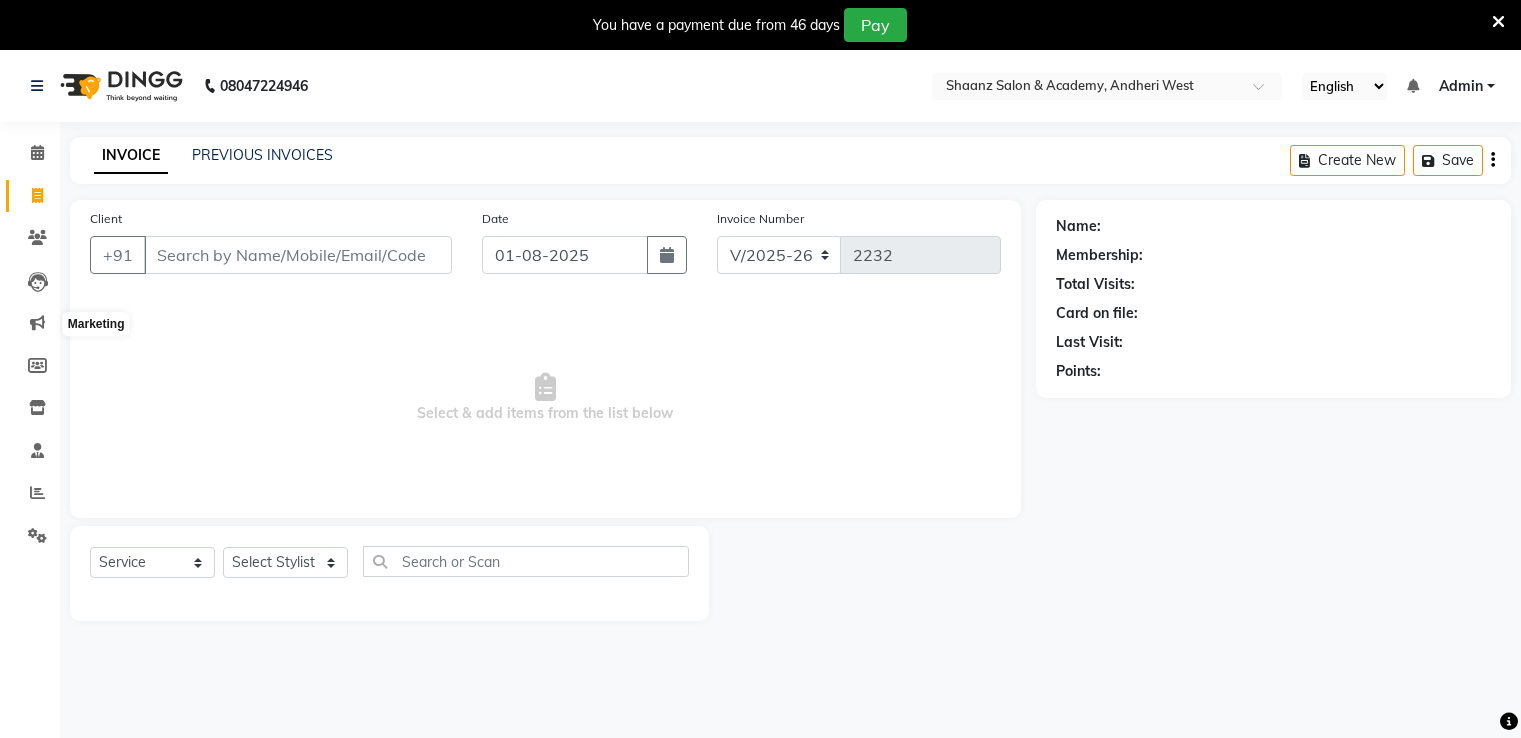 select on "6360" 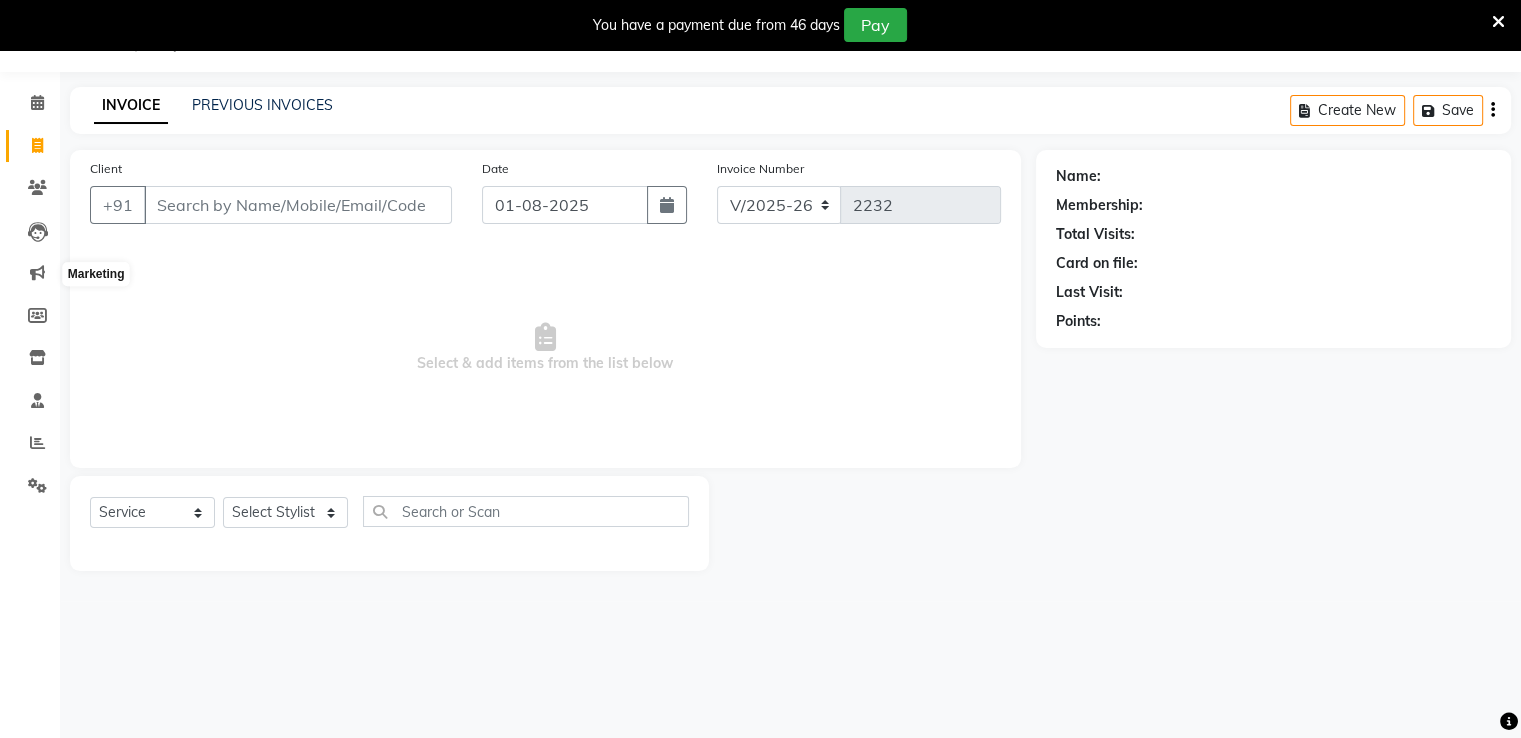 scroll, scrollTop: 0, scrollLeft: 0, axis: both 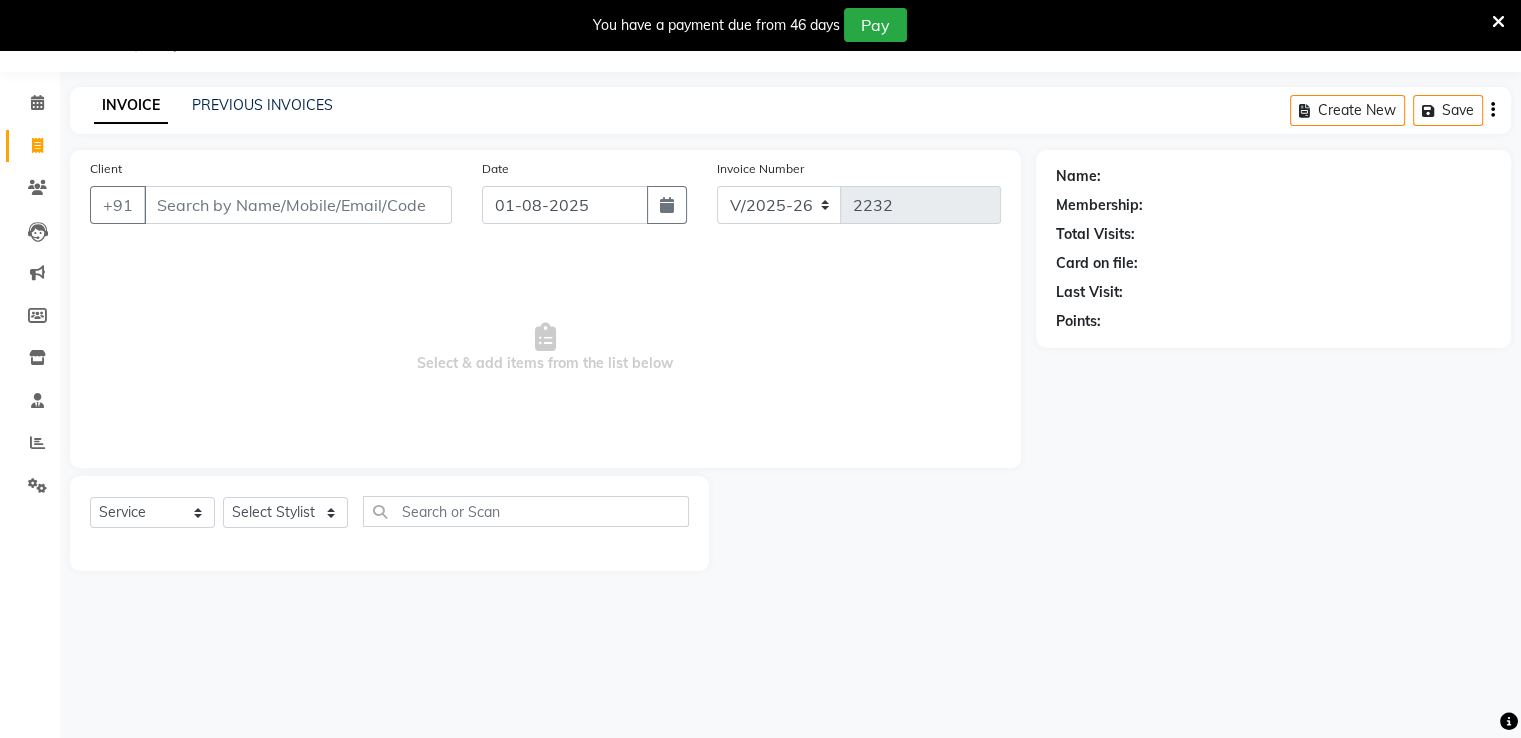 click at bounding box center [1498, 22] 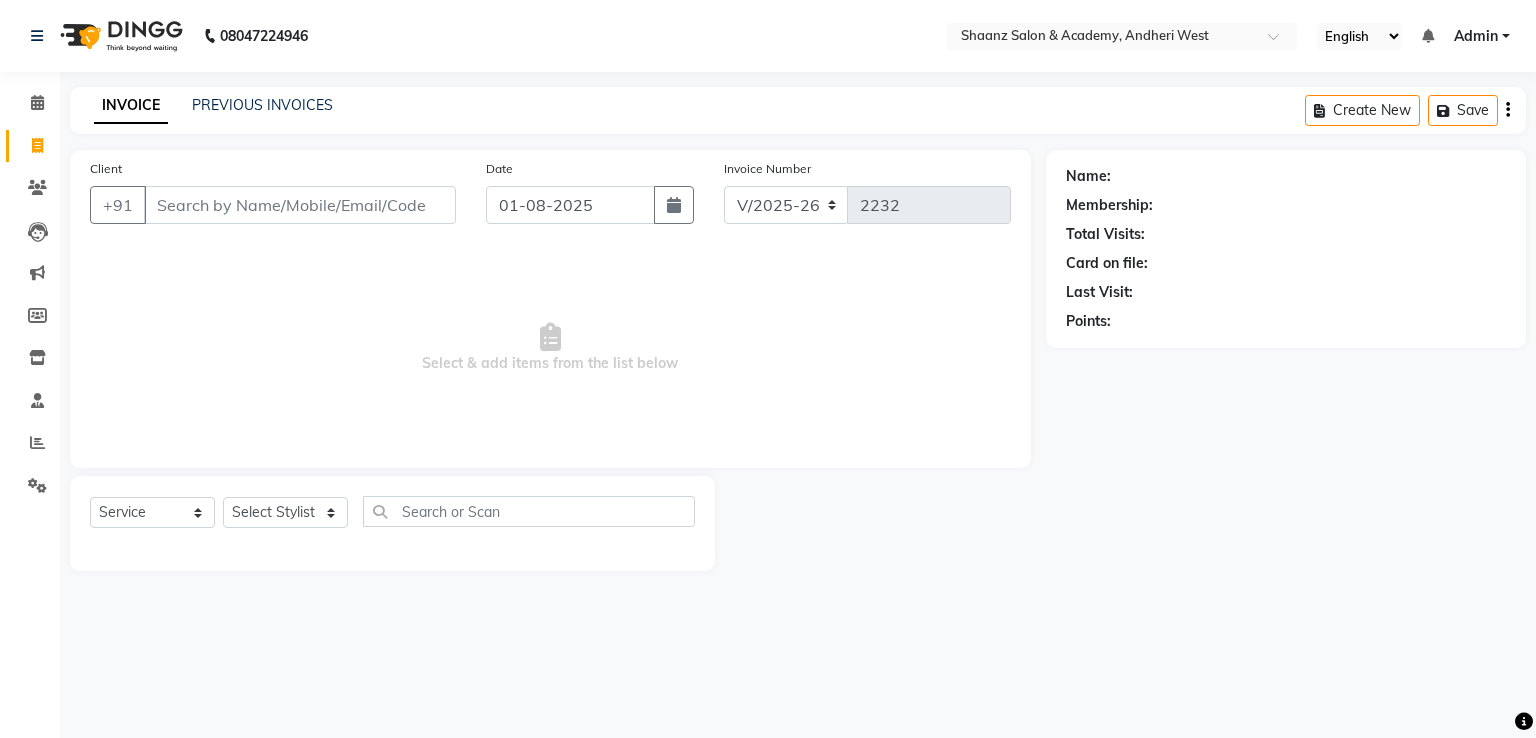 click on "INVOICE PREVIOUS INVOICES Create New   Save" 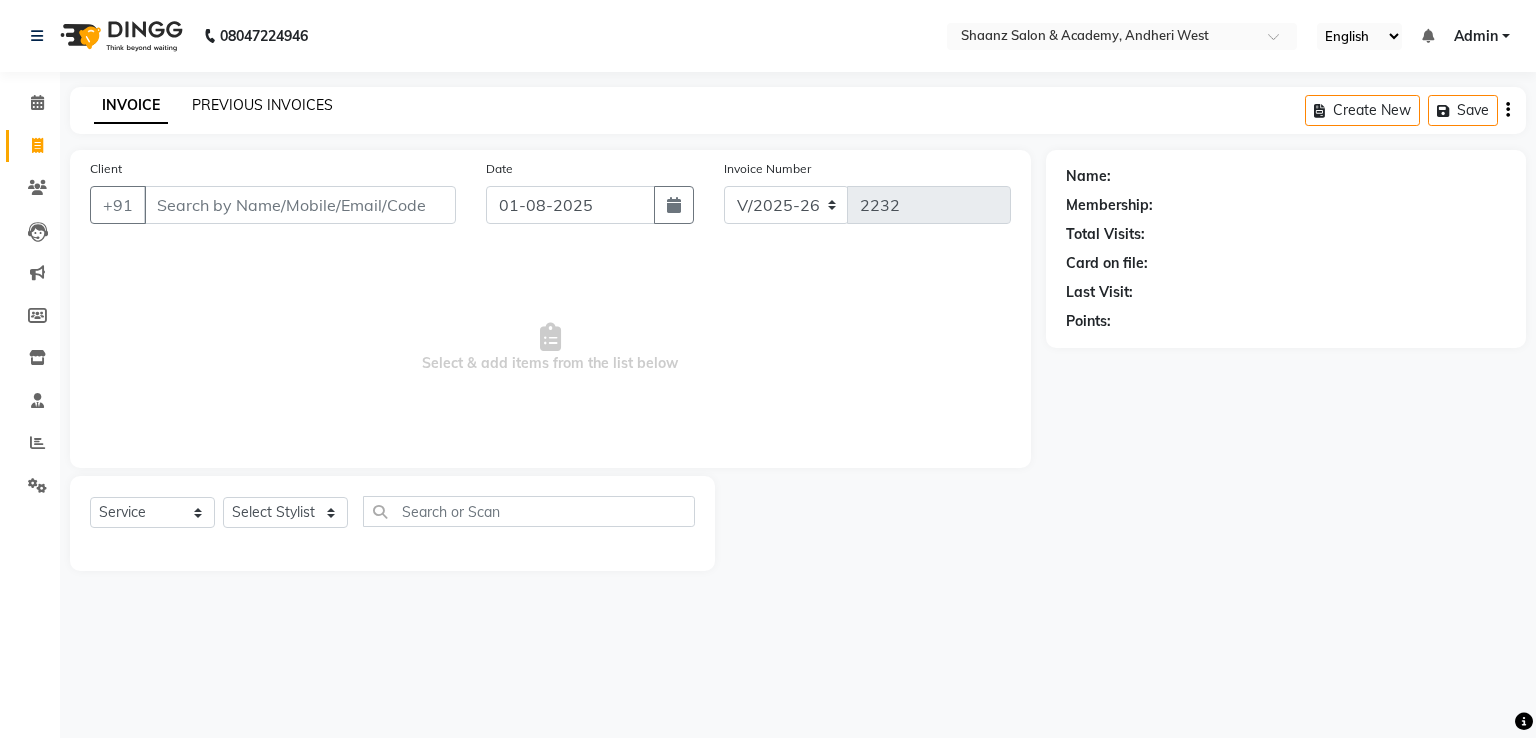 click on "PREVIOUS INVOICES" 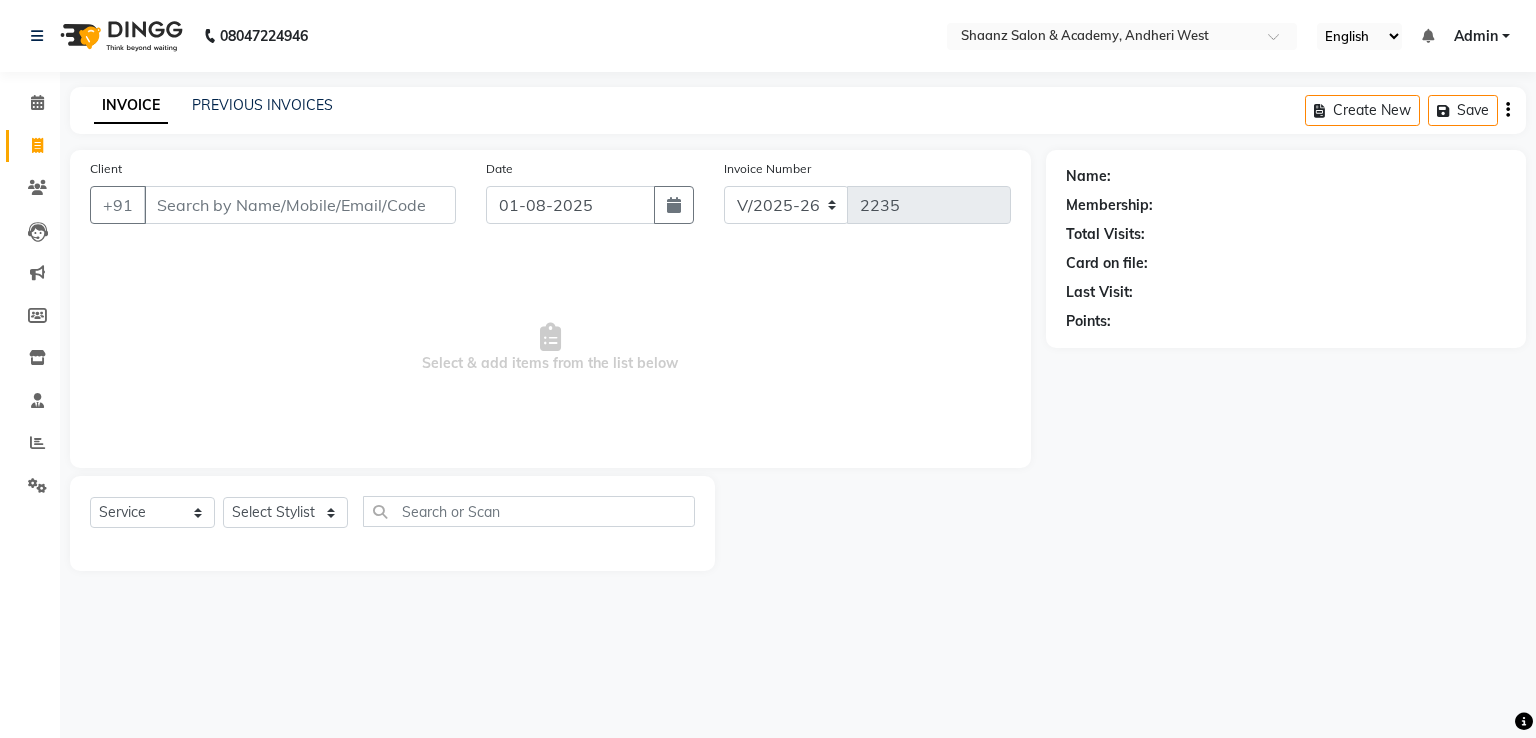 select on "6360" 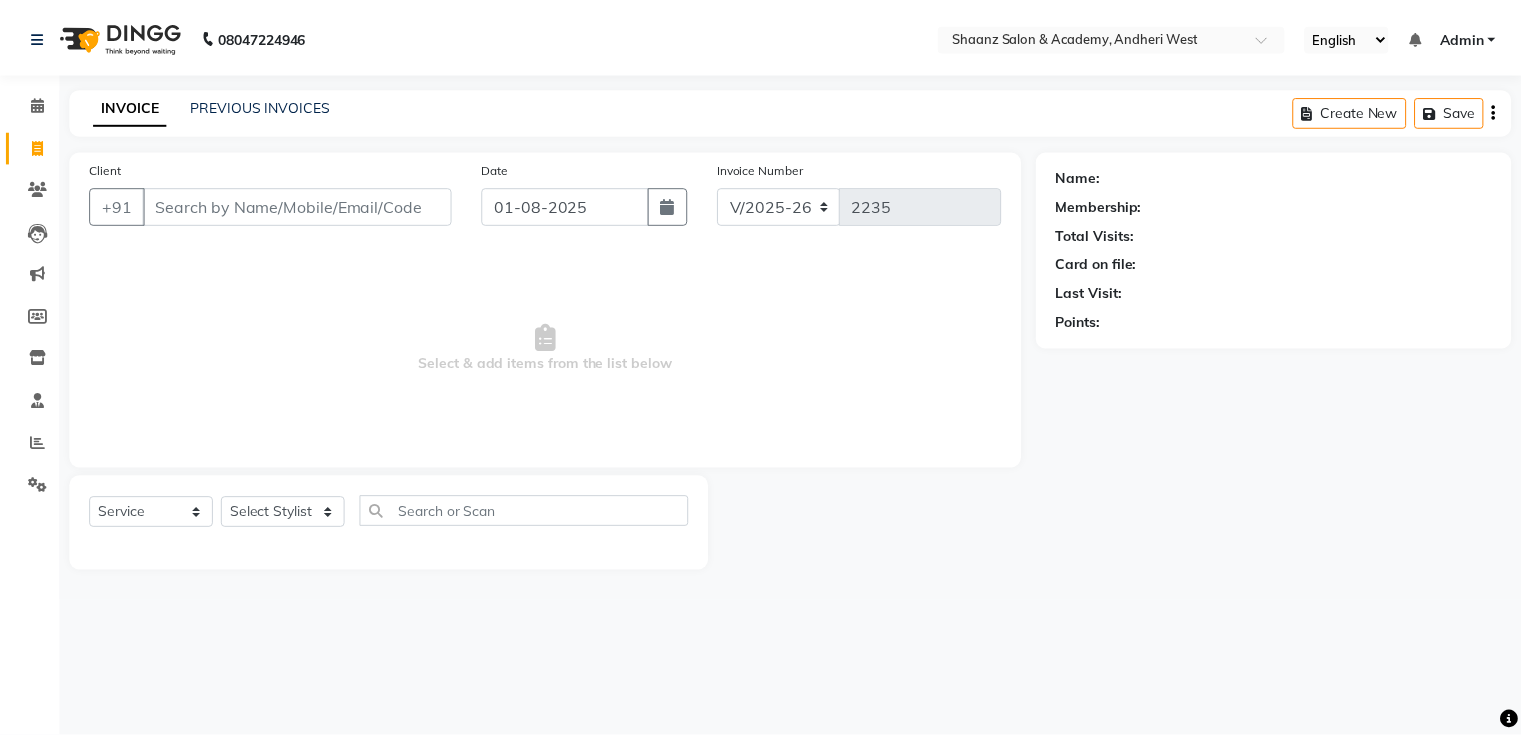 scroll, scrollTop: 0, scrollLeft: 0, axis: both 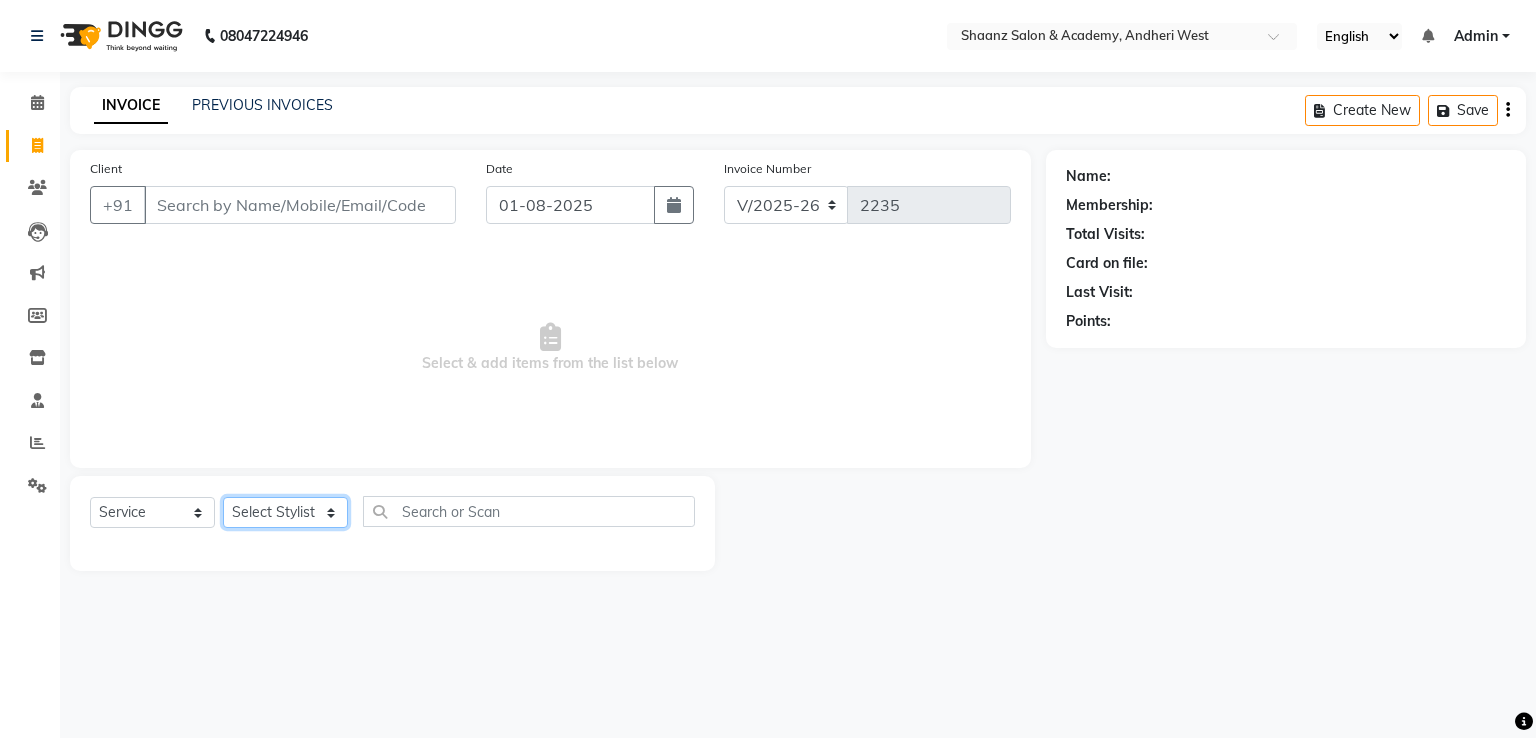 click on "Select Stylist [FIRST] [LAST] [FIRST]  [LAST] [FIRST] [LAST] [FIRST] [LAST] [FIRST] [LAST] [FIRST] [LAST] [FIRST] [LAST] [FIRST] [LAST] [FIRST] [LAST] [FIRST] [LAST]" 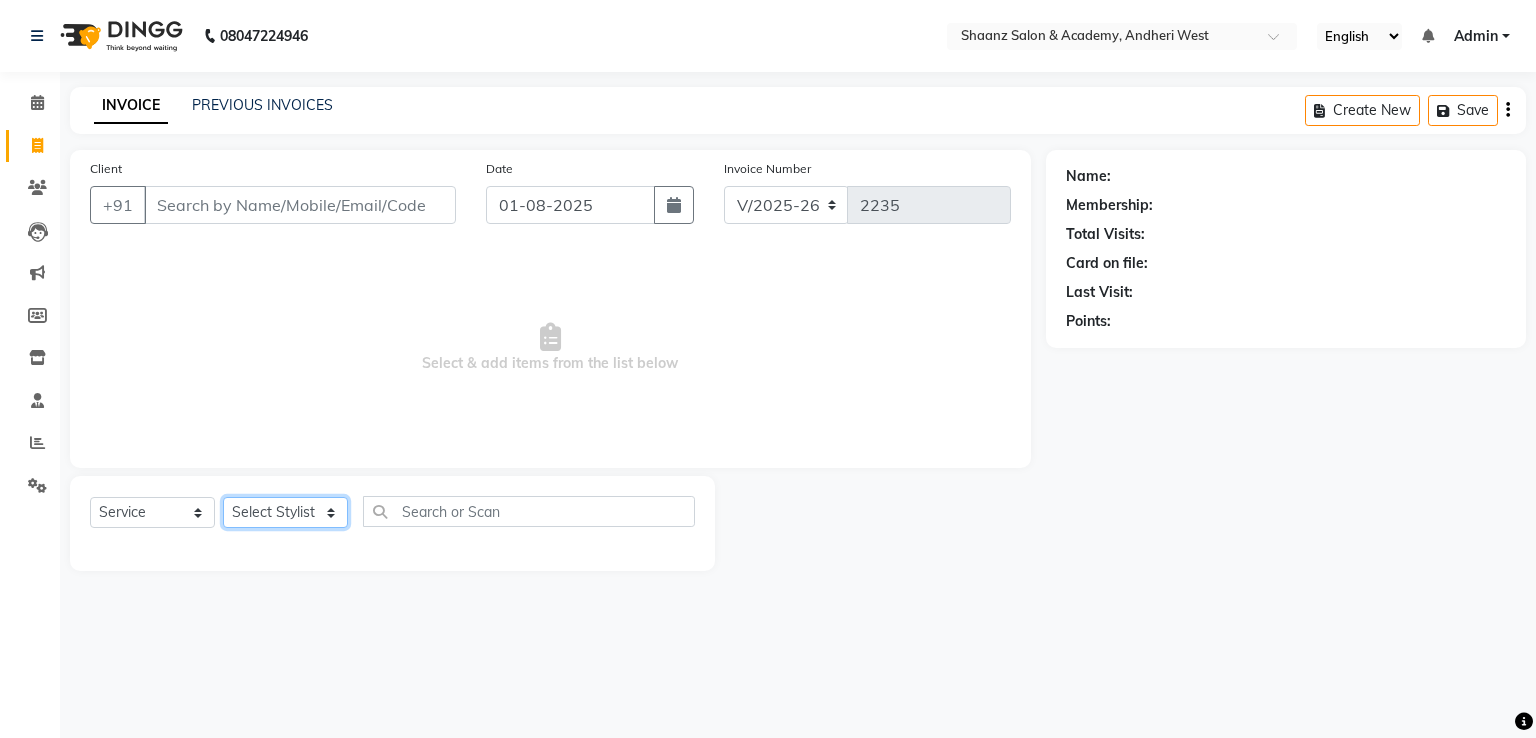 select on "49291" 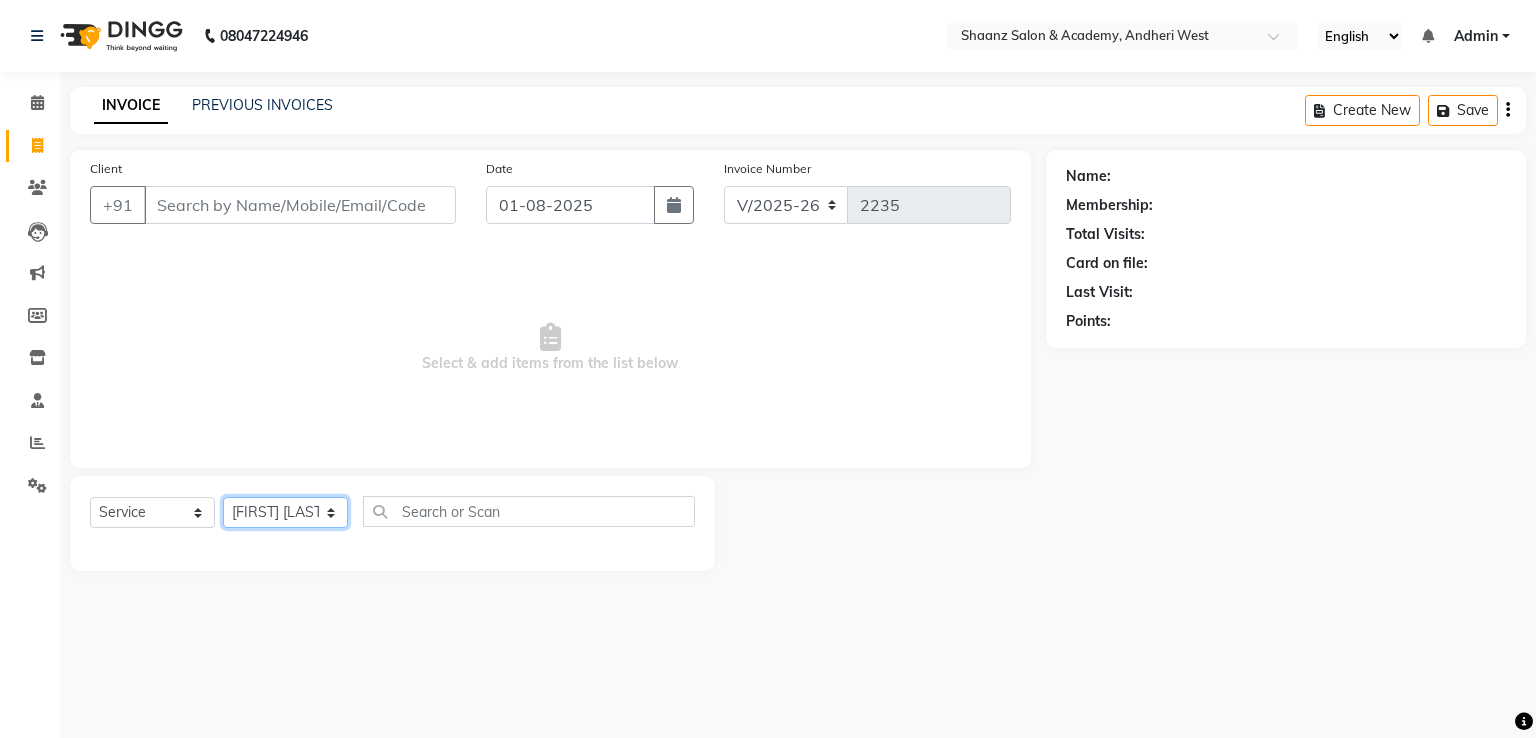 click on "Select Stylist [FIRST] [LAST] [FIRST]  [LAST] [FIRST] [LAST] [FIRST] [LAST] [FIRST] [LAST] [FIRST] [LAST] [FIRST] [LAST] [FIRST] [LAST] [FIRST] [LAST] [FIRST] [LAST]" 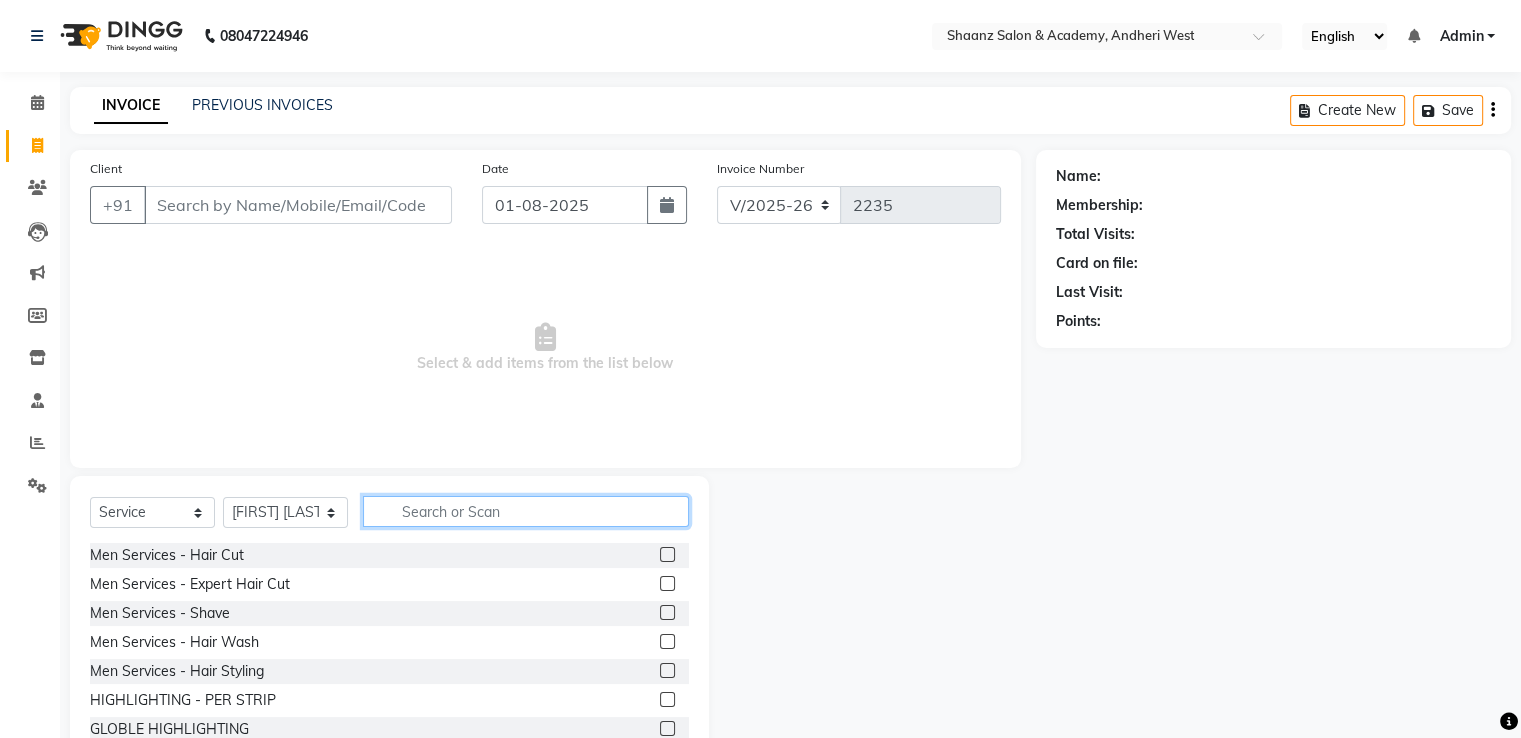 click 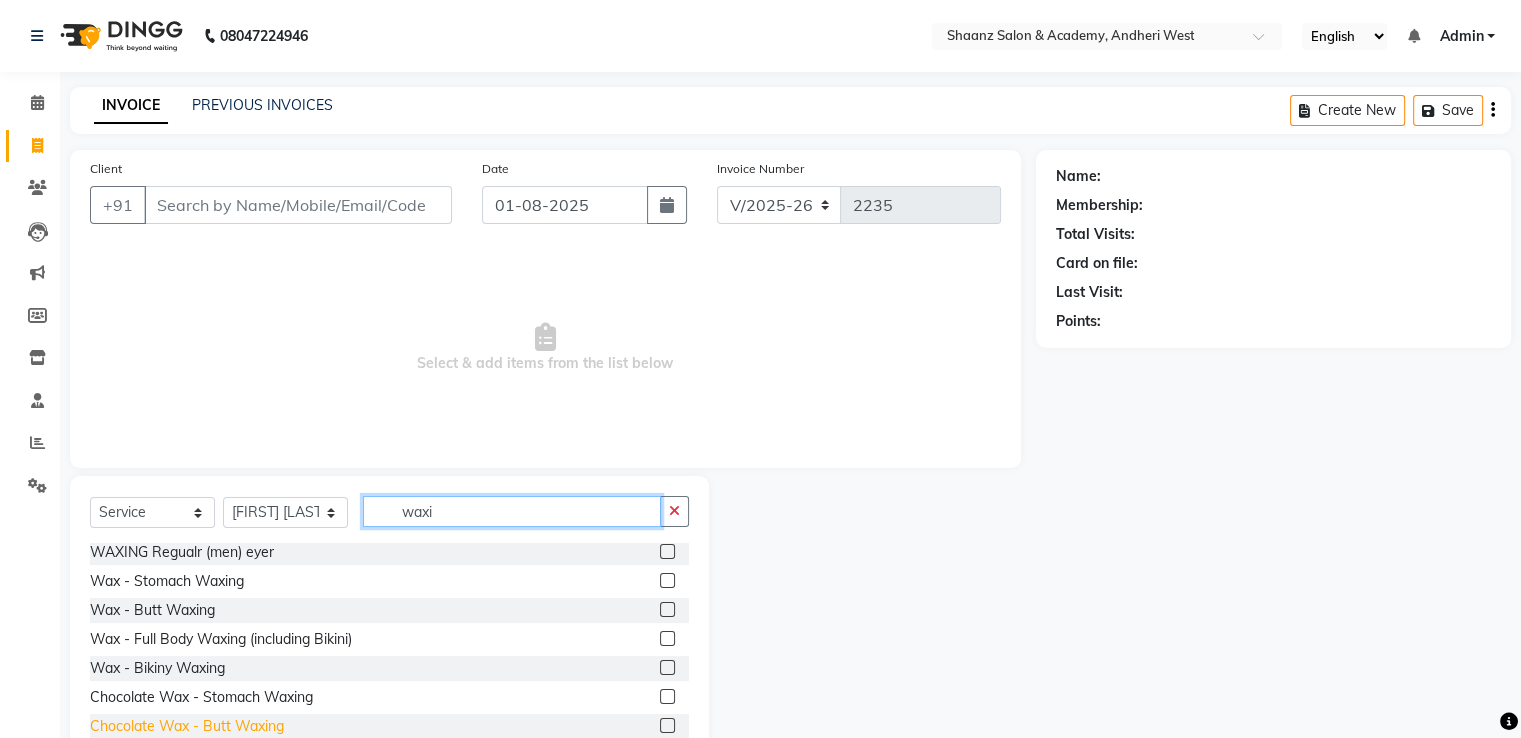 scroll, scrollTop: 235, scrollLeft: 0, axis: vertical 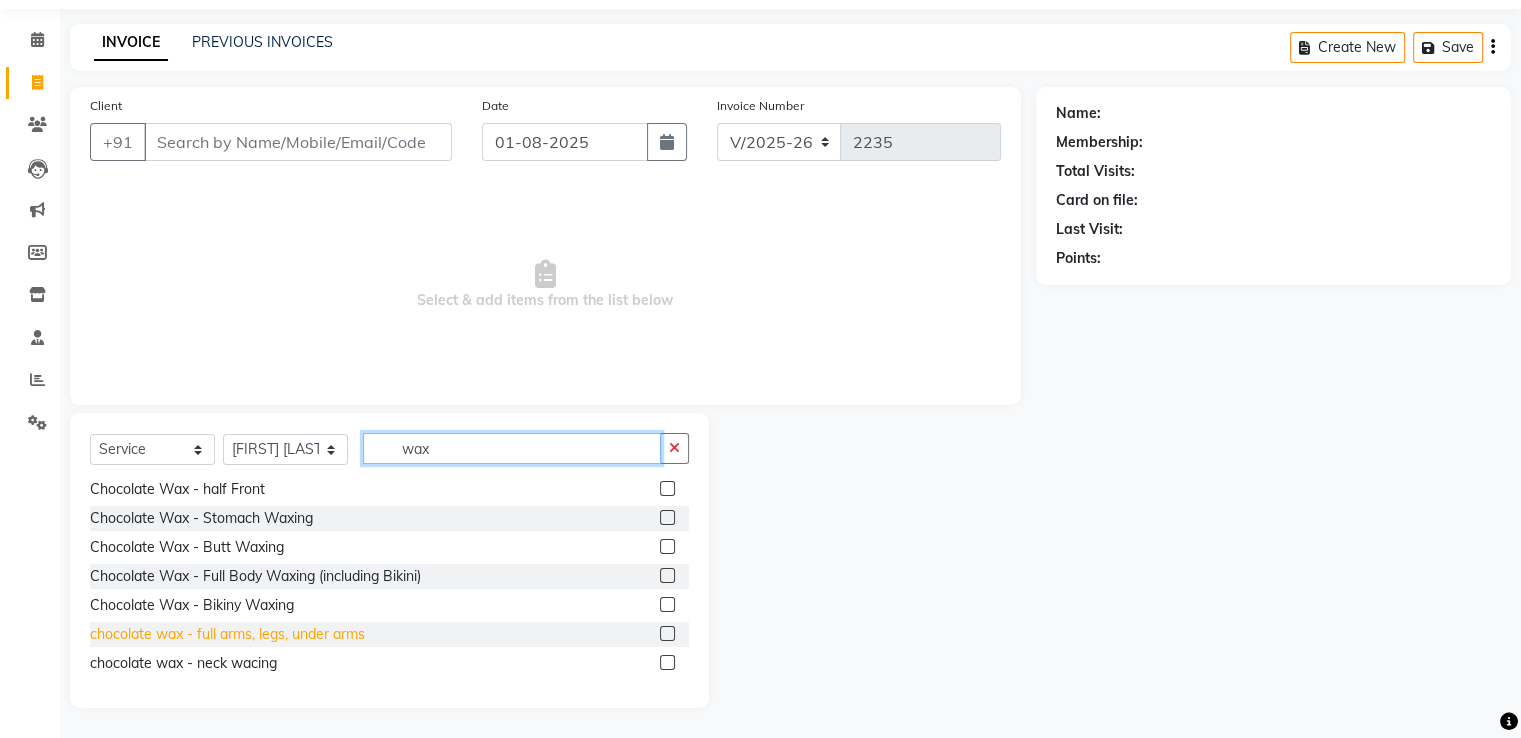 type on "wax" 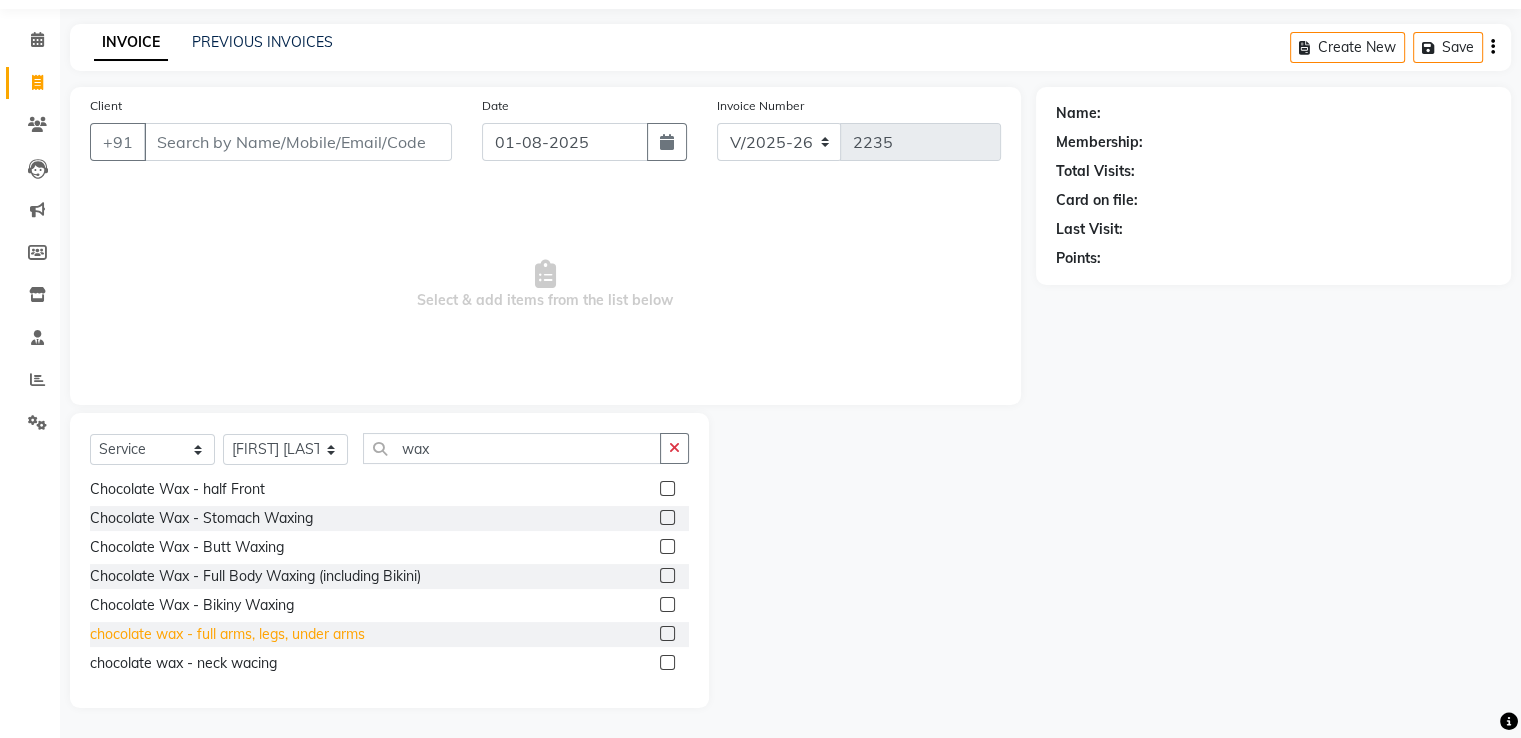 click on "chocolate wax - full arms, legs, under arms" 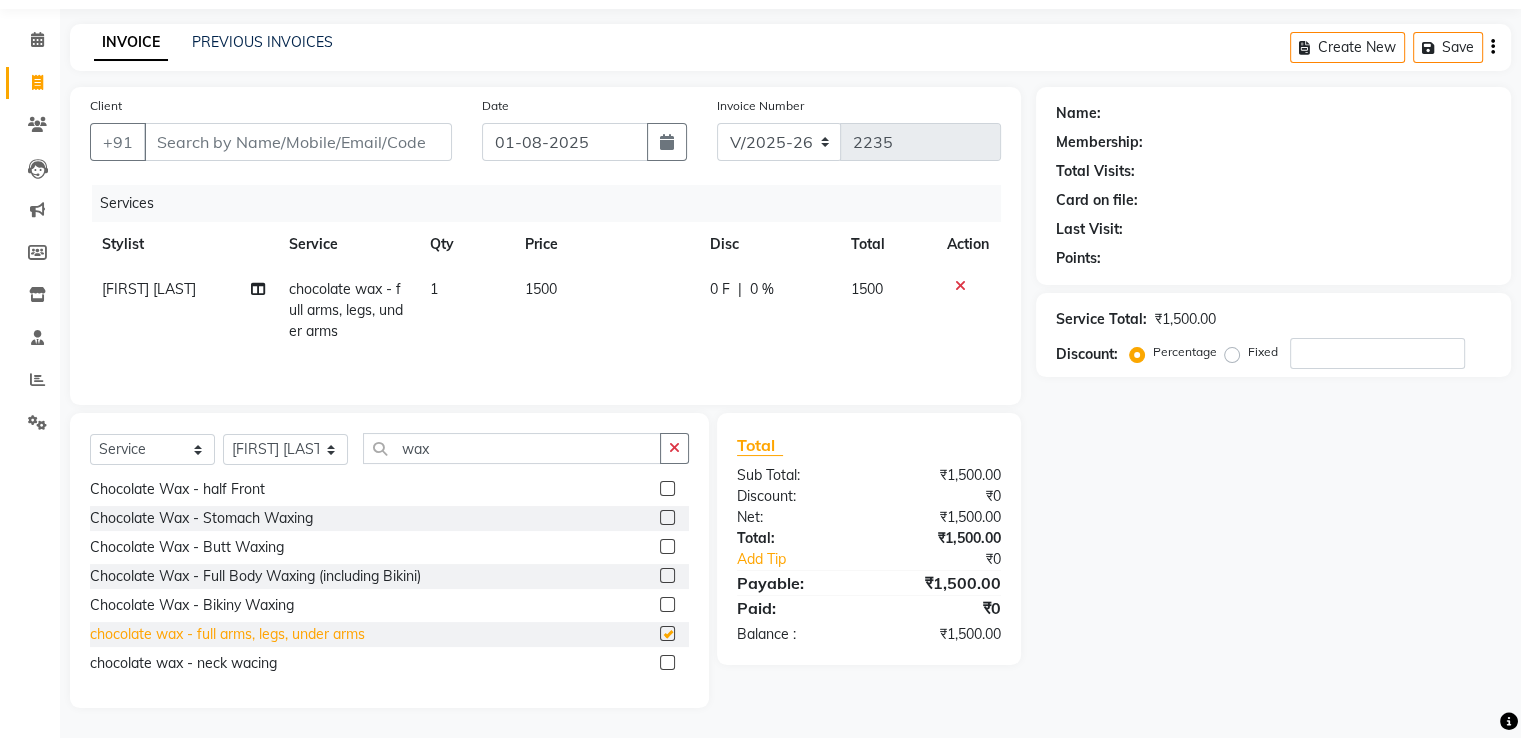 checkbox on "false" 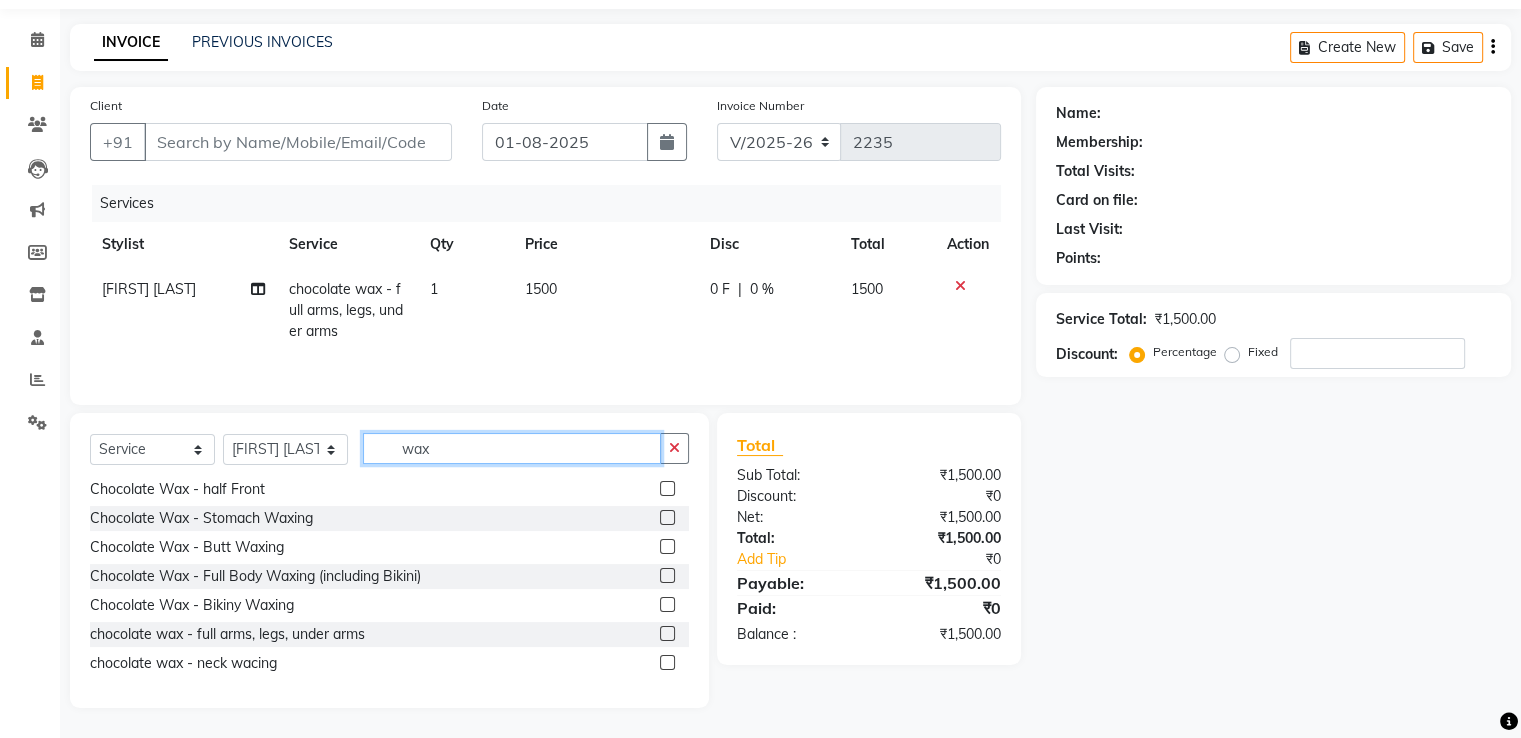 click on "wax" 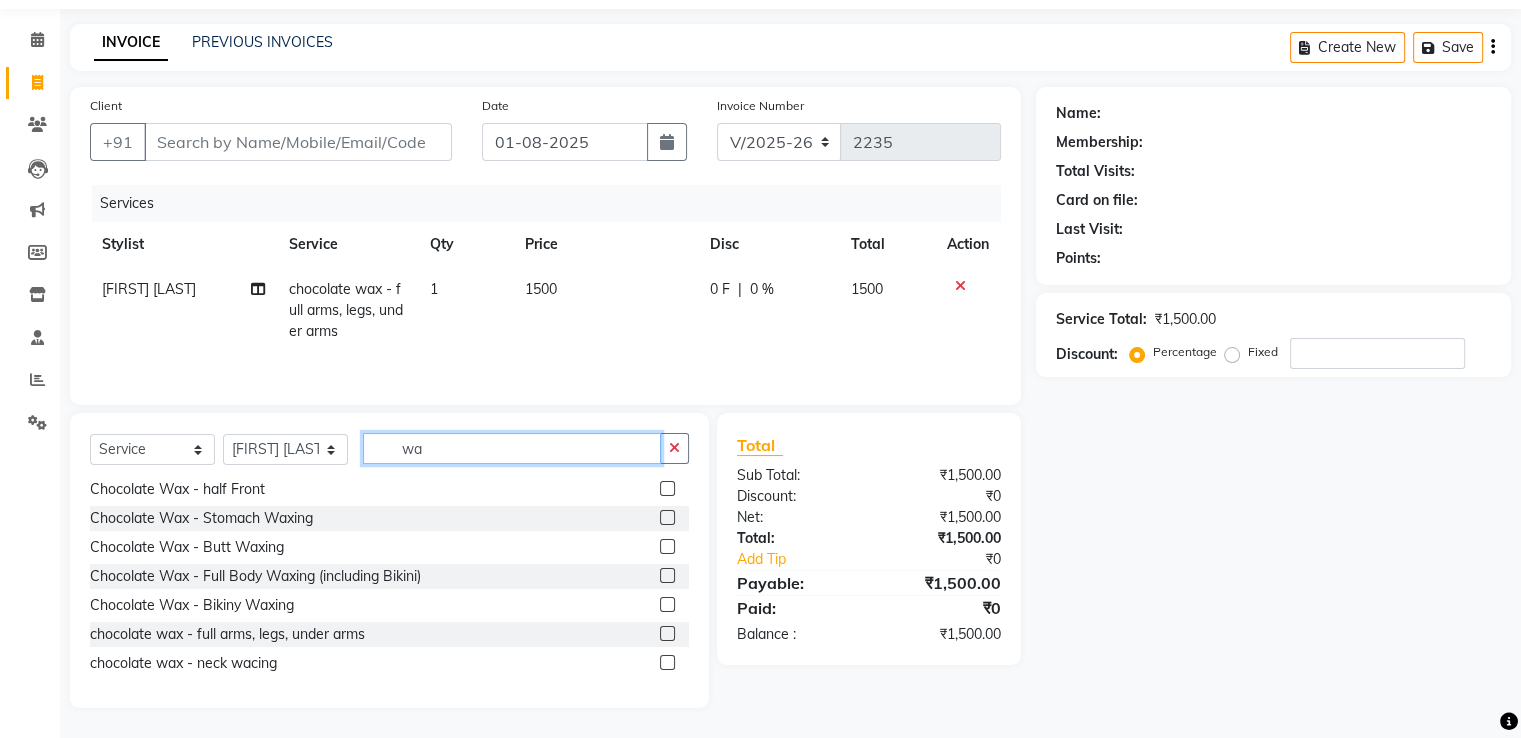 type on "w" 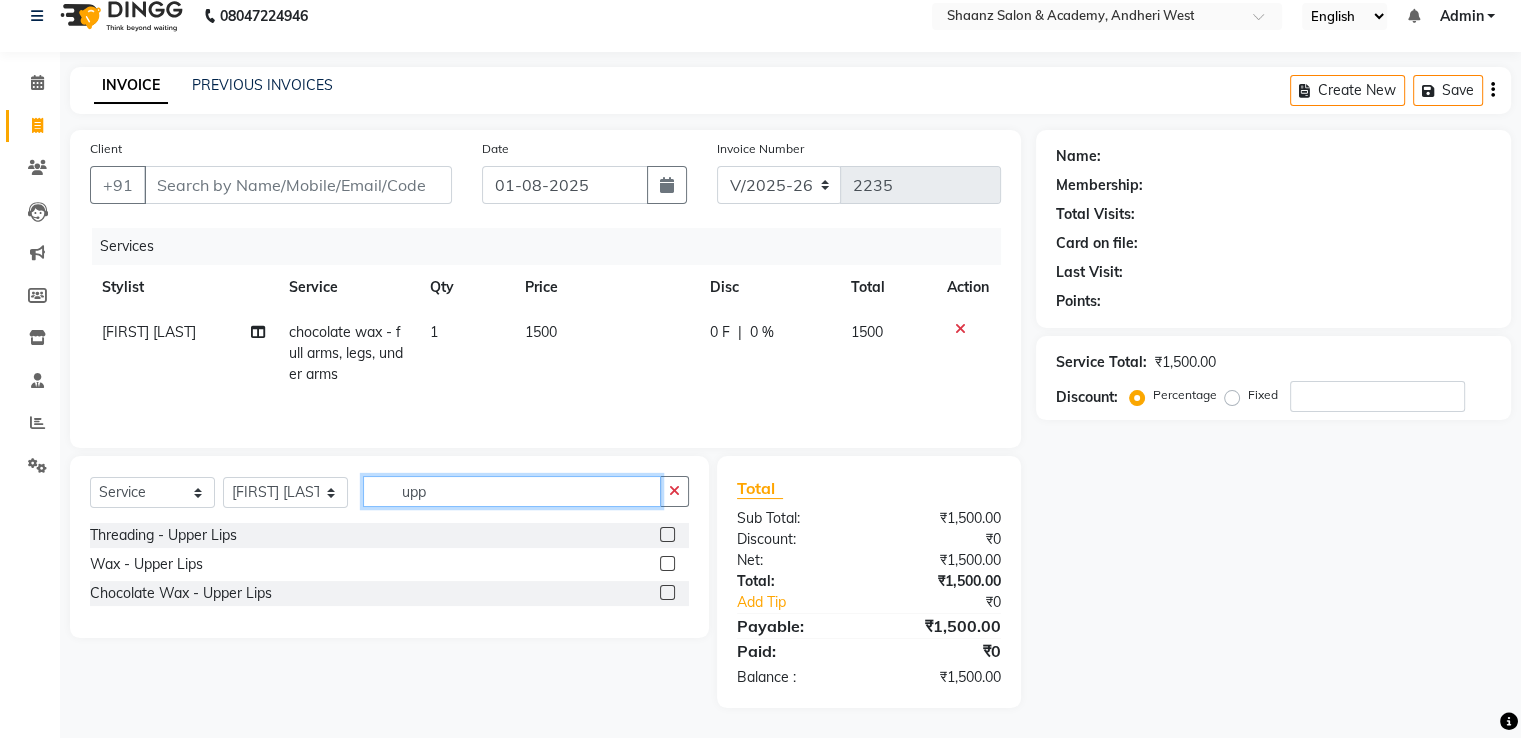 scroll, scrollTop: 0, scrollLeft: 0, axis: both 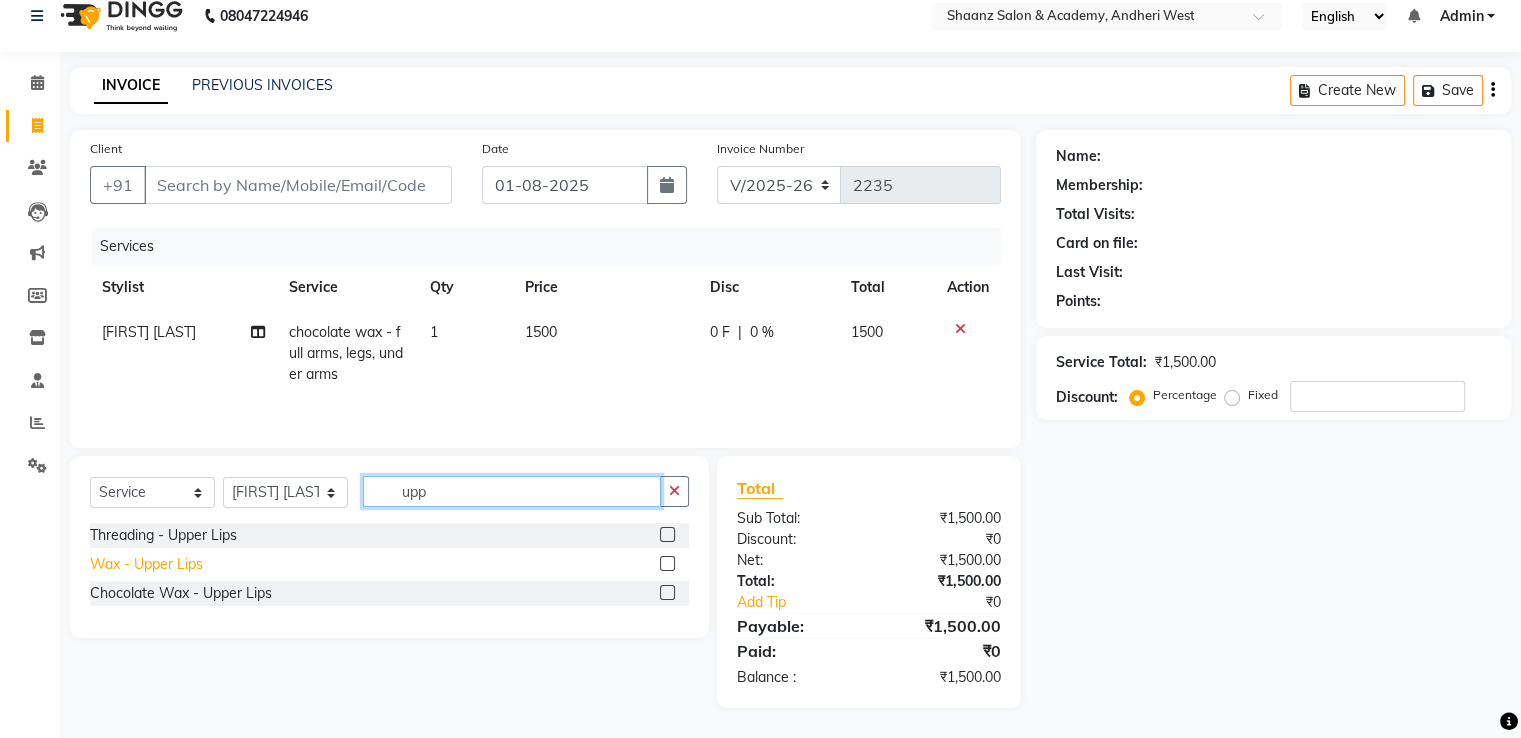 type on "upp" 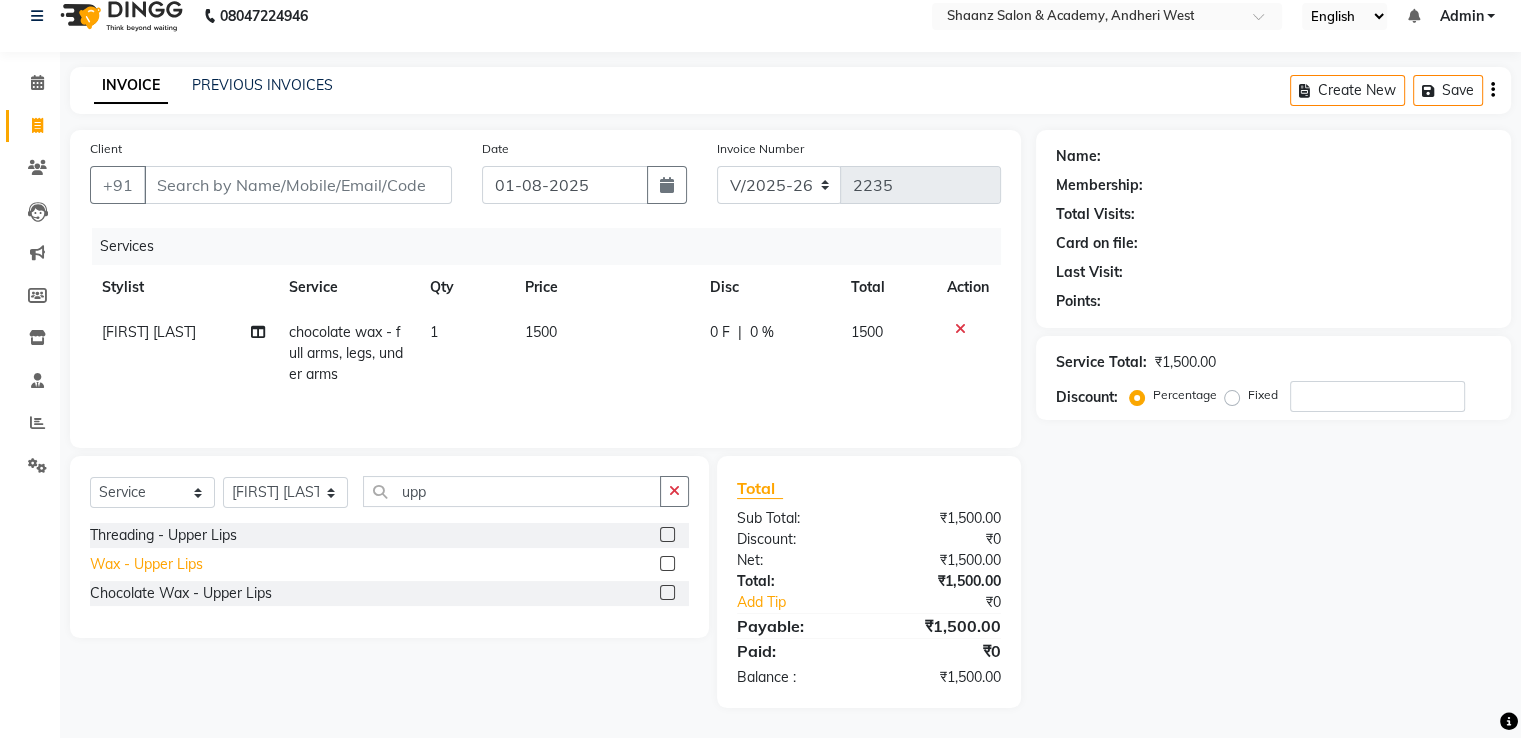 click on "Wax - Upper Lips" 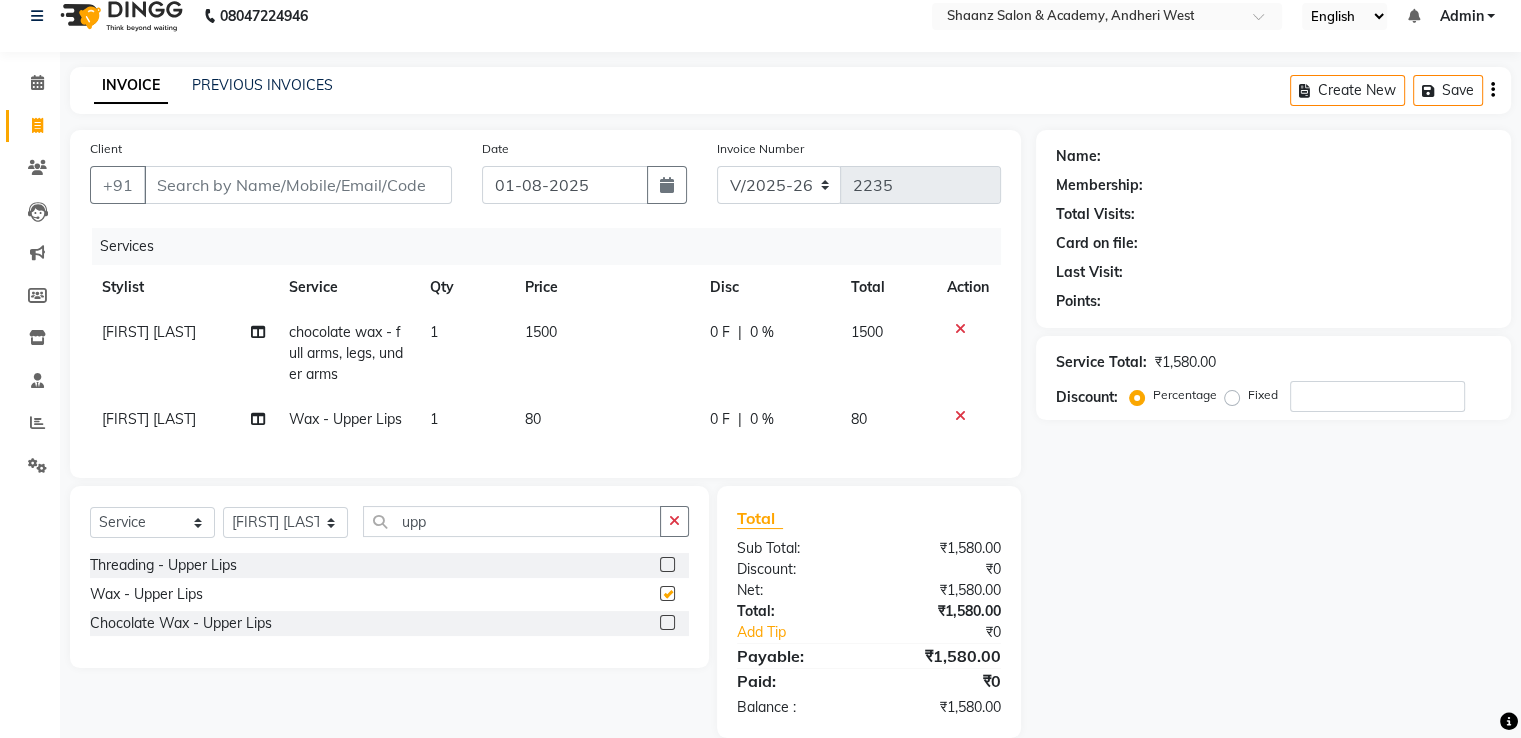 checkbox on "false" 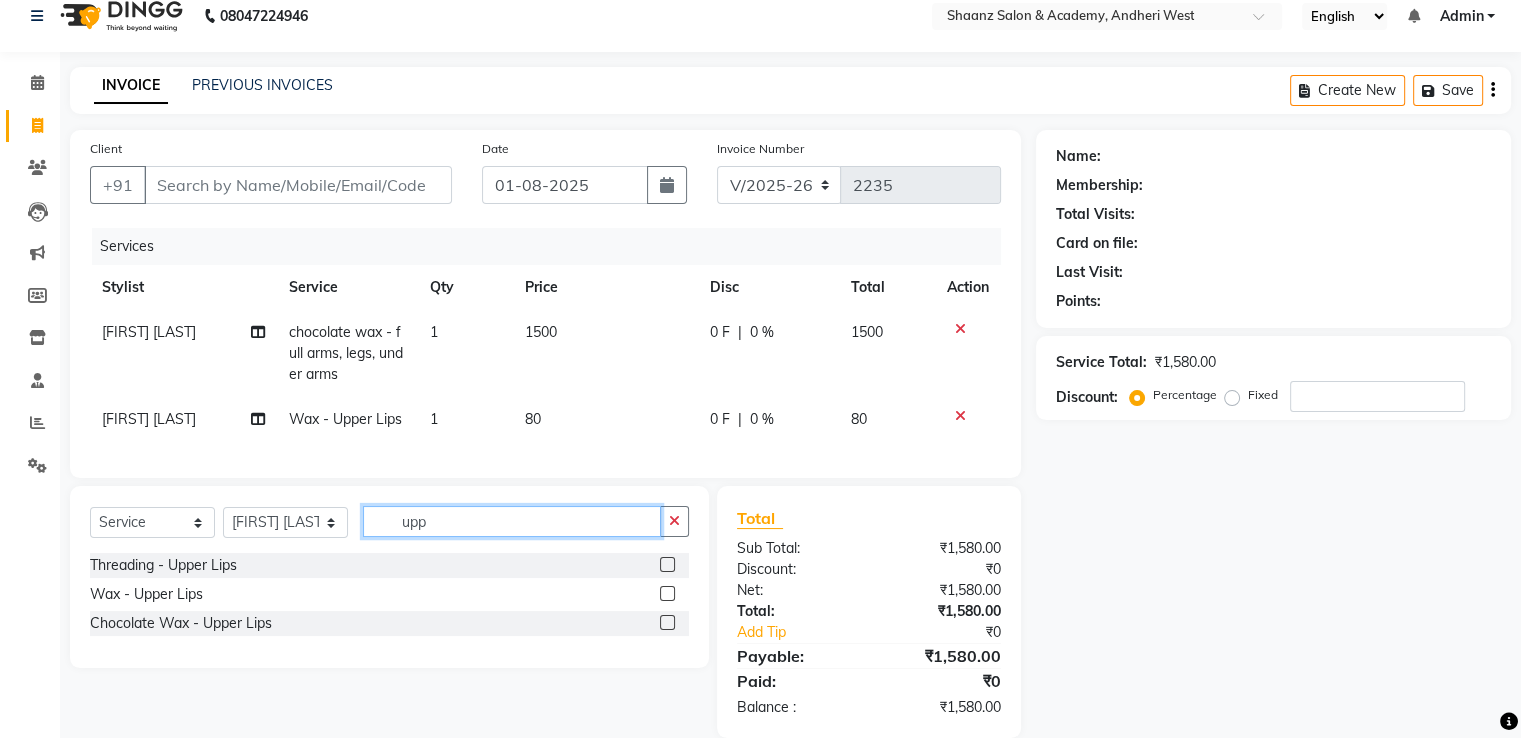 click on "upp" 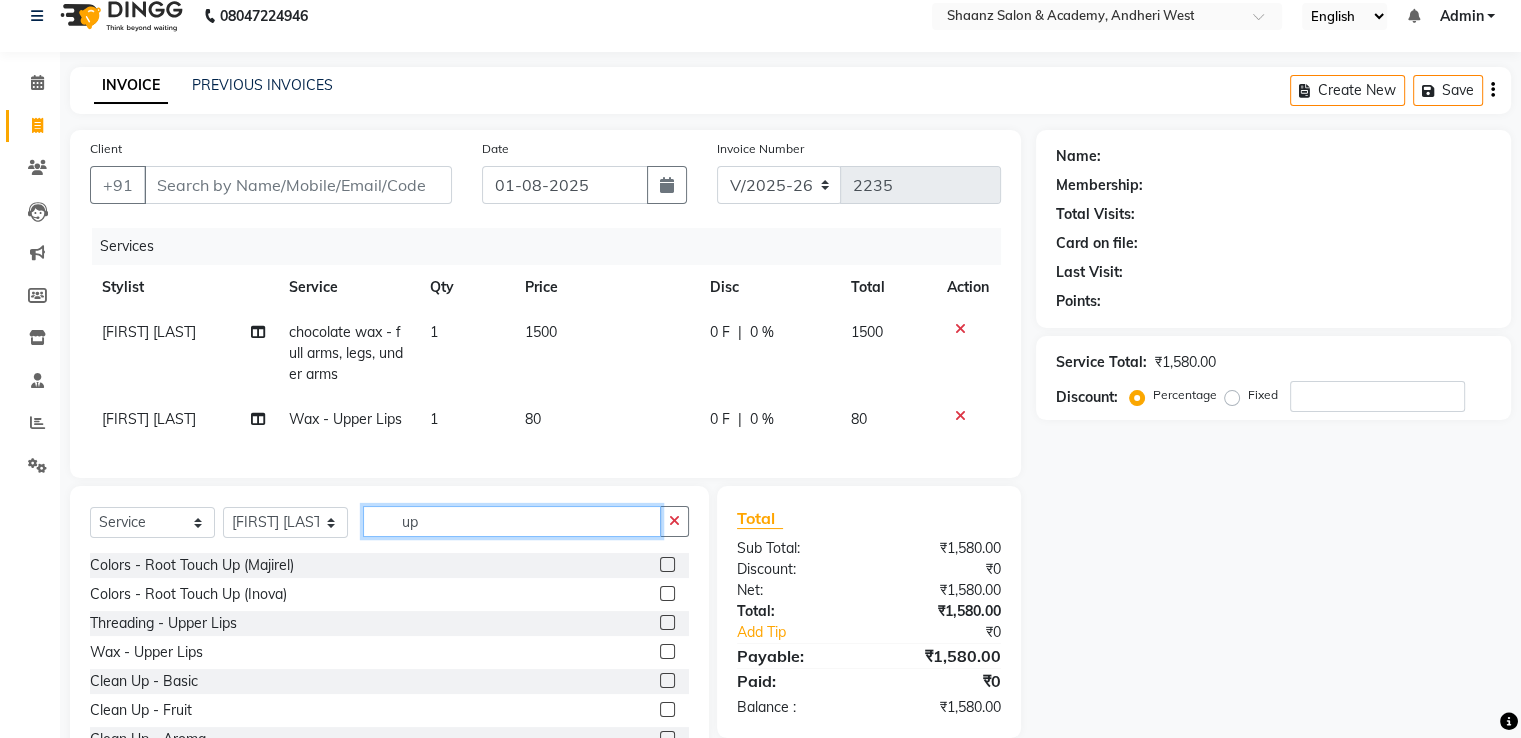 type on "u" 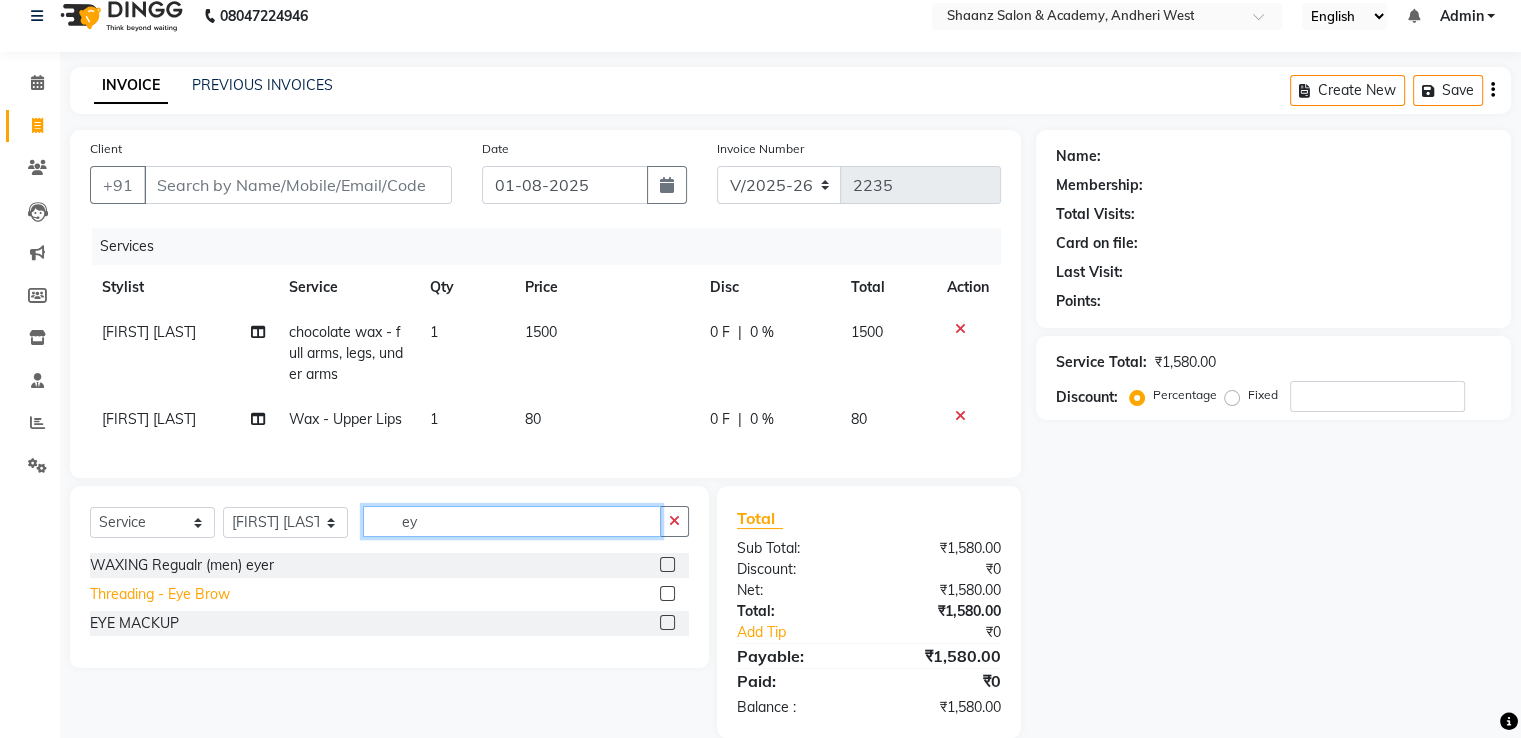 type on "ey" 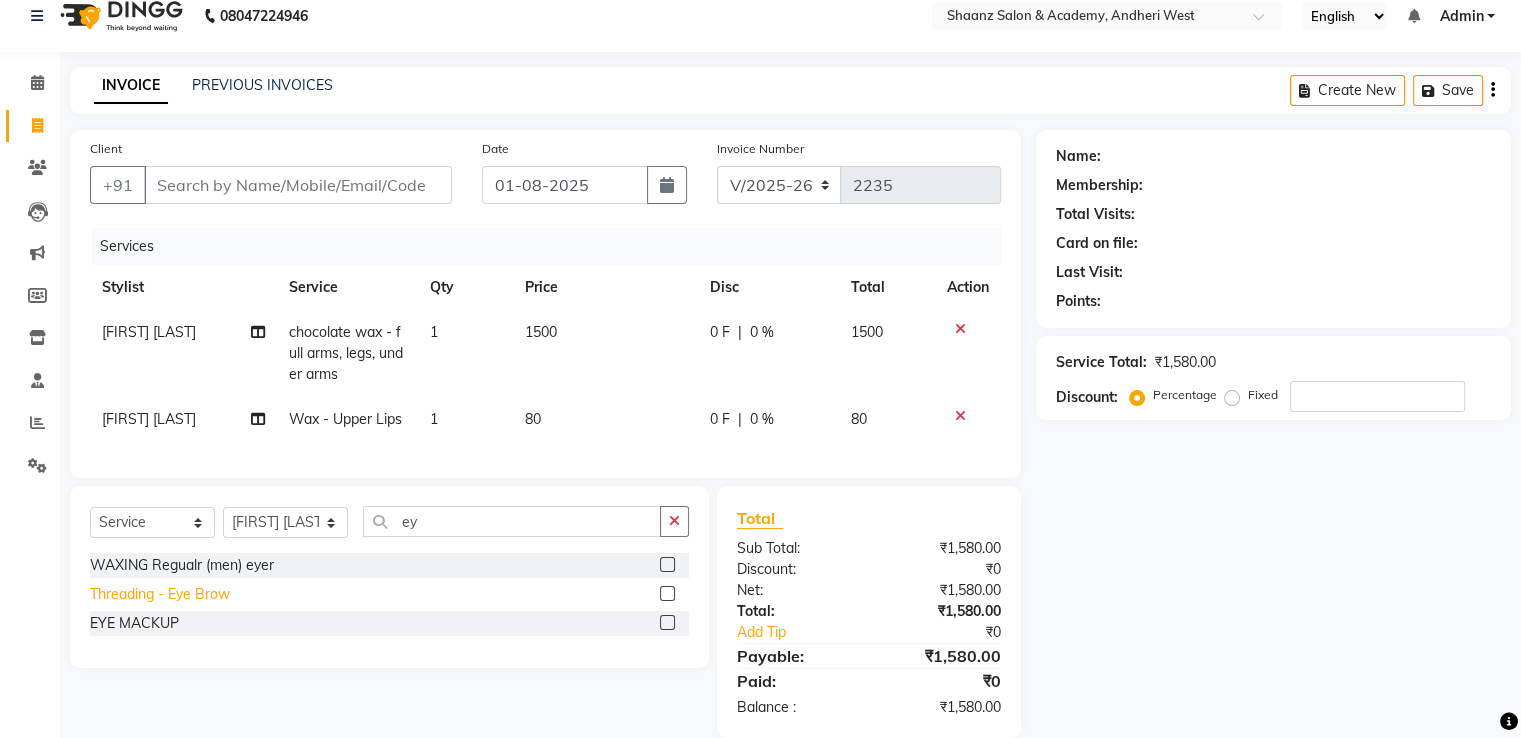 click on "Threading  - Eye Brow" 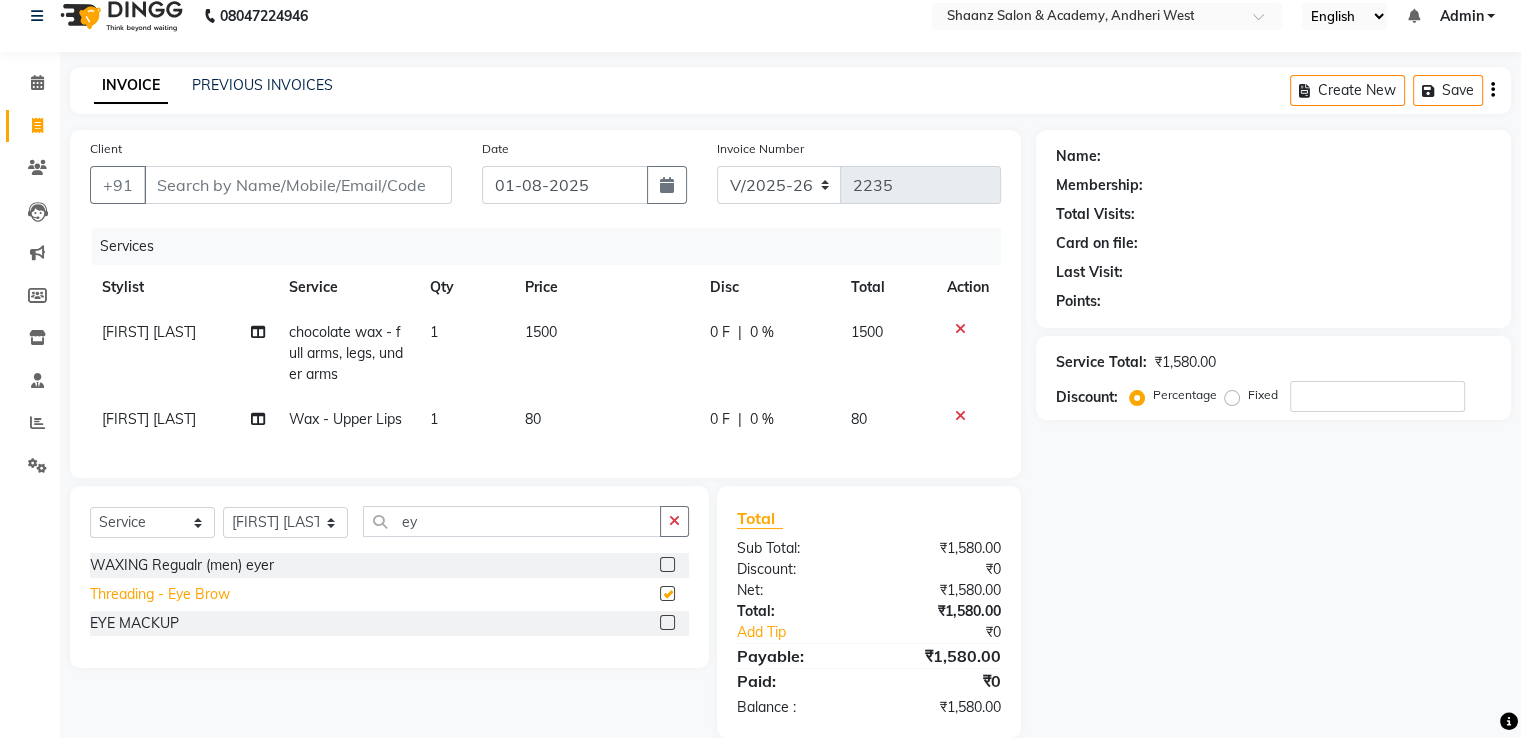 checkbox on "false" 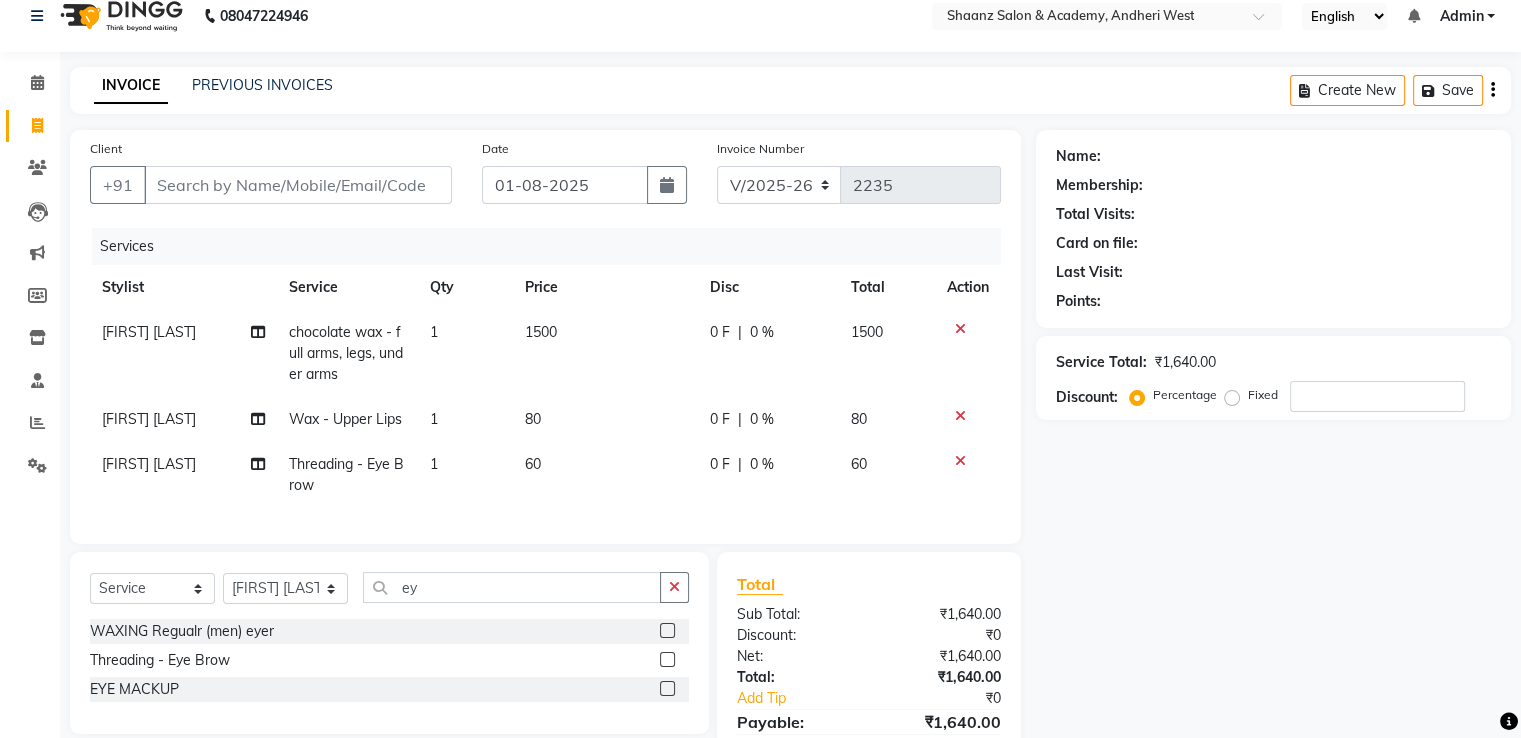click 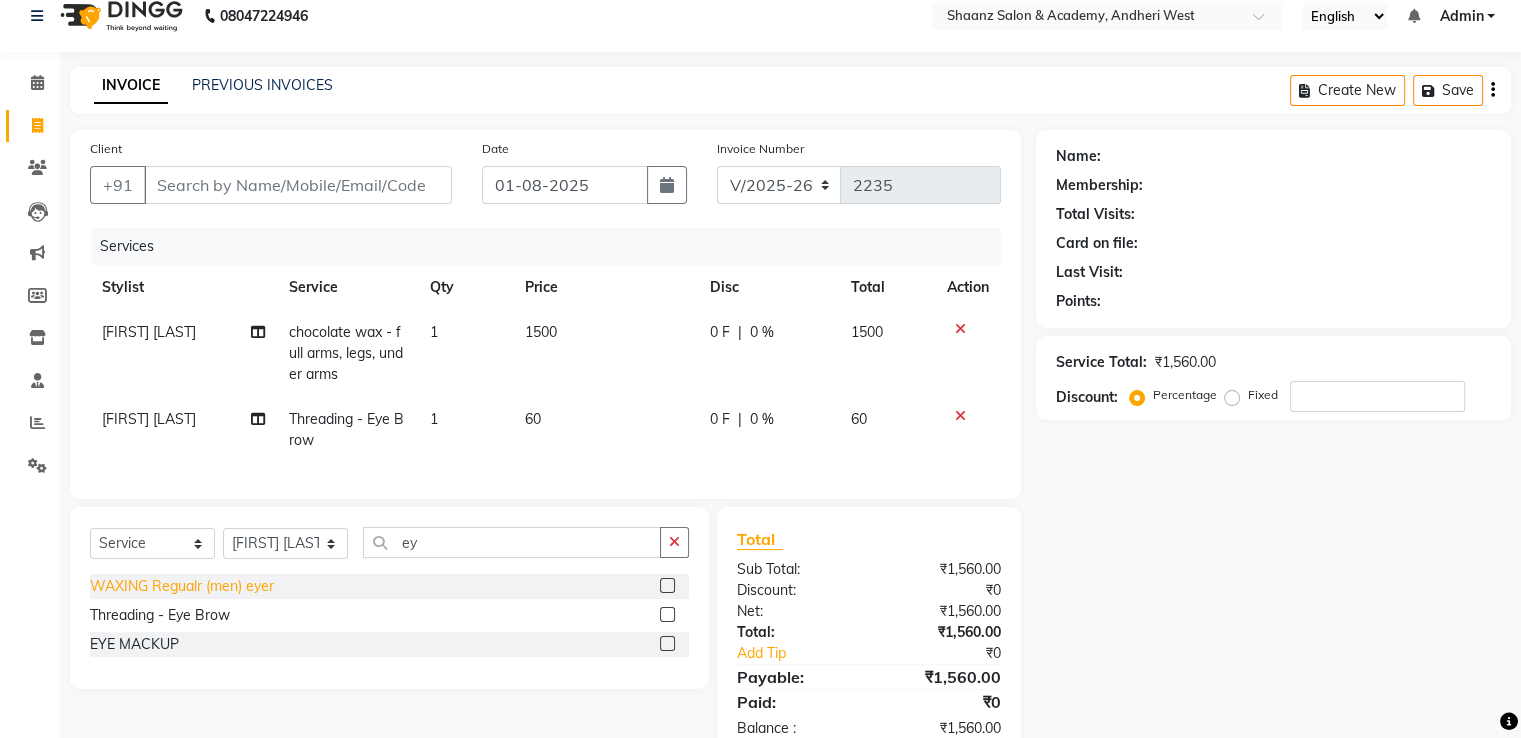 click on "WAXING Regualr (men) eyer" 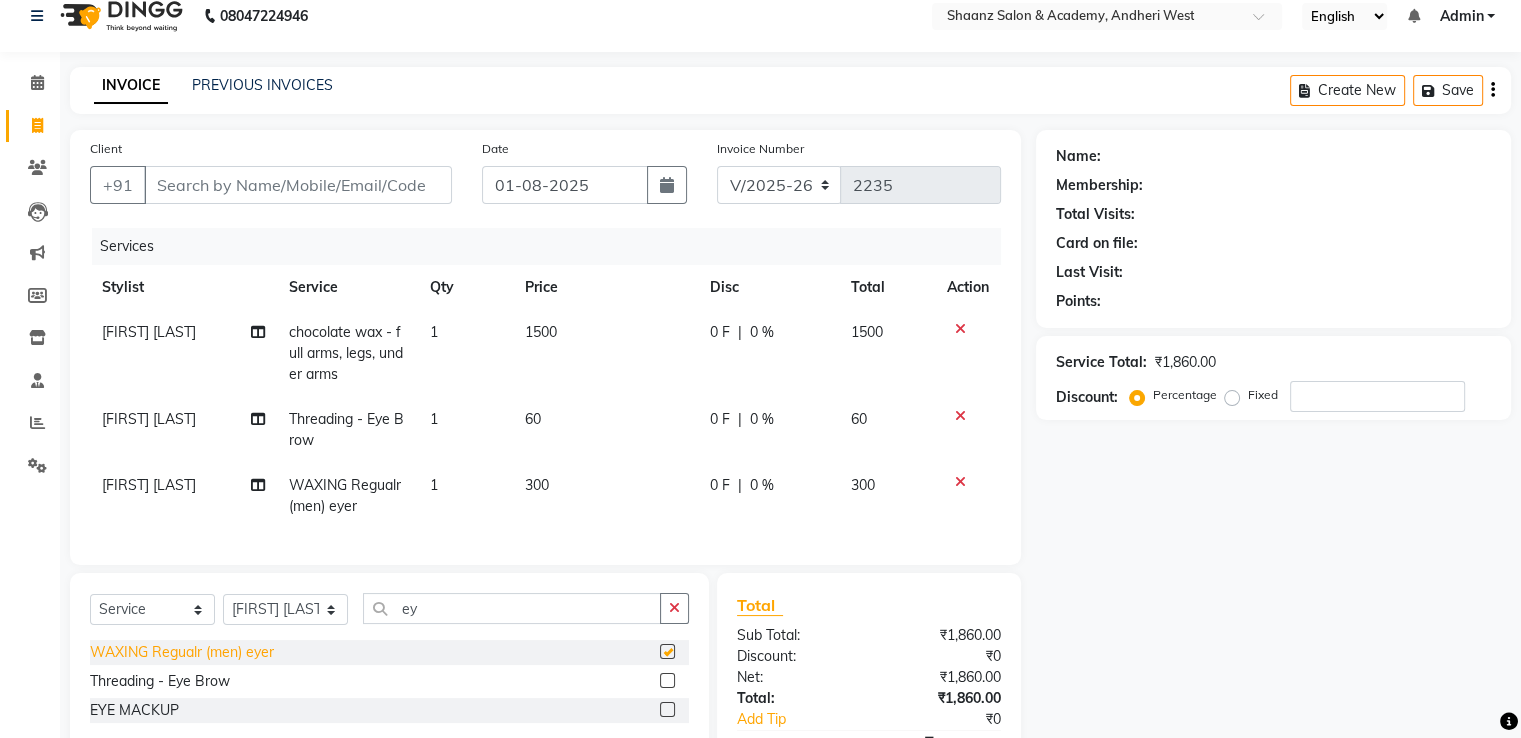 checkbox on "false" 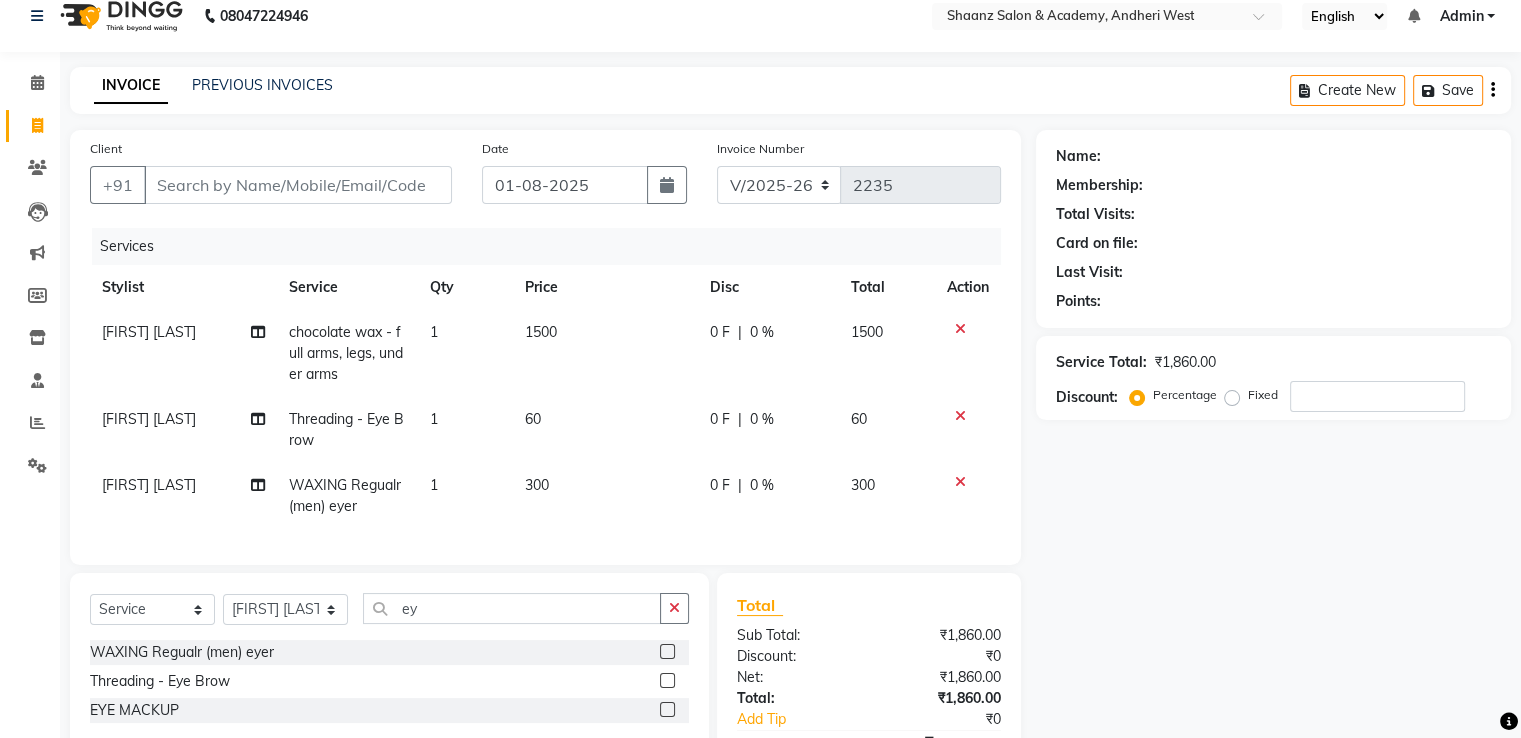 click 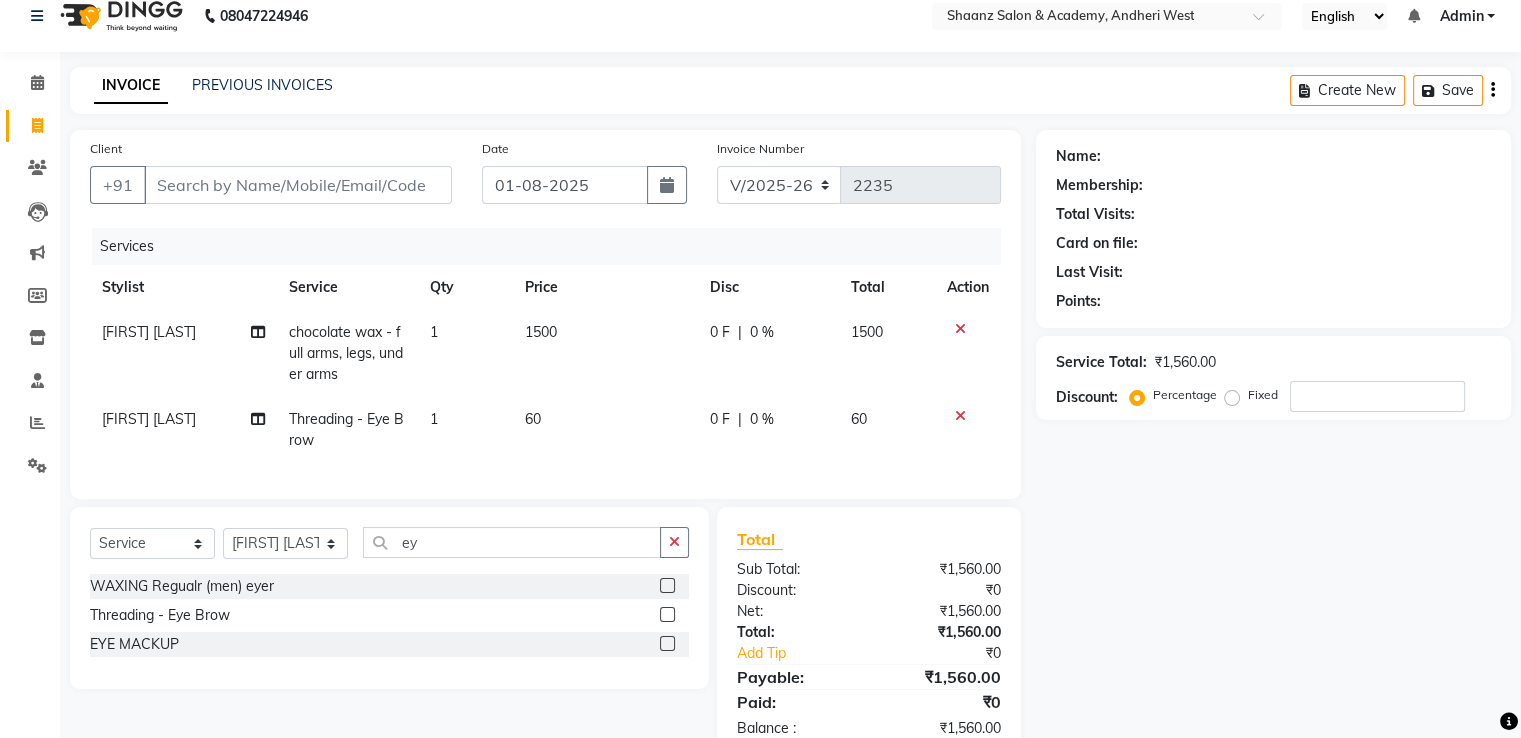drag, startPoint x: 592, startPoint y: 517, endPoint x: 585, endPoint y: 538, distance: 22.135944 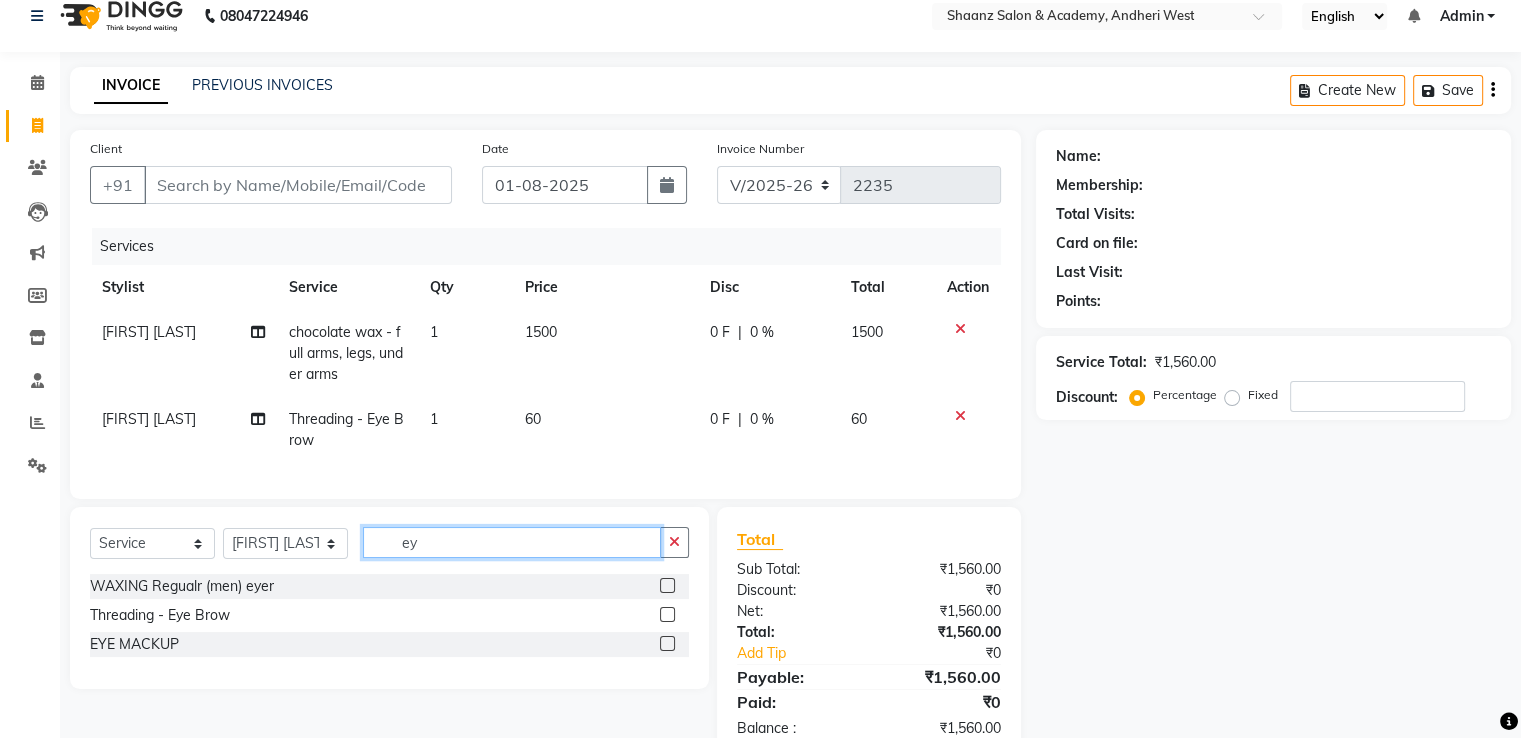 click on "ey" 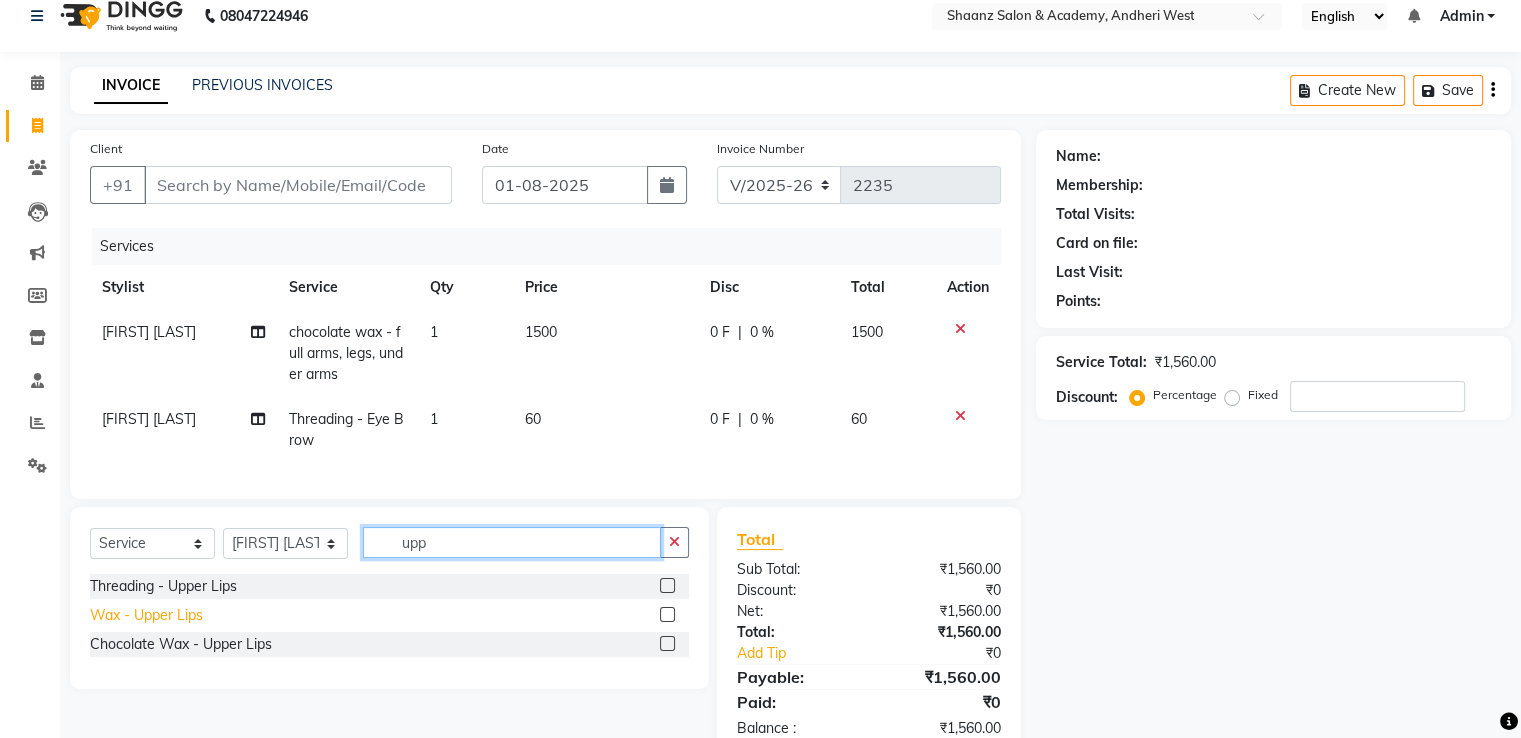 type on "upp" 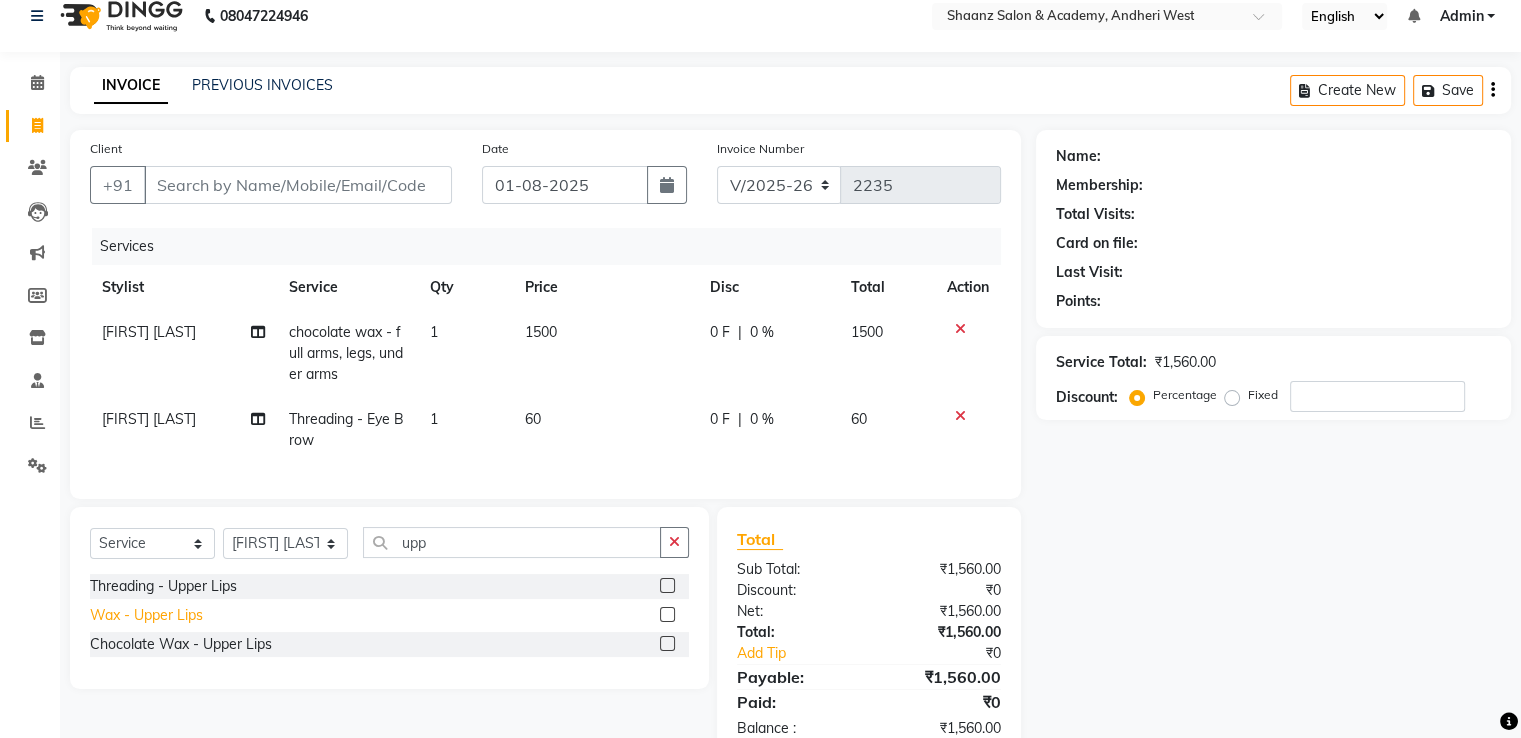 click on "Wax - Upper Lips" 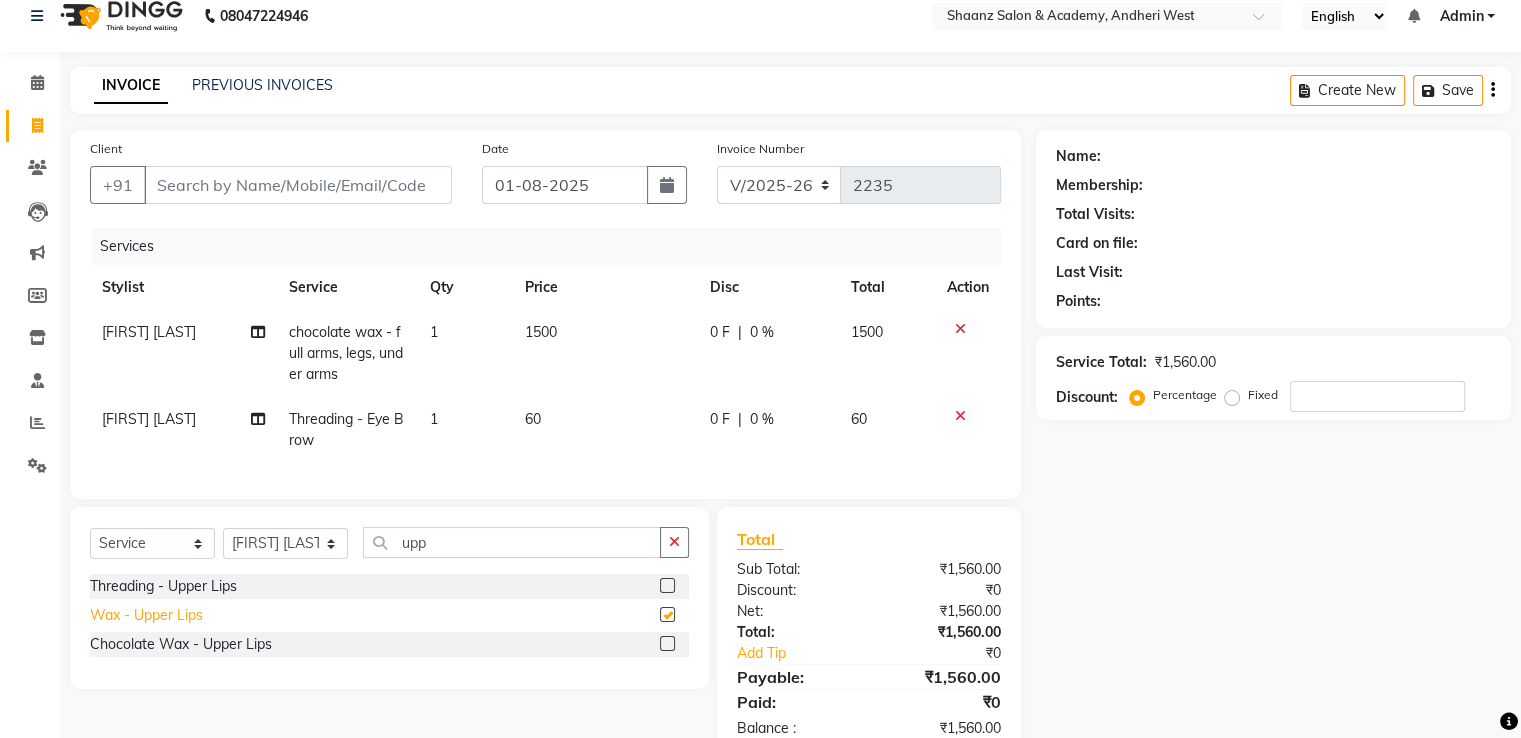 checkbox on "false" 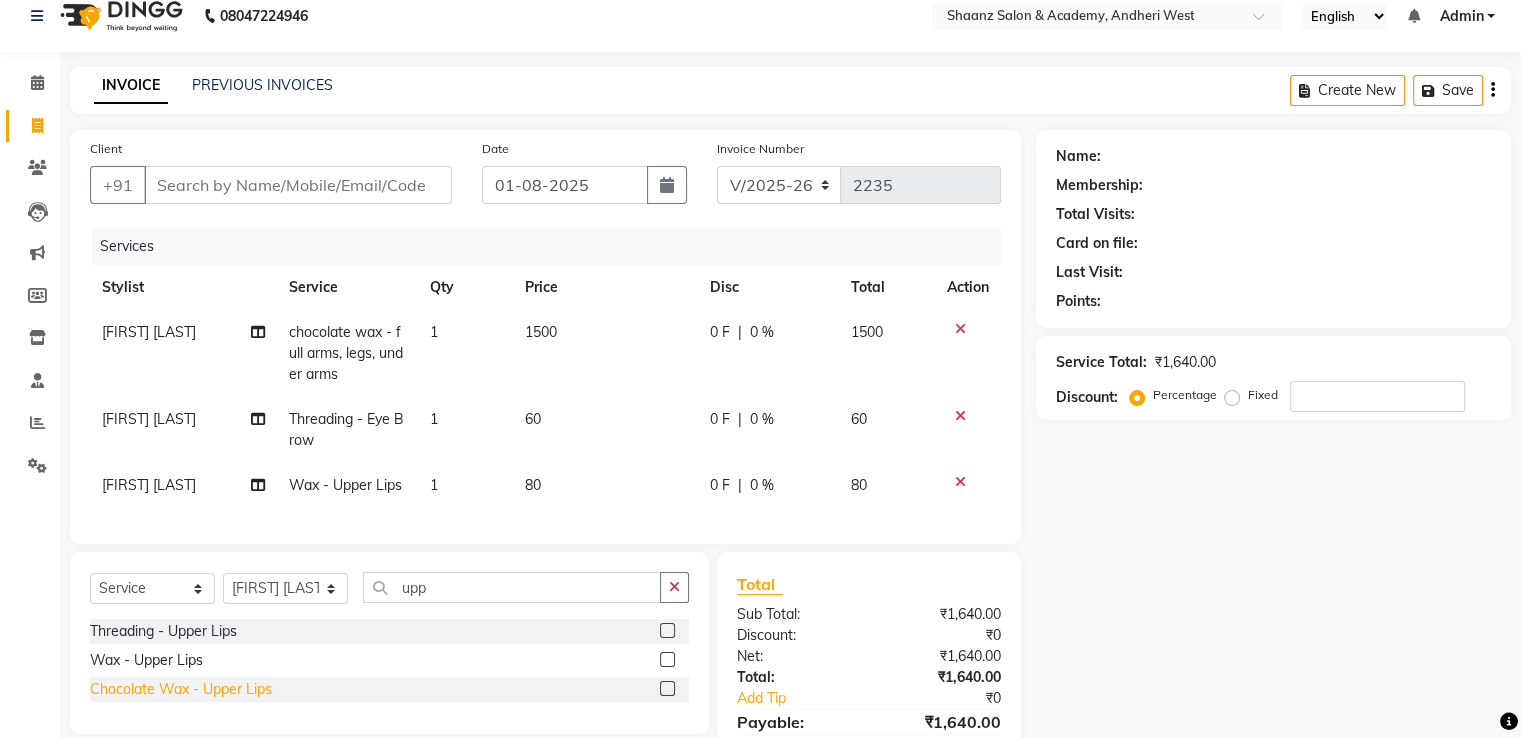 click on "Chocolate Wax - Upper Lips" 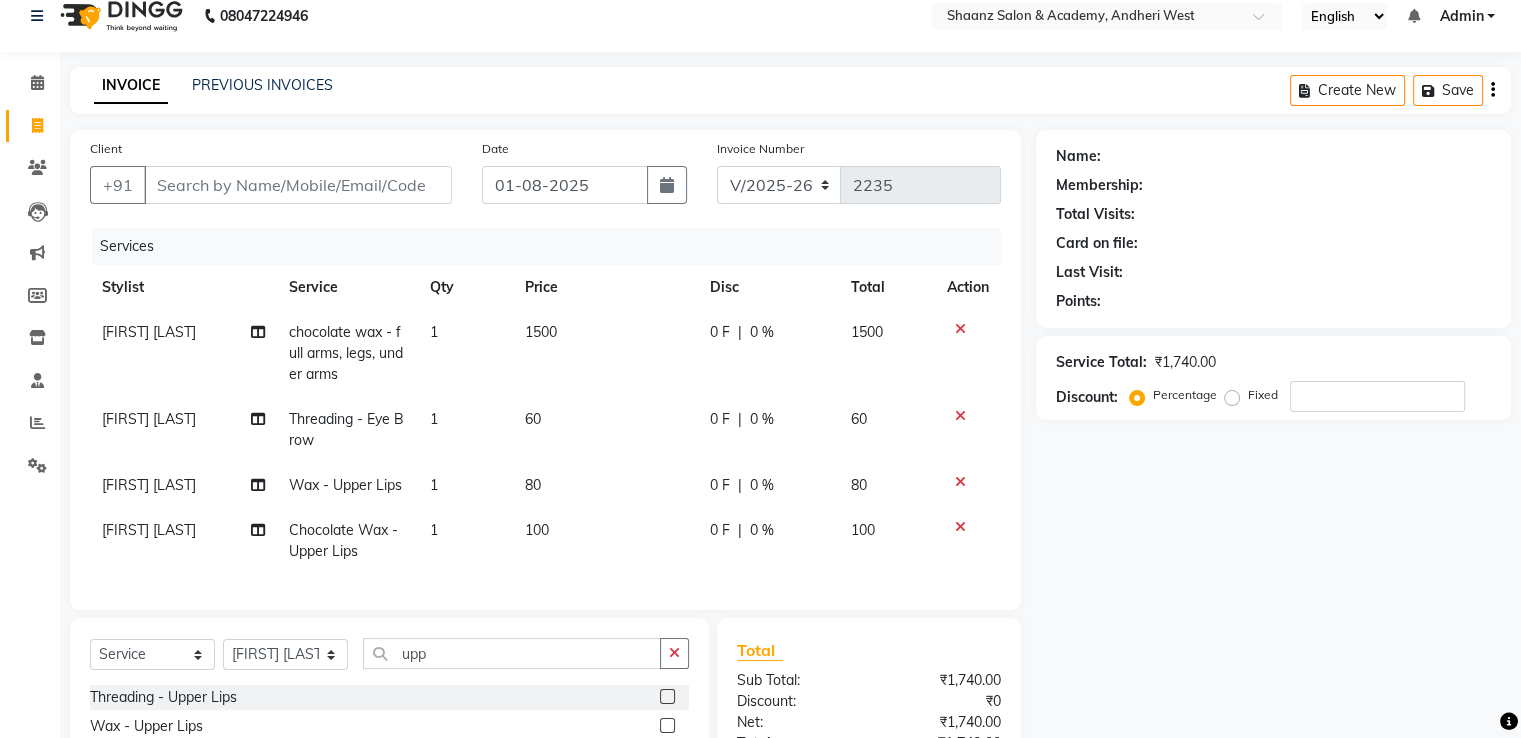 checkbox on "false" 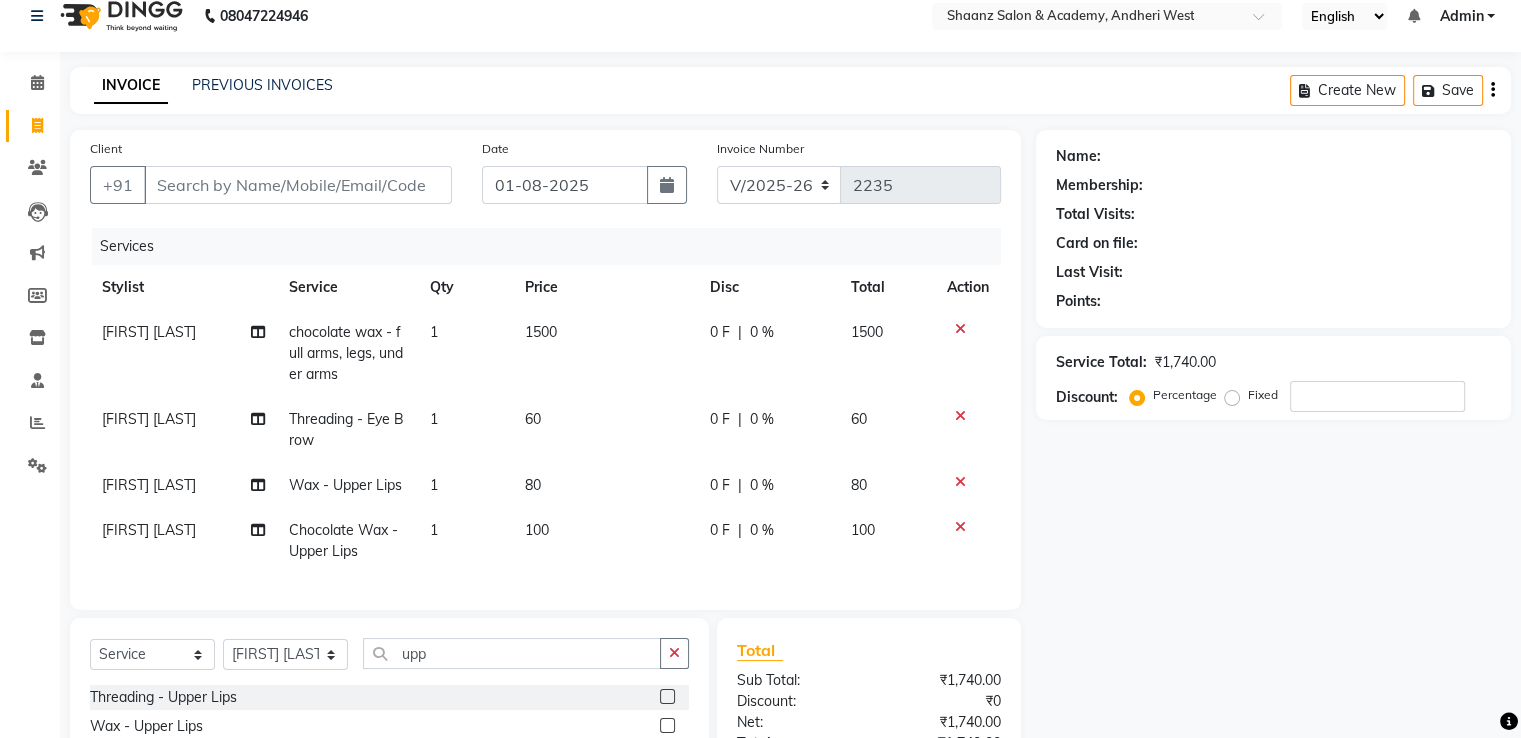 click 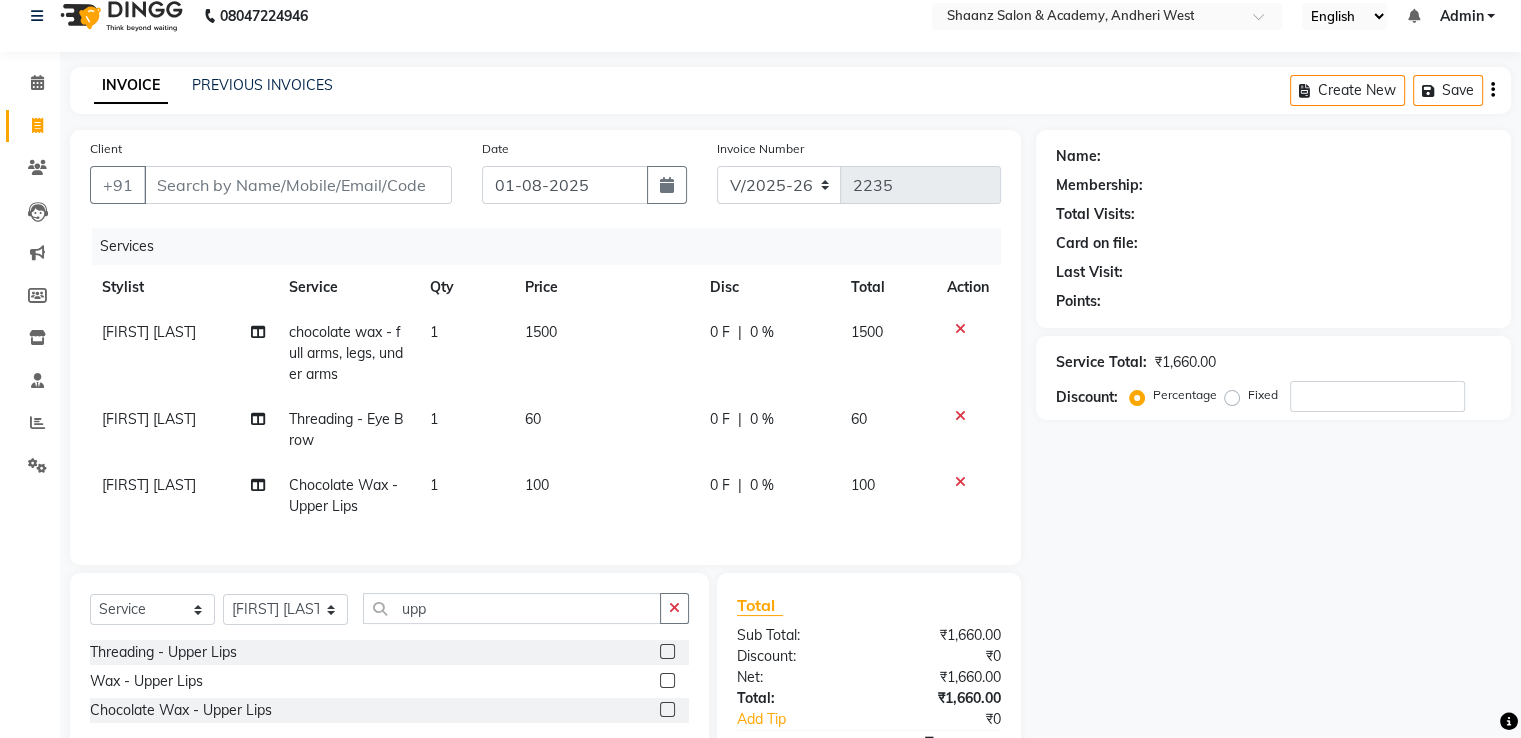 click 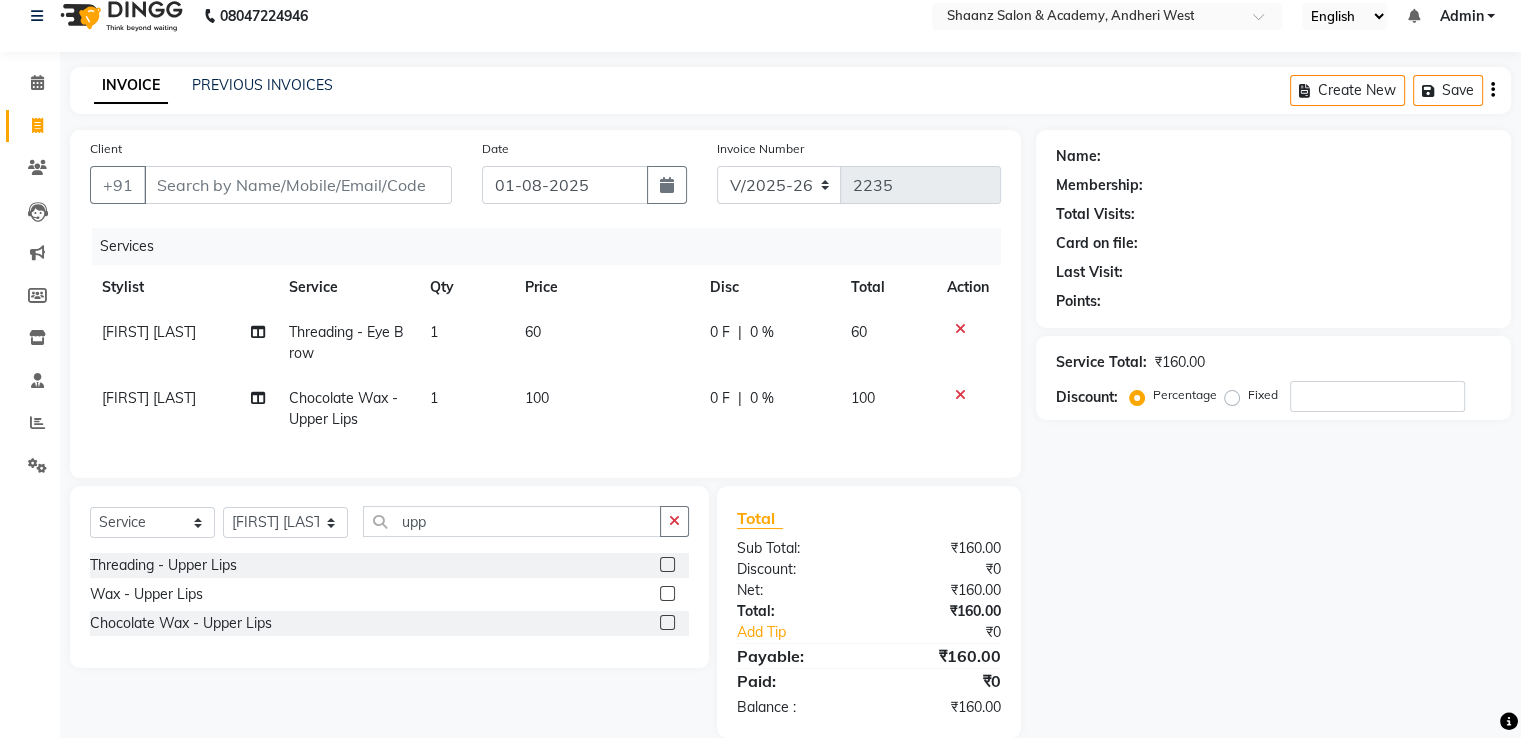 click on "Select  Service  Product  Membership  Package Voucher Prepaid Gift Card  Select Stylist [FIRST] [LAST] [FIRST]  [LAST] [FIRST] [LAST] [FIRST] [LAST] [FIRST] [LAST] [FIRST] [LAST] [FIRST] [LAST] [FIRST] [LAST] [FIRST] [LAST] [FIRST] [LAST] upp" 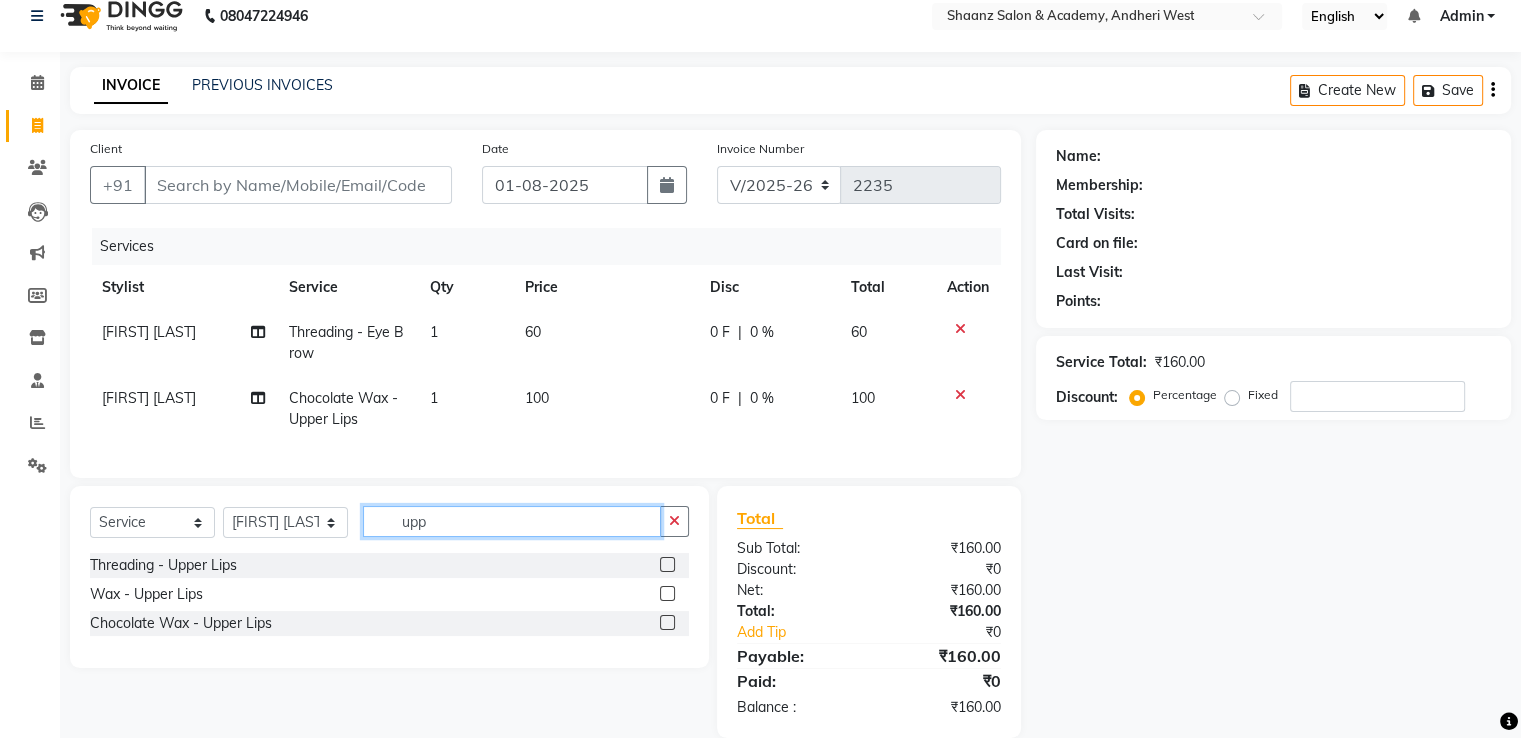 click on "upp" 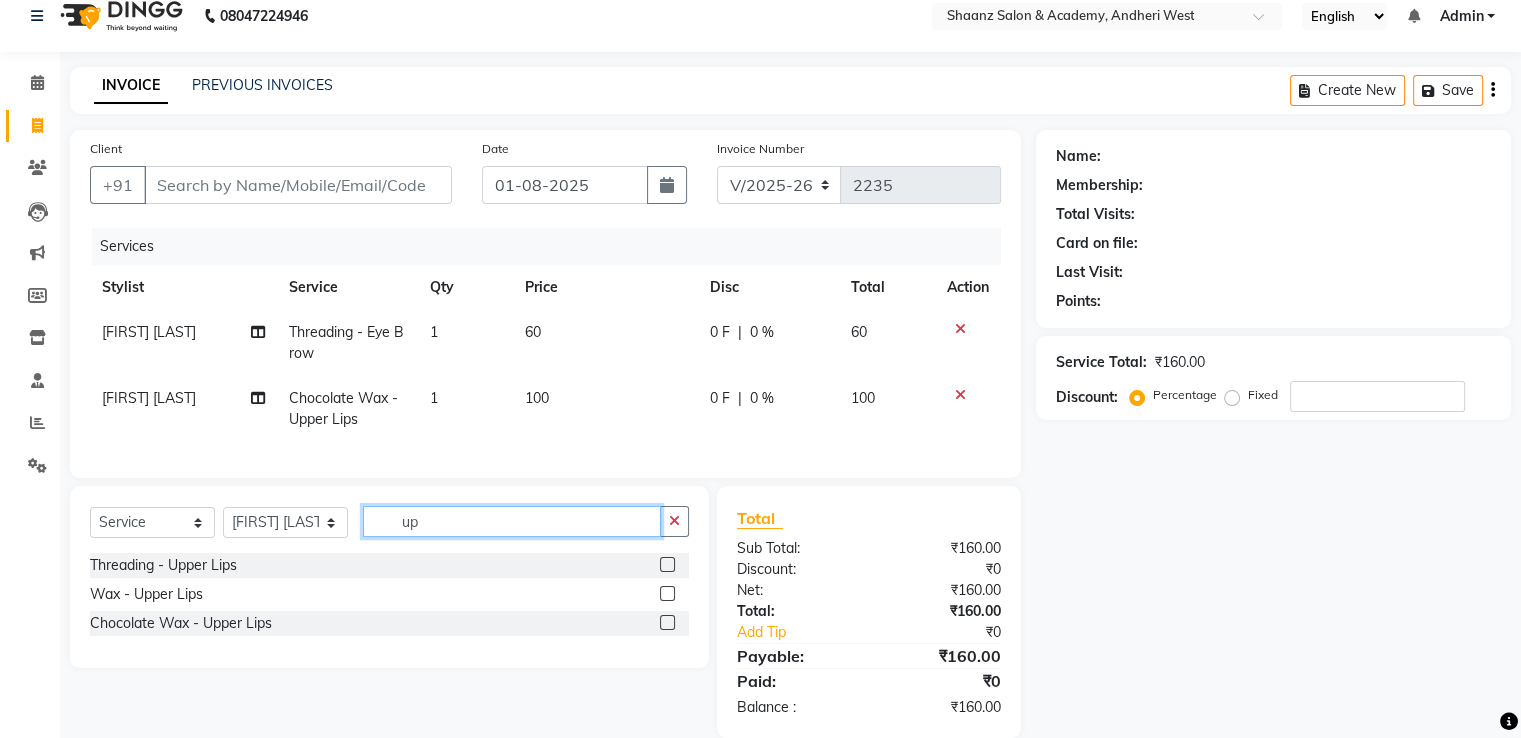 type on "u" 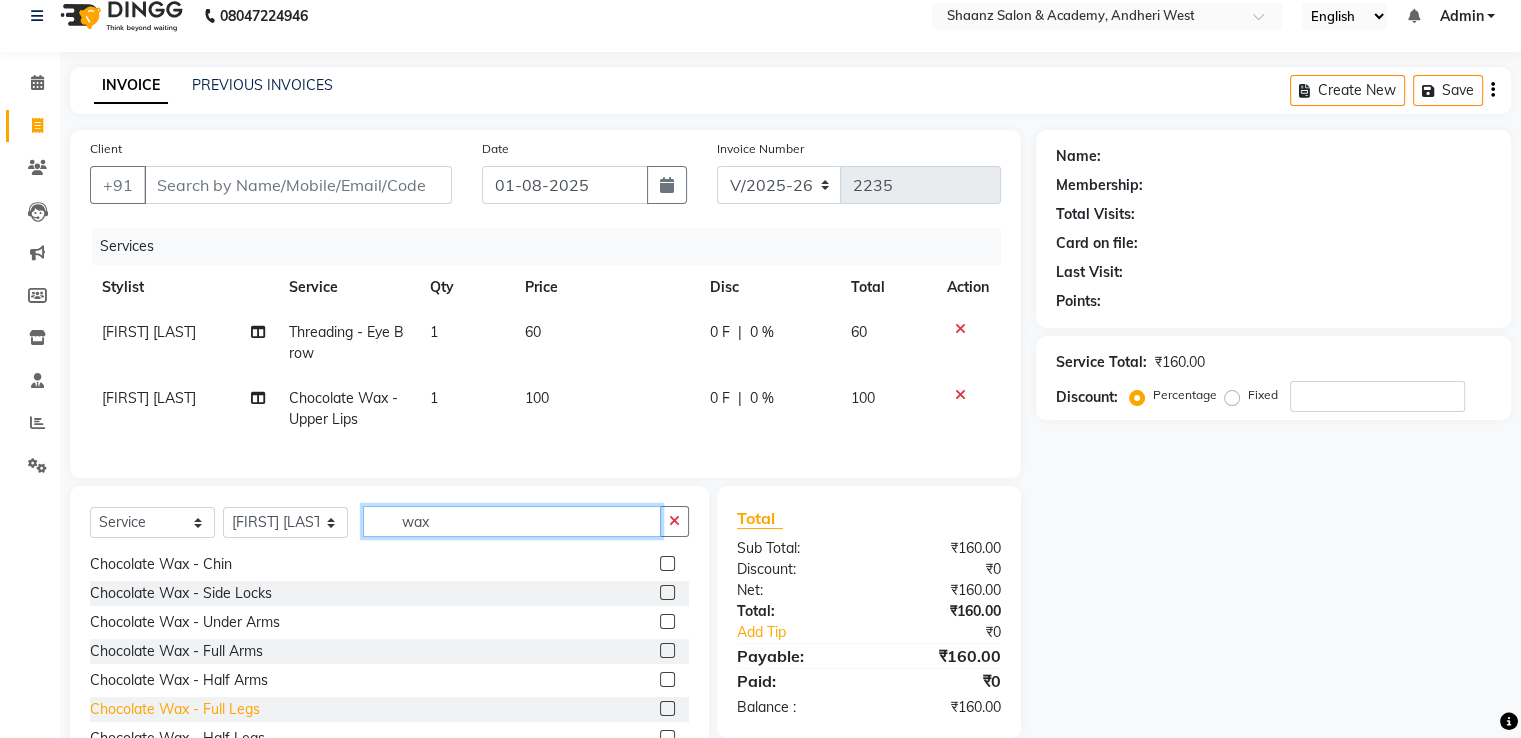 scroll, scrollTop: 1000, scrollLeft: 0, axis: vertical 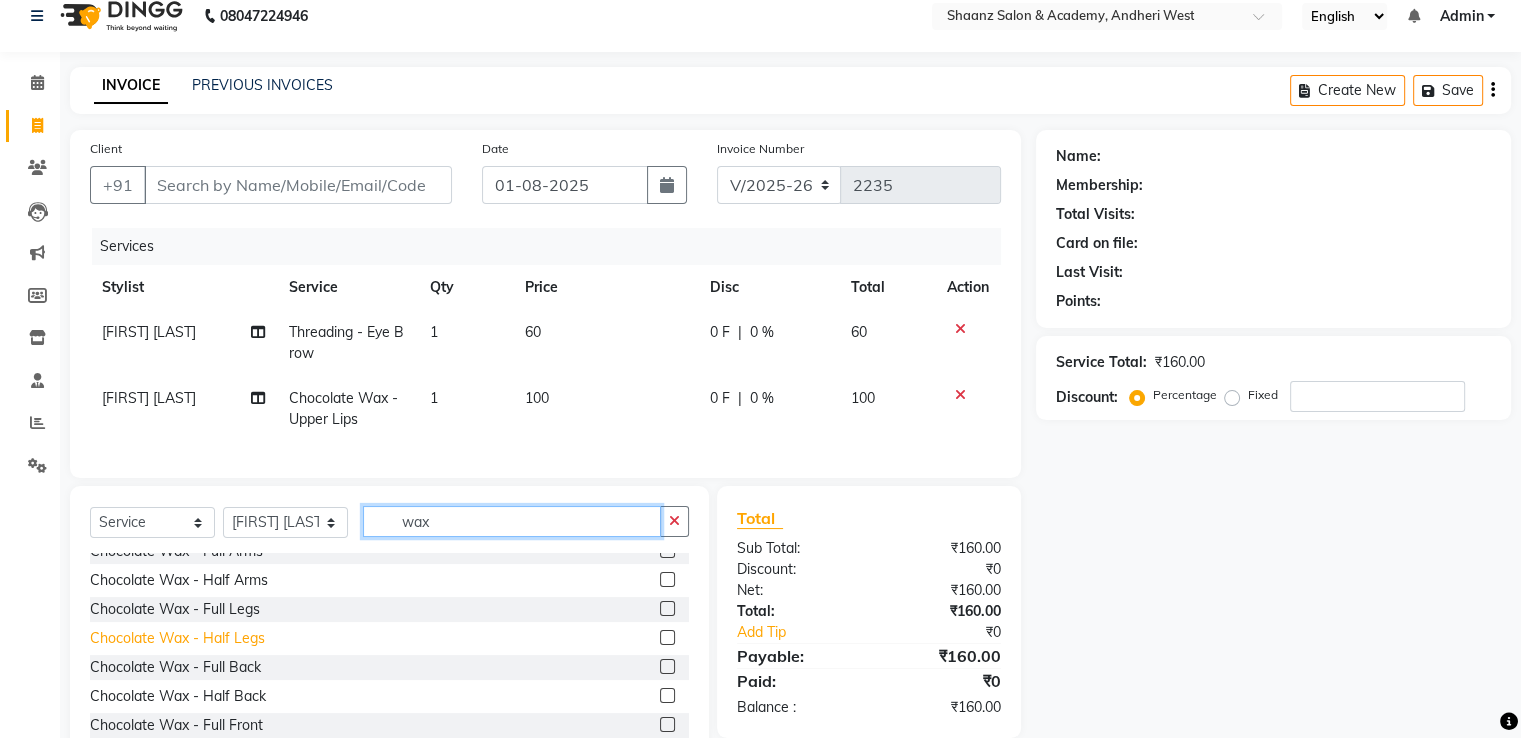 type on "wax" 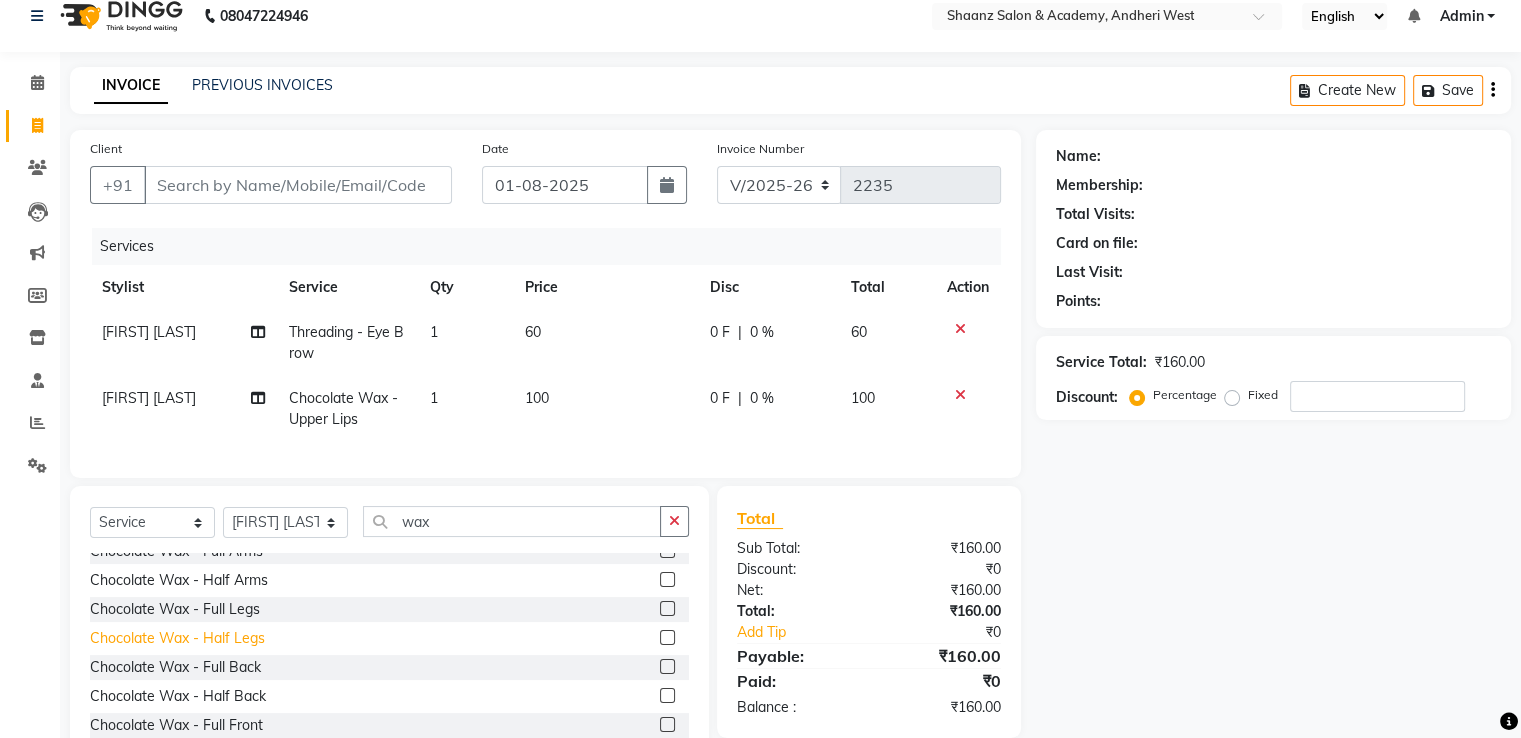 click on "Chocolate Wax - Half Legs" 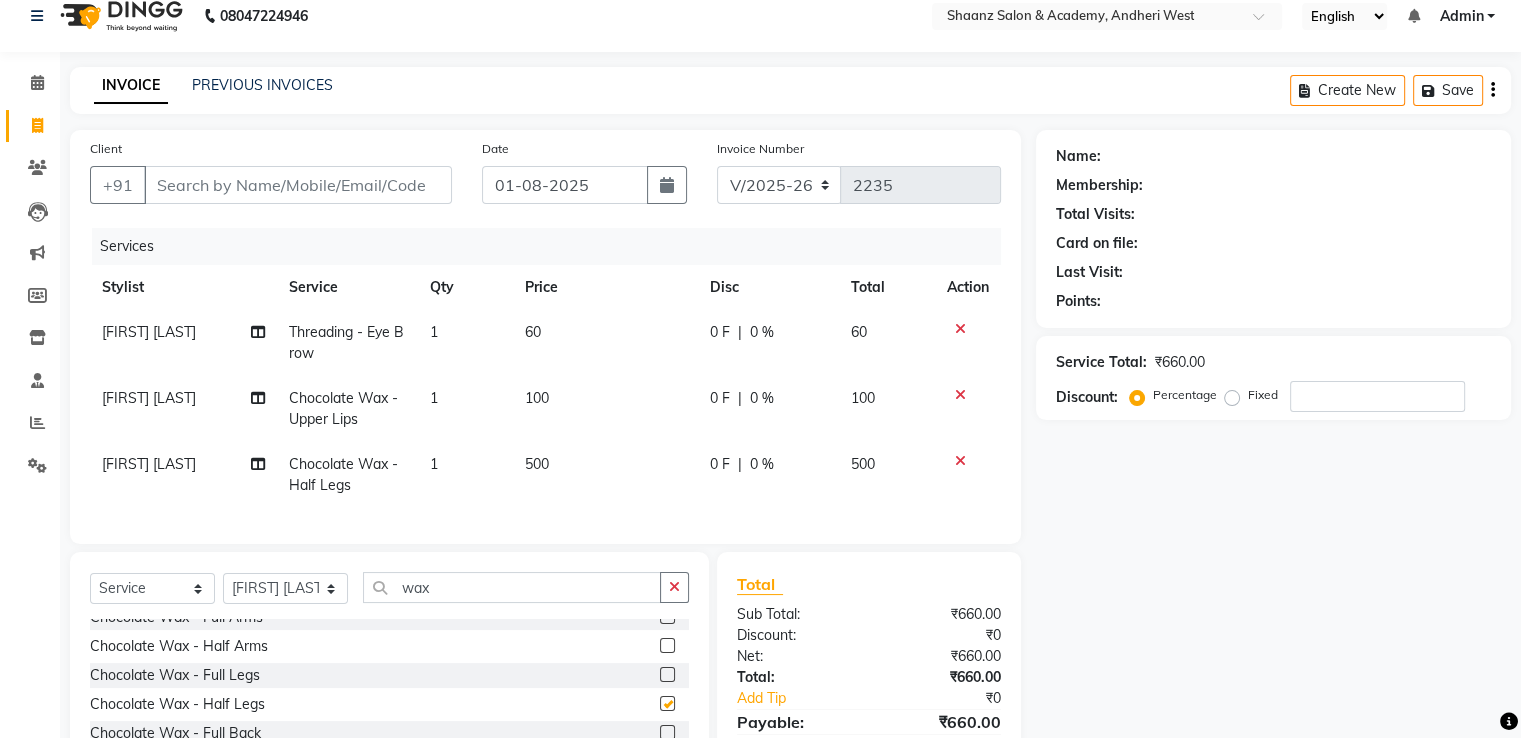 checkbox on "false" 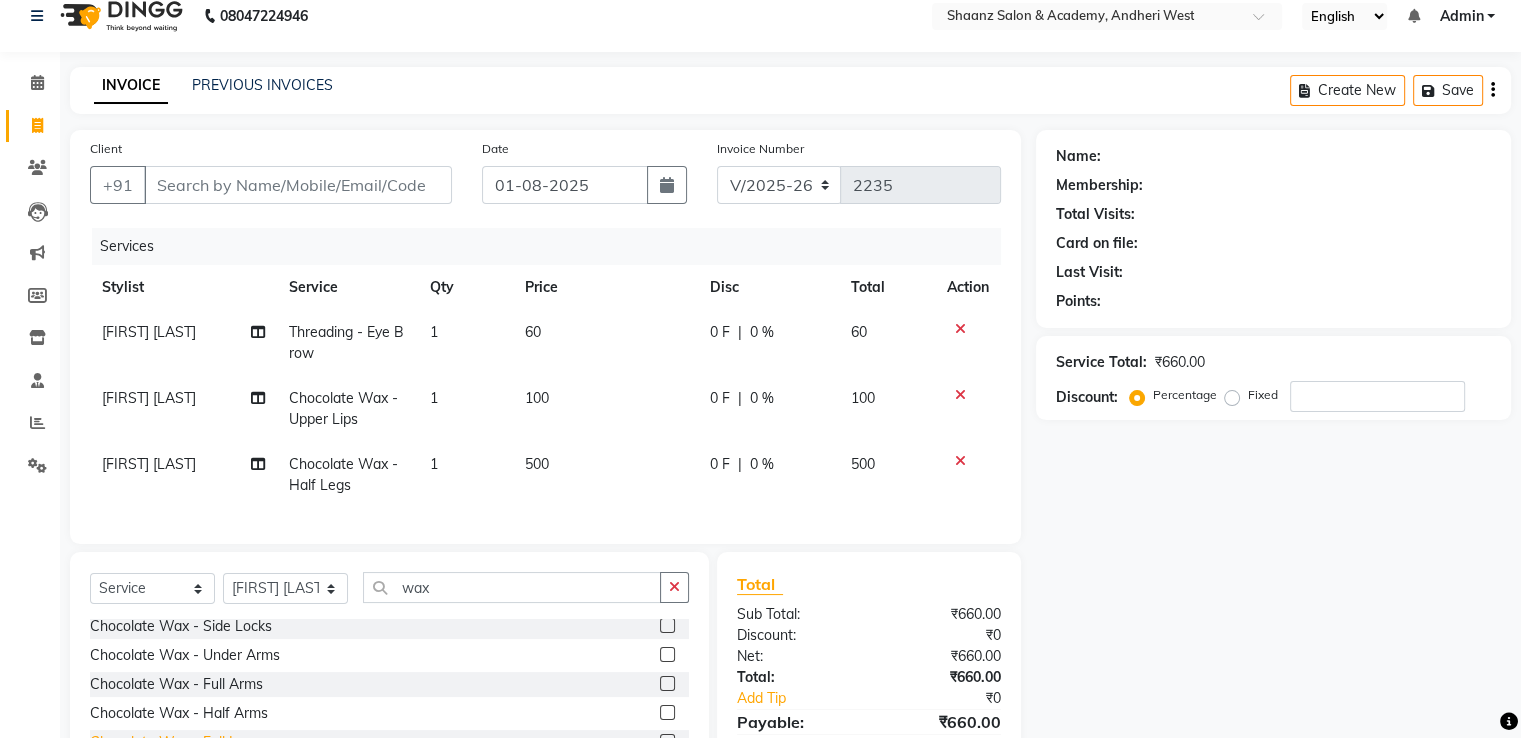 scroll, scrollTop: 900, scrollLeft: 0, axis: vertical 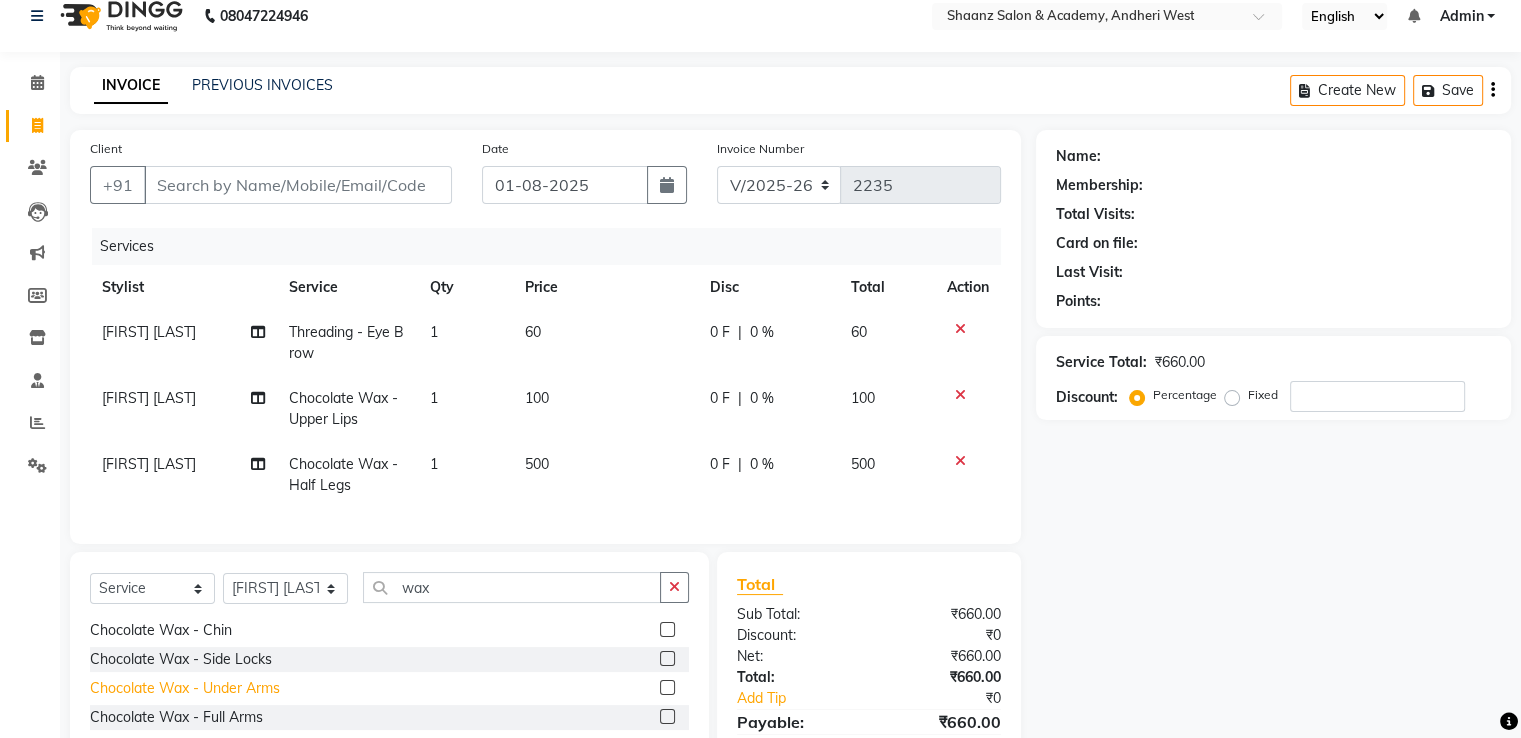 click on "Chocolate Wax - Under Arms" 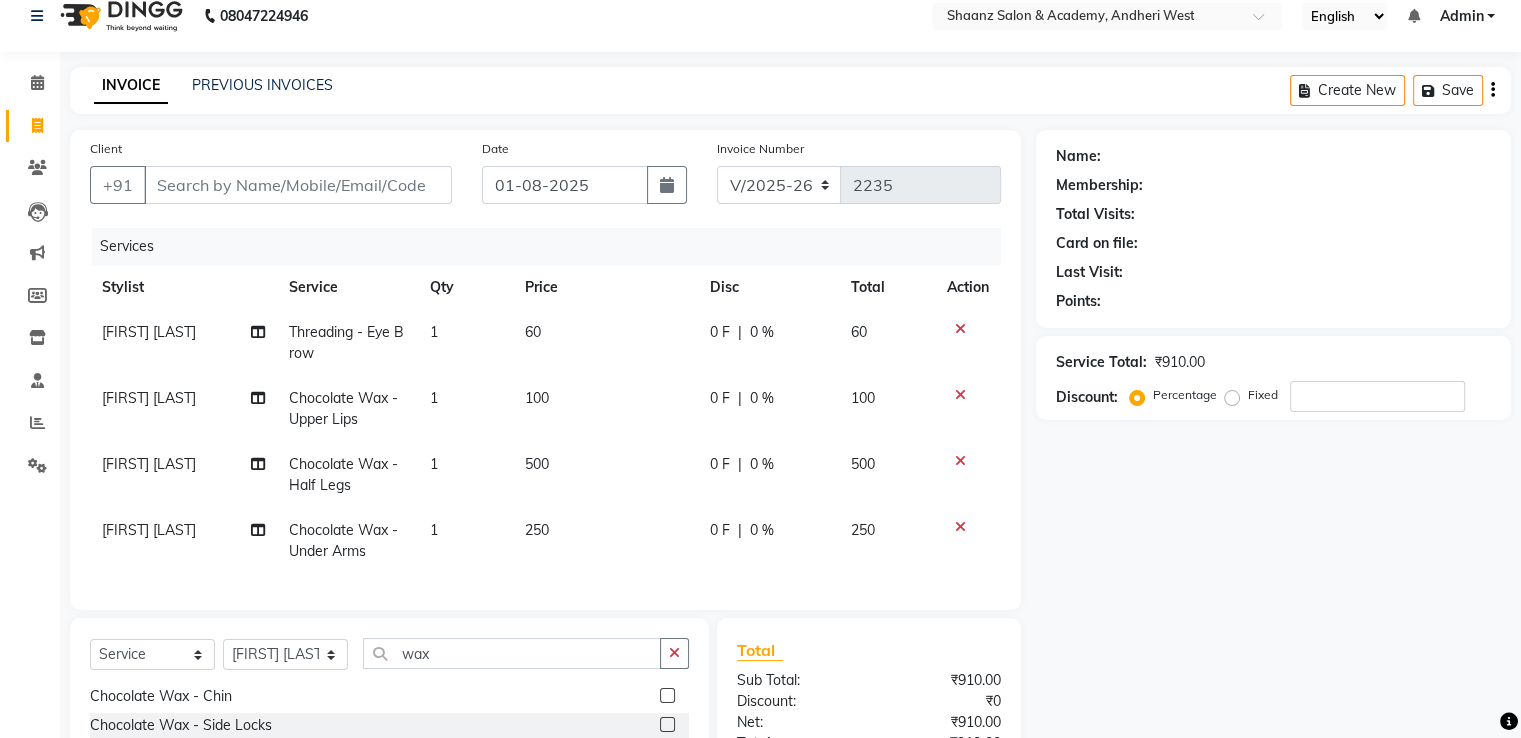 checkbox on "false" 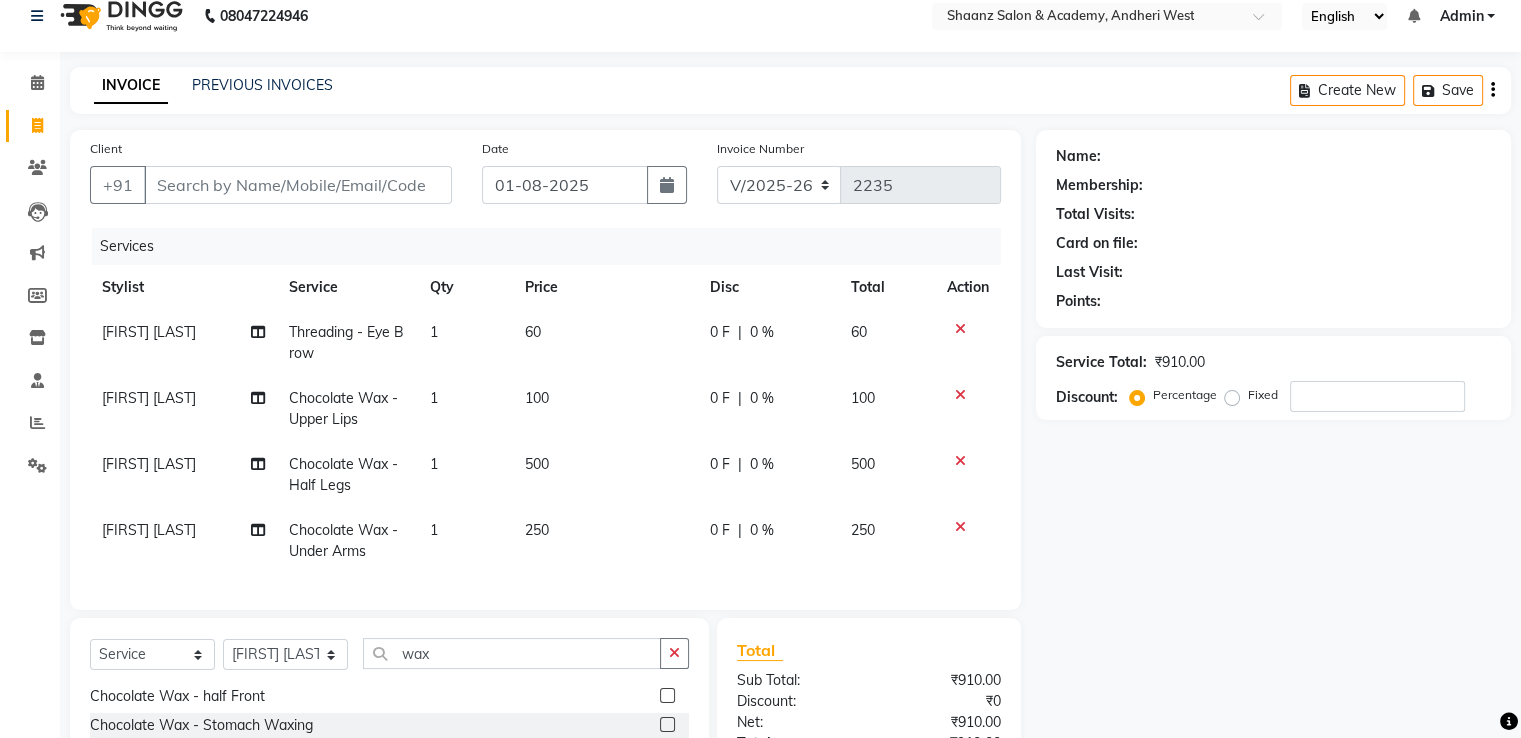scroll, scrollTop: 1192, scrollLeft: 0, axis: vertical 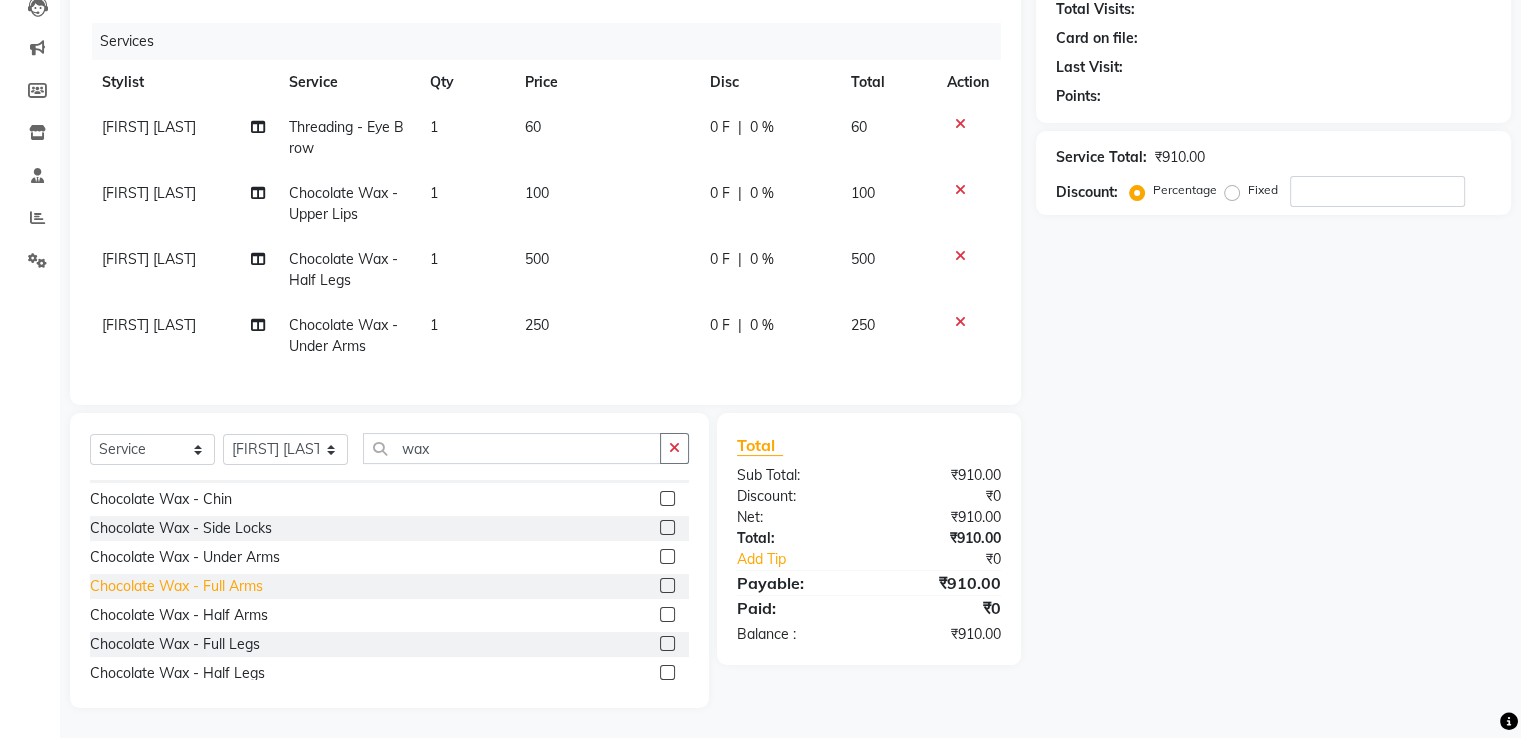 click on "Chocolate Wax - Full Arms" 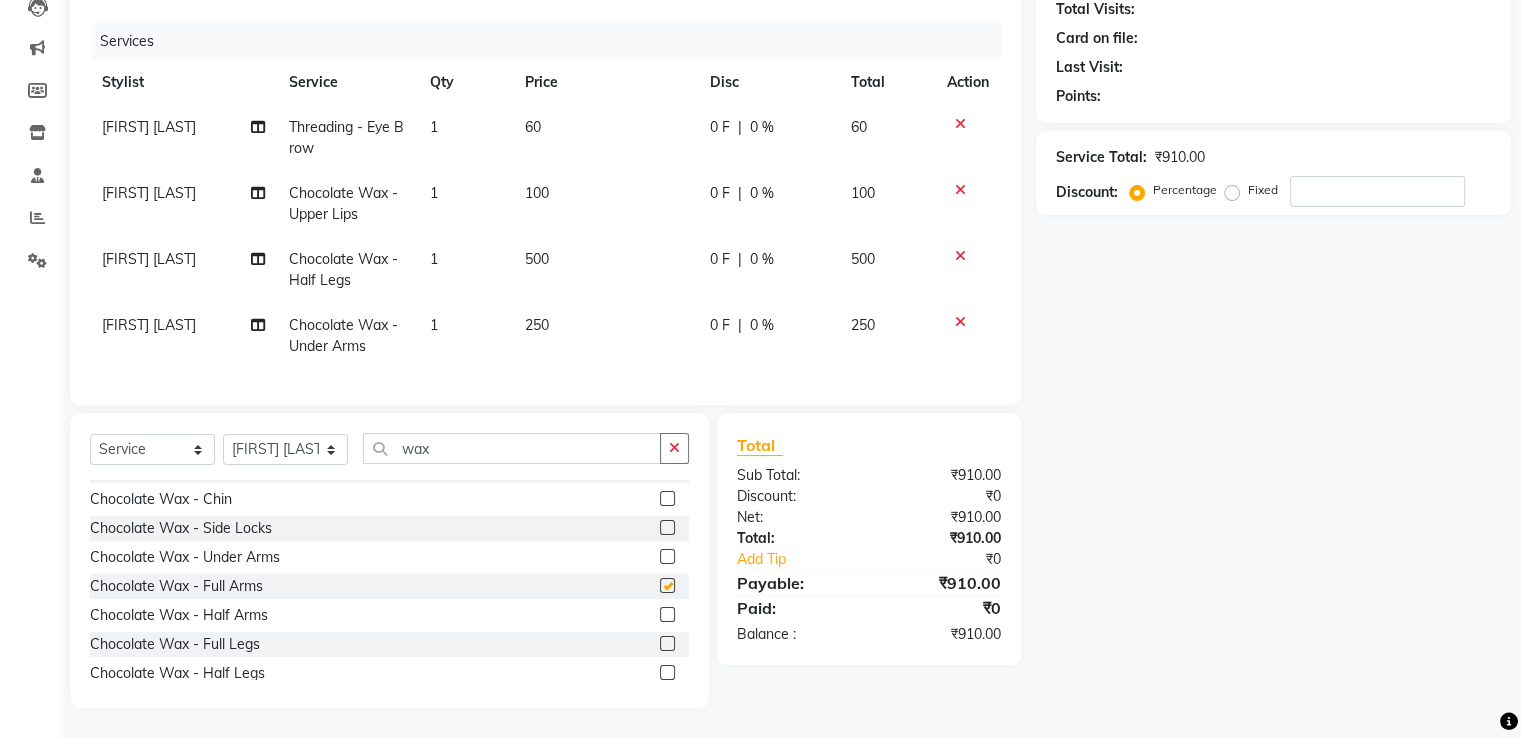 checkbox on "false" 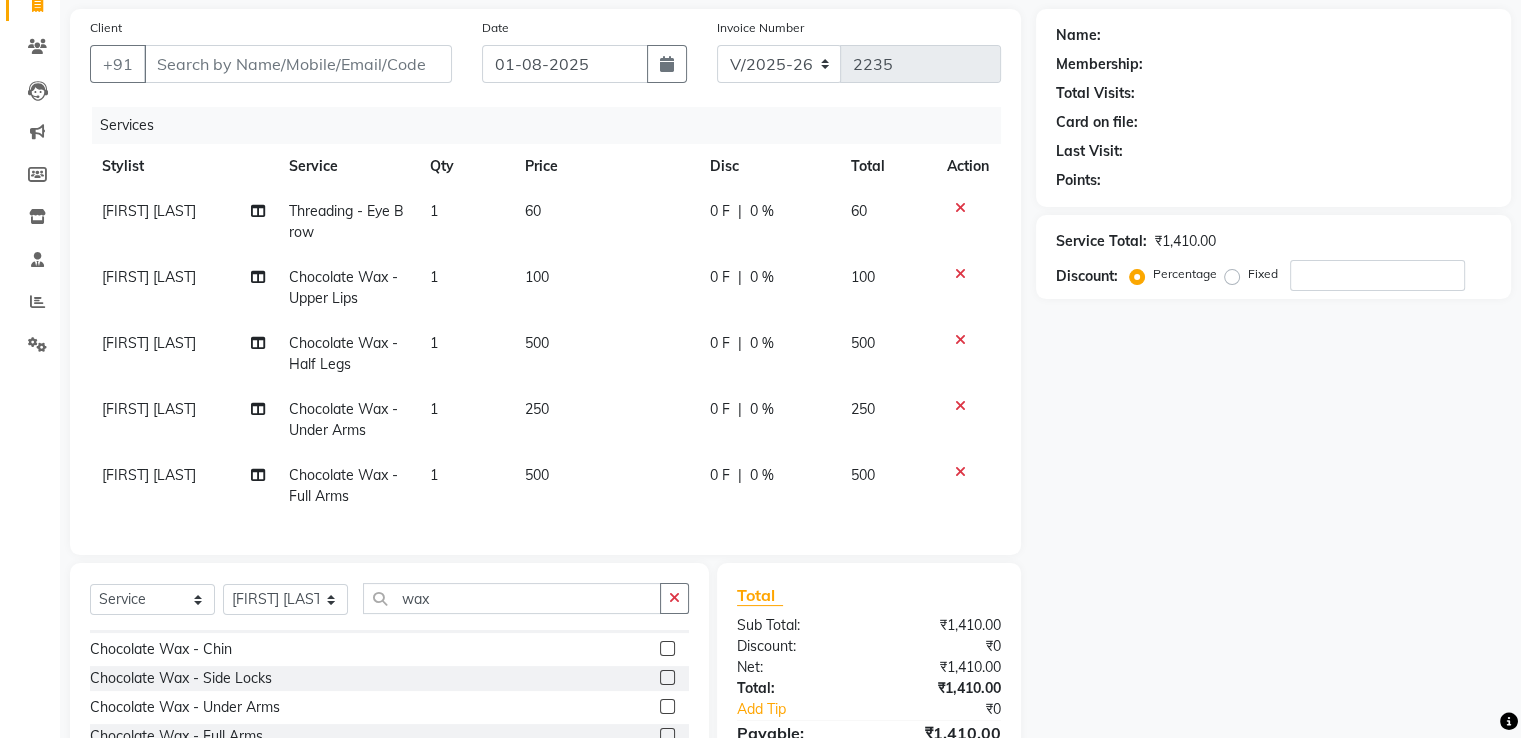 scroll, scrollTop: 107, scrollLeft: 0, axis: vertical 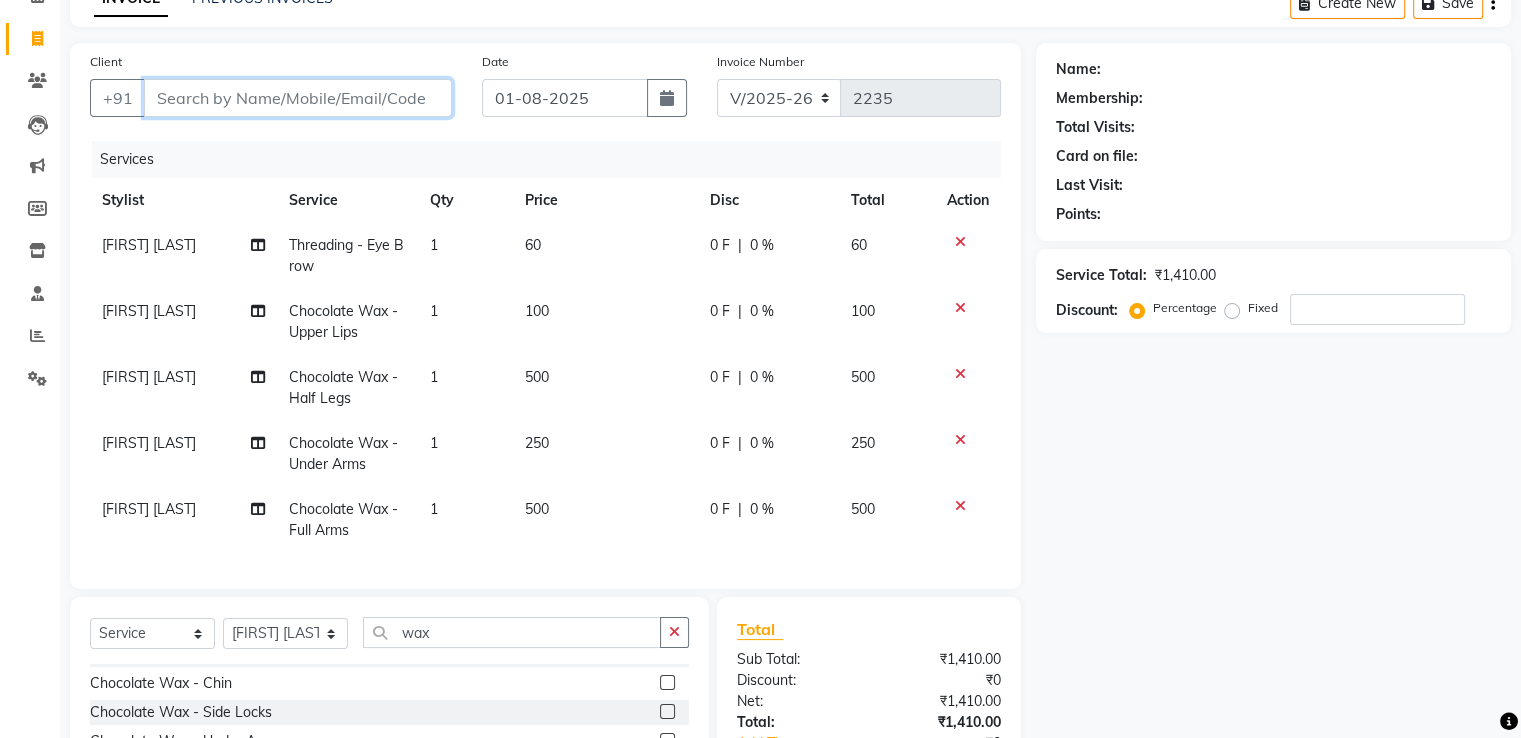 click on "Client" at bounding box center (298, 98) 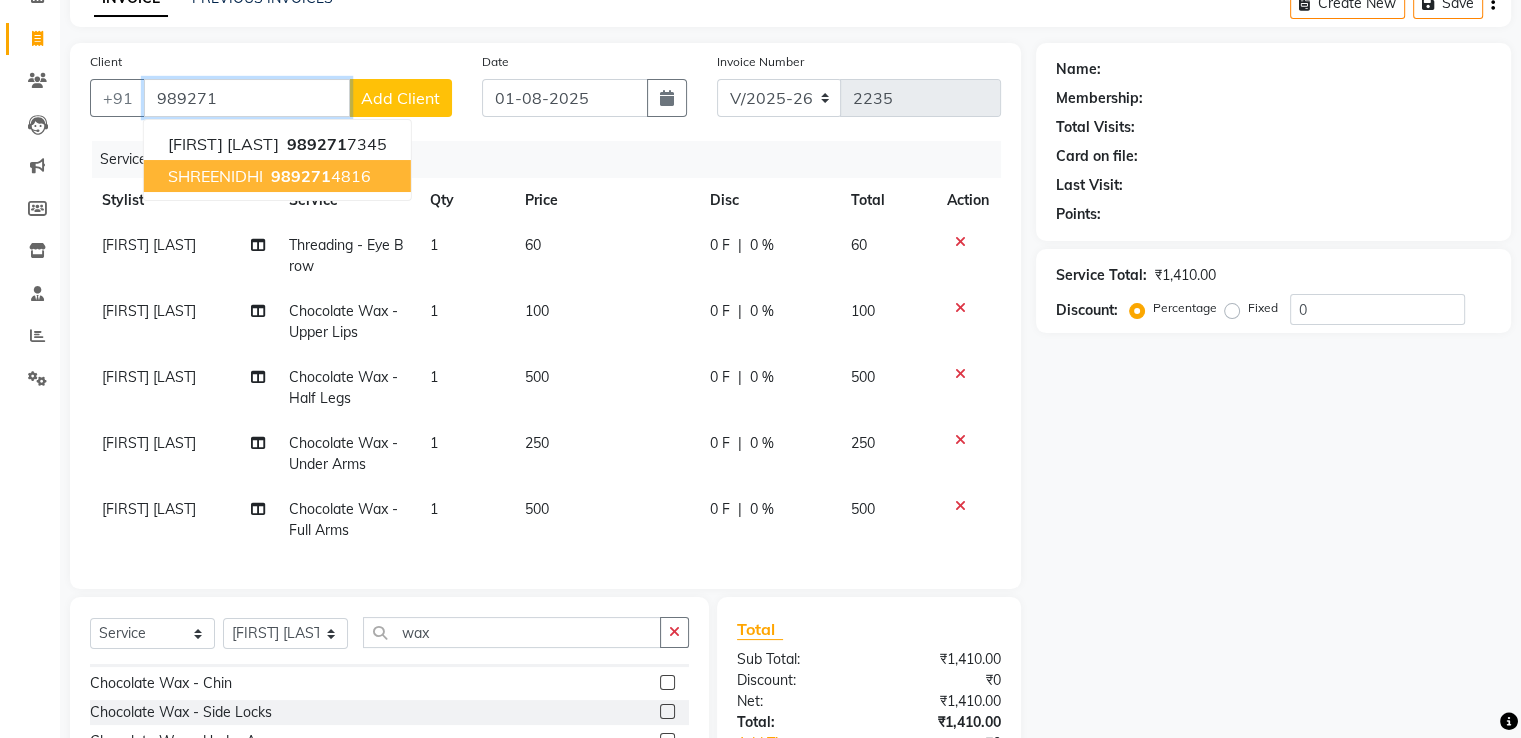 click on "SHREENIDHI" at bounding box center [215, 176] 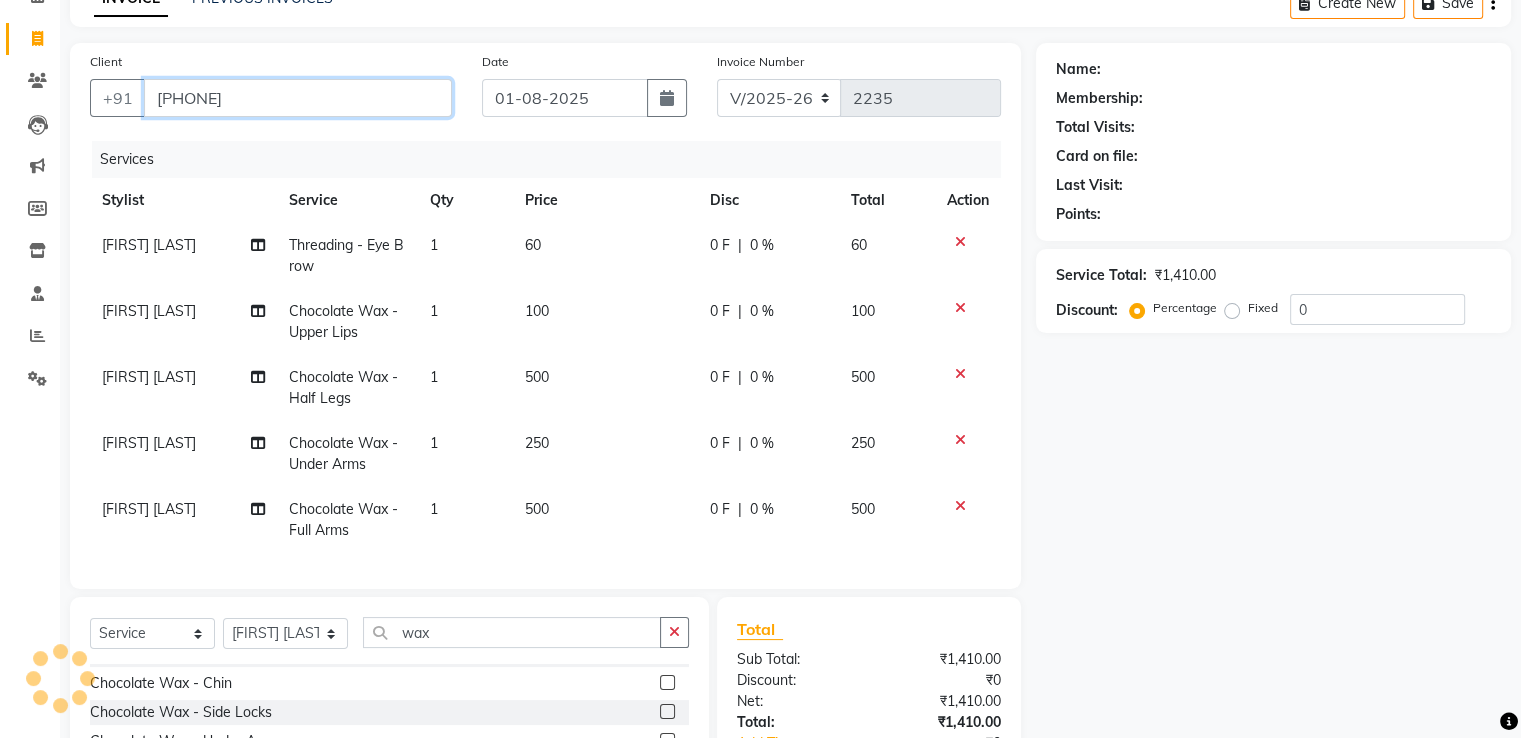 type on "[PHONE]" 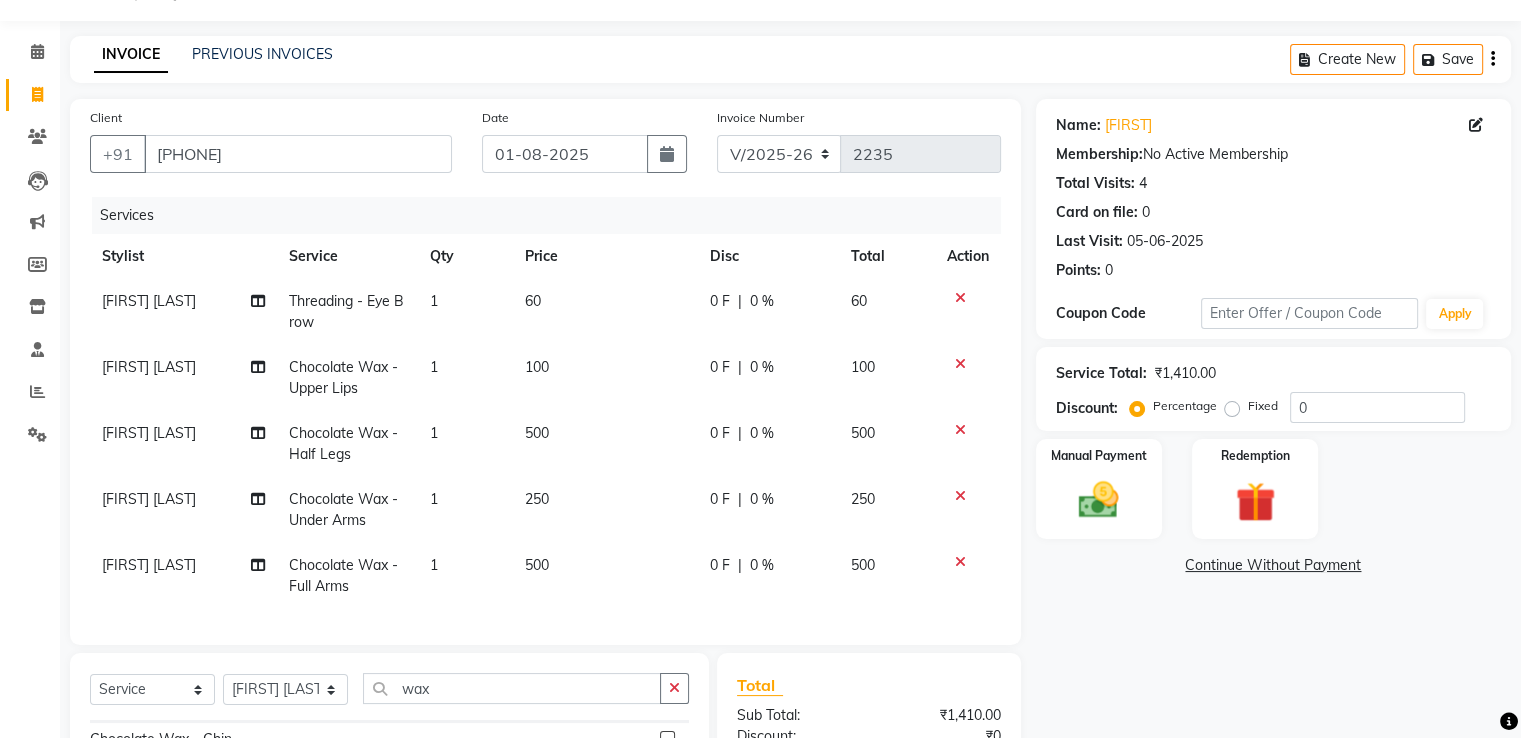 scroll, scrollTop: 0, scrollLeft: 0, axis: both 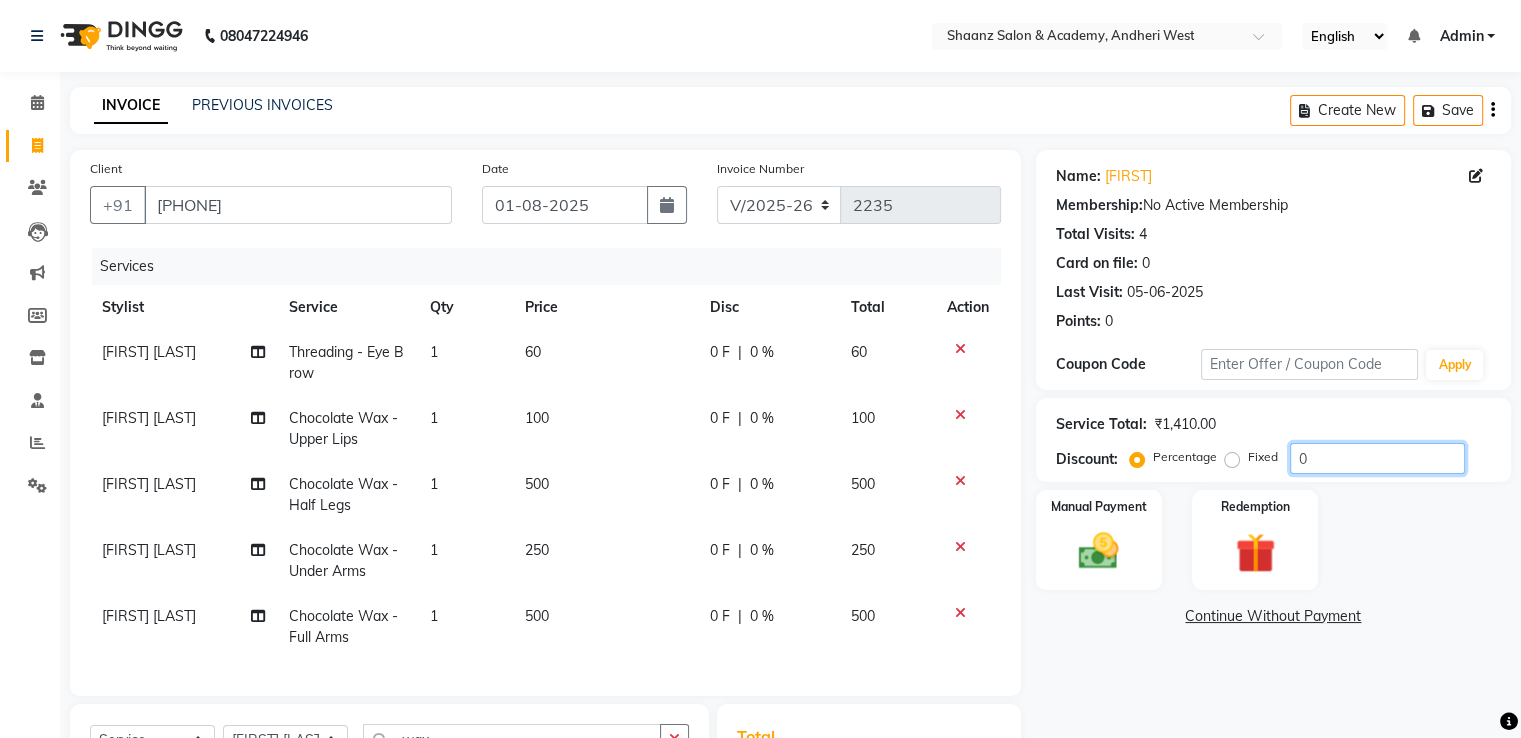click on "0" 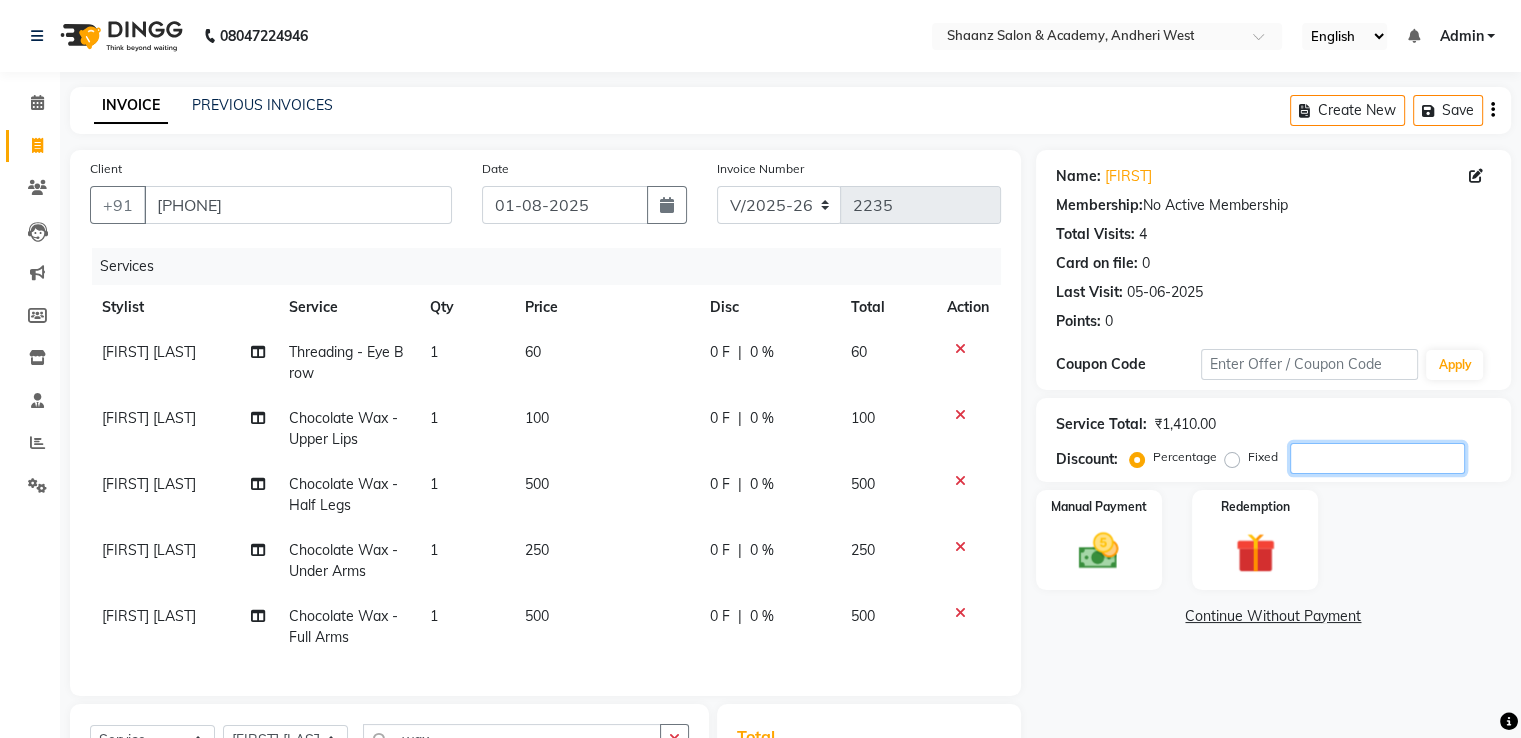 type 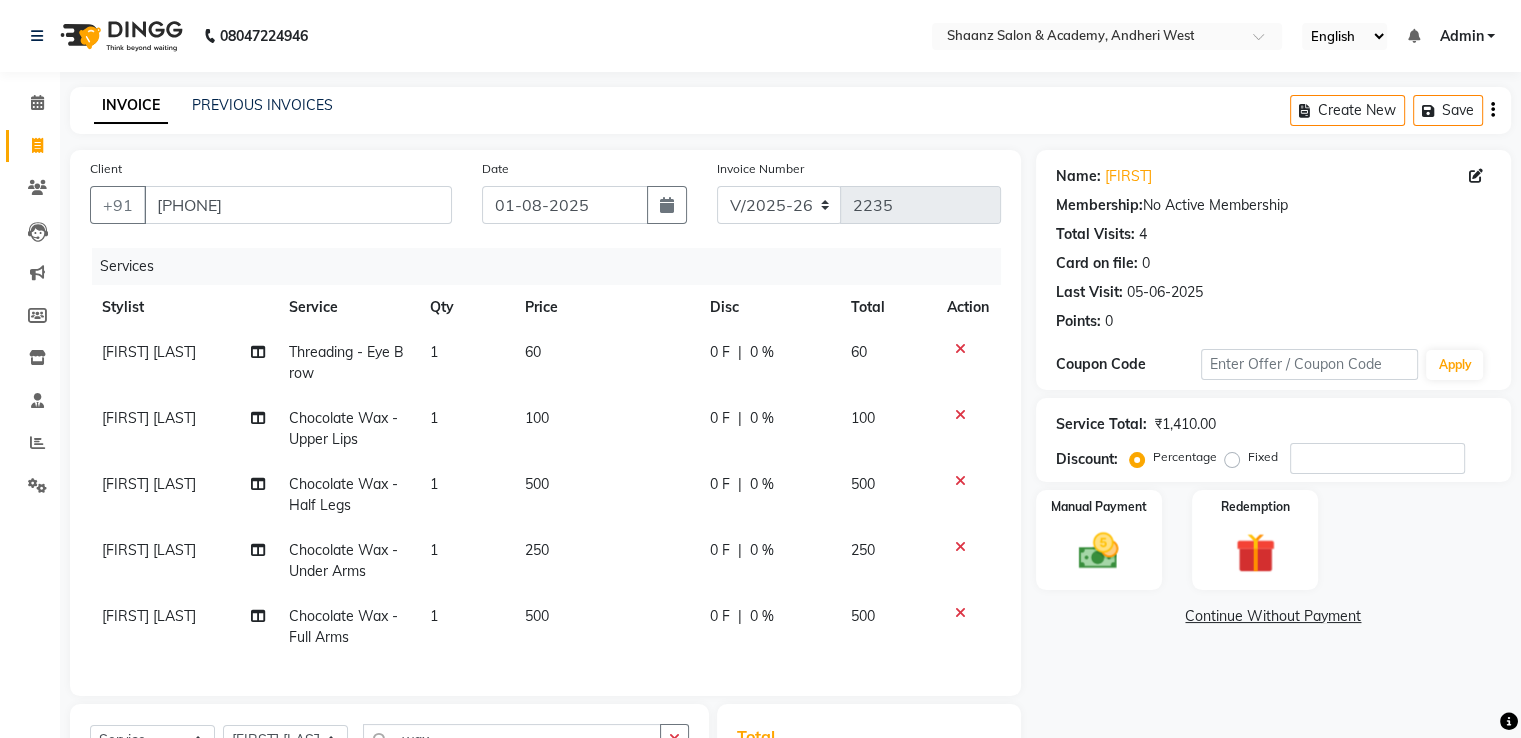 click on "0 %" 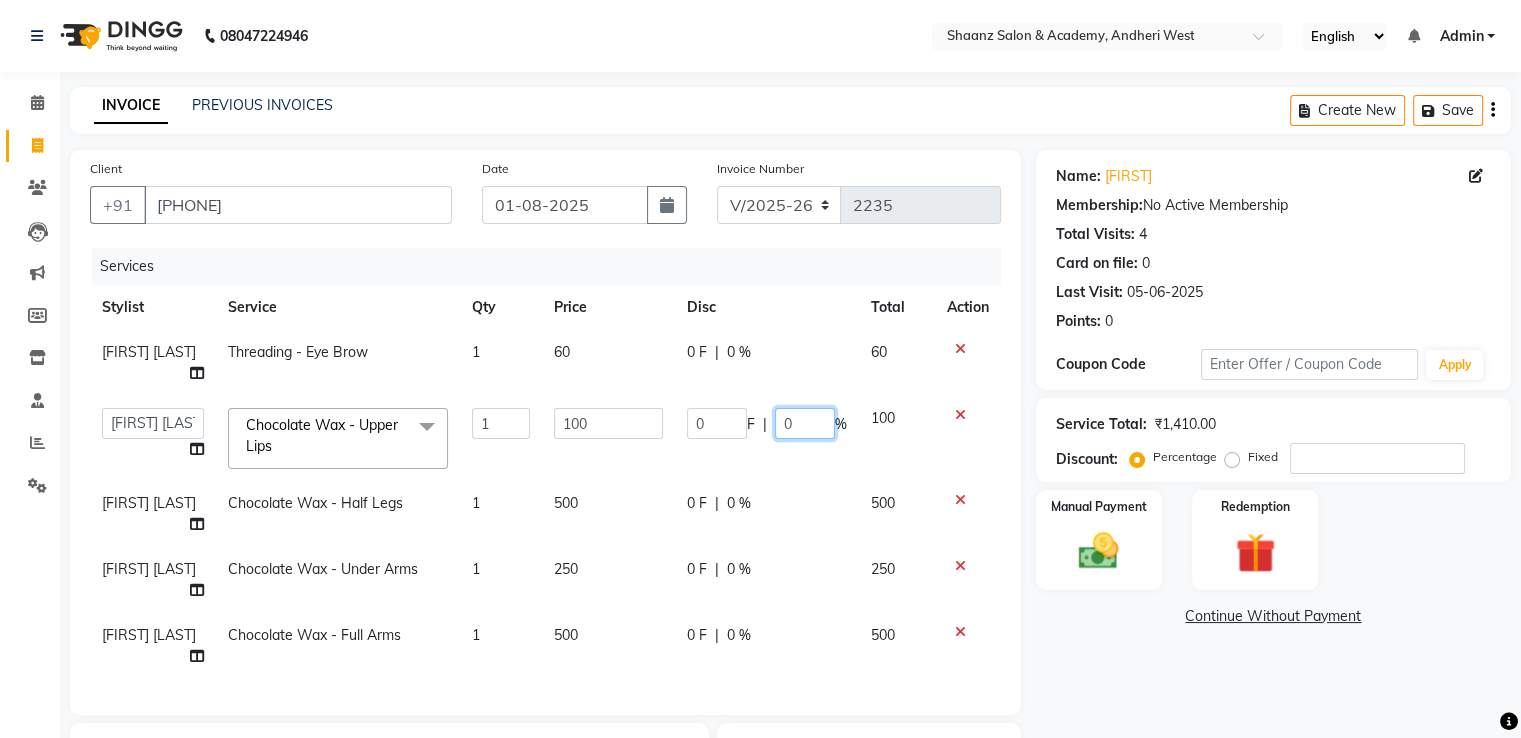 click on "0" 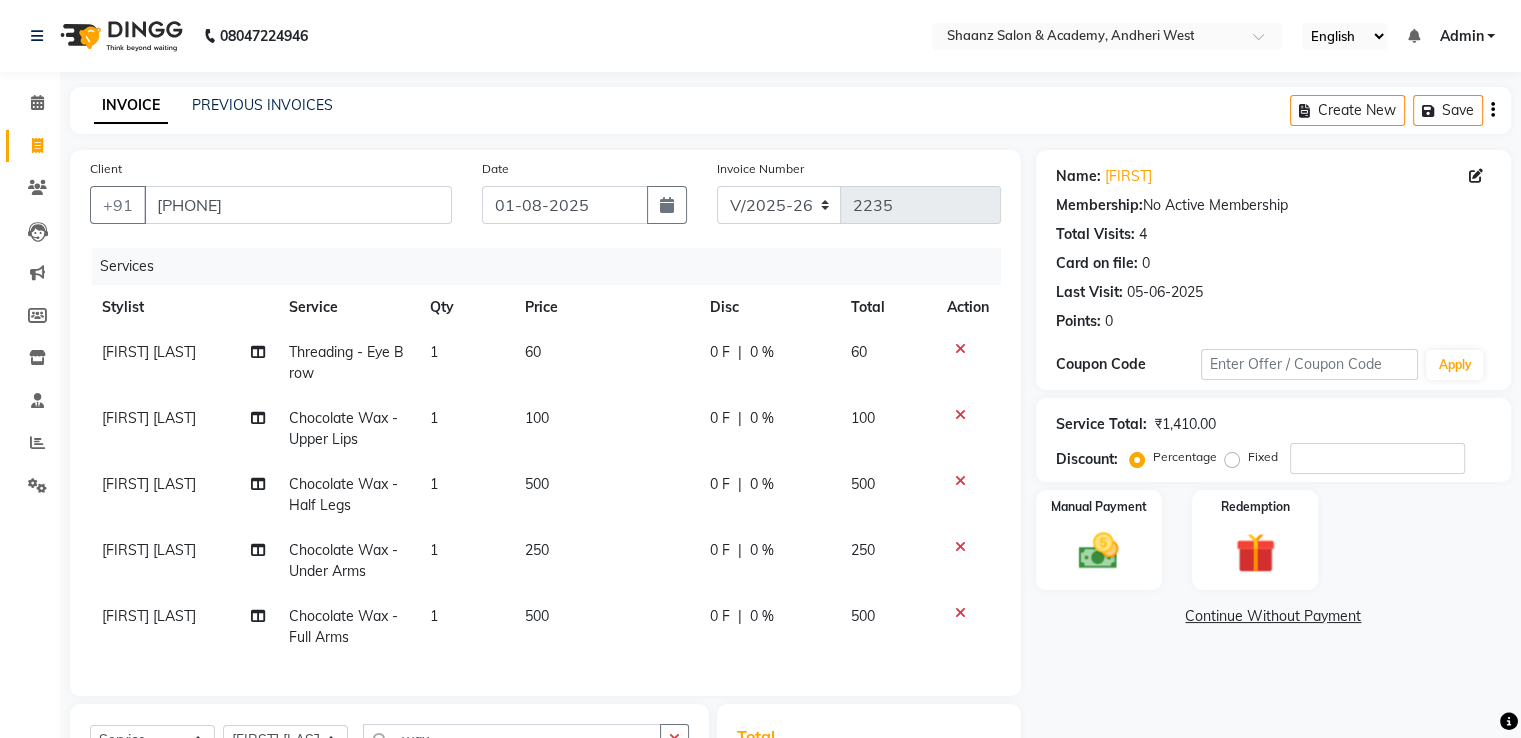 drag, startPoint x: 716, startPoint y: 499, endPoint x: 723, endPoint y: 518, distance: 20.248457 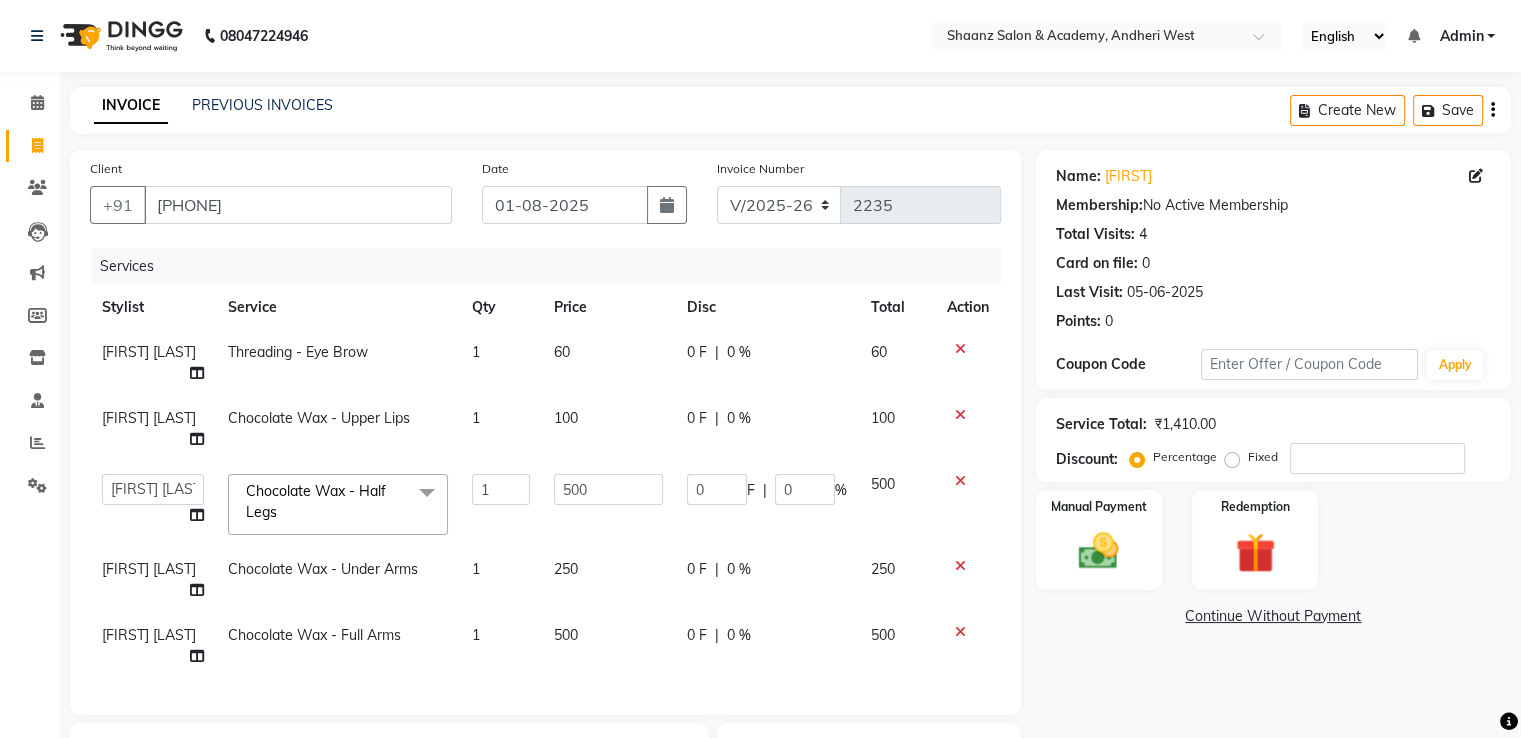 click 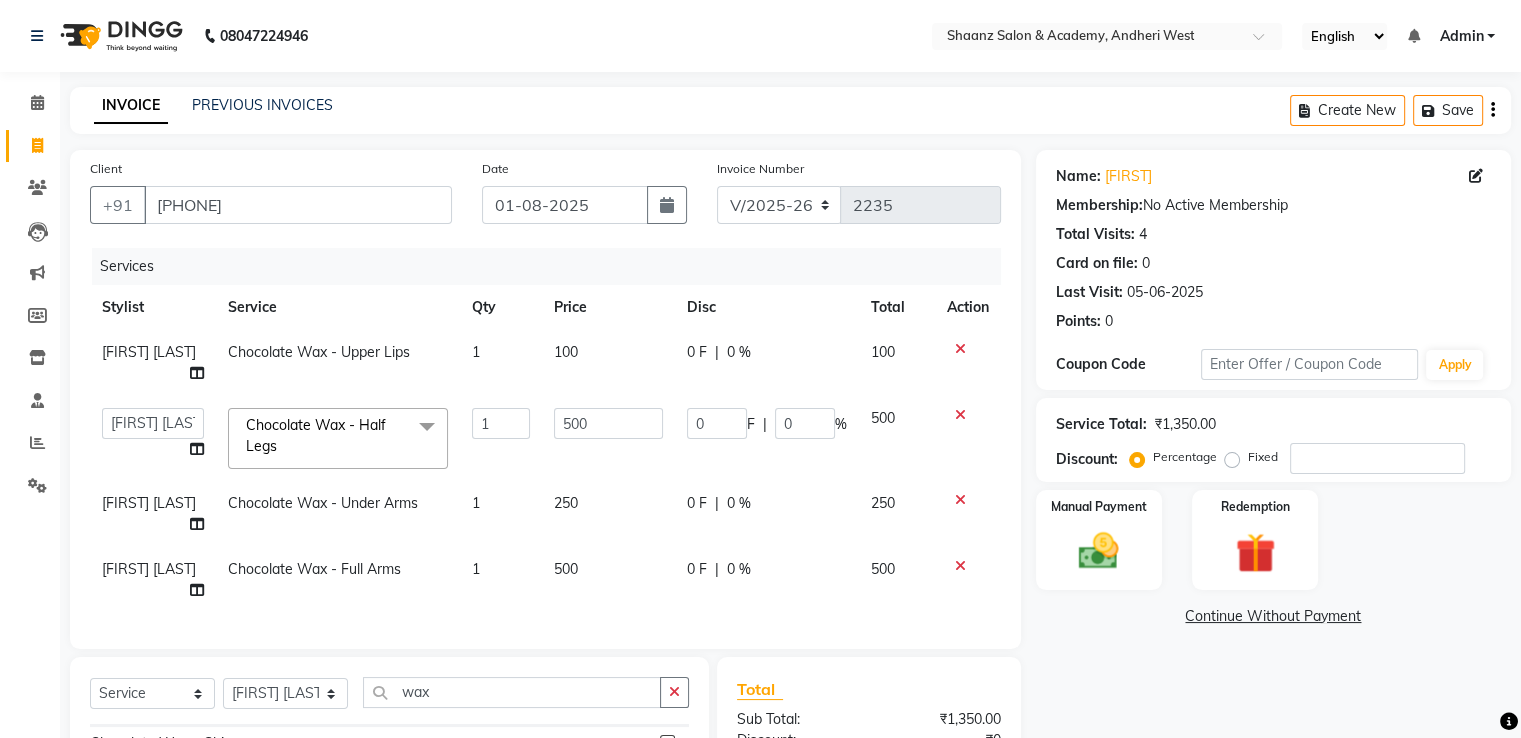 click 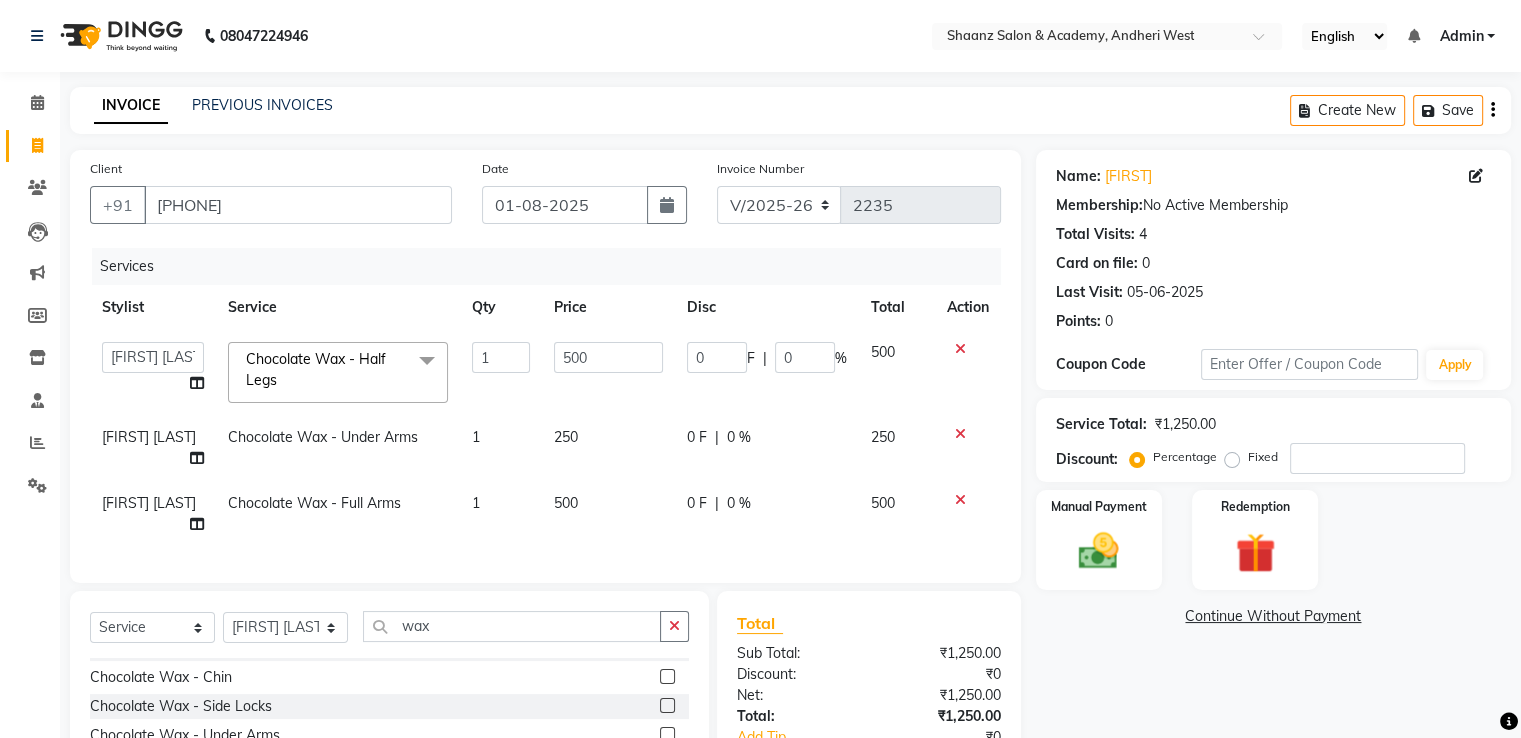 click 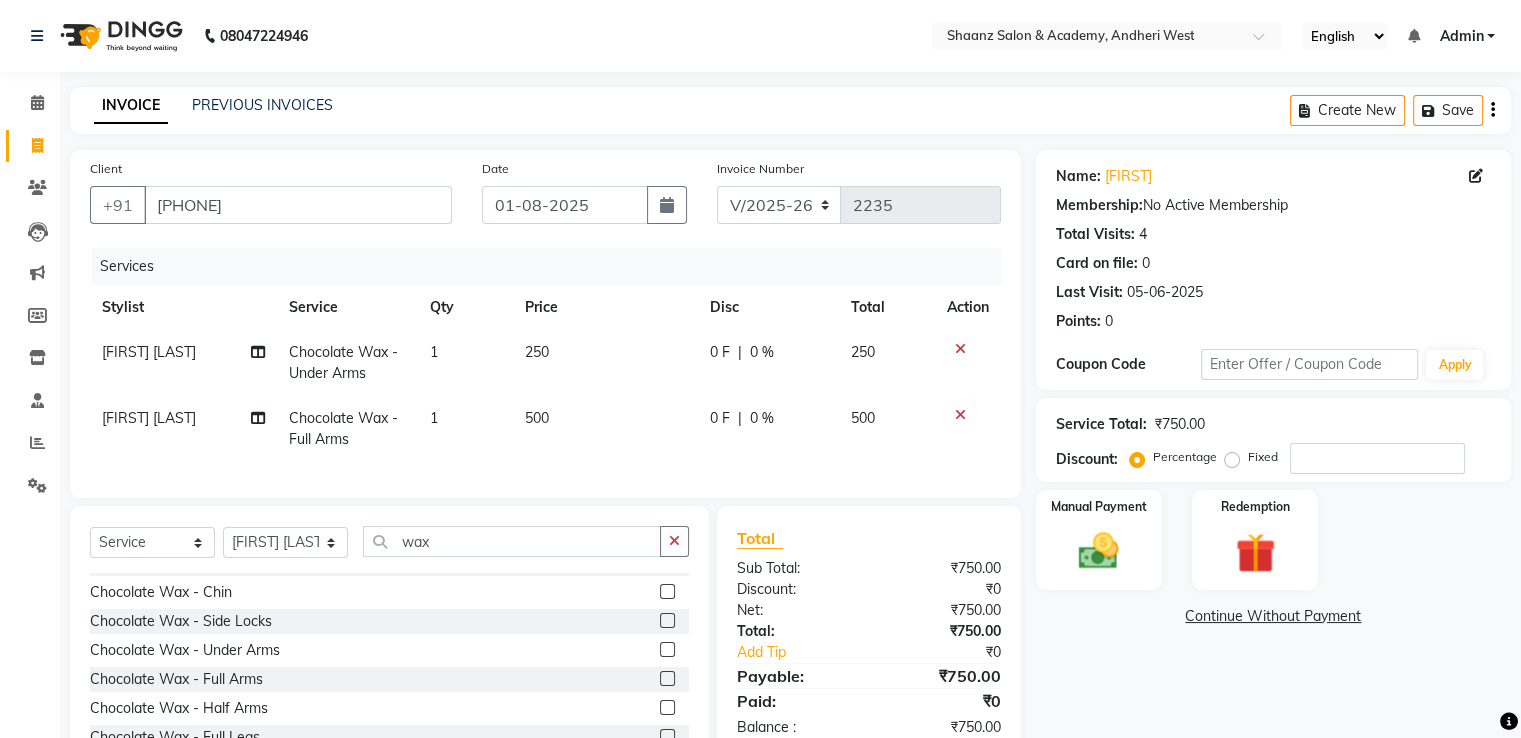 click 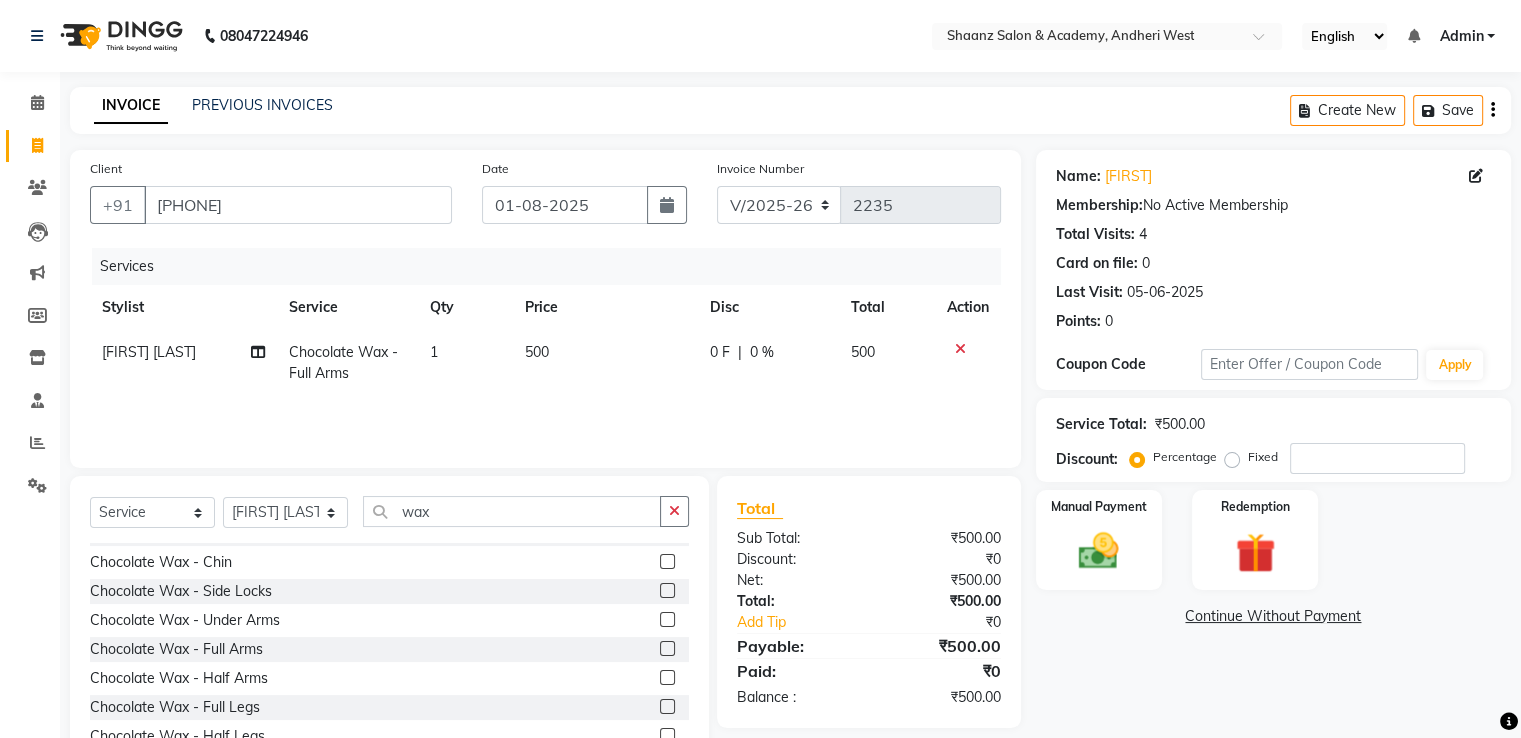 click 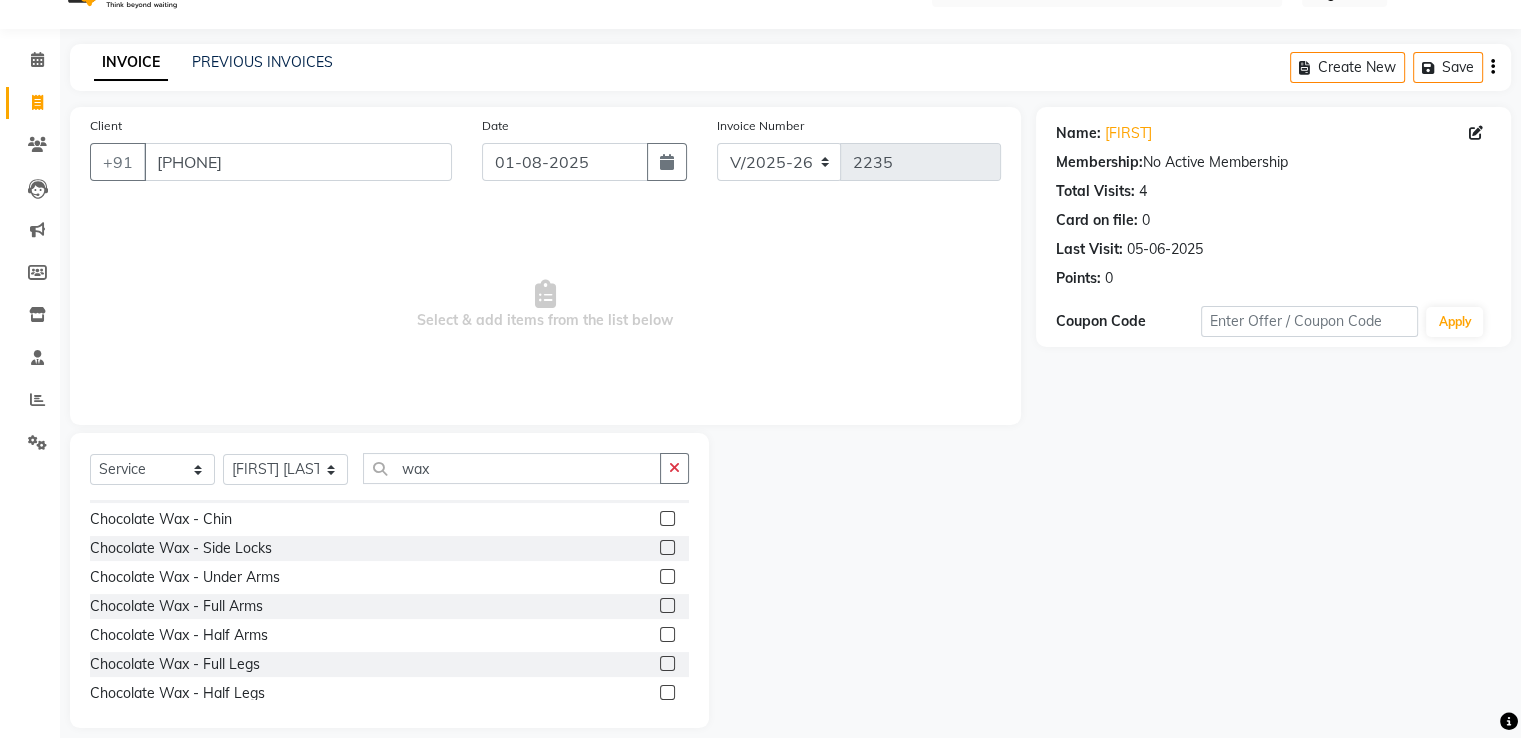scroll, scrollTop: 64, scrollLeft: 0, axis: vertical 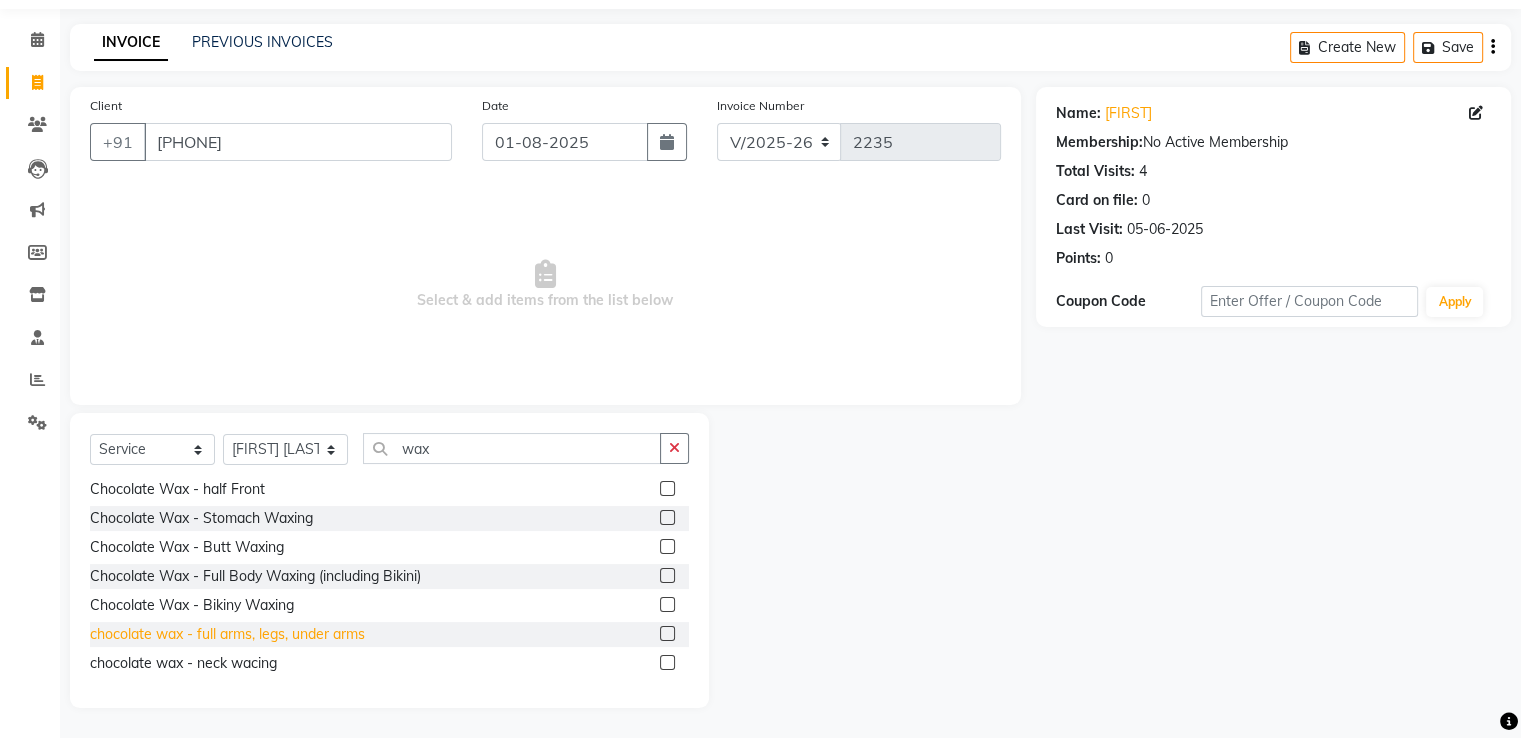 click on "chocolate wax - full arms, legs, under arms" 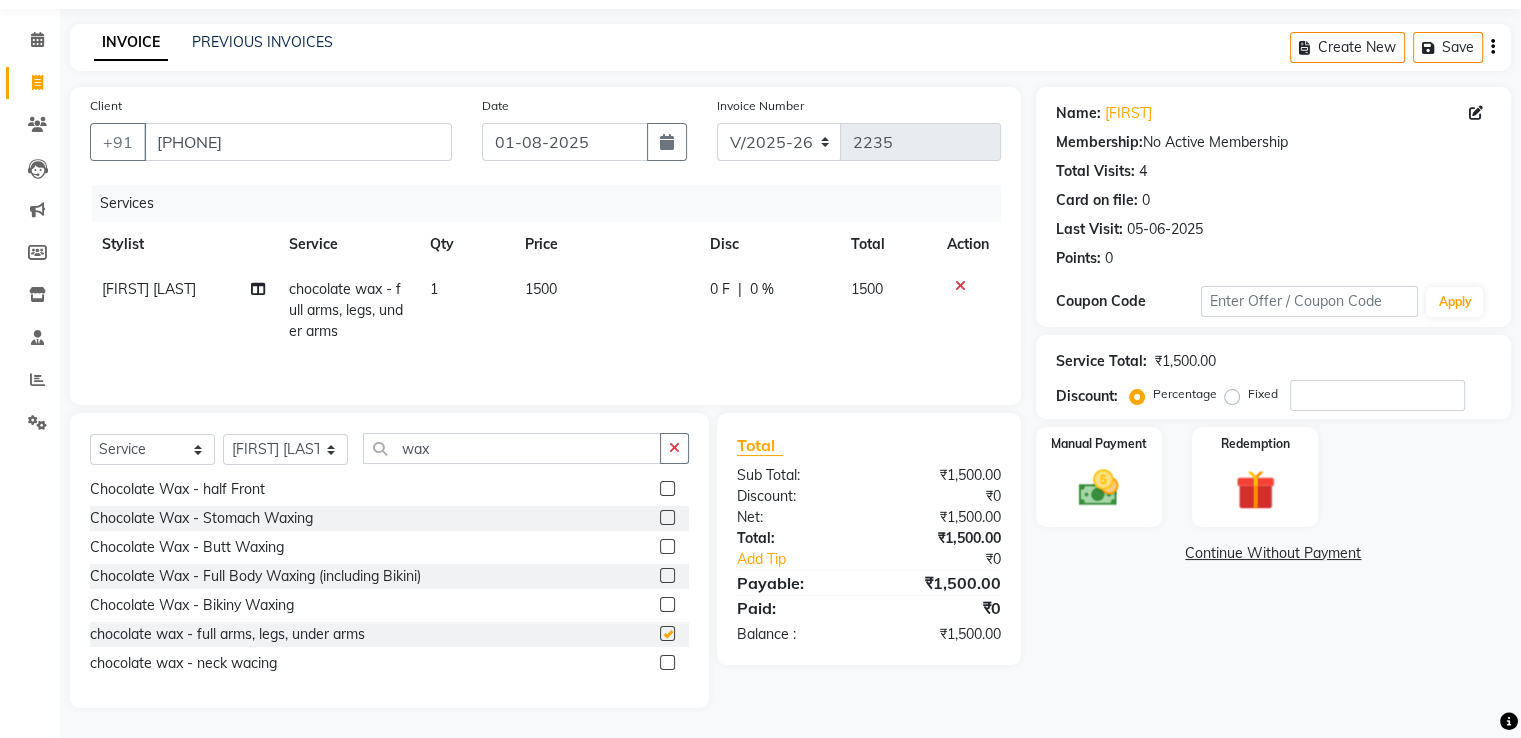 checkbox on "false" 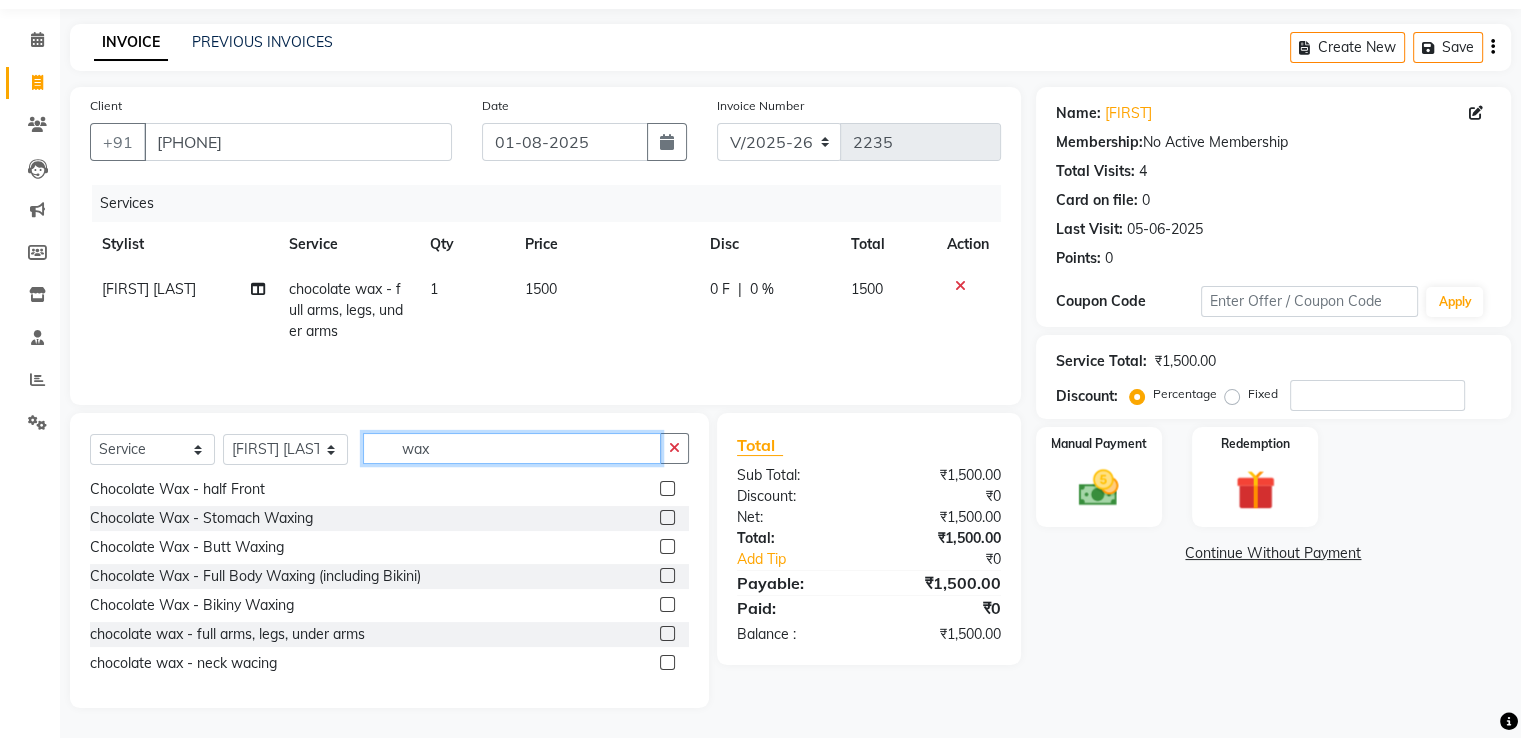click on "wax" 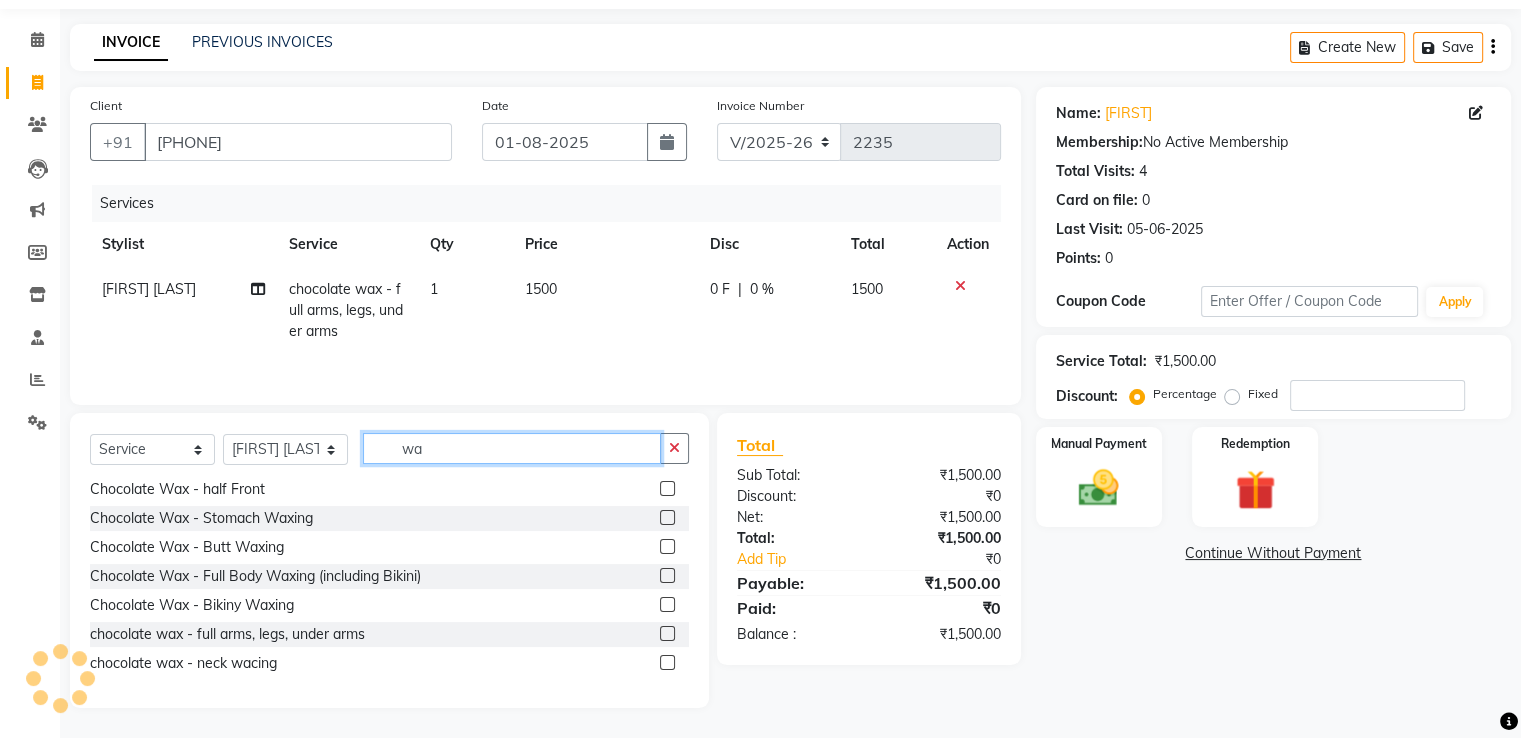 type on "w" 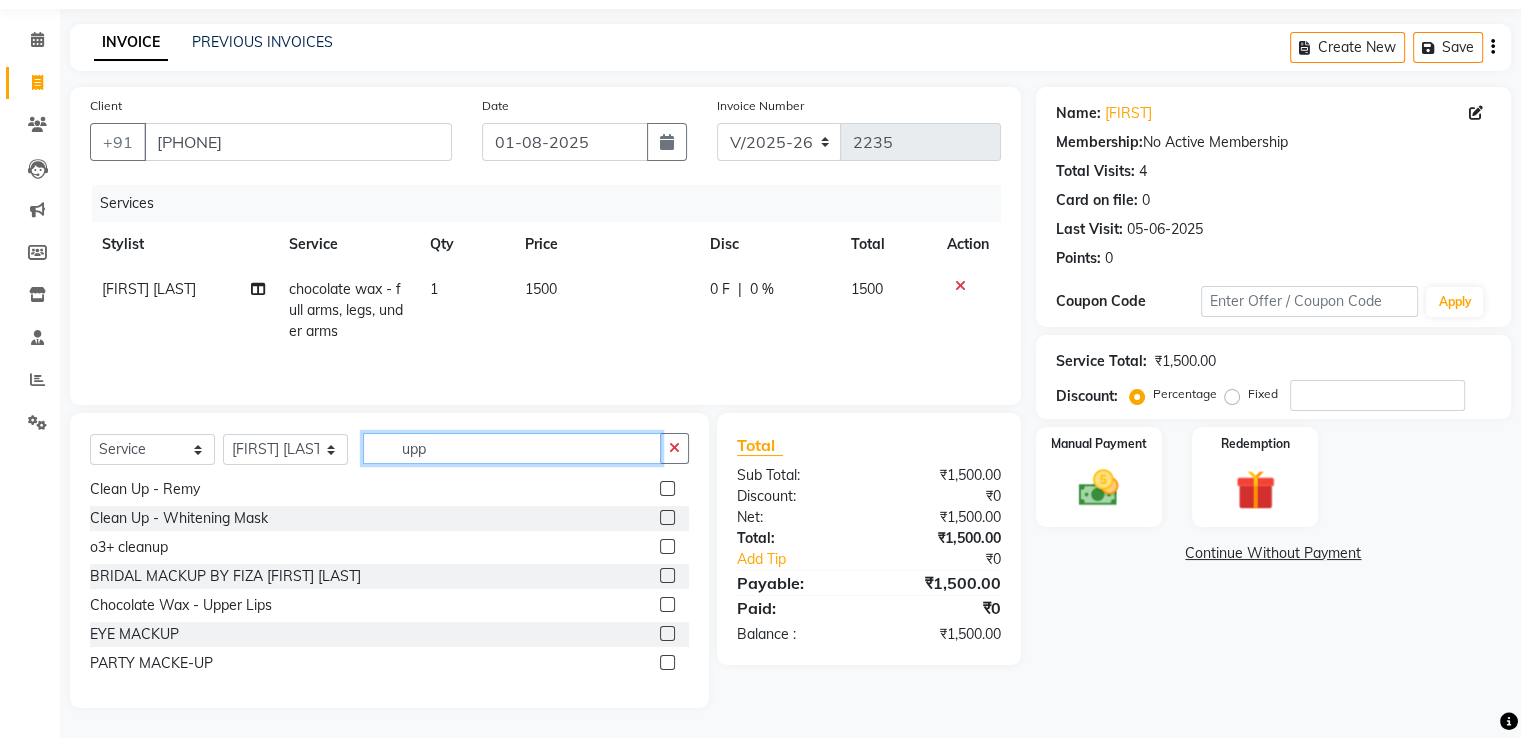 scroll, scrollTop: 0, scrollLeft: 0, axis: both 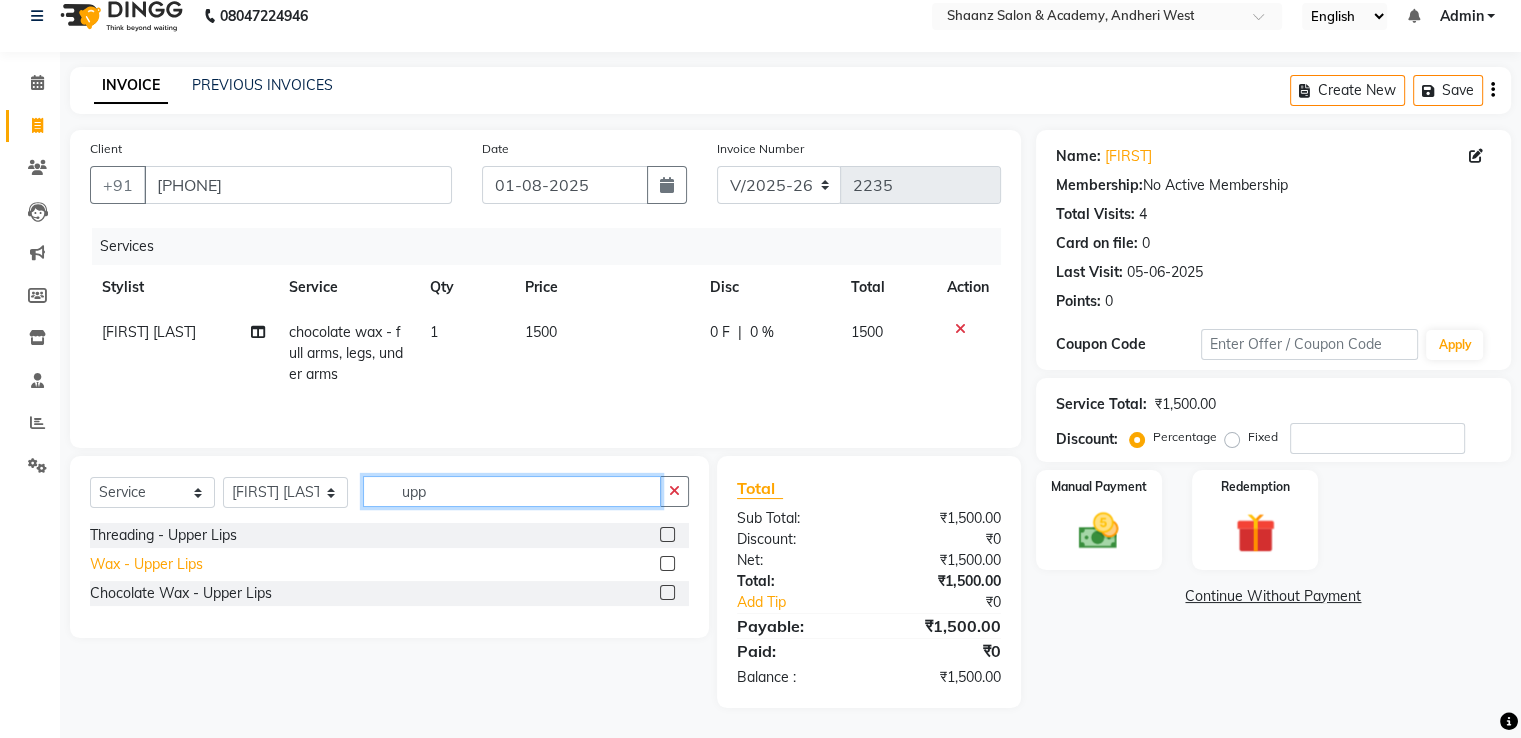 type on "upp" 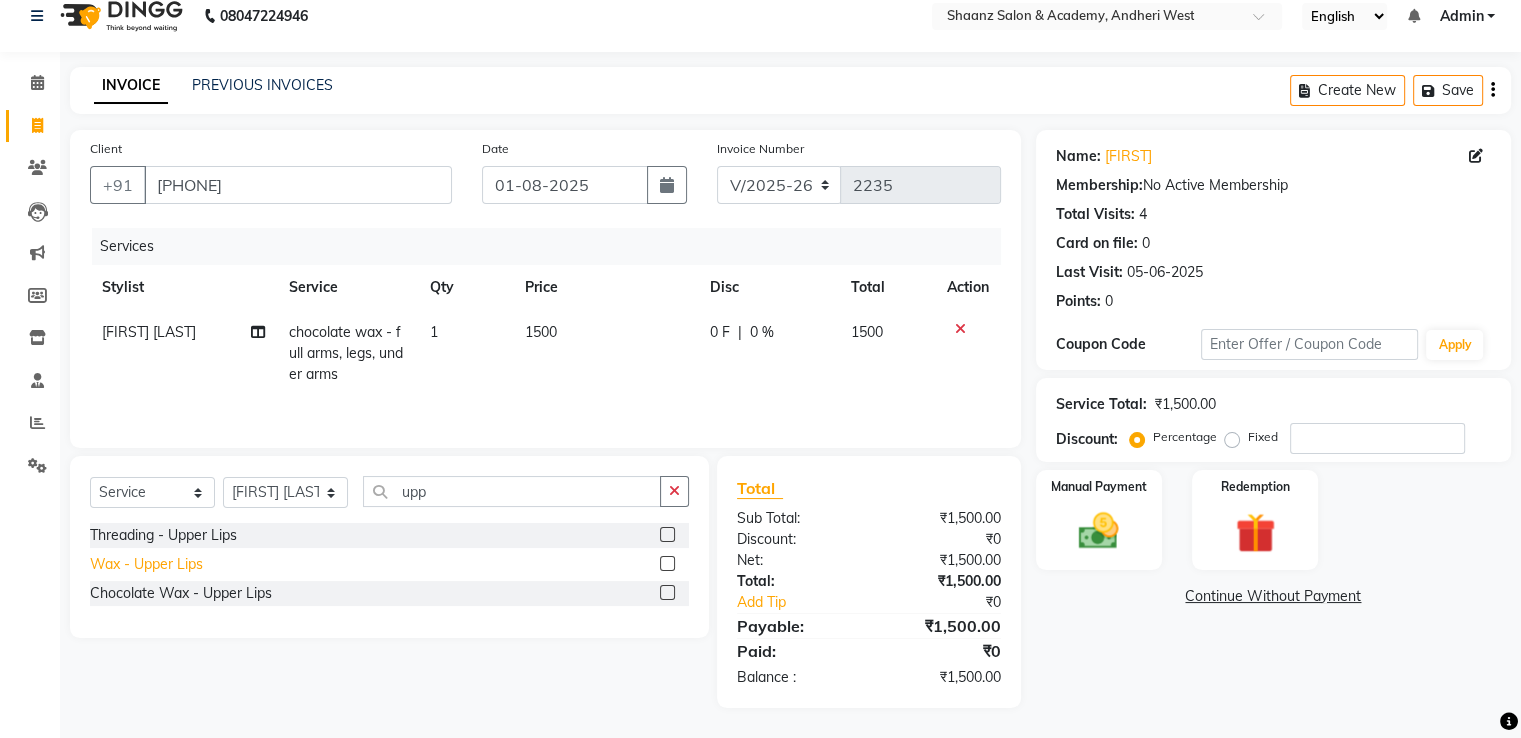 click on "Wax - Upper Lips" 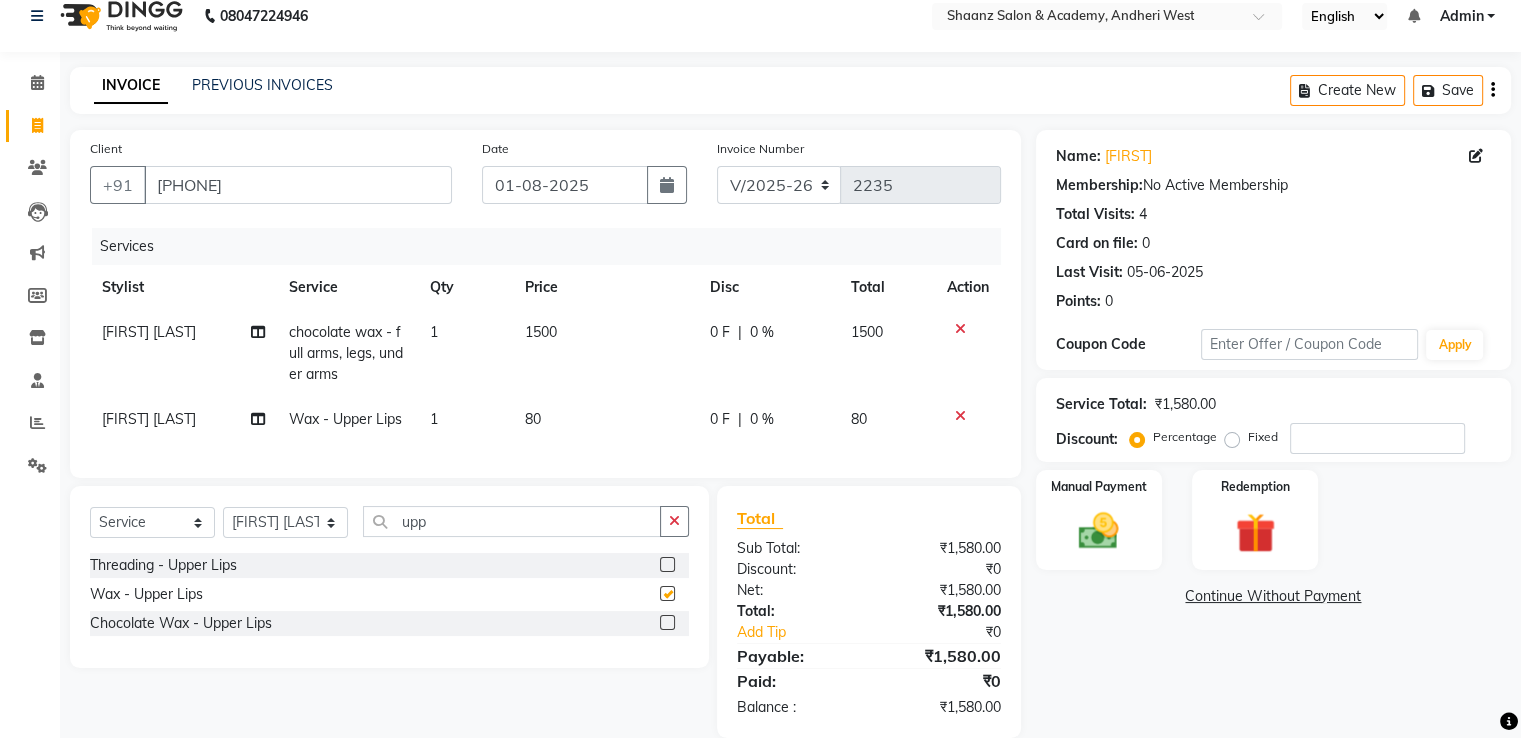 checkbox on "false" 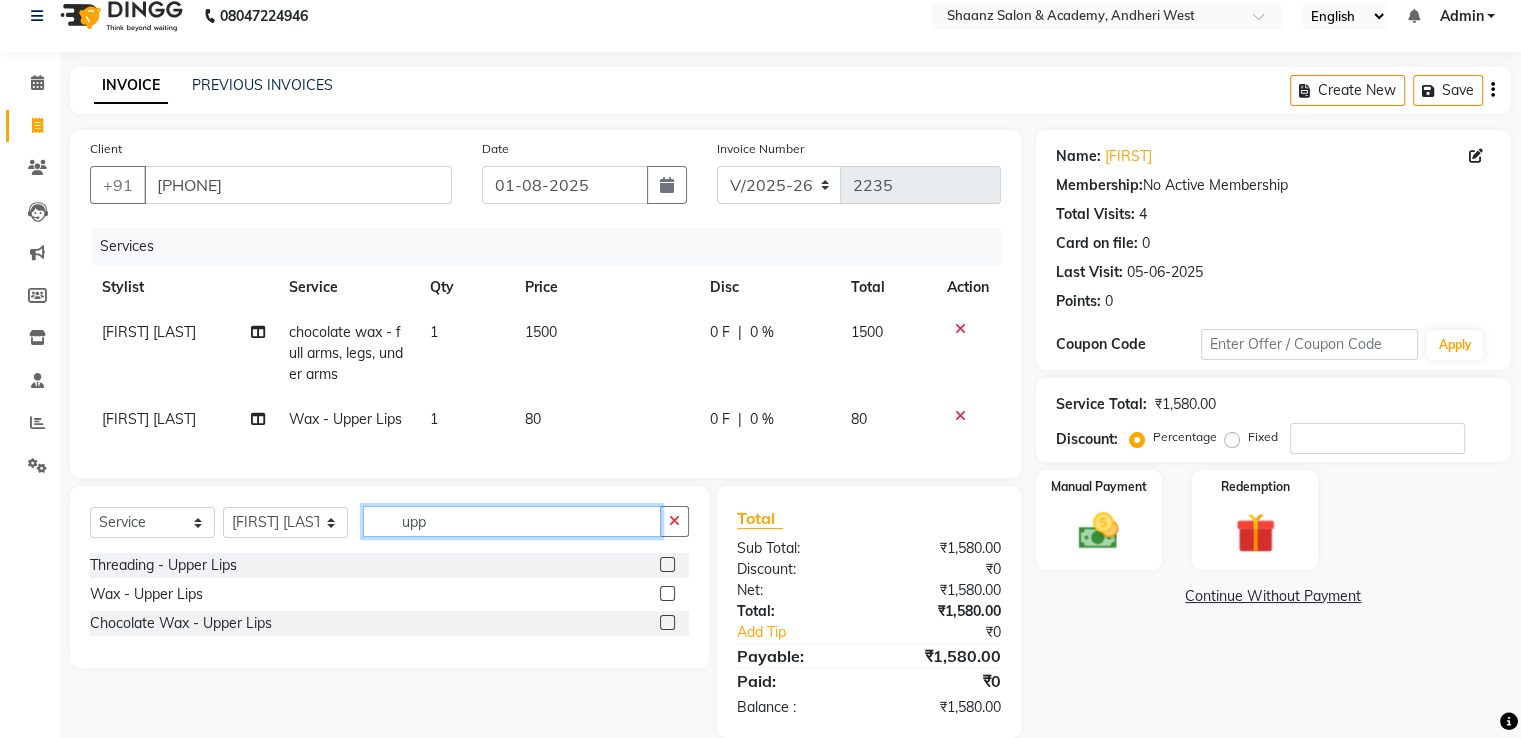 click on "upp" 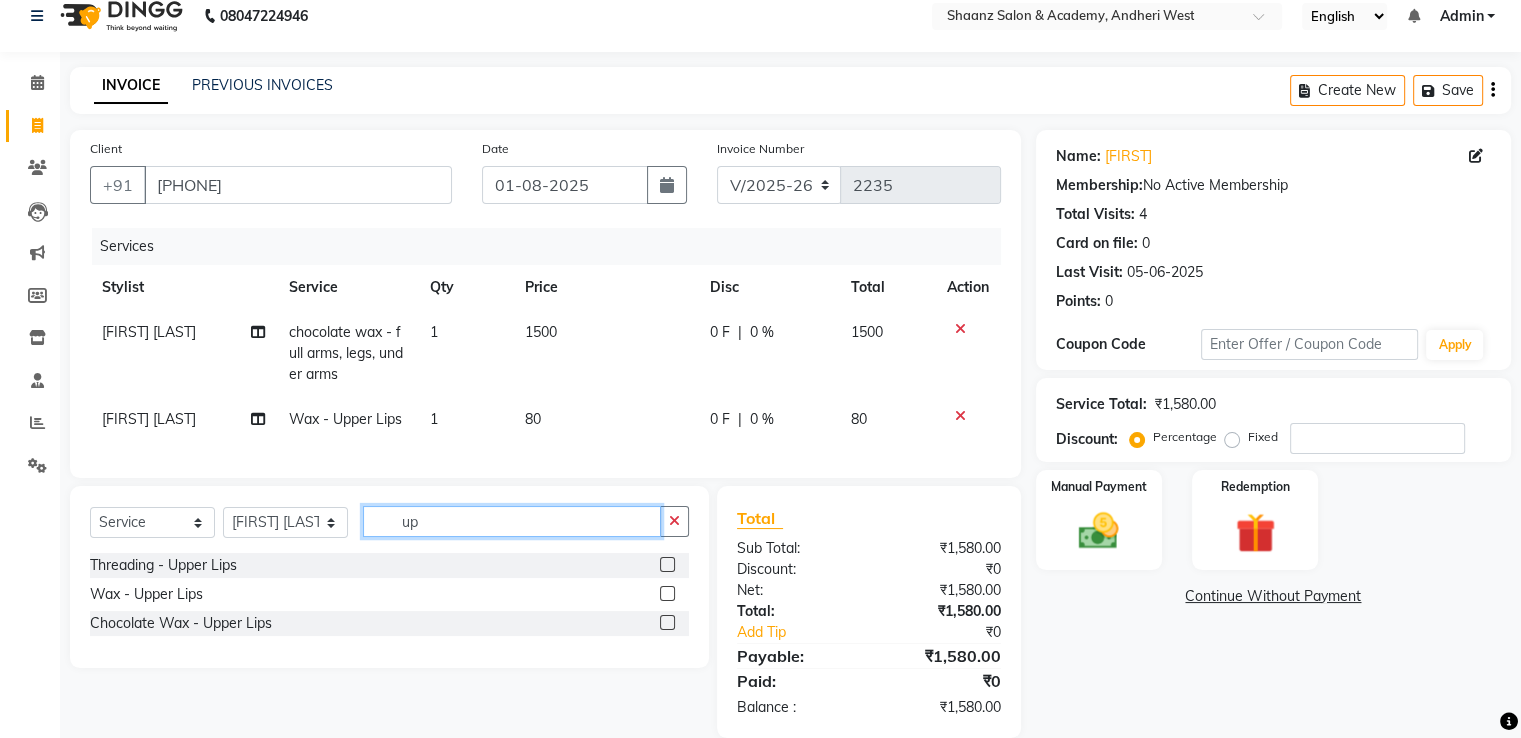 type on "u" 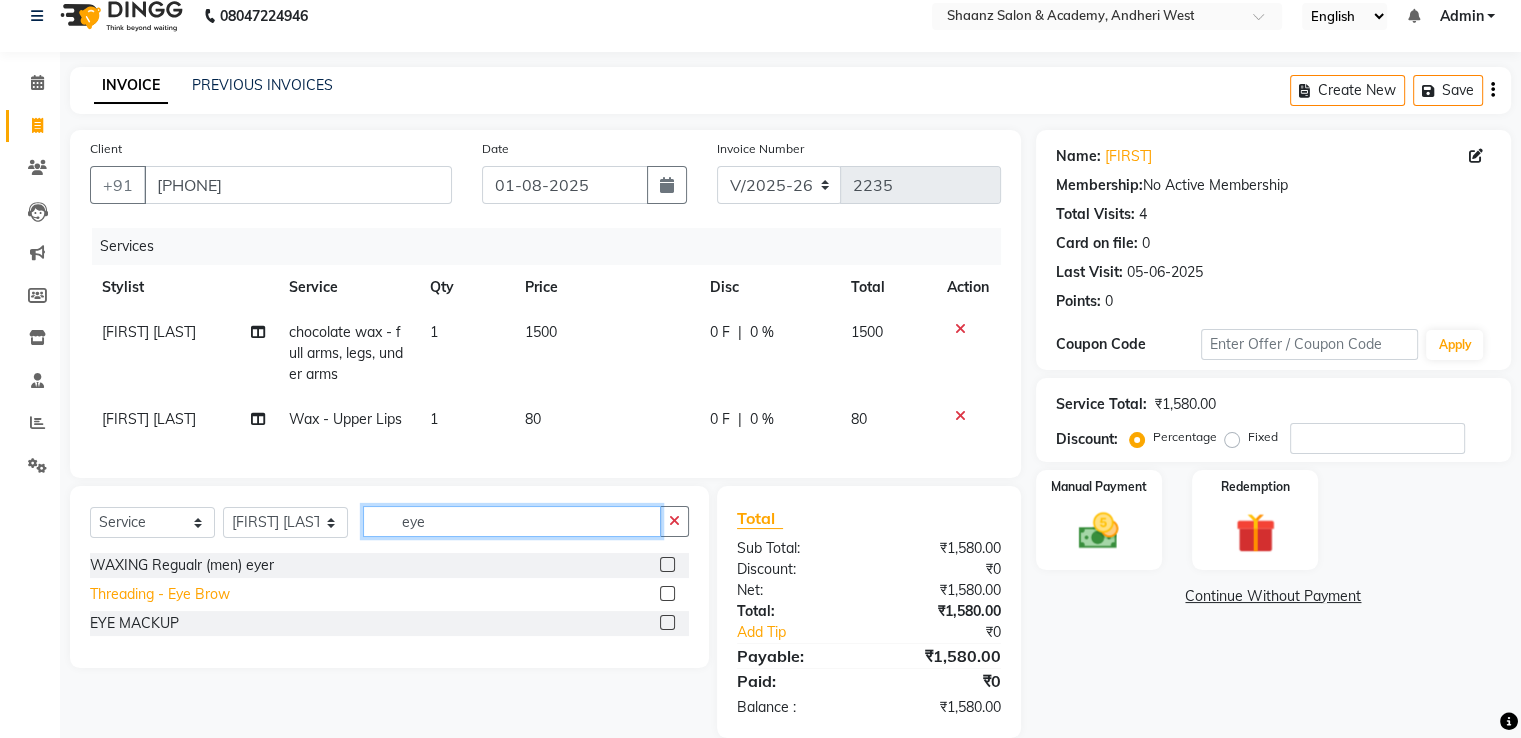 type on "eye" 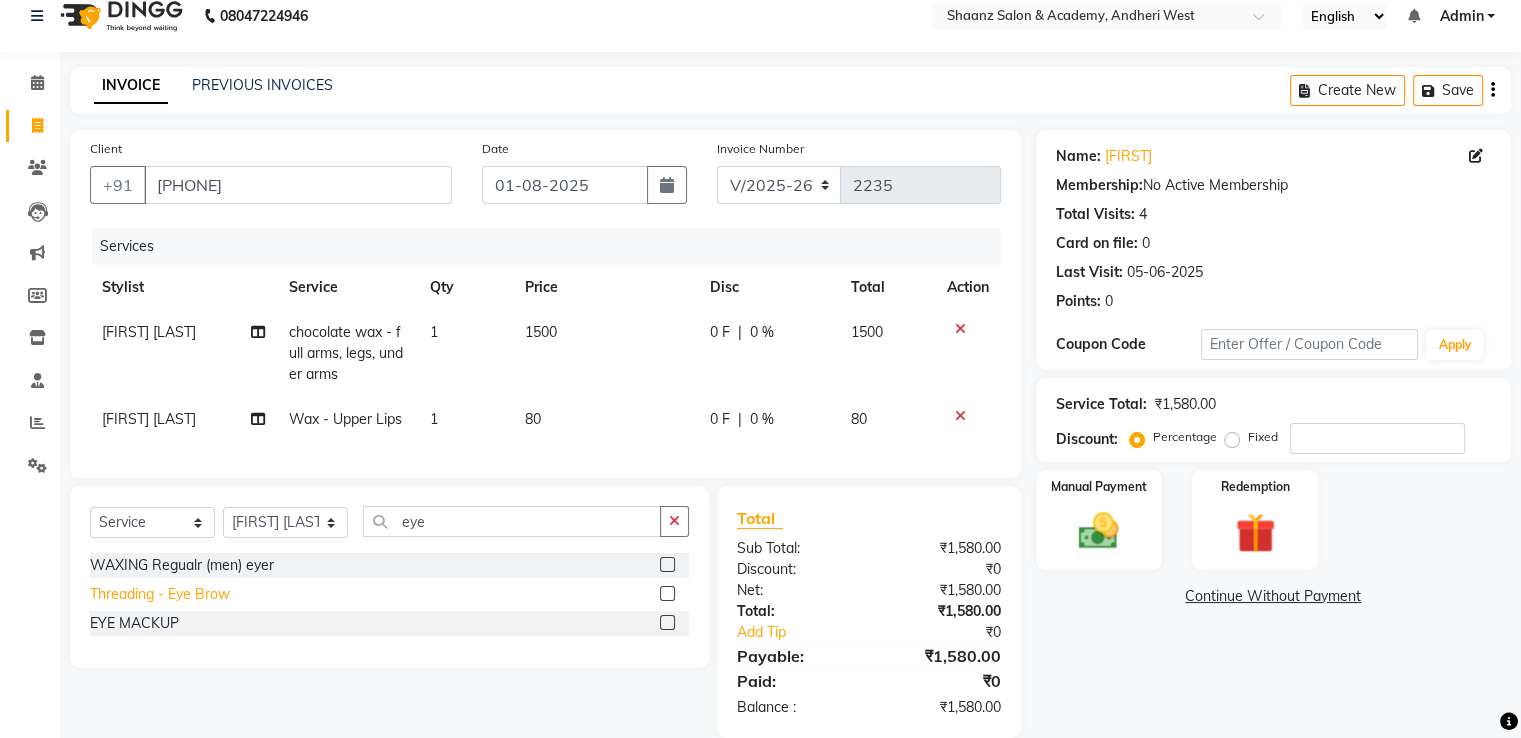 click on "Threading  - Eye Brow" 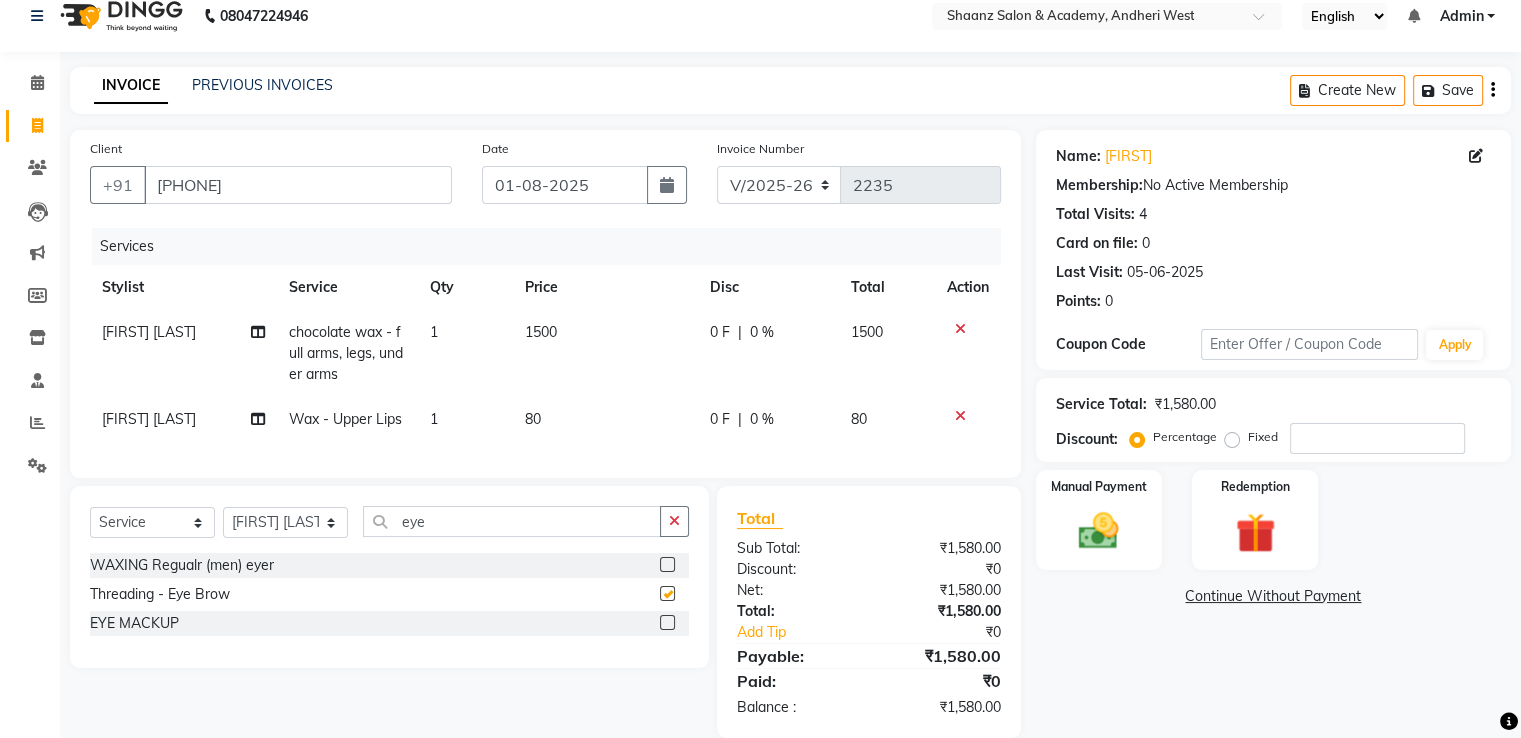 checkbox on "false" 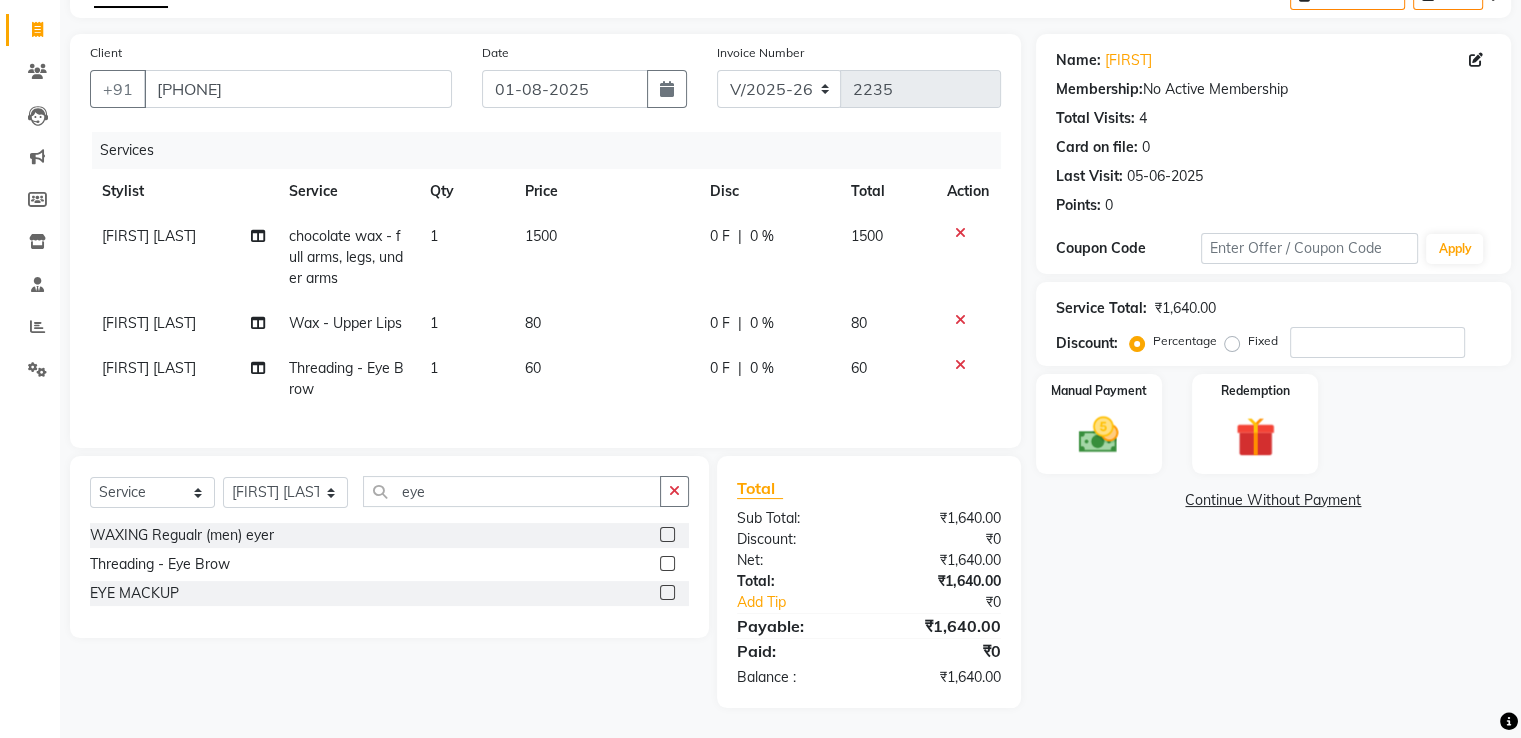 scroll, scrollTop: 132, scrollLeft: 0, axis: vertical 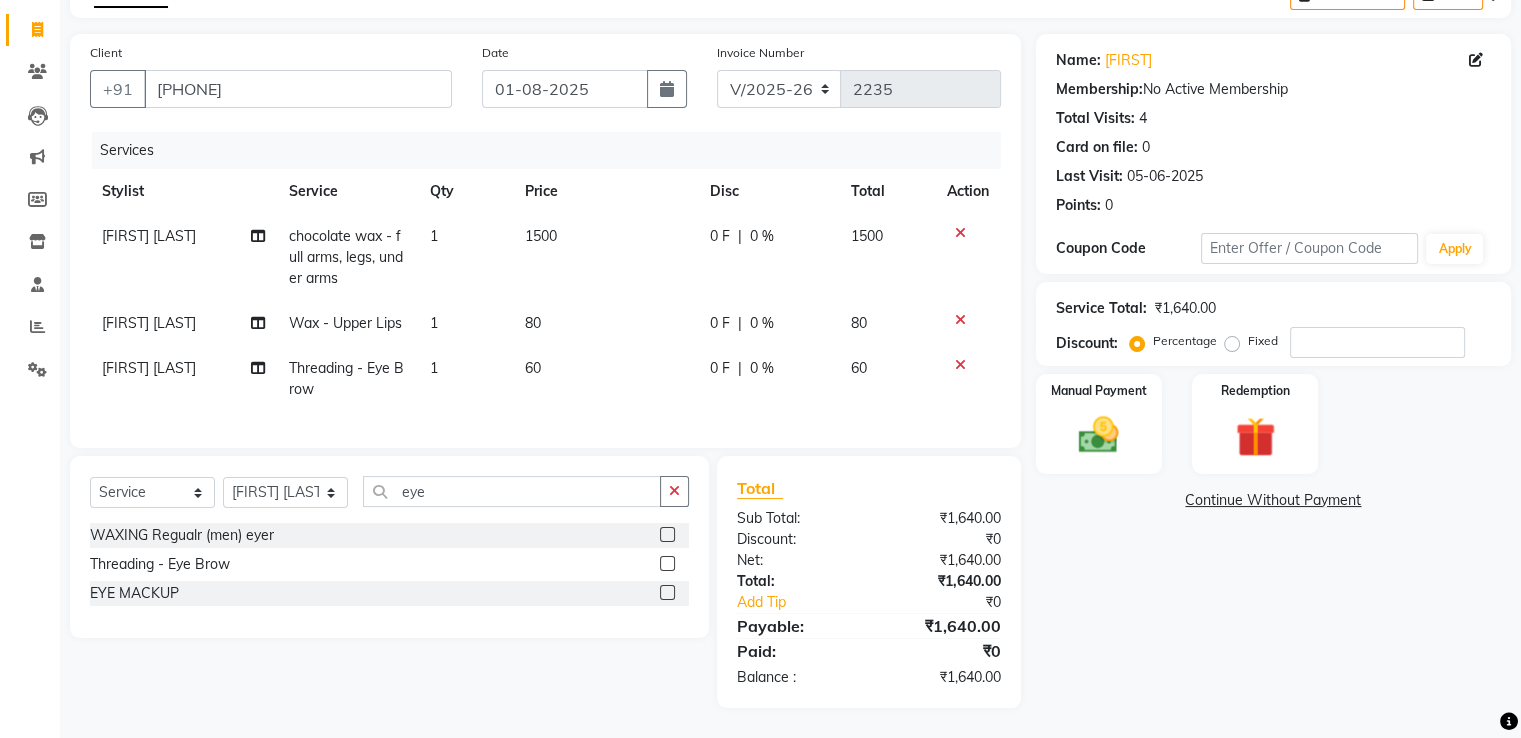 click on "0 F | 0 %" 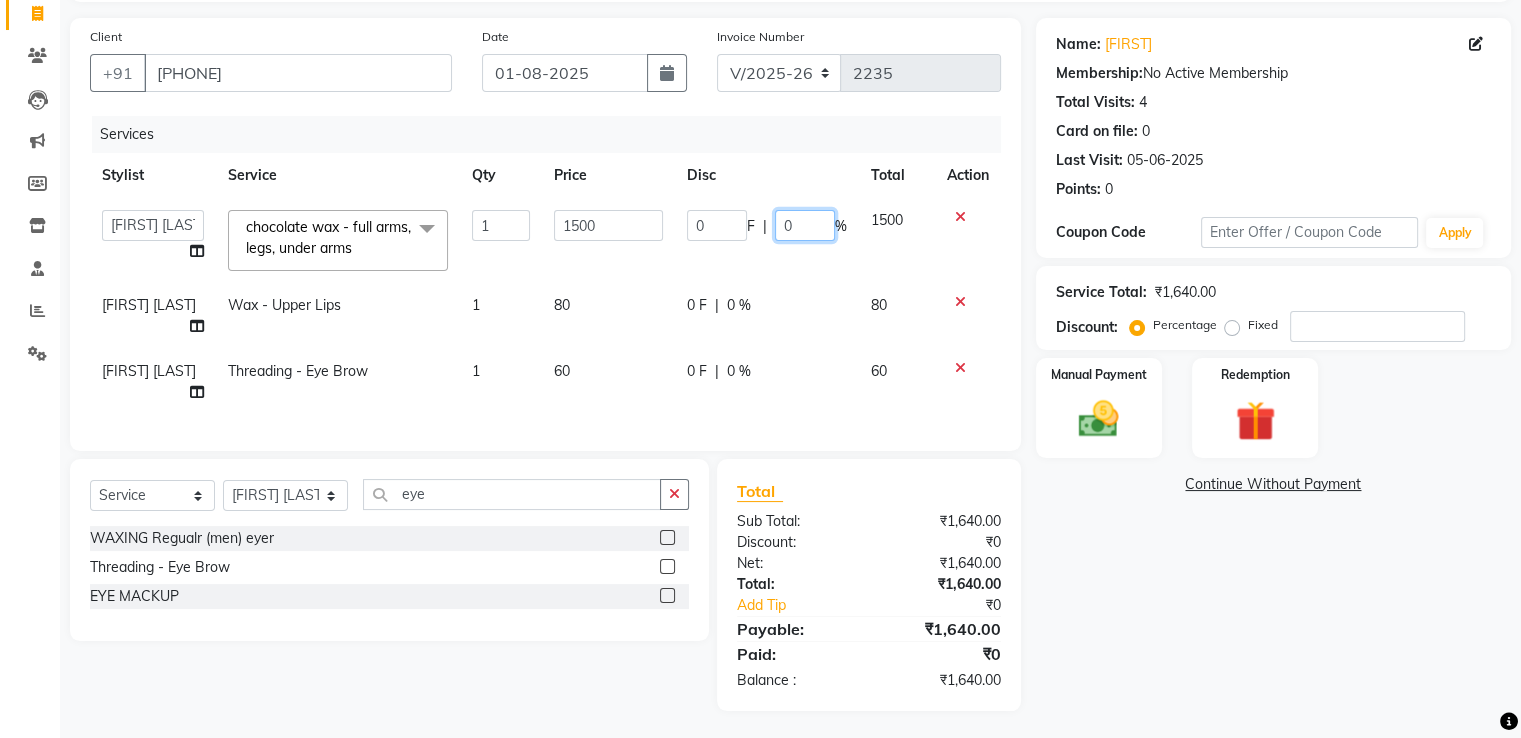 click on "0" 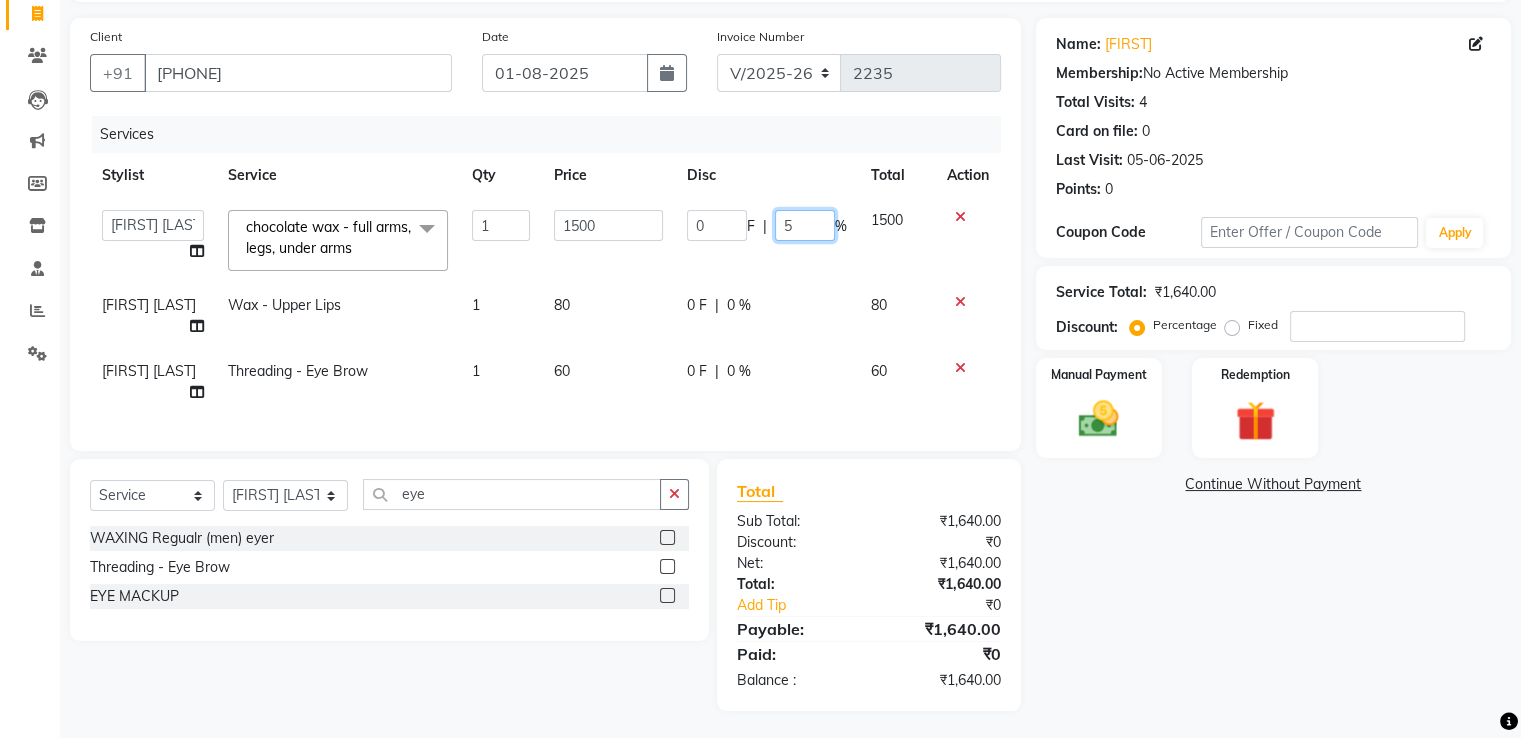 type on "50" 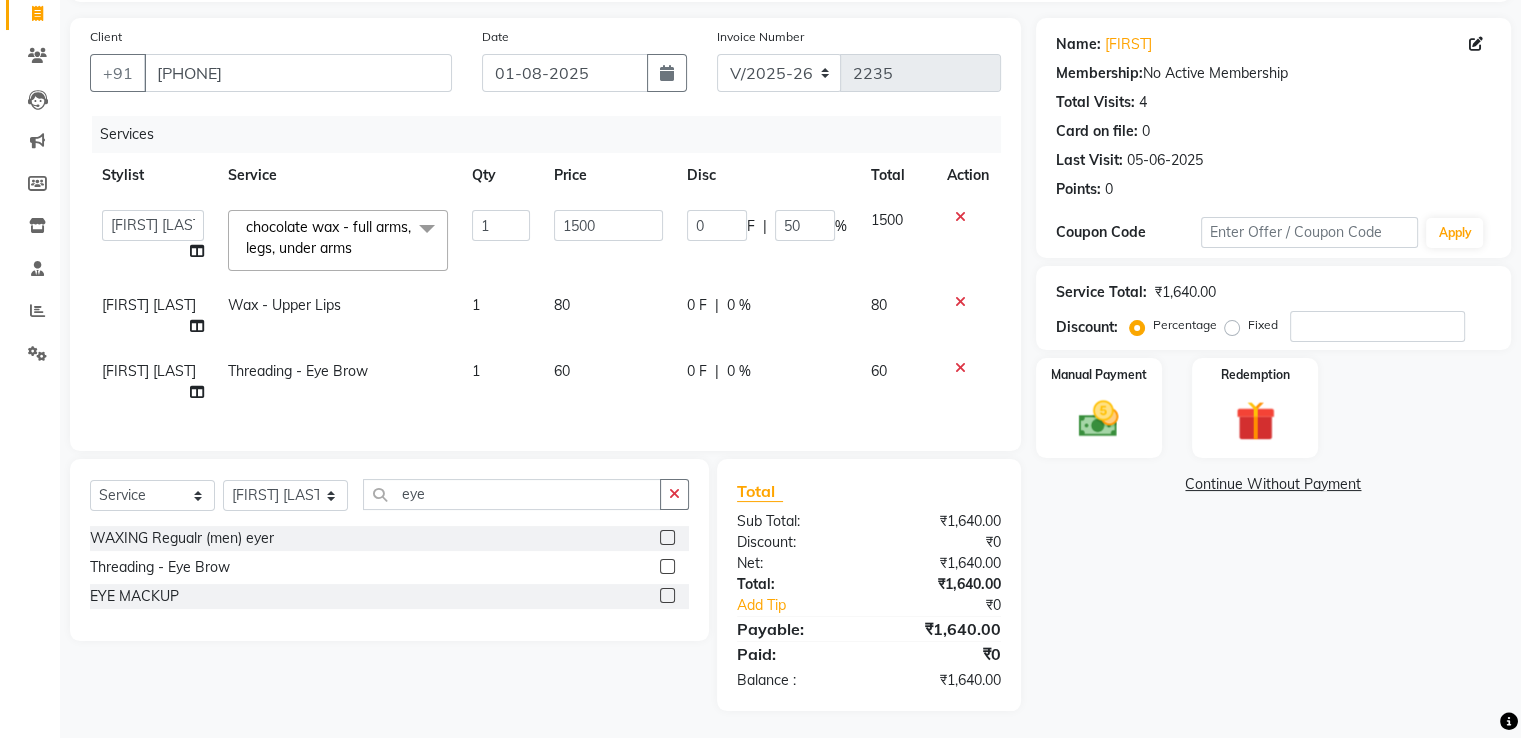click on "Net:" 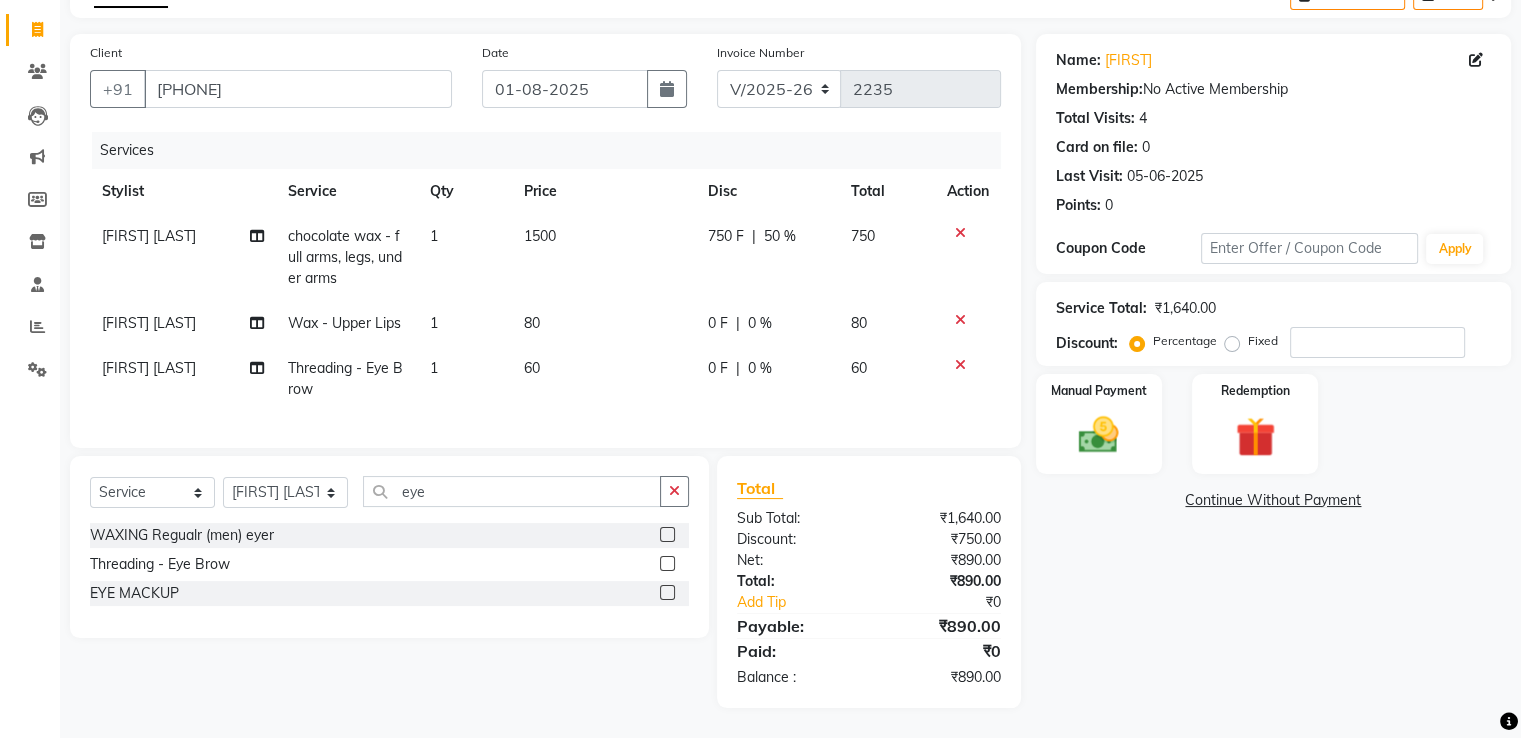 click 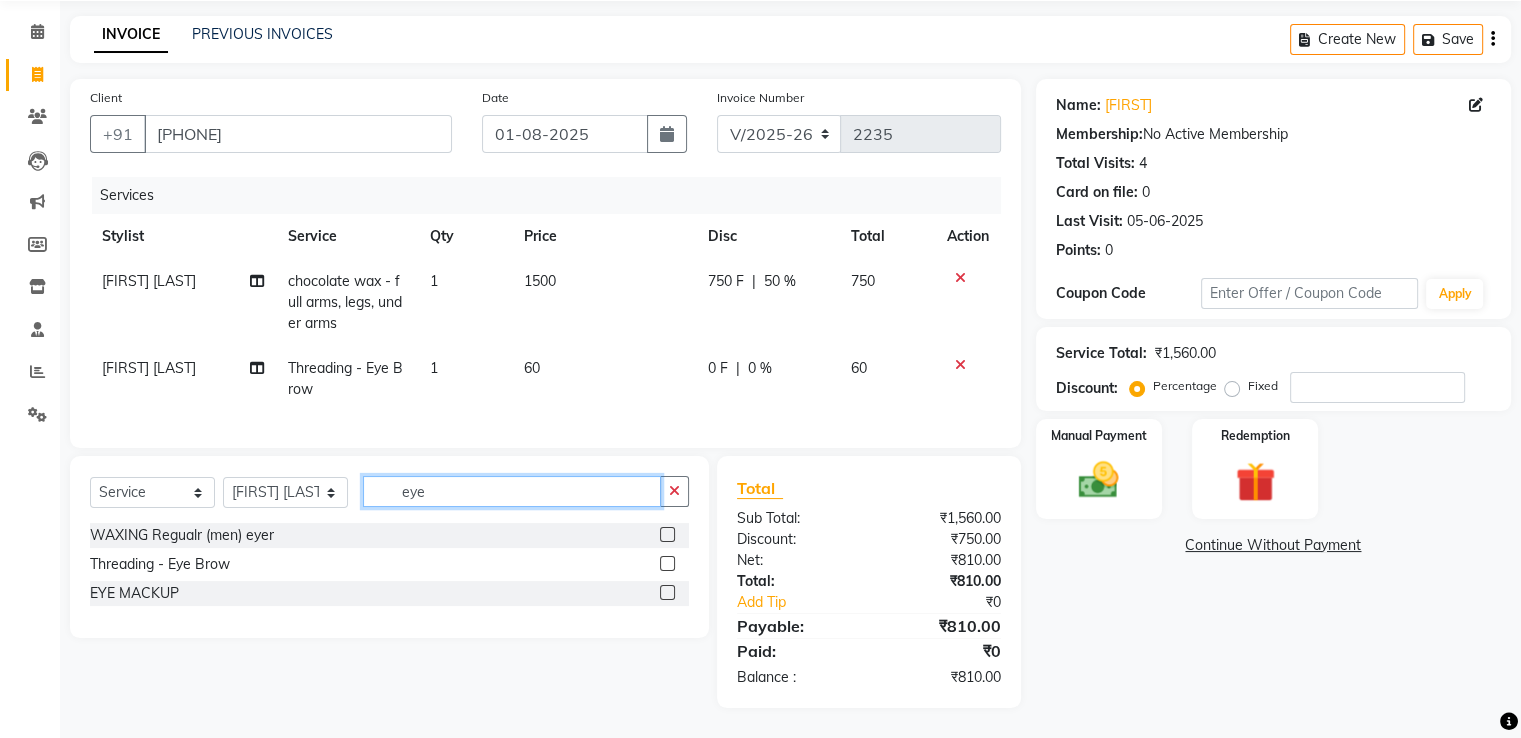 click on "eye" 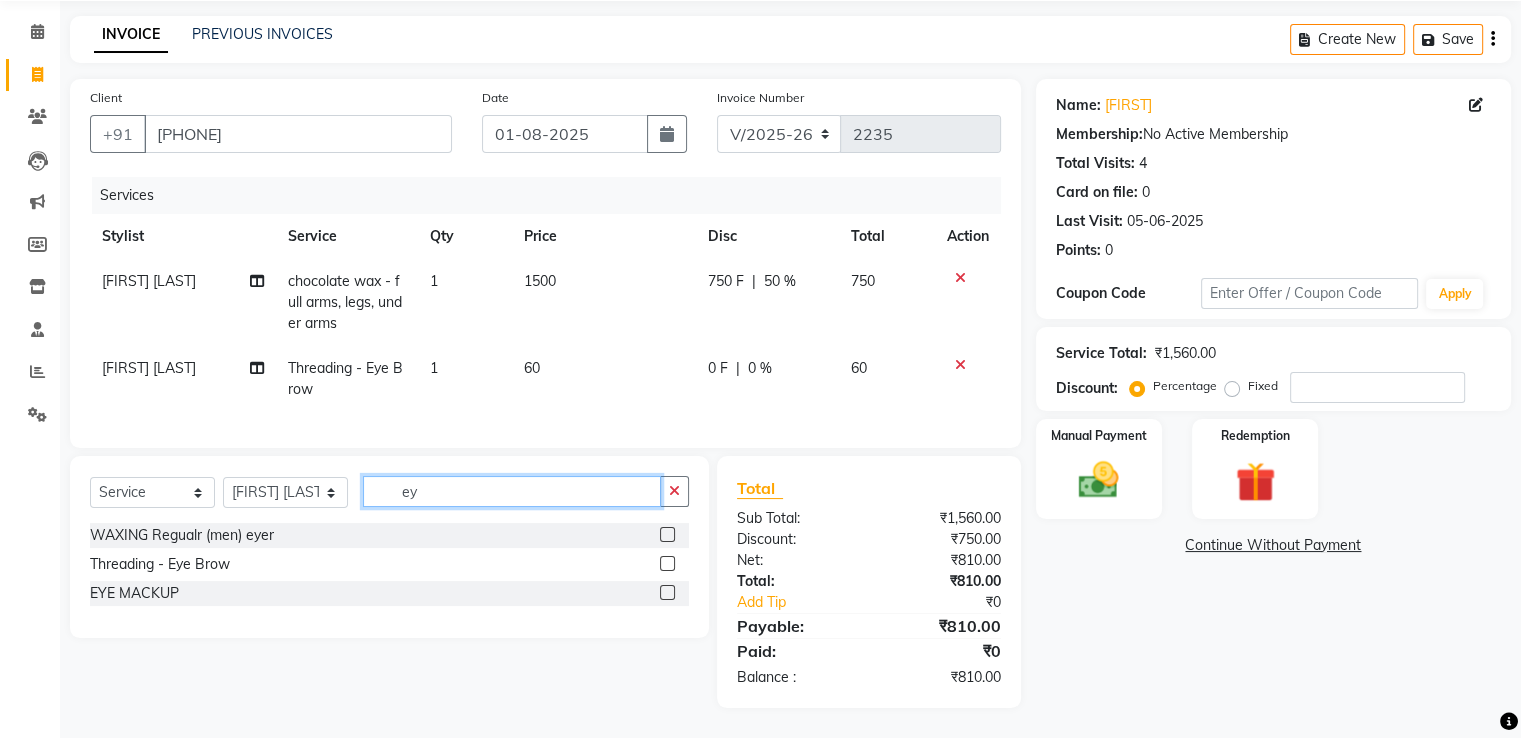type on "e" 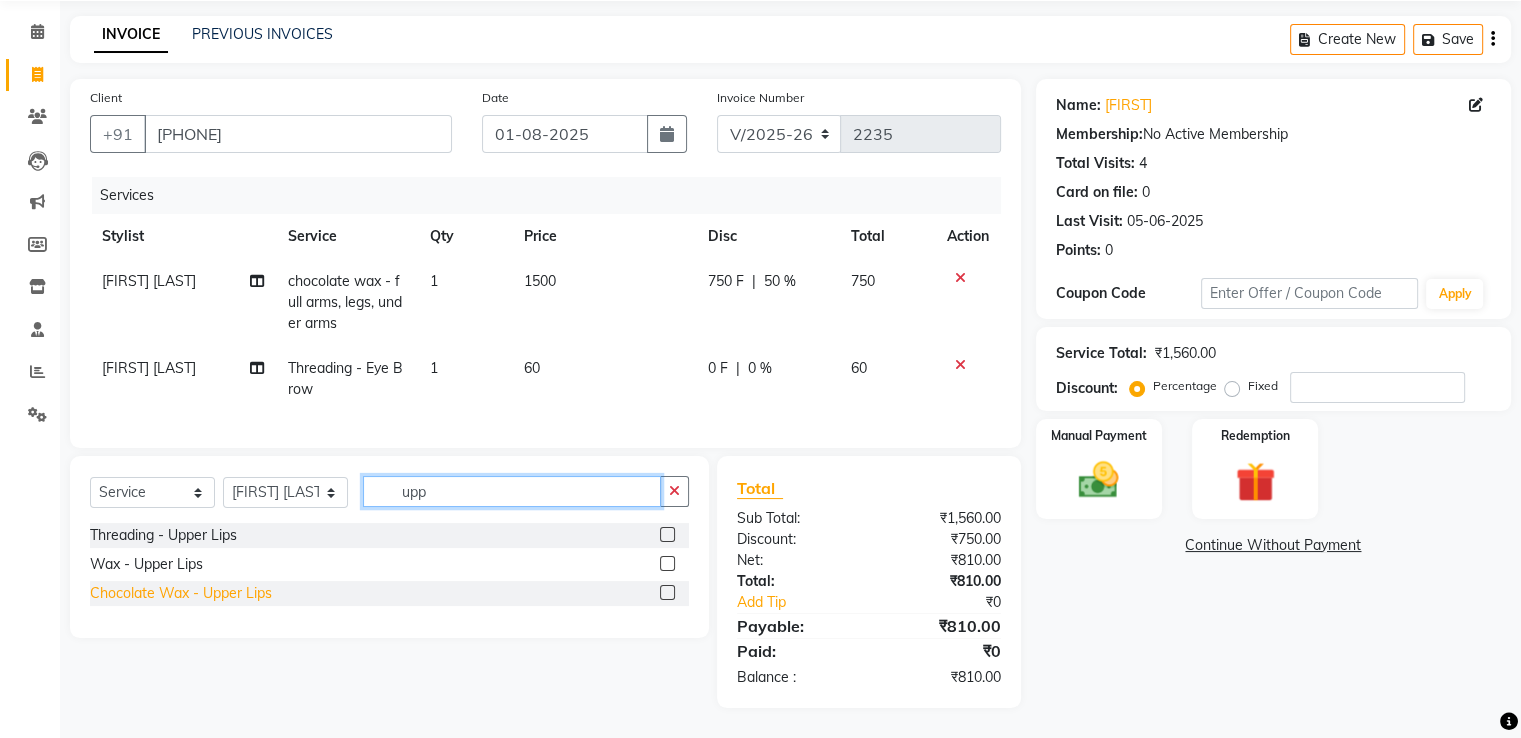 type on "upp" 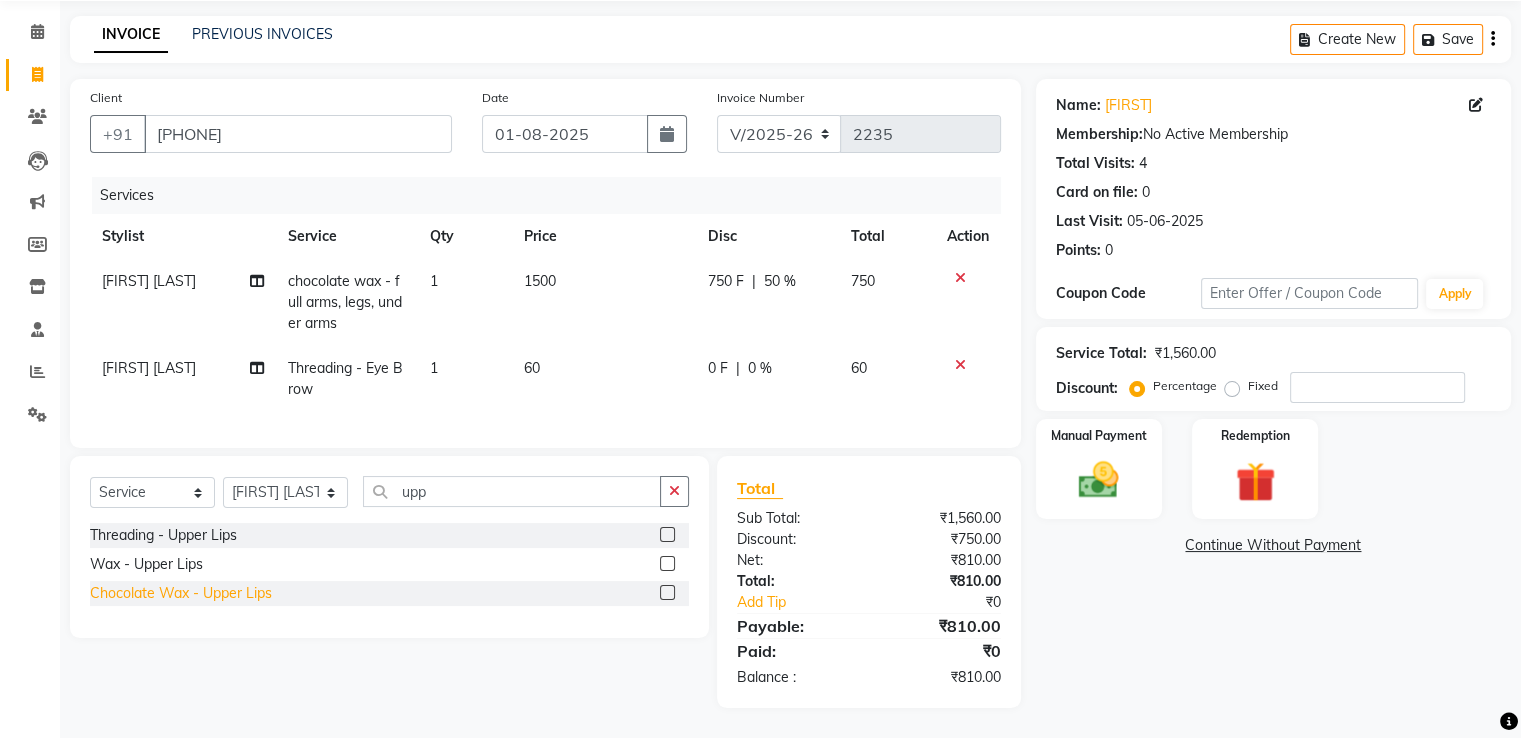 click on "Chocolate Wax - Upper Lips" 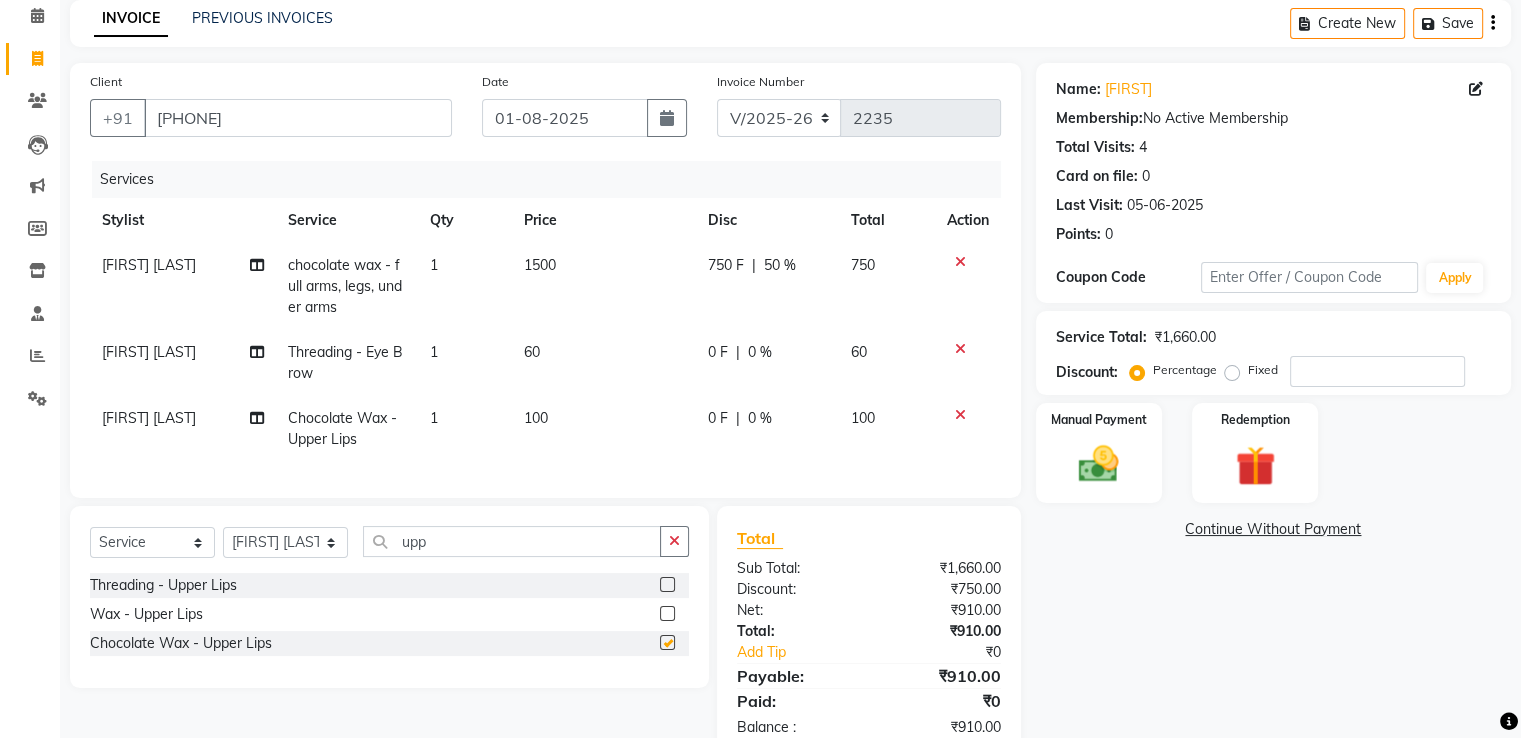 checkbox on "false" 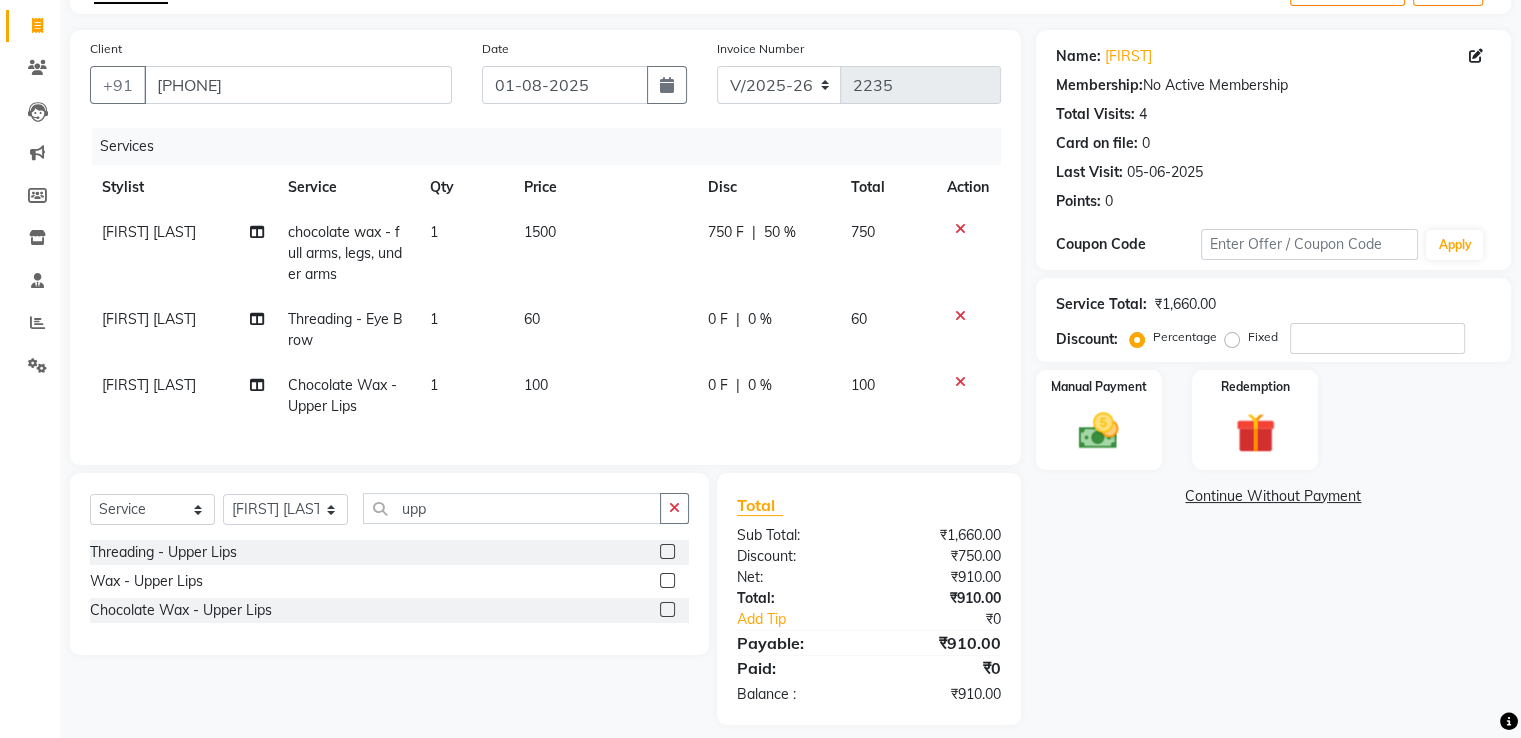 scroll, scrollTop: 152, scrollLeft: 0, axis: vertical 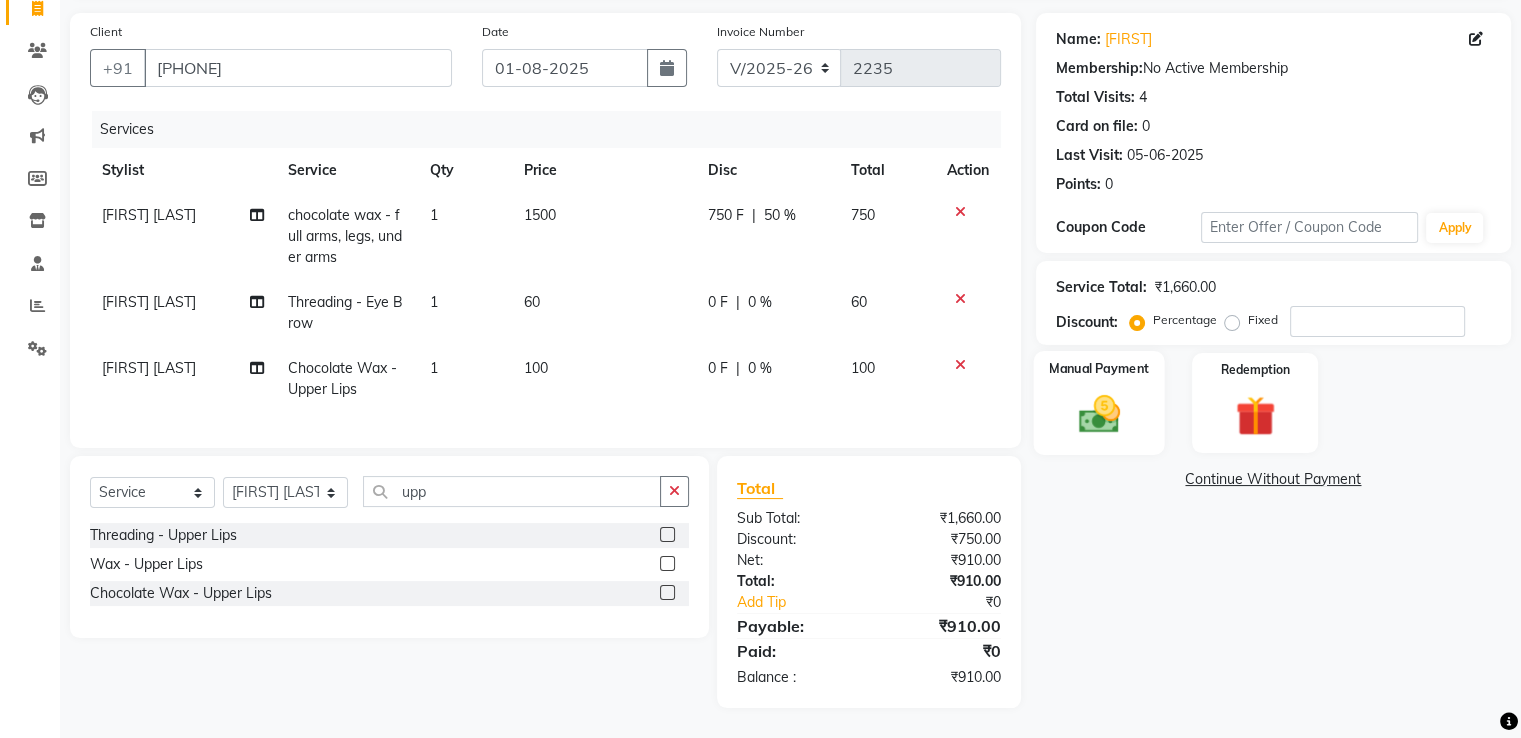 click on "Manual Payment" 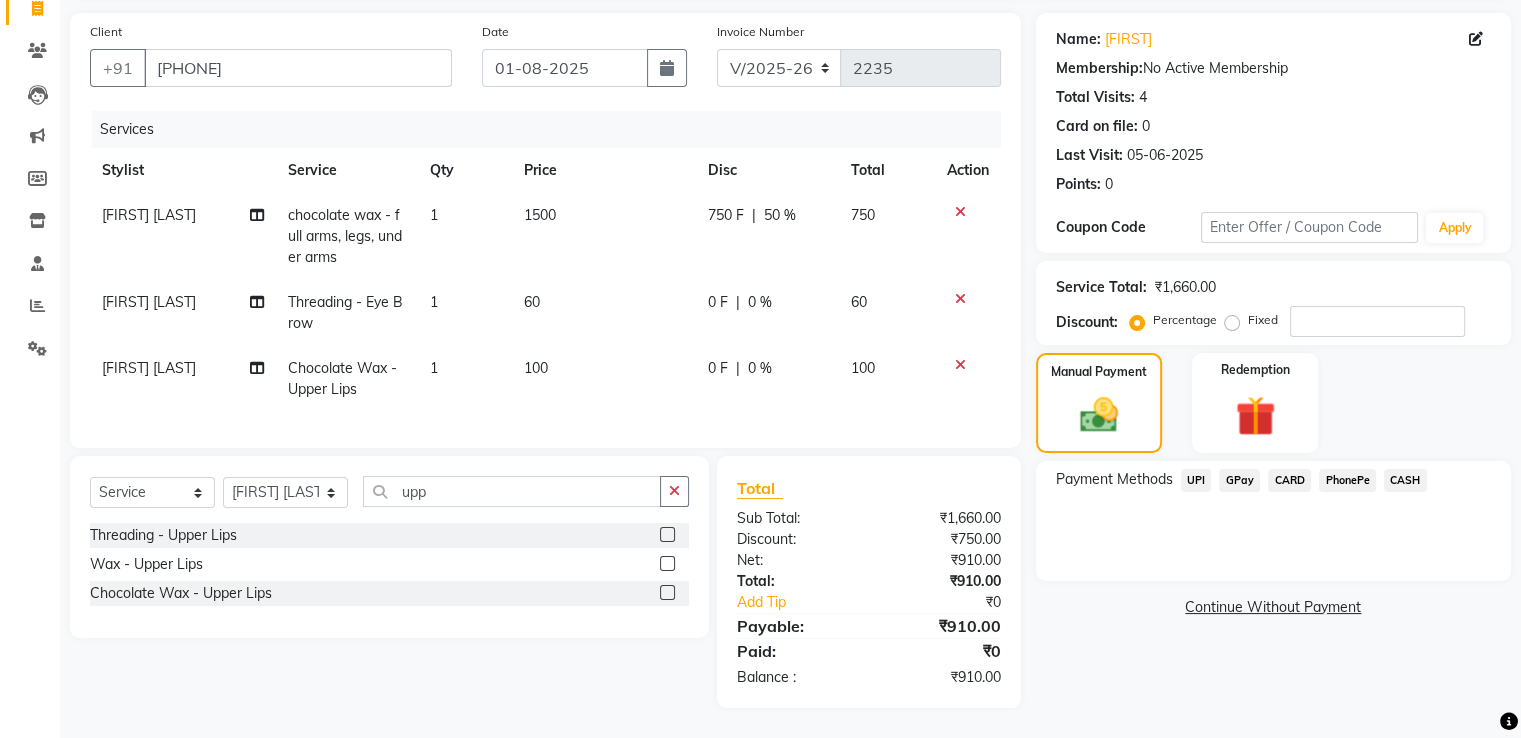 click on "GPay" 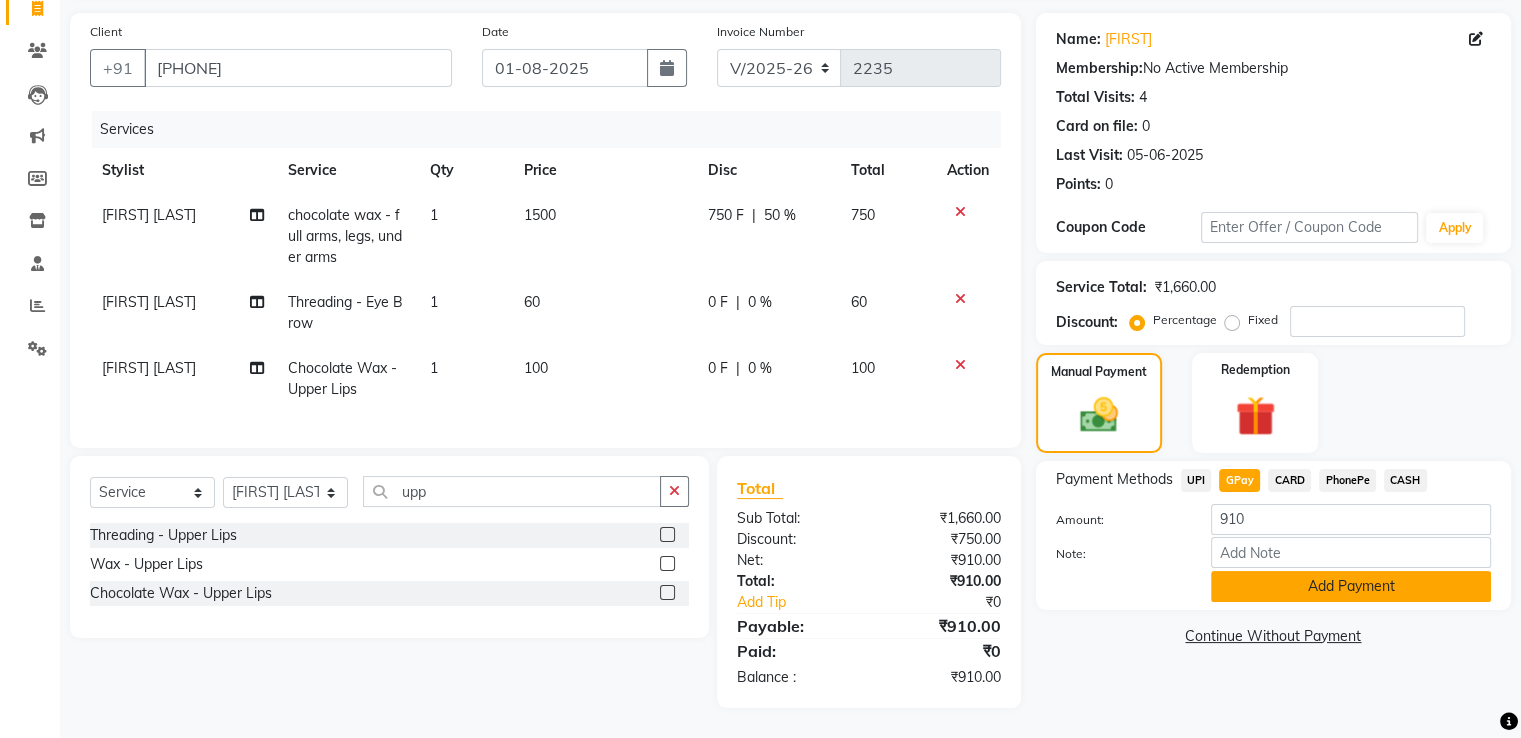 click on "Add Payment" 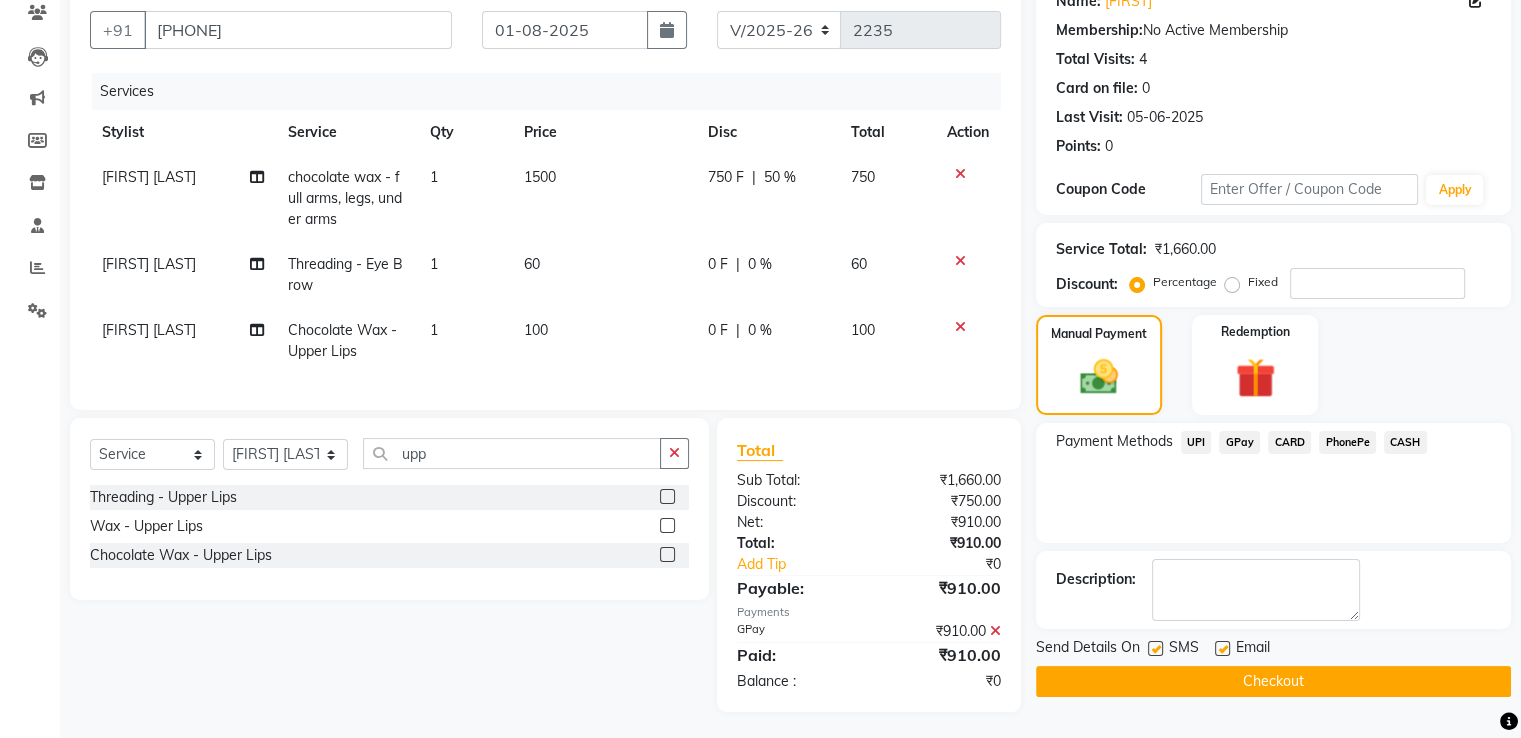scroll, scrollTop: 195, scrollLeft: 0, axis: vertical 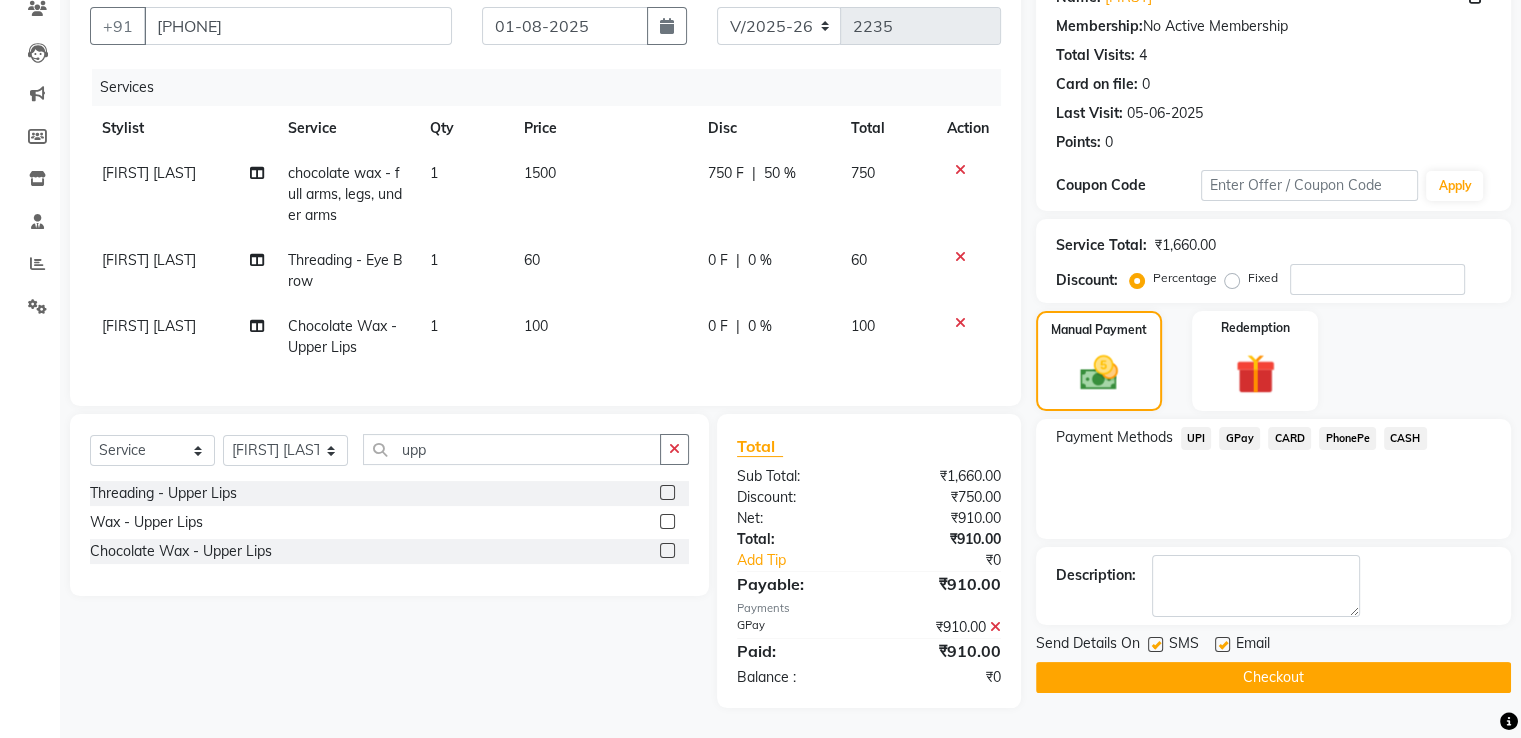click 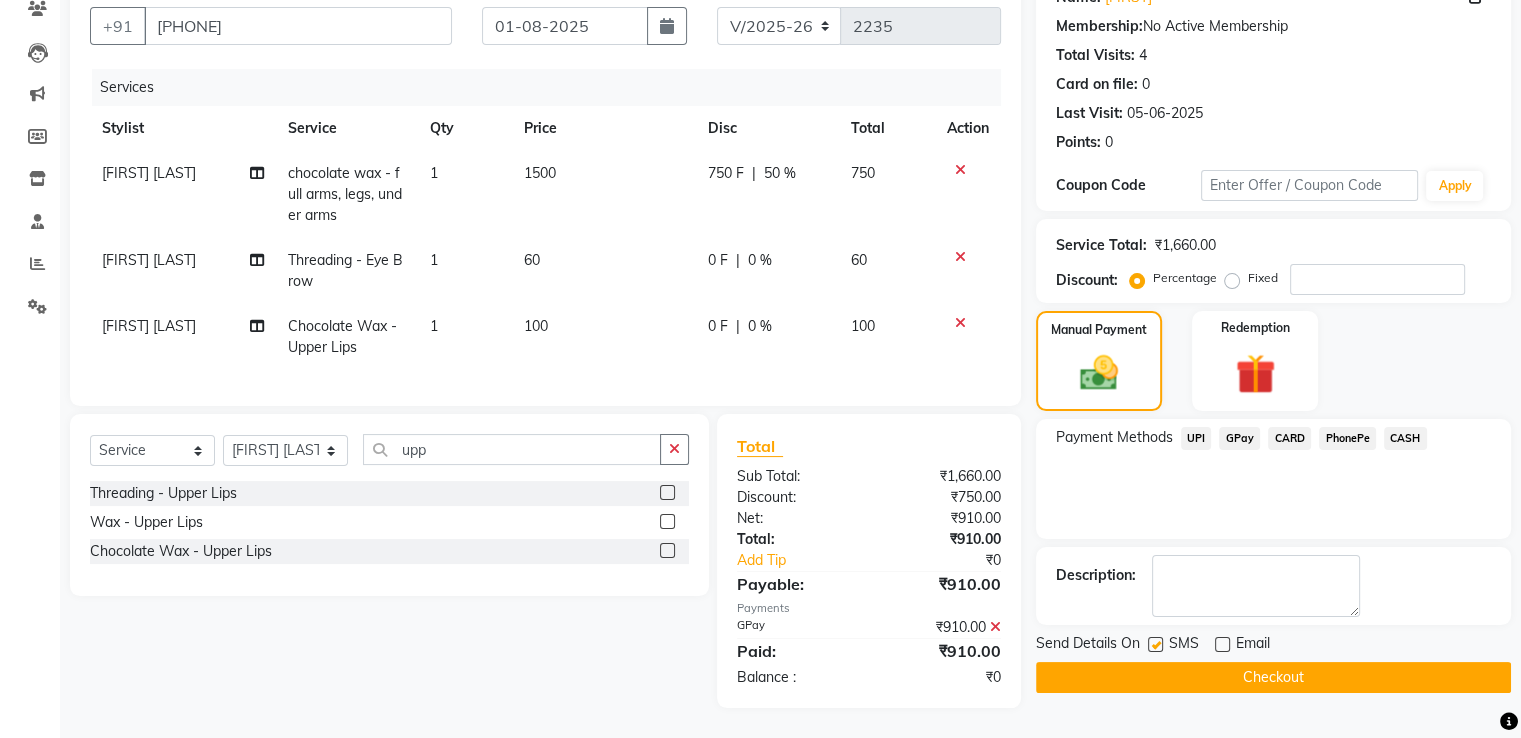 click 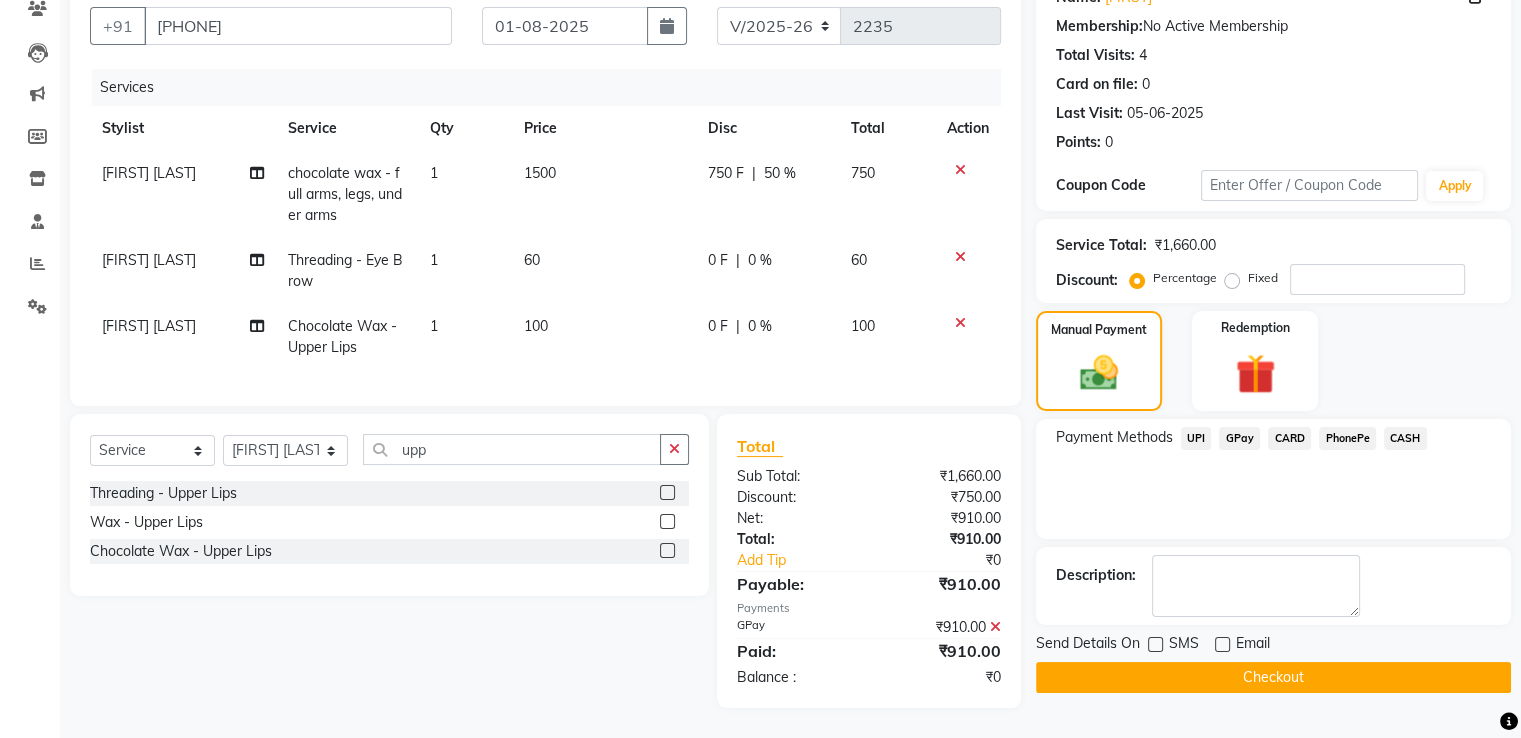 click on "Checkout" 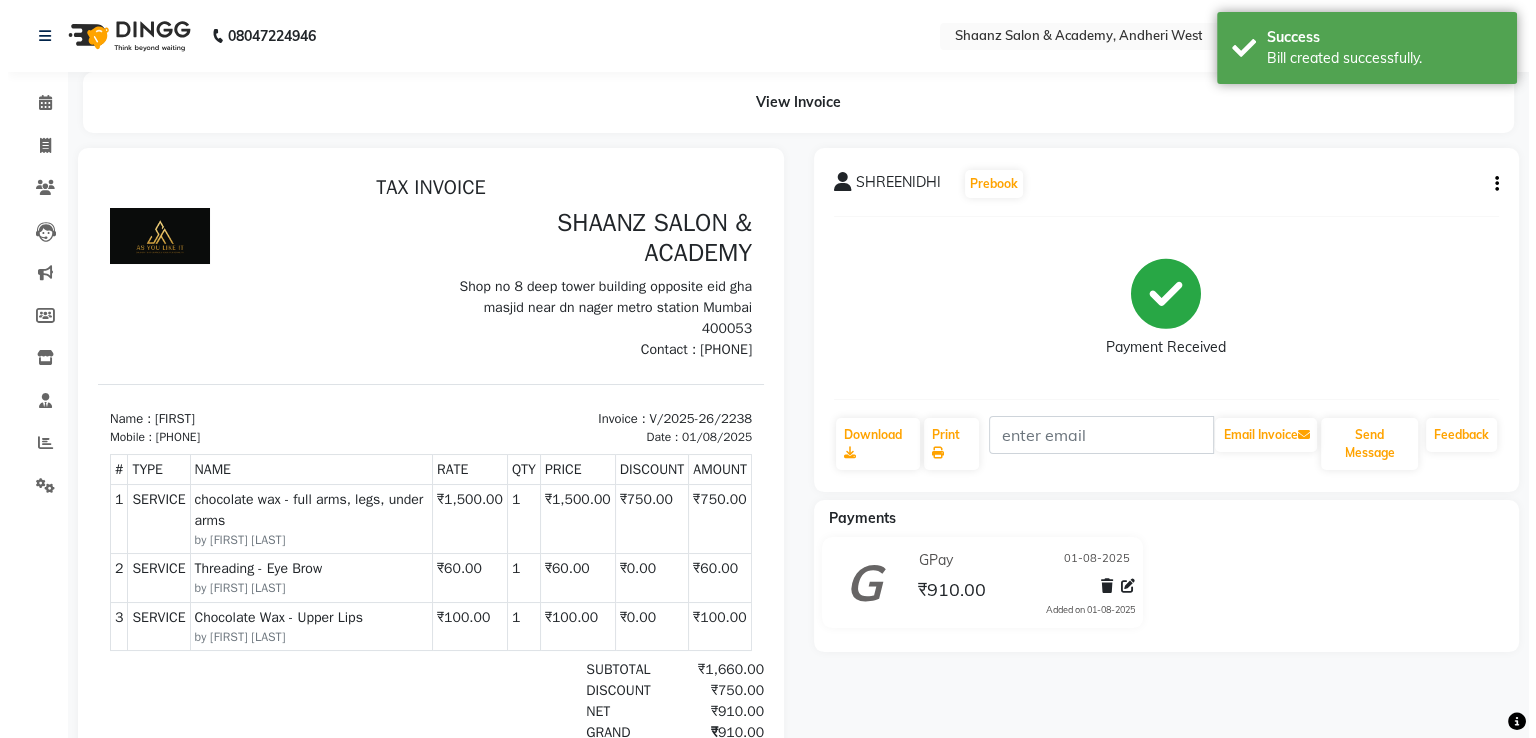 scroll, scrollTop: 0, scrollLeft: 0, axis: both 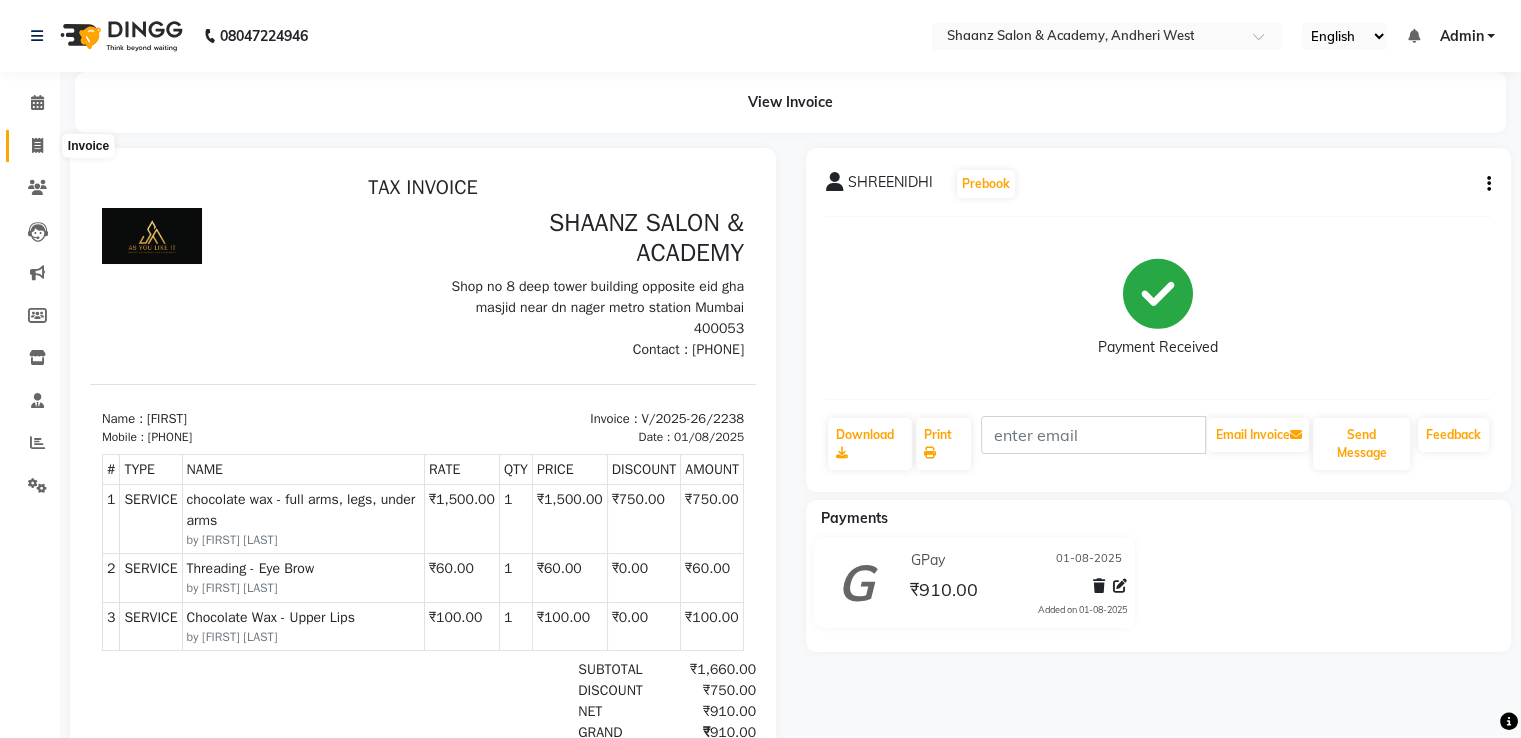 click 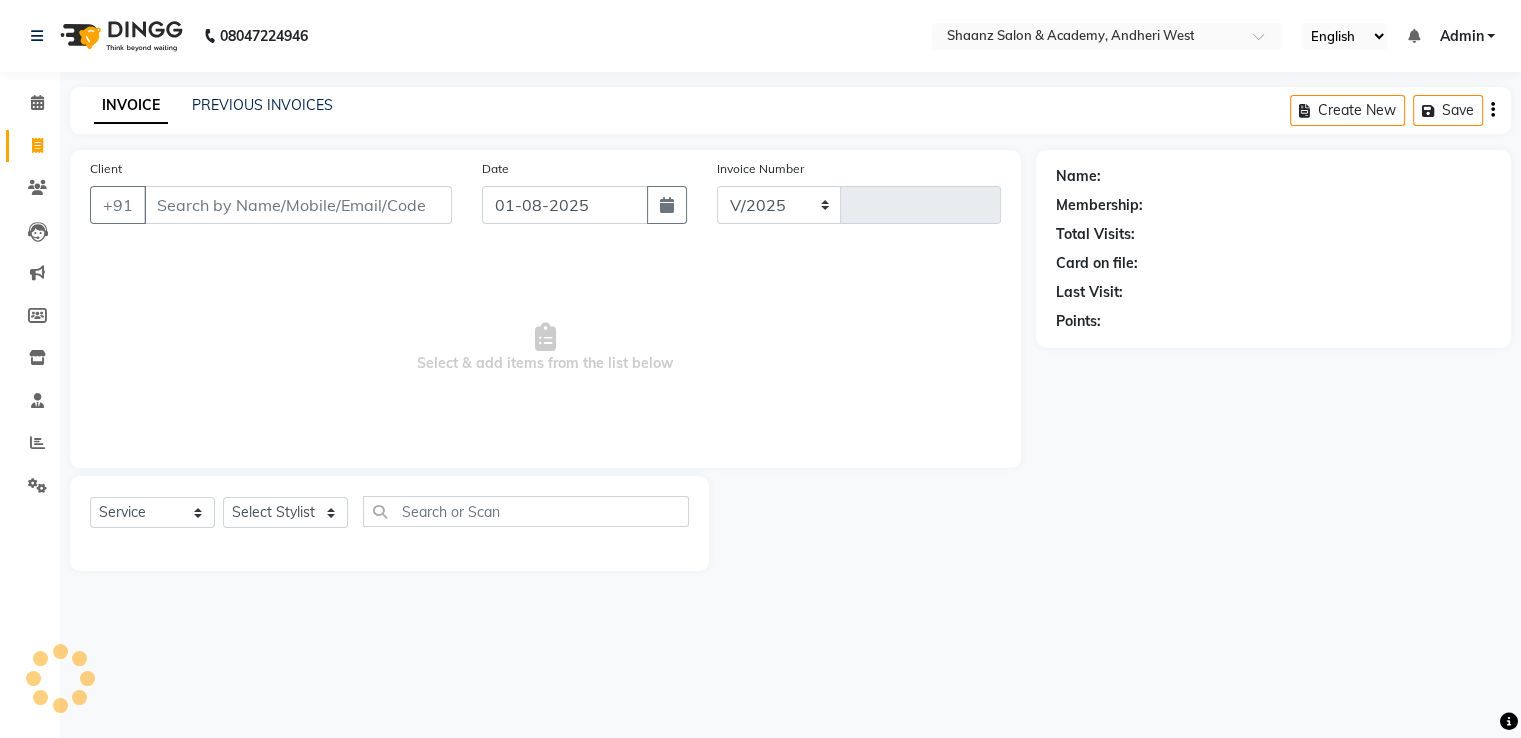 select on "6360" 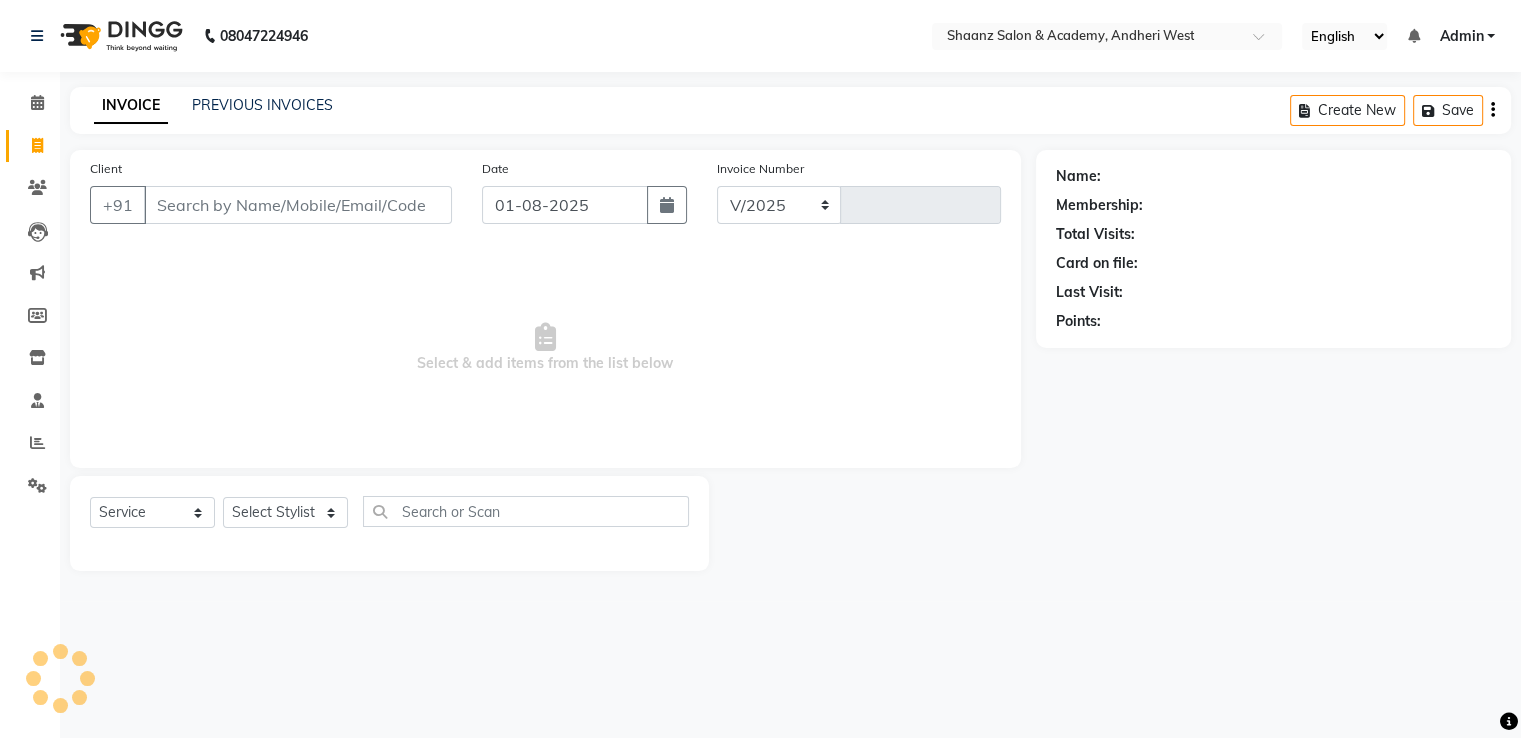 type on "2239" 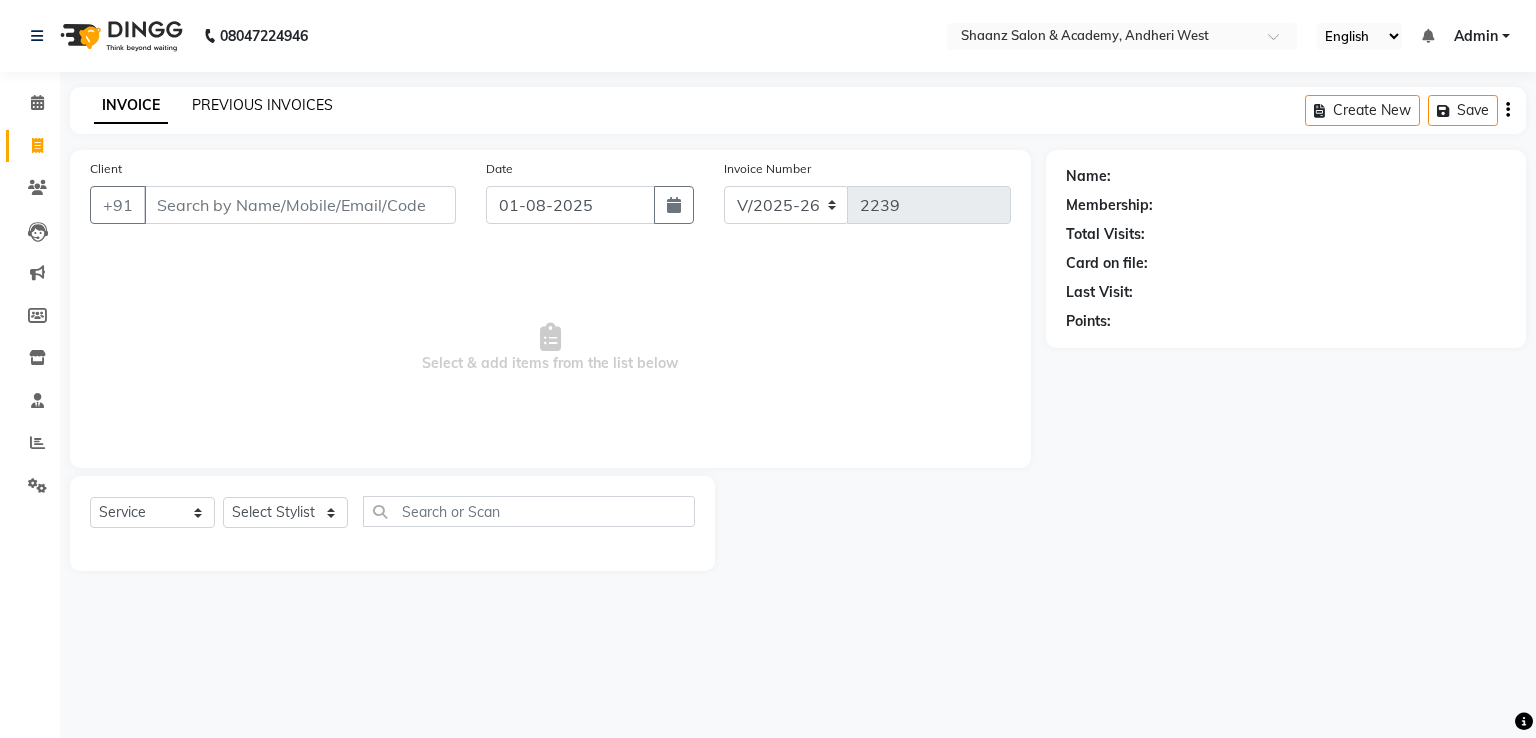 click on "PREVIOUS INVOICES" 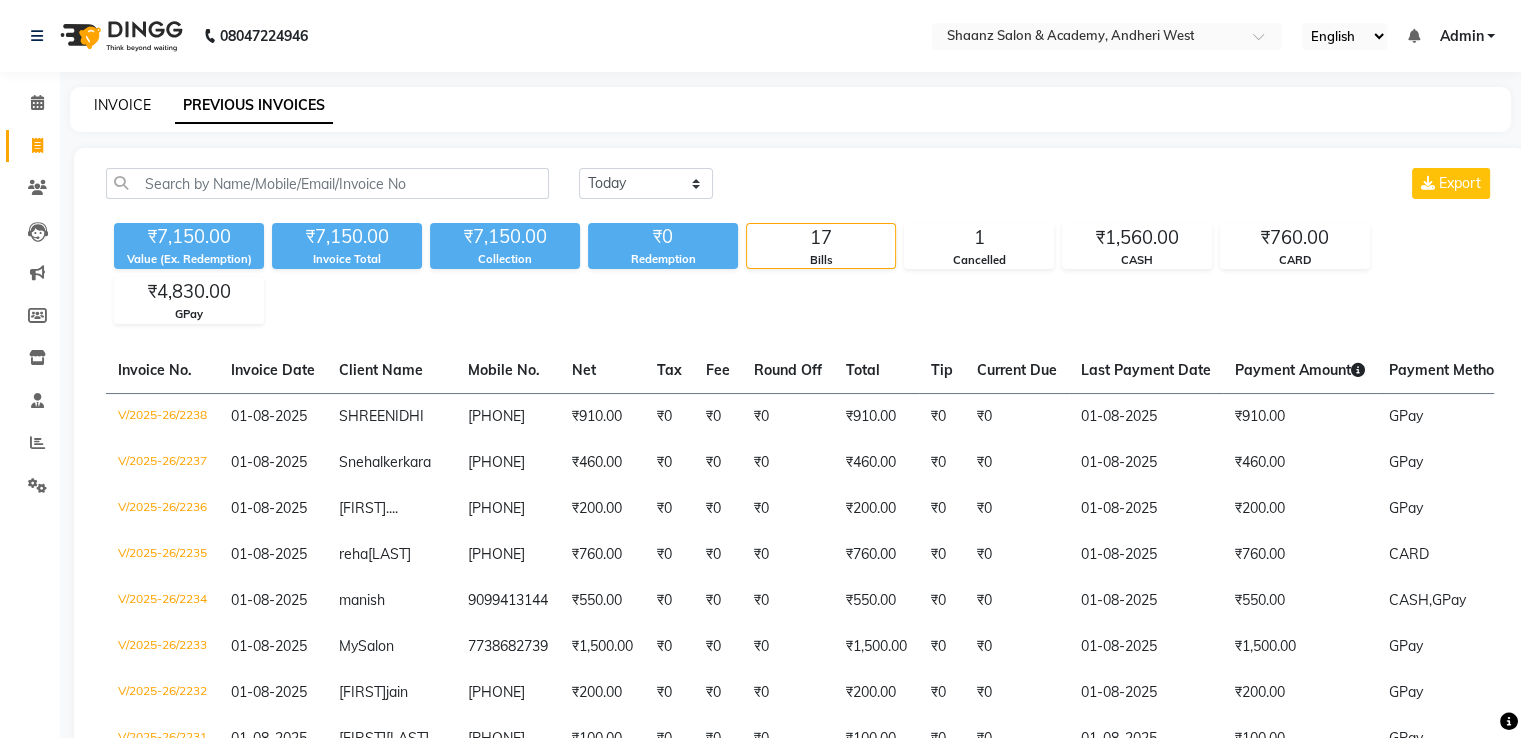 click on "INVOICE" 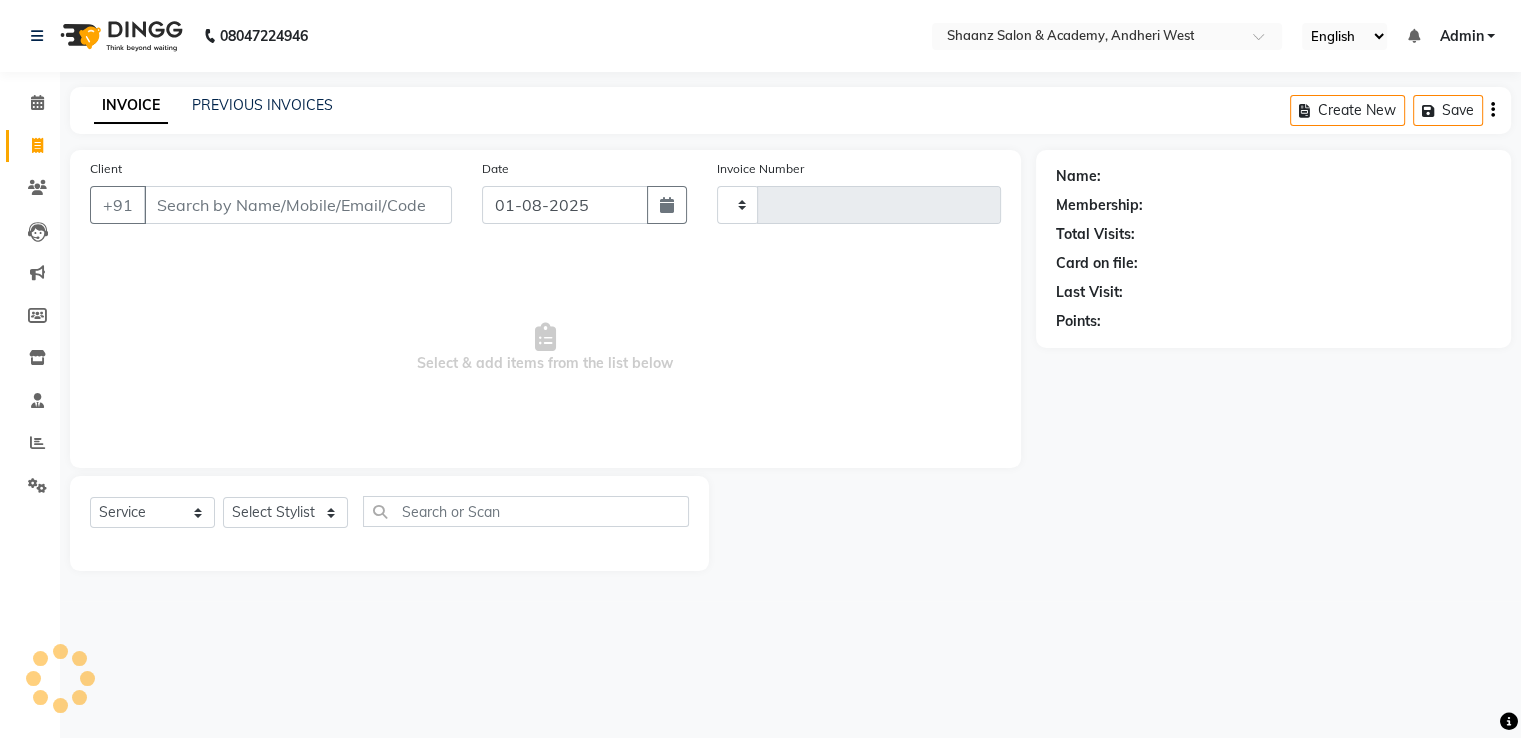 type on "2239" 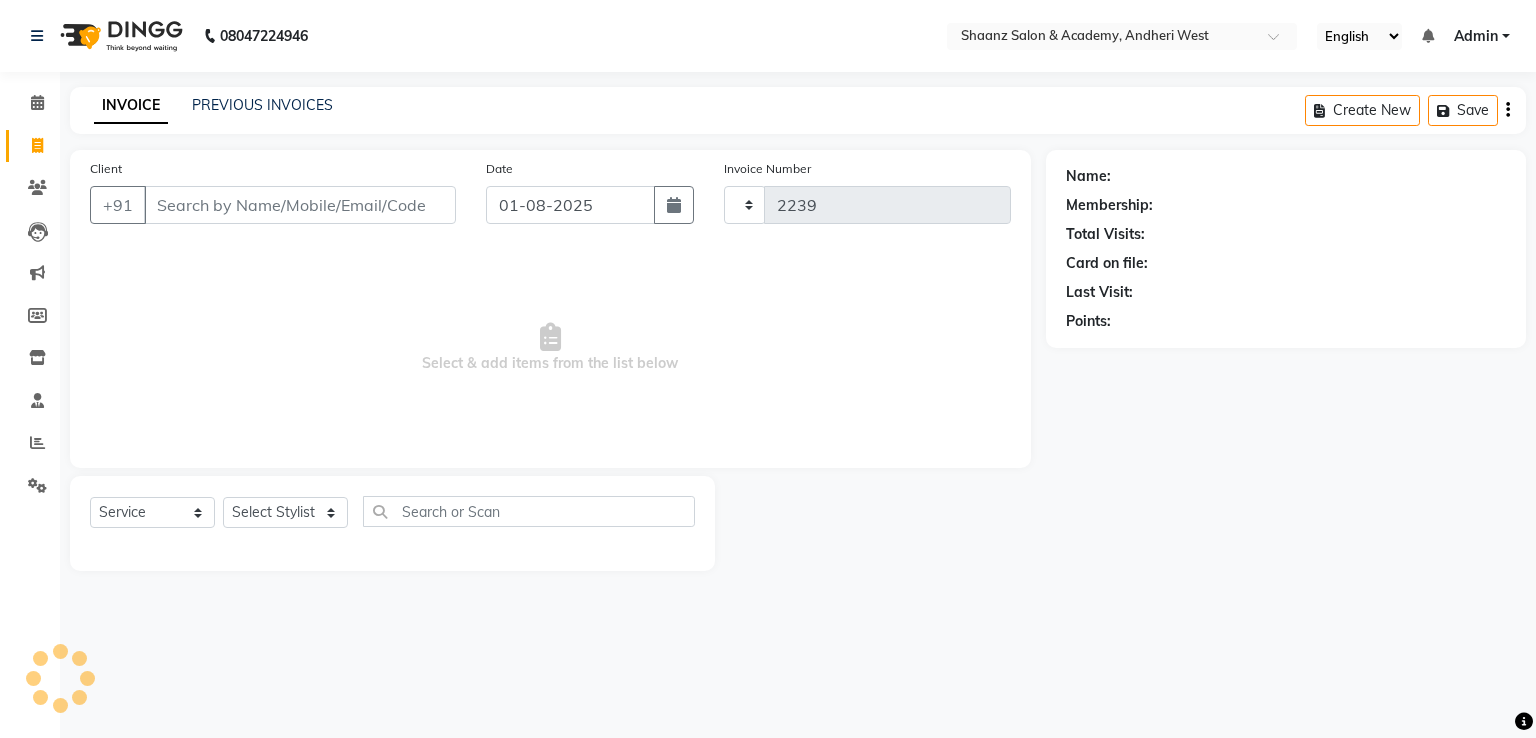 select on "6360" 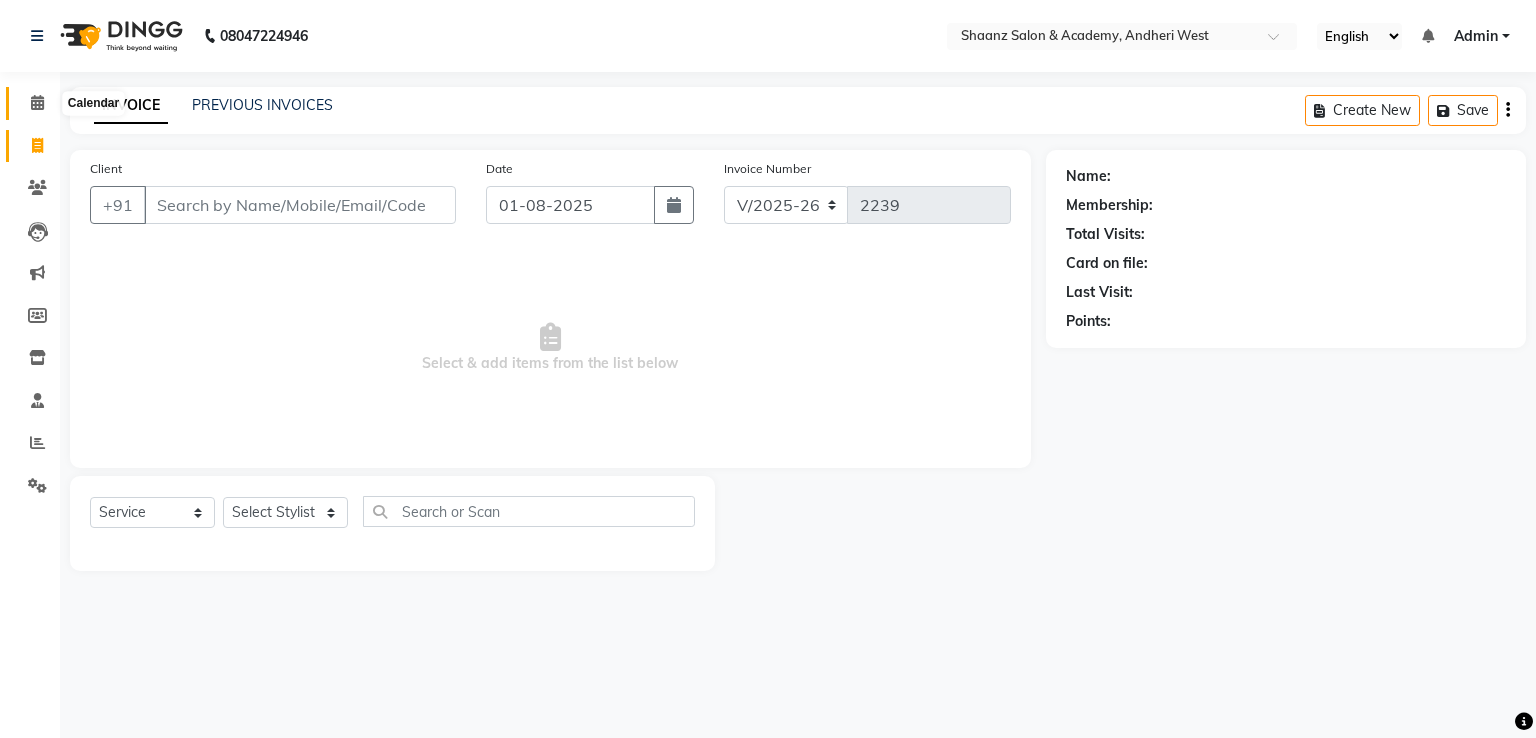 click 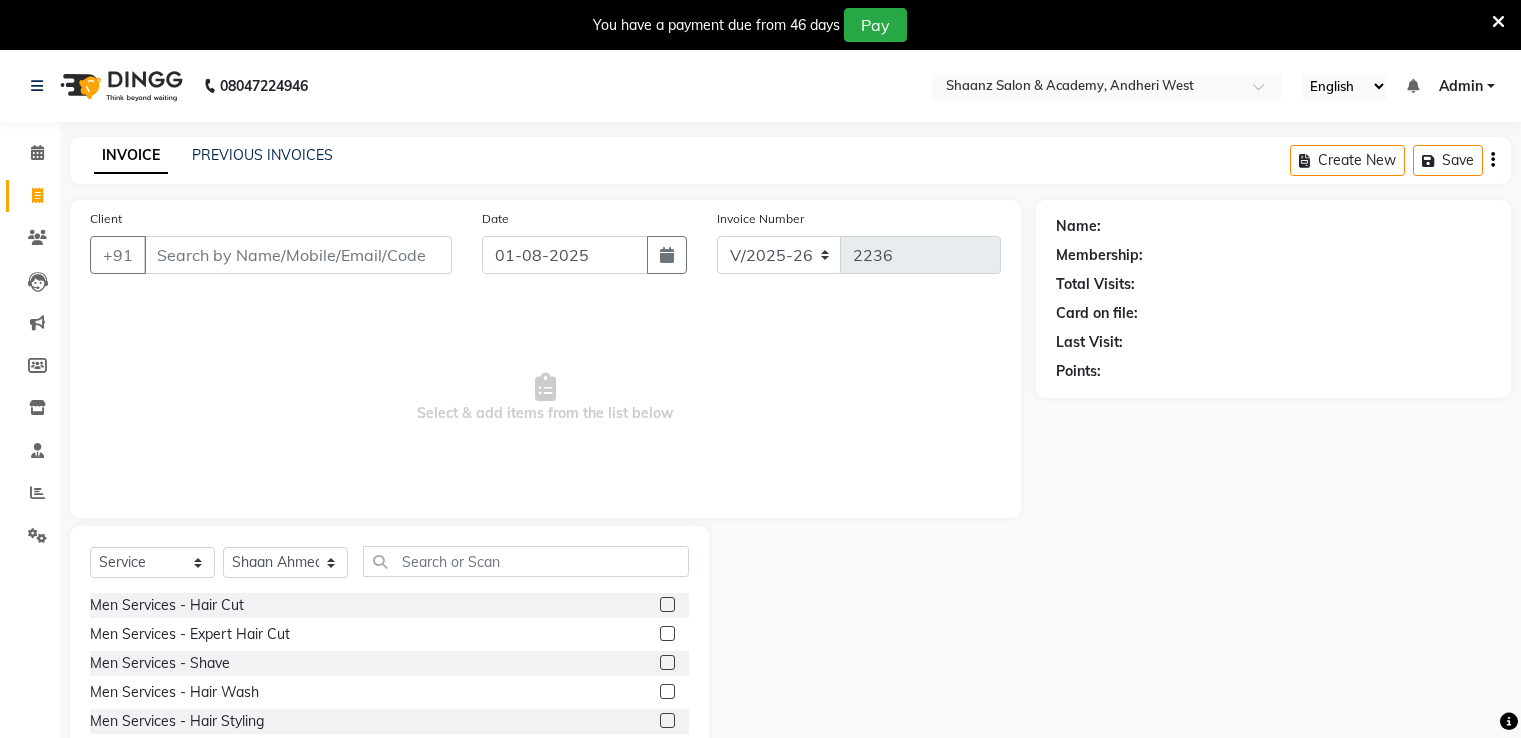 select on "6360" 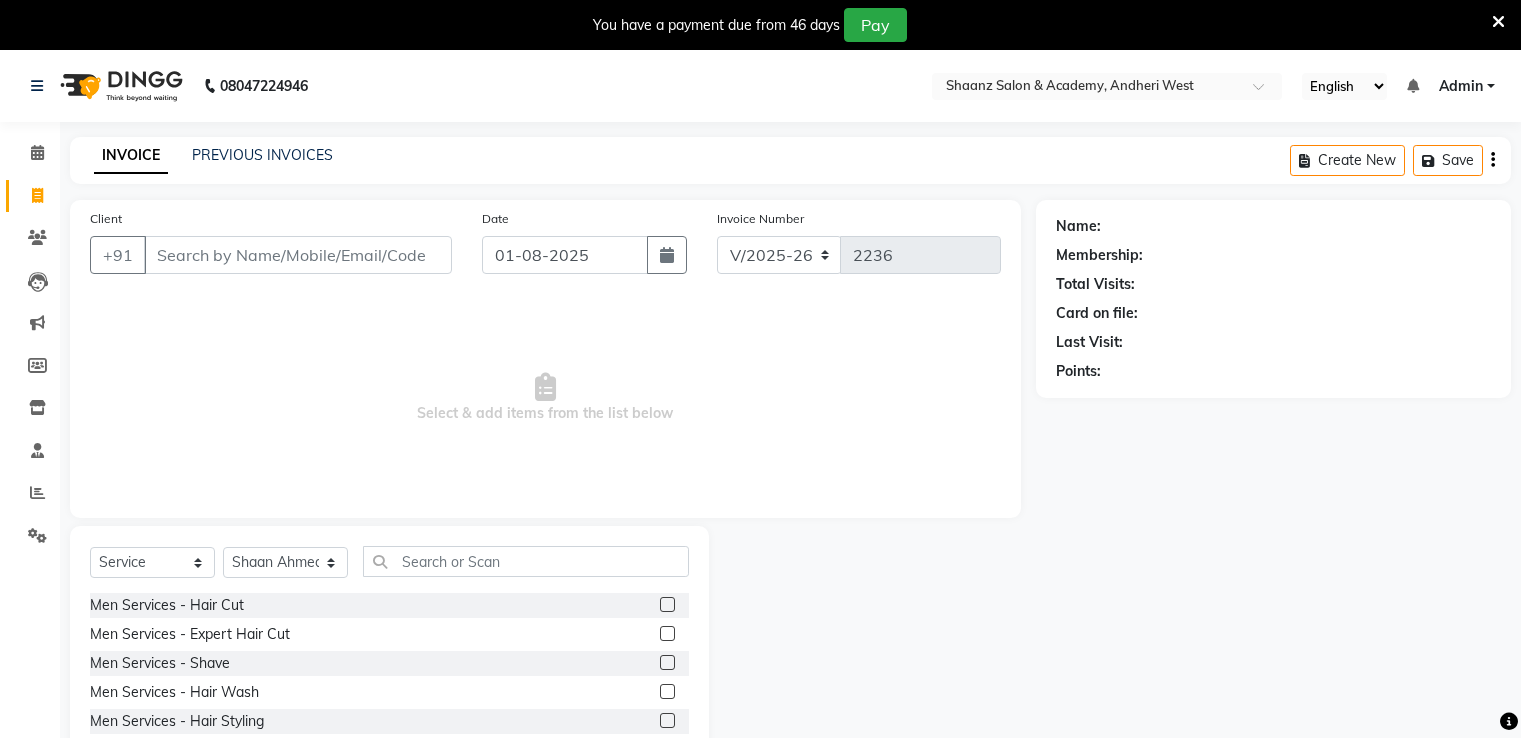scroll, scrollTop: 0, scrollLeft: 0, axis: both 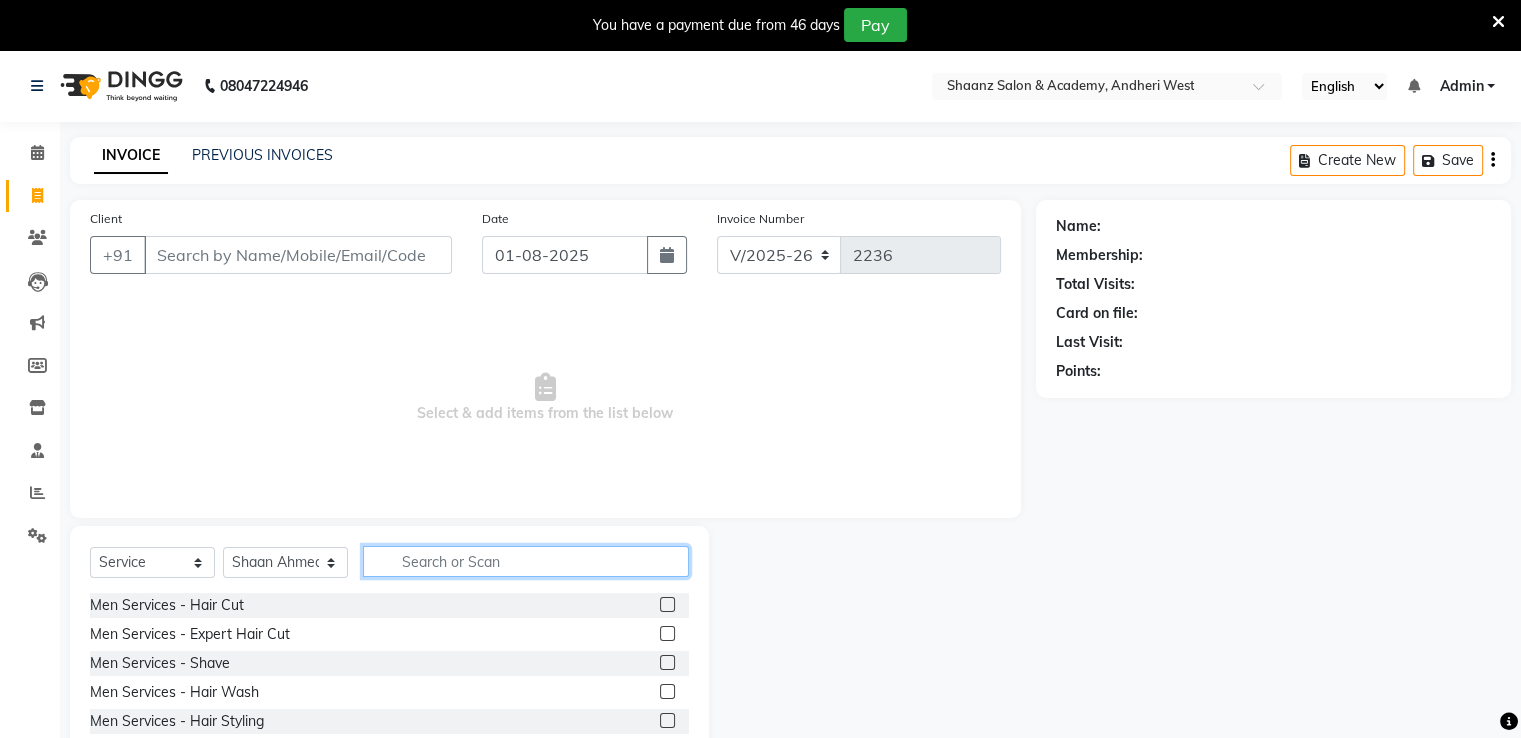 click 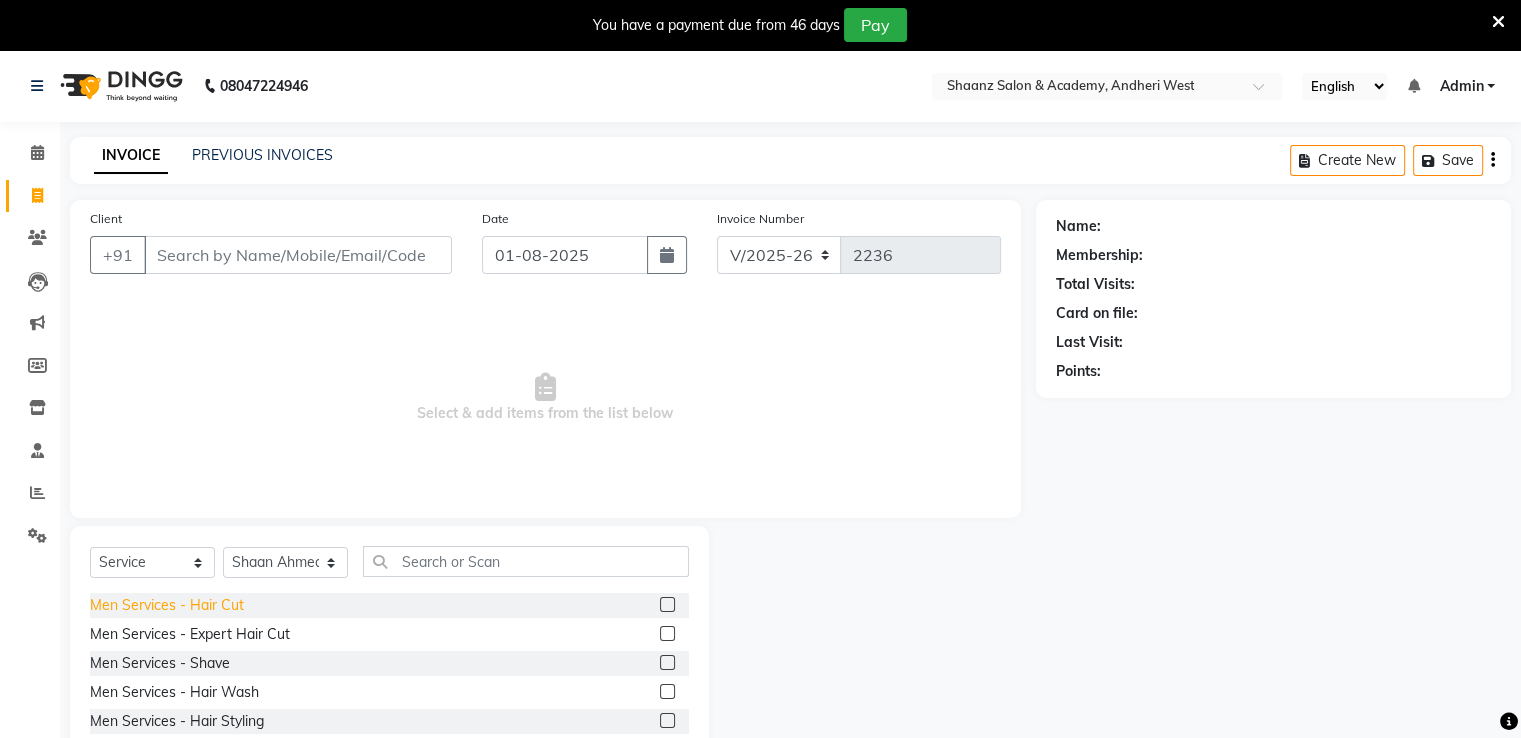 click on "Men Services  - Hair Cut" 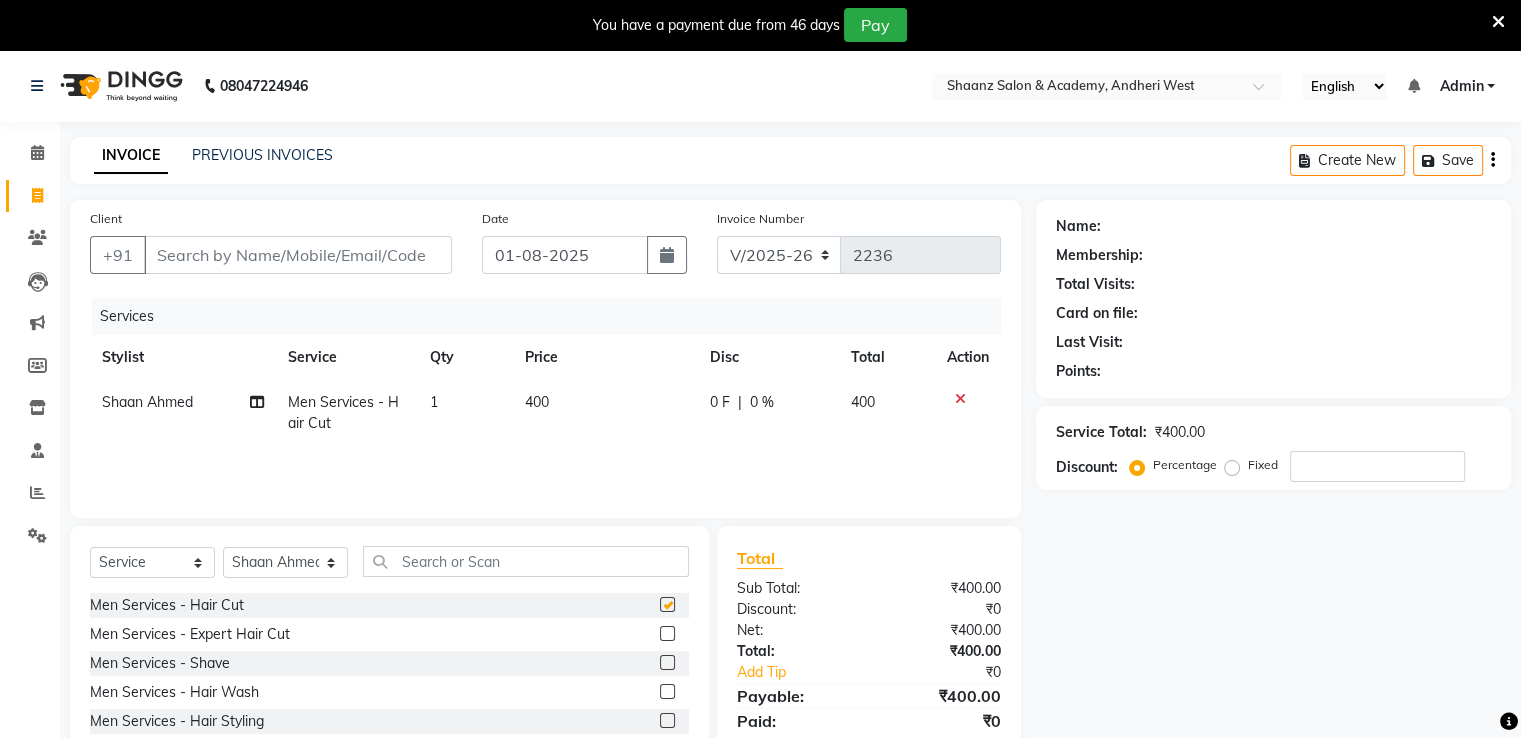 checkbox on "false" 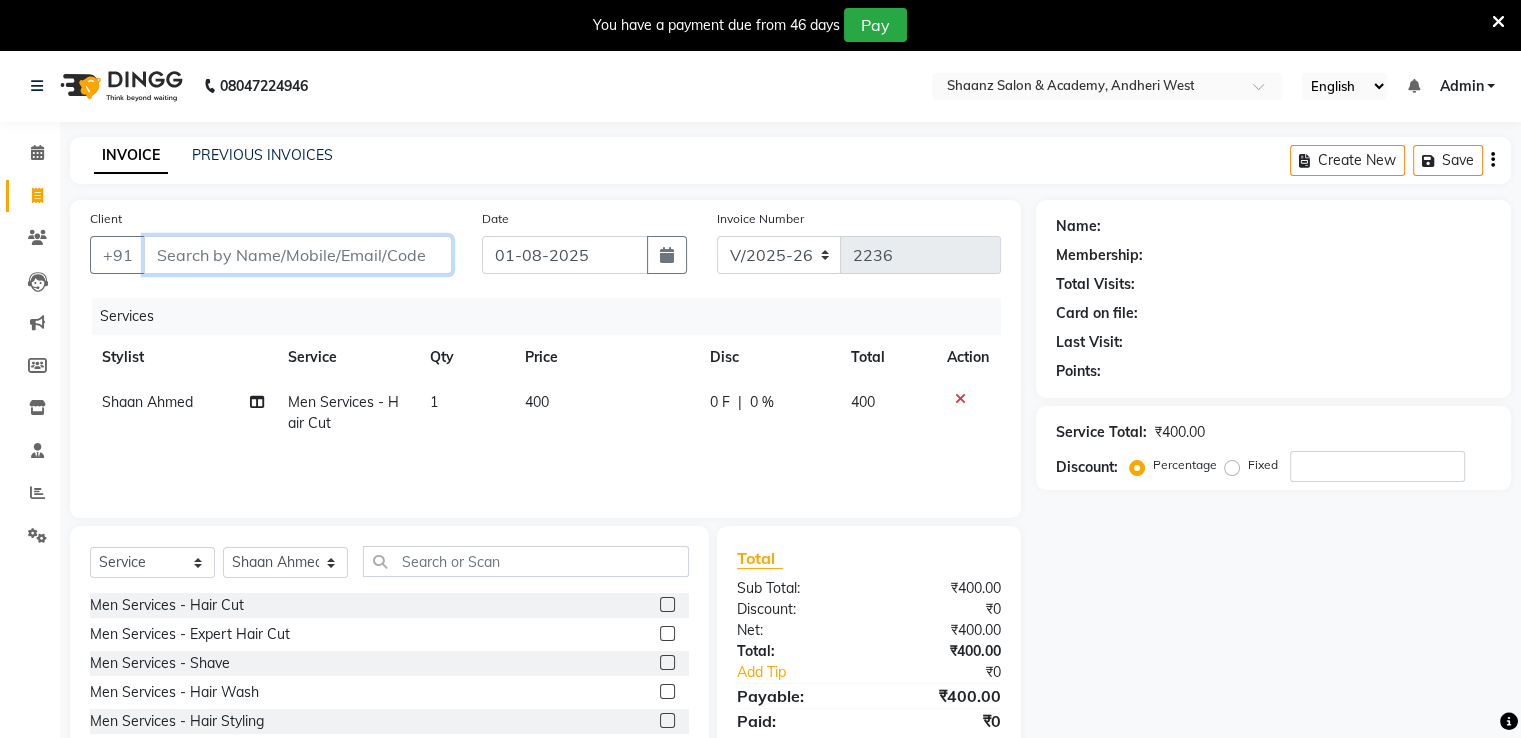 click on "Client" at bounding box center (298, 255) 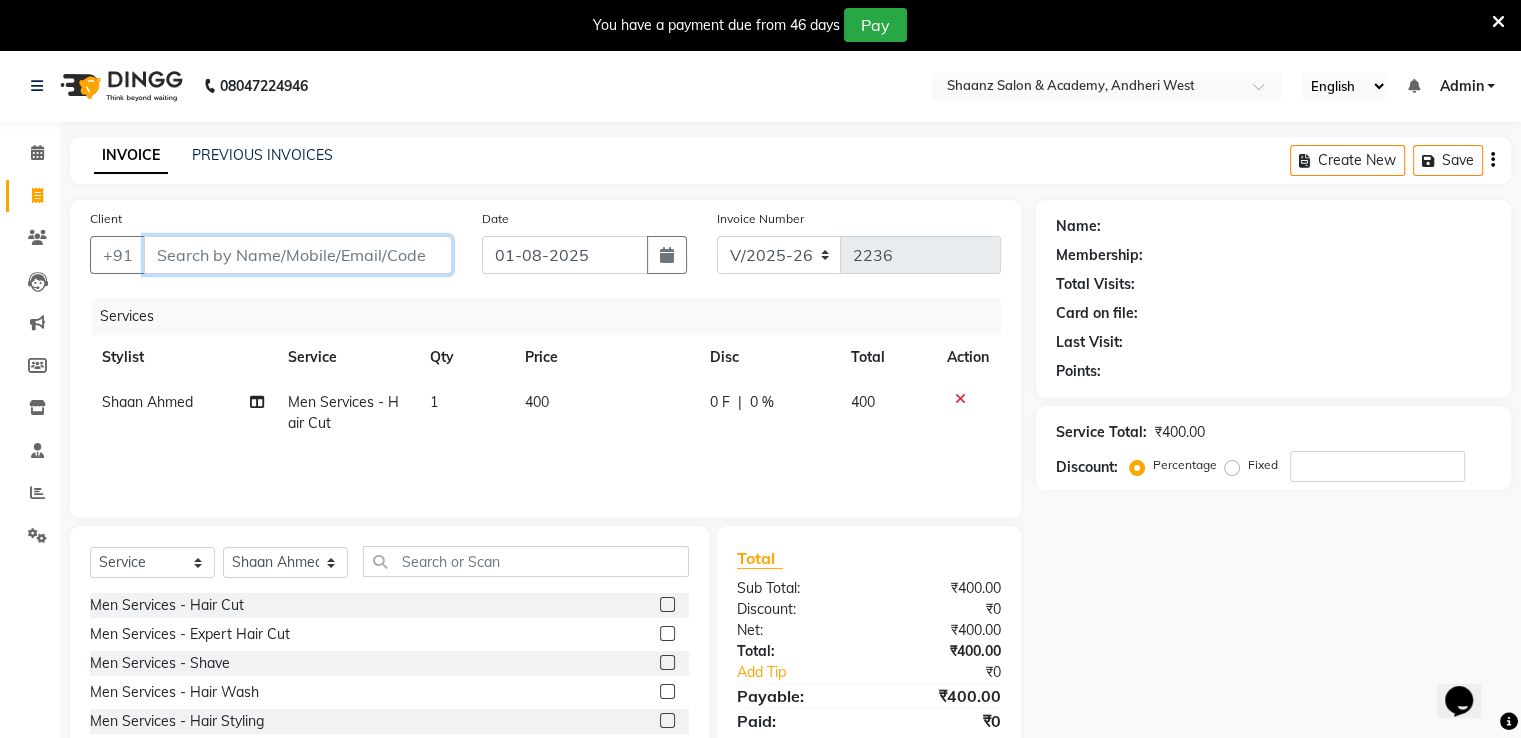 scroll, scrollTop: 0, scrollLeft: 0, axis: both 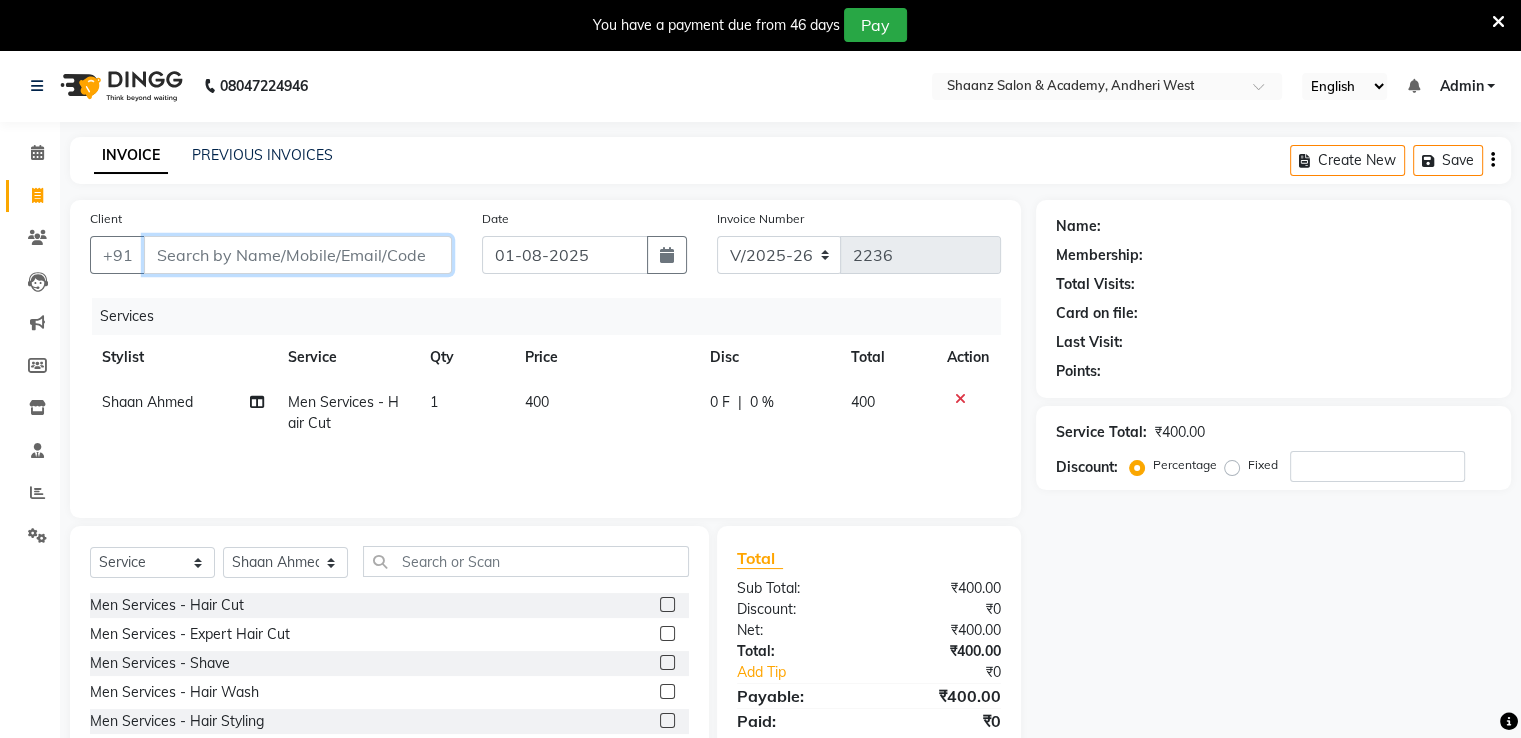 type on "8" 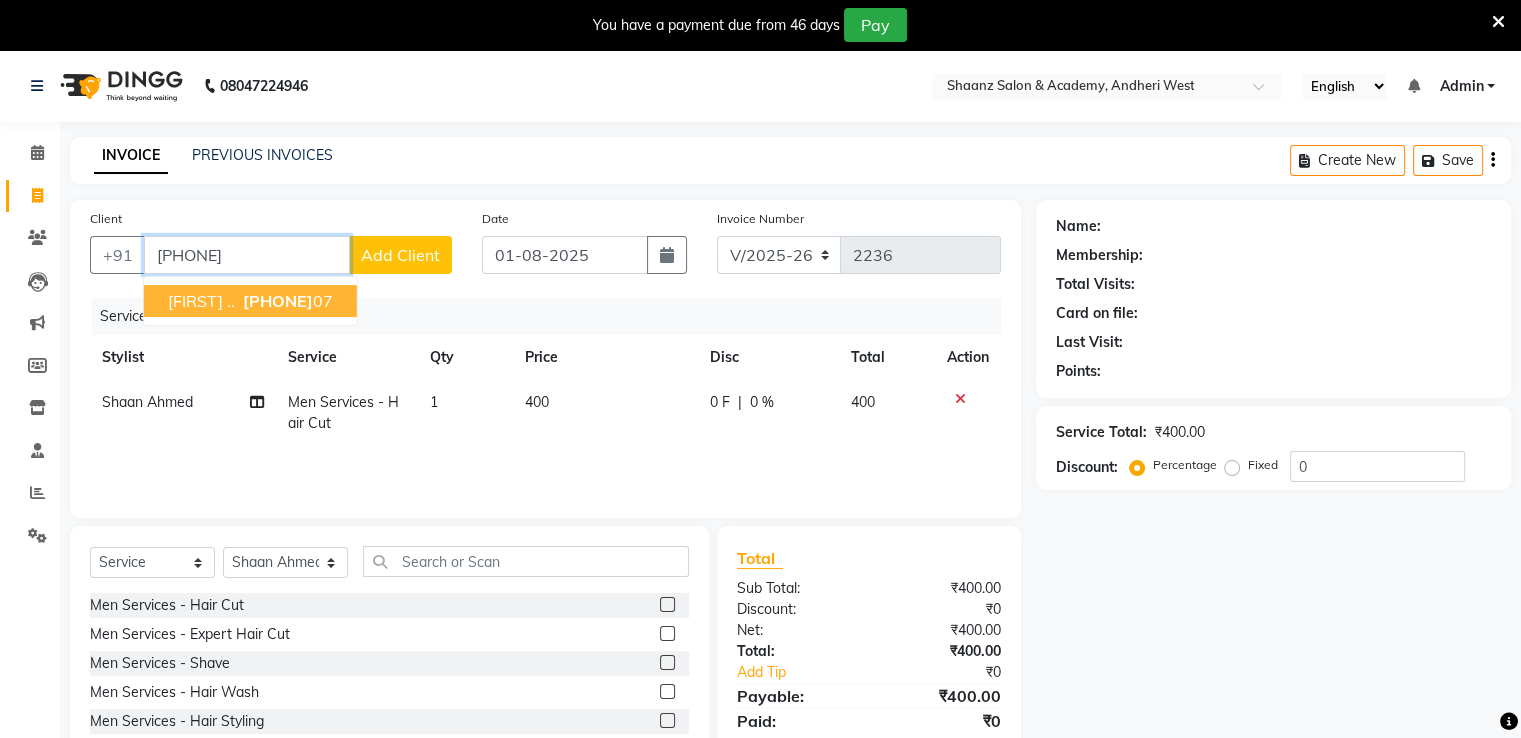 click on "shubhansh ...." at bounding box center [201, 301] 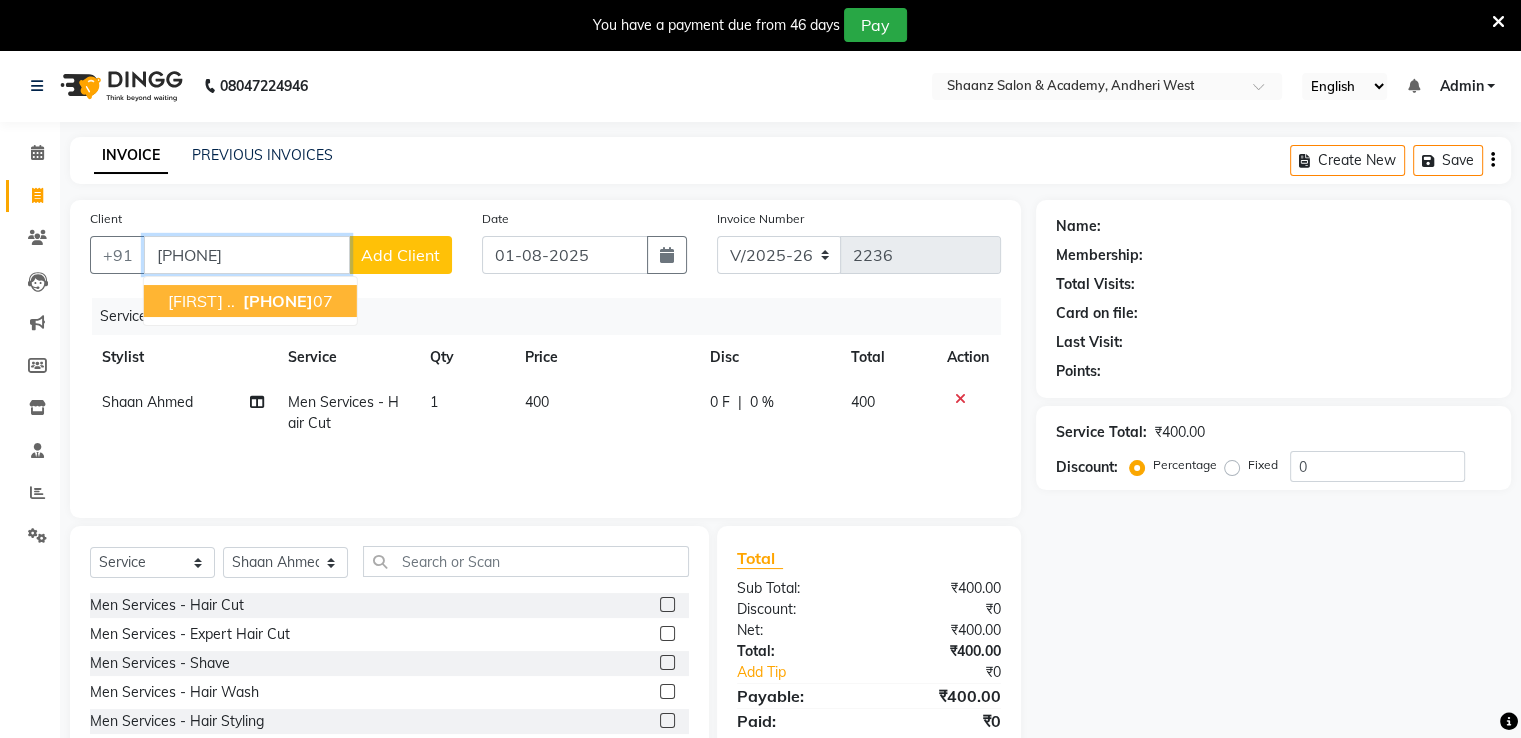 type on "[PHONE]" 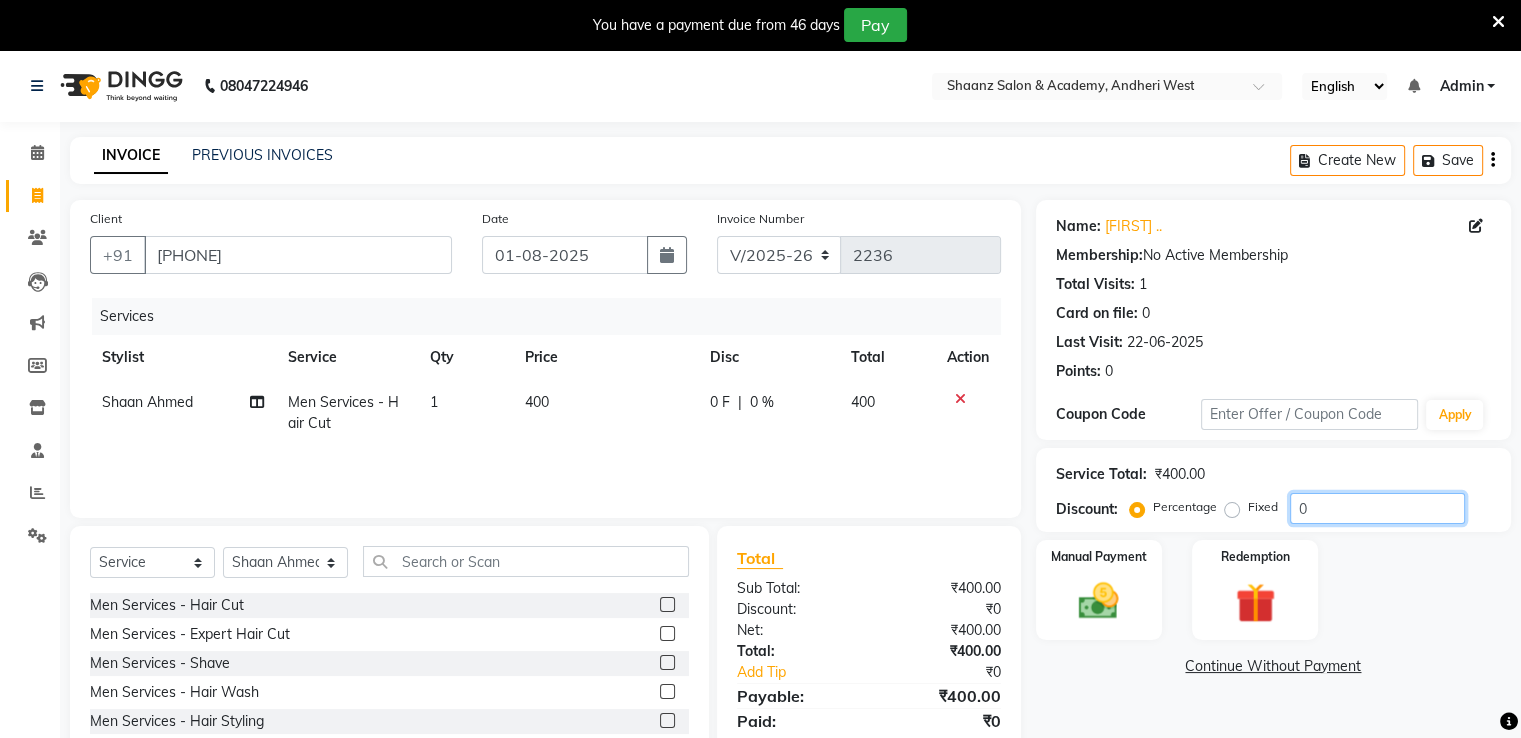 click on "0" 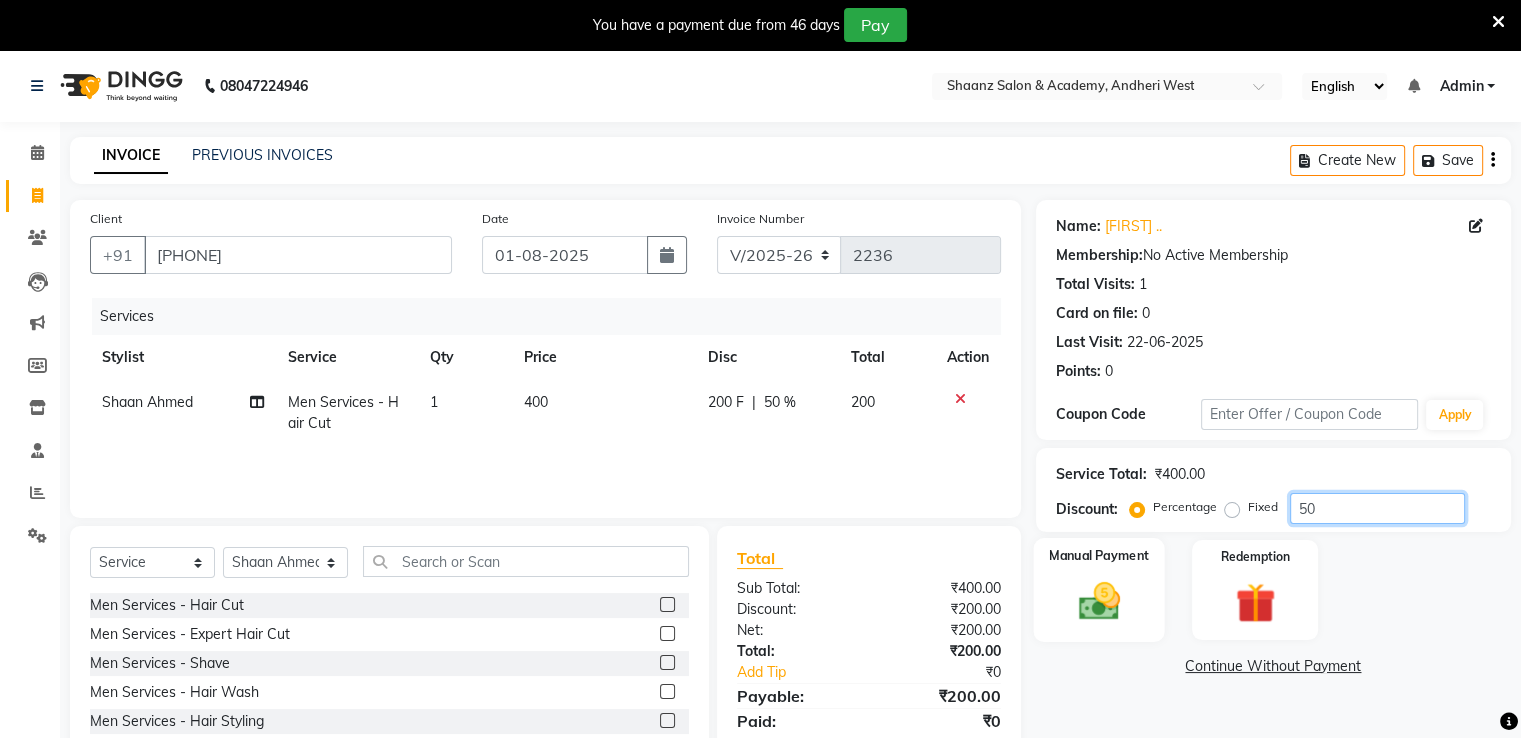 type on "50" 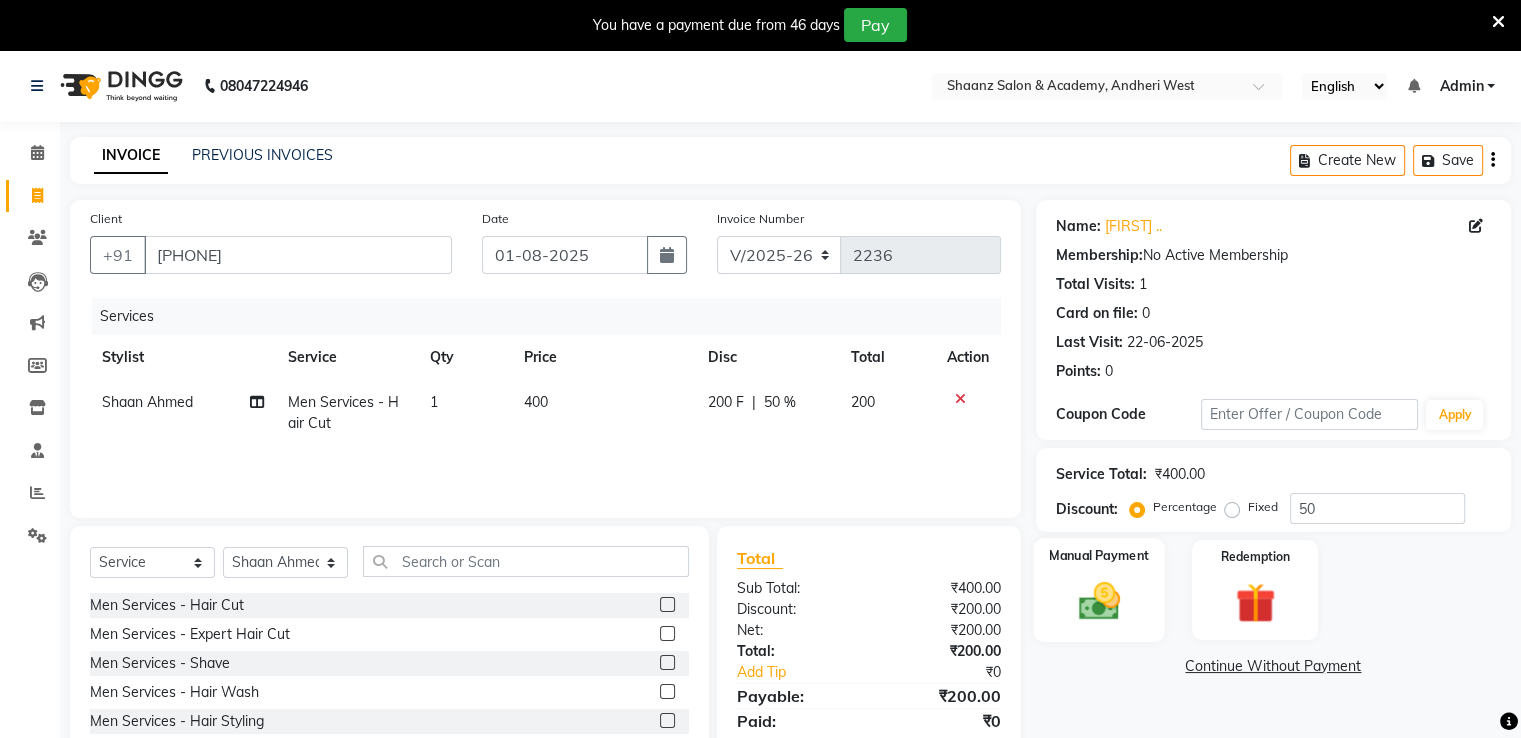 click 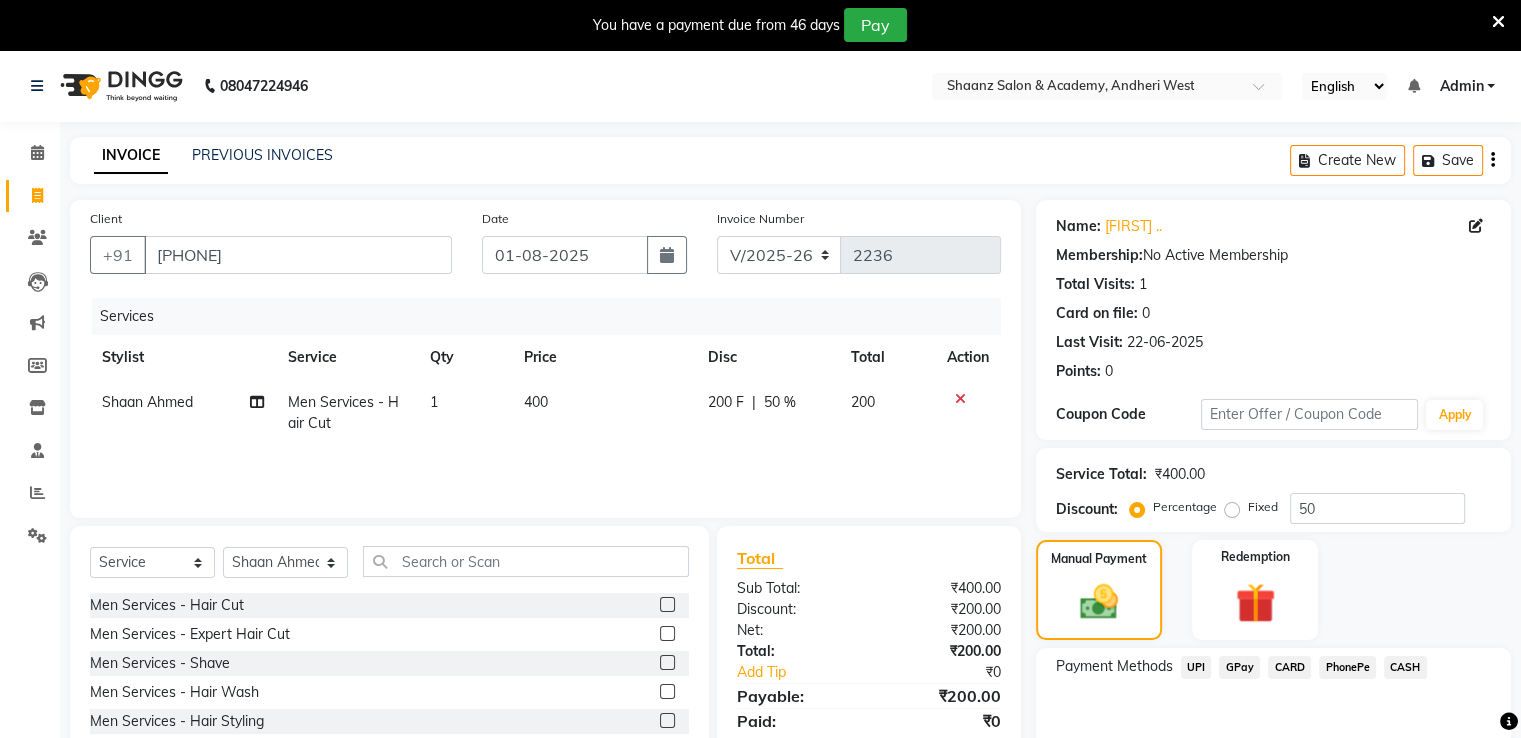 click on "GPay" 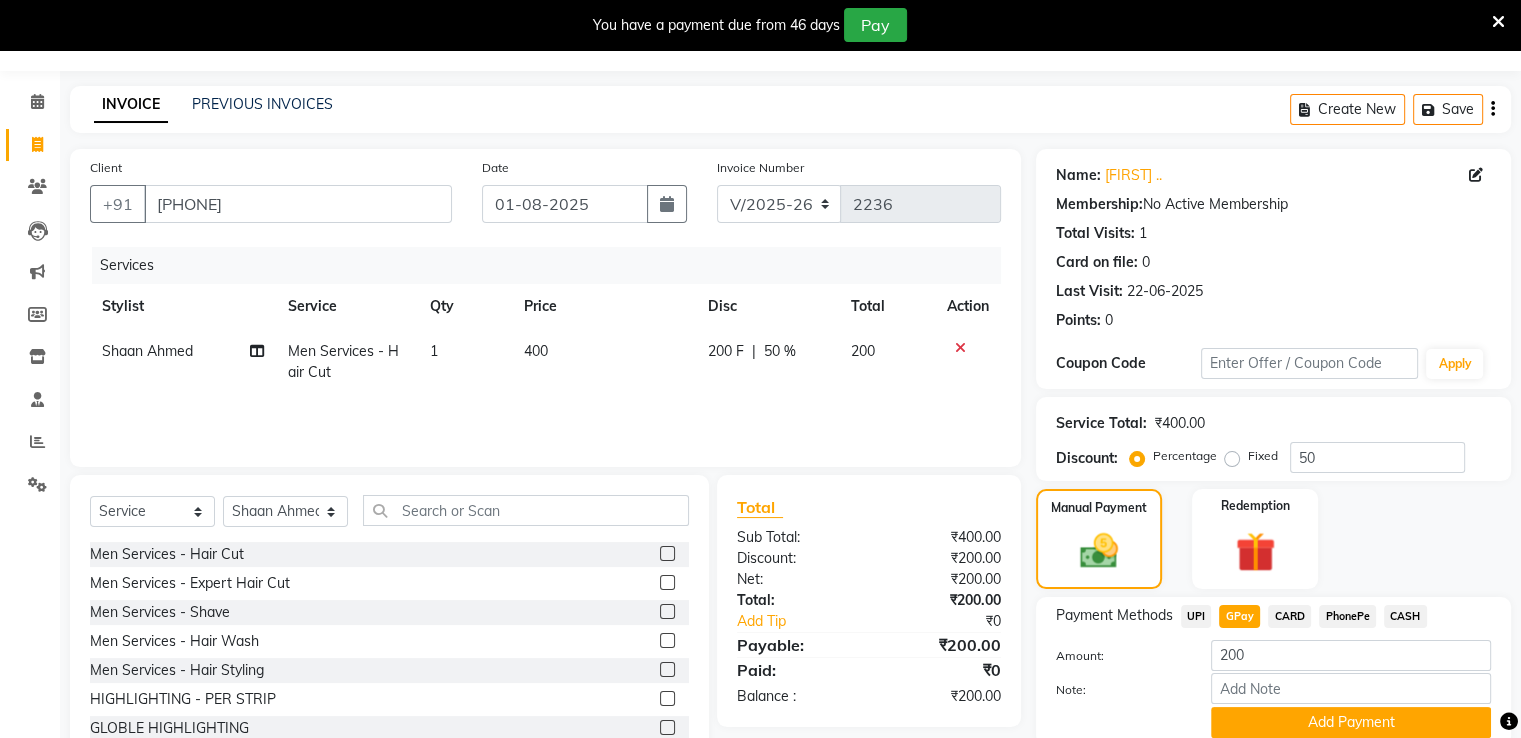scroll, scrollTop: 132, scrollLeft: 0, axis: vertical 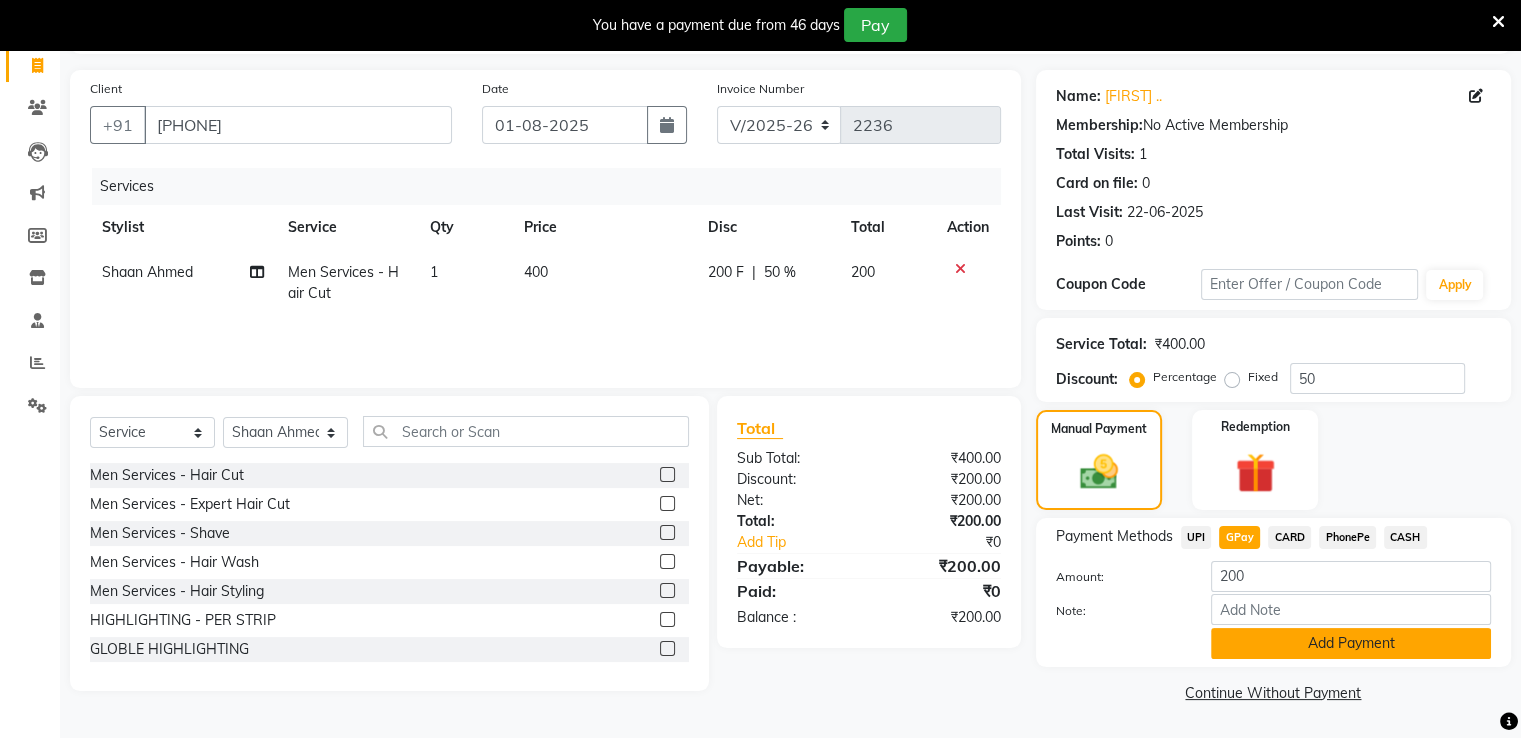click on "Add Payment" 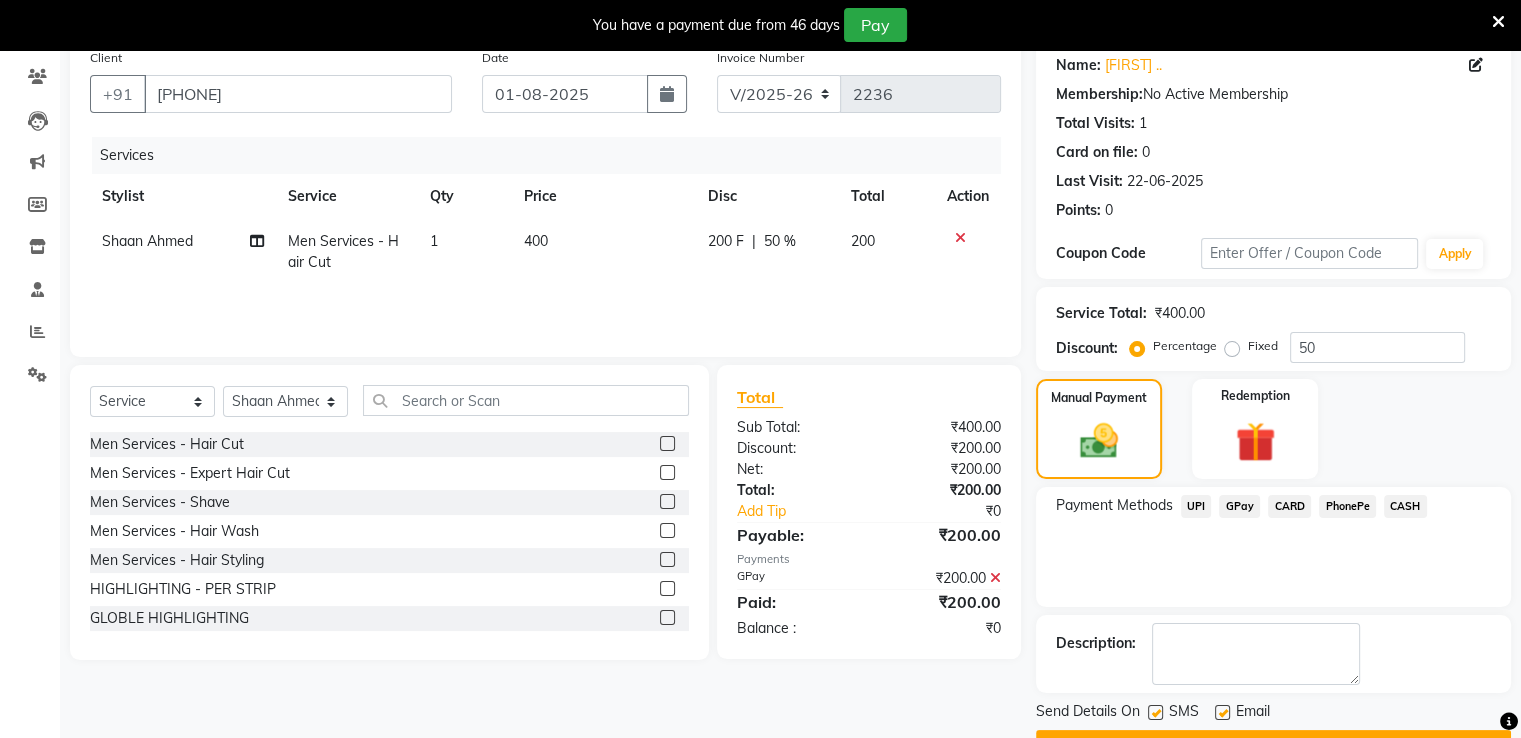 scroll, scrollTop: 212, scrollLeft: 0, axis: vertical 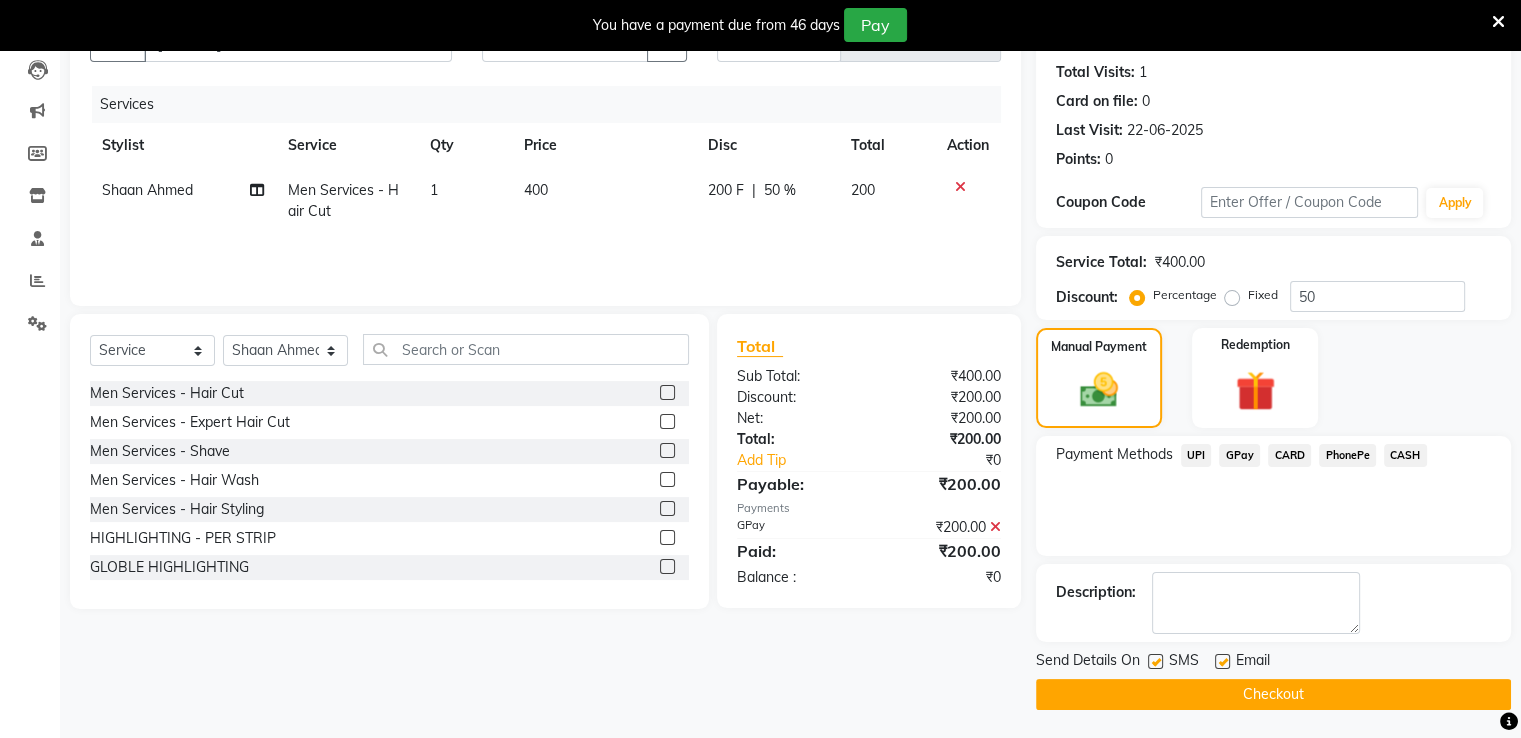 click 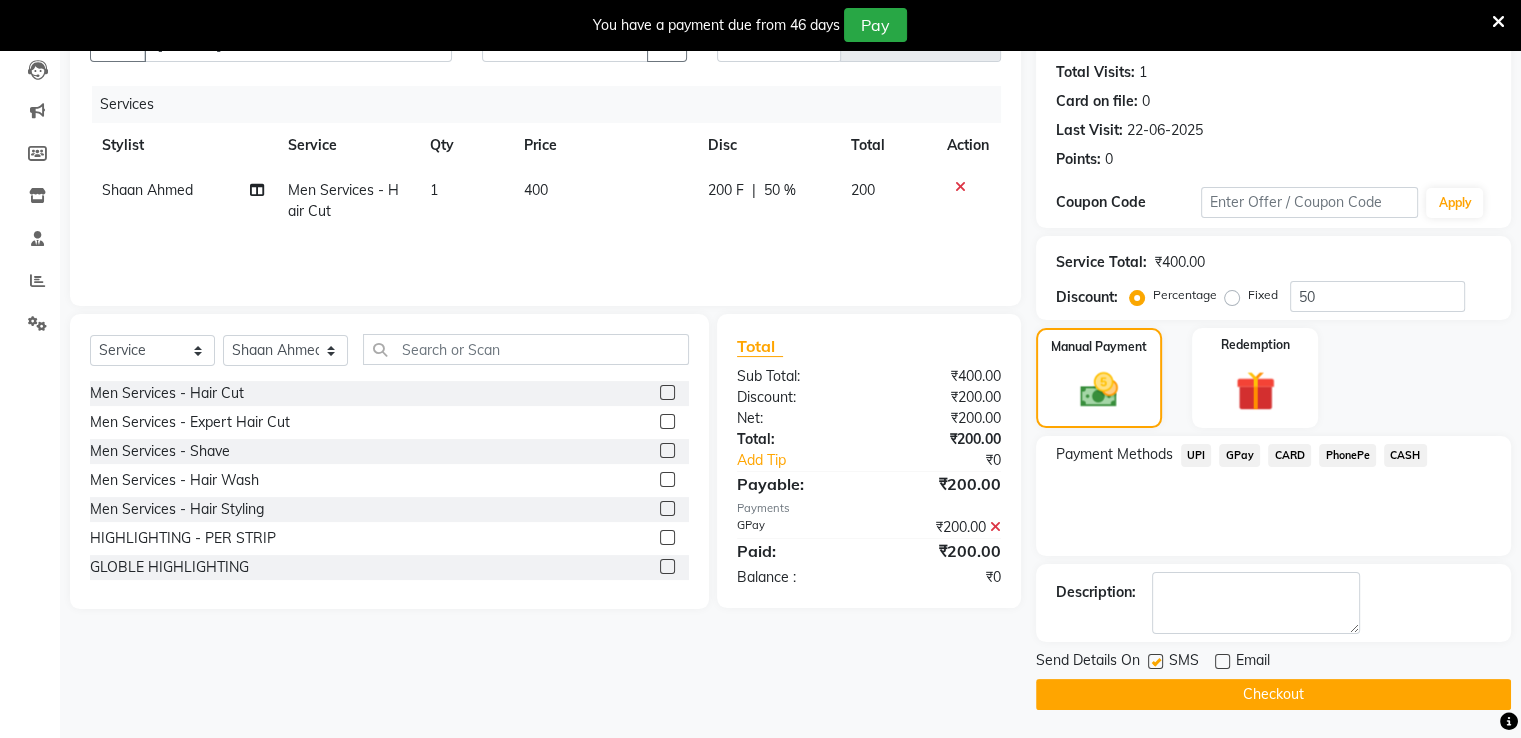 click 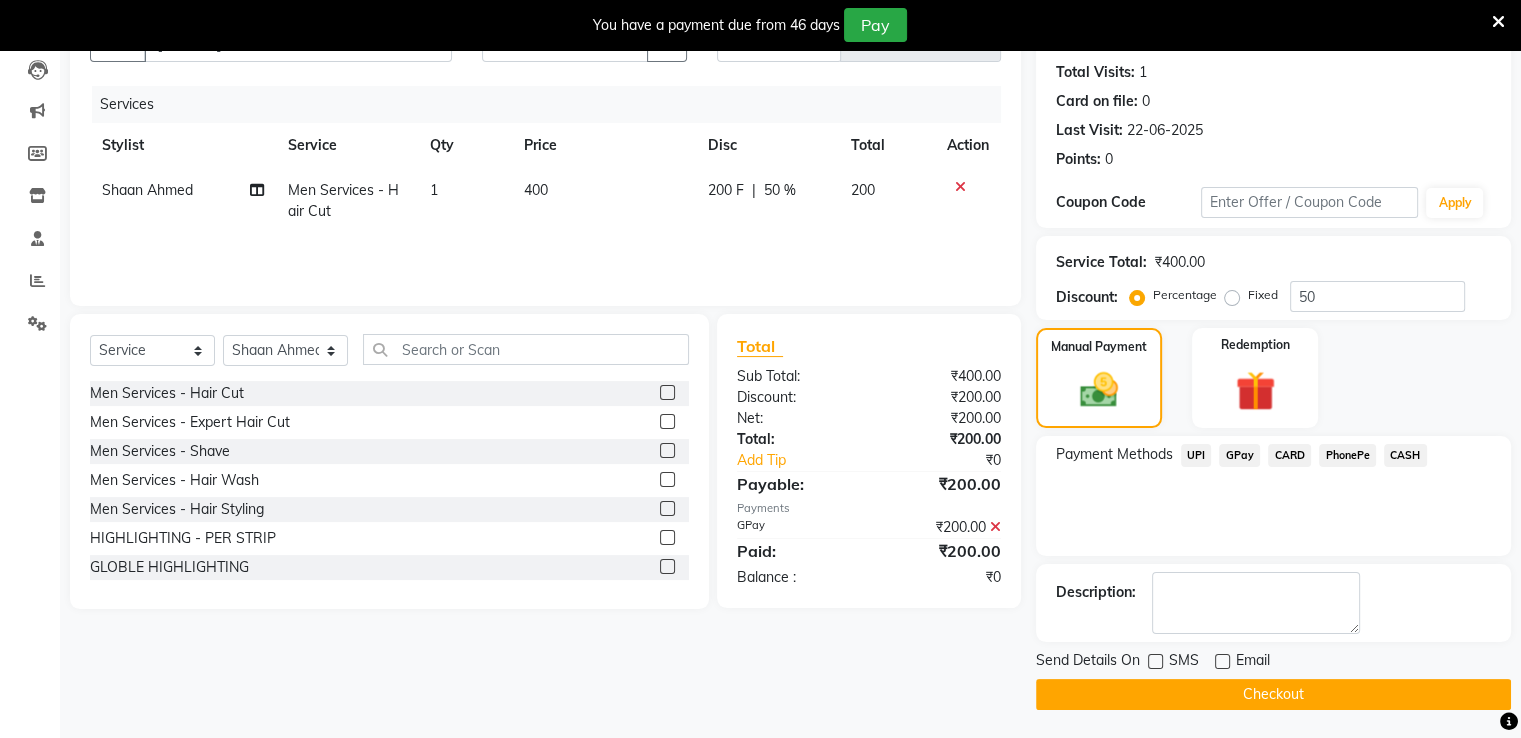 click on "Checkout" 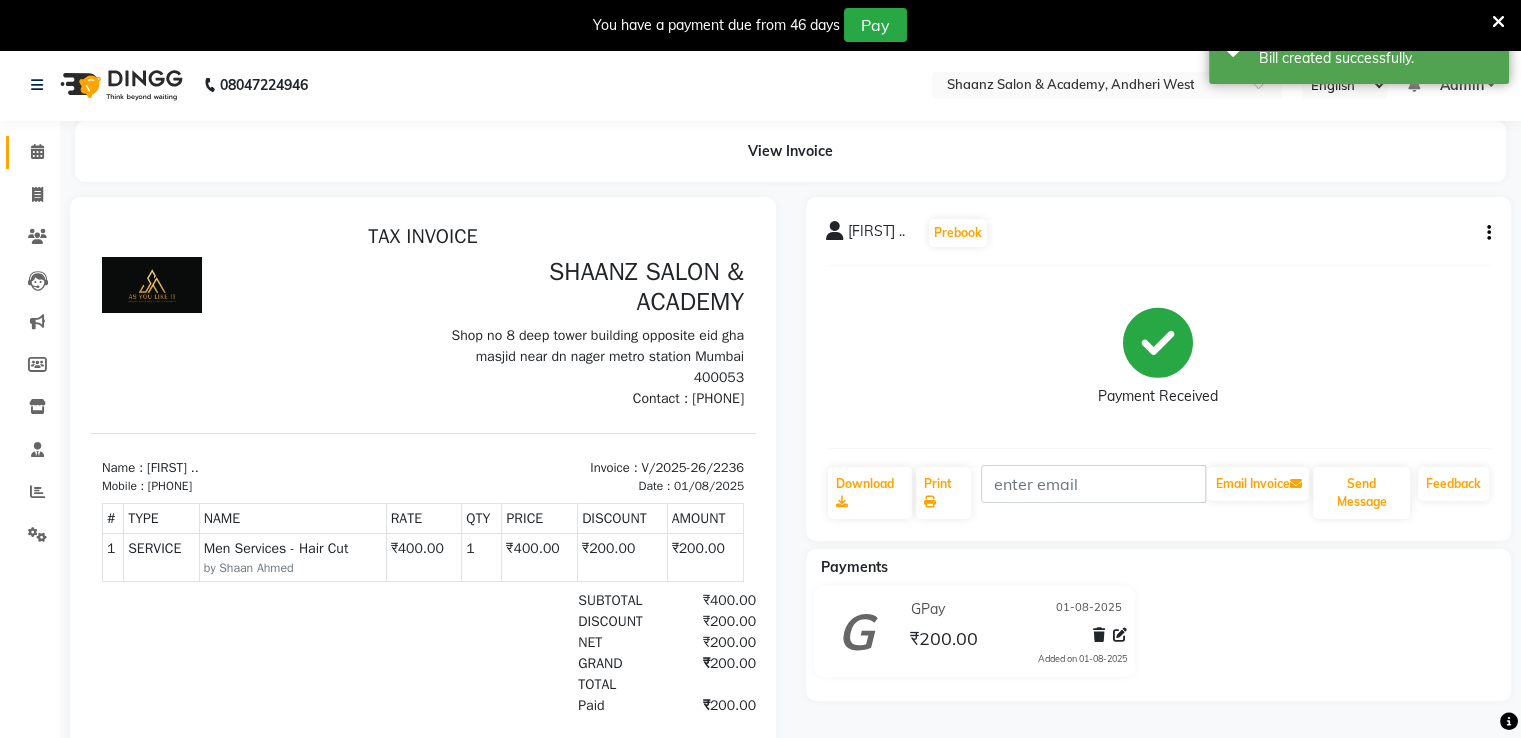 scroll, scrollTop: 0, scrollLeft: 0, axis: both 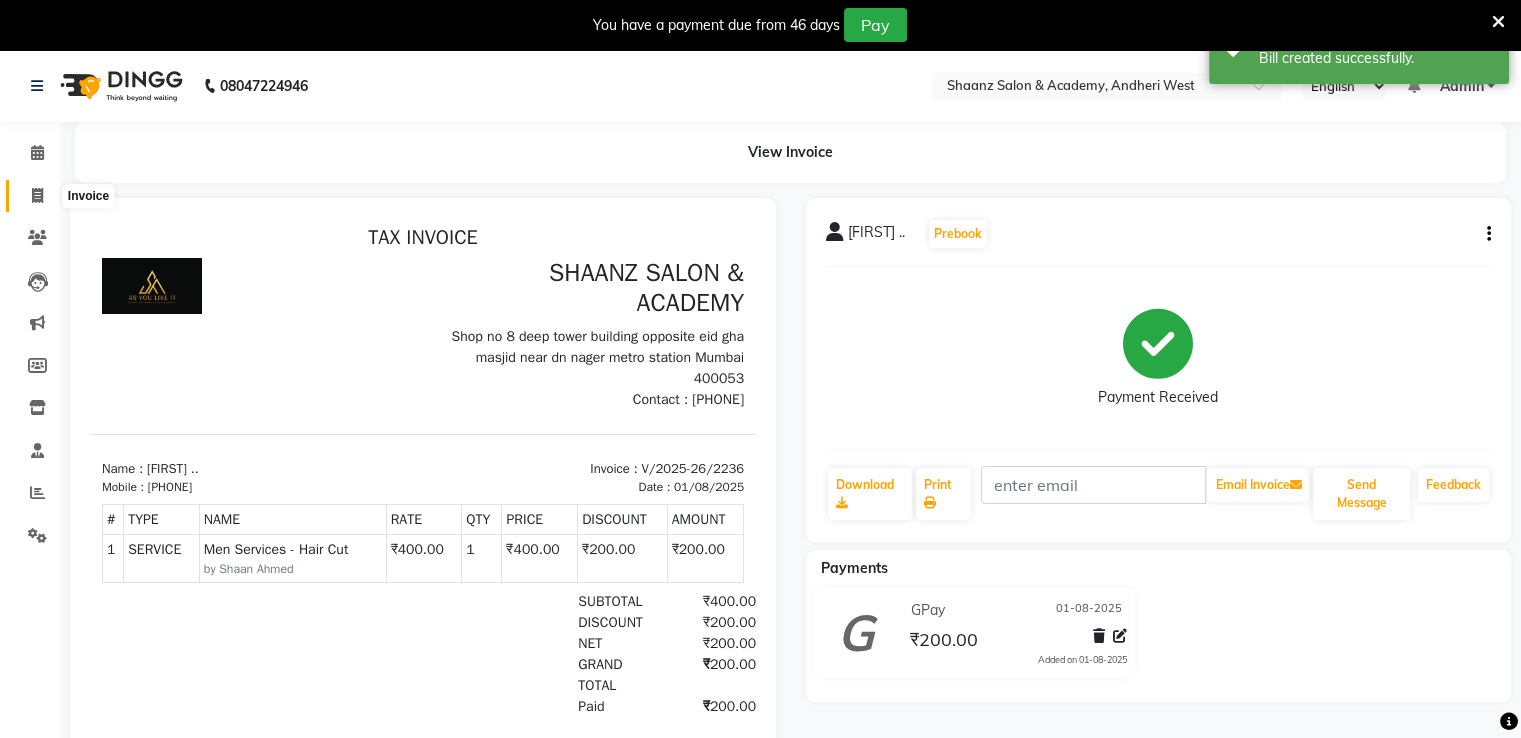 click 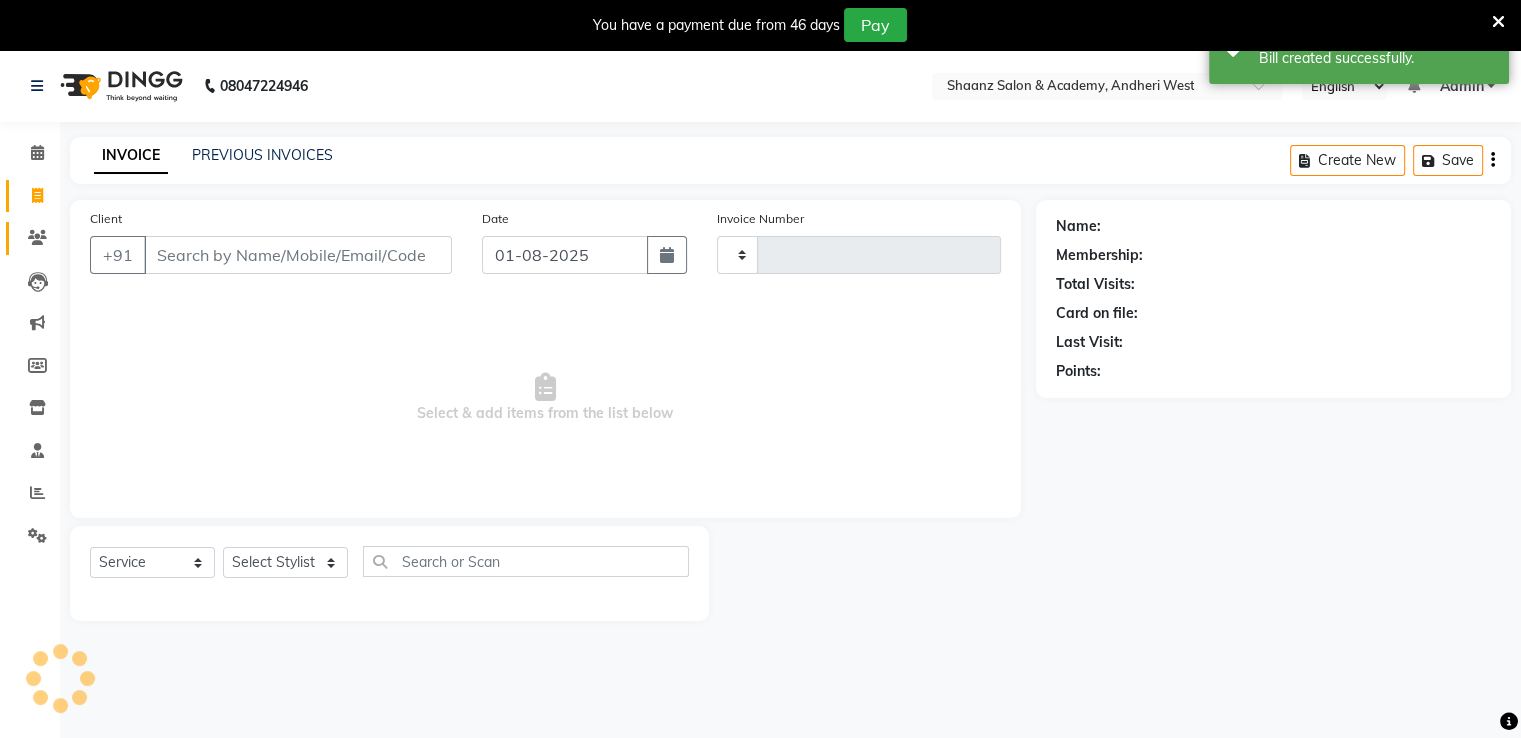 scroll, scrollTop: 50, scrollLeft: 0, axis: vertical 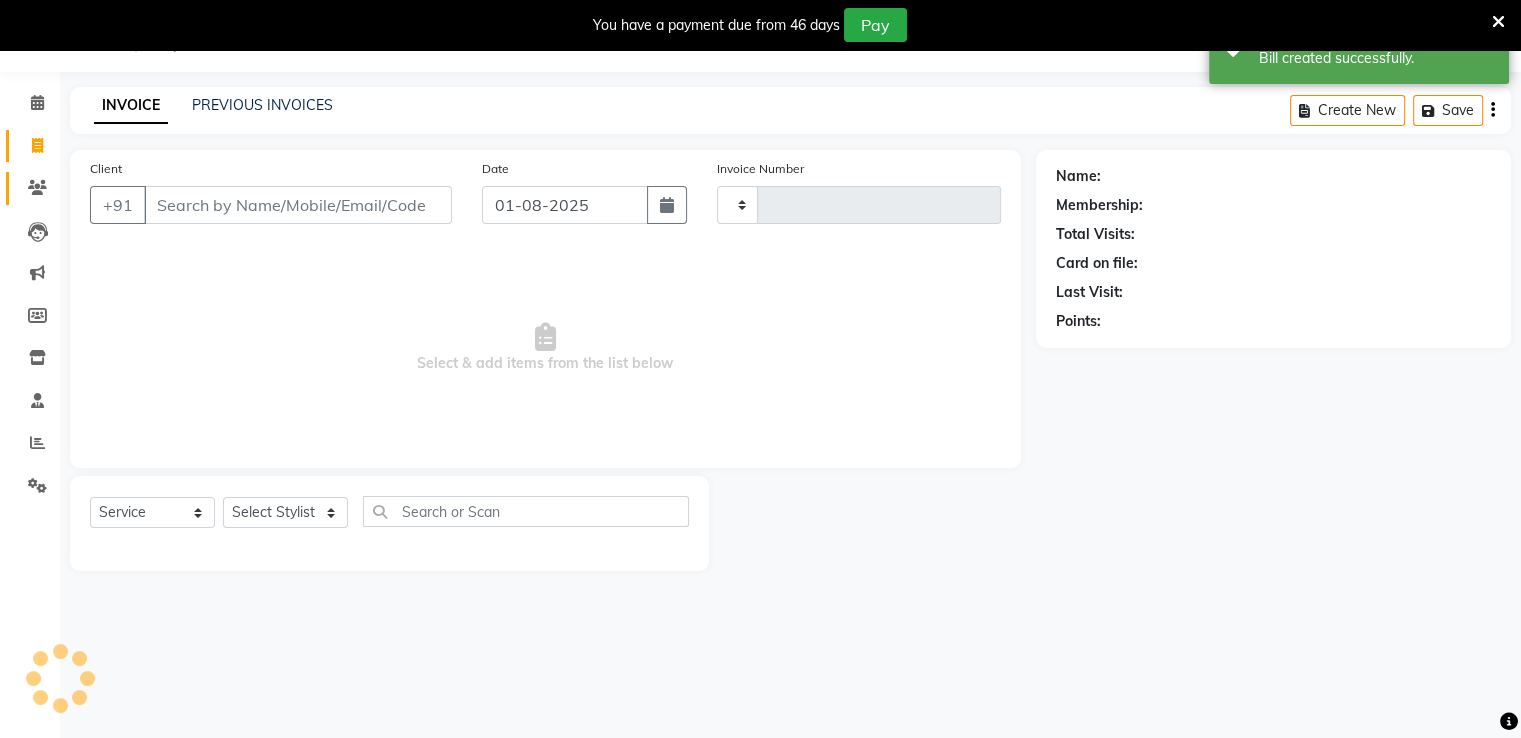 type on "2237" 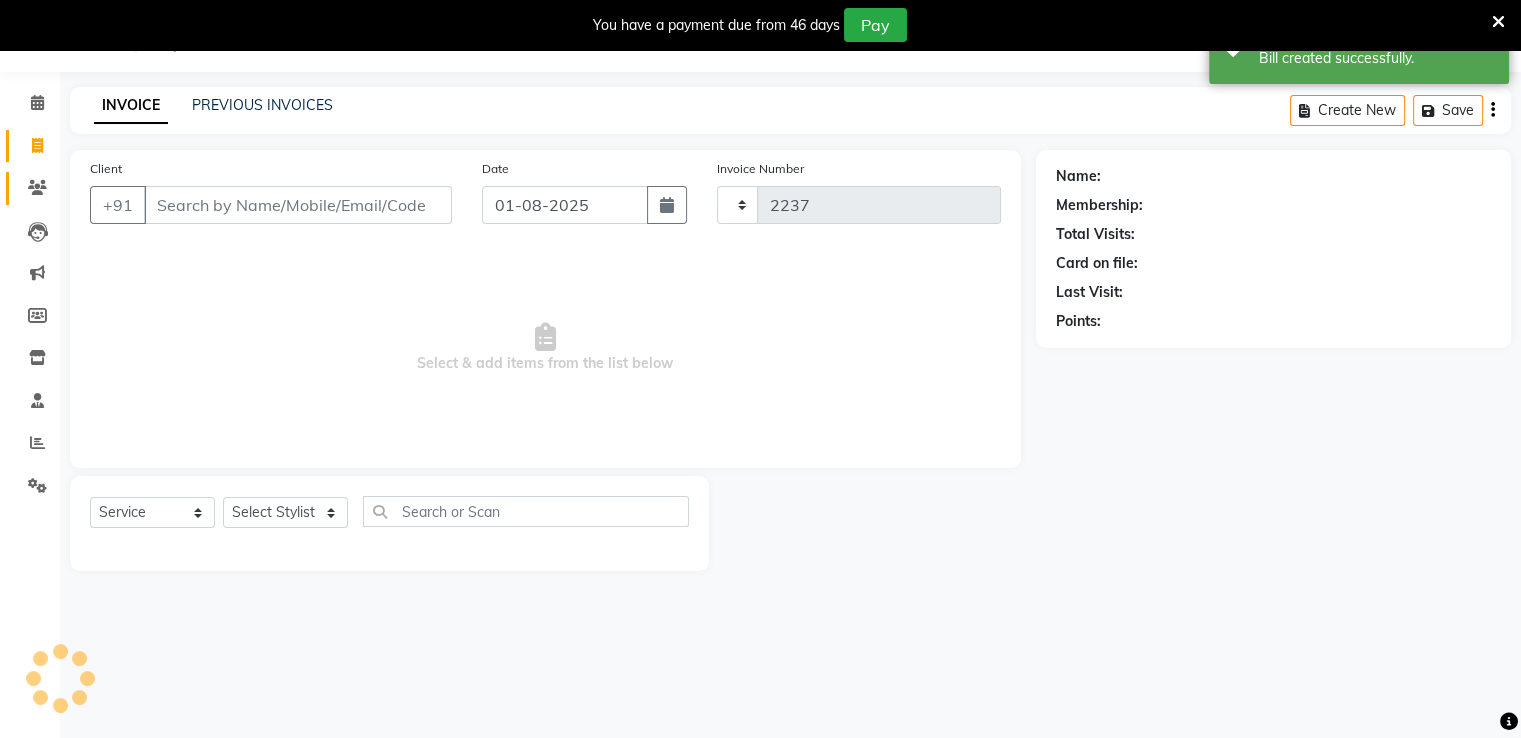 select on "6360" 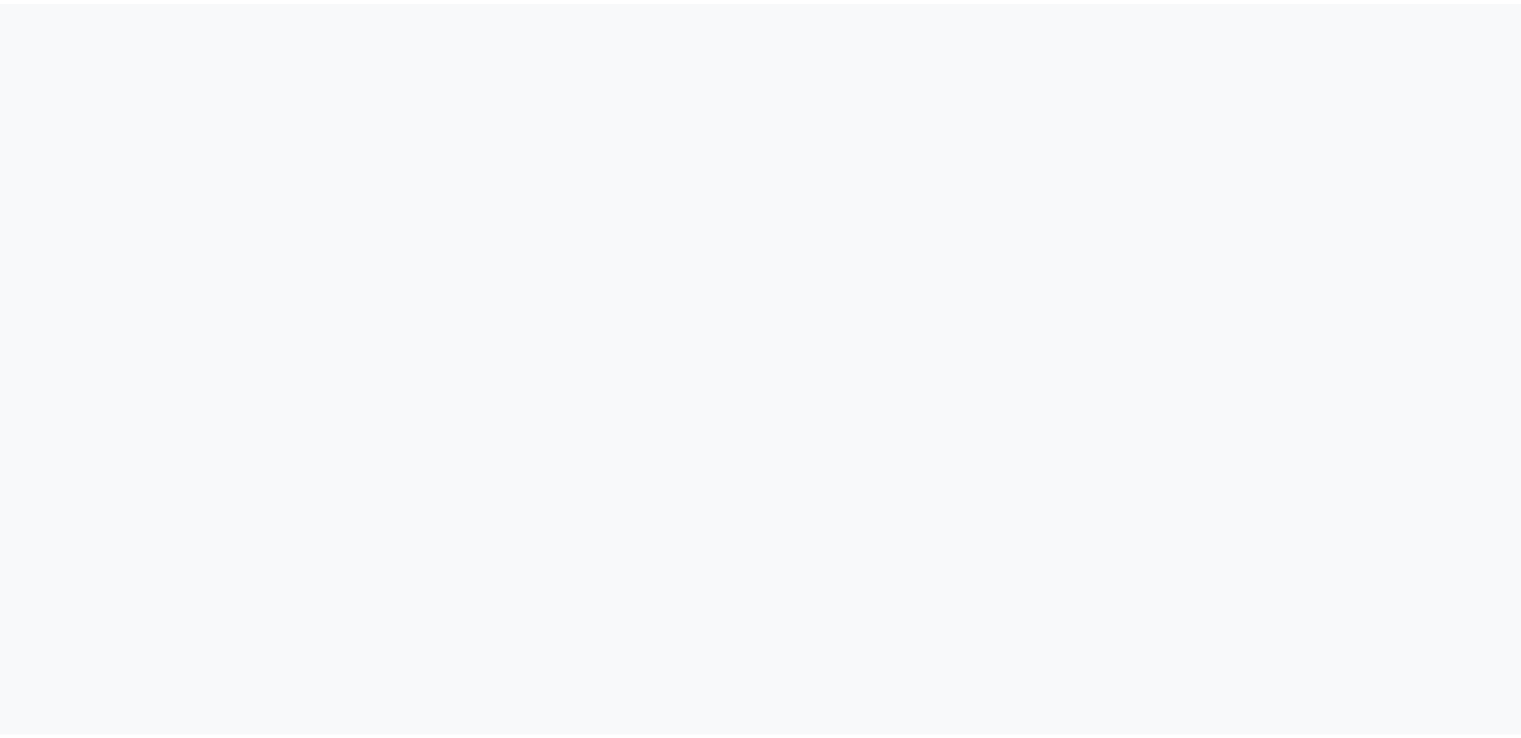 scroll, scrollTop: 0, scrollLeft: 0, axis: both 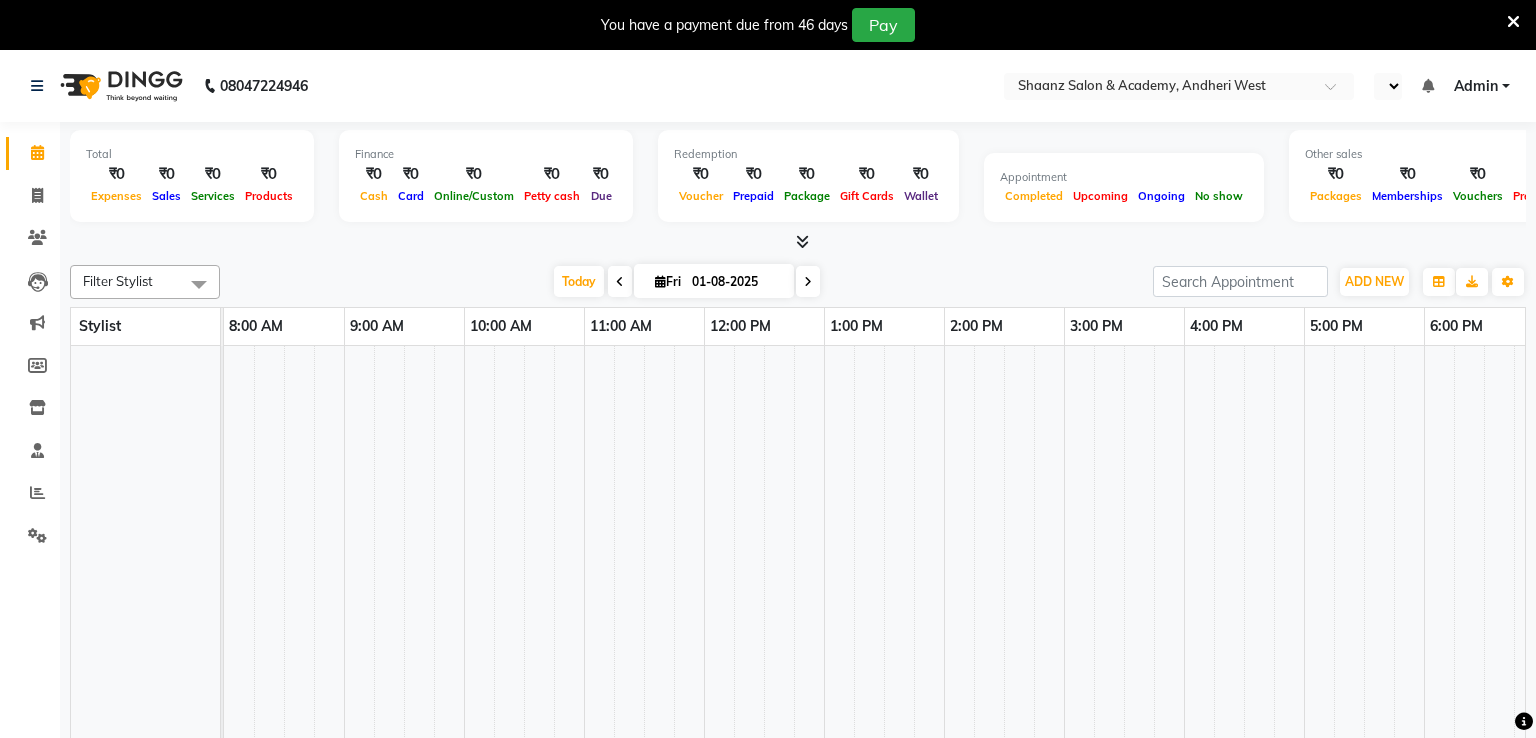select on "en" 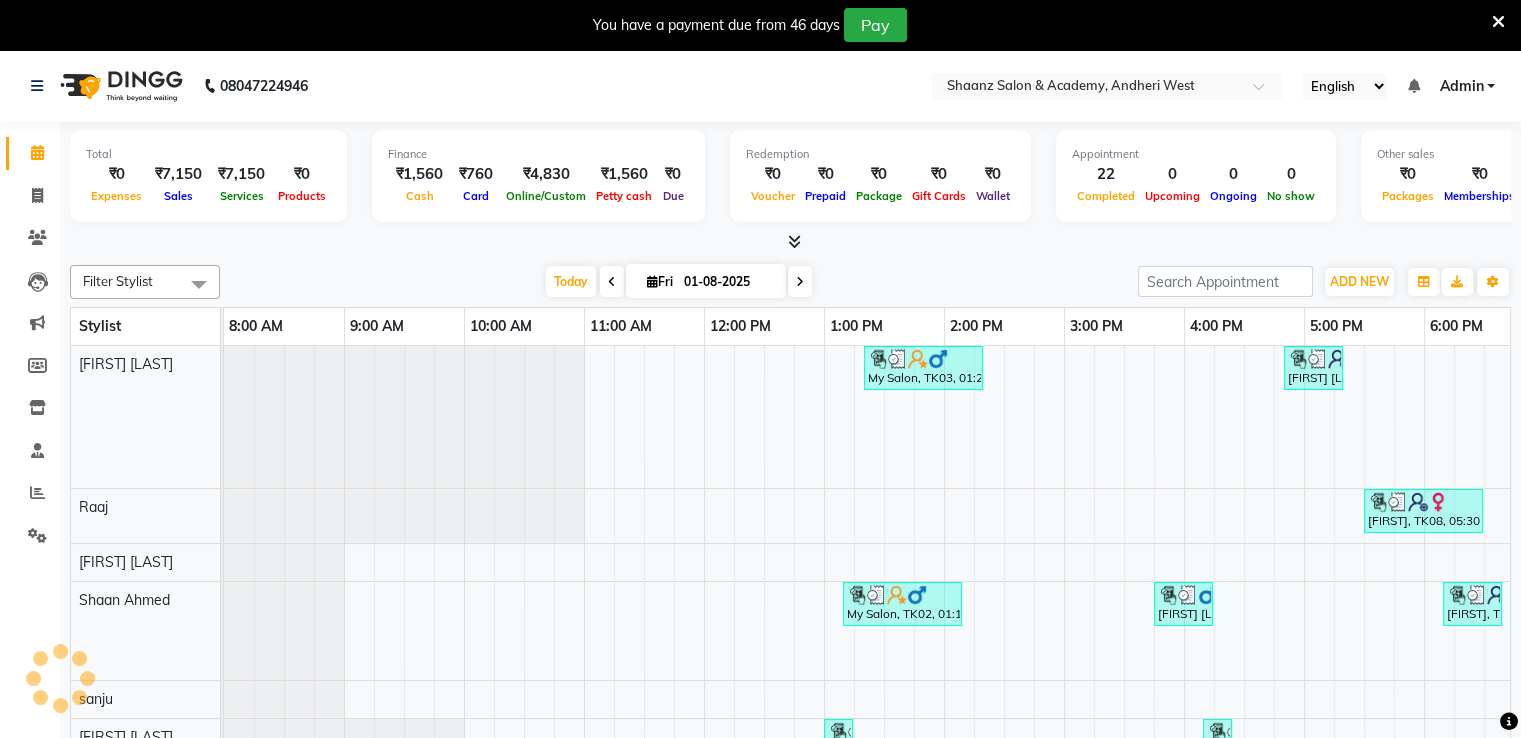scroll, scrollTop: 0, scrollLeft: 0, axis: both 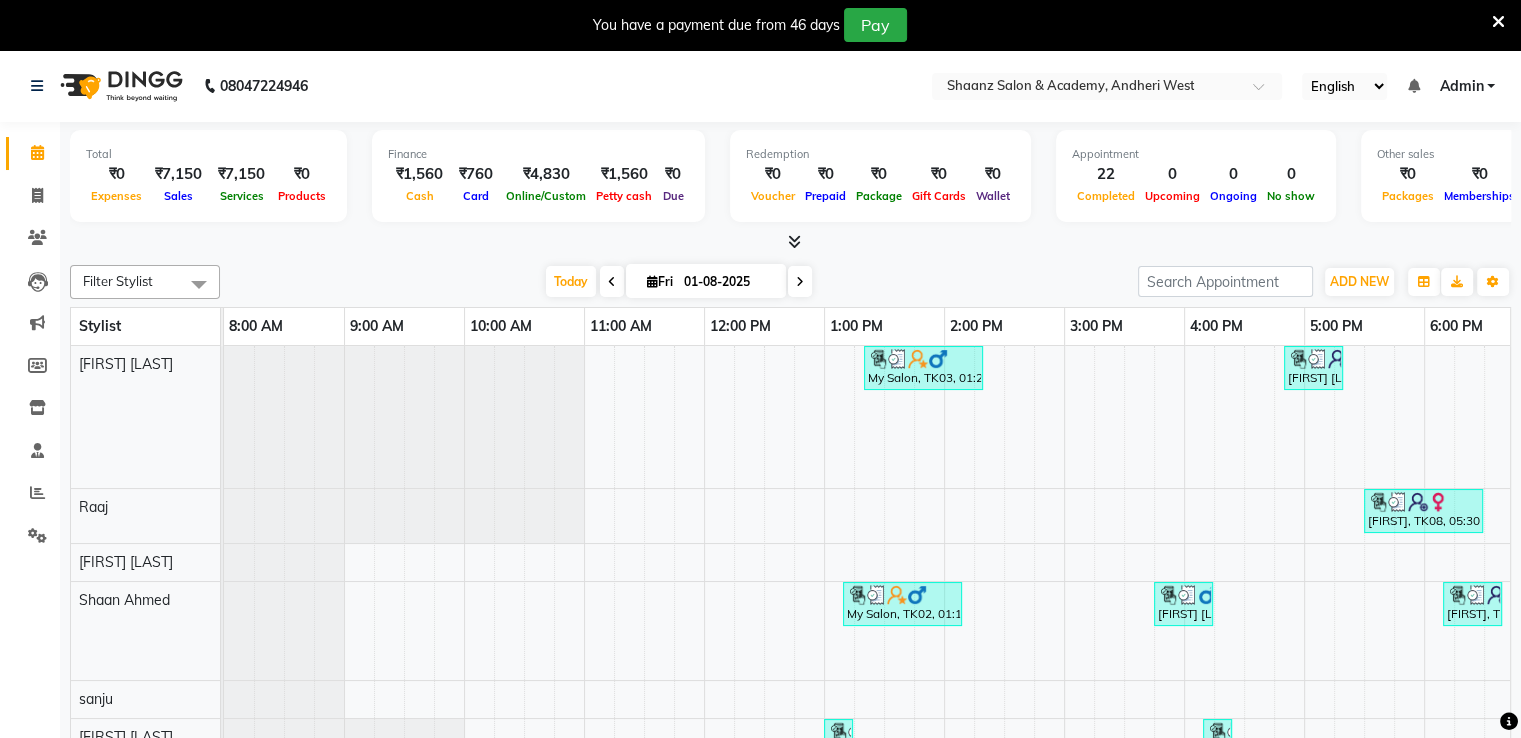 click at bounding box center [1498, 22] 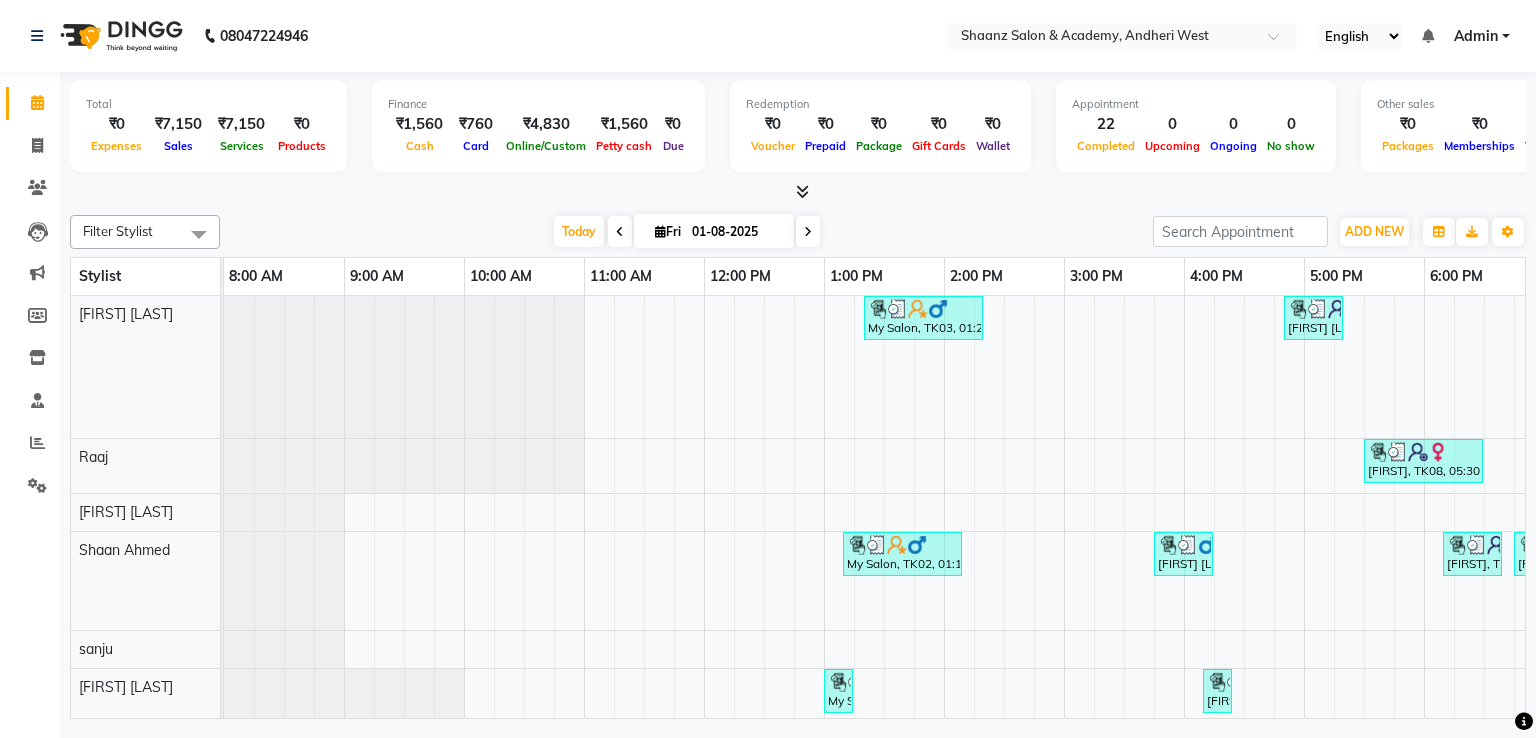 click on "08047224946 Select Location × Shaanz Salon & Academy, Andheri West English ENGLISH Español العربية मराठी हिंदी ગુજરાતી தமிழ் 中文 Notifications nothing to show Admin Manage Profile Change Password Sign out  Version:3.15.11" 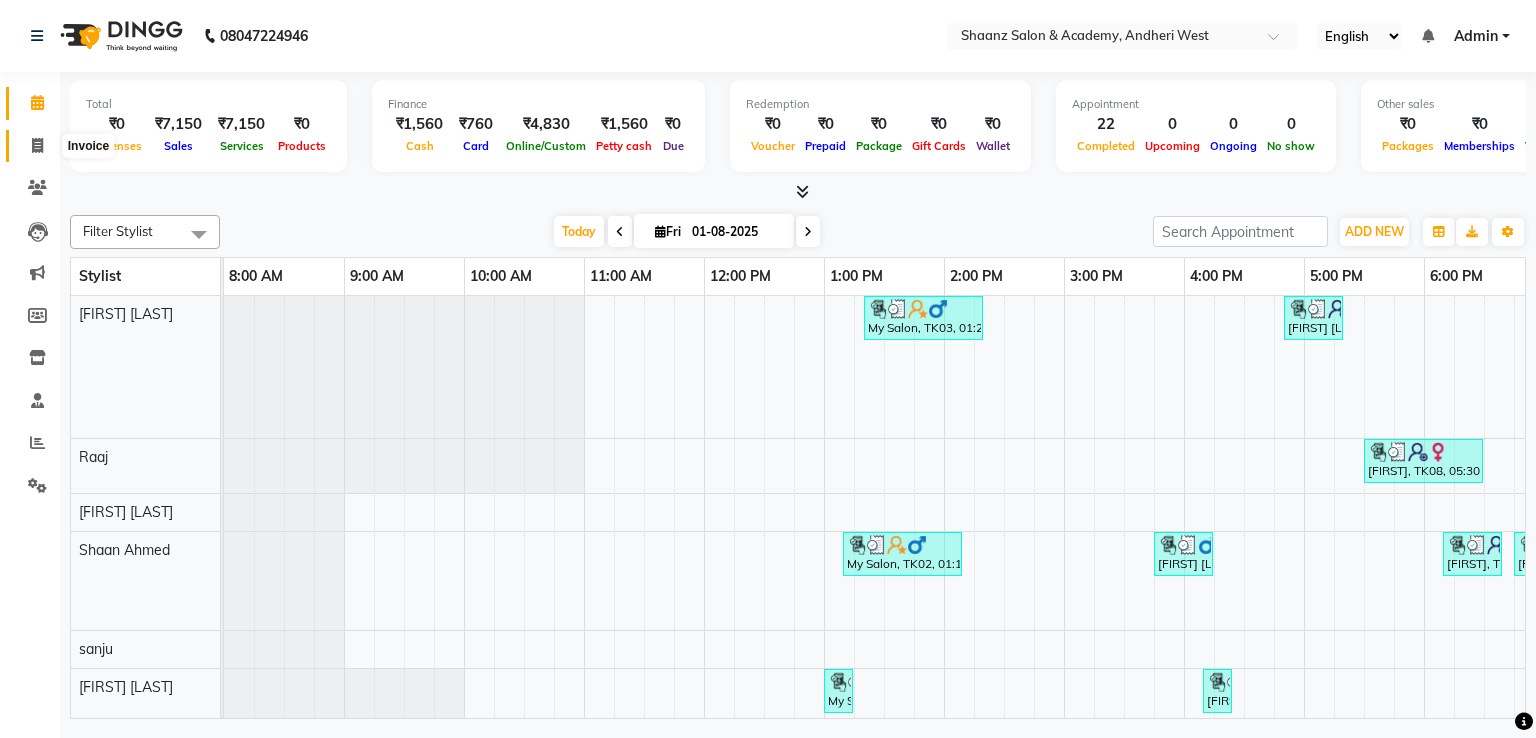 click 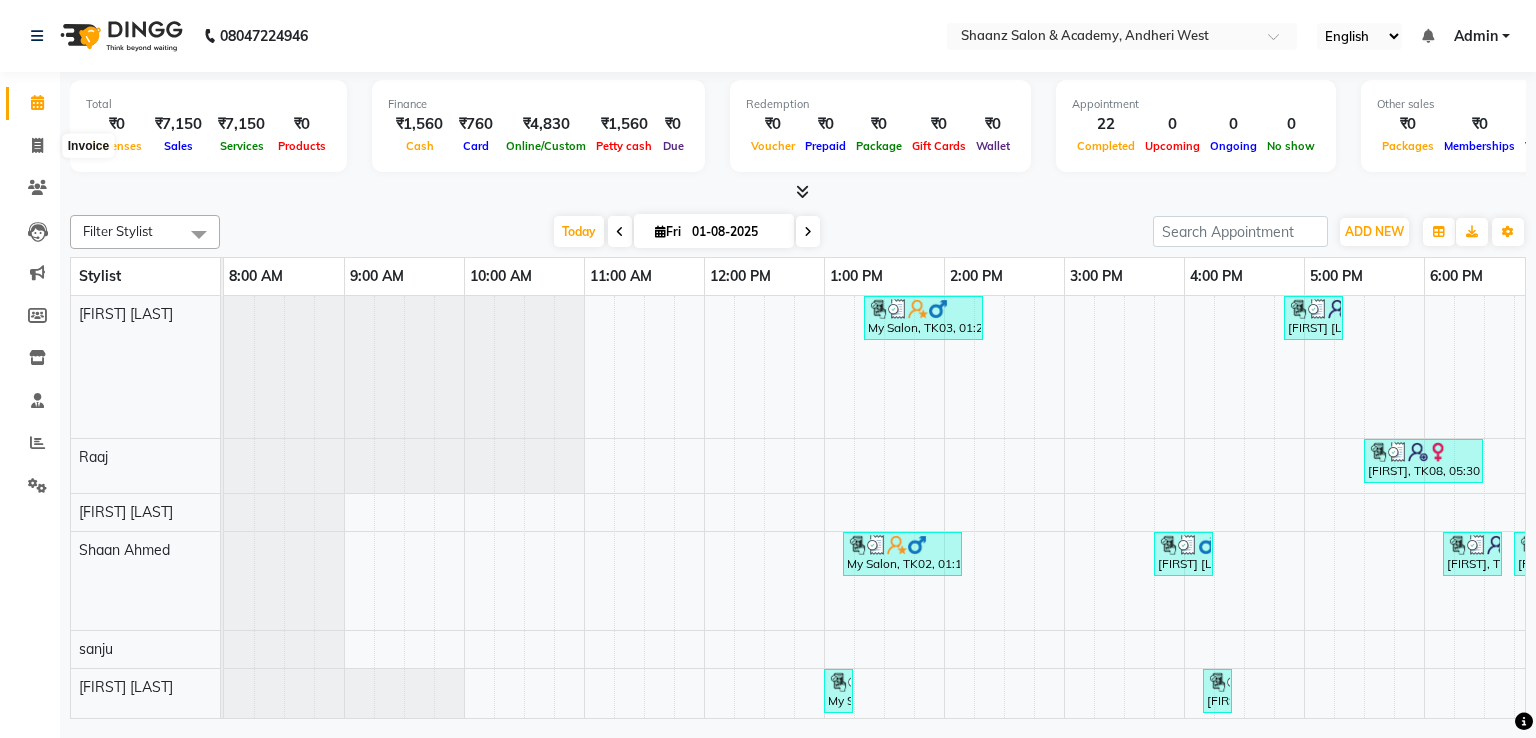 select on "6360" 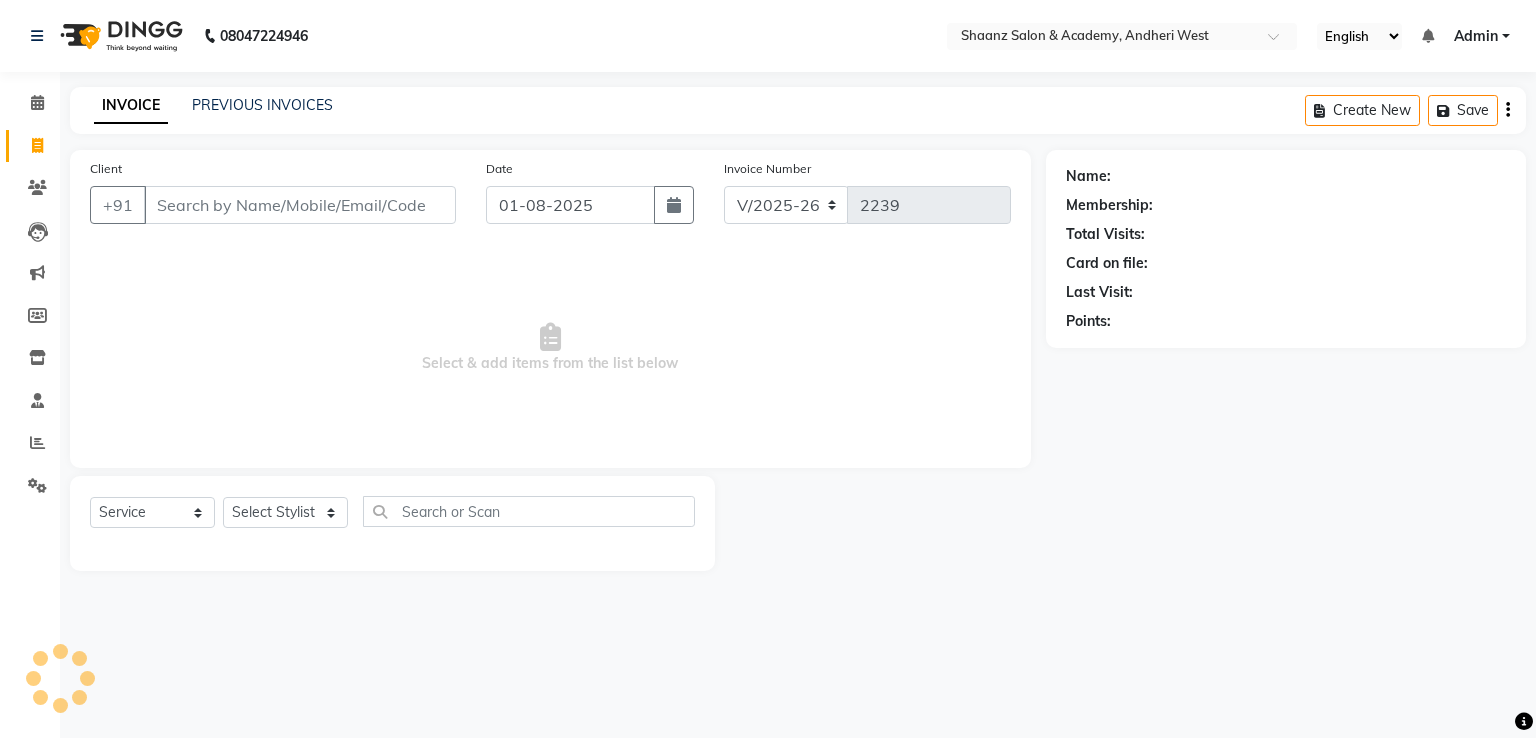 click on "INVOICE PREVIOUS INVOICES Create New   Save" 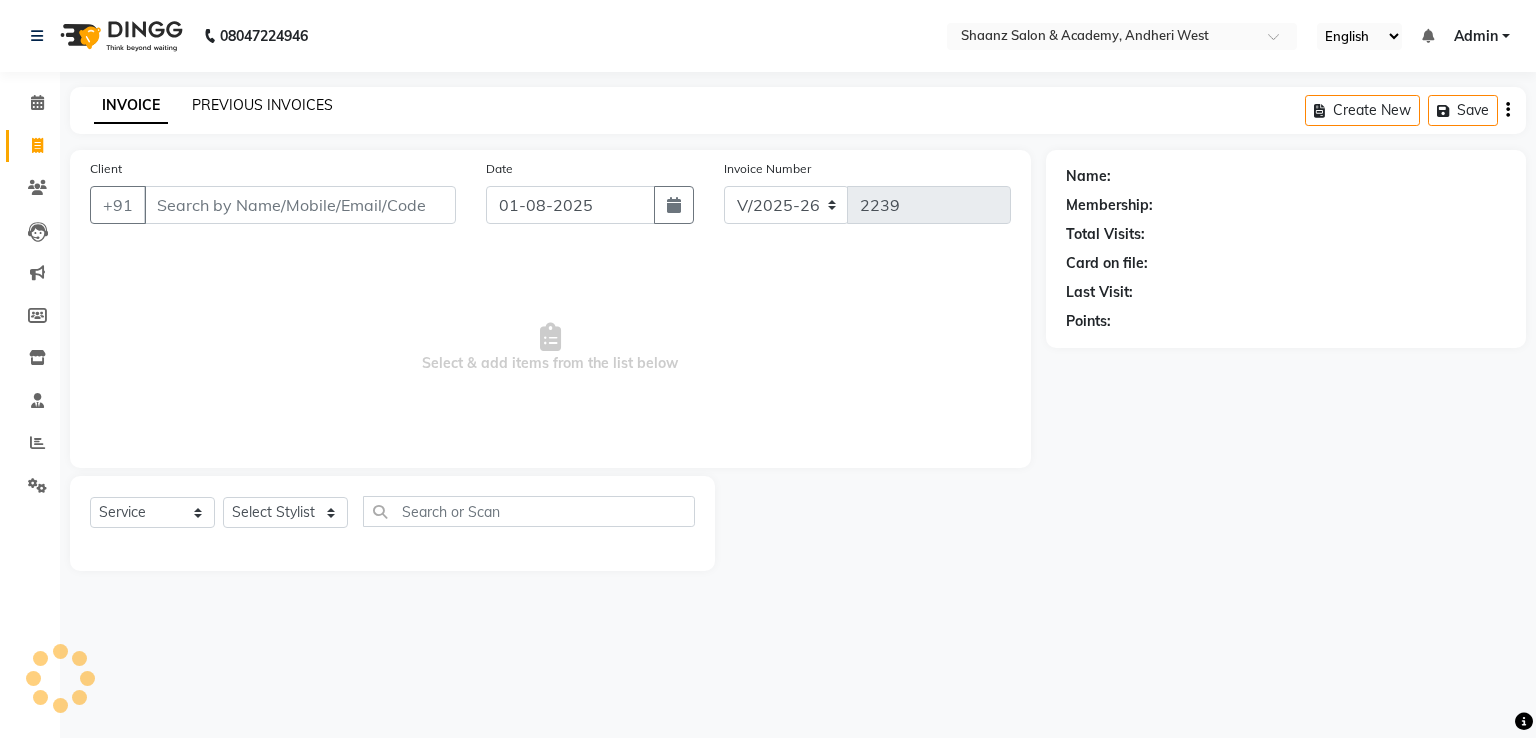 click on "PREVIOUS INVOICES" 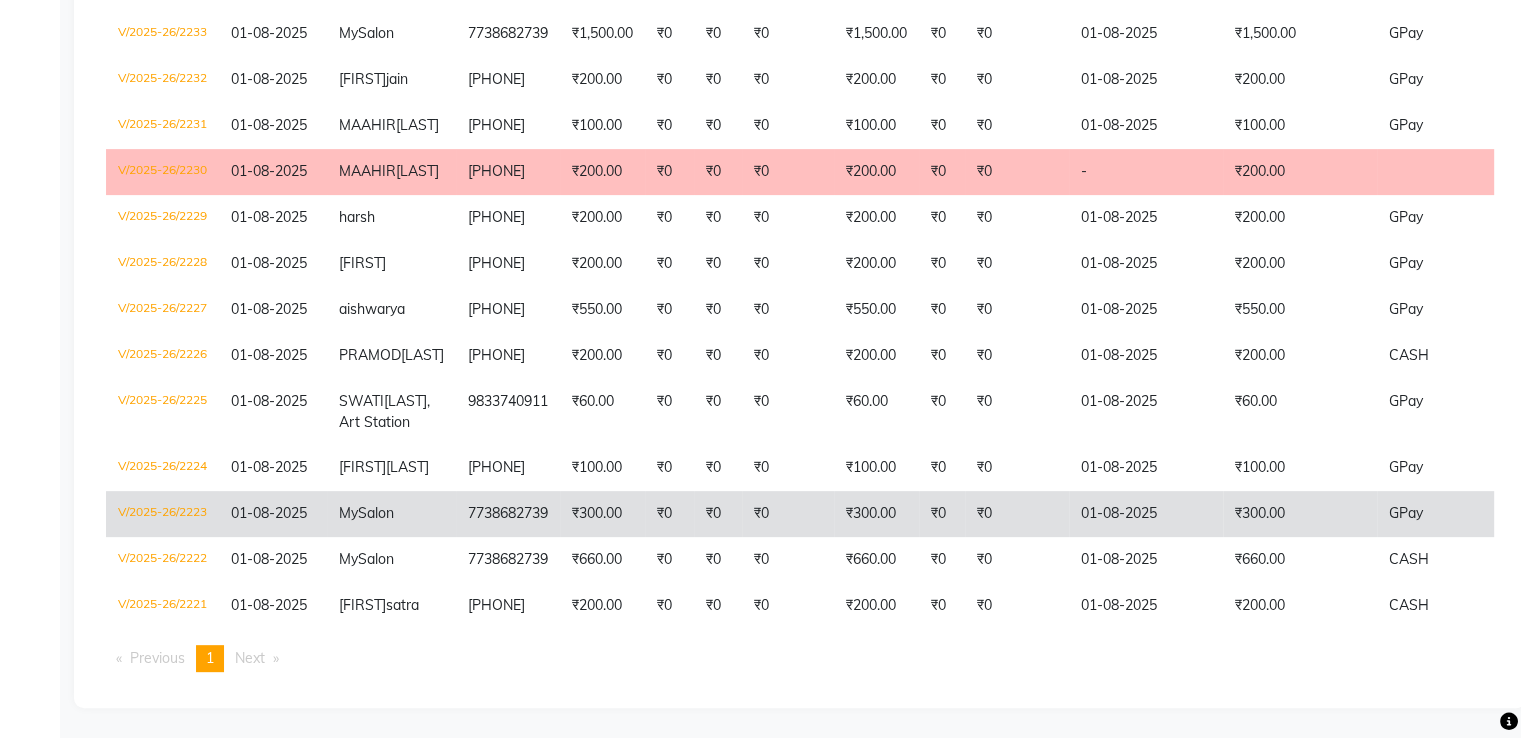 scroll, scrollTop: 770, scrollLeft: 0, axis: vertical 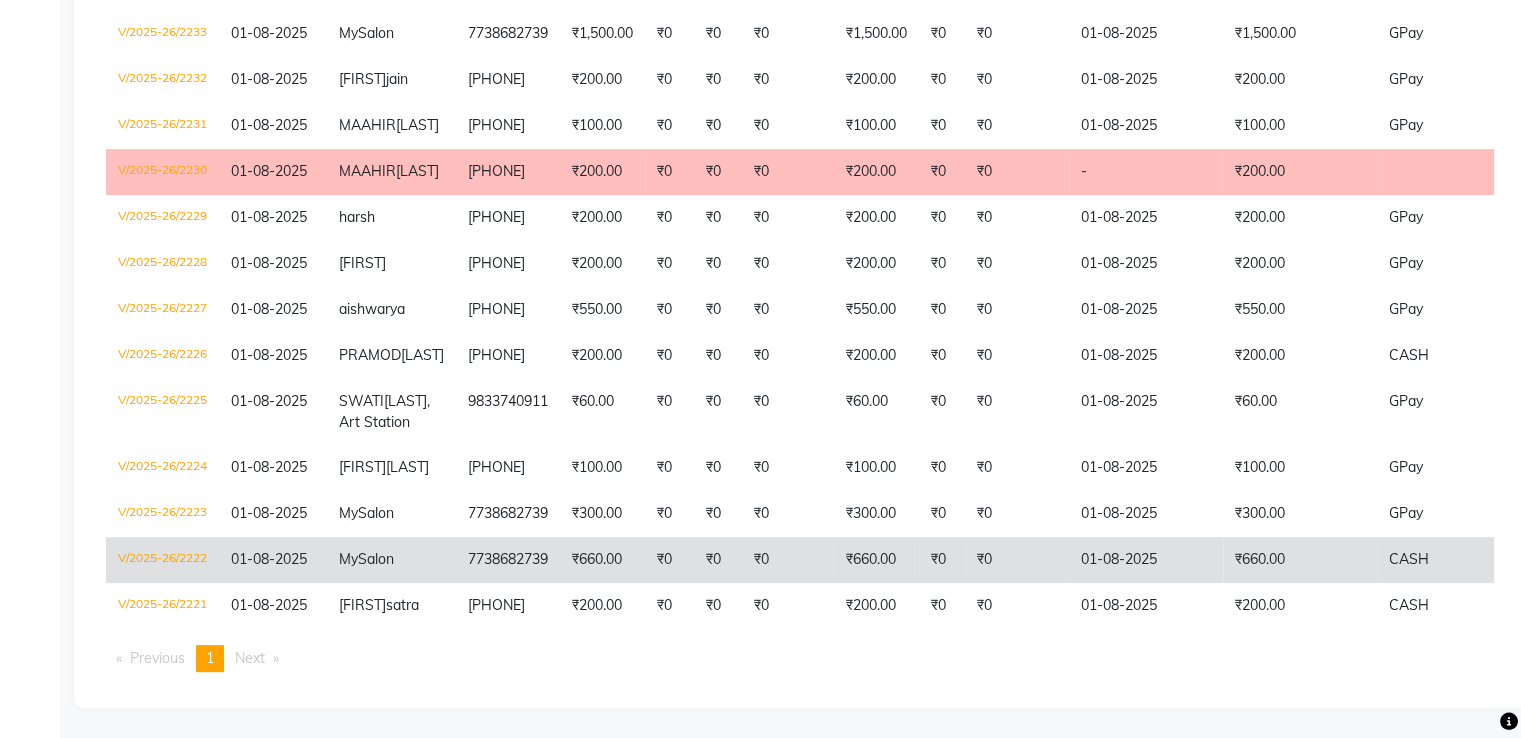 click on "7738682739" 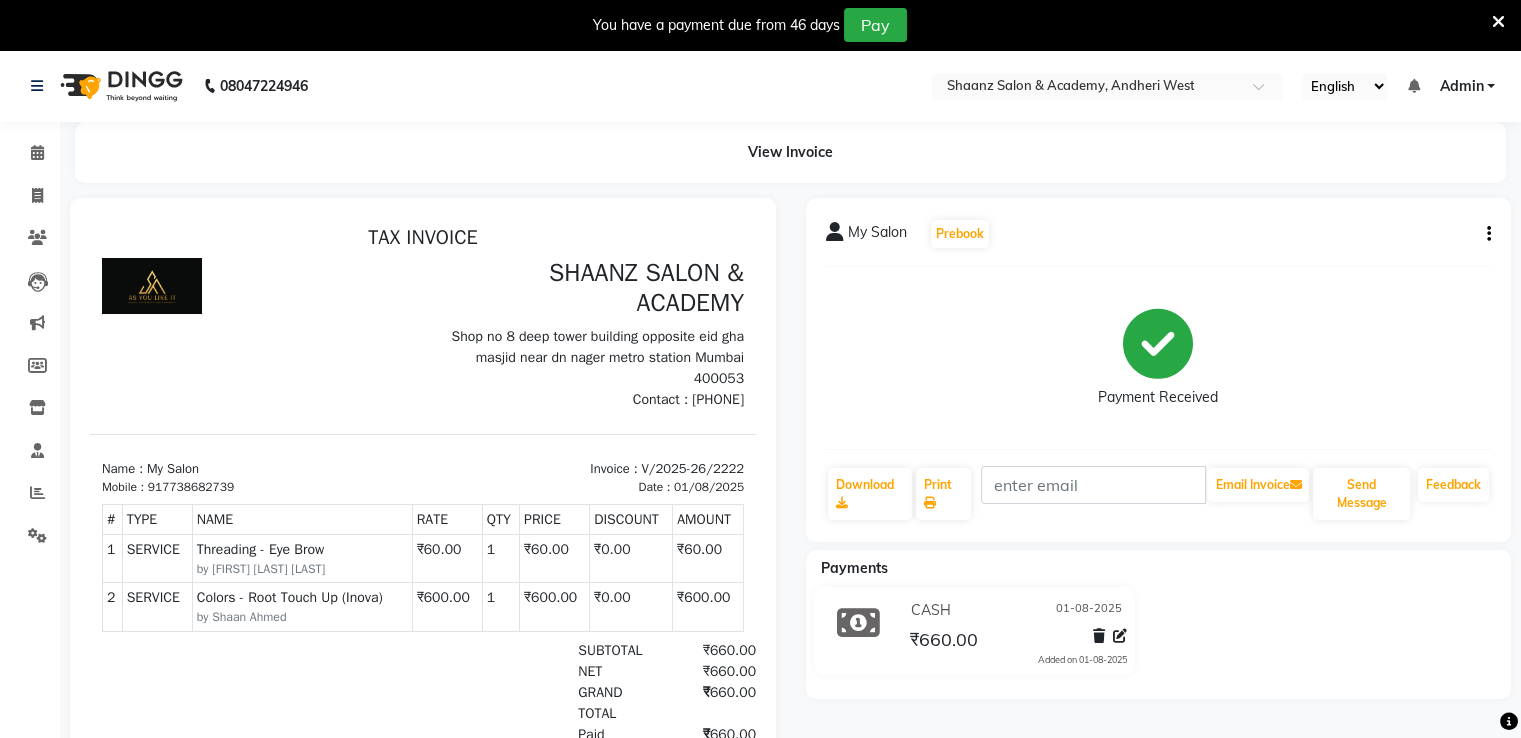 scroll, scrollTop: 0, scrollLeft: 0, axis: both 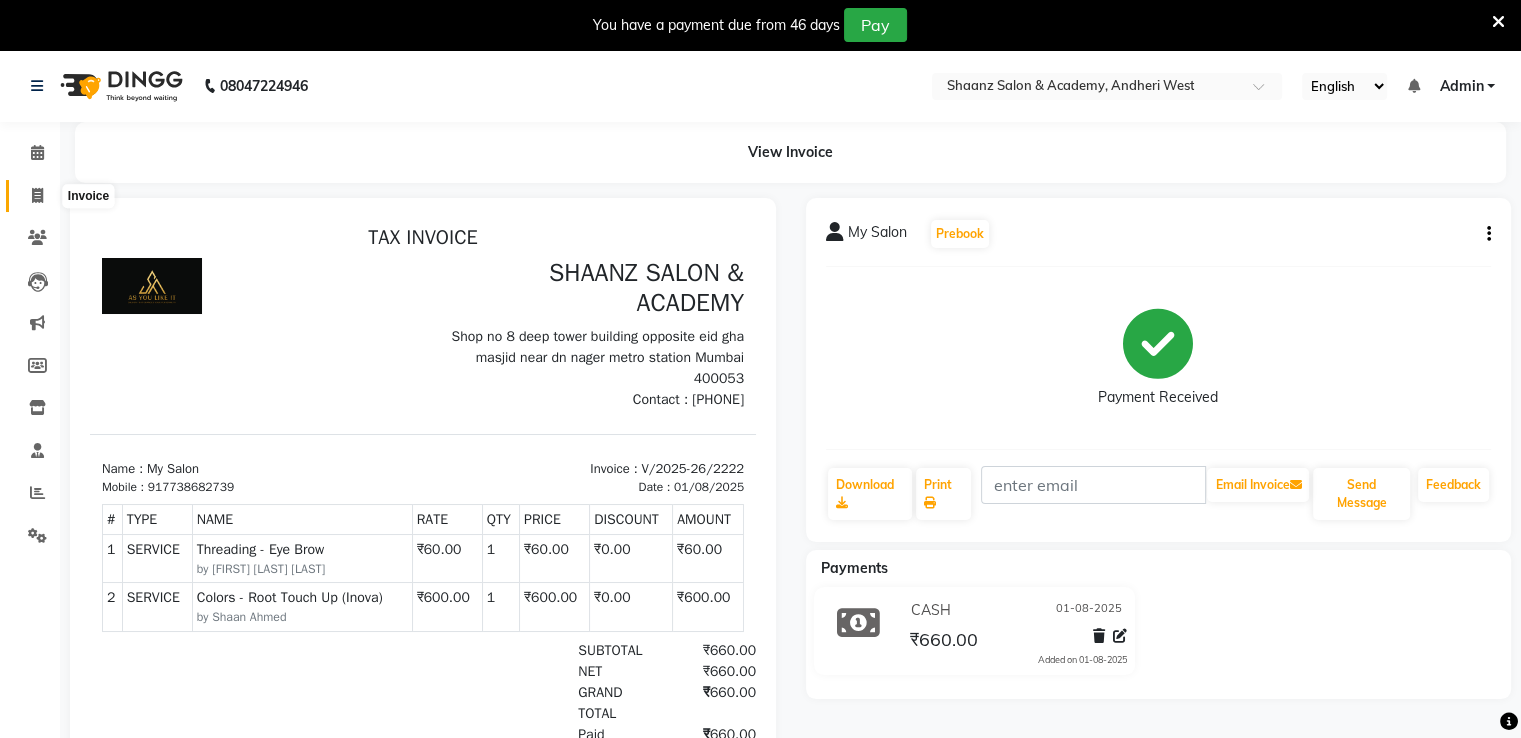 click 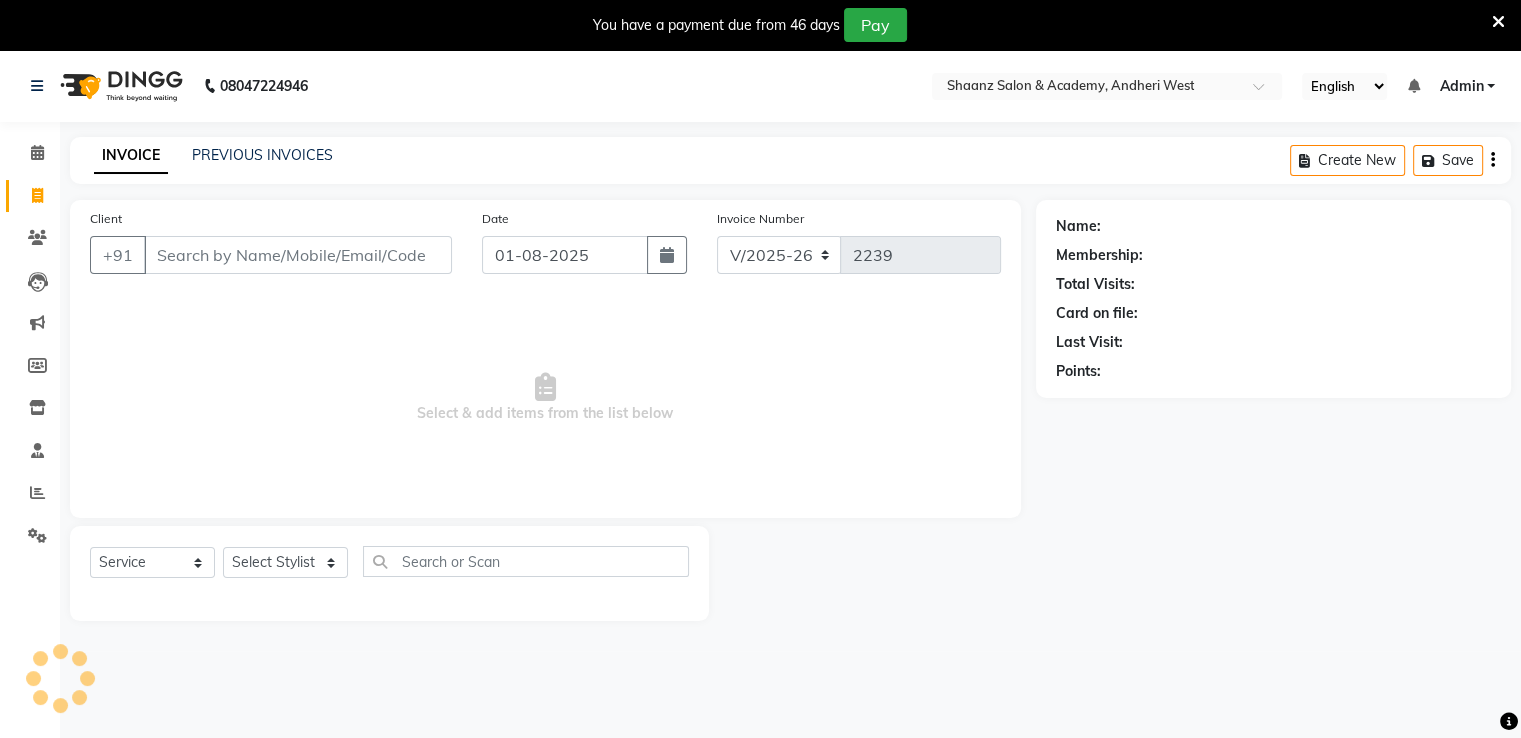 scroll, scrollTop: 50, scrollLeft: 0, axis: vertical 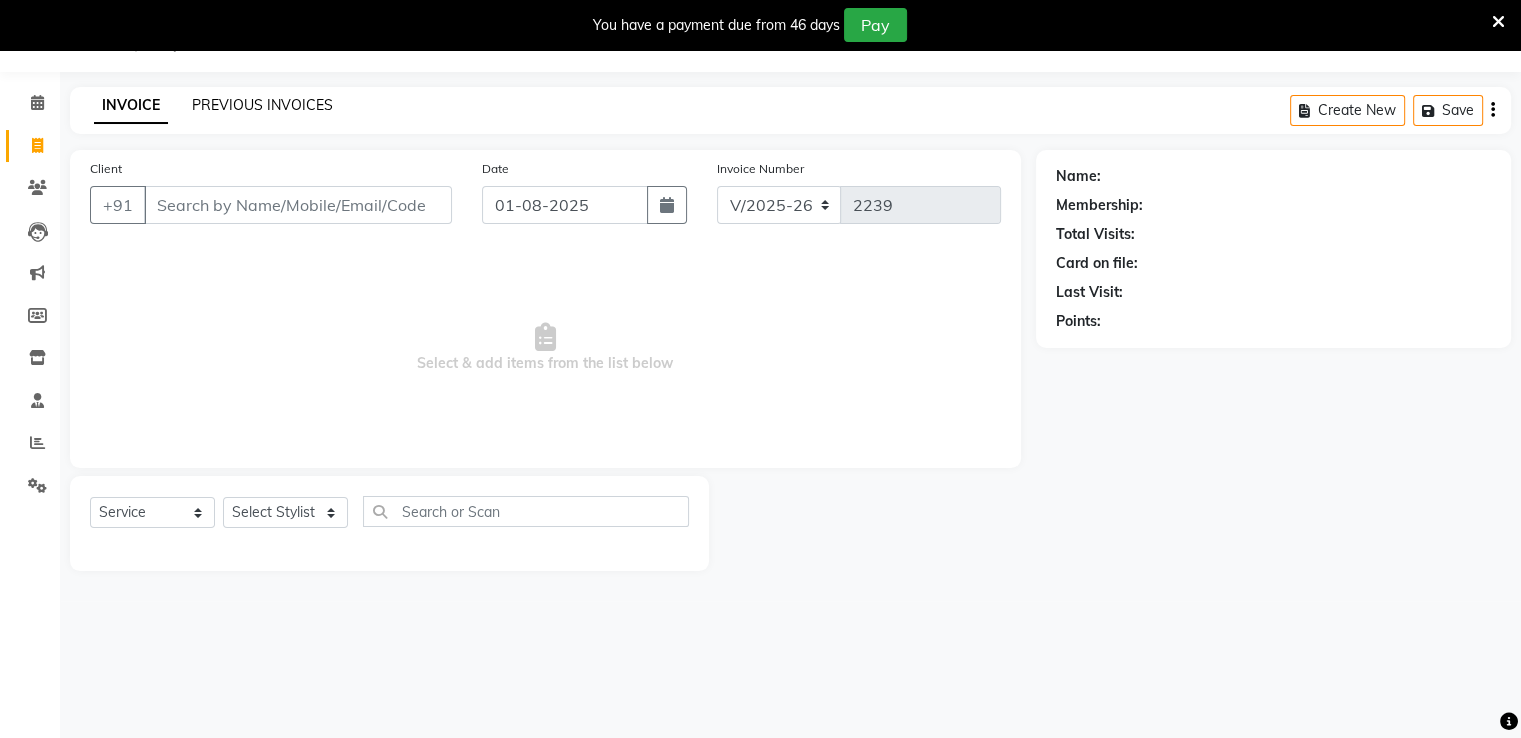 click on "PREVIOUS INVOICES" 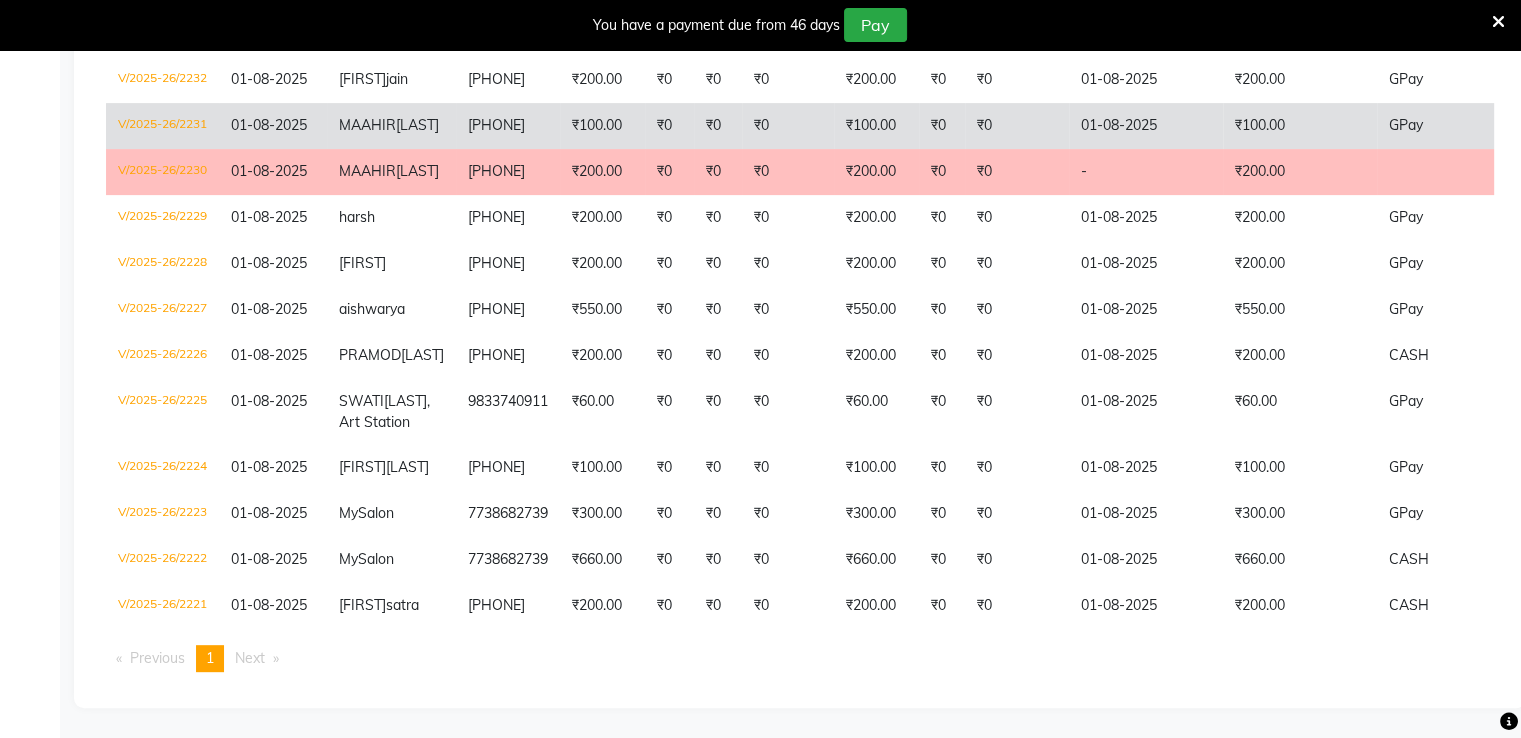 scroll, scrollTop: 750, scrollLeft: 0, axis: vertical 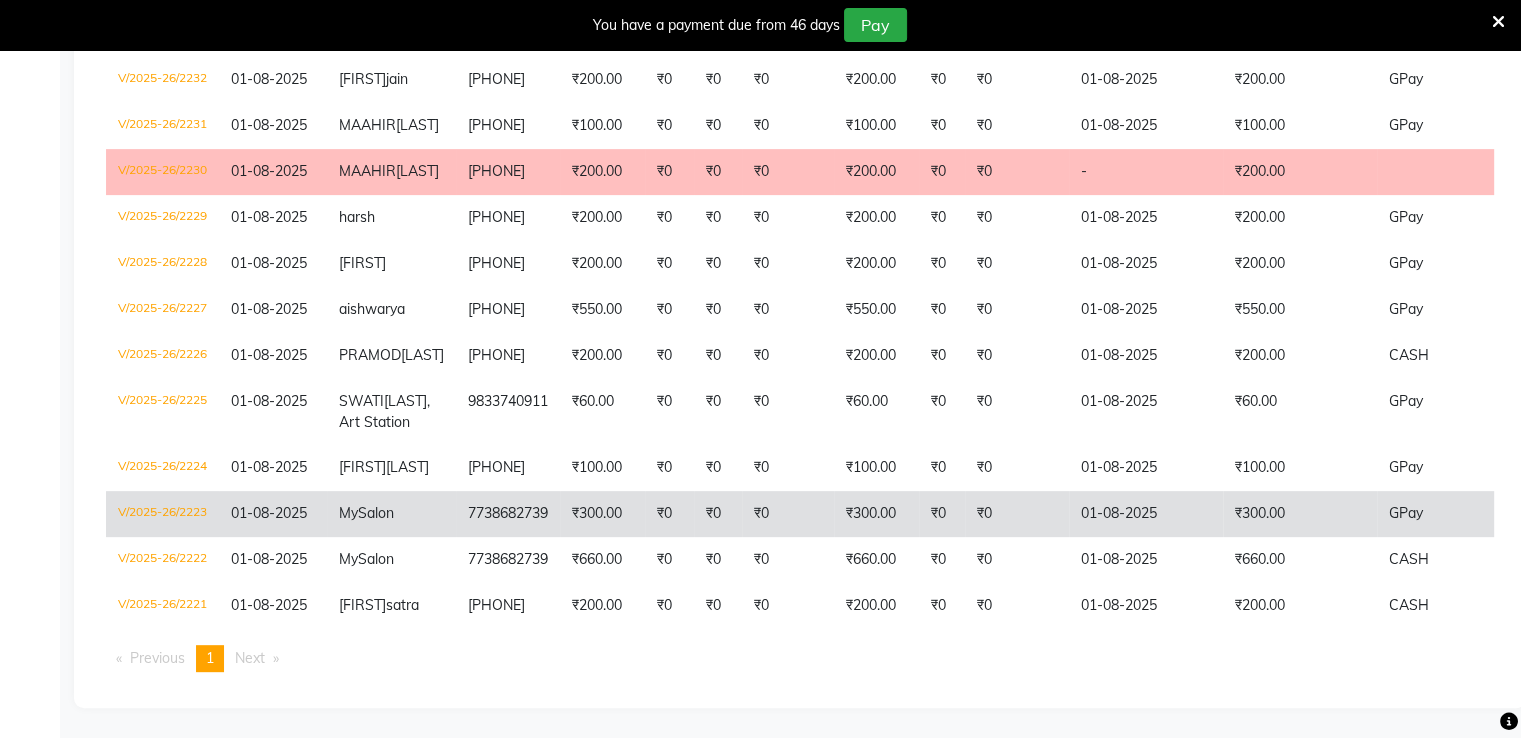 click on "7738682739" 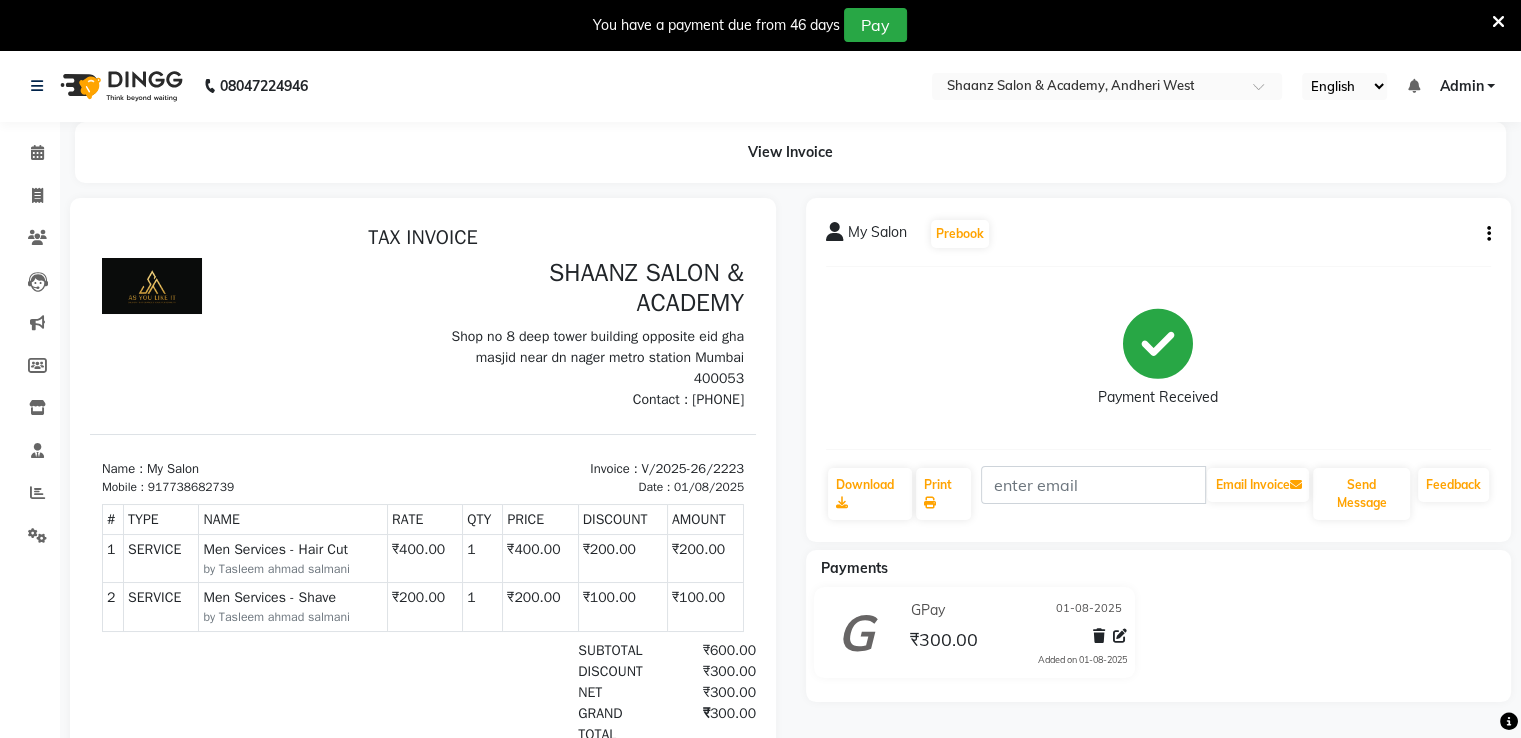 scroll, scrollTop: 0, scrollLeft: 0, axis: both 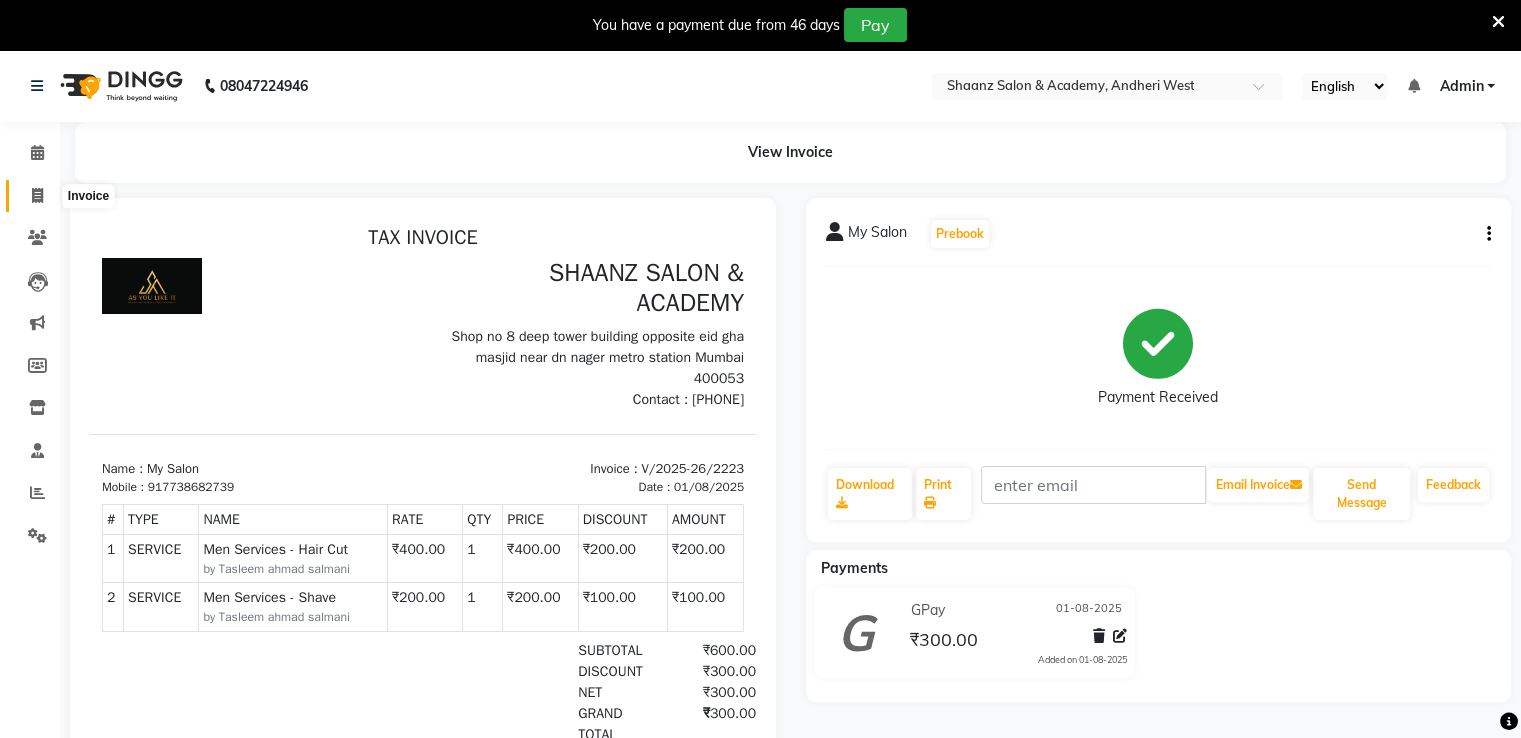 click 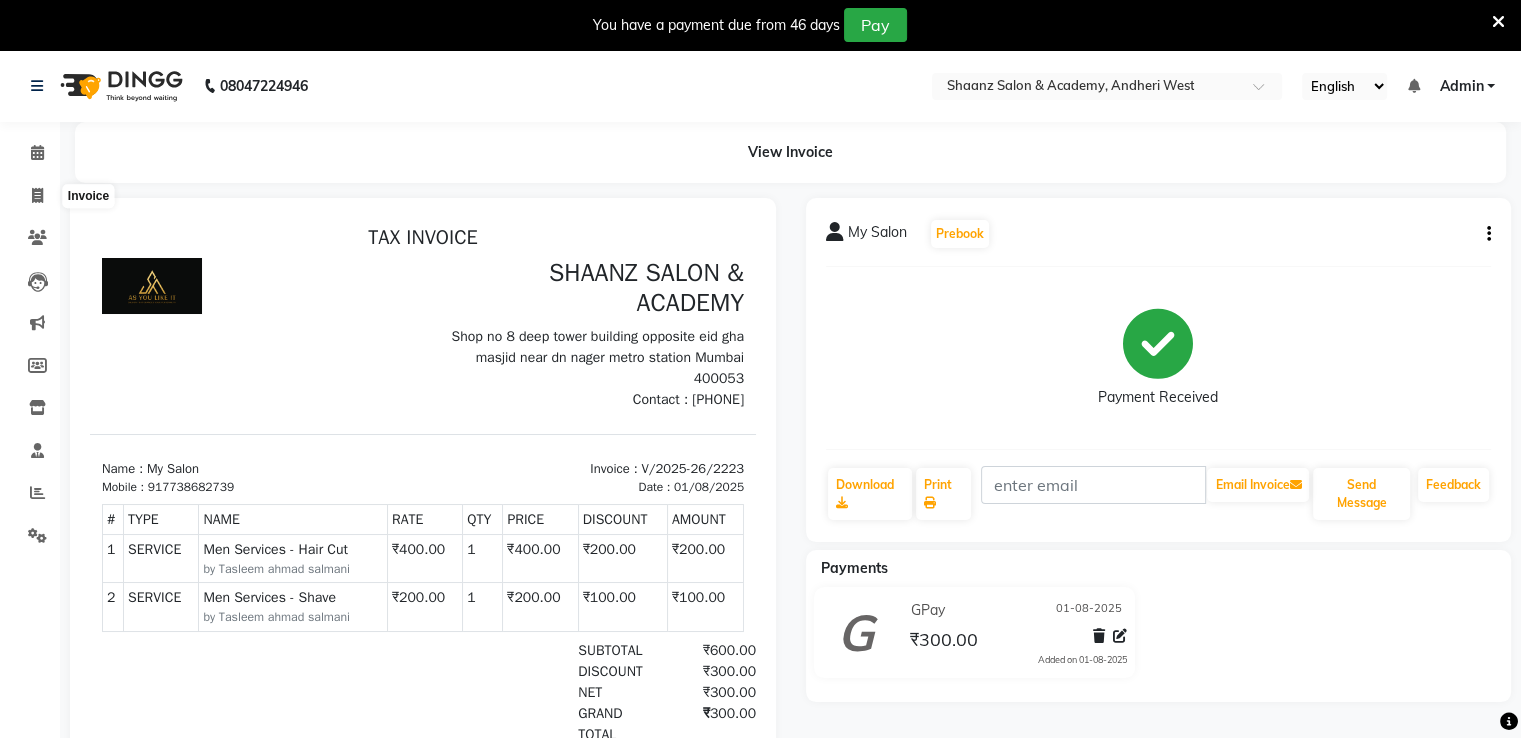 select on "service" 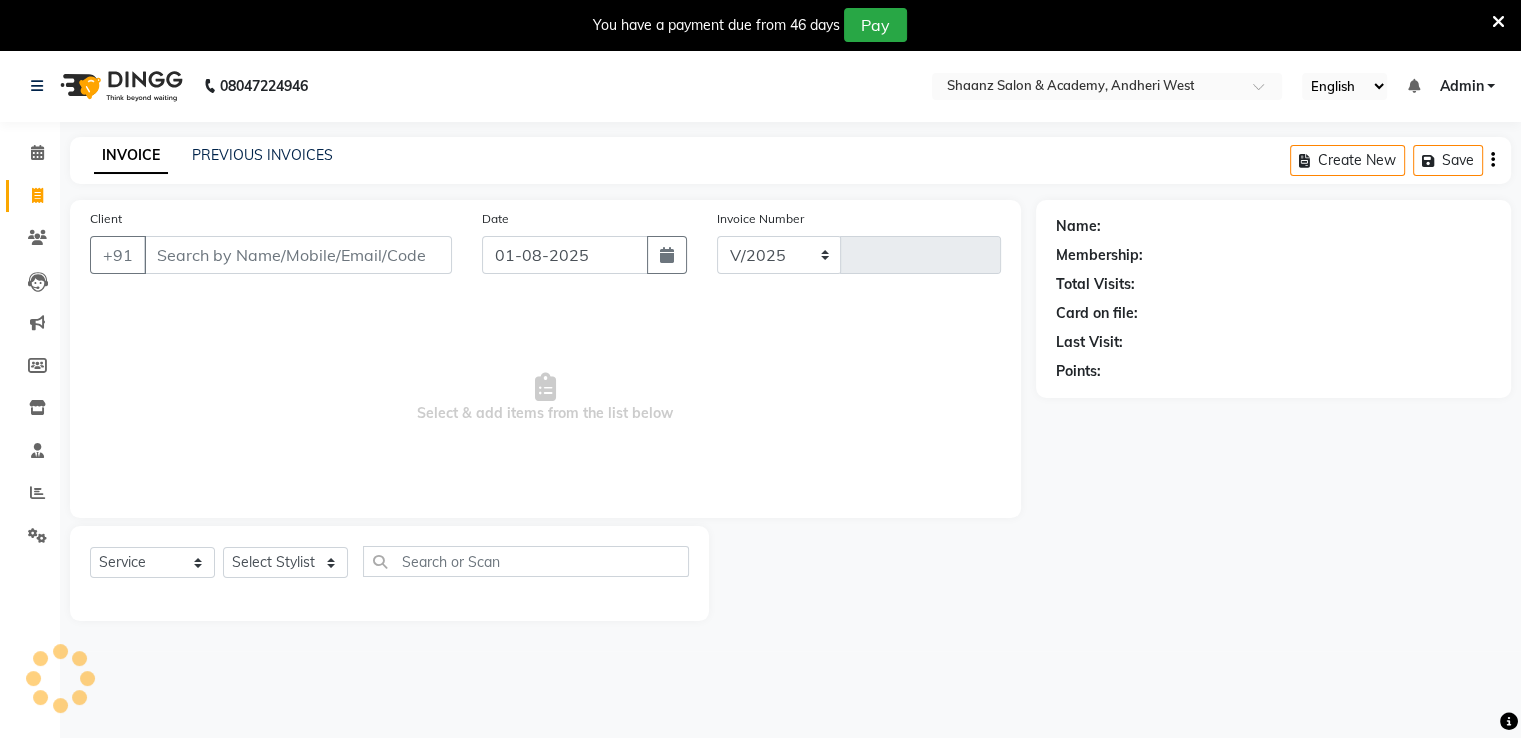 select on "6360" 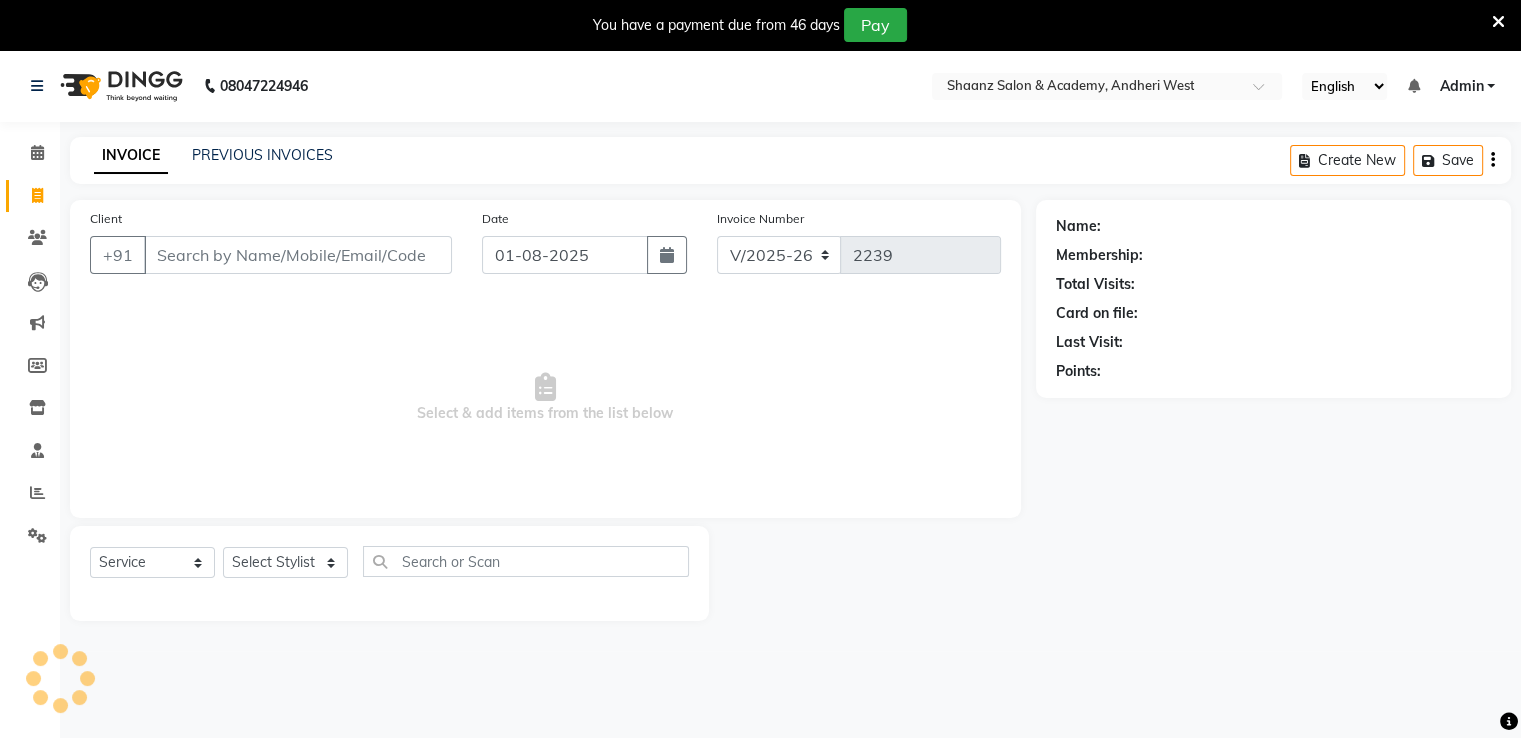 scroll, scrollTop: 50, scrollLeft: 0, axis: vertical 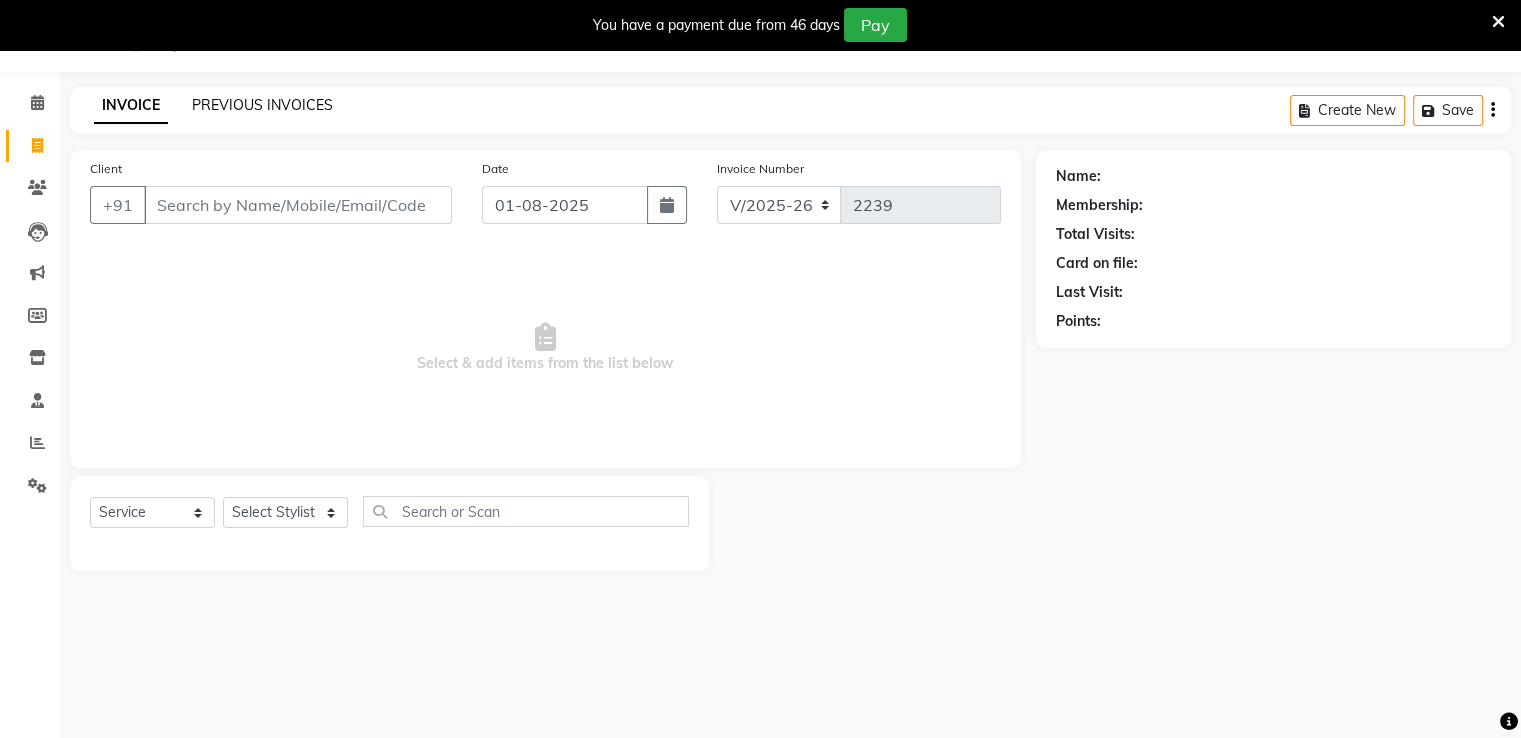 click on "PREVIOUS INVOICES" 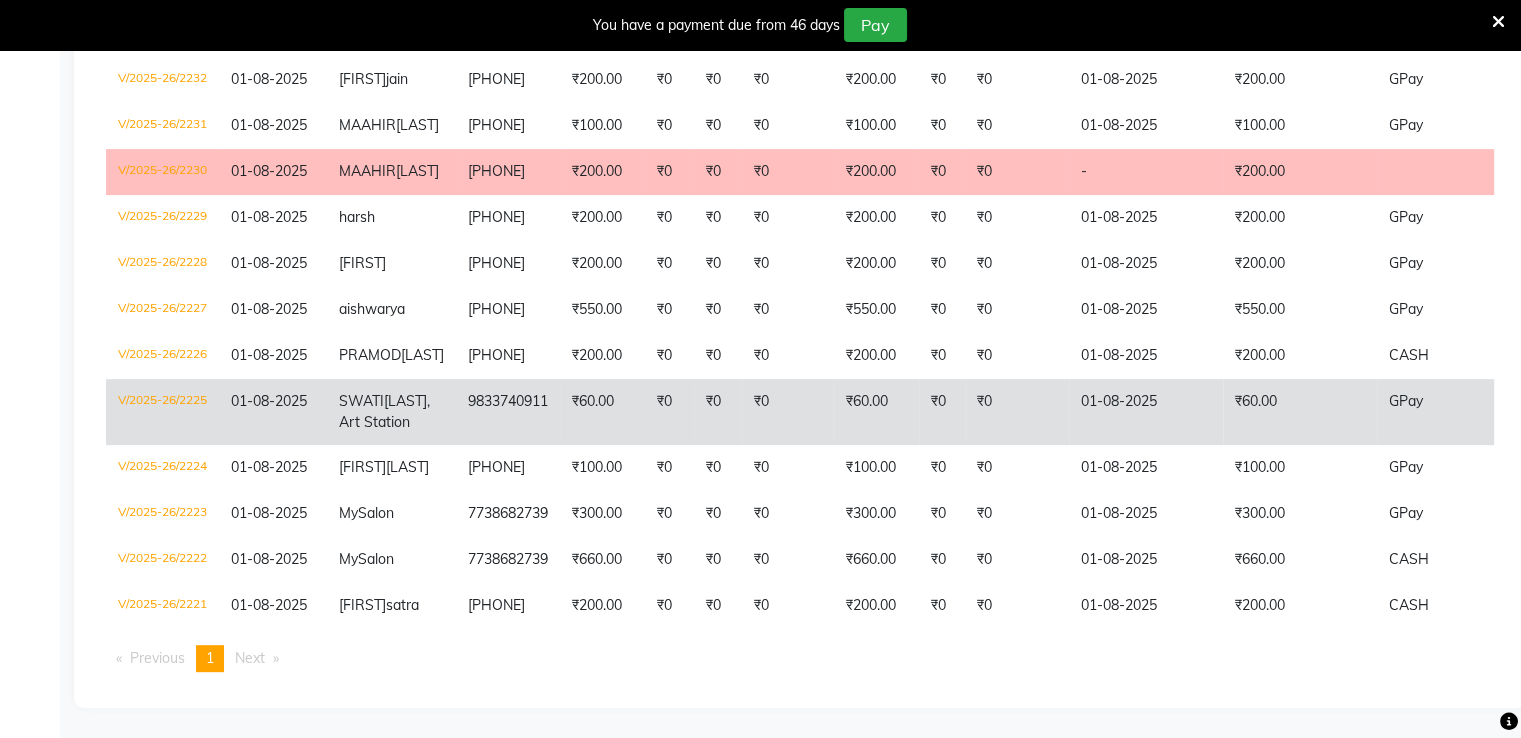 scroll, scrollTop: 820, scrollLeft: 0, axis: vertical 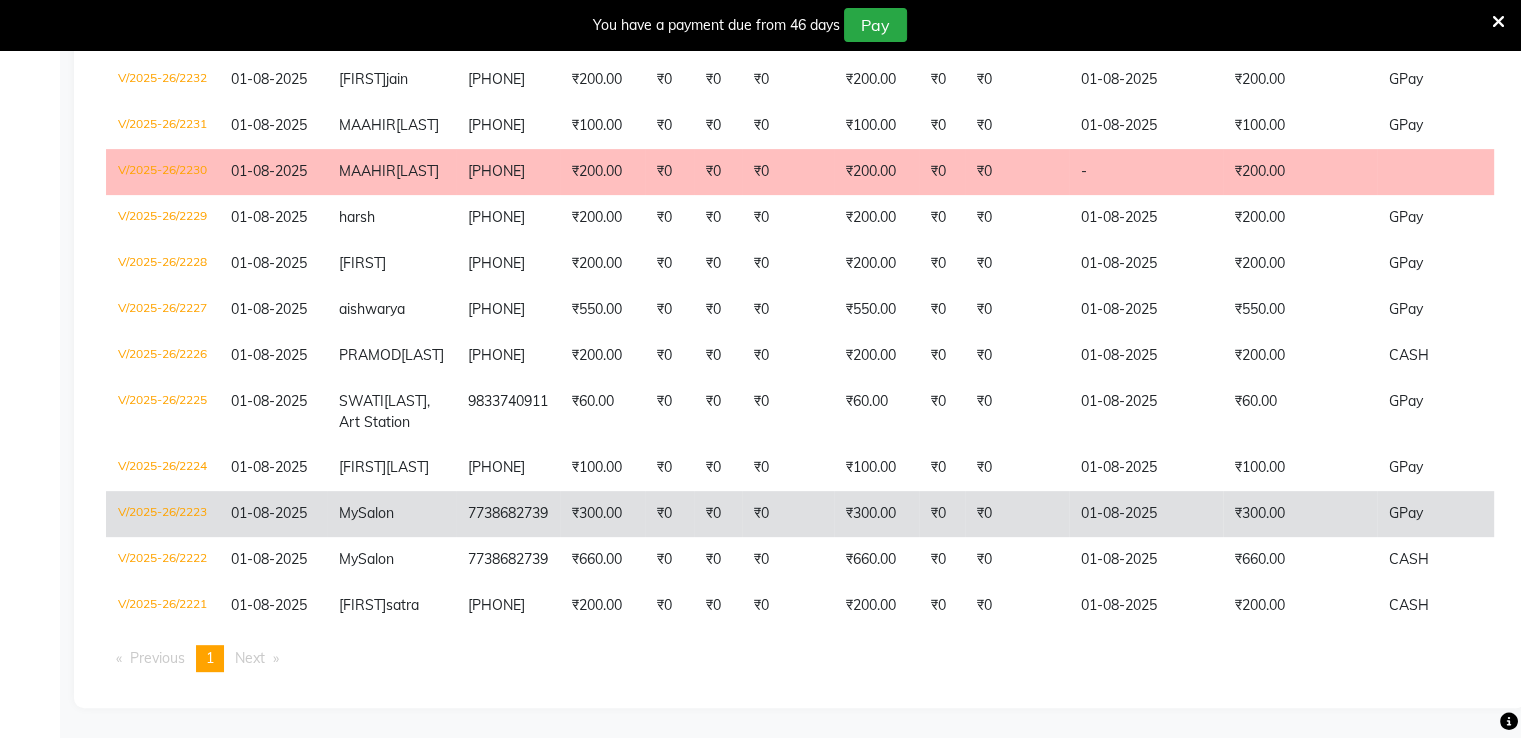 click on "₹300.00" 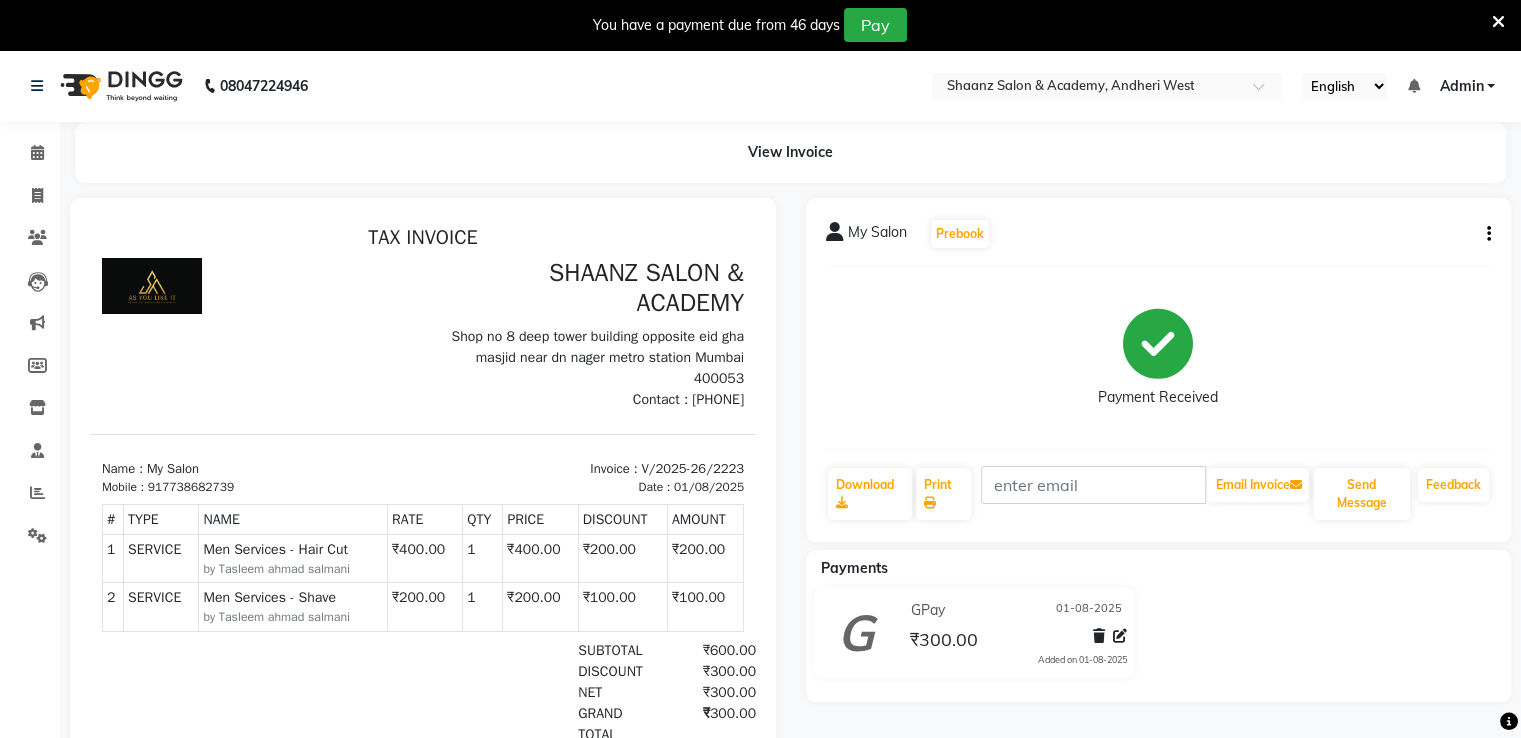 scroll, scrollTop: 0, scrollLeft: 0, axis: both 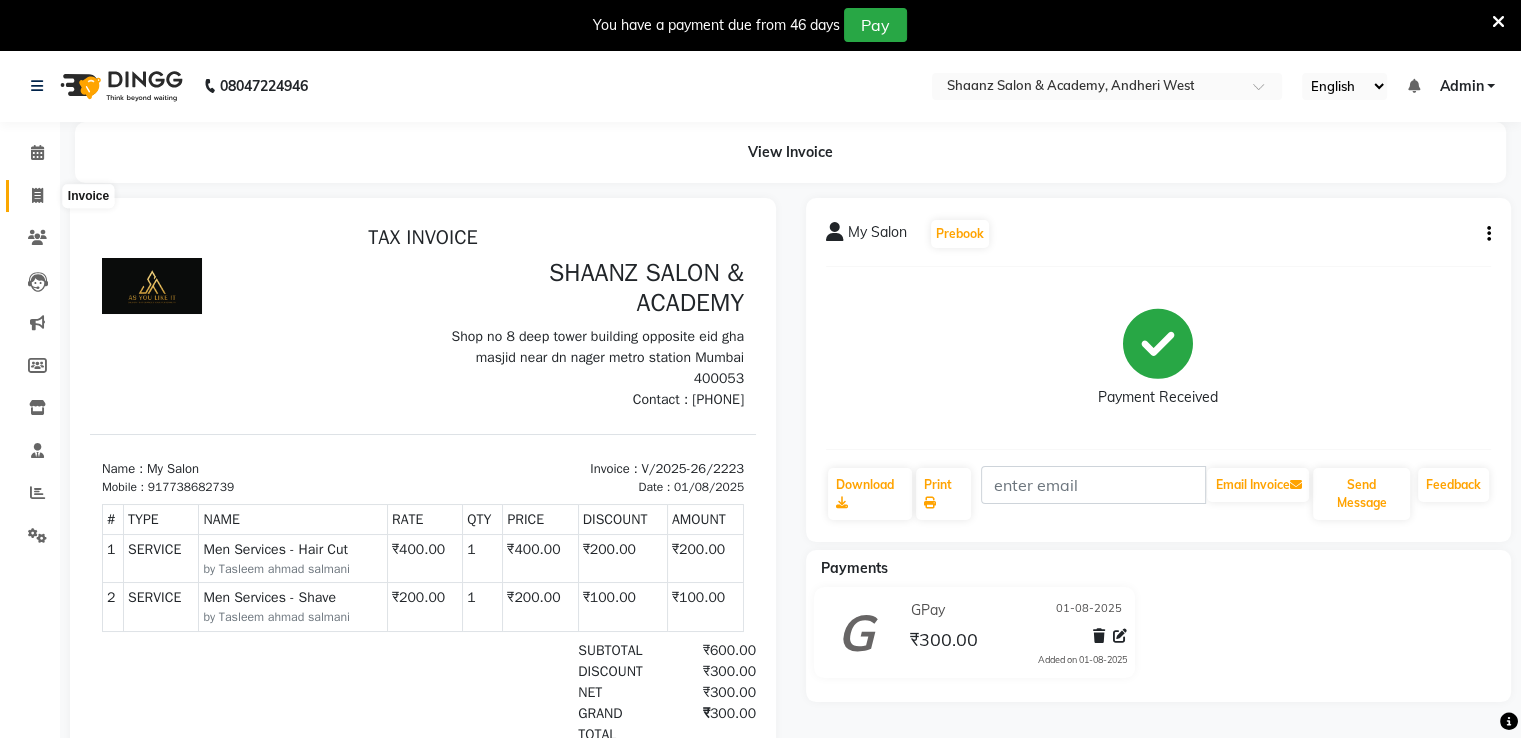click 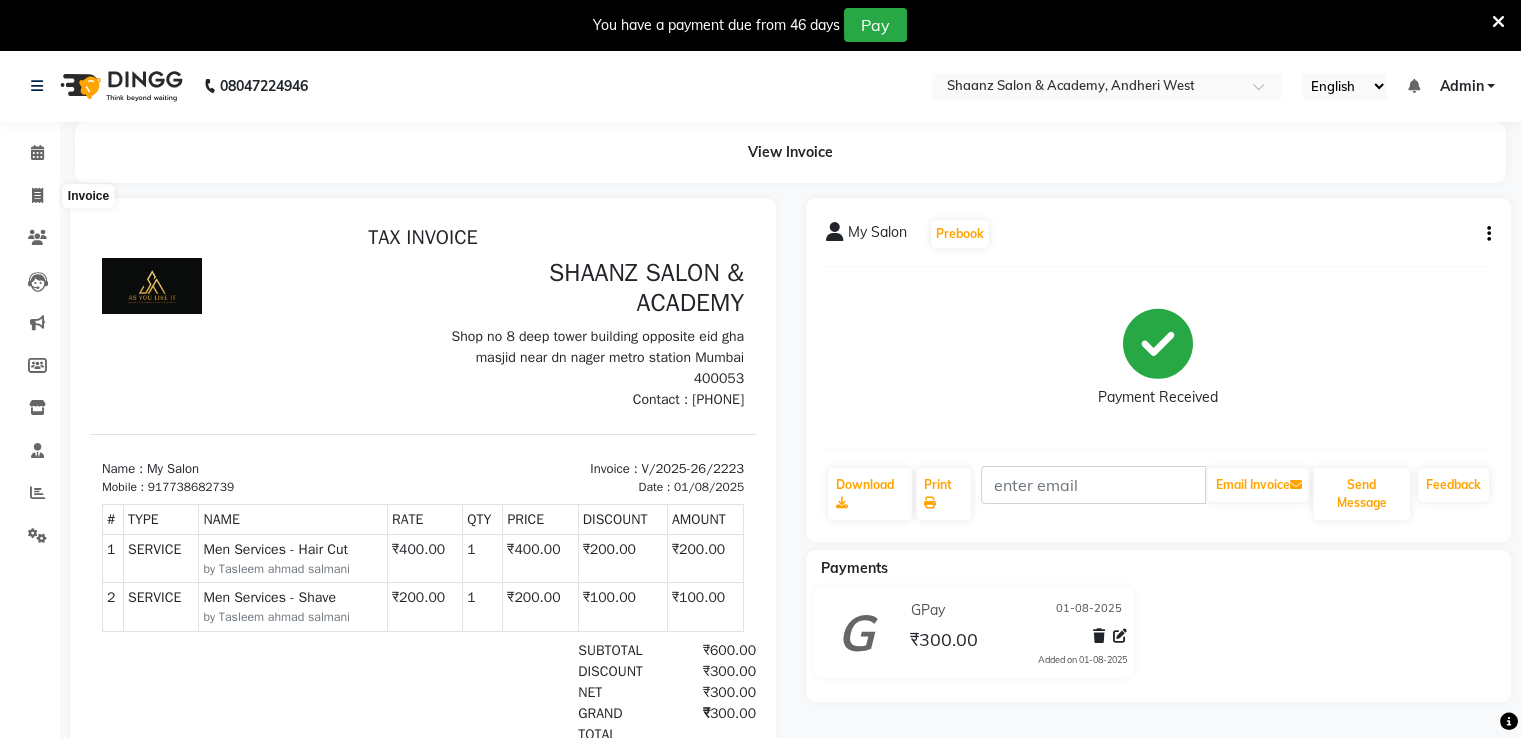 select on "6360" 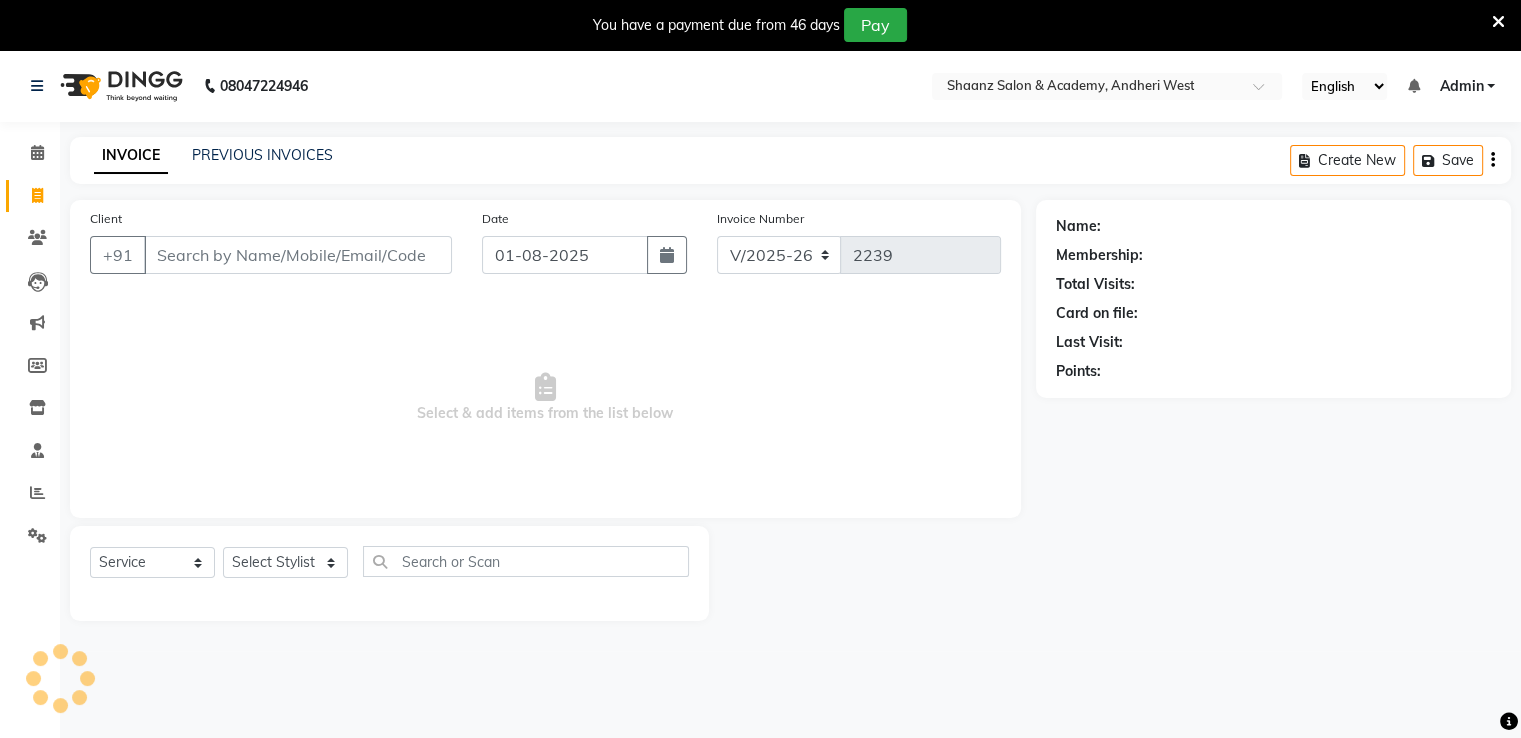 scroll, scrollTop: 50, scrollLeft: 0, axis: vertical 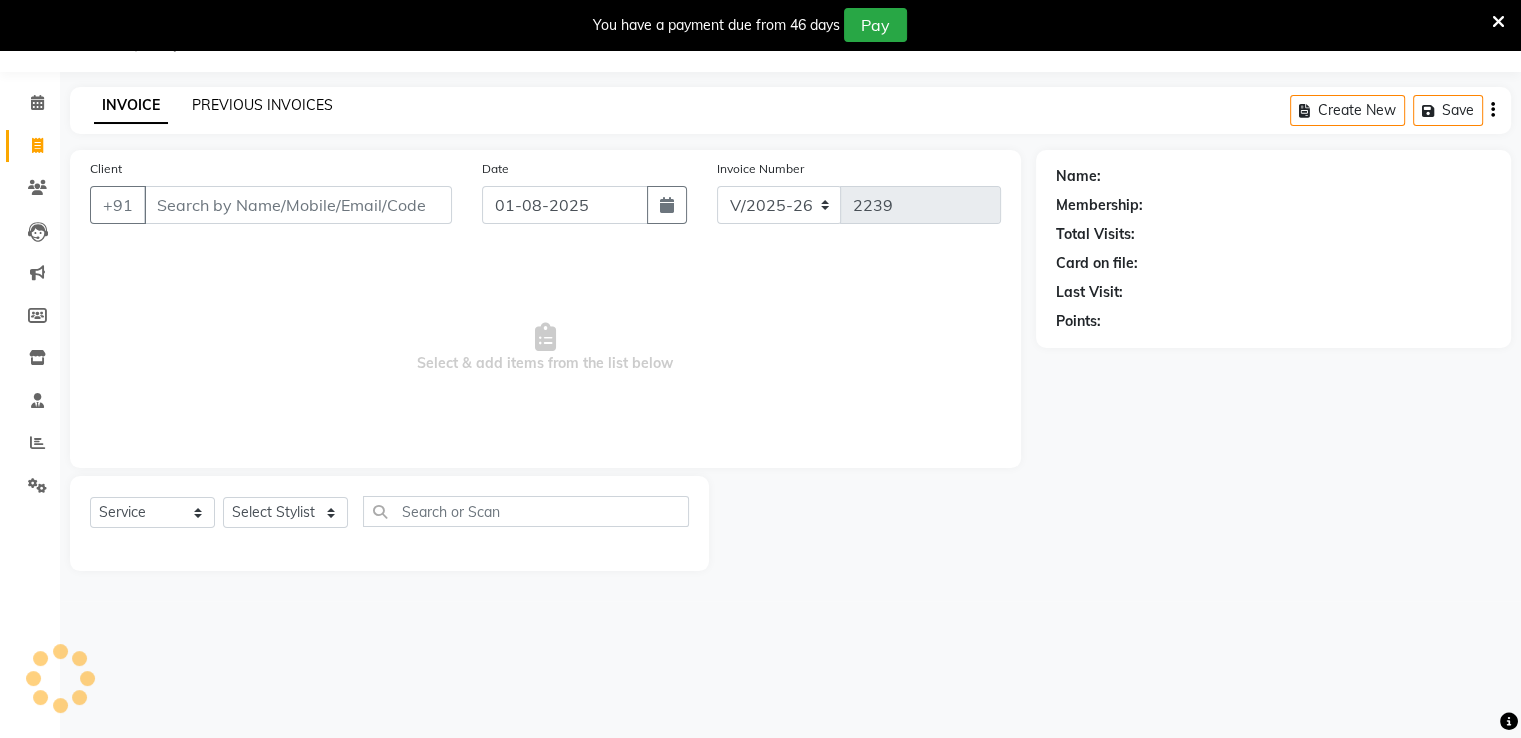 click on "PREVIOUS INVOICES" 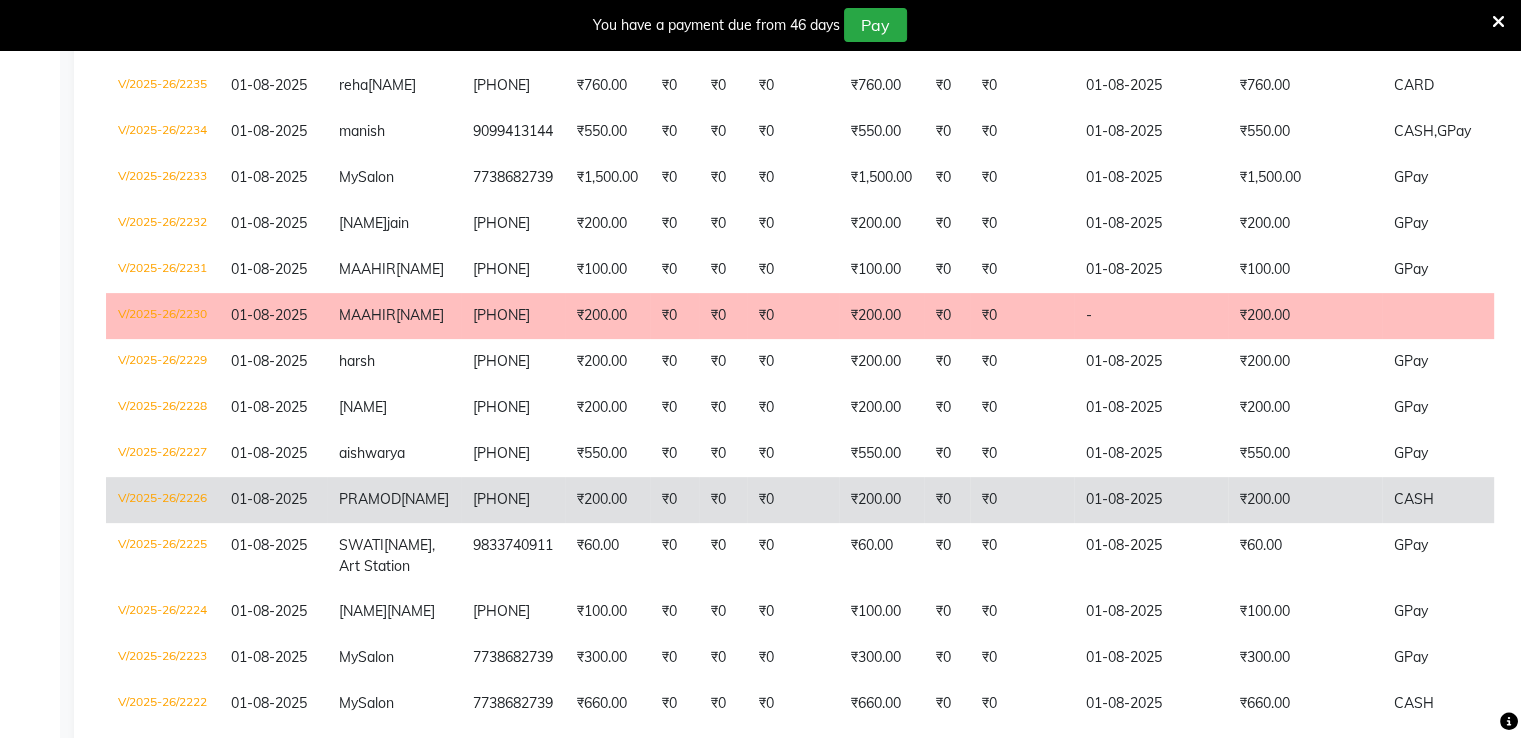 scroll, scrollTop: 820, scrollLeft: 0, axis: vertical 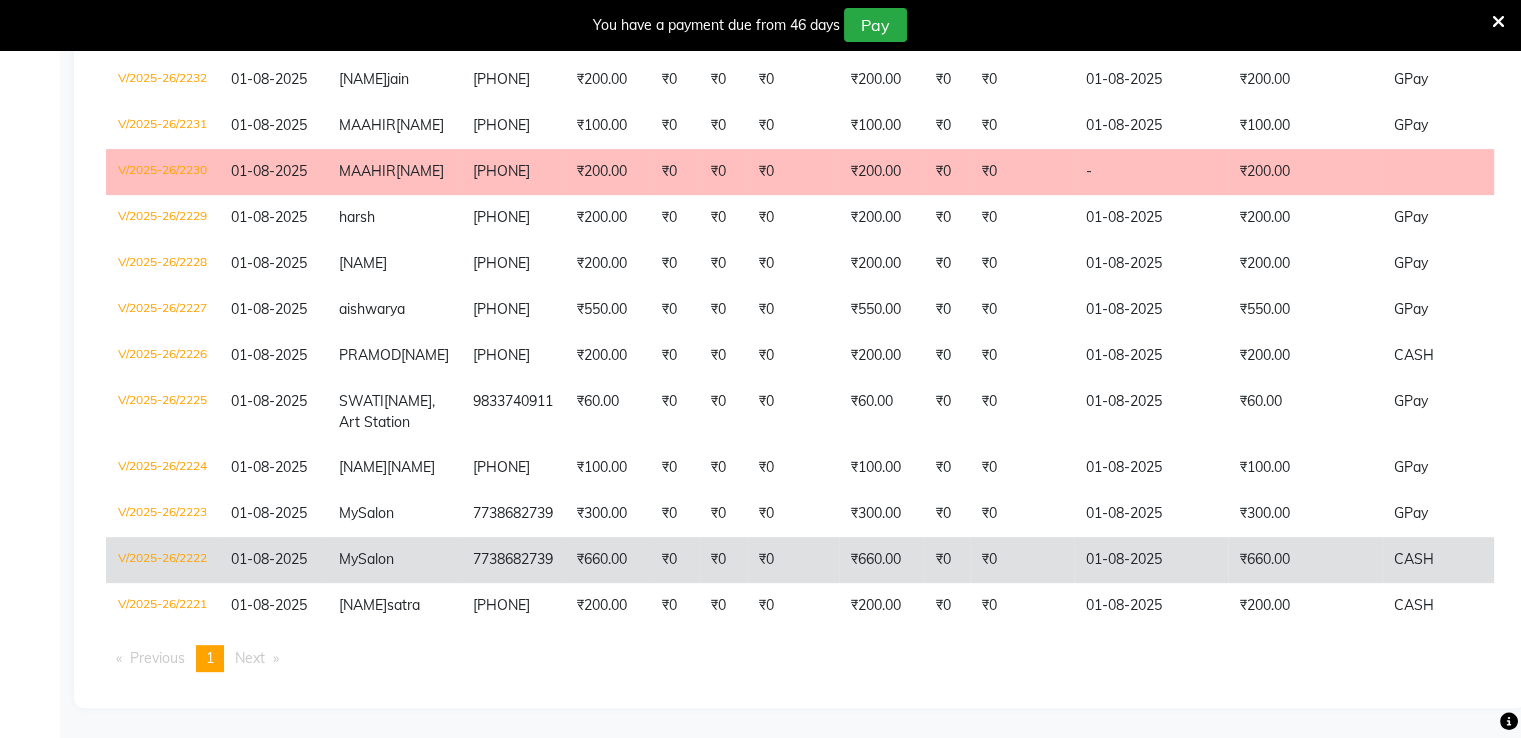 click on "7738682739" 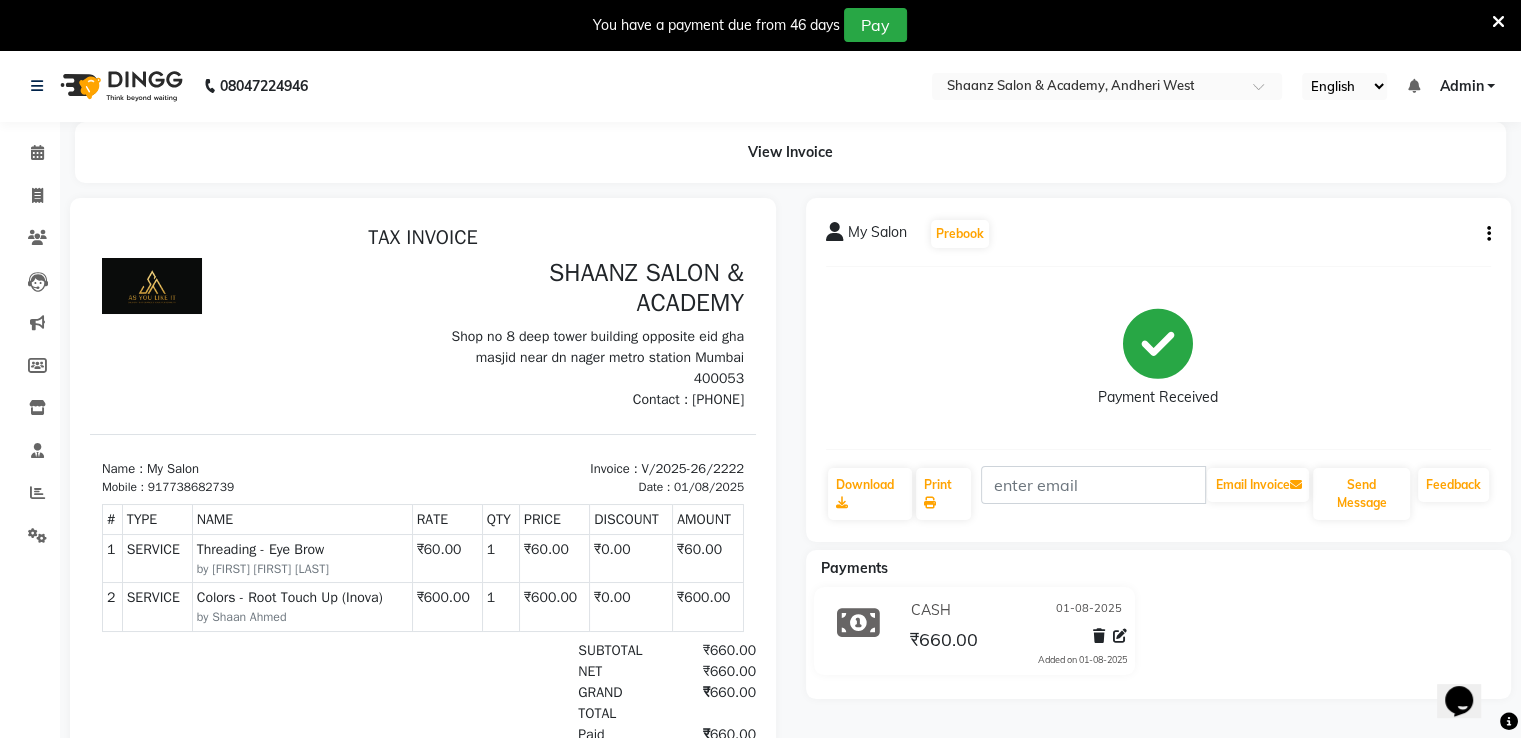 scroll, scrollTop: 0, scrollLeft: 0, axis: both 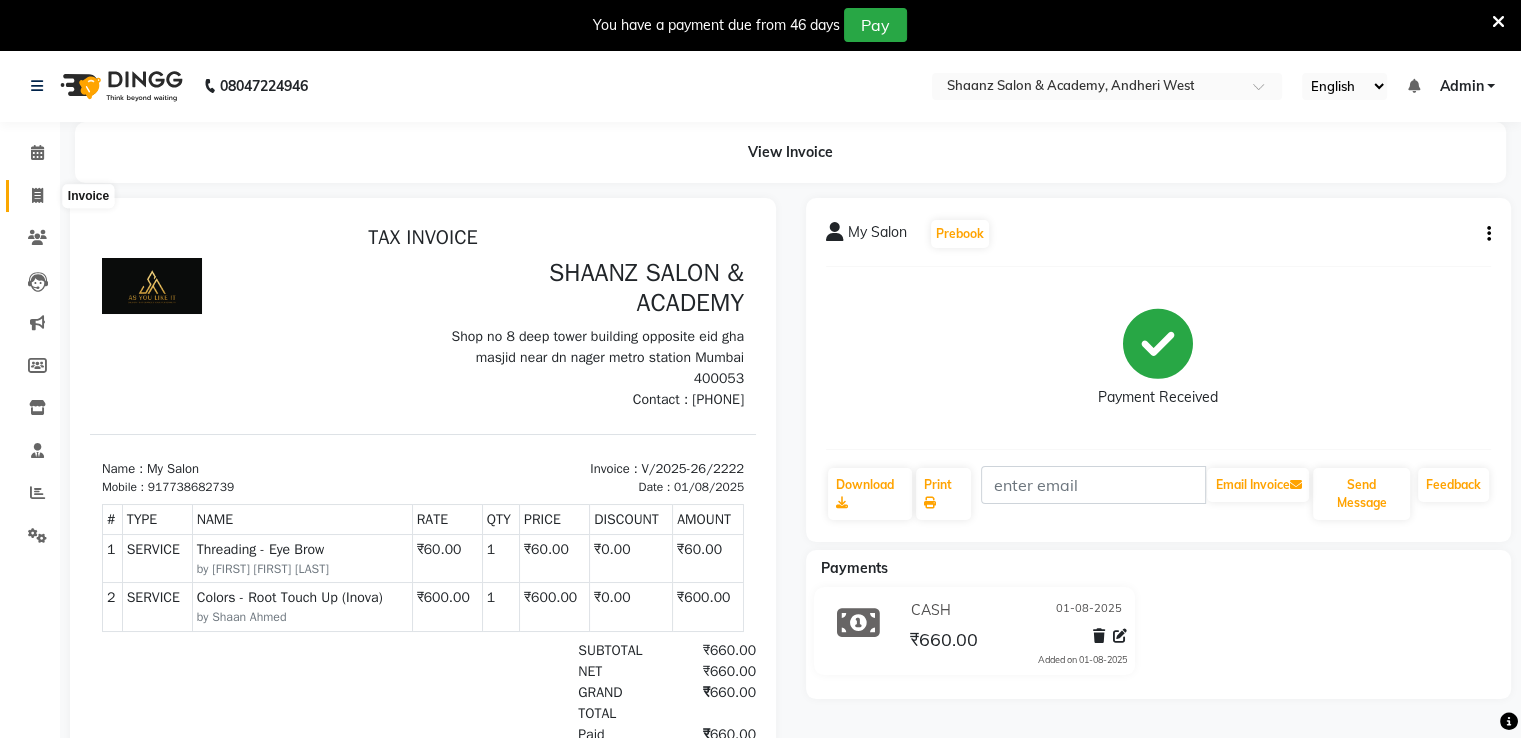 click 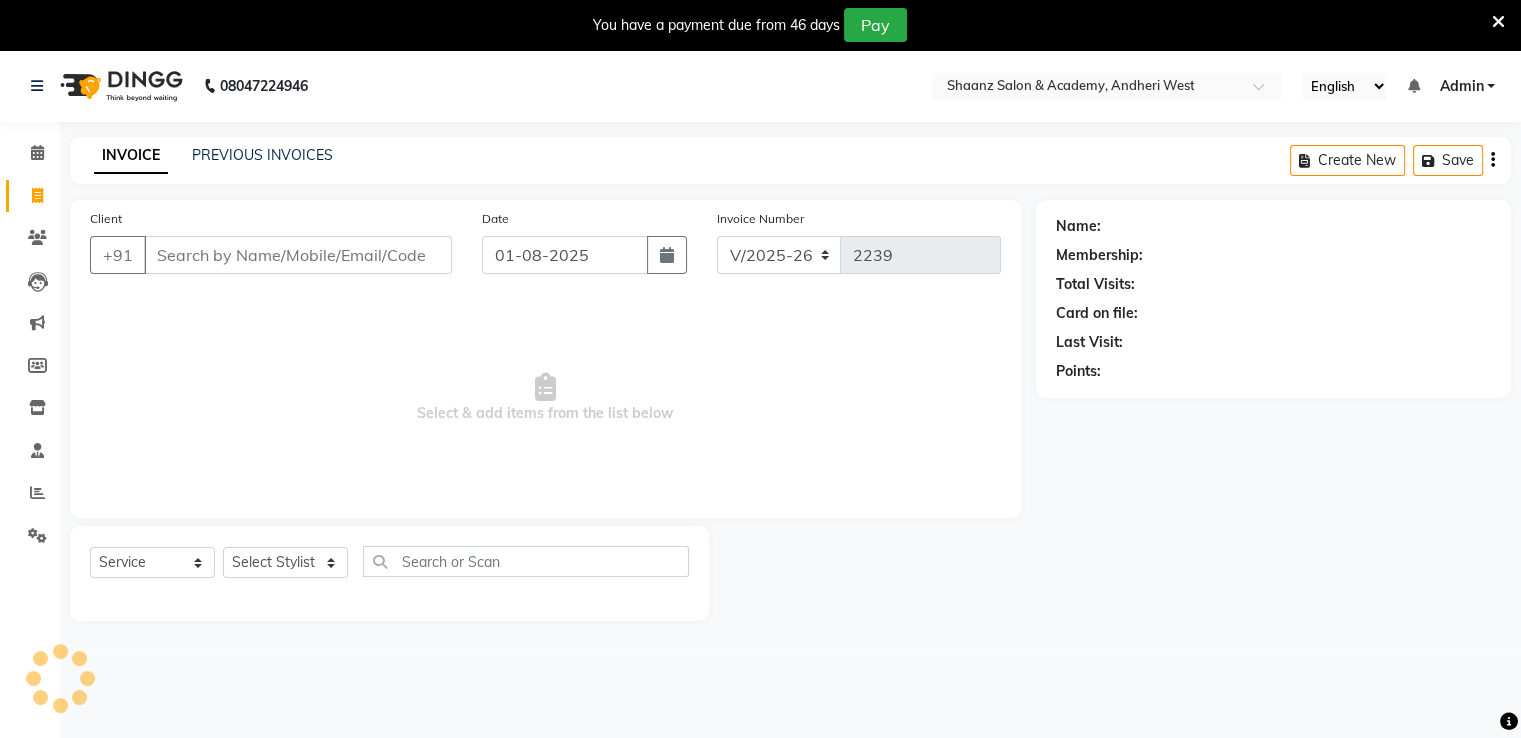 scroll, scrollTop: 50, scrollLeft: 0, axis: vertical 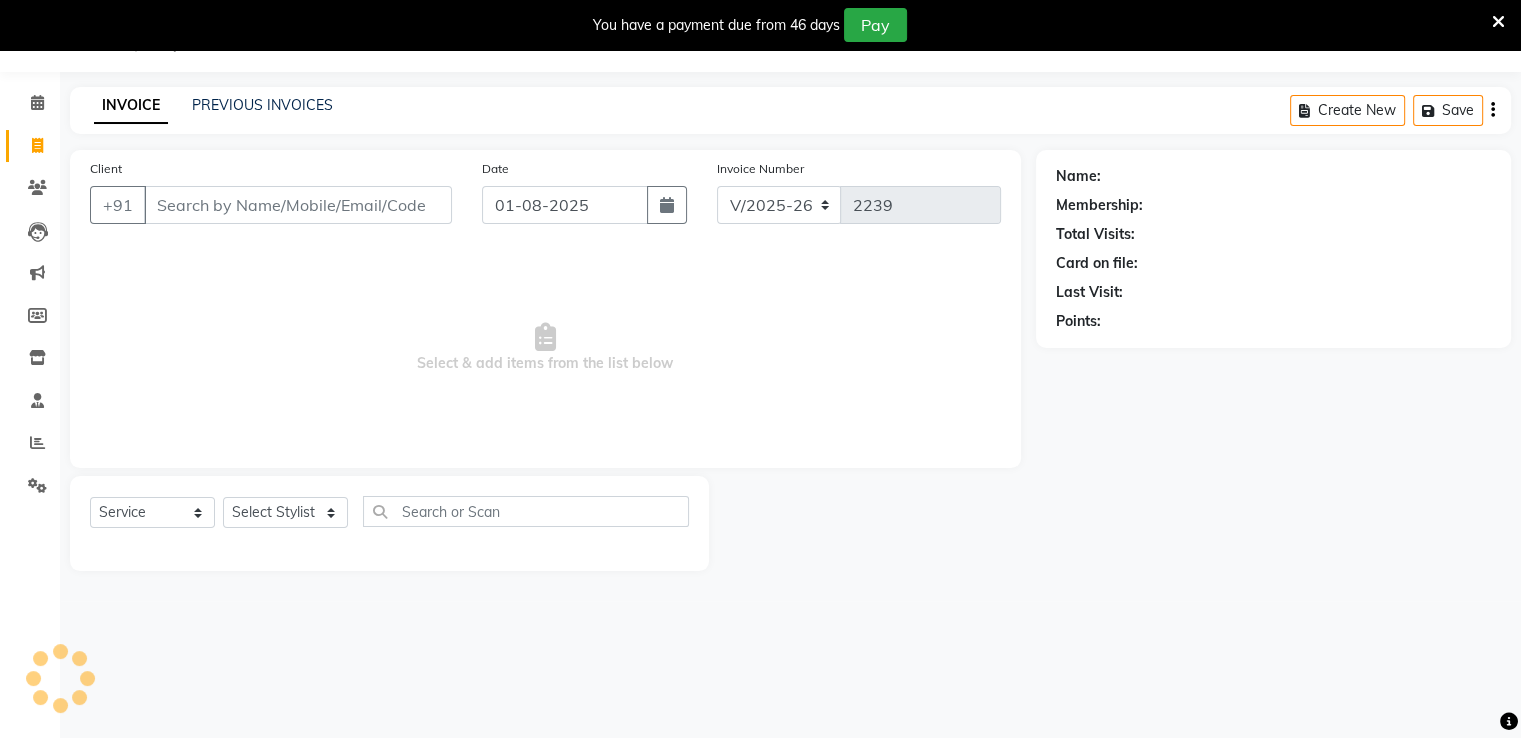 click on "INVOICE PREVIOUS INVOICES Create New   Save" 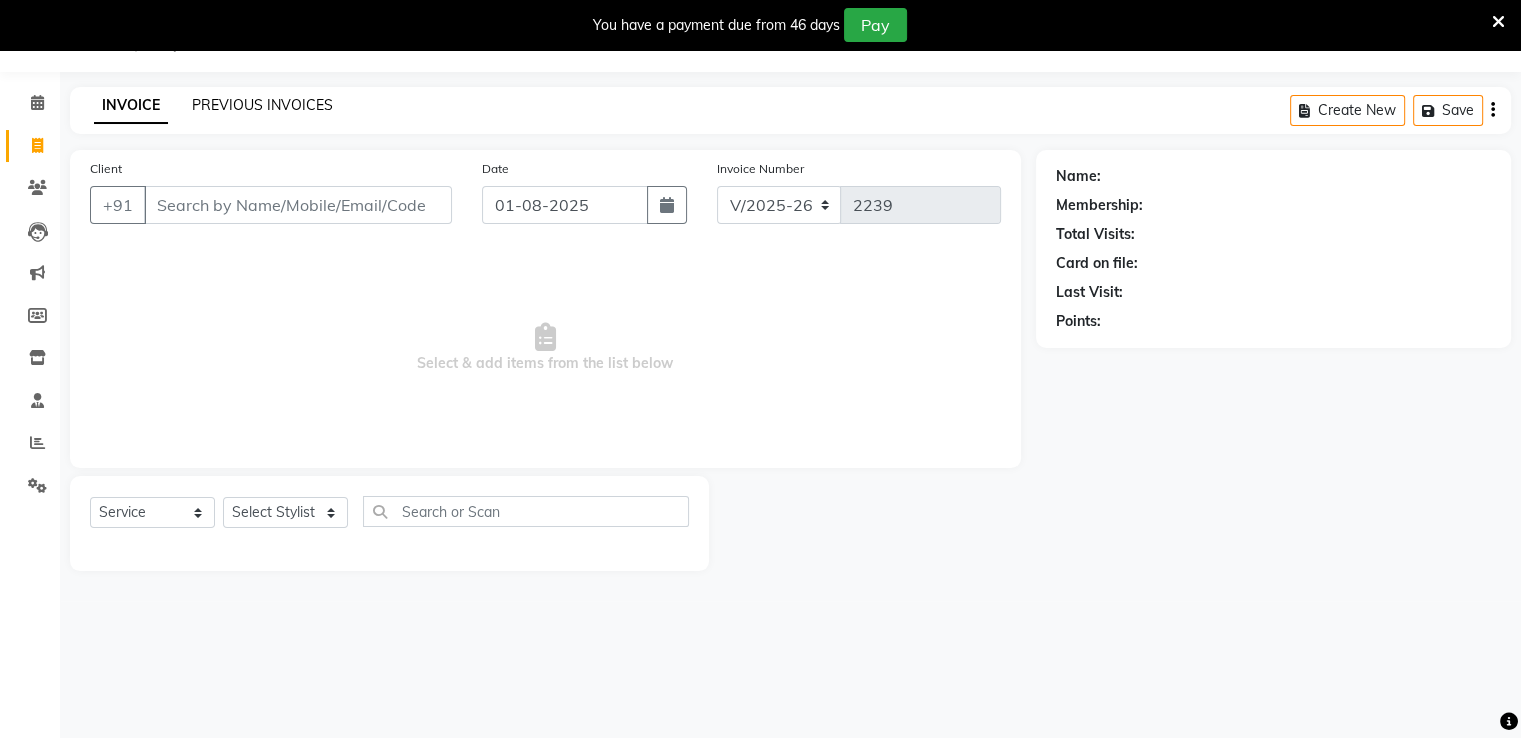 click on "PREVIOUS INVOICES" 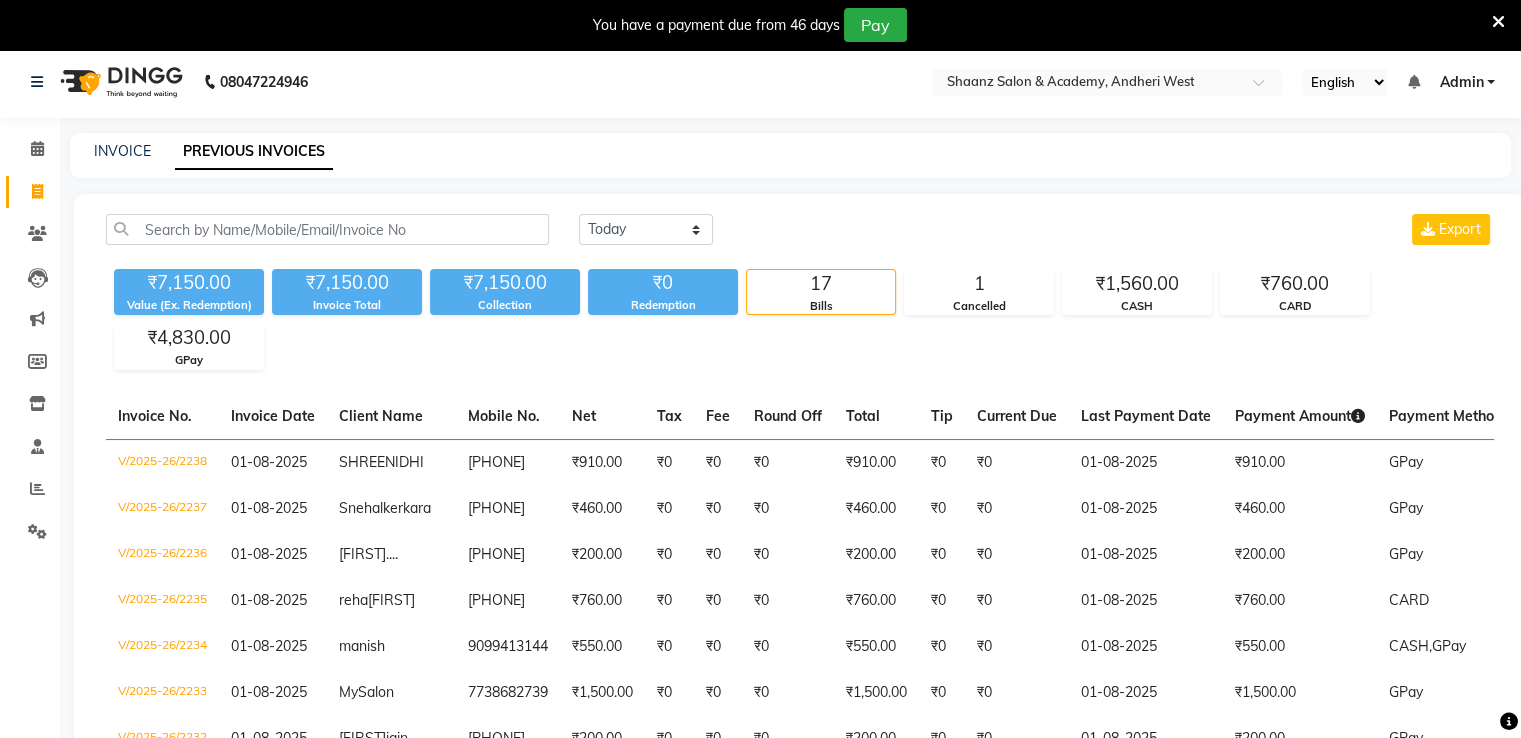 scroll, scrollTop: 0, scrollLeft: 0, axis: both 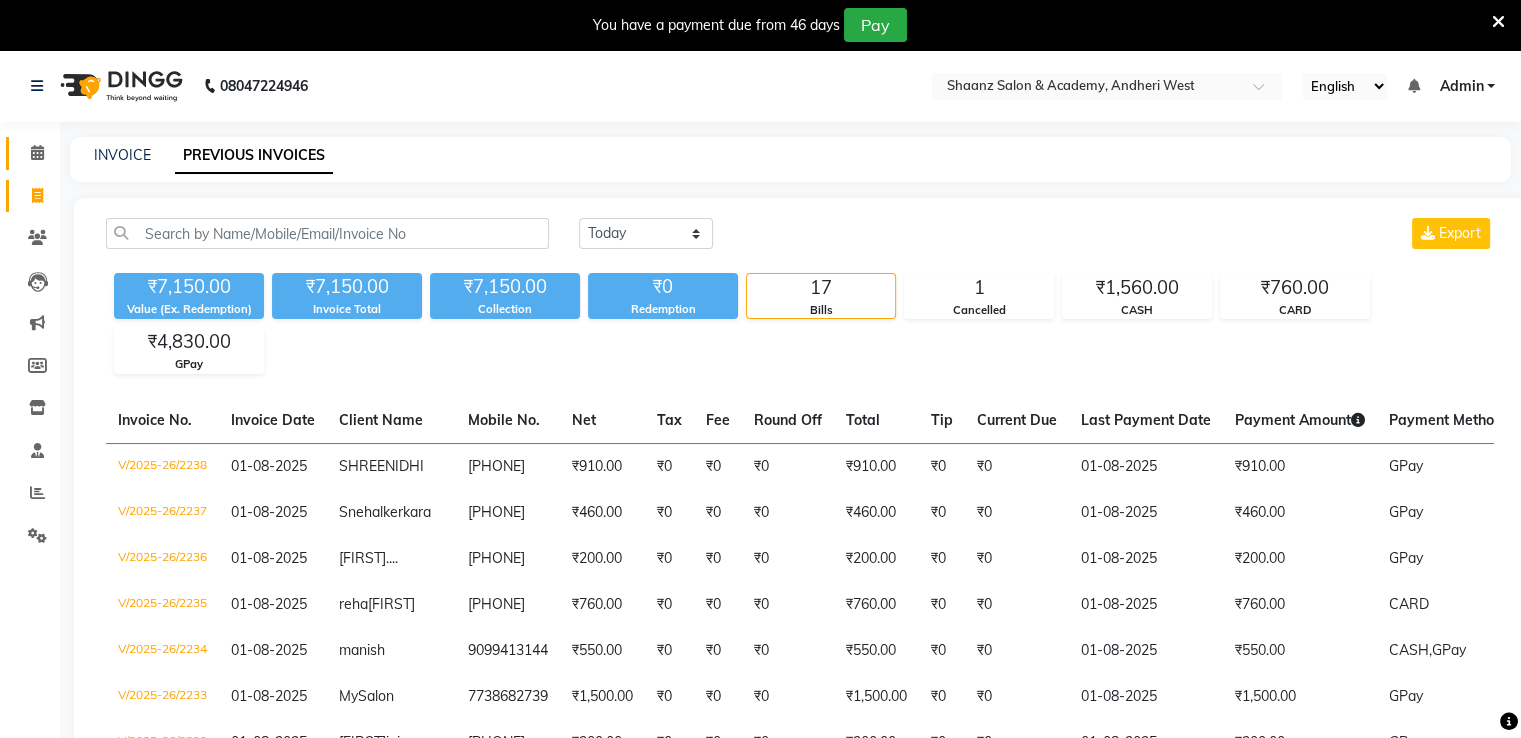 click on "Calendar" 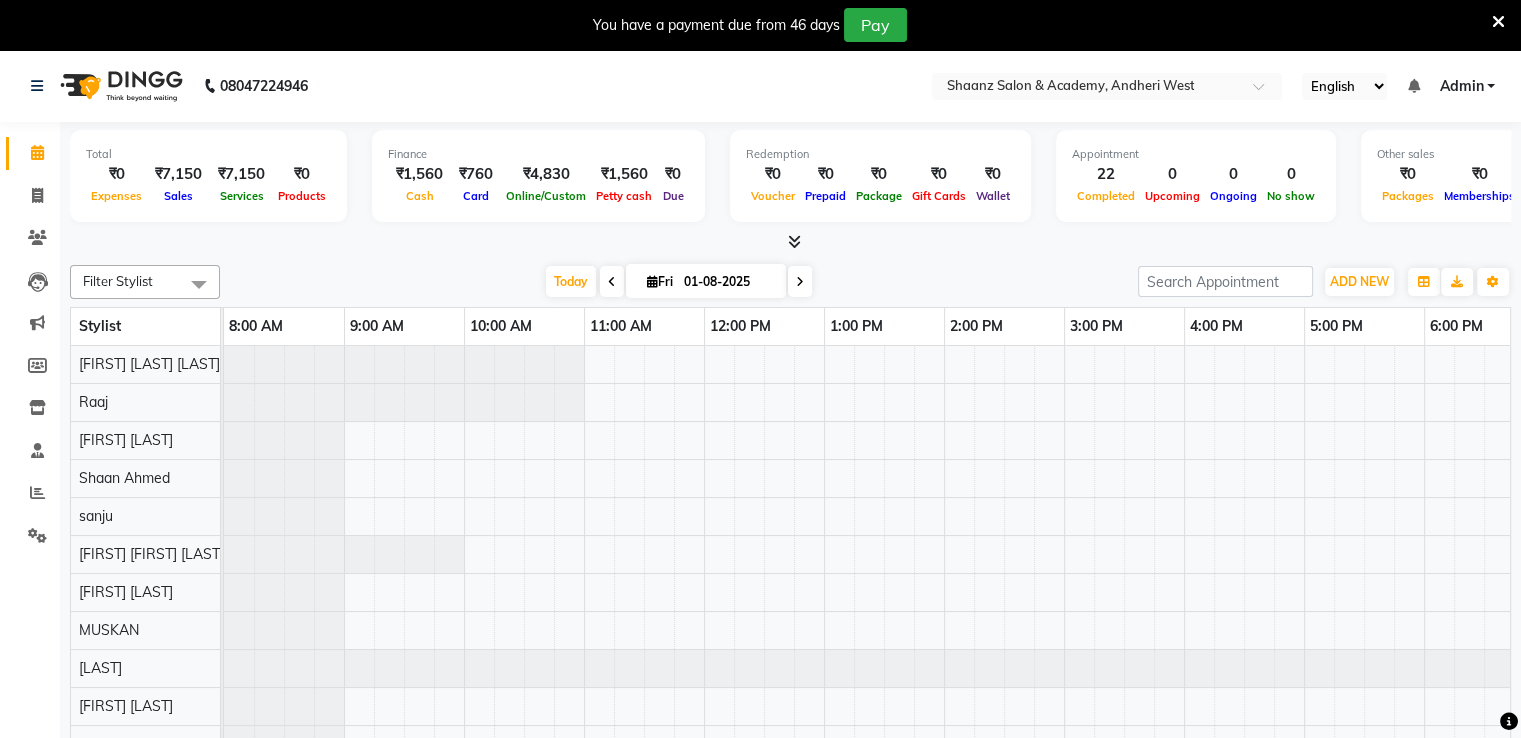 scroll, scrollTop: 0, scrollLeft: 0, axis: both 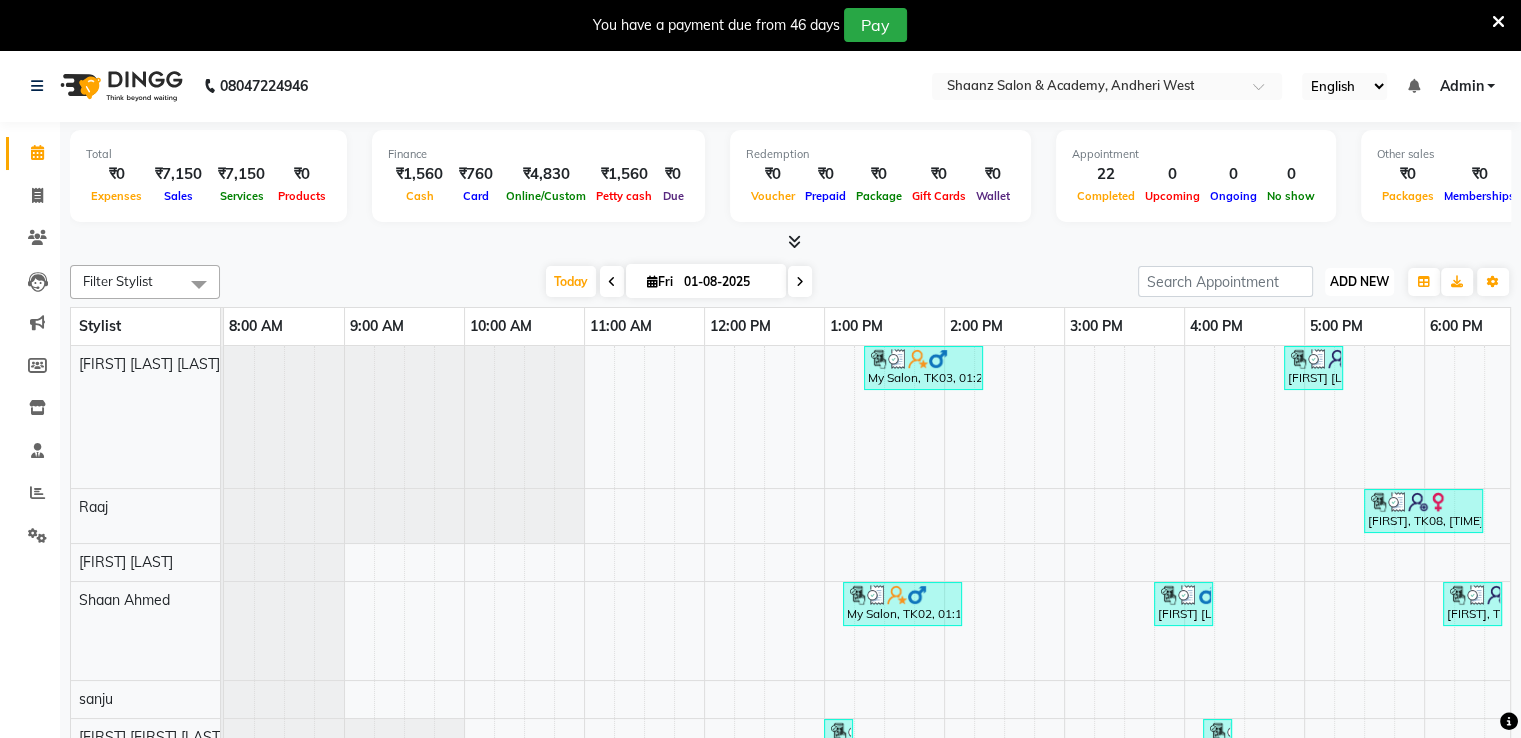 click on "ADD NEW Toggle Dropdown" at bounding box center [1359, 282] 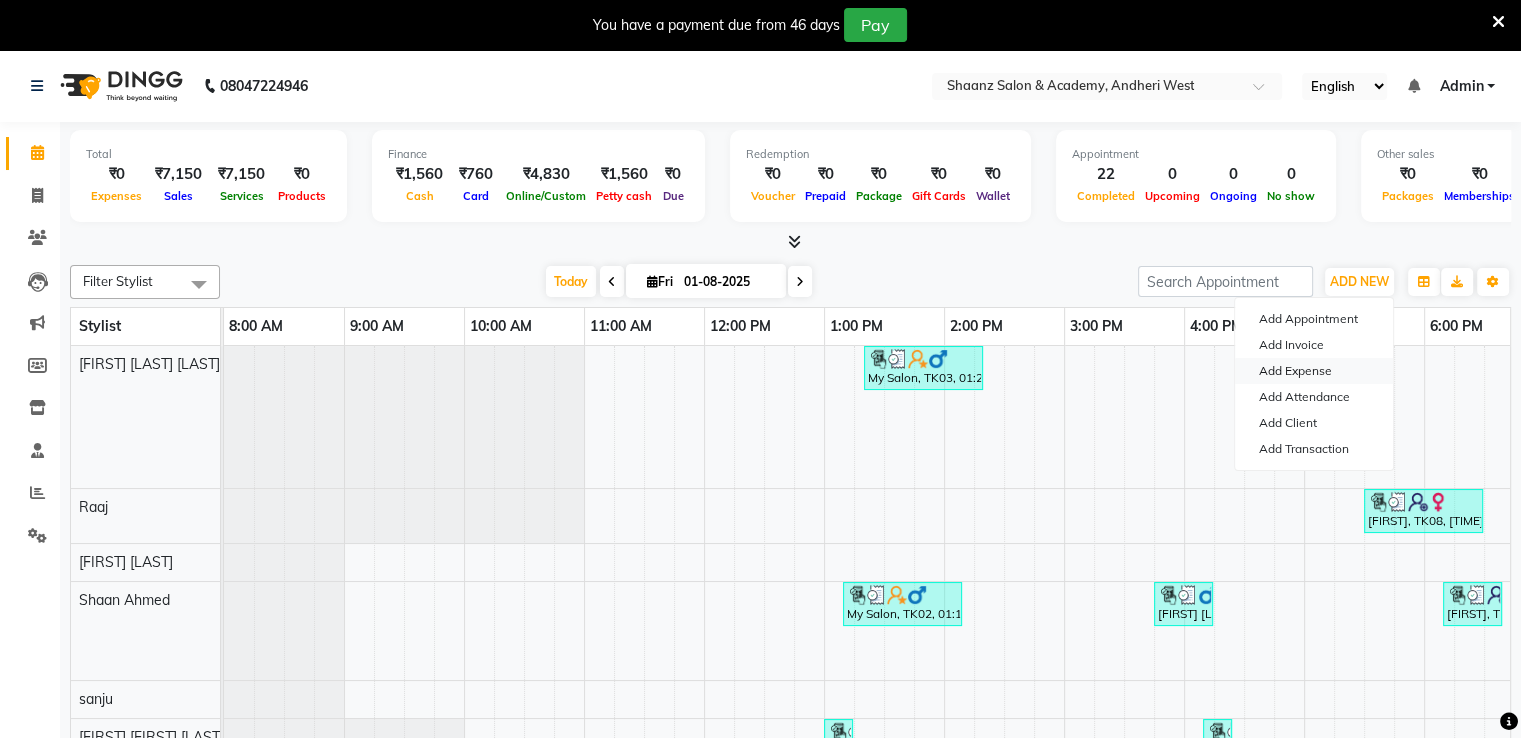 click on "Add Expense" at bounding box center (1314, 371) 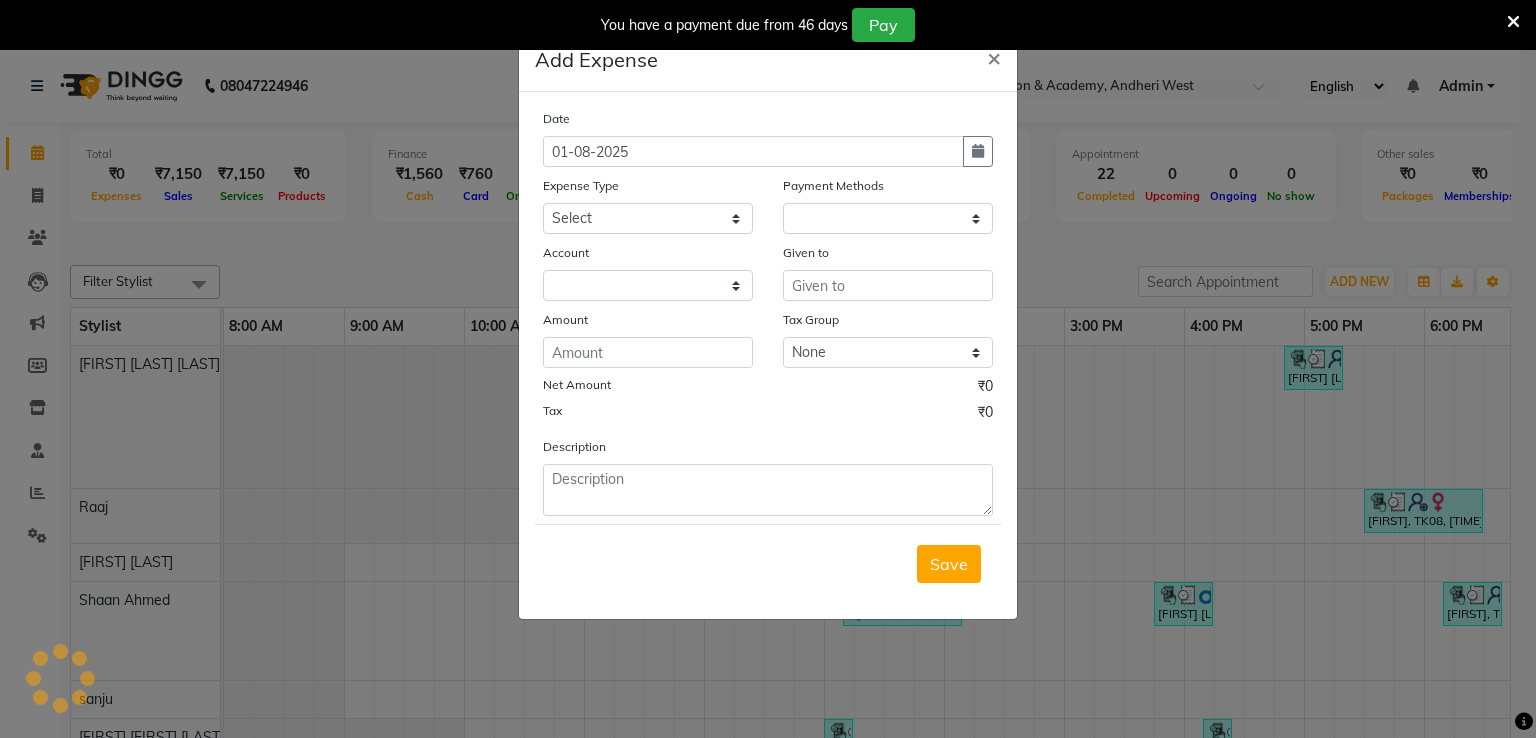 select on "1" 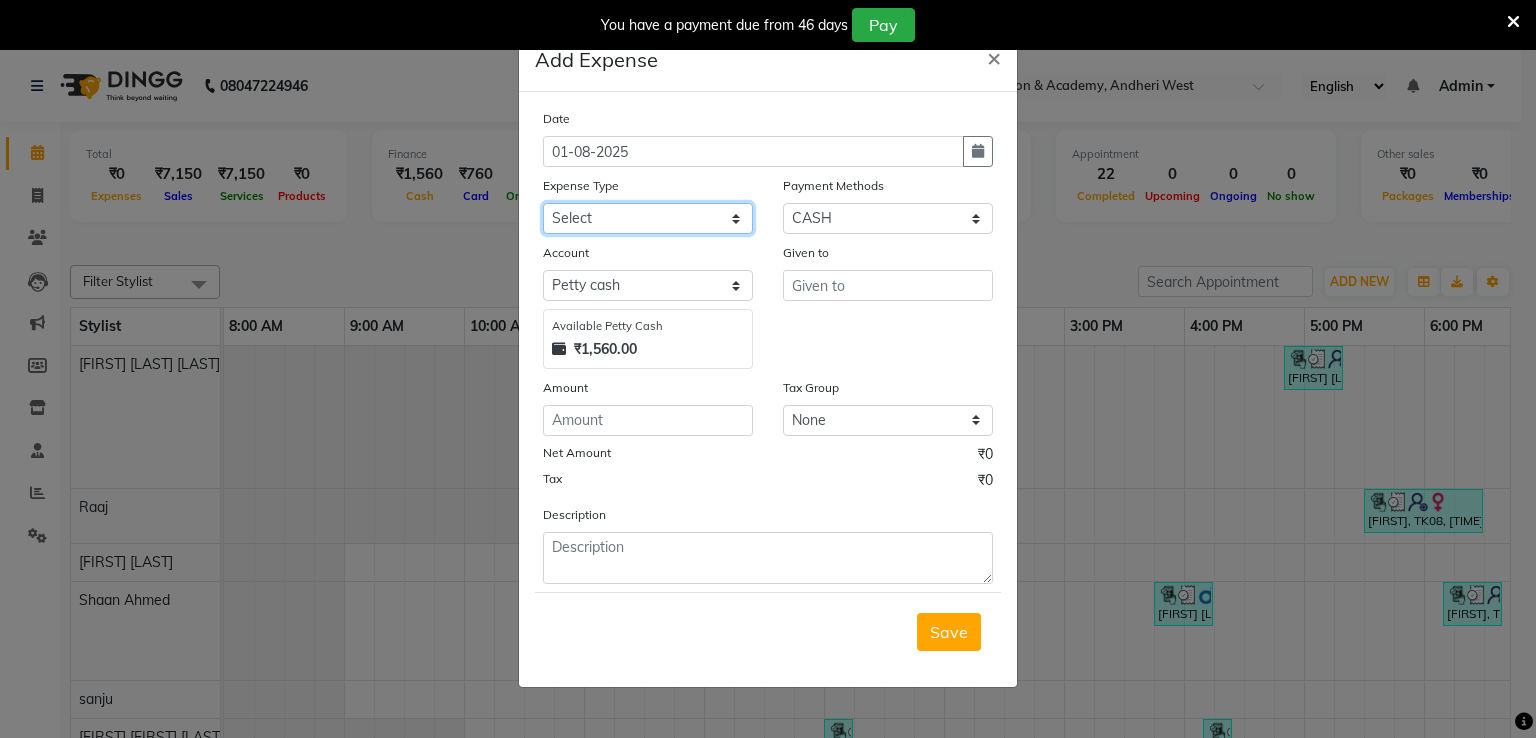 click on "Select Advance Salary Cash transfer to bank Client Snacks Equipment Incentive Maintenance Other Pantry Product Rent Salary Staff Snacks Tax Tea & Refreshment" 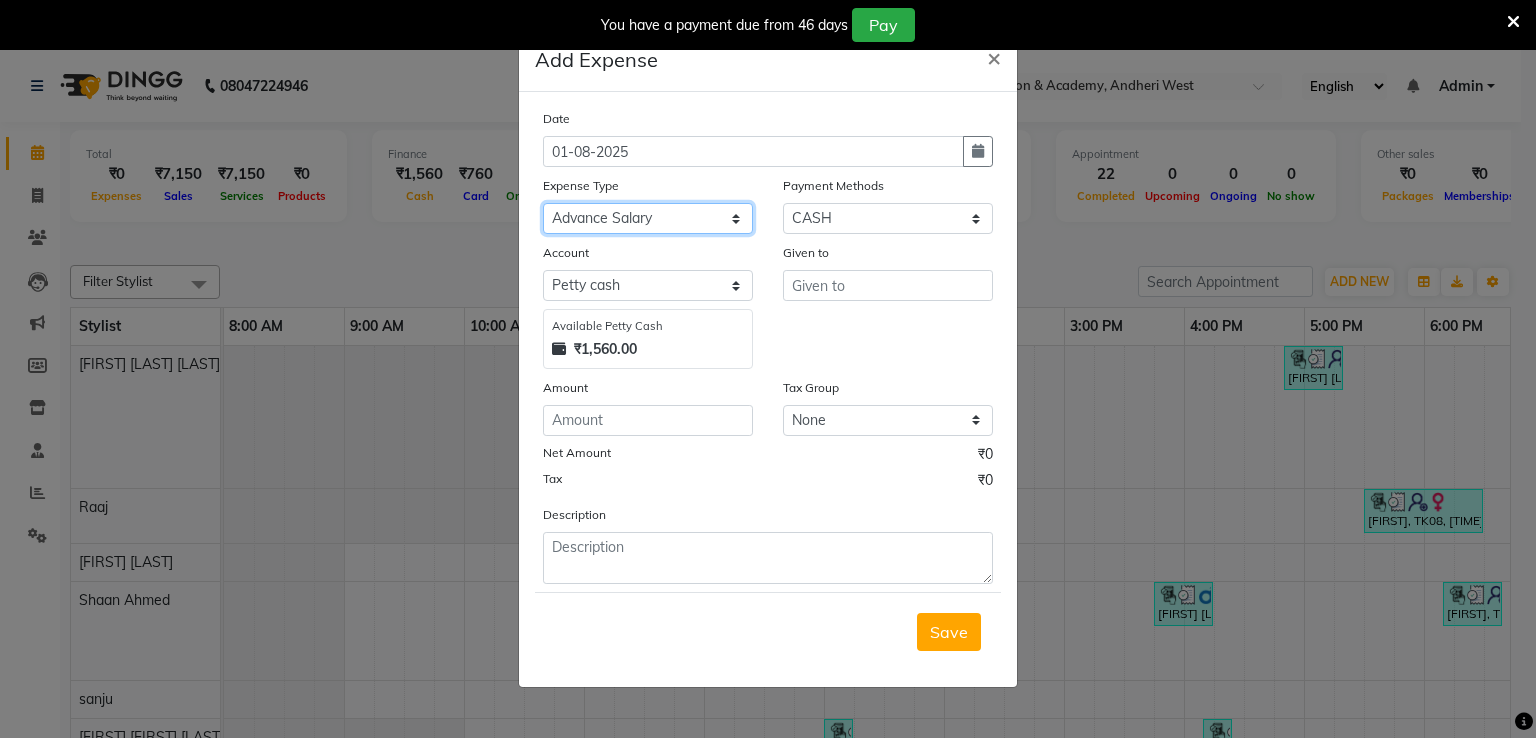 click on "Select Advance Salary Cash transfer to bank Client Snacks Equipment Incentive Maintenance Other Pantry Product Rent Salary Staff Snacks Tax Tea & Refreshment" 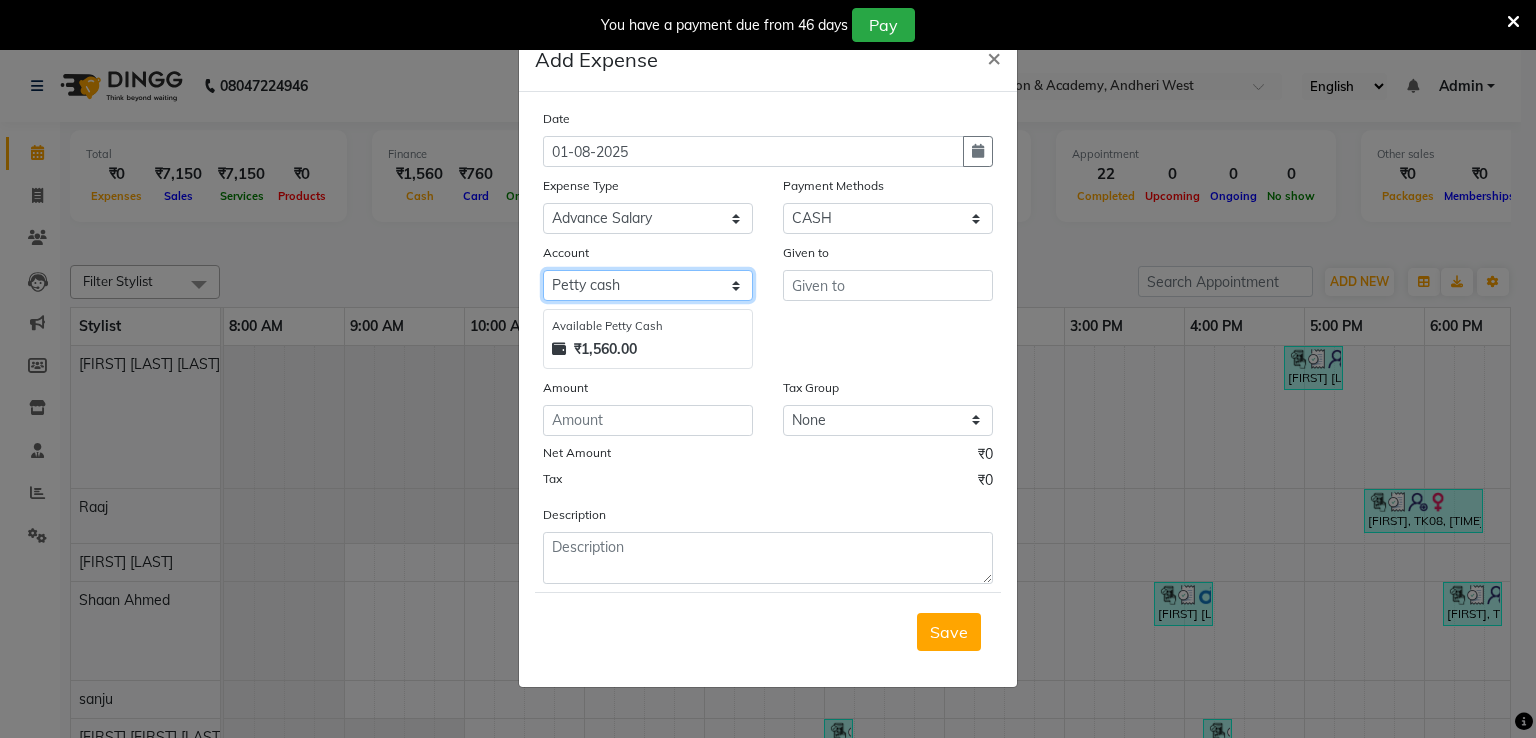 click on "Select Petty cash Default account" 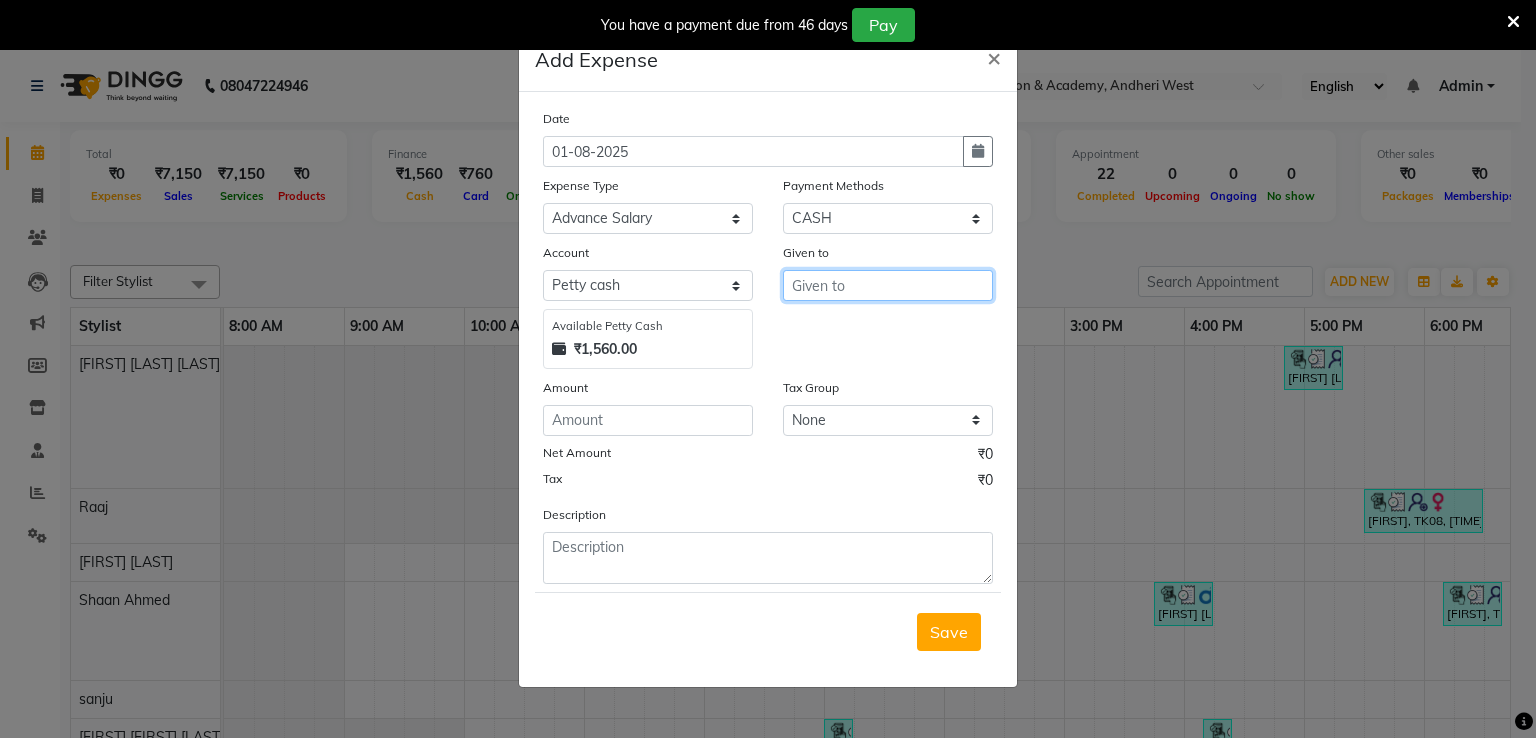 click at bounding box center [888, 285] 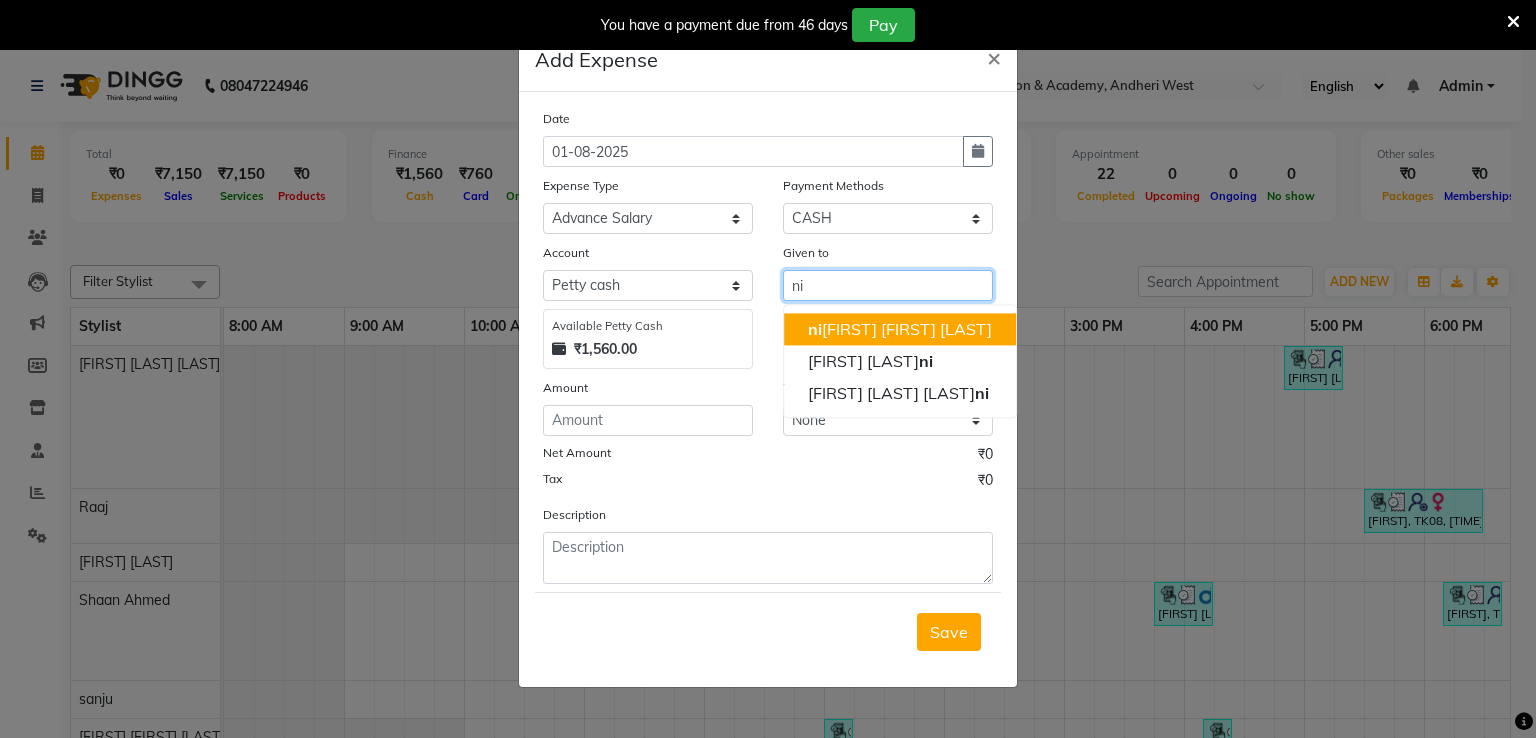 click on "ni sha vishal patil" at bounding box center (900, 329) 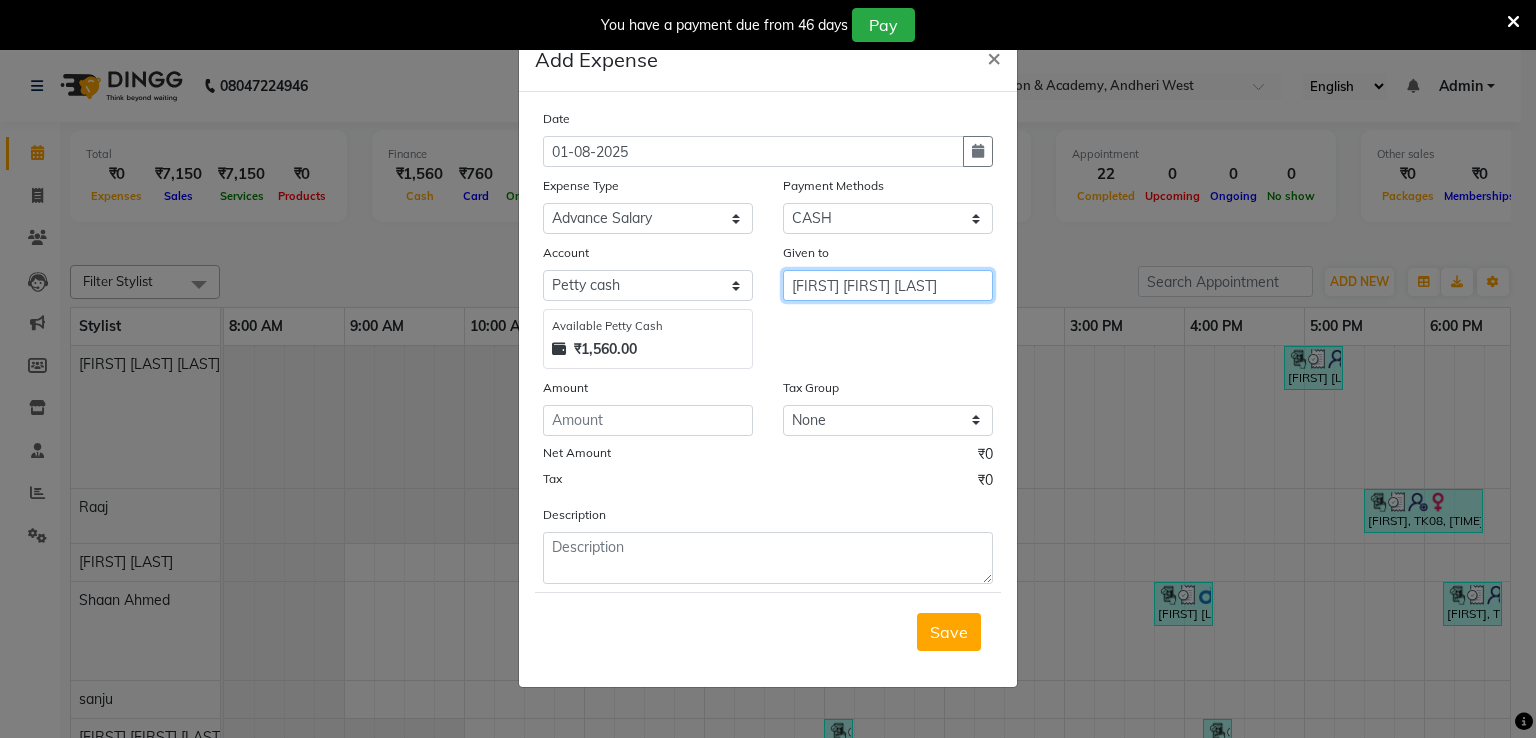 type on "[FIRST] [LAST]" 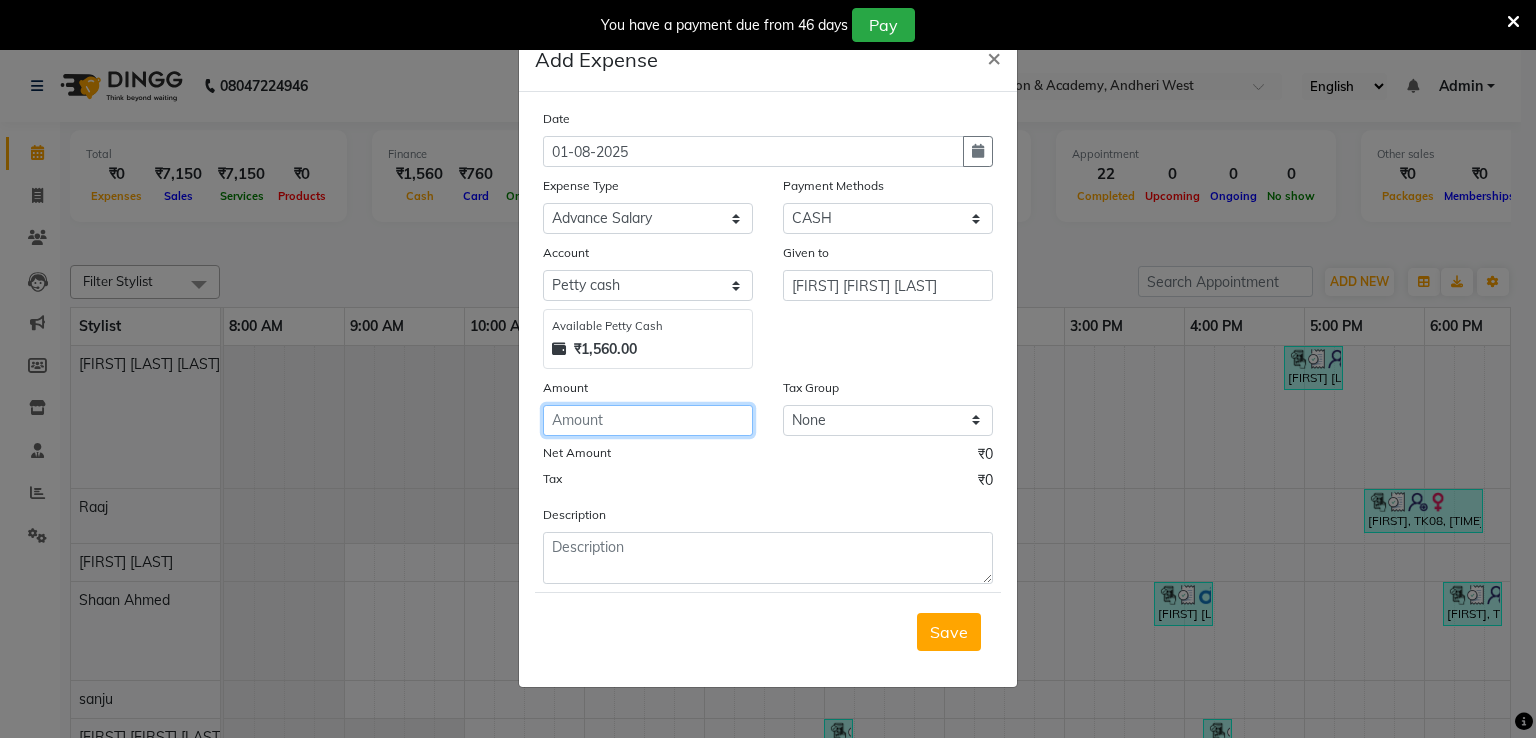 click 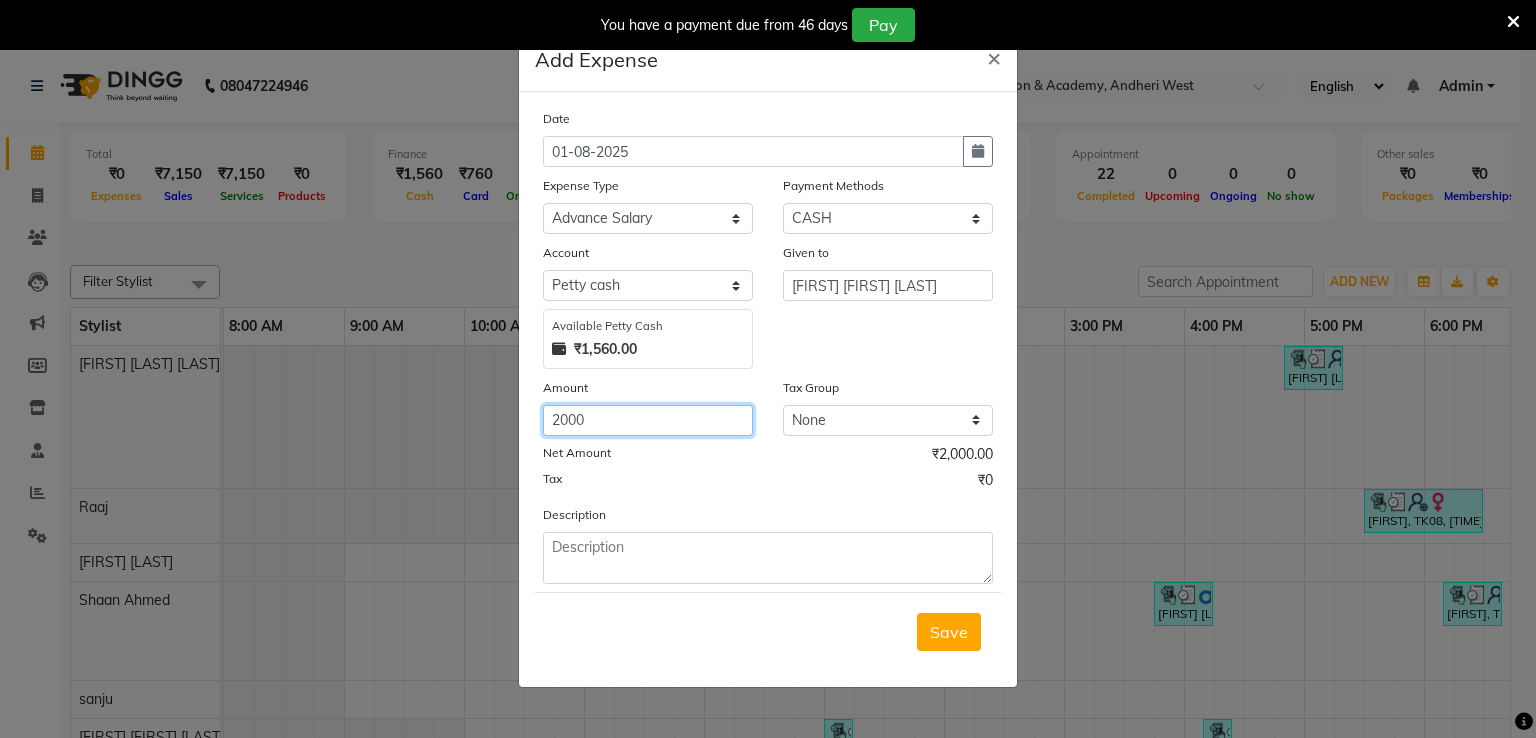 type on "2000" 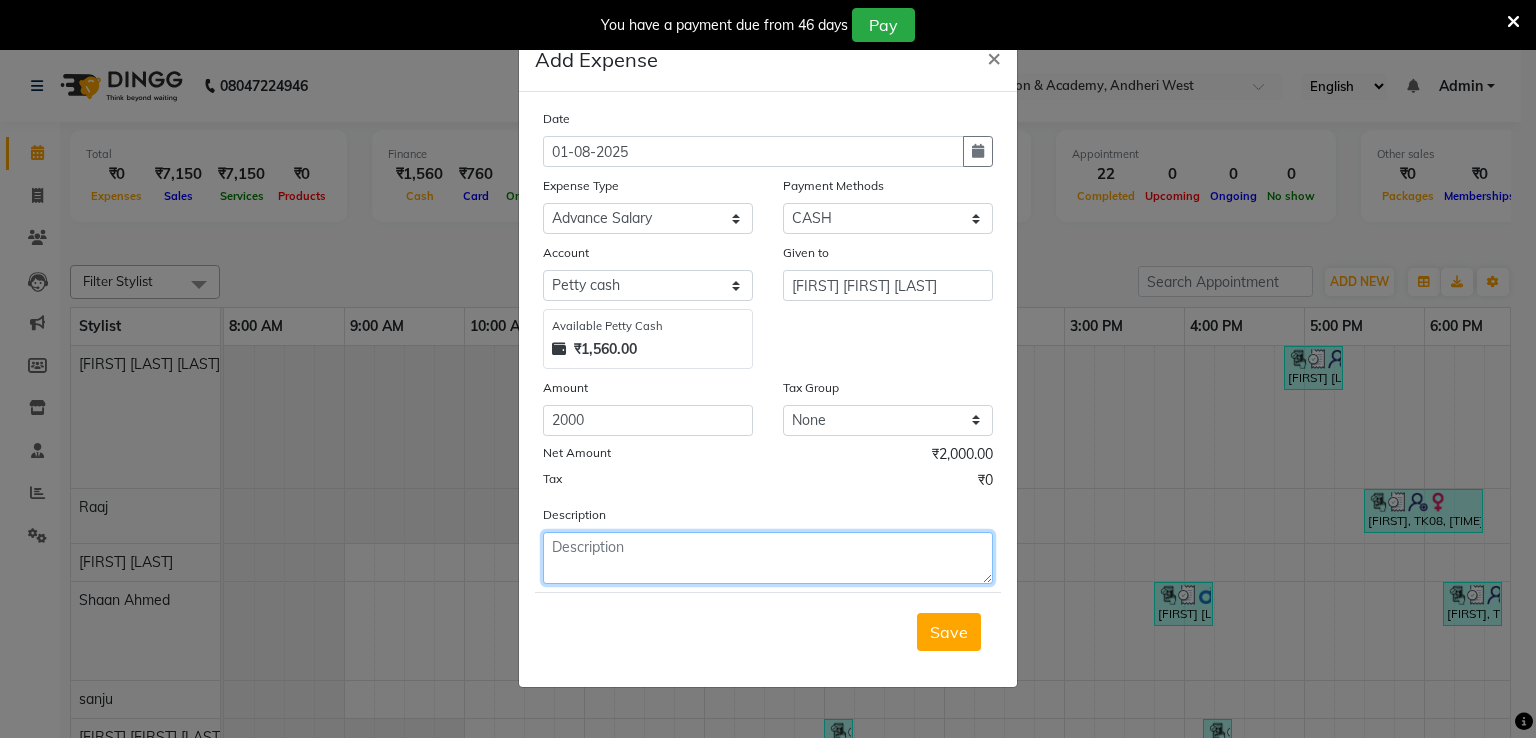 click 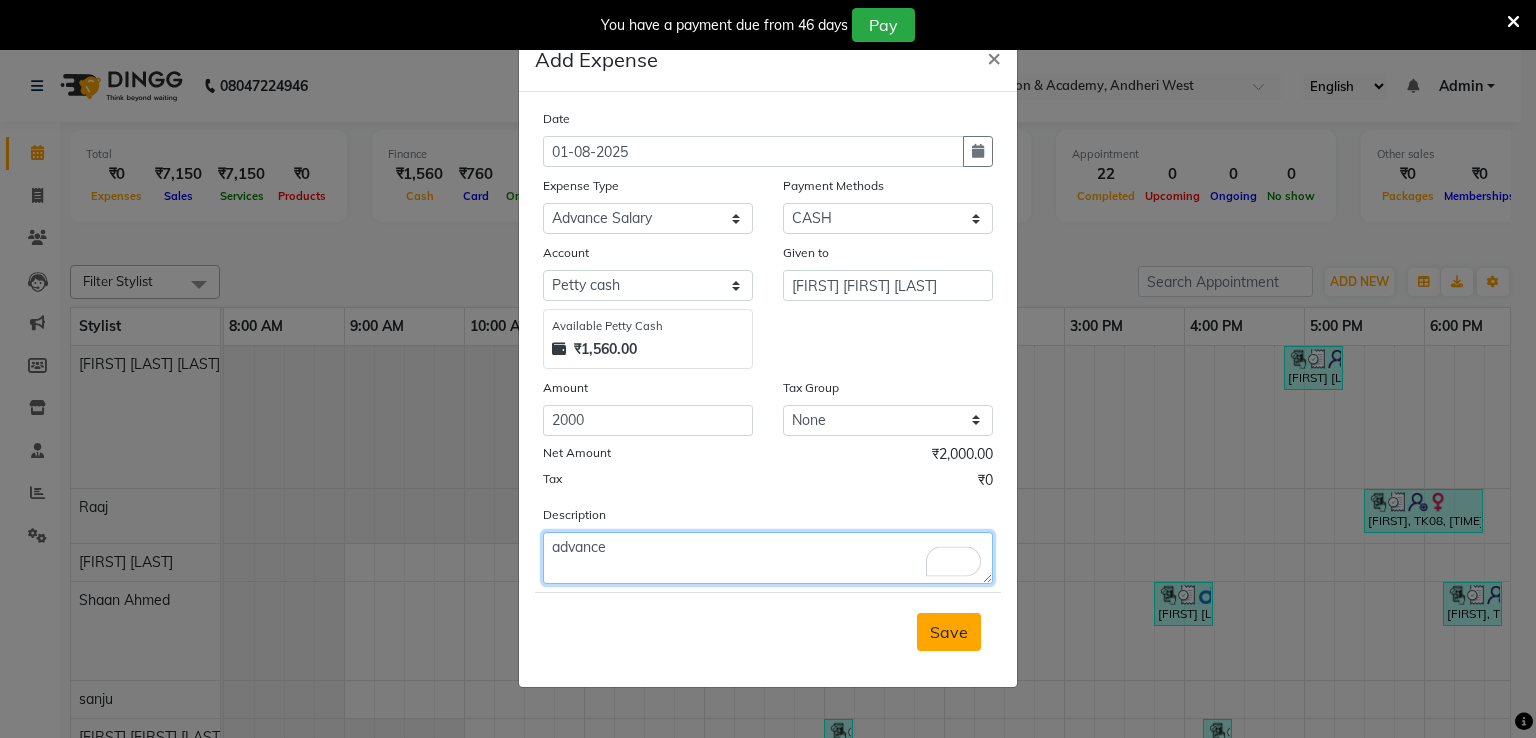 type on "advance" 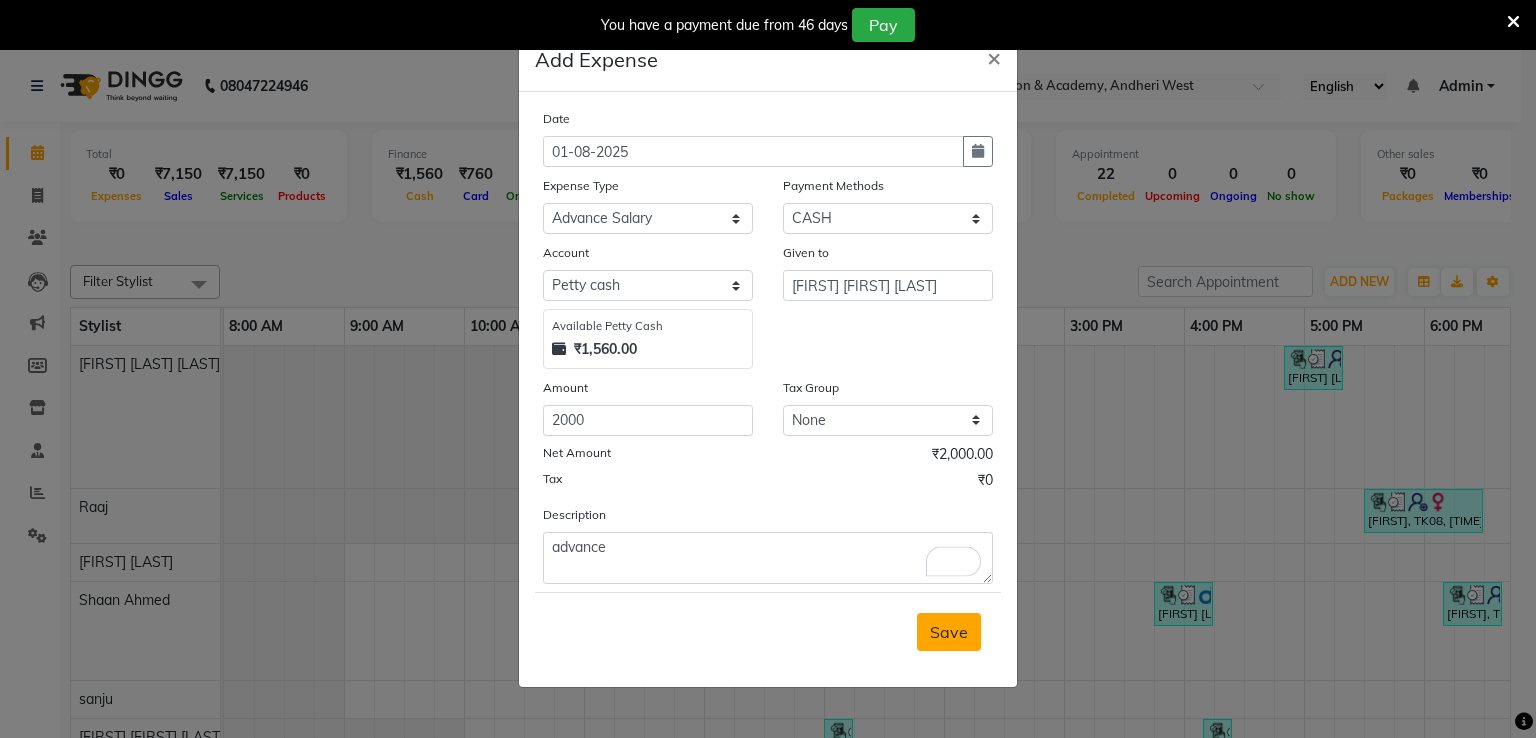 click on "Save" at bounding box center [949, 632] 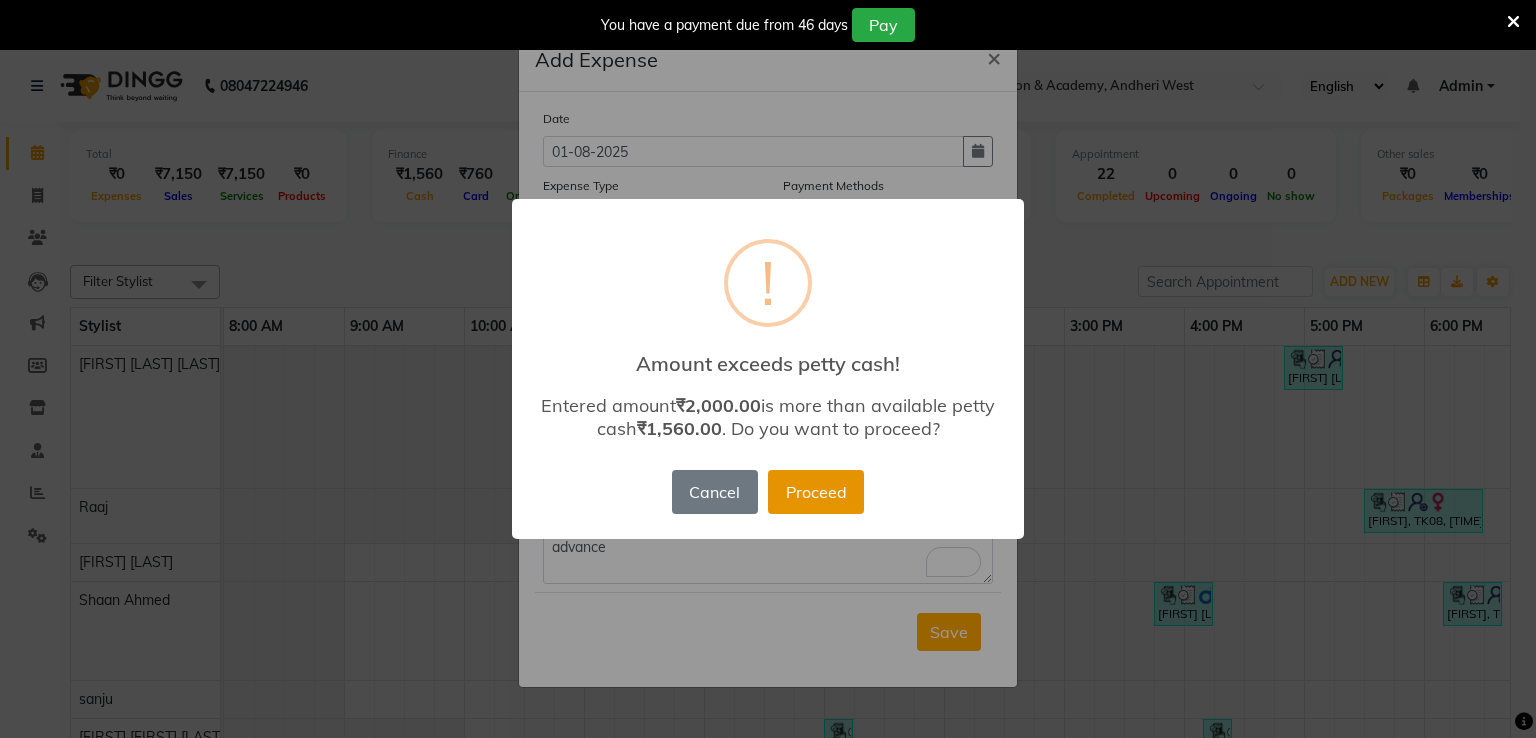 click on "Proceed" at bounding box center (816, 492) 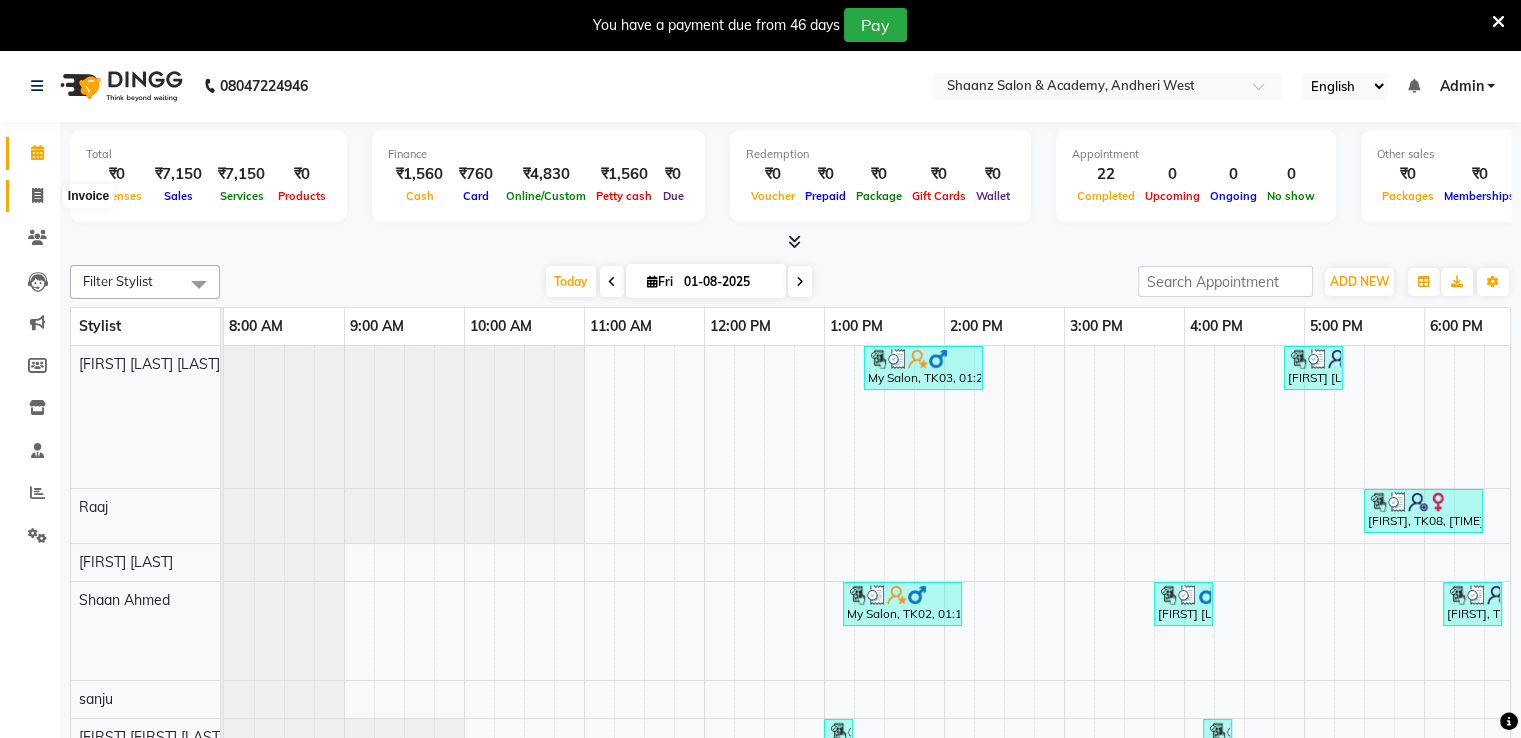 click 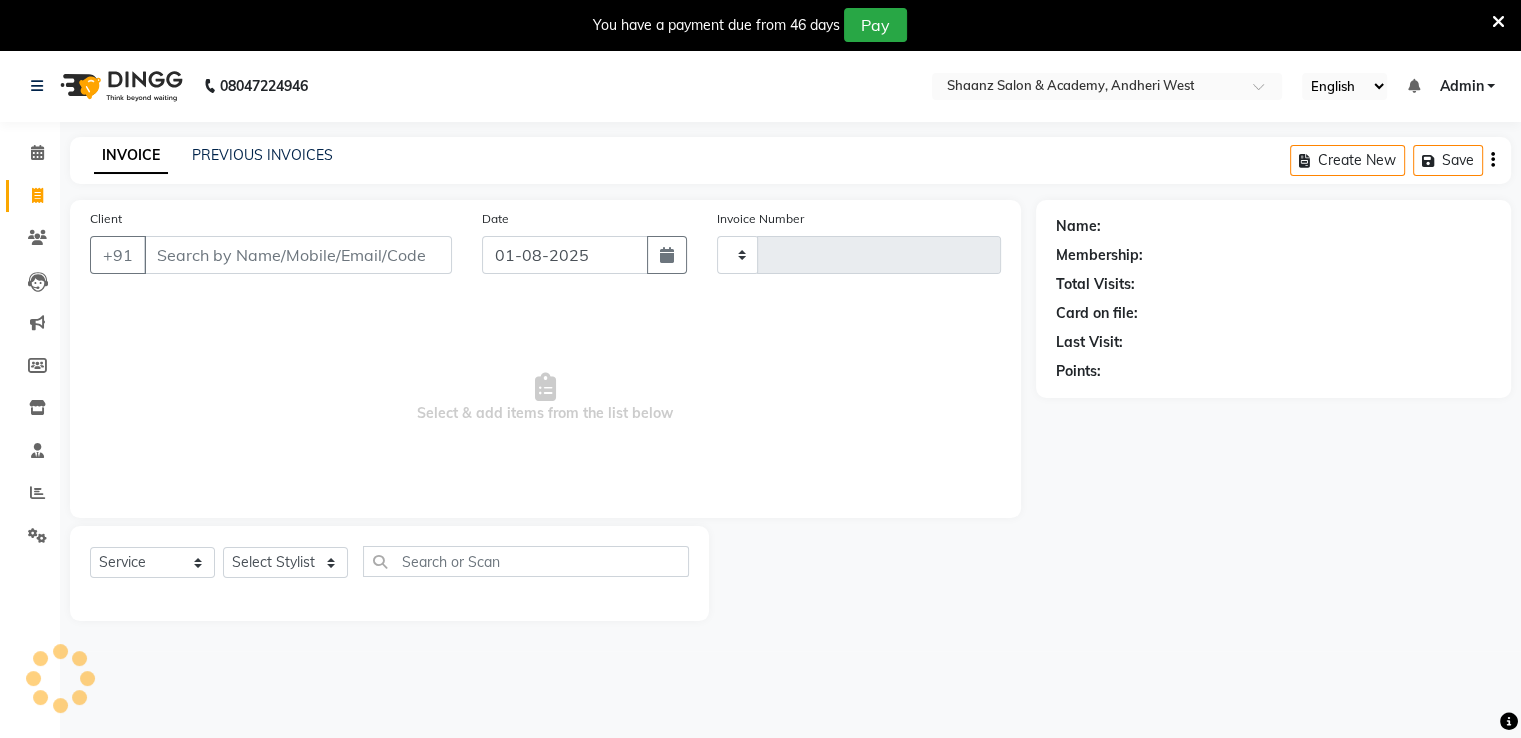 type on "2239" 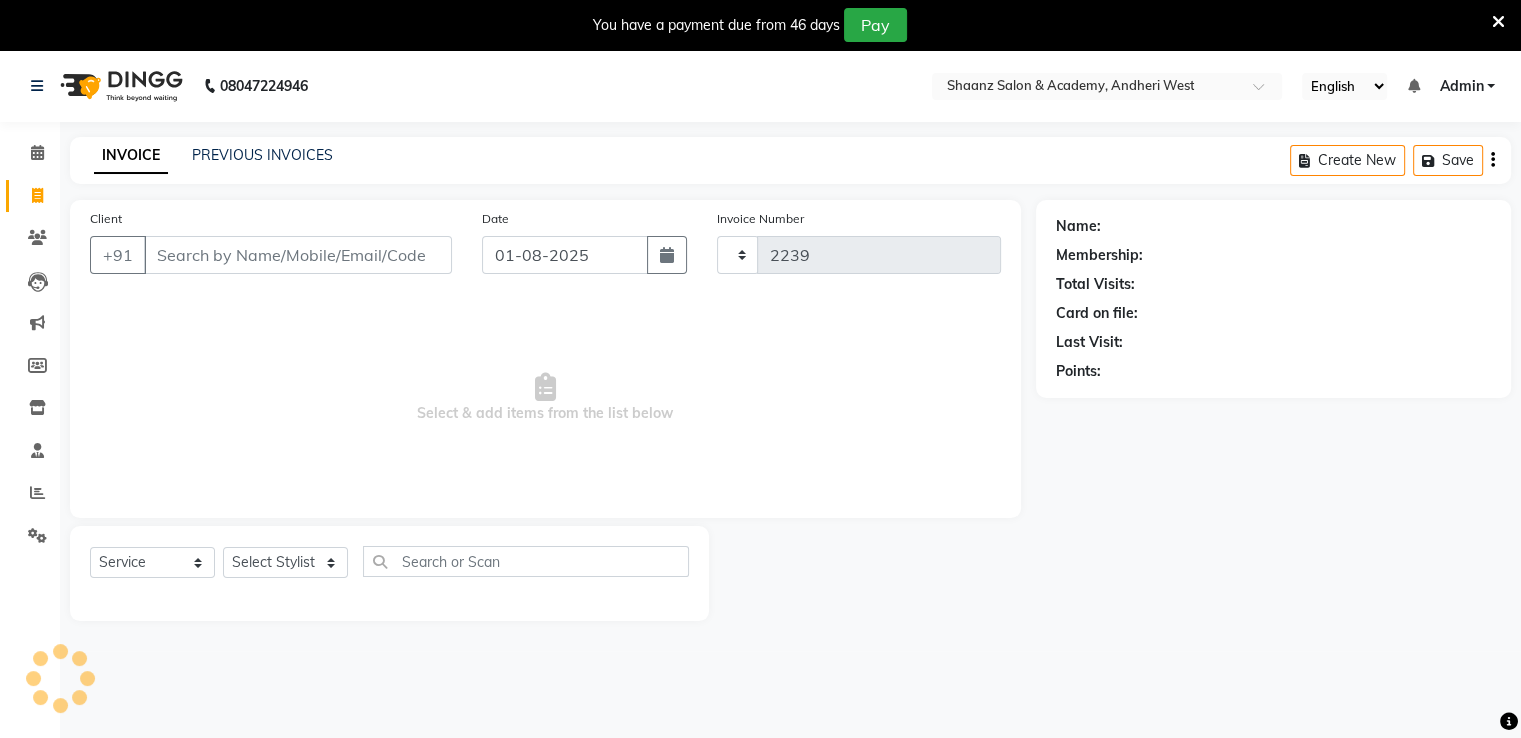 select on "6360" 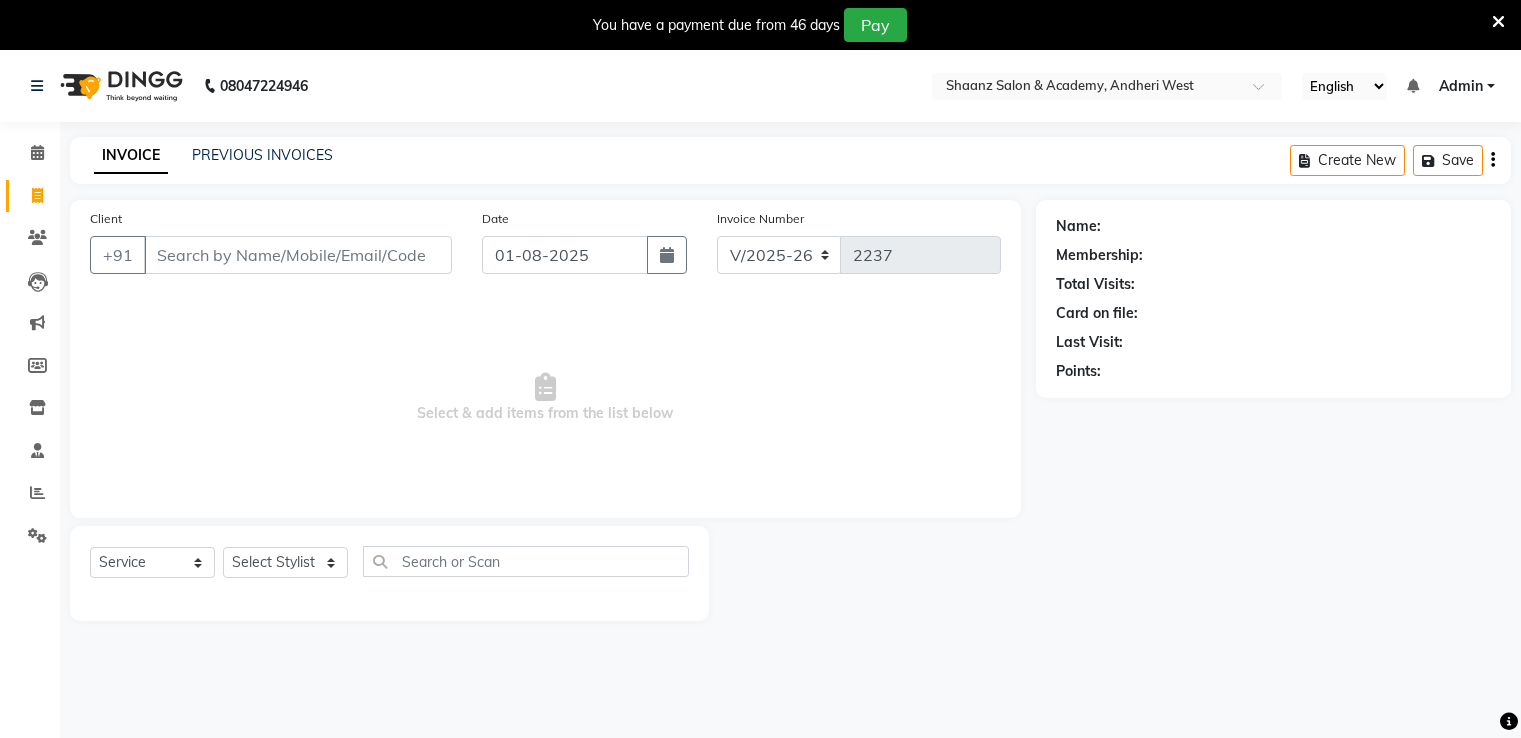 select on "6360" 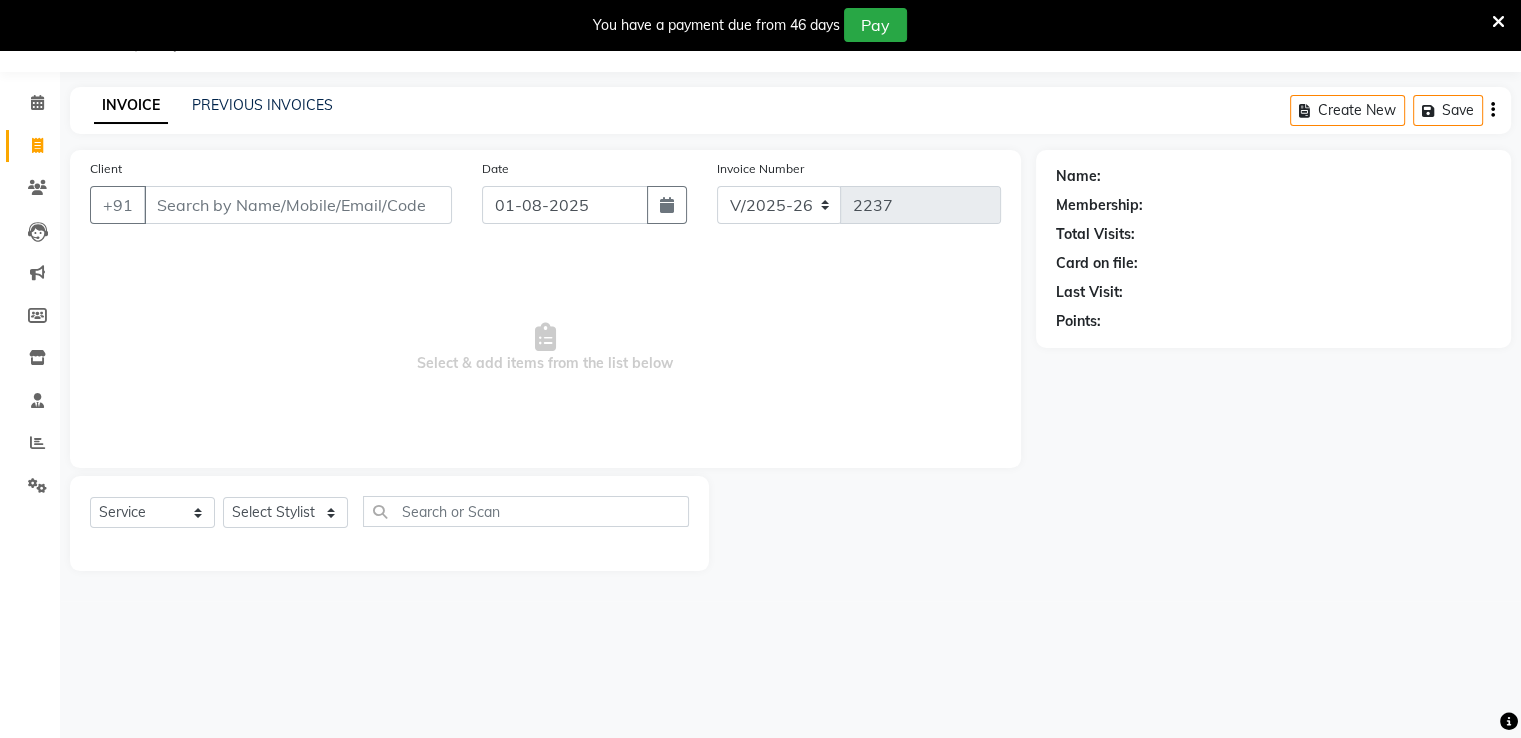 scroll, scrollTop: 0, scrollLeft: 0, axis: both 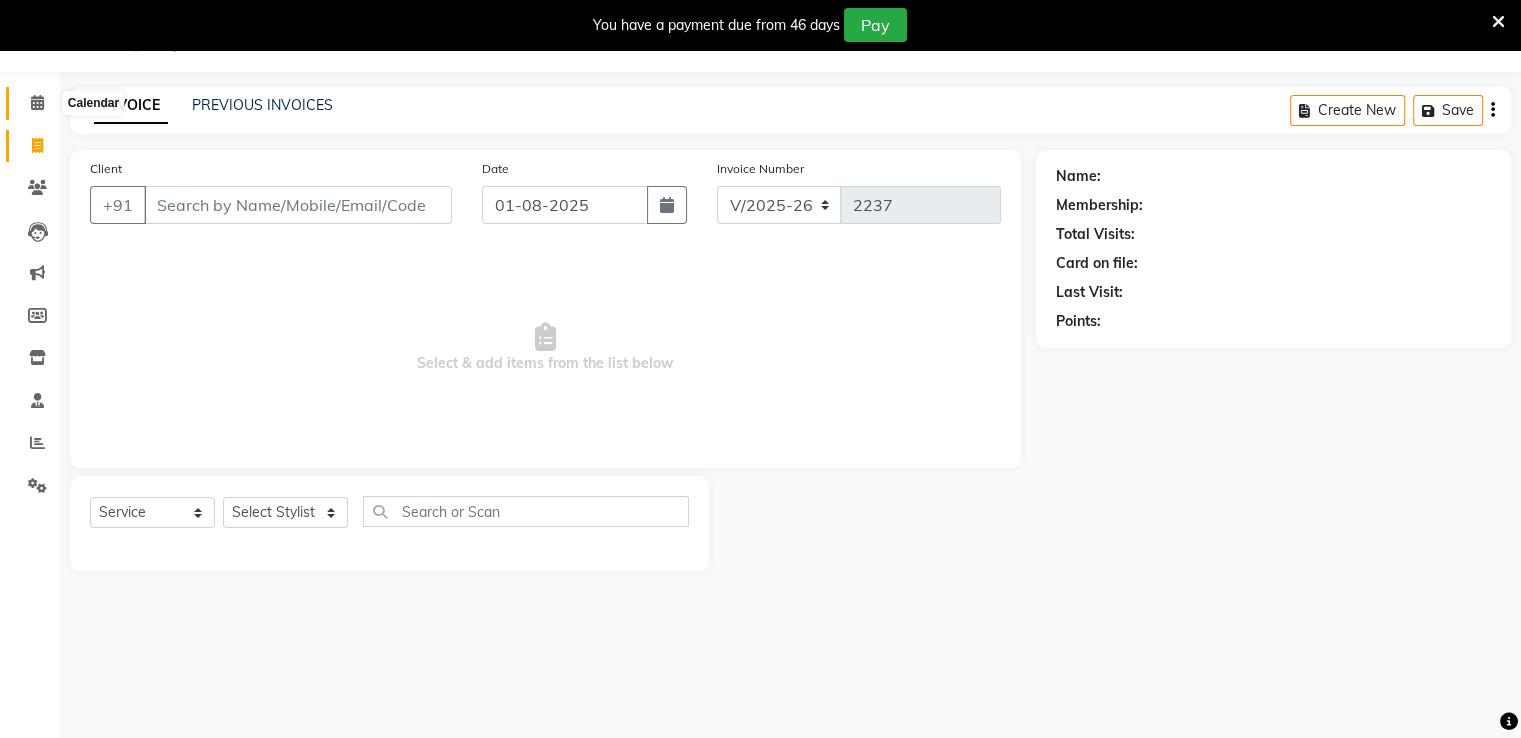 click 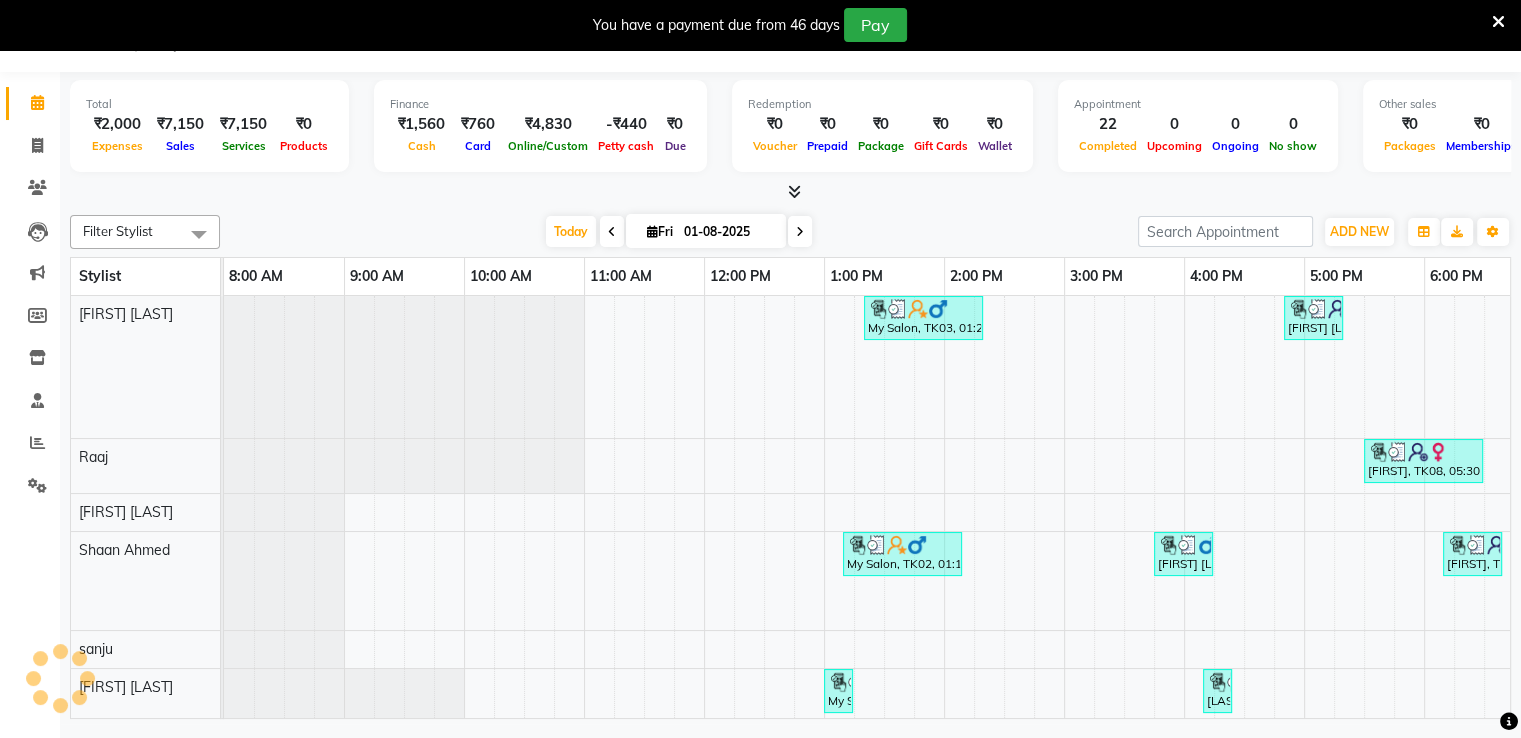 scroll, scrollTop: 0, scrollLeft: 633, axis: horizontal 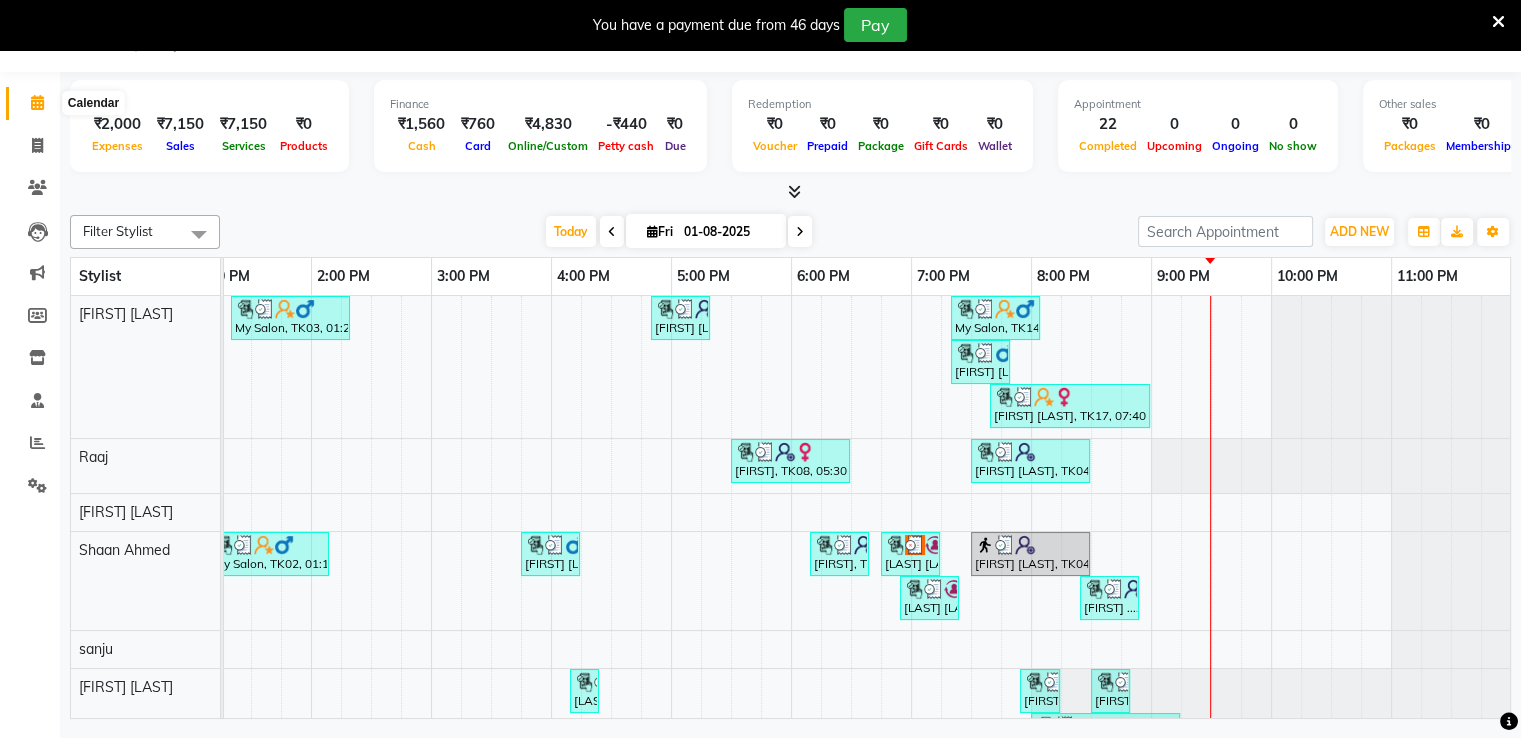 click 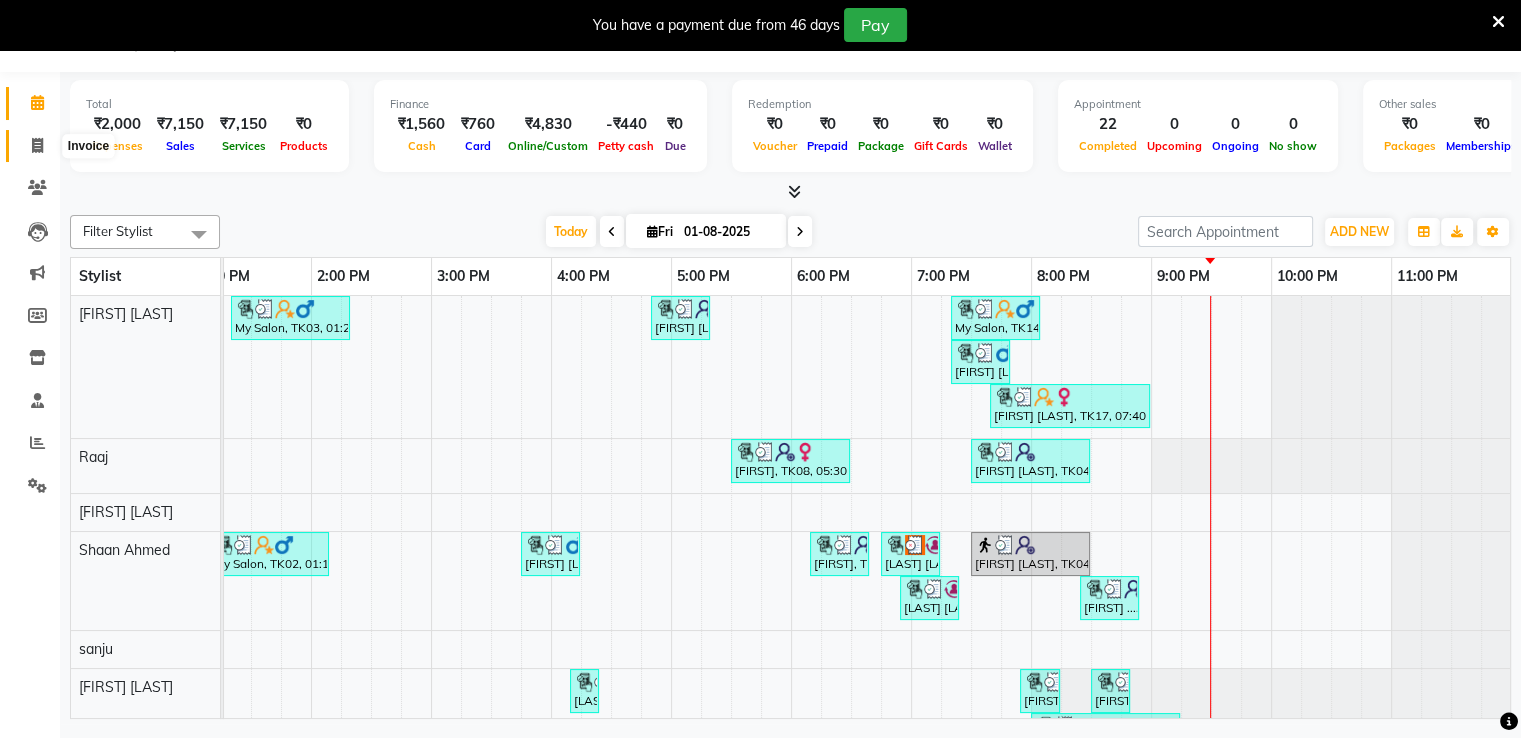 click 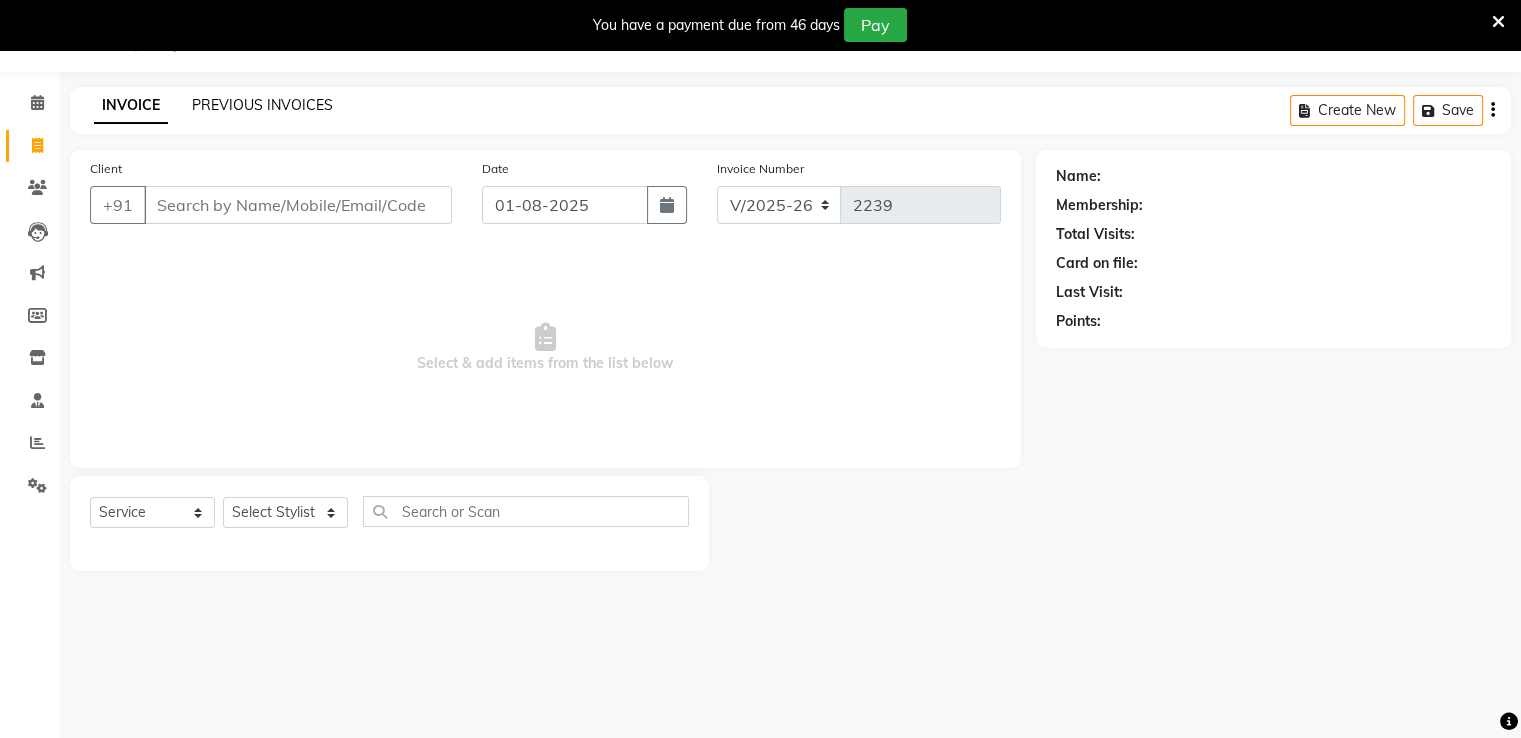 click on "PREVIOUS INVOICES" 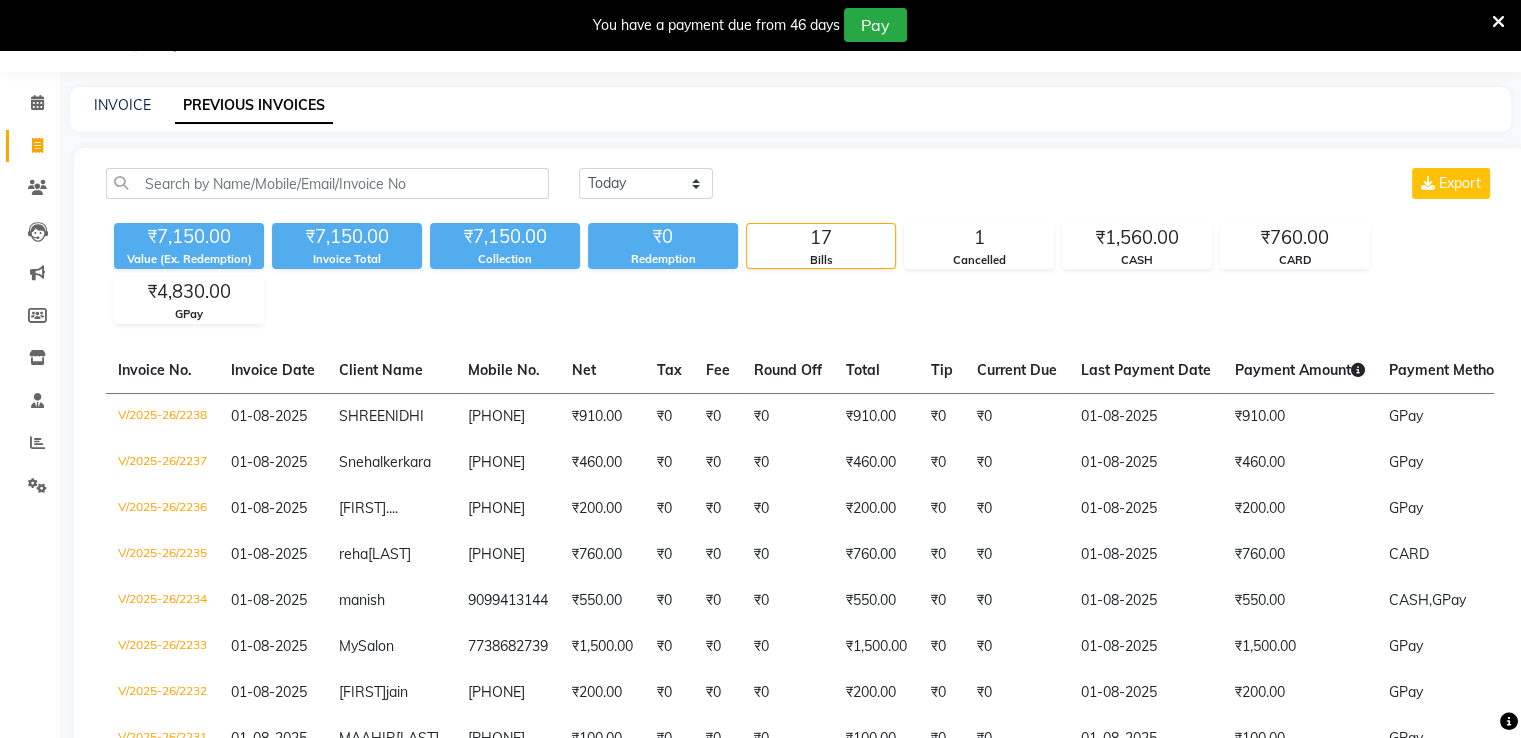click on "Today Yesterday Custom Range Export ₹7,150.00 Value (Ex. Redemption) ₹7,150.00 Invoice Total  ₹7,150.00 Collection ₹0 Redemption 17 Bills 1 Cancelled ₹1,560.00 CASH ₹760.00 CARD ₹4,830.00 GPay  Invoice No.   Invoice Date   Client Name   Mobile No.   Net   Tax   Fee   Round Off   Total   Tip   Current Due   Last Payment Date   Payment Amount   Payment Methods   Cancel Reason   Status   V/2025-26/2238  01-08-2025 [FIRST]  [PHONE] ₹910.00 ₹0  ₹0  ₹0 ₹910.00 ₹0 ₹0 01-08-2025 ₹910.00  GPay - PAID  V/2025-26/2237  01-08-2025 [FIRST]  [PHONE] ₹460.00 ₹0  ₹0  ₹0 ₹460.00 ₹0 ₹0 01-08-2025 ₹460.00  GPay - PAID  V/2025-26/2236  01-08-2025 [FIRST]  [PHONE] ₹200.00 ₹0  ₹0  ₹0 ₹200.00 ₹0 ₹0 01-08-2025 ₹200.00  GPay - PAID  V/2025-26/2235  01-08-2025 [FIRST]  [PHONE] ₹760.00 ₹0  ₹0  ₹0 ₹760.00 ₹0 ₹0 01-08-2025 ₹760.00  CARD - PAID  V/2025-26/2234  01-08-2025 [FIRST]   [PHONE] ₹550.00 ₹0  ₹0  ₹0 ₹550.00 -" 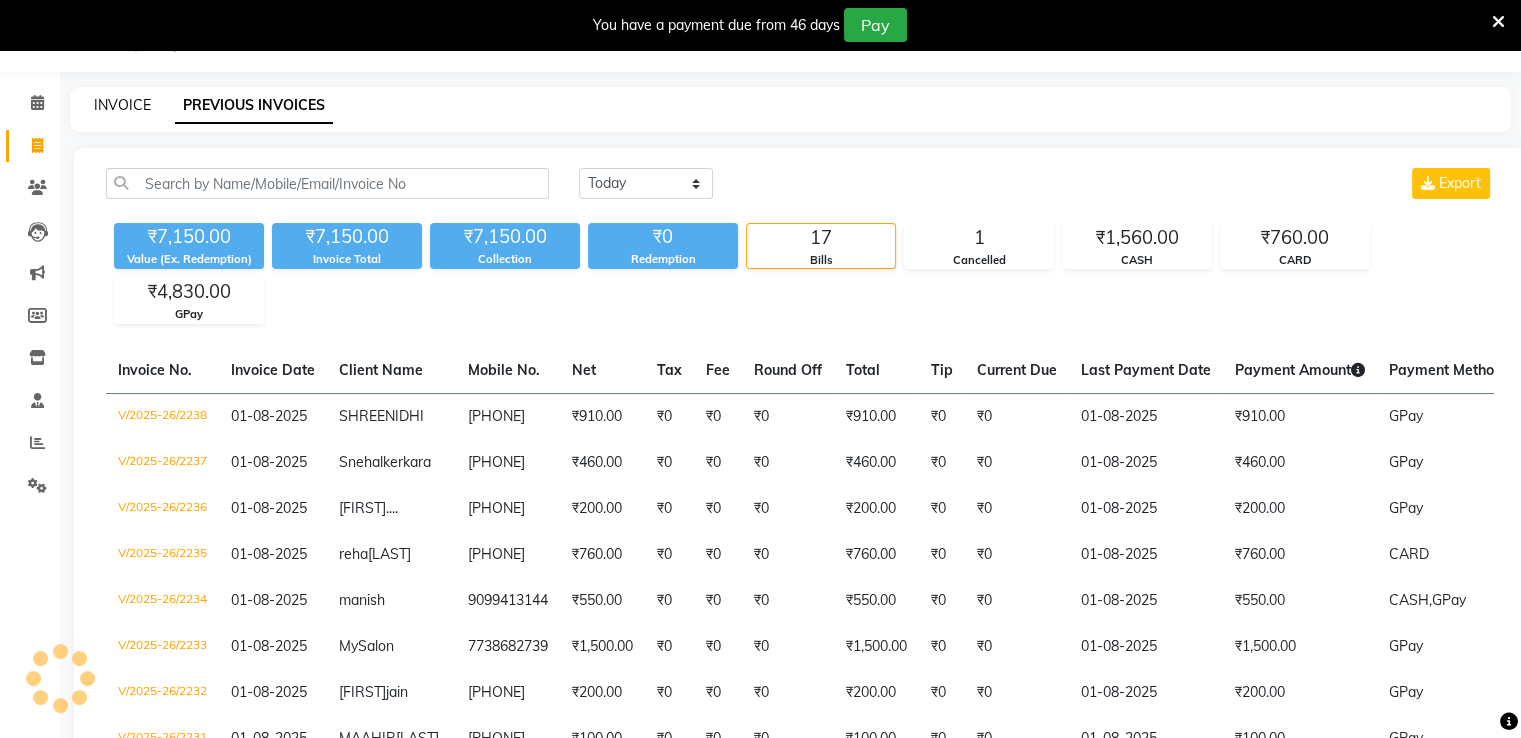 click on "INVOICE" 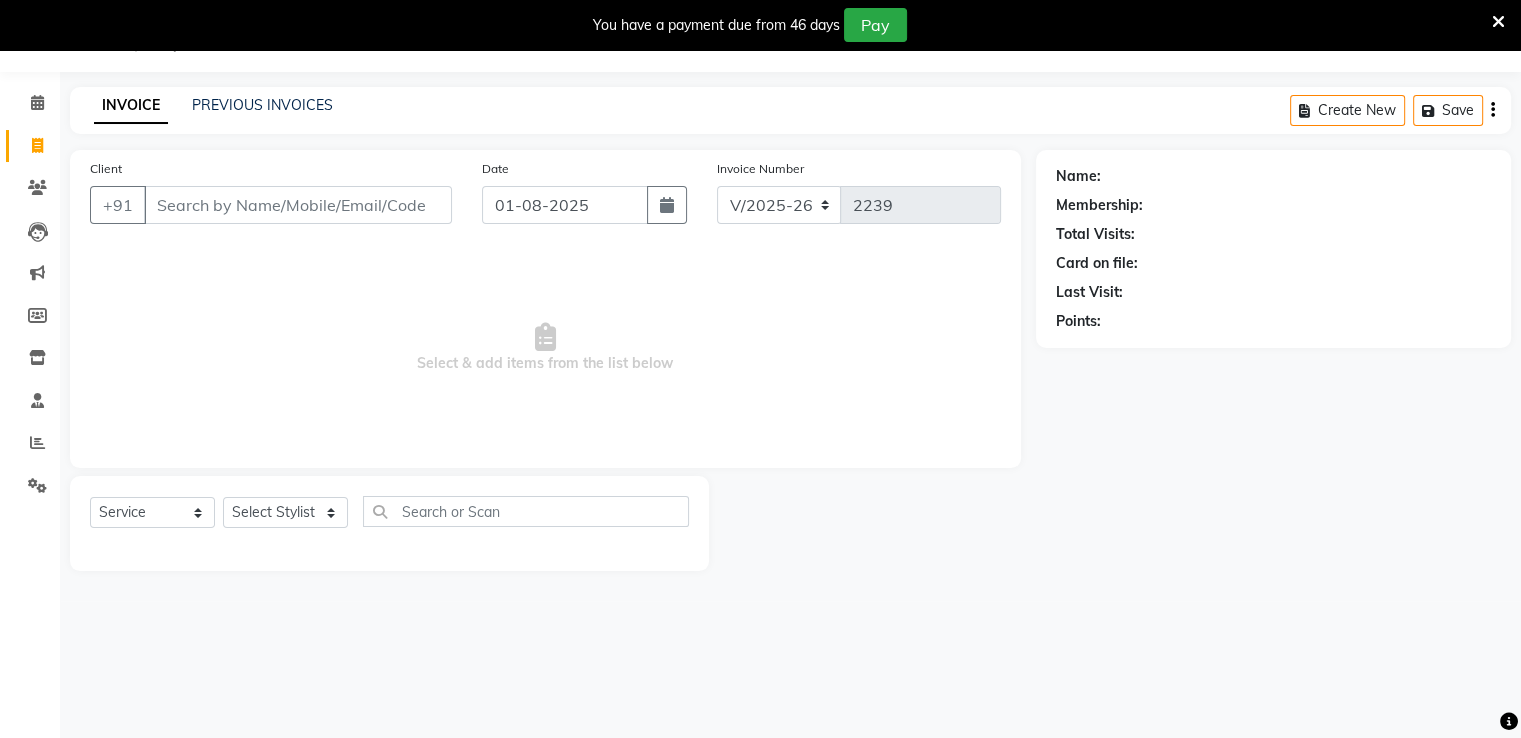 click on "Client" at bounding box center [298, 205] 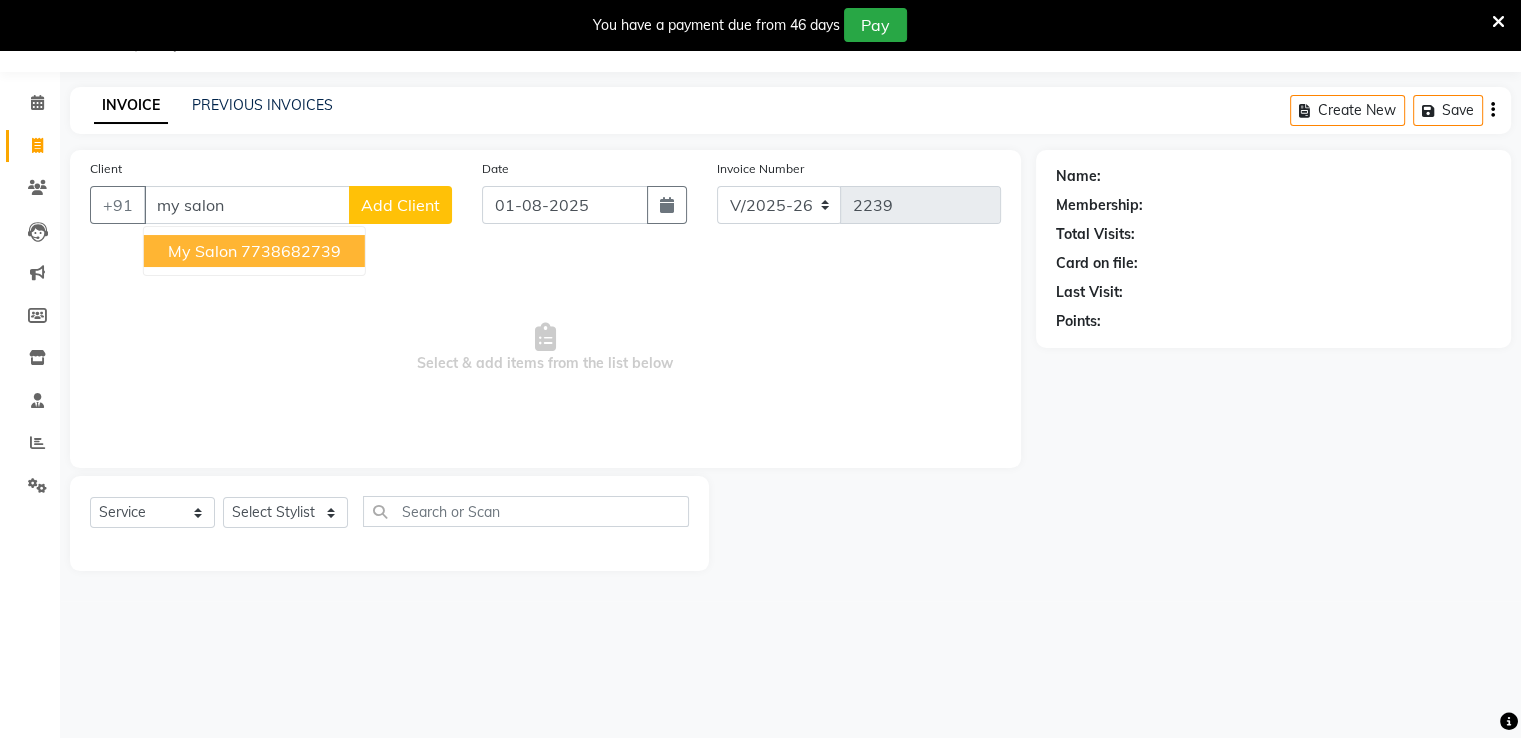 click on "My Salon" at bounding box center (202, 251) 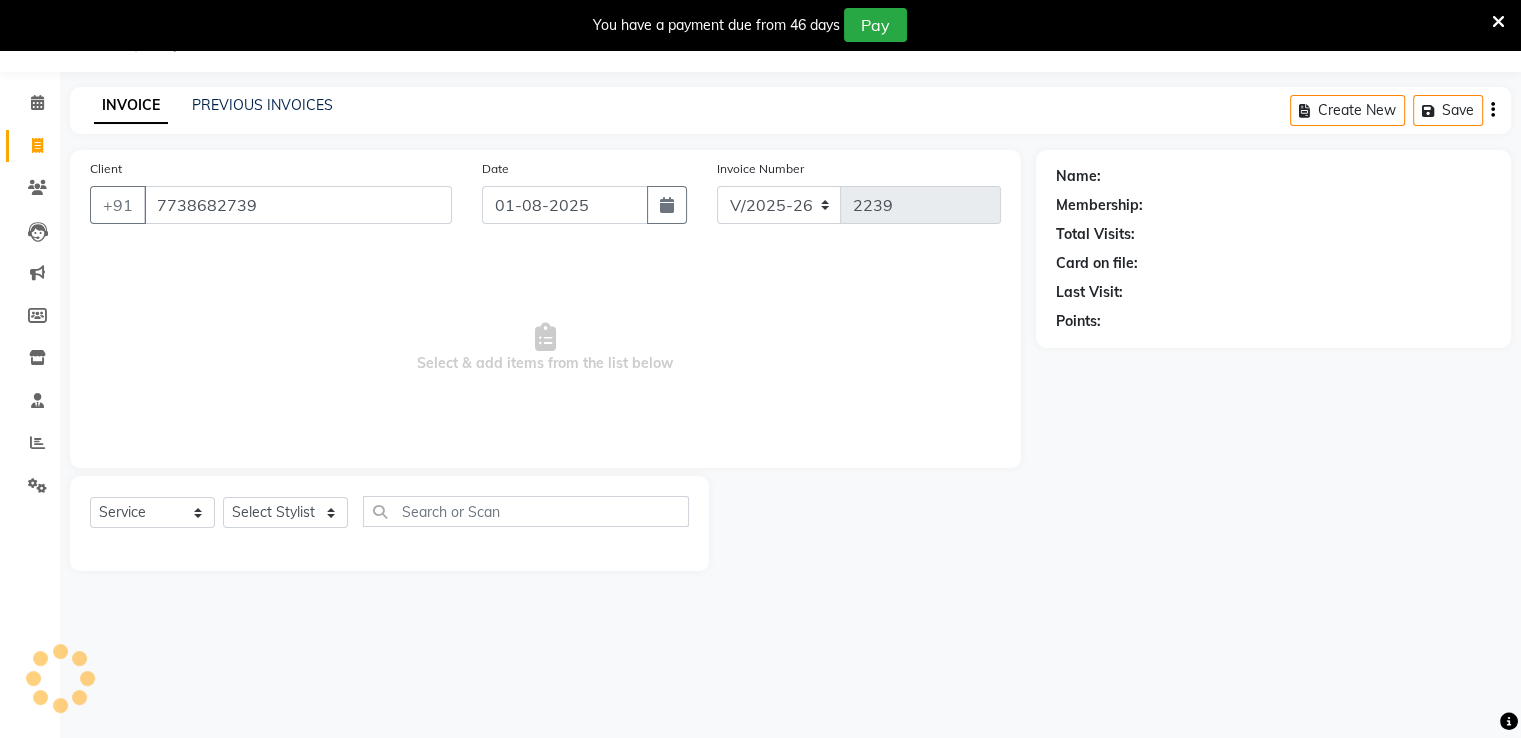 type on "7738682739" 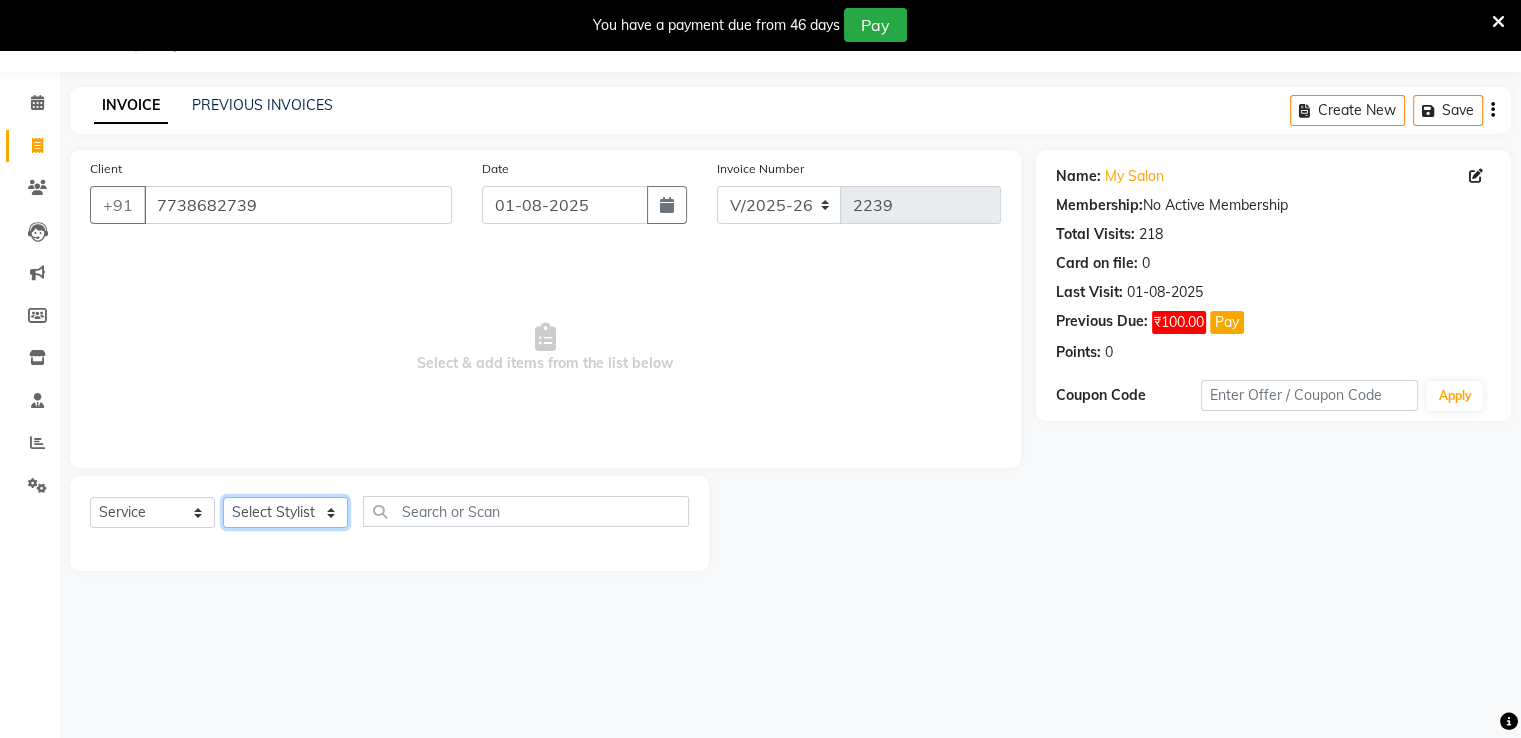 click on "Select Stylist Ameer AHMAD ankita  mascarenhas ASHISH THAPA MUSKAN  [FIRST] [LAST] Raaj sahil salmani SANJANA  sanju Shaan Ahmed shital shah Tasleem ahmad salmani" 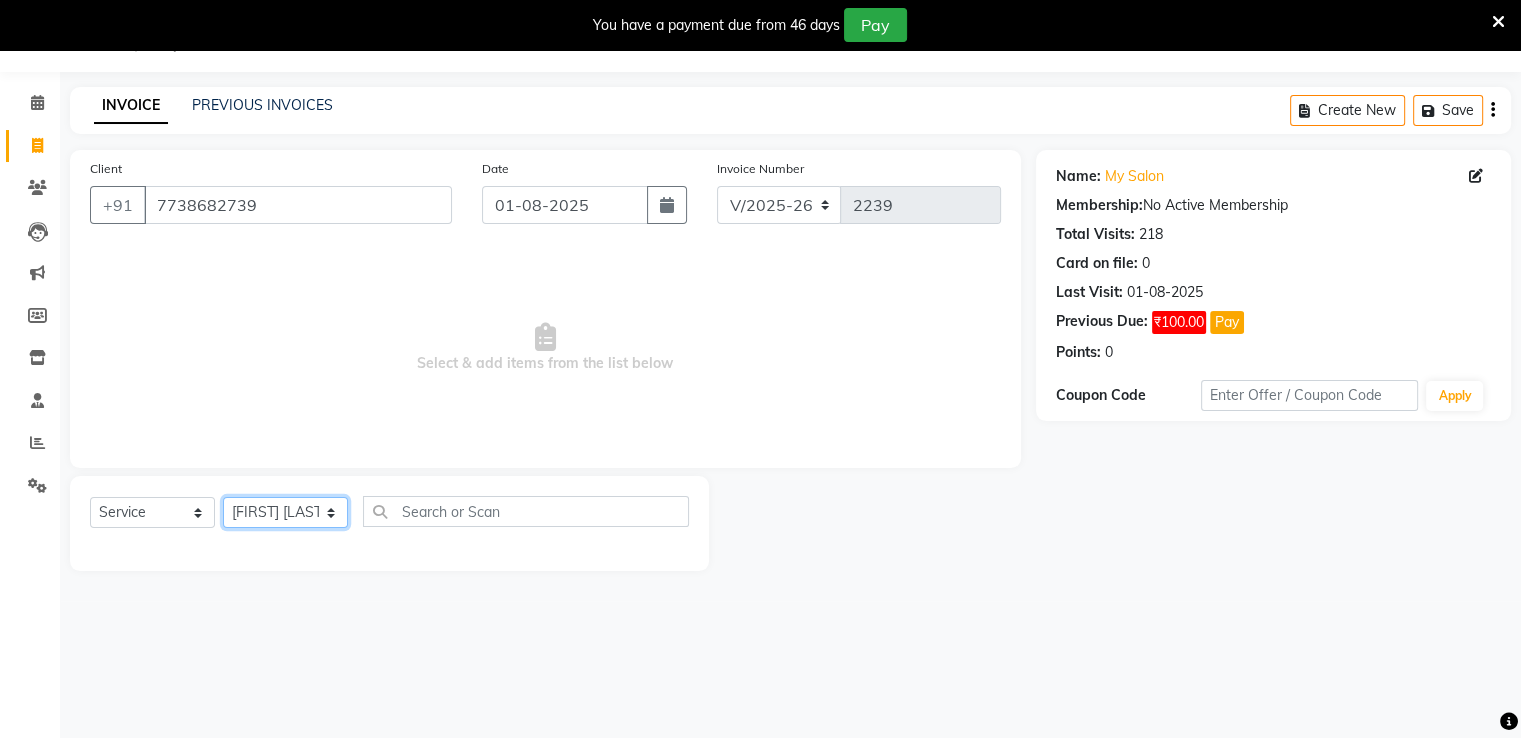 click on "Select Stylist Ameer AHMAD ankita  mascarenhas ASHISH THAPA MUSKAN  [FIRST] [LAST] Raaj sahil salmani SANJANA  sanju Shaan Ahmed shital shah Tasleem ahmad salmani" 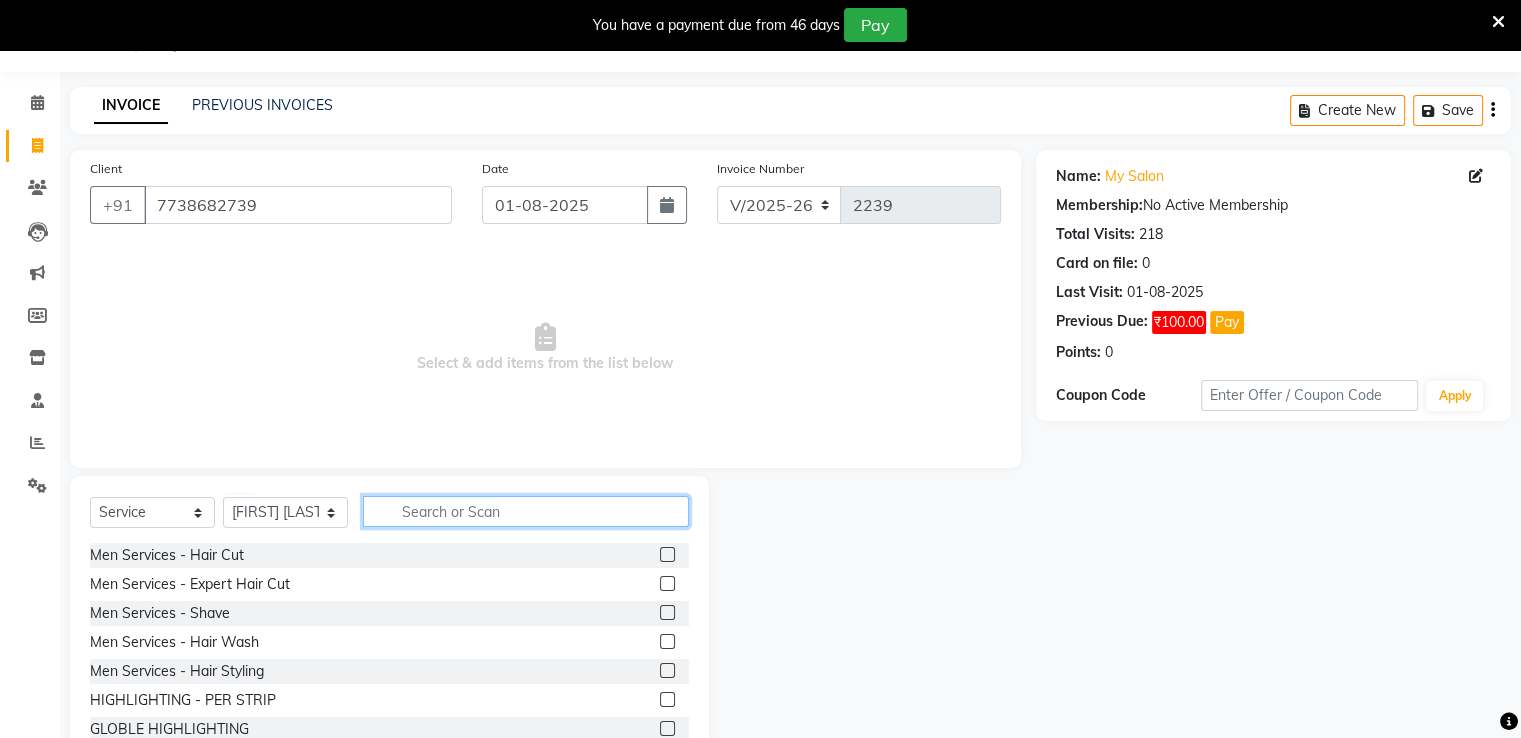 click 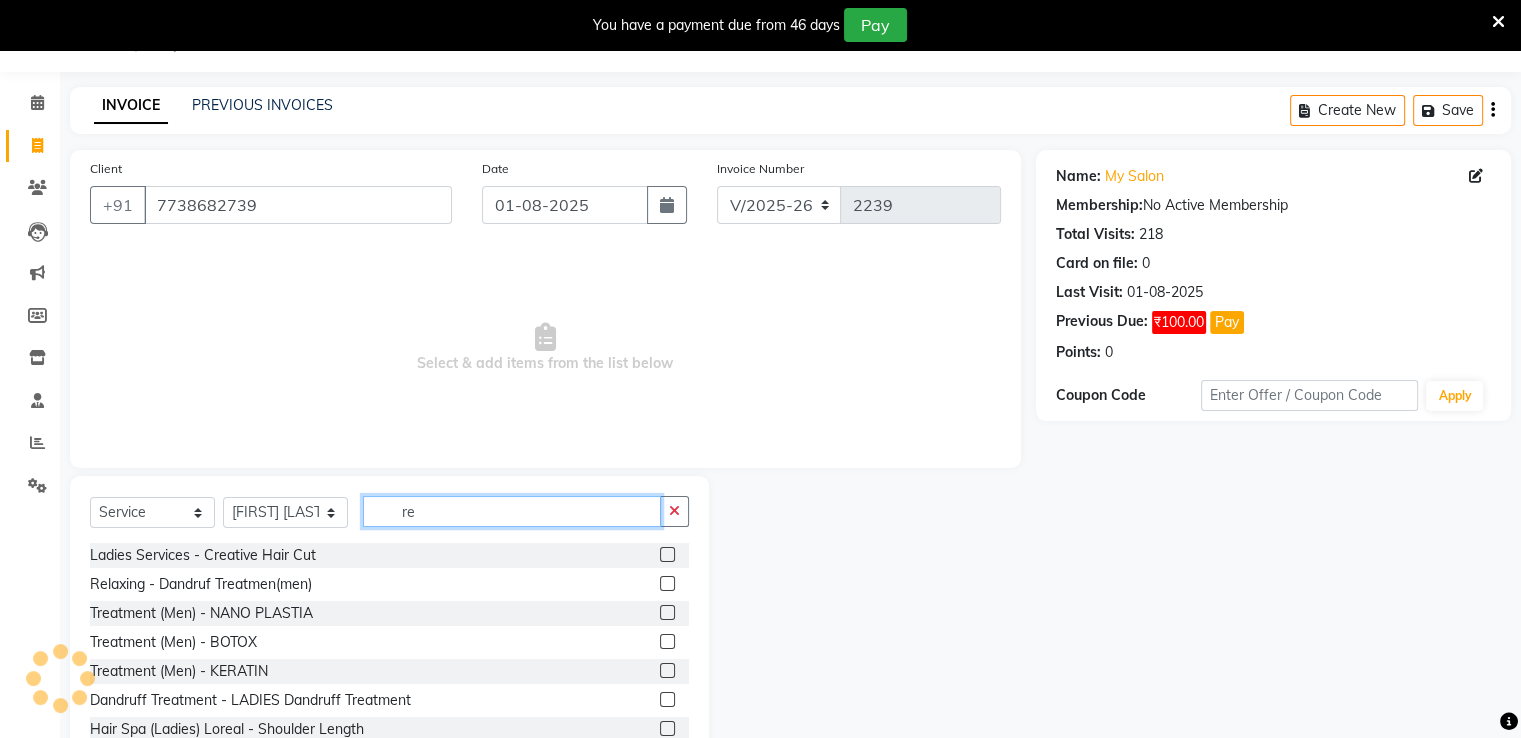 type on "r" 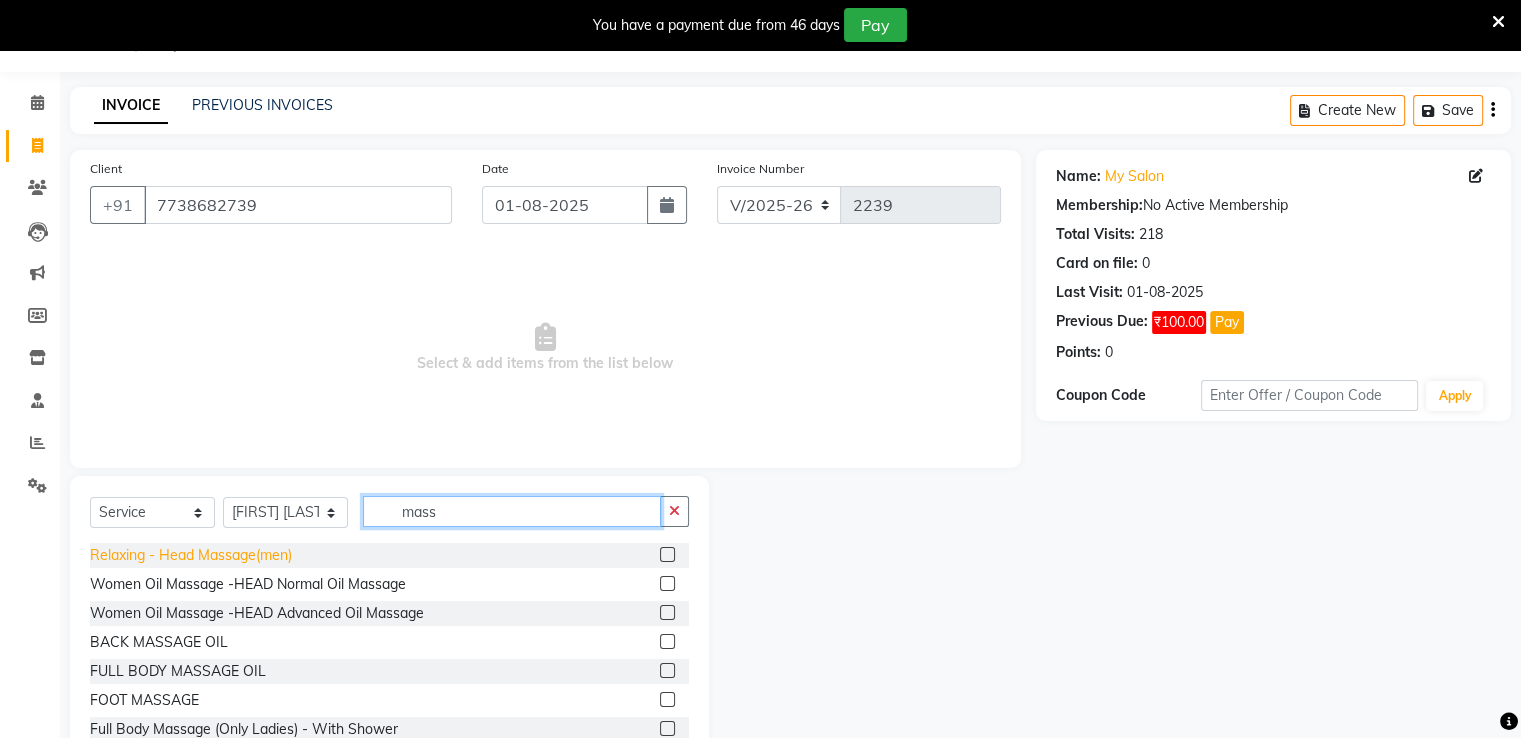 type on "mass" 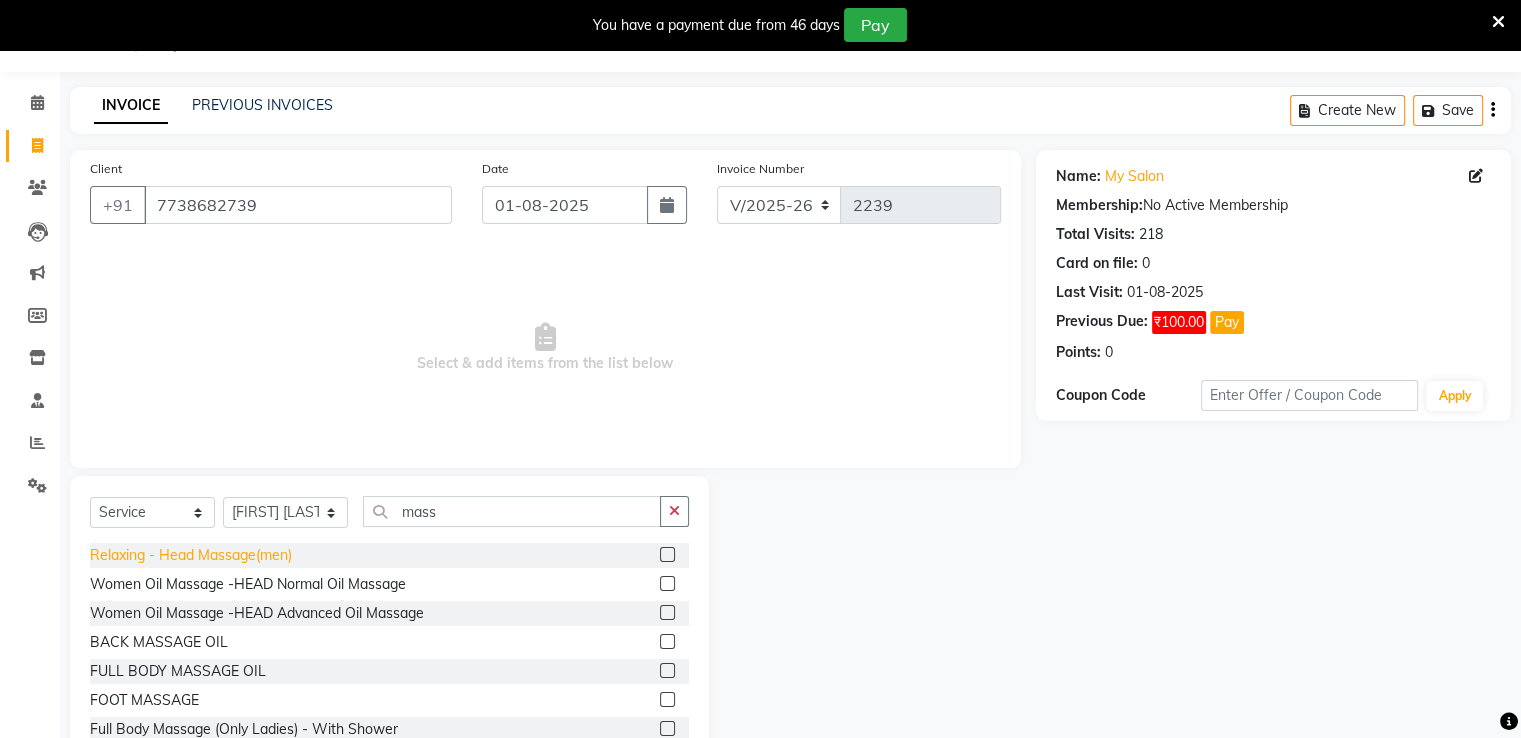 click on "Relaxing  - Head Massage(men)" 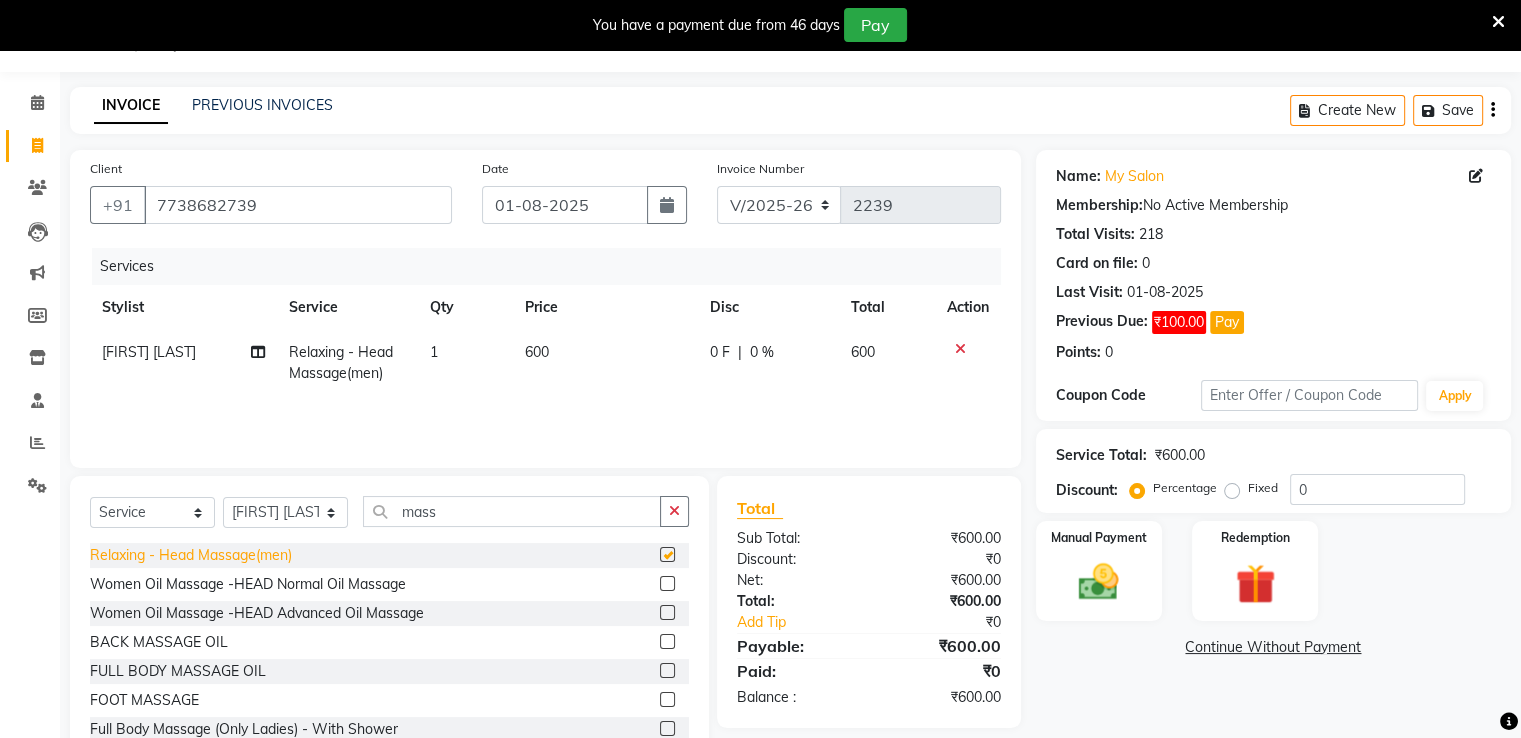 checkbox on "false" 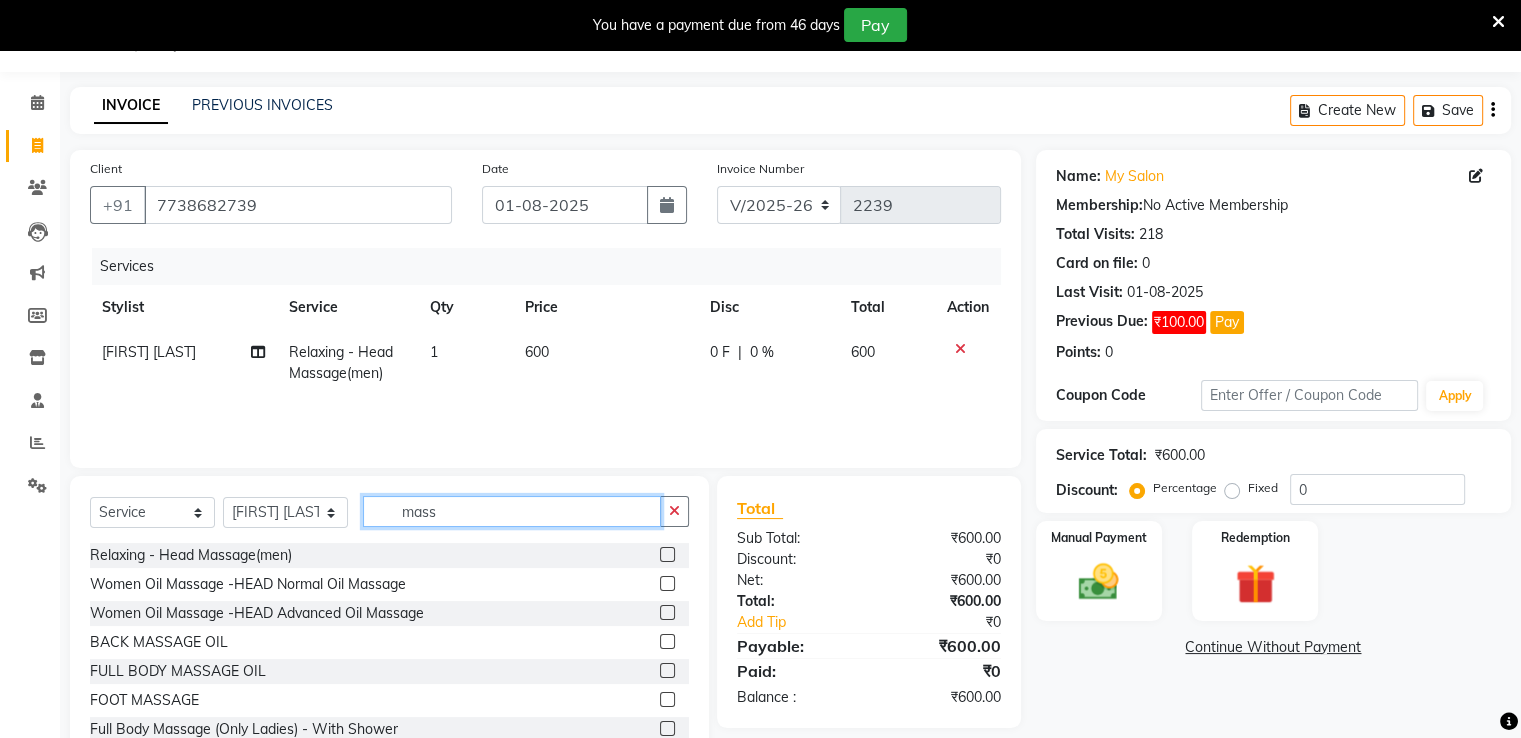click on "mass" 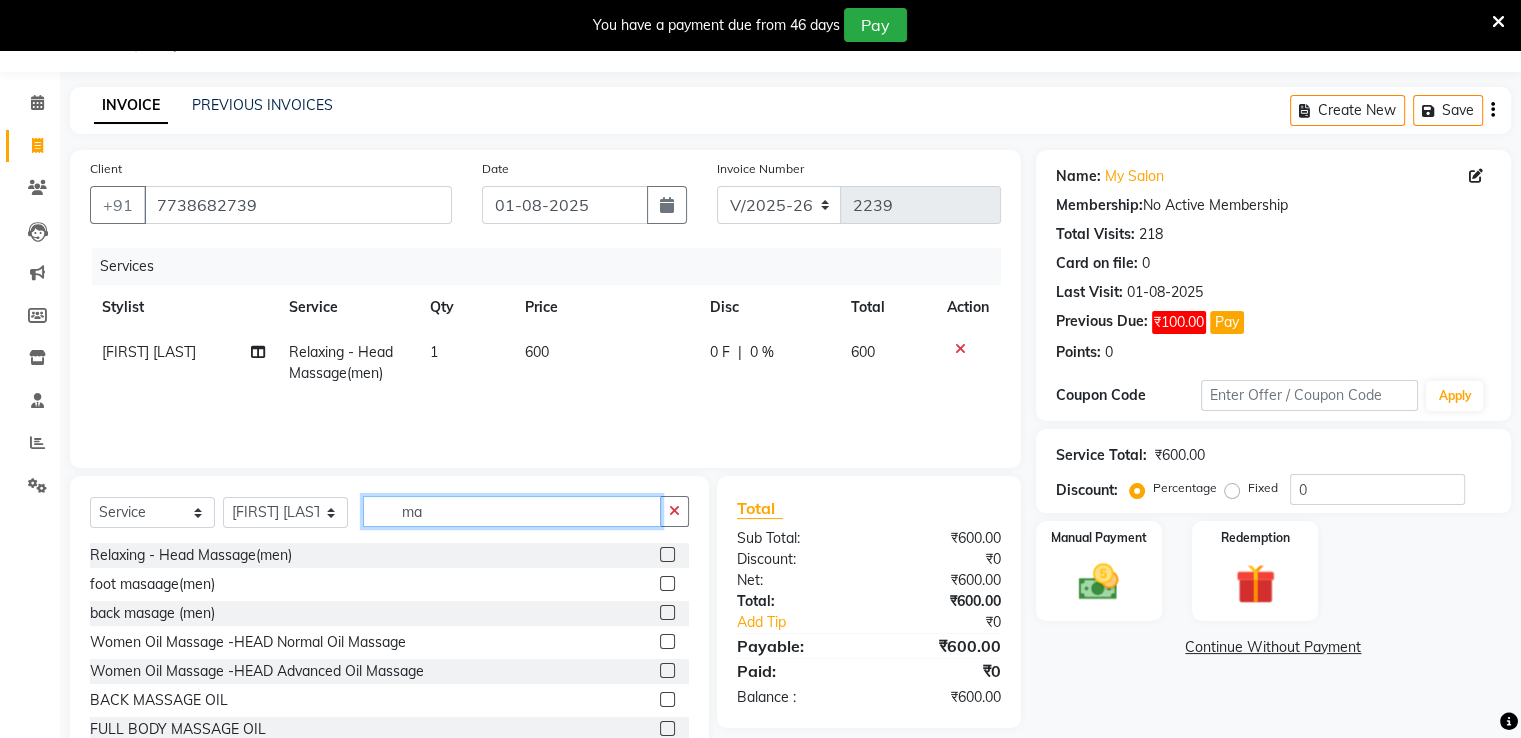type on "m" 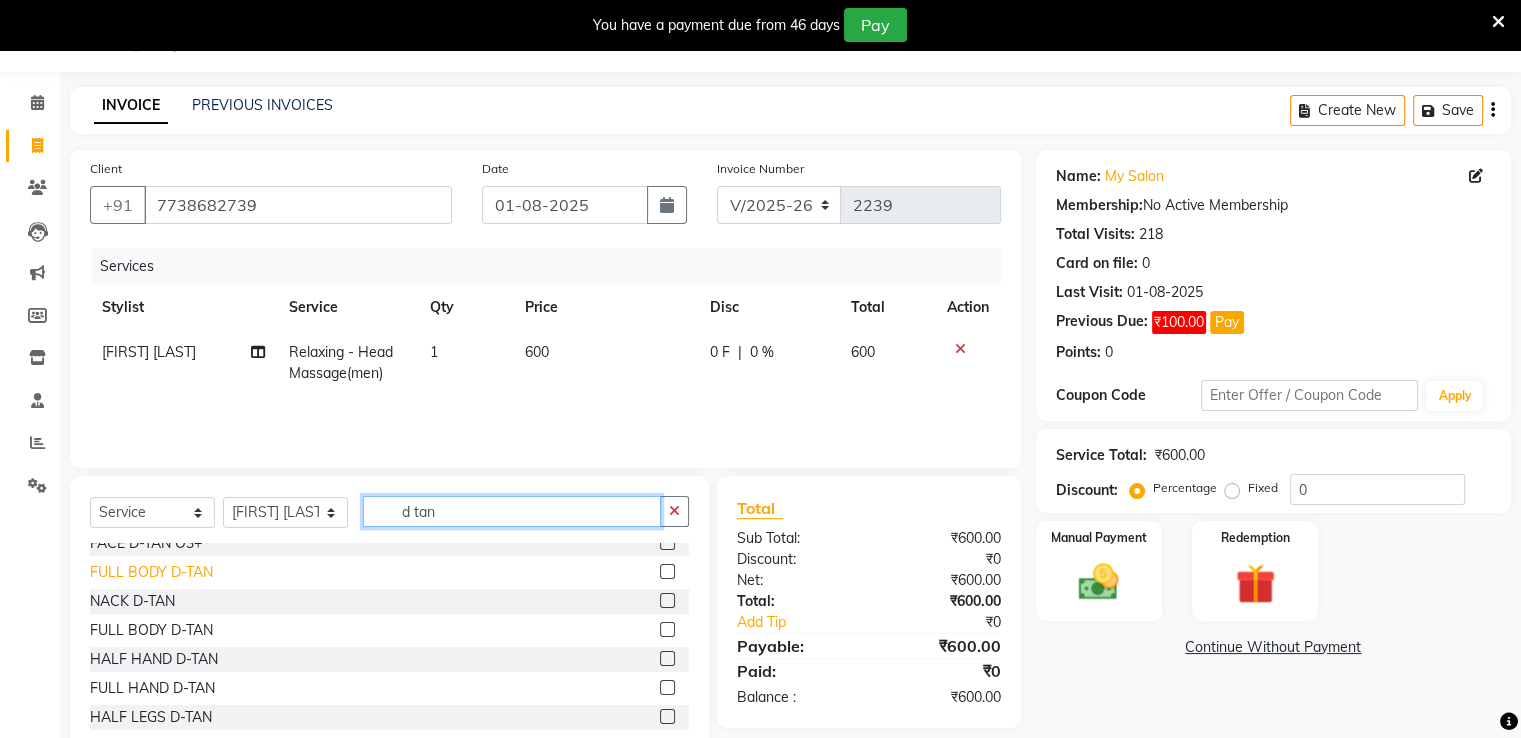 scroll, scrollTop: 0, scrollLeft: 0, axis: both 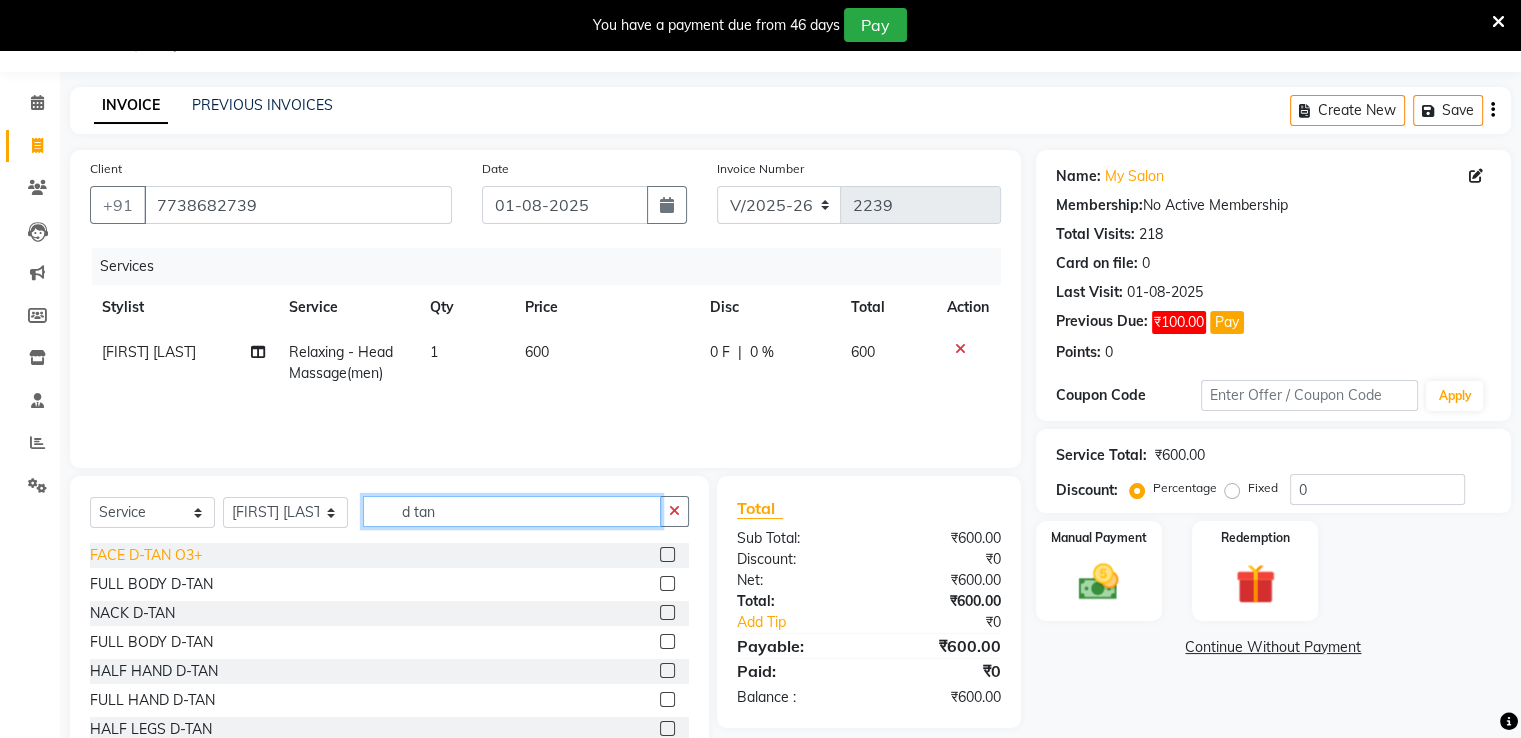 type on "d tan" 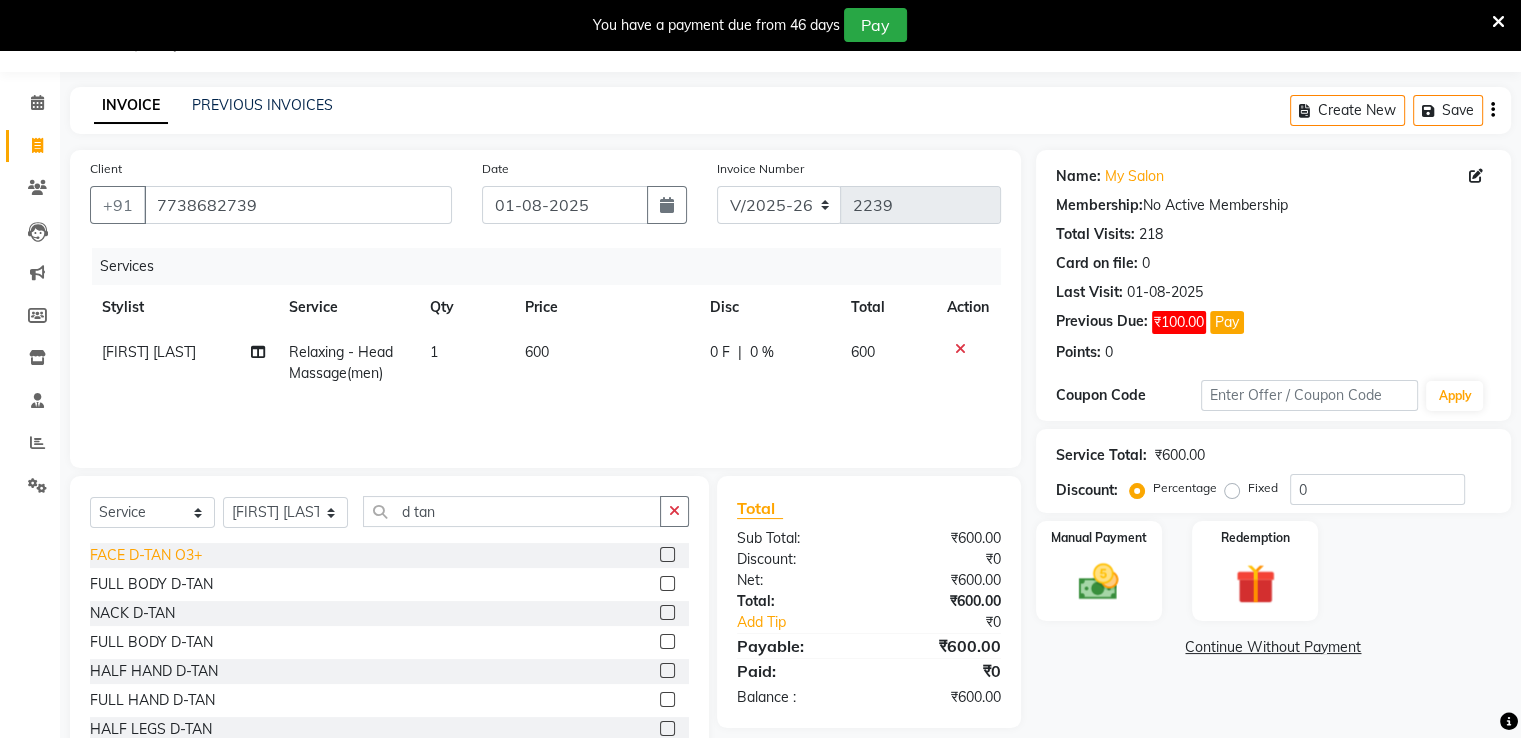 click on "FACE D-TAN O3+" 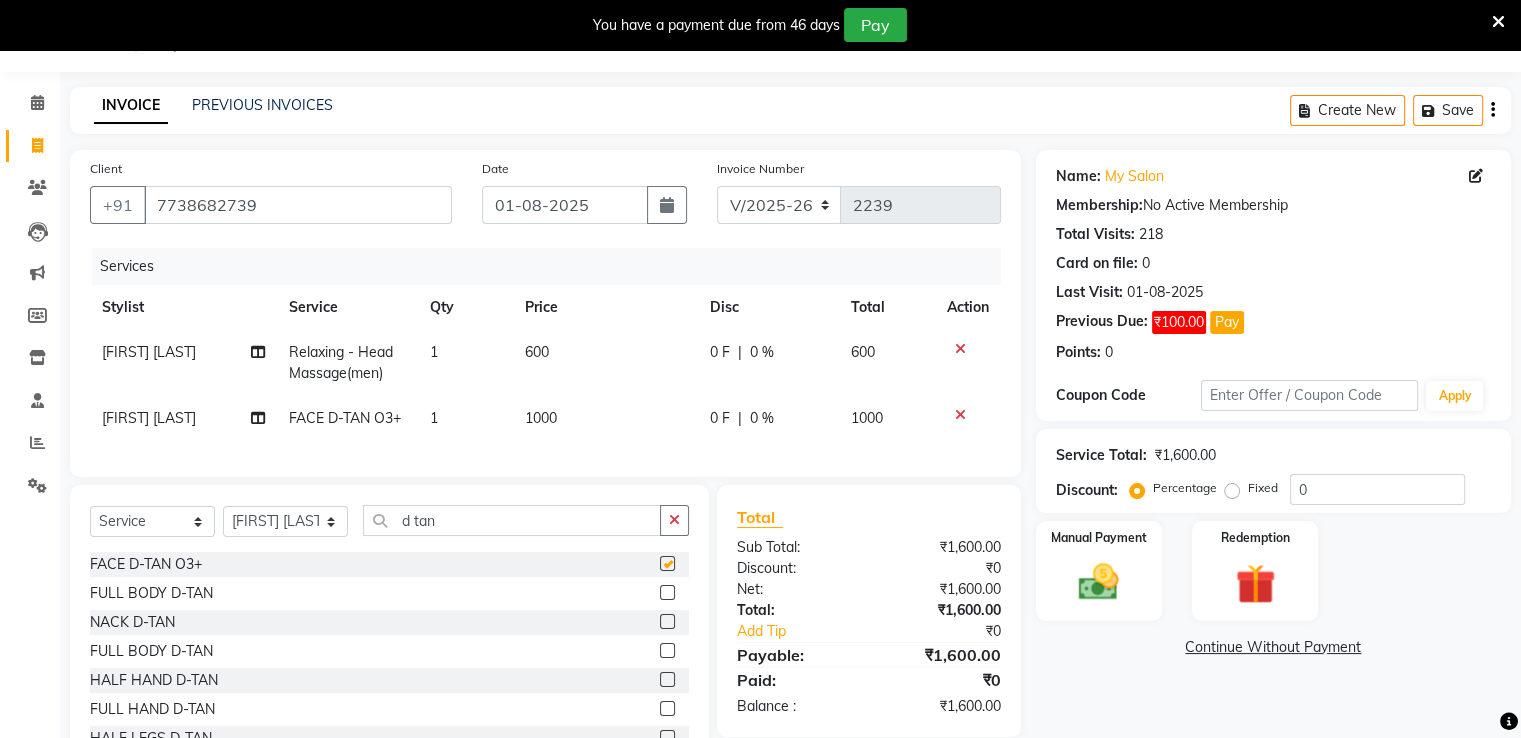 checkbox on "false" 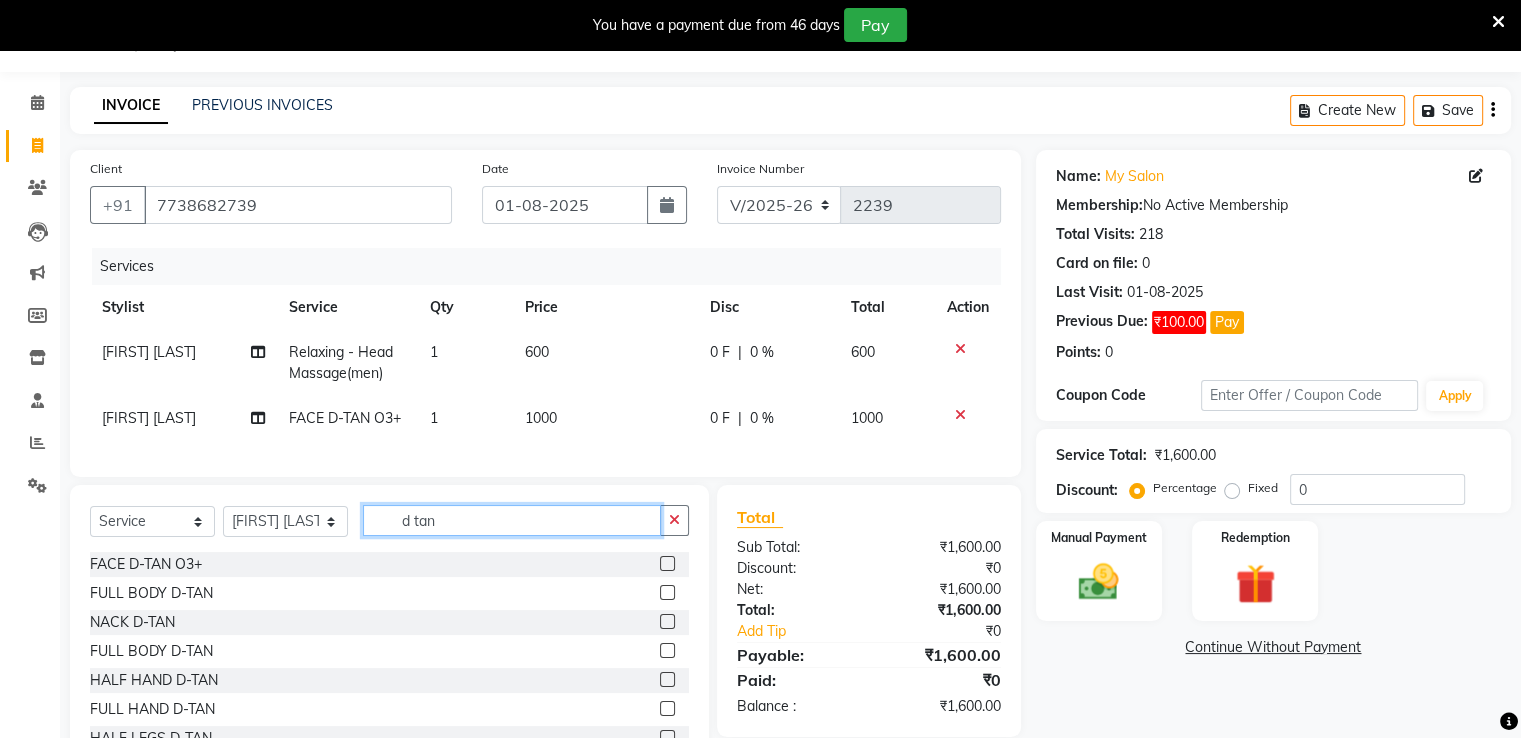 click on "d tan" 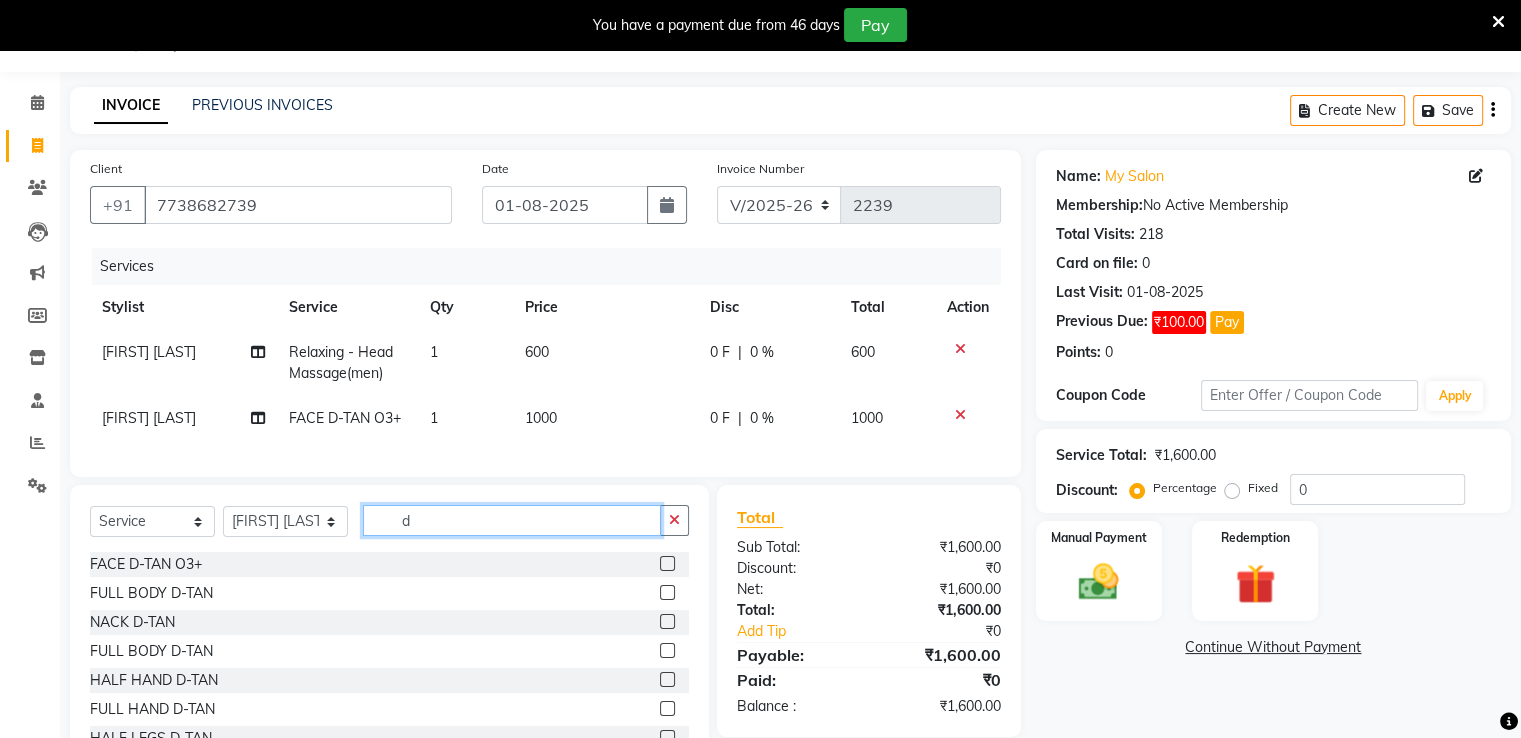 type on "d" 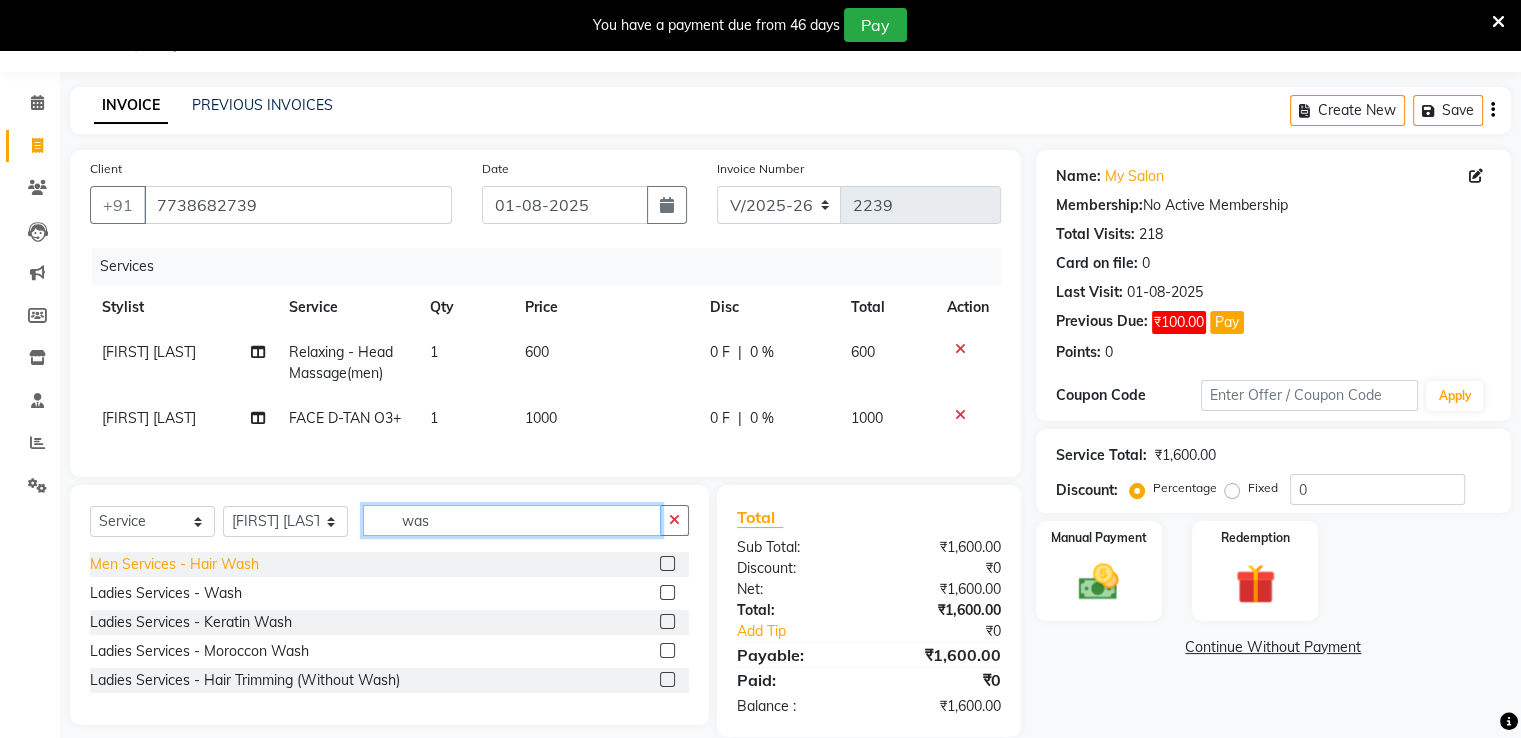 type on "was" 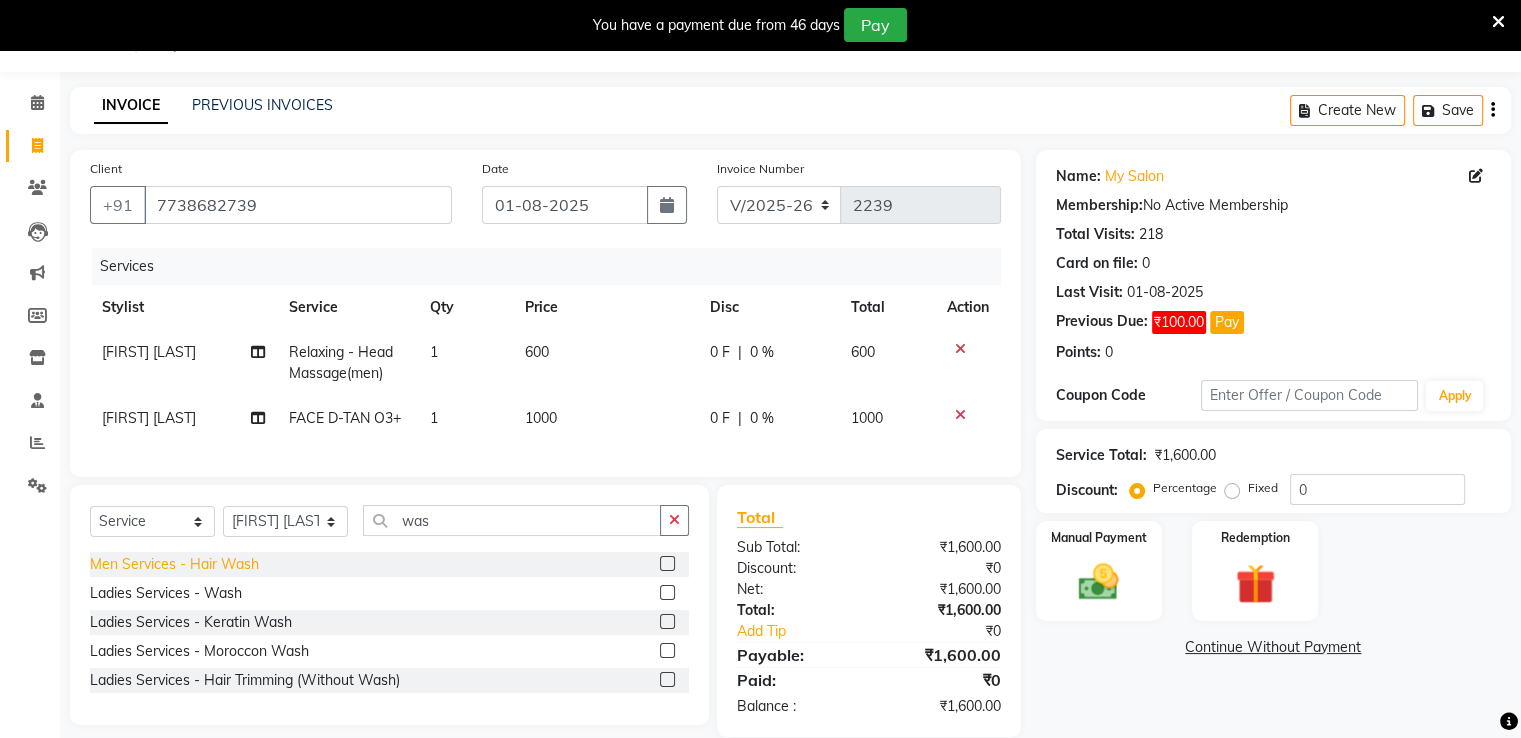 click on "Men Services  - Hair Wash" 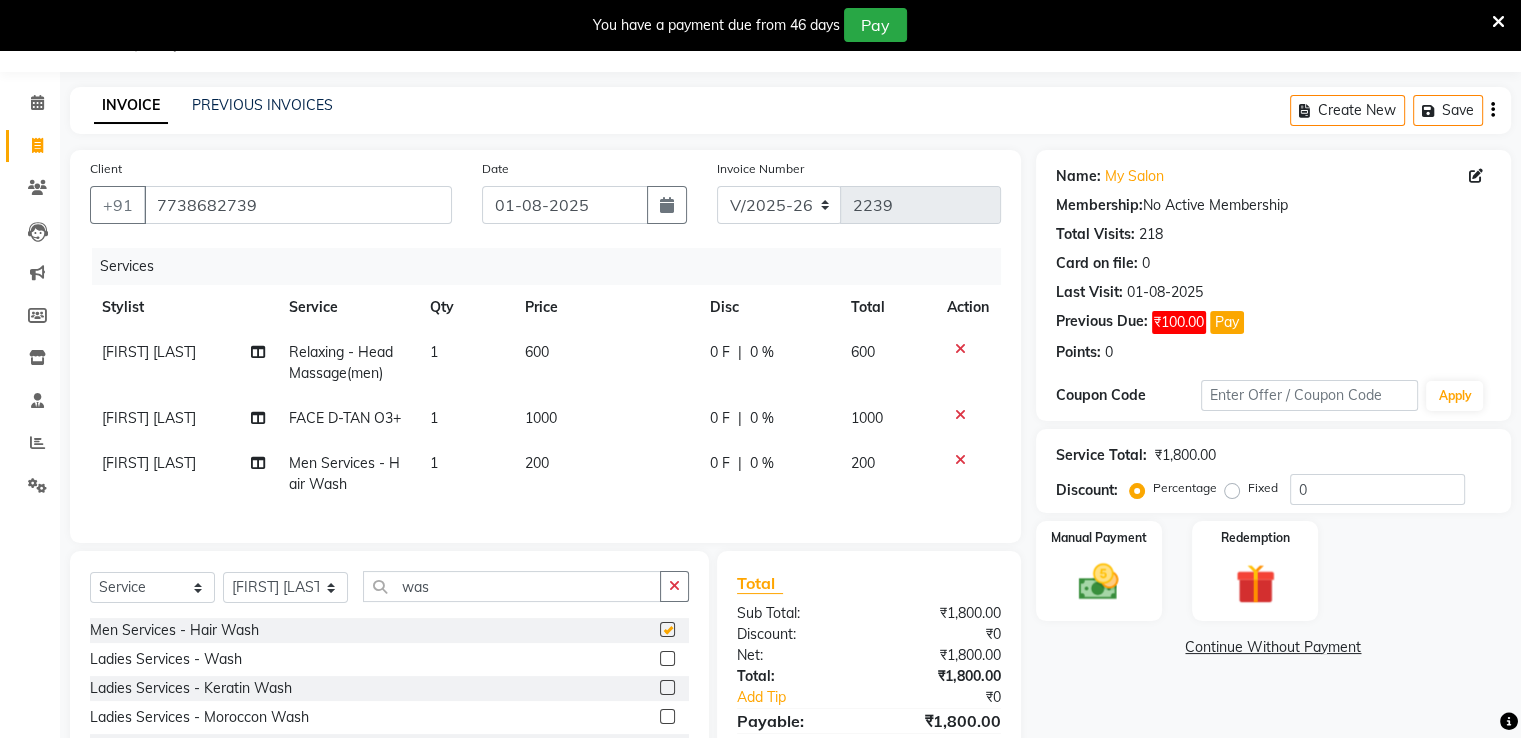 checkbox on "false" 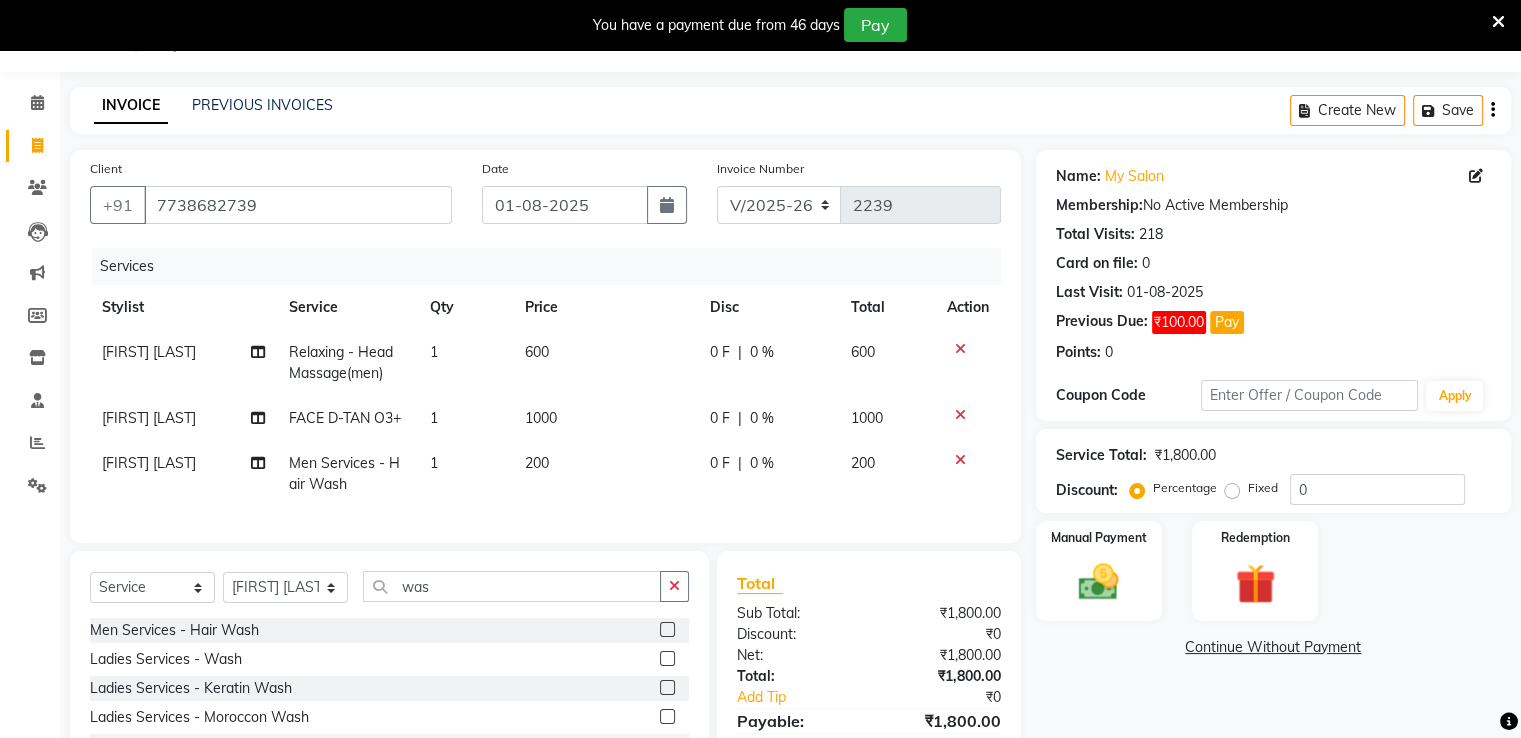 scroll, scrollTop: 182, scrollLeft: 0, axis: vertical 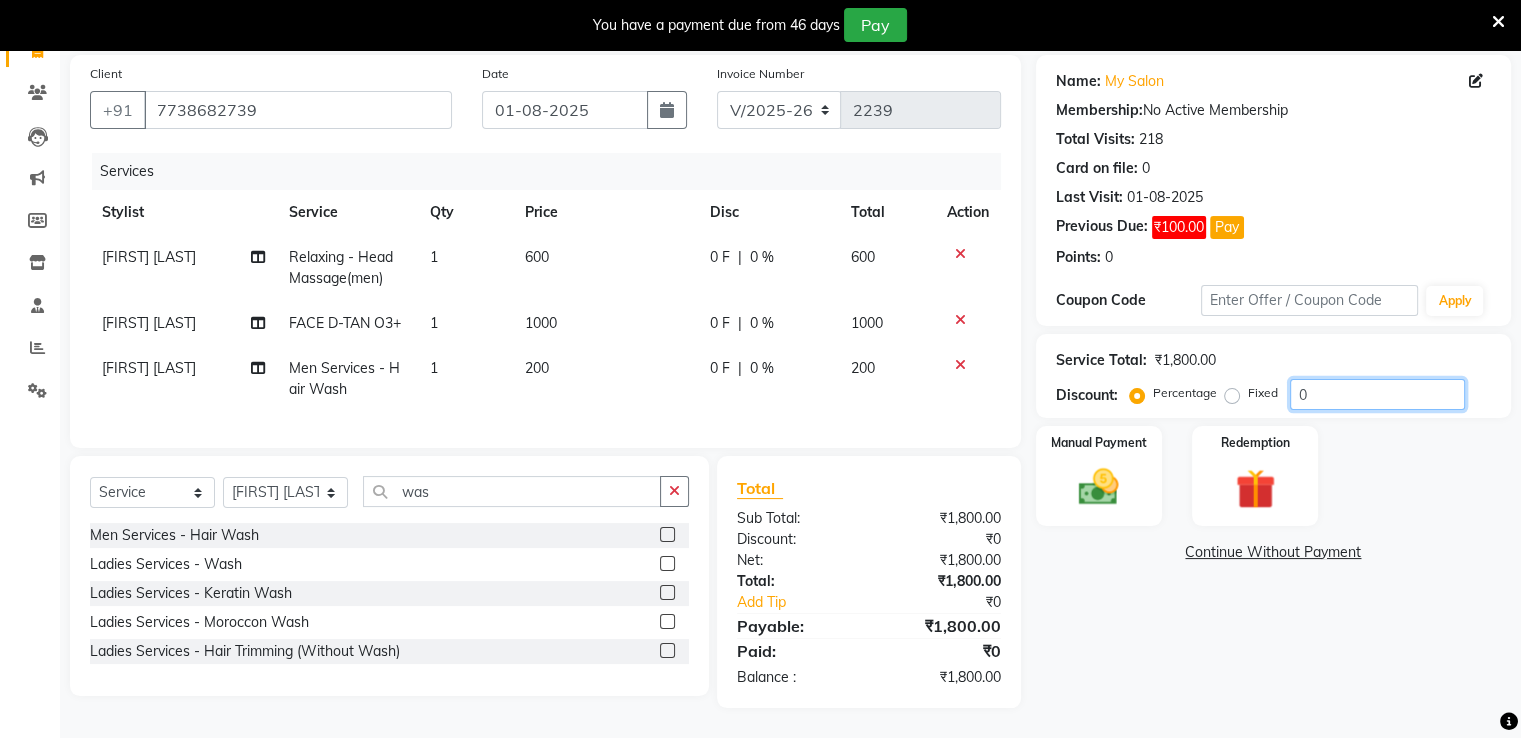 click on "0" 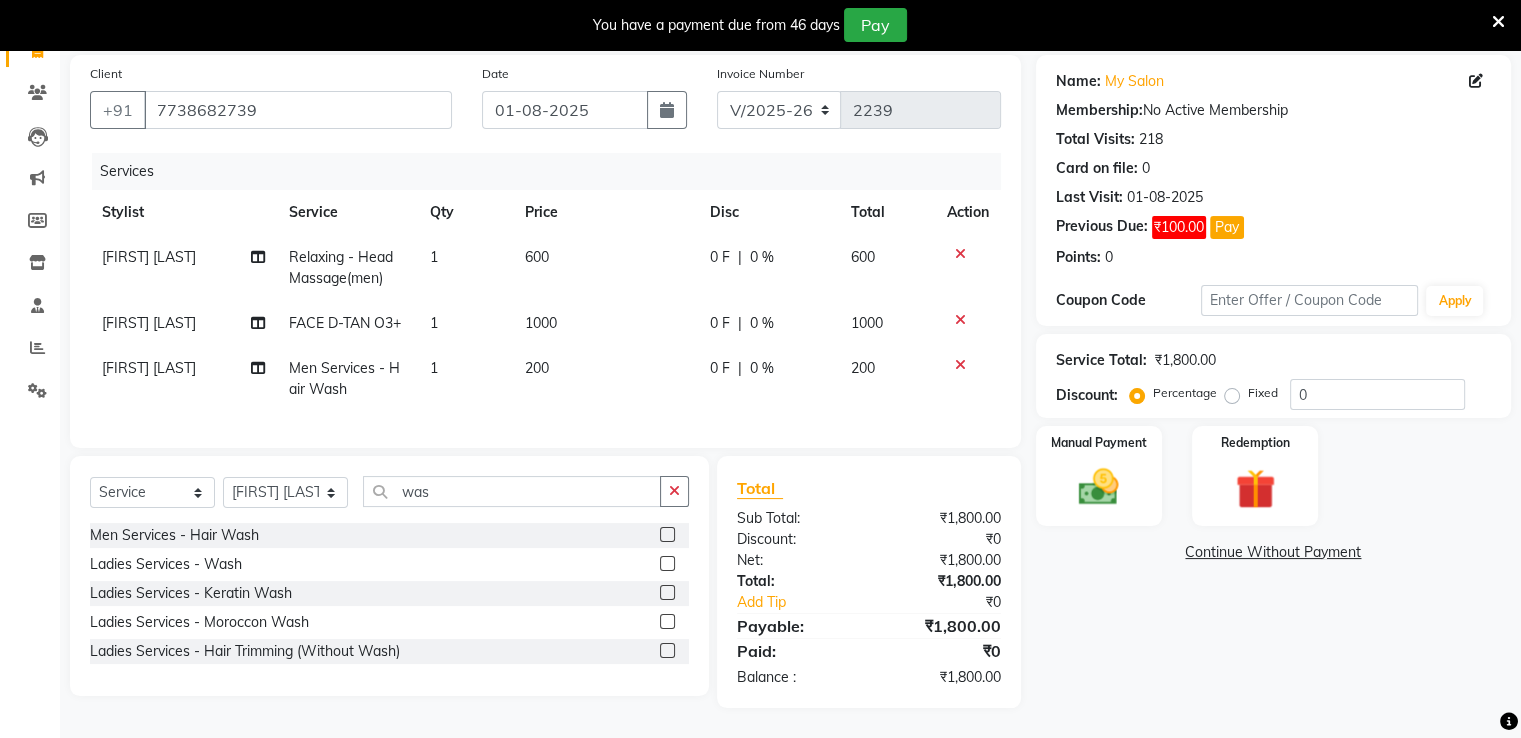 click on "0 F | 0 %" 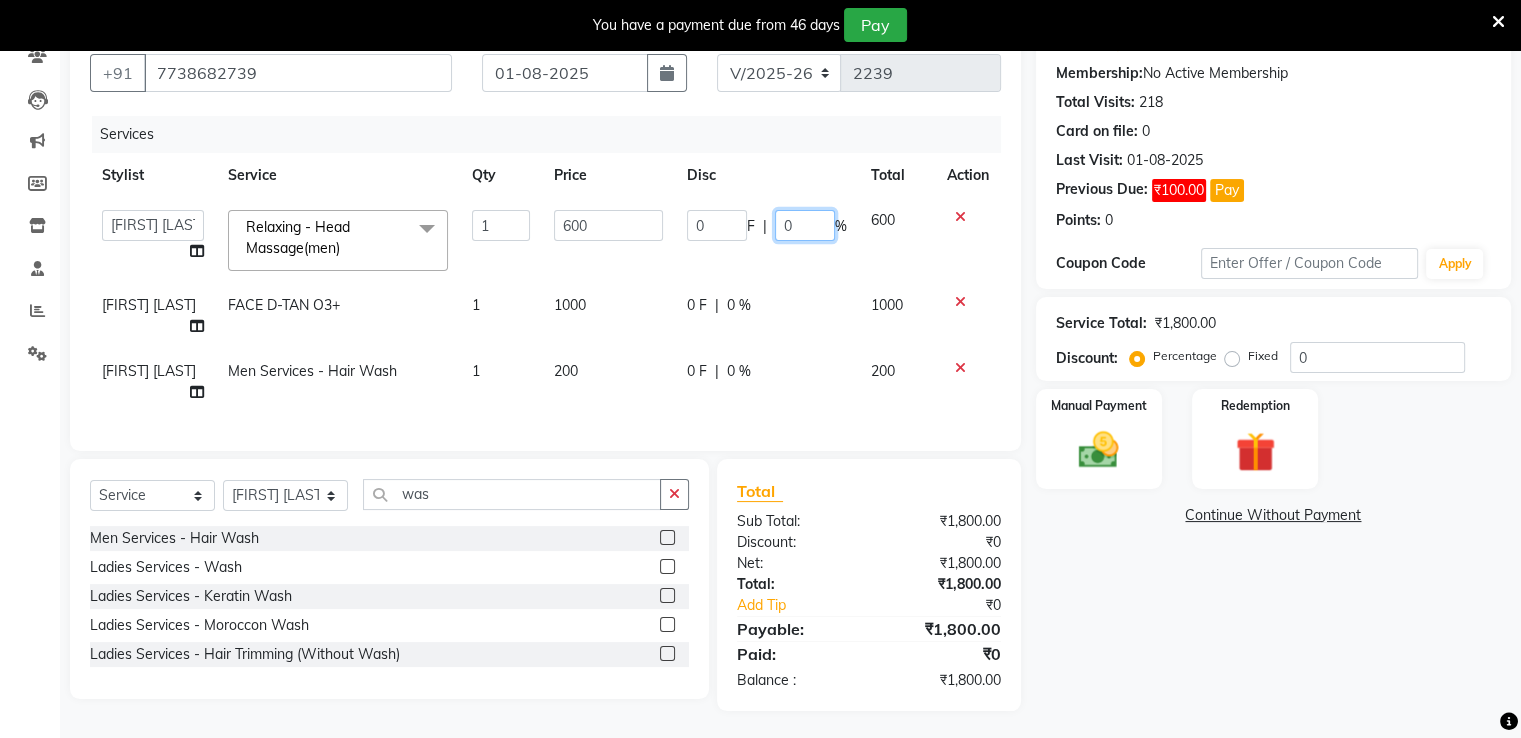click on "0" 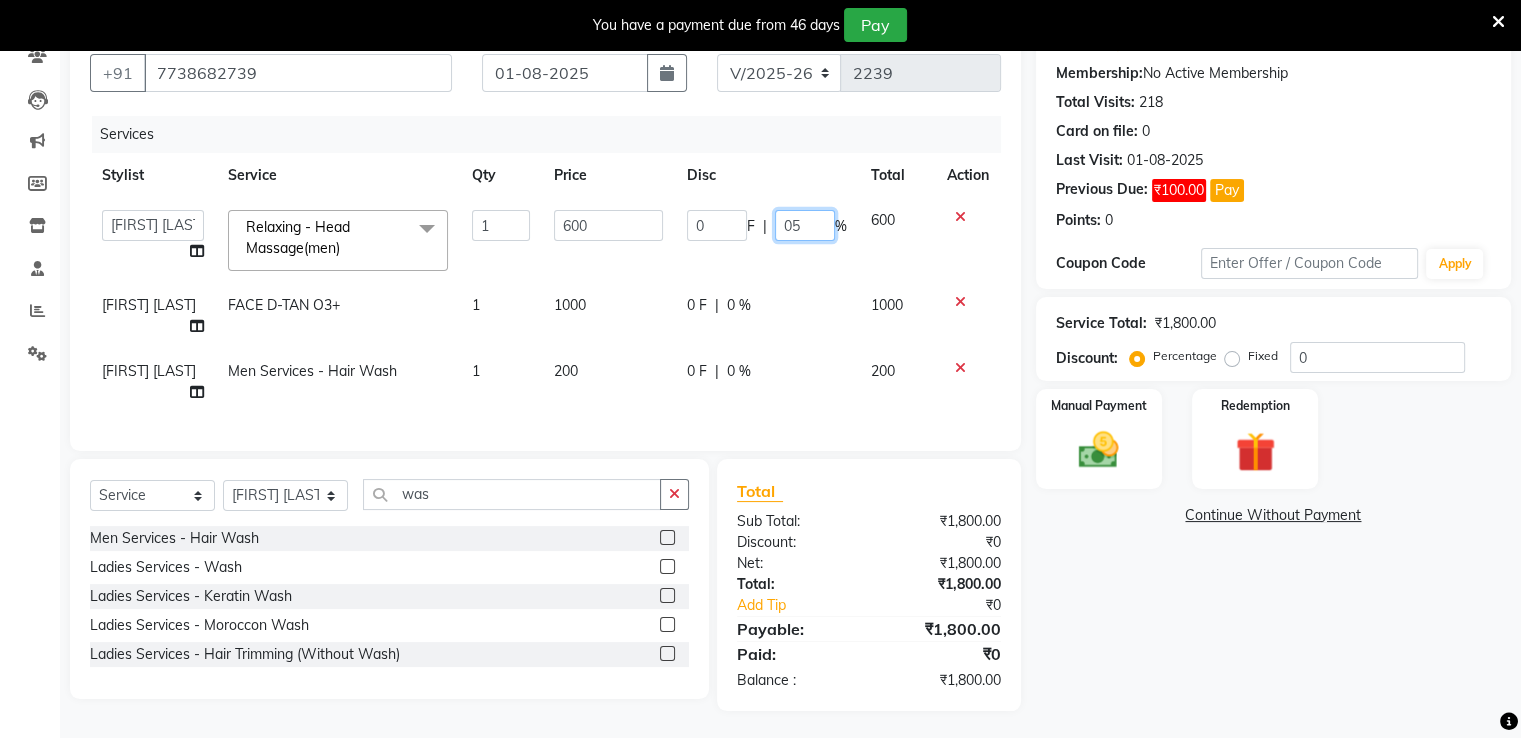 type on "0" 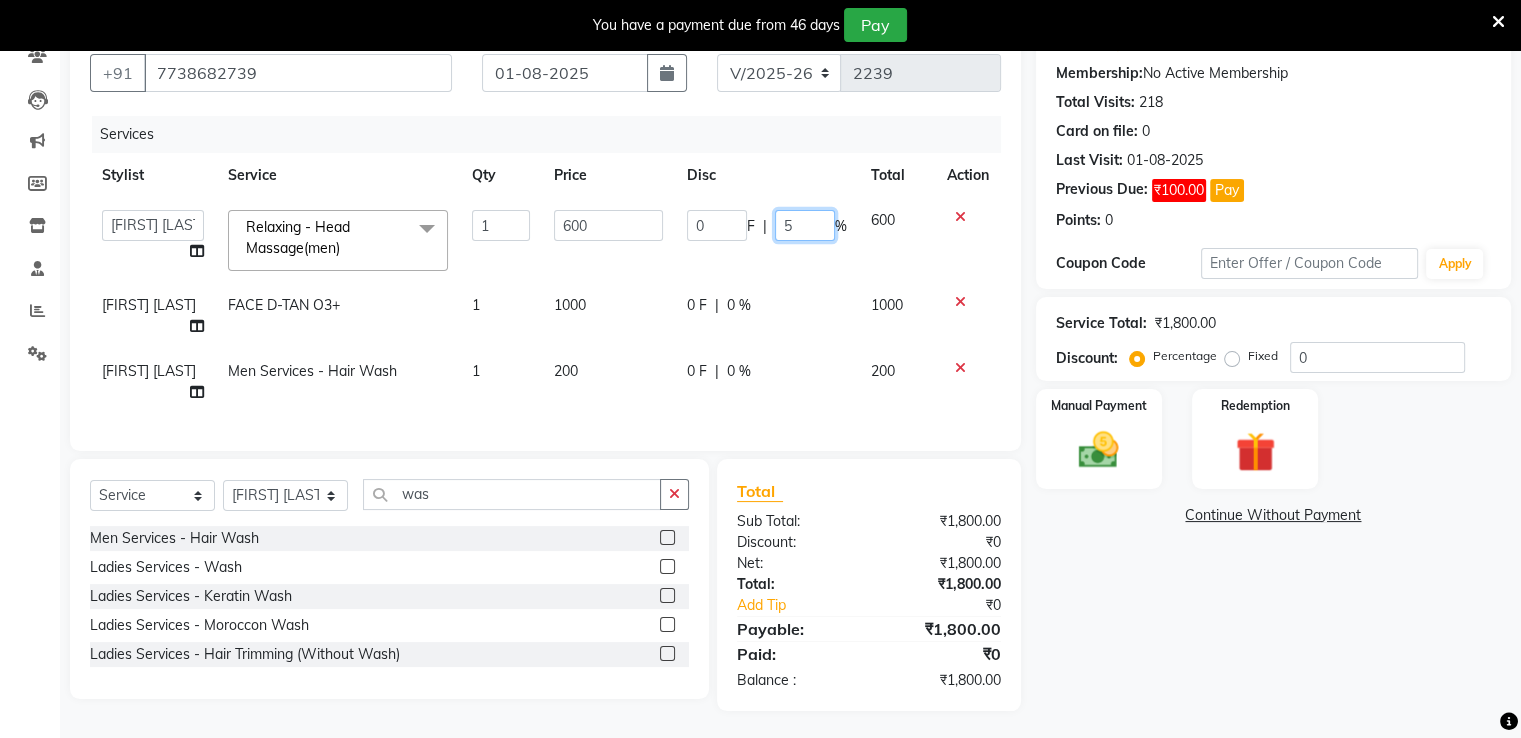 type on "50" 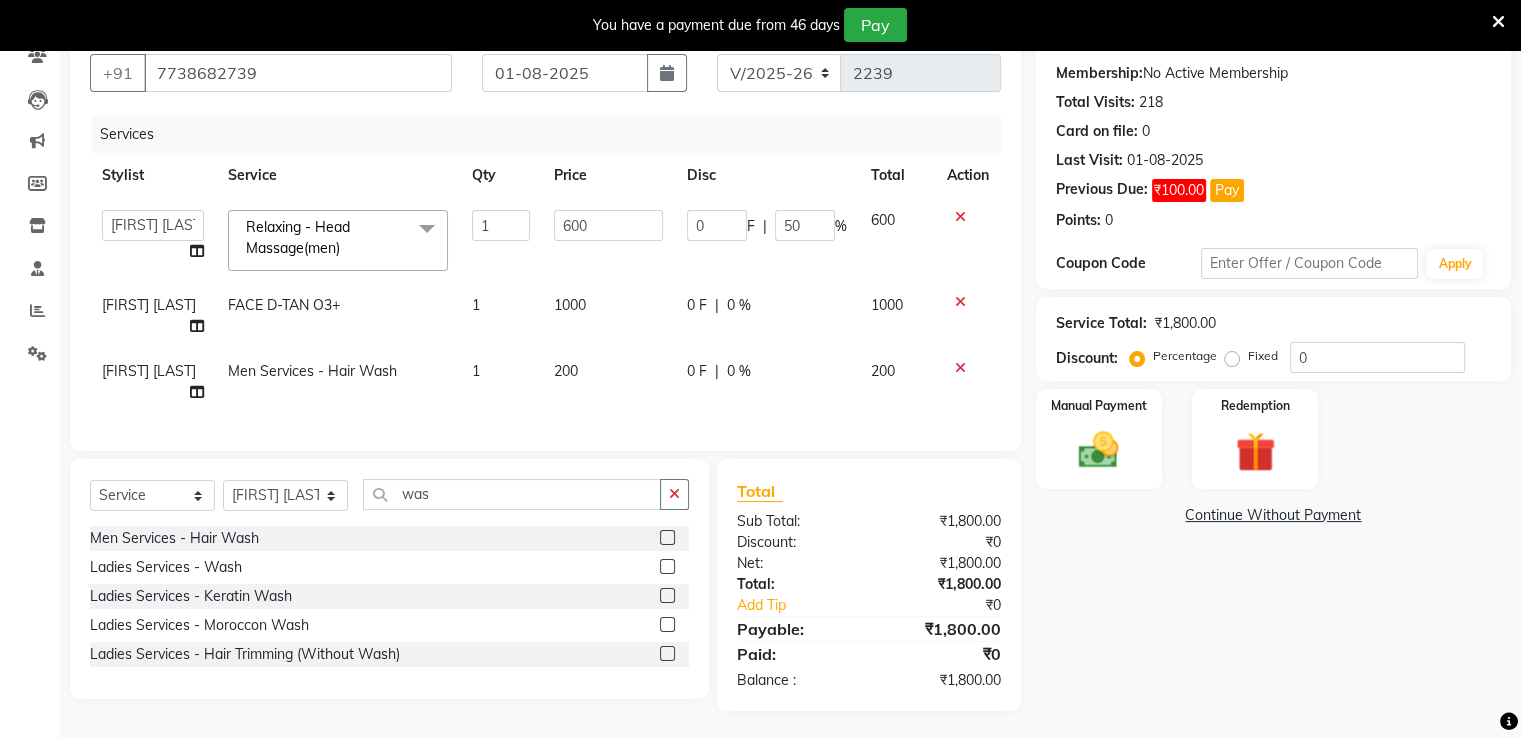 click on "Total Sub Total: ₹1,800.00 Discount: ₹0 Net: ₹1,800.00 Total: ₹1,800.00 Add Tip ₹0 Payable: ₹1,800.00 Paid: ₹0 Balance   : ₹1,800.00" 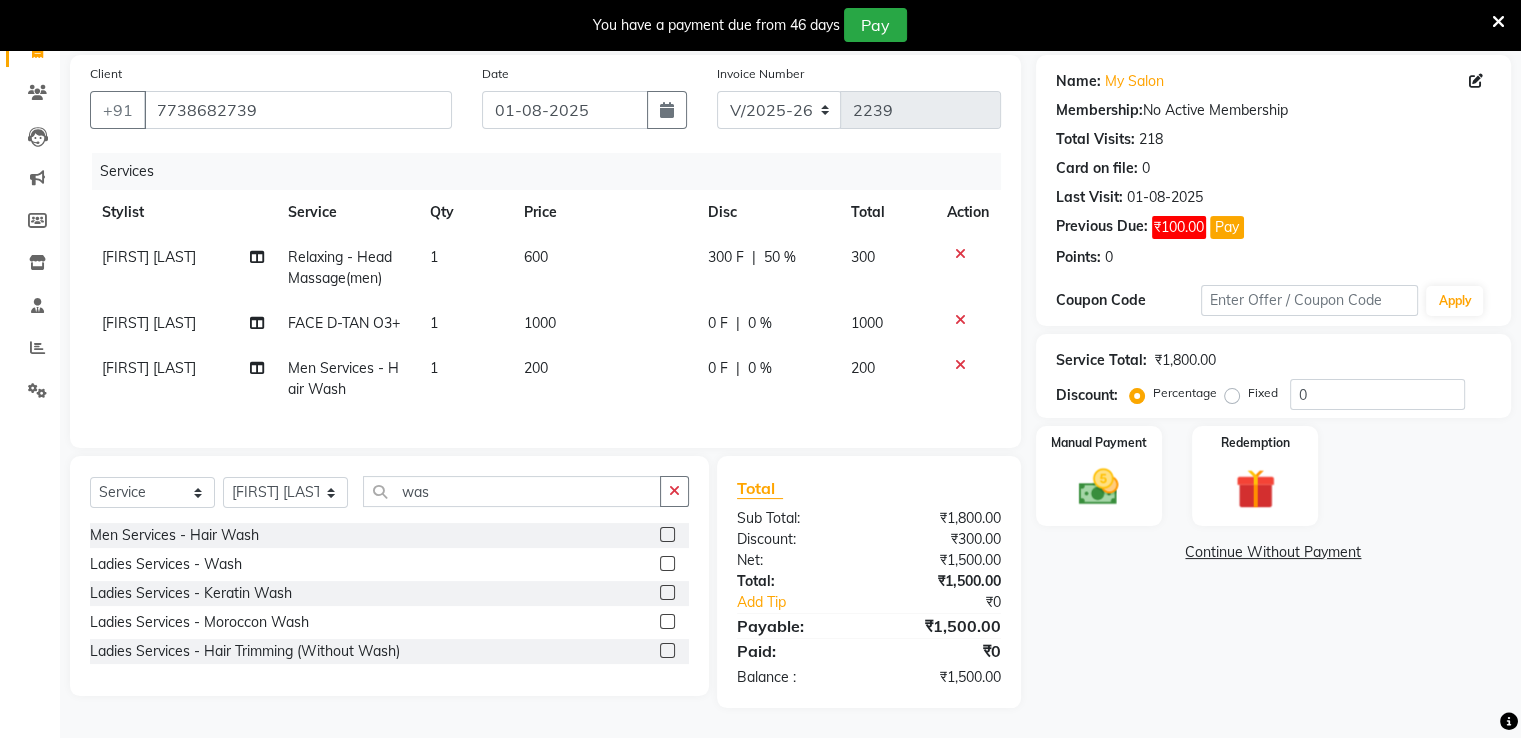 click on "0 %" 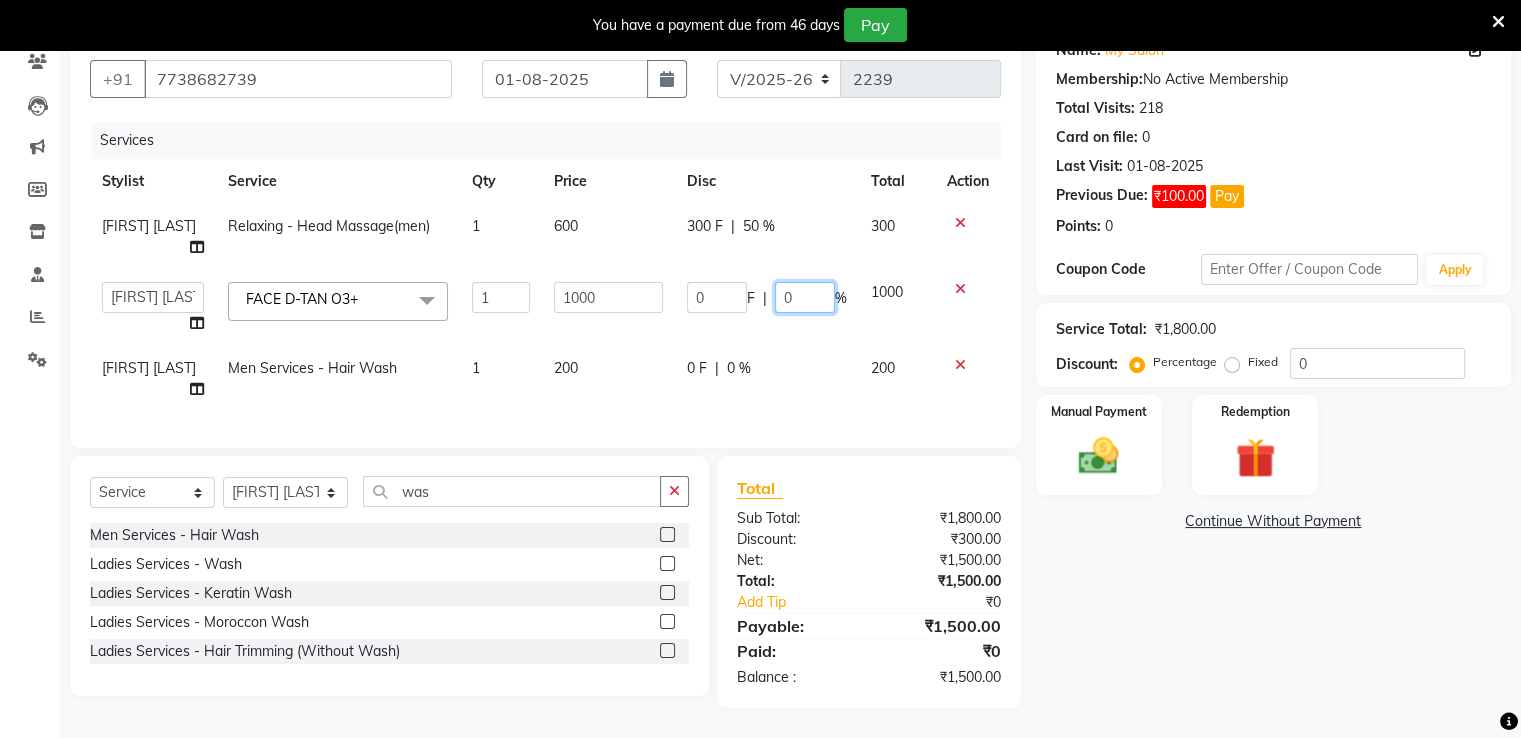 drag, startPoint x: 780, startPoint y: 283, endPoint x: 829, endPoint y: 303, distance: 52.924473 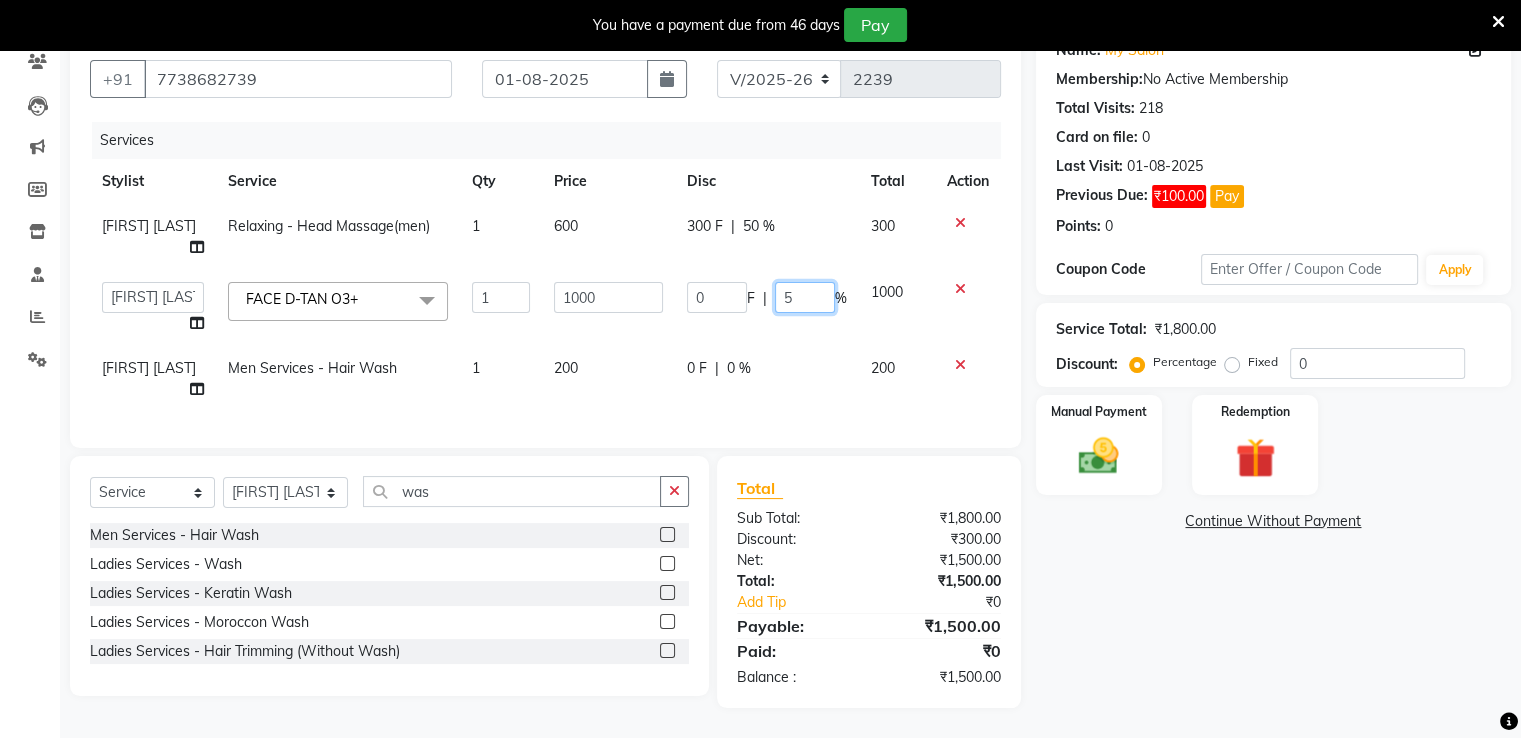 type on "50" 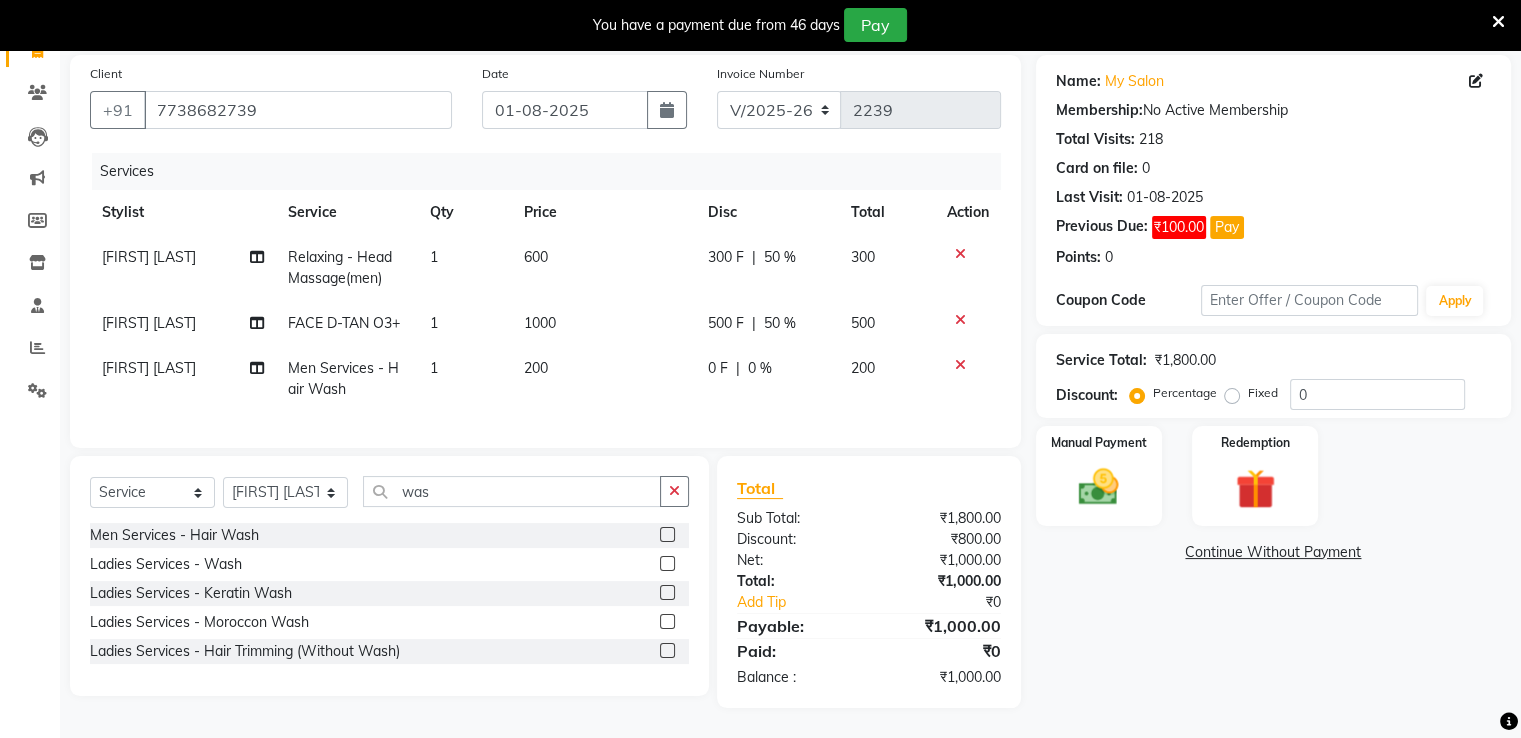 click on "Total Sub Total: ₹1,800.00 Discount: ₹800.00 Net: ₹1,000.00 Total: ₹1,000.00 Add Tip ₹0 Payable: ₹1,000.00 Paid: ₹0 Balance   : ₹1,000.00" 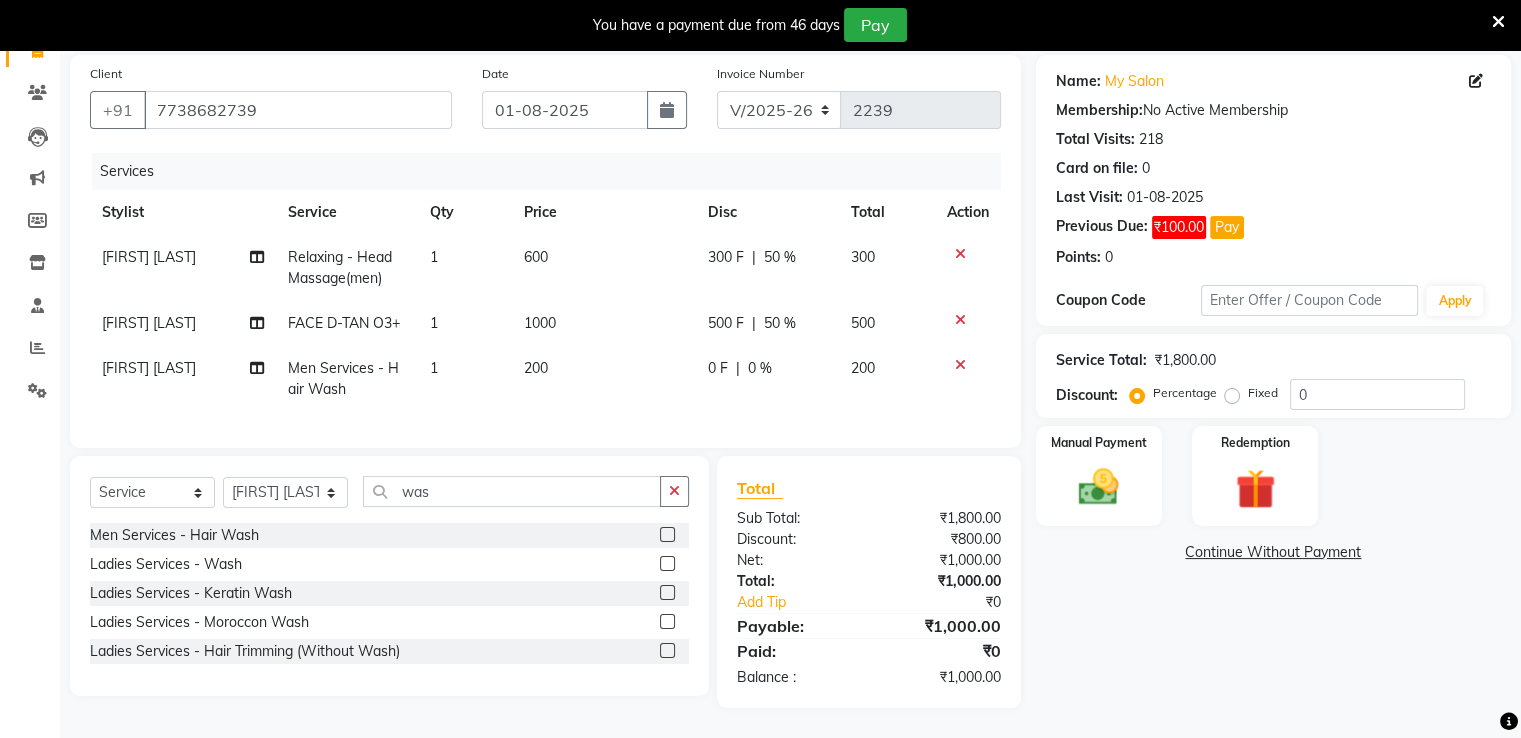 click on "500 F | 50 %" 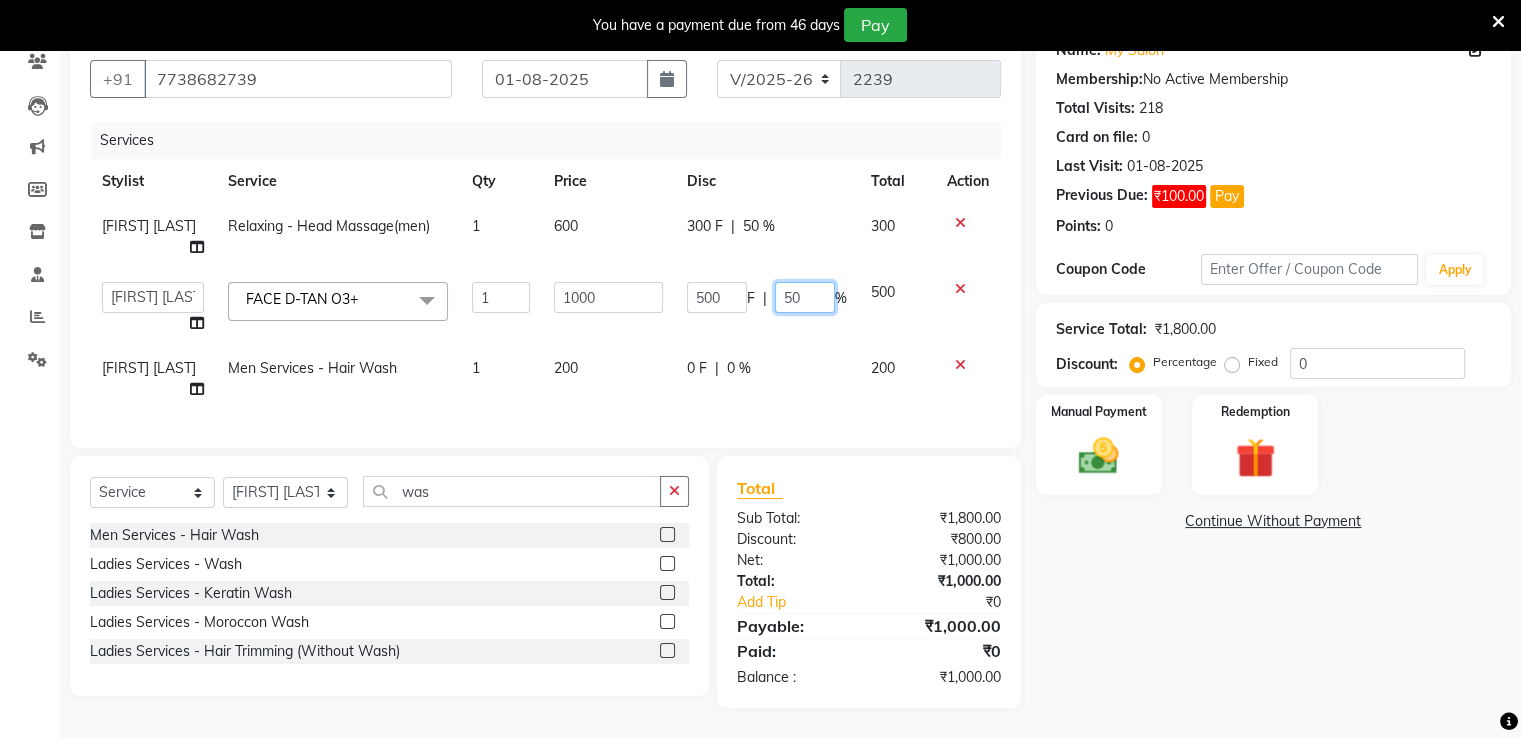 click on "50" 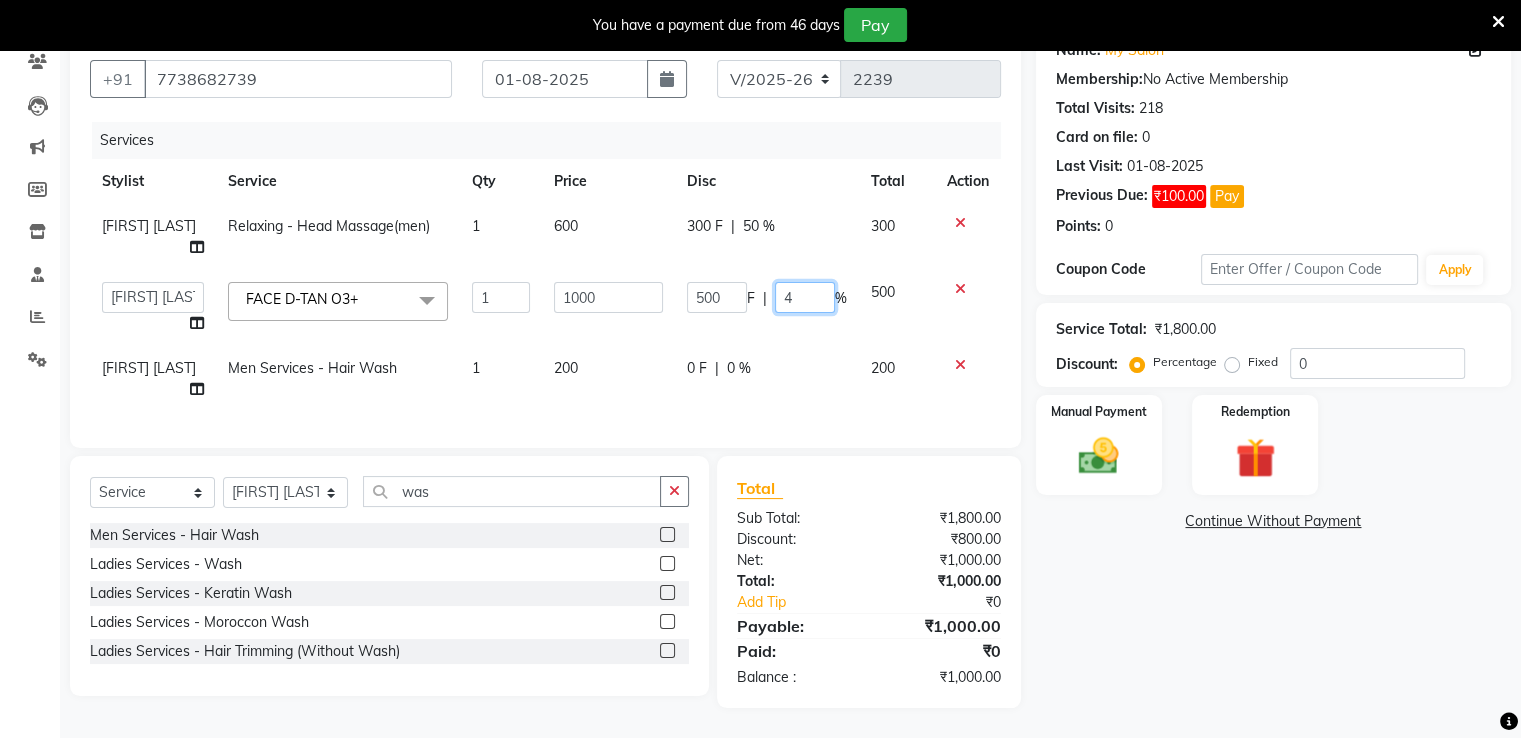 type on "40" 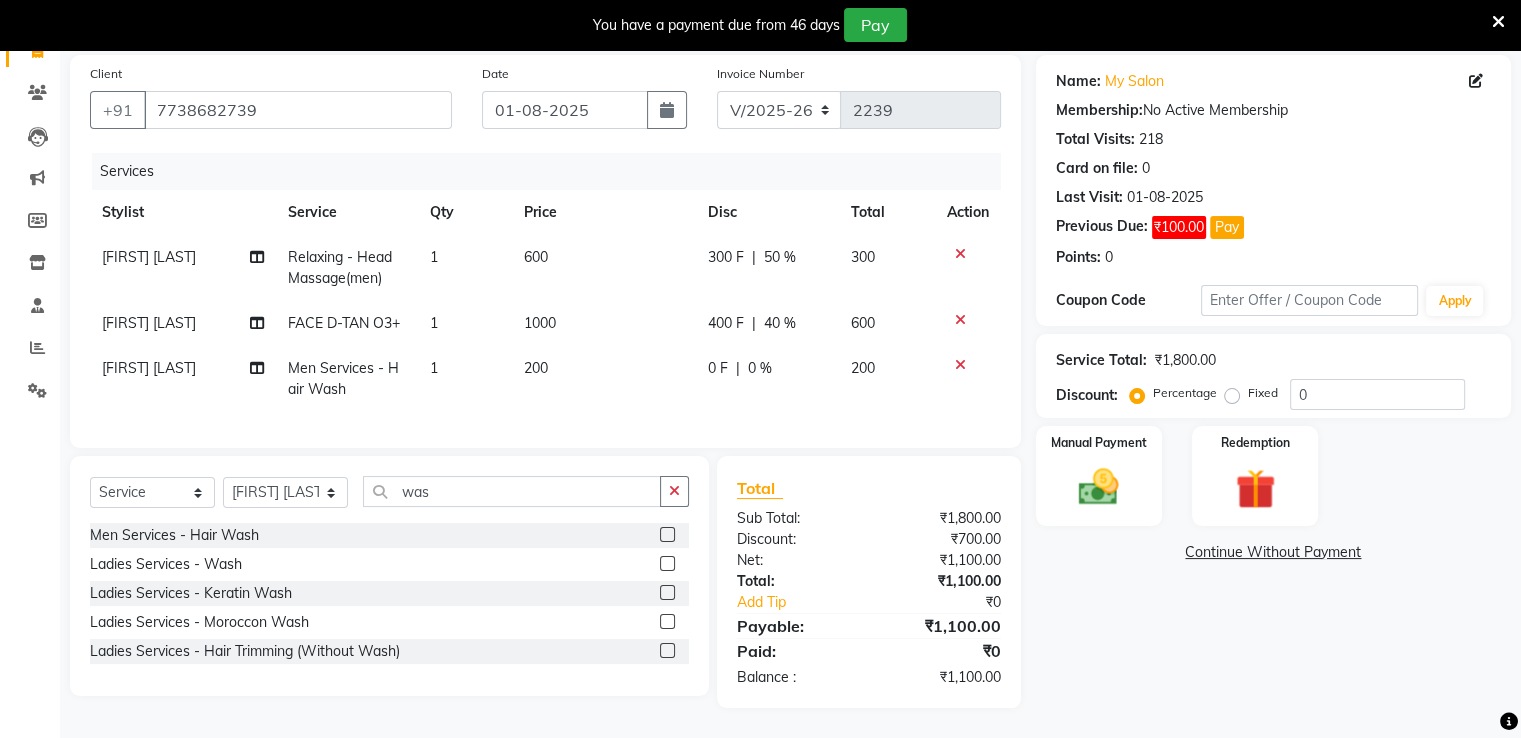 click on "₹0" 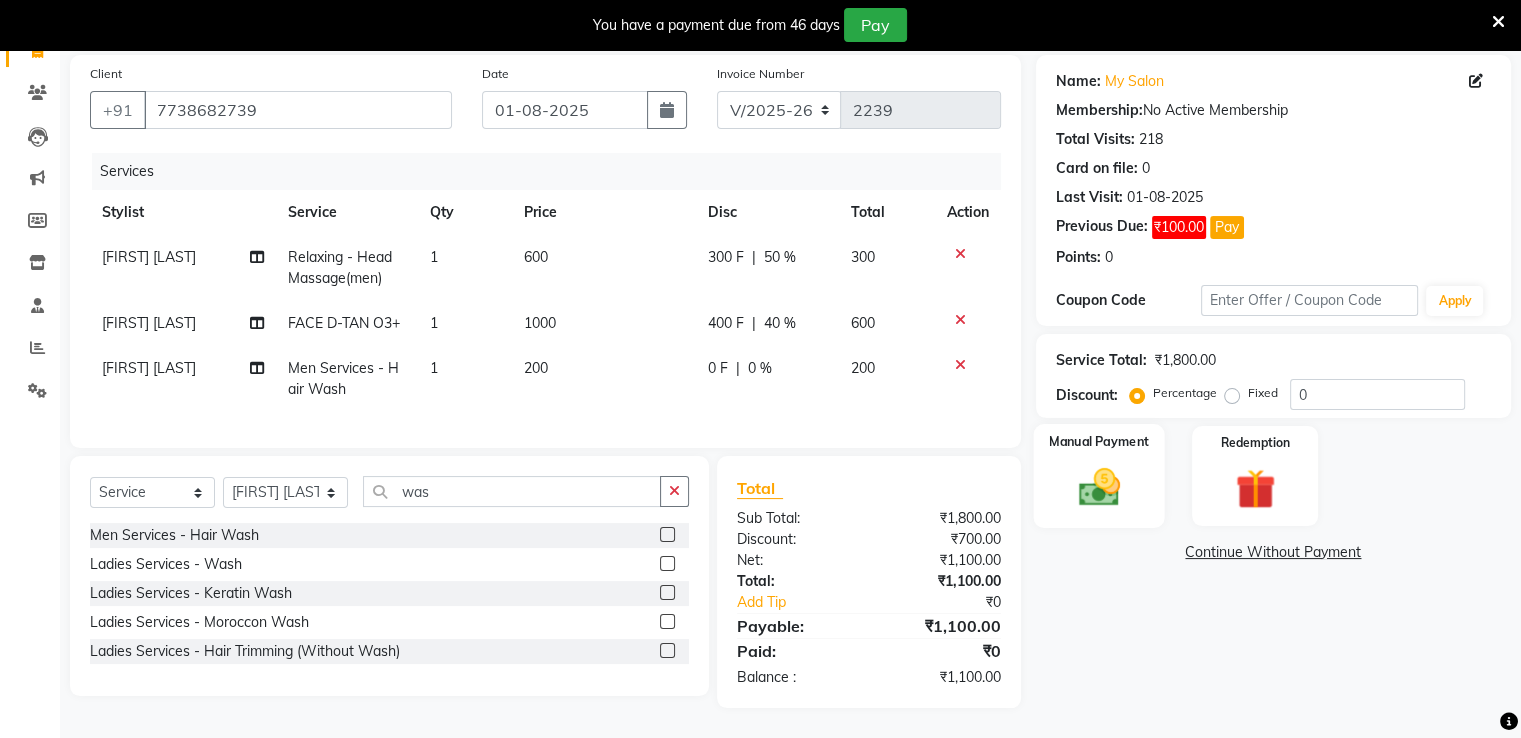 click 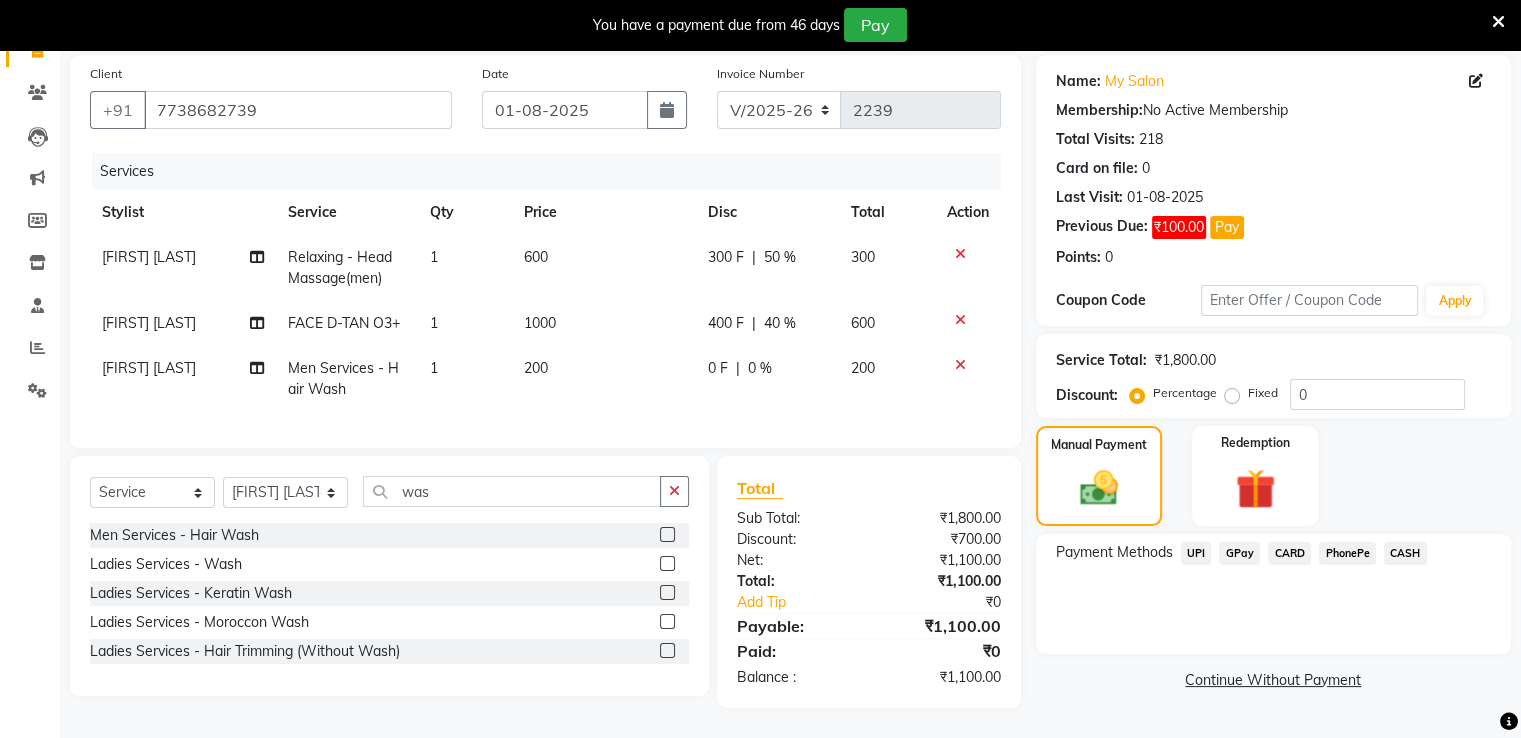 click on "GPay" 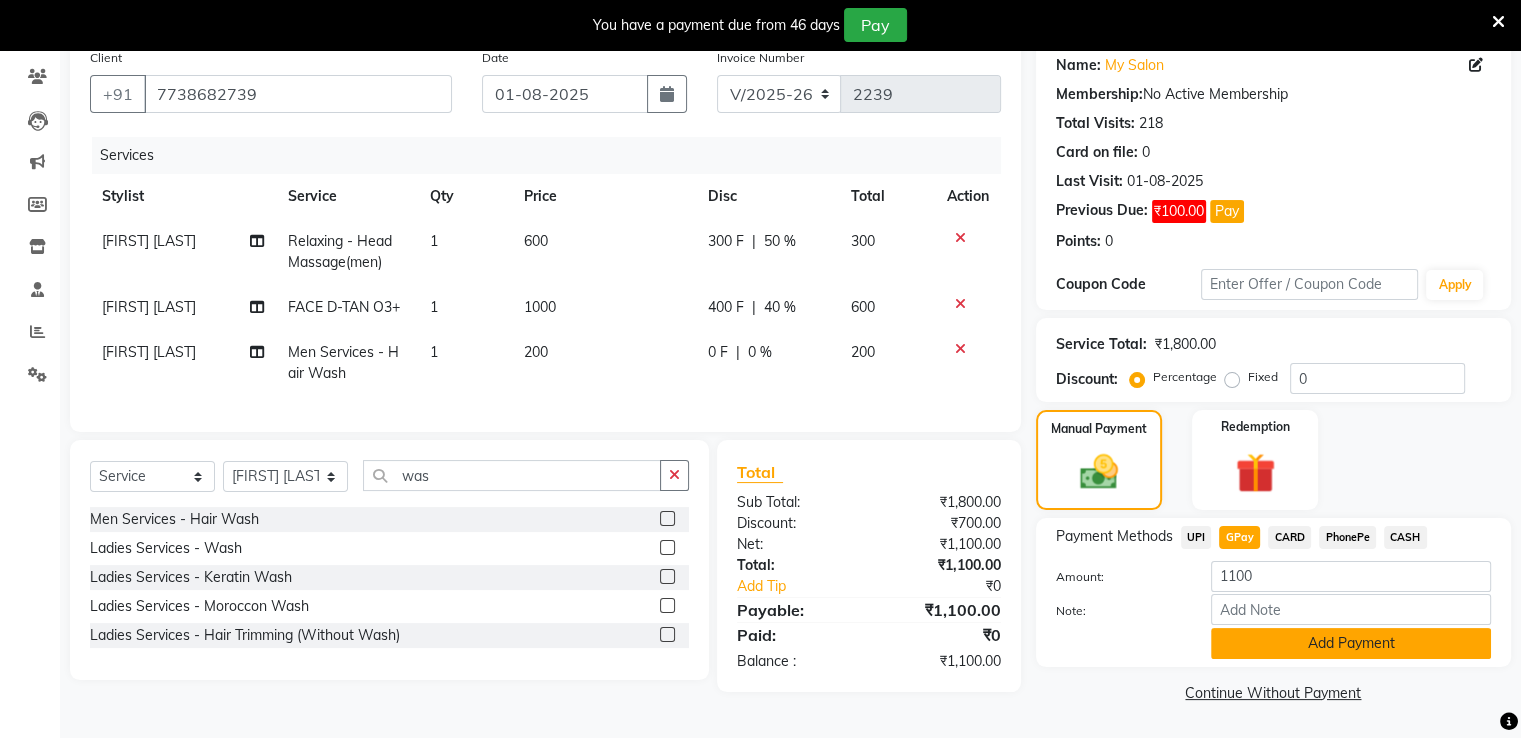 click on "Add Payment" 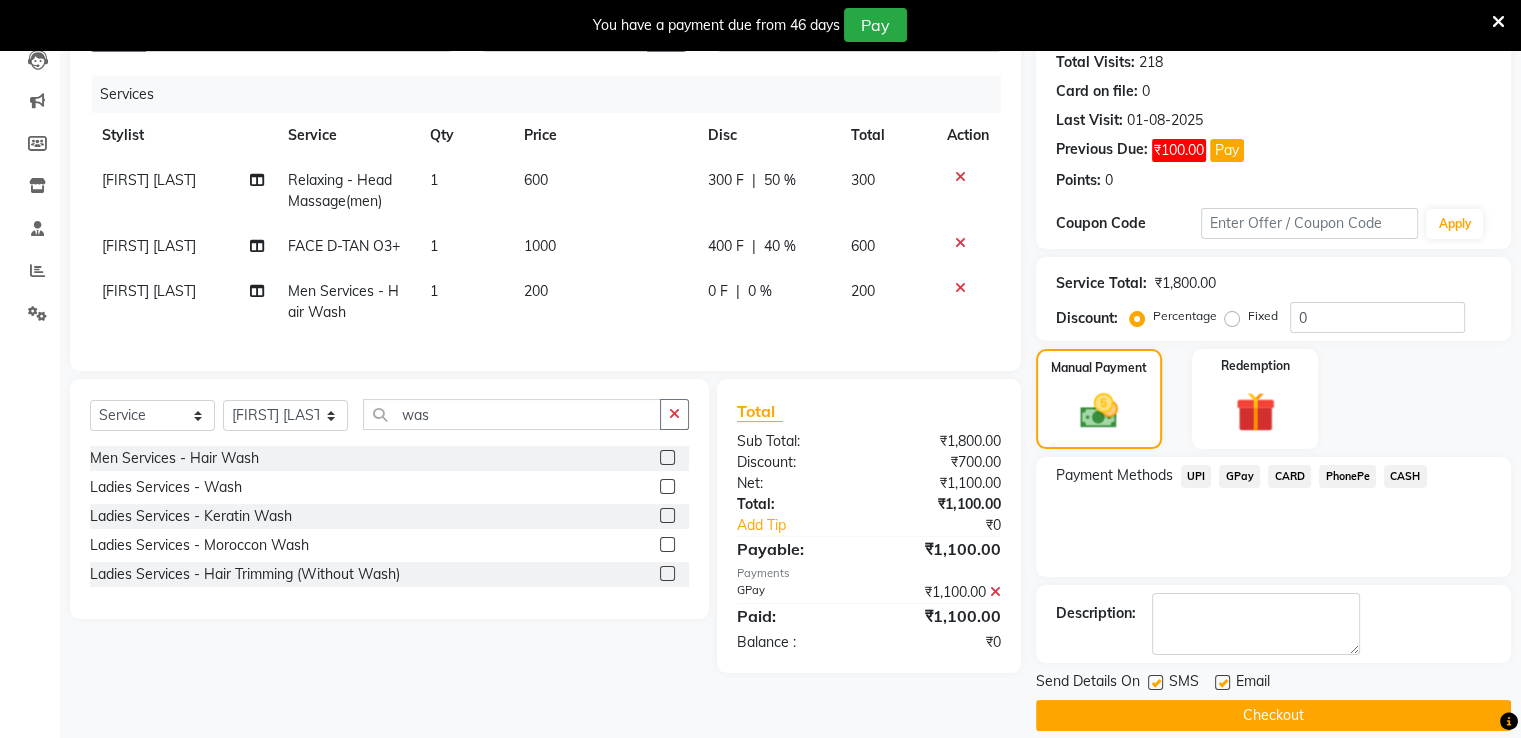 scroll, scrollTop: 244, scrollLeft: 0, axis: vertical 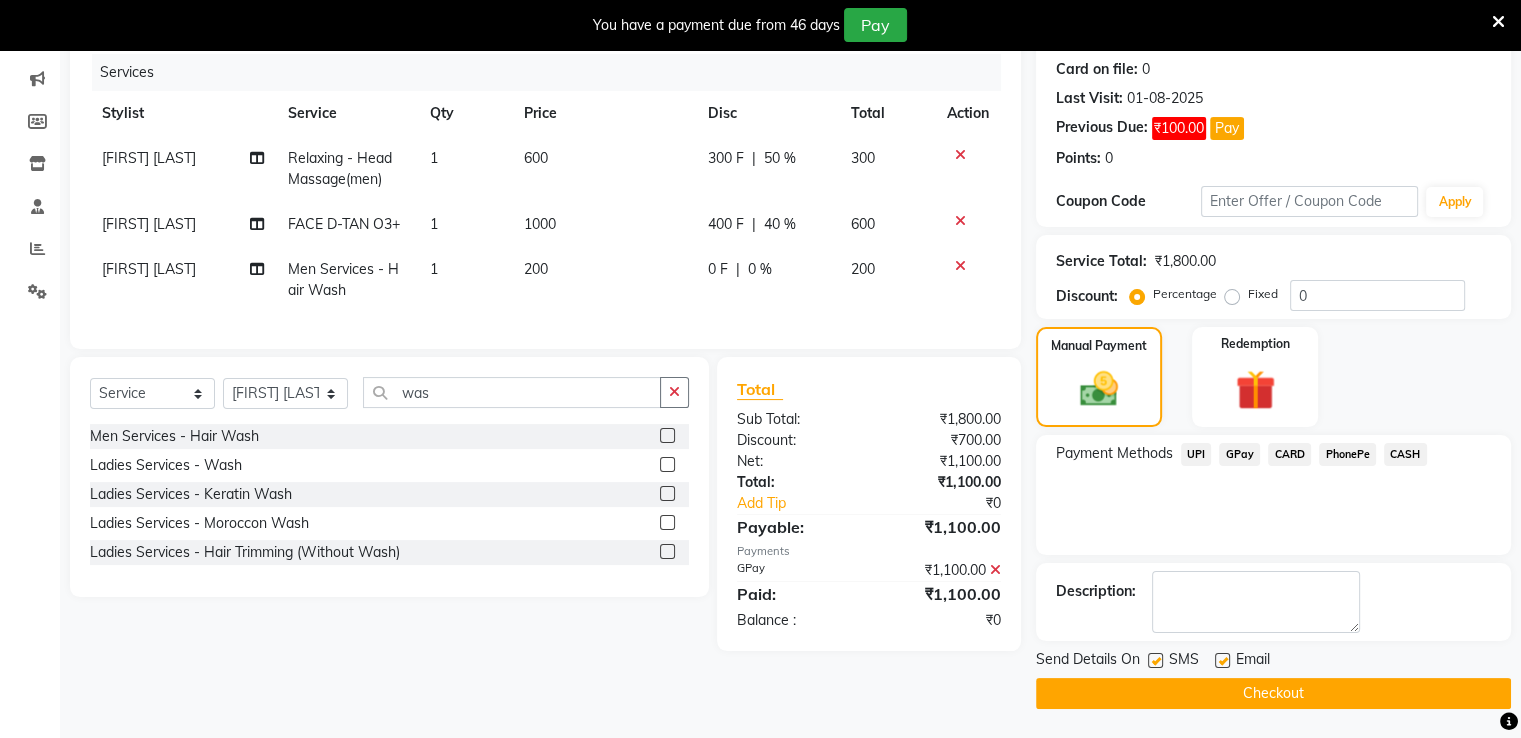 click 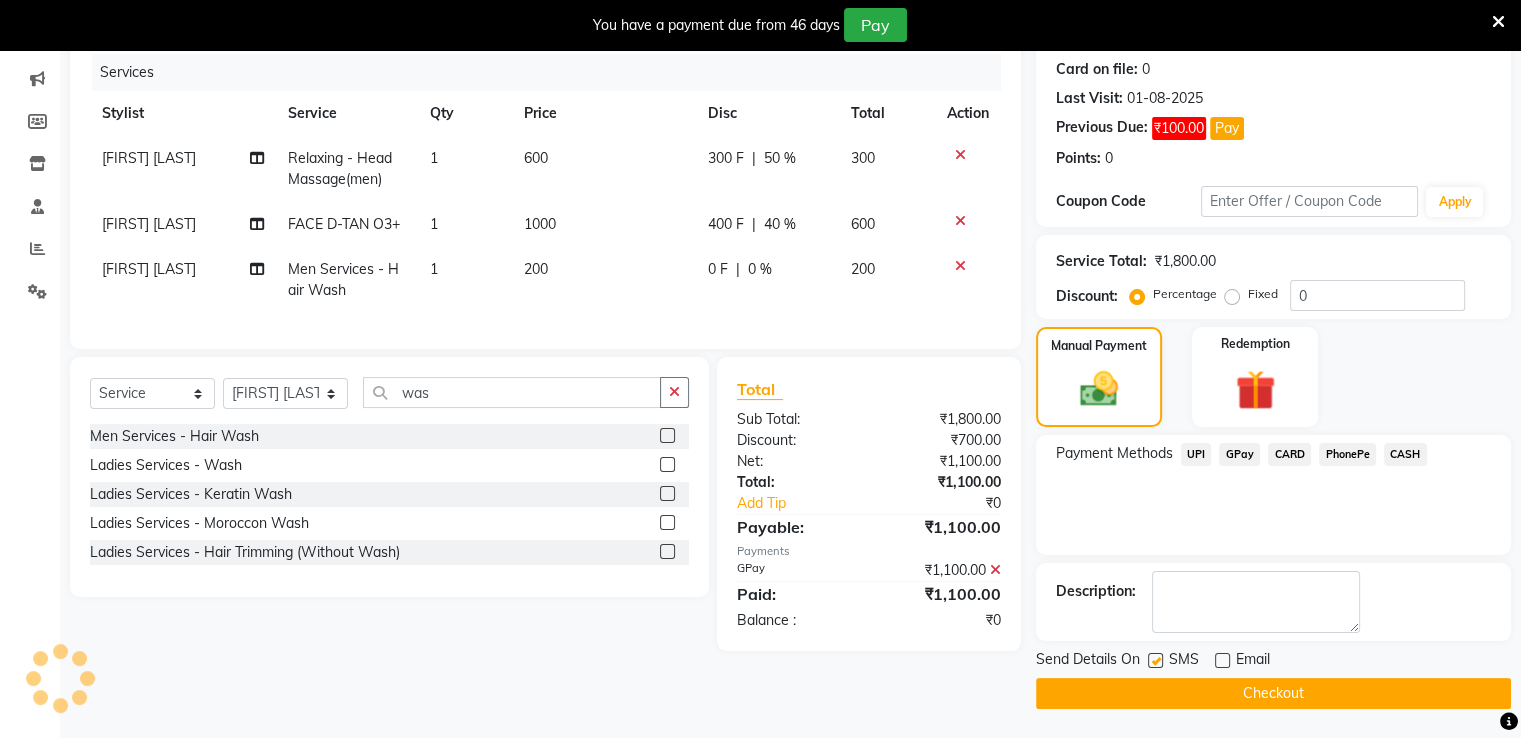 click 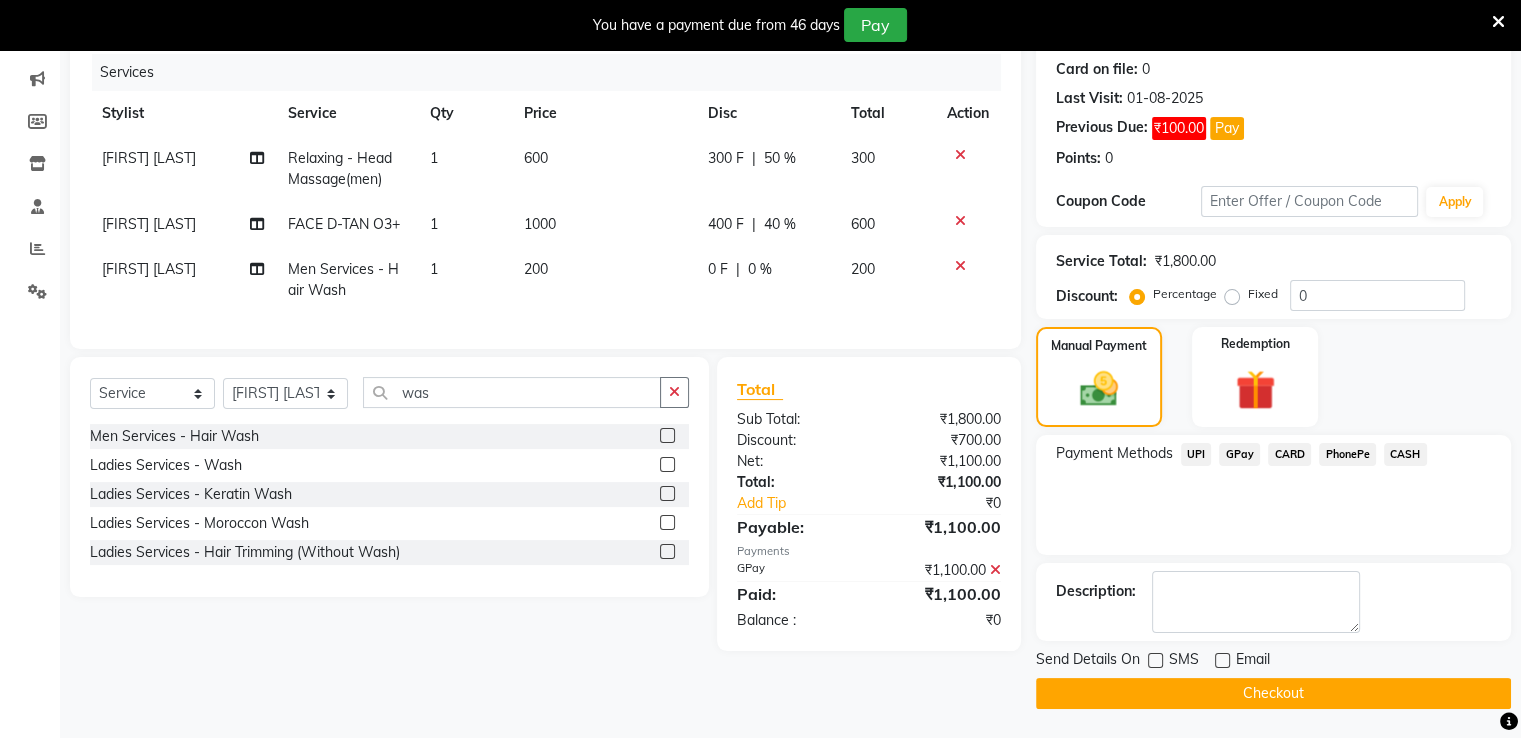 click on "Checkout" 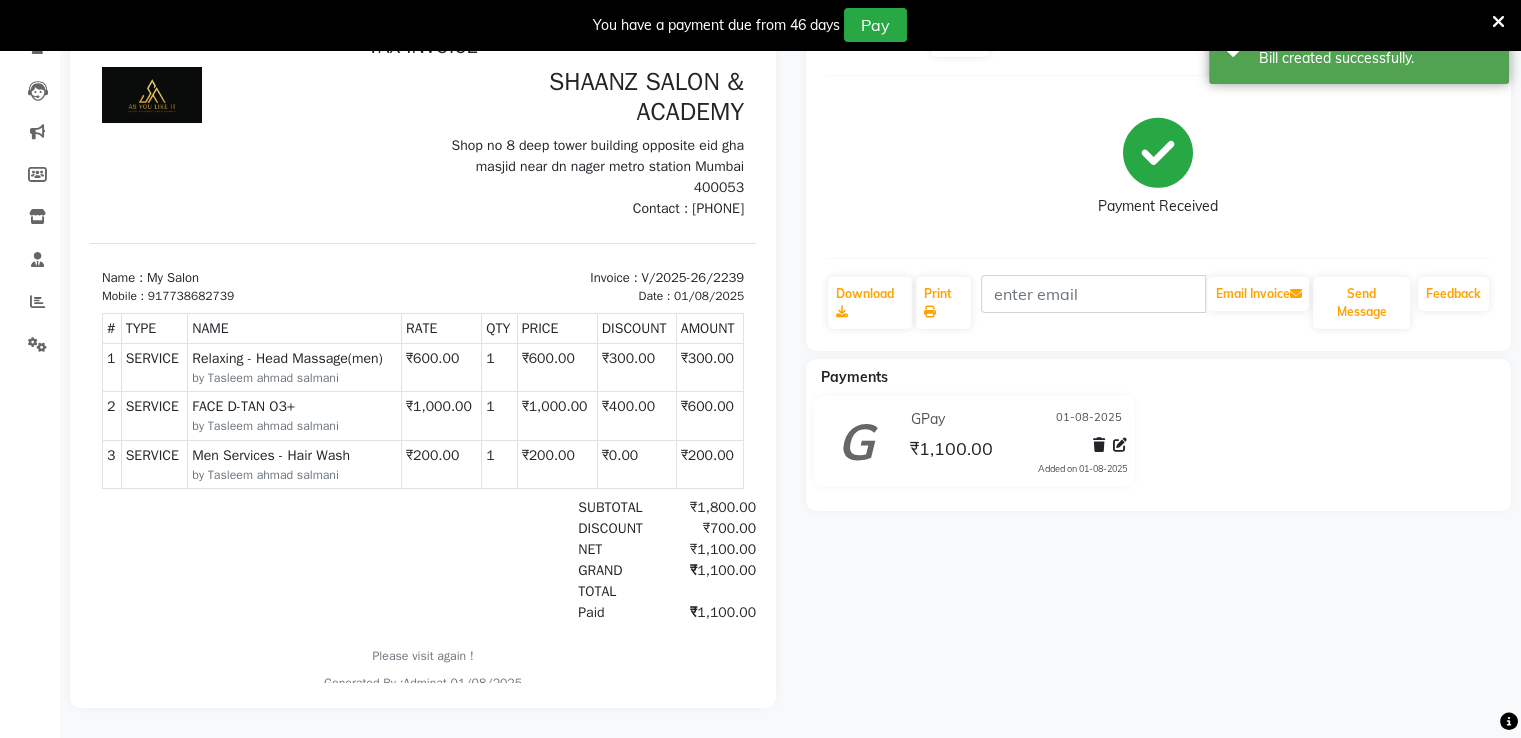 scroll, scrollTop: 0, scrollLeft: 0, axis: both 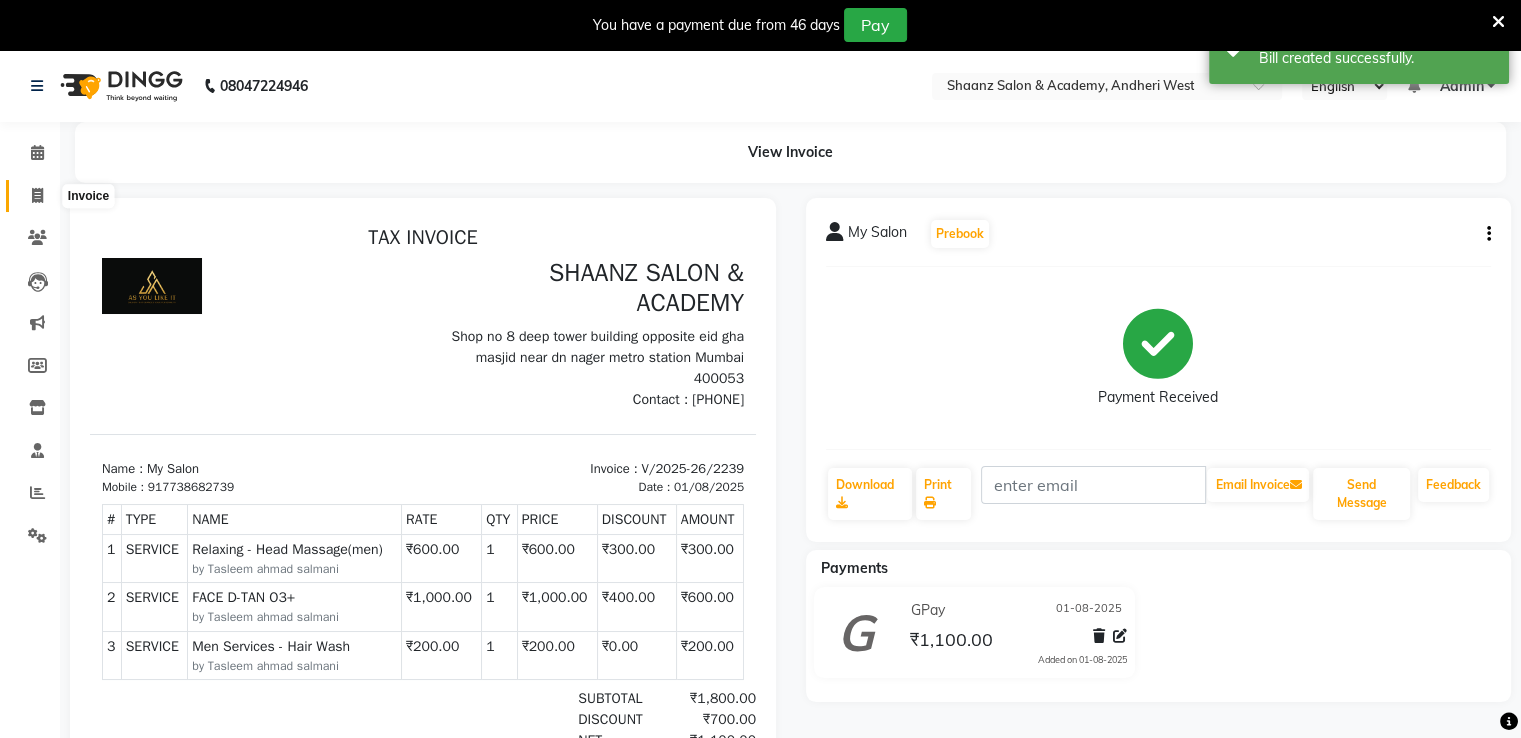 click 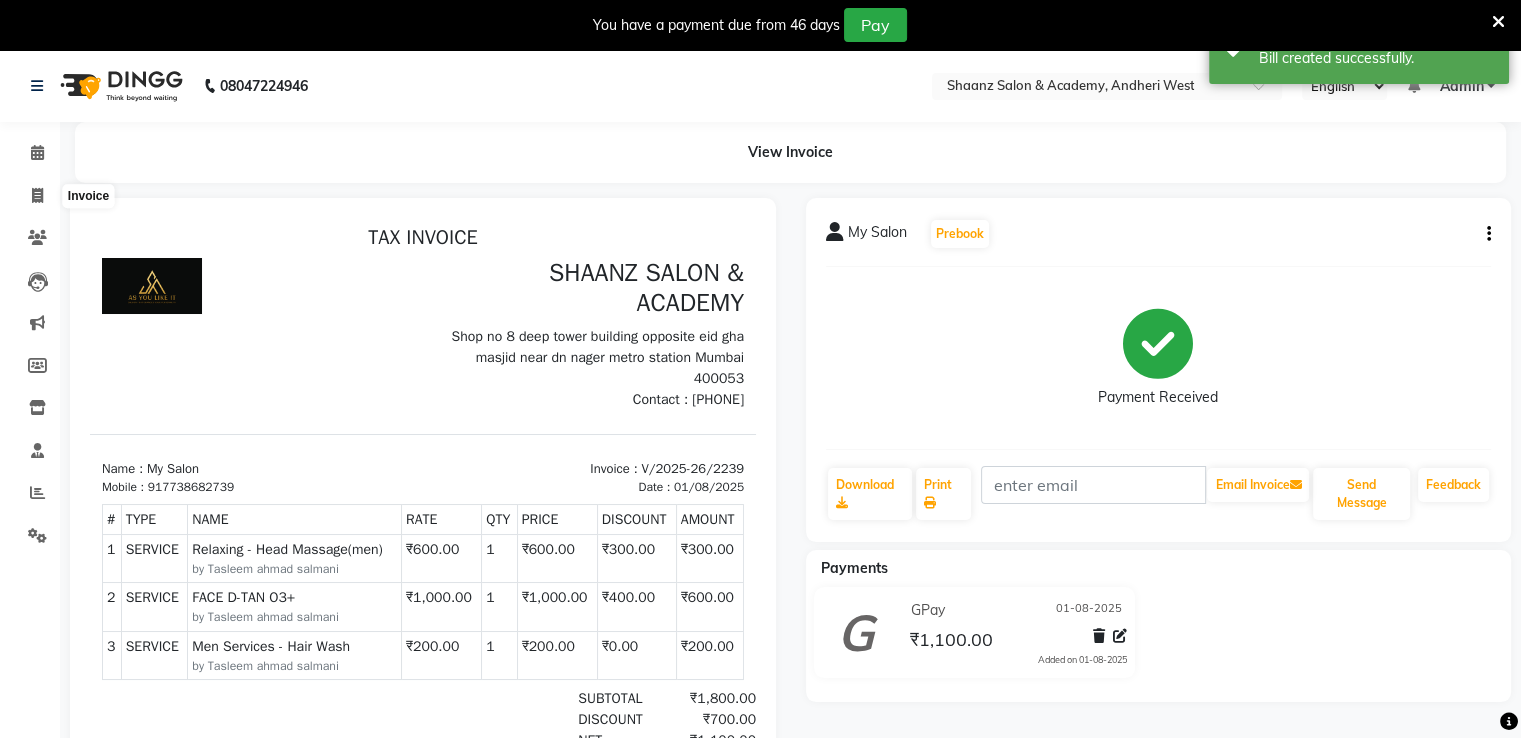 select on "service" 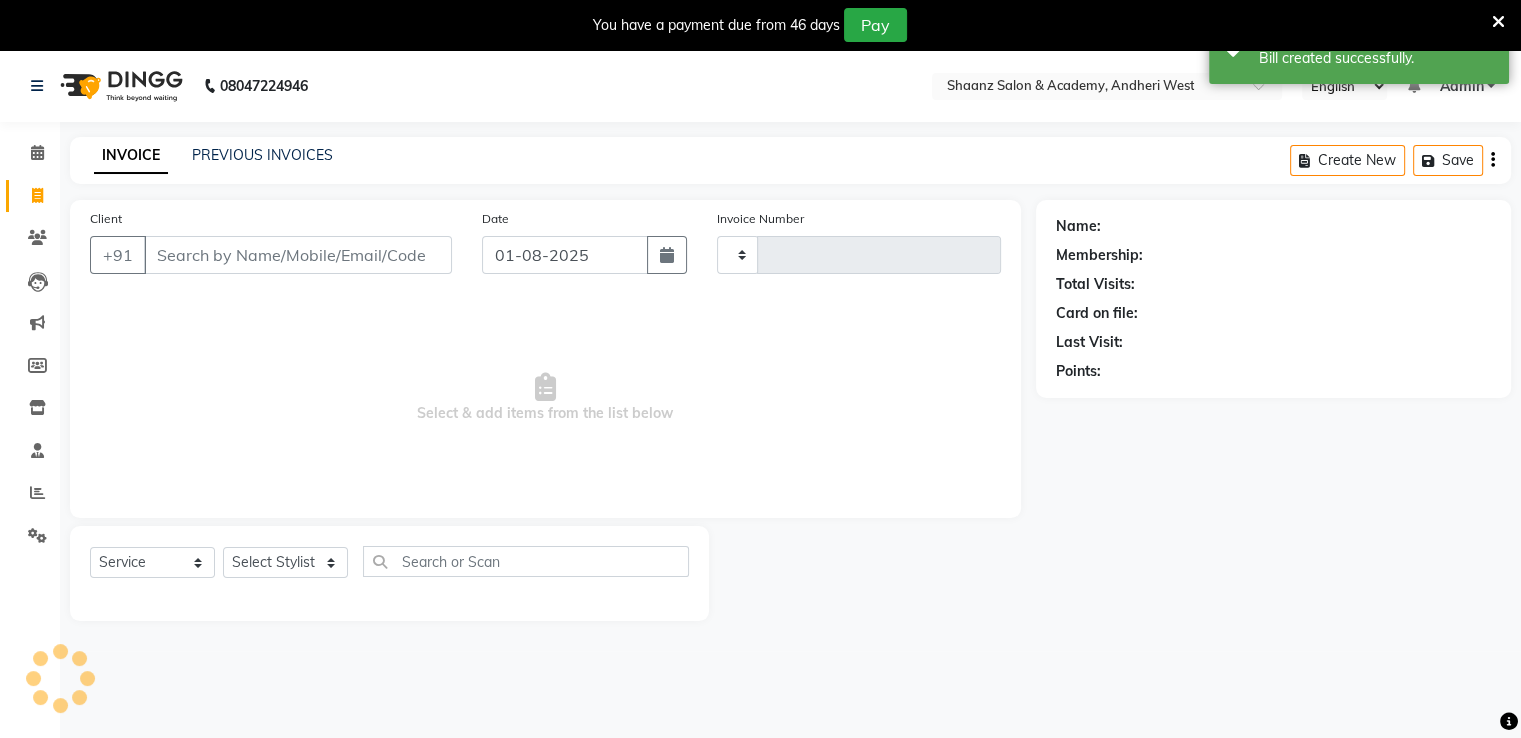 type on "2240" 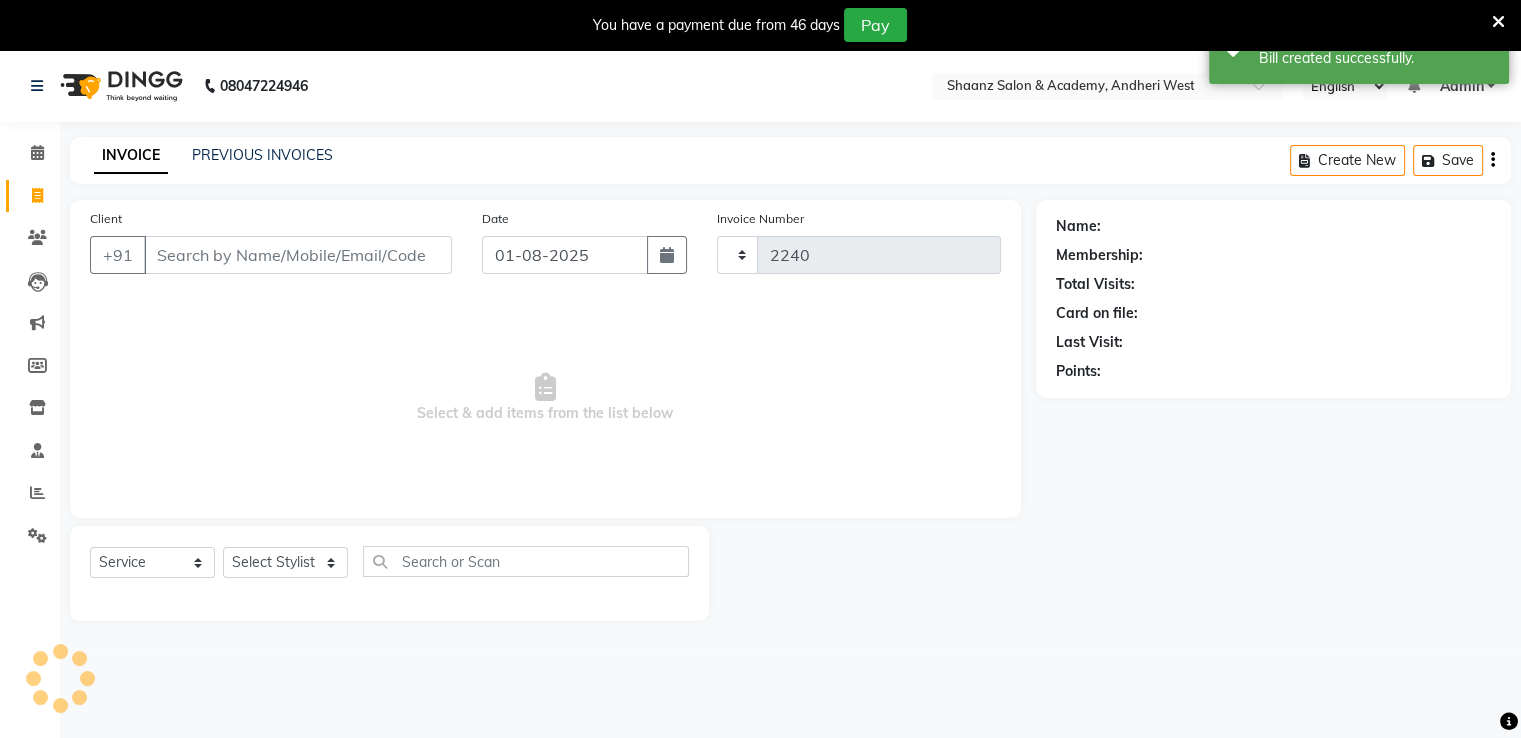 select on "6360" 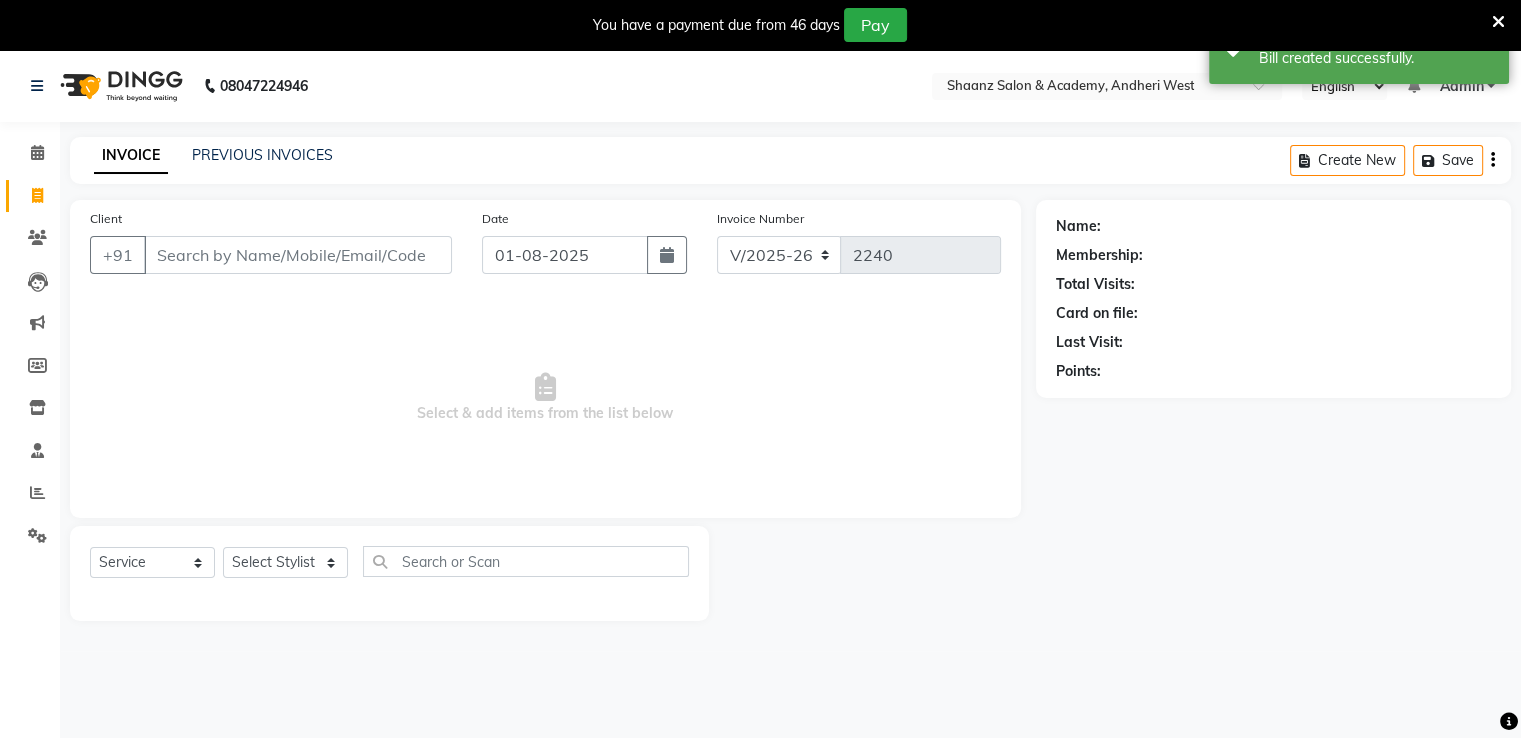 scroll, scrollTop: 50, scrollLeft: 0, axis: vertical 